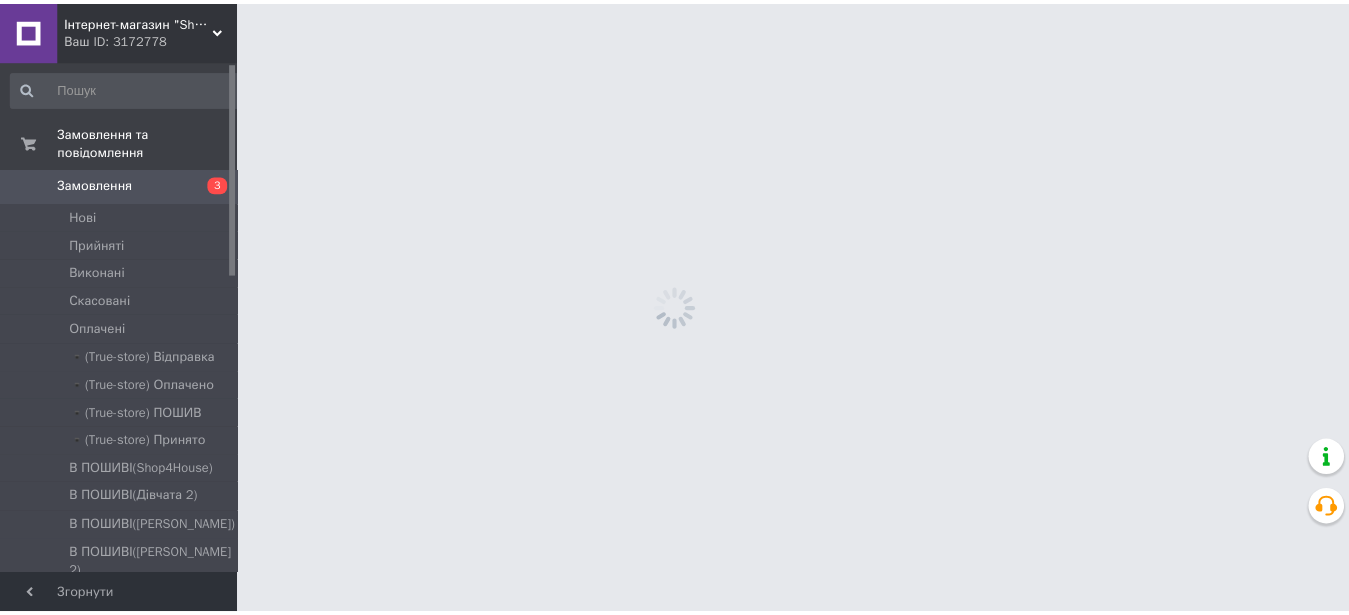 scroll, scrollTop: 0, scrollLeft: 0, axis: both 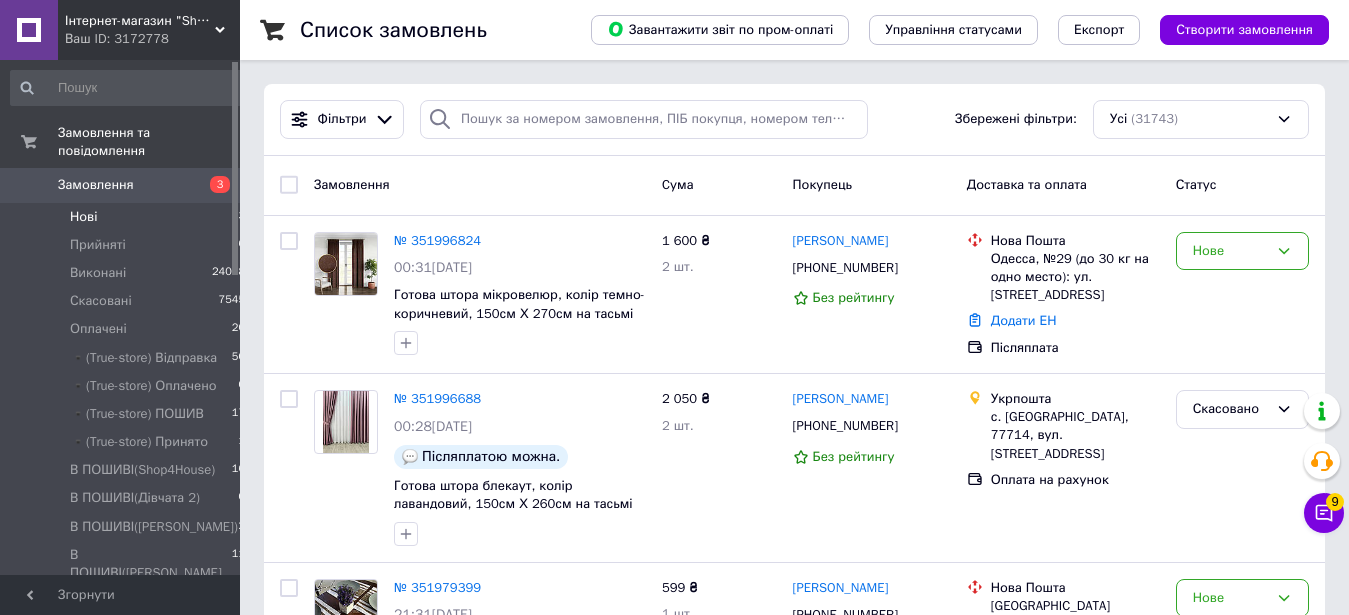 click on "Нові 3" at bounding box center [128, 217] 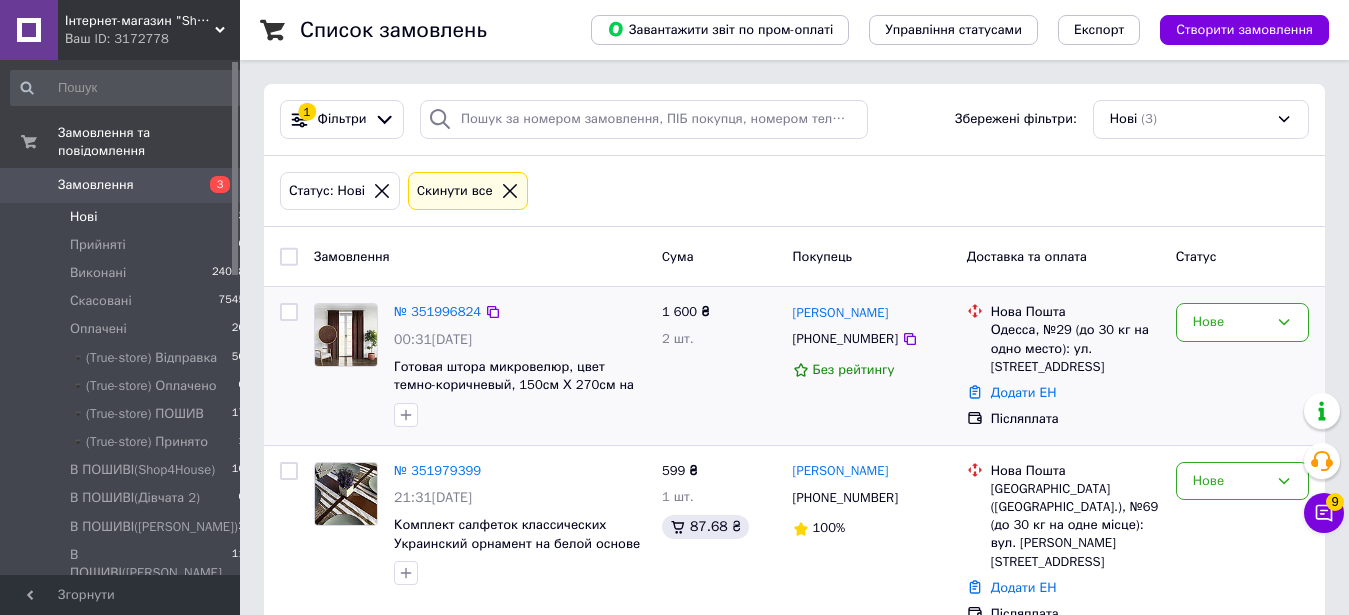 scroll, scrollTop: 169, scrollLeft: 0, axis: vertical 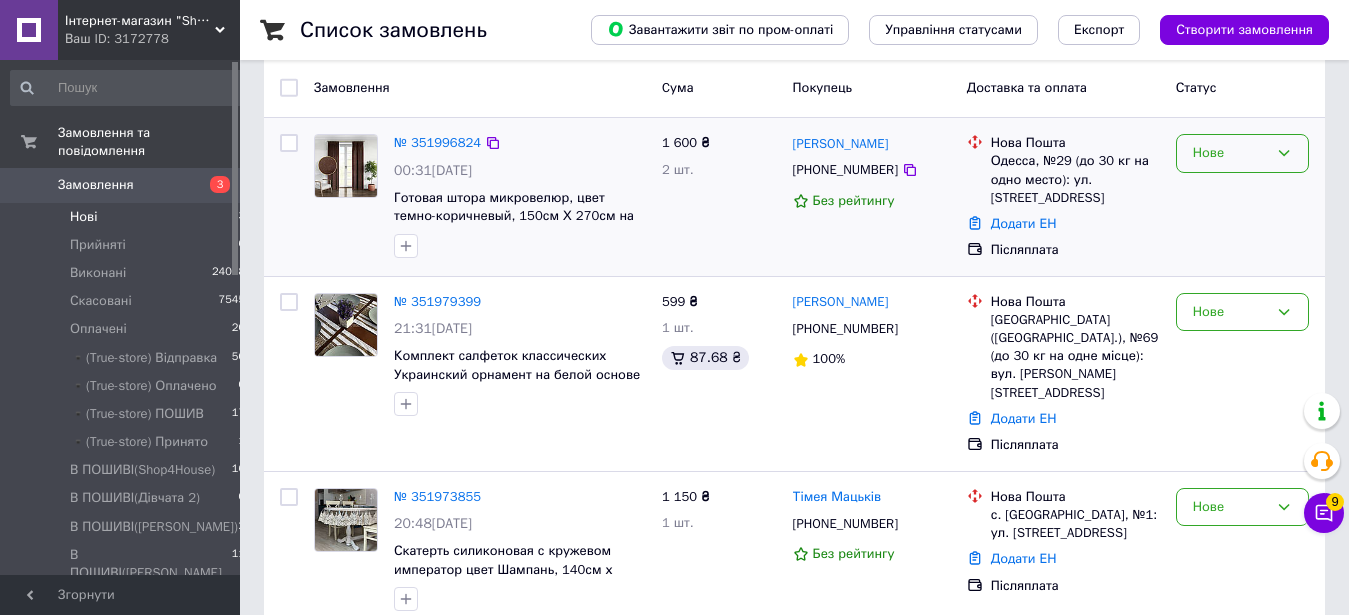 click on "Нове" at bounding box center (1242, 153) 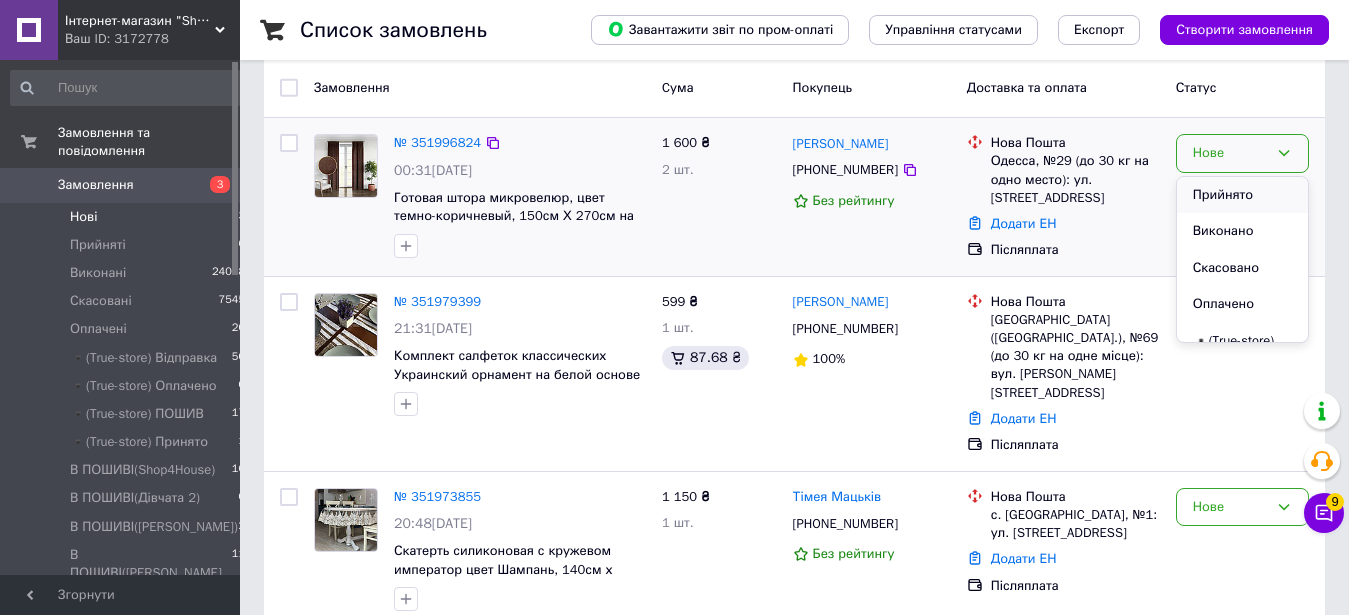 click on "Прийнято" at bounding box center [1242, 195] 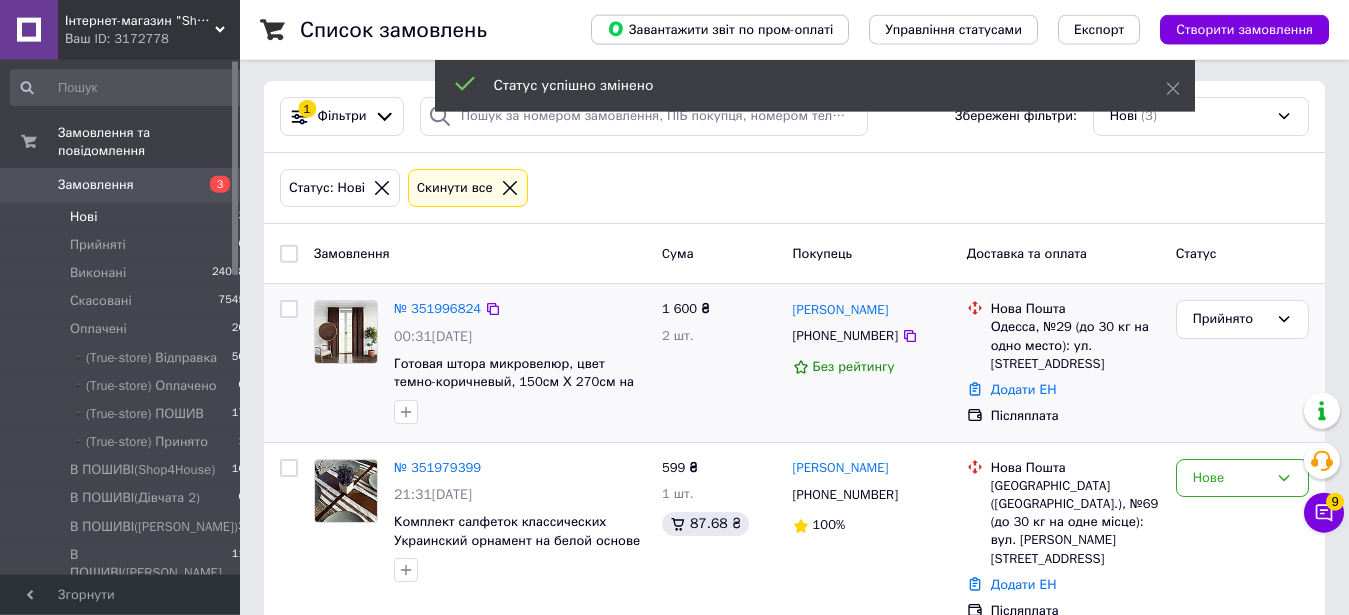 scroll, scrollTop: 0, scrollLeft: 0, axis: both 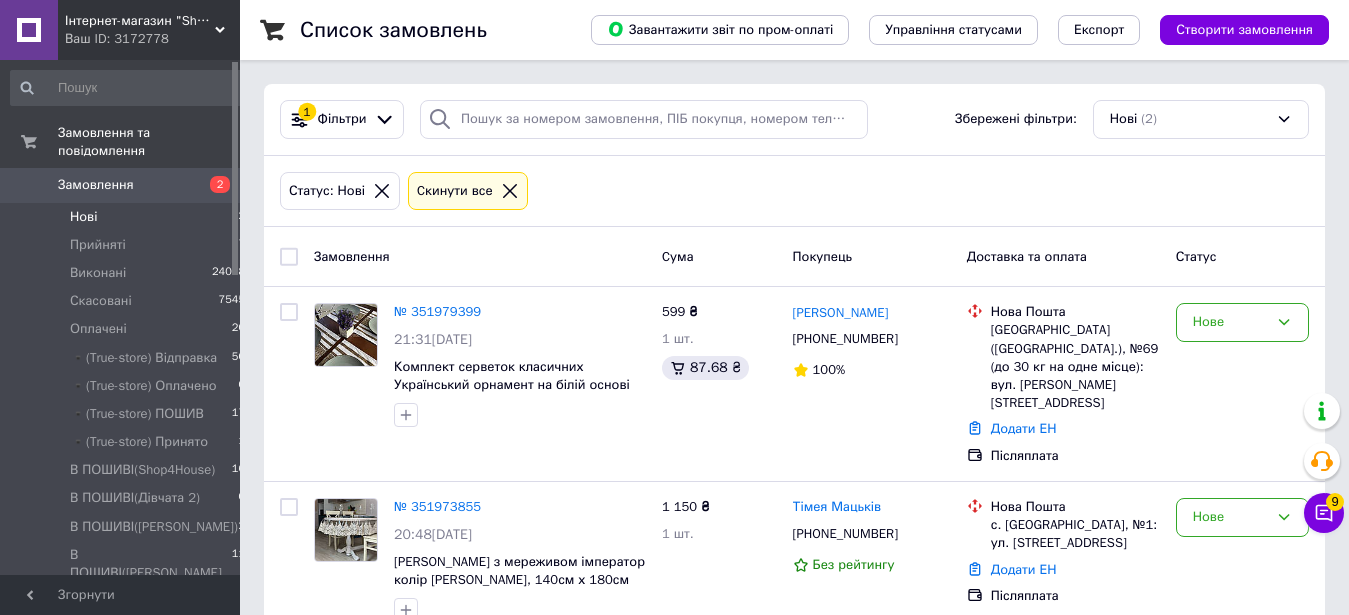 click 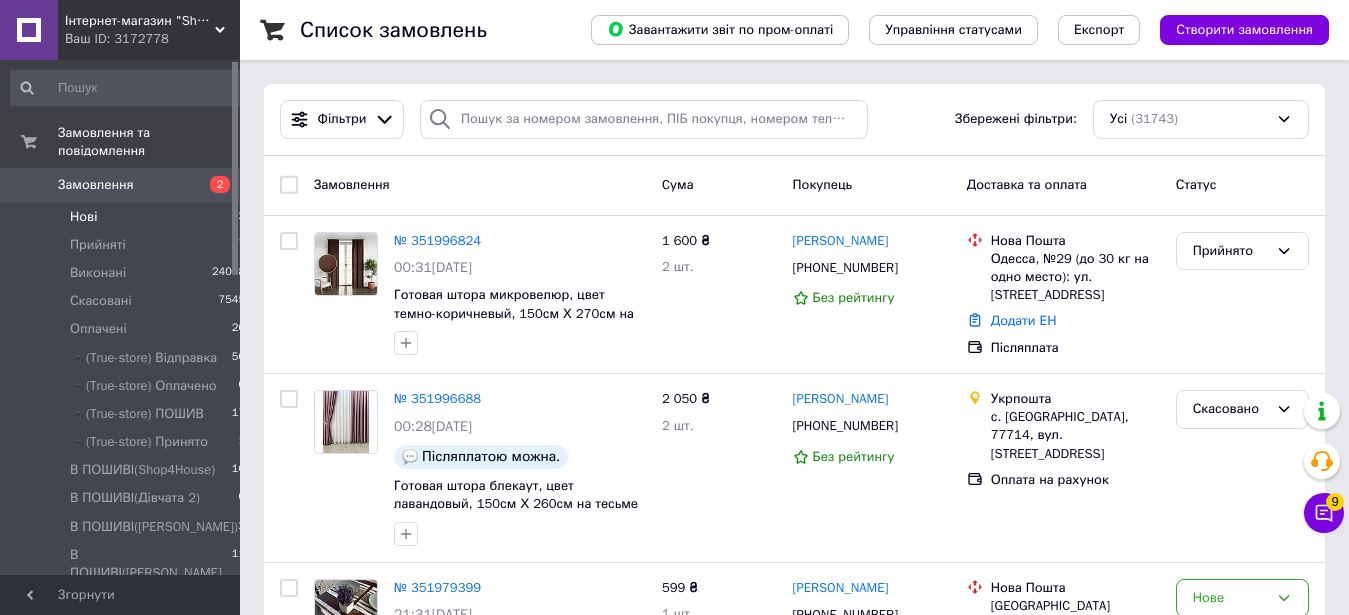 click on "Нові 2" at bounding box center (128, 217) 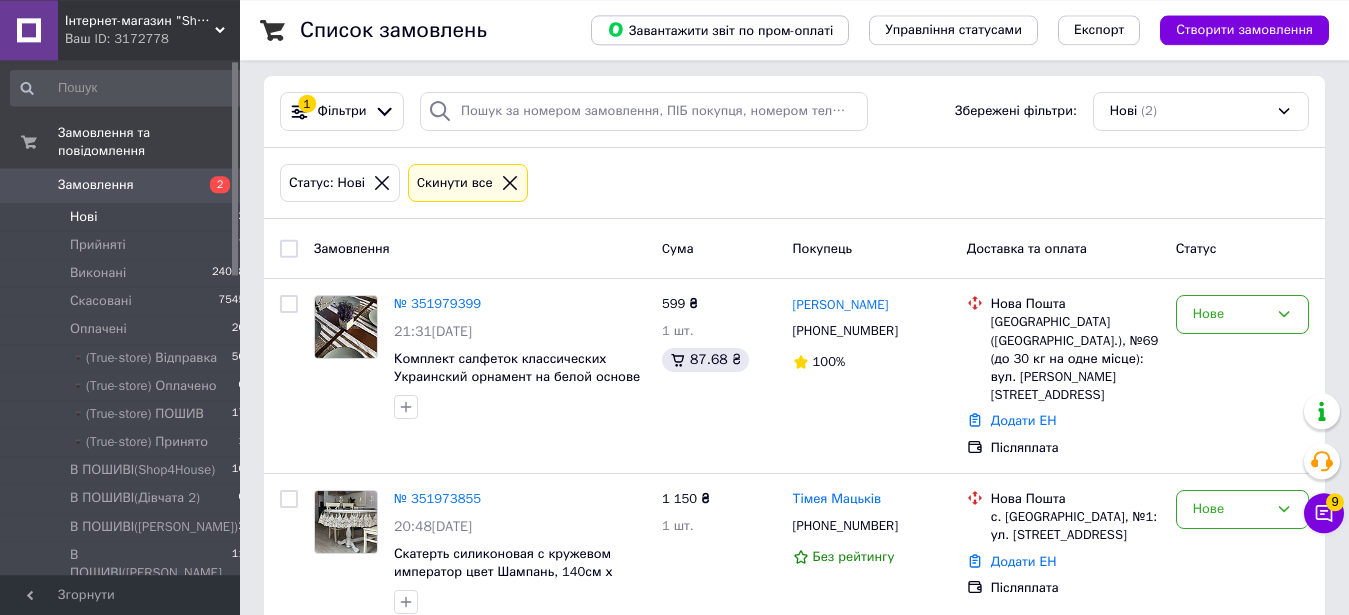 scroll, scrollTop: 10, scrollLeft: 0, axis: vertical 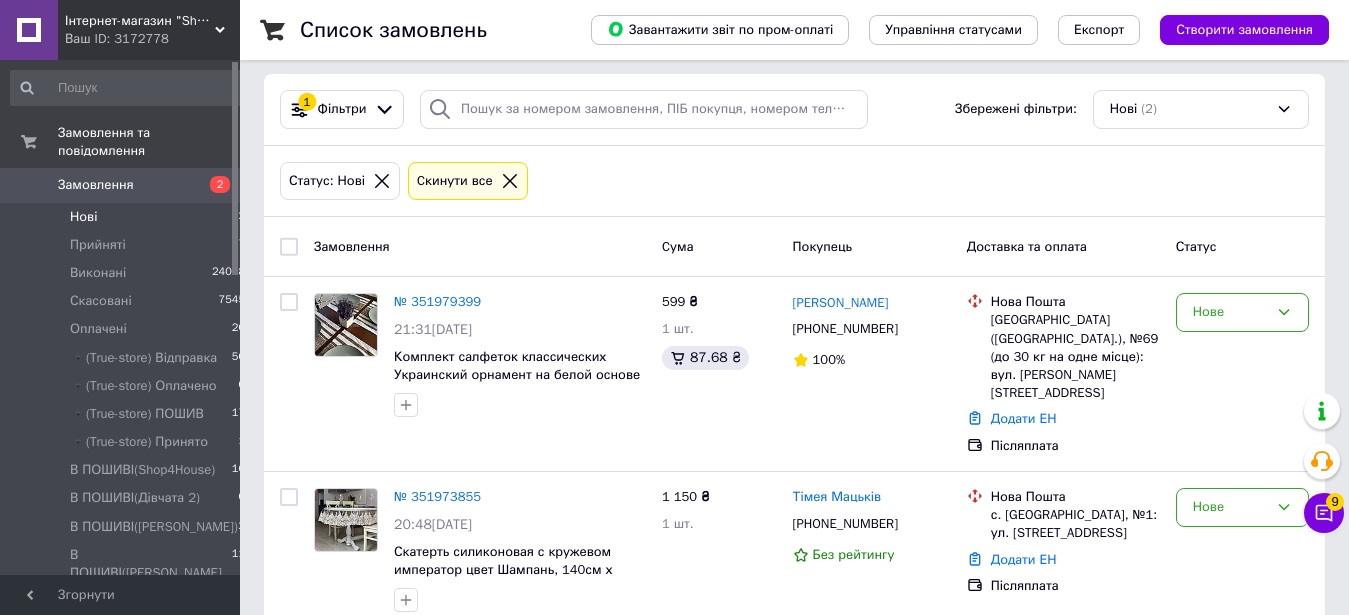 click at bounding box center (289, 247) 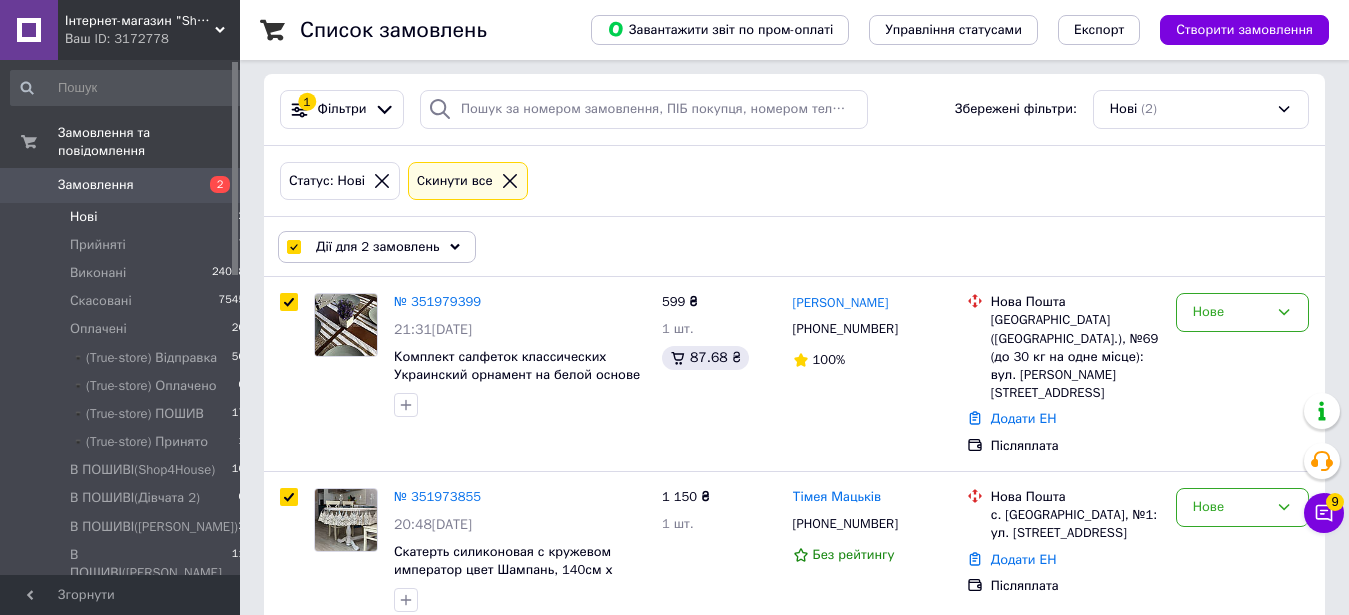 checkbox on "true" 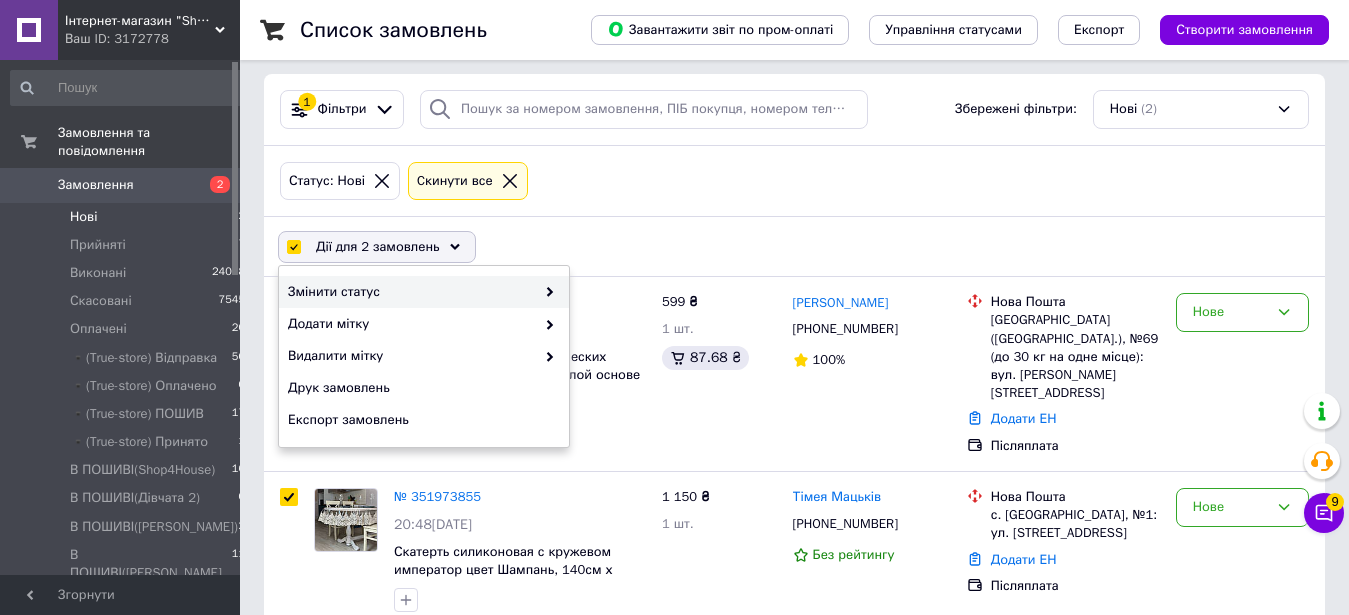 click on "Змінити статус" at bounding box center (411, 292) 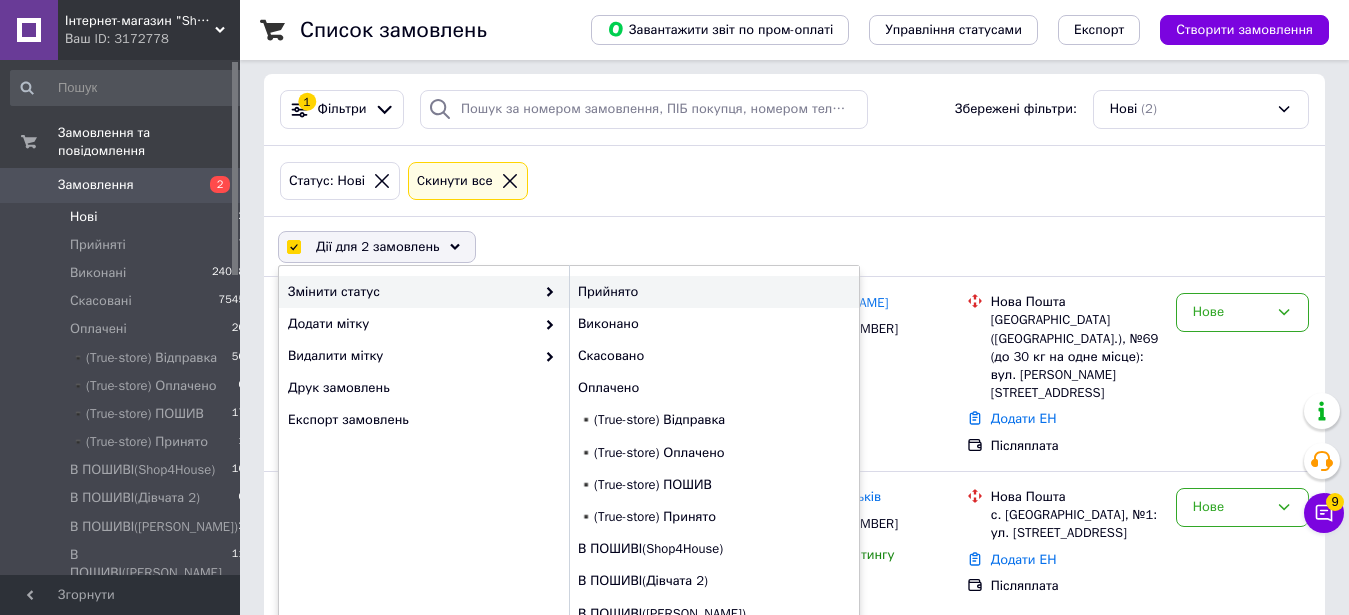 click on "Прийнято" at bounding box center [714, 292] 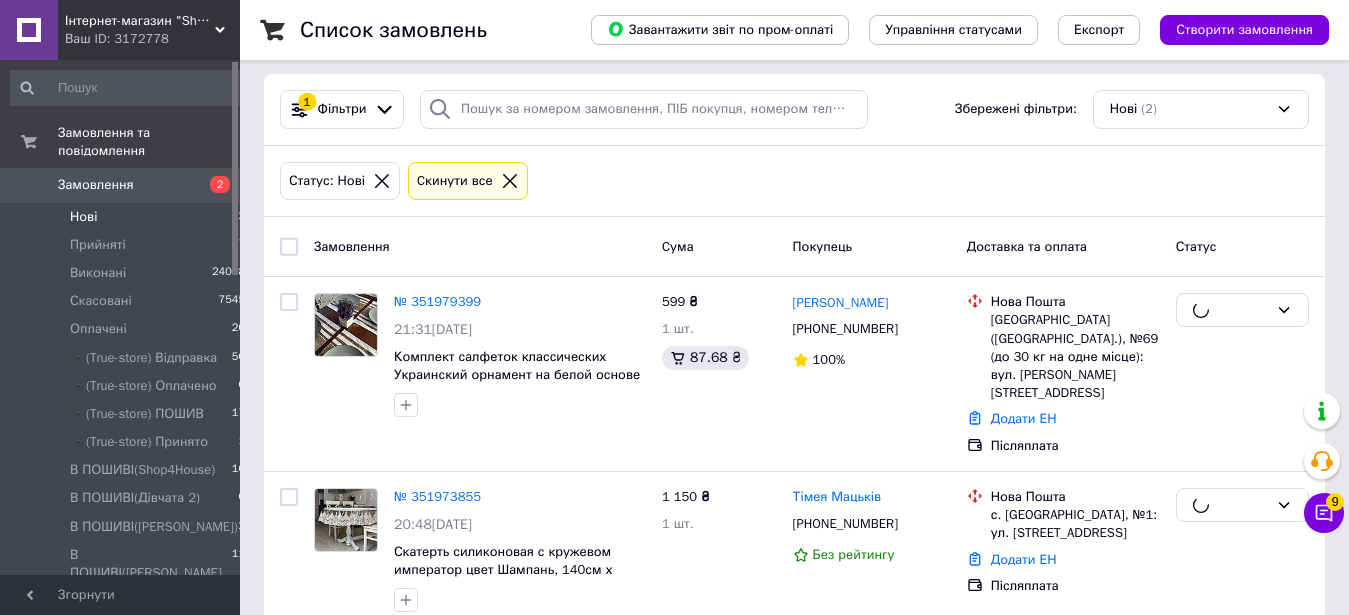 checkbox on "false" 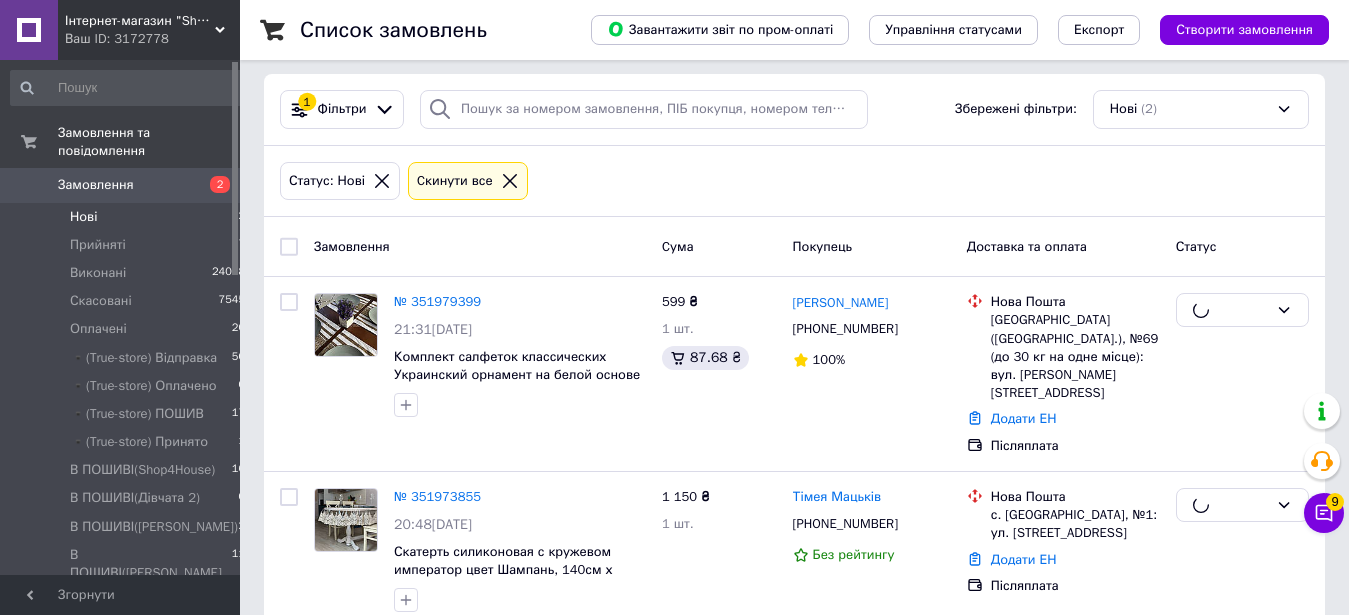 checkbox on "false" 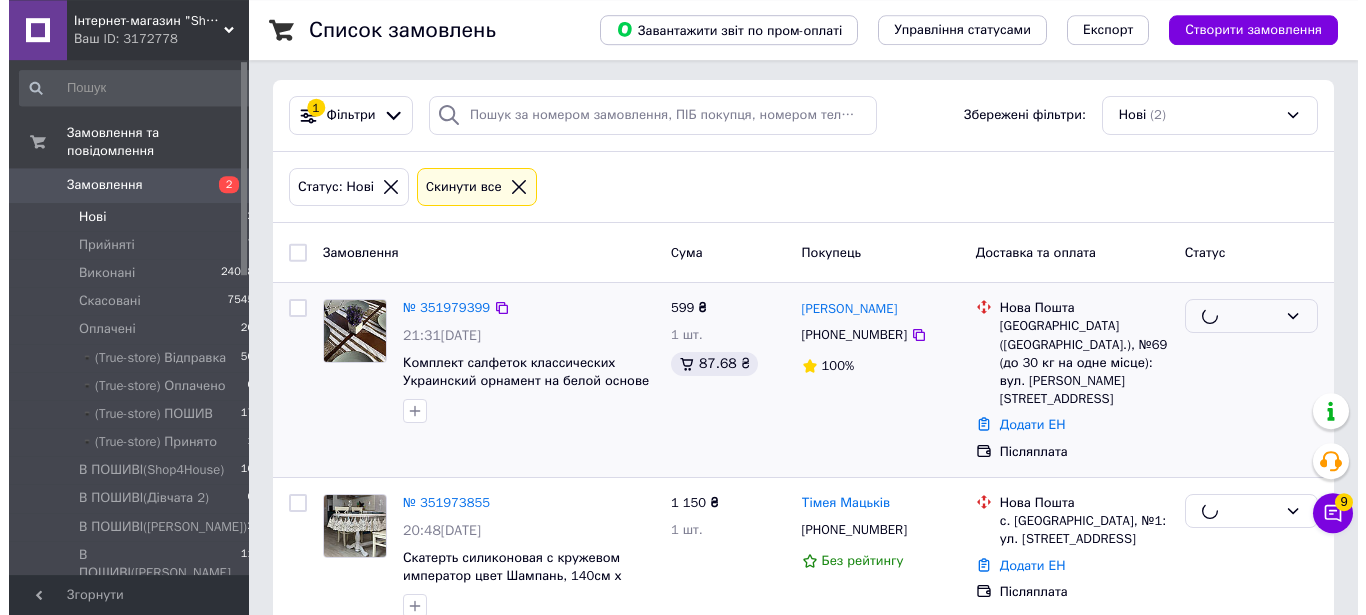 scroll, scrollTop: 0, scrollLeft: 0, axis: both 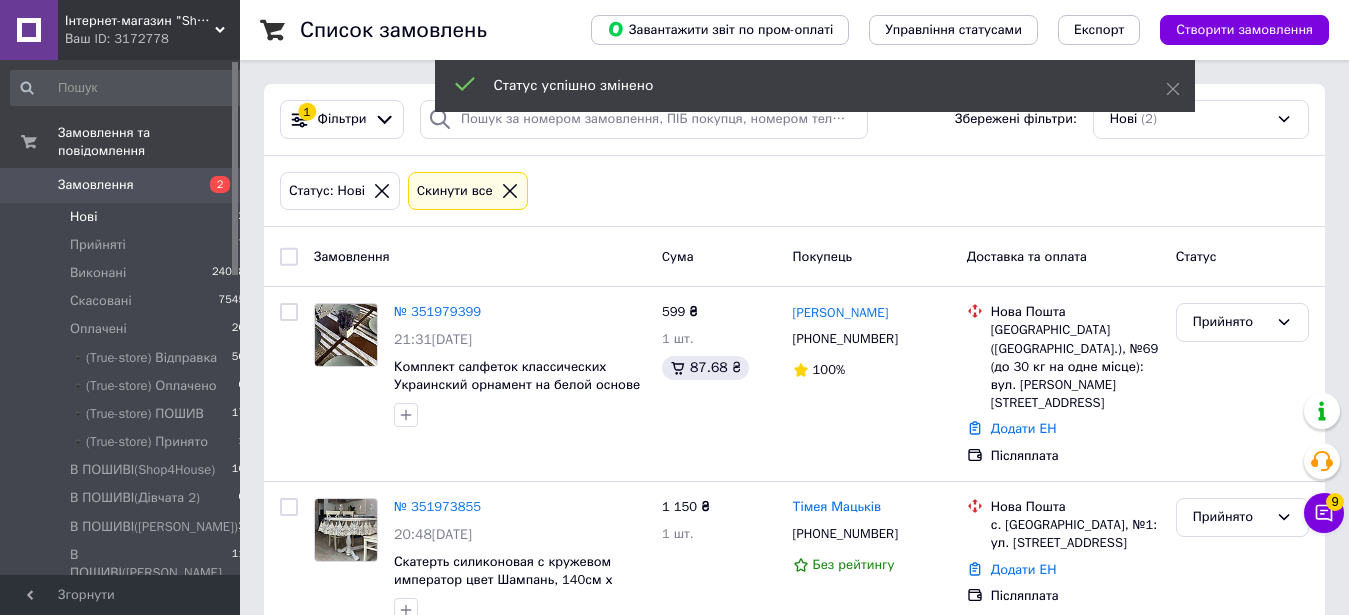 click on "Cкинути все" at bounding box center (468, 191) 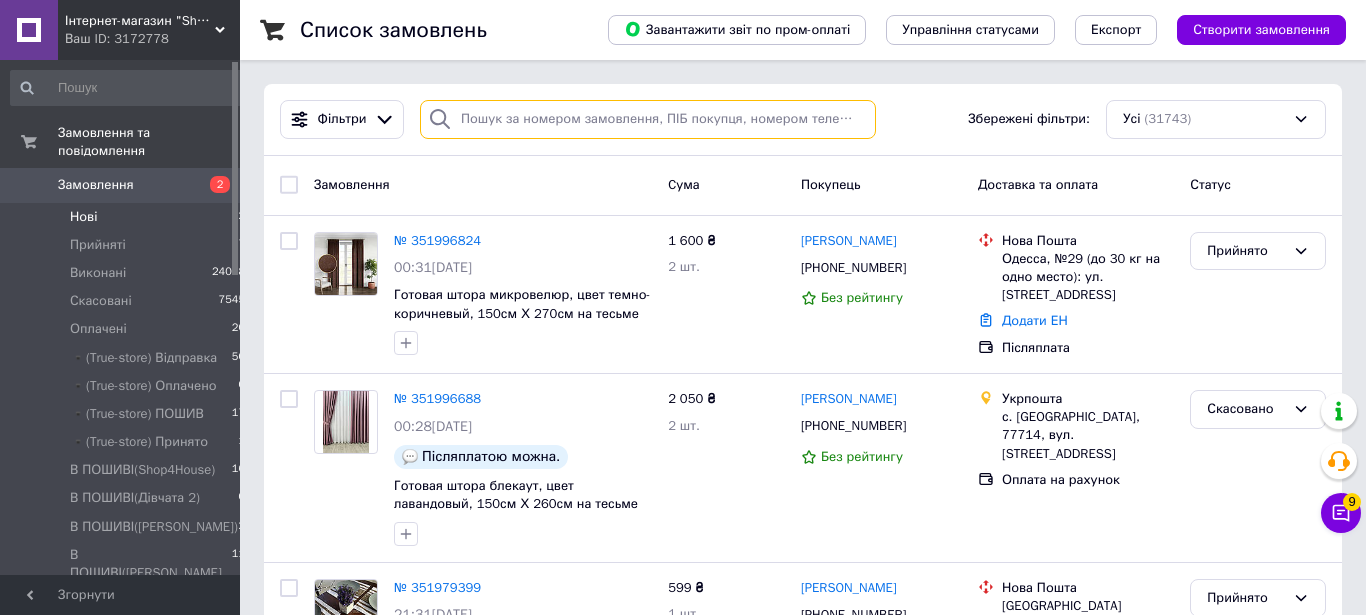click at bounding box center (648, 119) 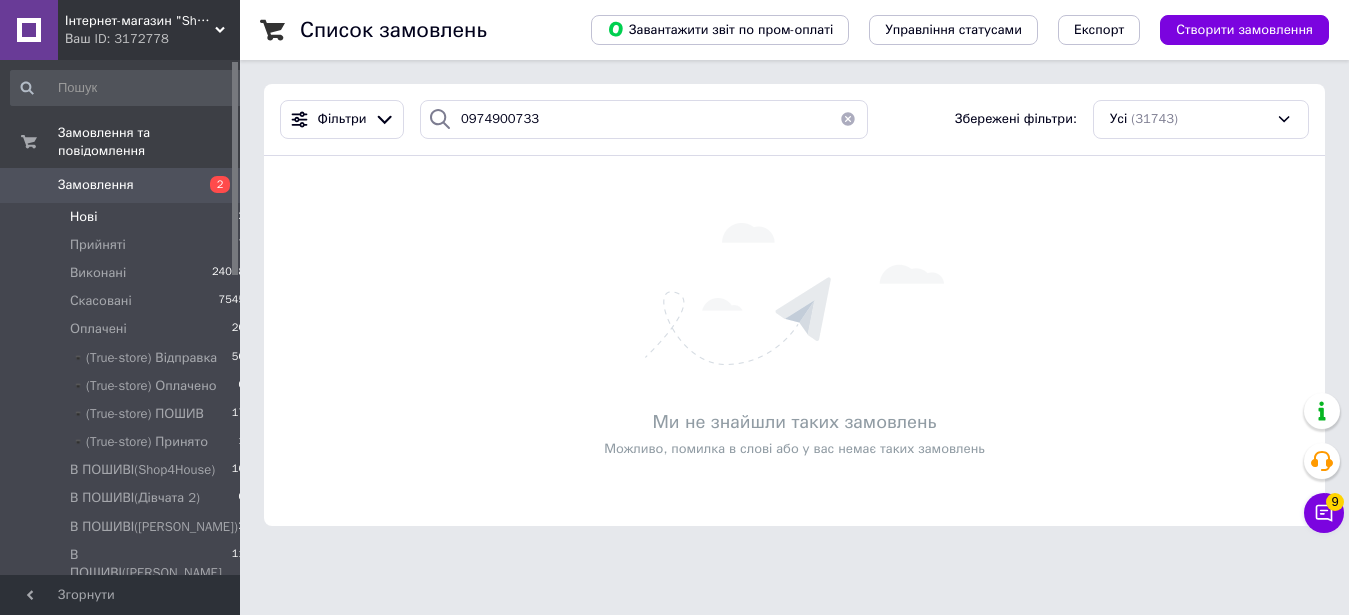 click at bounding box center (440, 119) 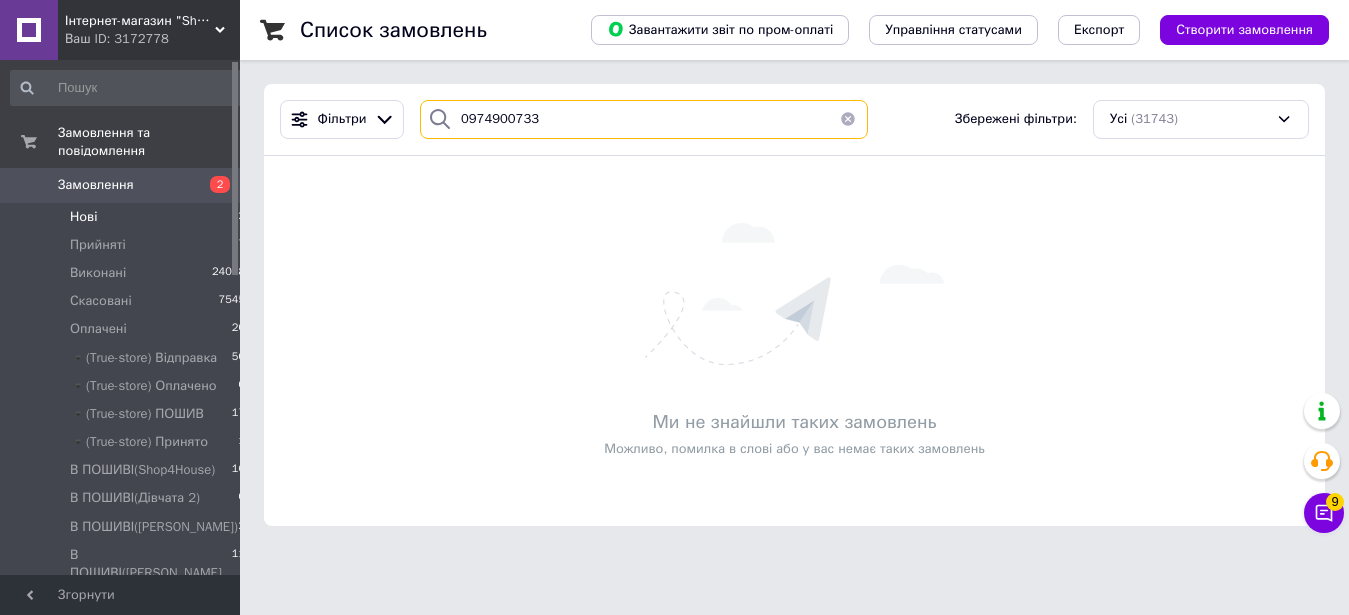 click on "0974900733" at bounding box center [644, 119] 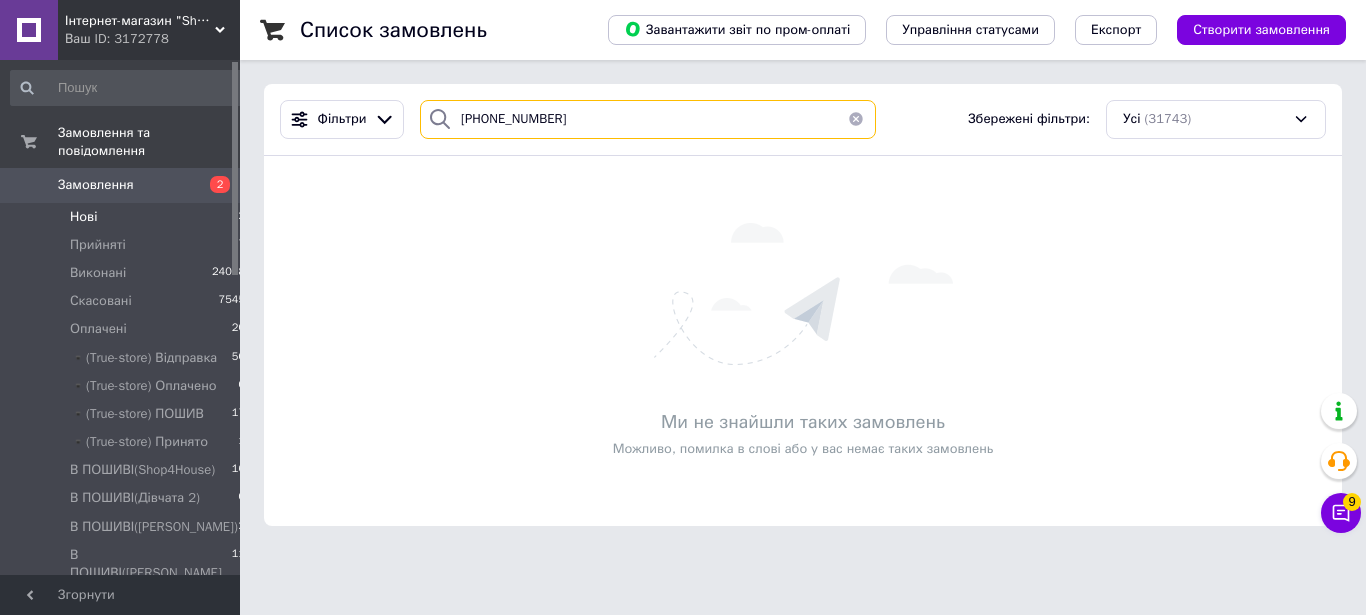 type on "[PHONE_NUMBER]" 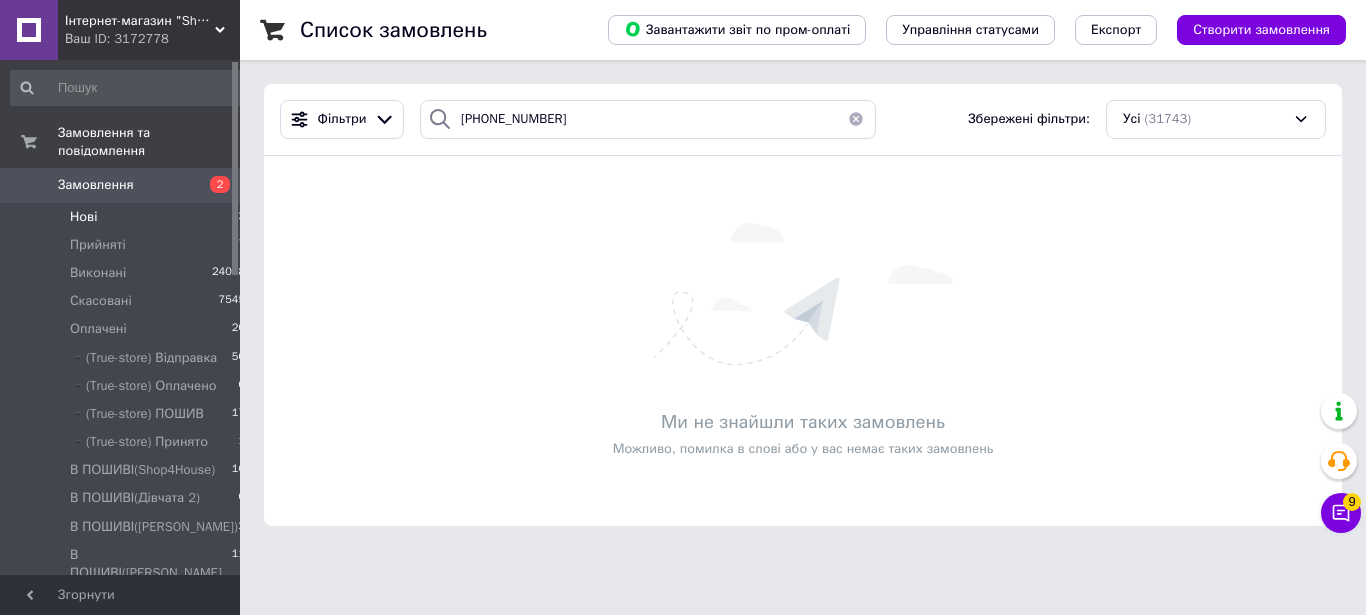 click at bounding box center [856, 119] 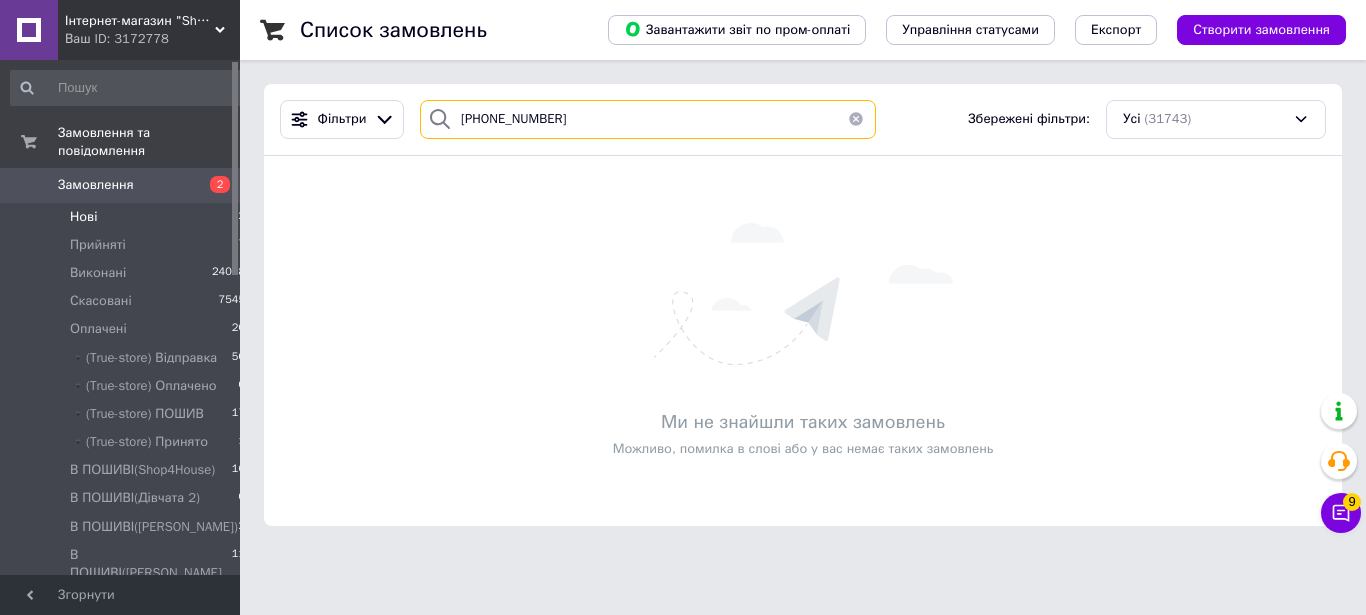 type 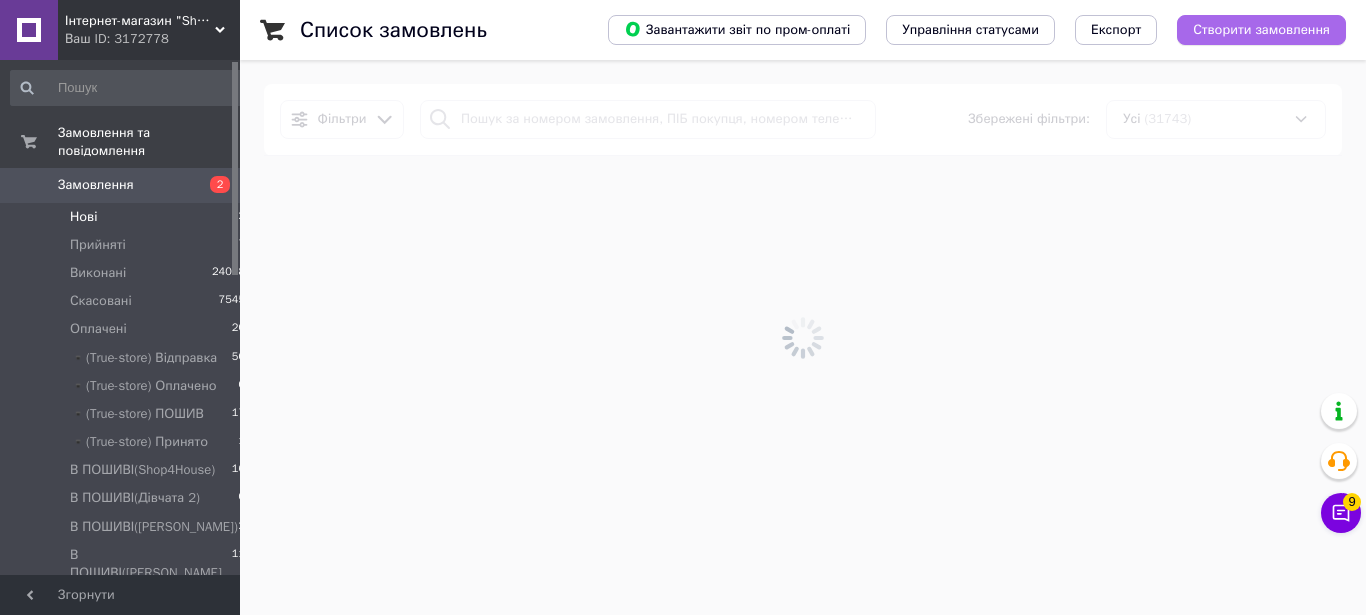click on "Створити замовлення" at bounding box center [1261, 30] 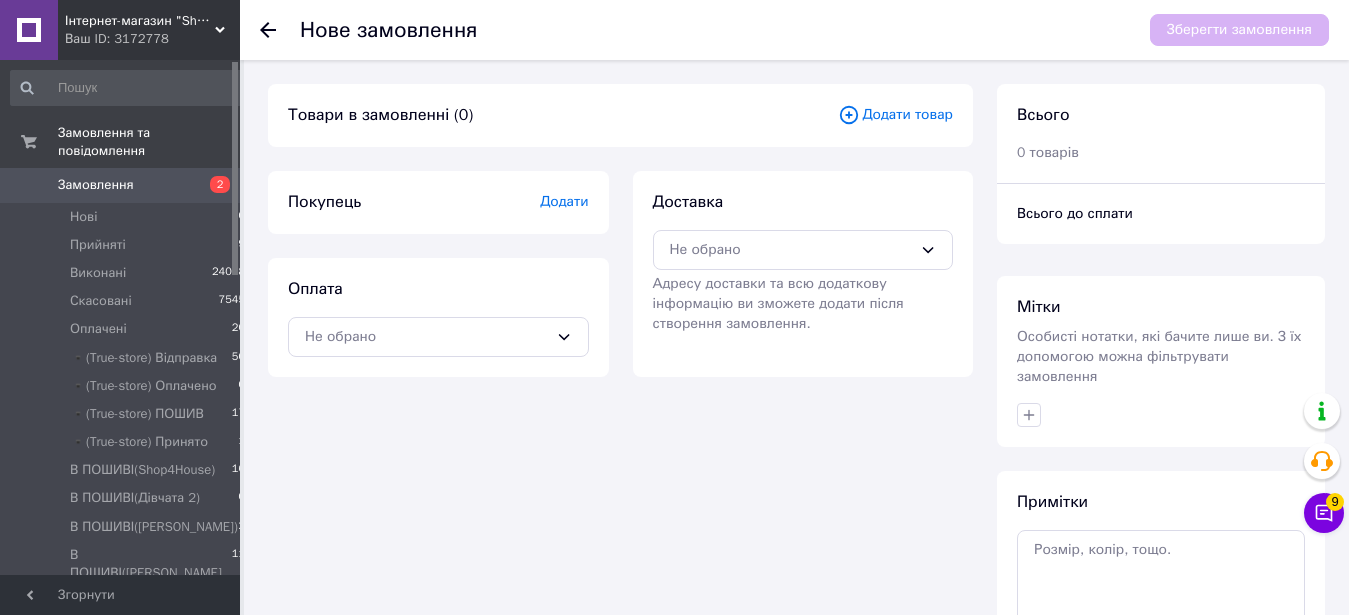 click on "Додати товар" at bounding box center (895, 115) 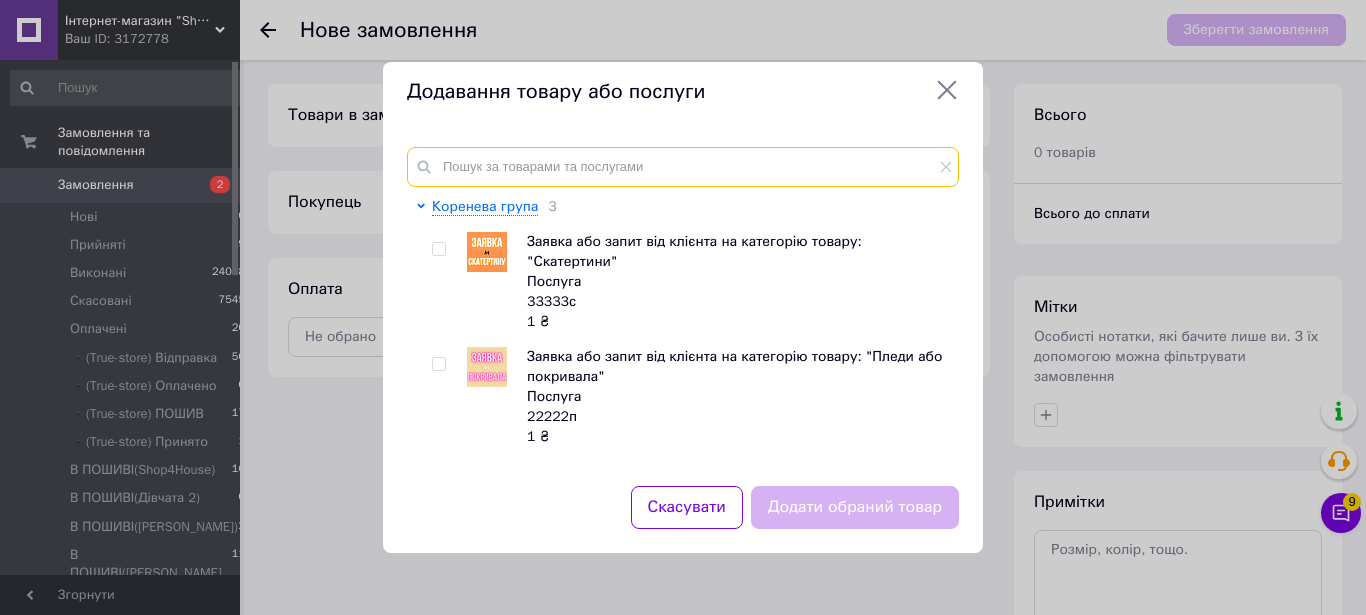 click at bounding box center [683, 167] 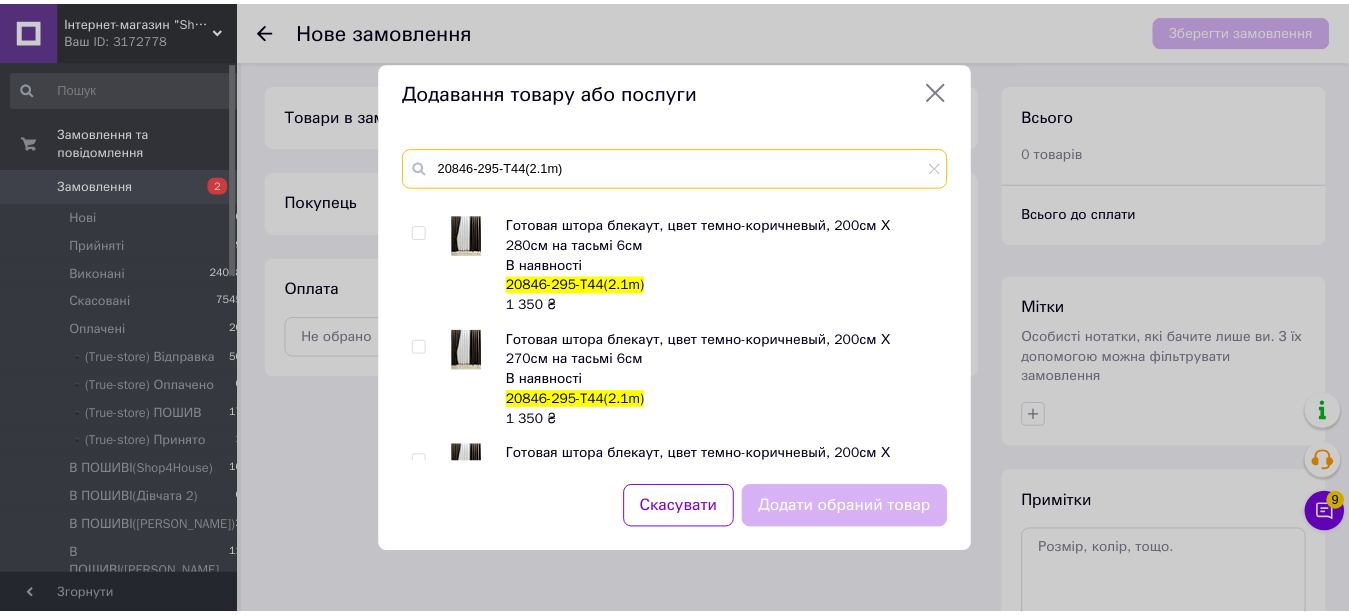 scroll, scrollTop: 476, scrollLeft: 0, axis: vertical 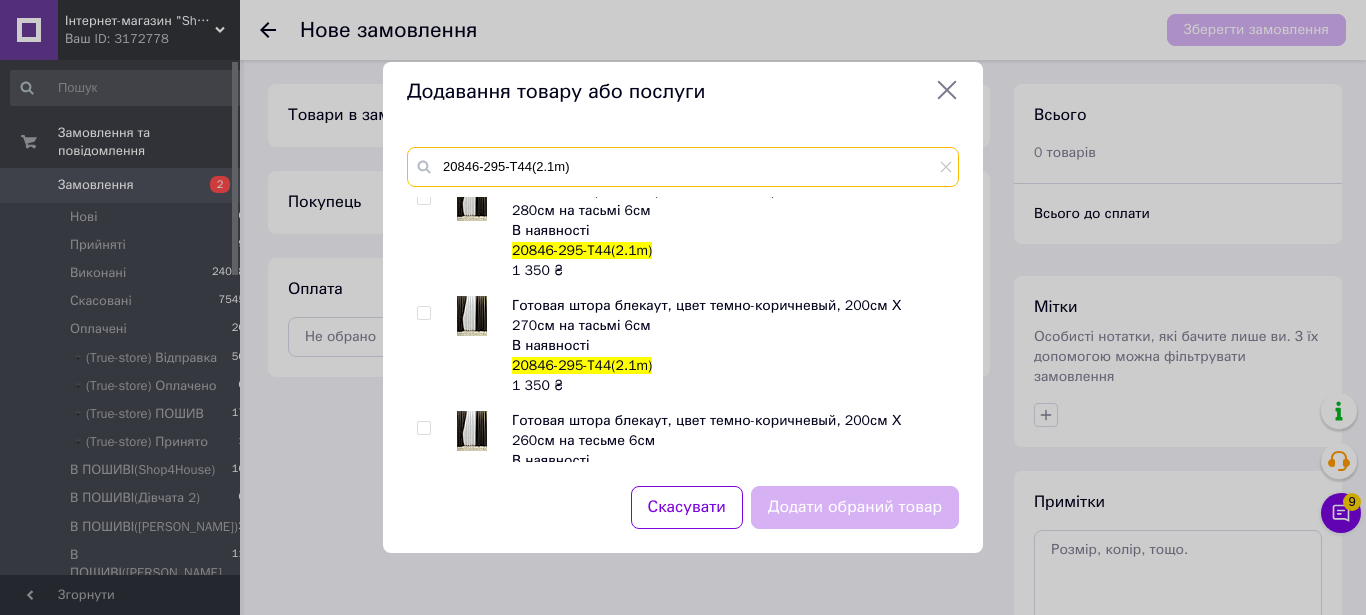 type on "20846-295-T44(2.1m)" 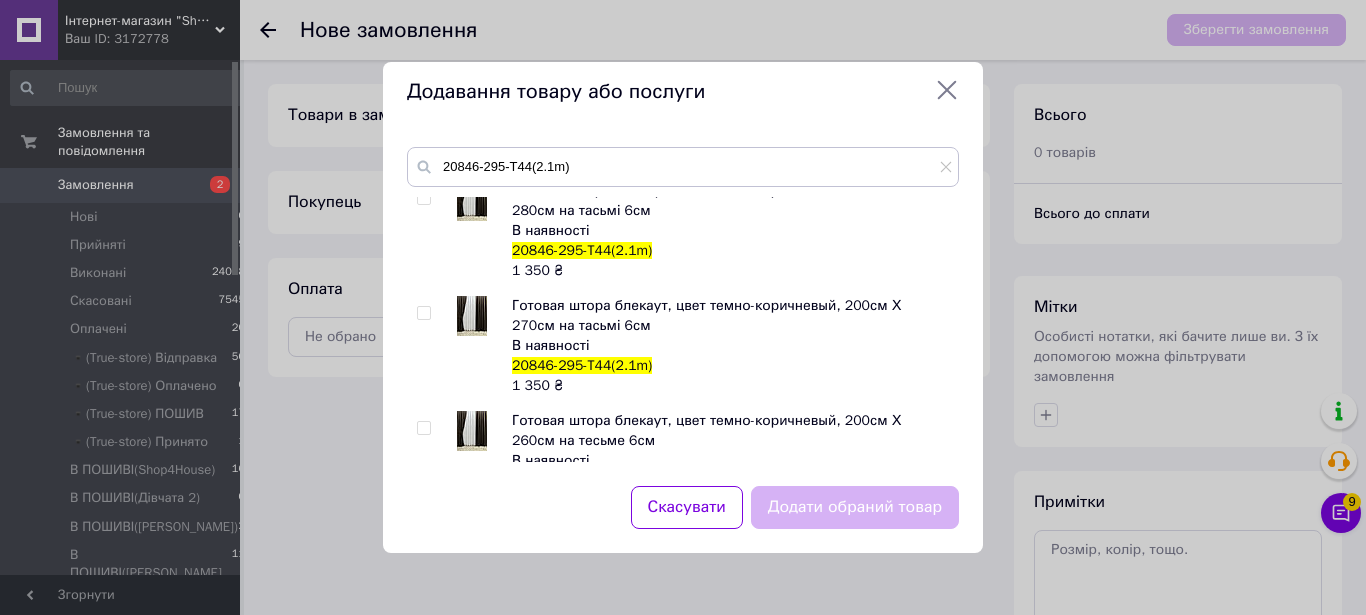 click at bounding box center (423, 313) 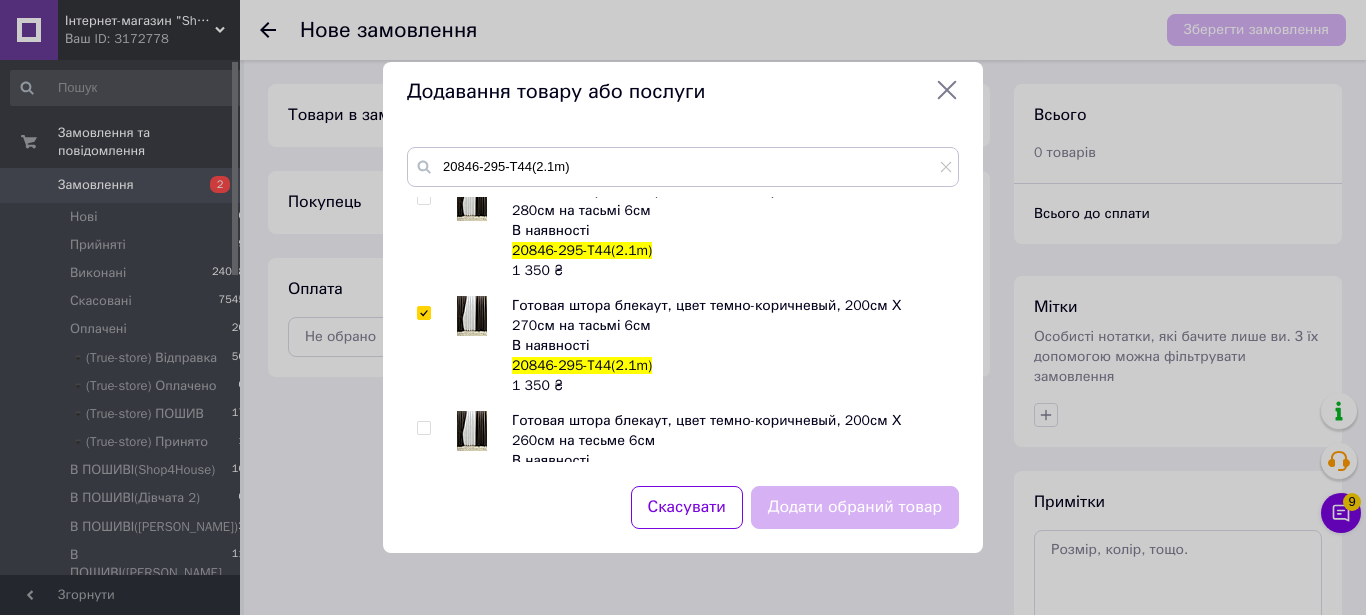 checkbox on "true" 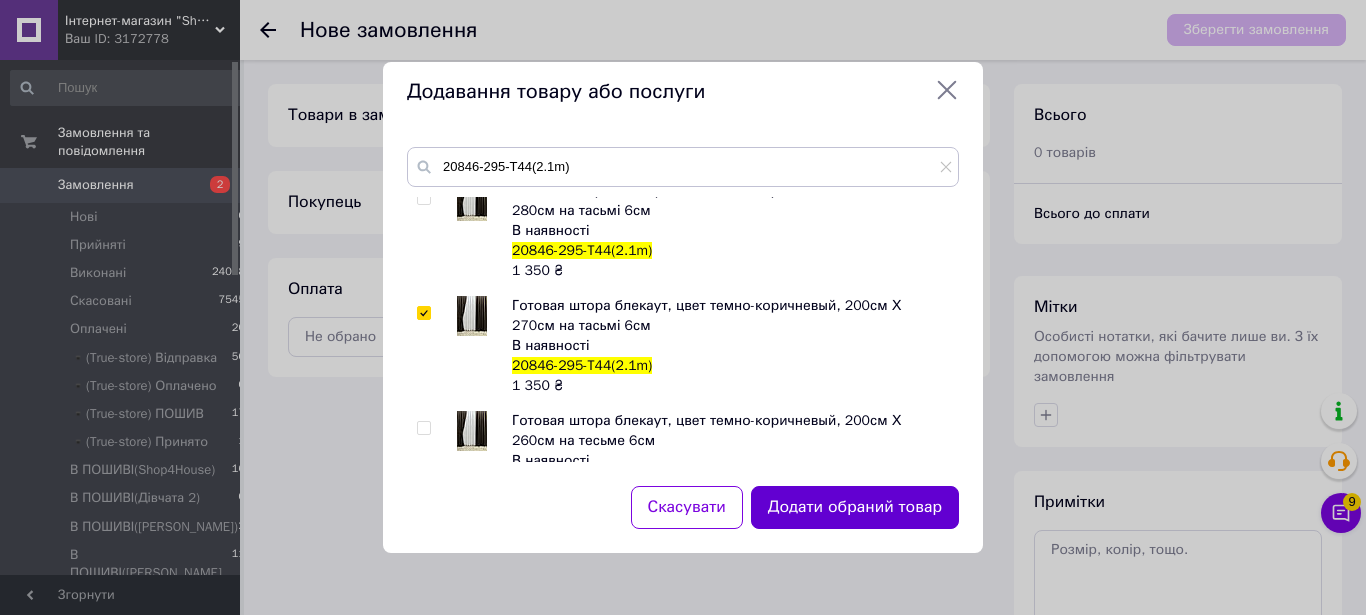 click on "Додати обраний товар" at bounding box center [855, 507] 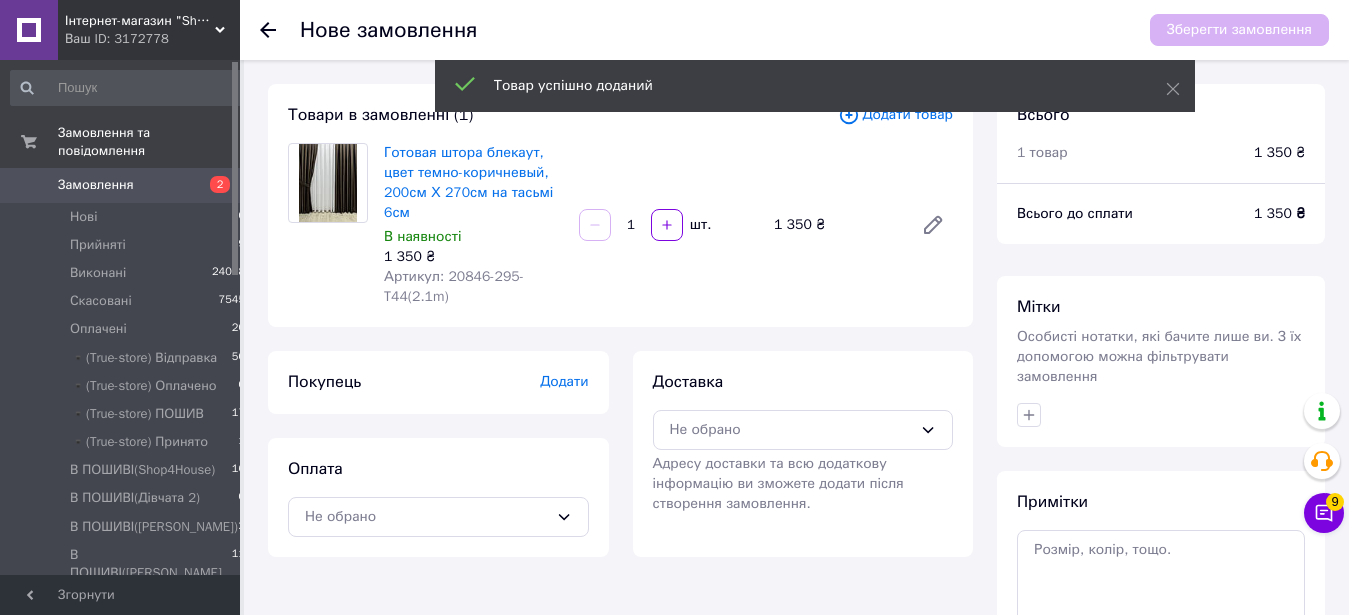 click on "Додати" at bounding box center (564, 382) 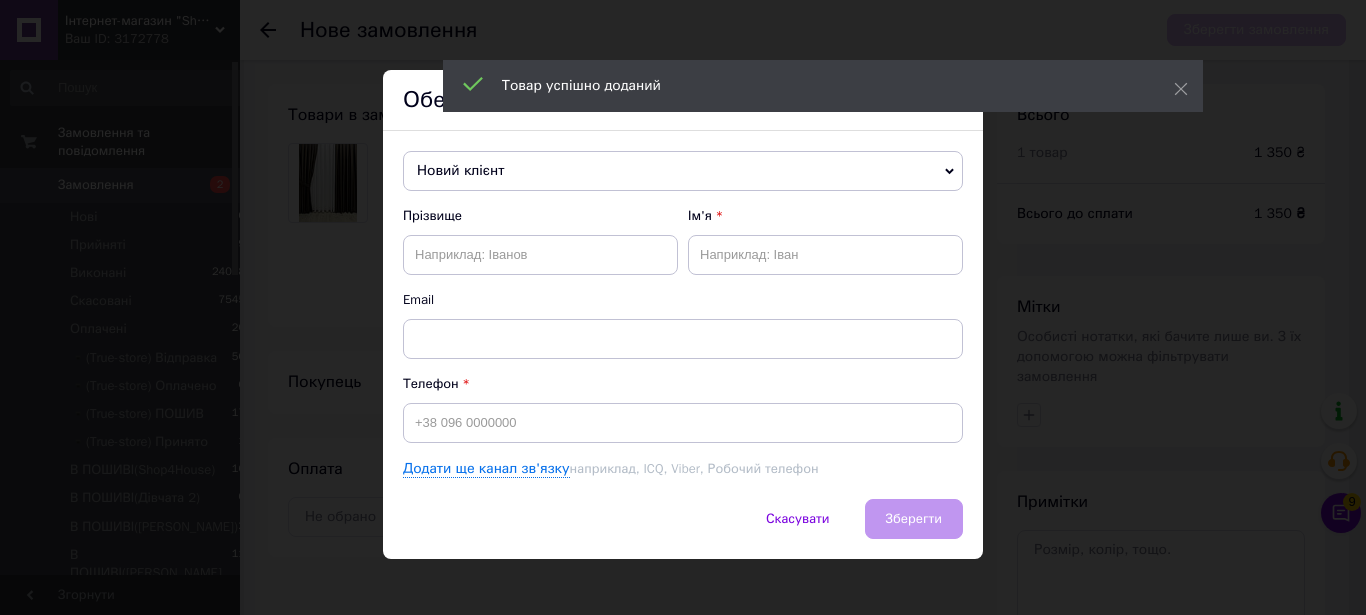 click on "× Оберіть або створіть нового клієнта Новий клієнт Новий клієнт   Прізвище Ім'я Email Телефон Додати ще канал зв'язку    наприклад, ICQ, Viber, Робочий телефон Скасувати   Зберегти" at bounding box center (683, 307) 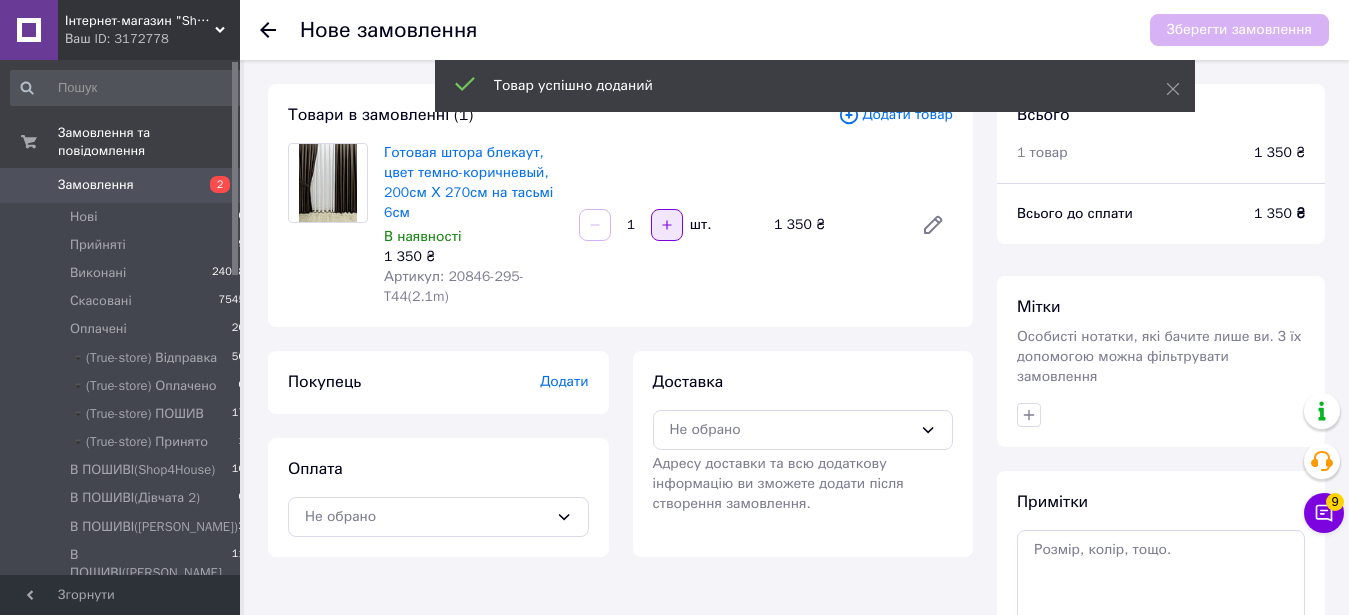 click at bounding box center (667, 225) 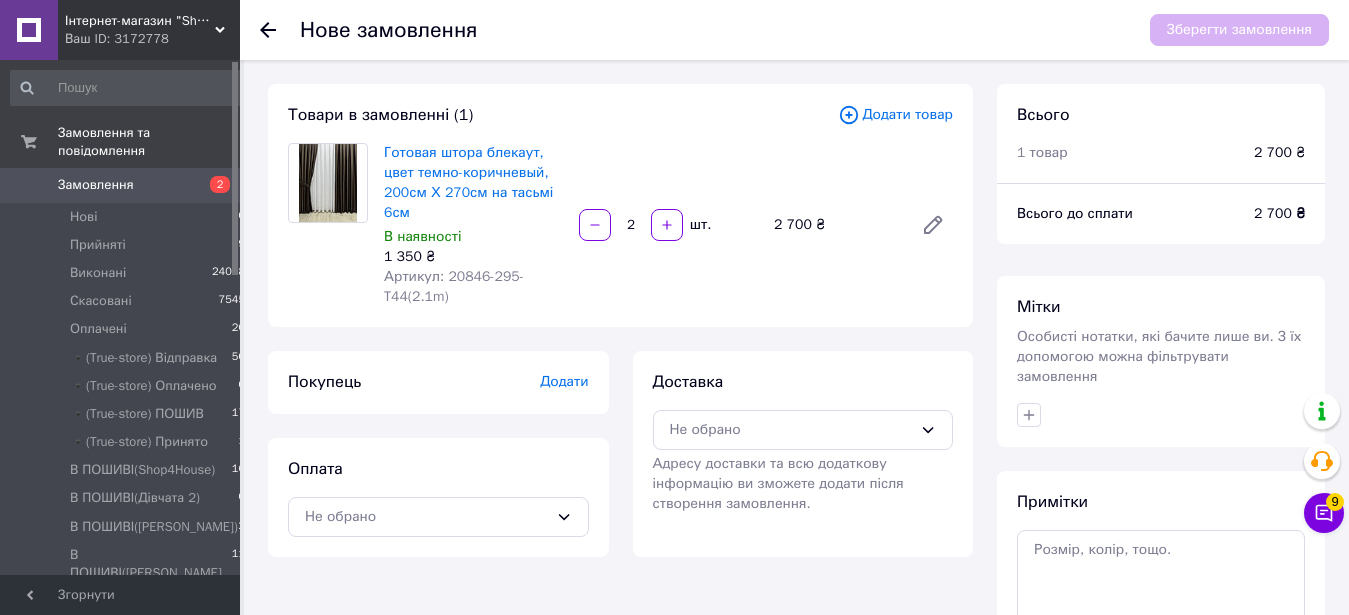 click on "Додати" at bounding box center (564, 381) 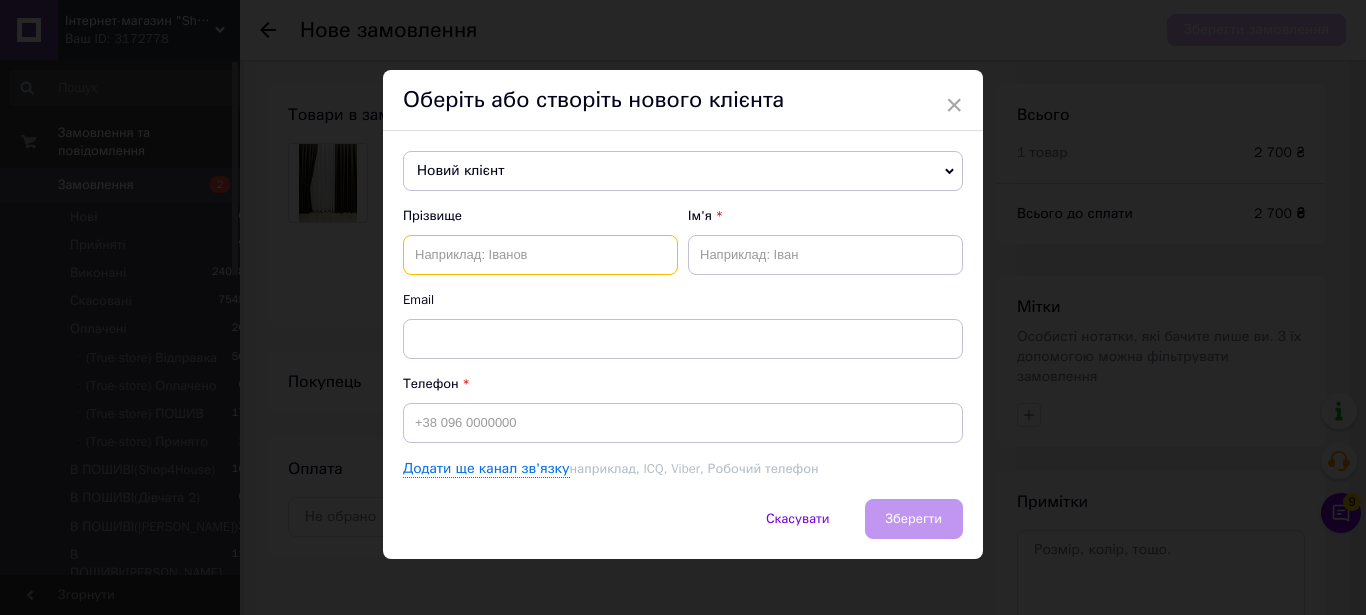 click at bounding box center [540, 255] 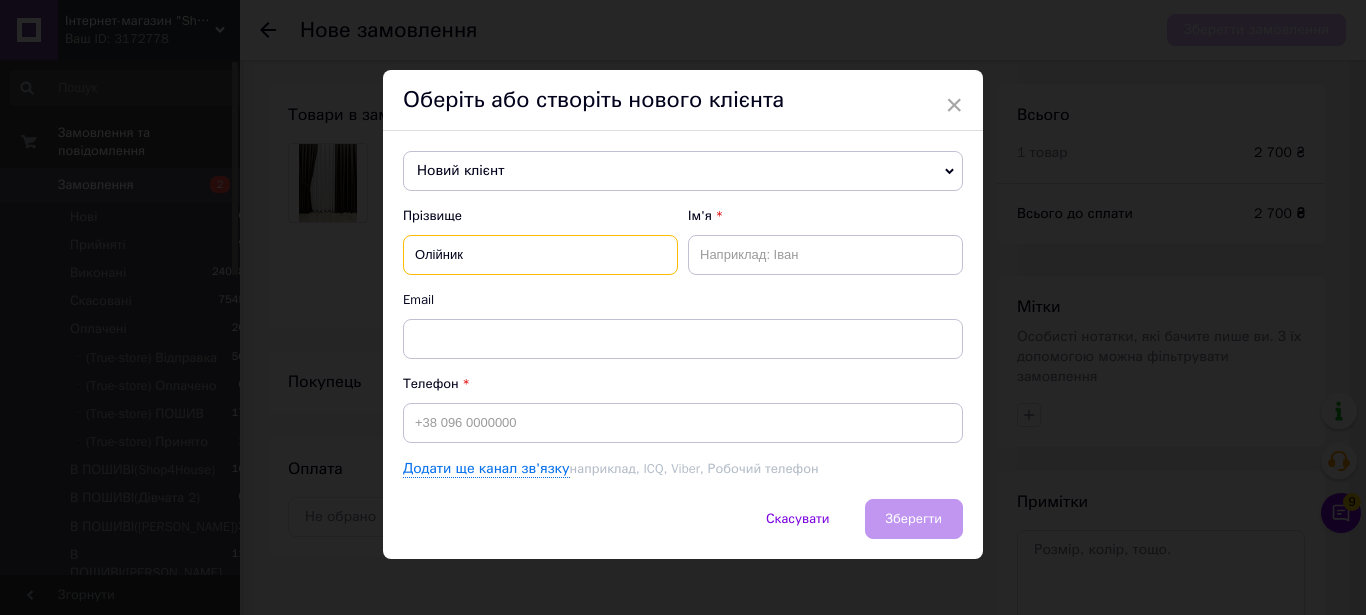 type on "Олійник" 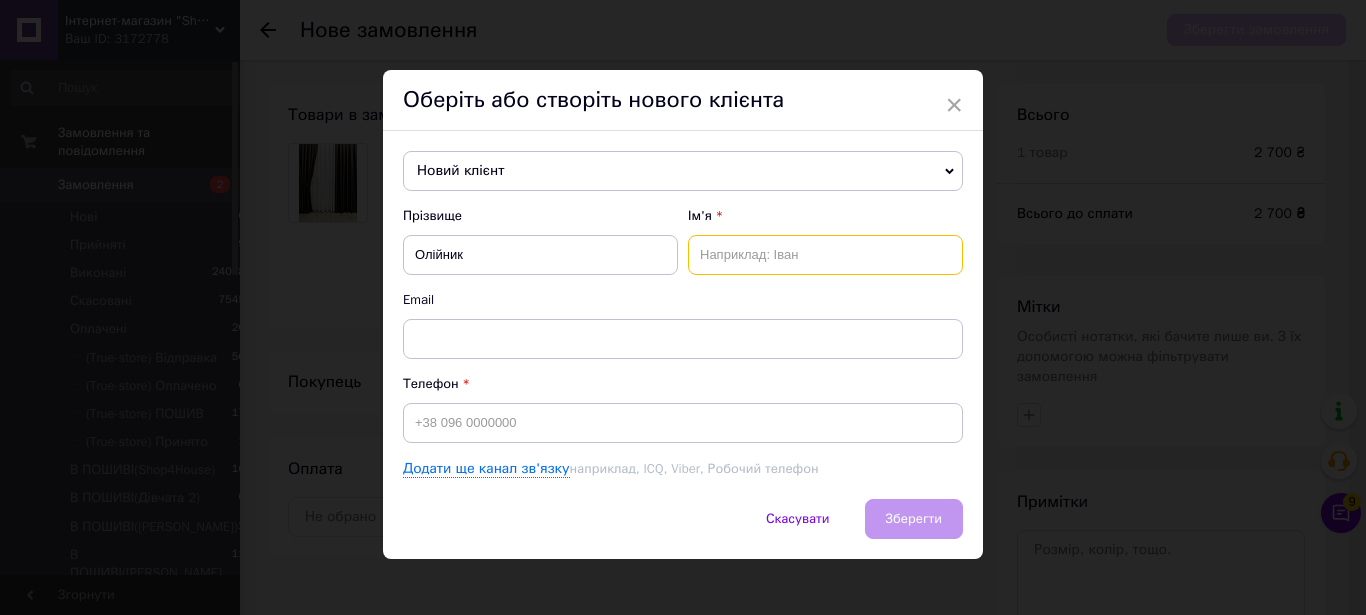 click at bounding box center (825, 255) 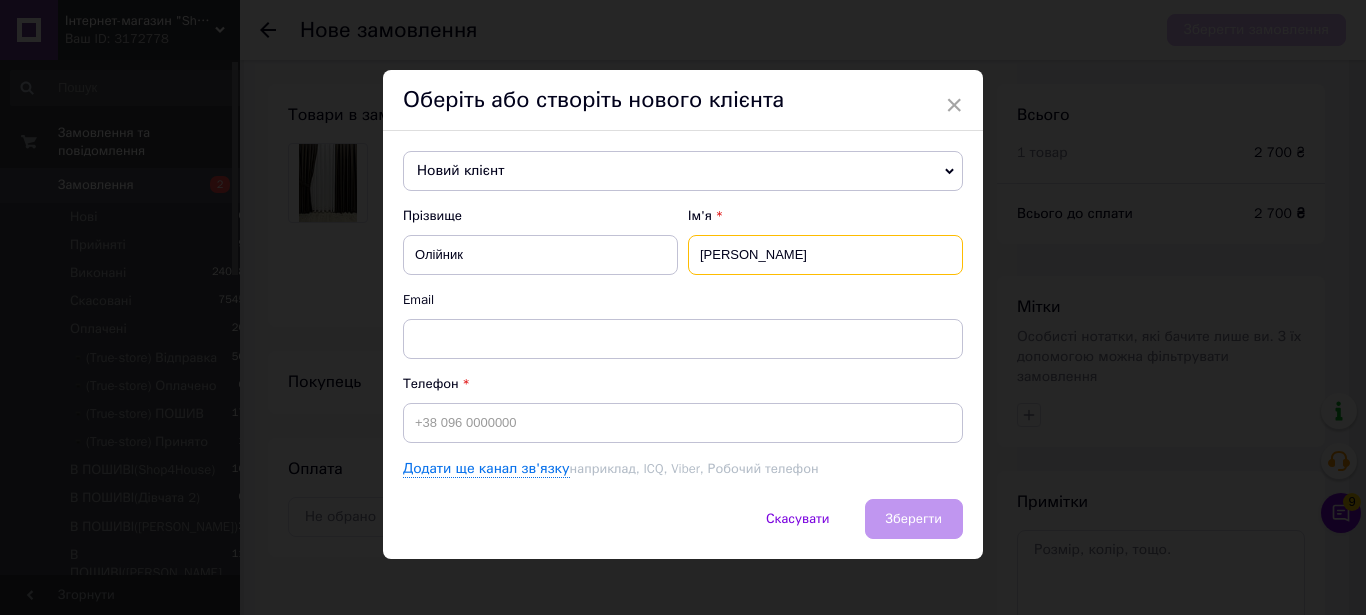 type on "Артур" 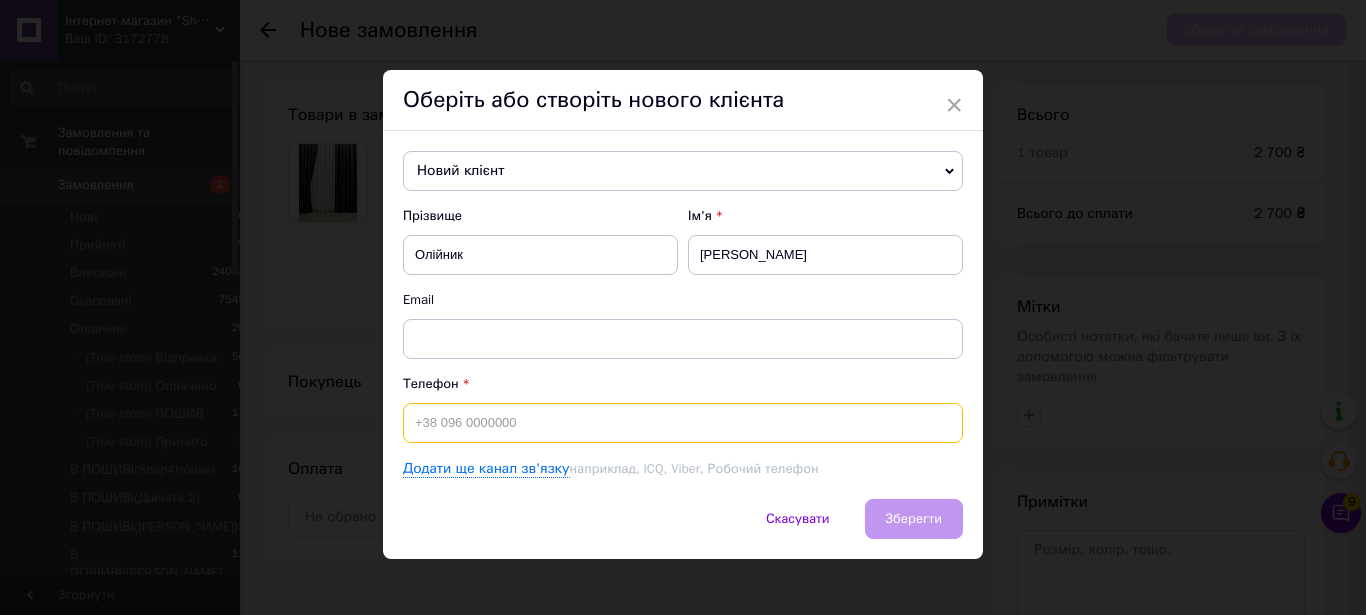 click at bounding box center (683, 423) 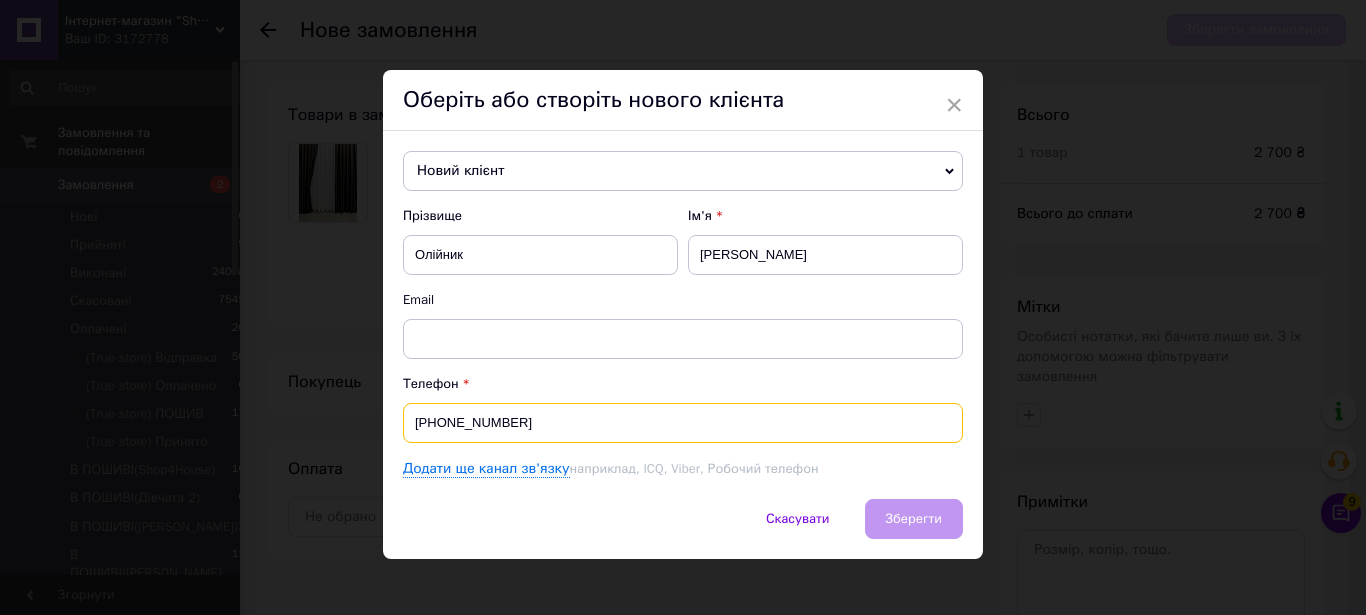 click on "+38097490733" at bounding box center (683, 423) 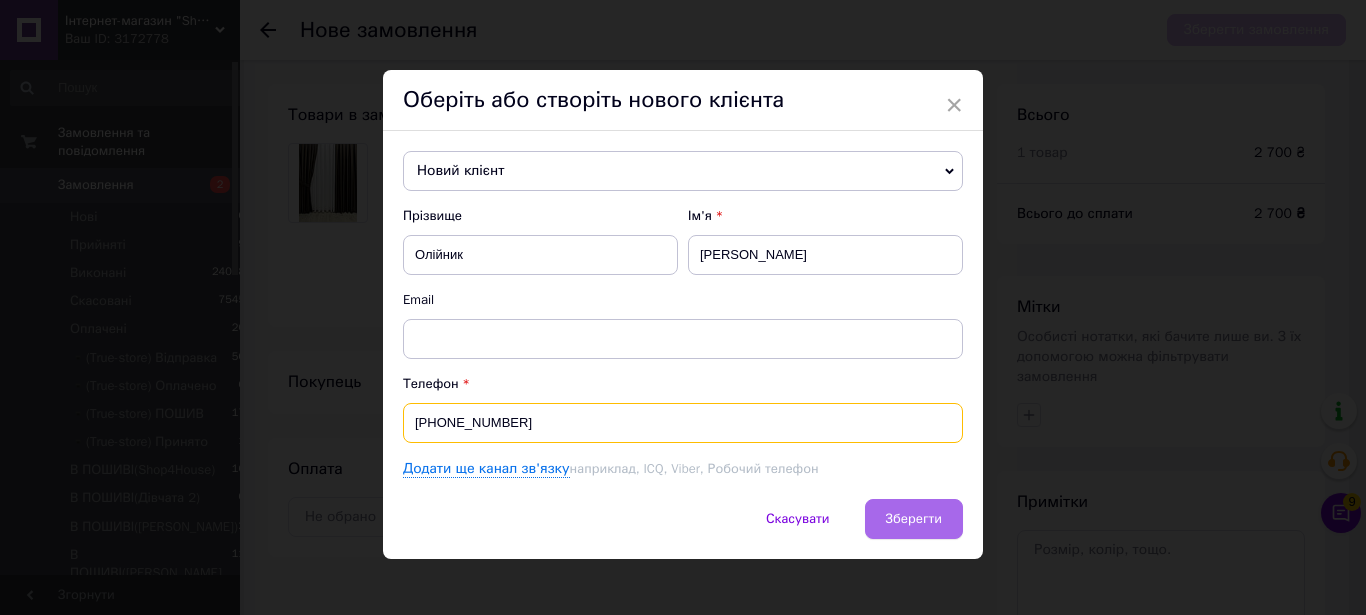 type on "+380974900733" 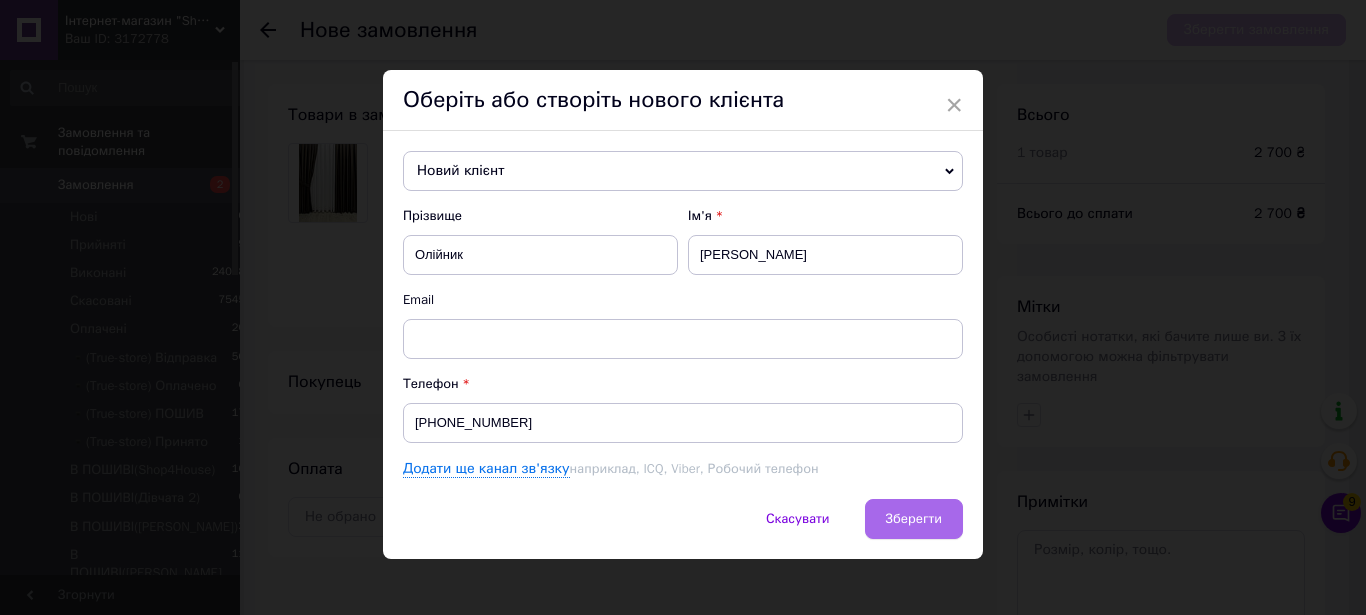 click on "Зберегти" at bounding box center [914, 519] 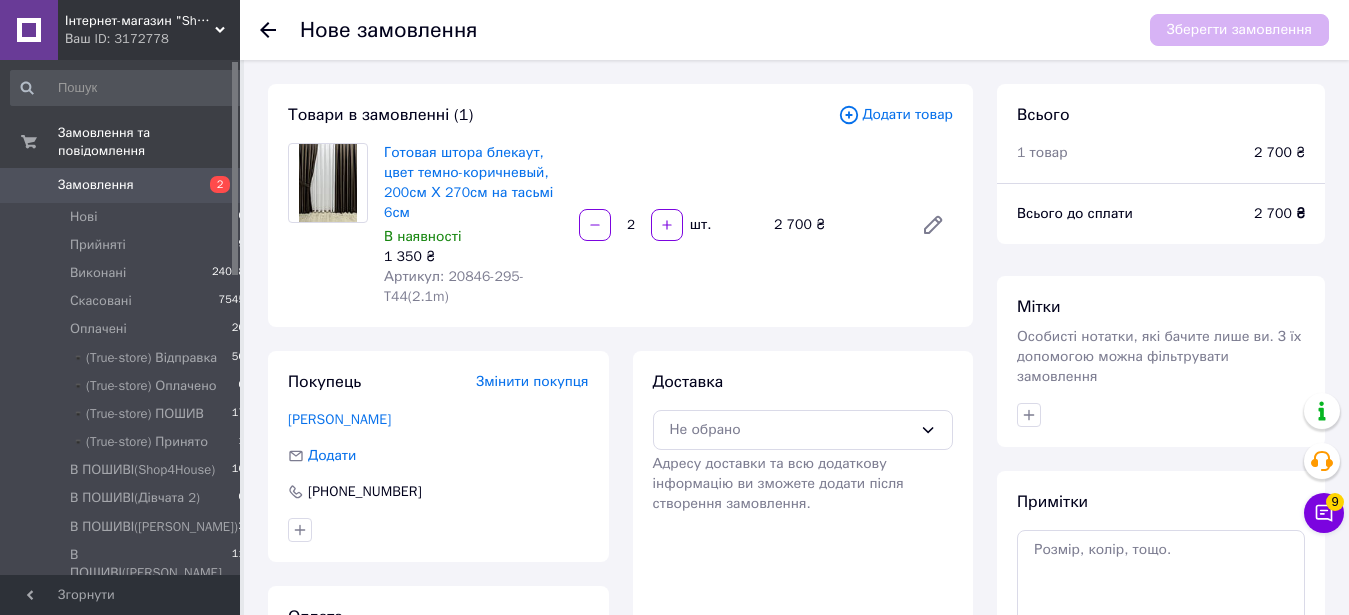 scroll, scrollTop: 209, scrollLeft: 0, axis: vertical 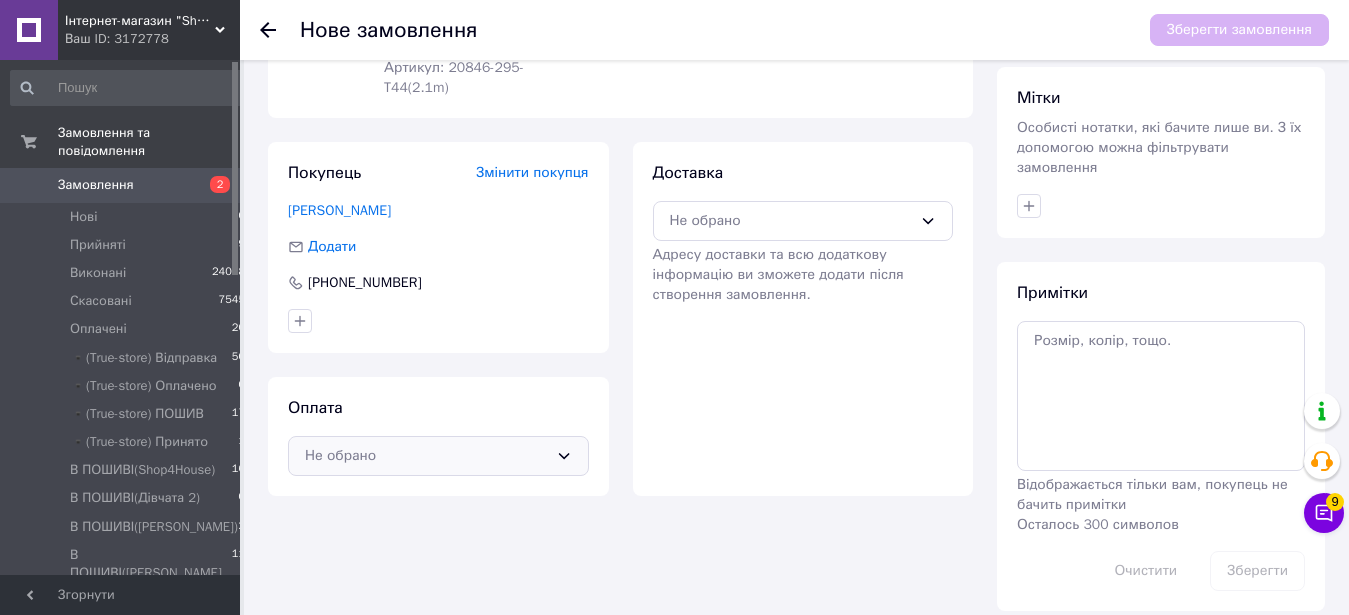 click 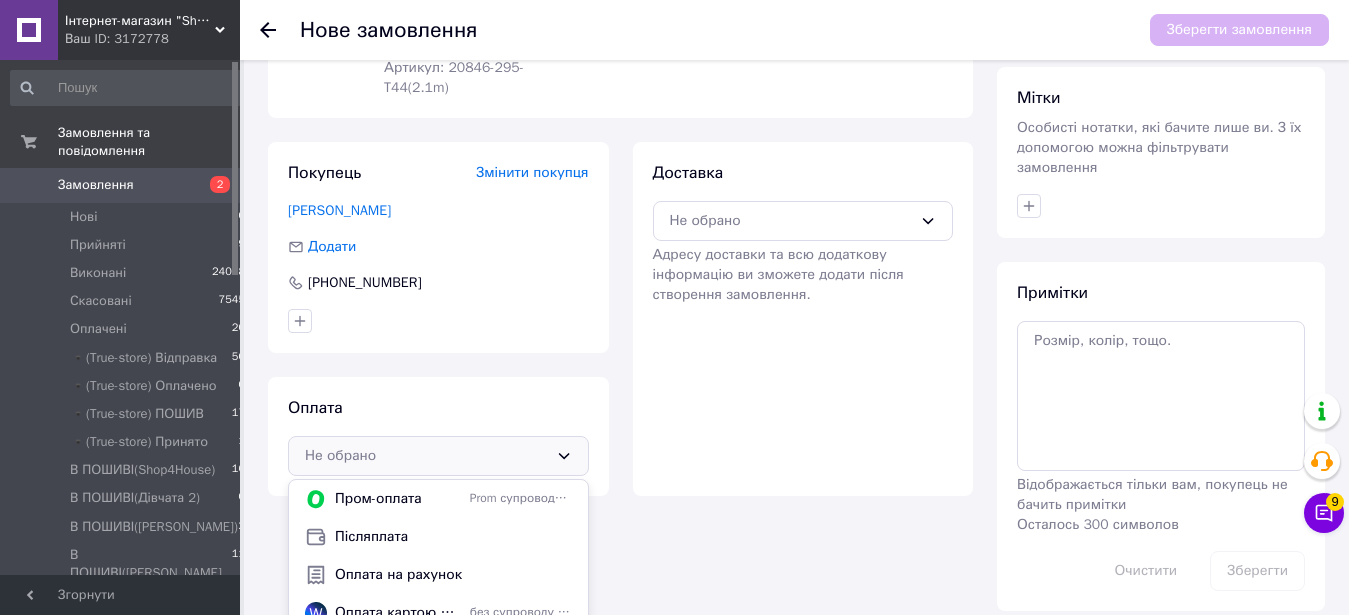 scroll, scrollTop: 247, scrollLeft: 0, axis: vertical 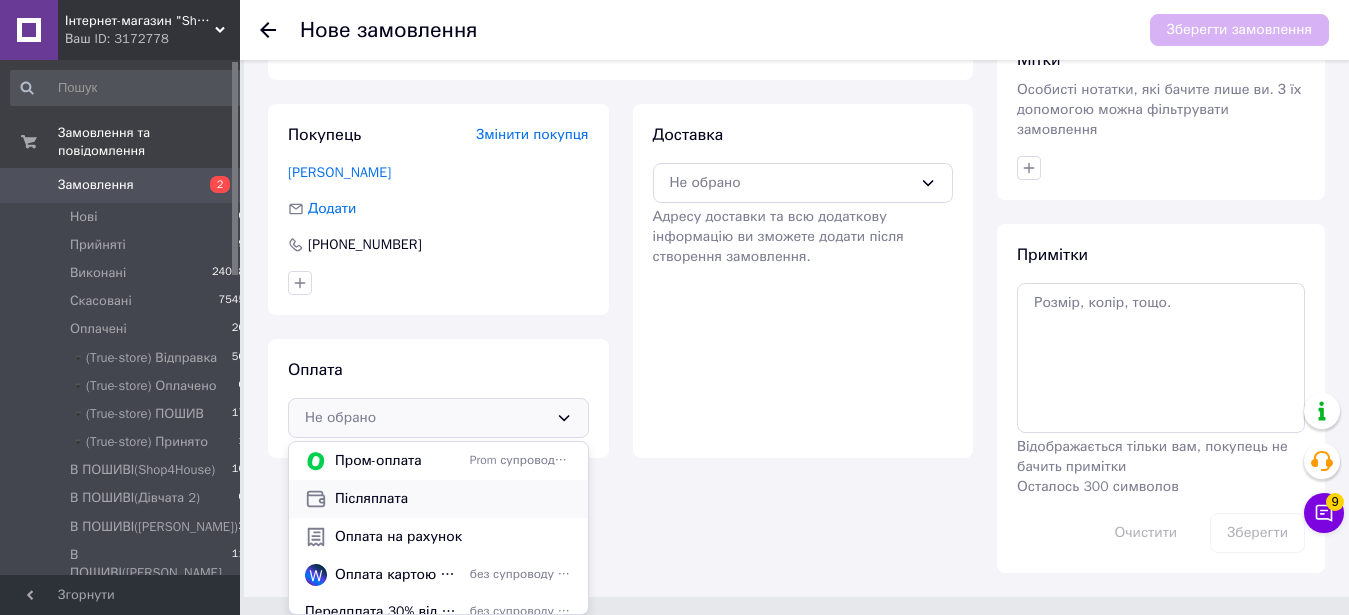 click on "Післяплата" at bounding box center (453, 499) 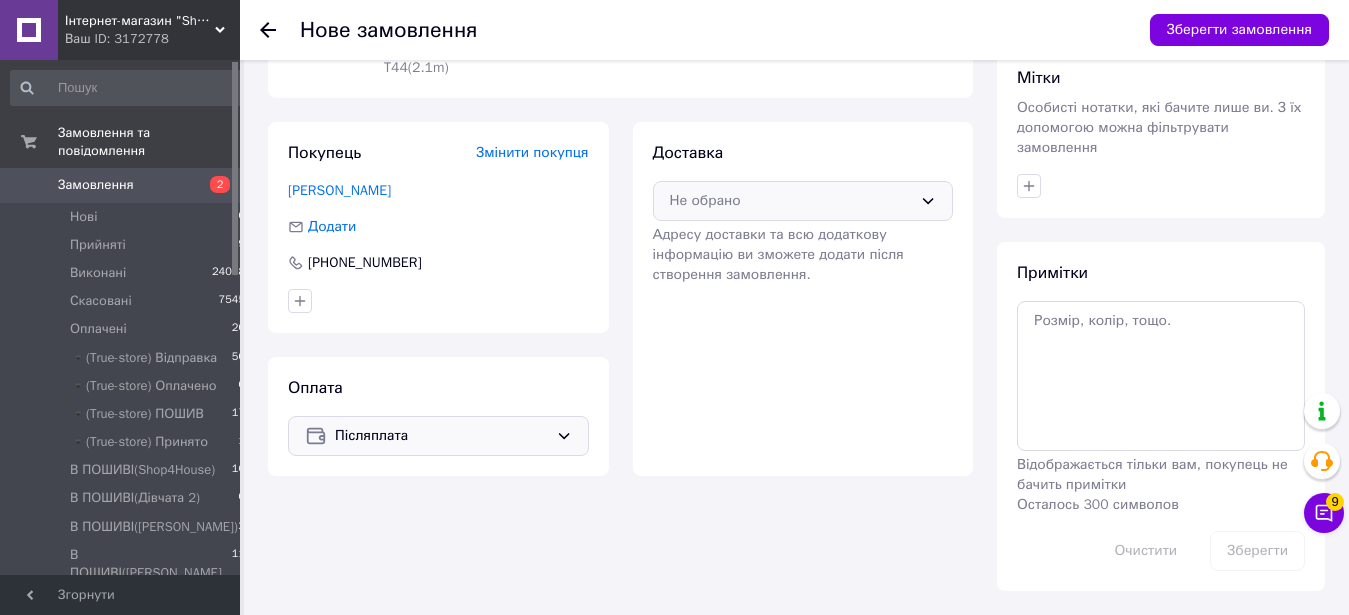 scroll, scrollTop: 209, scrollLeft: 0, axis: vertical 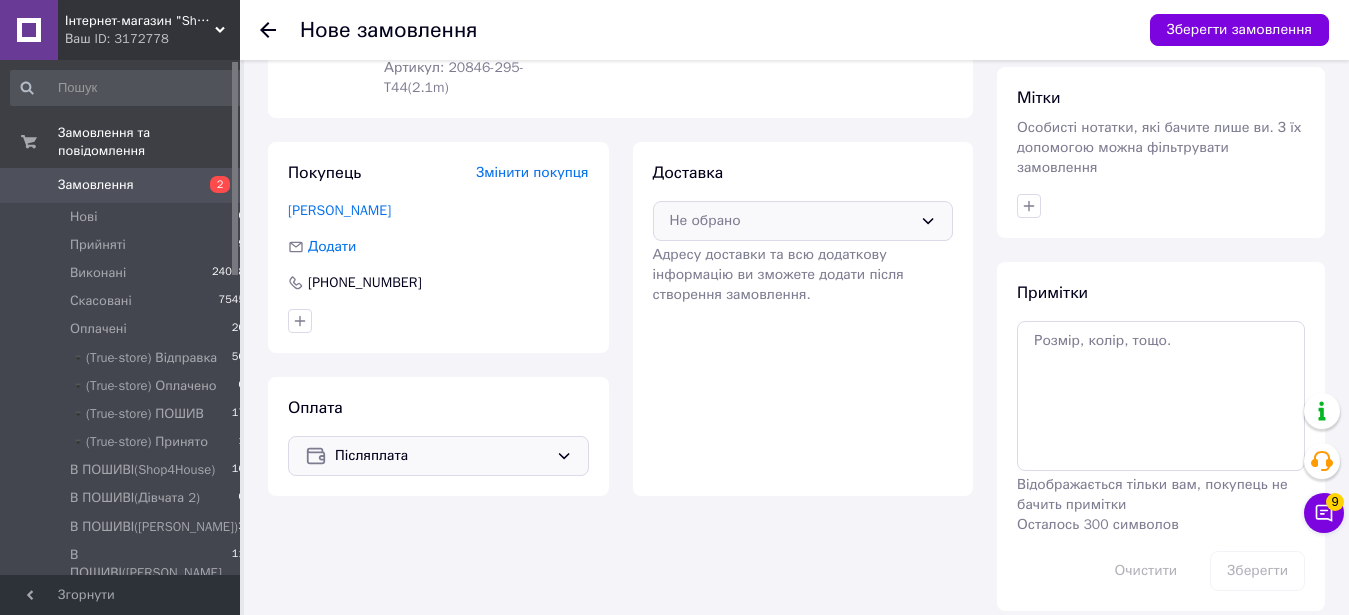 click on "Не обрано" at bounding box center [803, 221] 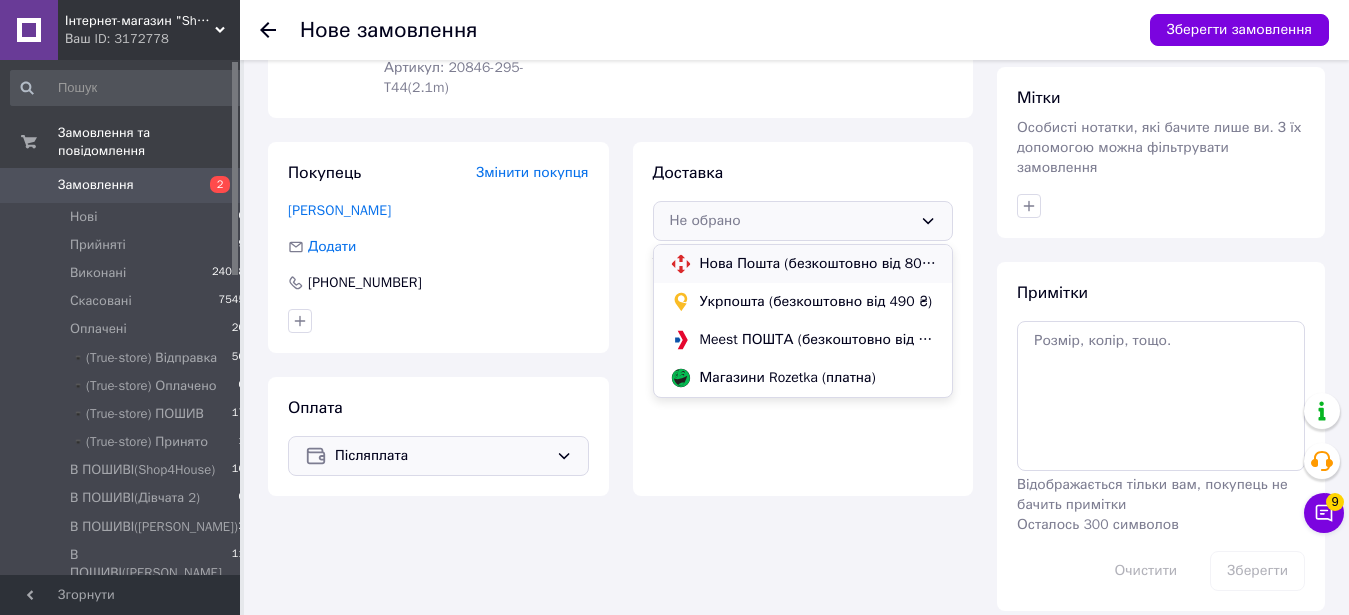 click on "Нова Пошта (безкоштовно від 8000 ₴)" at bounding box center [803, 264] 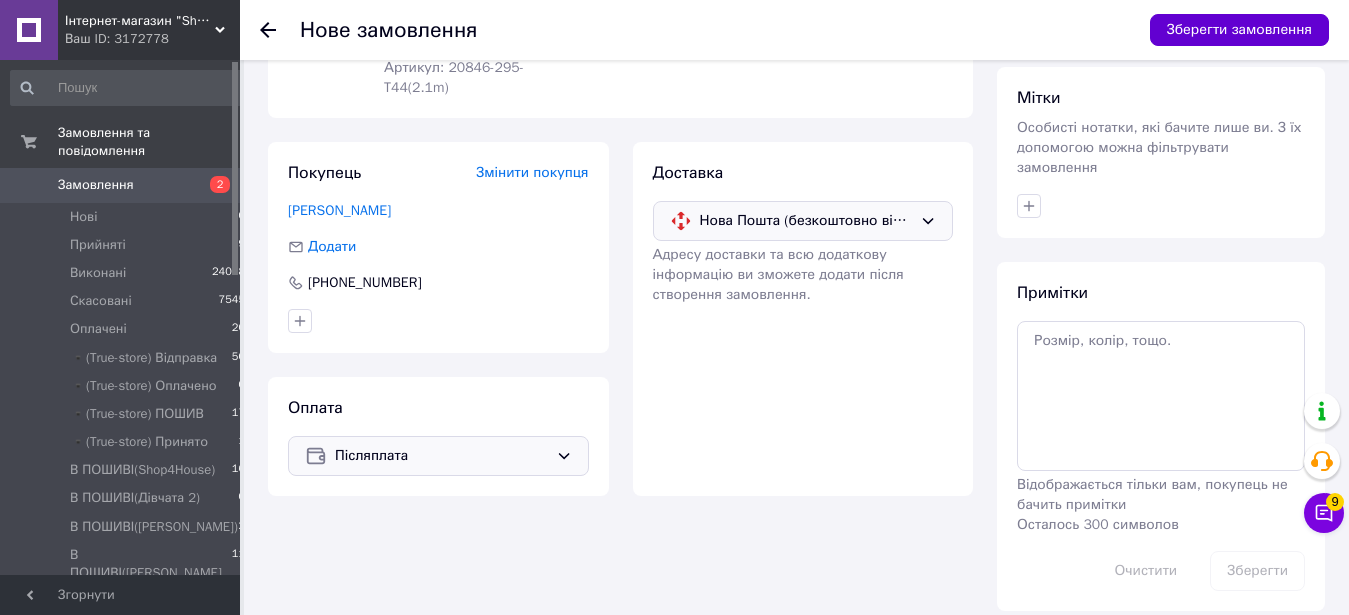 click on "Зберегти замовлення" at bounding box center [1239, 30] 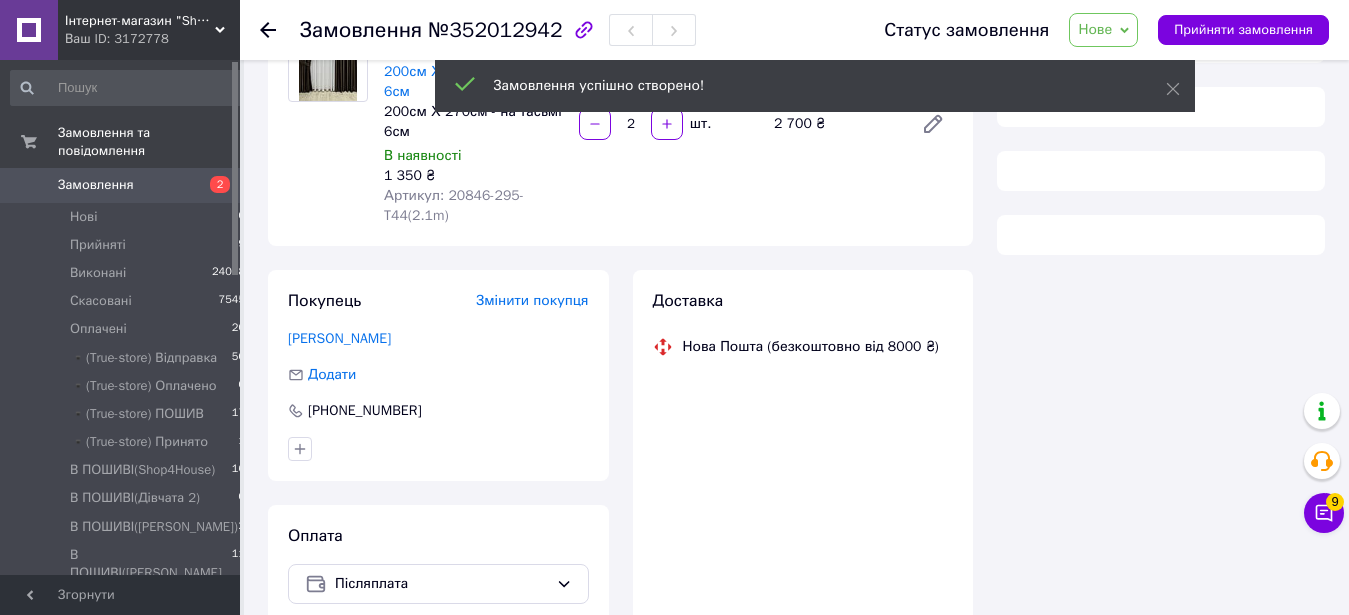 click on "Нове" at bounding box center [1103, 30] 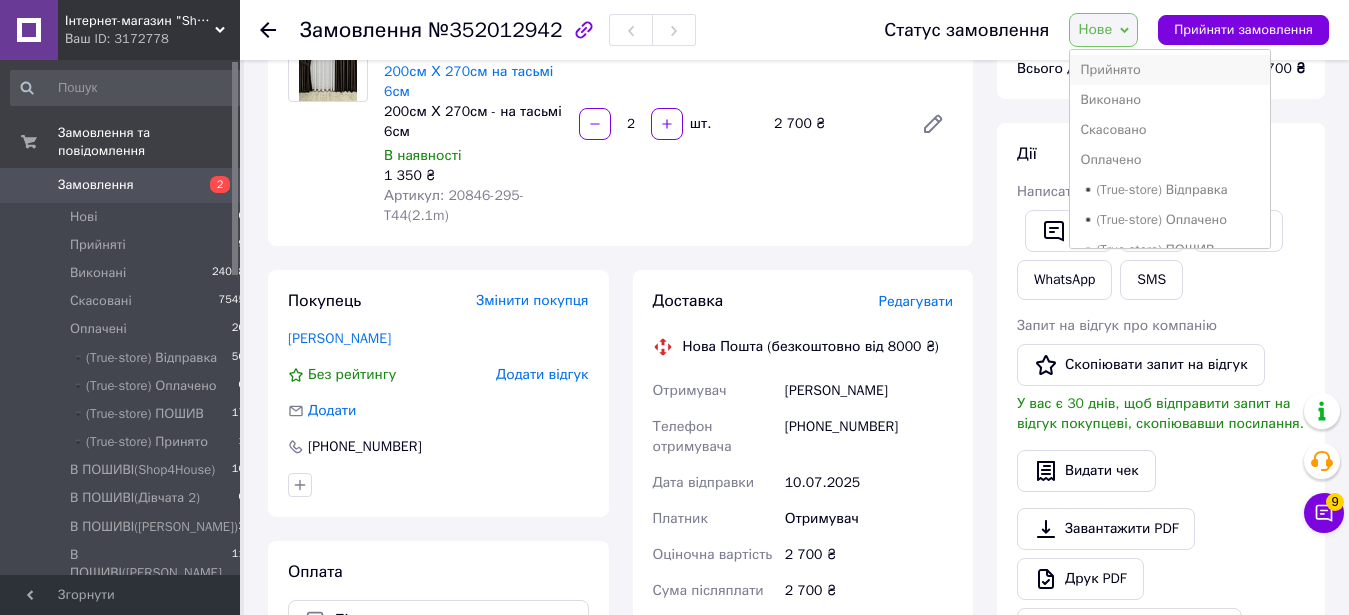 click on "Прийнято" at bounding box center [1170, 70] 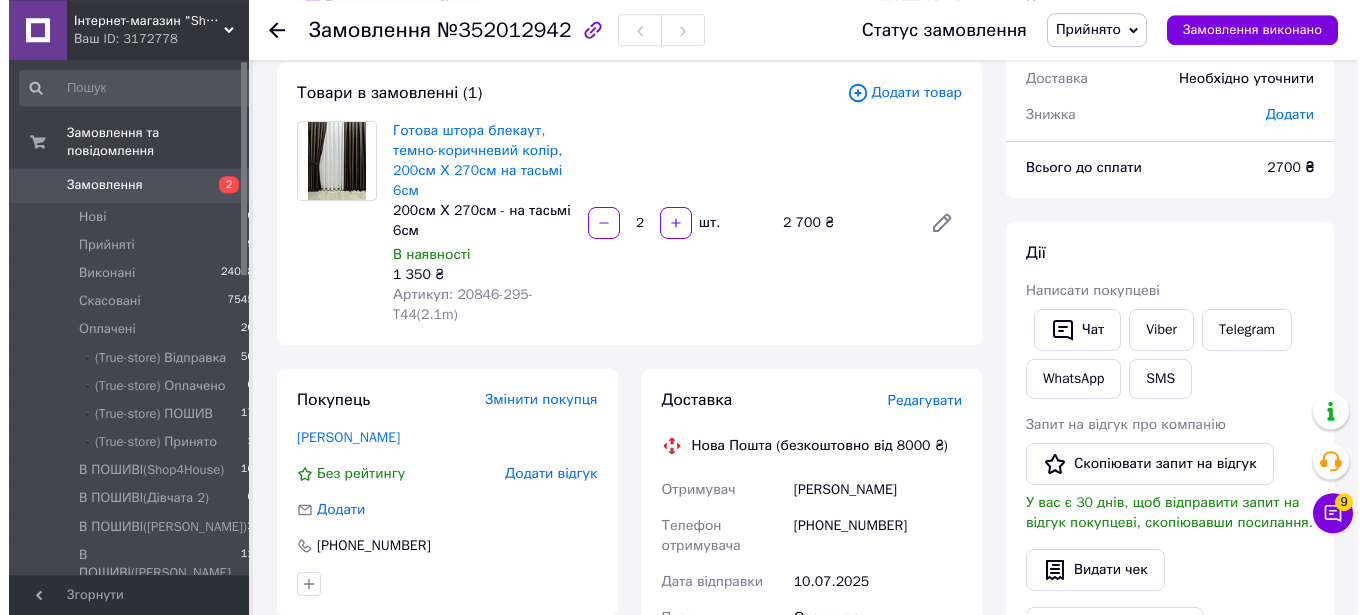 scroll, scrollTop: 306, scrollLeft: 0, axis: vertical 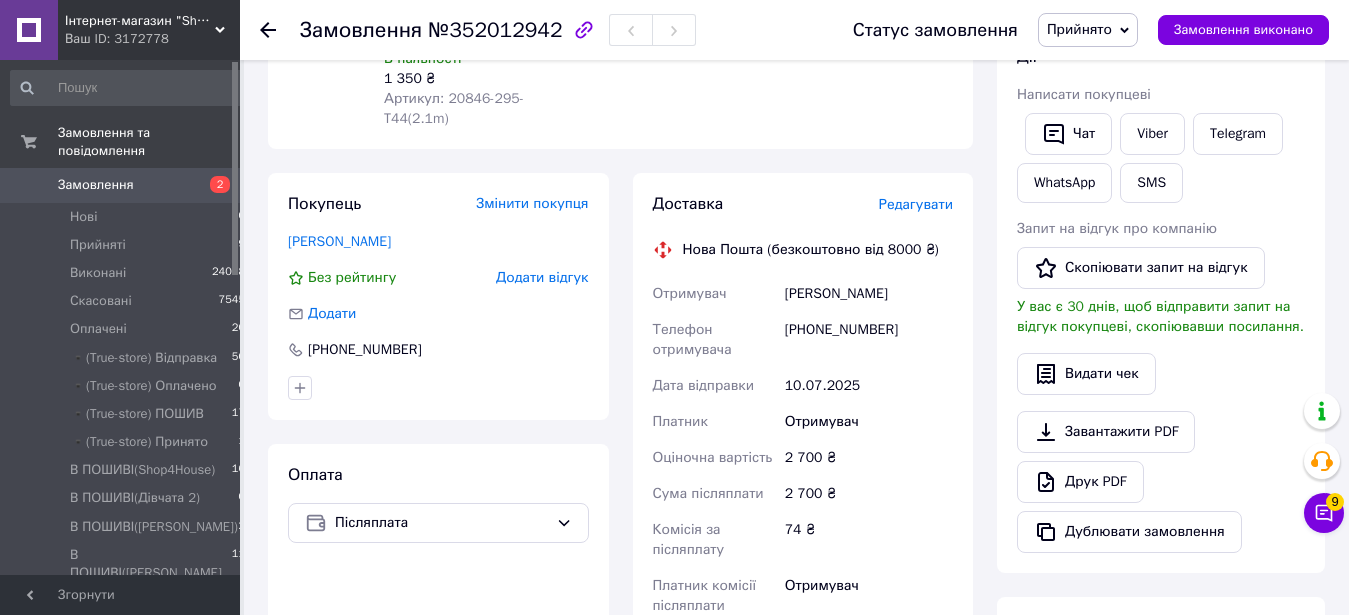 click on "Редагувати" at bounding box center (916, 204) 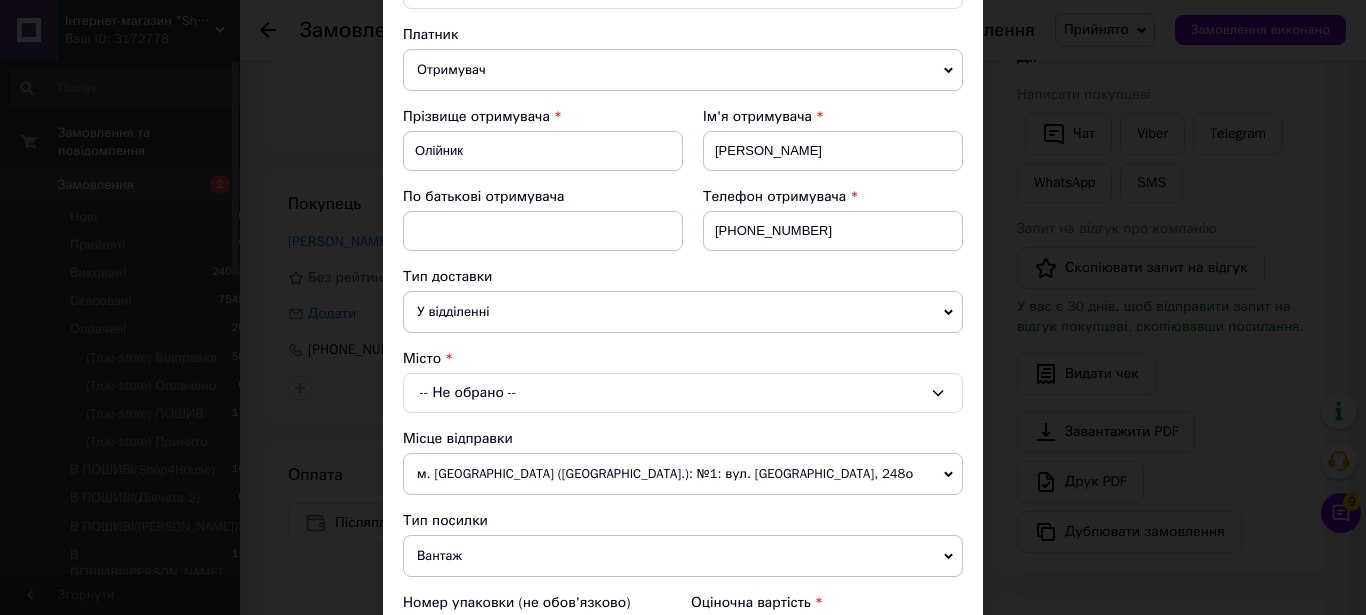 scroll, scrollTop: 342, scrollLeft: 0, axis: vertical 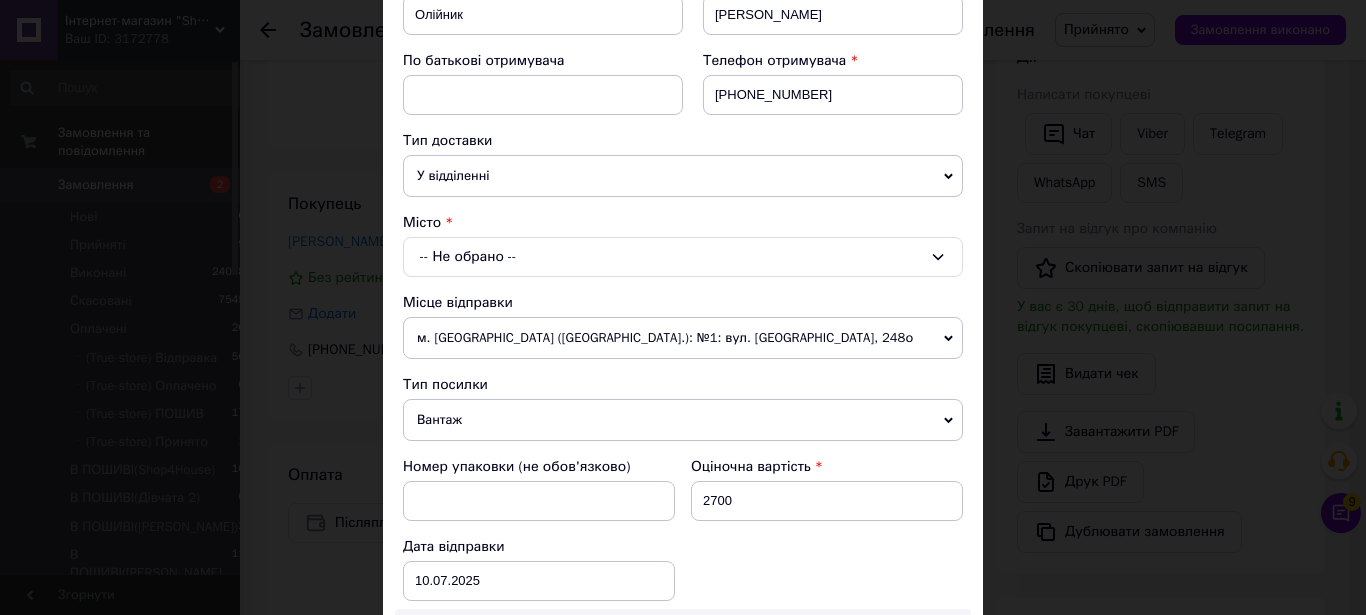 click on "-- Не обрано --" at bounding box center (683, 257) 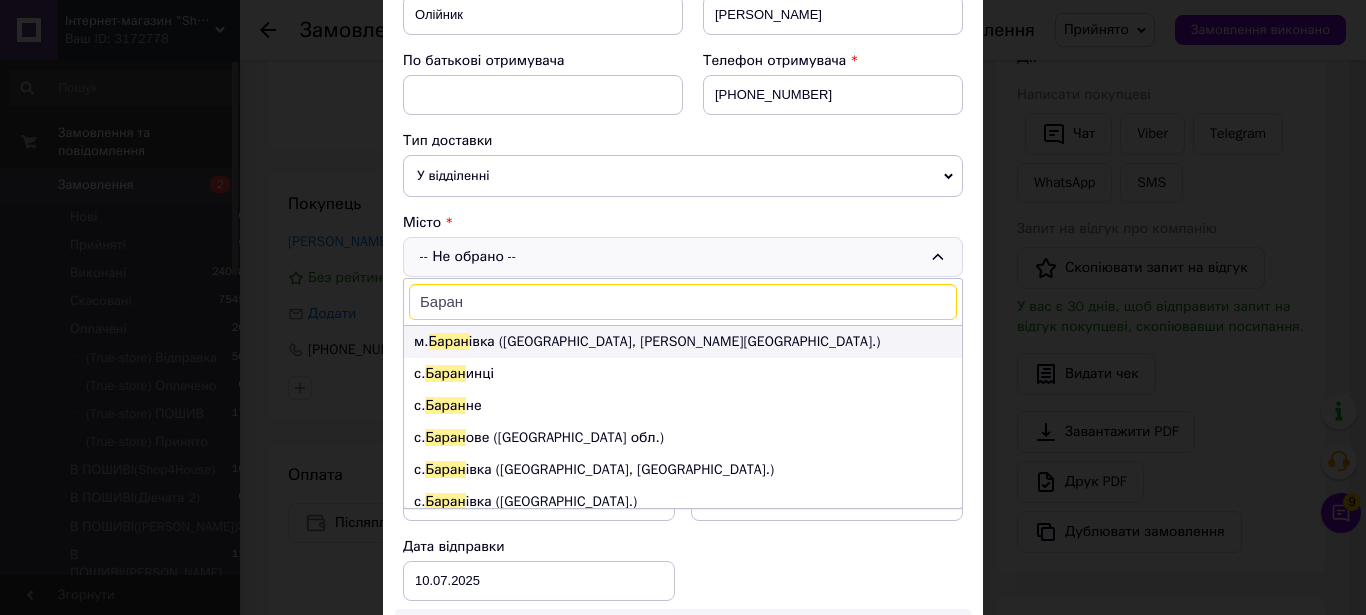 type on "Баран" 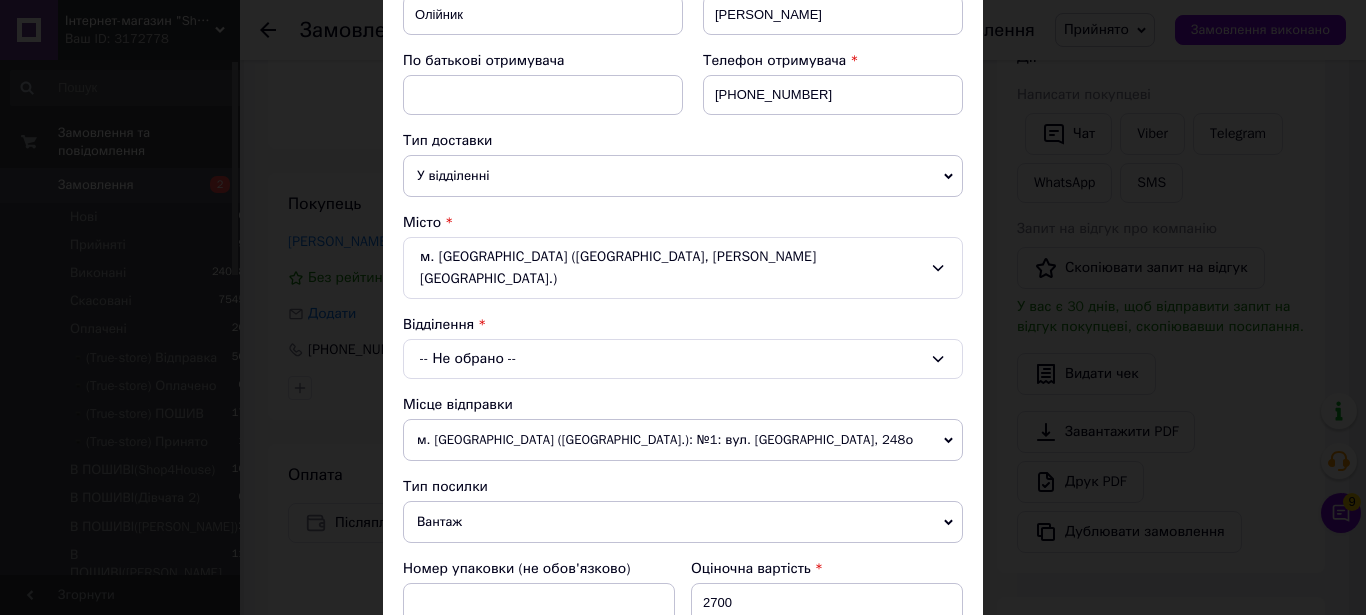 click on "-- Не обрано --" at bounding box center (683, 359) 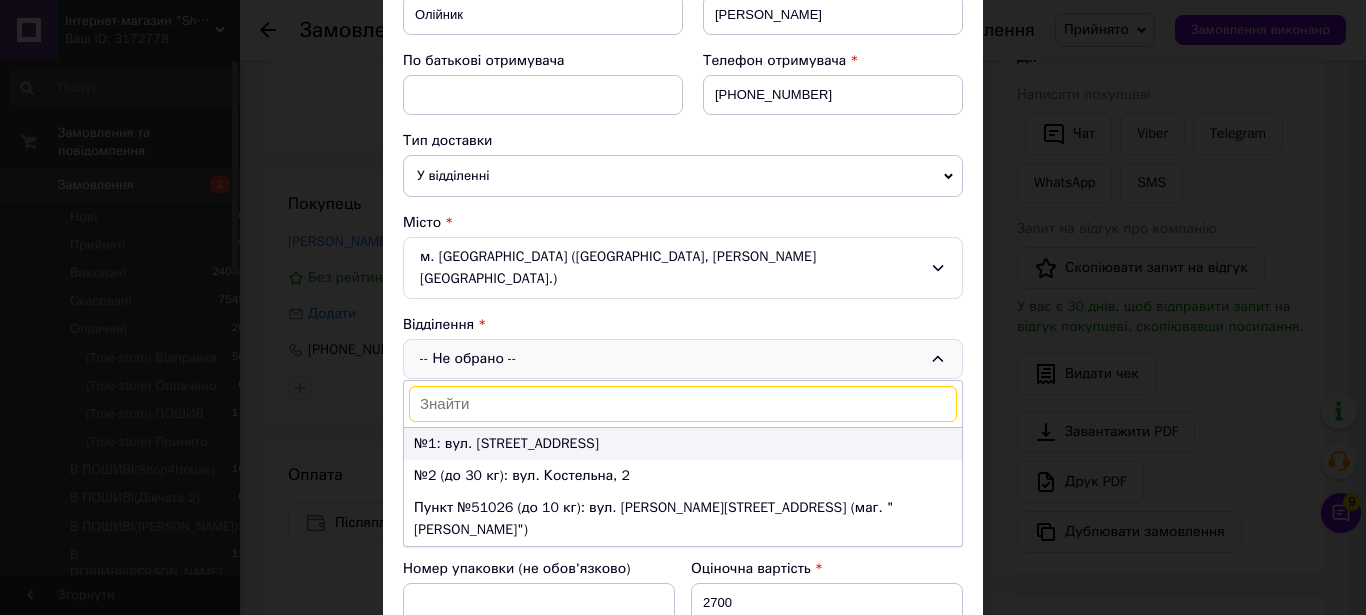 click on "№1: вул. Звягельська, 28" at bounding box center (683, 444) 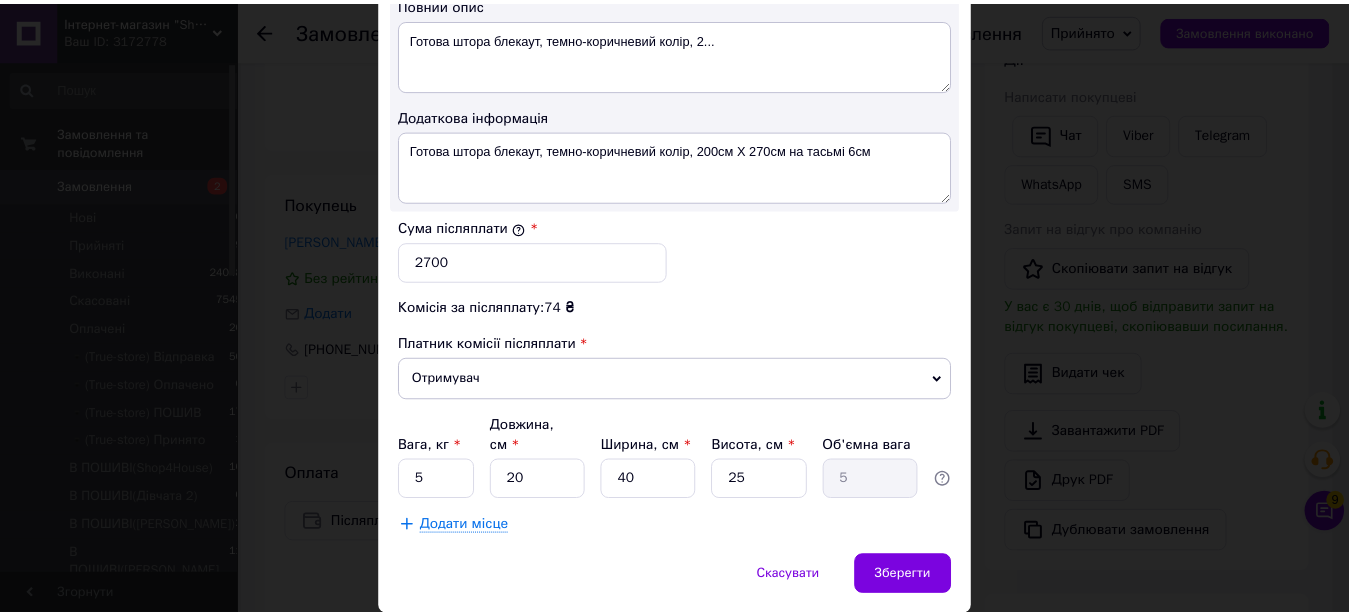 scroll, scrollTop: 1135, scrollLeft: 0, axis: vertical 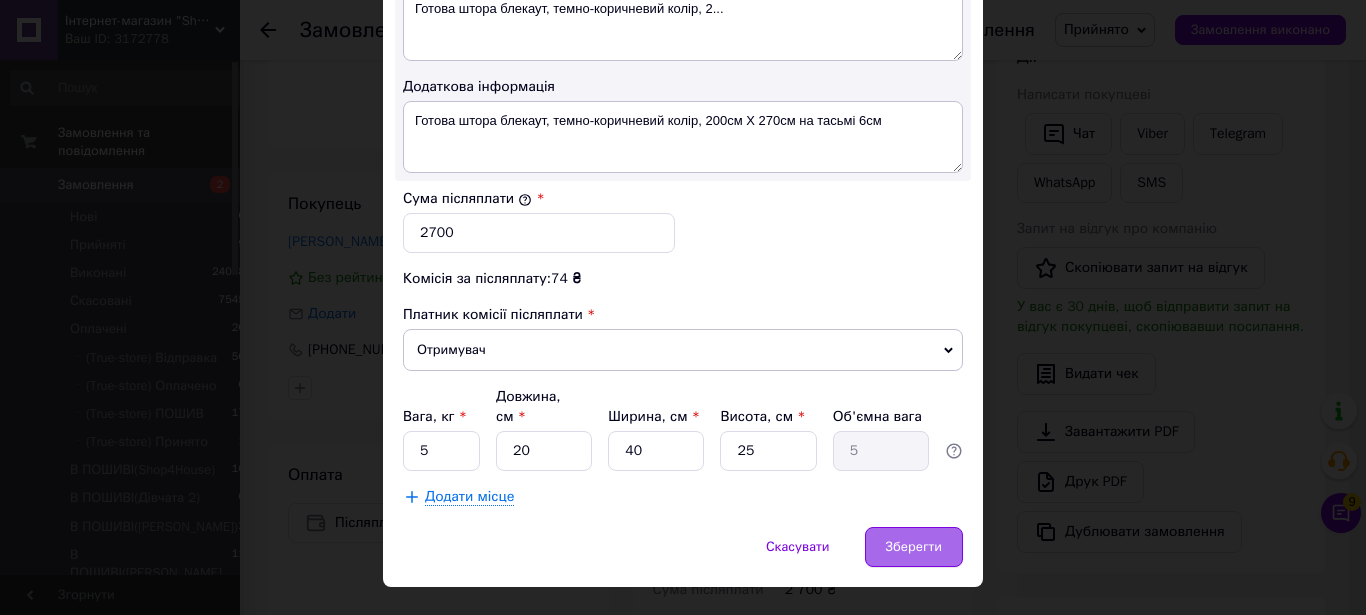 click on "Зберегти" at bounding box center (914, 547) 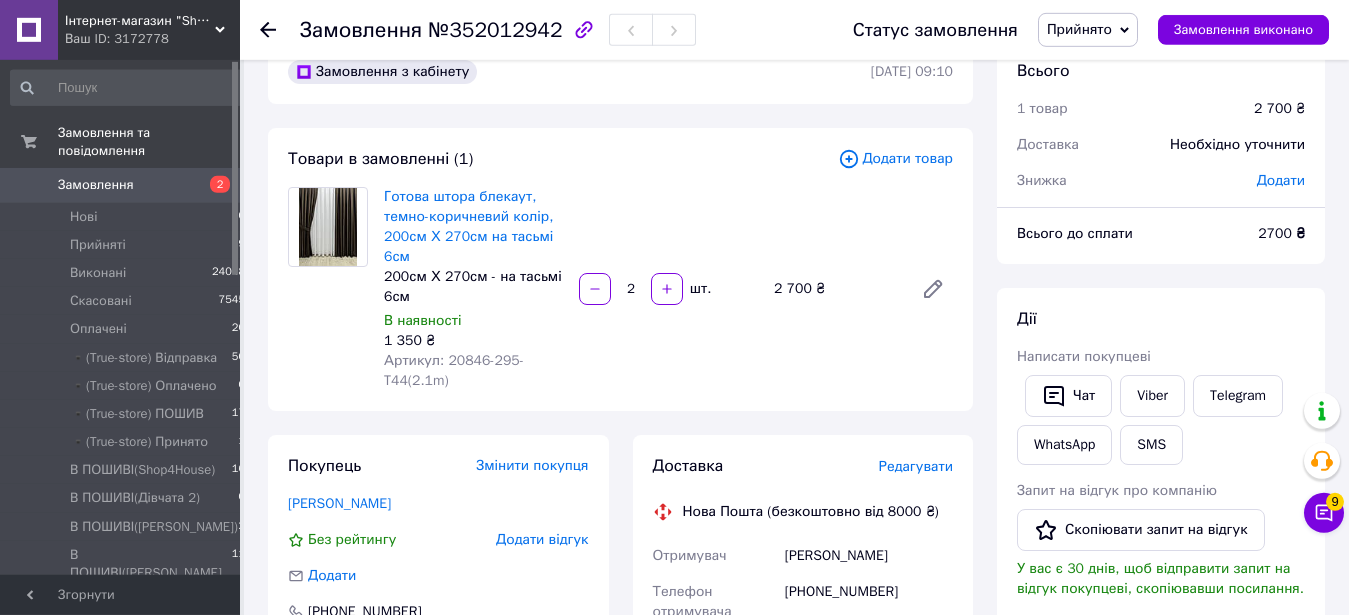 scroll, scrollTop: 0, scrollLeft: 0, axis: both 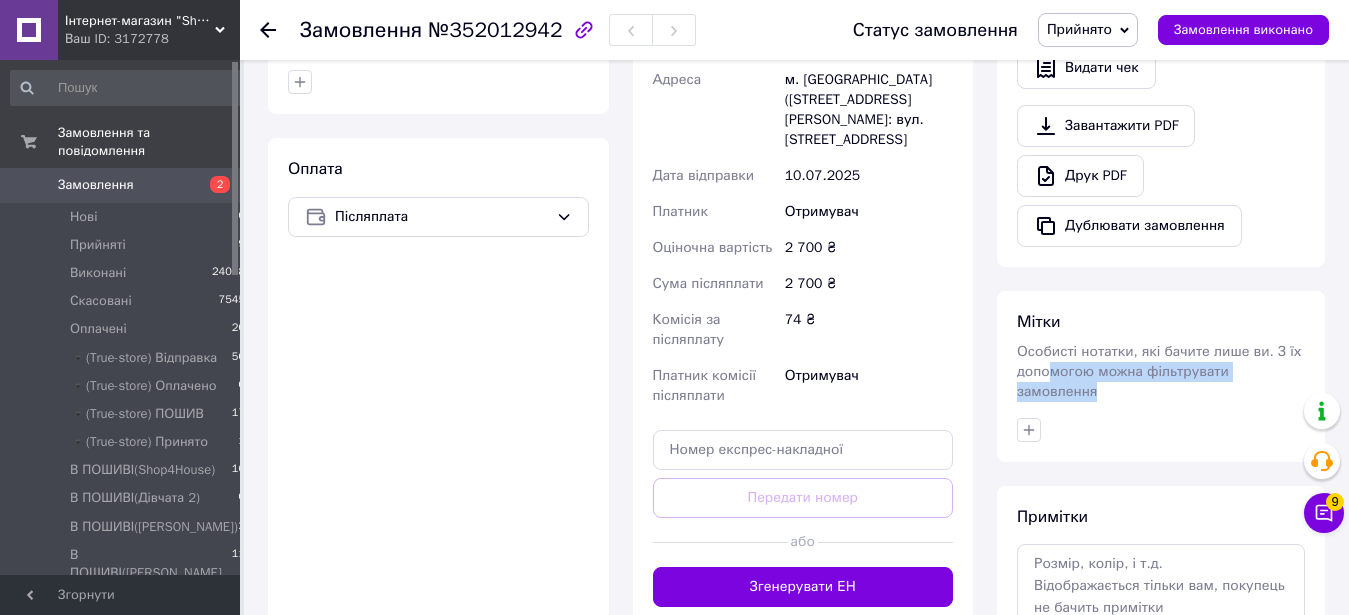 click on "Мітки Особисті нотатки, які бачите лише ви. З їх допомогою можна фільтрувати замовлення" at bounding box center [1161, 376] 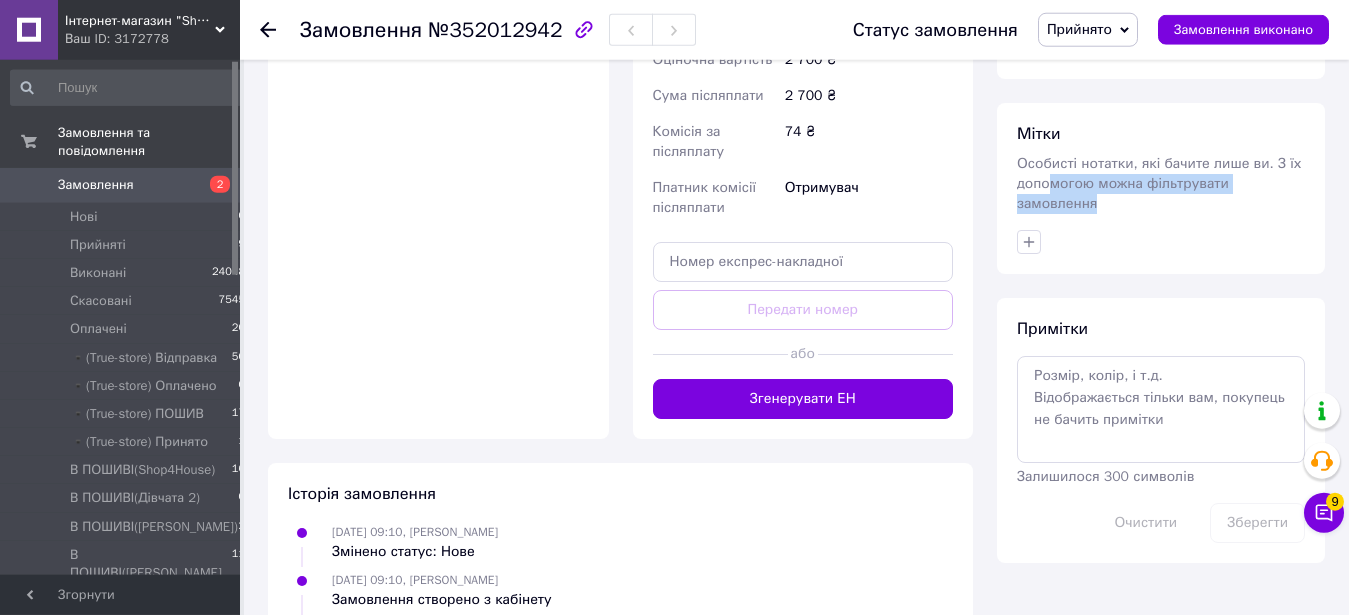 scroll, scrollTop: 816, scrollLeft: 0, axis: vertical 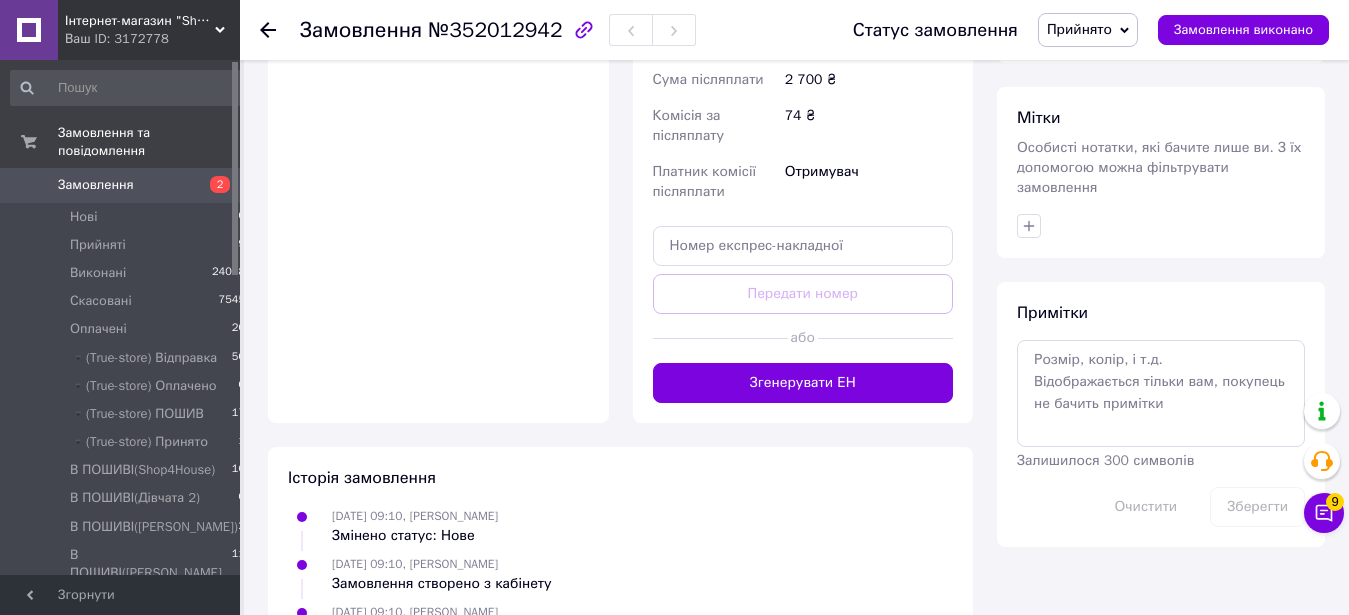 click on "Залишилося 300 символів" at bounding box center [1105, 460] 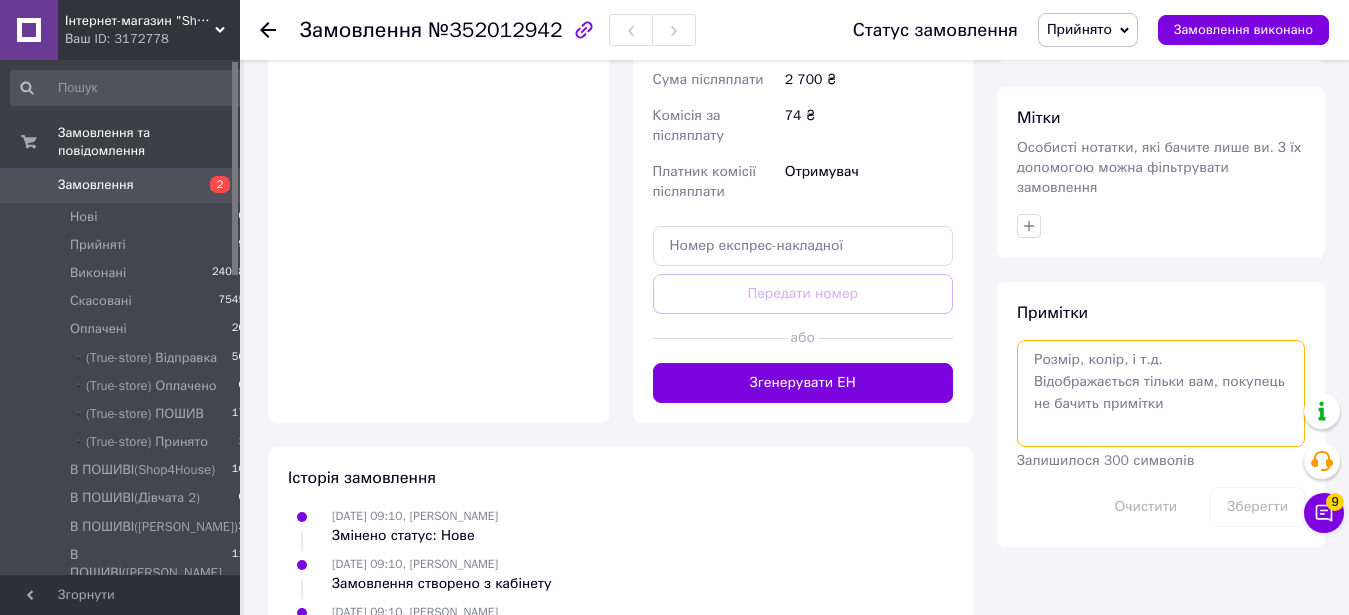 click at bounding box center (1161, 393) 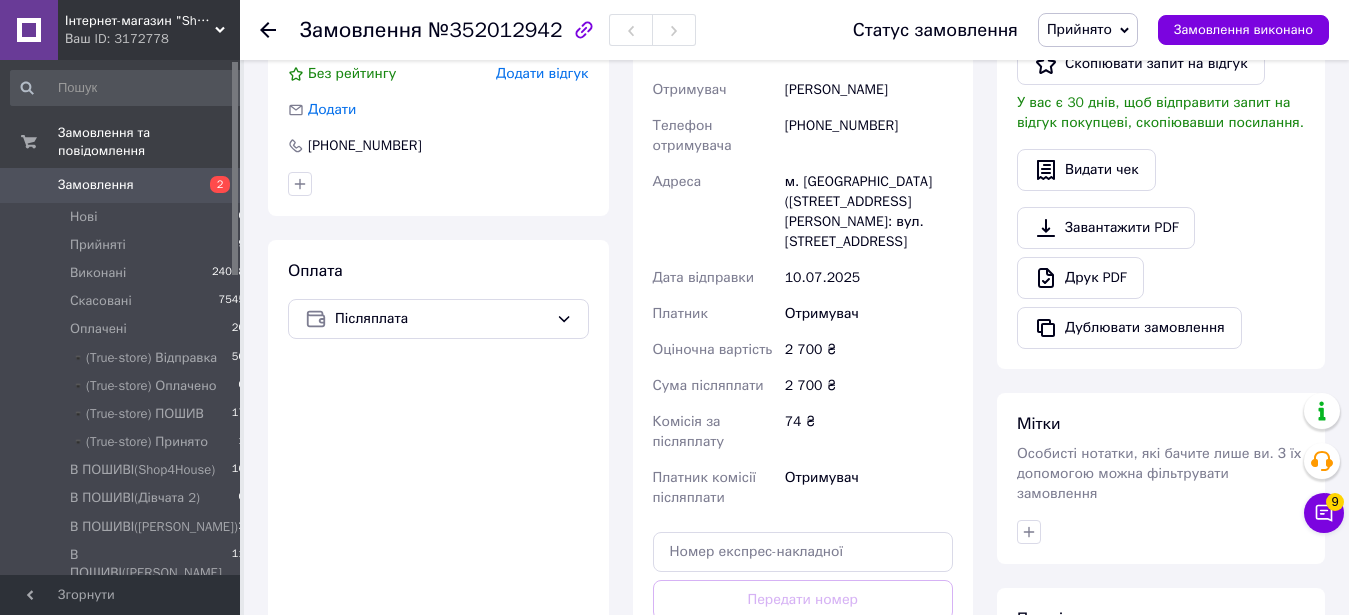 scroll, scrollTop: 102, scrollLeft: 0, axis: vertical 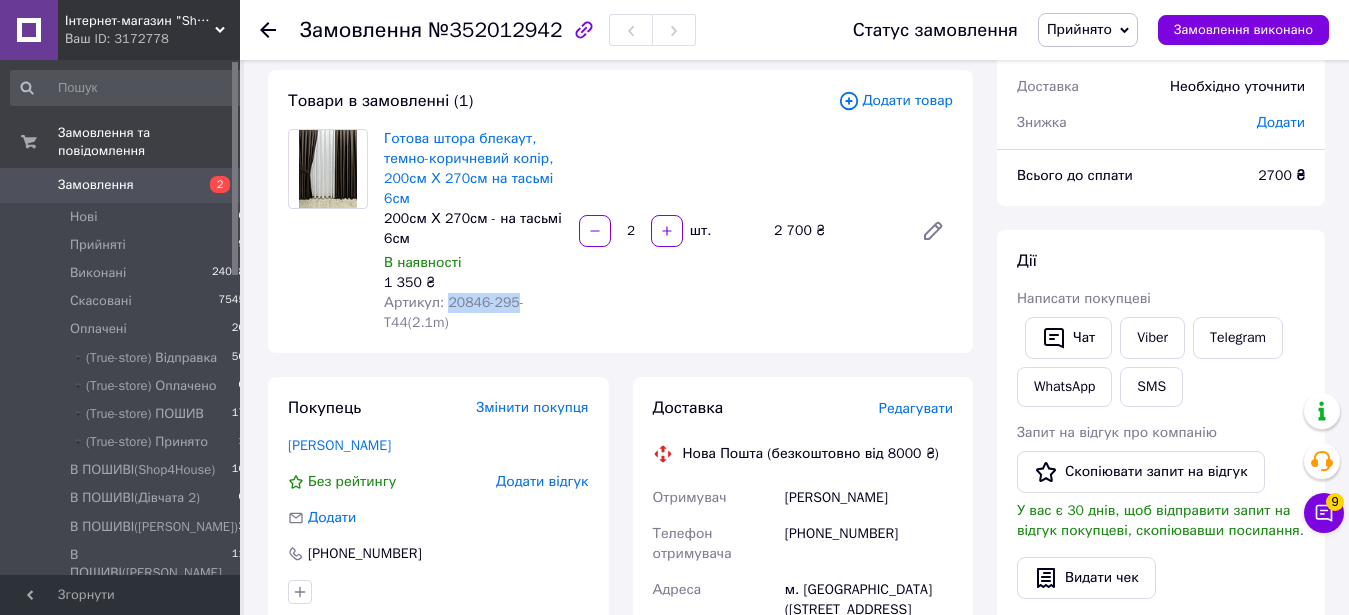 drag, startPoint x: 444, startPoint y: 298, endPoint x: 507, endPoint y: 298, distance: 63 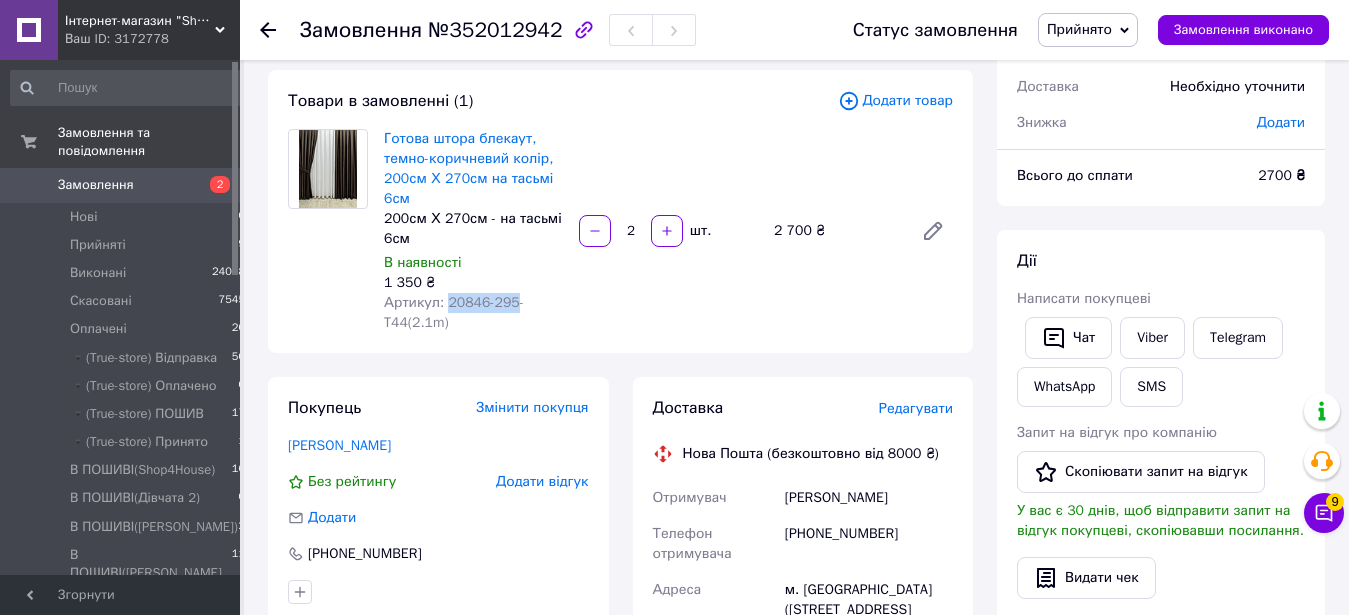 click on "Артикул: 20846-295-T44(2.1m)" at bounding box center [454, 312] 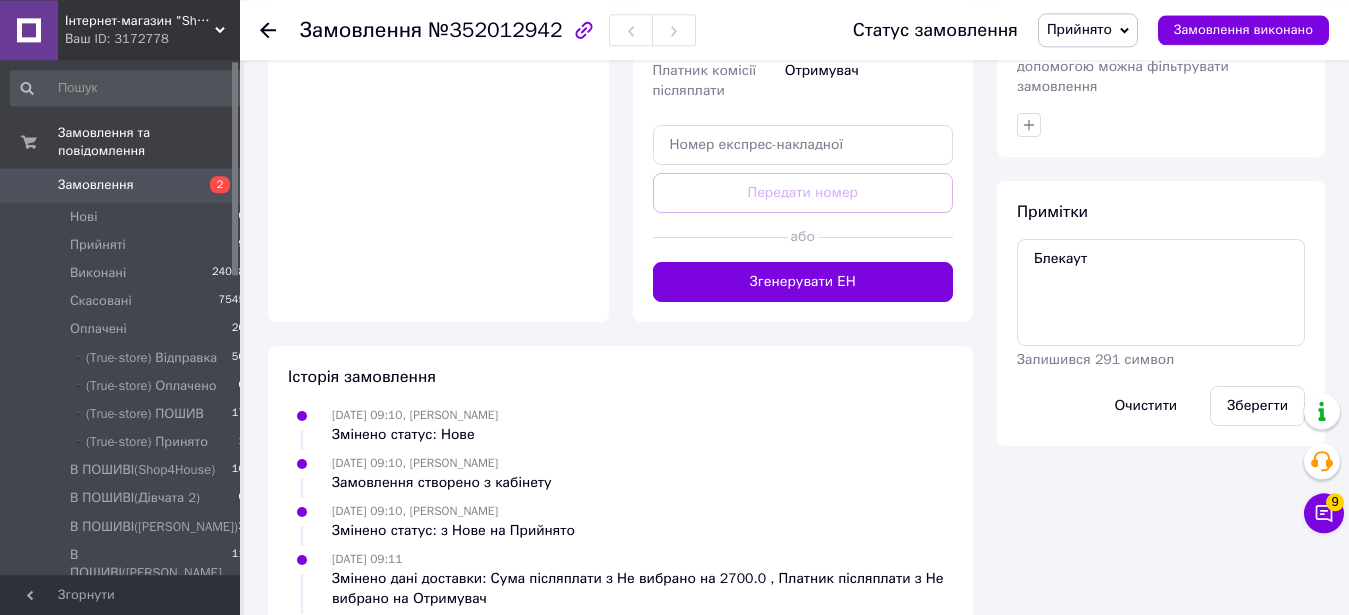 scroll, scrollTop: 918, scrollLeft: 0, axis: vertical 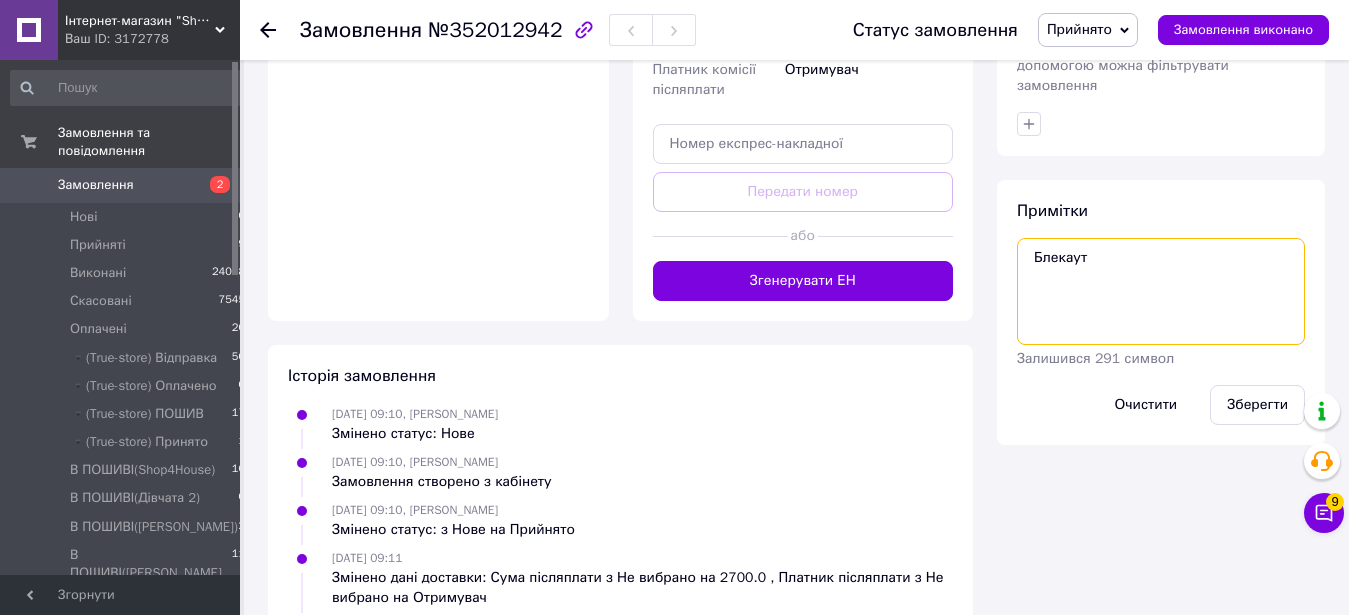 click on "Блекаут" at bounding box center [1161, 291] 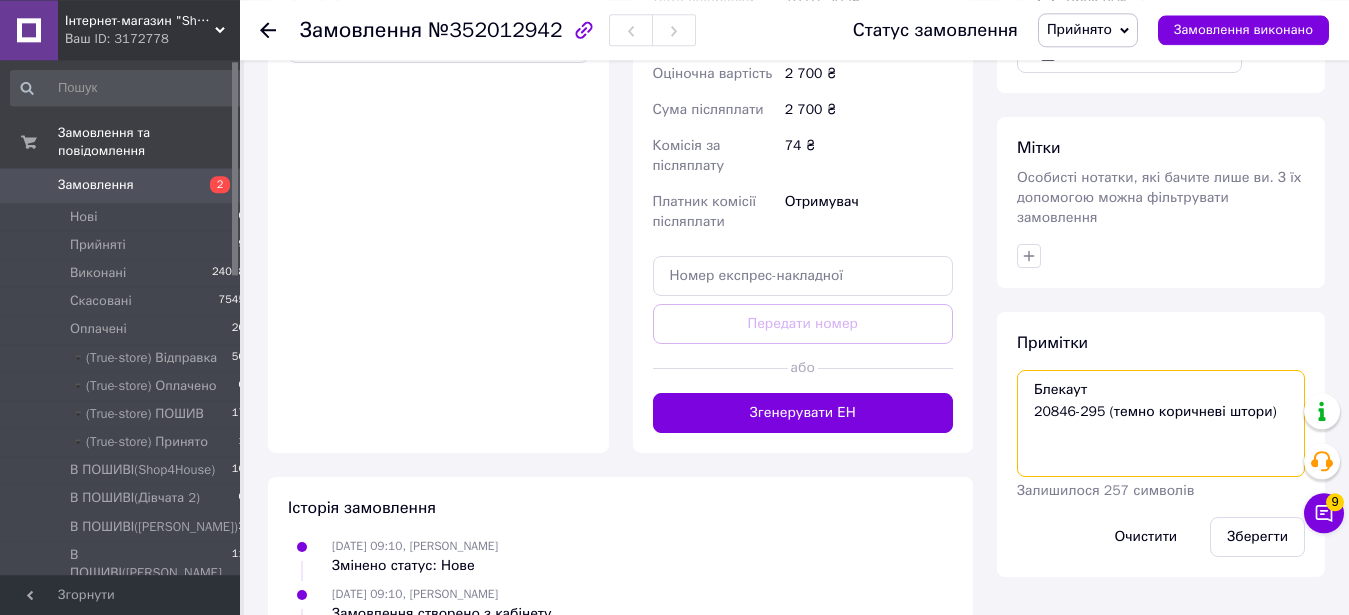 scroll, scrollTop: 816, scrollLeft: 0, axis: vertical 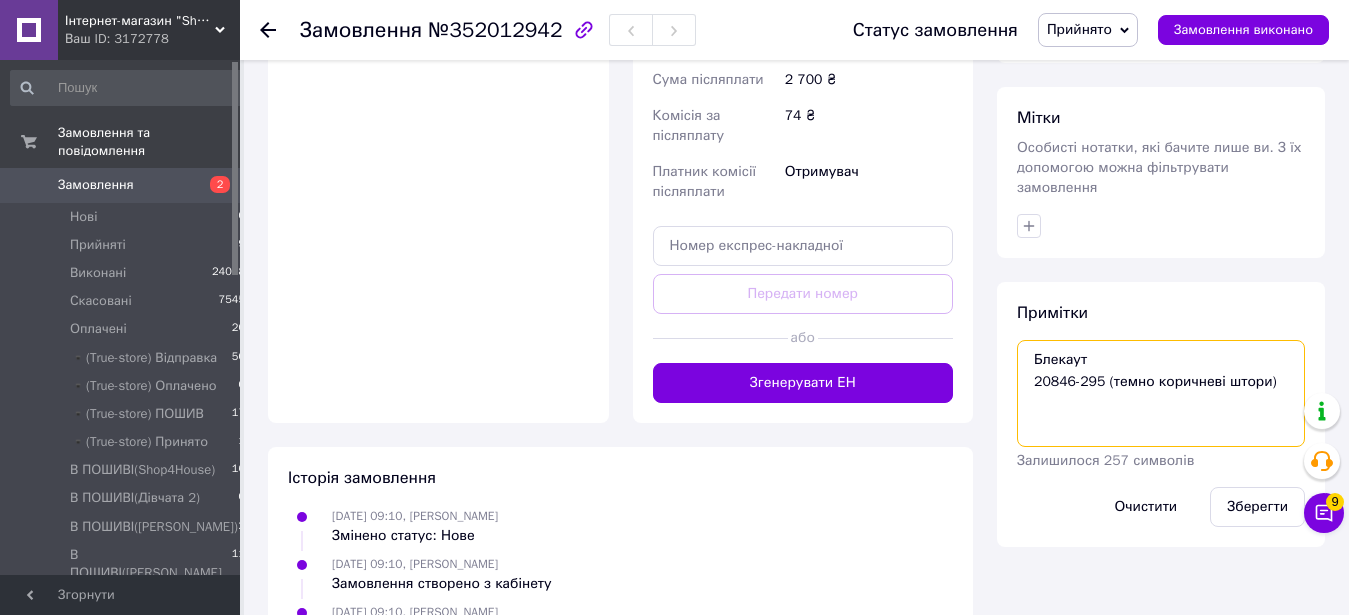 click on "Блекаут
20846-295 (темно коричневі штори)" at bounding box center (1161, 393) 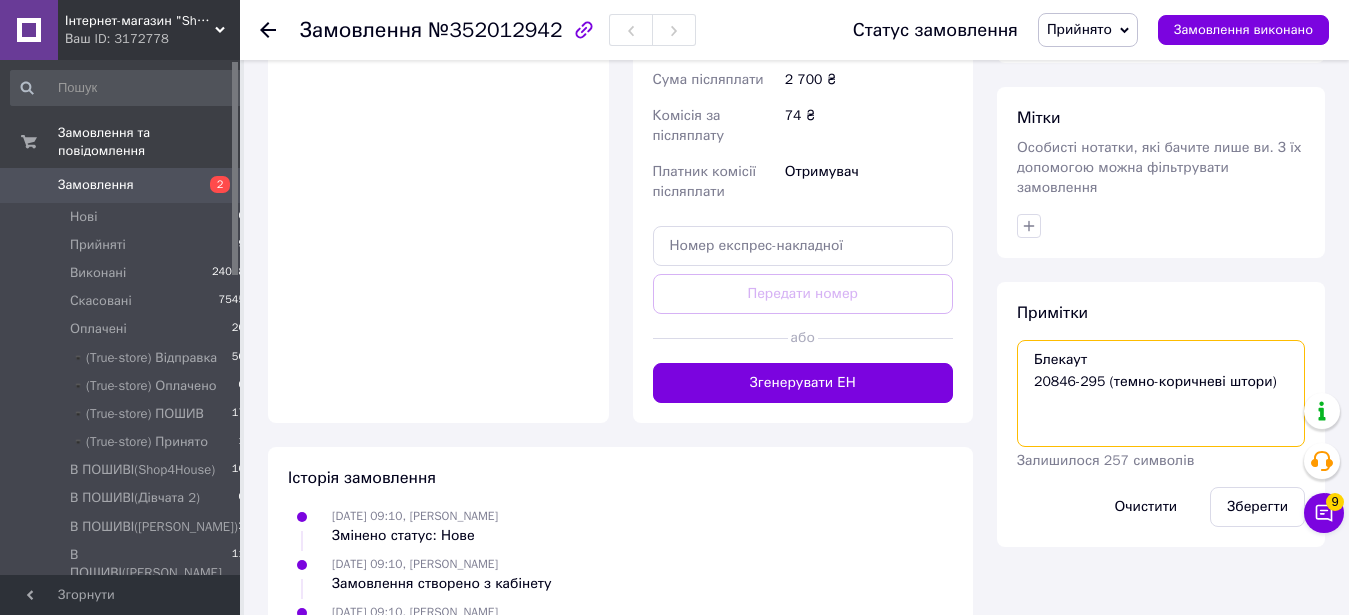 click on "Блекаут
20846-295 (темно-коричневі штори)" at bounding box center (1161, 393) 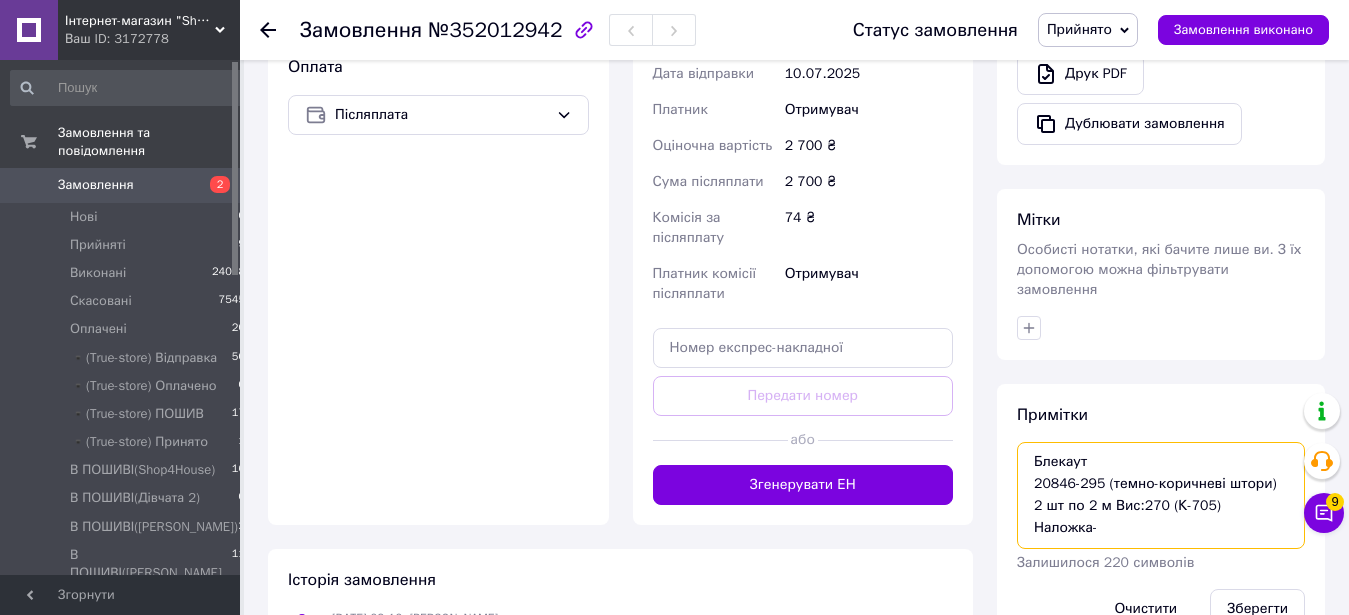 scroll, scrollTop: 1020, scrollLeft: 0, axis: vertical 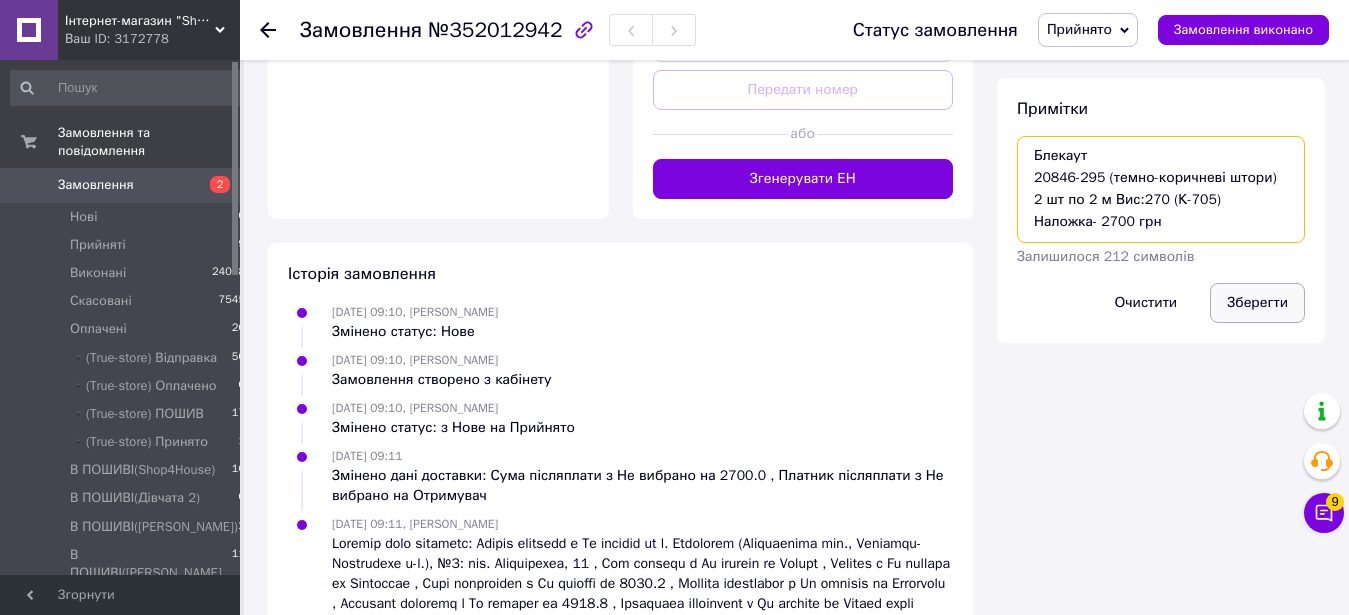 type on "Блекаут
20846-295 (темно-коричневі штори)
2 шт по 2 м Вис:270 (К-705)
Наложка- 2700 грн" 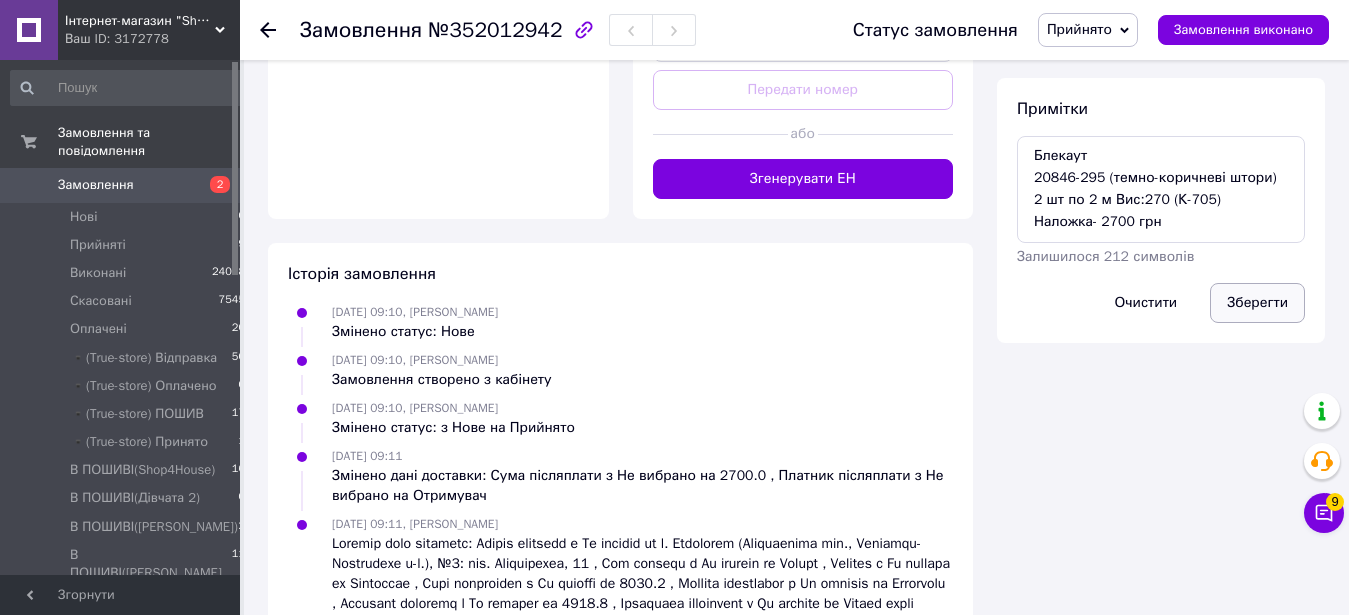 click on "Зберегти" at bounding box center (1257, 303) 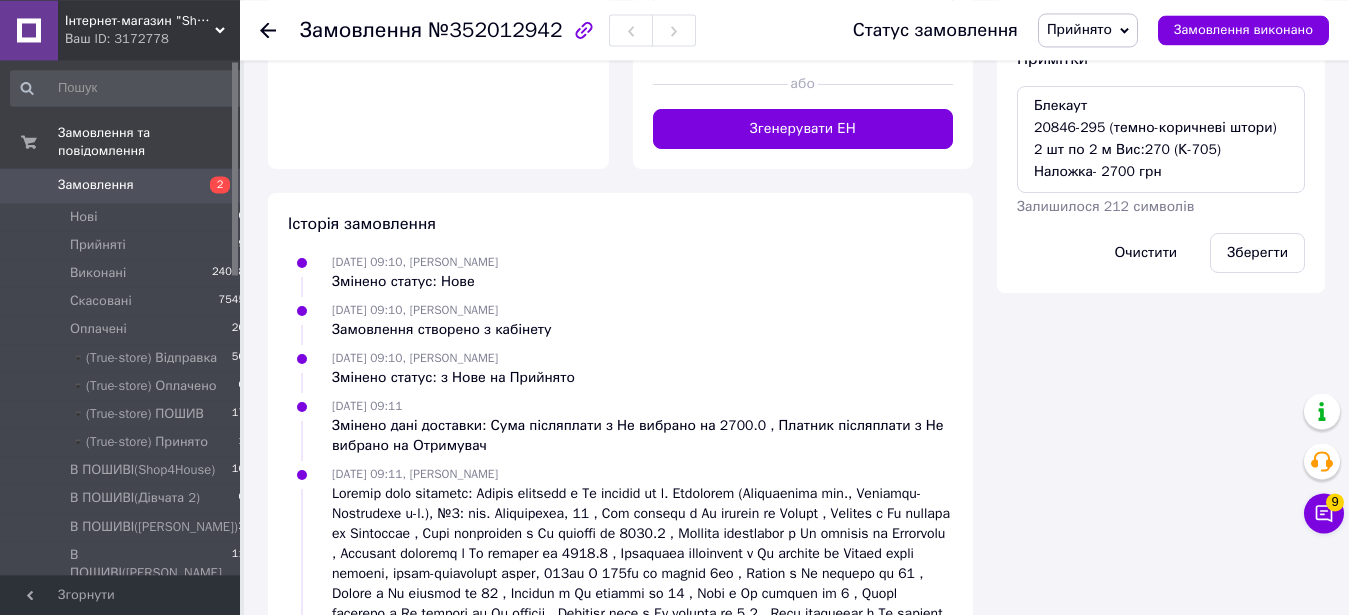 scroll, scrollTop: 1122, scrollLeft: 0, axis: vertical 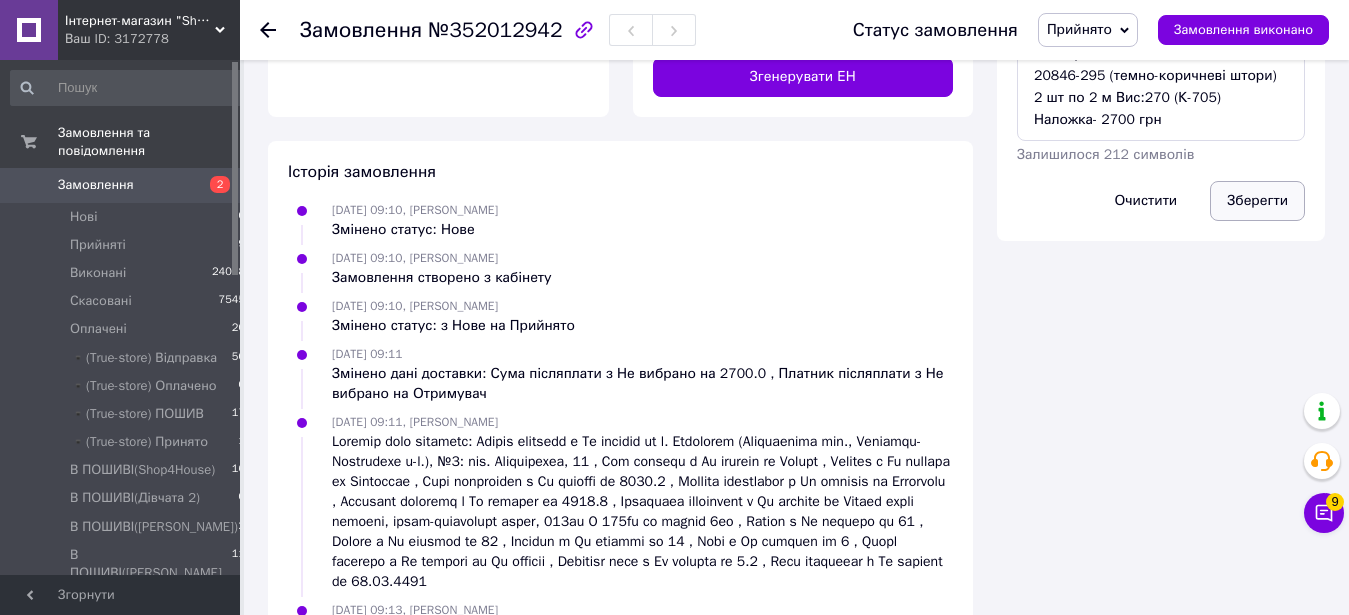click on "Зберегти" at bounding box center (1257, 201) 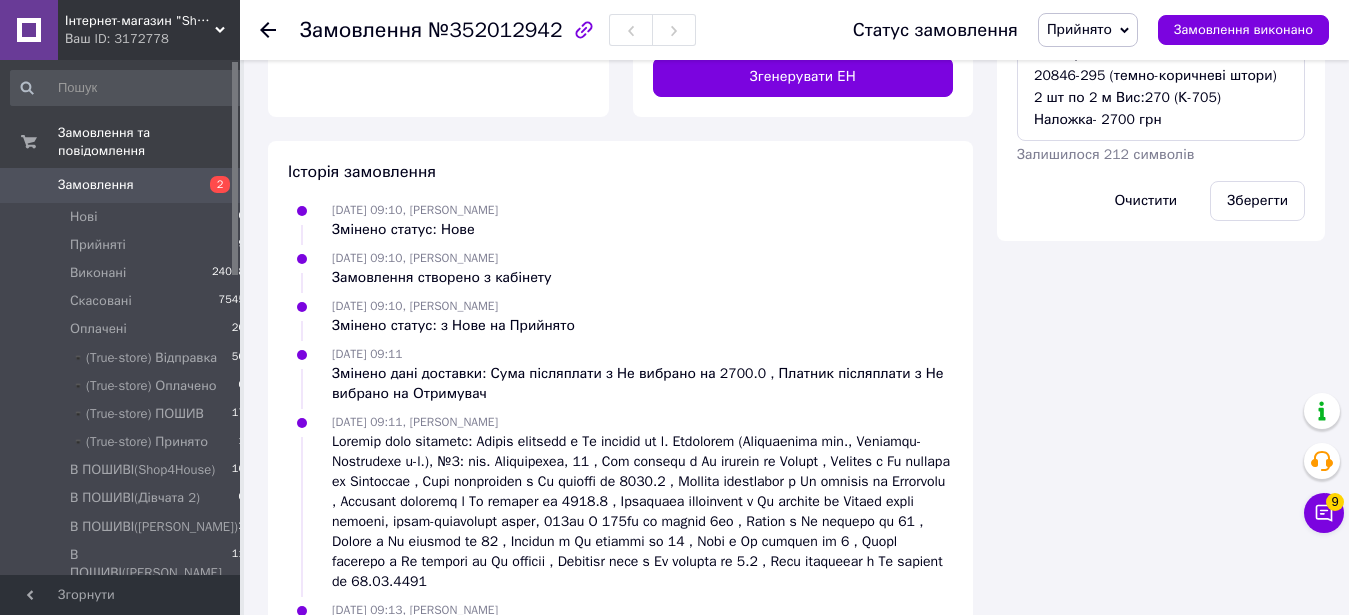 click on "Прийнято" at bounding box center (1088, 30) 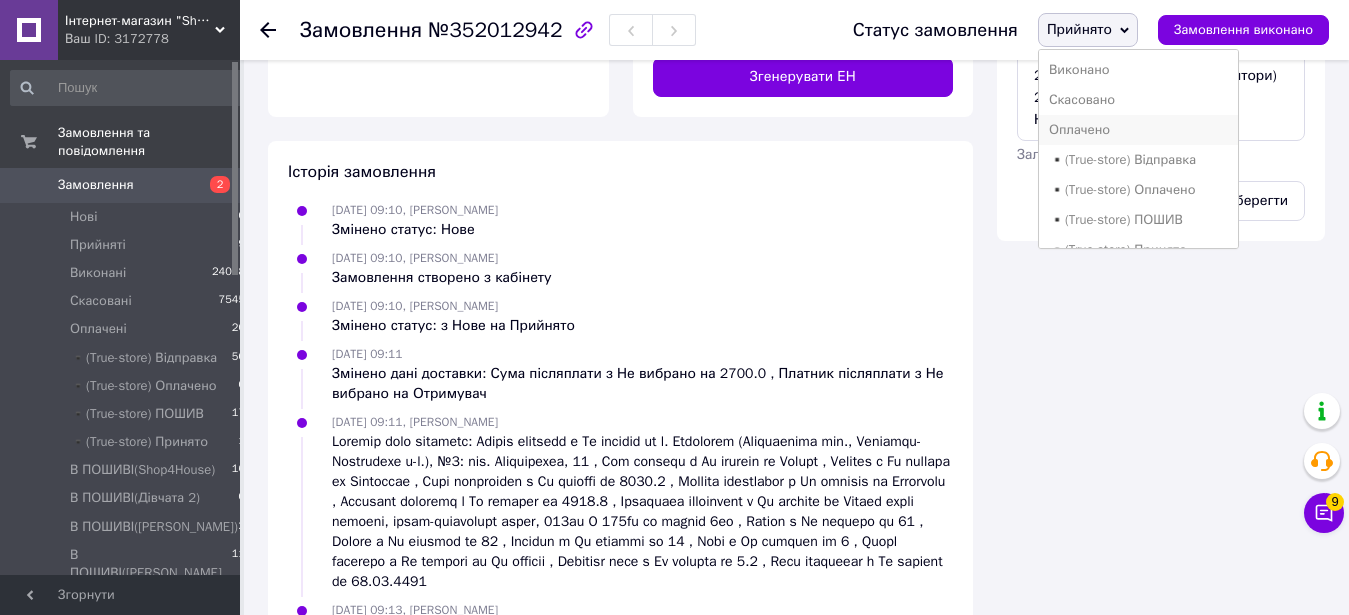 click on "Оплачено" at bounding box center (1139, 130) 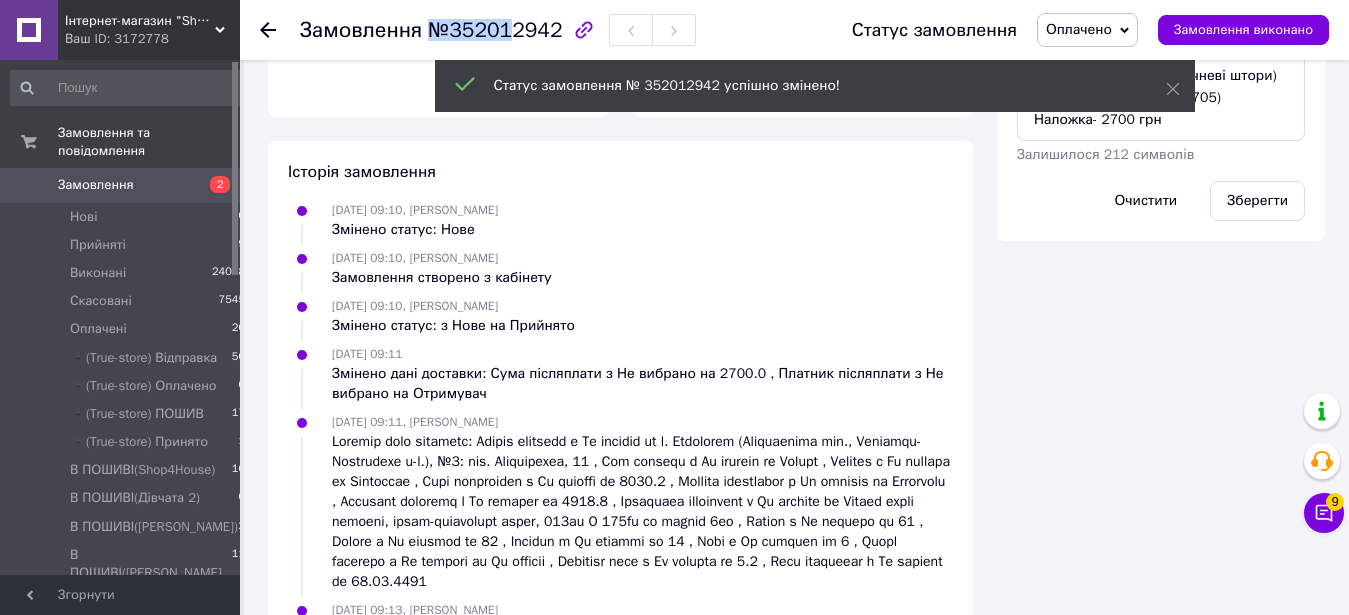 drag, startPoint x: 434, startPoint y: 37, endPoint x: 499, endPoint y: 37, distance: 65 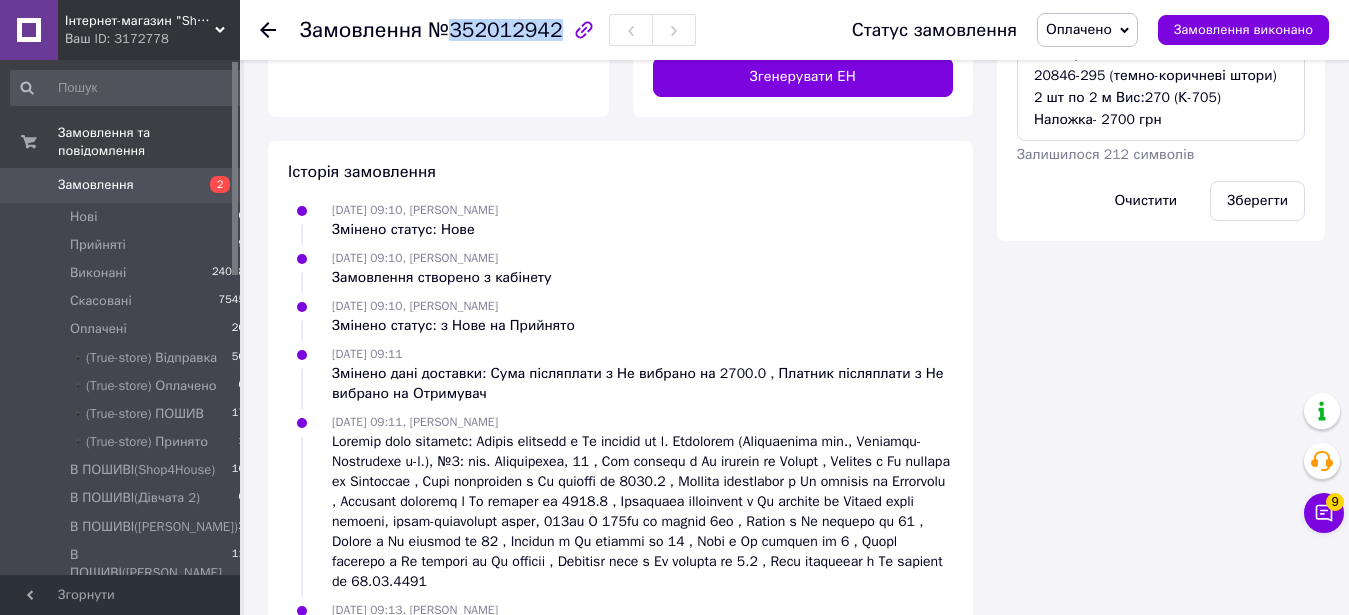 drag, startPoint x: 446, startPoint y: 32, endPoint x: 546, endPoint y: 32, distance: 100 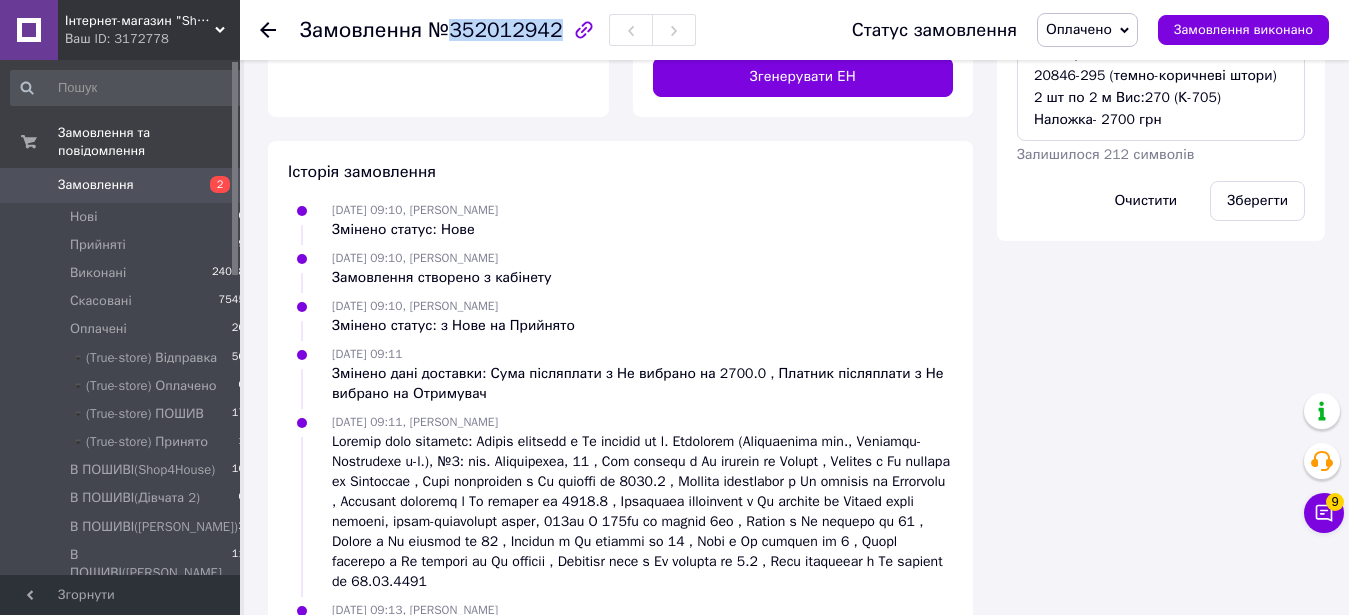 click on "№352012942" at bounding box center [495, 30] 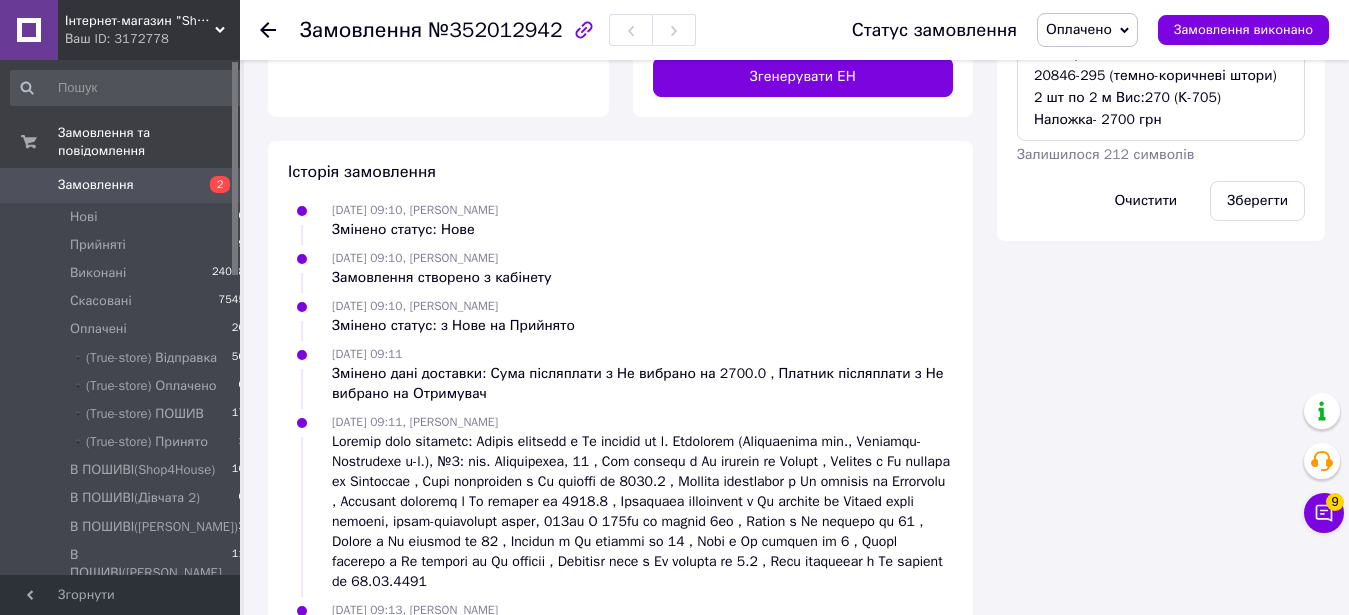 click on "Всього 1 товар 2 700 ₴ Доставка Необхідно уточнити Знижка Додати Всього до сплати 2700 ₴ Дії Написати покупцеві   Чат Viber Telegram WhatsApp SMS Запит на відгук про компанію   Скопіювати запит на відгук У вас є 30 днів, щоб відправити запит на відгук покупцеві, скопіювавши посилання.   Видати чек   Завантажити PDF   Друк PDF   Дублювати замовлення Мітки Особисті нотатки, які бачите лише ви. З їх допомогою можна фільтрувати замовлення Примітки Блекаут
20846-295 (темно-коричневі штори)
2 шт по 2 м Вис:270 (К-705)
Наложка- 2700 грн Залишилося 212 символів Очистити Зберегти" at bounding box center (1161, -179) 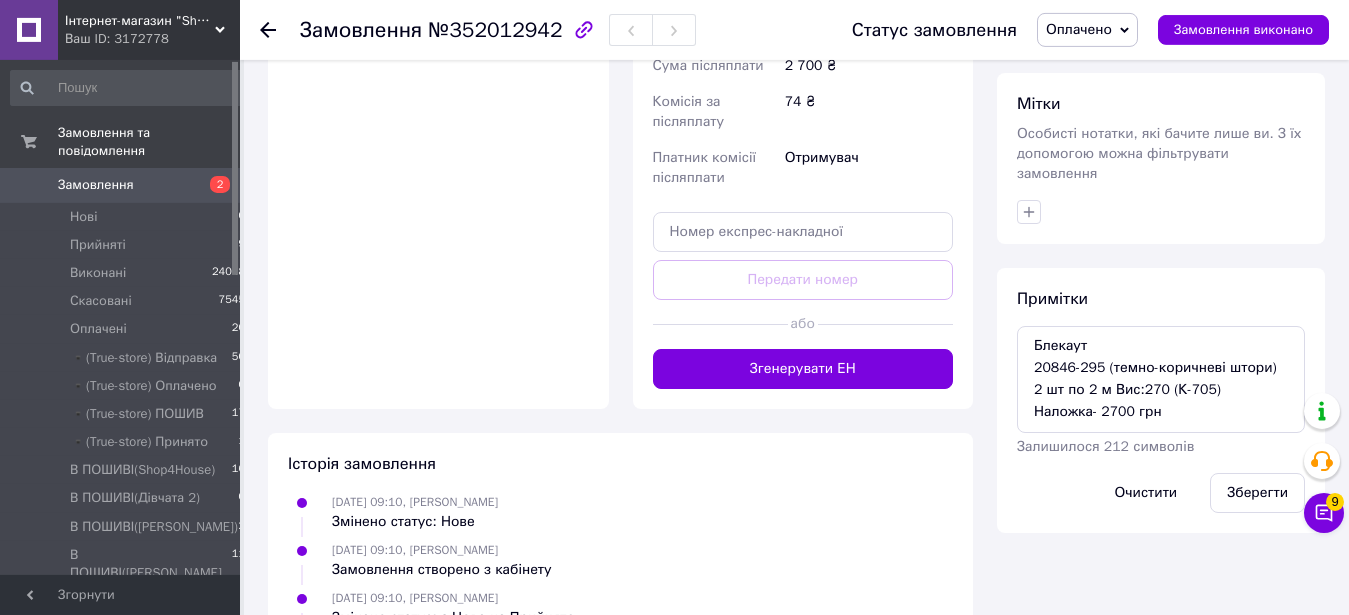 scroll, scrollTop: 918, scrollLeft: 0, axis: vertical 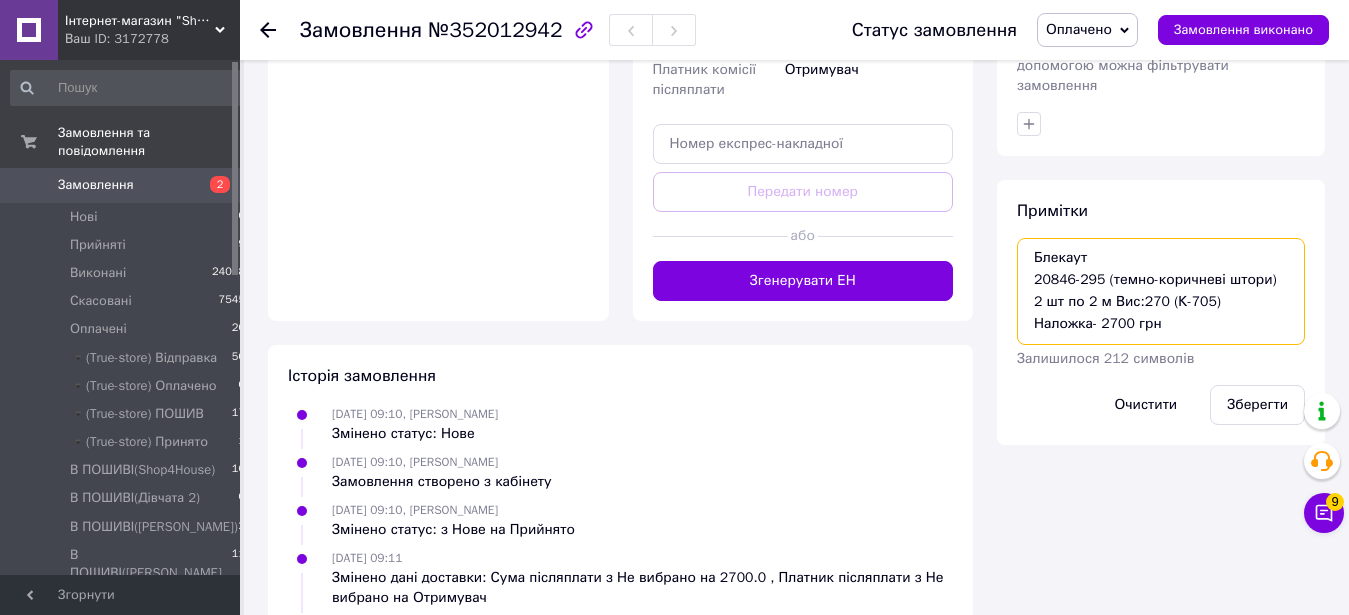 drag, startPoint x: 1025, startPoint y: 240, endPoint x: 1231, endPoint y: 287, distance: 211.29364 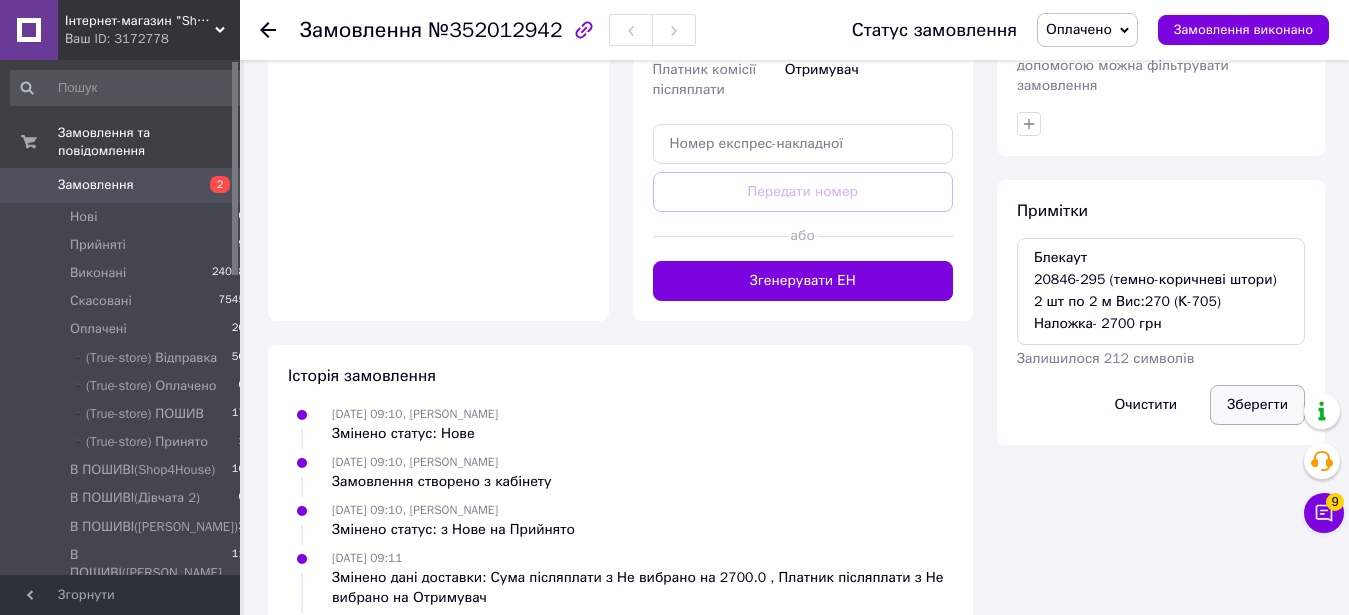 click on "Зберегти" at bounding box center (1257, 405) 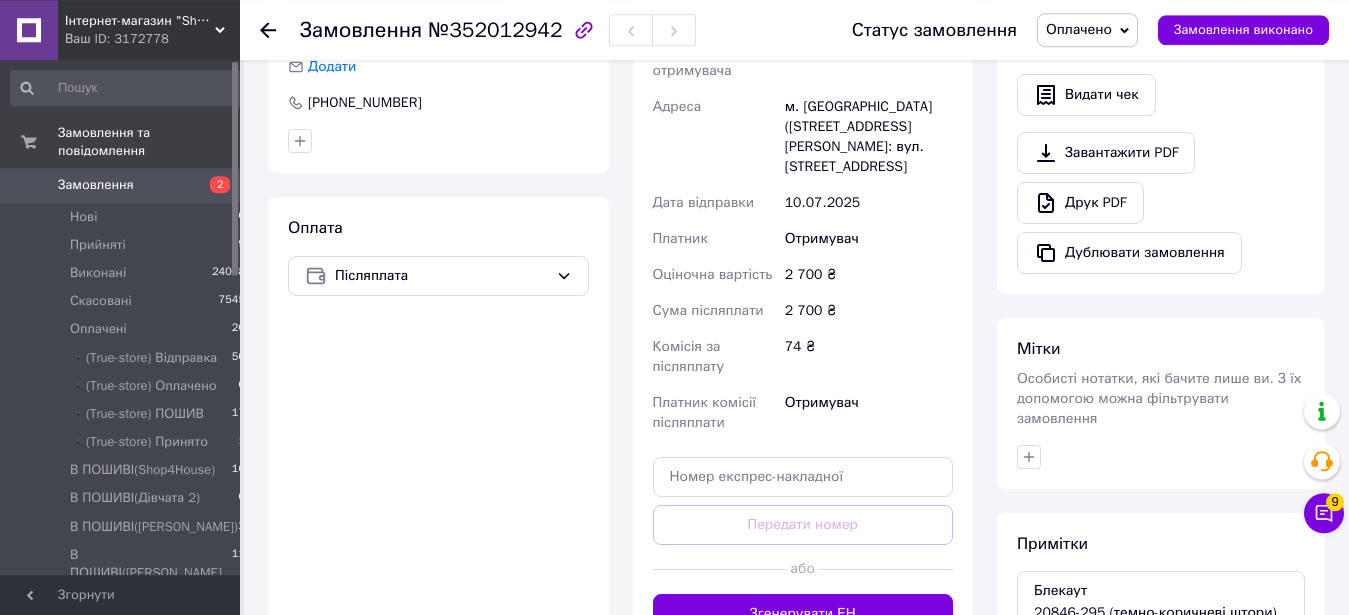 scroll, scrollTop: 1020, scrollLeft: 0, axis: vertical 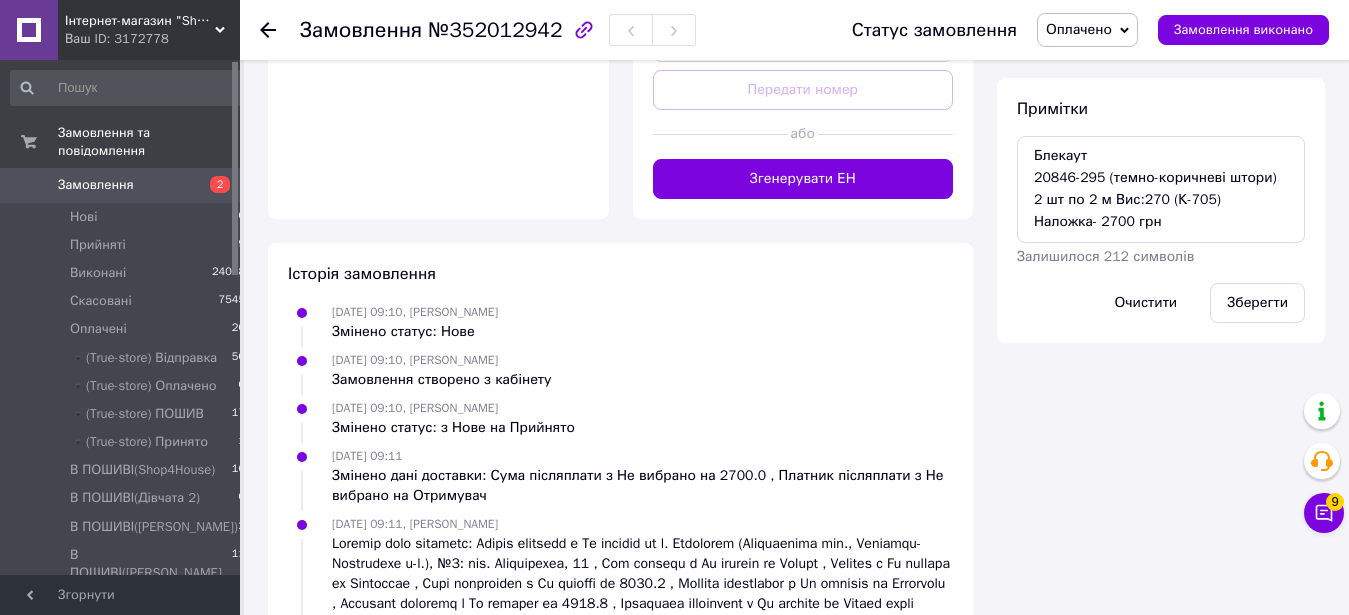 click on "Зберегти" at bounding box center [1257, 303] 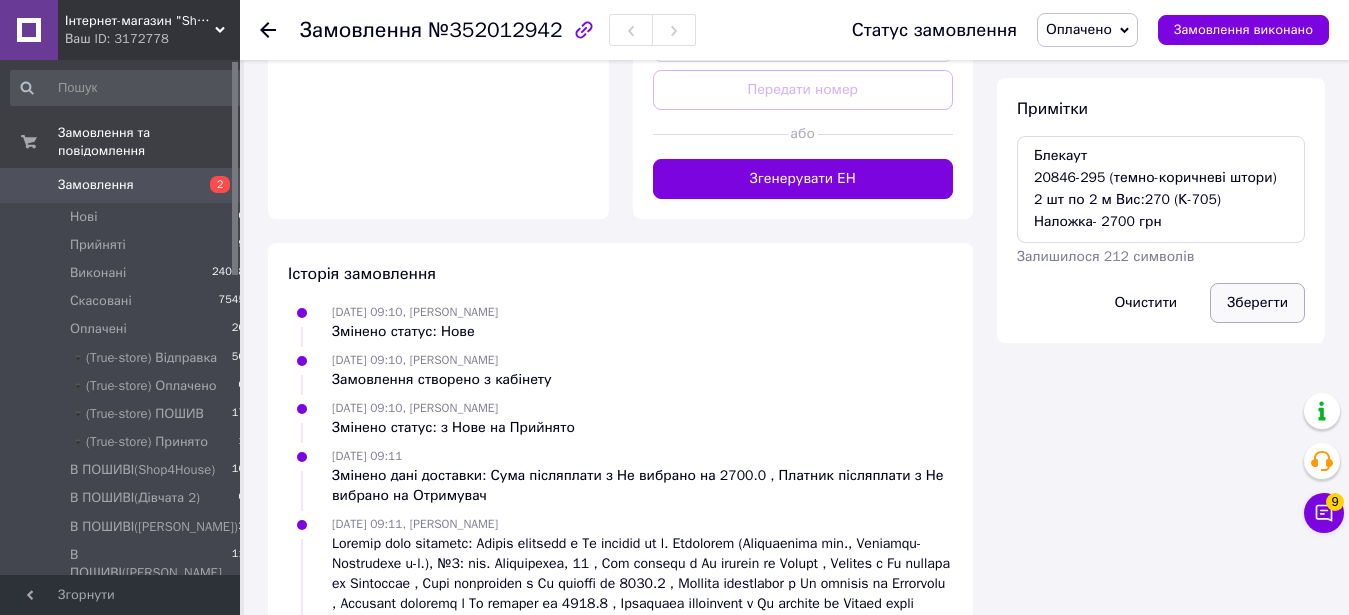 click on "Зберегти" at bounding box center [1257, 303] 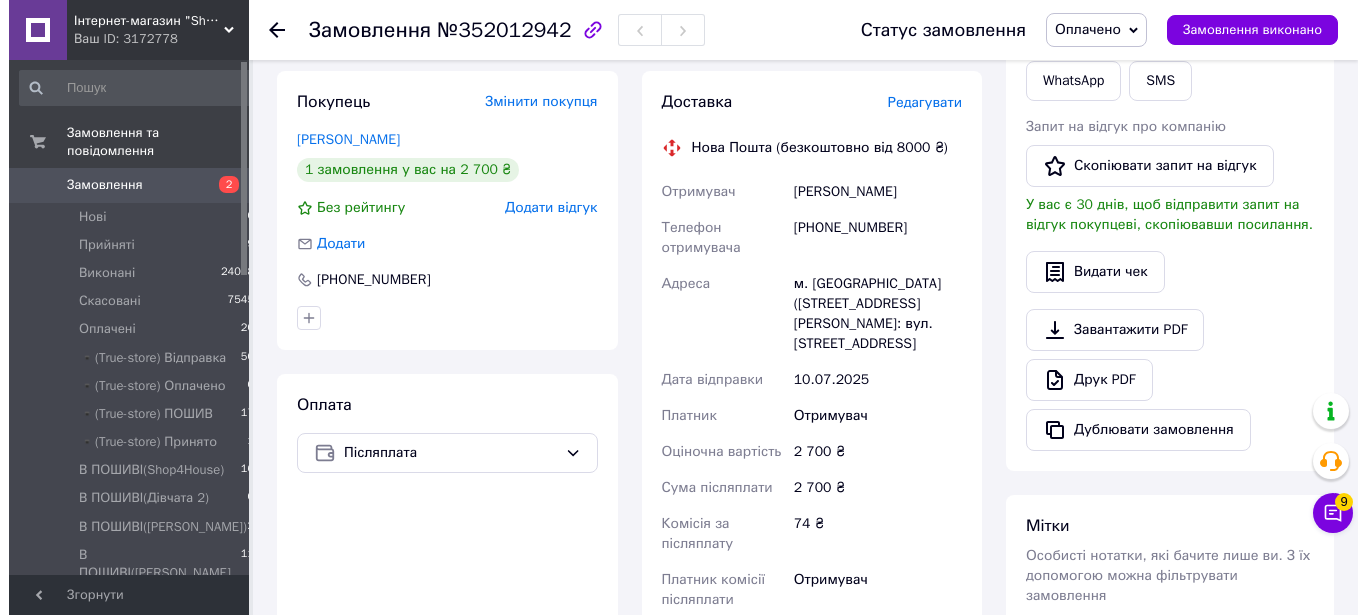 scroll, scrollTop: 0, scrollLeft: 0, axis: both 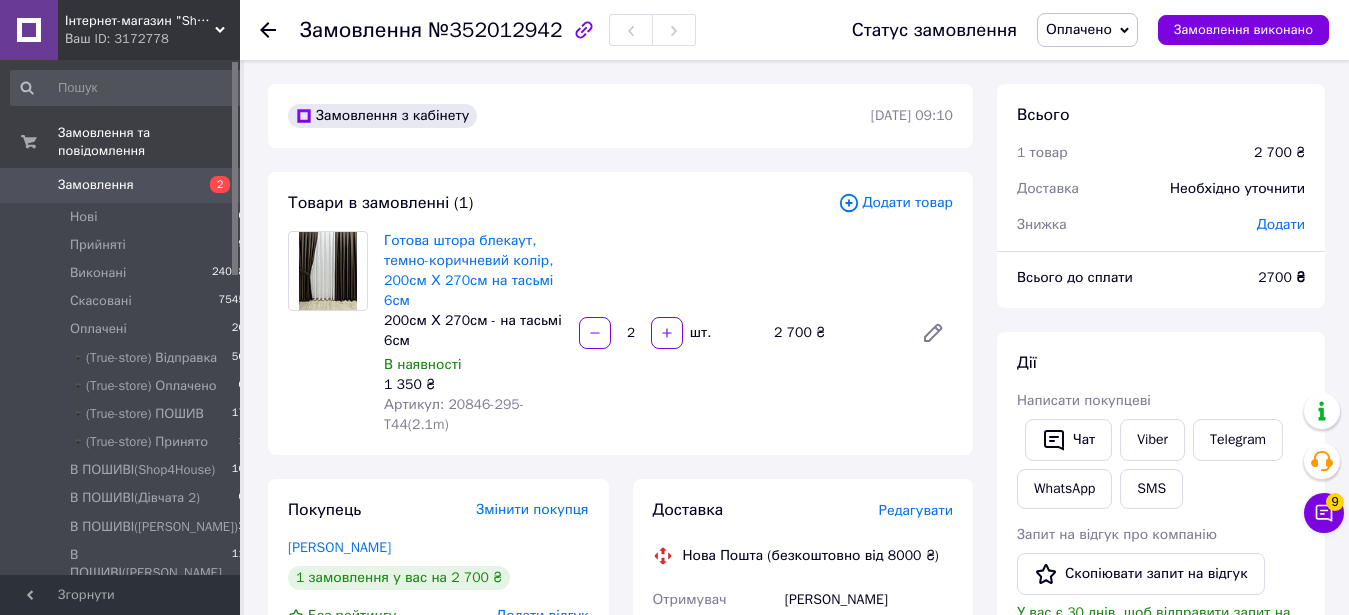 click on "Замовлення" at bounding box center (96, 185) 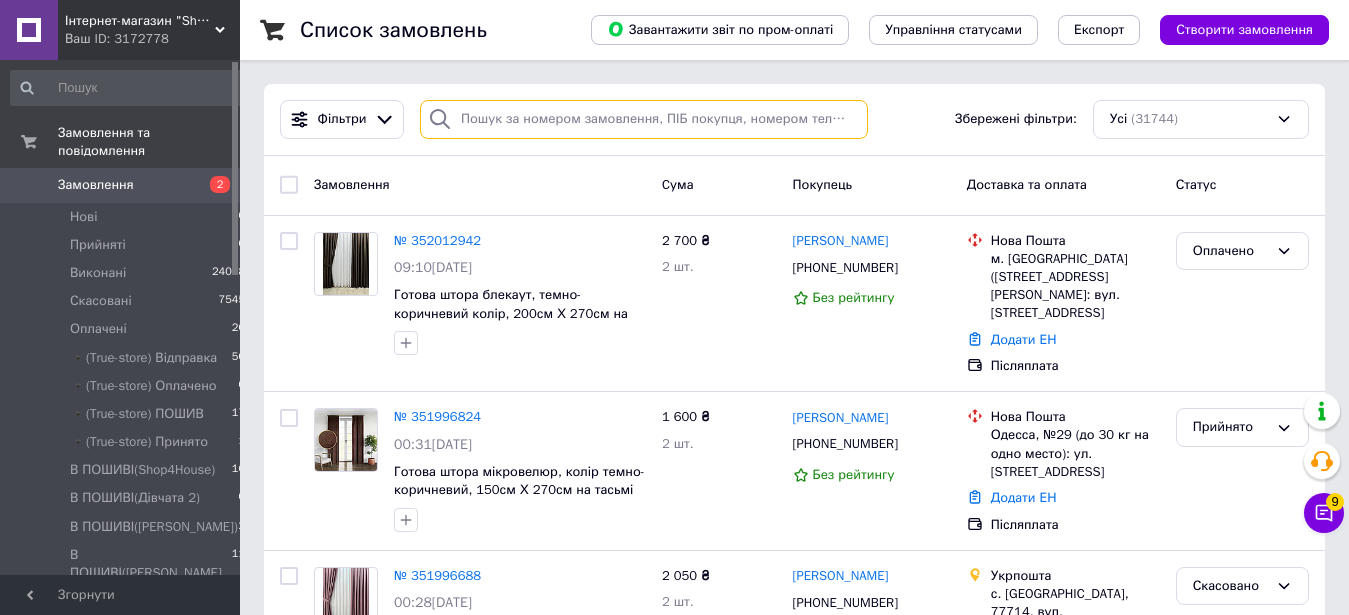 click at bounding box center (644, 119) 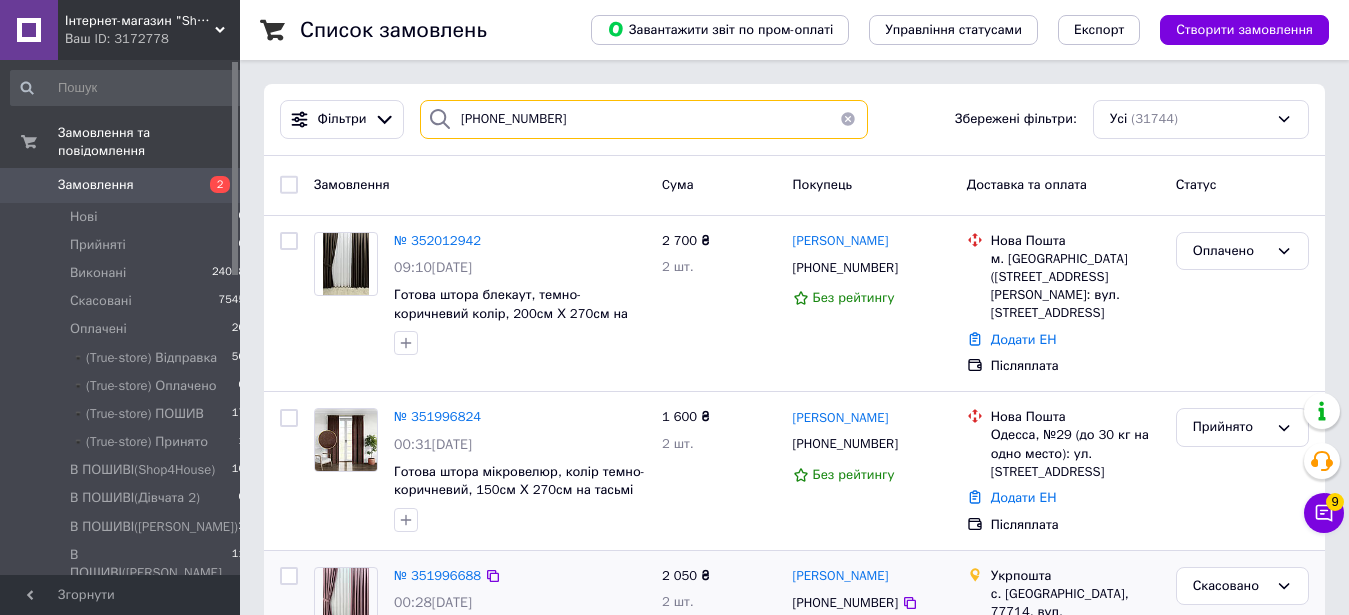 type on "+380989092464" 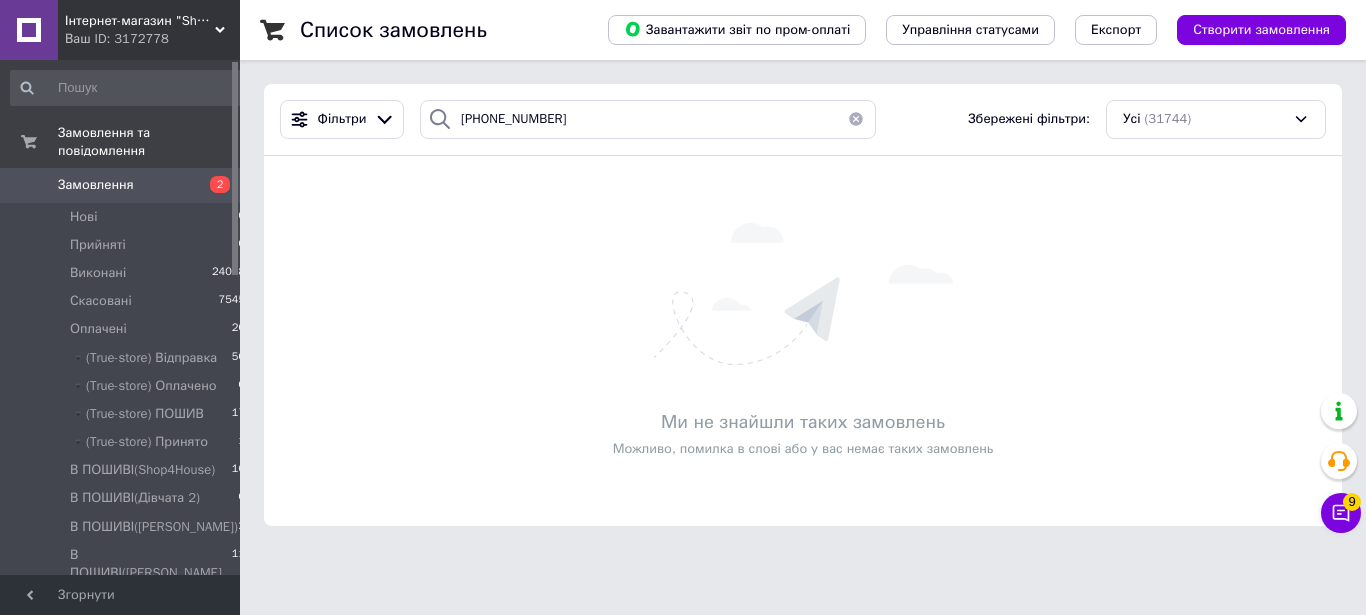 click at bounding box center (856, 119) 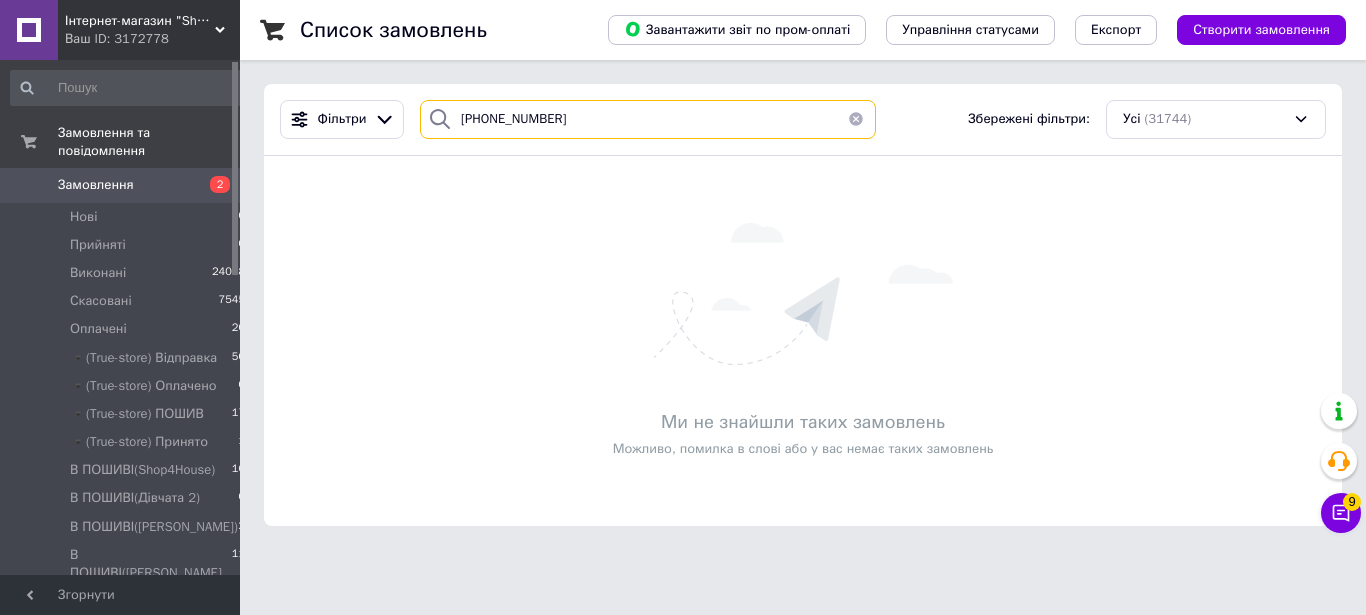 type 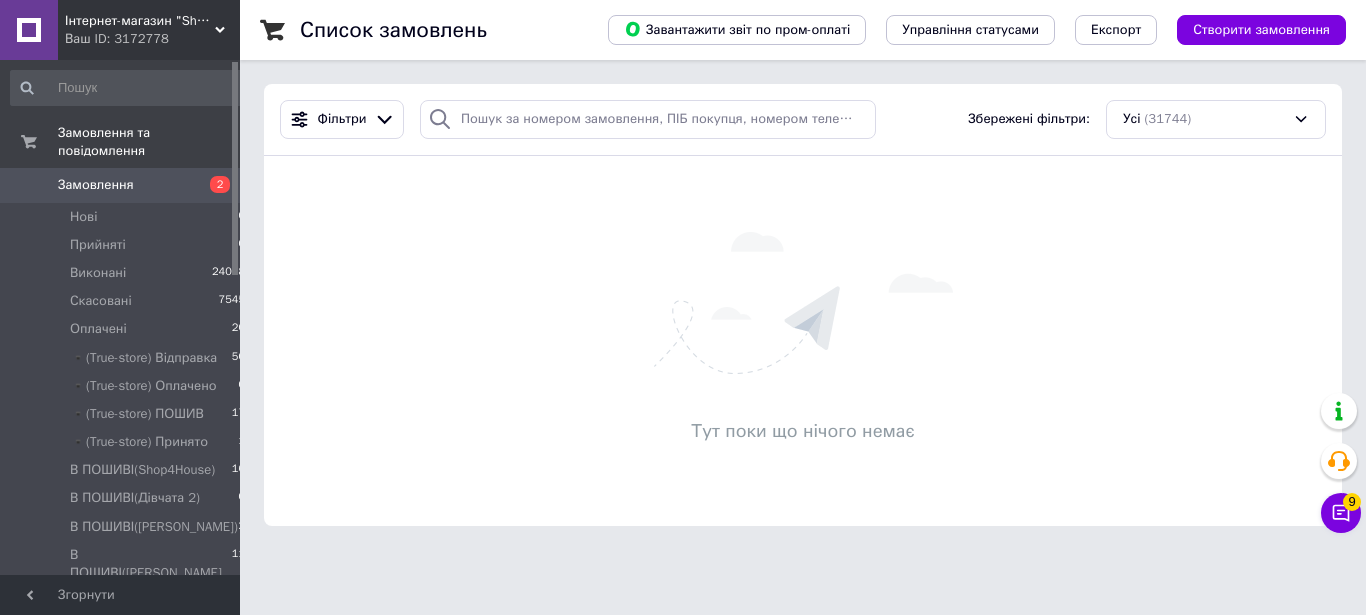 click on "Інтернет-магазин "Shop For House"" at bounding box center [140, 21] 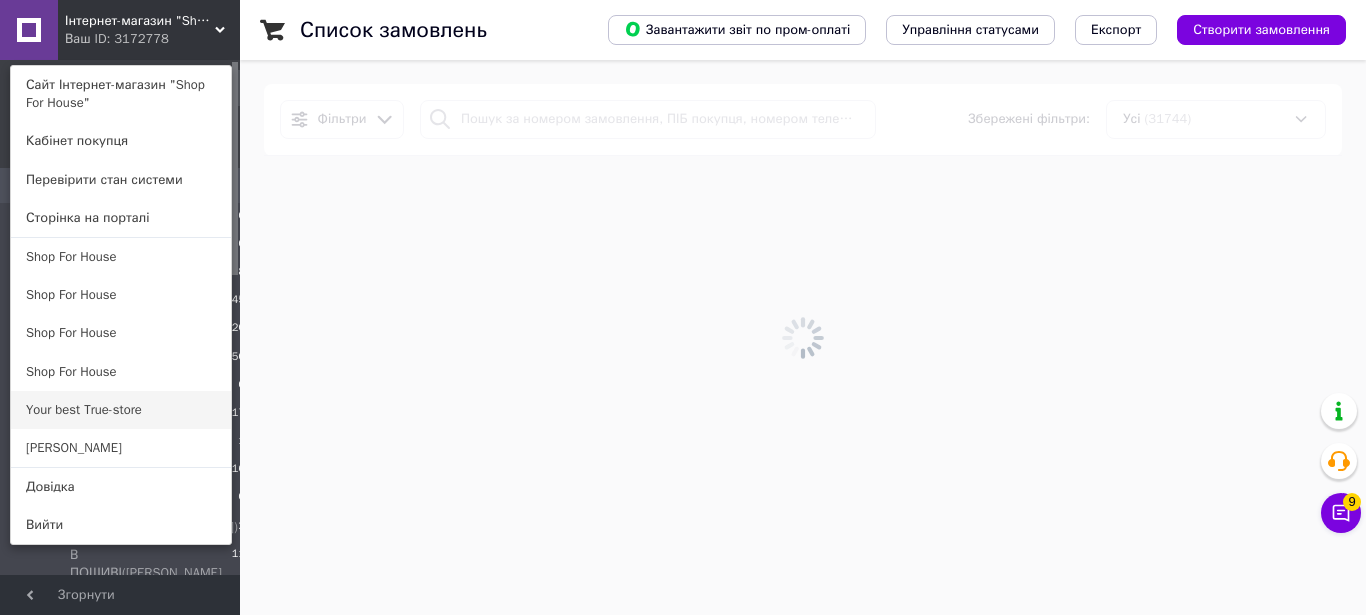 click on "Your best True-store" at bounding box center [121, 410] 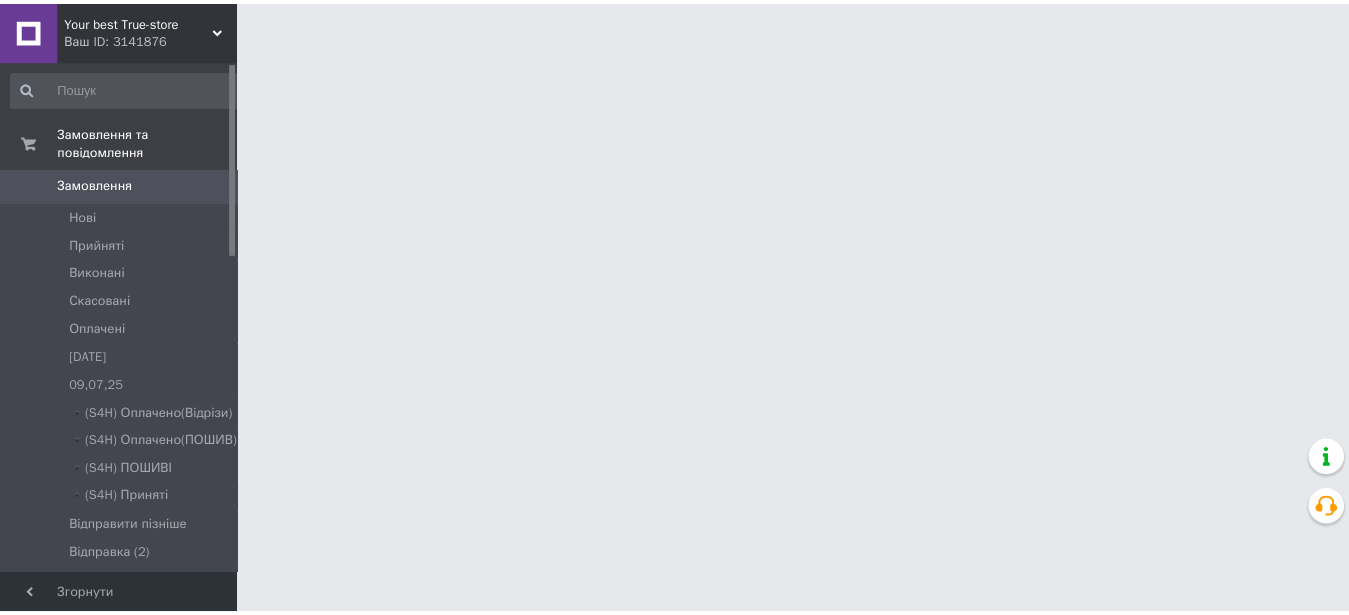 scroll, scrollTop: 0, scrollLeft: 0, axis: both 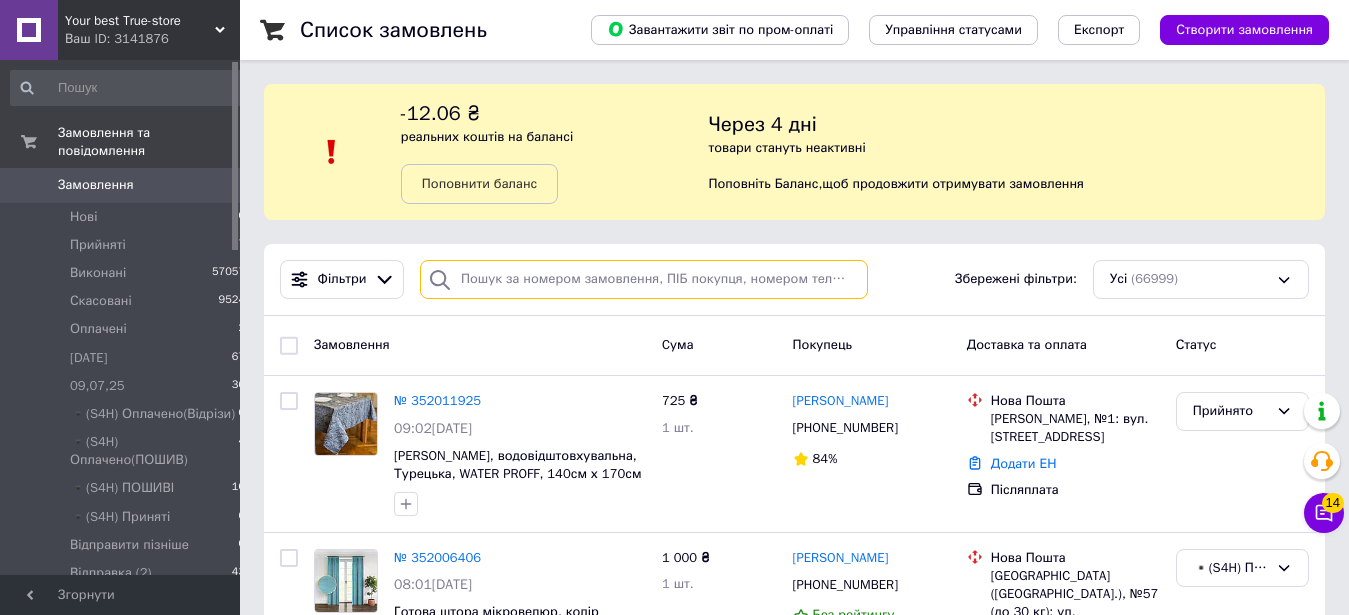 click at bounding box center (644, 279) 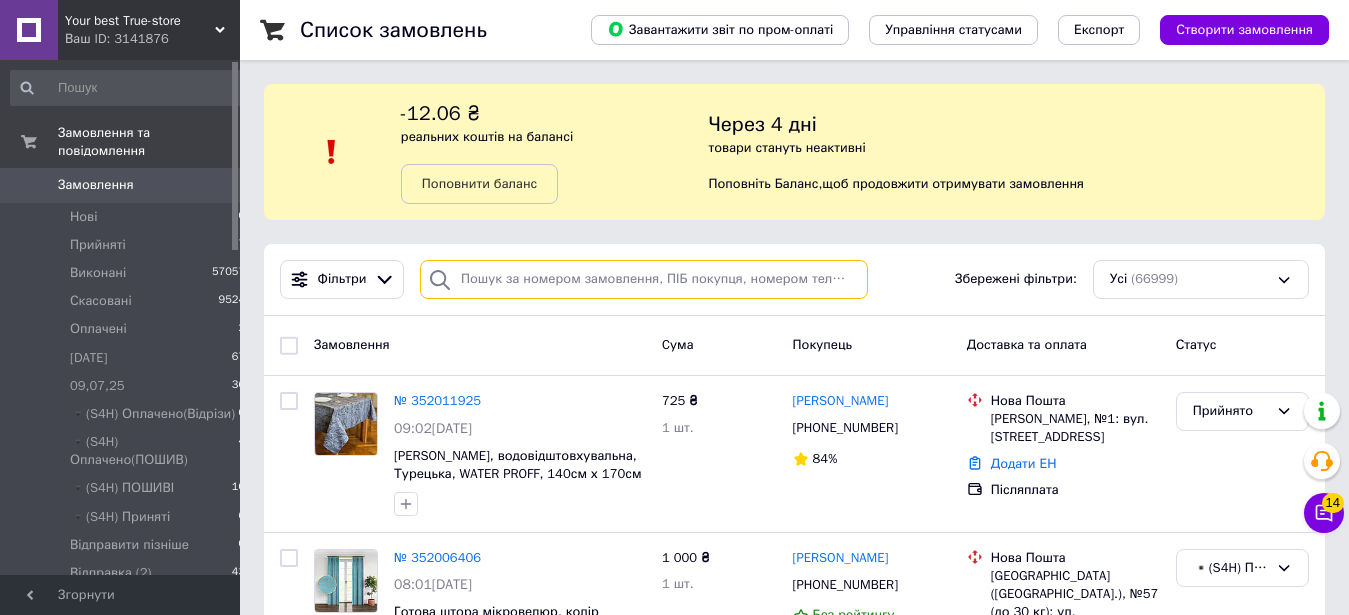 paste on "+380989092464" 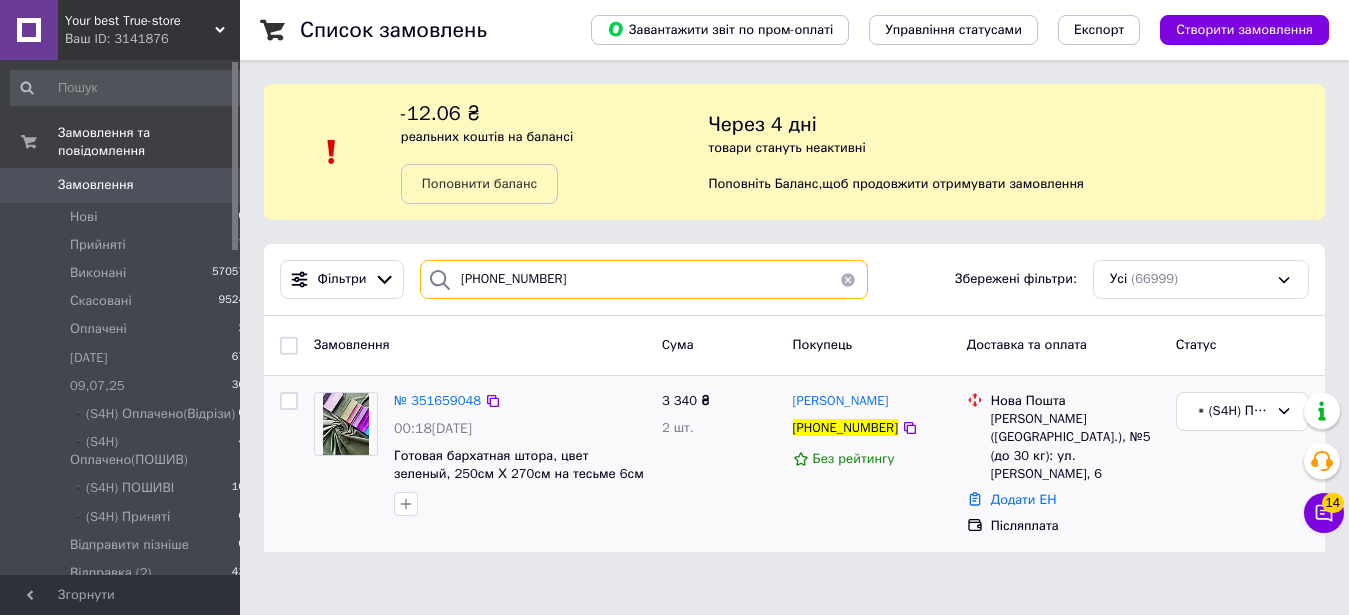 scroll, scrollTop: 0, scrollLeft: 0, axis: both 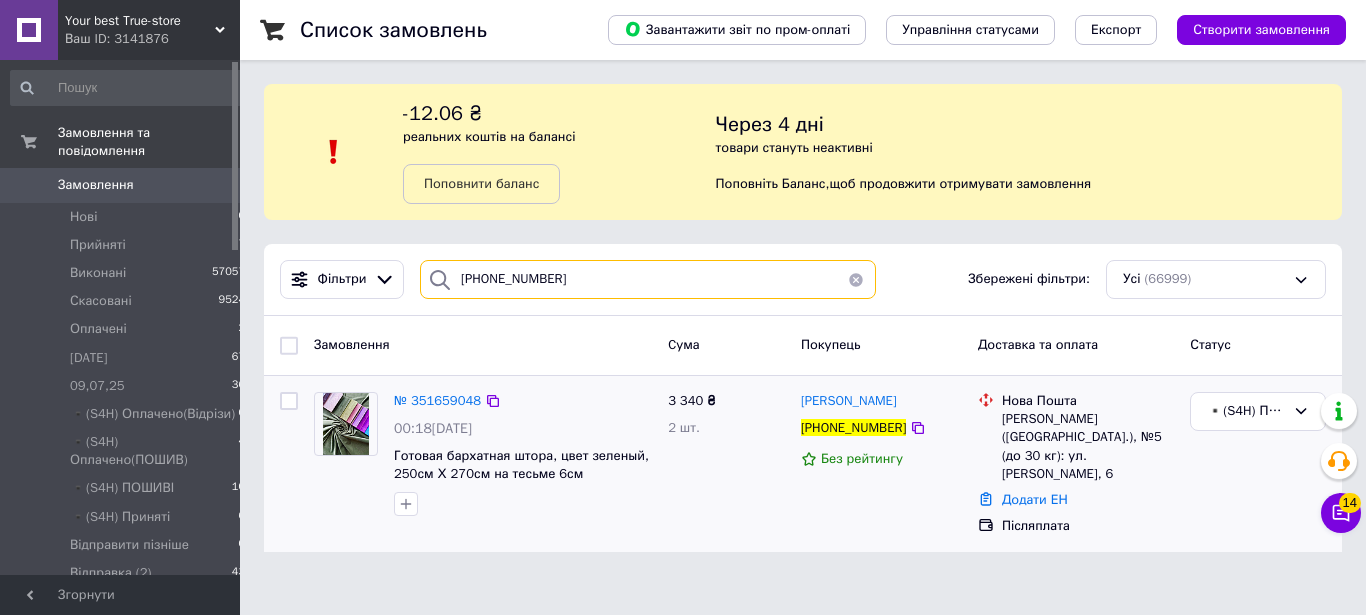 type on "+380989092464" 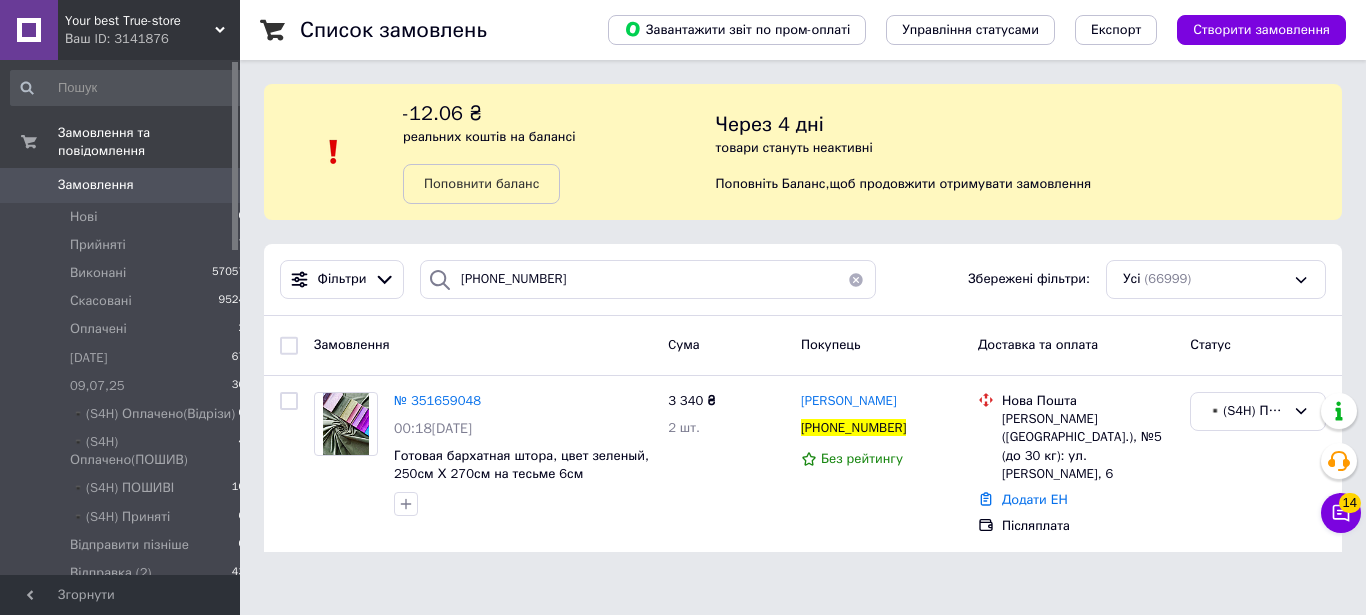 click at bounding box center [856, 279] 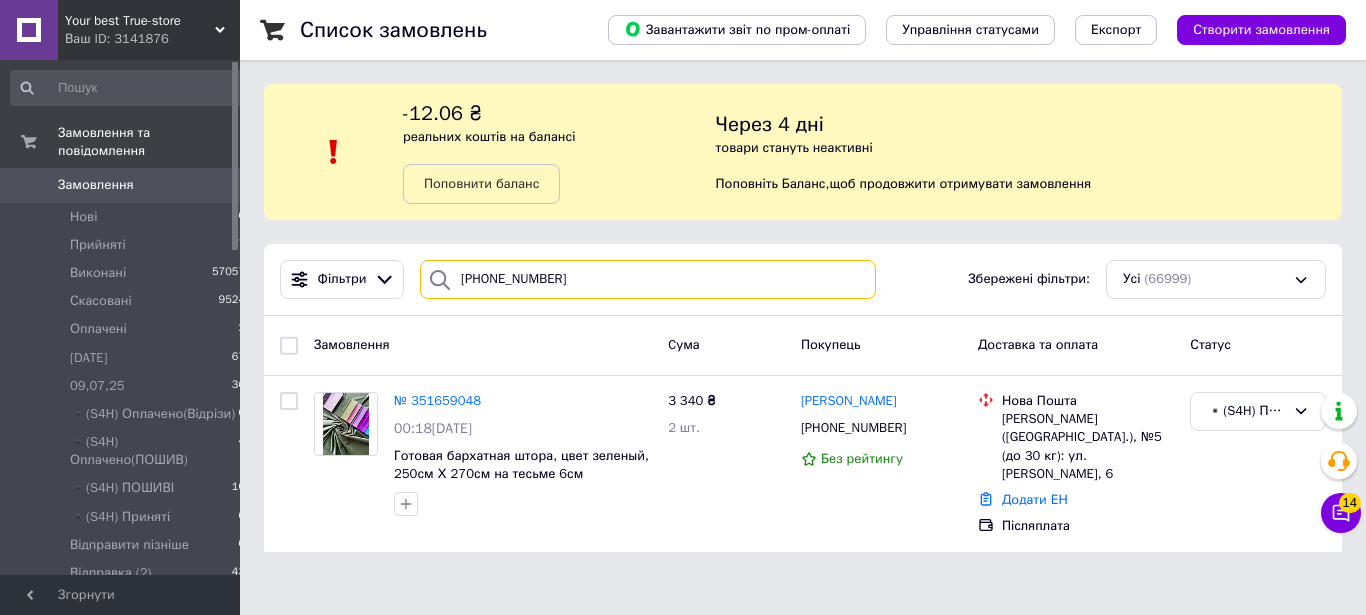 type 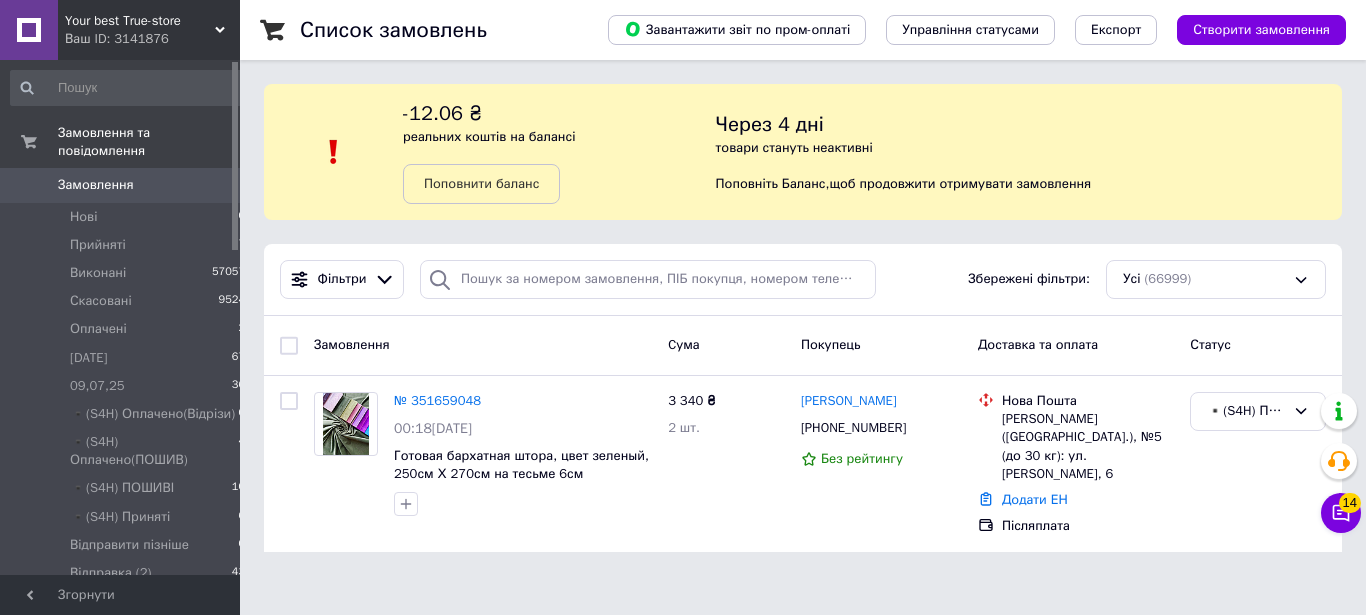 click on "Ваш ID: 3141876" at bounding box center (152, 39) 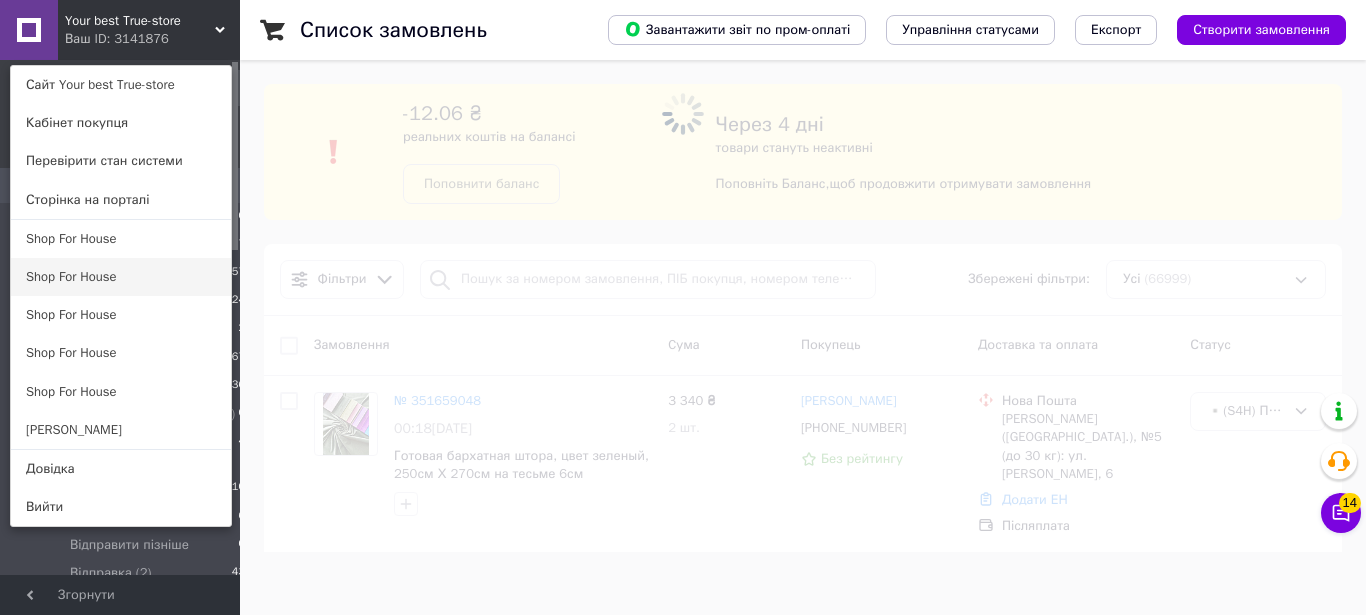 click on "Shop For House" at bounding box center (121, 277) 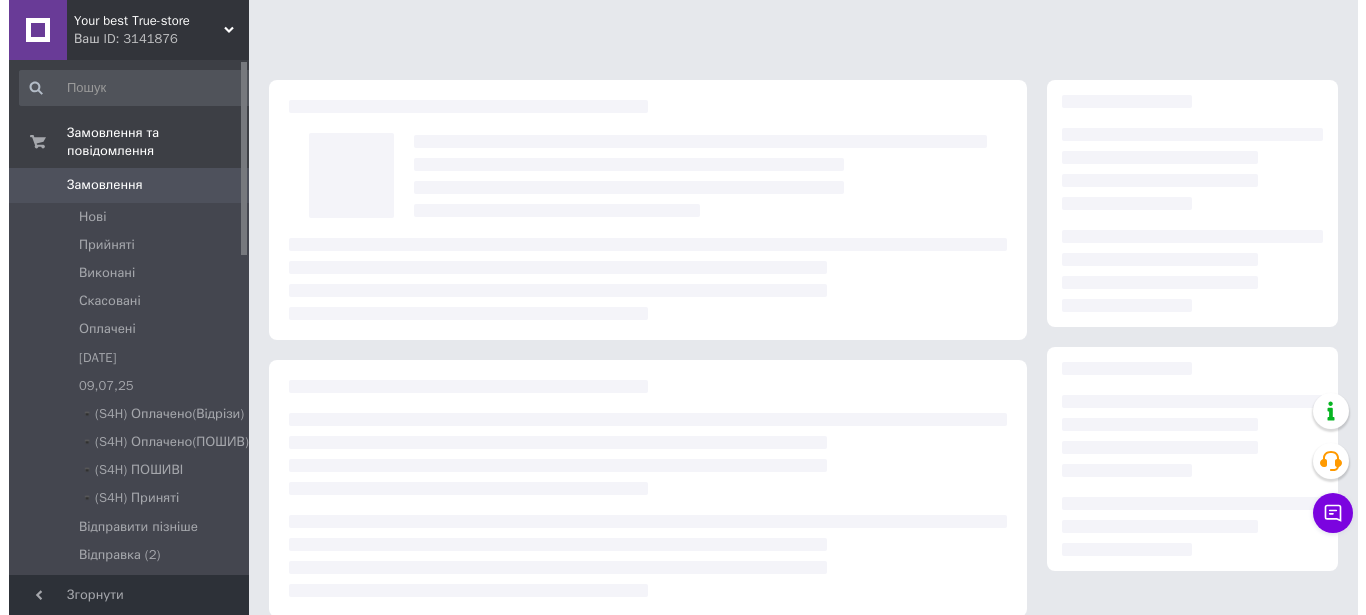 scroll, scrollTop: 0, scrollLeft: 0, axis: both 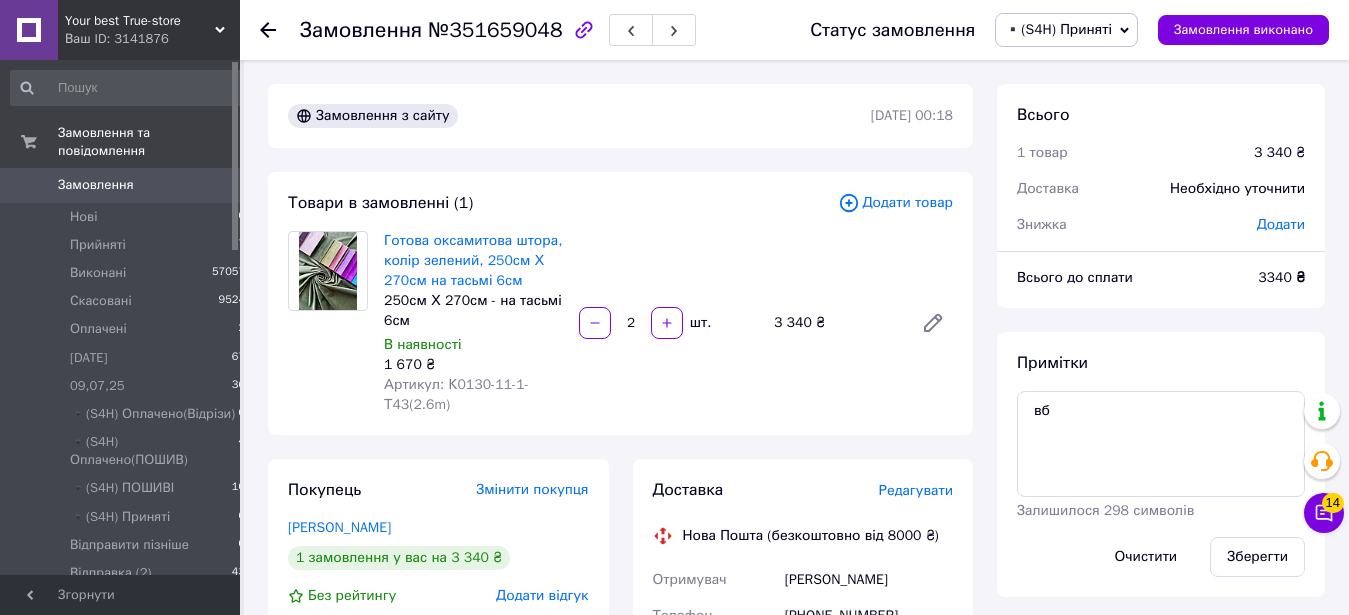 click on "▪️(S4H) Приняті" at bounding box center [1058, 29] 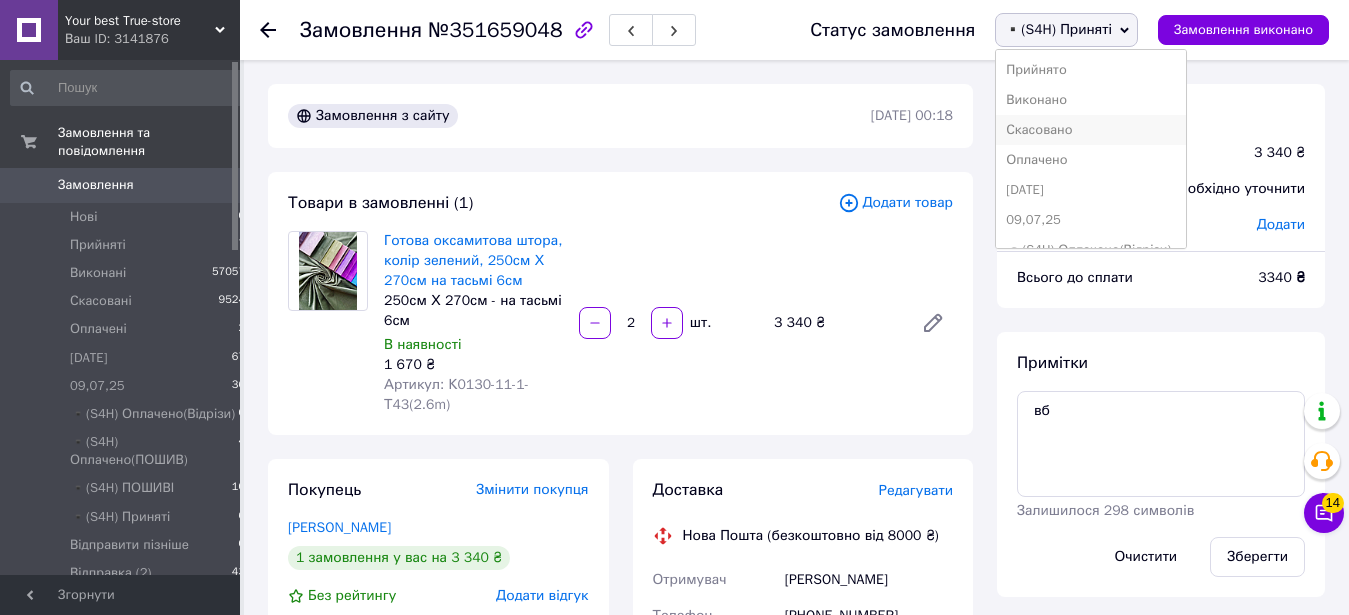 click on "Скасовано" at bounding box center [1091, 130] 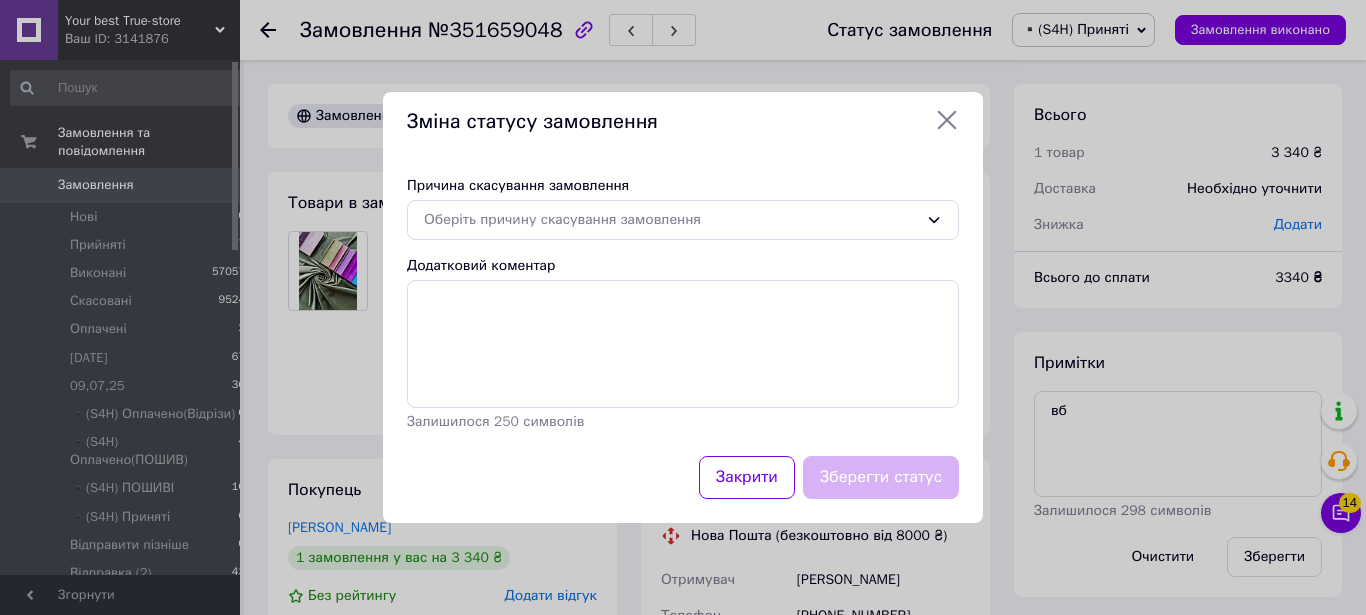 click on "Причина скасування замовлення Оберіть причину скасування замовлення Додатковий коментар Залишилося 250 символів" at bounding box center [683, 304] 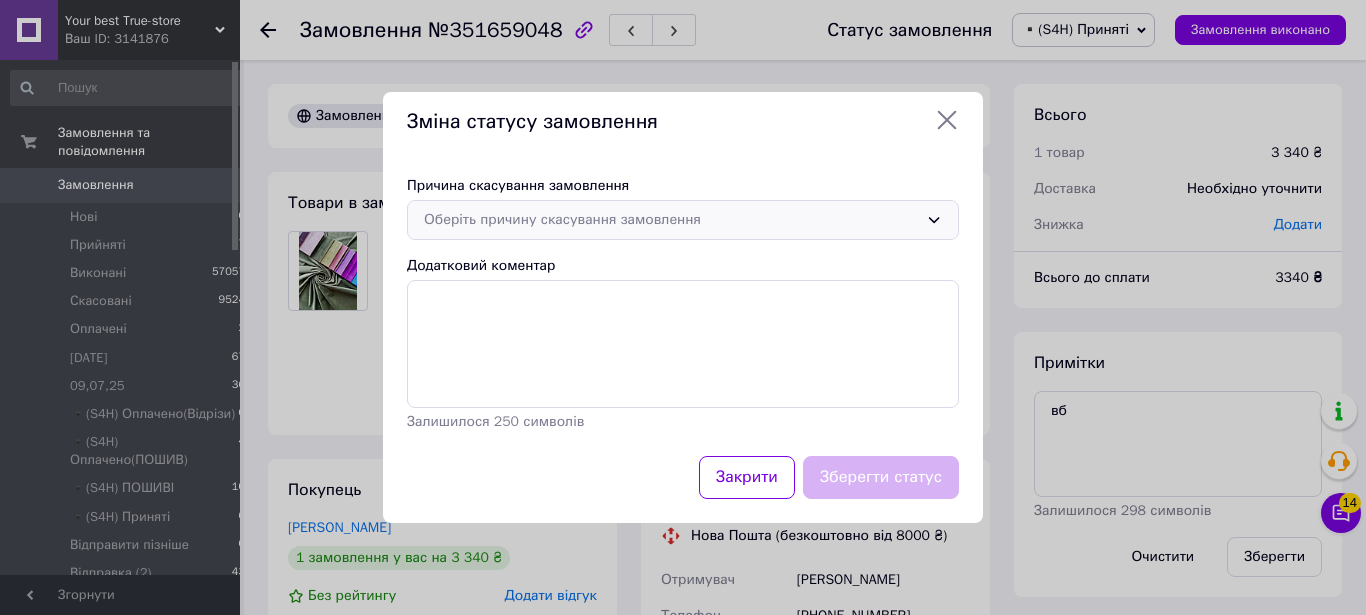click on "Оберіть причину скасування замовлення" at bounding box center (671, 220) 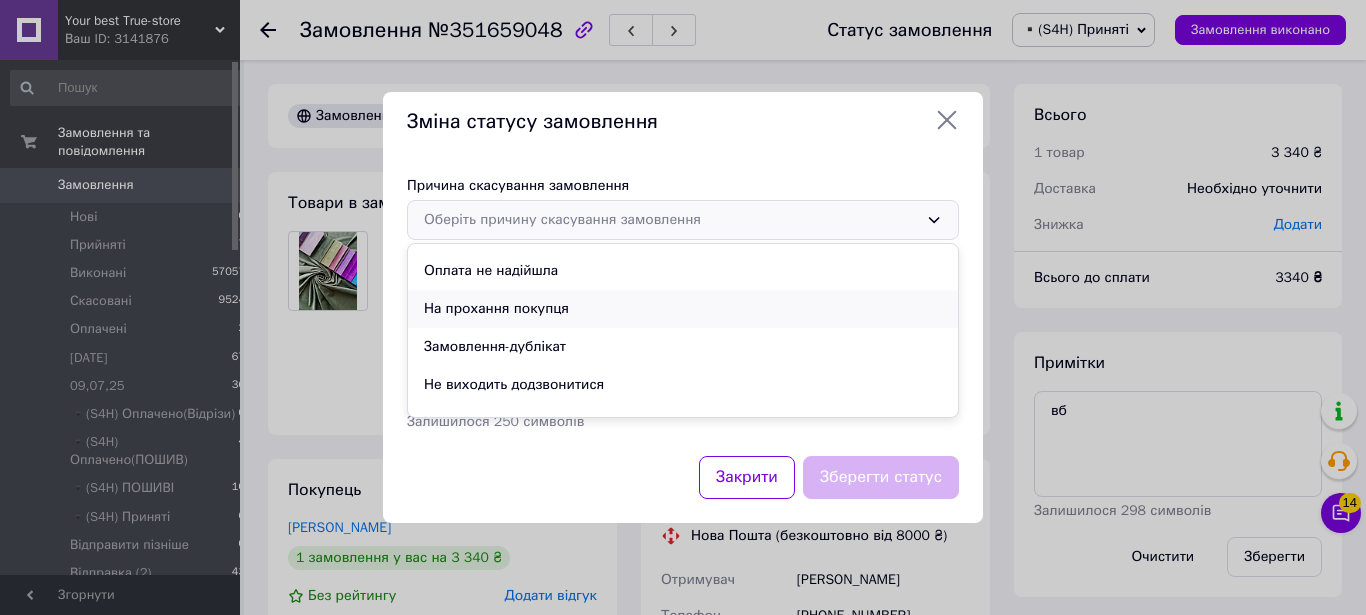 scroll, scrollTop: 93, scrollLeft: 0, axis: vertical 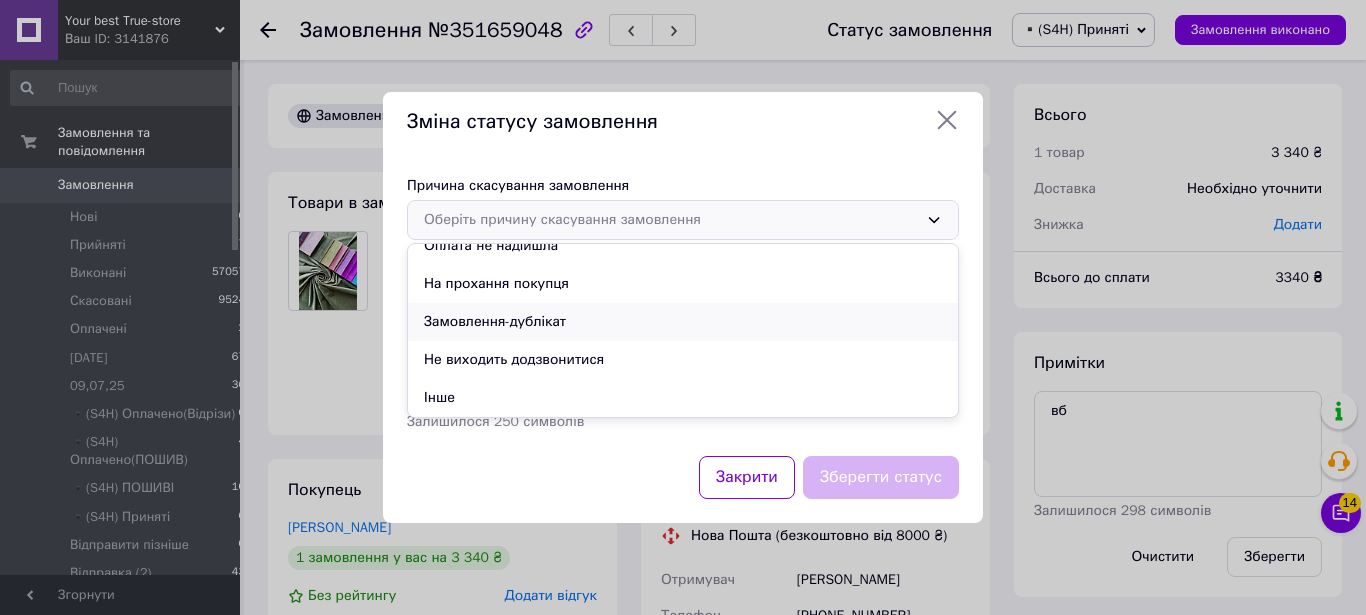 click on "Замовлення-дублікат" at bounding box center (683, 322) 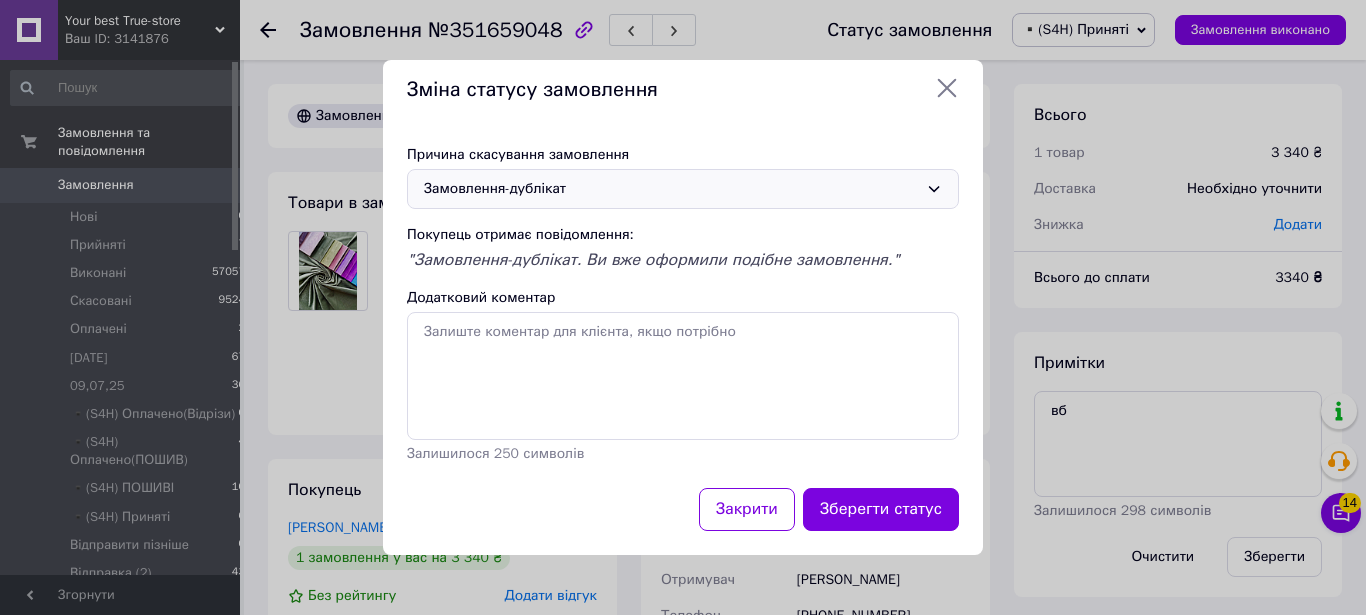 click on "Замовлення-дублікат" at bounding box center (683, 189) 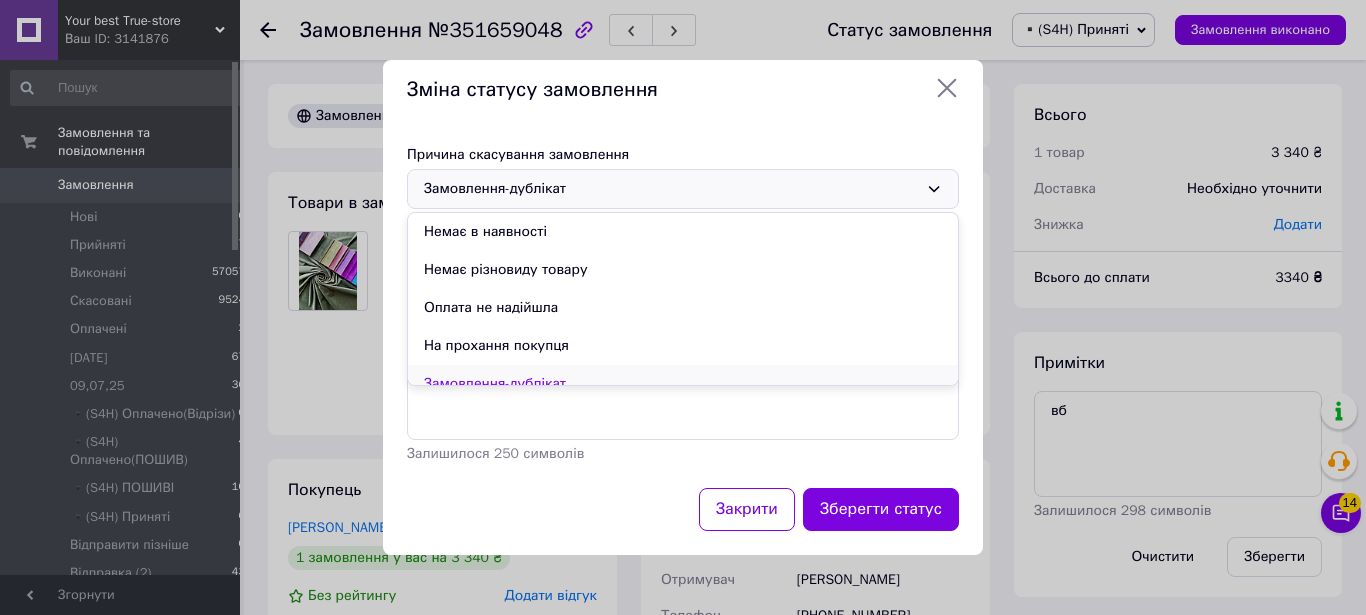 scroll, scrollTop: 94, scrollLeft: 0, axis: vertical 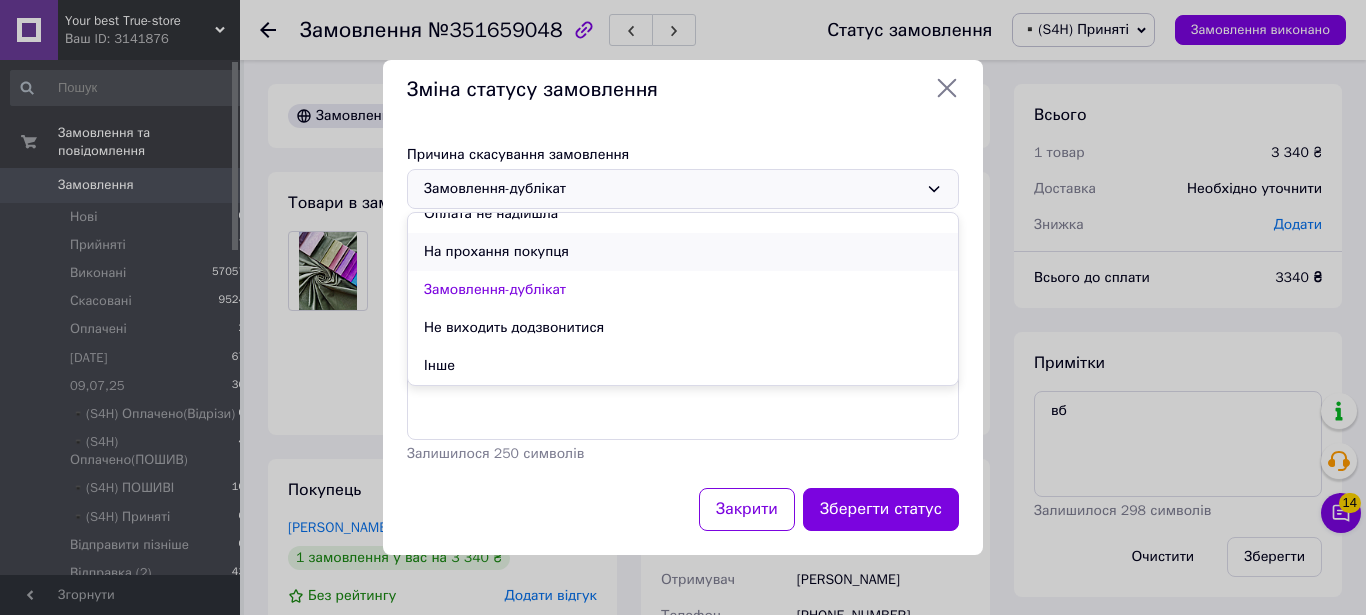 click on "На прохання покупця" at bounding box center [683, 252] 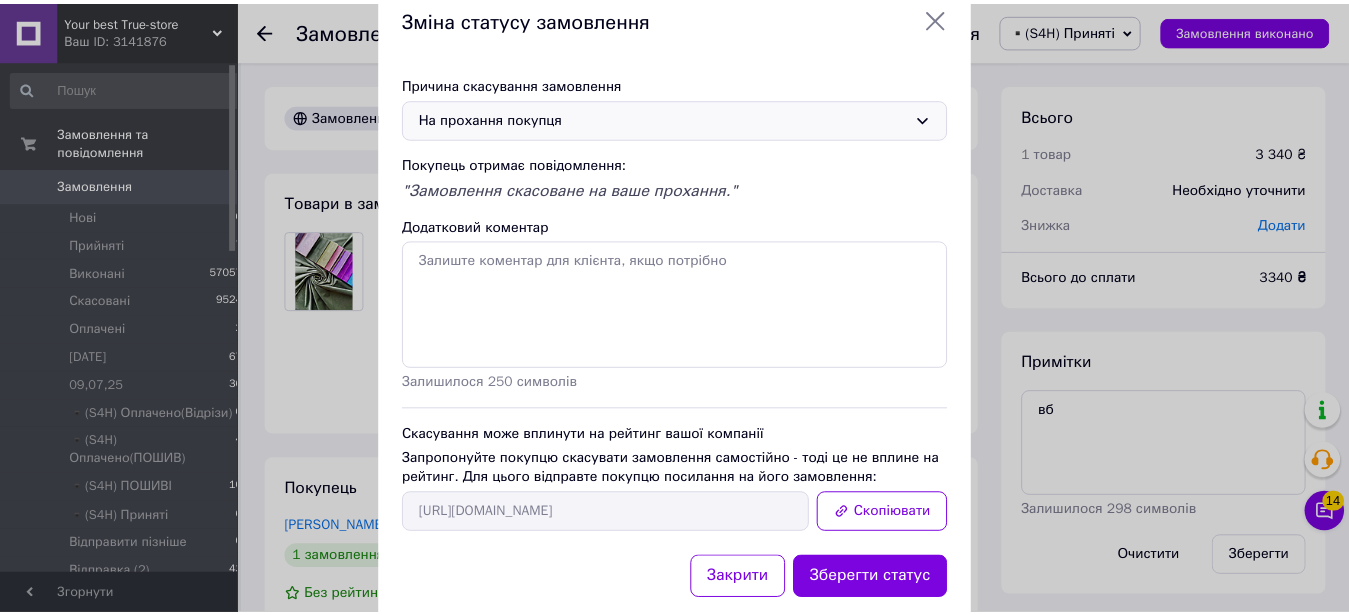 scroll, scrollTop: 92, scrollLeft: 0, axis: vertical 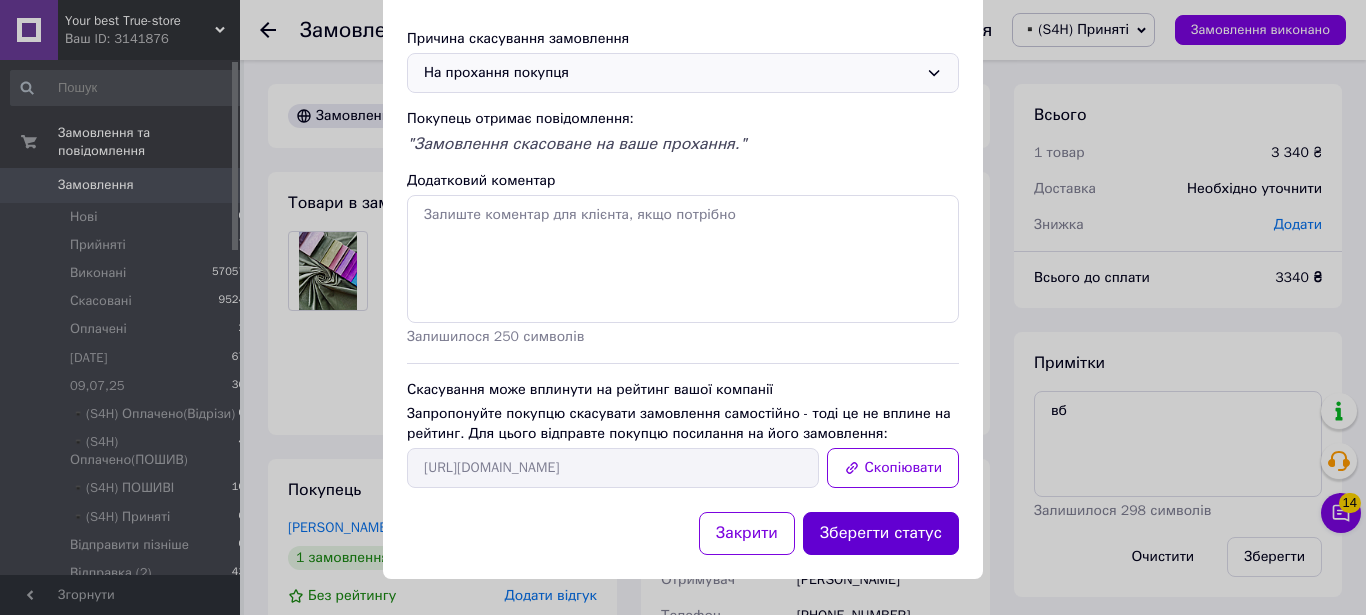 click on "Зберегти статус" at bounding box center [881, 533] 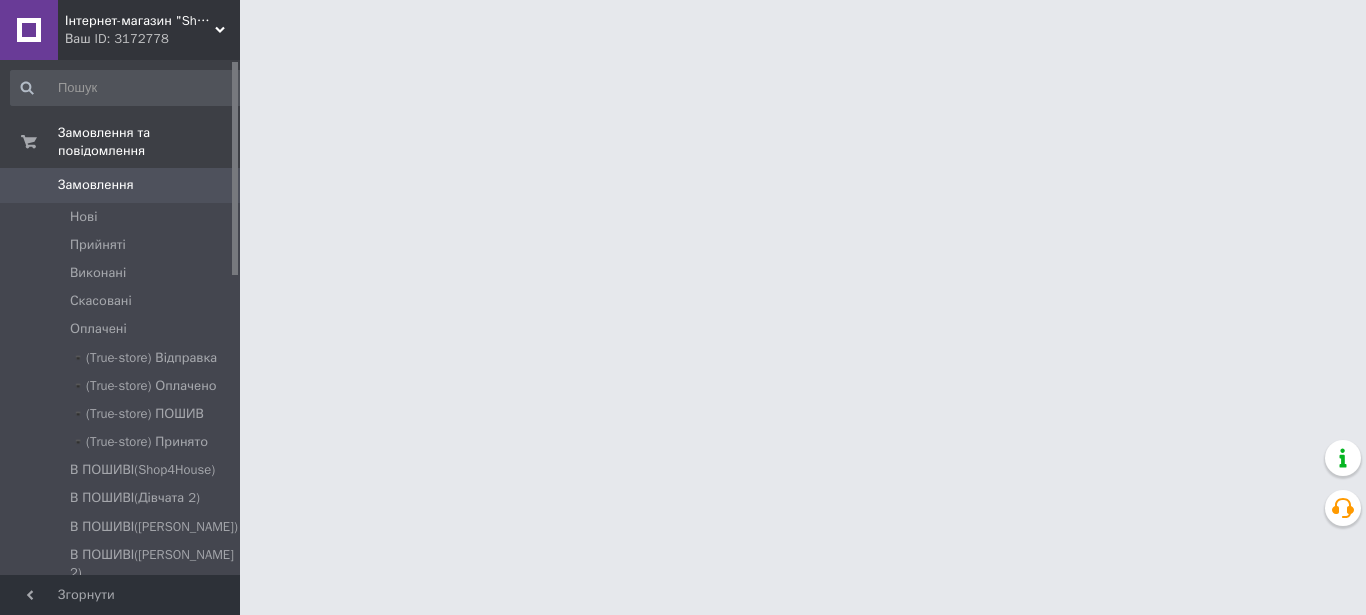 scroll, scrollTop: 0, scrollLeft: 0, axis: both 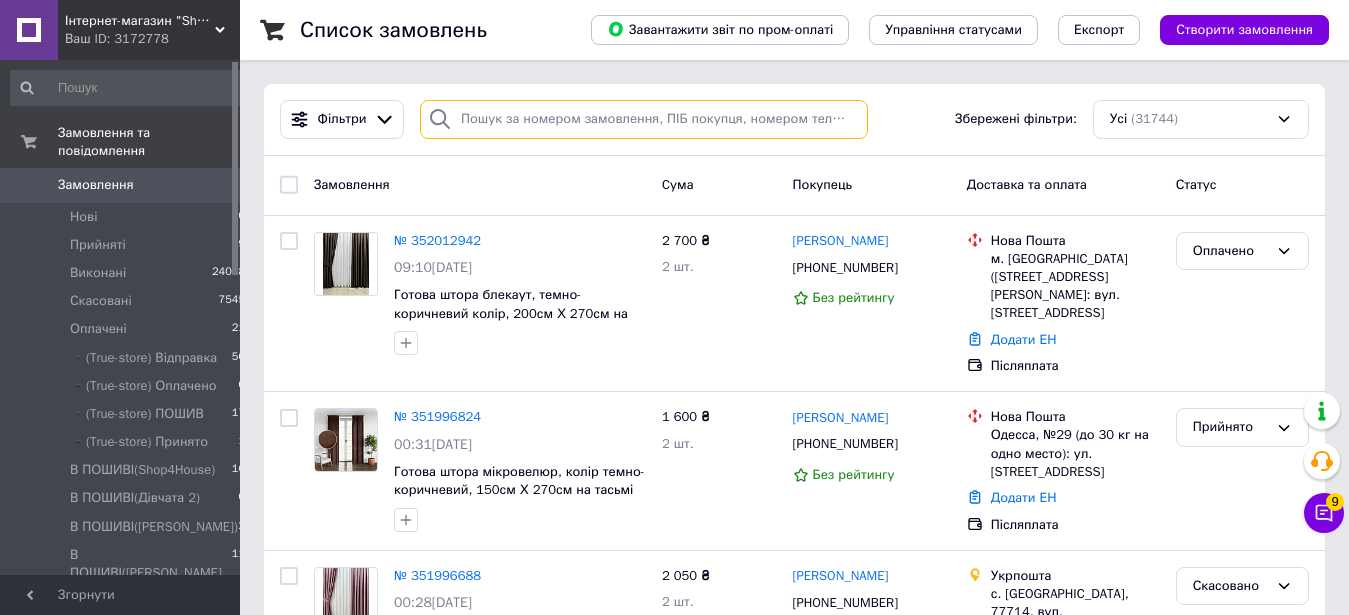 paste on "[PHONE_NUMBER]" 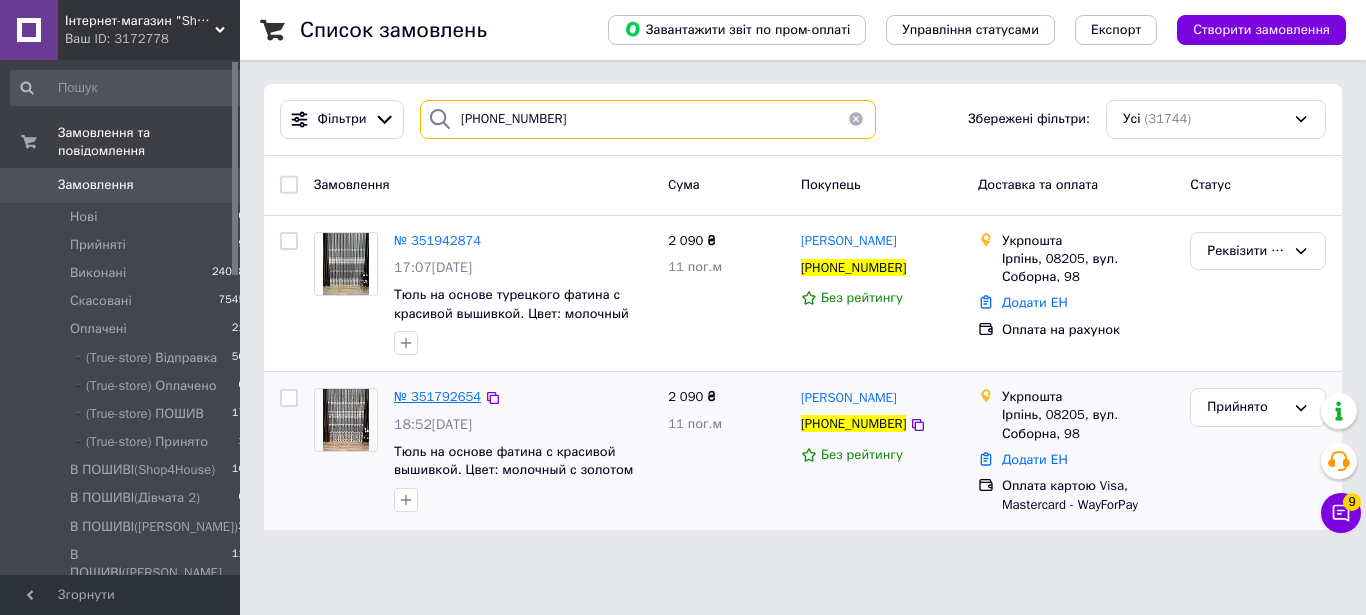 type on "[PHONE_NUMBER]" 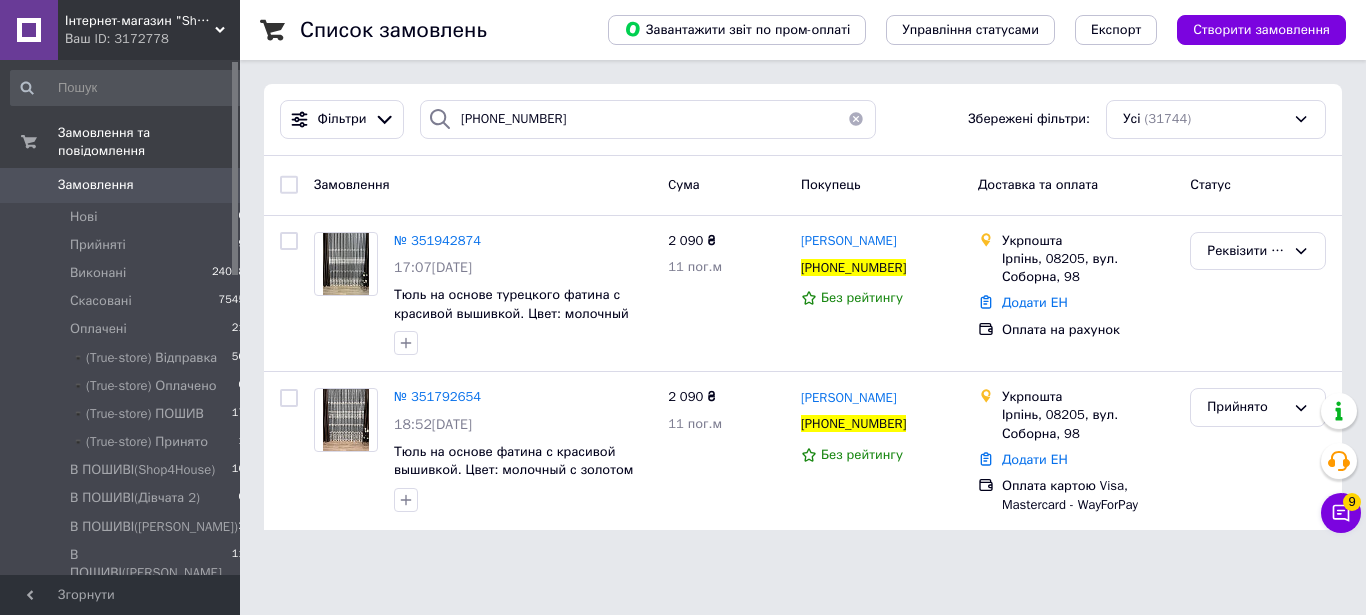 click at bounding box center (856, 119) 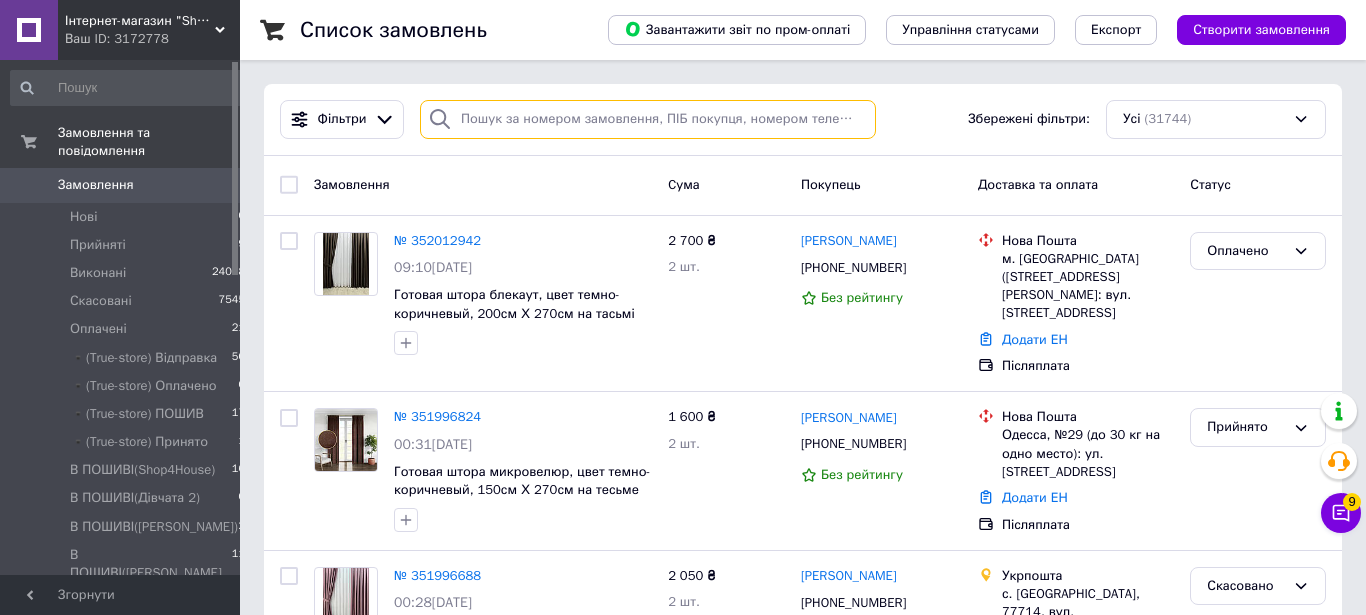 click at bounding box center (648, 119) 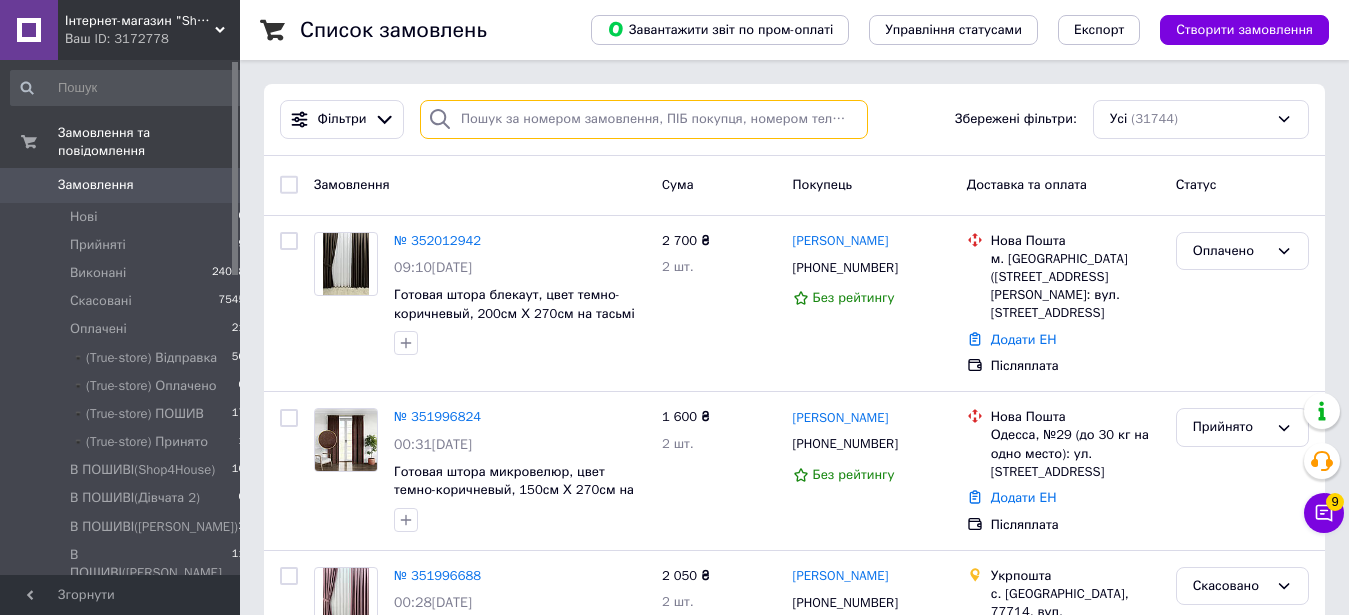 paste on "[PHONE_NUMBER]" 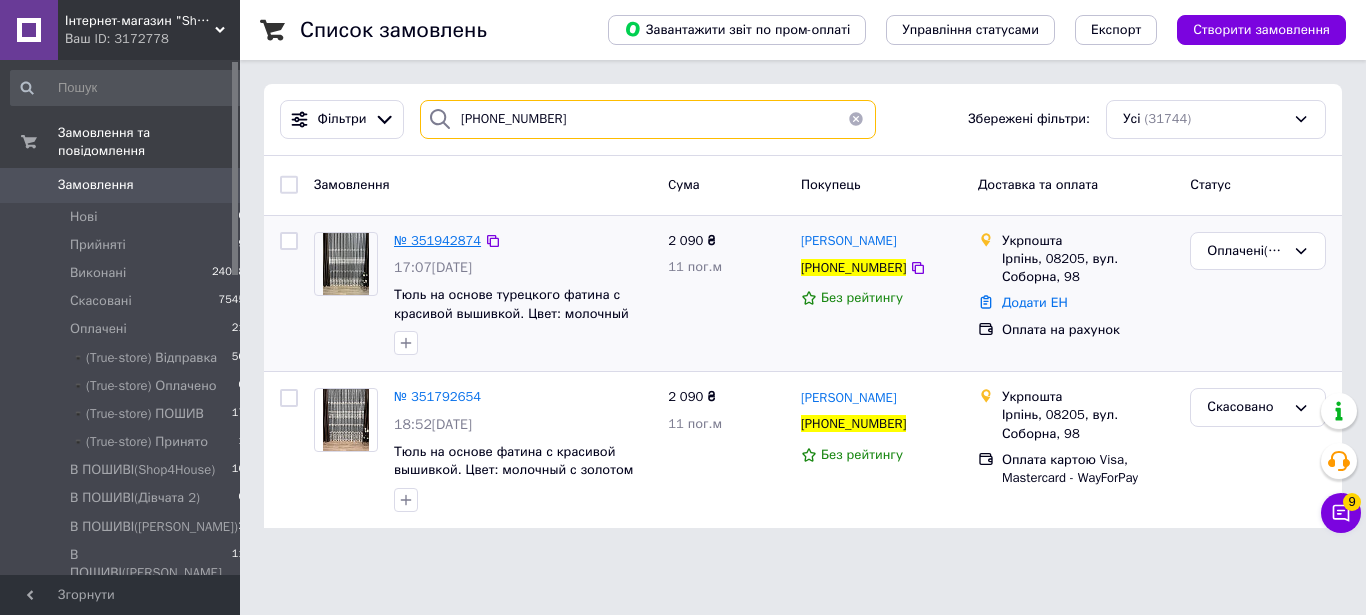 type on "[PHONE_NUMBER]" 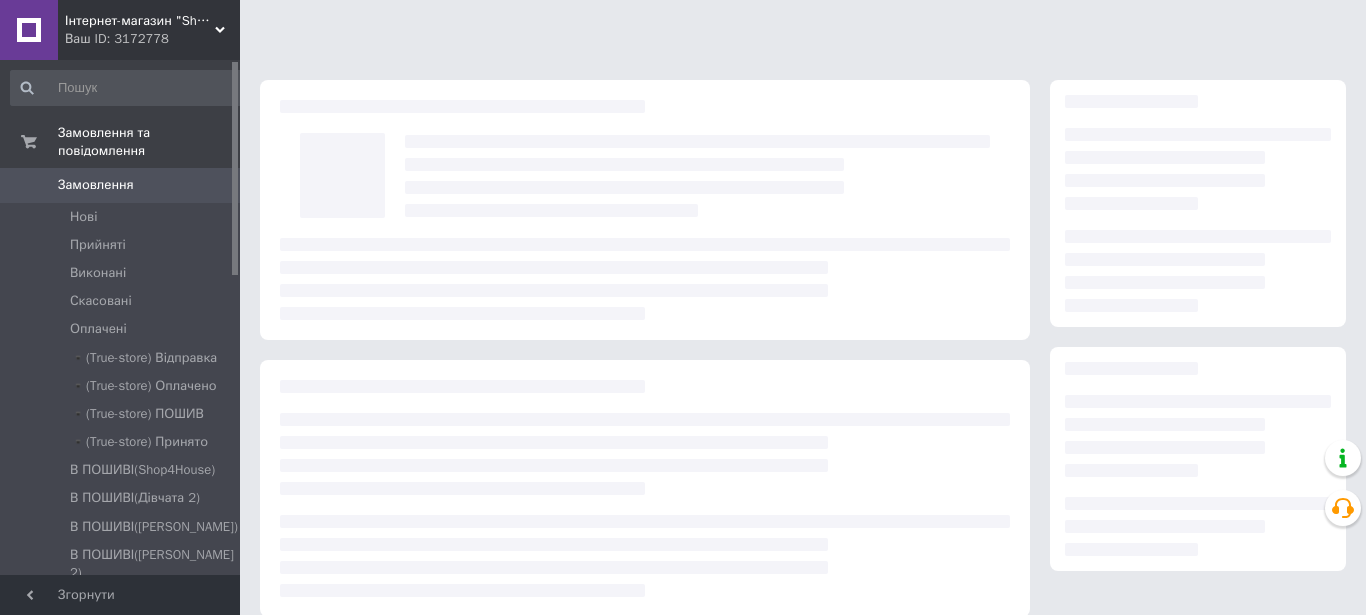scroll, scrollTop: 0, scrollLeft: 0, axis: both 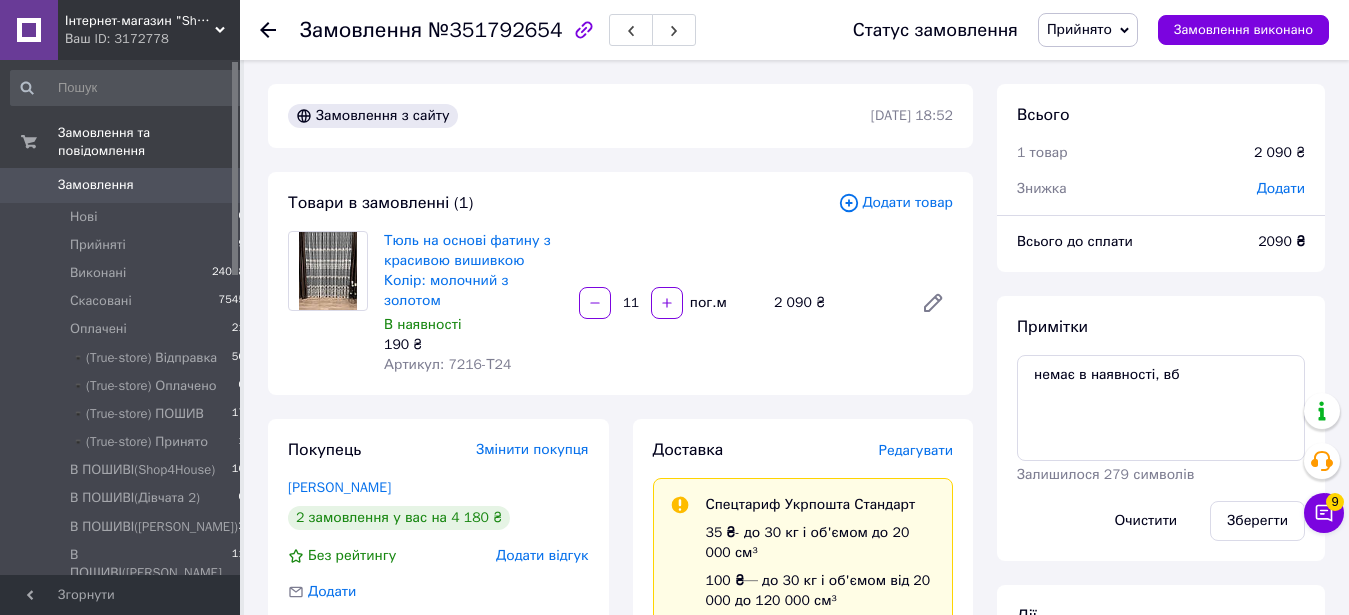 click on "Прийнято" at bounding box center (1088, 30) 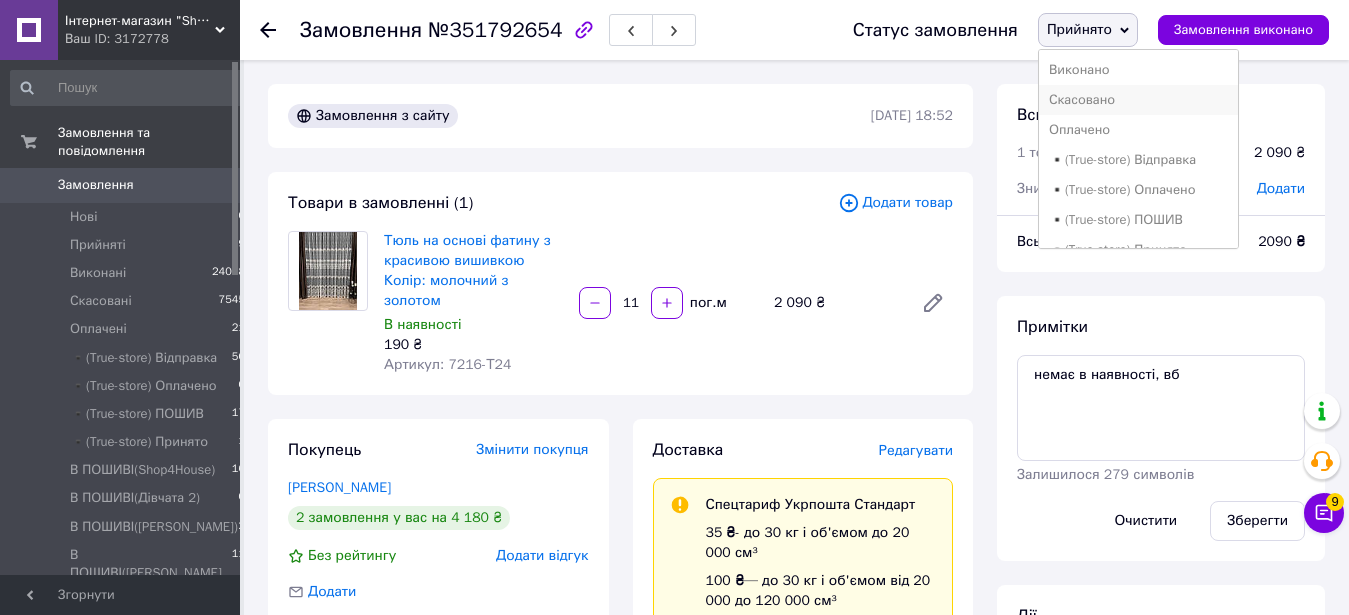 click on "Скасовано" at bounding box center [1139, 100] 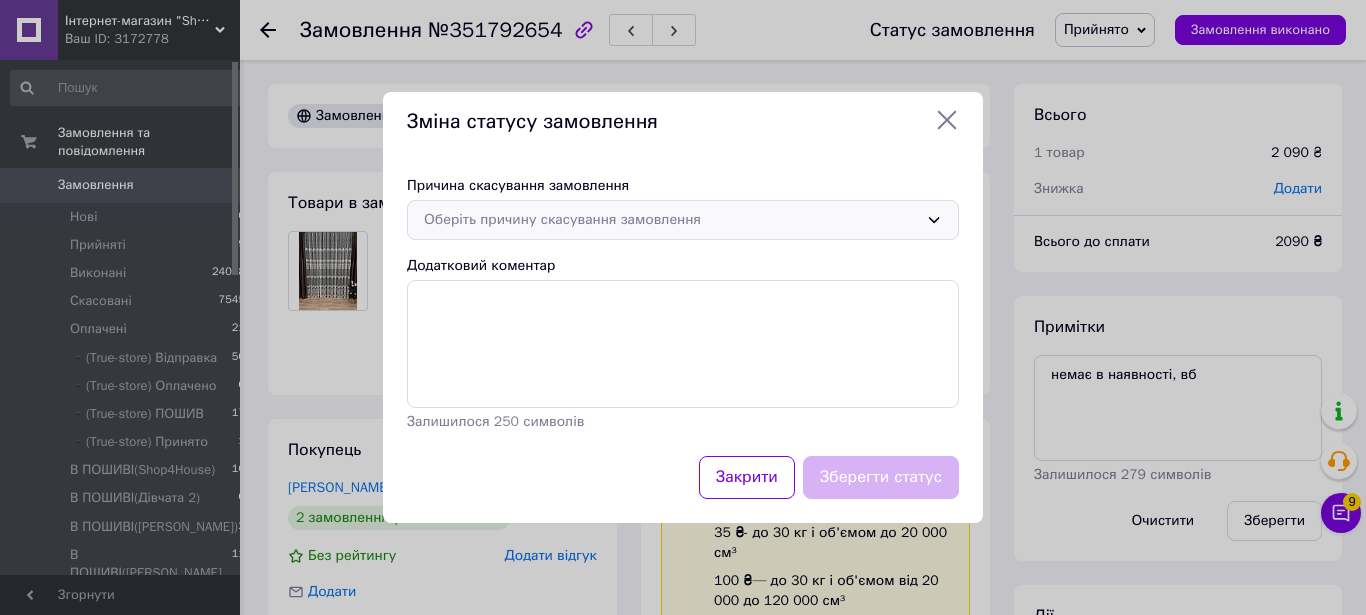 click on "Оберіть причину скасування замовлення" at bounding box center (683, 220) 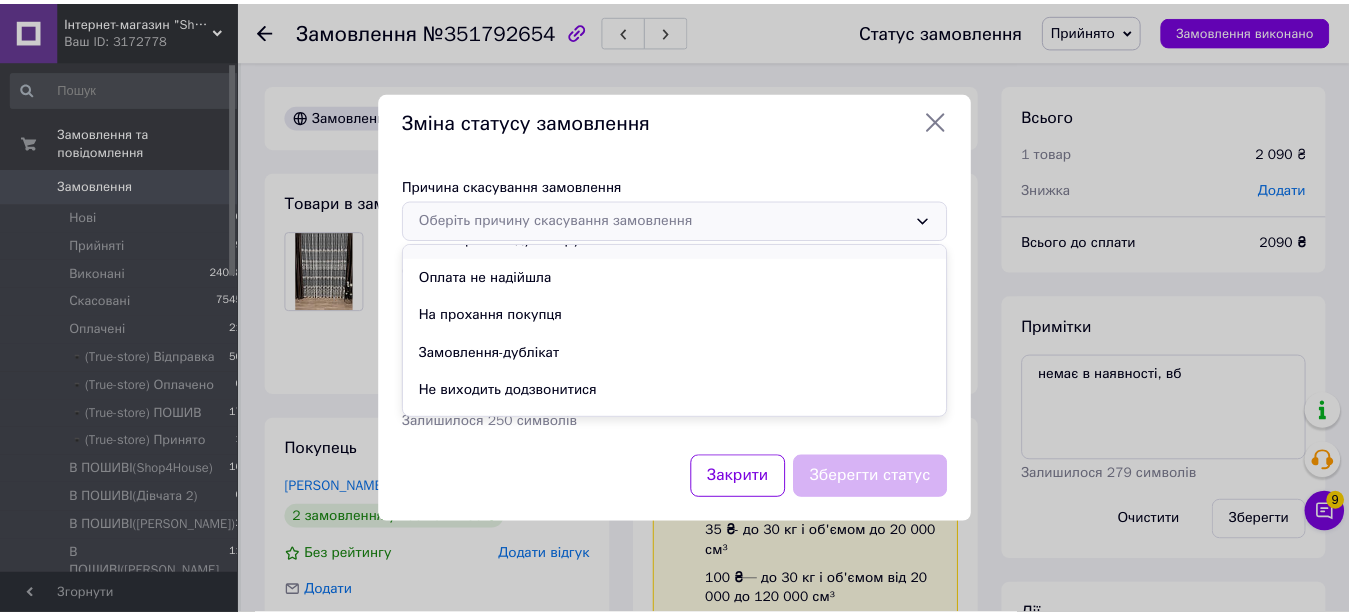 scroll, scrollTop: 93, scrollLeft: 0, axis: vertical 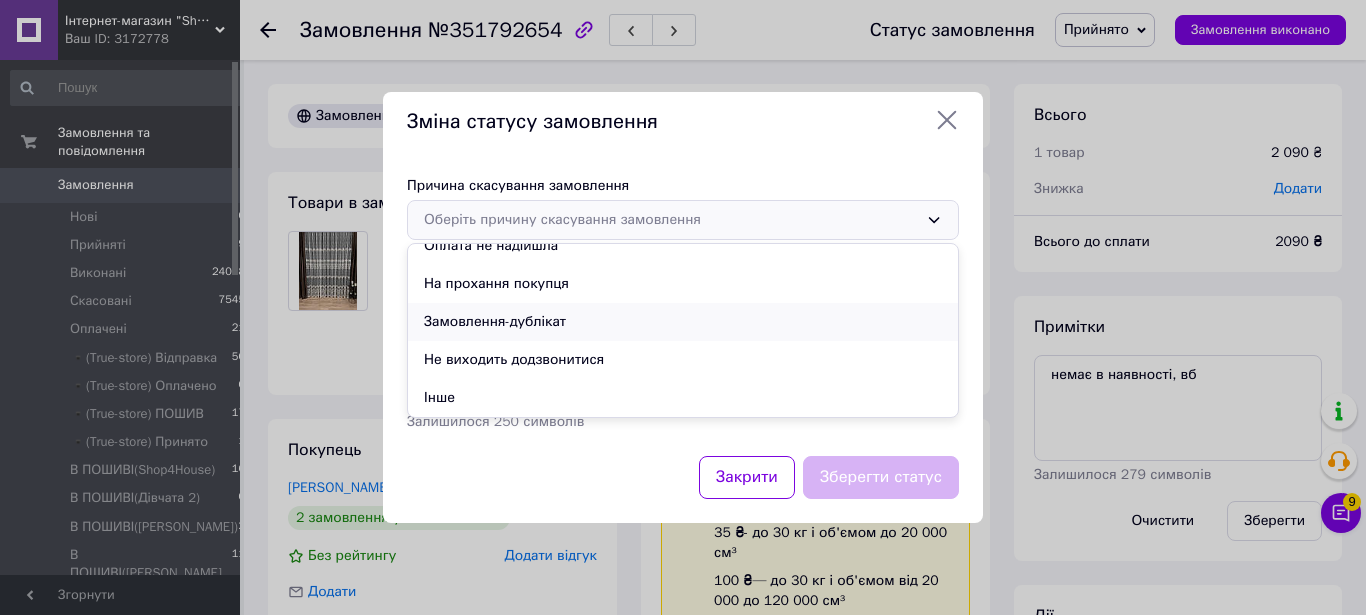 click on "Замовлення-дублікат" at bounding box center (683, 322) 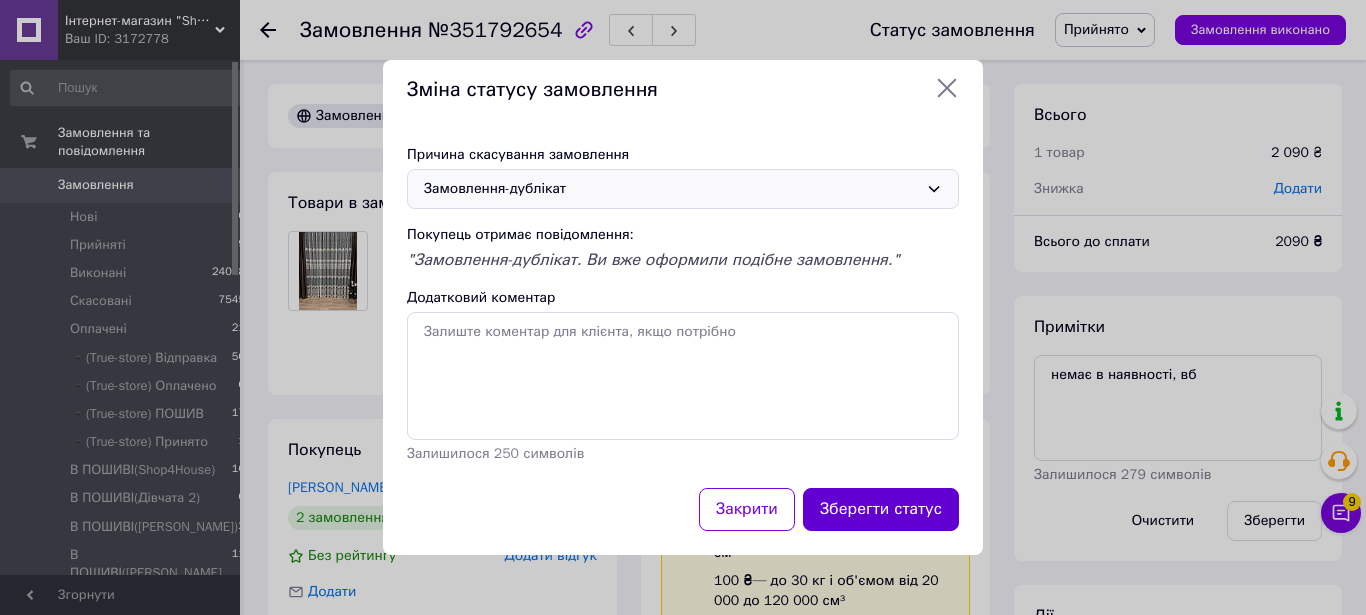 click on "Зберегти статус" at bounding box center (881, 509) 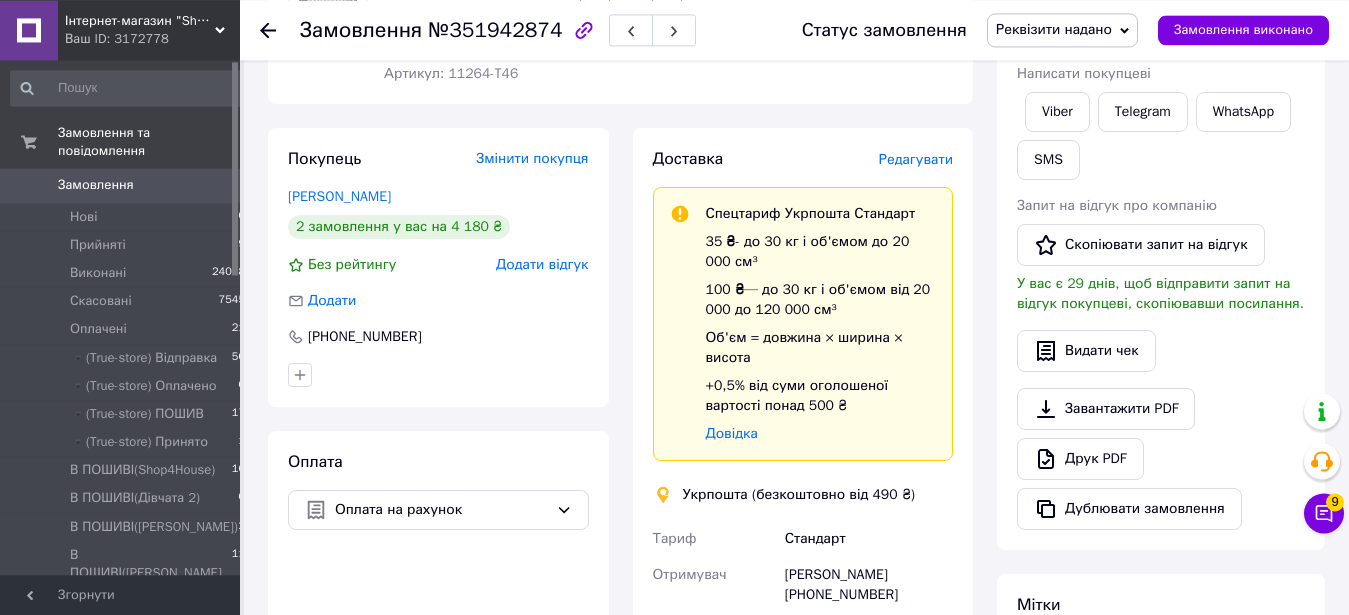 scroll, scrollTop: 102, scrollLeft: 0, axis: vertical 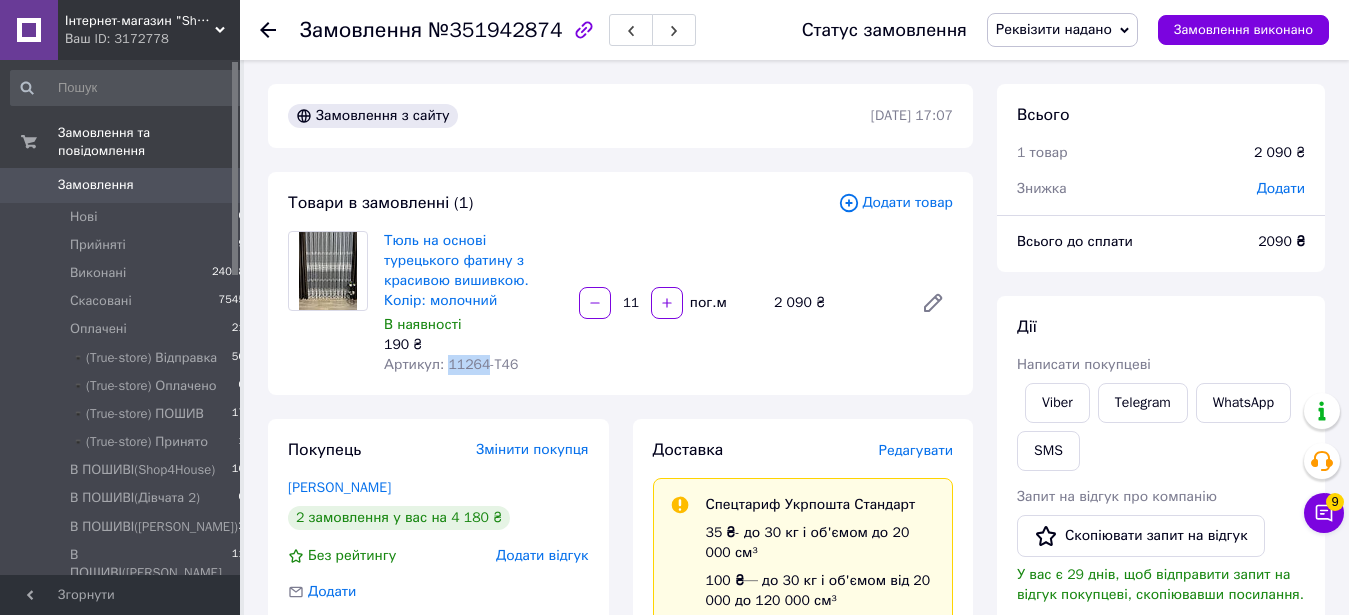 drag, startPoint x: 444, startPoint y: 364, endPoint x: 478, endPoint y: 360, distance: 34.234486 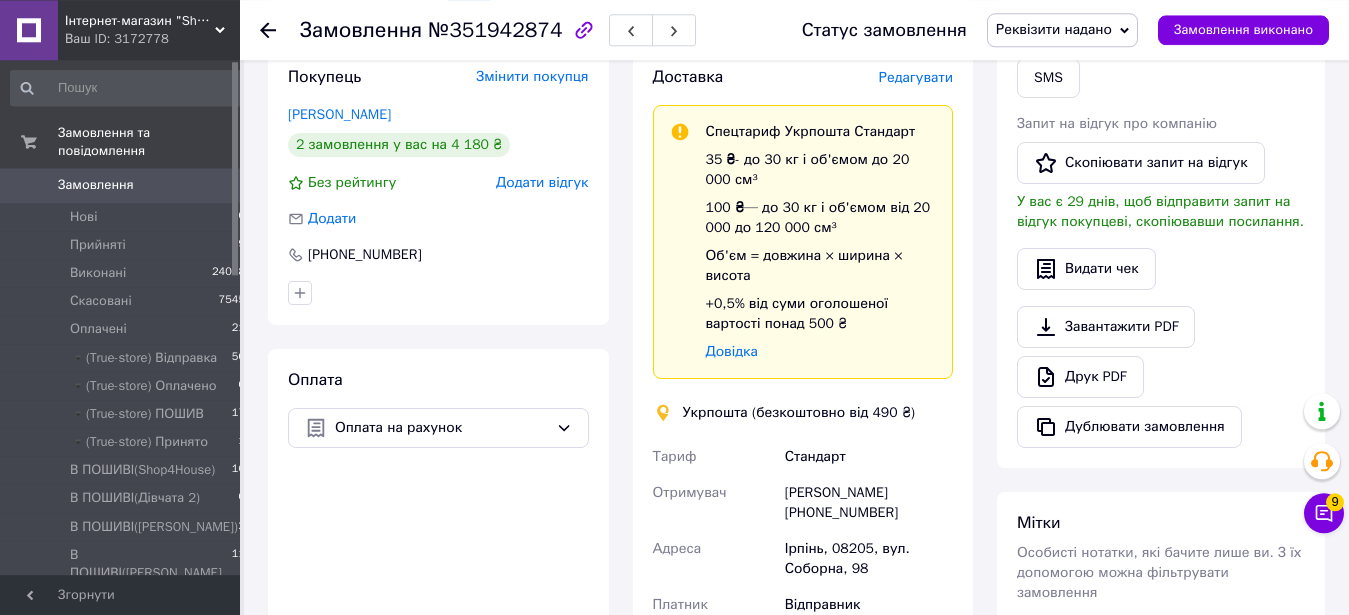 scroll, scrollTop: 714, scrollLeft: 0, axis: vertical 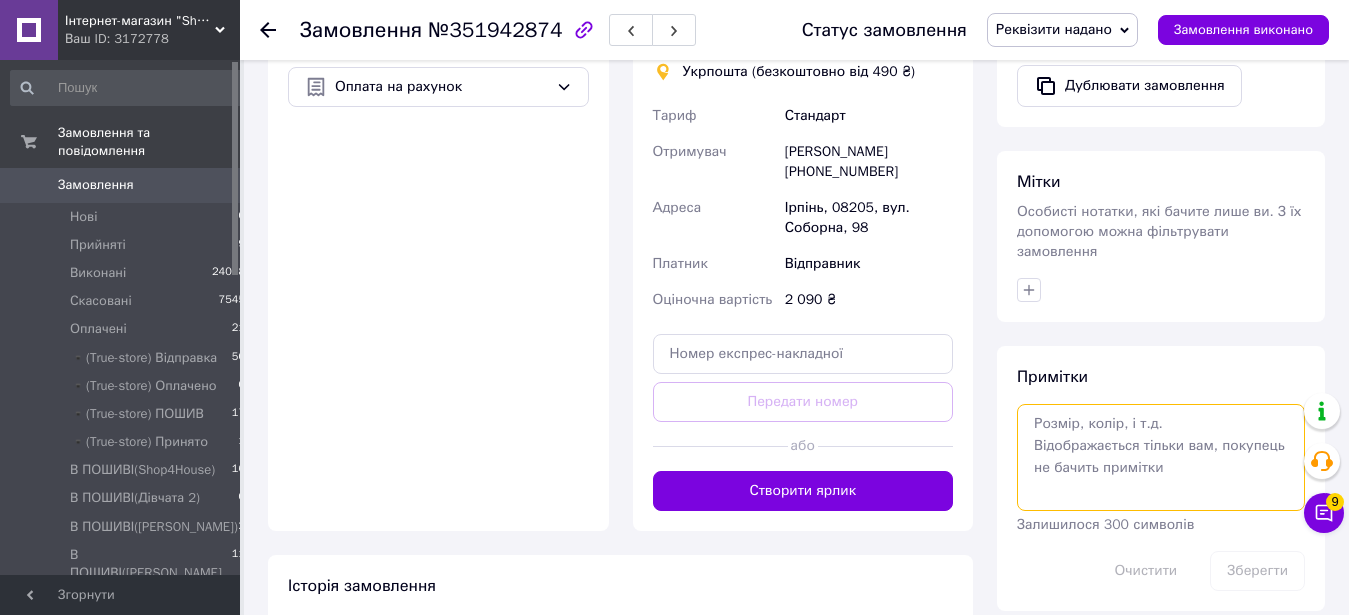 click at bounding box center [1161, 457] 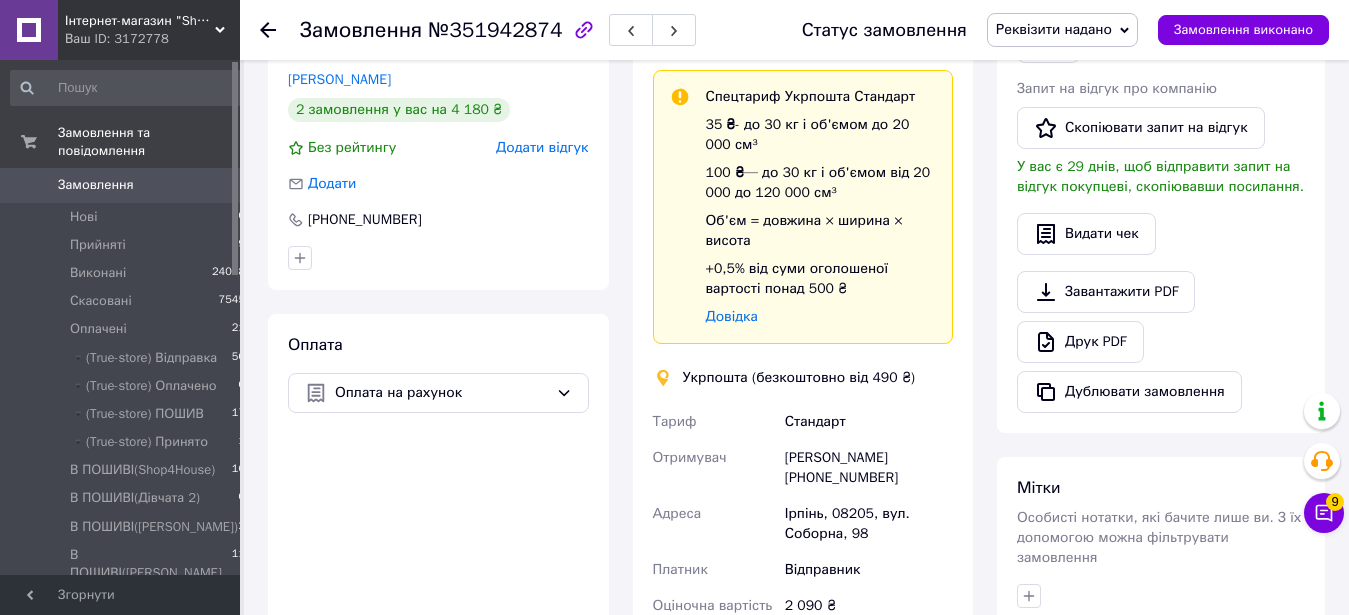 scroll, scrollTop: 816, scrollLeft: 0, axis: vertical 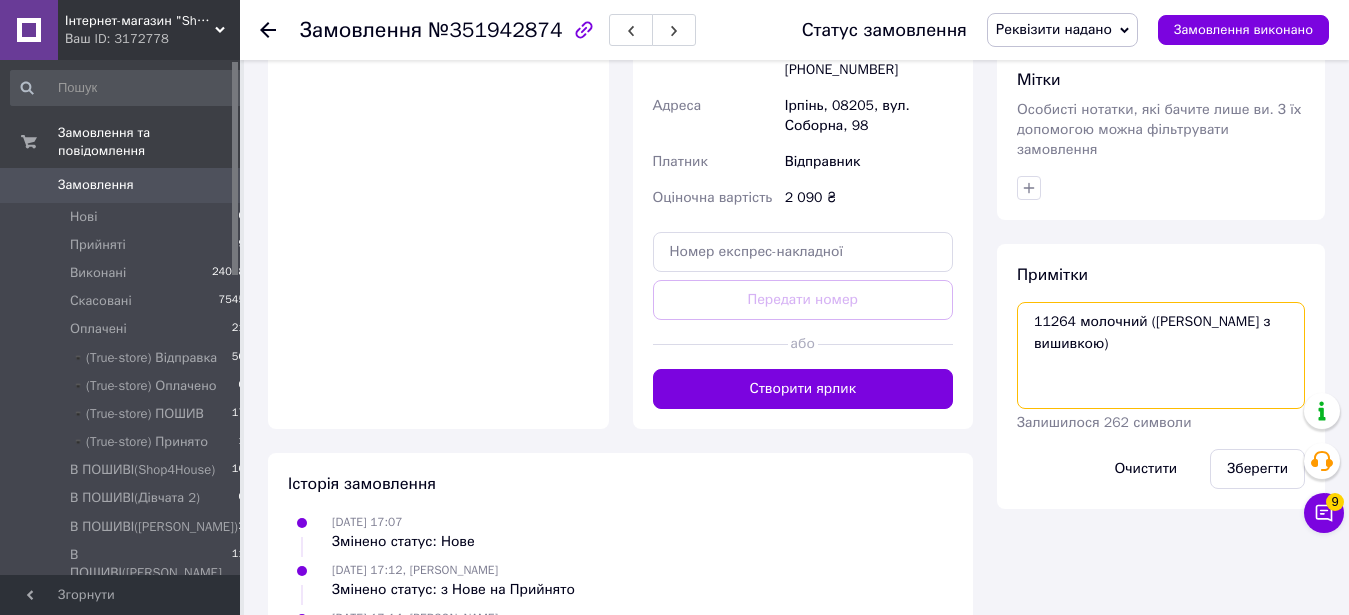 click on "11264 молочний (тюль фатин з вишивкою)" at bounding box center (1161, 355) 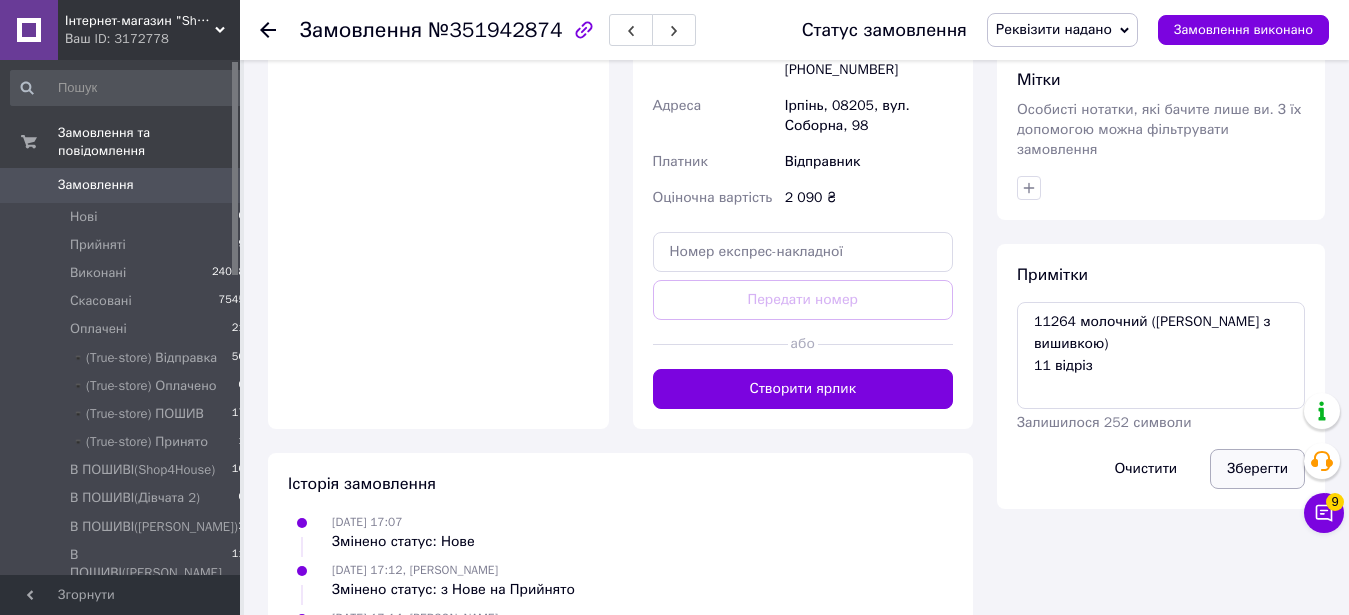 click on "Зберегти" at bounding box center [1257, 469] 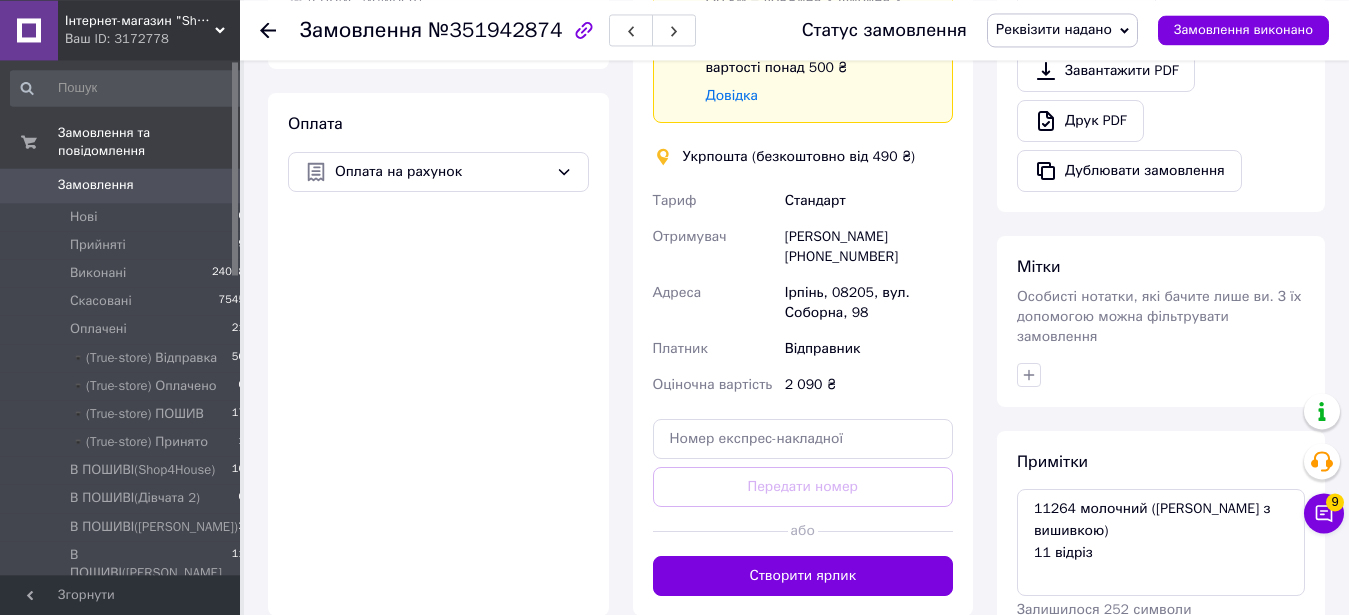 scroll, scrollTop: 918, scrollLeft: 0, axis: vertical 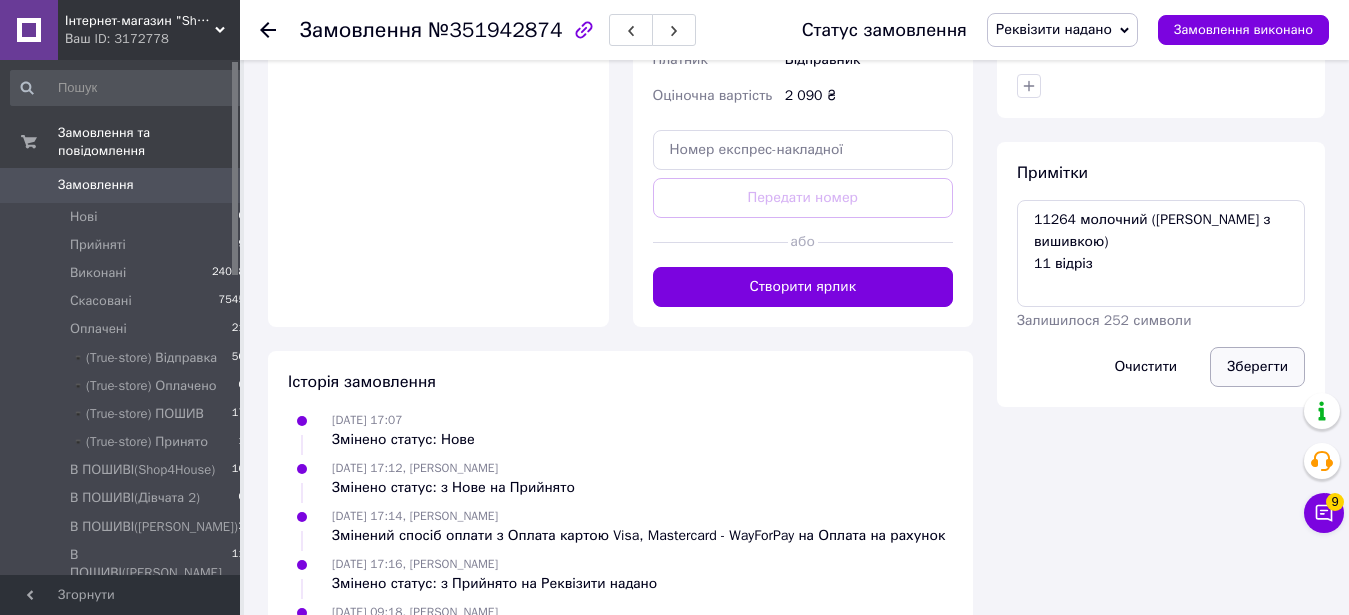 click on "Зберегти" at bounding box center [1257, 367] 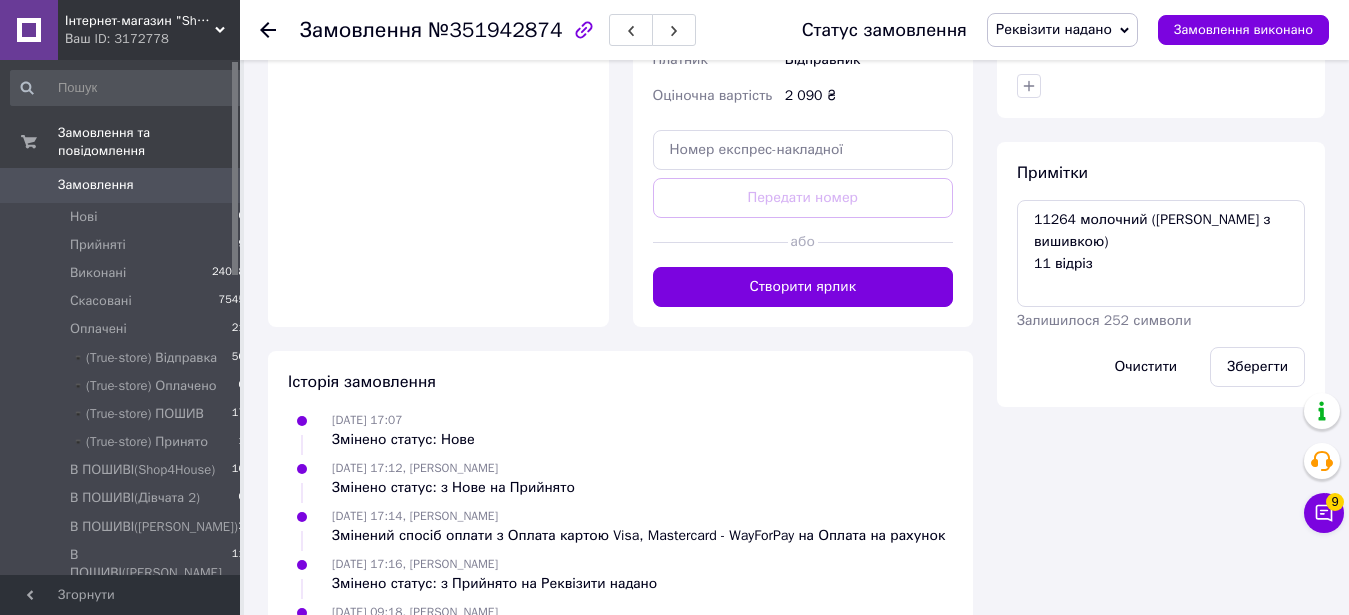 click on "Реквізити надано" at bounding box center (1054, 29) 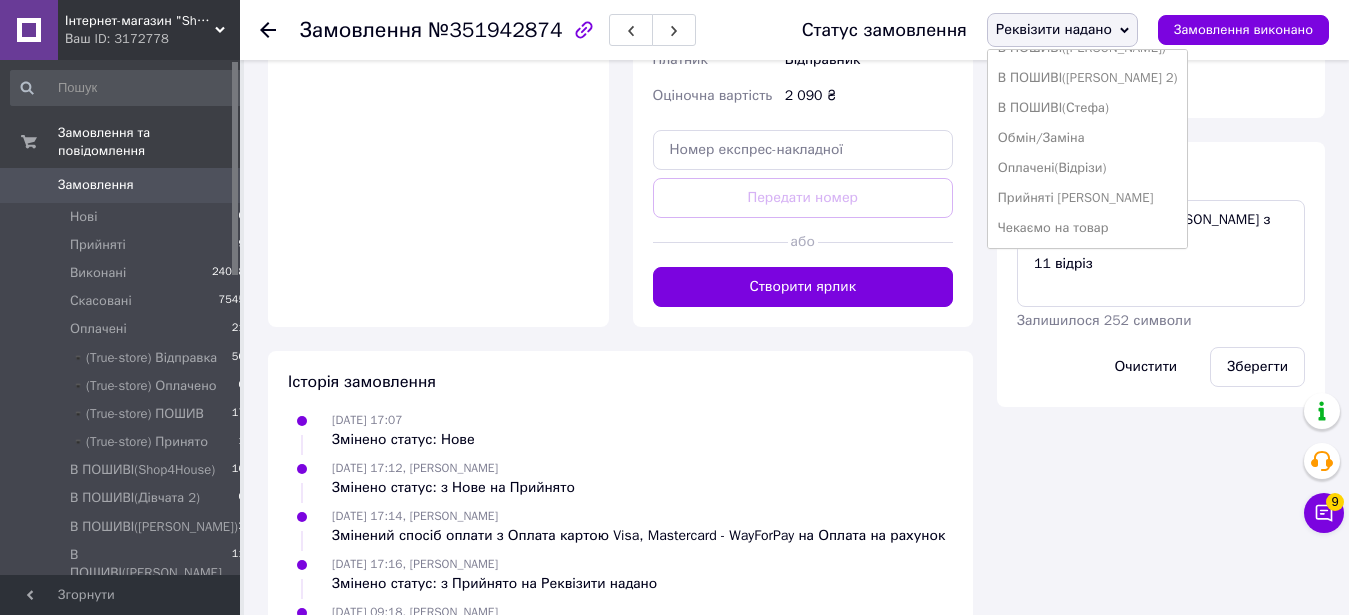 scroll, scrollTop: 339, scrollLeft: 0, axis: vertical 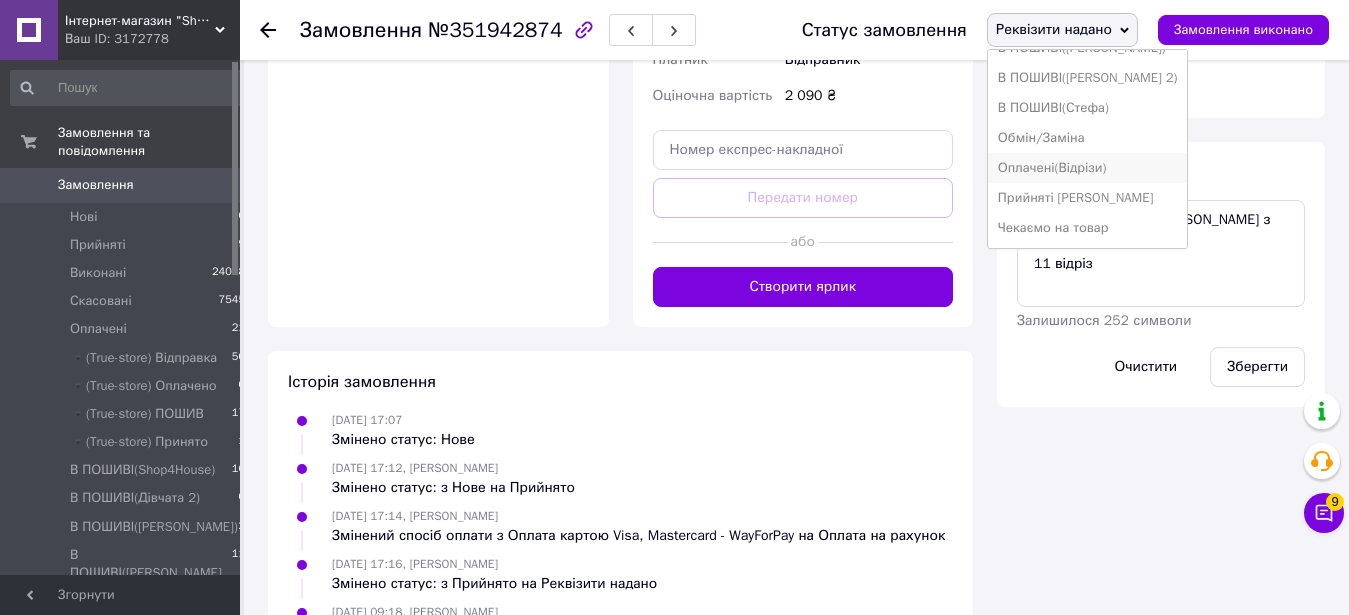 click on "Оплачені(Відрізи)" at bounding box center [1088, 168] 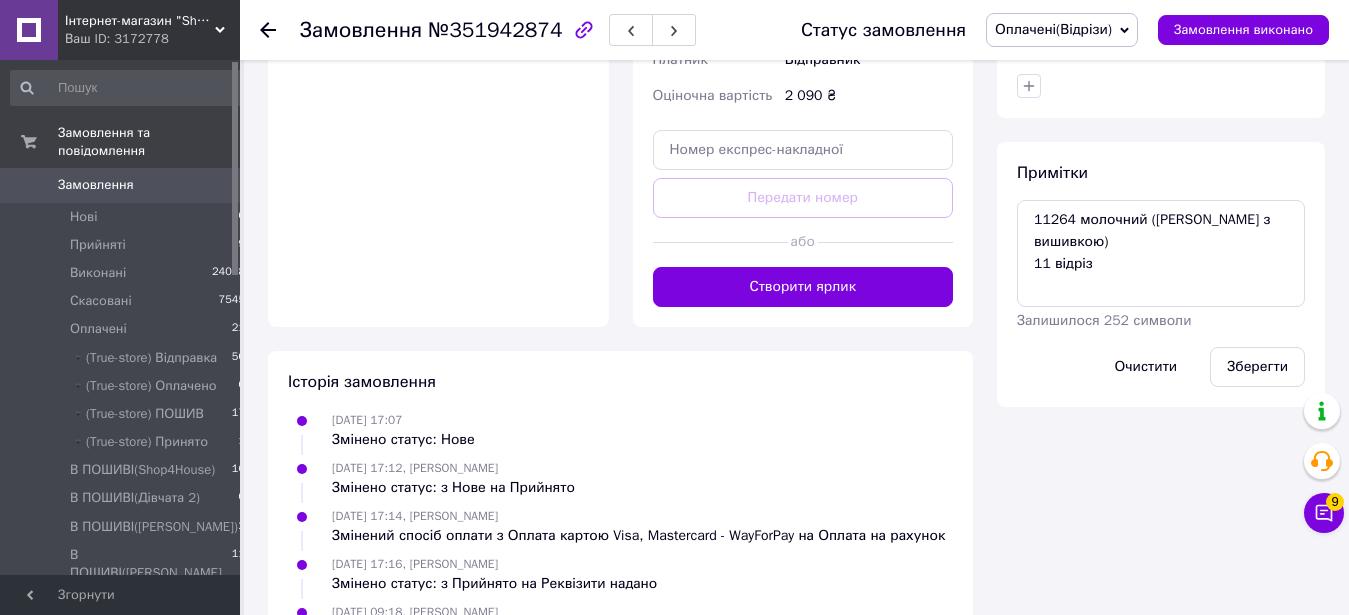 click on "Всього 1 товар 2 090 ₴ Знижка Додати Всього до сплати 2090 ₴ Дії Написати покупцеві Viber Telegram WhatsApp SMS Запит на відгук про компанію   Скопіювати запит на відгук У вас є 29 днів, щоб відправити запит на відгук покупцеві, скопіювавши посилання.   Видати чек   Завантажити PDF   Друк PDF   Дублювати замовлення Мітки Особисті нотатки, які бачите лише ви. З їх допомогою можна фільтрувати замовлення Примітки 11264 молочний (тюль фатин з вишивкою)
11 відріз Залишилося 252 символи Очистити Зберегти" at bounding box center [1161, -62] 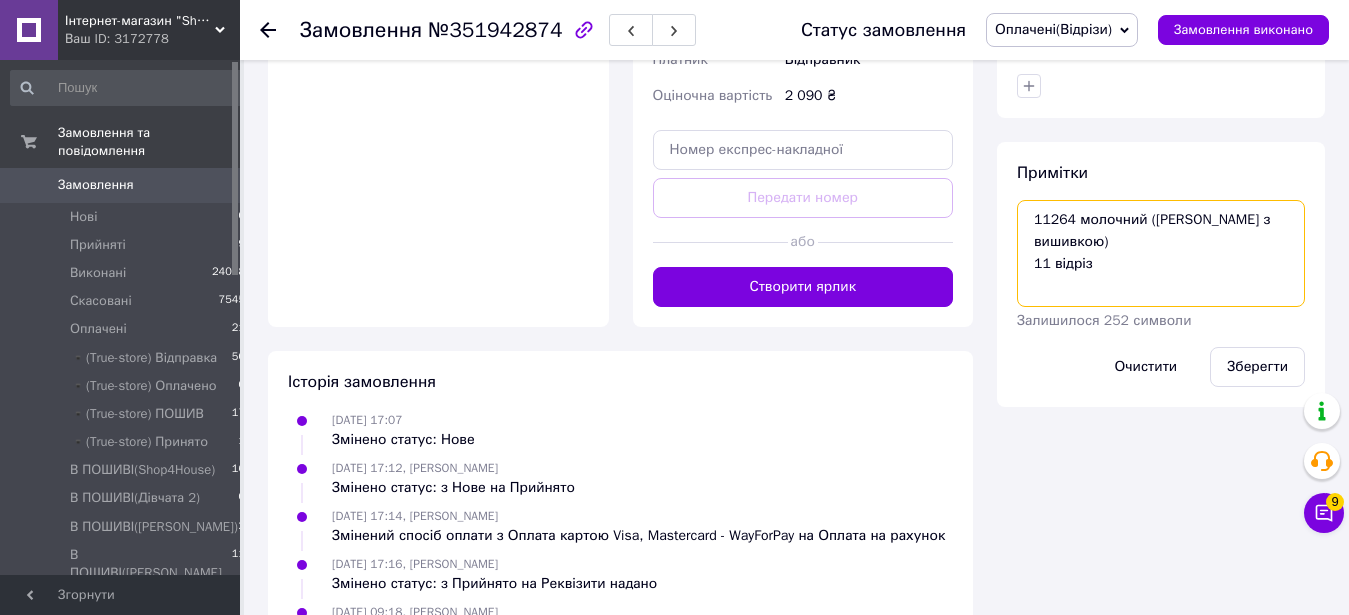 drag, startPoint x: 1027, startPoint y: 196, endPoint x: 1126, endPoint y: 264, distance: 120.10412 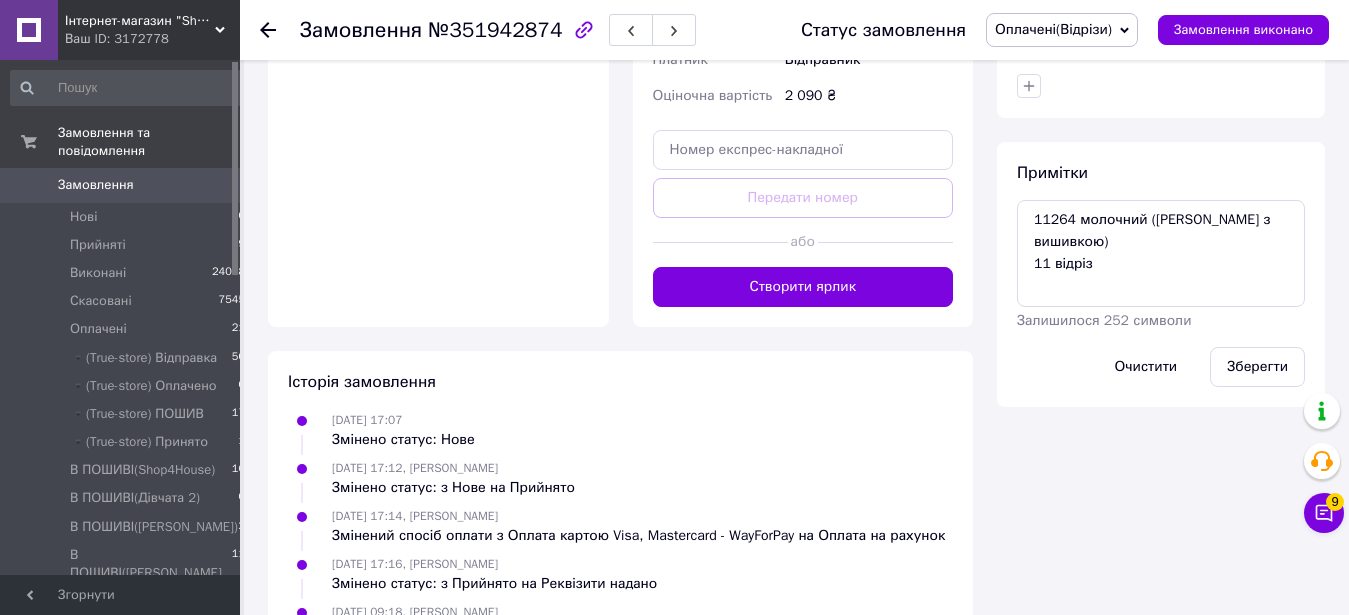 click on "Примітки 11264 молочний (тюль фатин з вишивкою)
11 відріз Залишилося 252 символи Очистити Зберегти" at bounding box center (1161, 274) 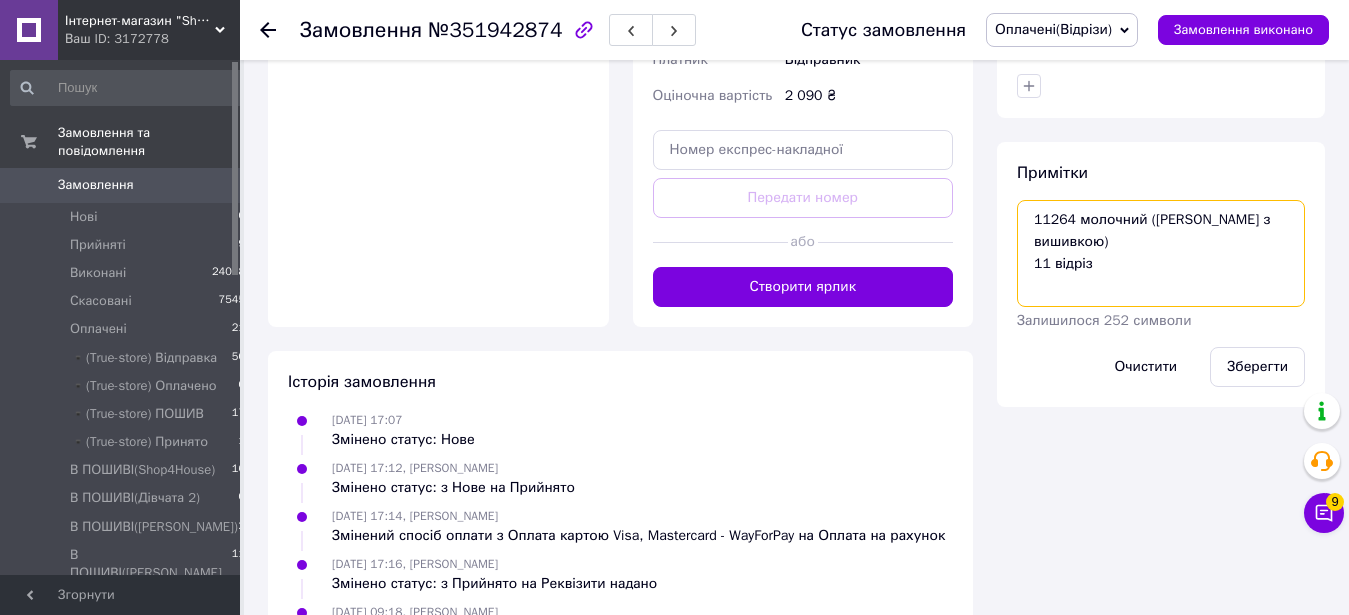 click on "11264 молочний (тюль фатин з вишивкою)
11 відріз" at bounding box center [1161, 253] 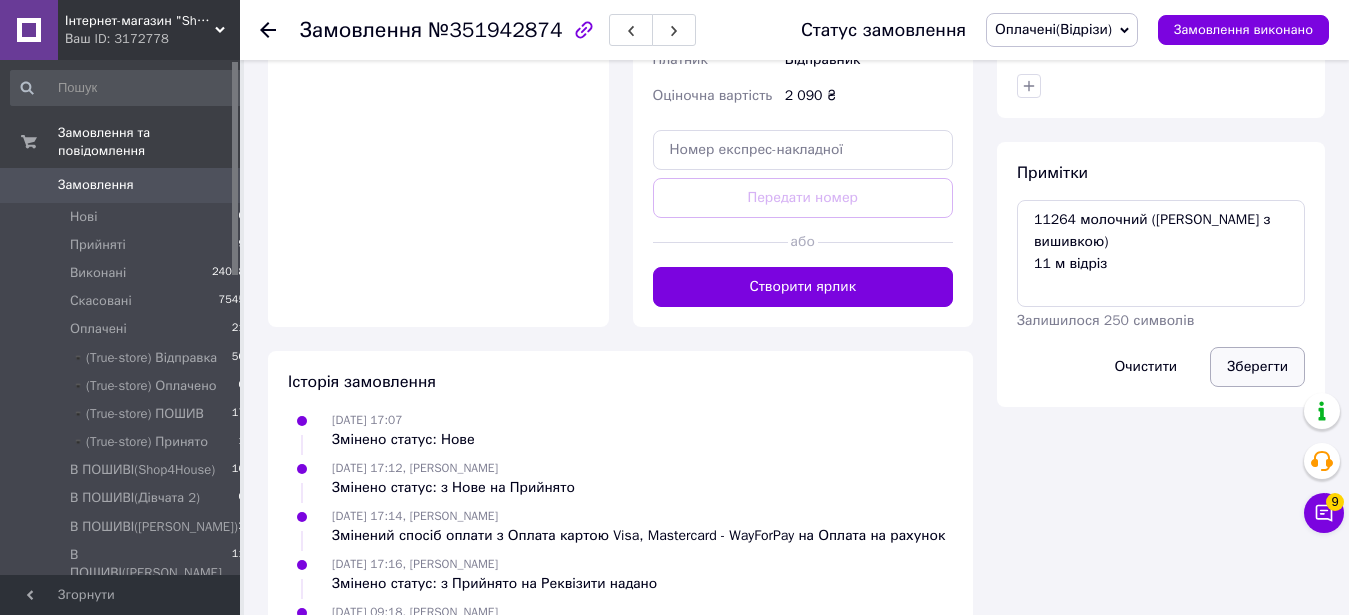 click on "Зберегти" at bounding box center [1257, 367] 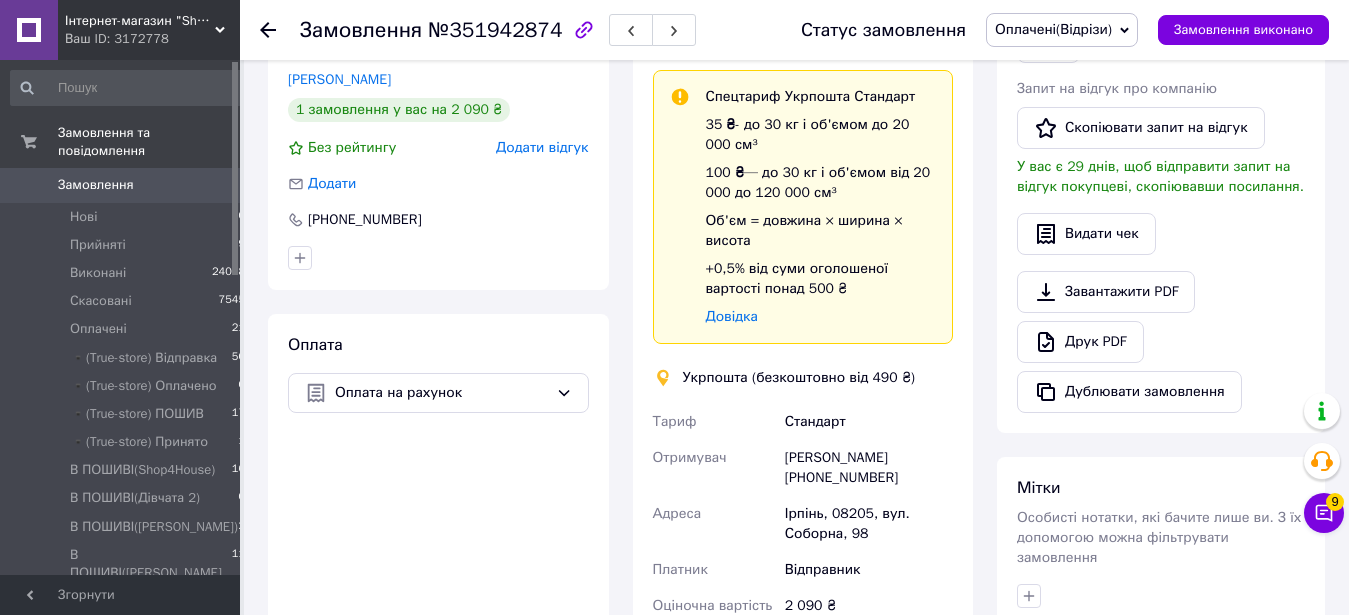 scroll, scrollTop: 407, scrollLeft: 0, axis: vertical 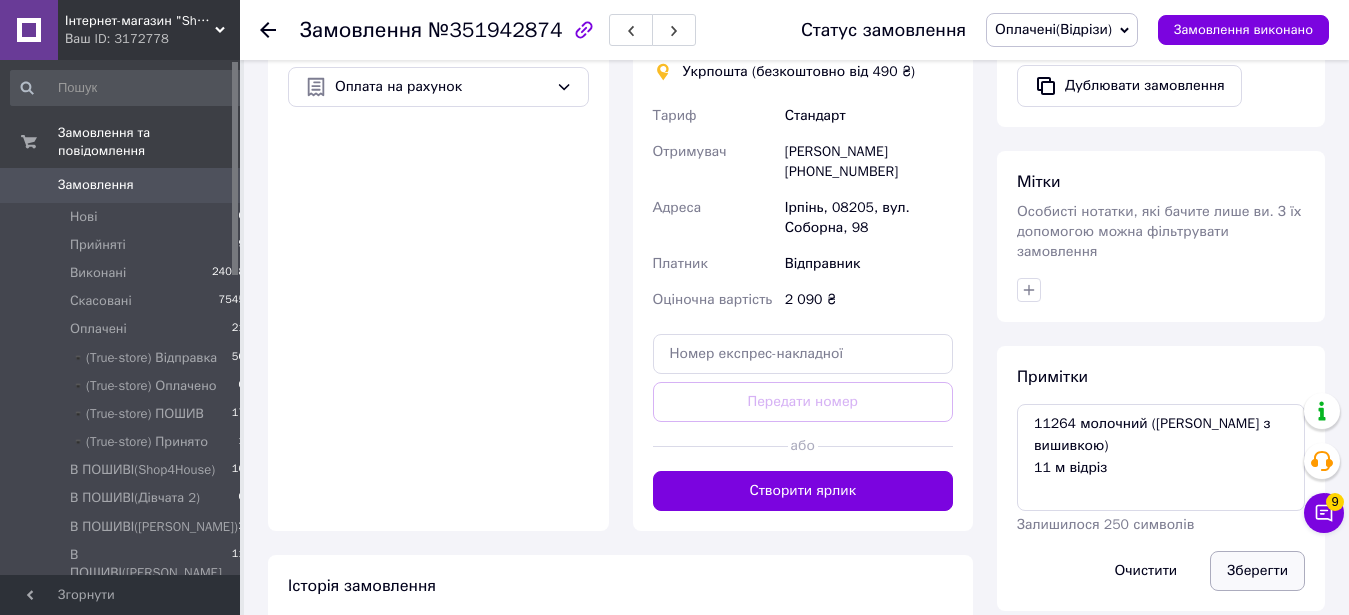 click on "Зберегти" at bounding box center [1257, 571] 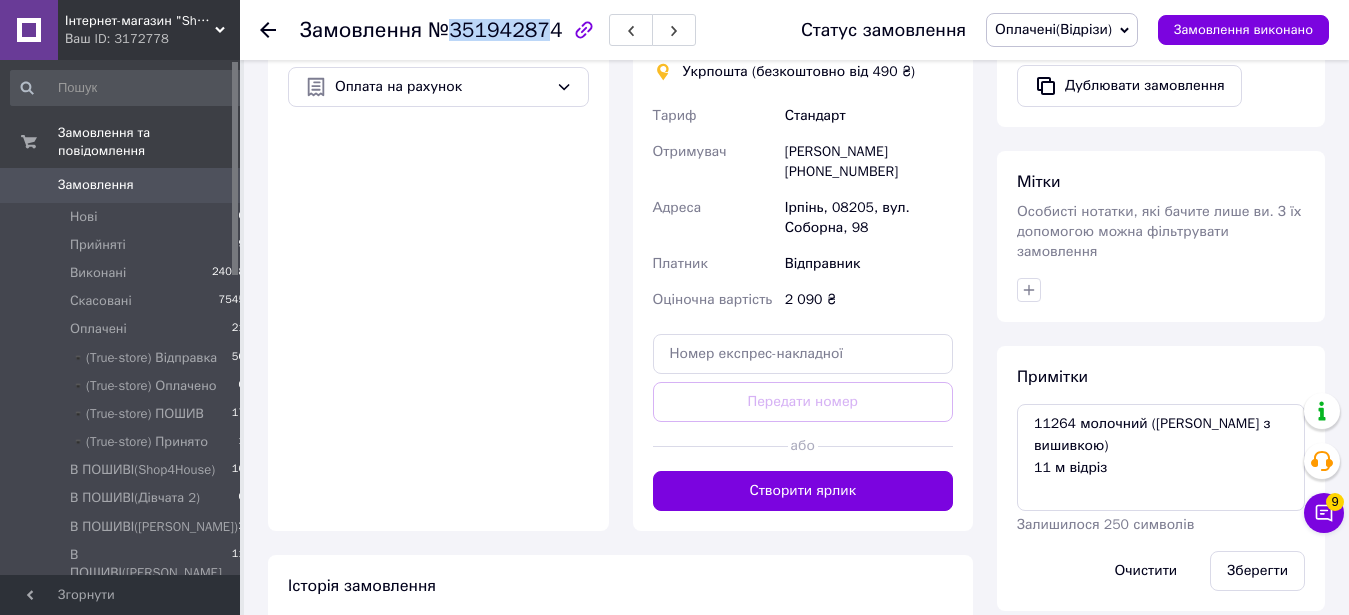 drag, startPoint x: 440, startPoint y: 36, endPoint x: 541, endPoint y: 33, distance: 101.04455 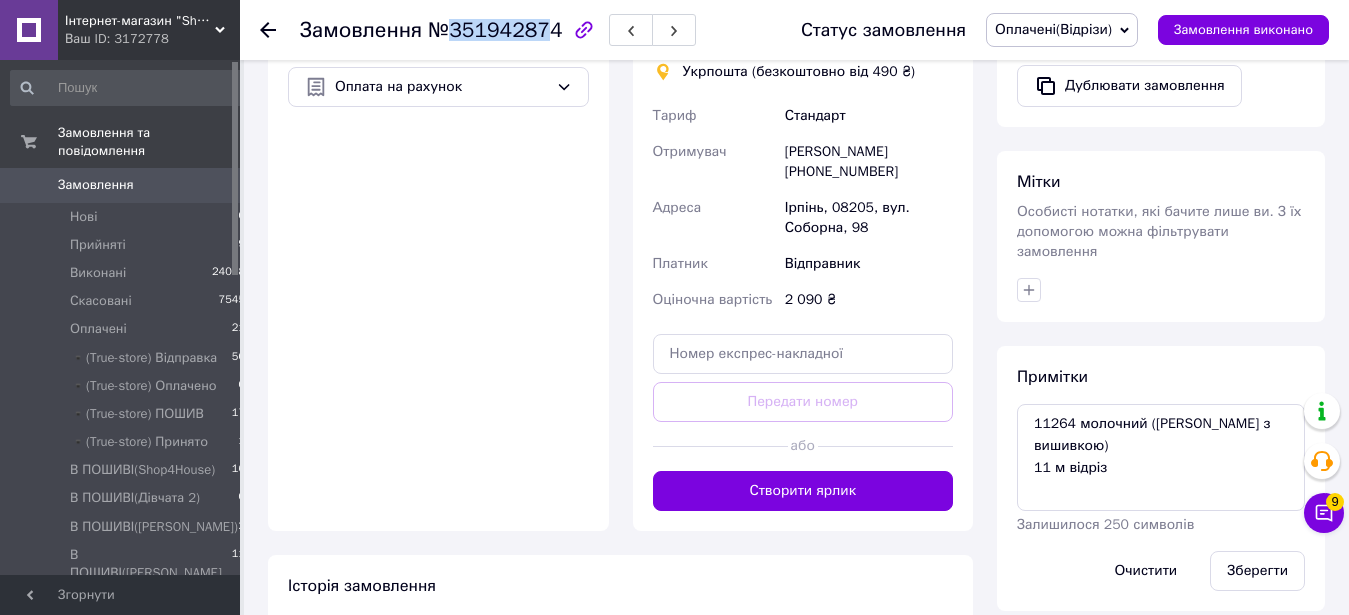 click on "№351942874" at bounding box center [495, 30] 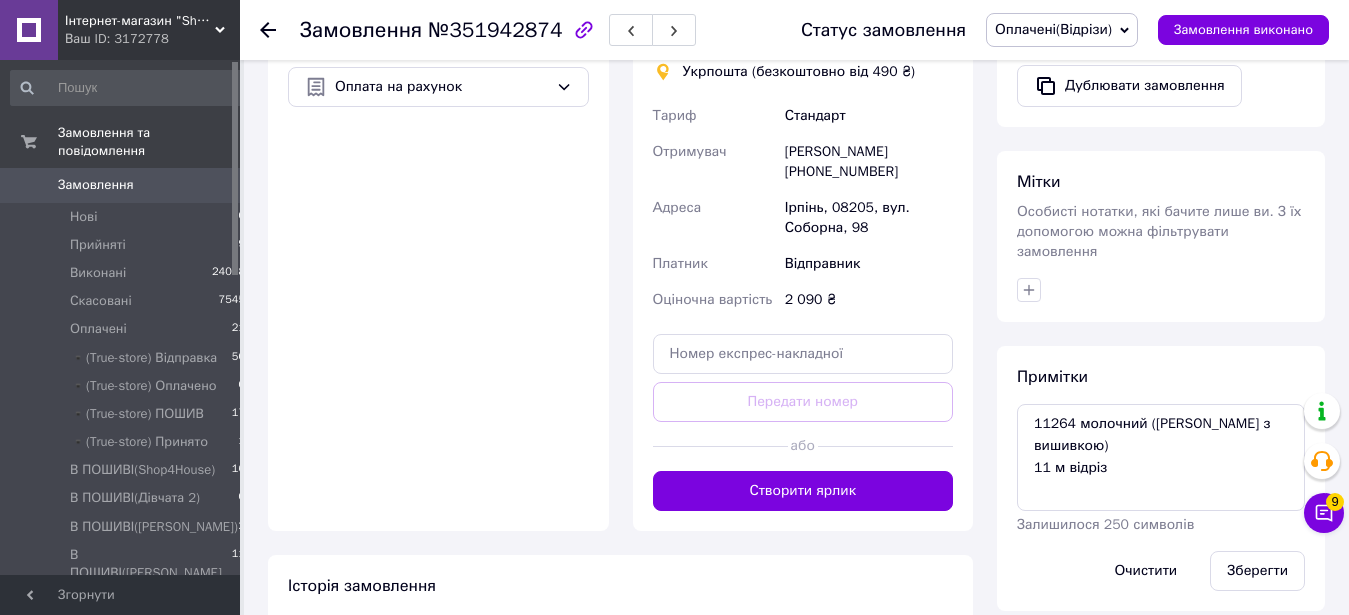 click on "№351942874" at bounding box center [495, 30] 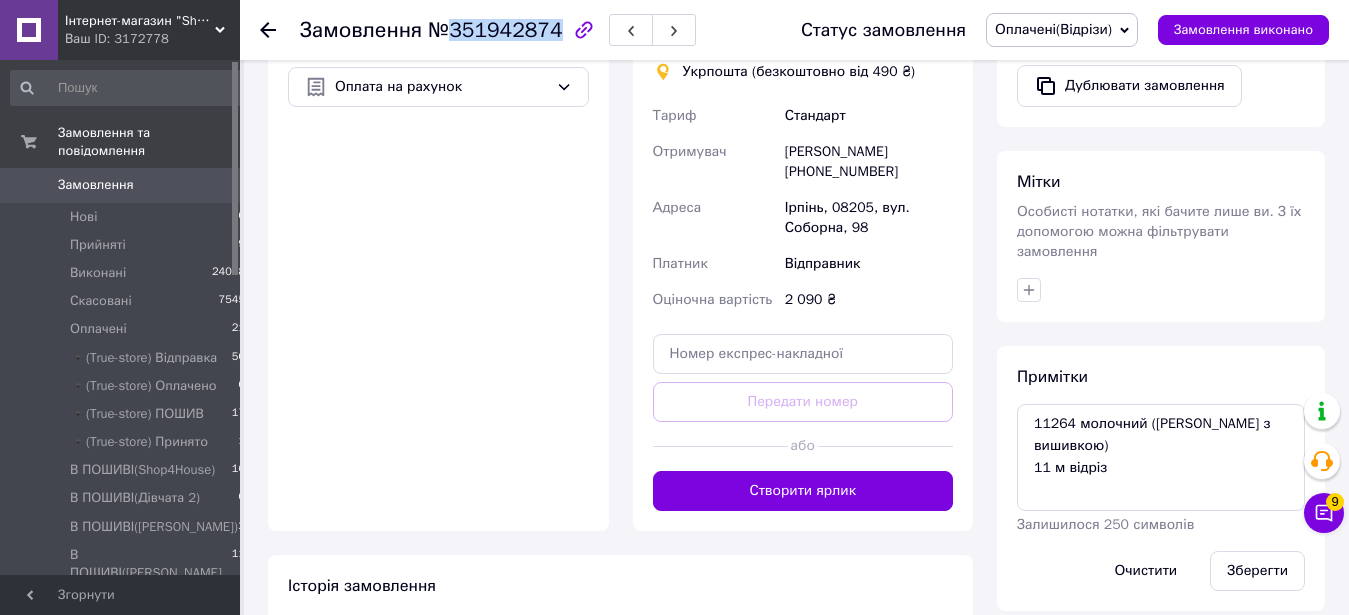 drag, startPoint x: 446, startPoint y: 26, endPoint x: 547, endPoint y: 31, distance: 101.12369 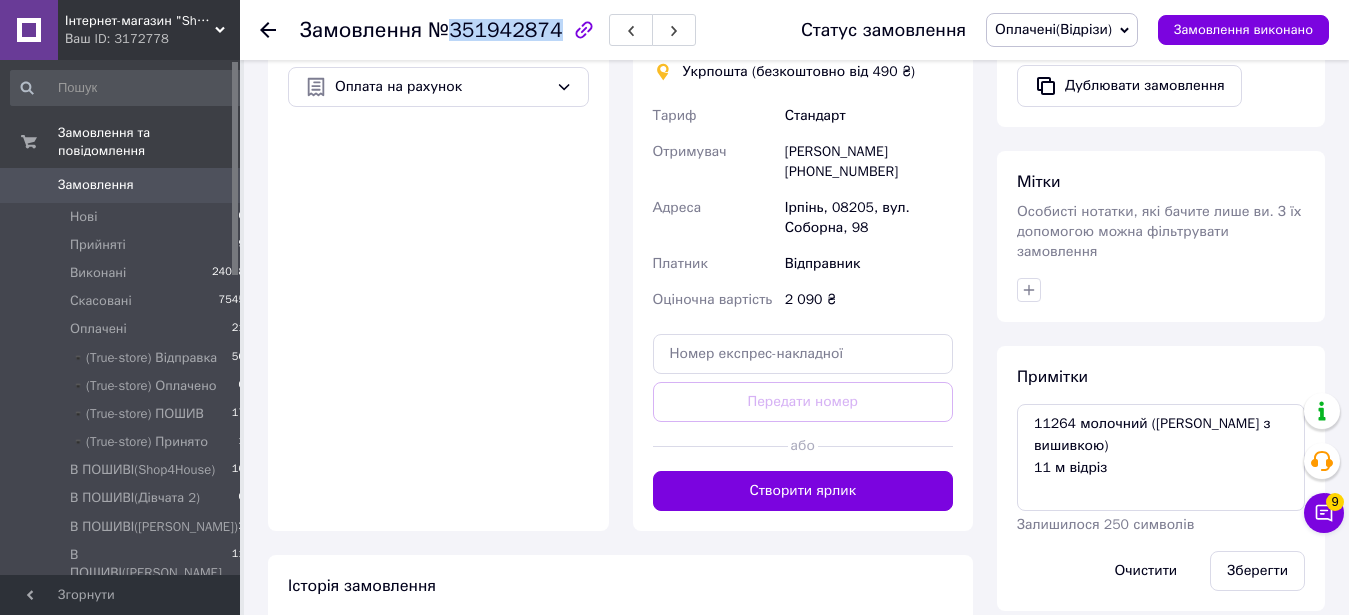 click on "№351942874" at bounding box center [495, 30] 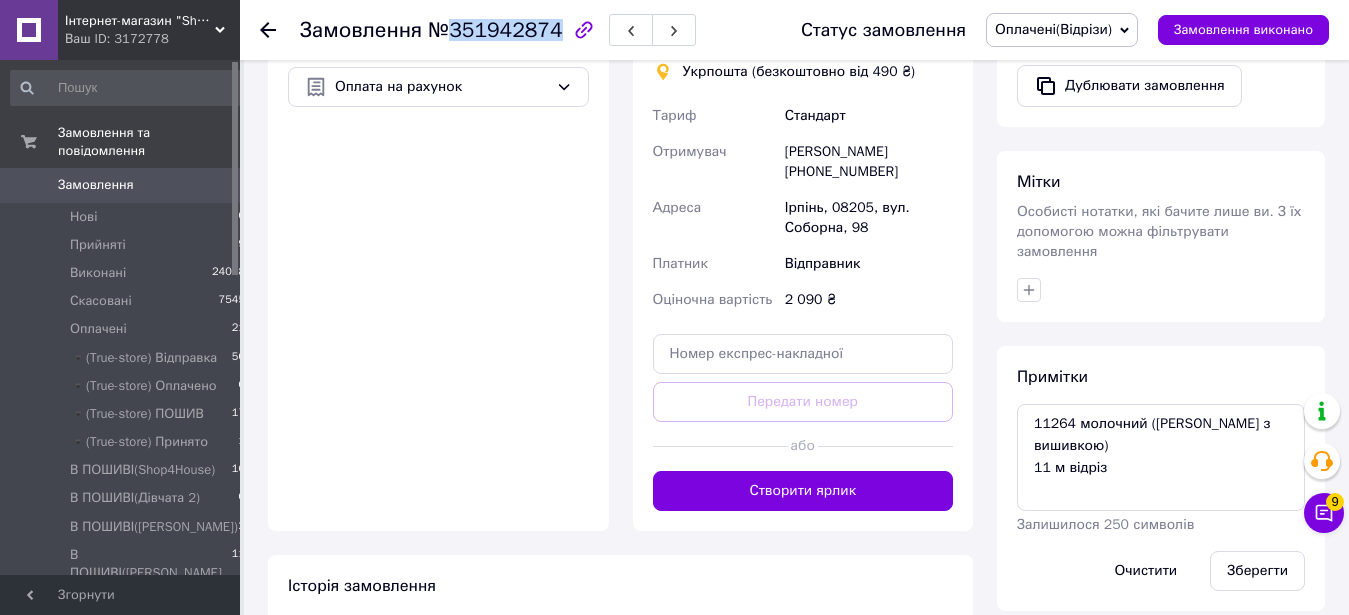 click on "Всього 1 товар 2 090 ₴ Знижка Додати Всього до сплати 2090 ₴ Дії Написати покупцеві Viber Telegram WhatsApp SMS Запит на відгук про компанію   Скопіювати запит на відгук У вас є 29 днів, щоб відправити запит на відгук покупцеві, скопіювавши посилання.   Видати чек   Завантажити PDF   Друк PDF   Дублювати замовлення Мітки Особисті нотатки, які бачите лише ви. З їх допомогою можна фільтрувати замовлення Примітки 11264 молочний (тюль фатин з вишивкою)
11 м відріз Залишилося 250 символів Очистити Зберегти" at bounding box center [1161, -10] 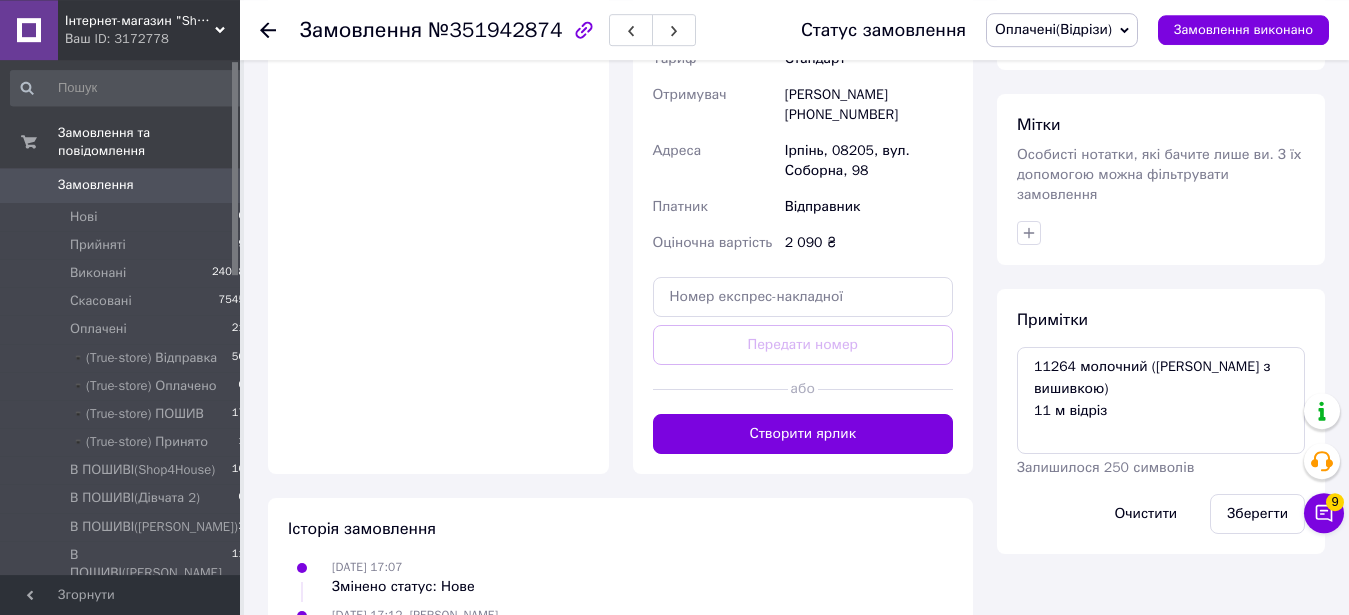 scroll, scrollTop: 816, scrollLeft: 0, axis: vertical 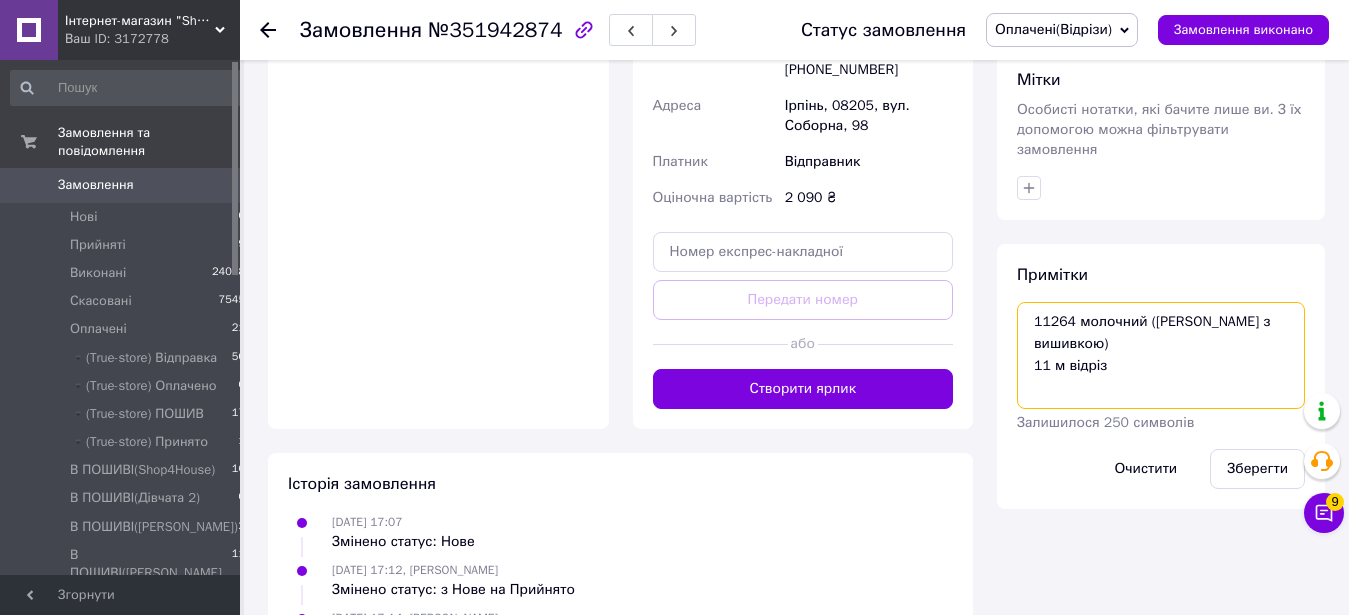 drag, startPoint x: 1024, startPoint y: 299, endPoint x: 1113, endPoint y: 339, distance: 97.575615 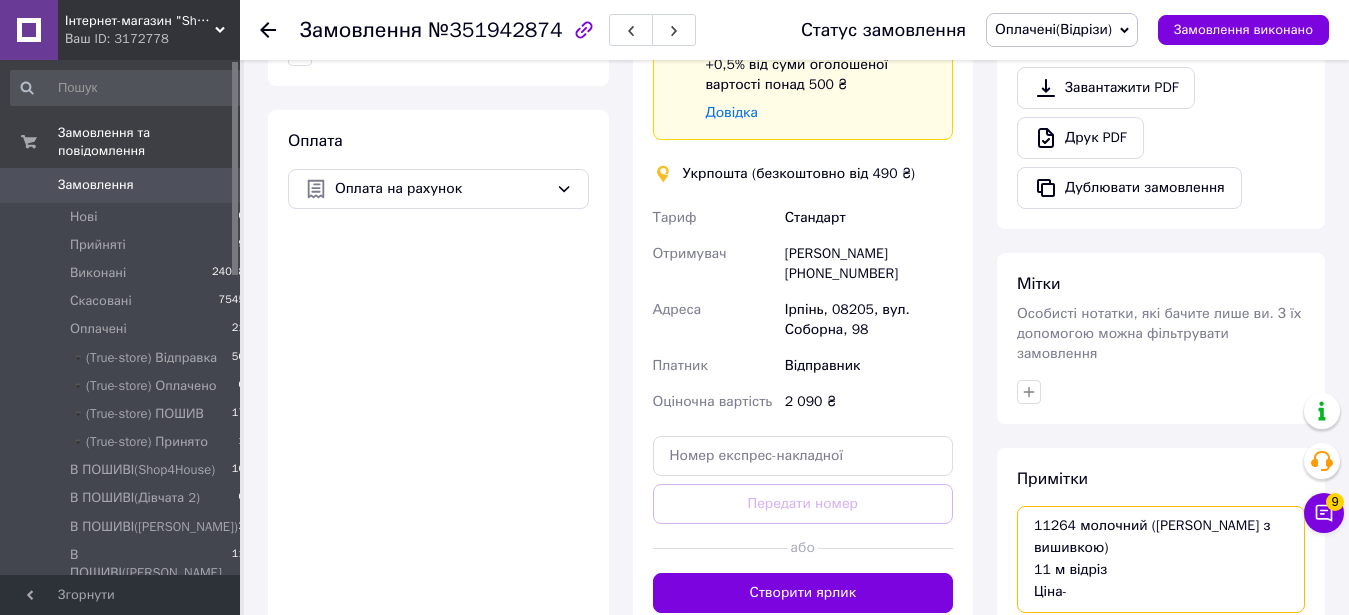 scroll, scrollTop: 1020, scrollLeft: 0, axis: vertical 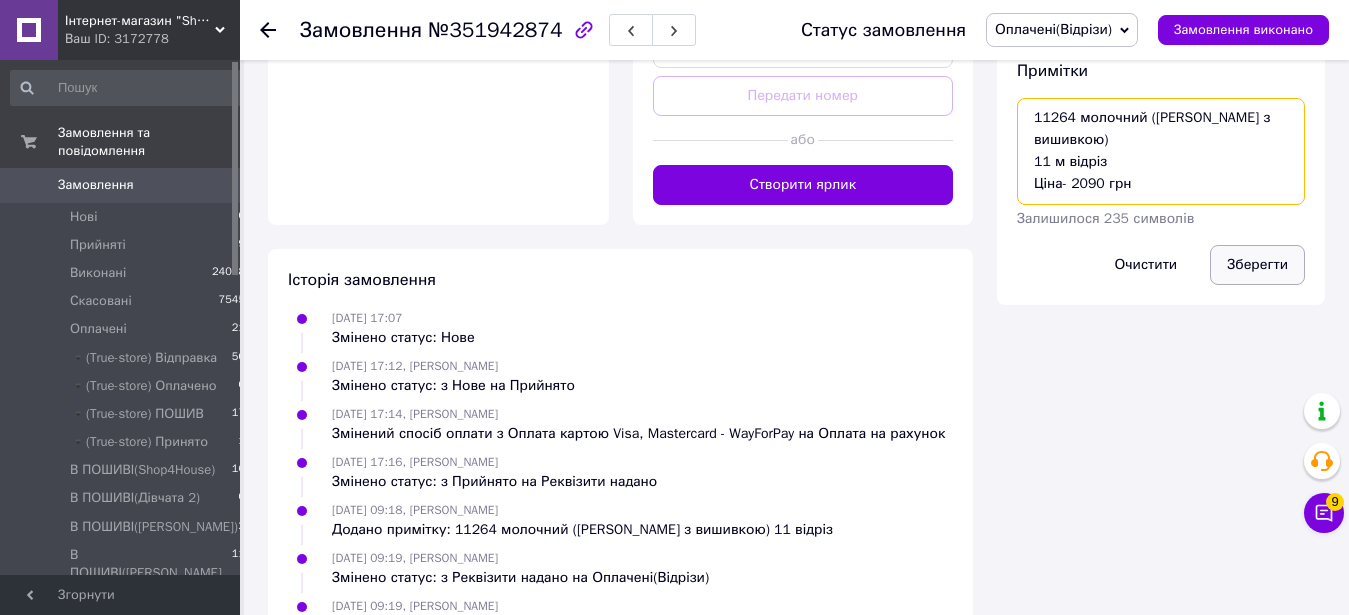 type on "11264 молочний (тюль фатин з вишивкою)
11 м відріз
Ціна- 2090 грн" 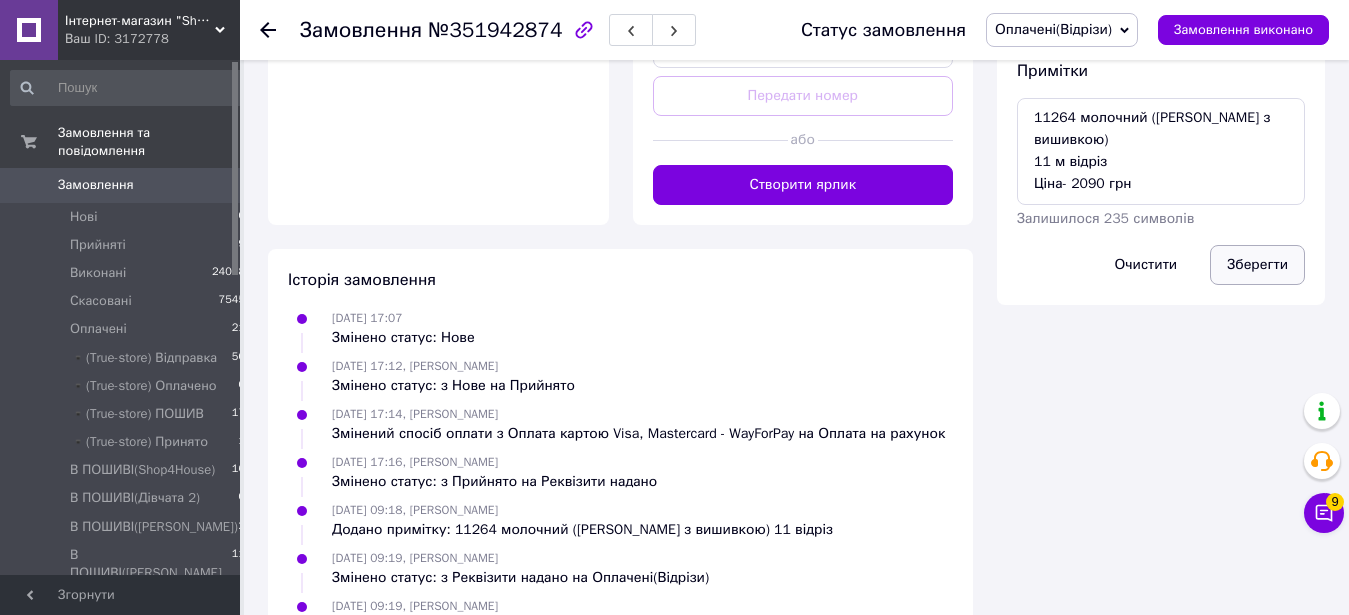 click on "Зберегти" at bounding box center [1257, 265] 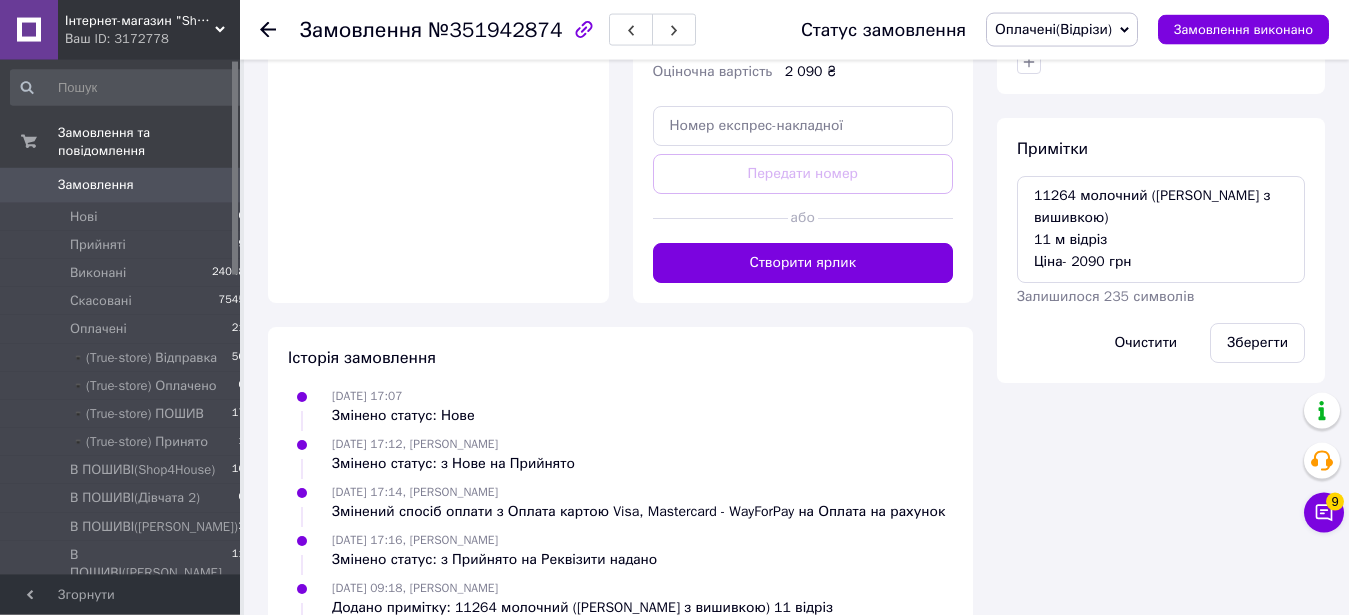 scroll, scrollTop: 1020, scrollLeft: 0, axis: vertical 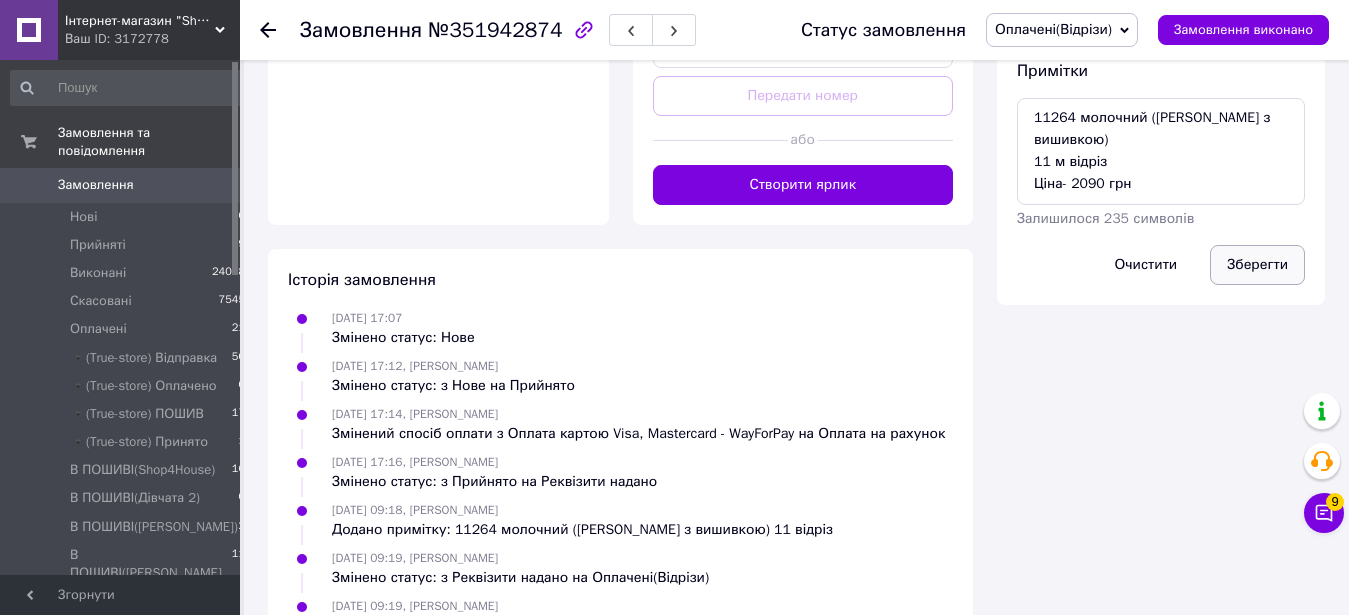 click on "Зберегти" at bounding box center [1257, 265] 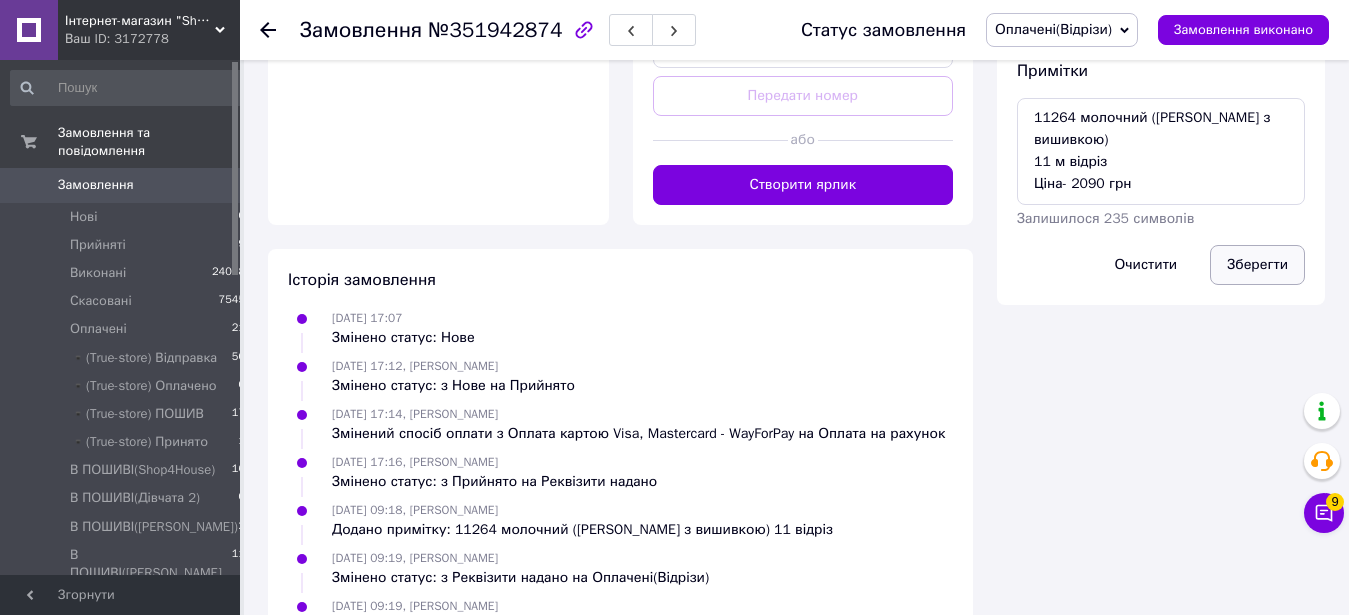 click on "Зберегти" at bounding box center [1257, 265] 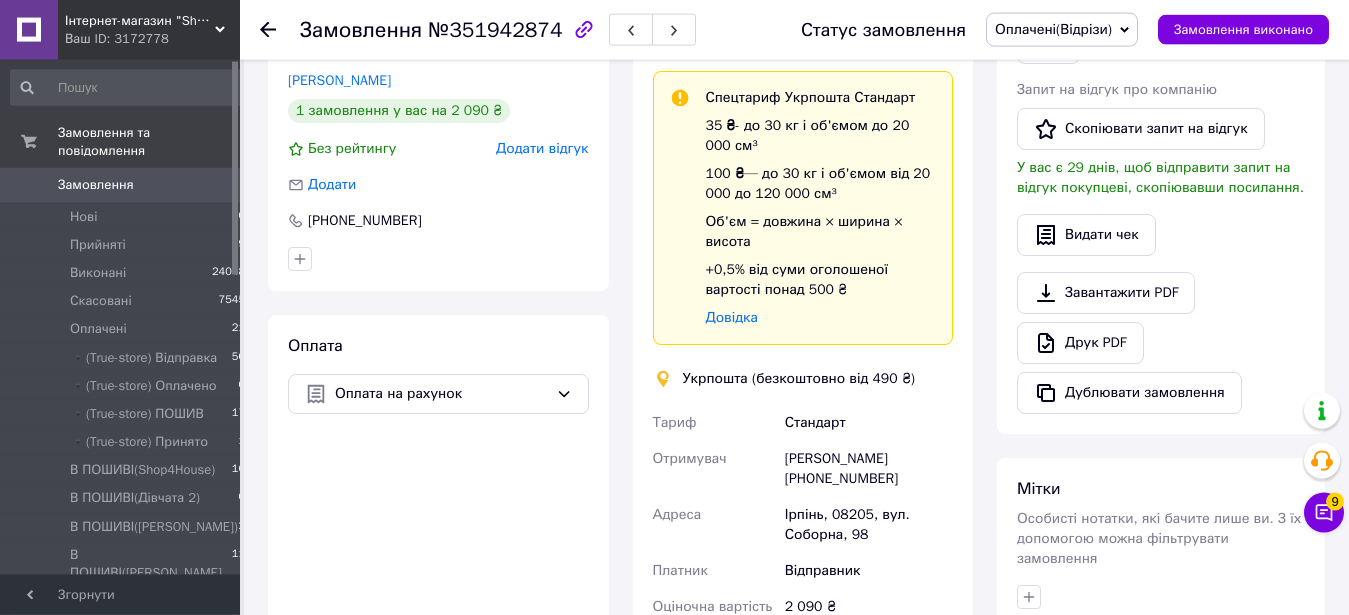 scroll, scrollTop: 0, scrollLeft: 0, axis: both 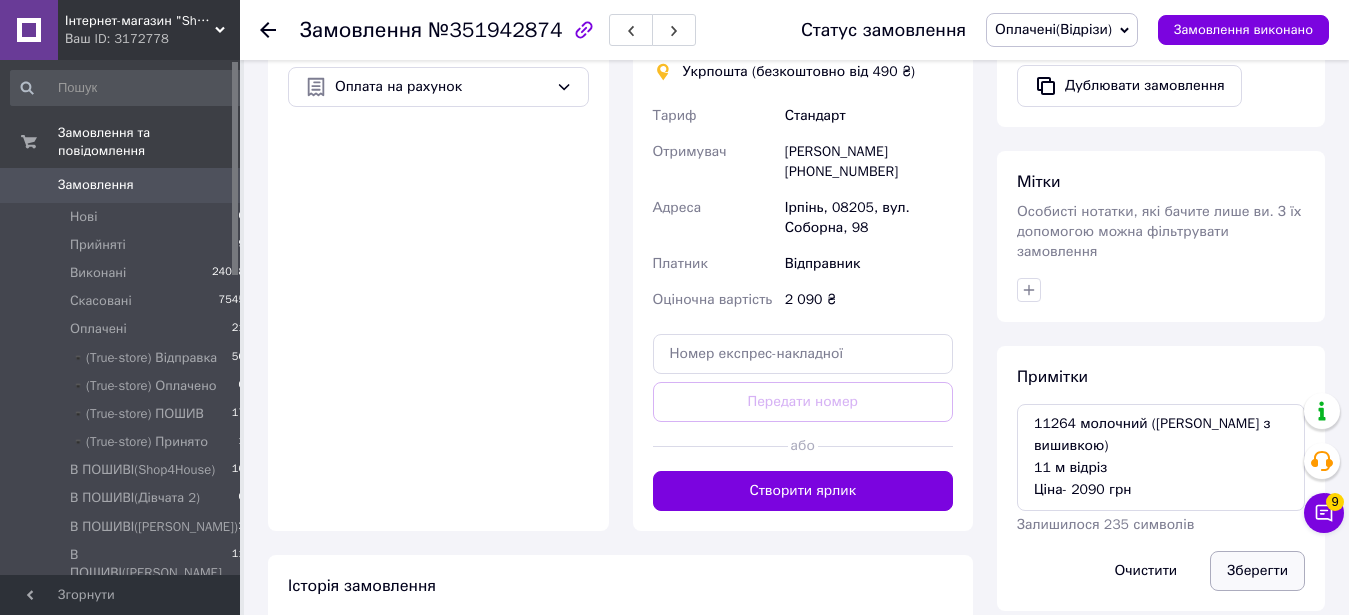 click on "Зберегти" at bounding box center (1257, 571) 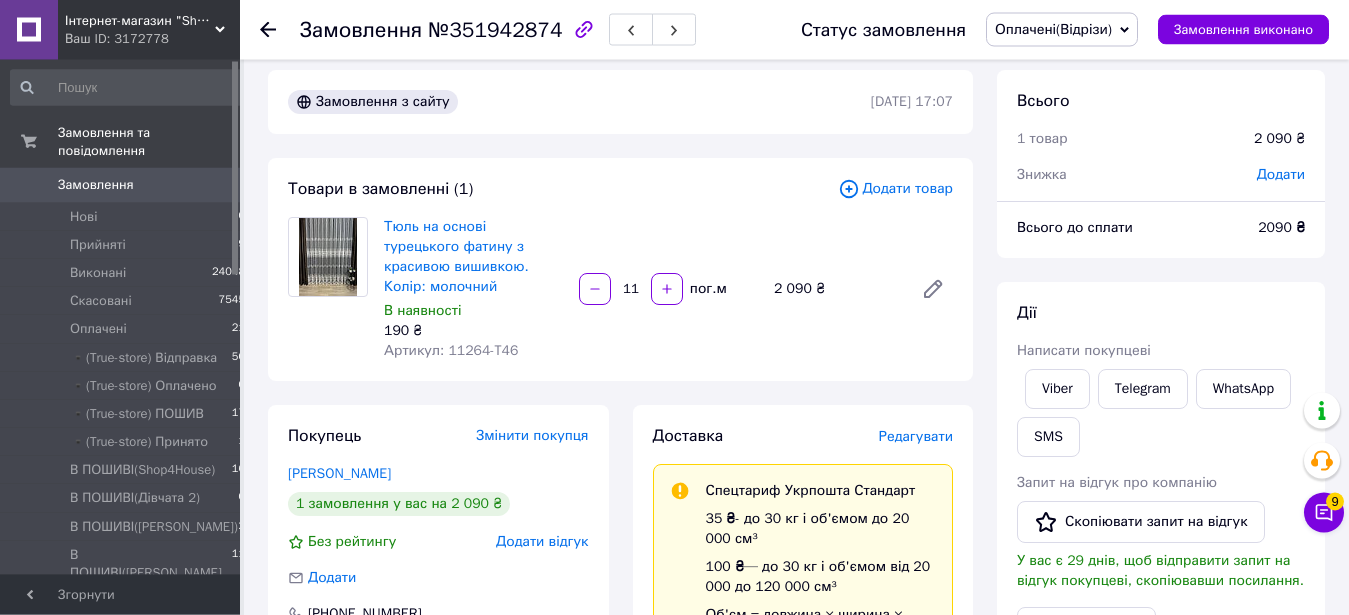 scroll, scrollTop: 0, scrollLeft: 0, axis: both 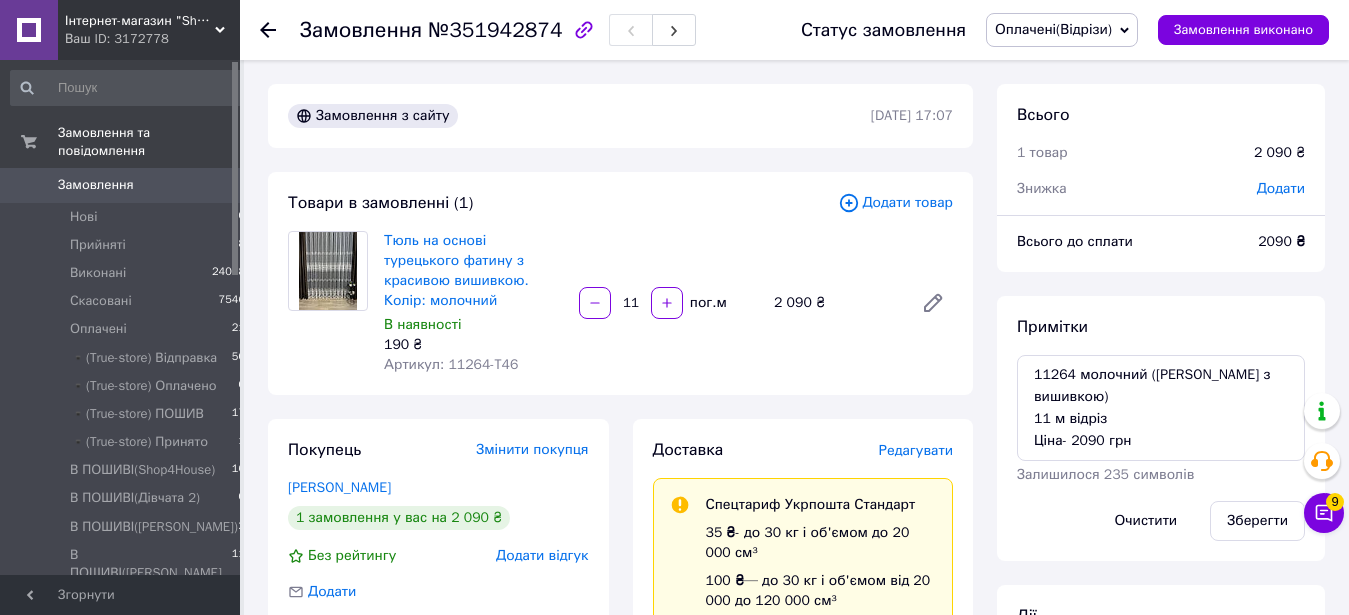 click on "Всього 1 товар 2 090 ₴ Знижка Додати Всього до сплати 2090 ₴ Примітки 11264 молочний (тюль фатин з вишивкою)
11 м відріз
Ціна- 2090 грн Залишилося 235 символів Очистити Зберегти Дії Написати покупцеві Viber Telegram WhatsApp SMS Запит на відгук про компанію   Скопіювати запит на відгук У вас є 29 днів, щоб відправити запит на відгук покупцеві, скопіювавши посилання.   Видати чек   Завантажити PDF   Друк PDF   Дублювати замовлення Мітки Особисті нотатки, які бачите лише ви. З їх допомогою можна фільтрувати замовлення" at bounding box center (1161, 704) 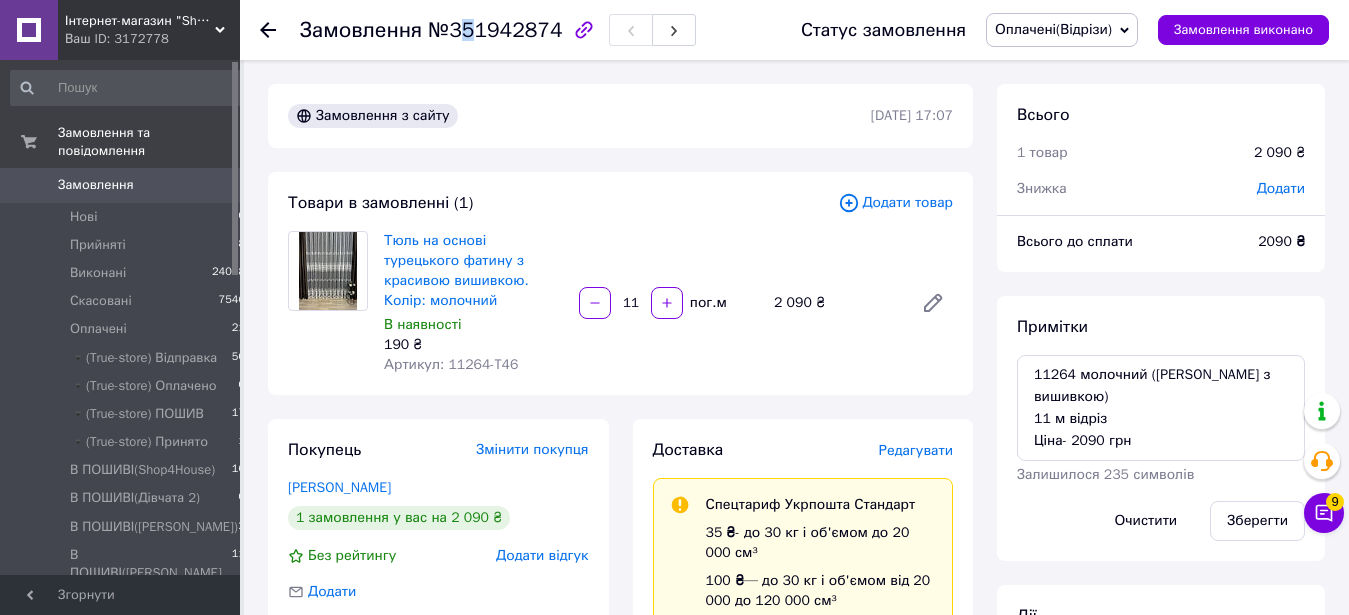 drag, startPoint x: 454, startPoint y: 25, endPoint x: 465, endPoint y: 25, distance: 11 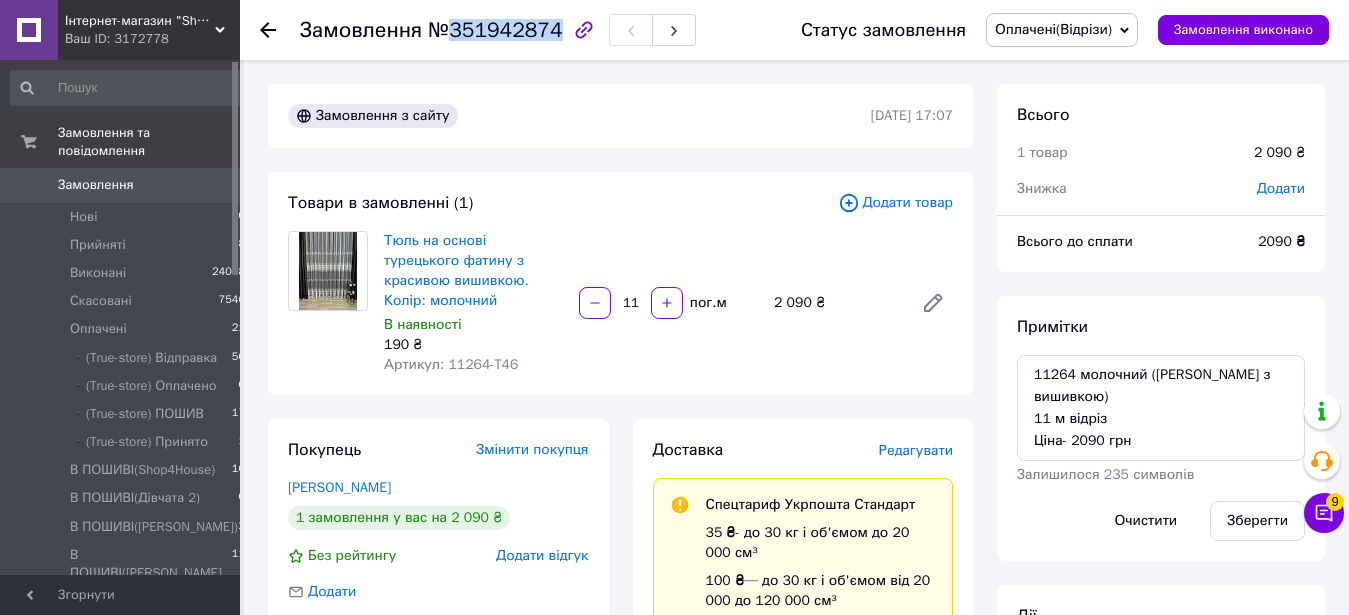 drag, startPoint x: 437, startPoint y: 29, endPoint x: 547, endPoint y: 33, distance: 110.0727 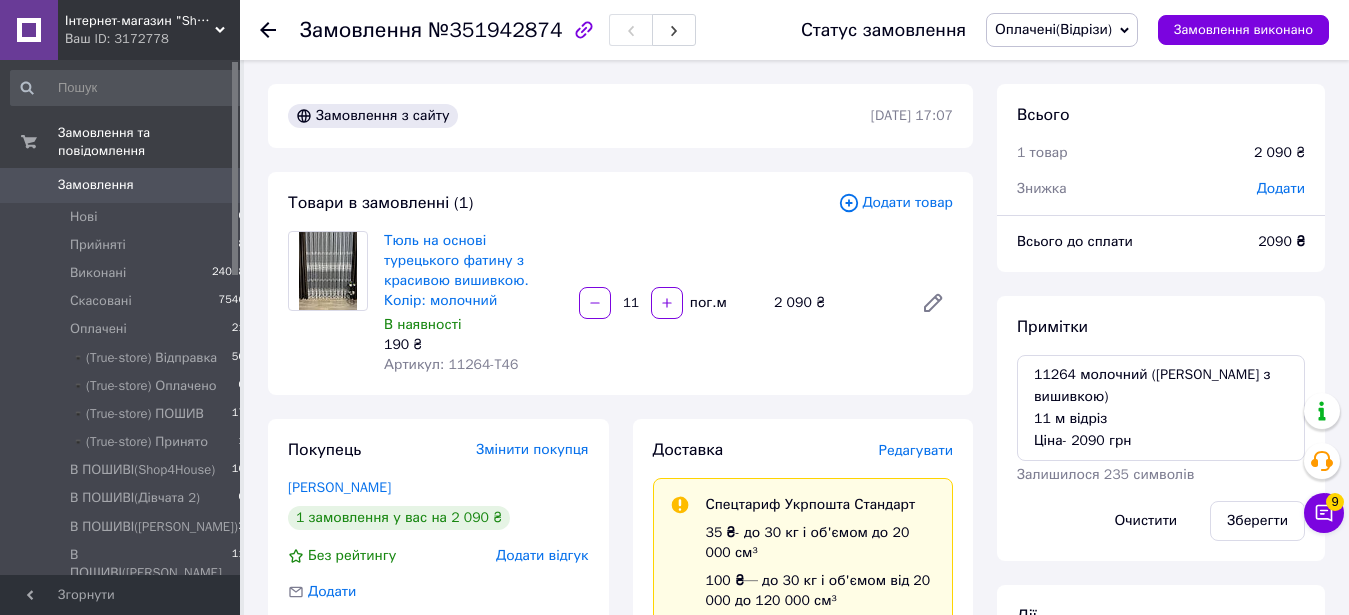 click on "Додати" at bounding box center (1281, 189) 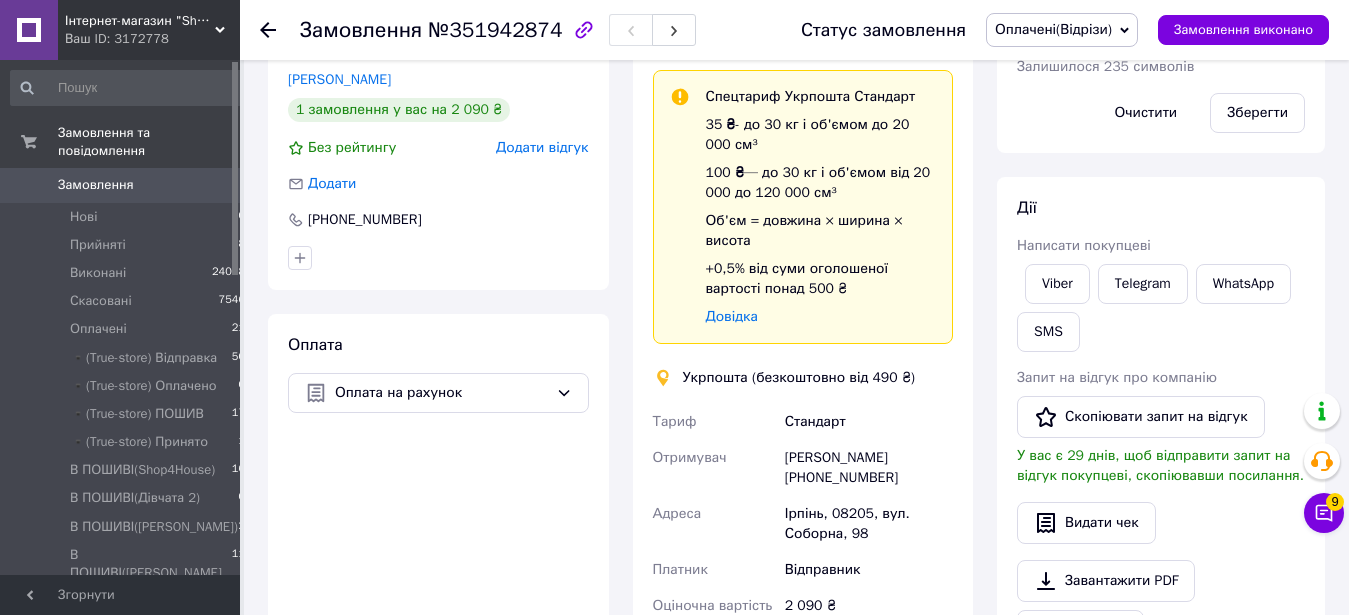 scroll, scrollTop: 102, scrollLeft: 0, axis: vertical 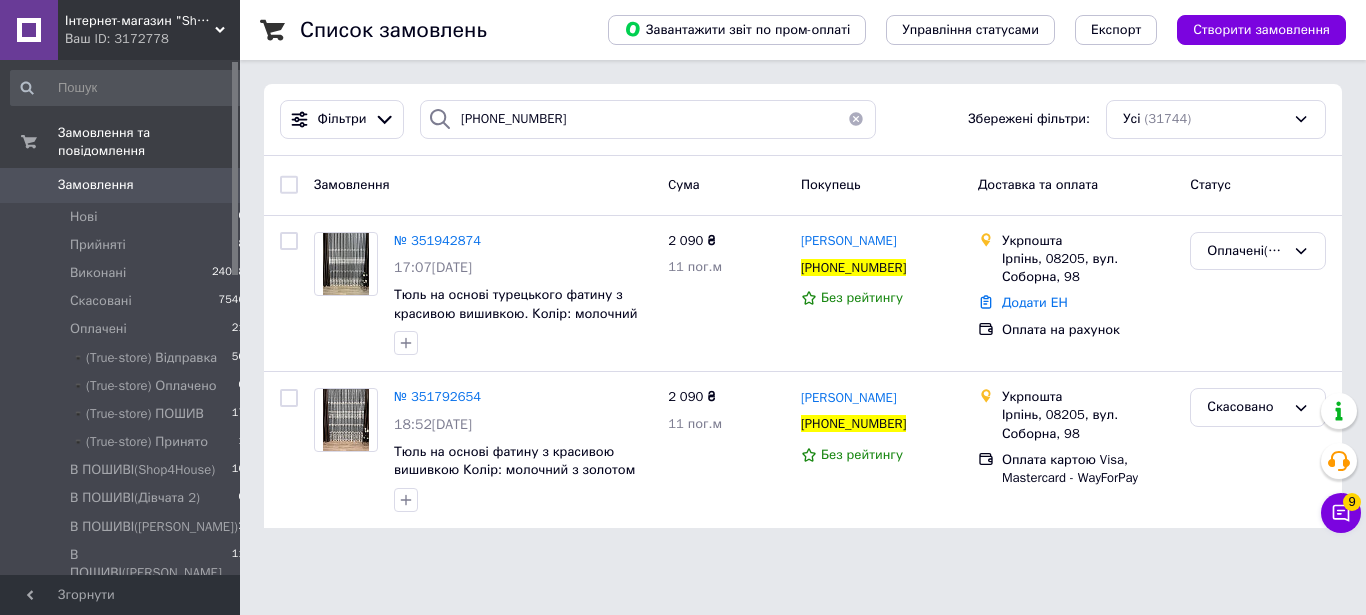 click at bounding box center (856, 119) 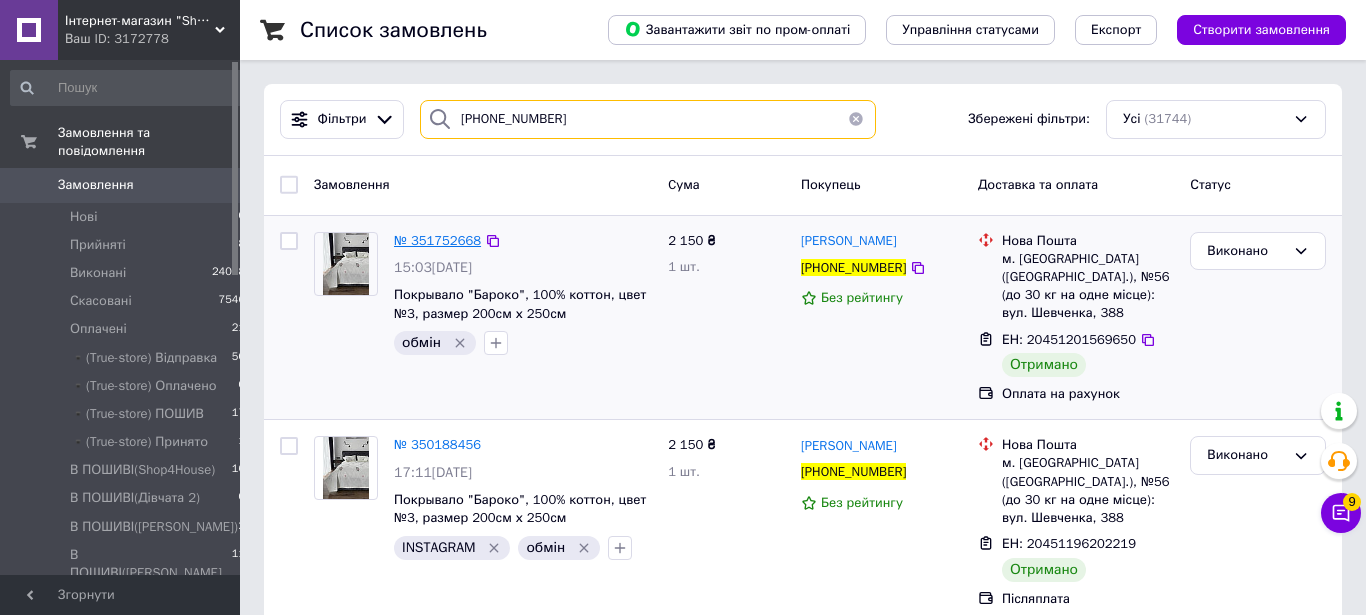 type on "[PHONE_NUMBER]" 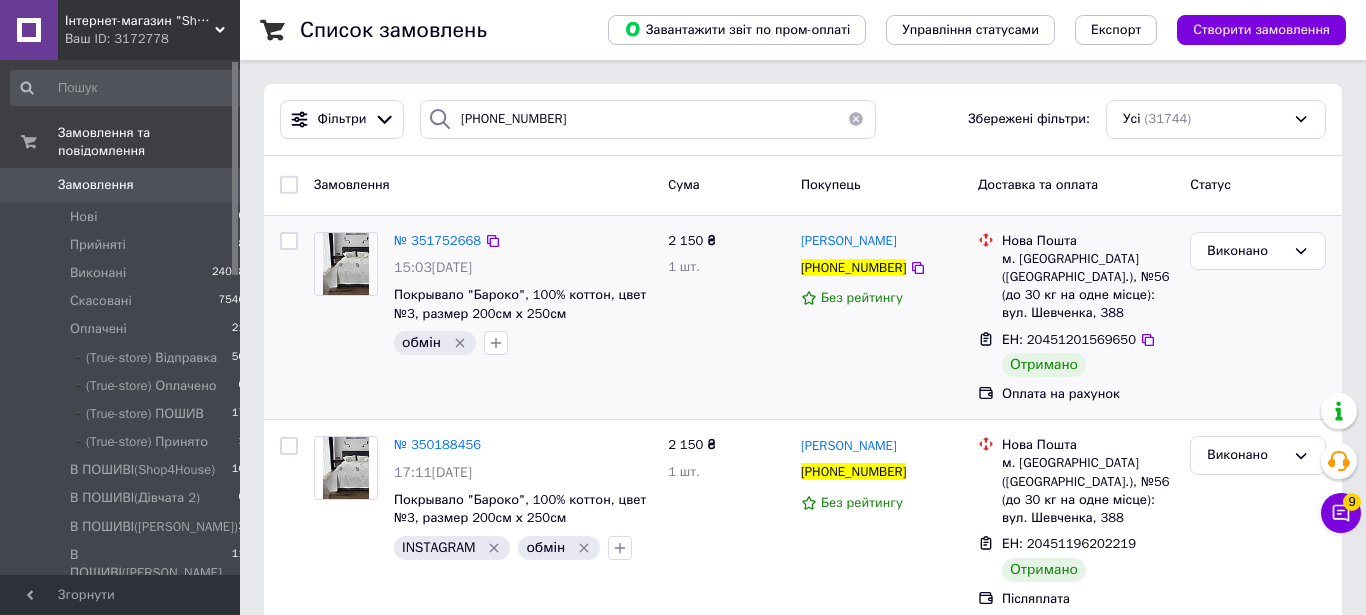 drag, startPoint x: 861, startPoint y: 116, endPoint x: 683, endPoint y: 362, distance: 303.64453 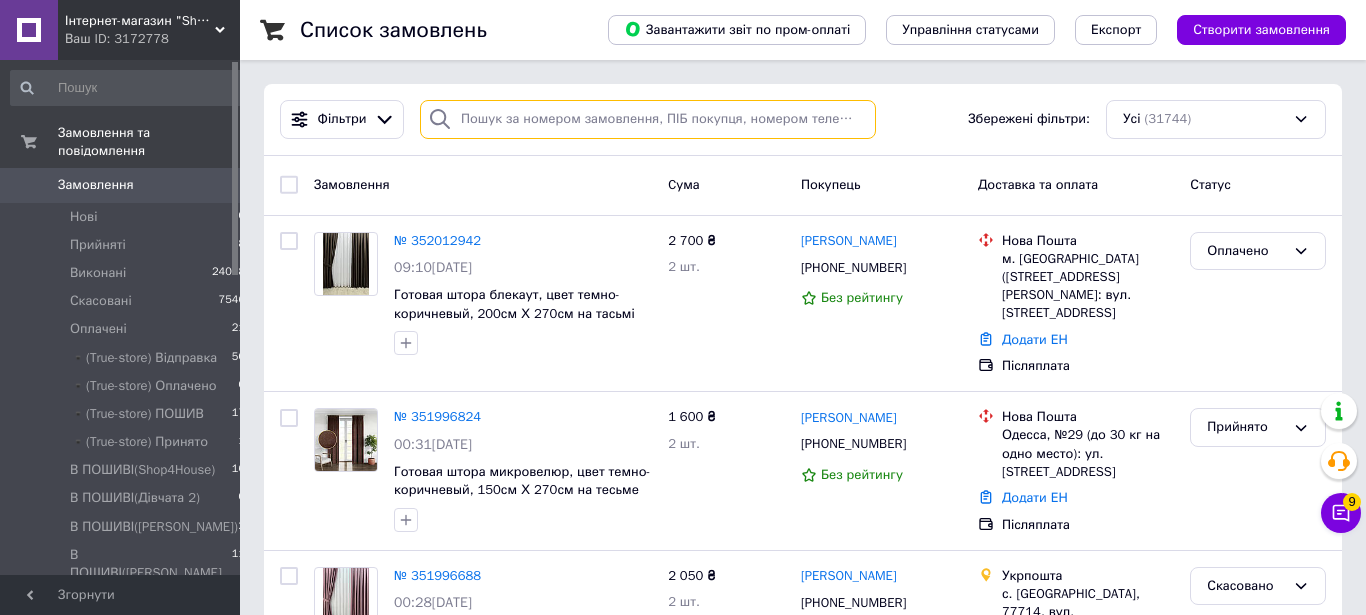 click at bounding box center (648, 119) 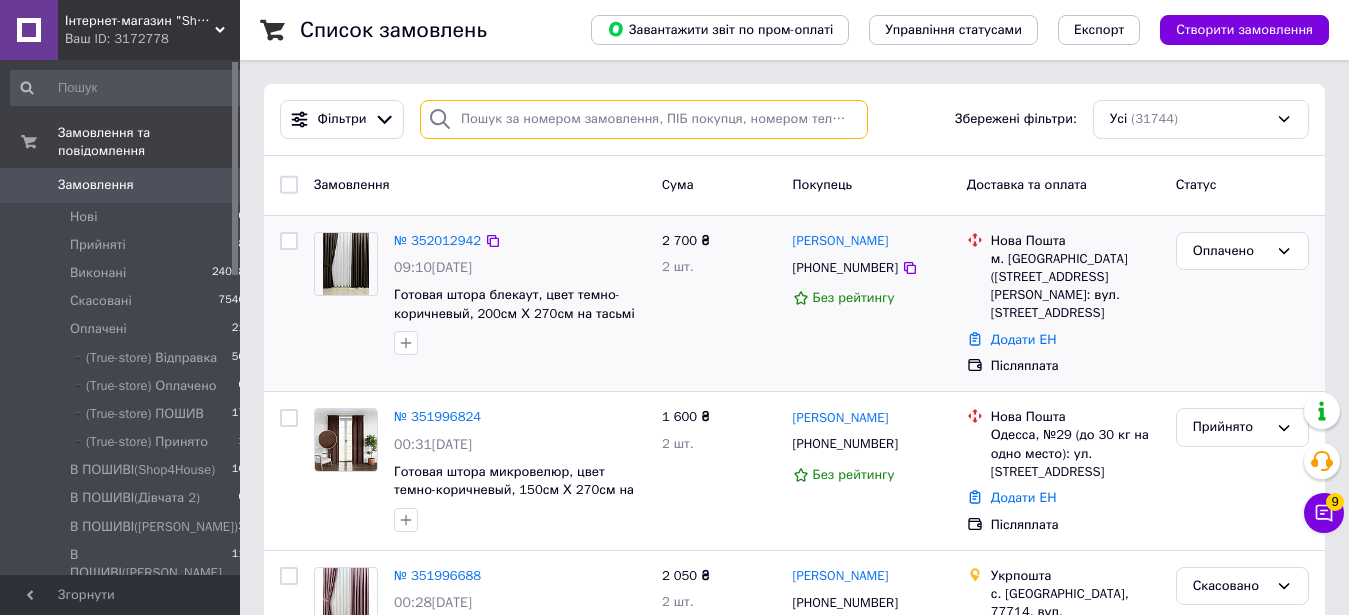 paste on "+380681588926" 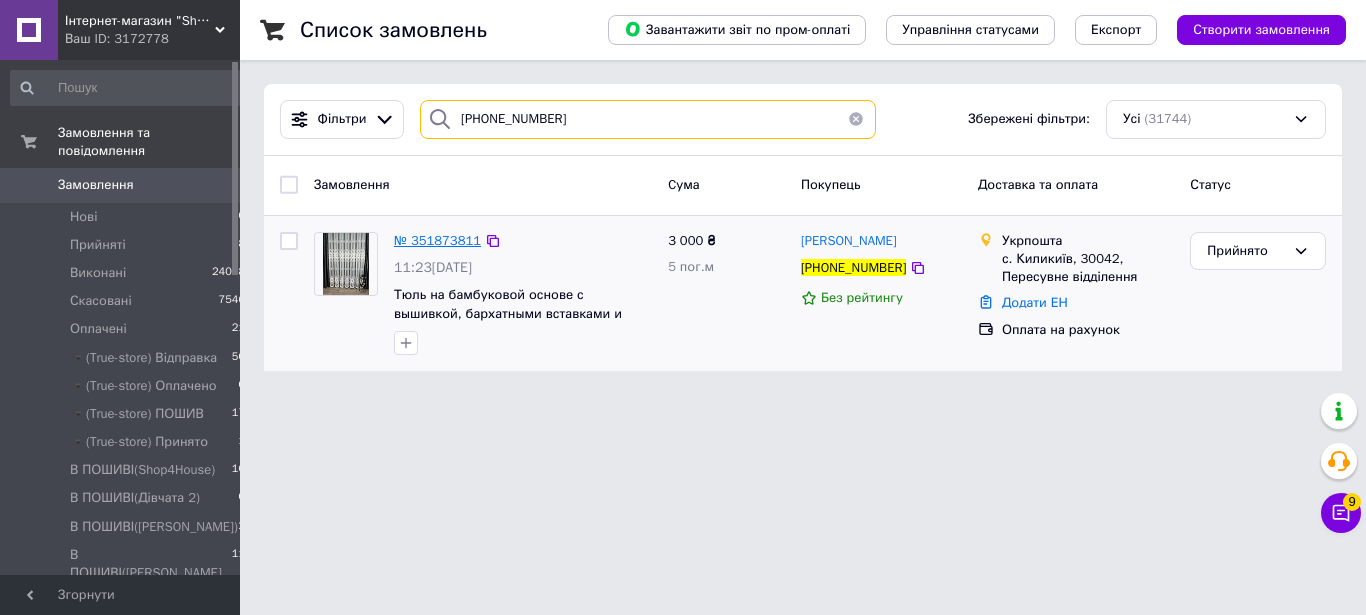 type on "+380681588926" 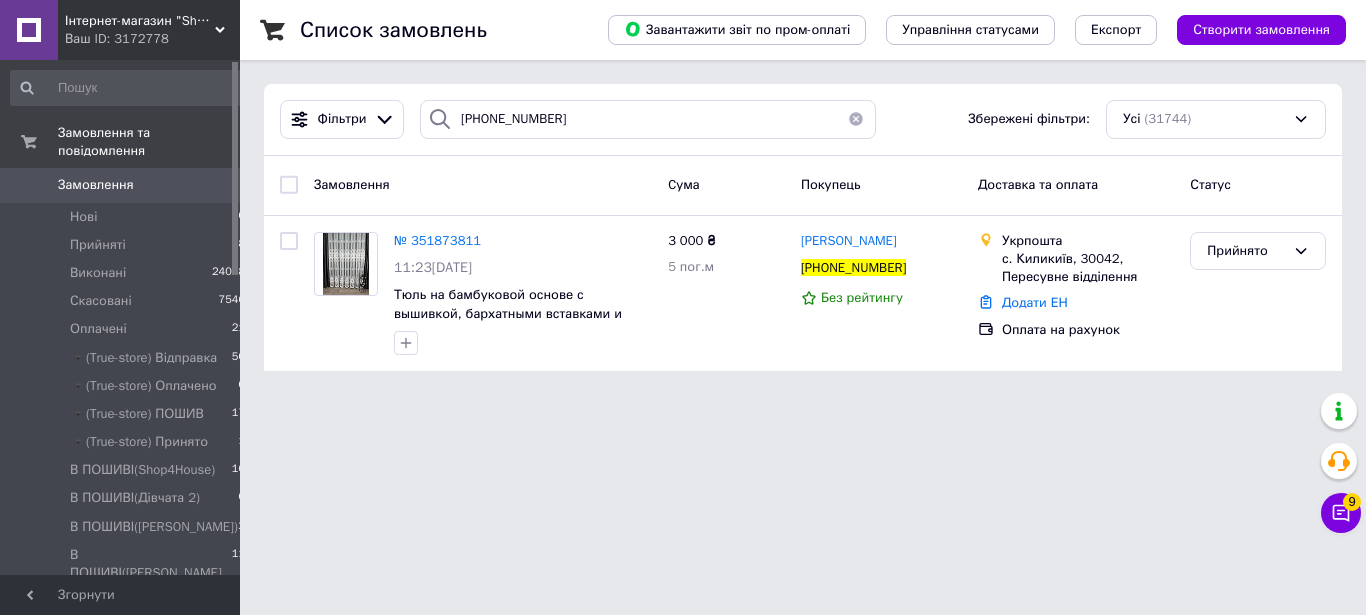 click at bounding box center (856, 119) 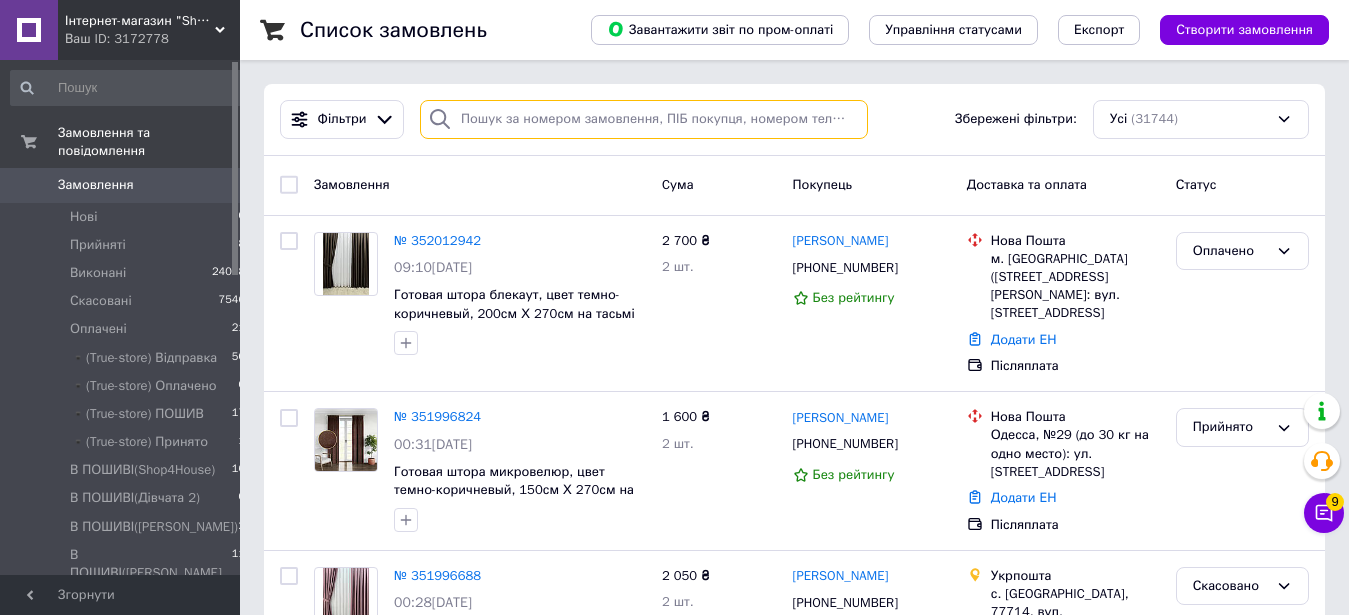 click at bounding box center [644, 119] 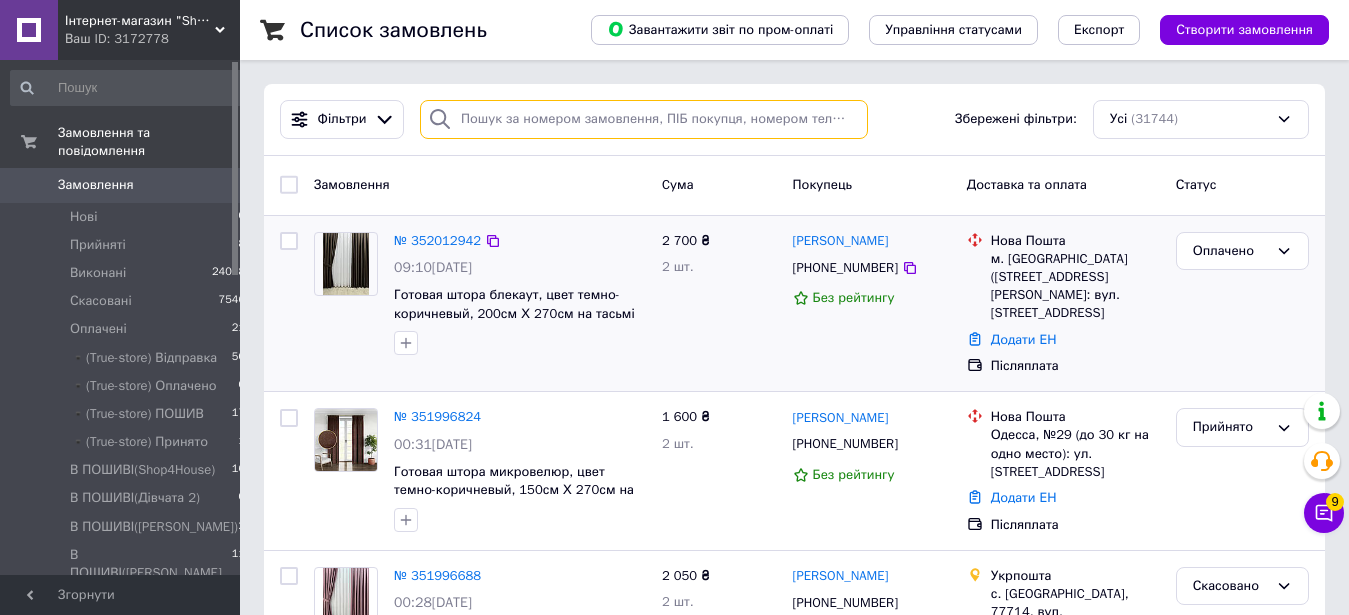 paste on "+380978237209" 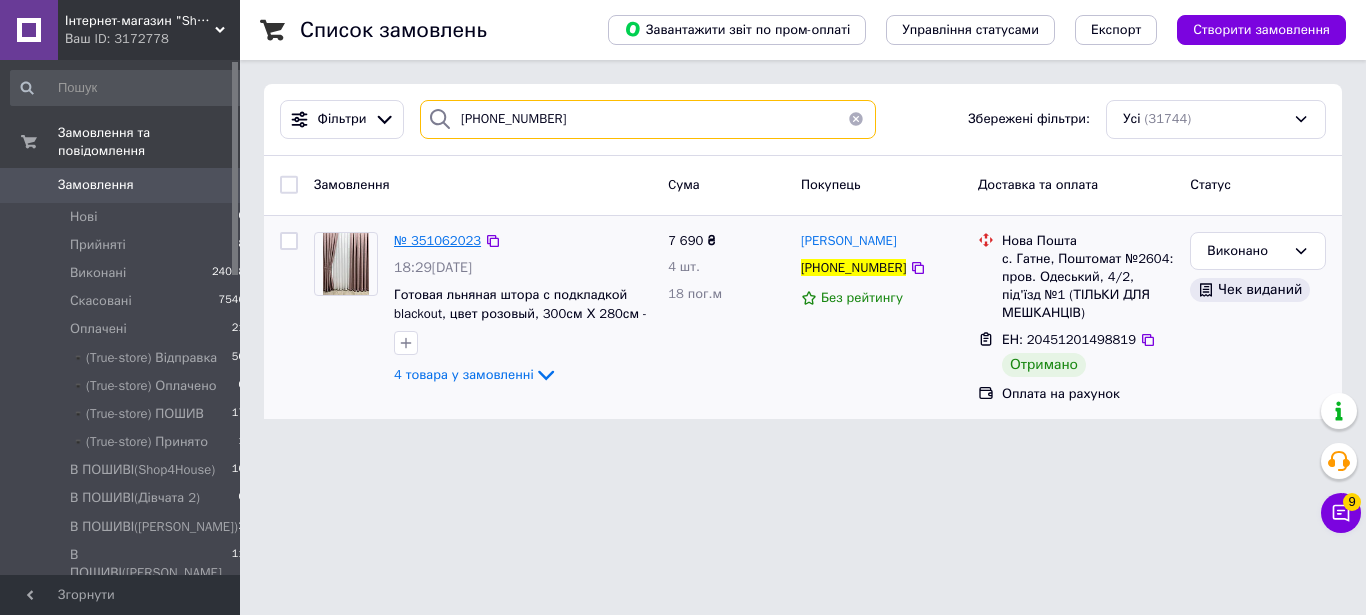 type on "+380978237209" 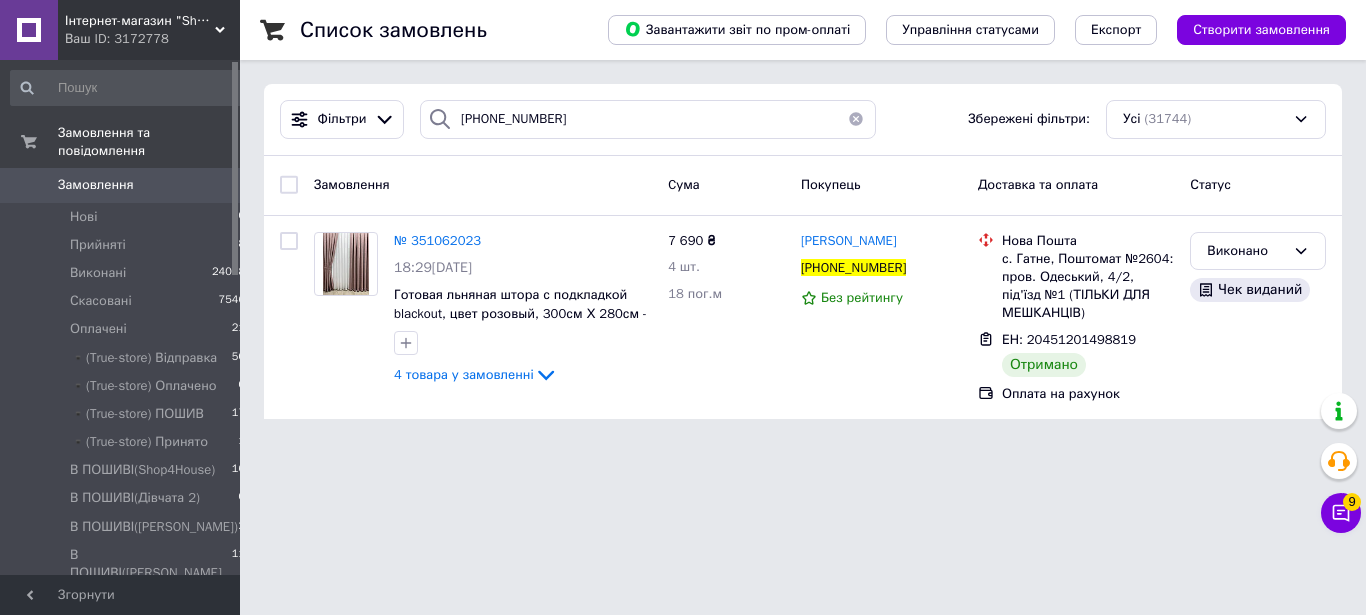 click at bounding box center [856, 119] 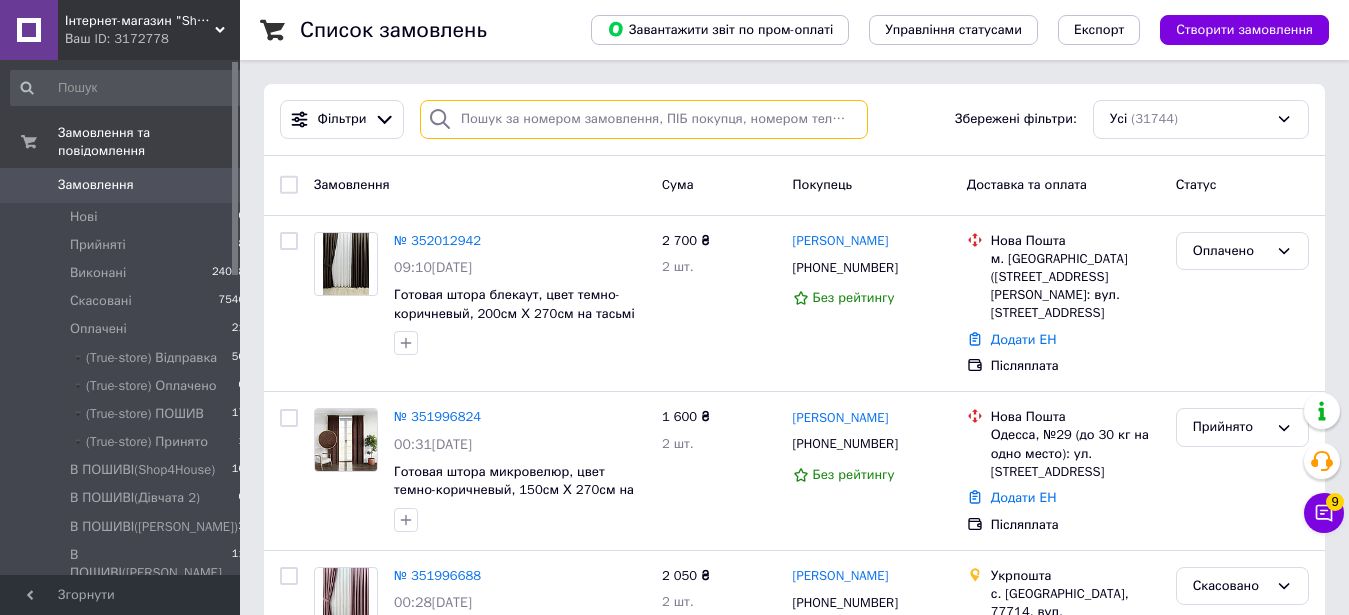 paste on "+380973190190" 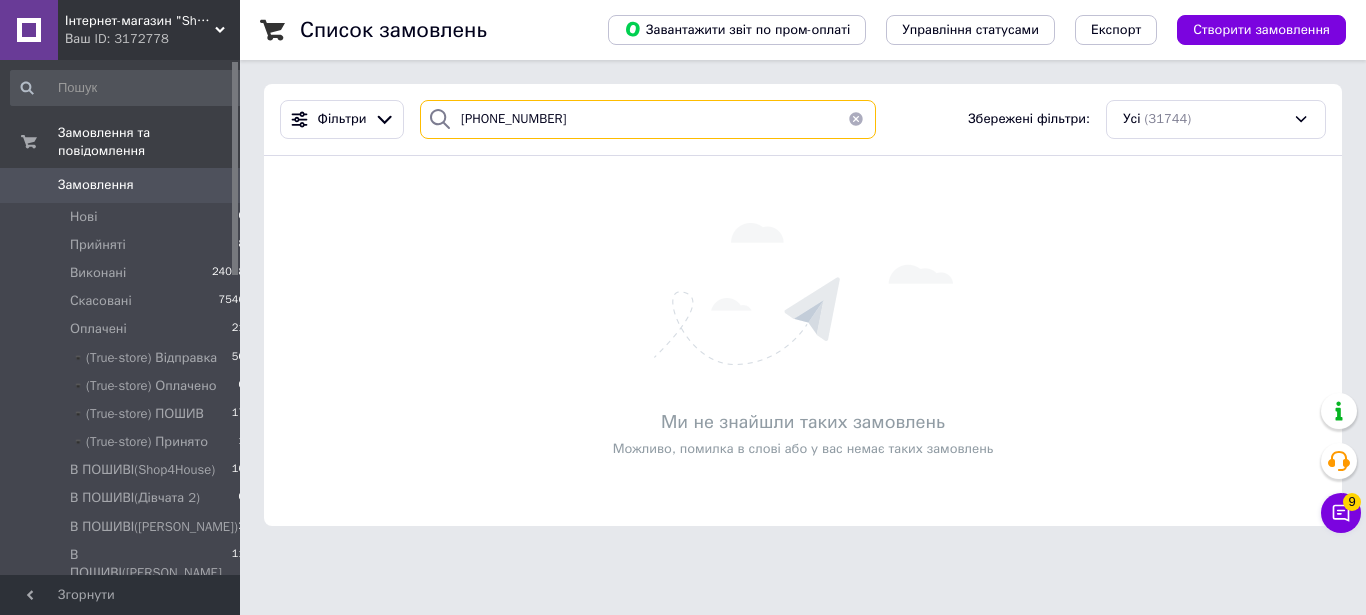 type on "+380973190190" 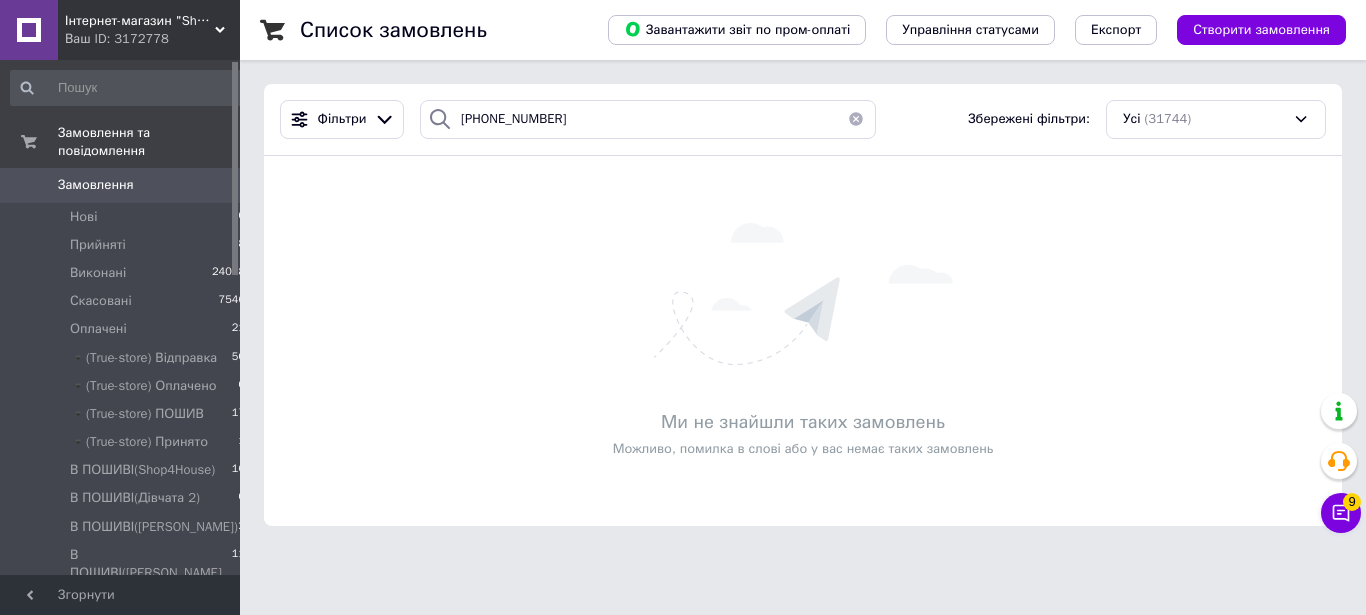 click at bounding box center [856, 119] 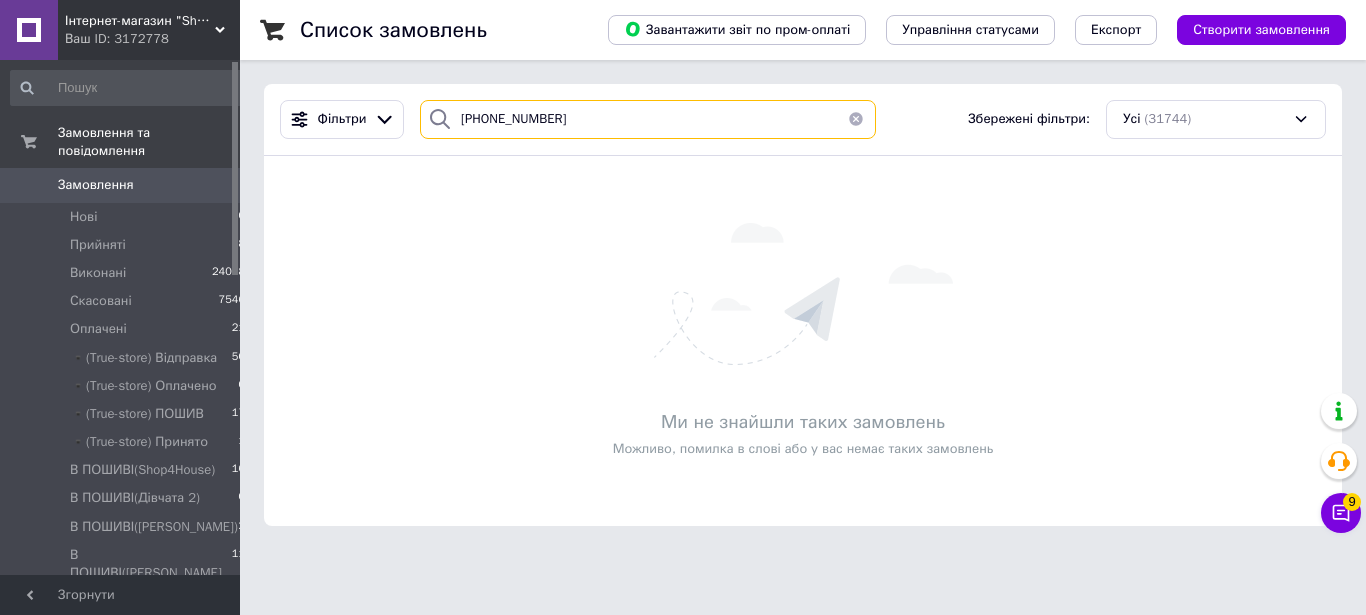 type 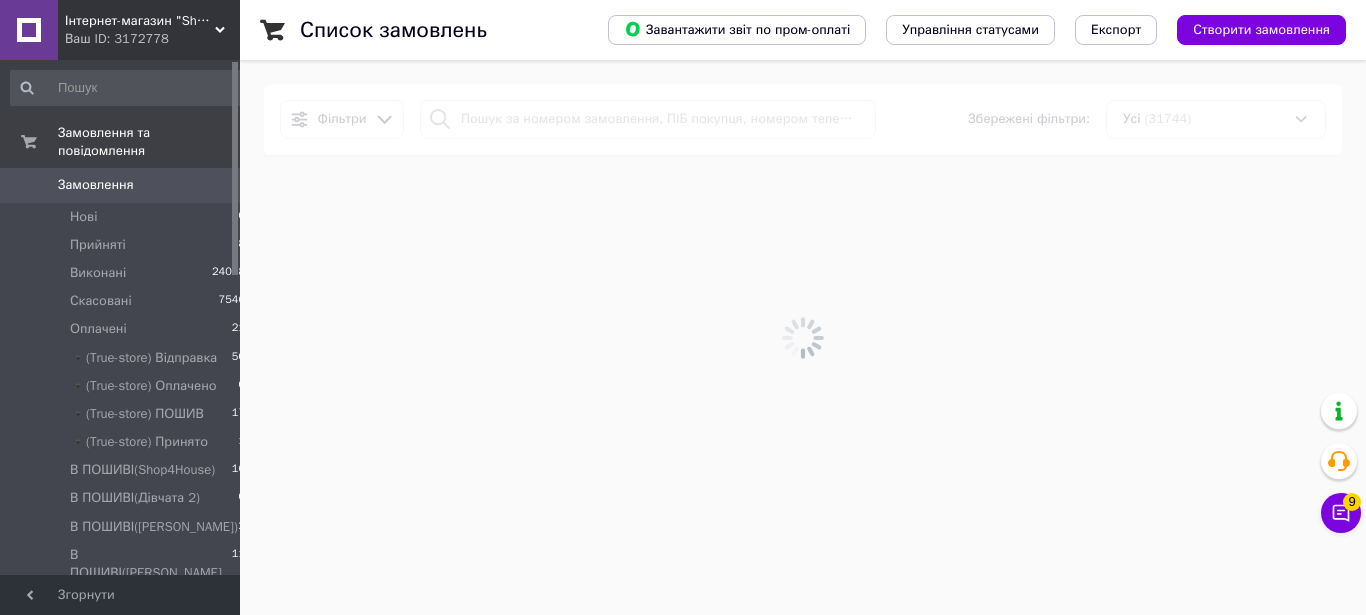 click on "Інтернет-магазин "Shop For House" Ваш ID: 3172778" at bounding box center (149, 30) 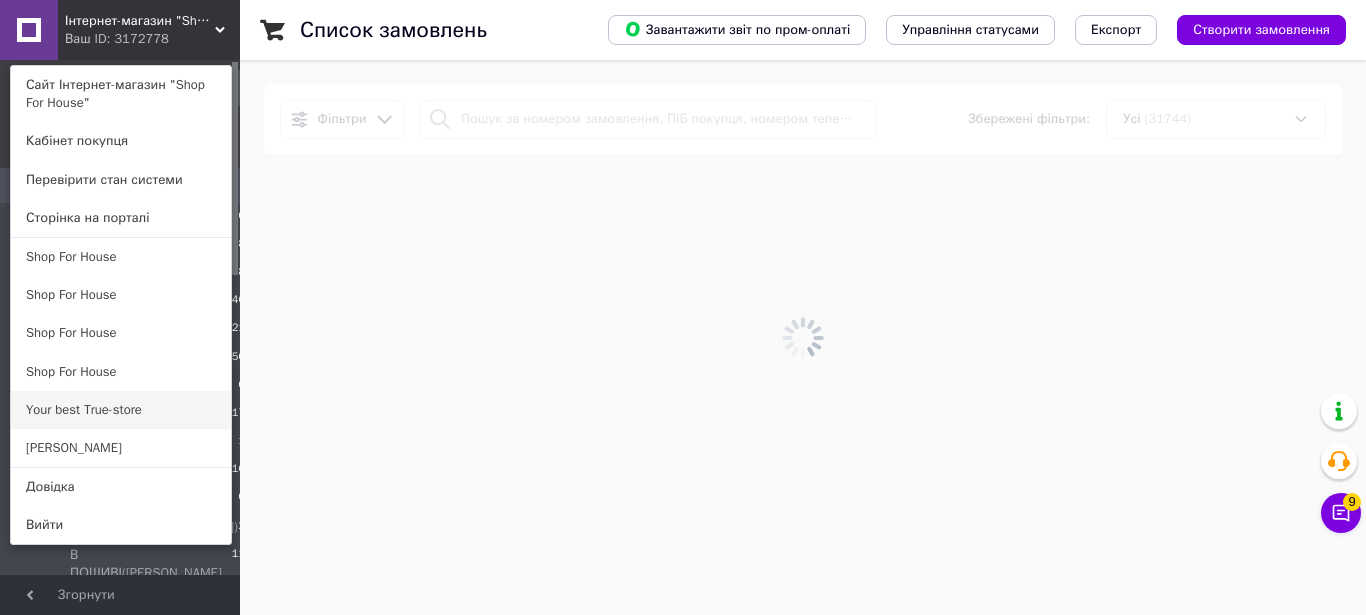 click on "Your best True-store" at bounding box center [121, 410] 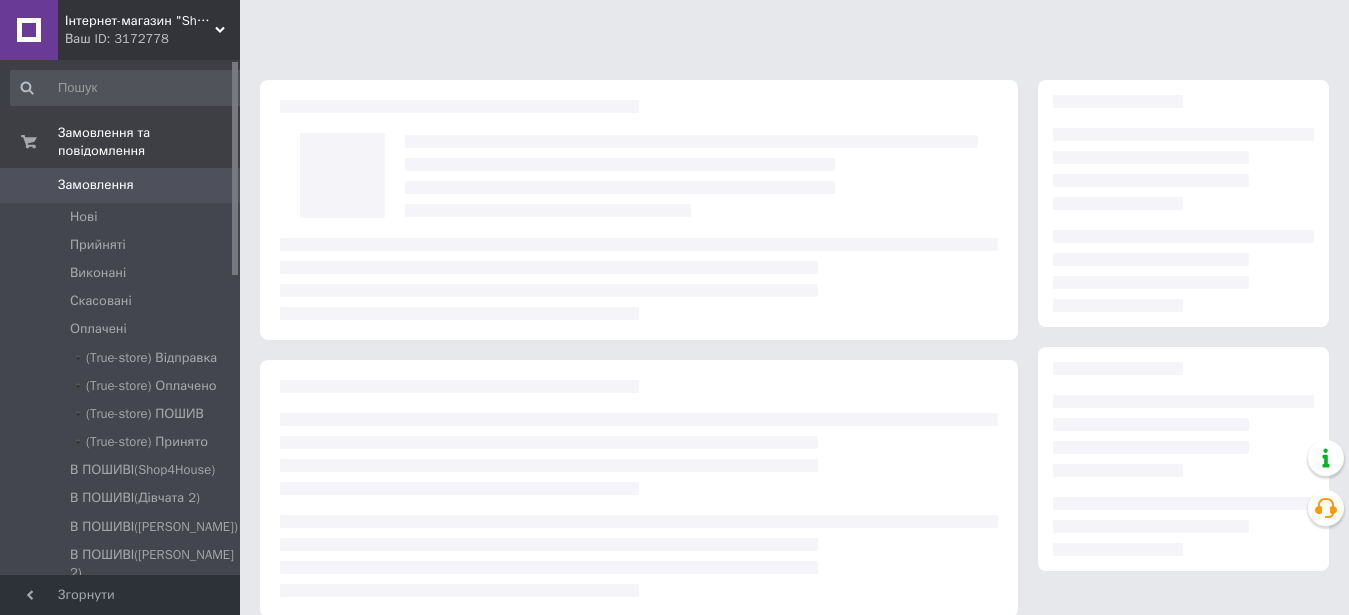 scroll, scrollTop: 0, scrollLeft: 0, axis: both 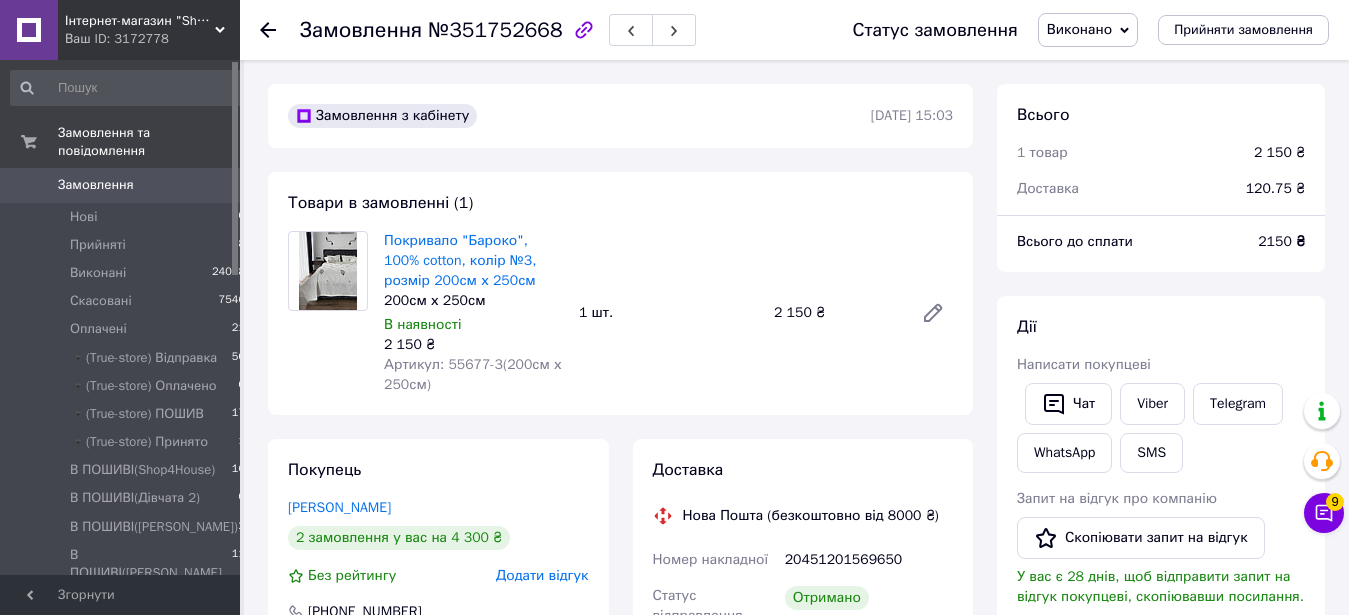 drag, startPoint x: 447, startPoint y: 25, endPoint x: 549, endPoint y: 35, distance: 102.48902 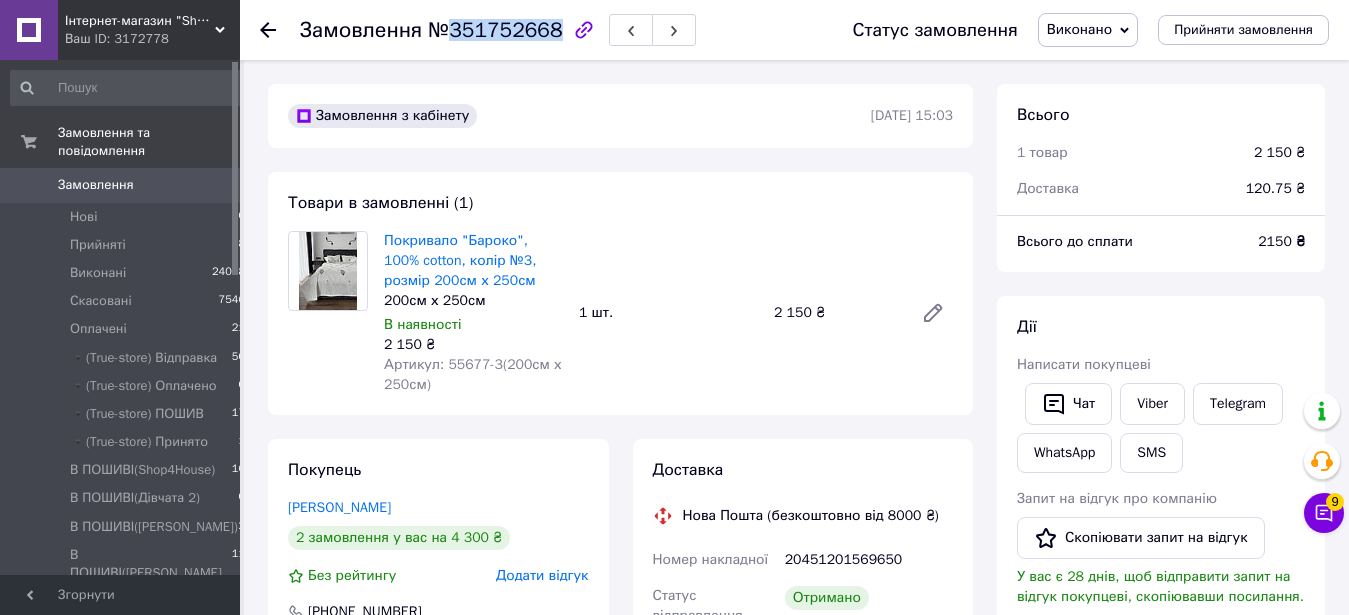 drag, startPoint x: 446, startPoint y: 35, endPoint x: 545, endPoint y: 34, distance: 99.00505 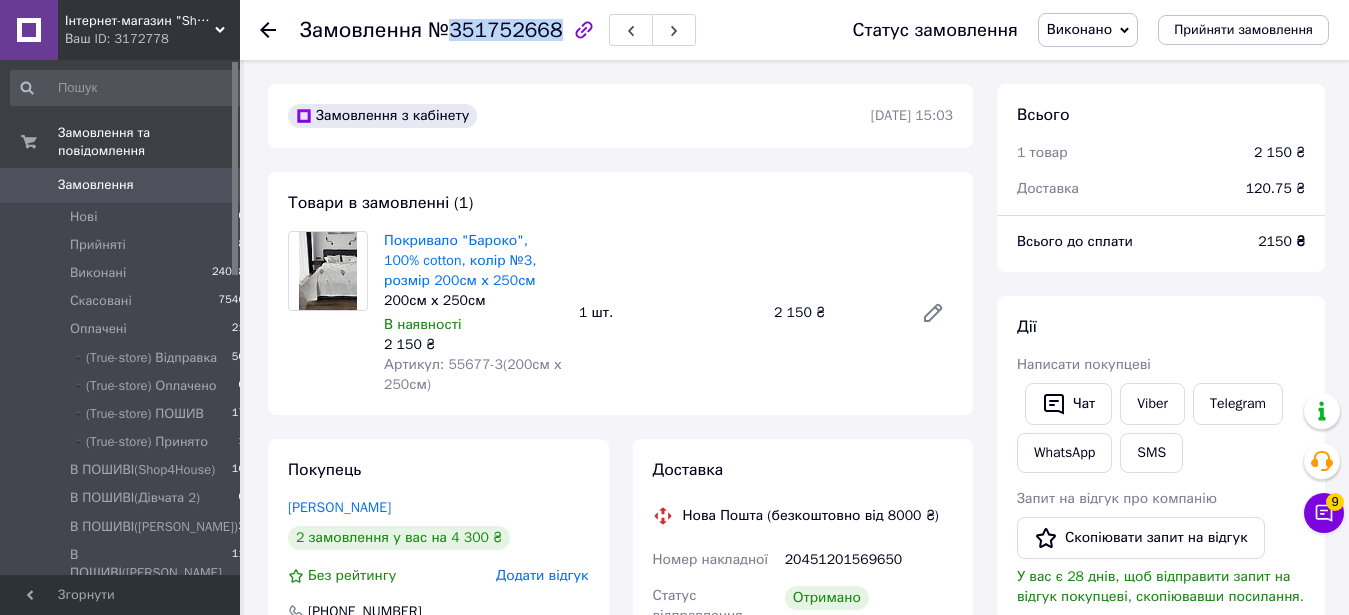 copy on "351752668" 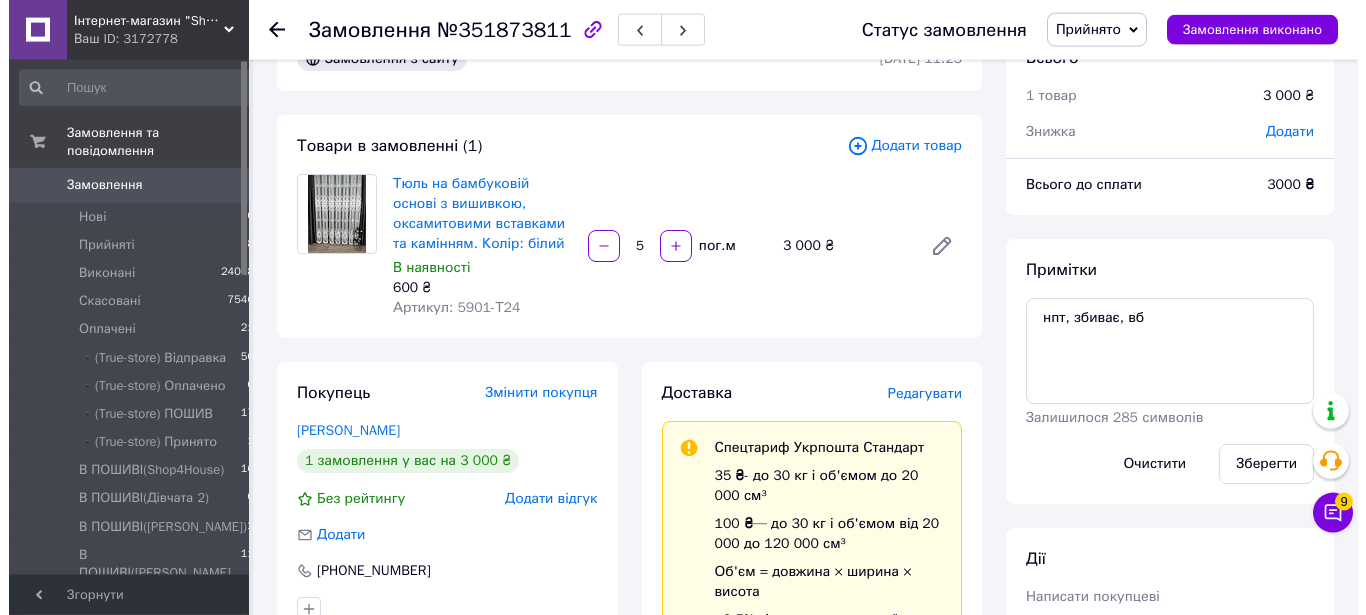 scroll, scrollTop: 0, scrollLeft: 0, axis: both 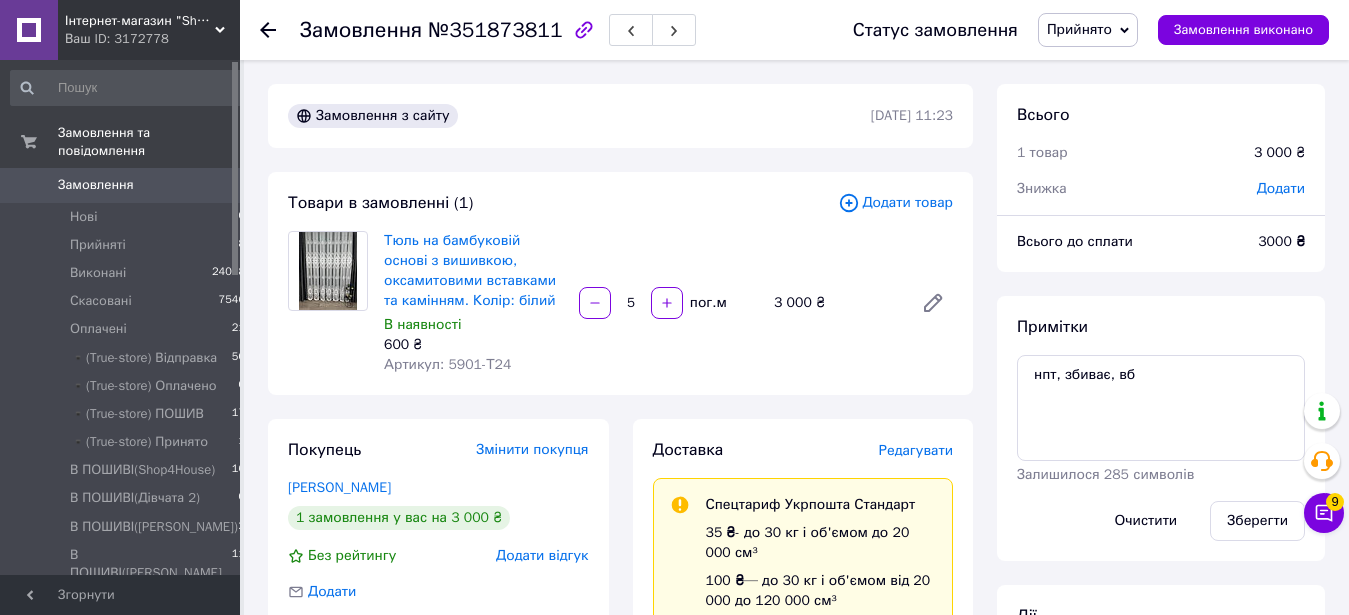 click on "Додати товар" at bounding box center (895, 203) 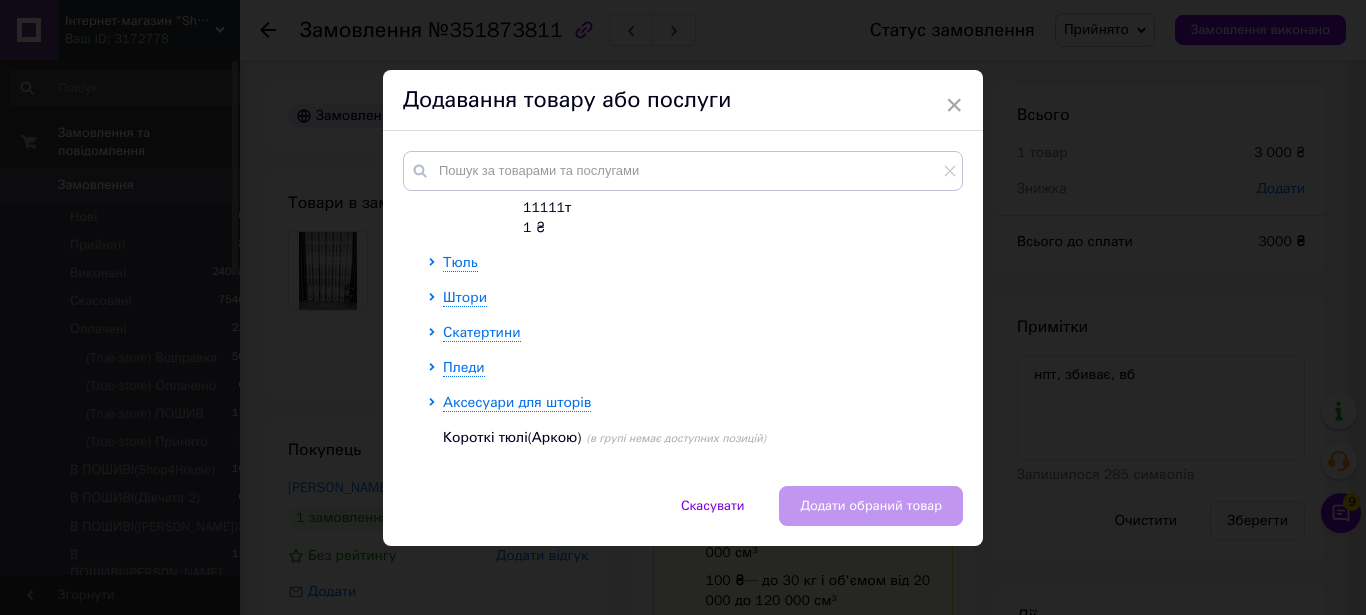 scroll, scrollTop: 328, scrollLeft: 0, axis: vertical 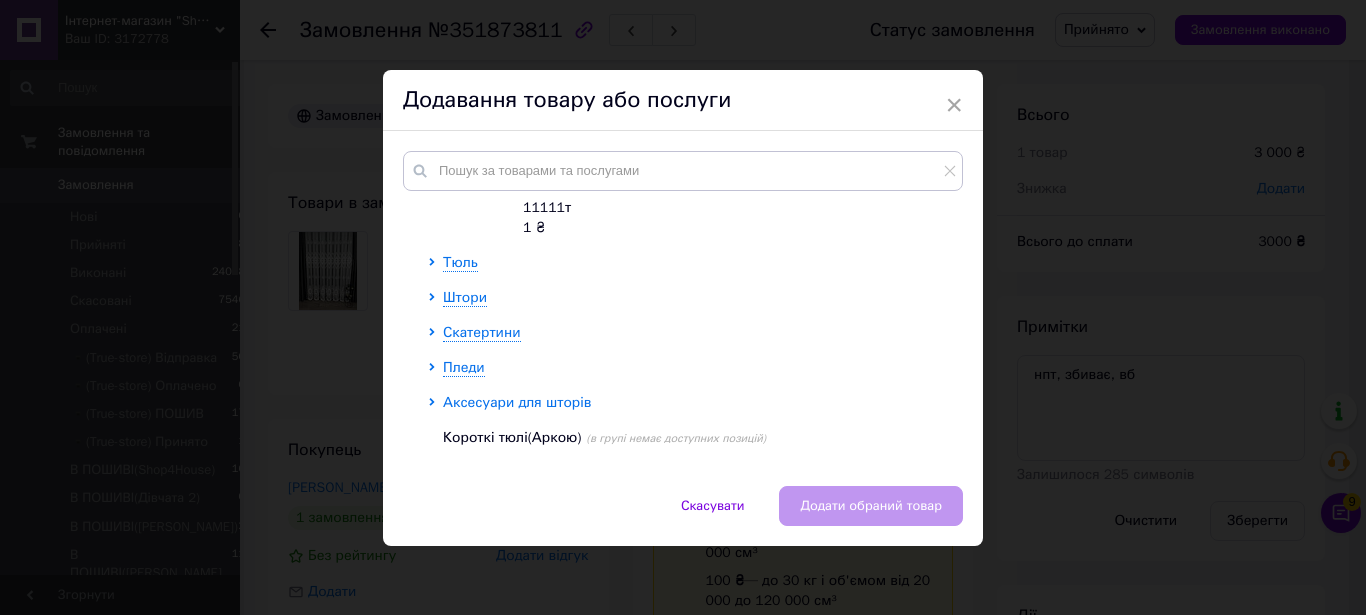 click on "Аксесуари для шторів" at bounding box center (517, 402) 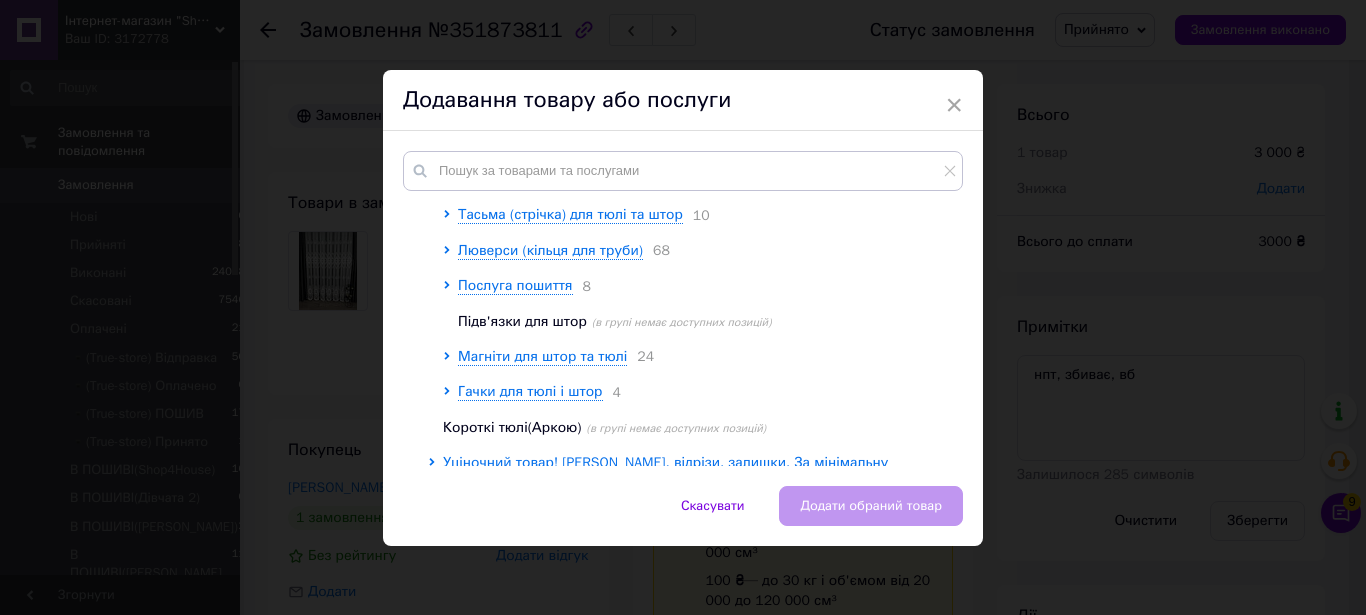 click on "Тасьма (стрічка) для тюлі та штор 10 Люверси (кільця для труби) 68 Послуга пошиття 8 Підв'язки для штор  (в групі немає доступних позицій) Магніти для штор та тюлі 24 Гачки для тюлі і штор 4" at bounding box center (697, 303) 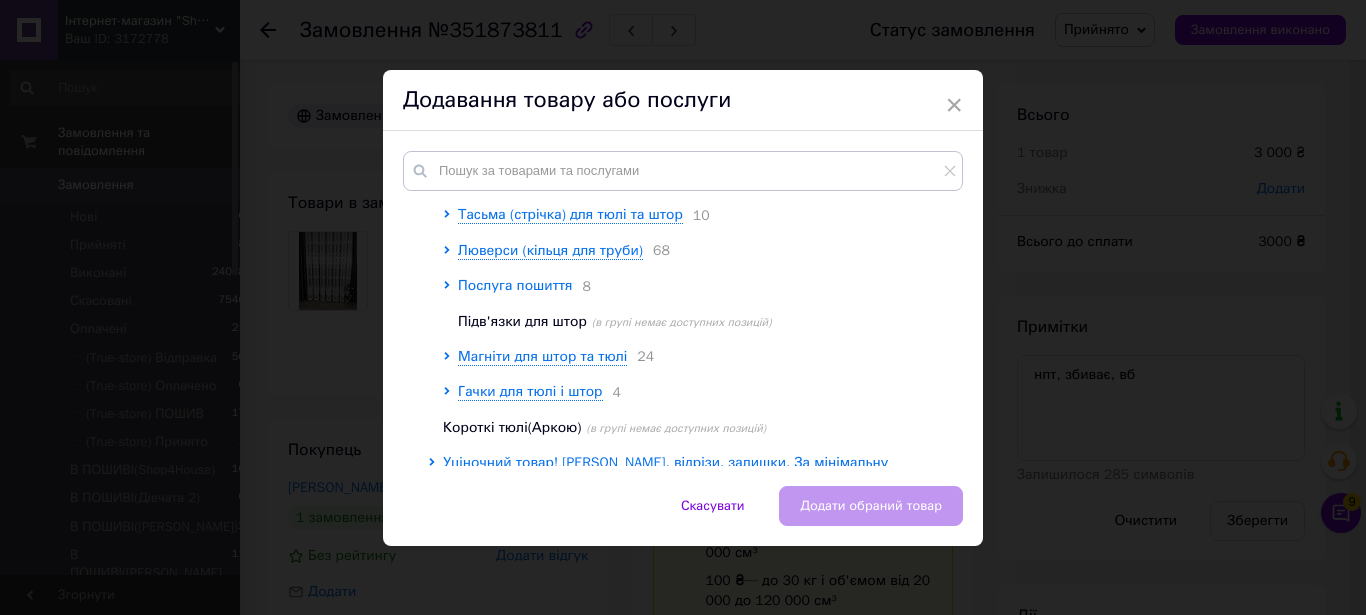 click on "Послуга пошиття" at bounding box center (515, 285) 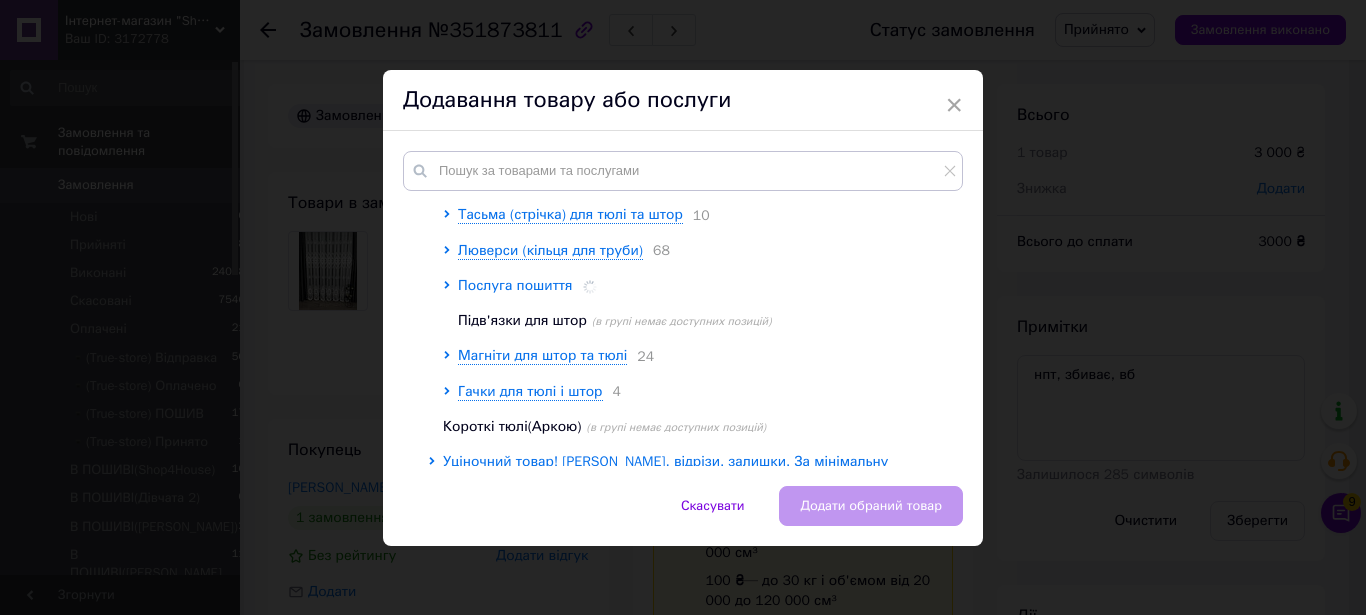 scroll, scrollTop: 549, scrollLeft: 0, axis: vertical 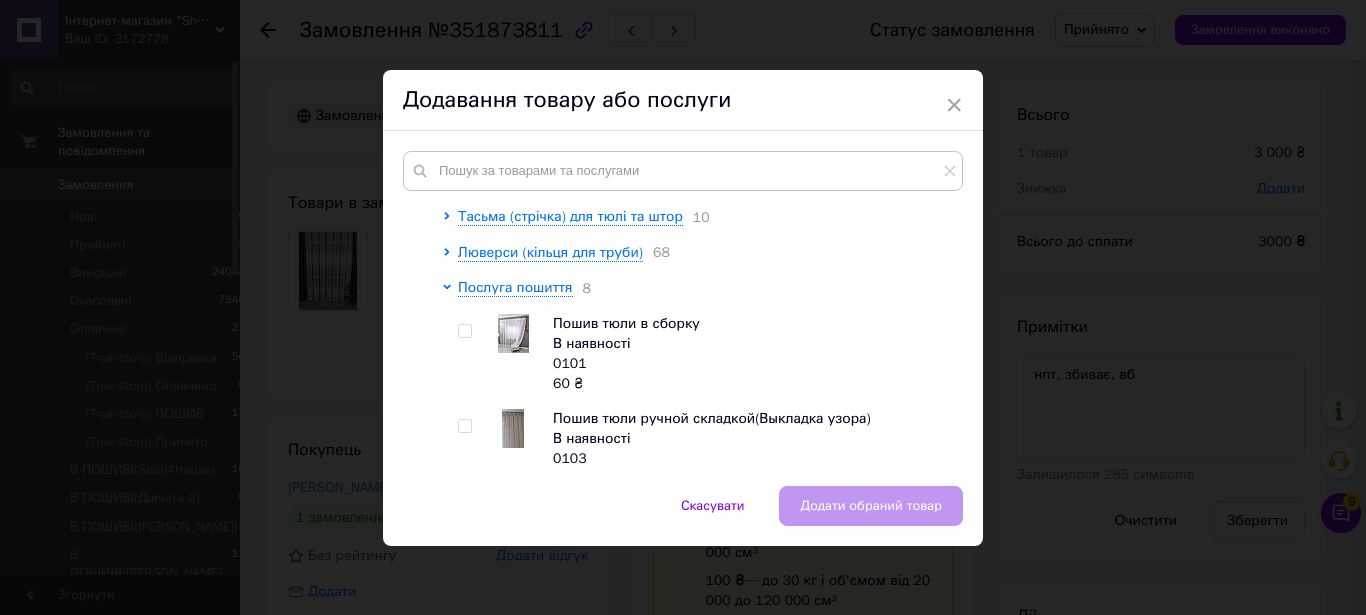 click at bounding box center [464, 331] 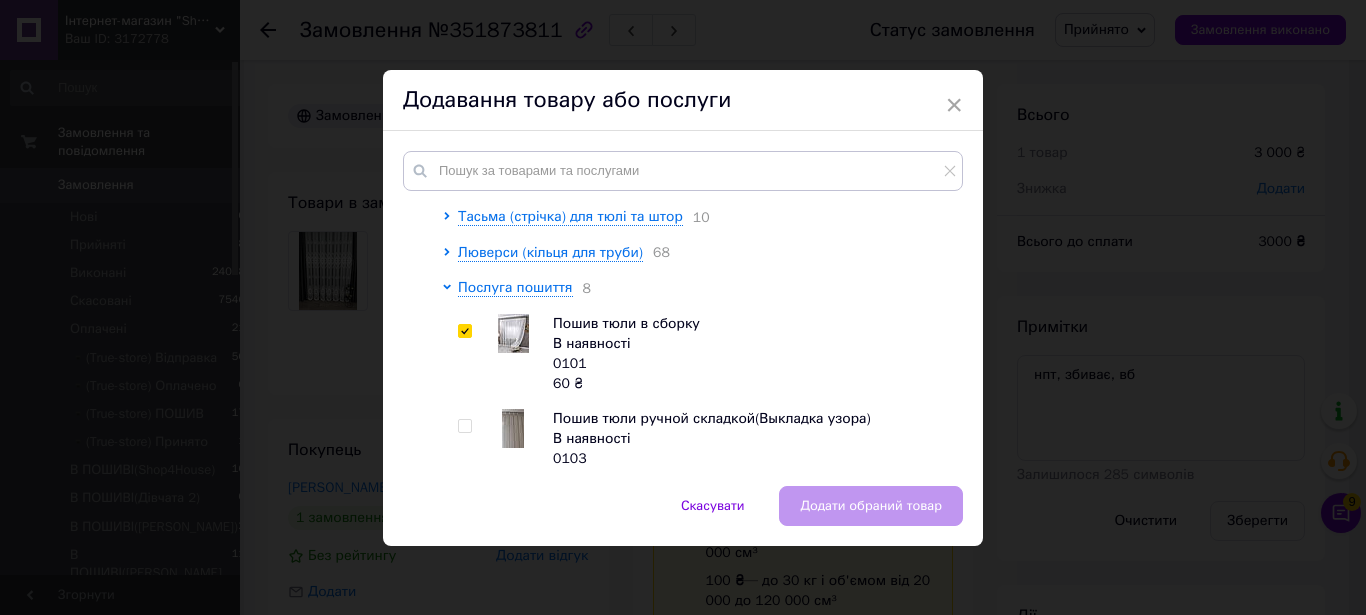checkbox on "true" 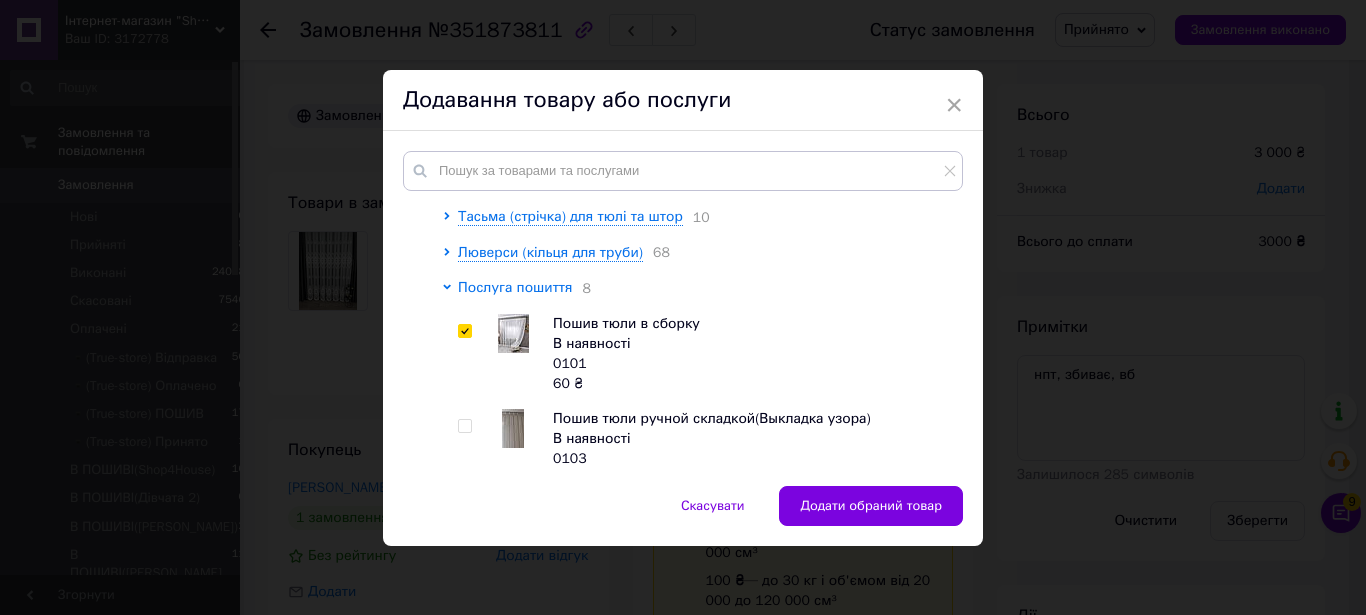 click on "Послуга пошиття" at bounding box center (515, 287) 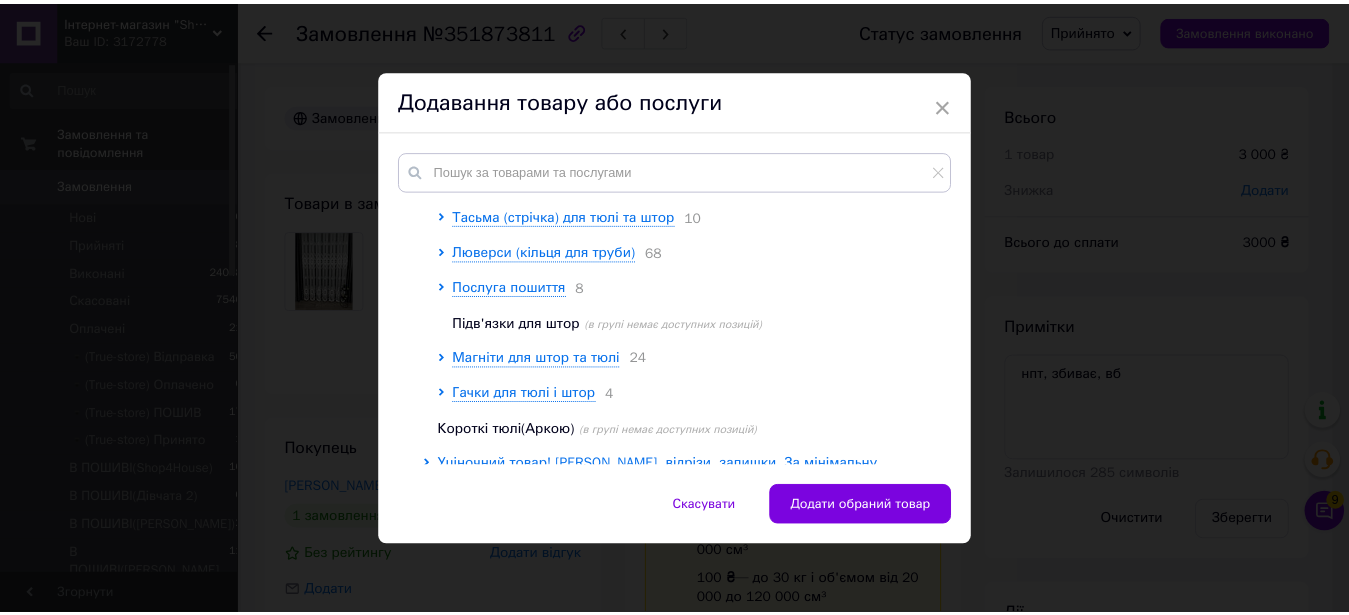 scroll, scrollTop: 435, scrollLeft: 0, axis: vertical 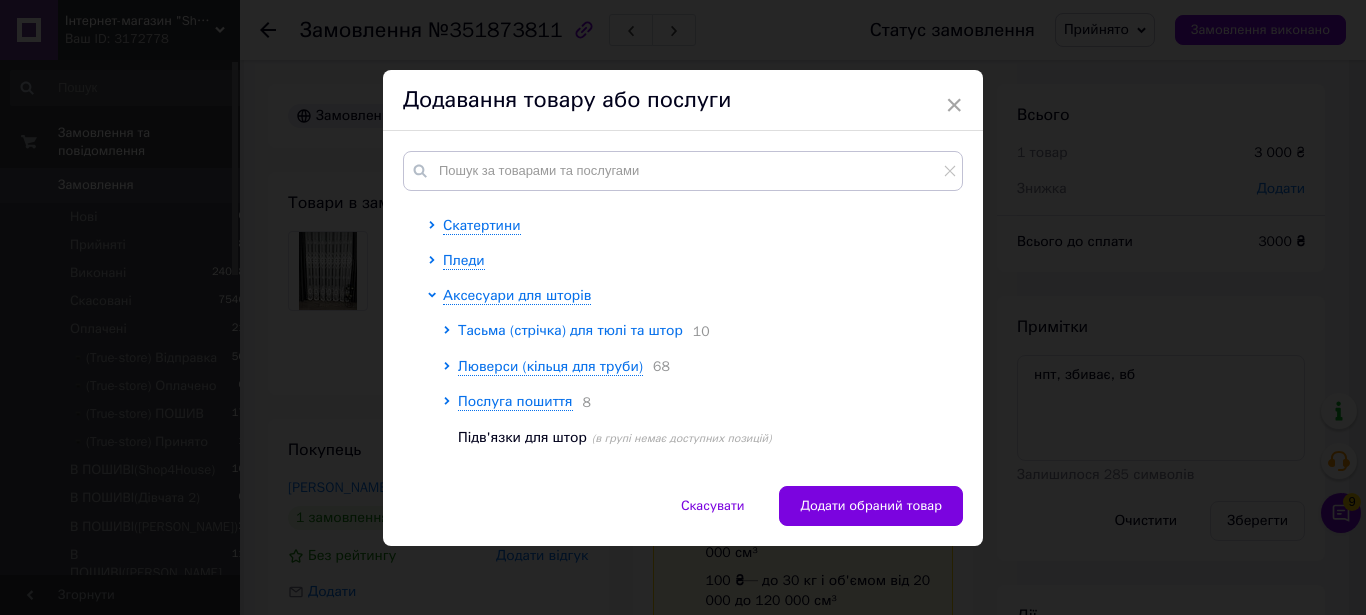 click on "Тасьма (стрічка) для тюлі та штор" at bounding box center (570, 330) 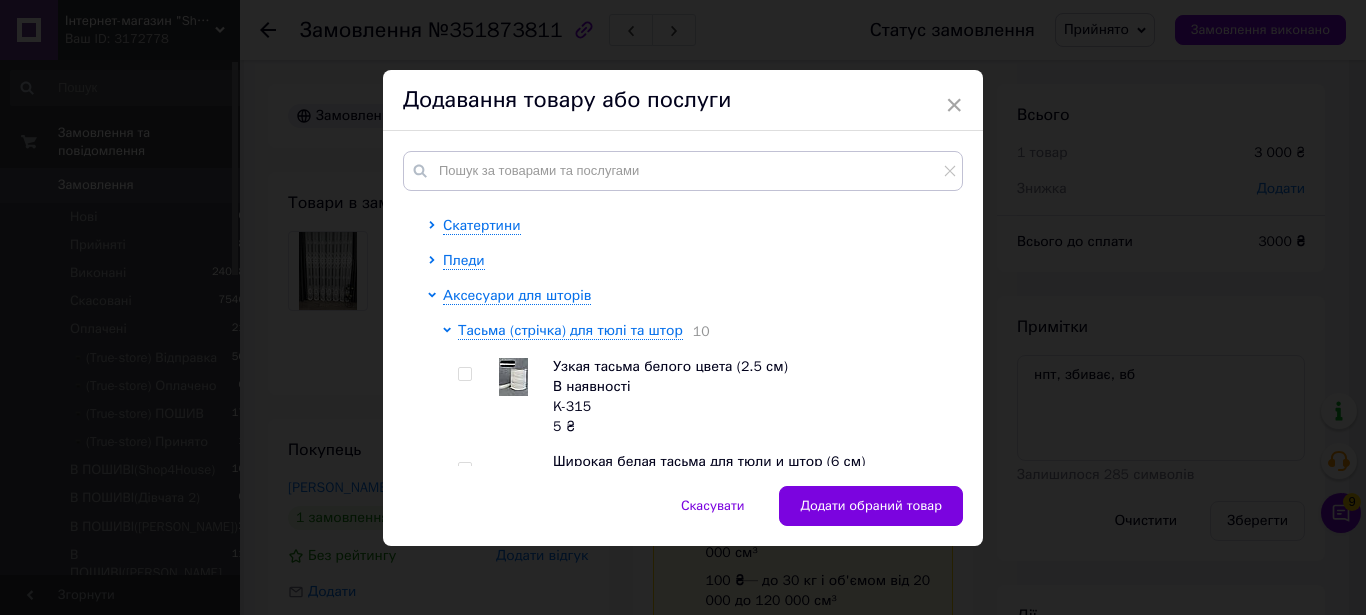 click at bounding box center [464, 469] 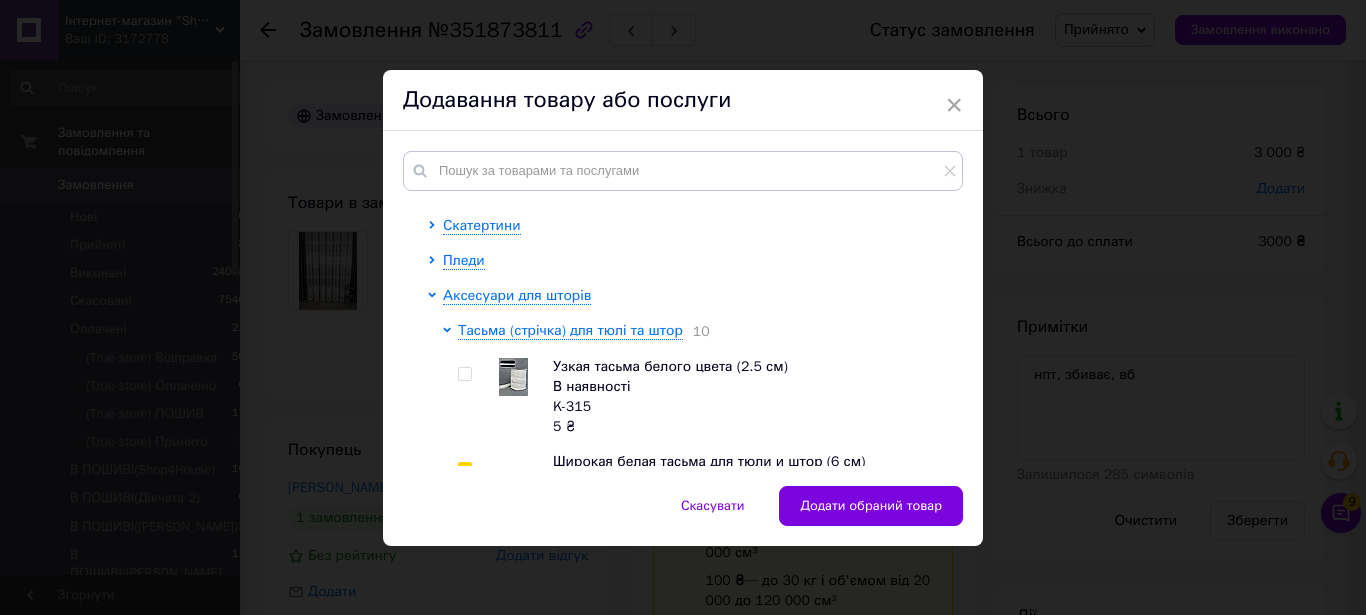 checkbox on "true" 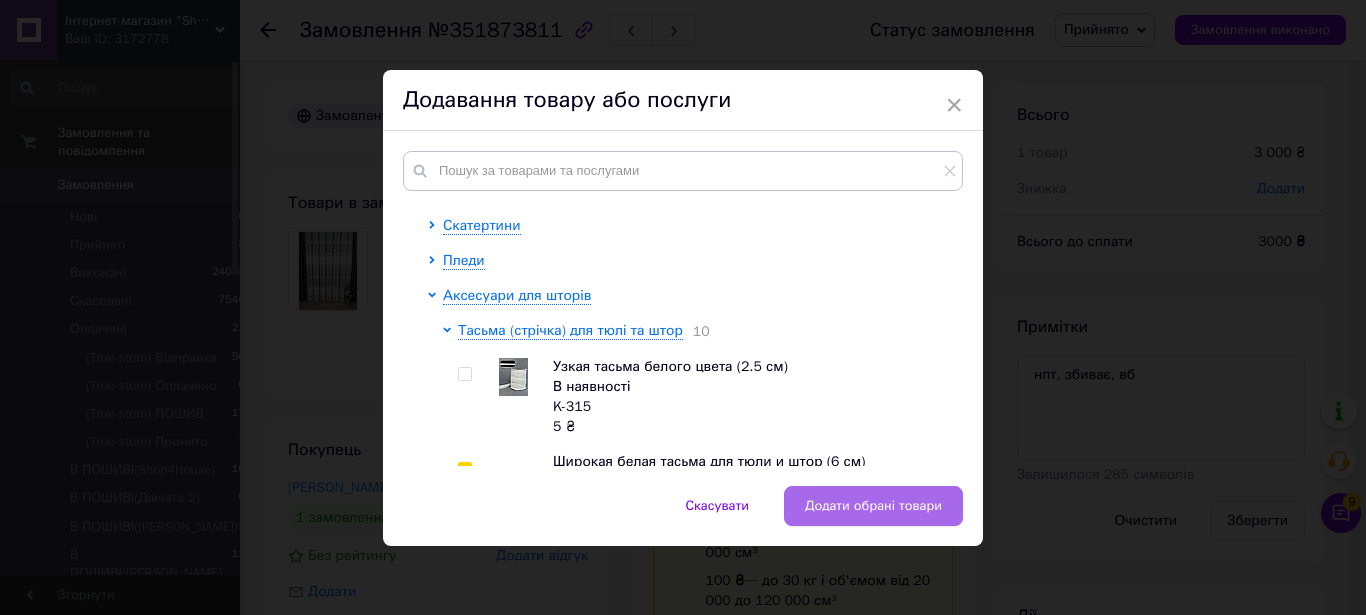 click on "Додати обрані товари" at bounding box center (873, 506) 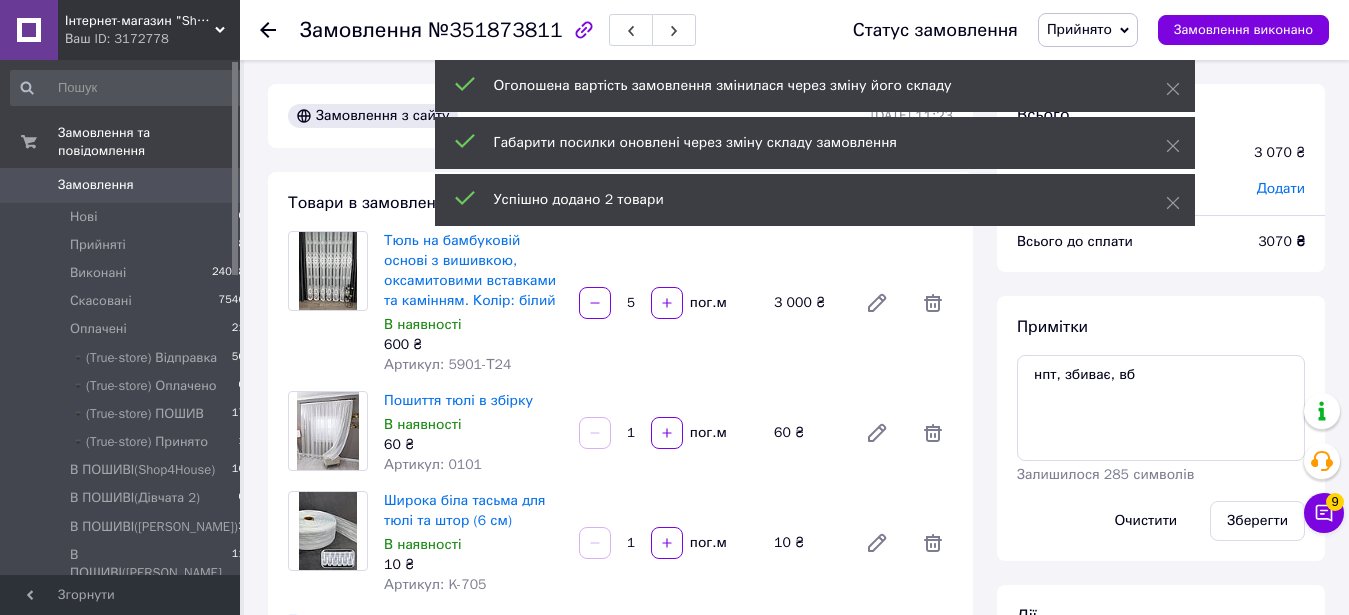 click on "1" at bounding box center (631, 433) 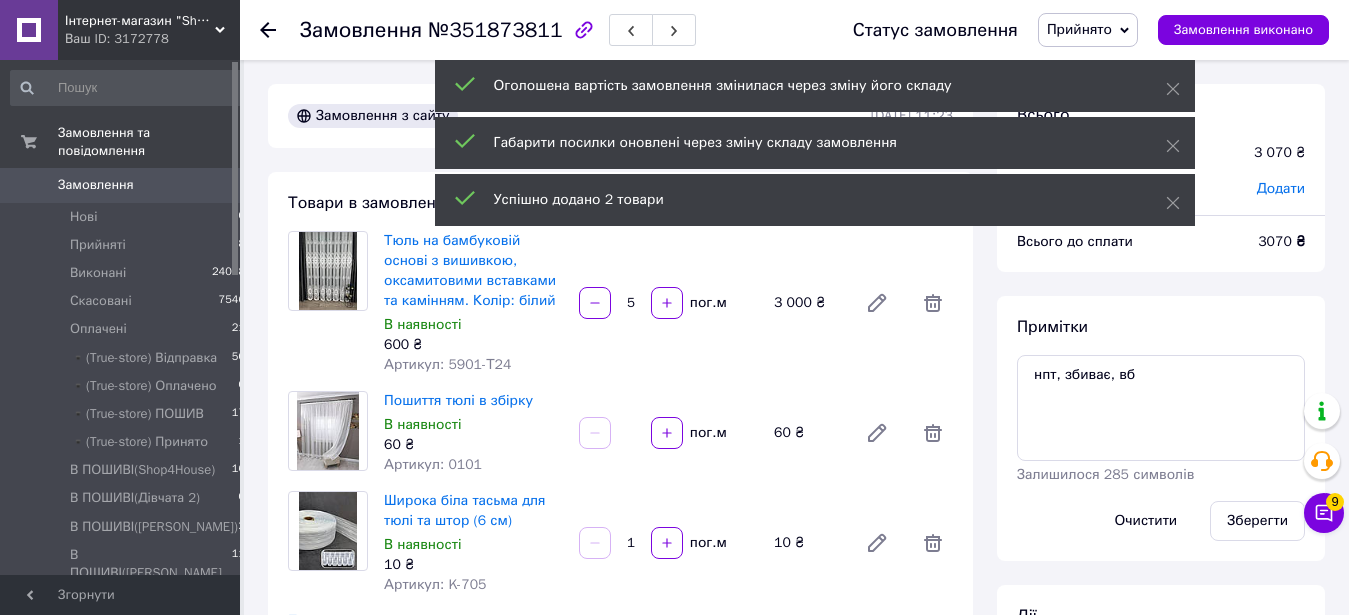 type on "6" 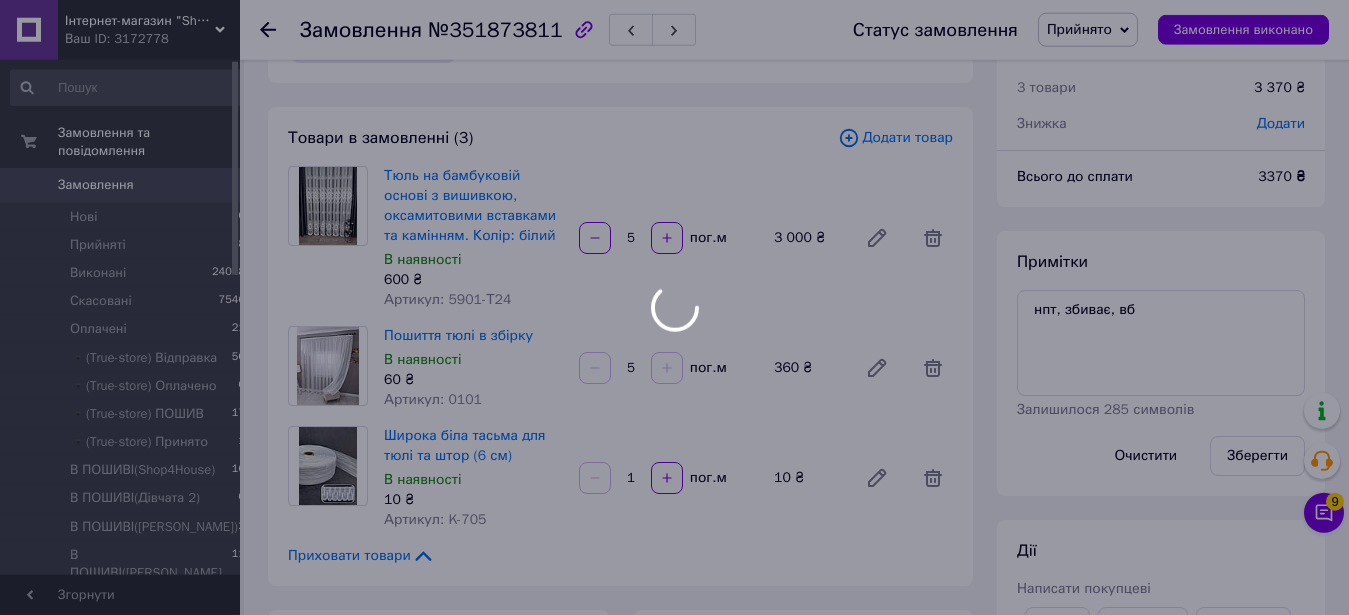 scroll, scrollTop: 102, scrollLeft: 0, axis: vertical 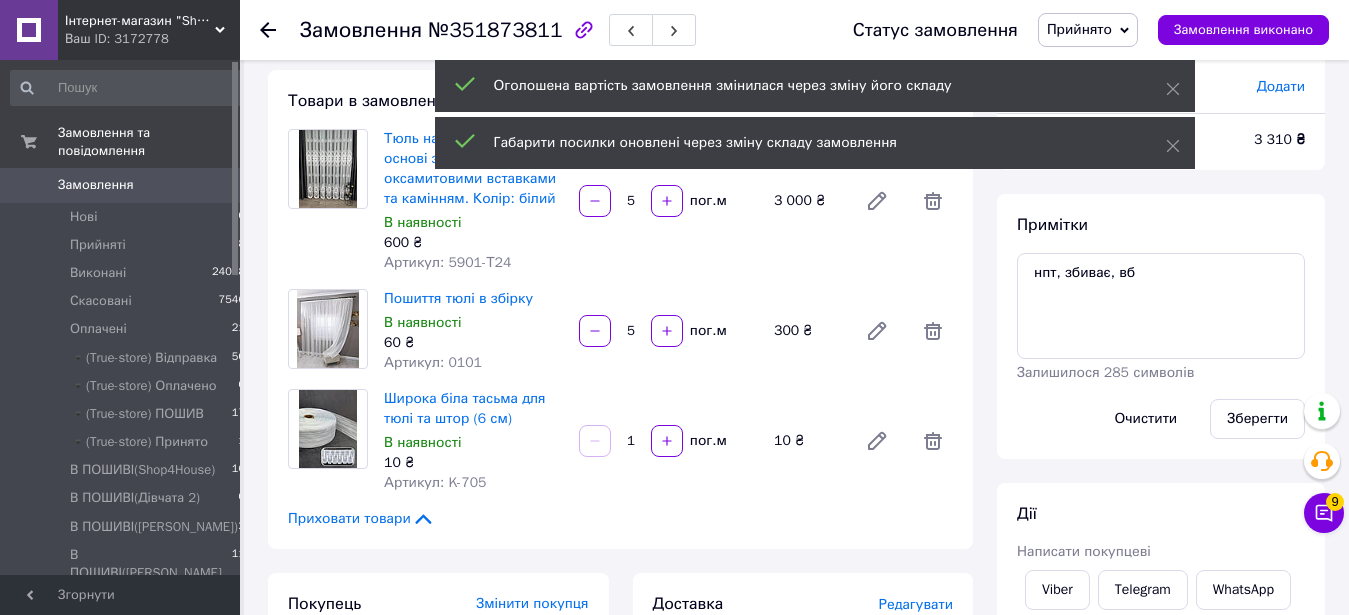 type on "5" 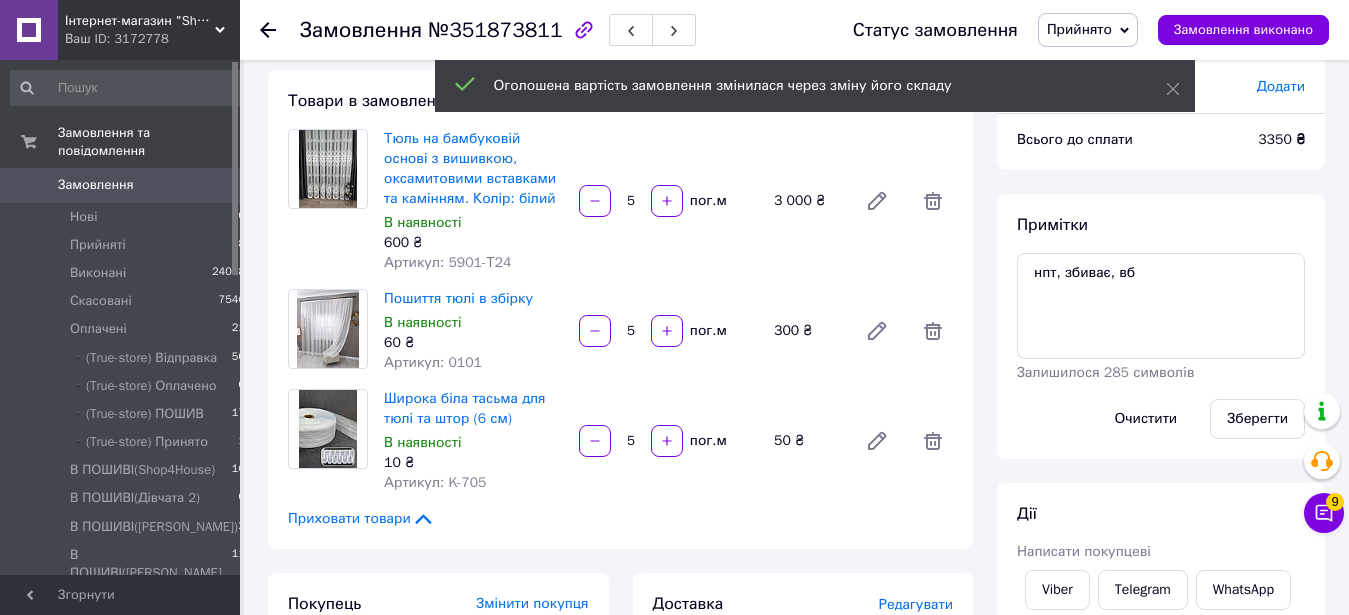 type on "5" 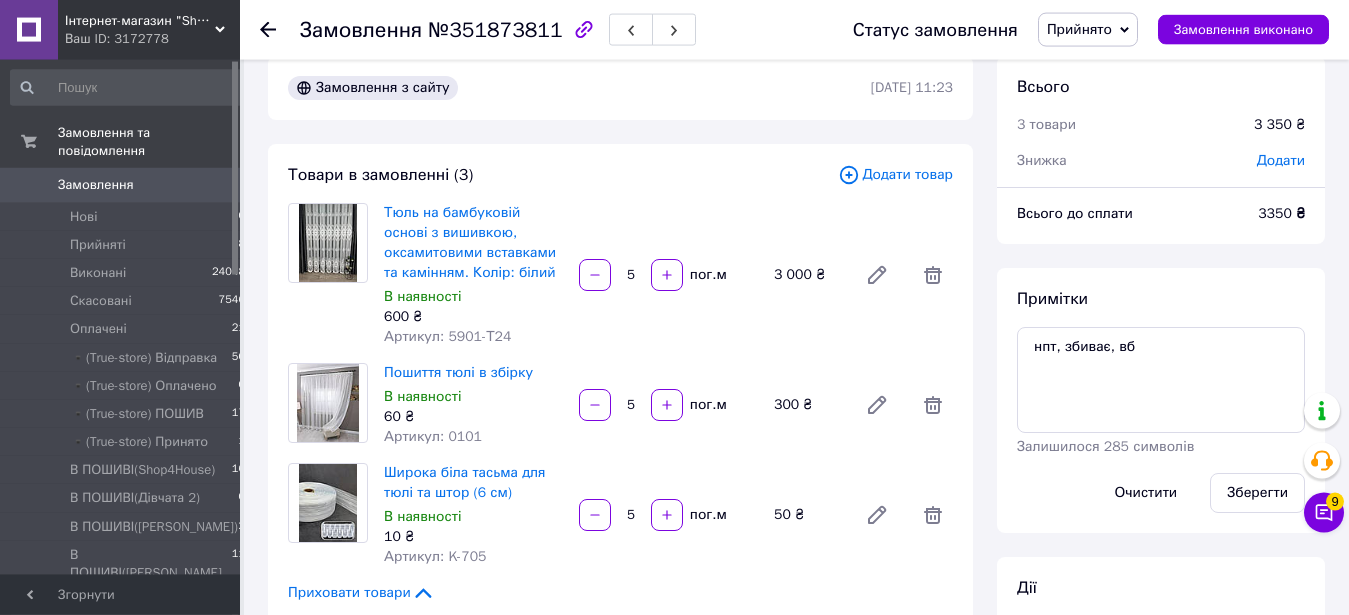 scroll, scrollTop: 0, scrollLeft: 0, axis: both 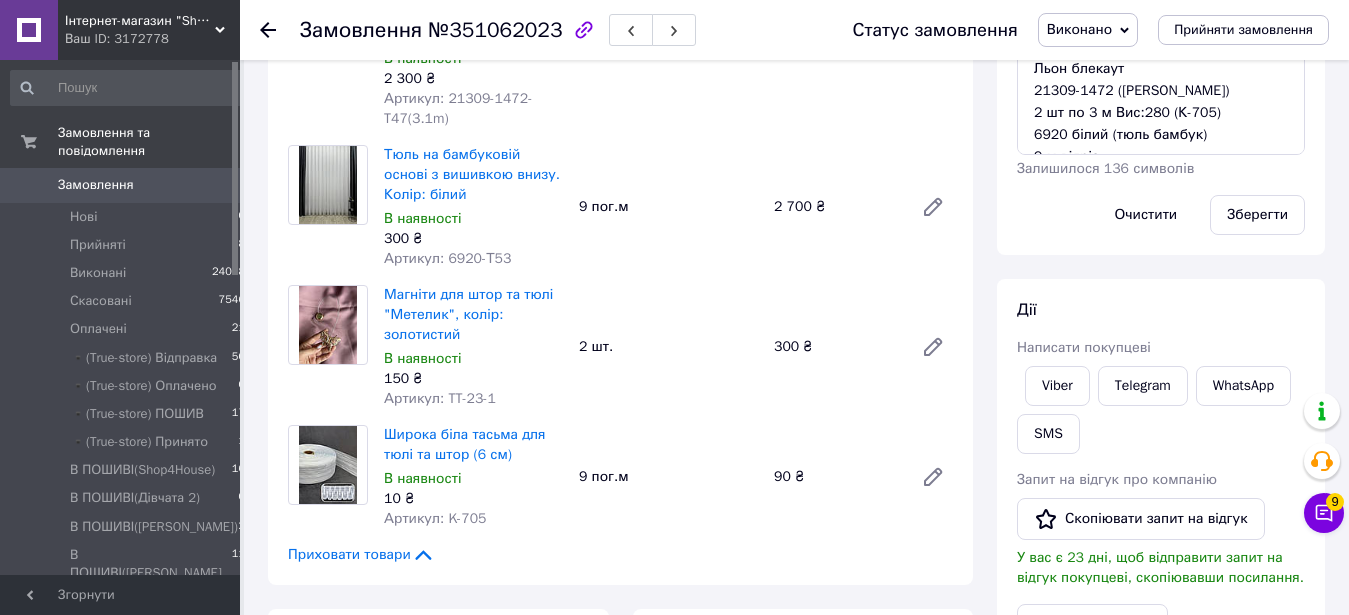 click on "Приховати товари" at bounding box center (620, 555) 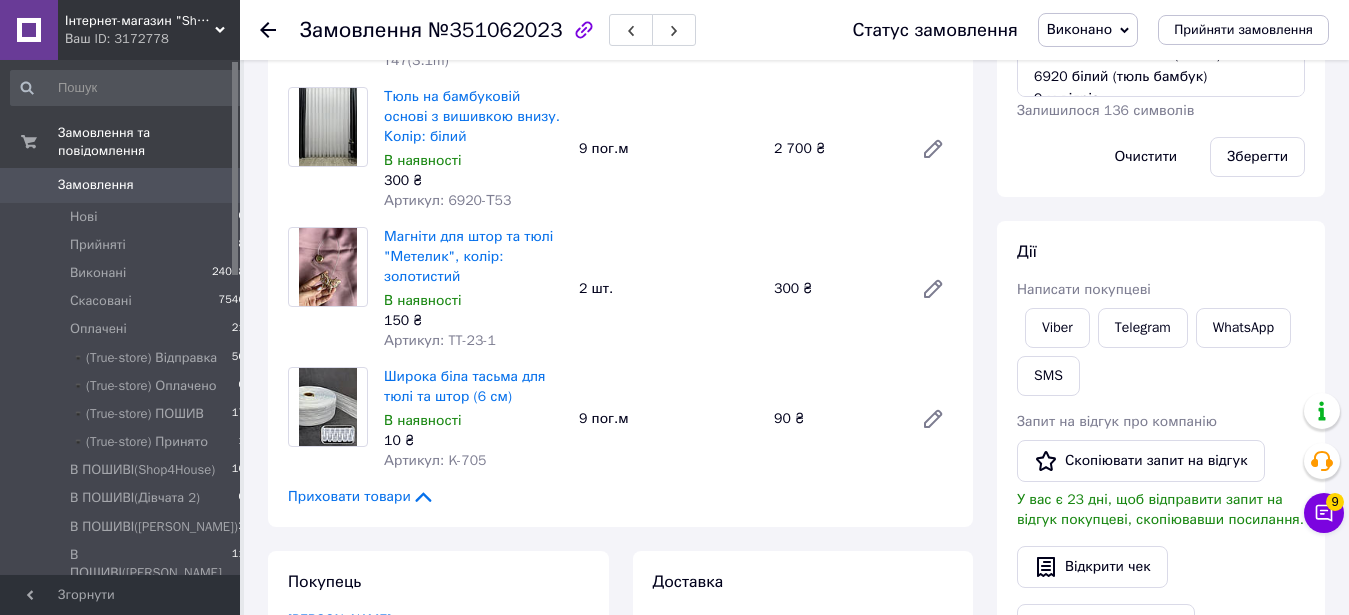 scroll, scrollTop: 408, scrollLeft: 0, axis: vertical 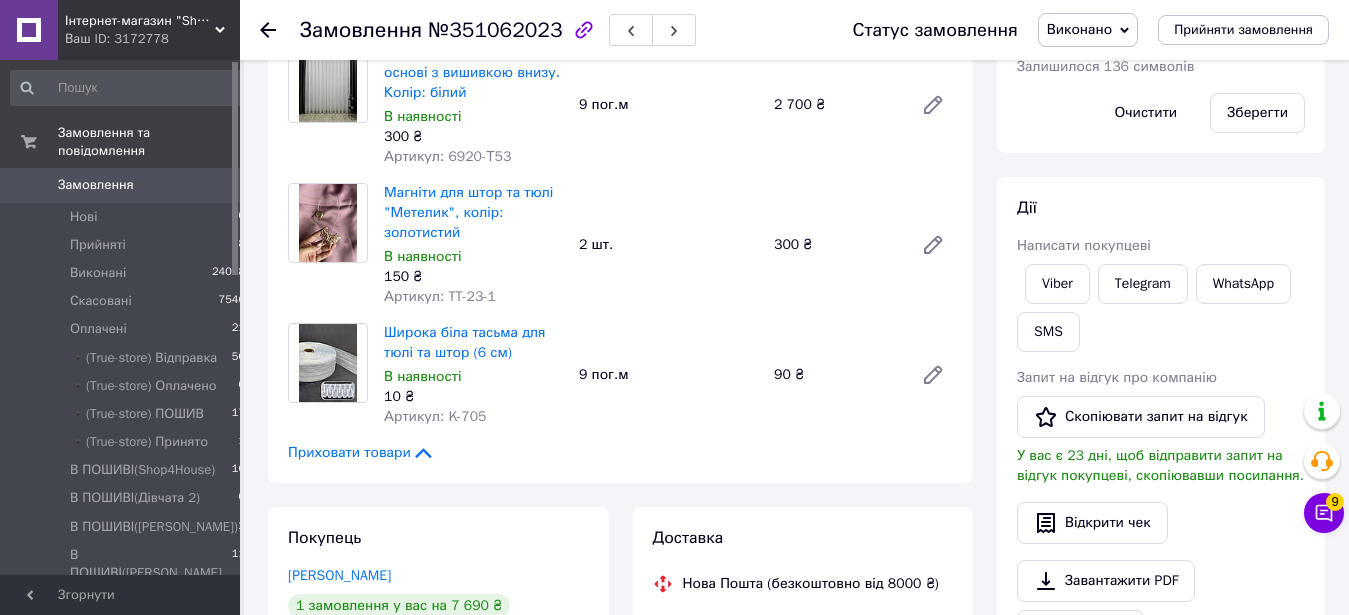 click on "Viber Telegram WhatsApp SMS" at bounding box center (1161, 308) 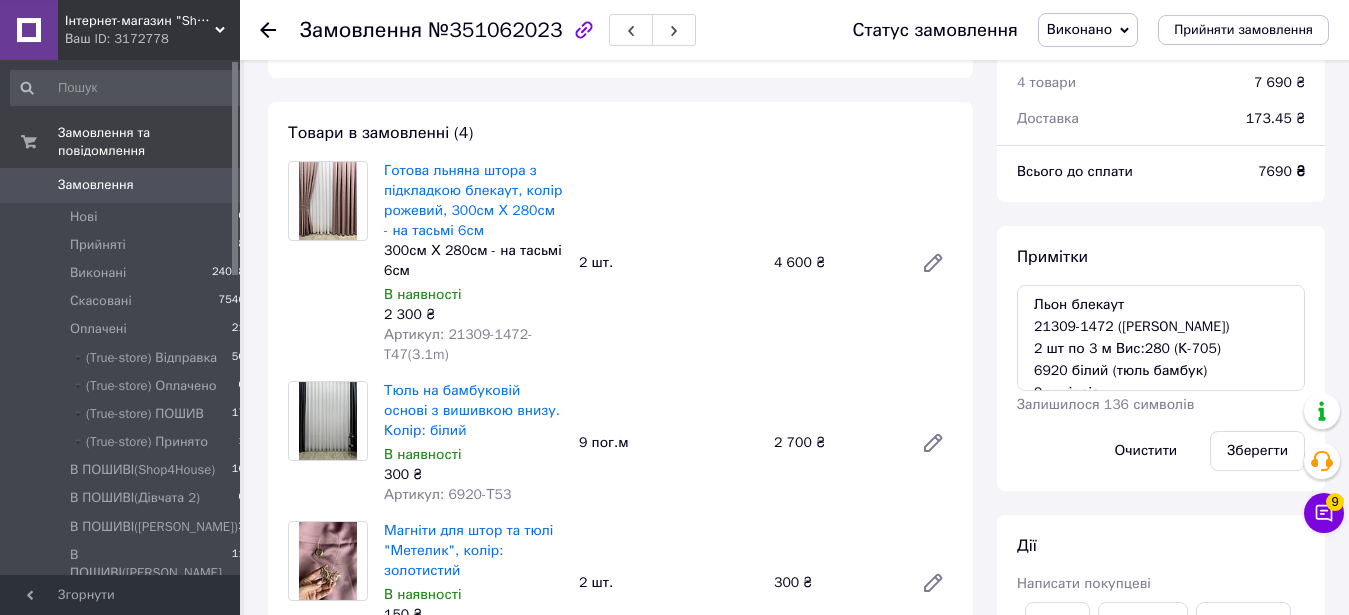 scroll, scrollTop: 102, scrollLeft: 0, axis: vertical 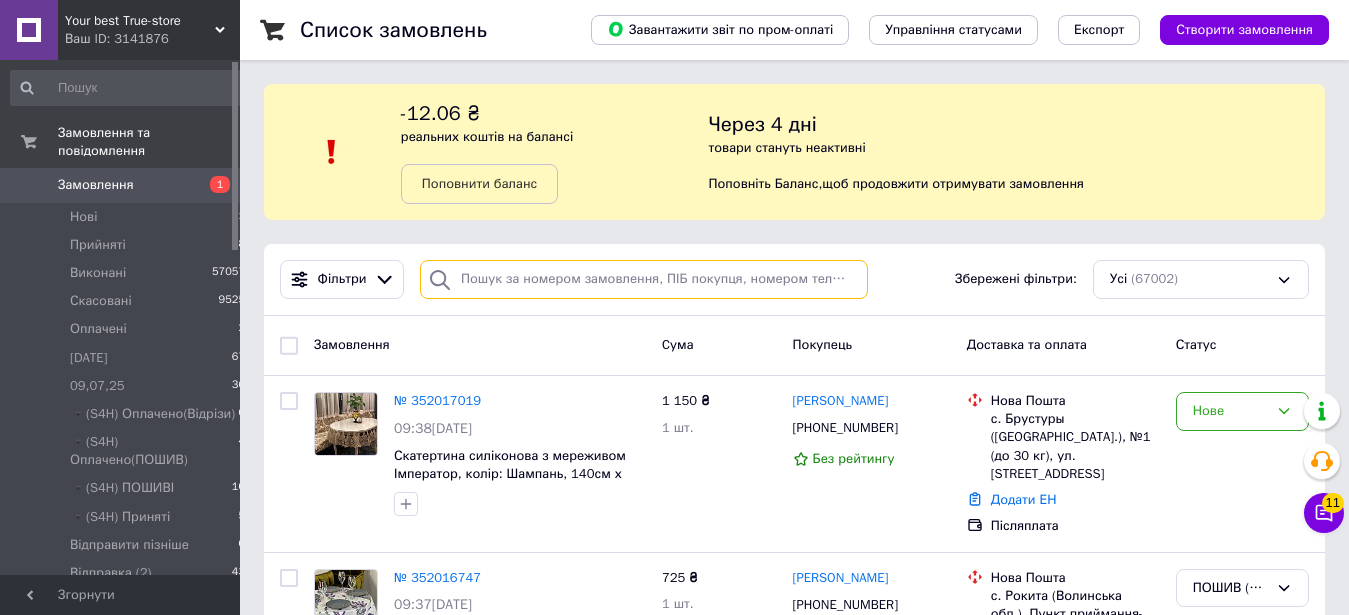 click at bounding box center [644, 279] 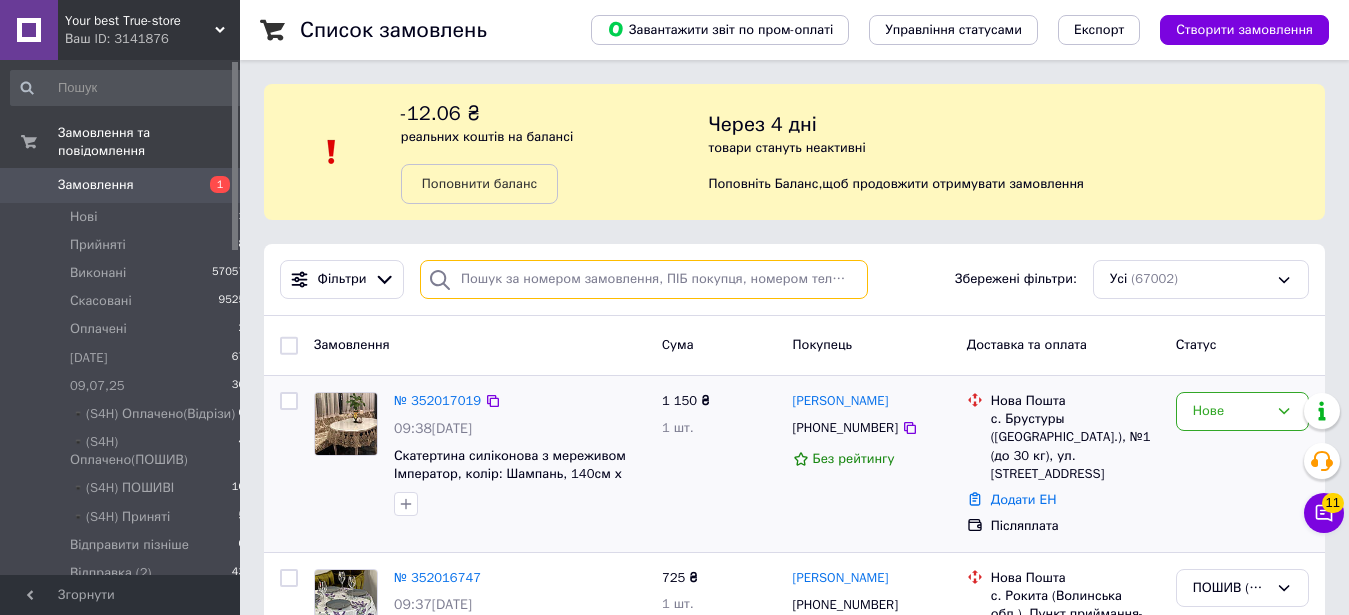 paste on "[PHONE_NUMBER]" 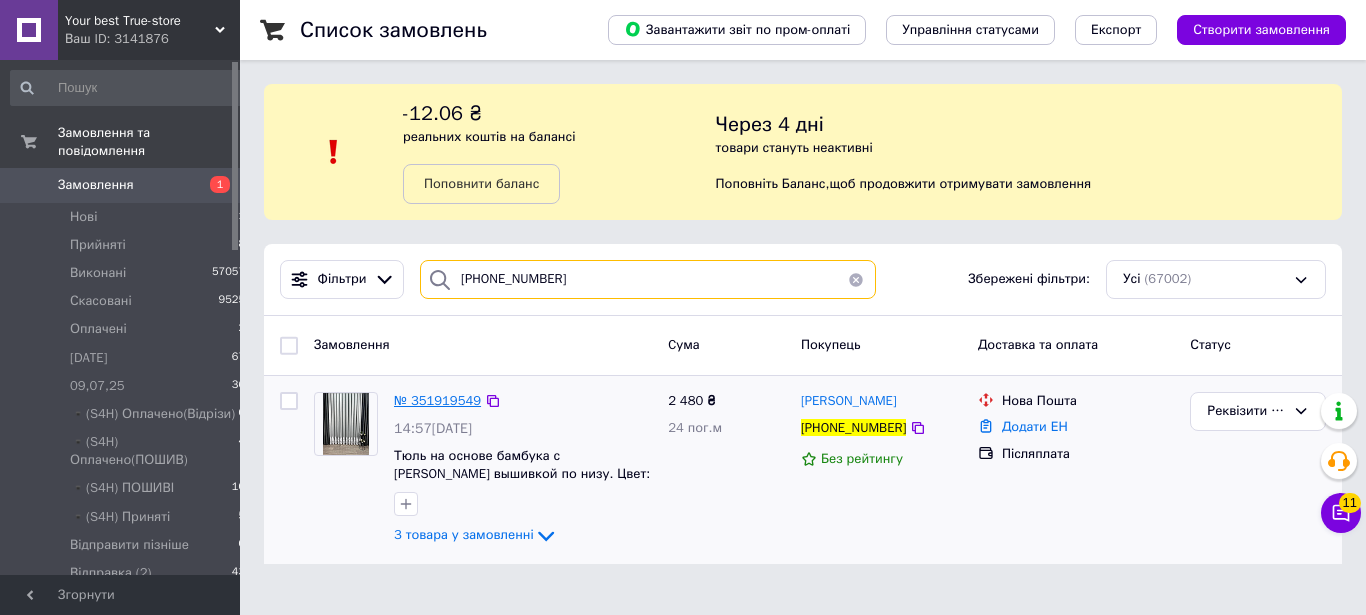 type on "[PHONE_NUMBER]" 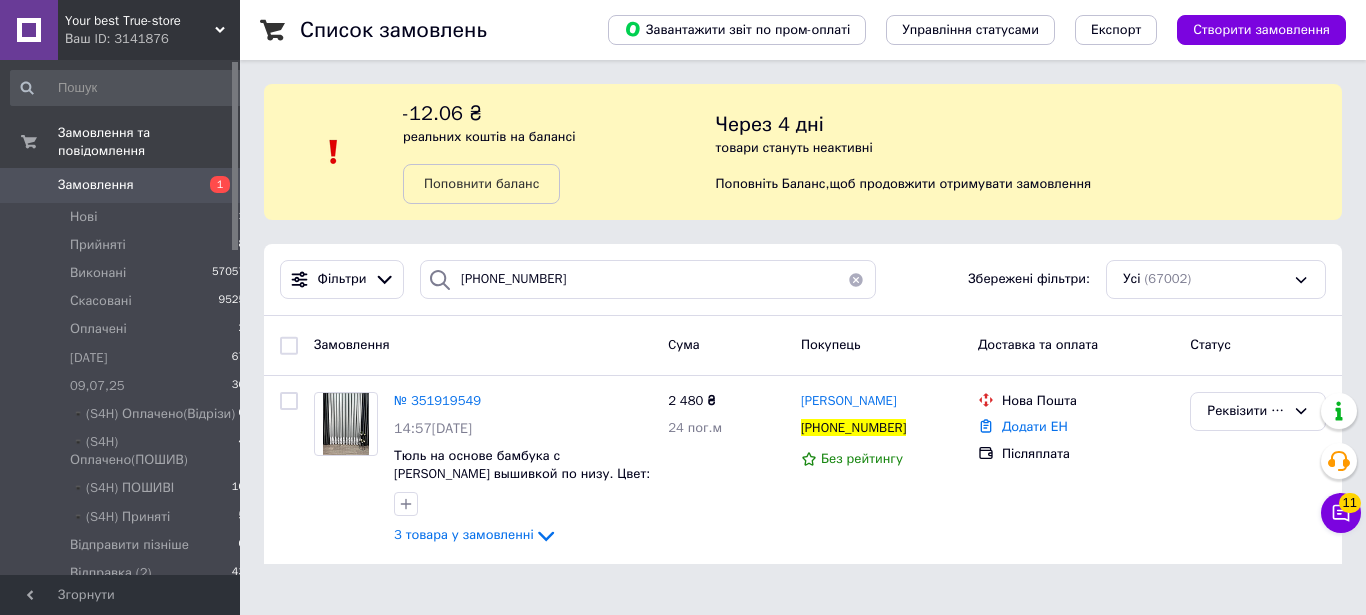click at bounding box center (856, 279) 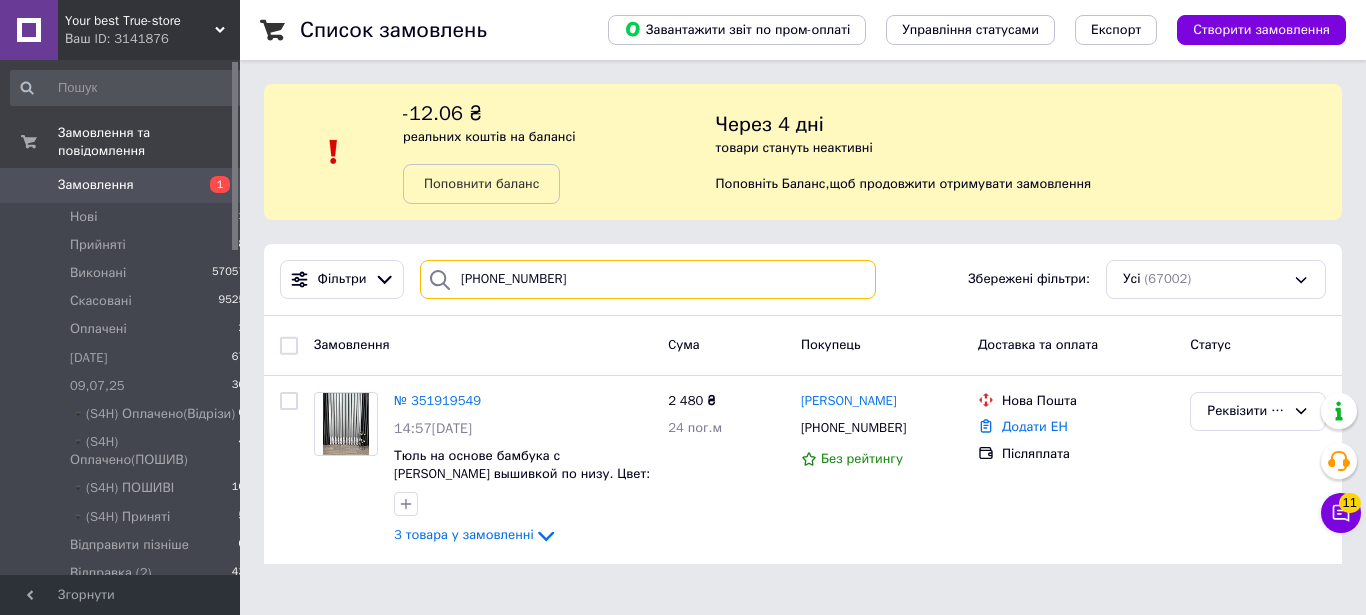 type 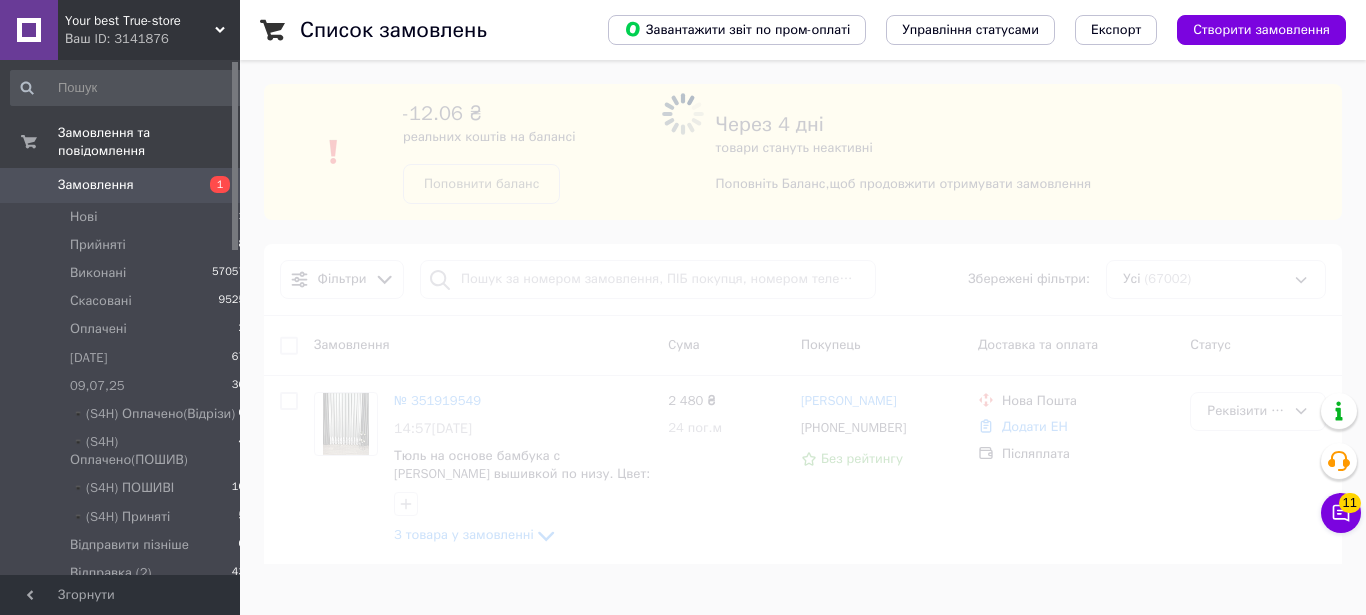 click on "Ваш ID: 3141876" at bounding box center (152, 39) 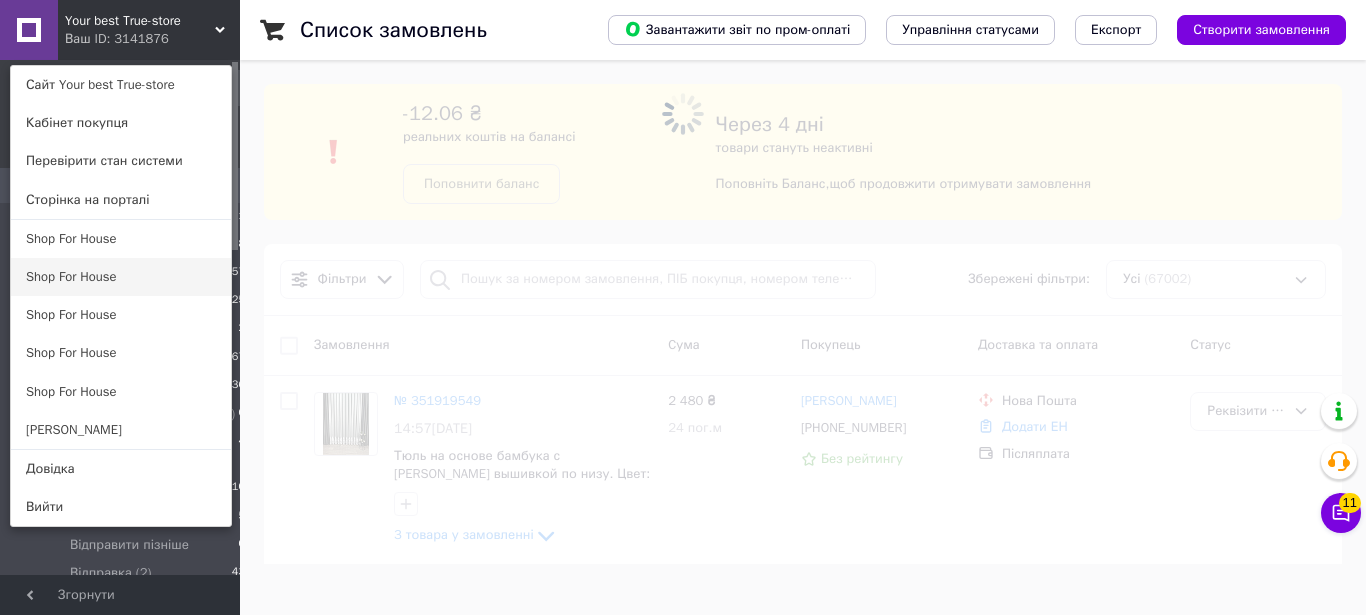 click on "Shop For House" at bounding box center [121, 277] 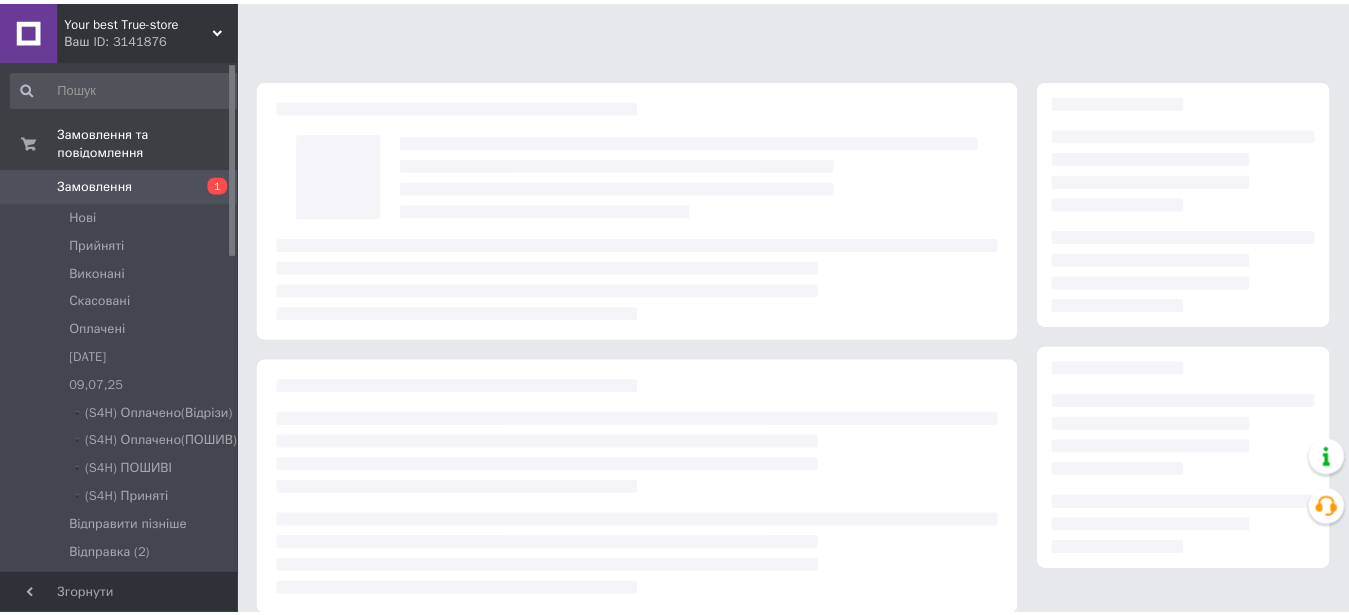 scroll, scrollTop: 0, scrollLeft: 0, axis: both 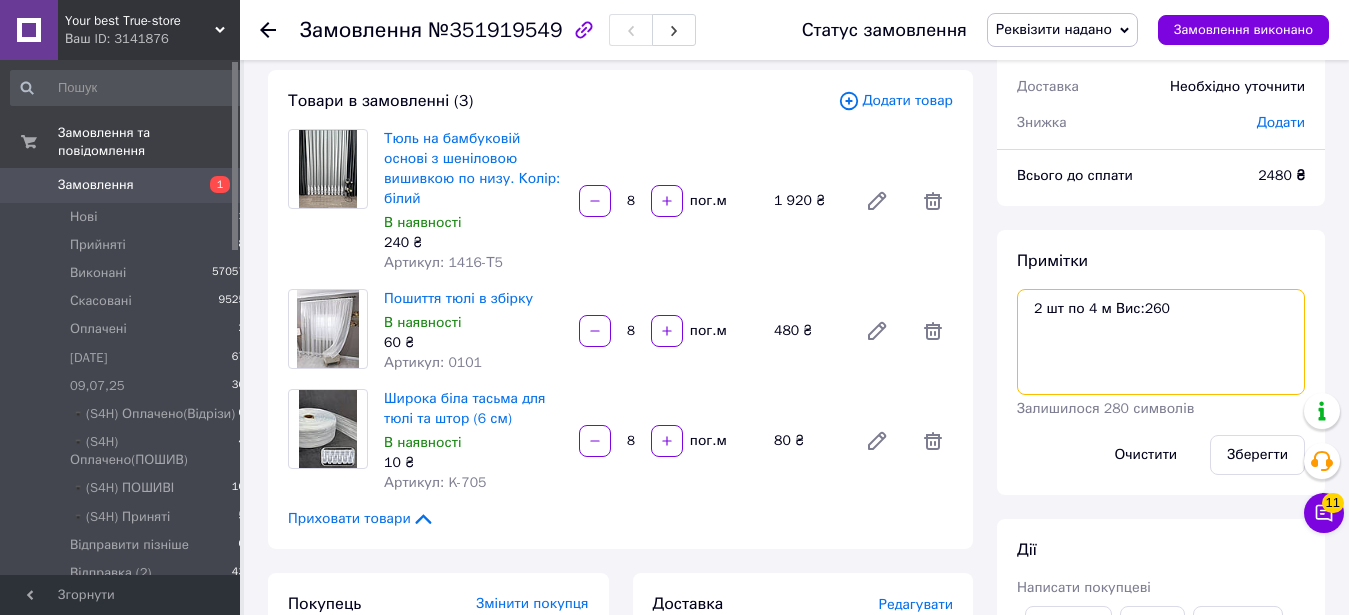 click on "2 шт по 4 м Вис:260" at bounding box center (1161, 342) 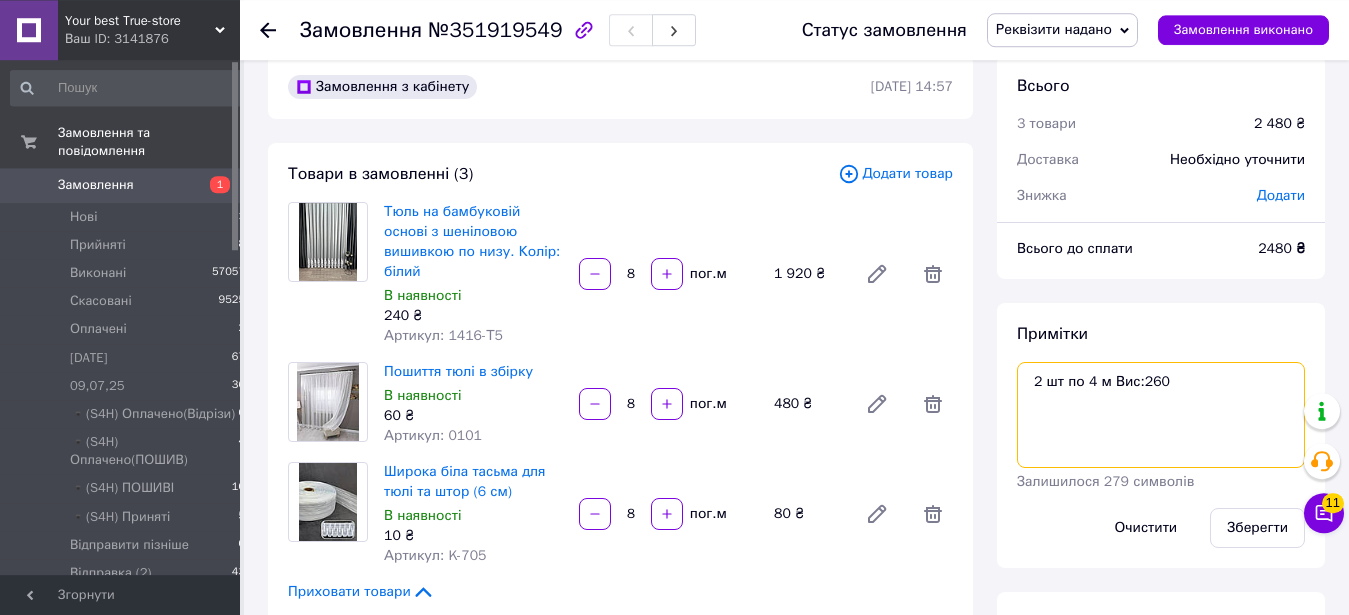 scroll, scrollTop: 0, scrollLeft: 0, axis: both 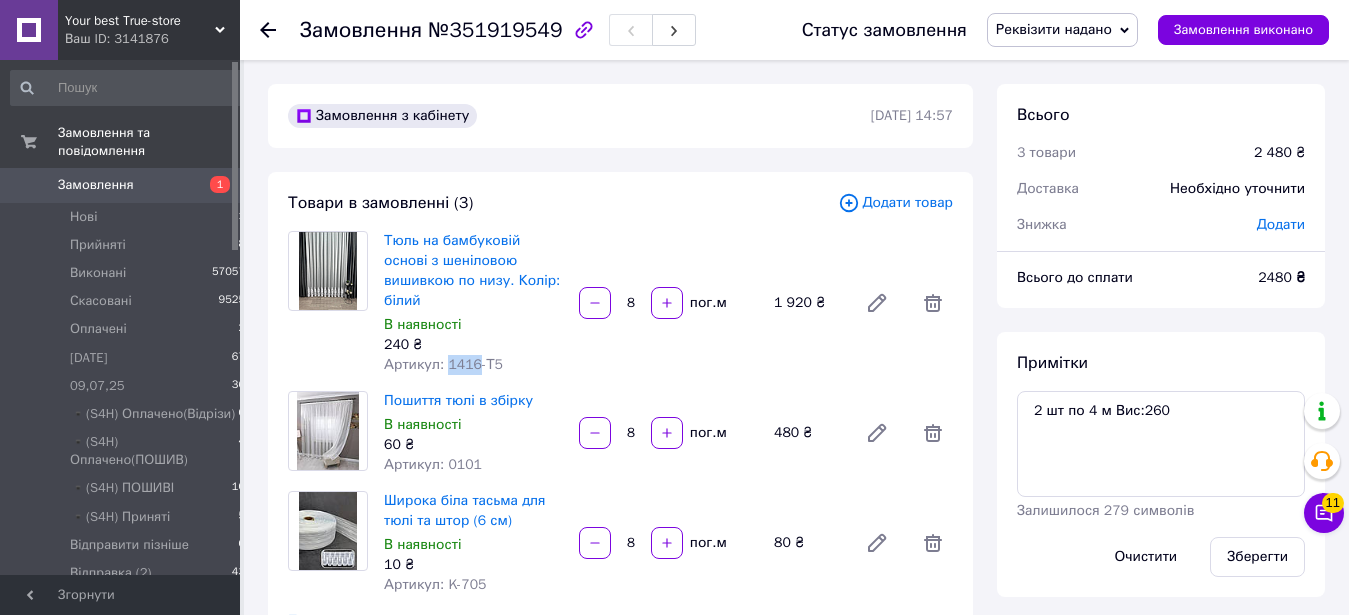 drag, startPoint x: 442, startPoint y: 345, endPoint x: 476, endPoint y: 346, distance: 34.0147 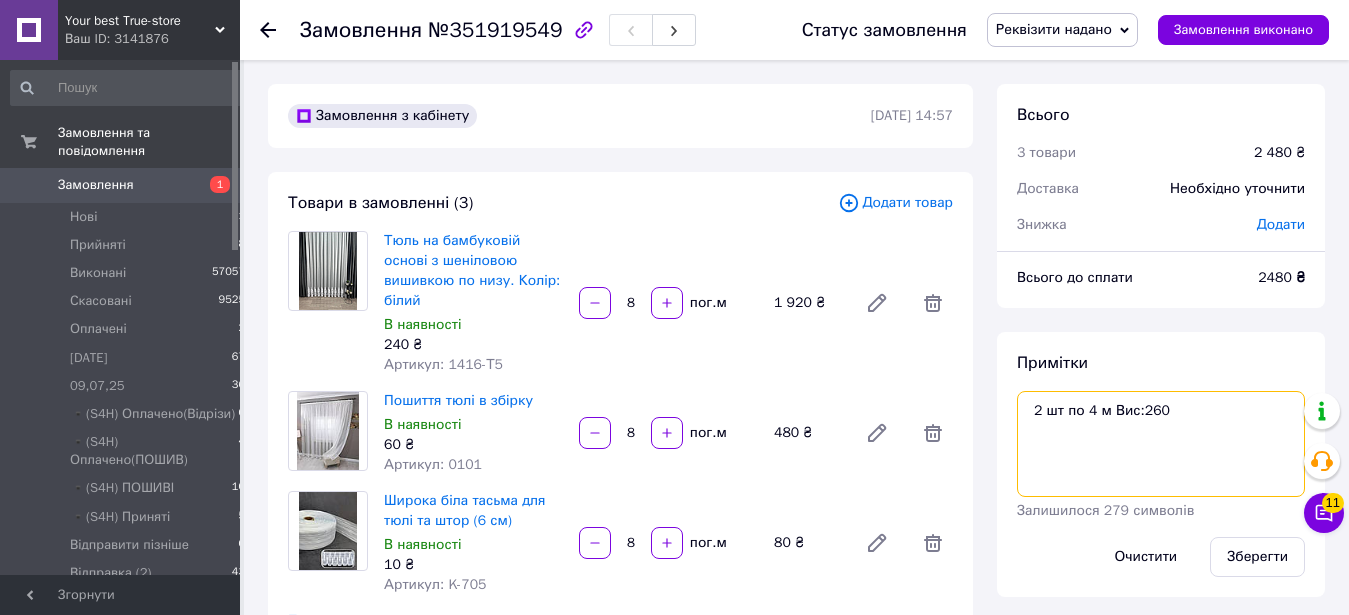 click on "2 шт по 4 м Вис:260" at bounding box center (1161, 444) 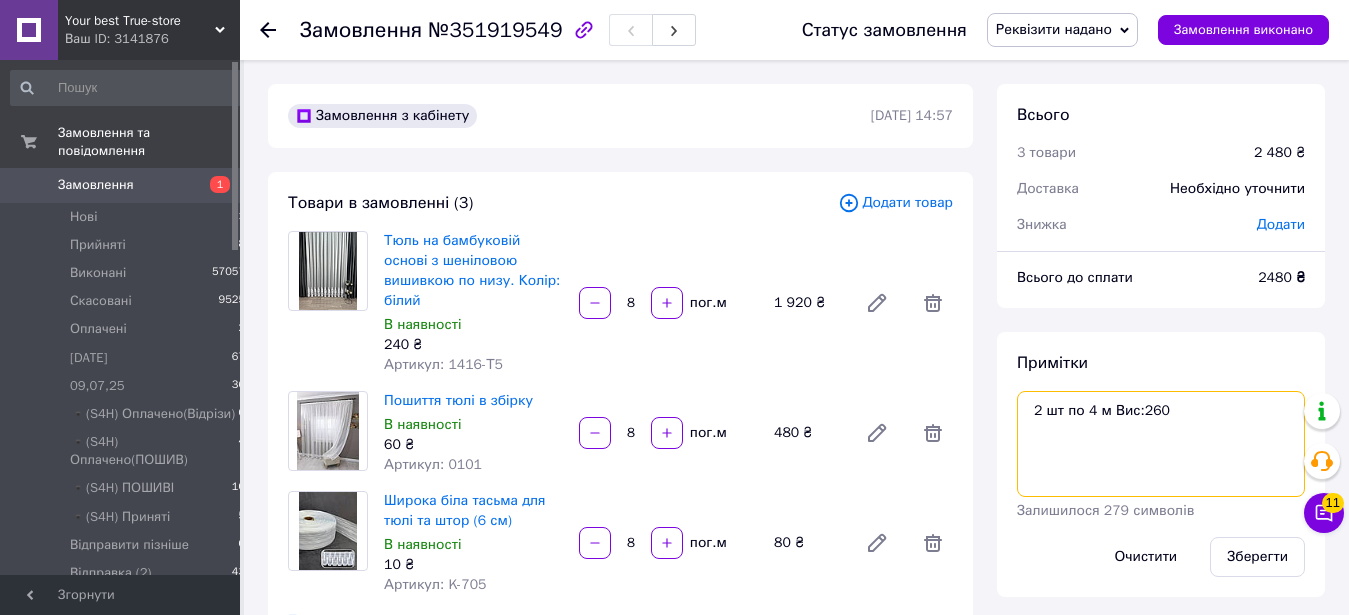 paste on "1416" 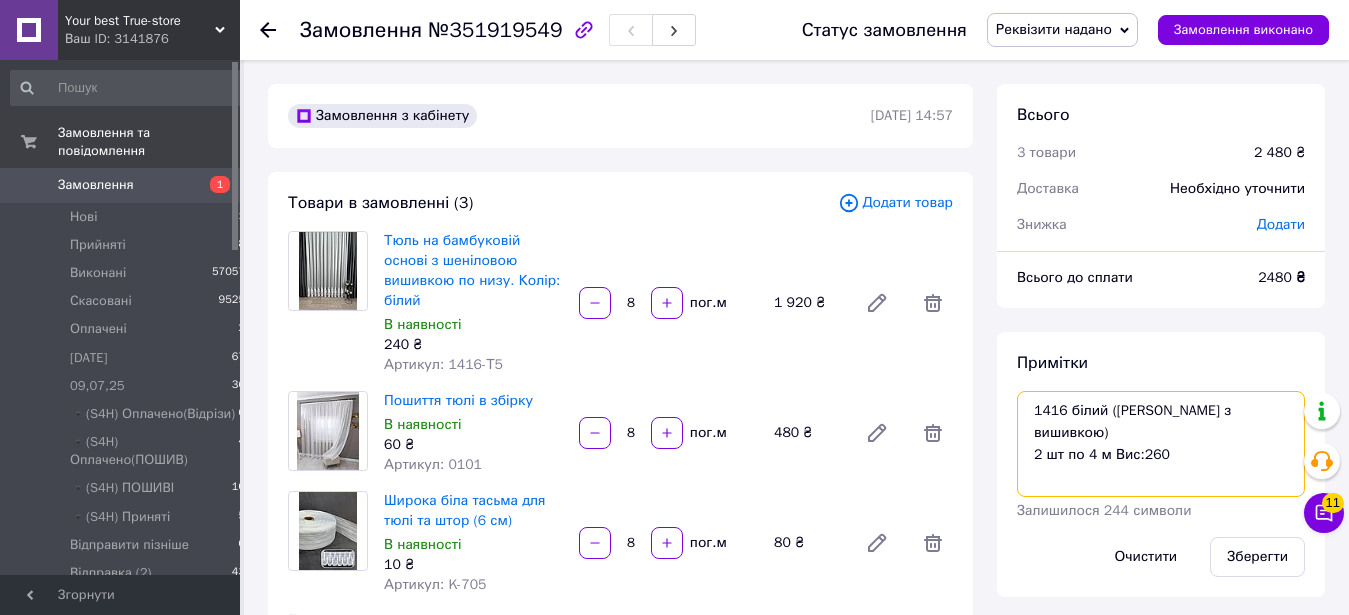 click on "1416 білий (тюль бамбук з вишивкою)
2 шт по 4 м Вис:260" at bounding box center [1161, 444] 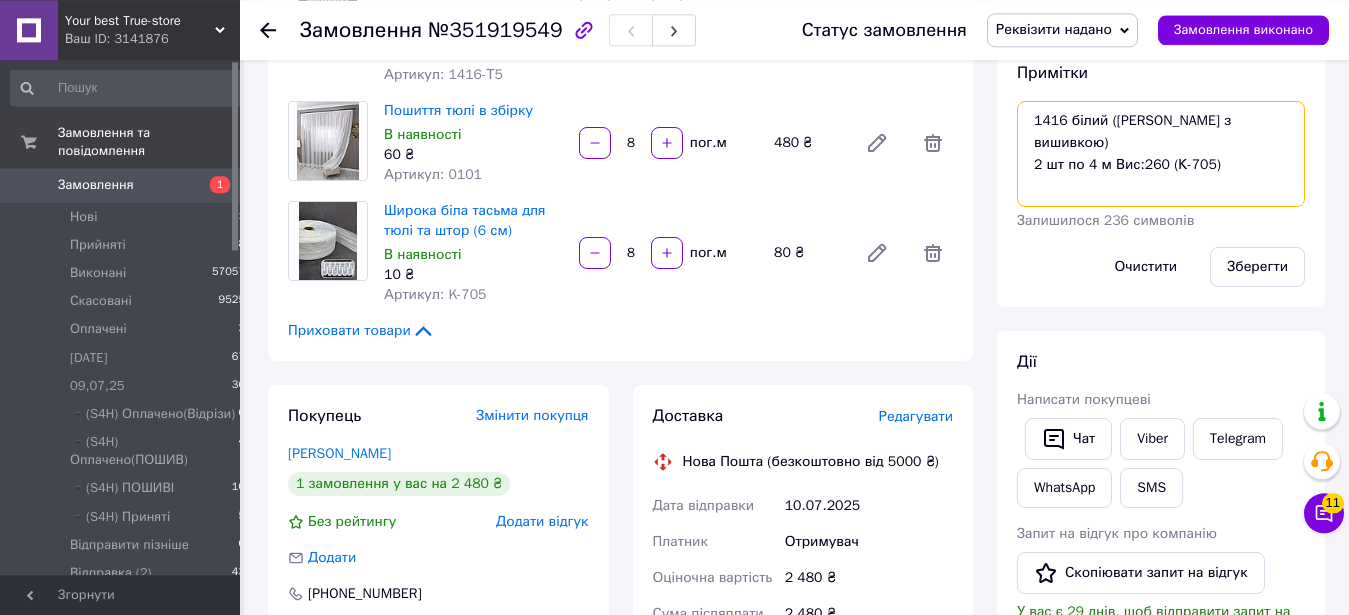 scroll, scrollTop: 102, scrollLeft: 0, axis: vertical 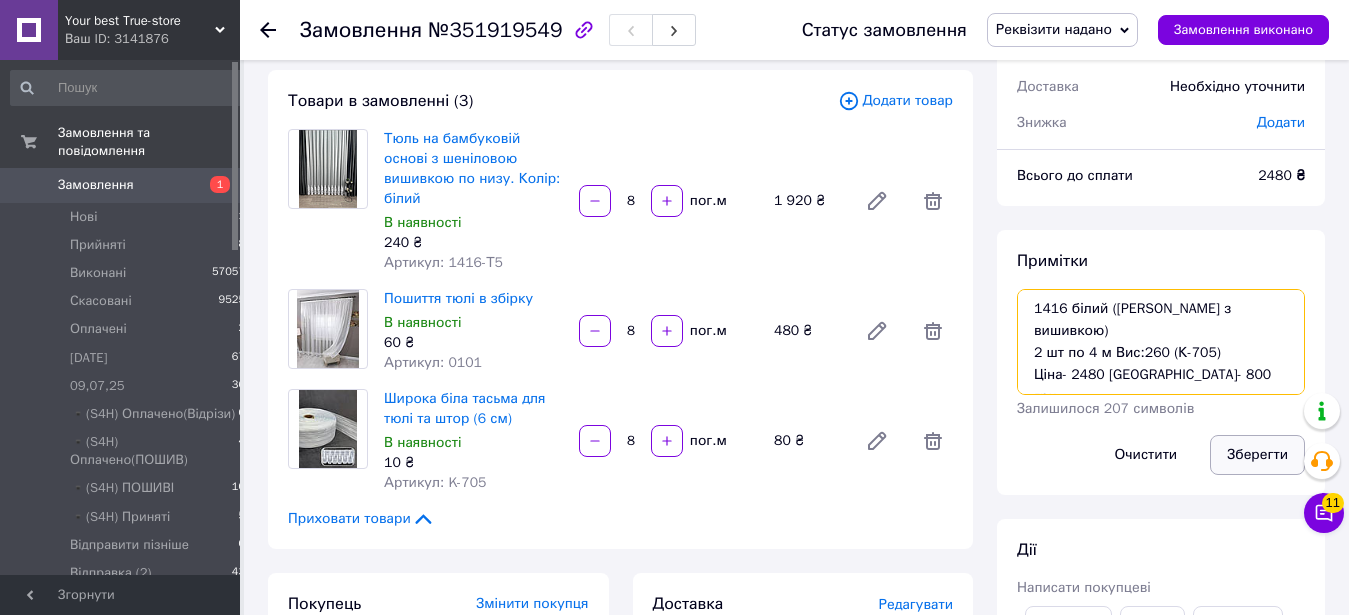 type on "1416 білий (тюль бамбук з вишивкою)
2 шт по 4 м Вис:260 (К-705)
Ціна- 2480 грн
Аванс- 800 грн" 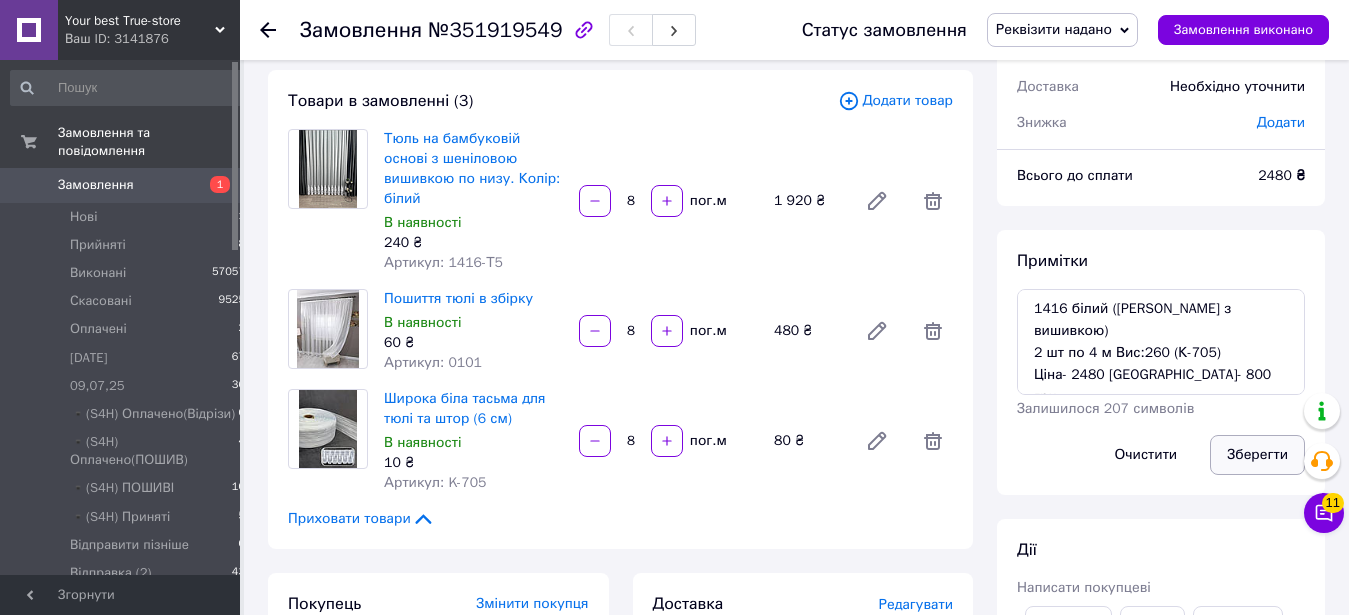 click on "Зберегти" at bounding box center [1257, 455] 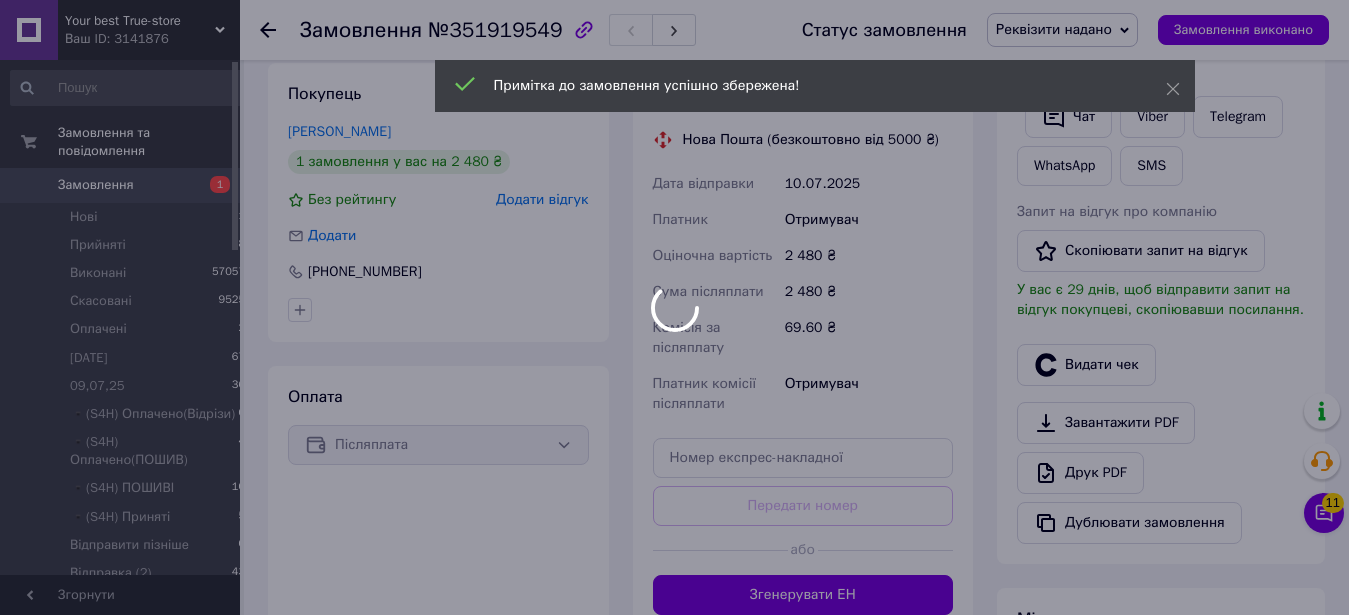 scroll, scrollTop: 714, scrollLeft: 0, axis: vertical 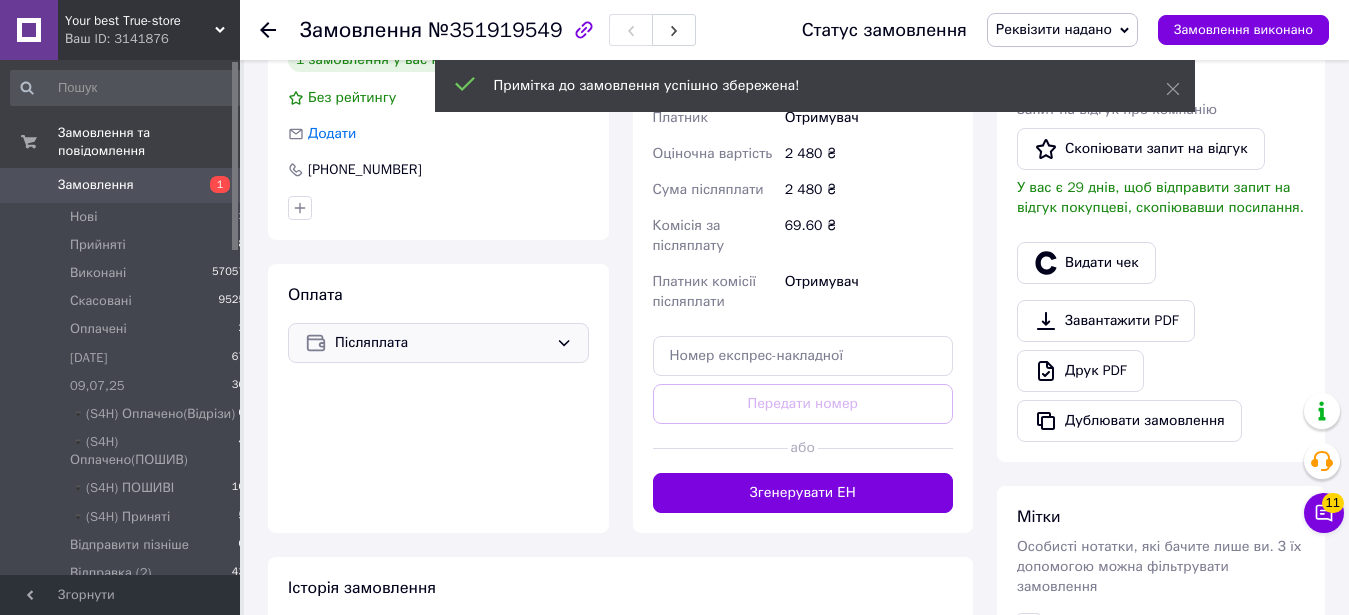 click on "Післяплата" at bounding box center (441, 343) 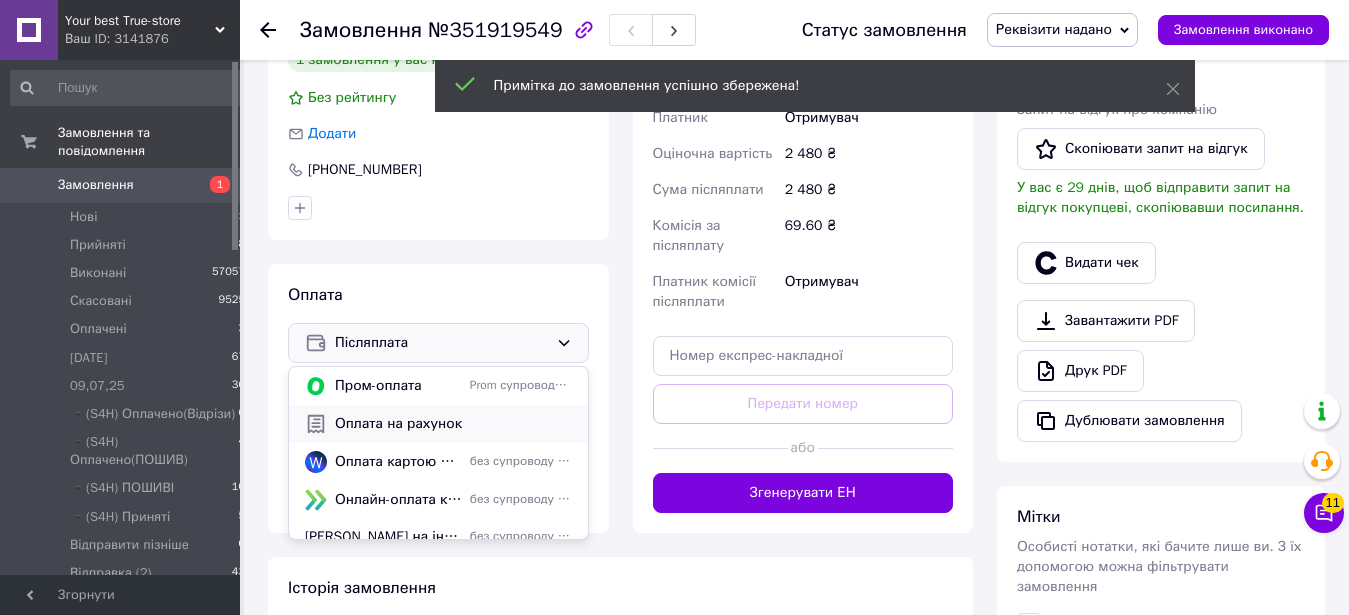 scroll, scrollTop: 54, scrollLeft: 0, axis: vertical 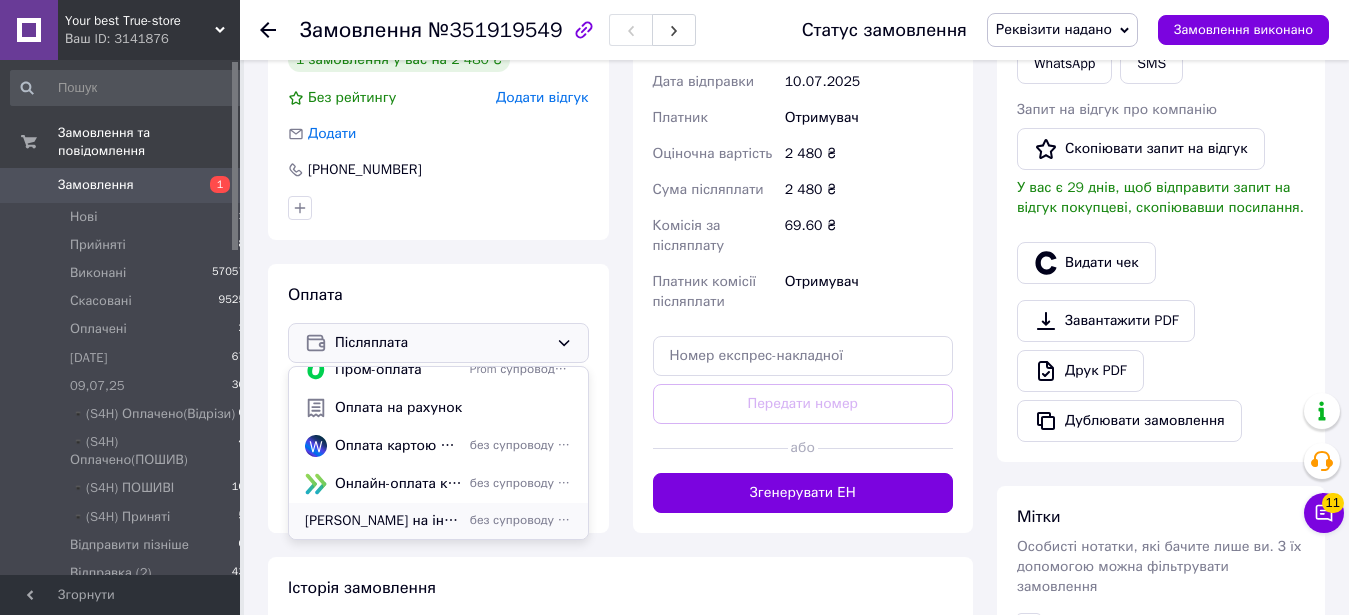 click on "Аванс на індивідуальний розмір виробу 🔴 Нова пошта 🔴" at bounding box center (383, 521) 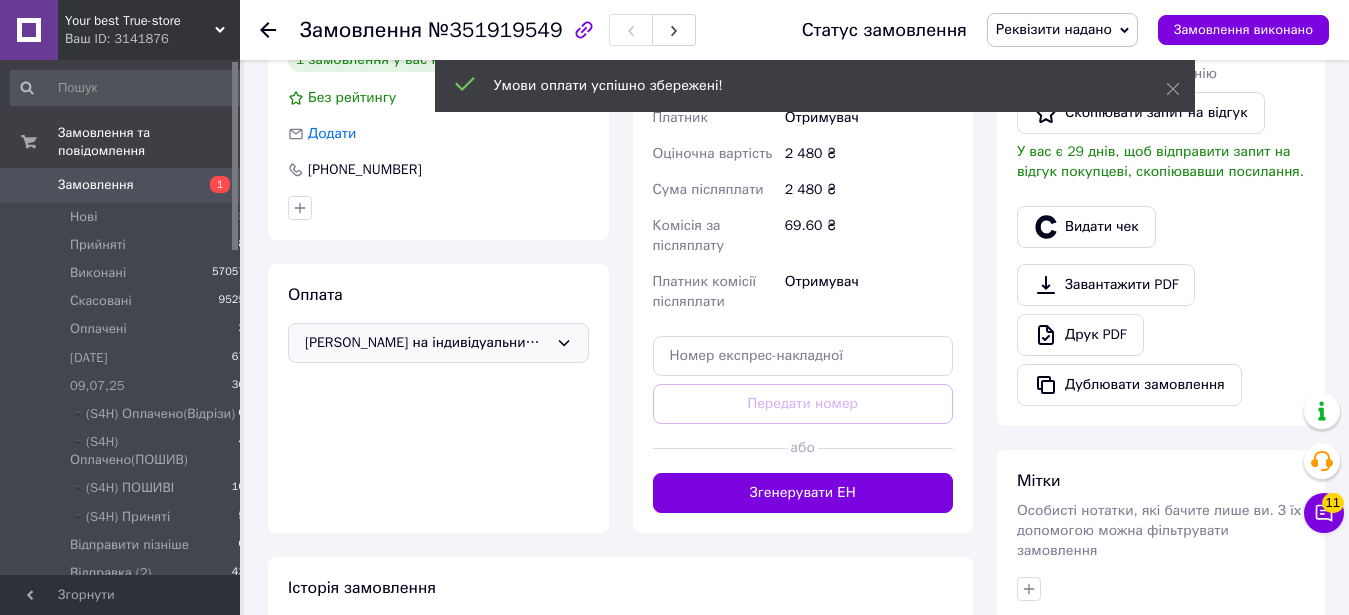 scroll, scrollTop: 510, scrollLeft: 0, axis: vertical 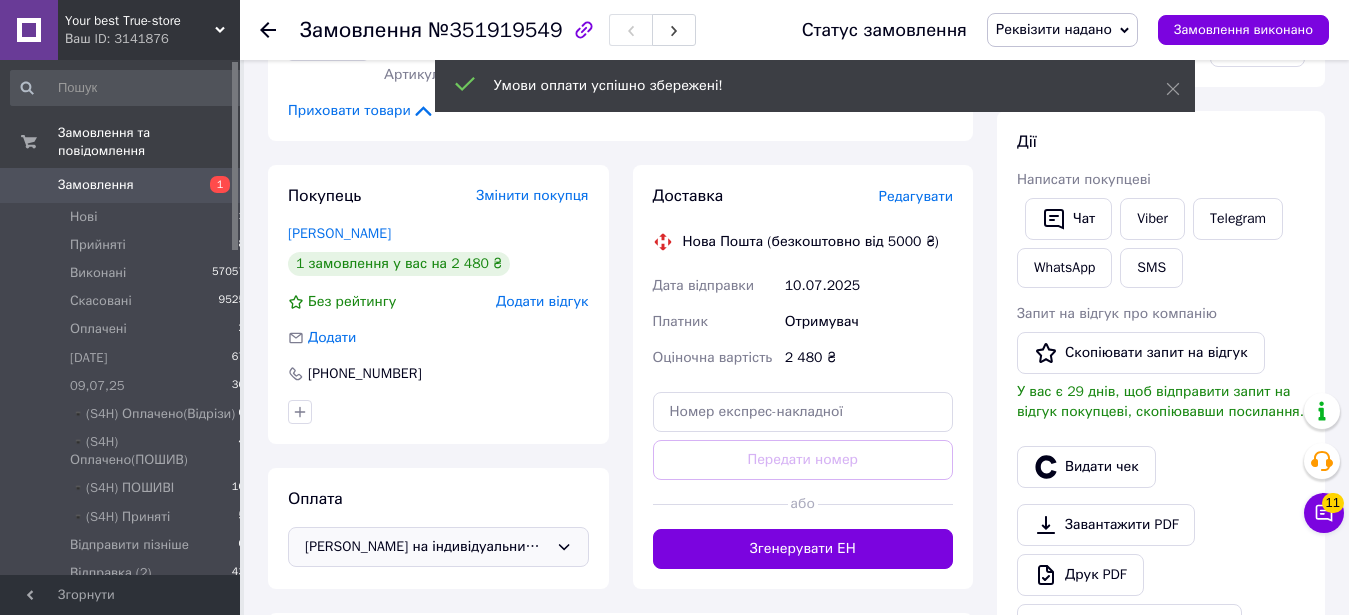 click on "Редагувати" at bounding box center (916, 196) 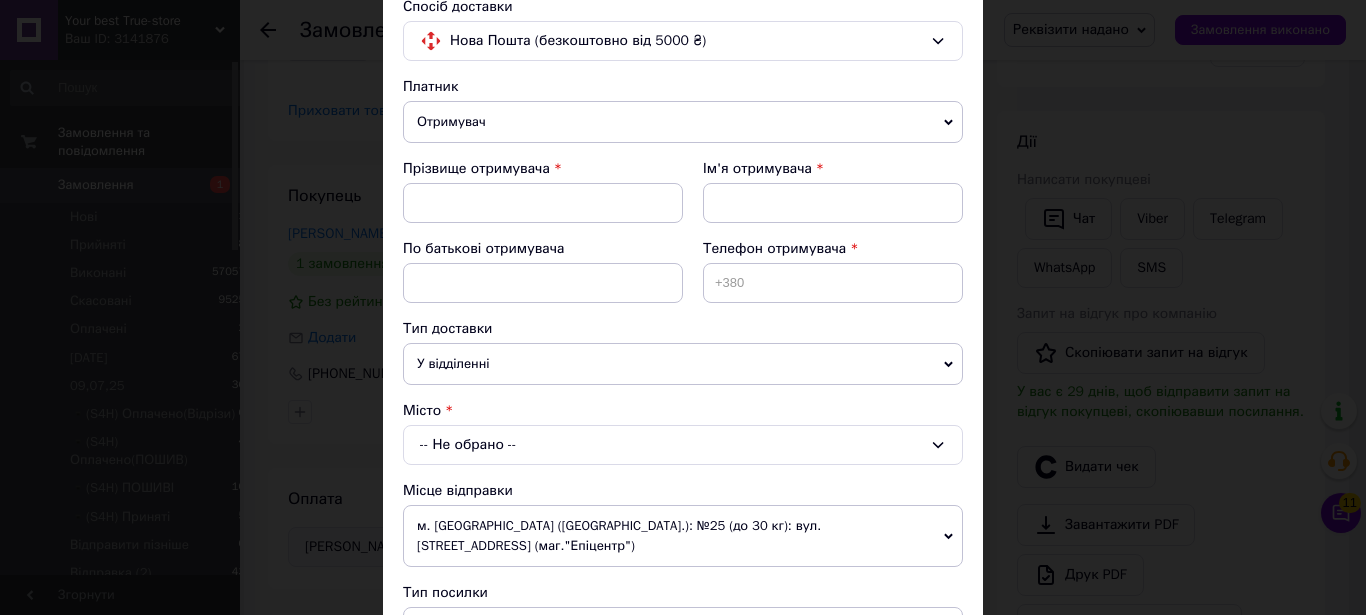 scroll, scrollTop: 114, scrollLeft: 0, axis: vertical 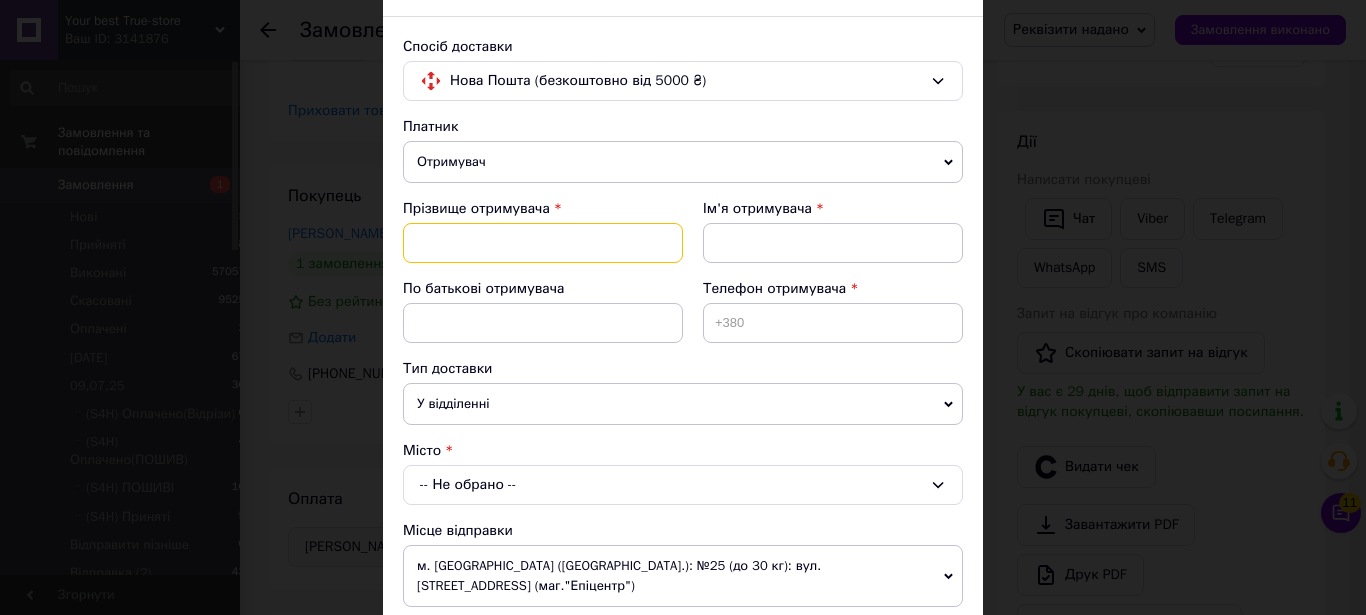 click at bounding box center [543, 243] 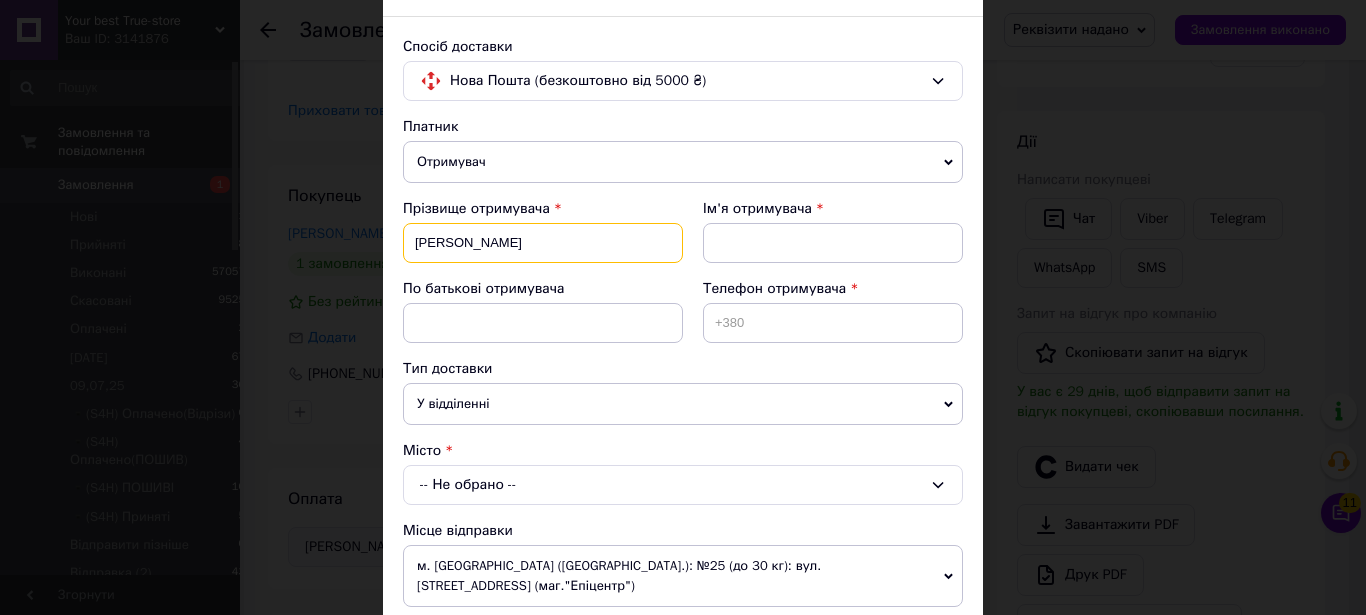 type on "Жмурко" 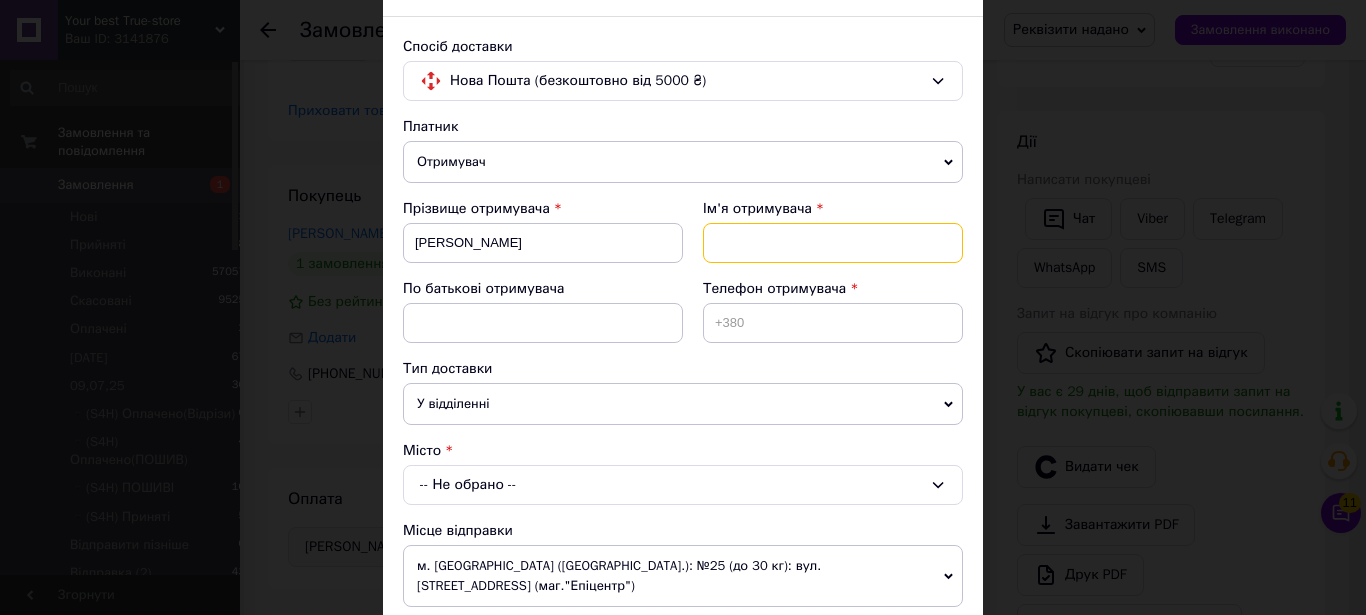 click at bounding box center (833, 243) 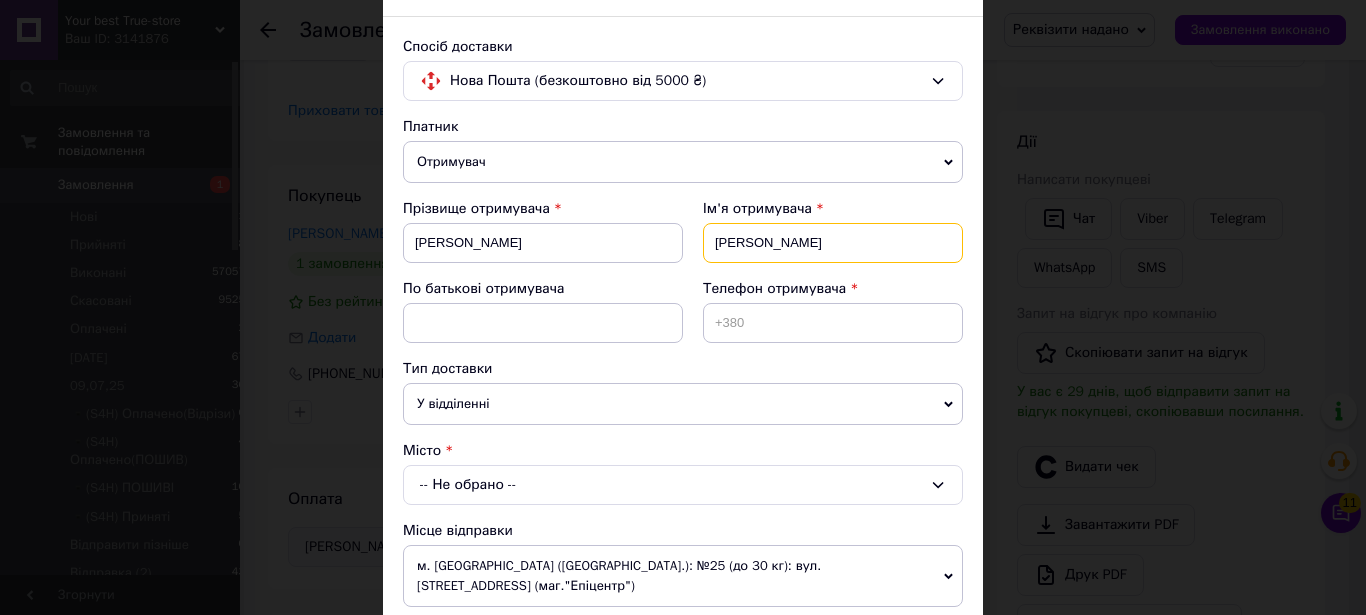 type on "Ярослав" 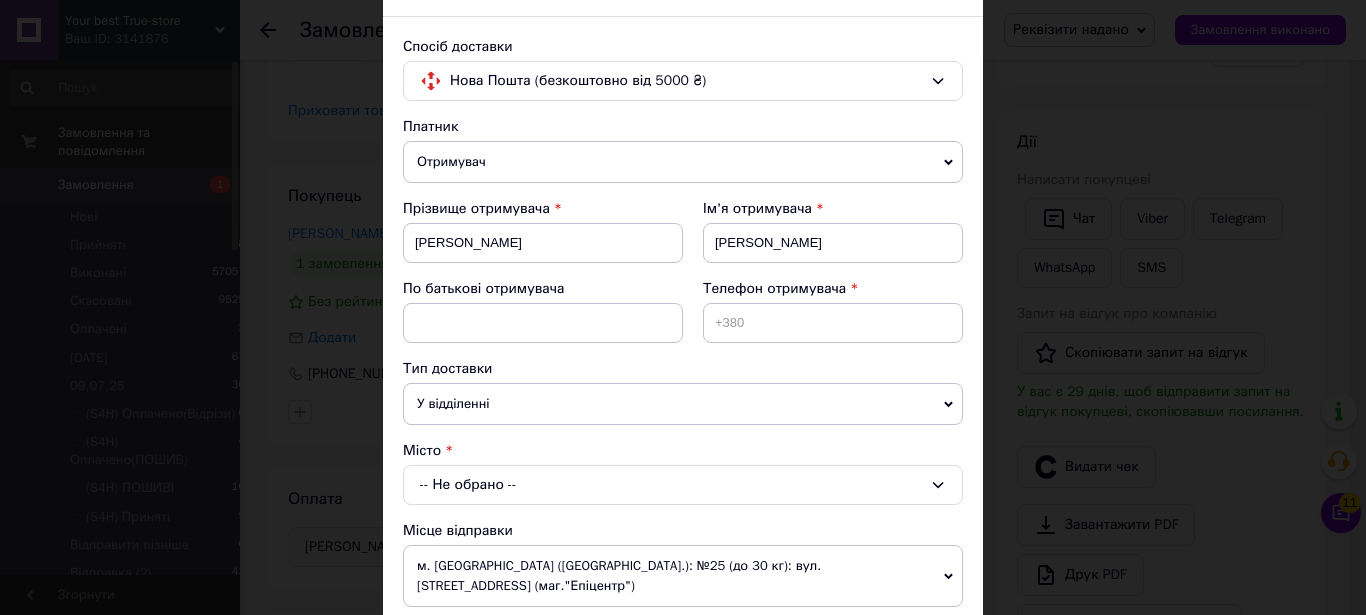 click on "Телефон отримувача" at bounding box center [774, 288] 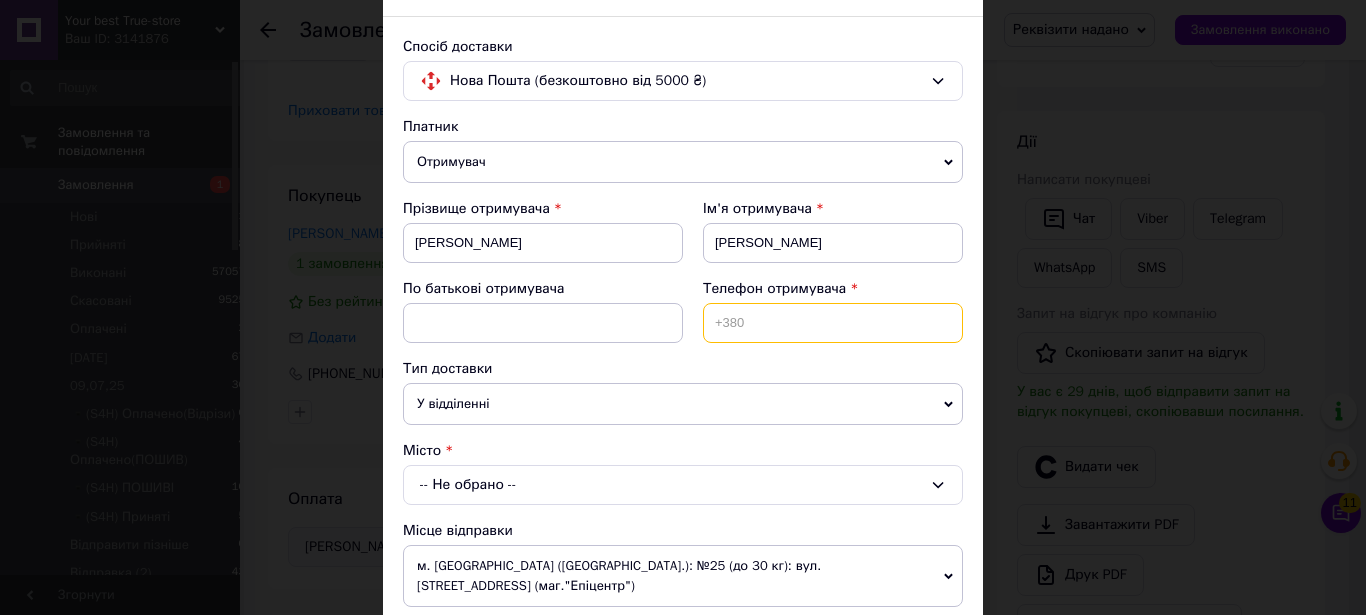 click at bounding box center (833, 323) 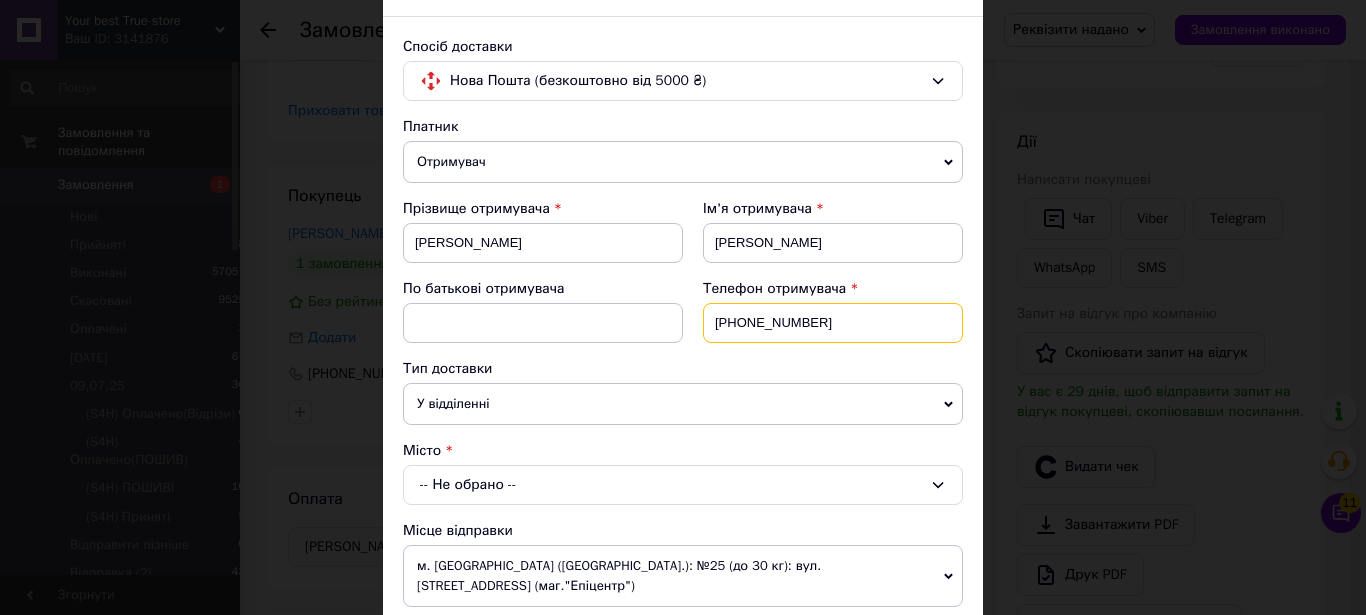 type on "+380973190190" 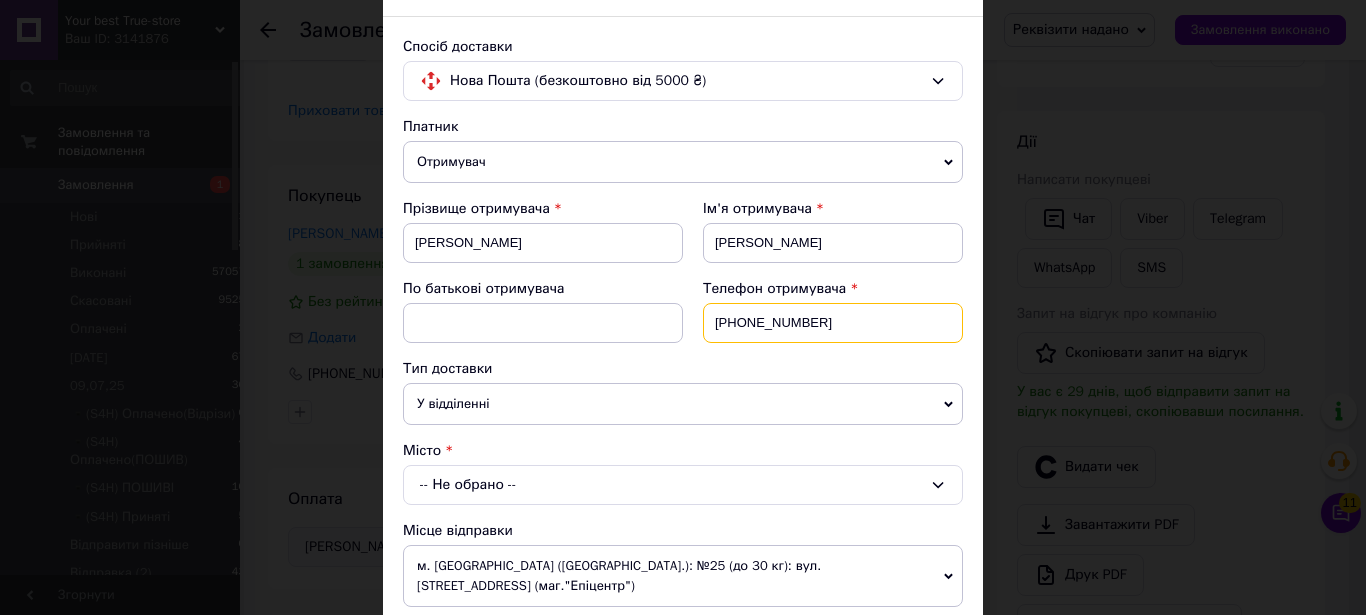 scroll, scrollTop: 228, scrollLeft: 0, axis: vertical 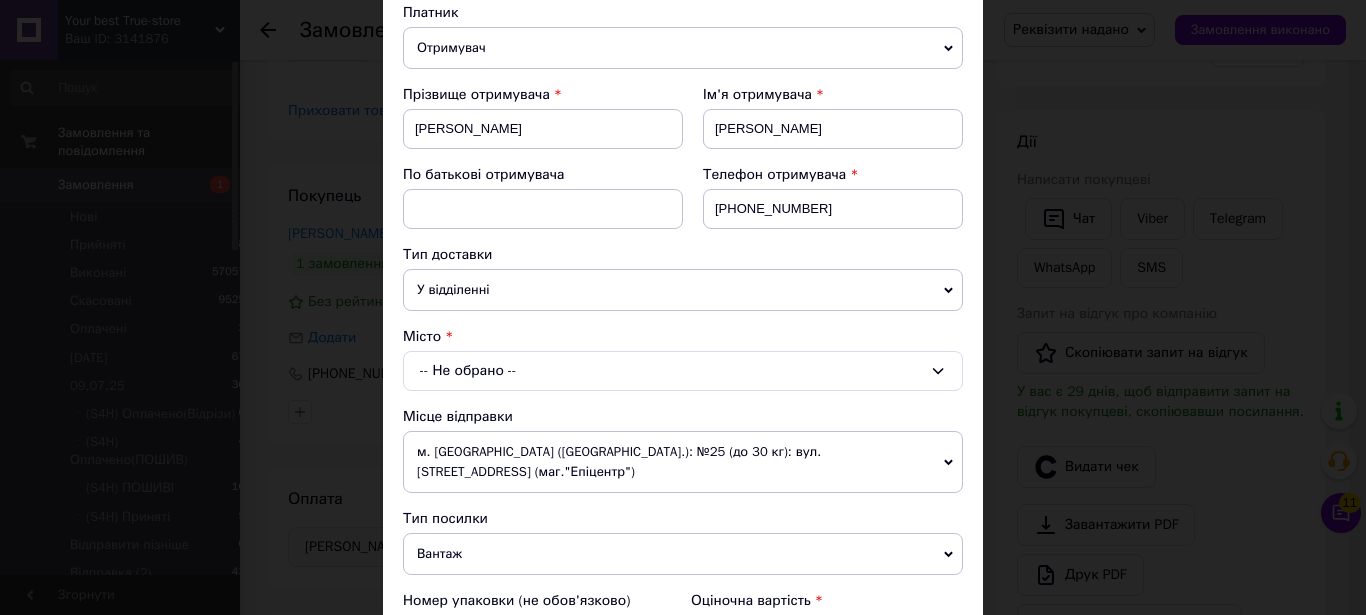 click on "-- Не обрано --" at bounding box center (683, 371) 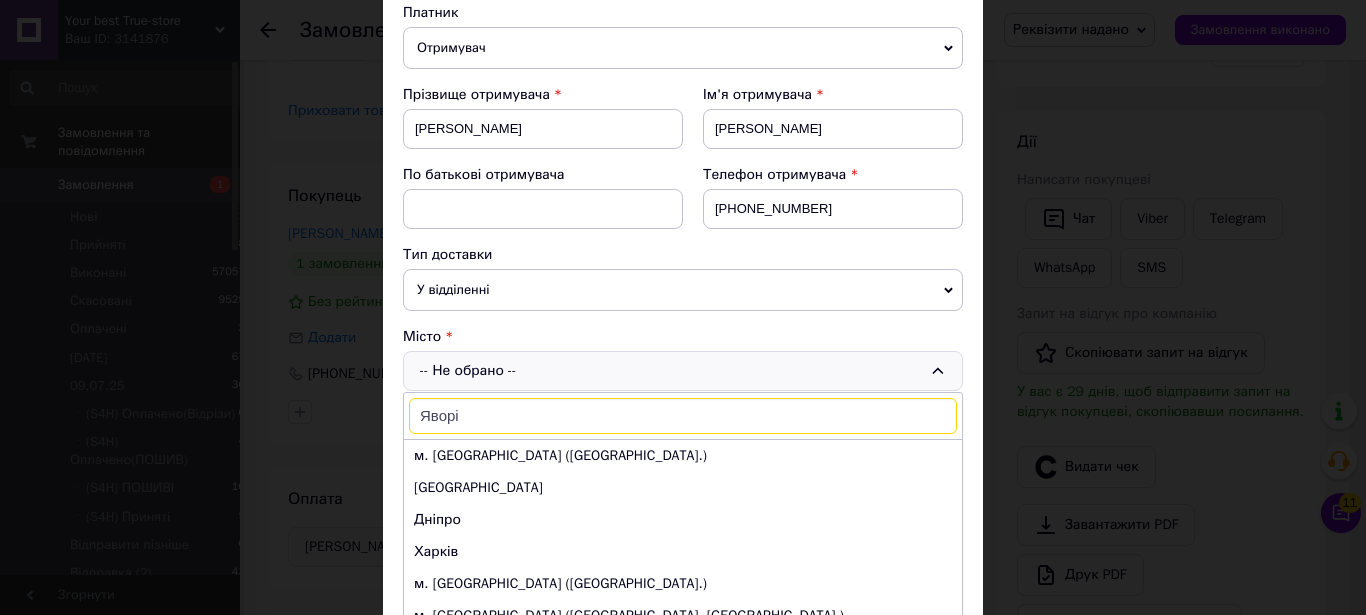 type on "Яворів" 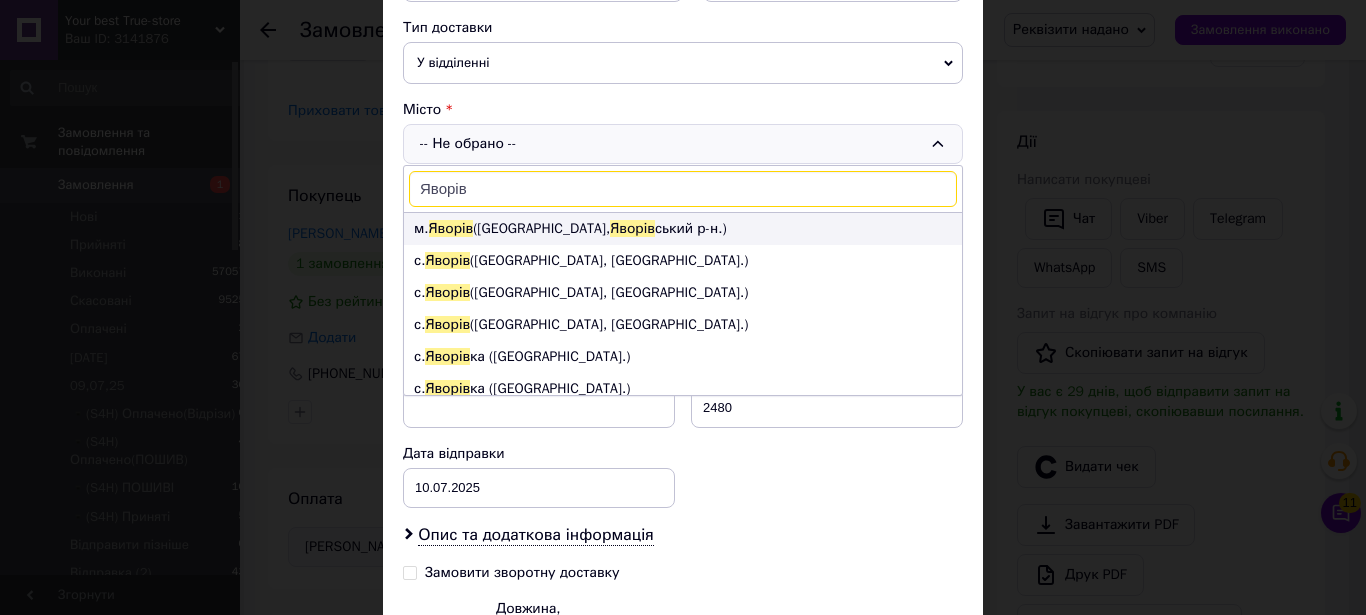 scroll, scrollTop: 456, scrollLeft: 0, axis: vertical 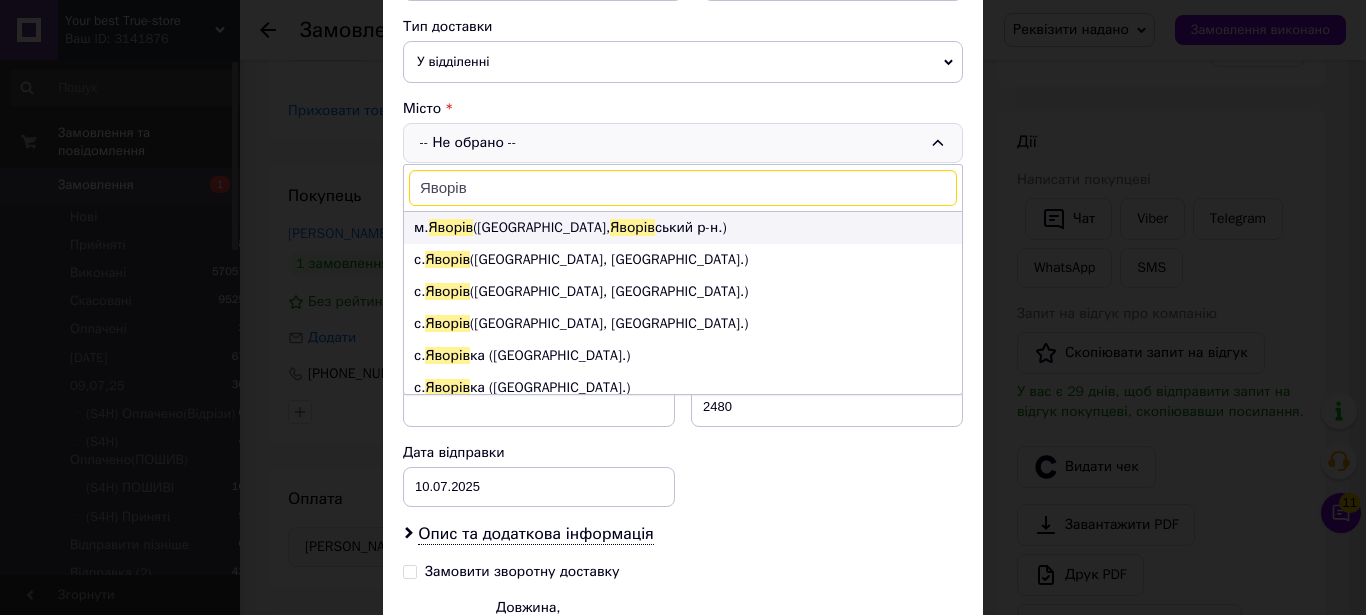 click on "м.  Яворів  (Львівська обл.,  Яворів ський р-н.)" at bounding box center (683, 228) 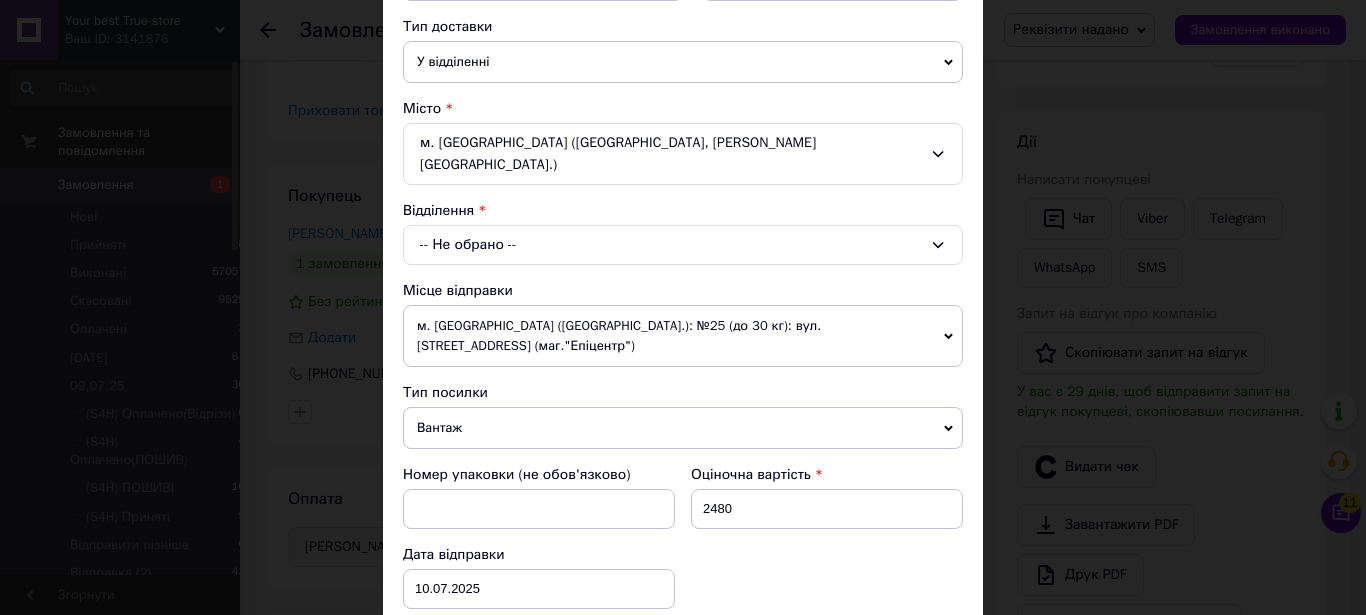 click on "-- Не обрано --" at bounding box center [683, 245] 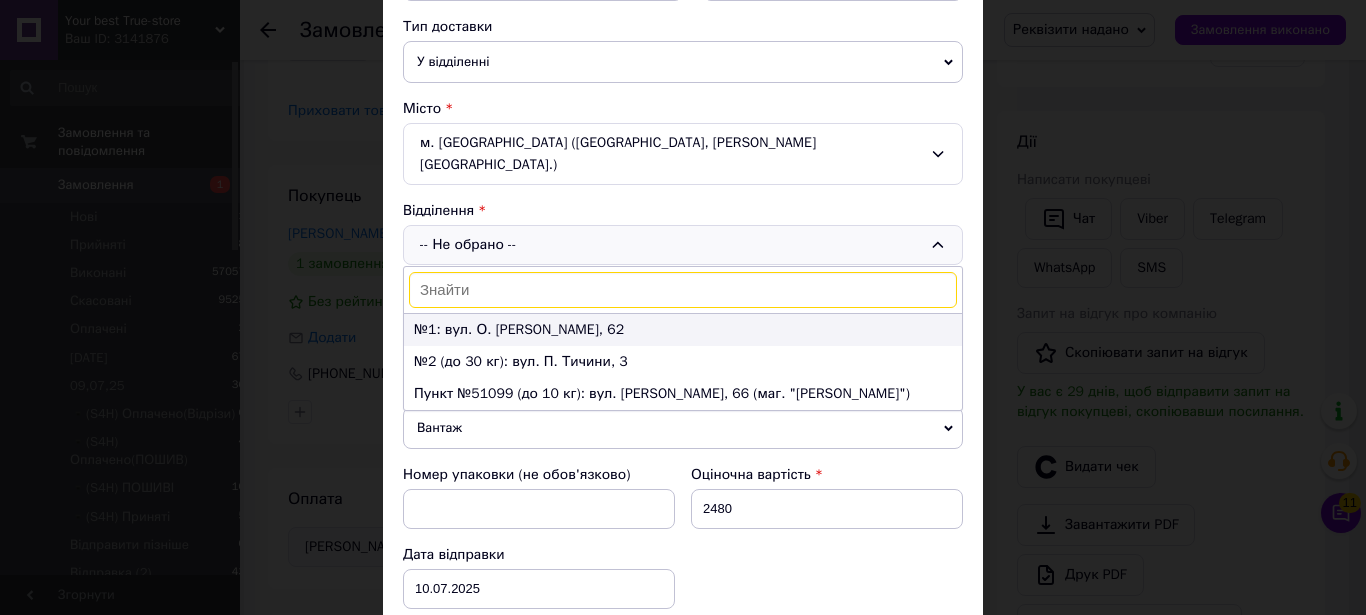 click on "№1: вул. О. Маковея, 62" at bounding box center [683, 330] 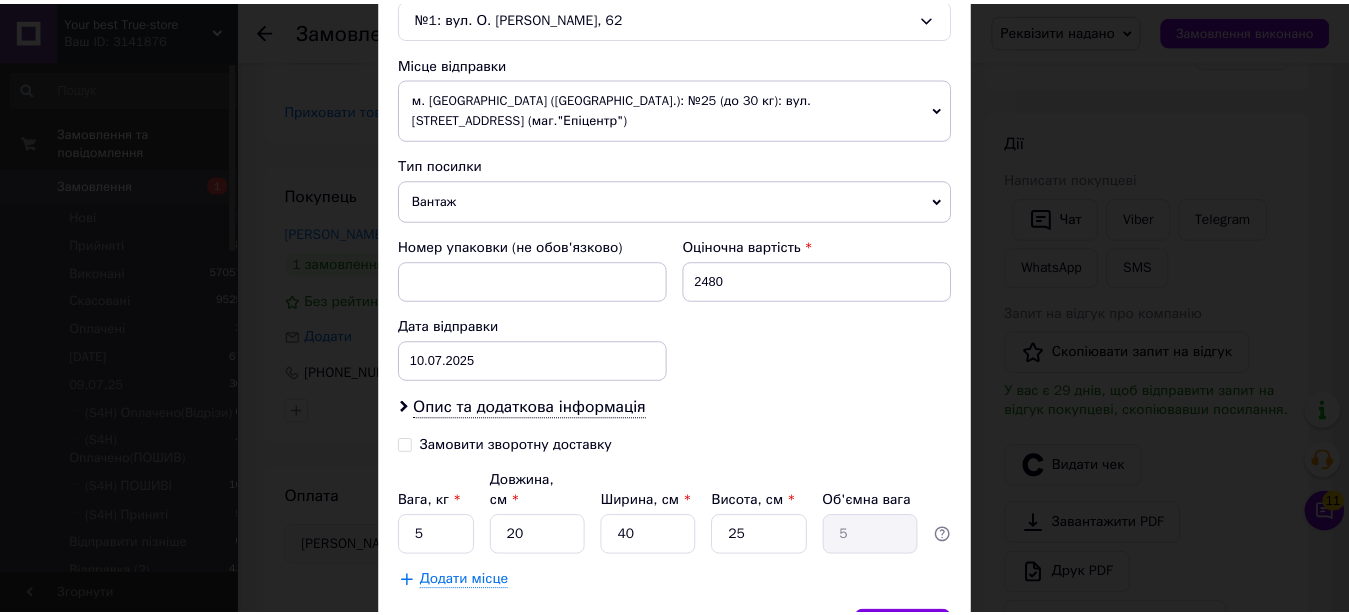 scroll, scrollTop: 749, scrollLeft: 0, axis: vertical 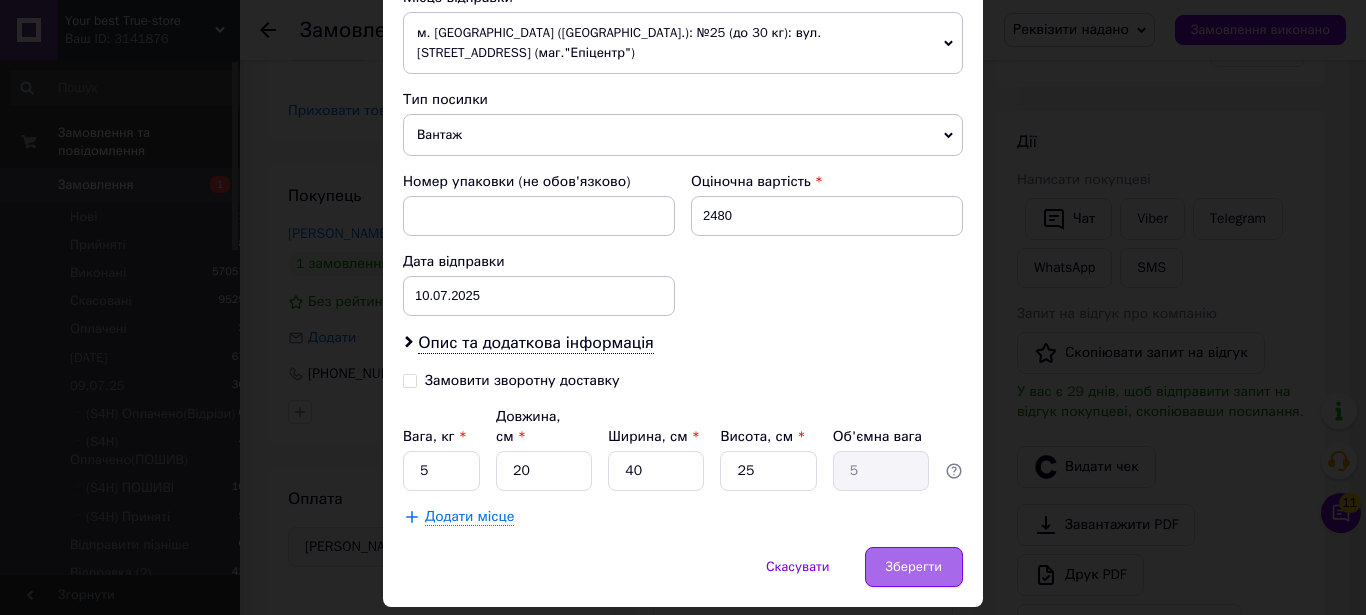 click on "Зберегти" at bounding box center (914, 567) 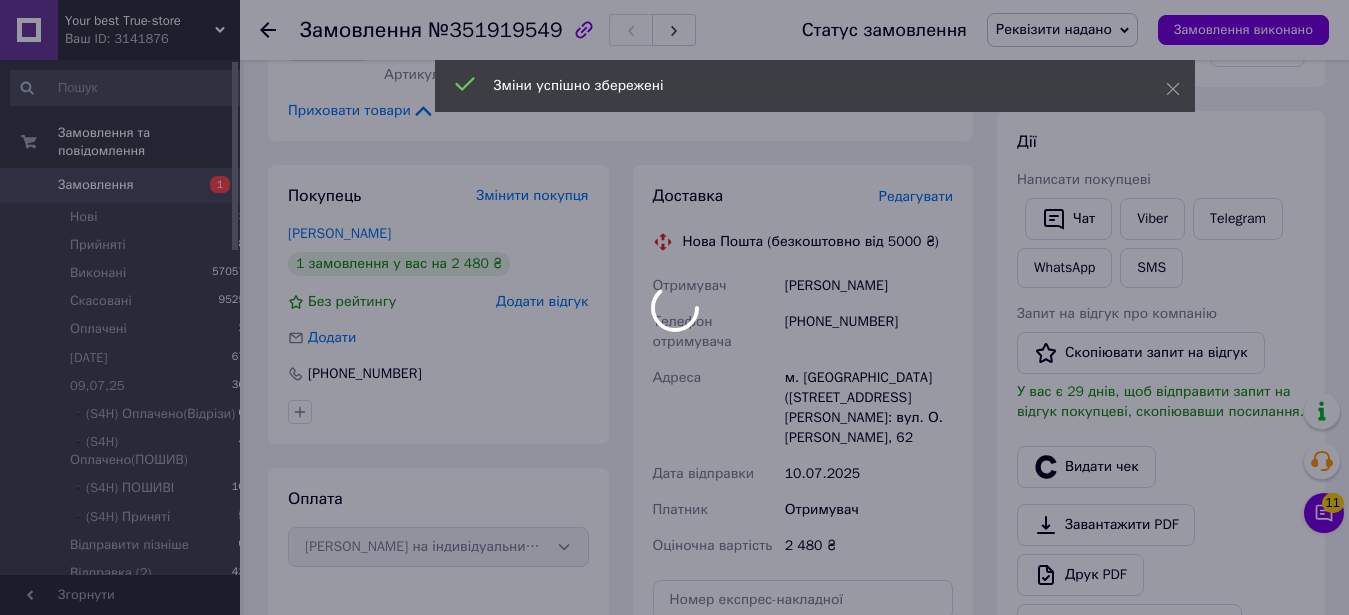 scroll, scrollTop: 592, scrollLeft: 0, axis: vertical 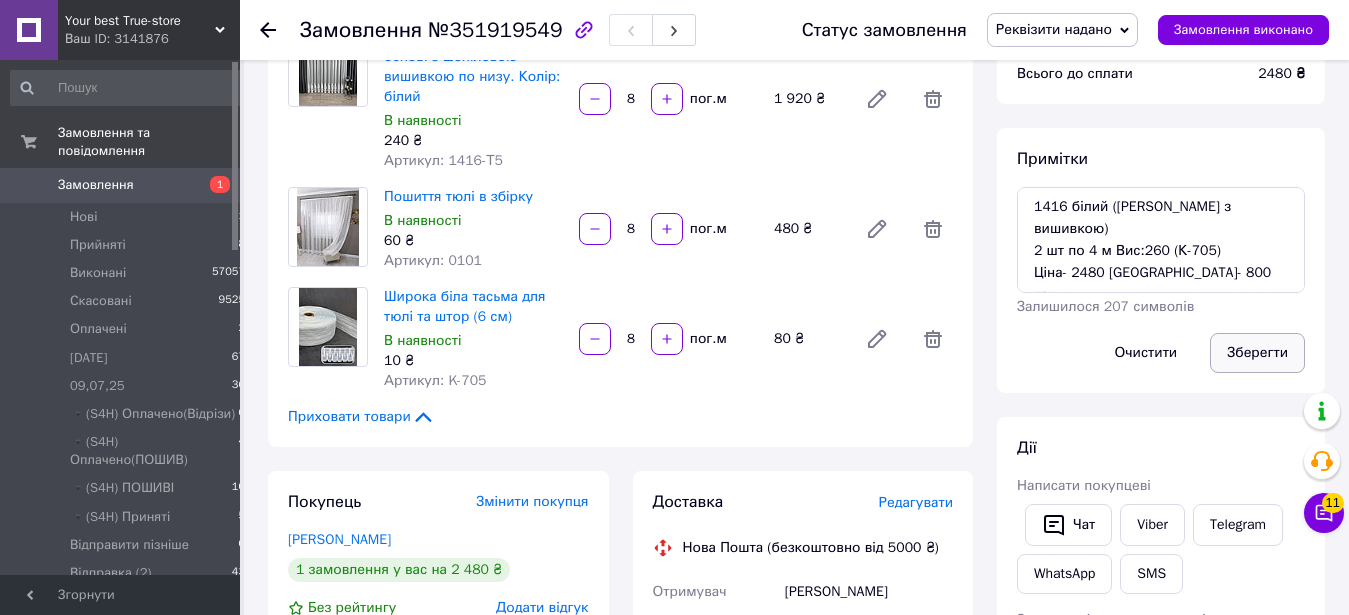 click on "Зберегти" at bounding box center [1257, 353] 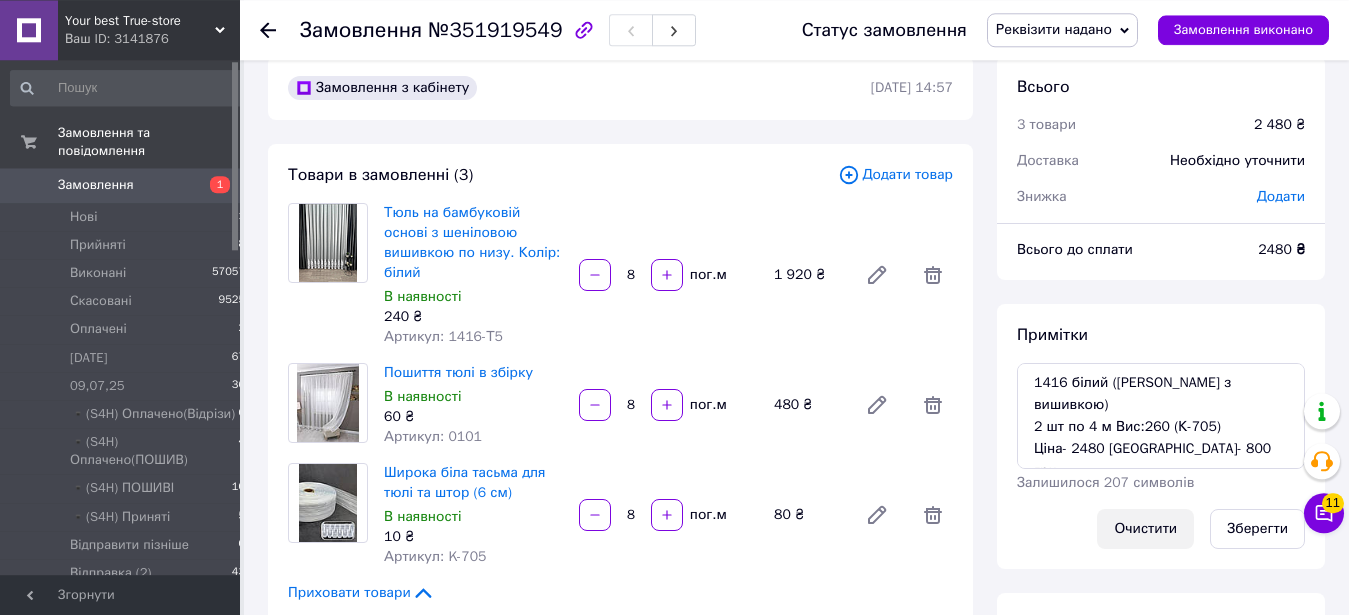 scroll, scrollTop: 0, scrollLeft: 0, axis: both 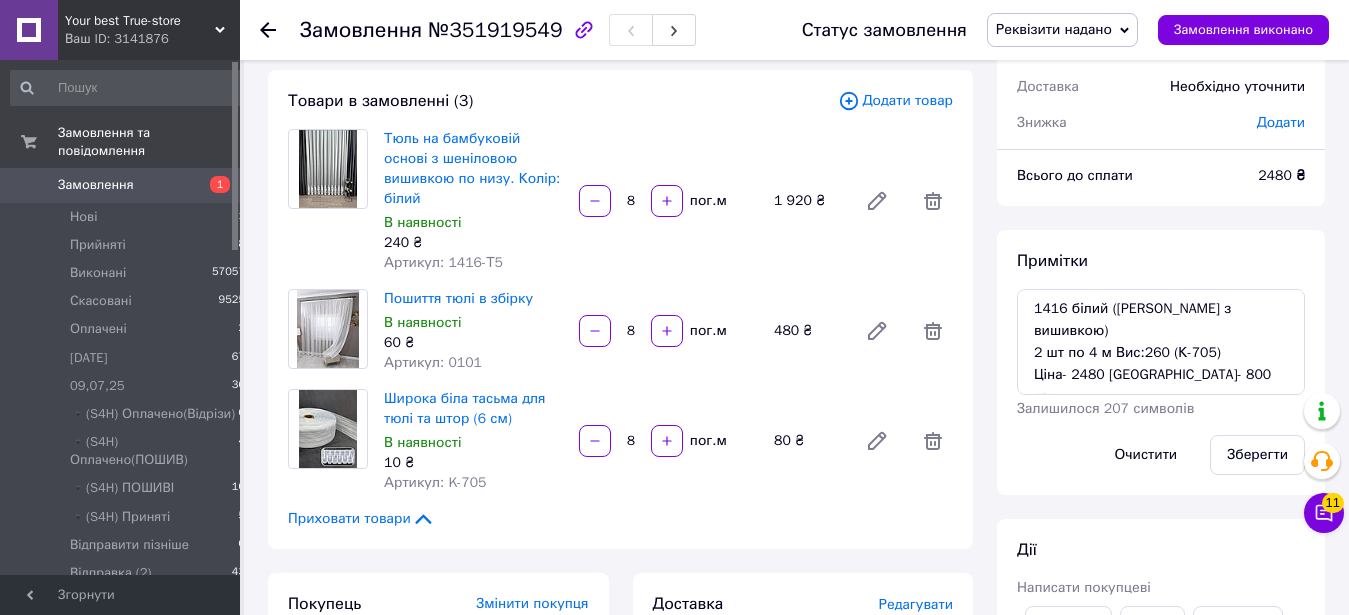 click on "Зберегти" at bounding box center (1257, 455) 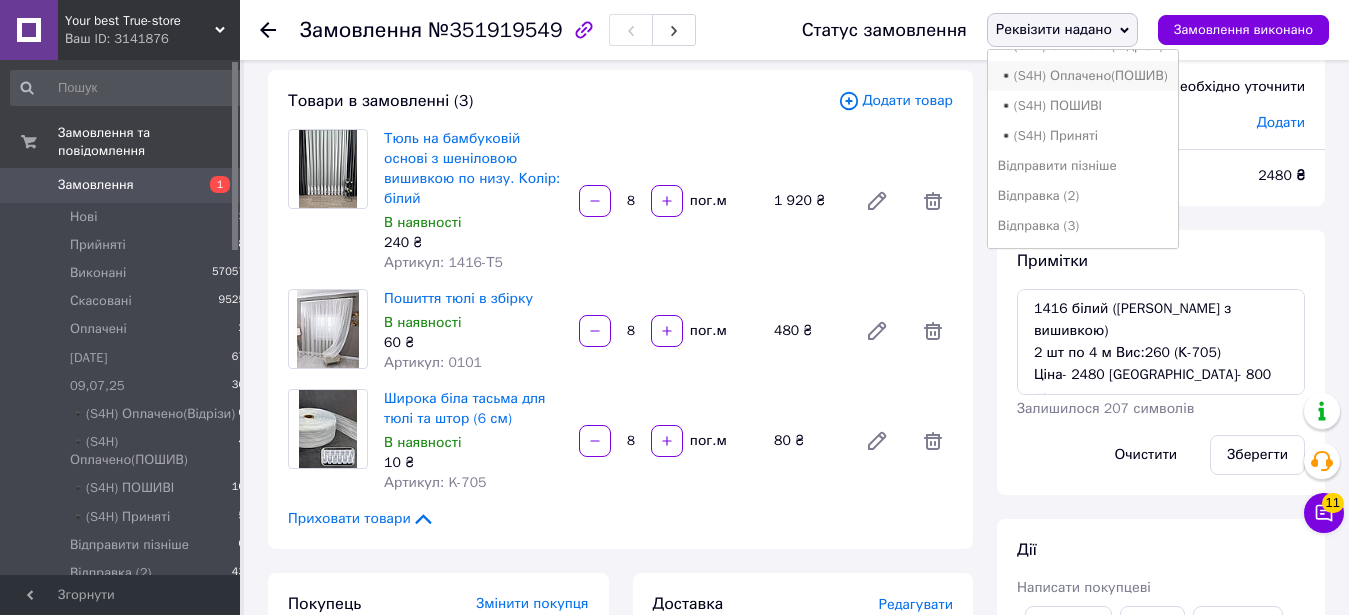click on "▪️(S4H) Оплачено(ПОШИВ)" at bounding box center (1083, 76) 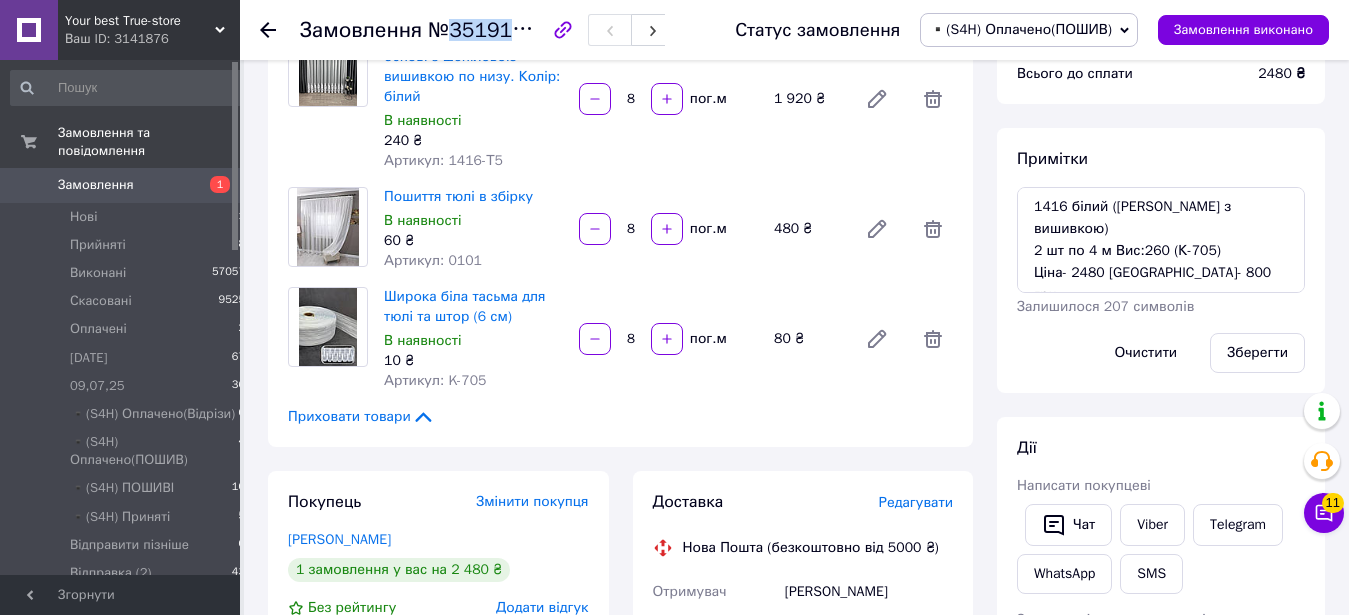 drag, startPoint x: 443, startPoint y: 22, endPoint x: 544, endPoint y: 32, distance: 101.49384 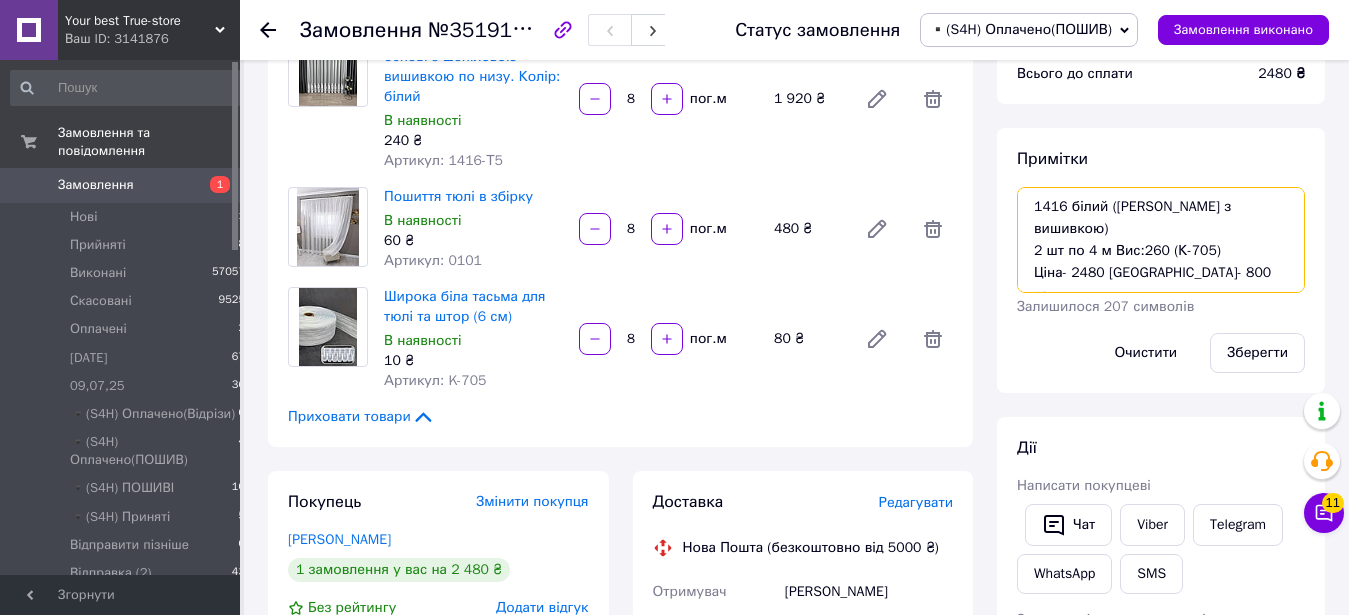 drag, startPoint x: 1030, startPoint y: 201, endPoint x: 1218, endPoint y: 236, distance: 191.23022 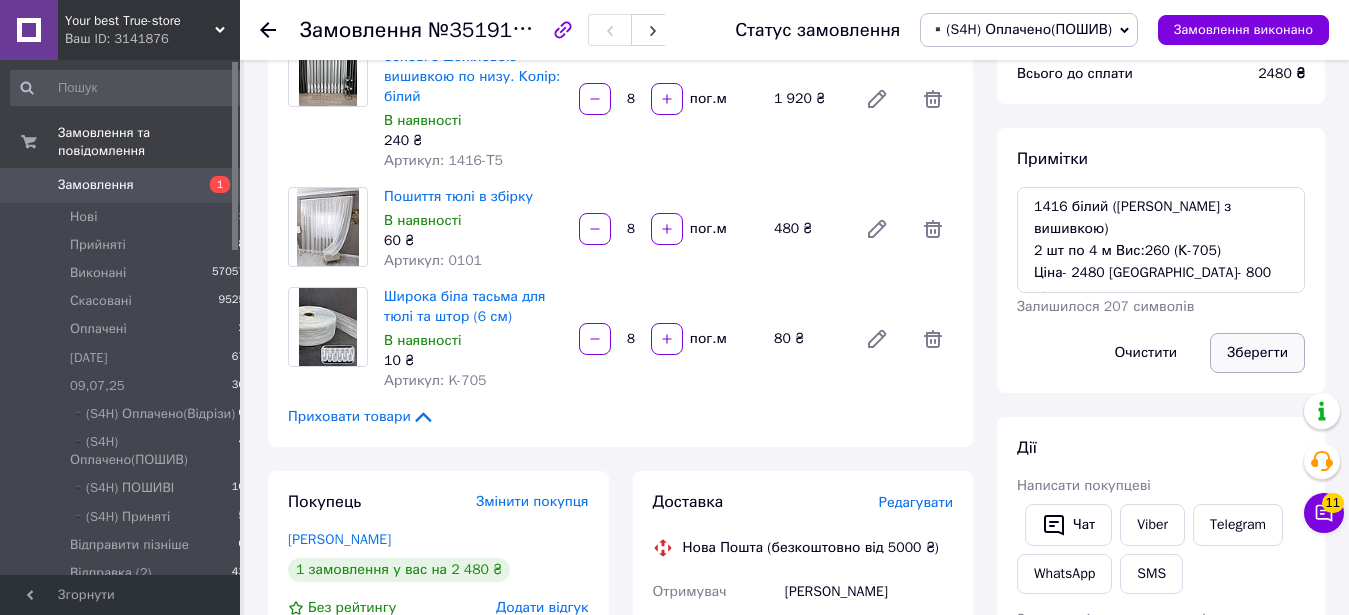 click on "Зберегти" at bounding box center [1257, 353] 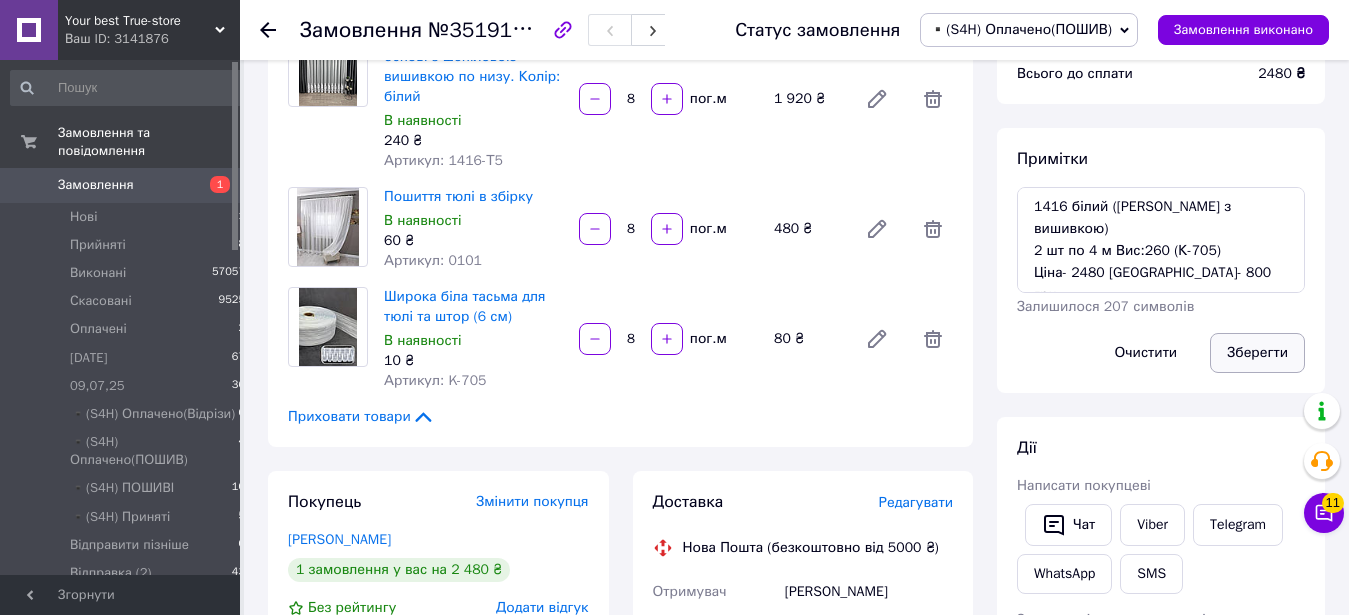 click on "Зберегти" at bounding box center (1257, 353) 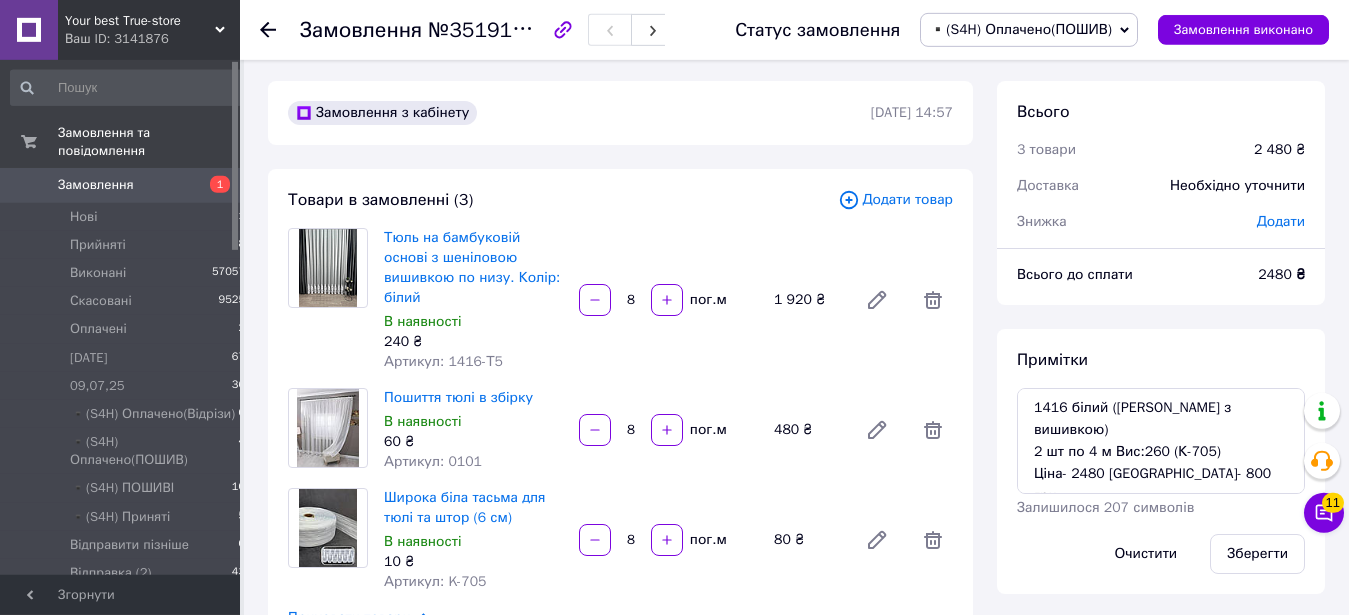 scroll, scrollTop: 0, scrollLeft: 0, axis: both 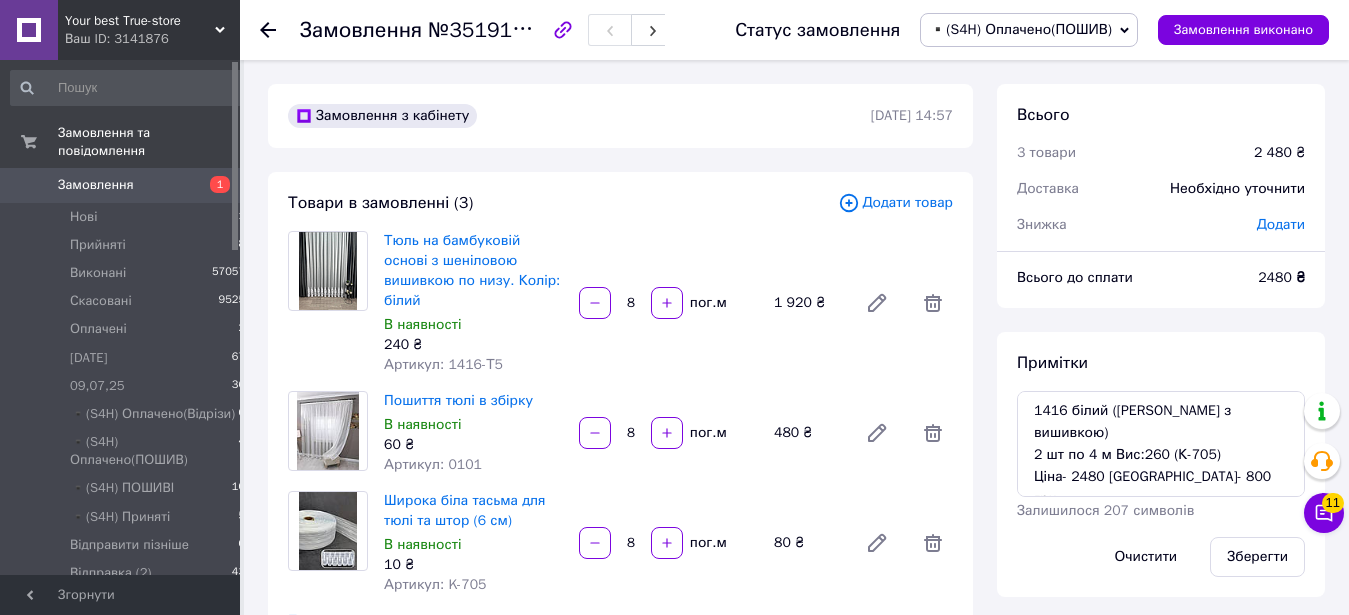 click on "Всього 3 товари 2 480 ₴ Доставка Необхідно уточнити Знижка Додати Всього до сплати 2480 ₴ Примітки 1416 білий (тюль бамбук з вишивкою)
2 шт по 4 м Вис:260 (К-705)
Ціна- 2480 грн
Аванс- 800 грн Залишилося 207 символів Очистити Зберегти Дії Написати покупцеві   Чат Viber Telegram WhatsApp SMS Запит на відгук про компанію   Скопіювати запит на відгук У вас є 29 днів, щоб відправити запит на відгук покупцеві, скопіювавши посилання.   Видати чек   Завантажити PDF   Друк PDF   Дублювати замовлення Мітки Особисті нотатки, які бачите лише ви. З їх допомогою можна фільтрувати замовлення" at bounding box center [1161, 727] 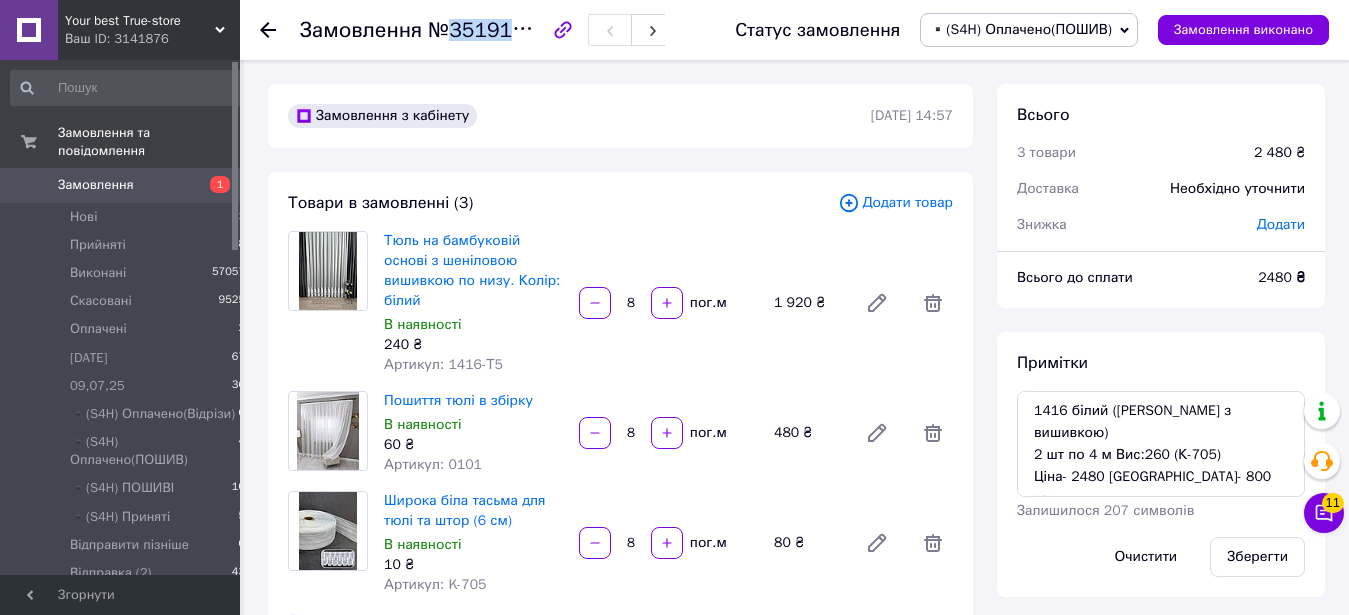 copy on "351919549" 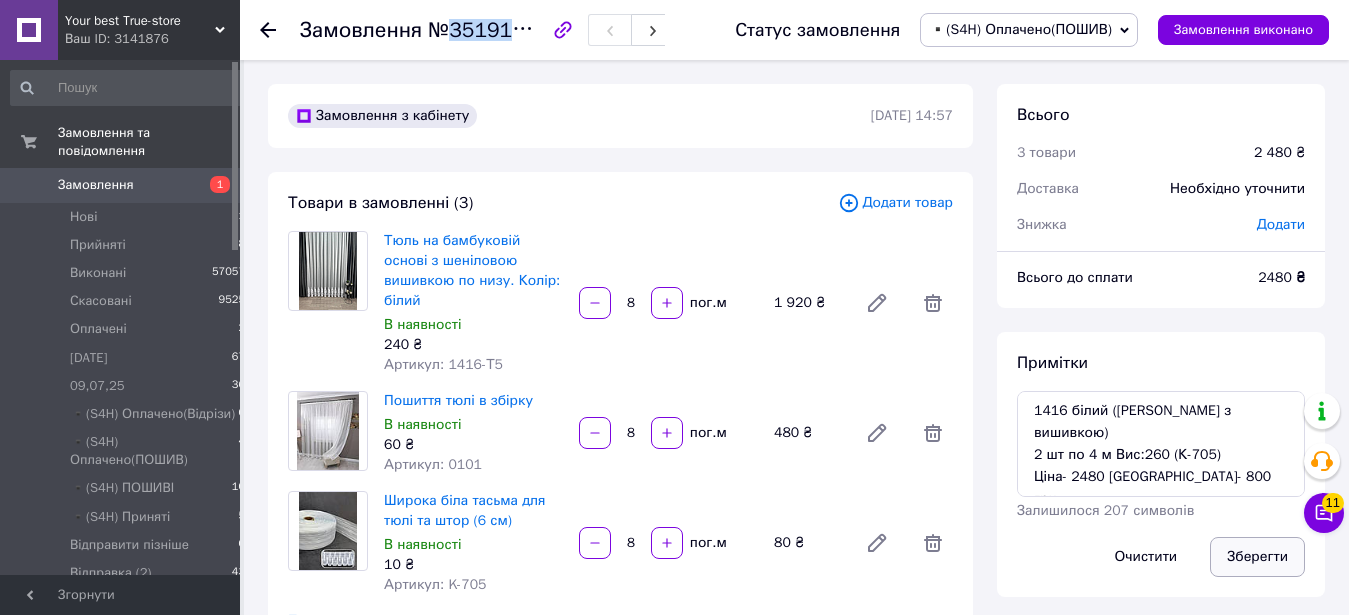 click on "Зберегти" at bounding box center [1257, 557] 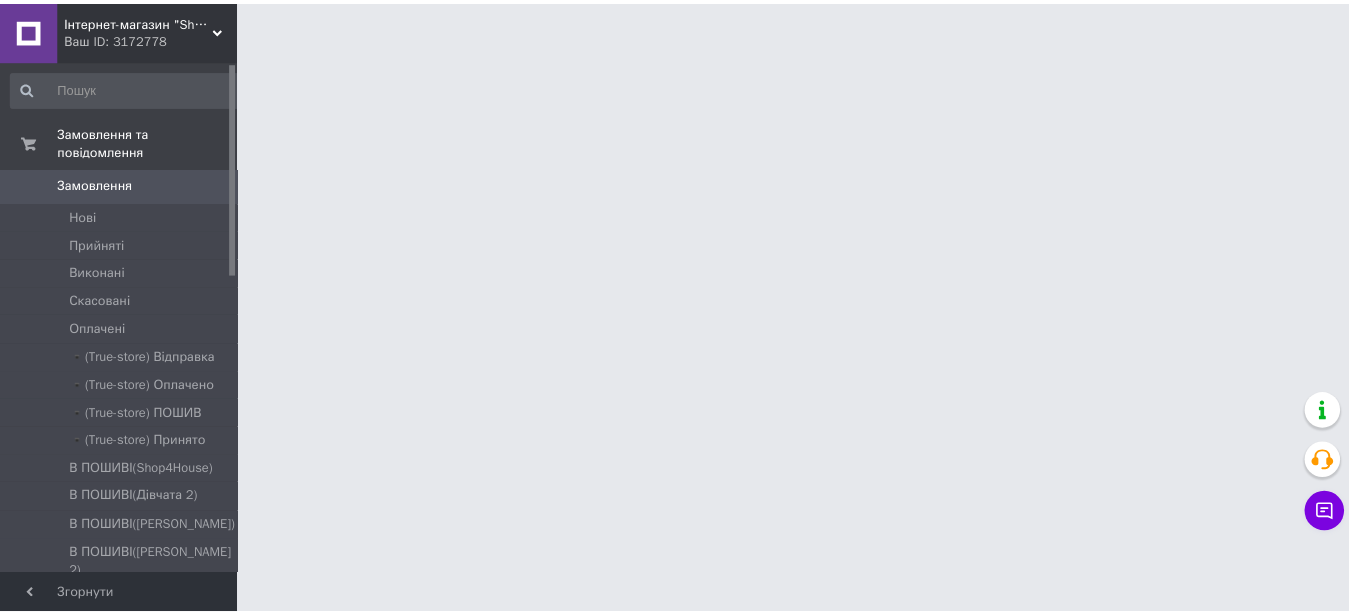 scroll, scrollTop: 0, scrollLeft: 0, axis: both 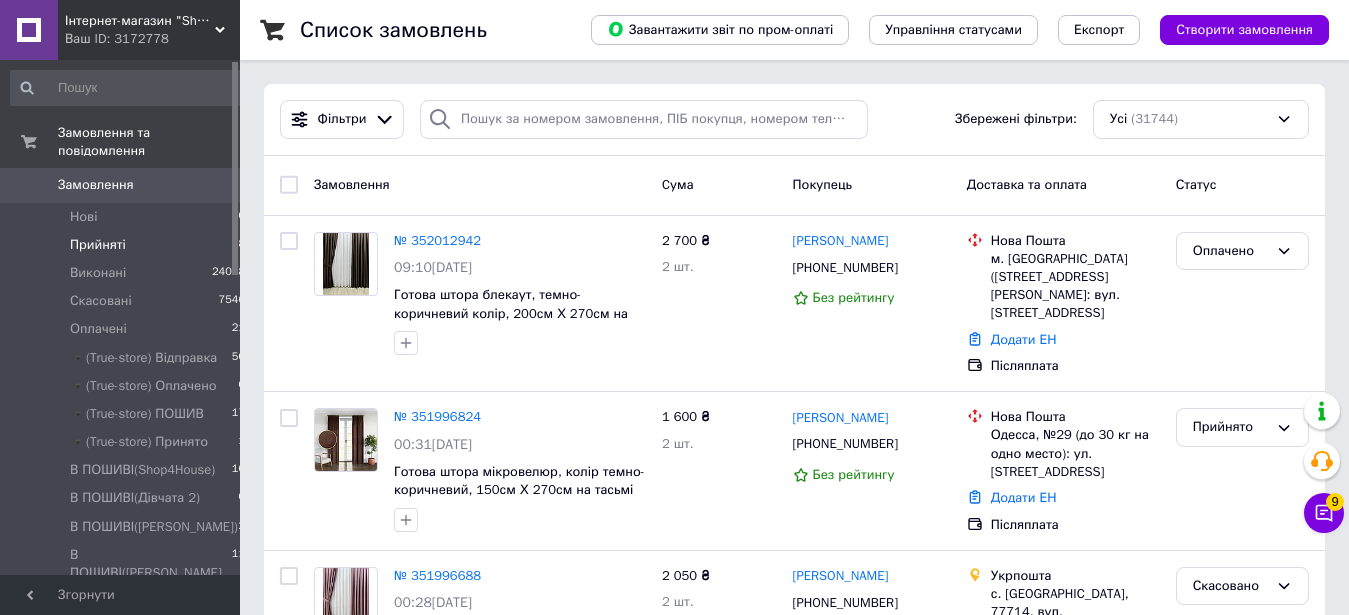 click on "Прийняті 8" at bounding box center [128, 245] 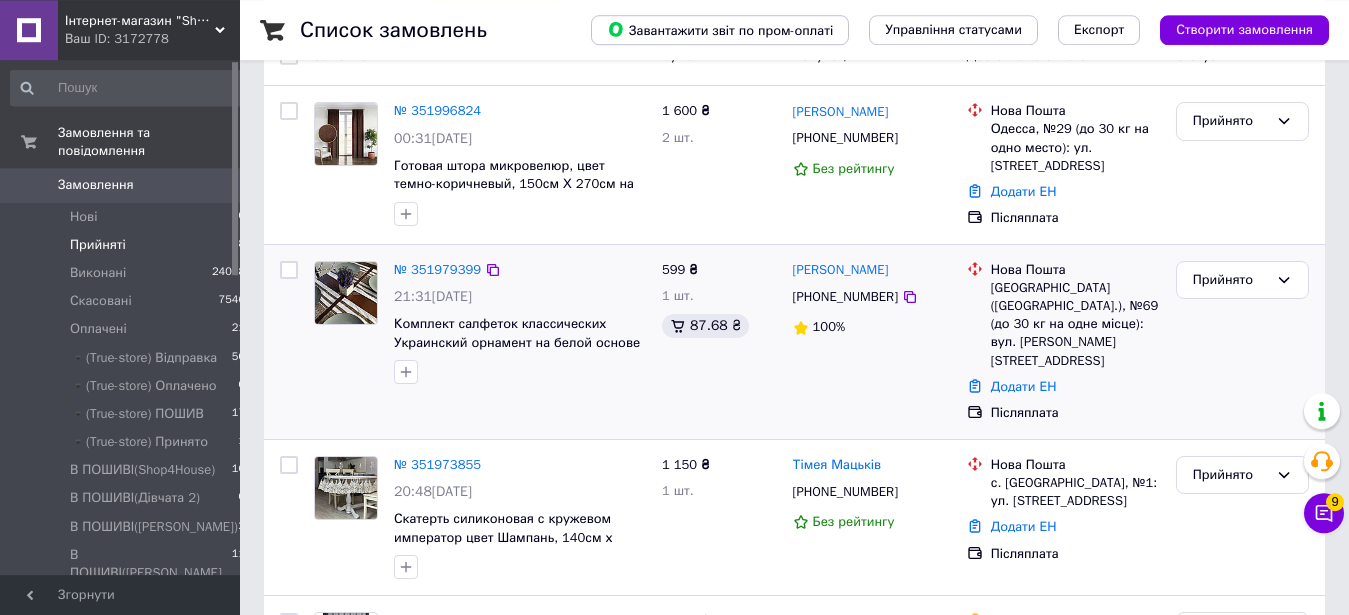 scroll, scrollTop: 204, scrollLeft: 0, axis: vertical 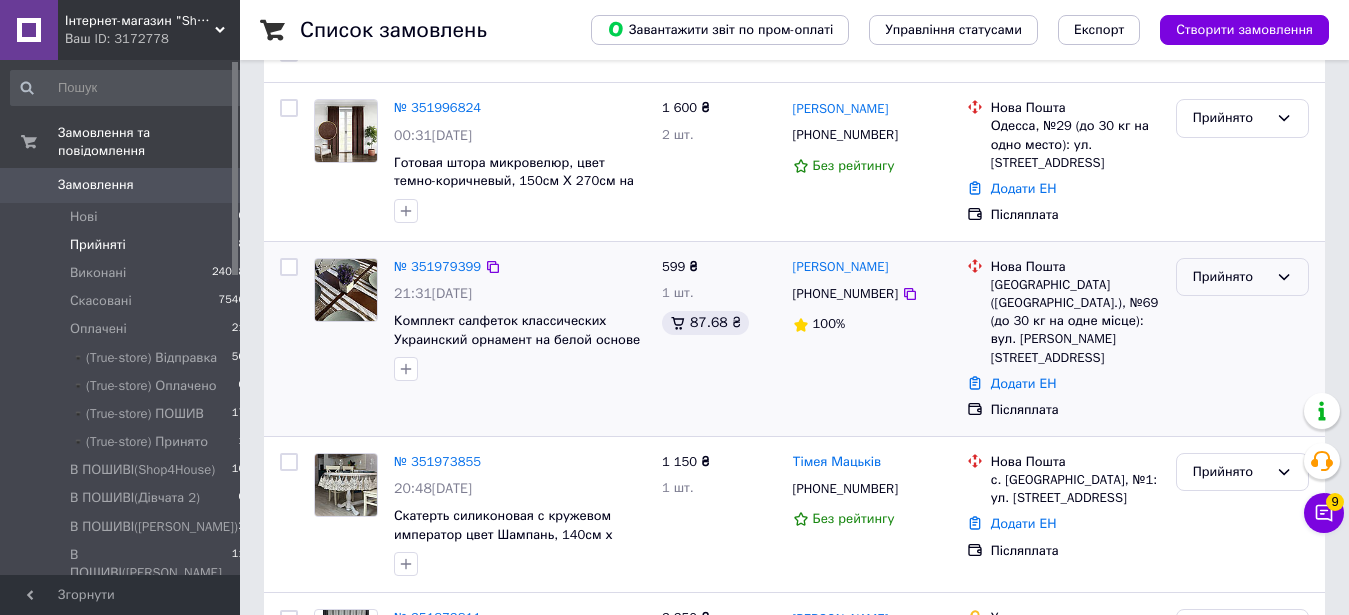 click 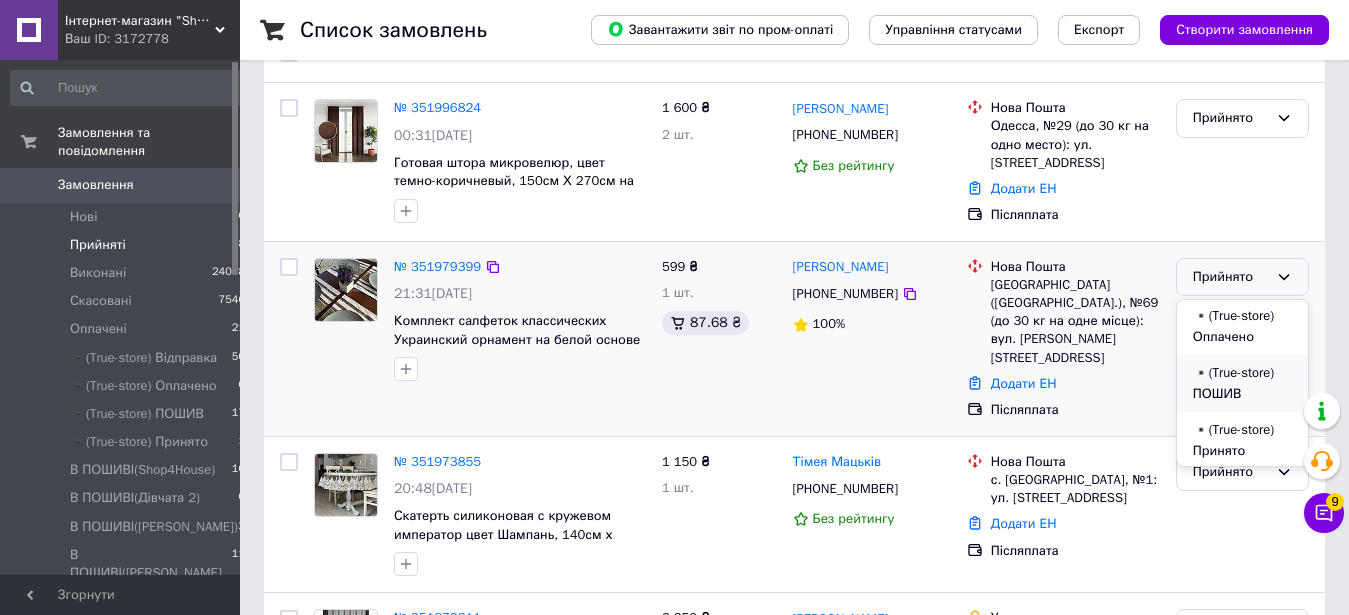 scroll, scrollTop: 204, scrollLeft: 0, axis: vertical 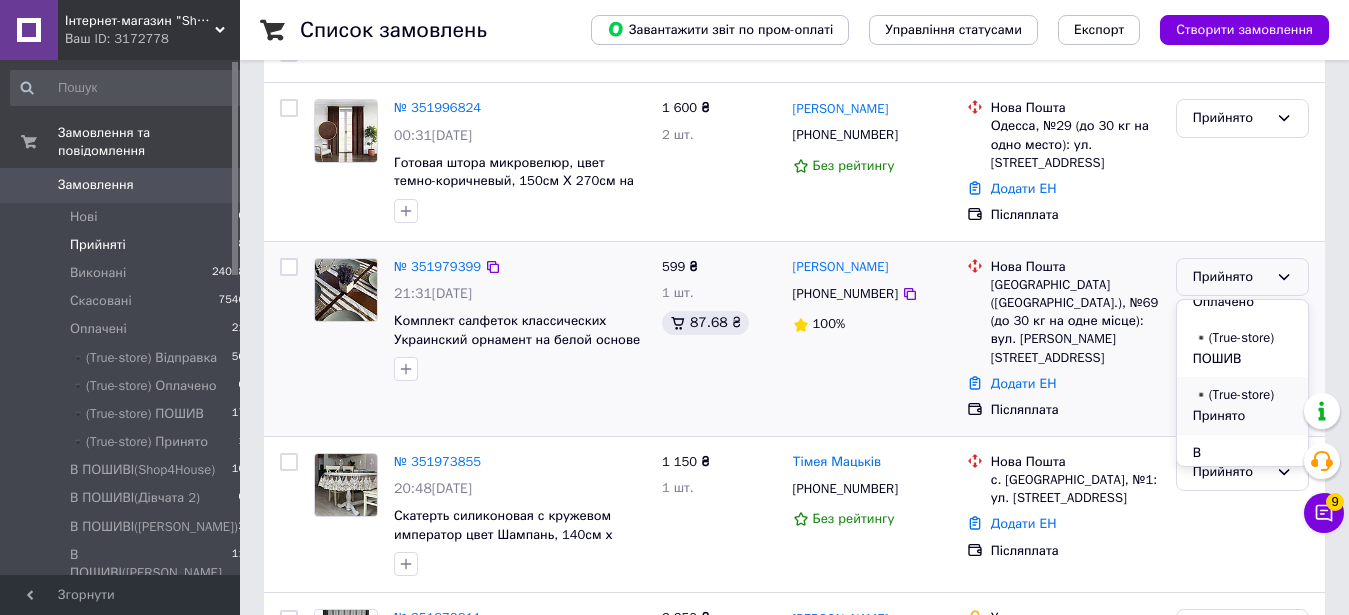 click on "▪️(True-store) Принято" at bounding box center (1242, 405) 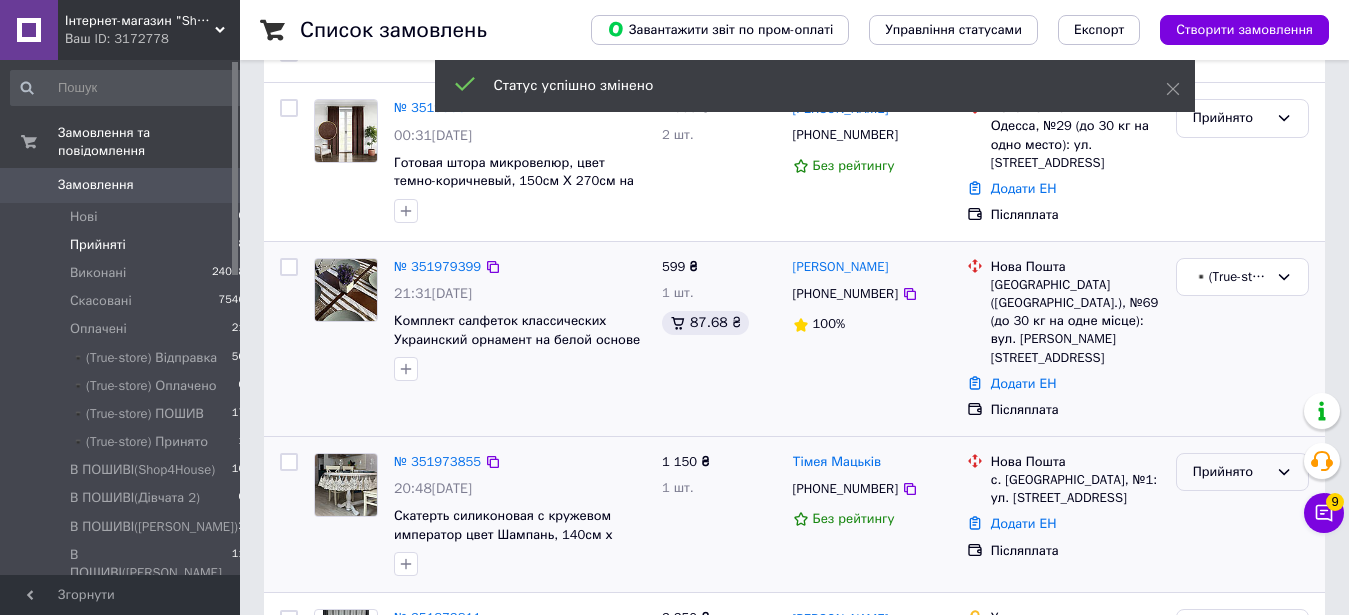 click on "Прийнято" at bounding box center (1230, 472) 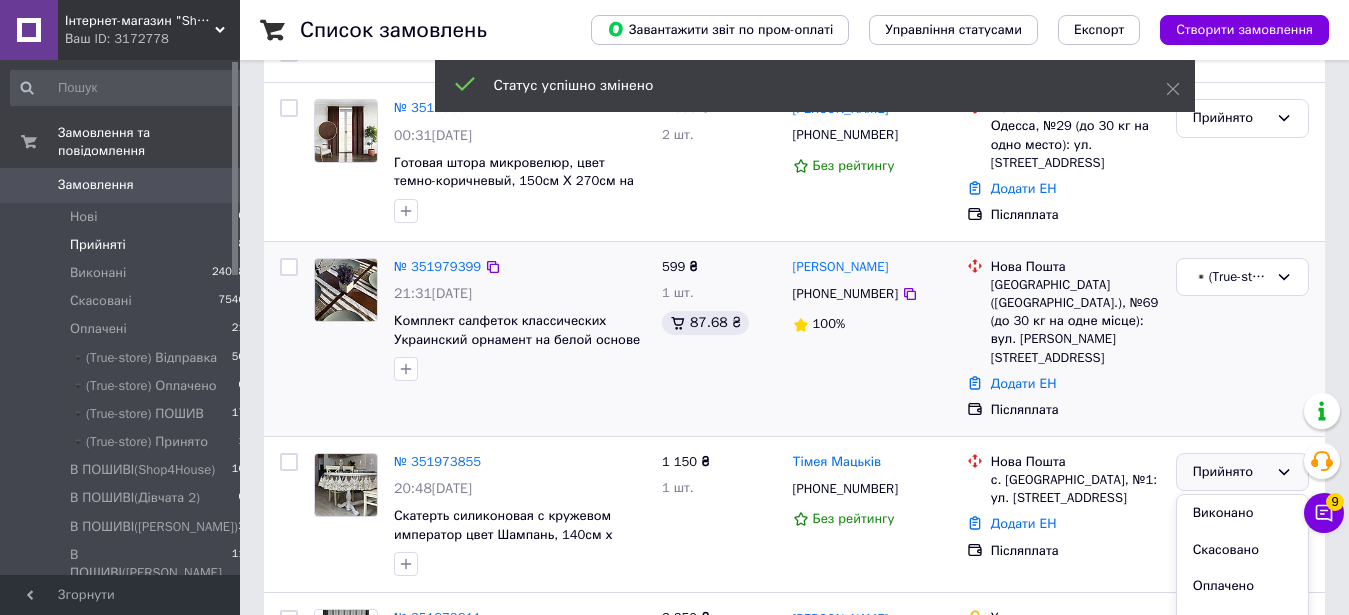 scroll, scrollTop: 306, scrollLeft: 0, axis: vertical 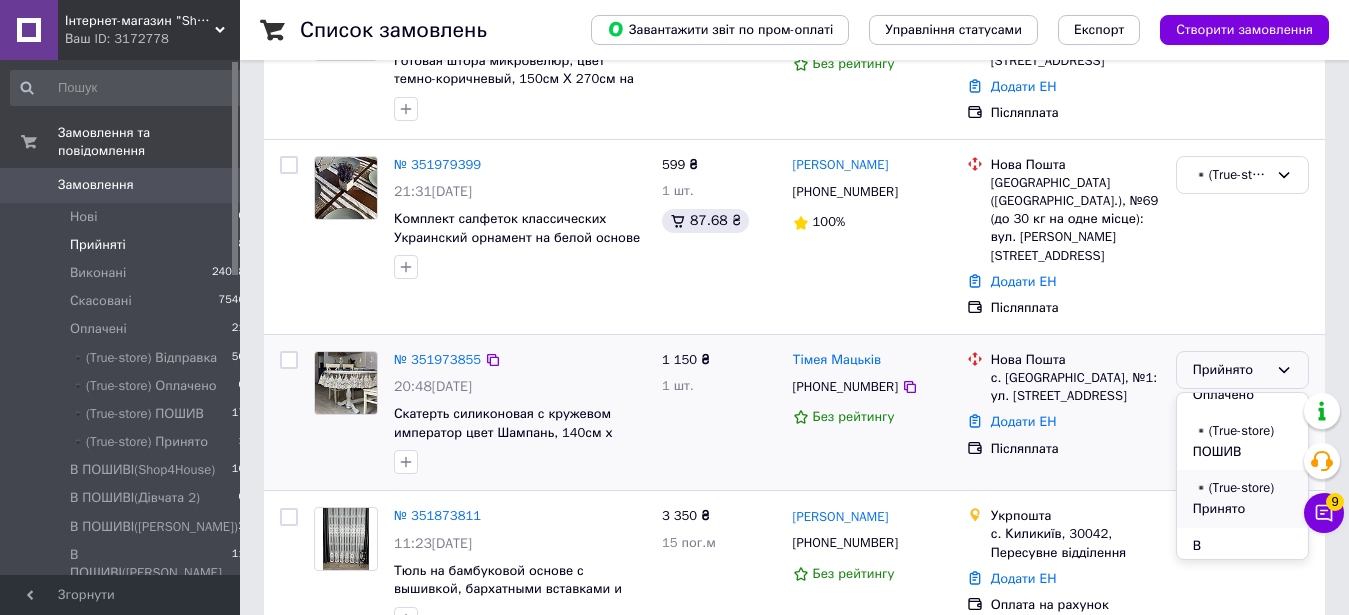 click on "▪️(True-store) Принято" at bounding box center (1242, 498) 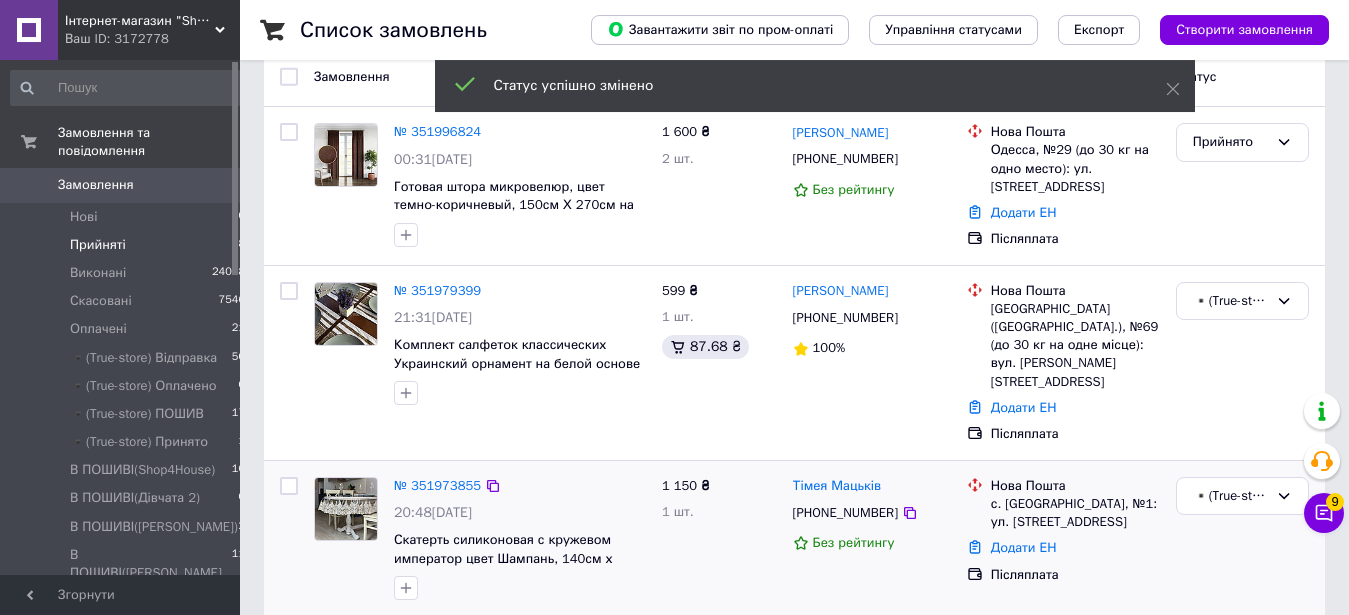 scroll, scrollTop: 102, scrollLeft: 0, axis: vertical 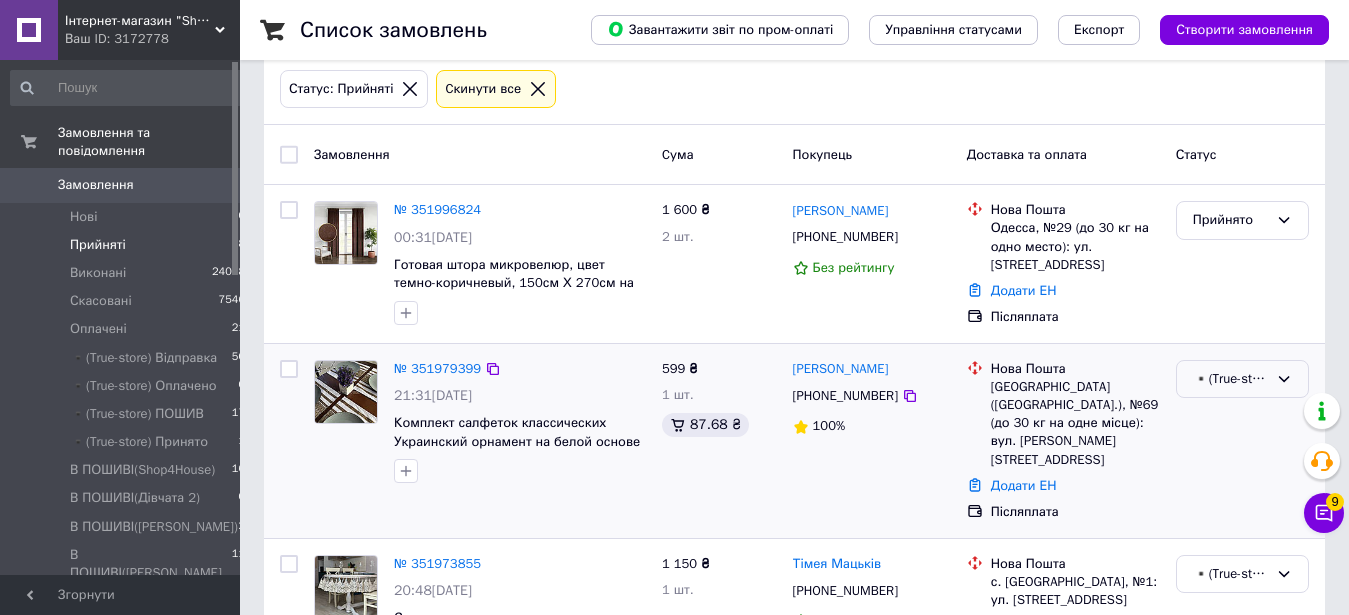 click on "▪️(True-store) Принято" at bounding box center (1242, 379) 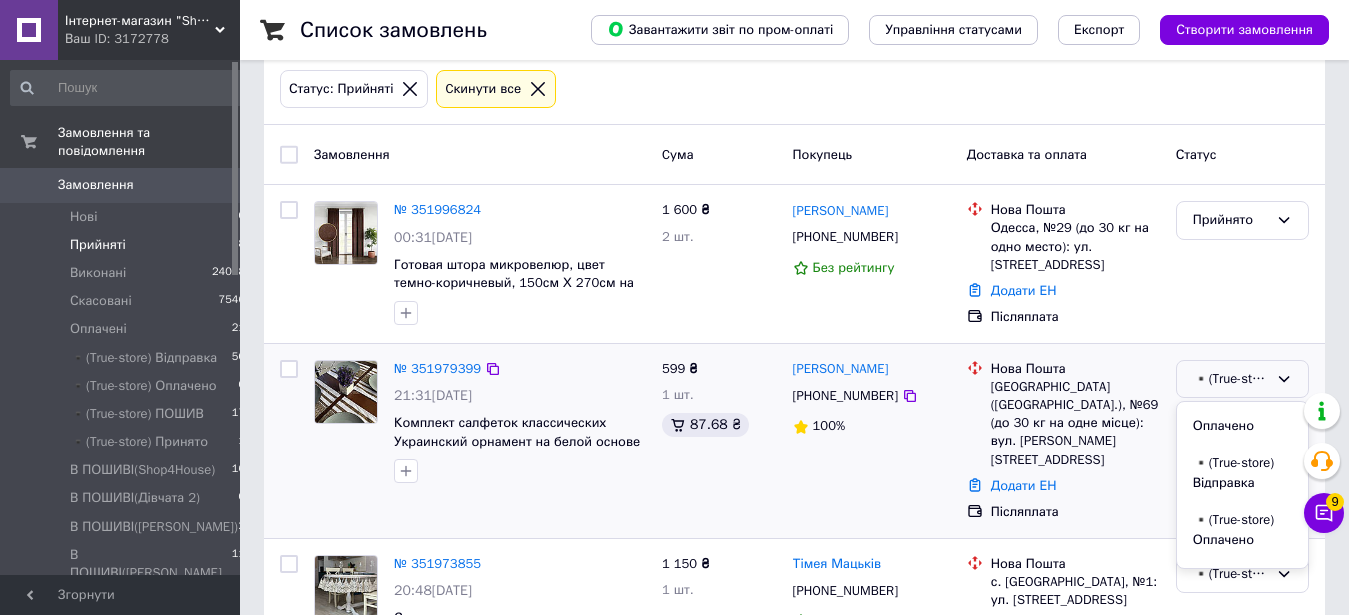 scroll, scrollTop: 204, scrollLeft: 0, axis: vertical 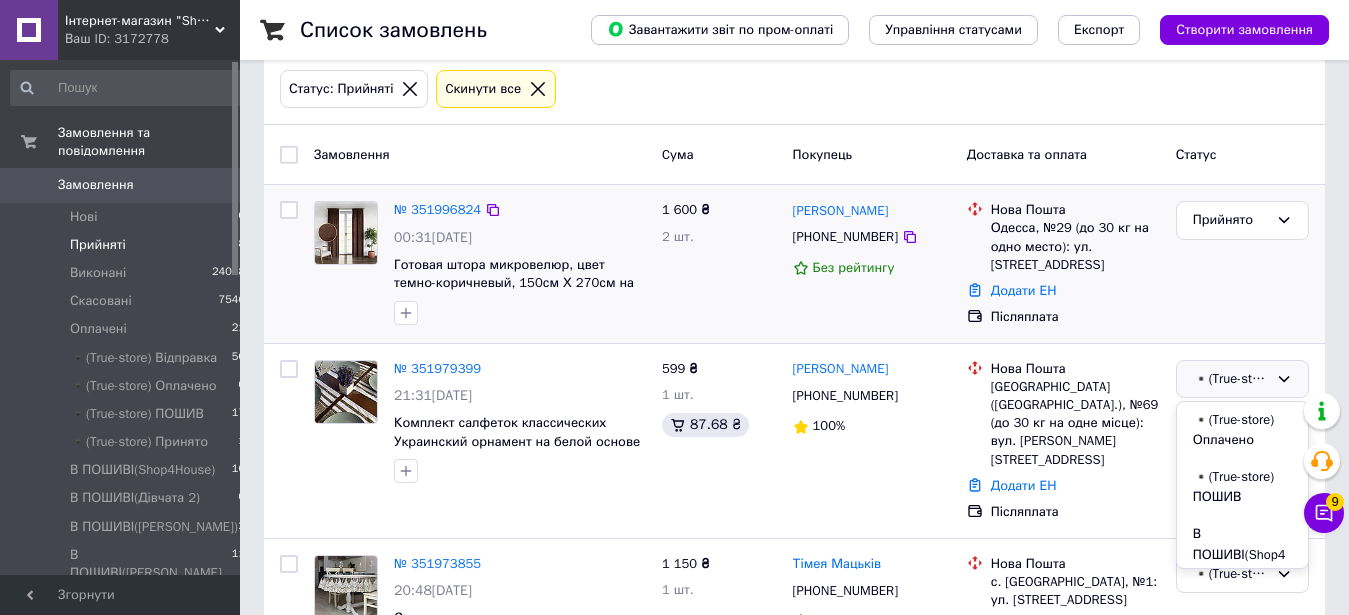 click on "Прийнято" at bounding box center [1242, 264] 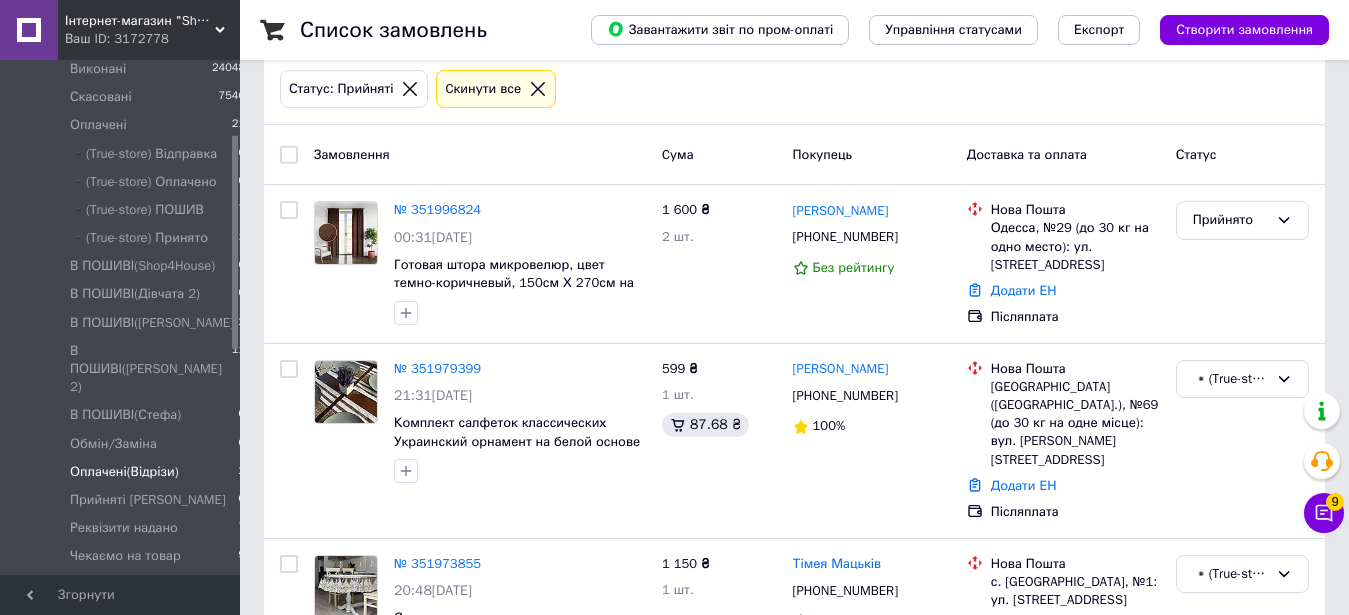 scroll, scrollTop: 102, scrollLeft: 0, axis: vertical 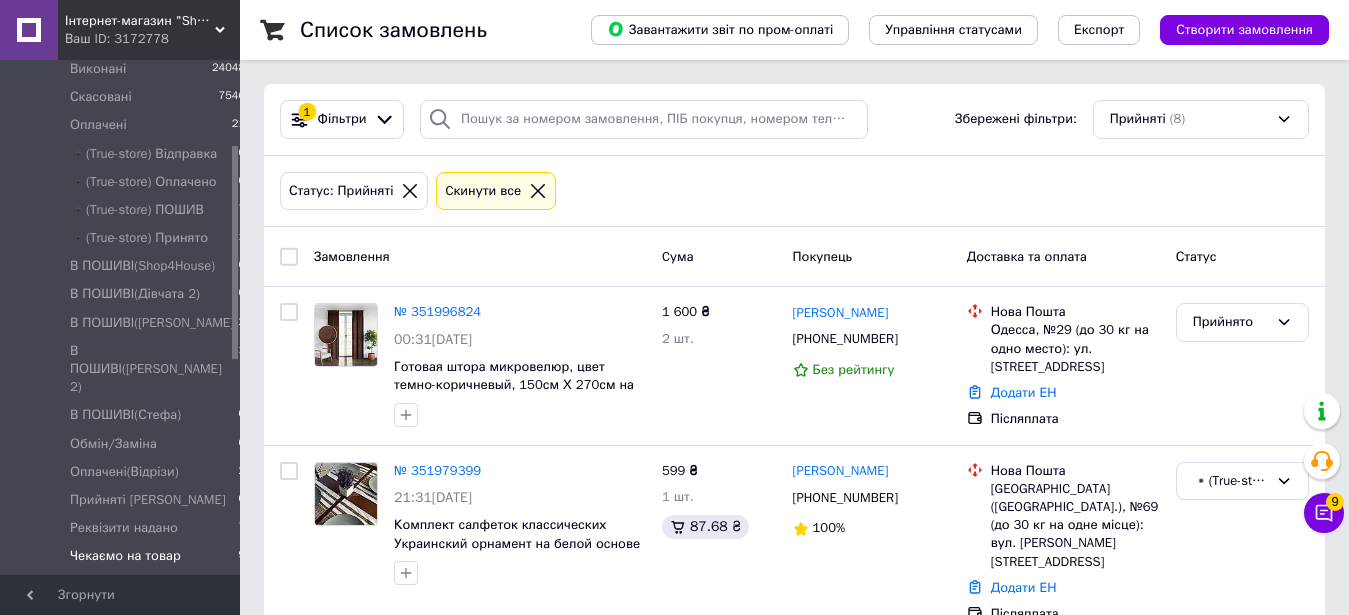 click on "Чекаємо на товар 9" at bounding box center [128, 561] 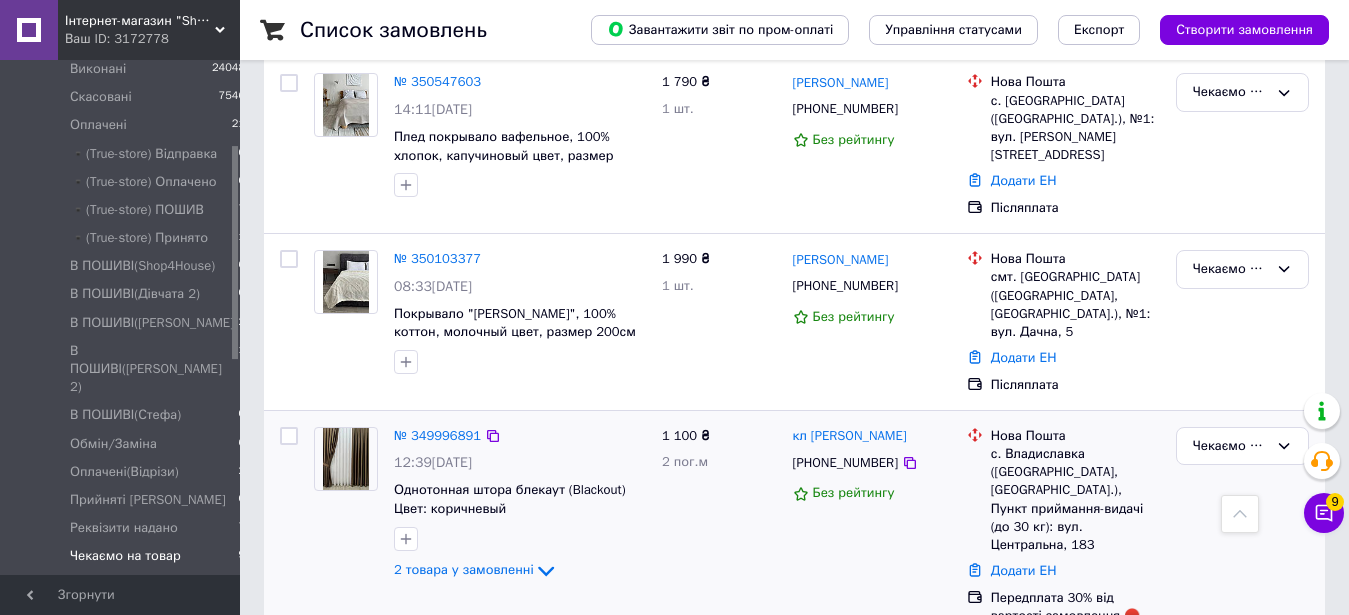scroll, scrollTop: 574, scrollLeft: 0, axis: vertical 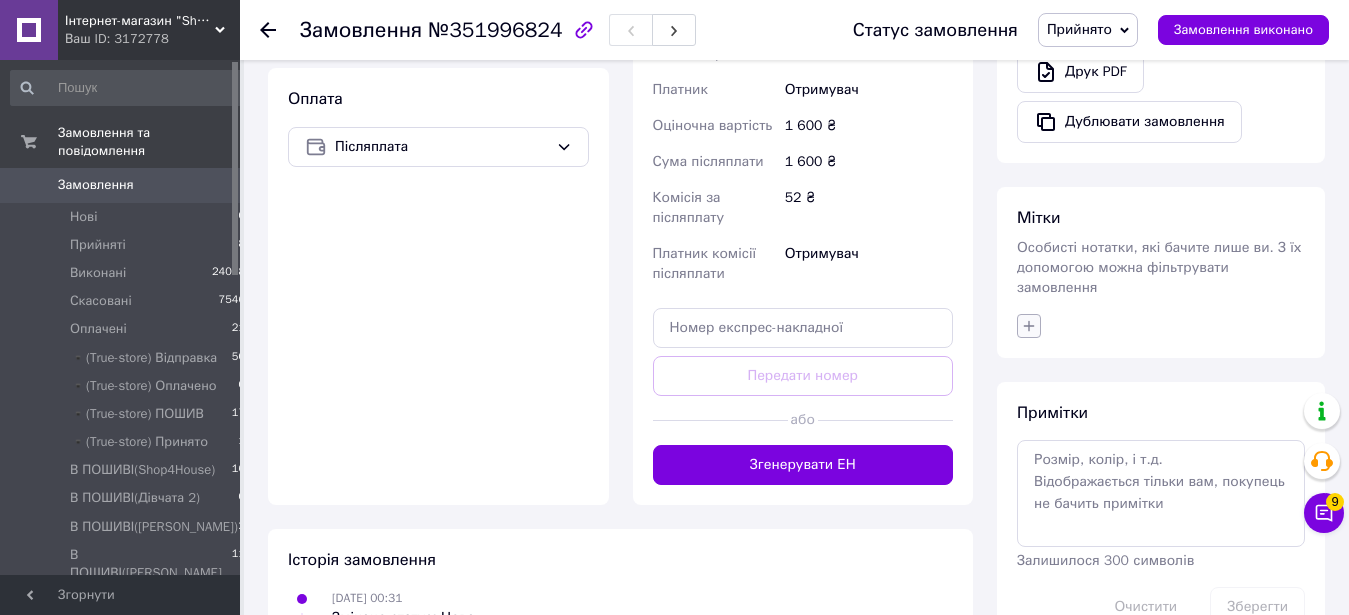 click 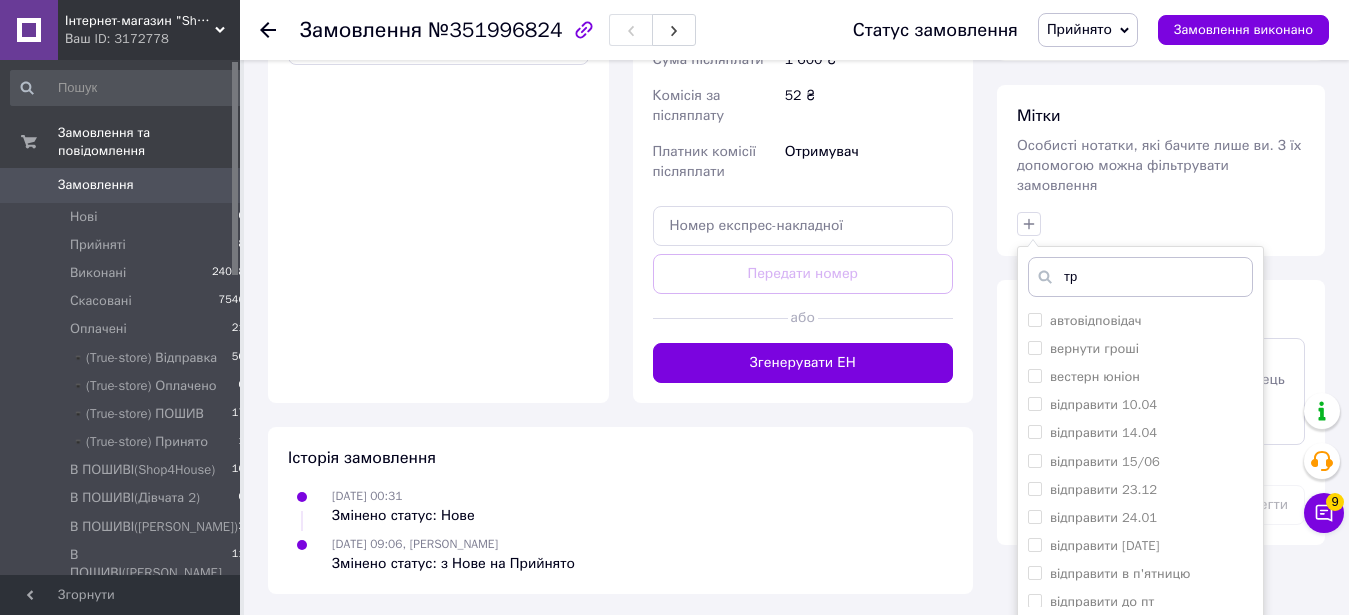 scroll, scrollTop: 799, scrollLeft: 0, axis: vertical 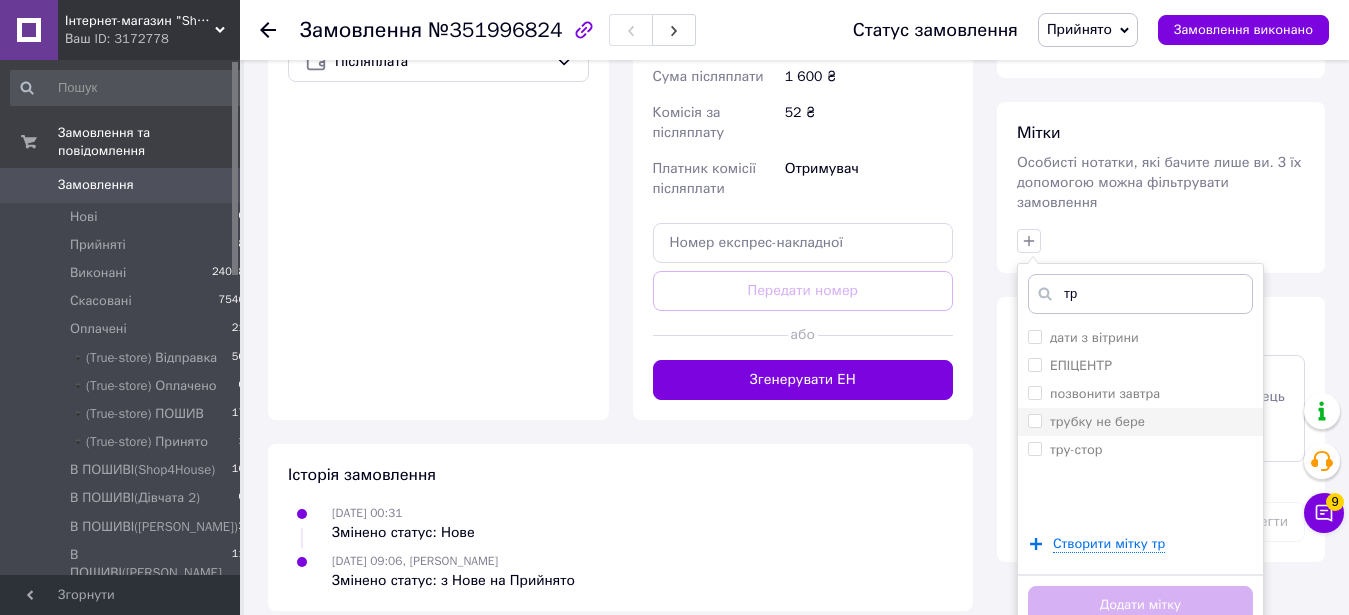 type on "тр" 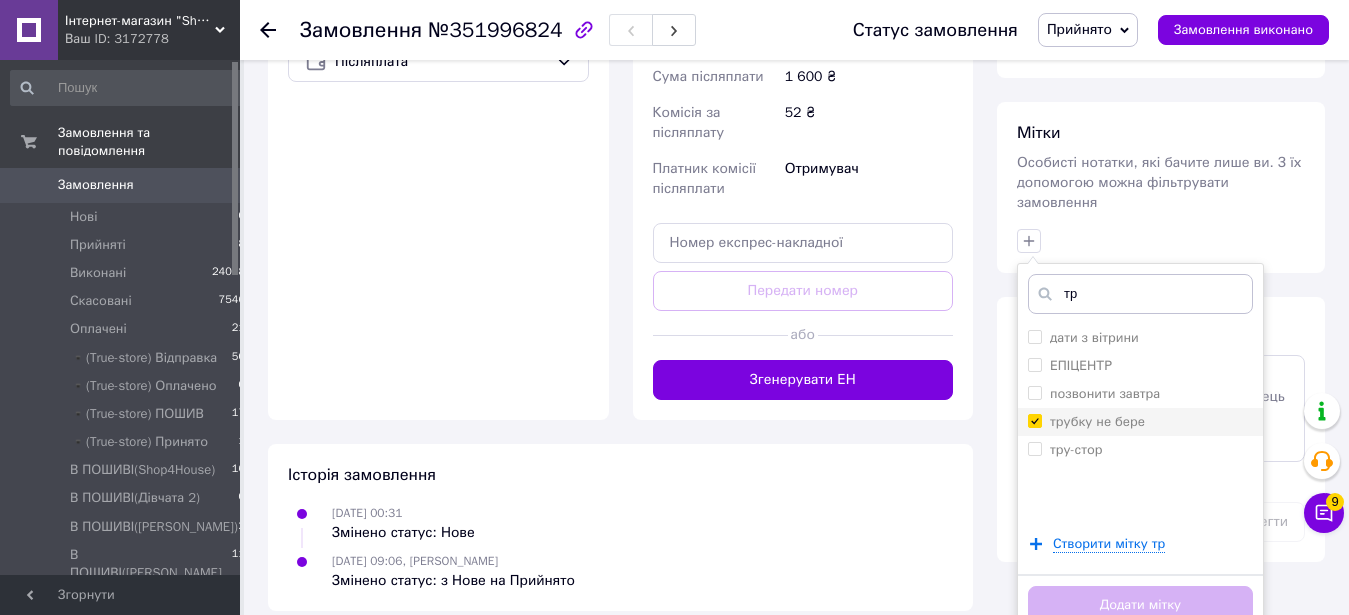 checkbox on "true" 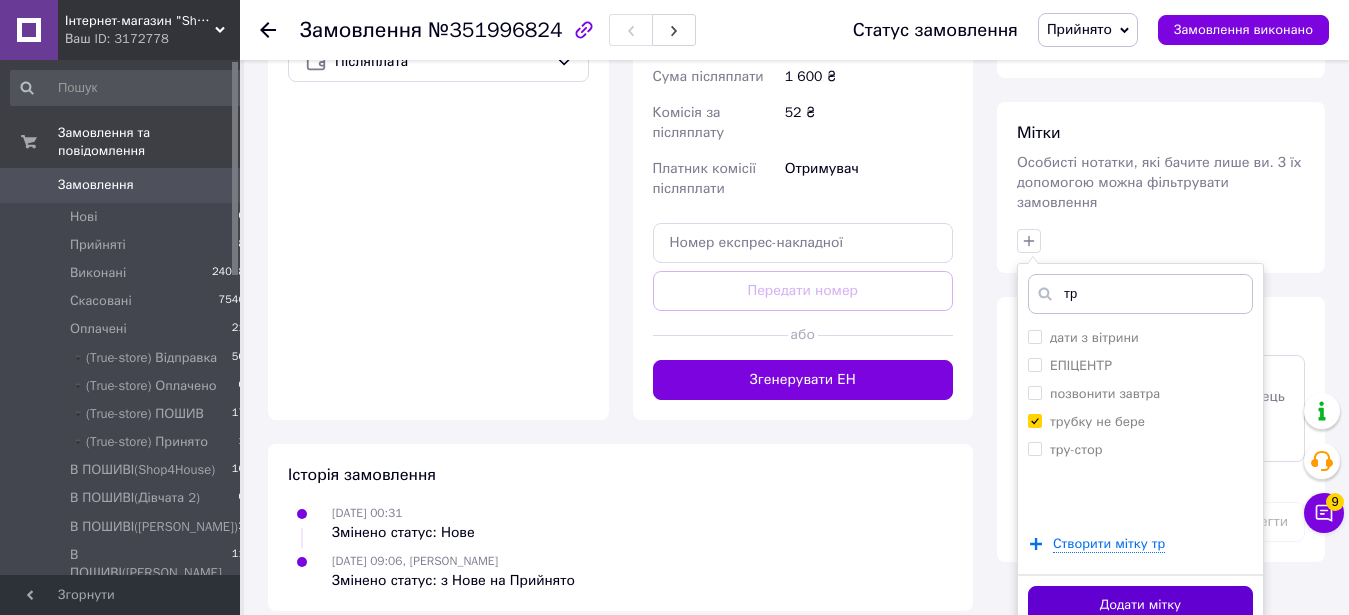click on "Додати мітку" at bounding box center [1140, 605] 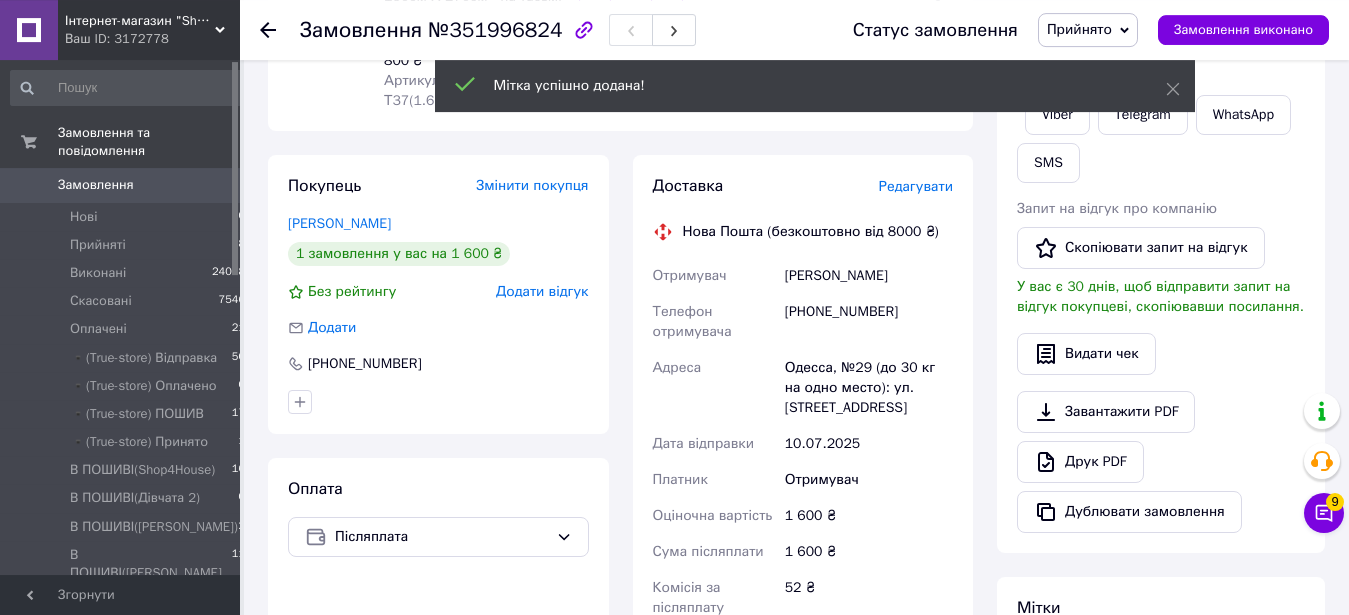 scroll, scrollTop: 289, scrollLeft: 0, axis: vertical 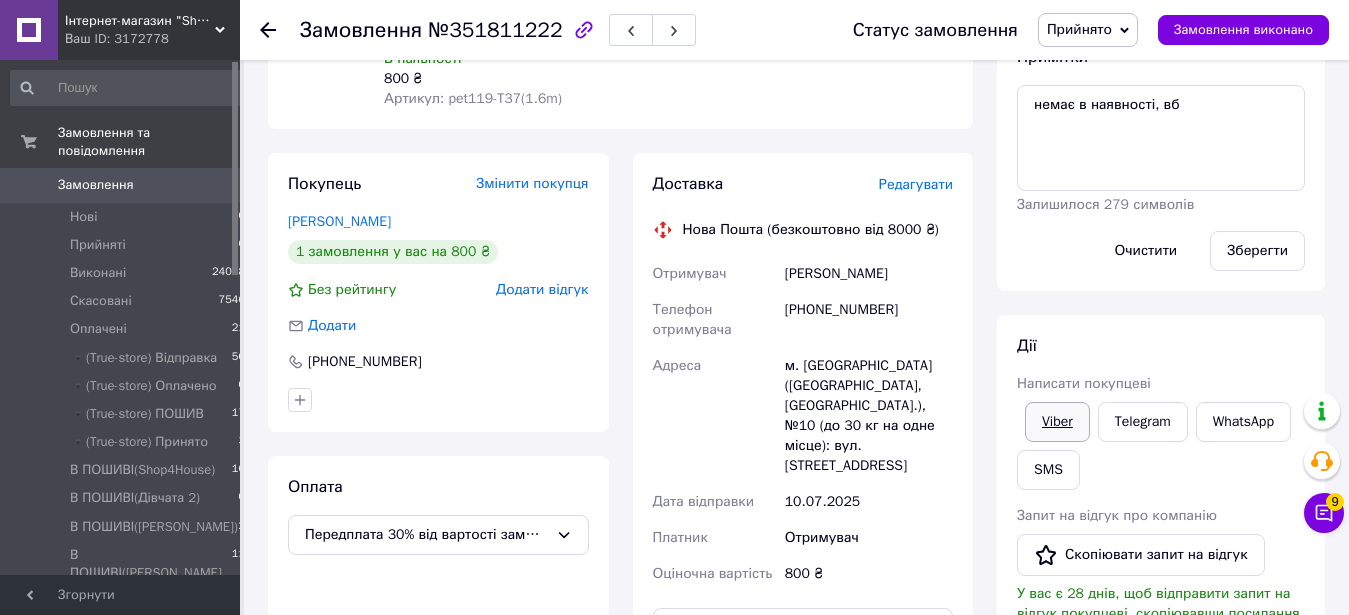 click on "Viber" at bounding box center [1057, 422] 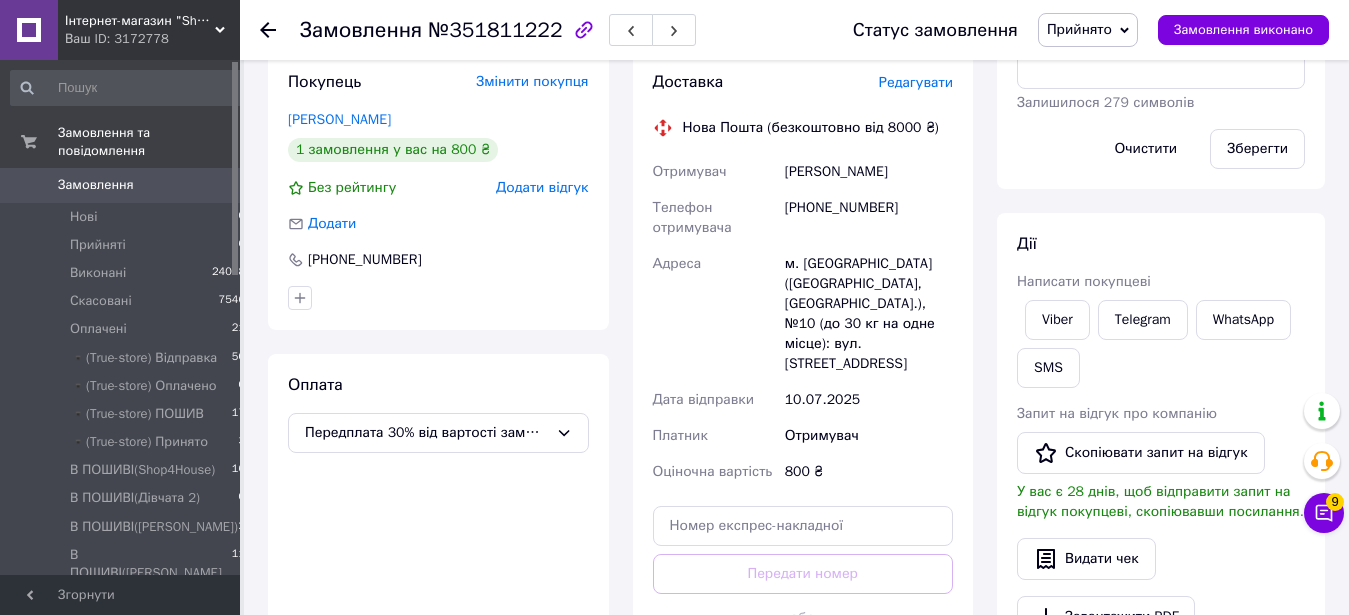 scroll, scrollTop: 102, scrollLeft: 0, axis: vertical 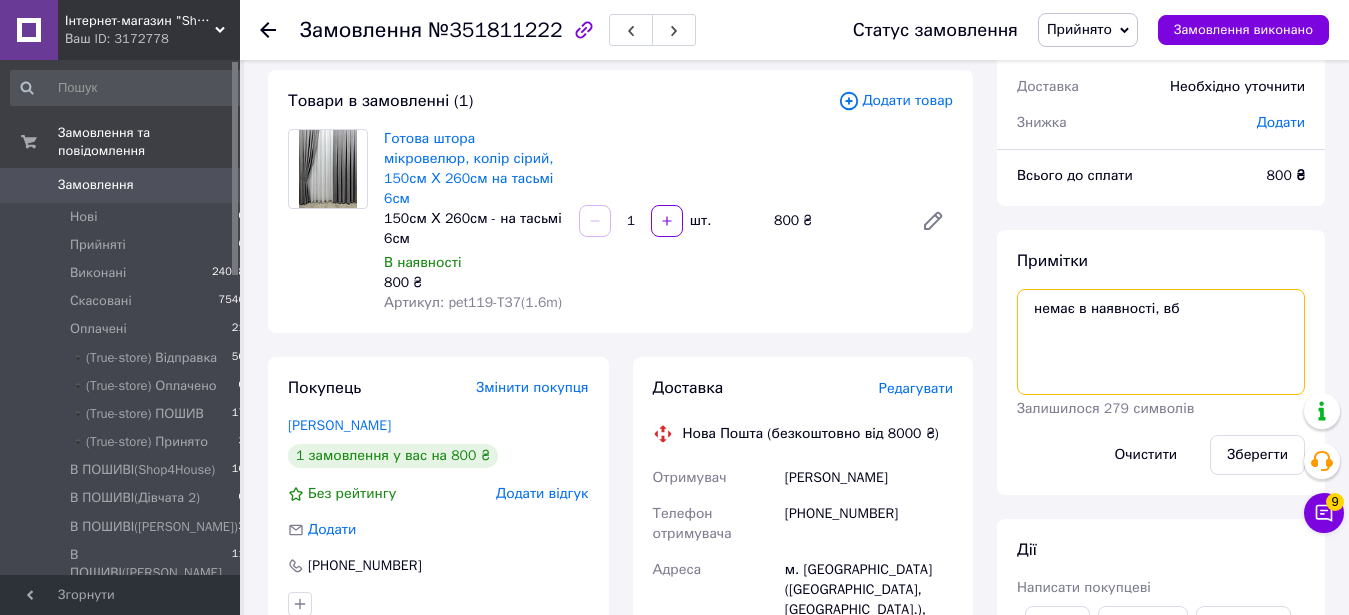 click on "немає в наявності, вб" at bounding box center (1161, 342) 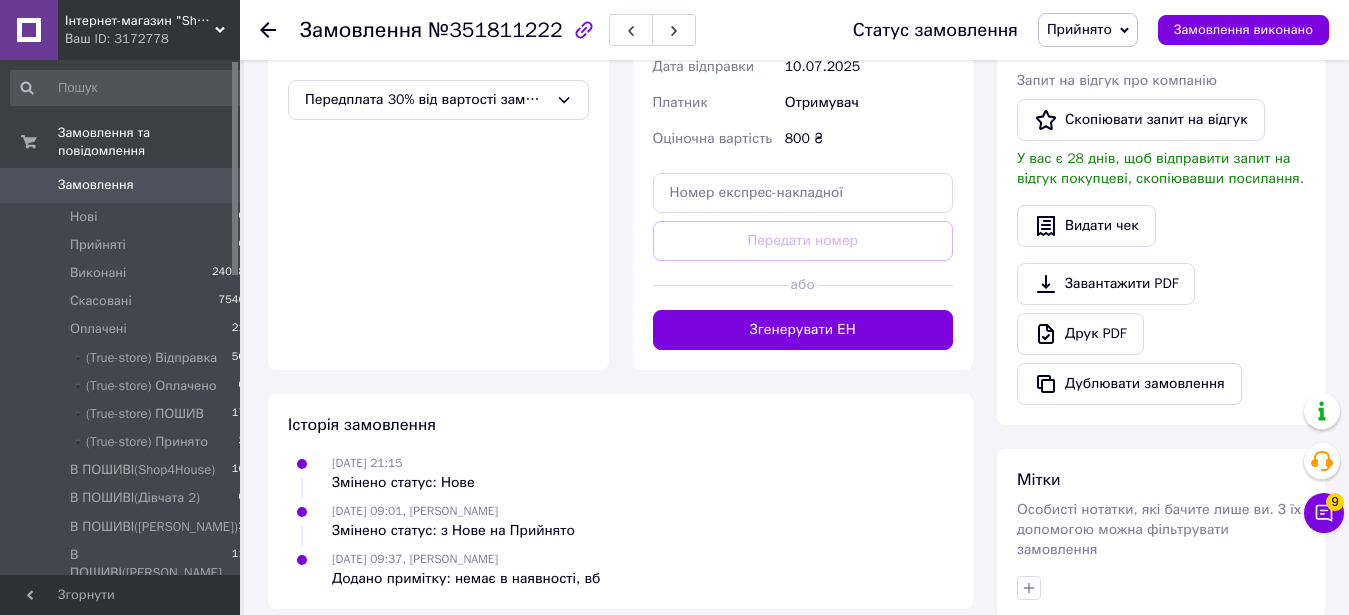 scroll, scrollTop: 750, scrollLeft: 0, axis: vertical 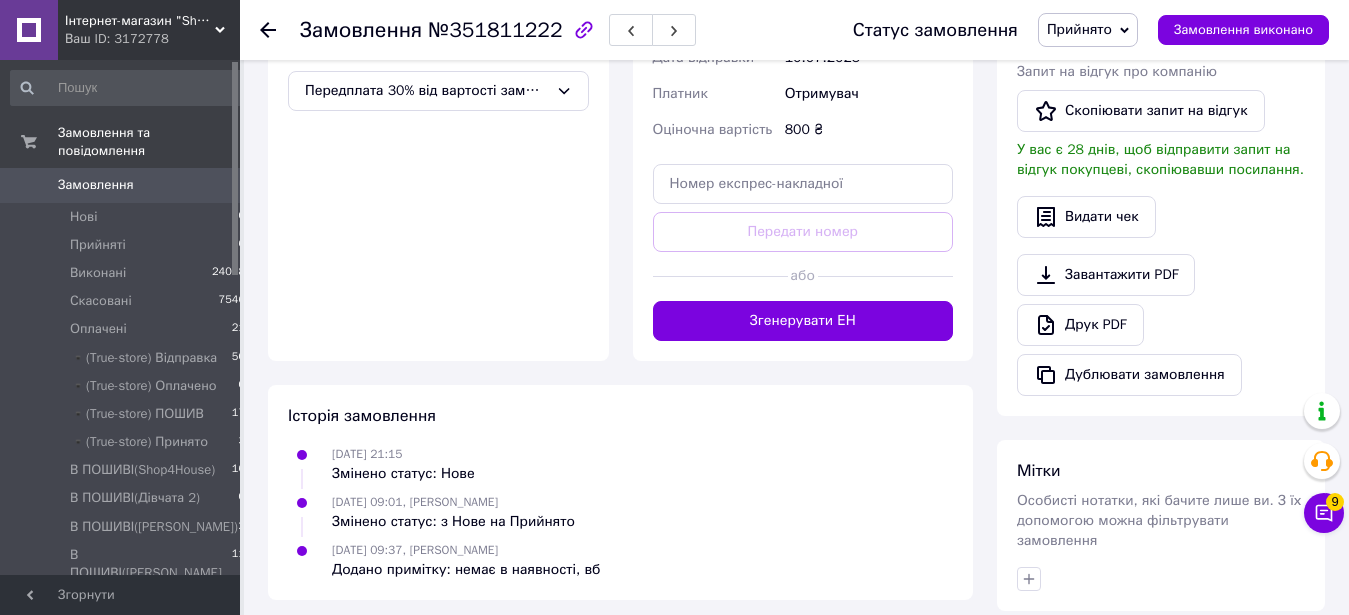 drag, startPoint x: 1036, startPoint y: 556, endPoint x: 1202, endPoint y: 398, distance: 229.17242 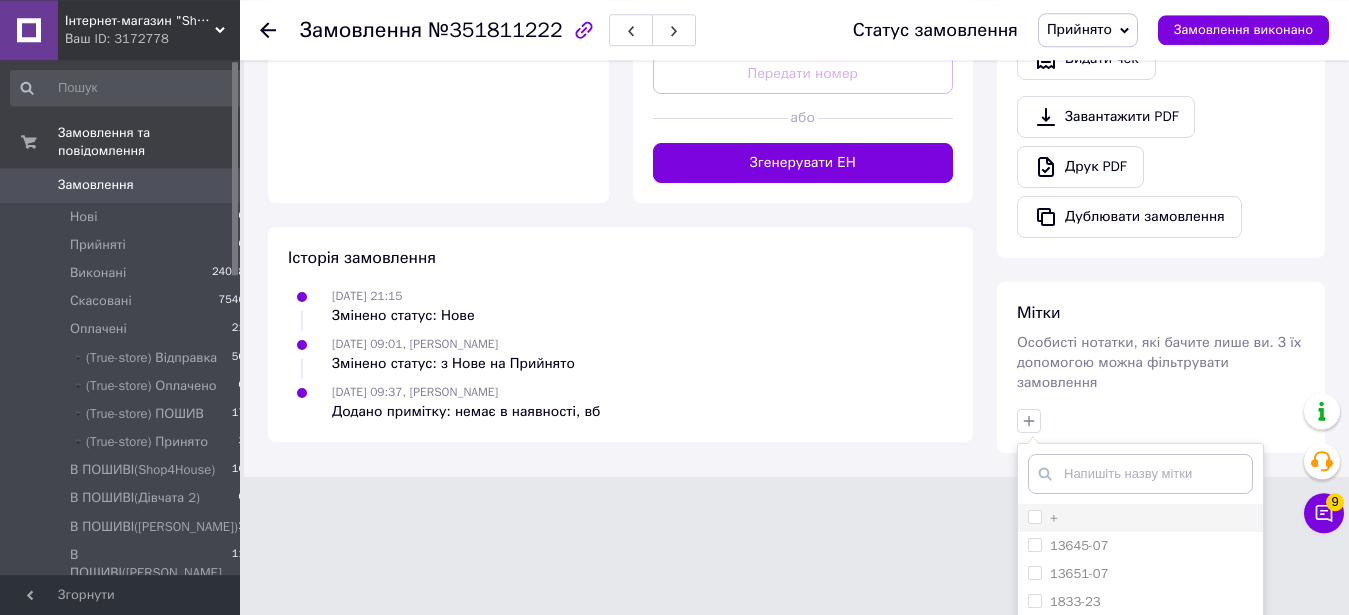 scroll, scrollTop: 1056, scrollLeft: 0, axis: vertical 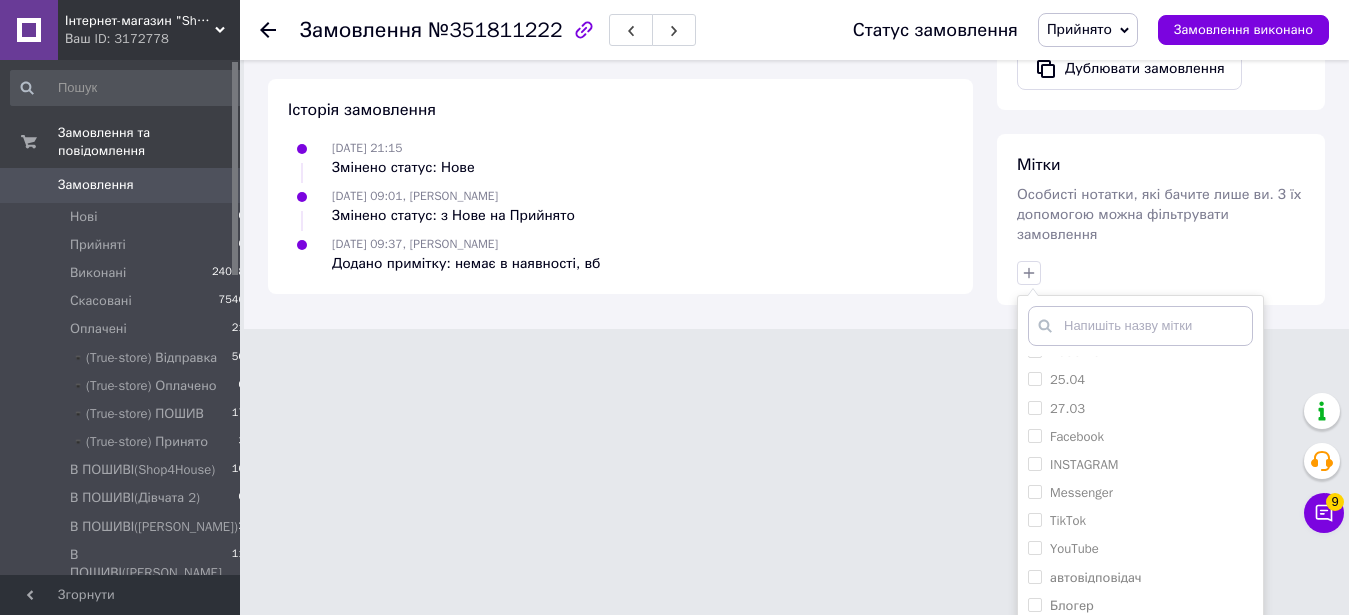 click at bounding box center [1140, 326] 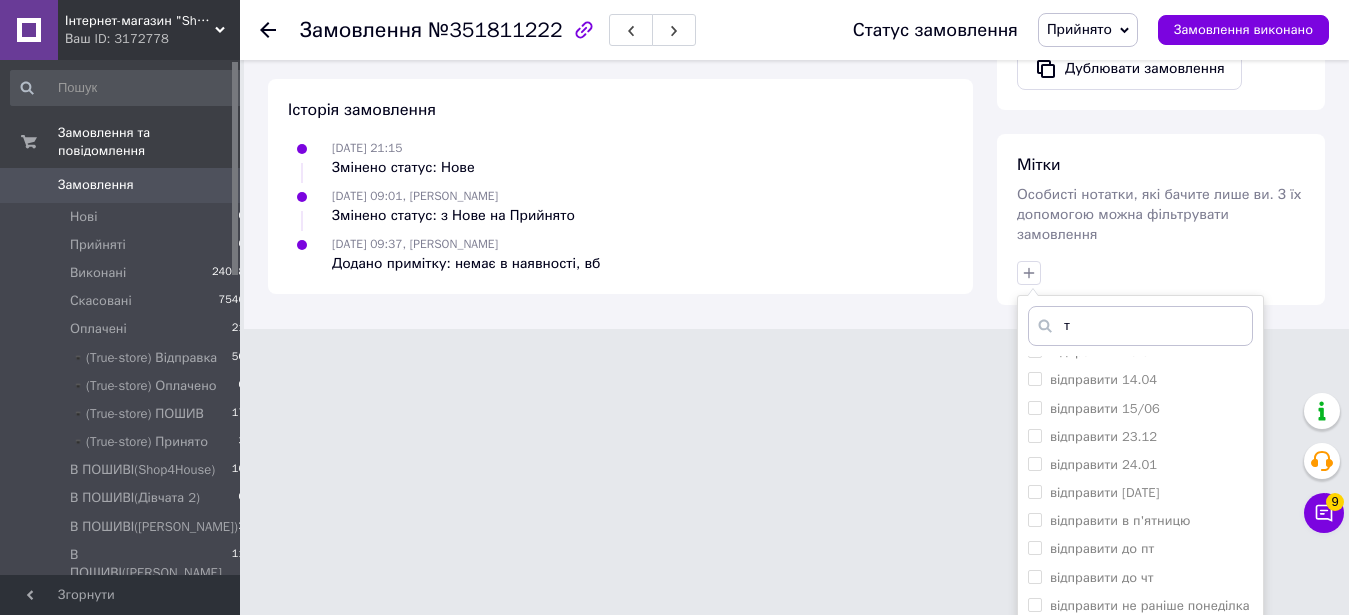 scroll, scrollTop: 0, scrollLeft: 0, axis: both 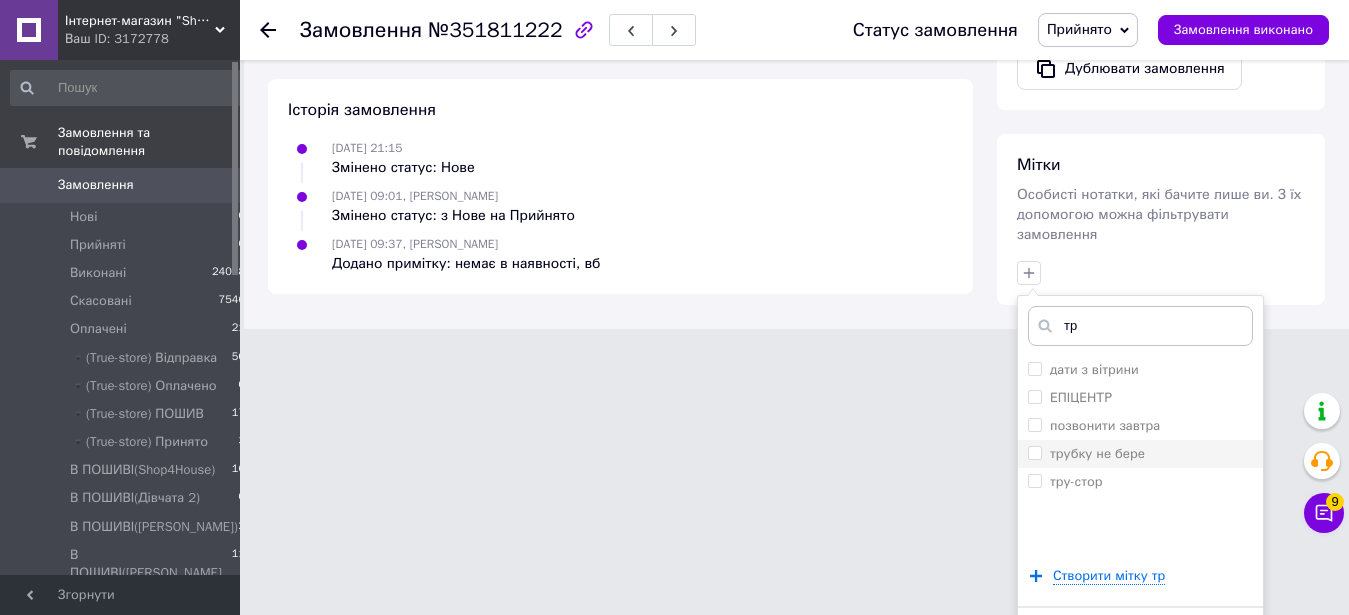 type on "тр" 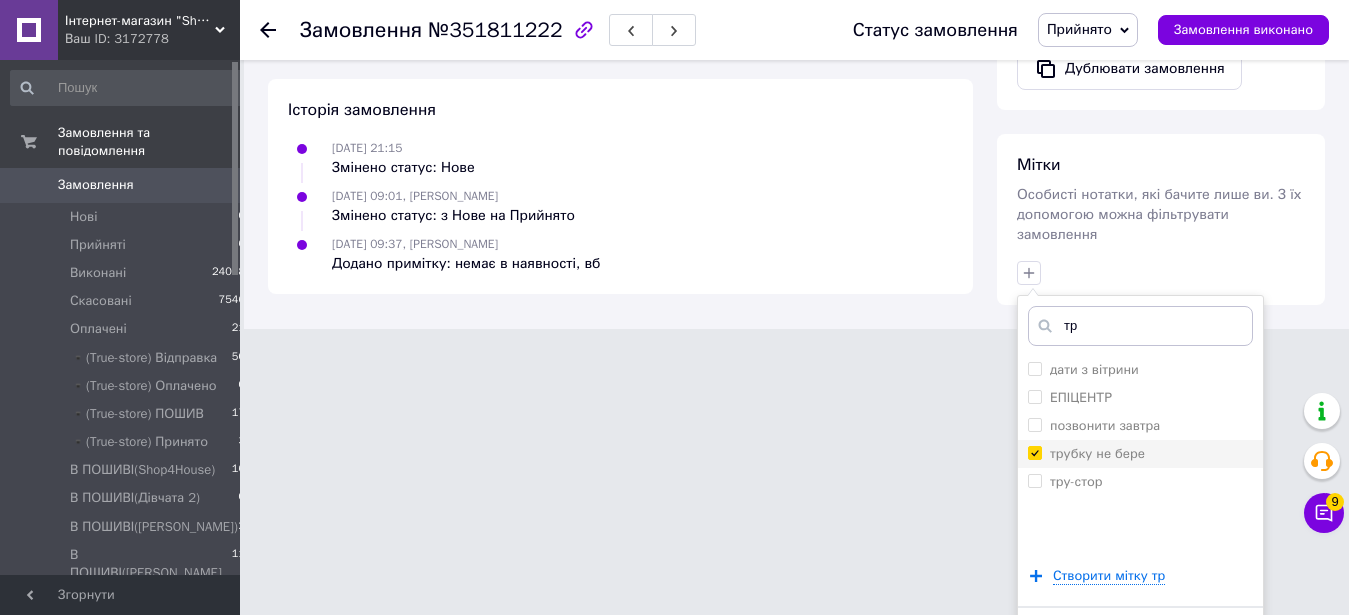 checkbox on "true" 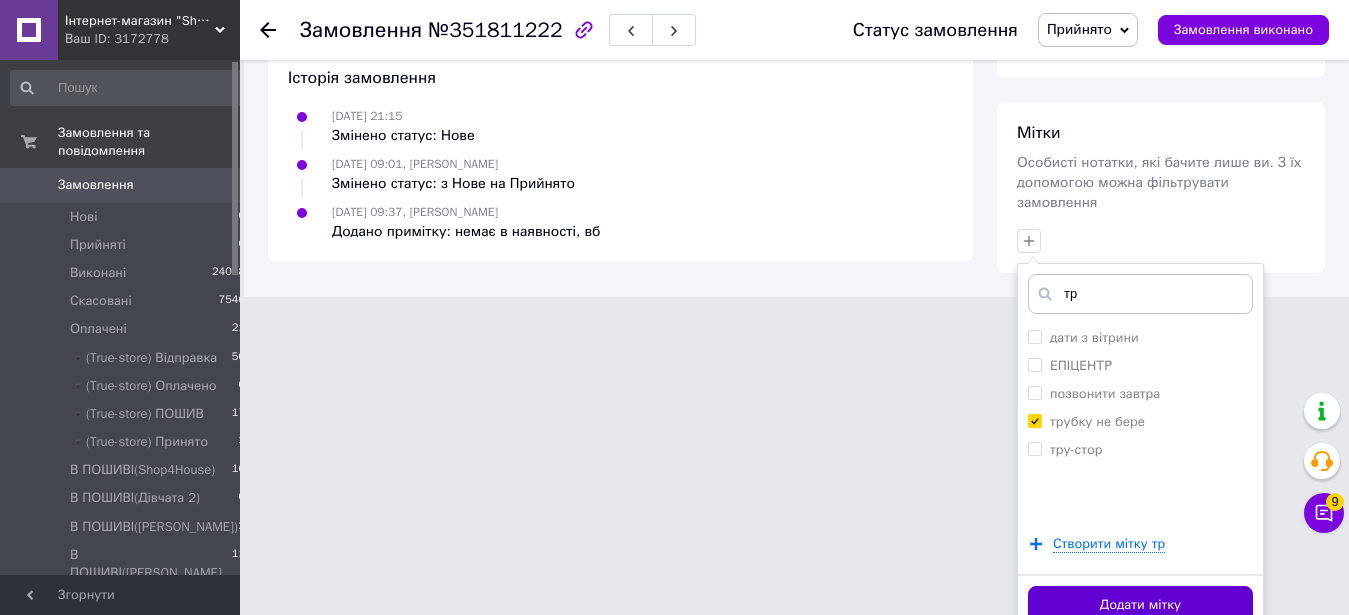 click on "Додати мітку" at bounding box center (1140, 605) 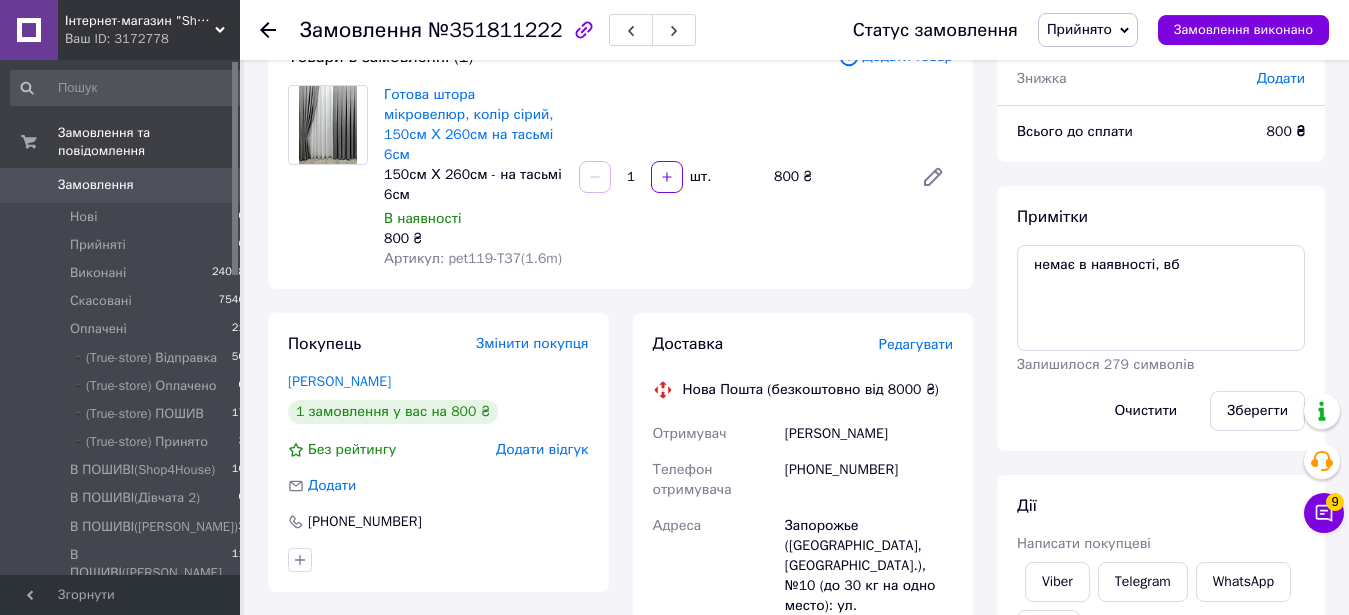 scroll, scrollTop: 68, scrollLeft: 0, axis: vertical 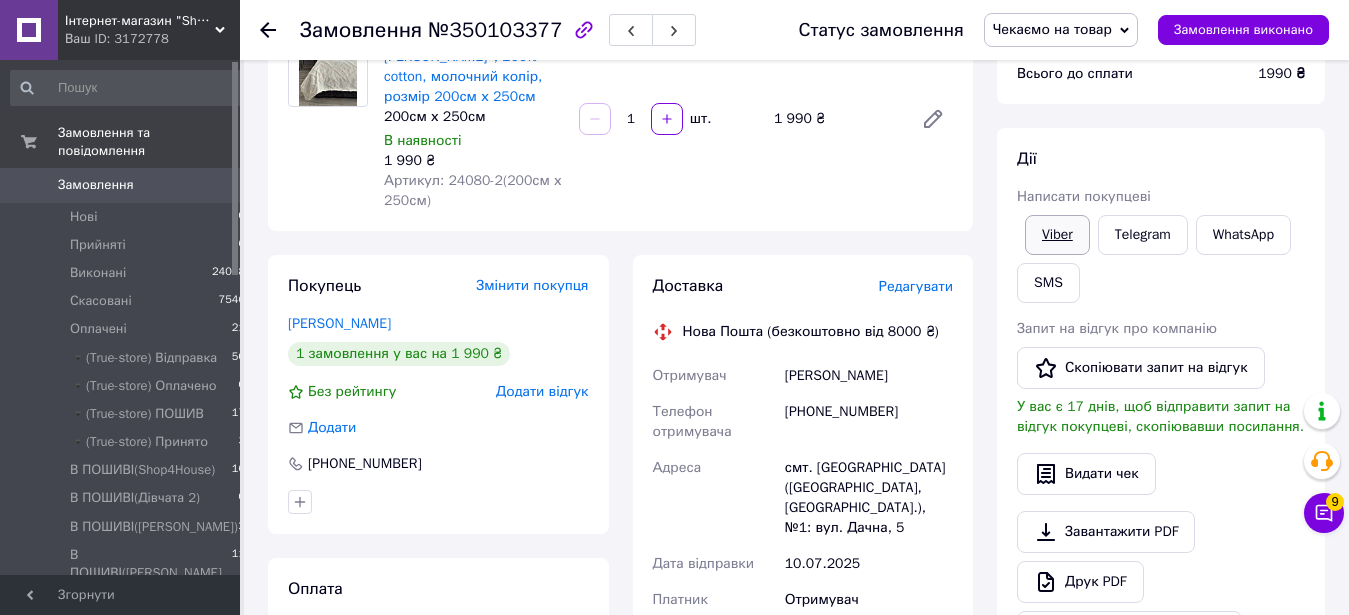 click on "Viber" at bounding box center (1057, 235) 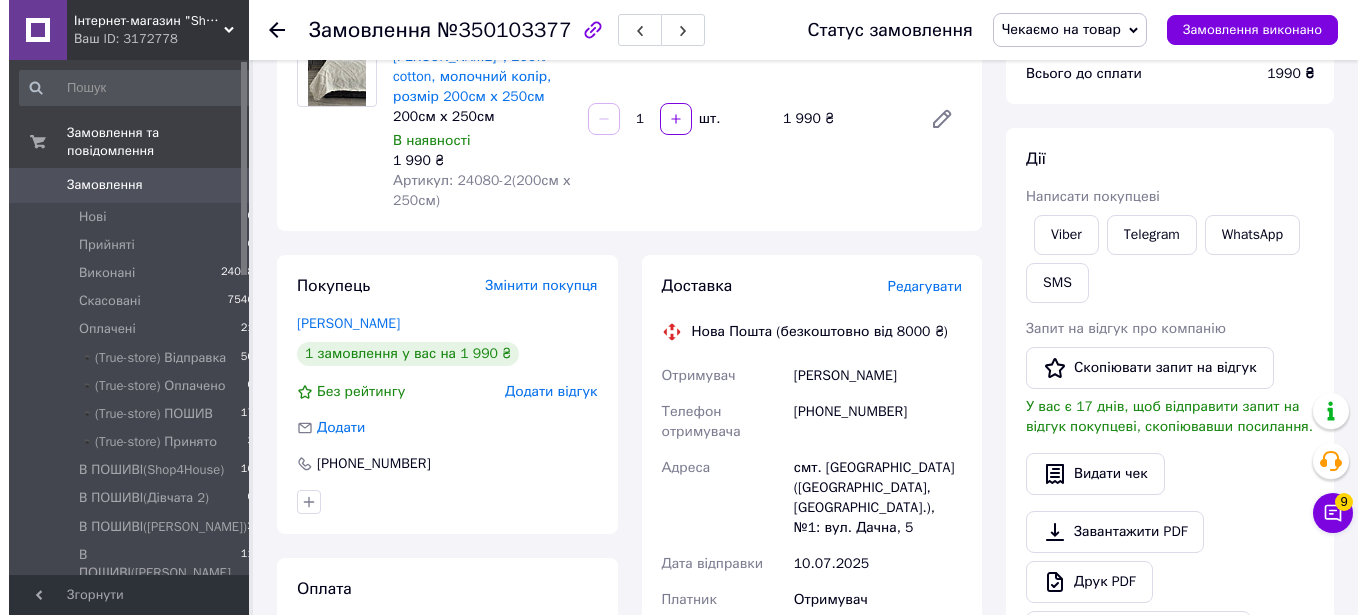 scroll, scrollTop: 0, scrollLeft: 0, axis: both 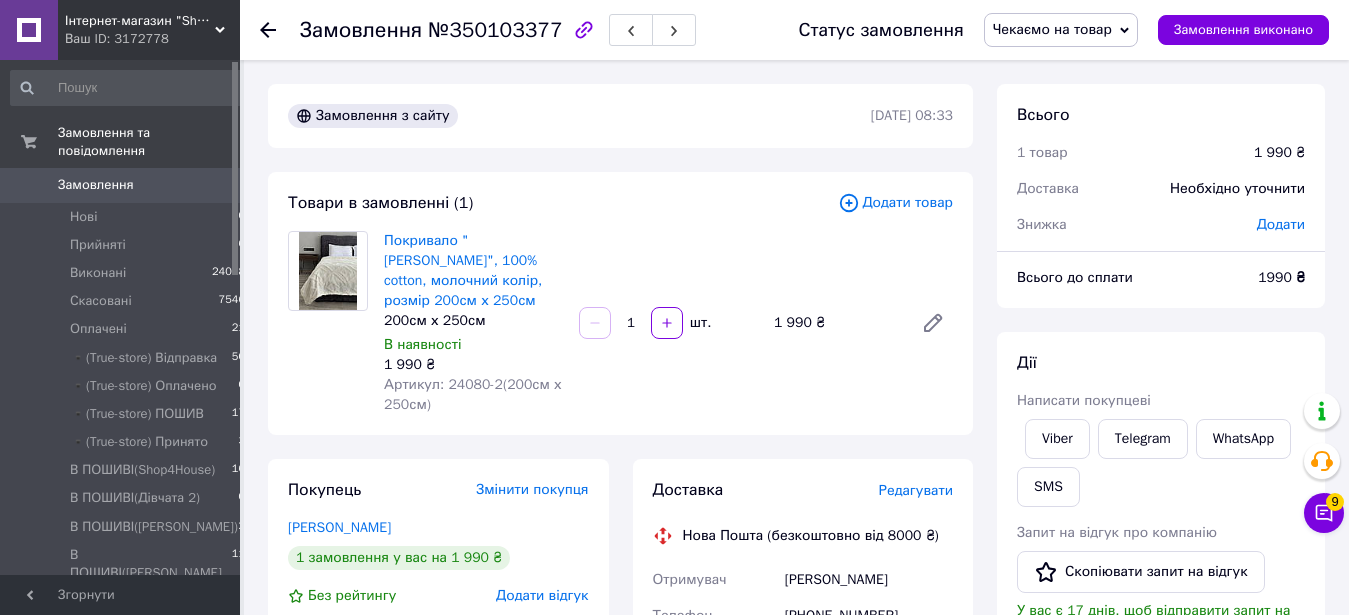 click on "Чекаємо на товар" at bounding box center [1061, 30] 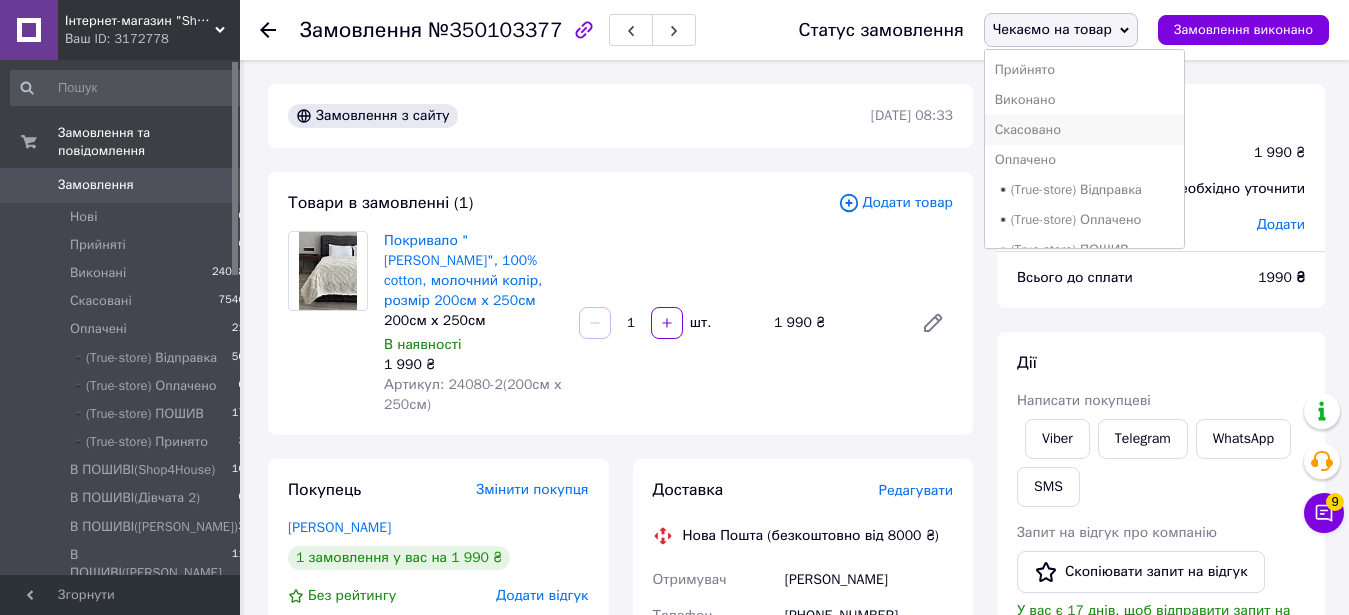 click on "Скасовано" at bounding box center [1085, 130] 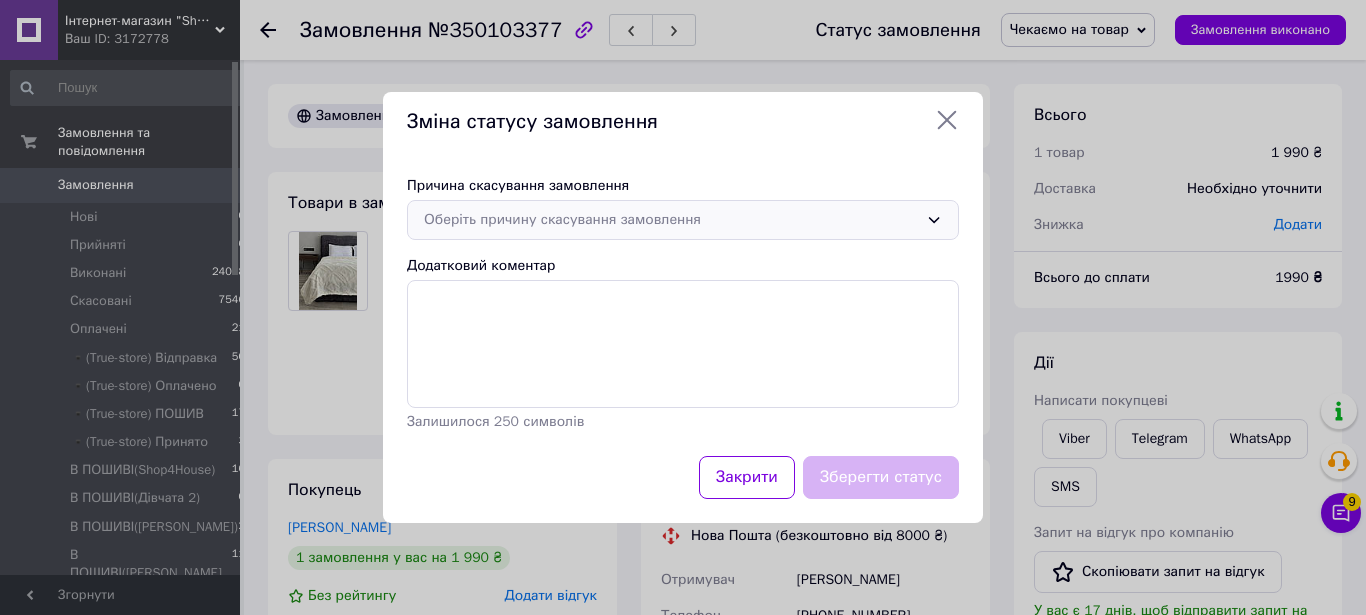 click on "Оберіть причину скасування замовлення" at bounding box center (671, 220) 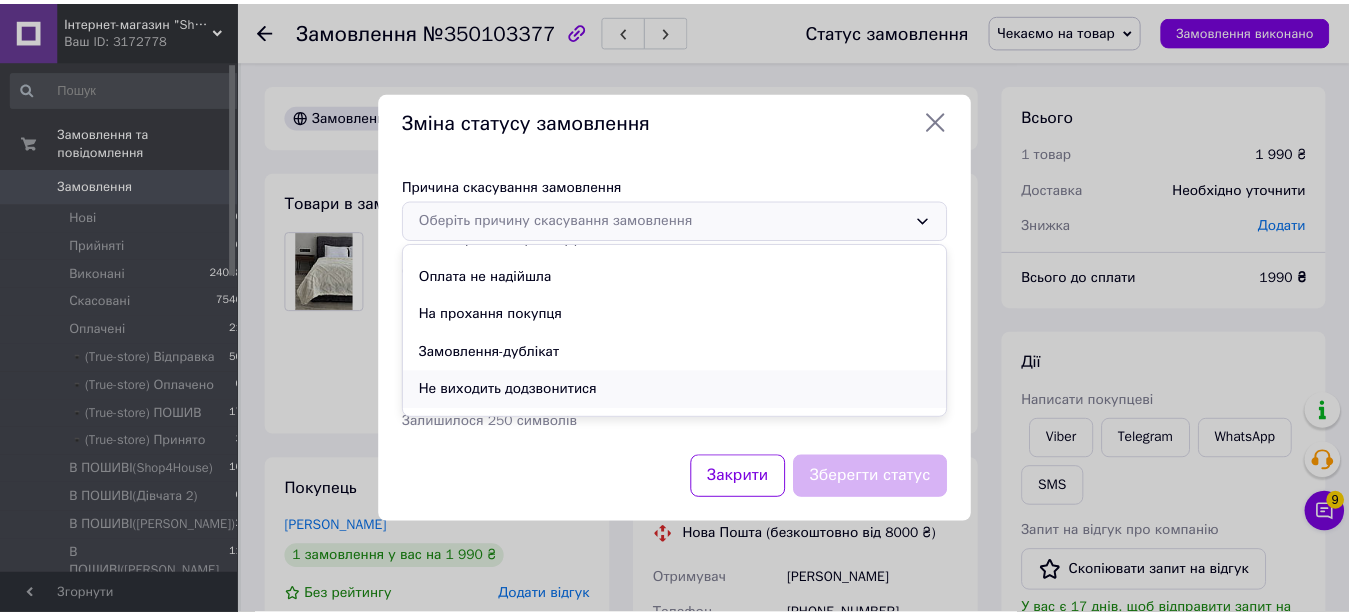 scroll, scrollTop: 93, scrollLeft: 0, axis: vertical 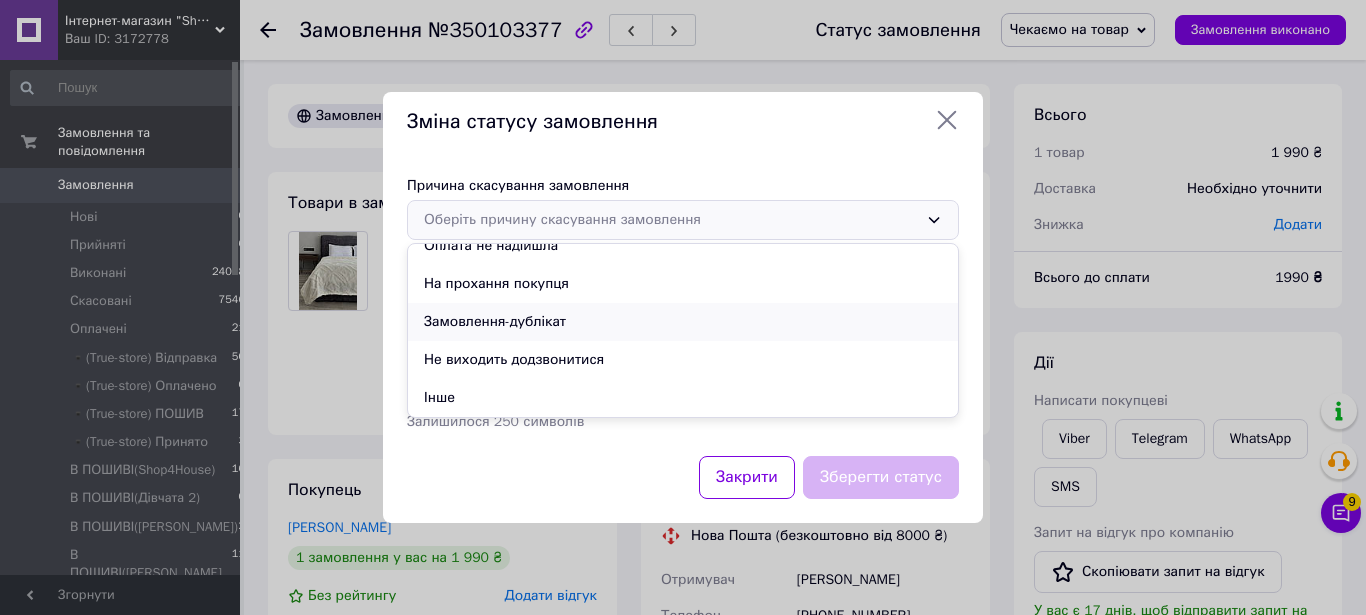 click on "Замовлення-дублікат" at bounding box center [683, 322] 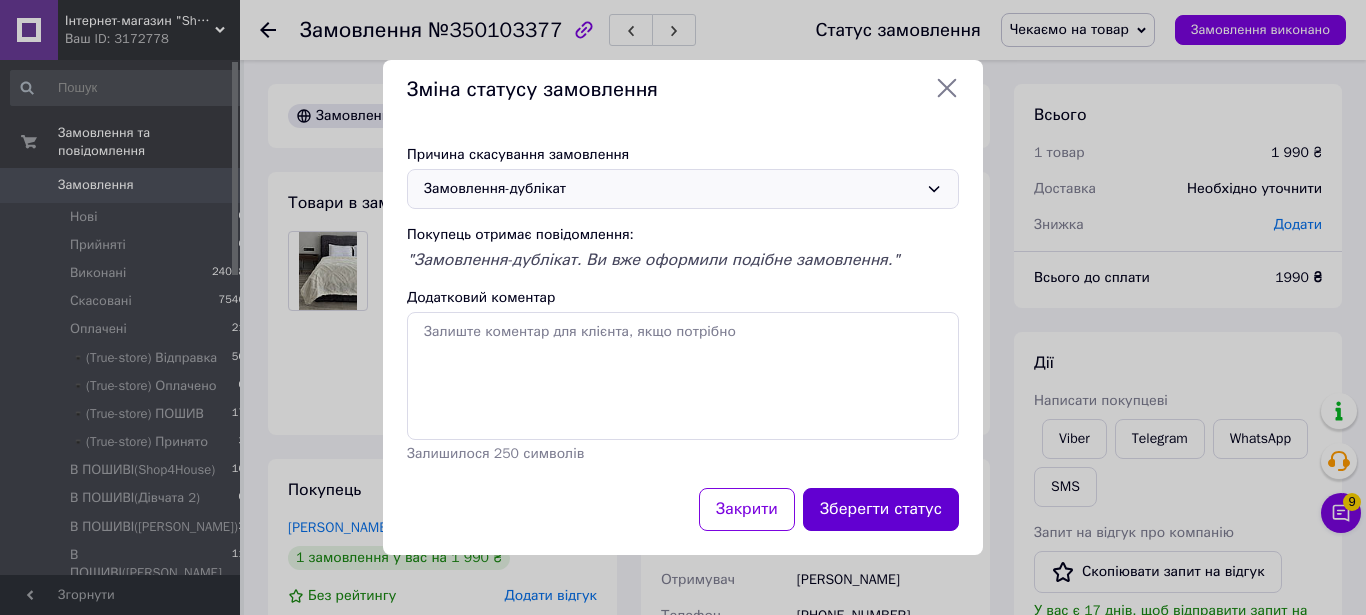 click on "Зберегти статус" at bounding box center [881, 509] 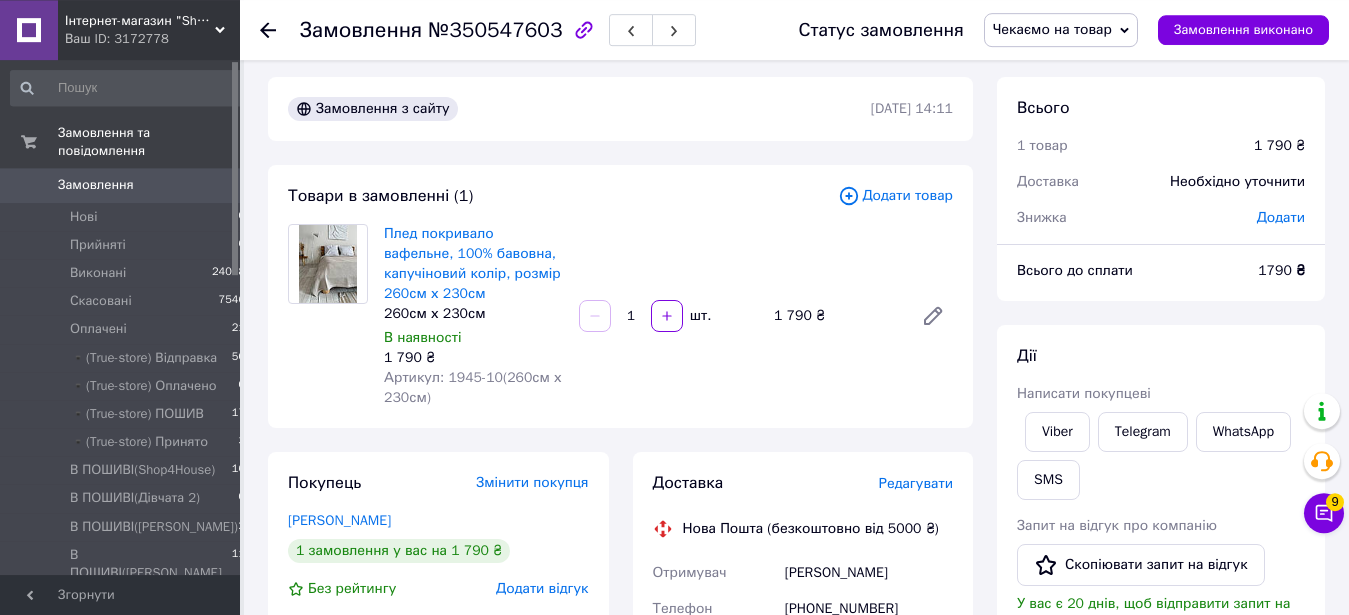 scroll, scrollTop: 0, scrollLeft: 0, axis: both 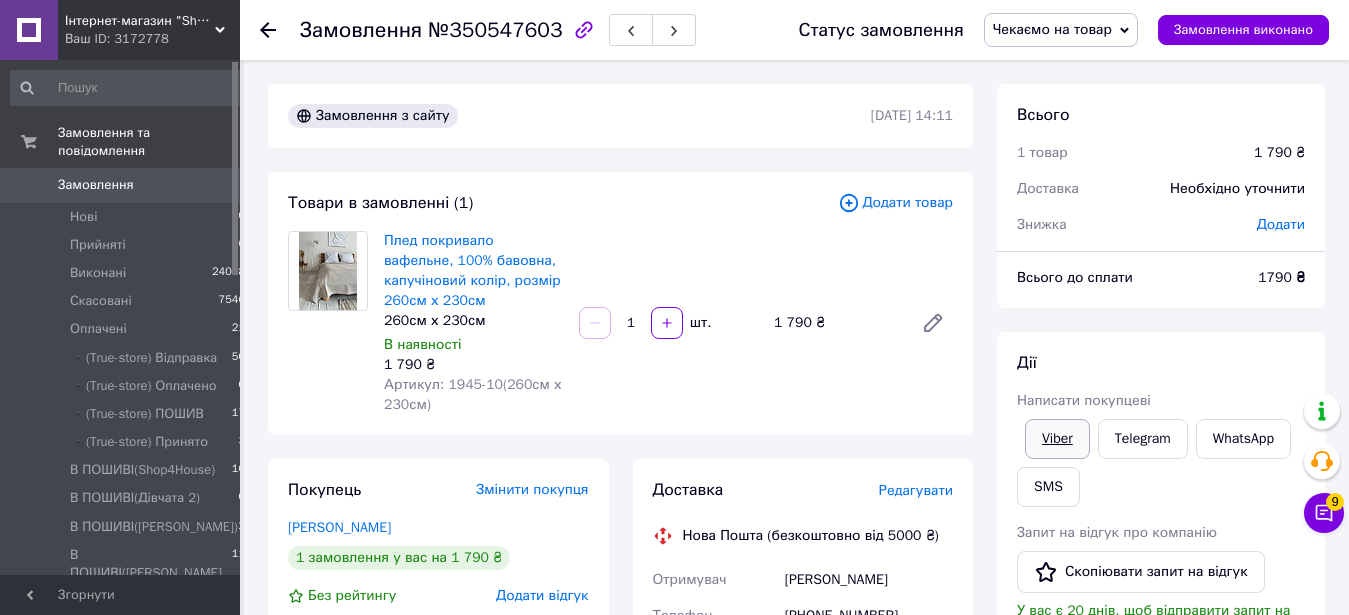 click on "Viber" at bounding box center (1057, 439) 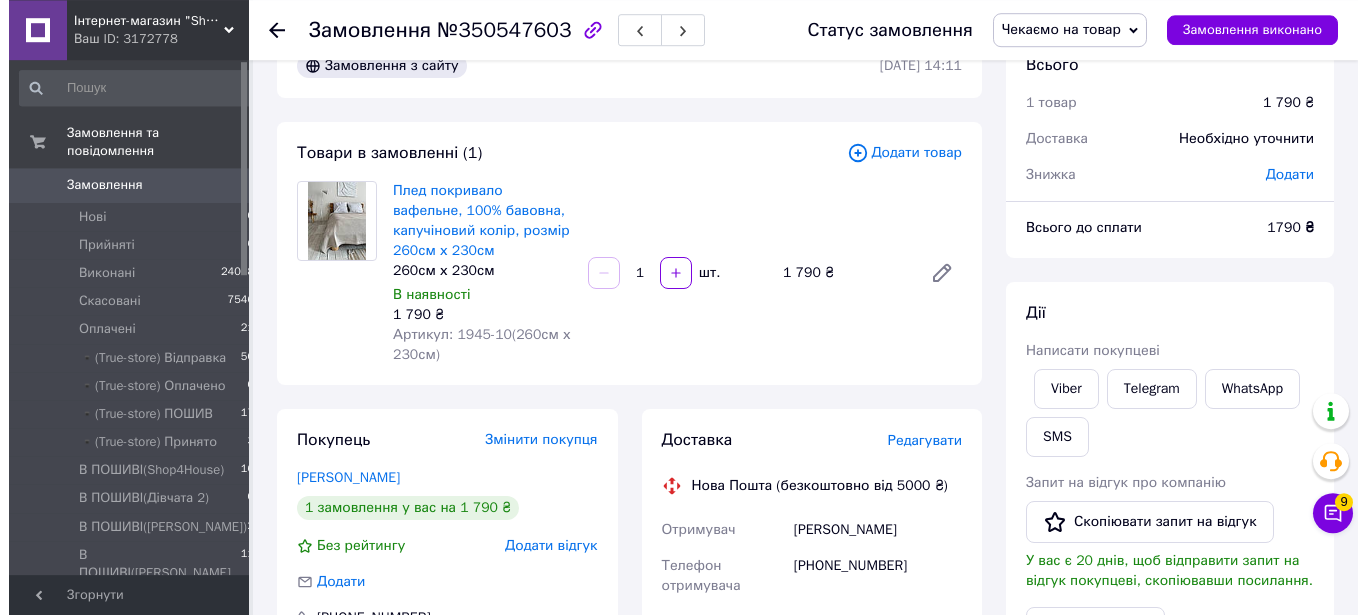 scroll, scrollTop: 0, scrollLeft: 0, axis: both 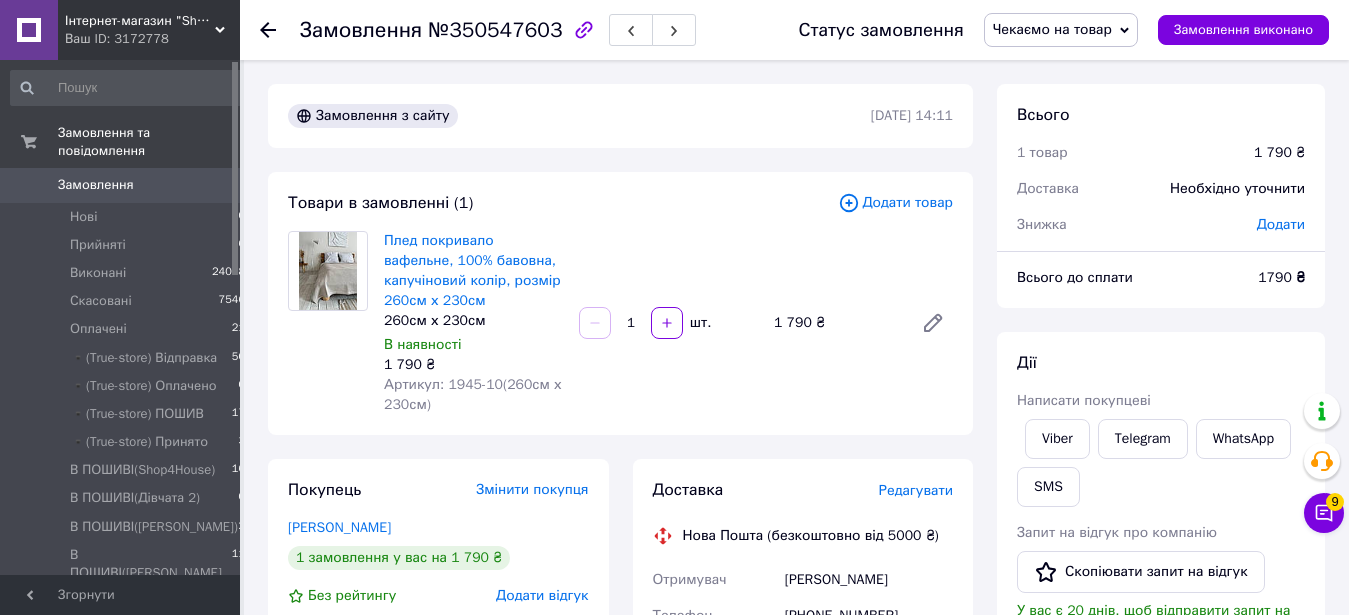 drag, startPoint x: 1081, startPoint y: 38, endPoint x: 1083, endPoint y: 25, distance: 13.152946 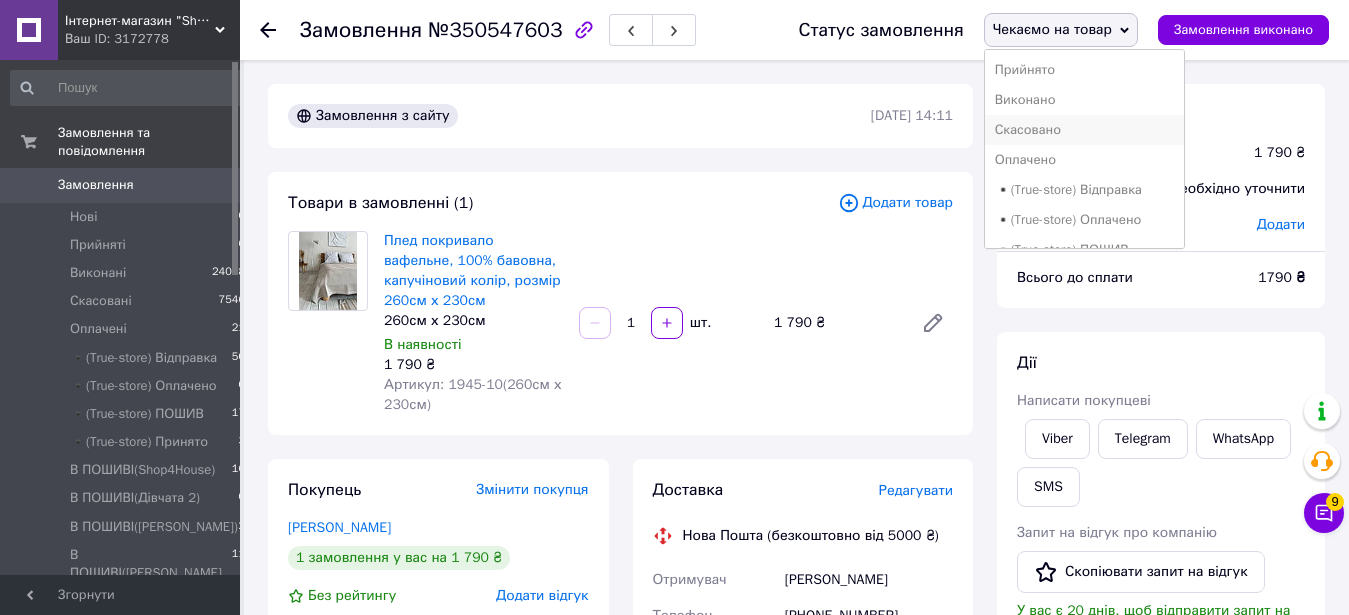 click on "Скасовано" at bounding box center [1085, 130] 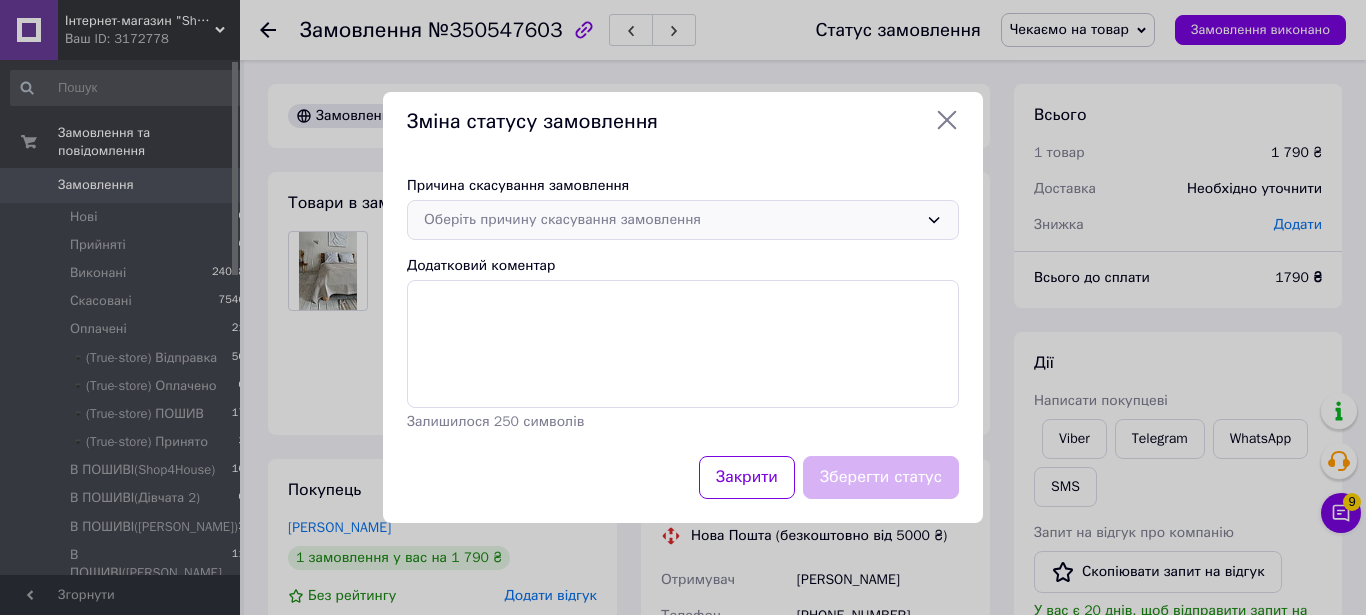 click on "Оберіть причину скасування замовлення" at bounding box center (683, 220) 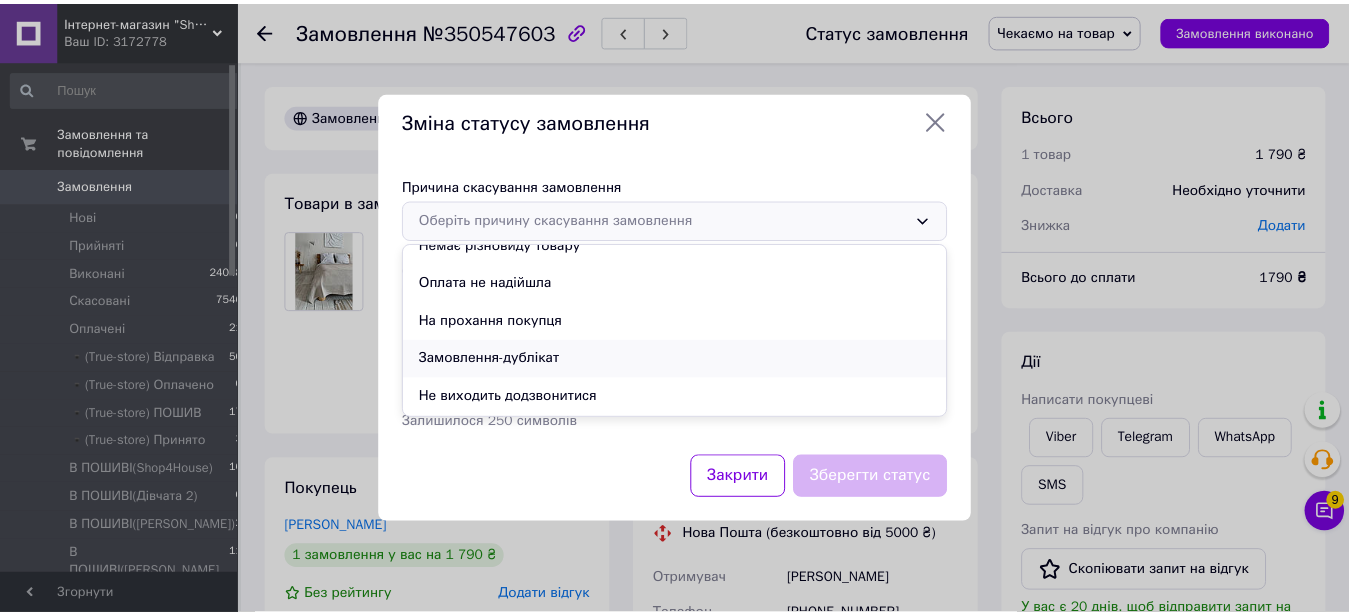 scroll, scrollTop: 93, scrollLeft: 0, axis: vertical 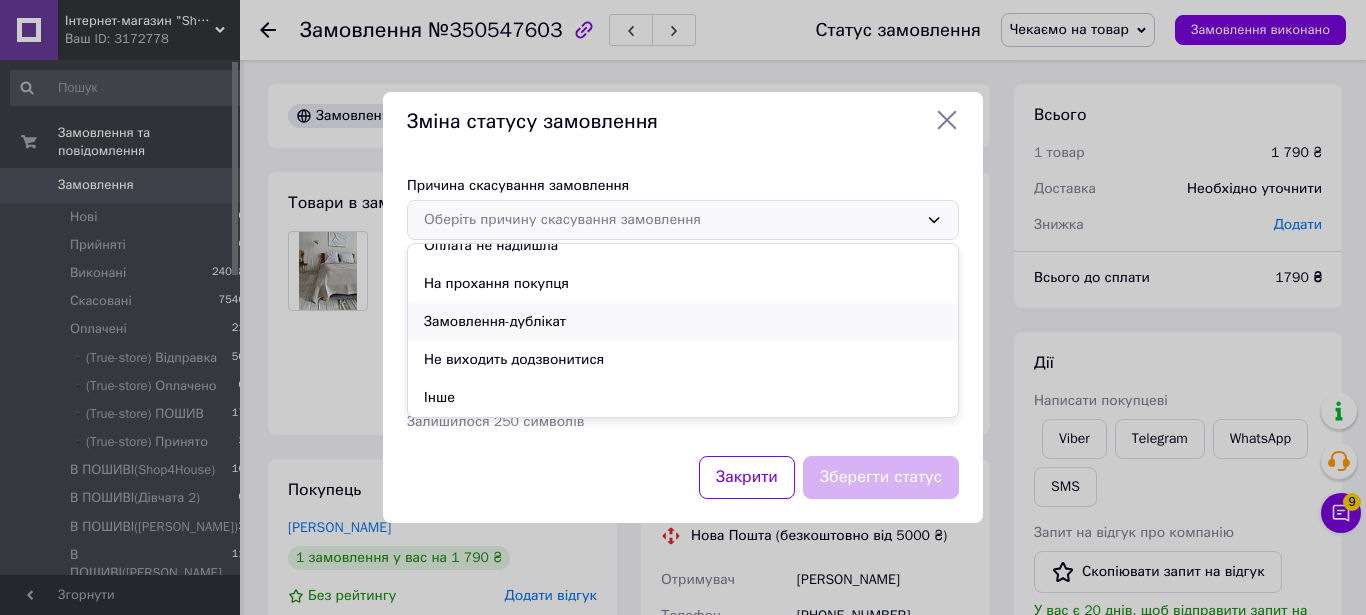 click on "Замовлення-дублікат" at bounding box center [683, 322] 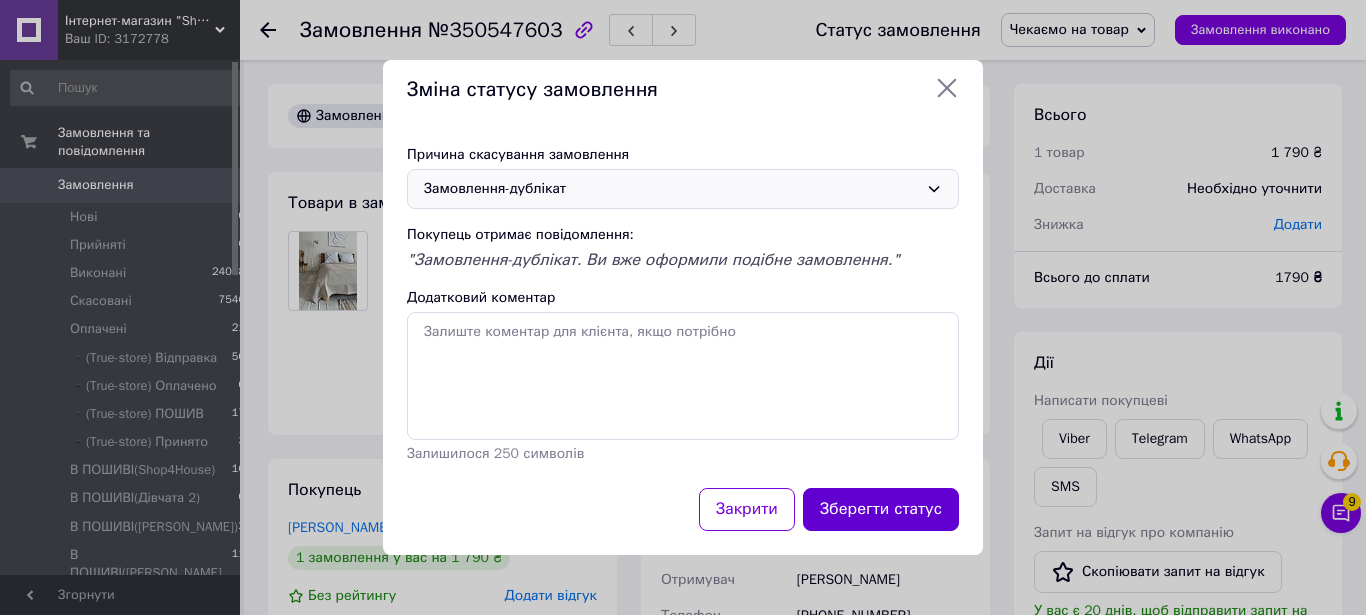 click on "Зберегти статус" at bounding box center [881, 509] 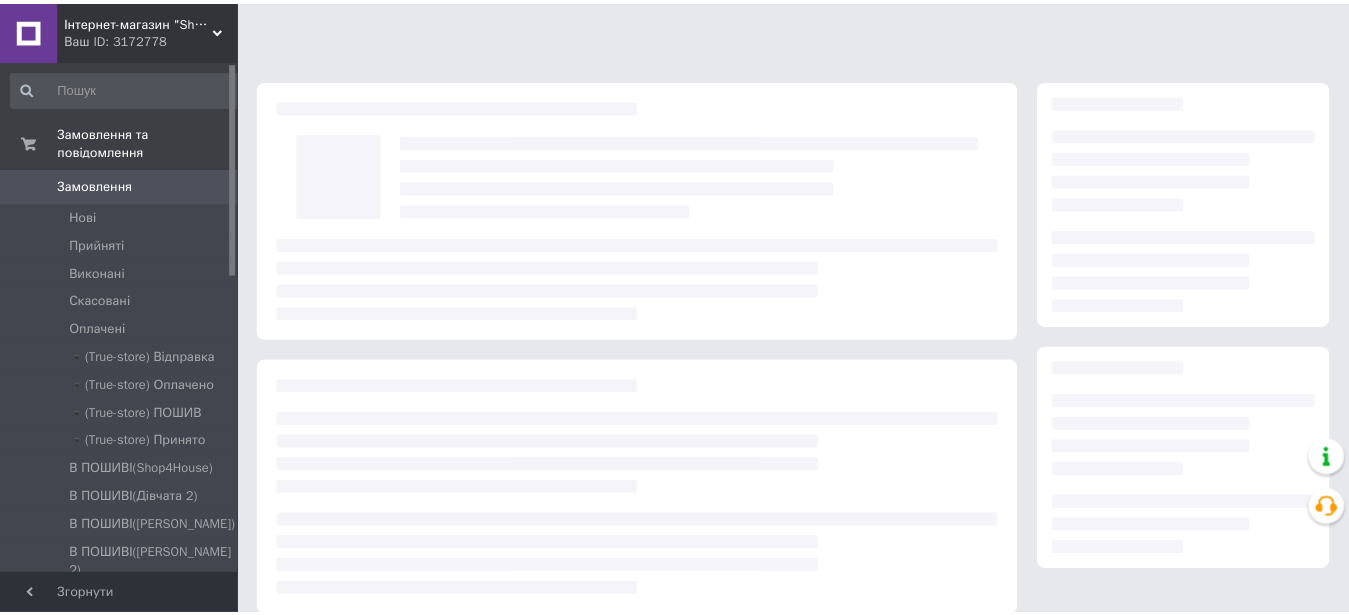 scroll, scrollTop: 0, scrollLeft: 0, axis: both 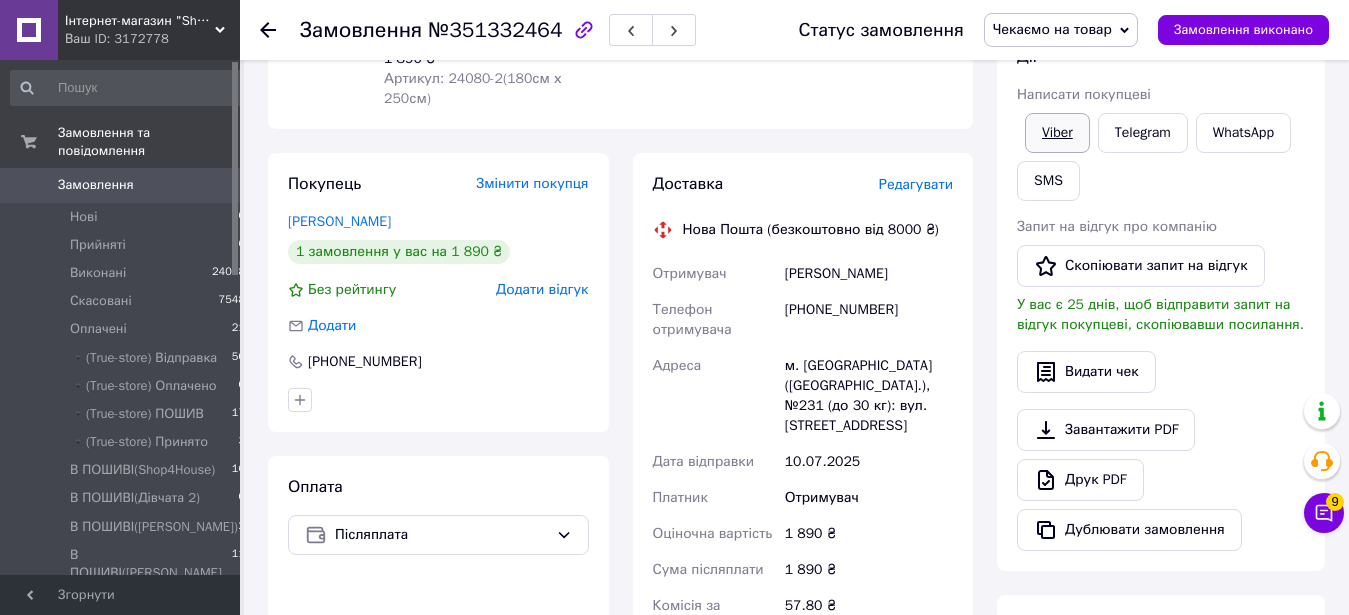 click on "Viber" at bounding box center [1057, 133] 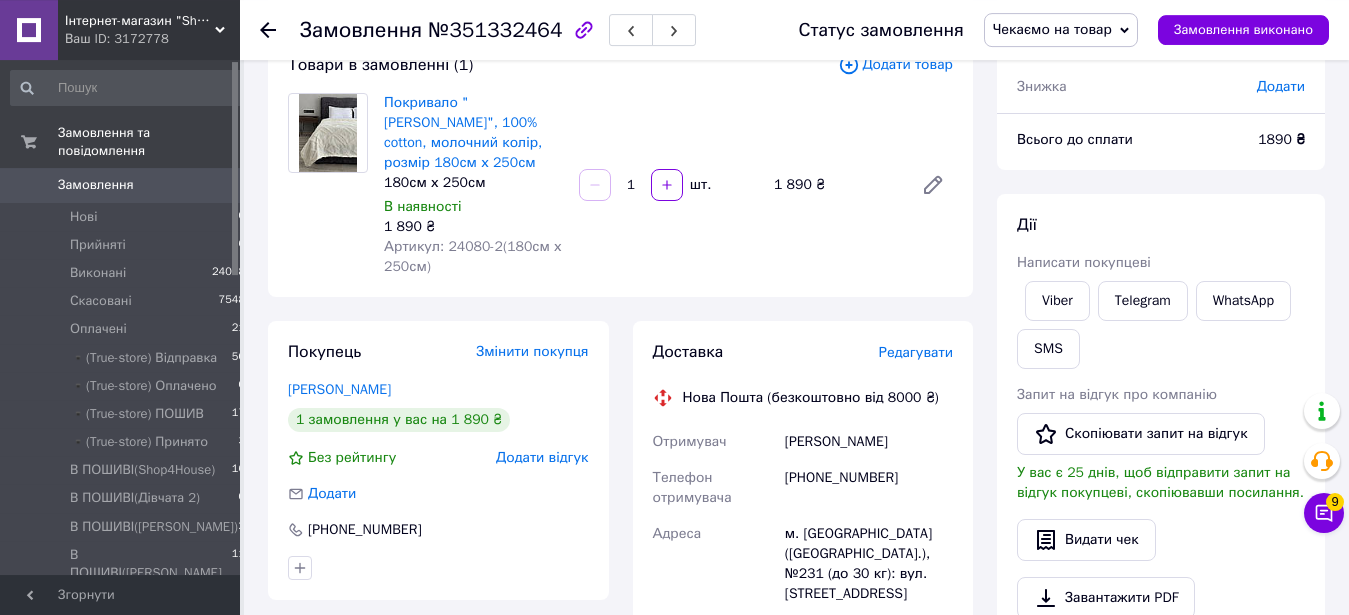 scroll, scrollTop: 59, scrollLeft: 0, axis: vertical 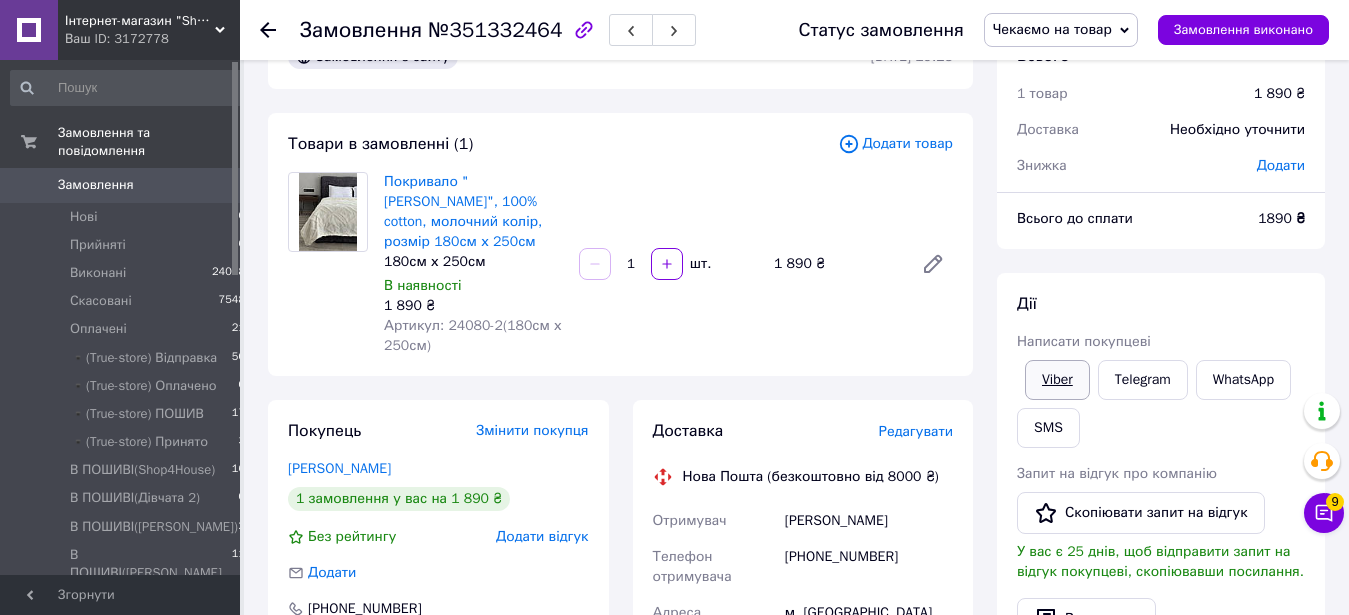 click on "Viber" at bounding box center [1057, 380] 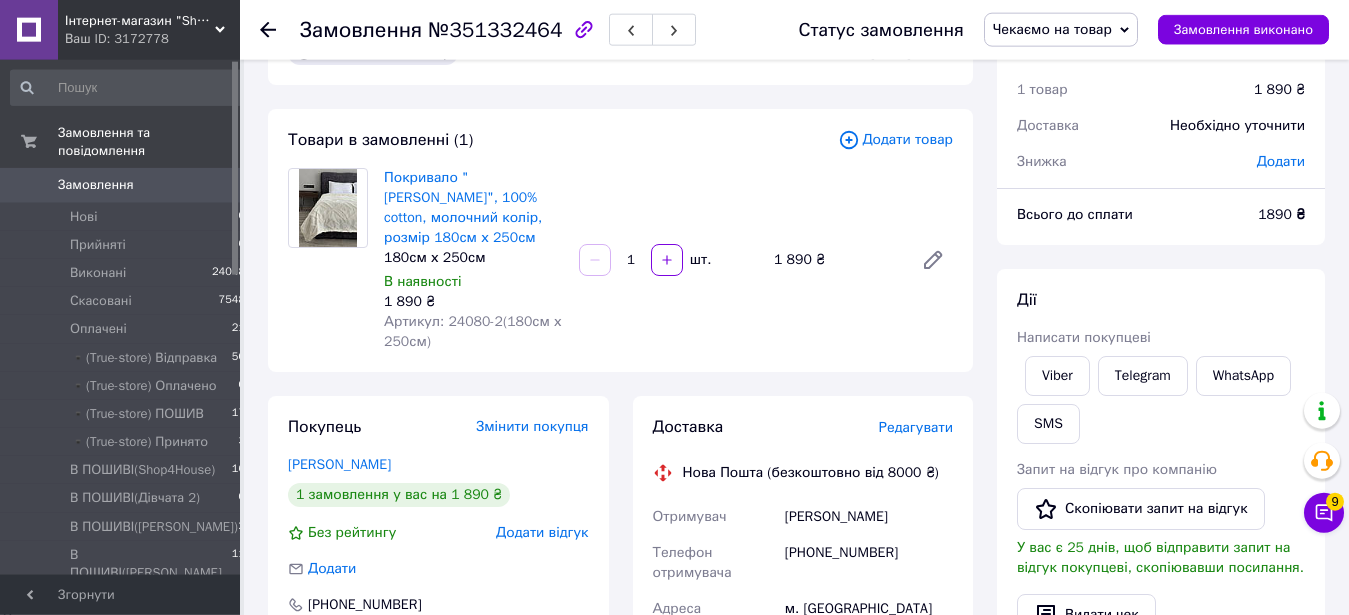 scroll, scrollTop: 0, scrollLeft: 0, axis: both 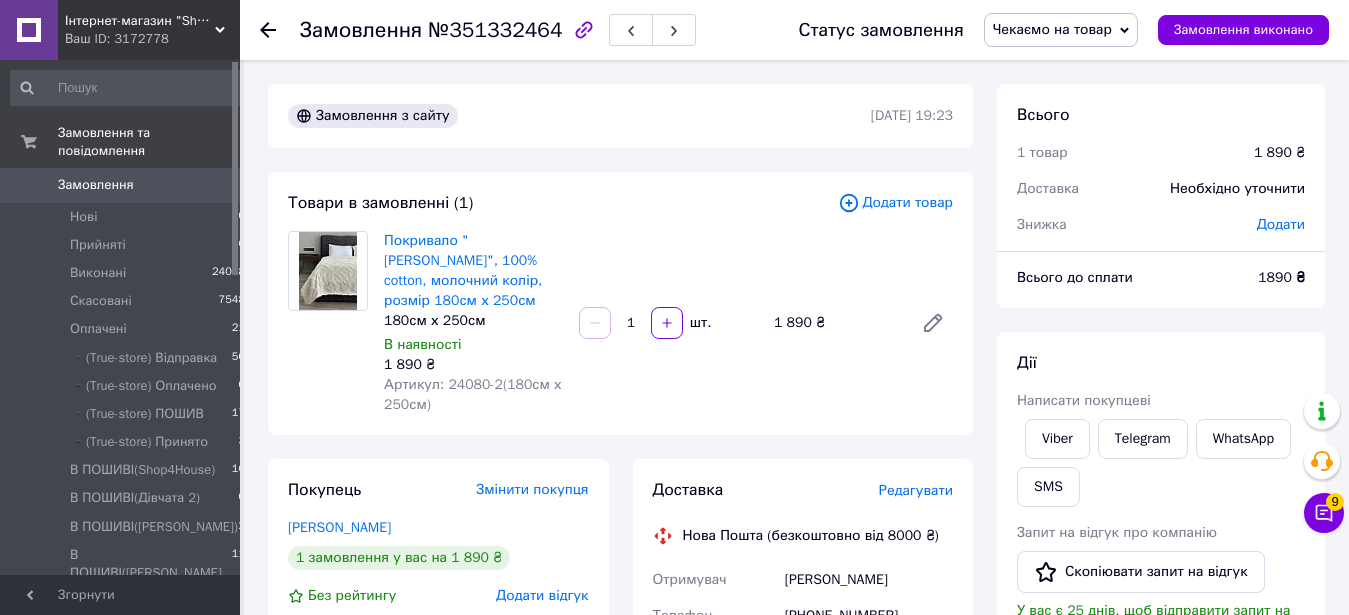 click on "Покривало "Олаф", 100% cotton, молочний колір, розмір 180см х 250см 180см х 250см В наявності 1 890 ₴ Артикул: 24080-2(180см х 250см) 1   шт. 1 890 ₴" at bounding box center (668, 323) 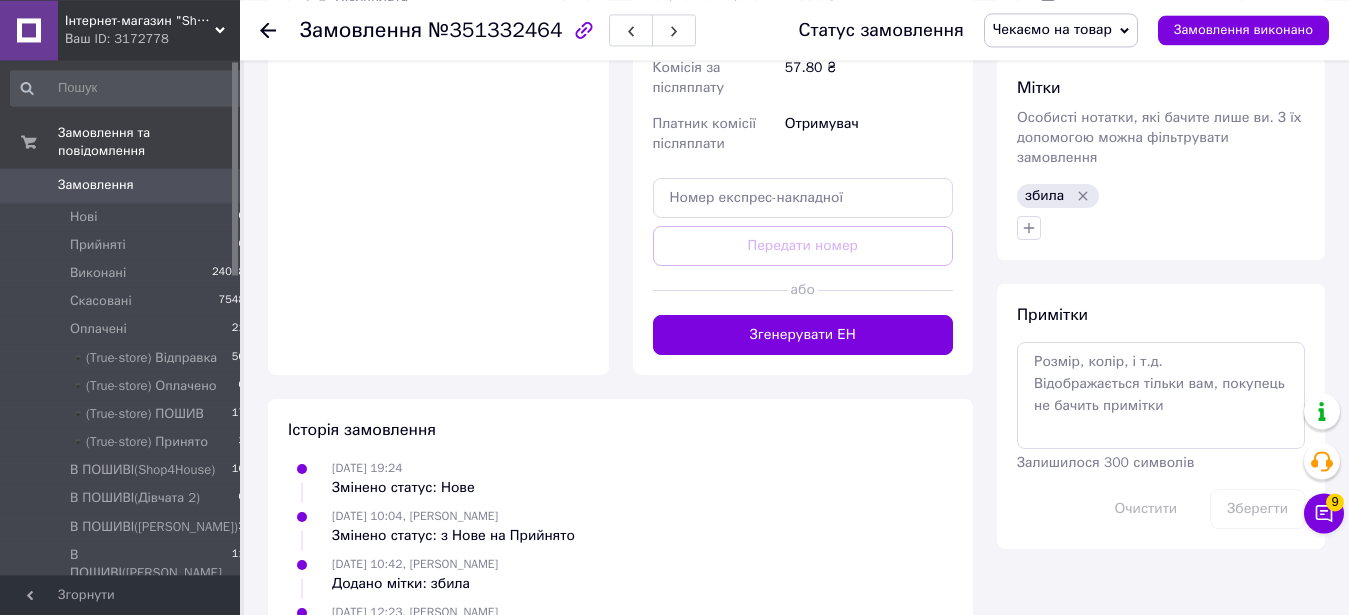 scroll, scrollTop: 875, scrollLeft: 0, axis: vertical 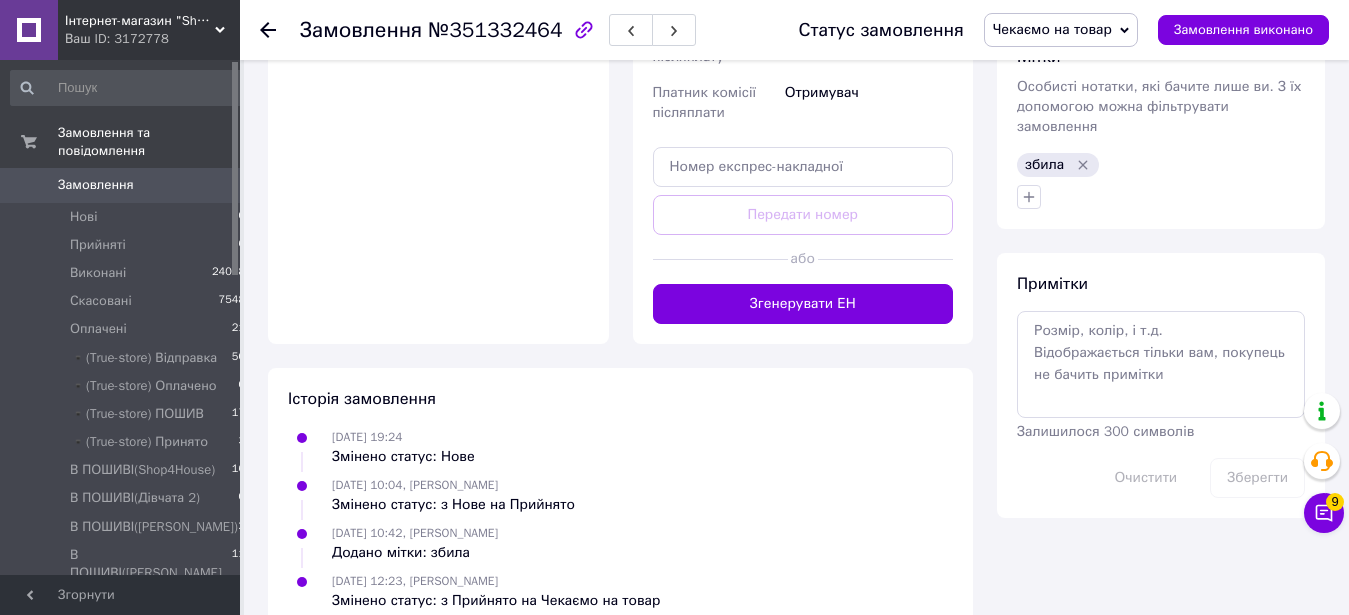 click on "збила" at bounding box center (1058, 165) 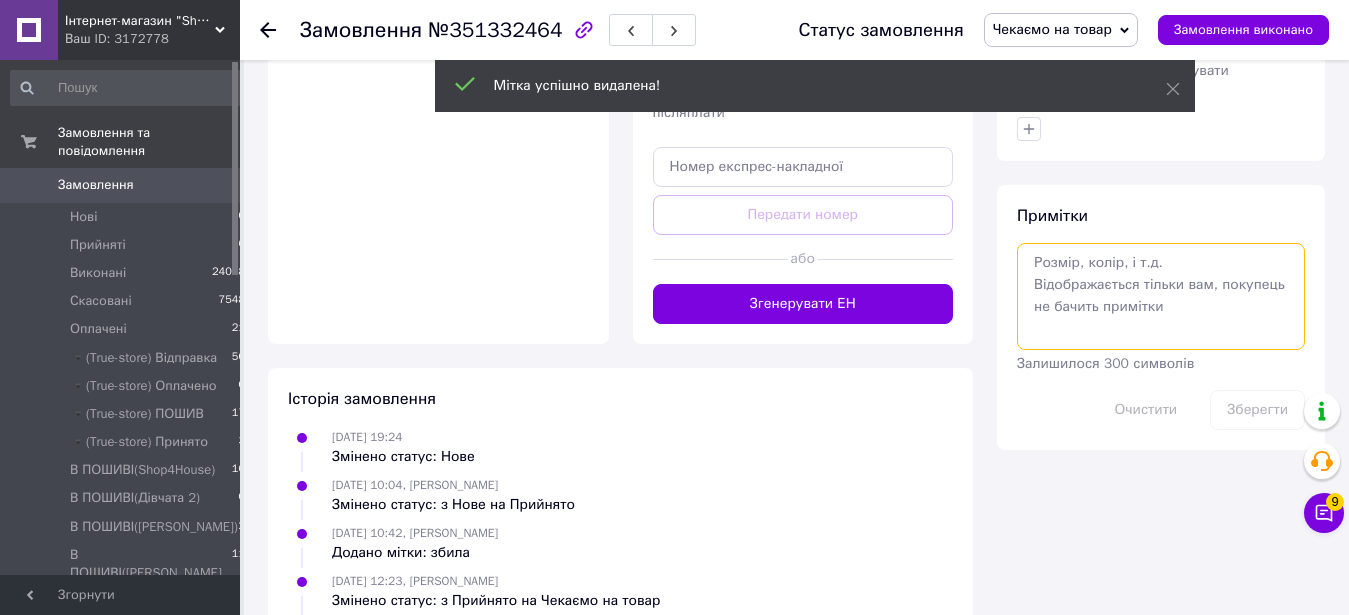 click at bounding box center (1161, 296) 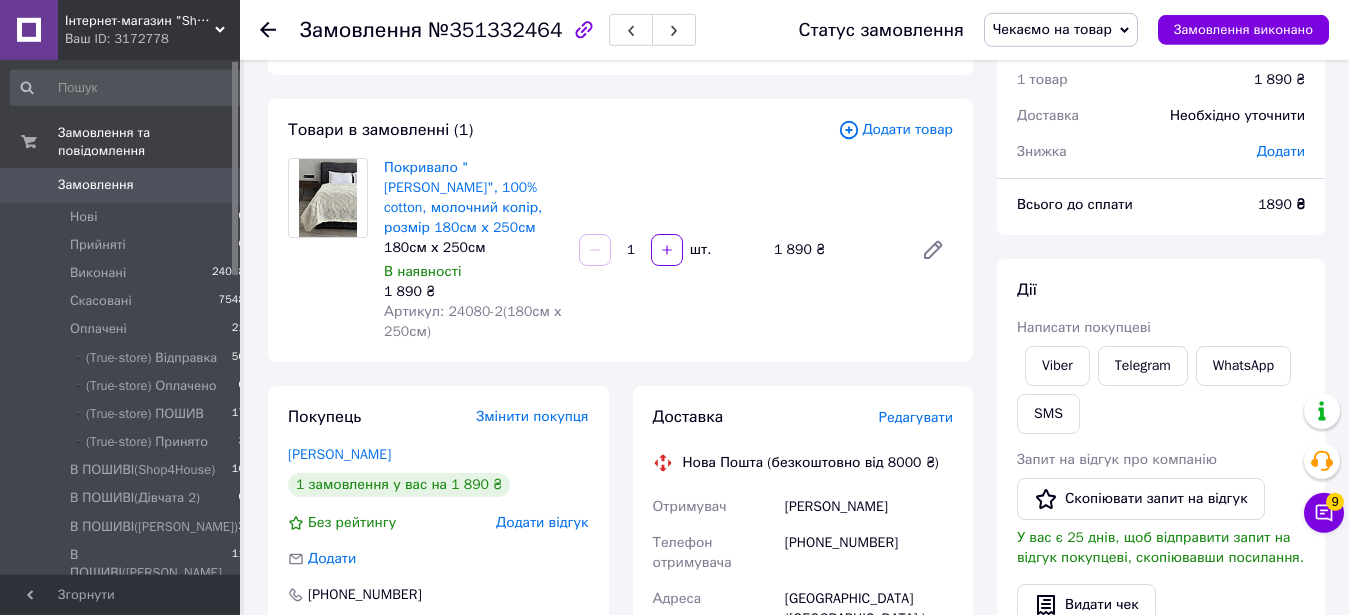 scroll, scrollTop: 59, scrollLeft: 0, axis: vertical 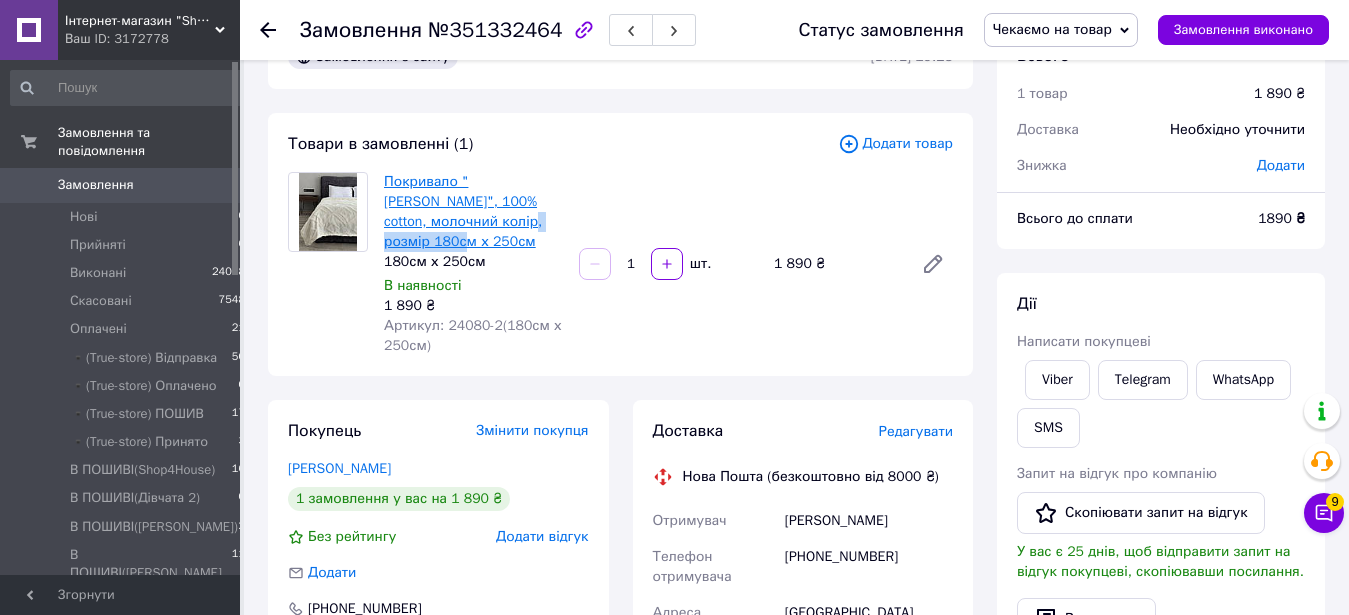 drag, startPoint x: 542, startPoint y: 223, endPoint x: 435, endPoint y: 227, distance: 107.07474 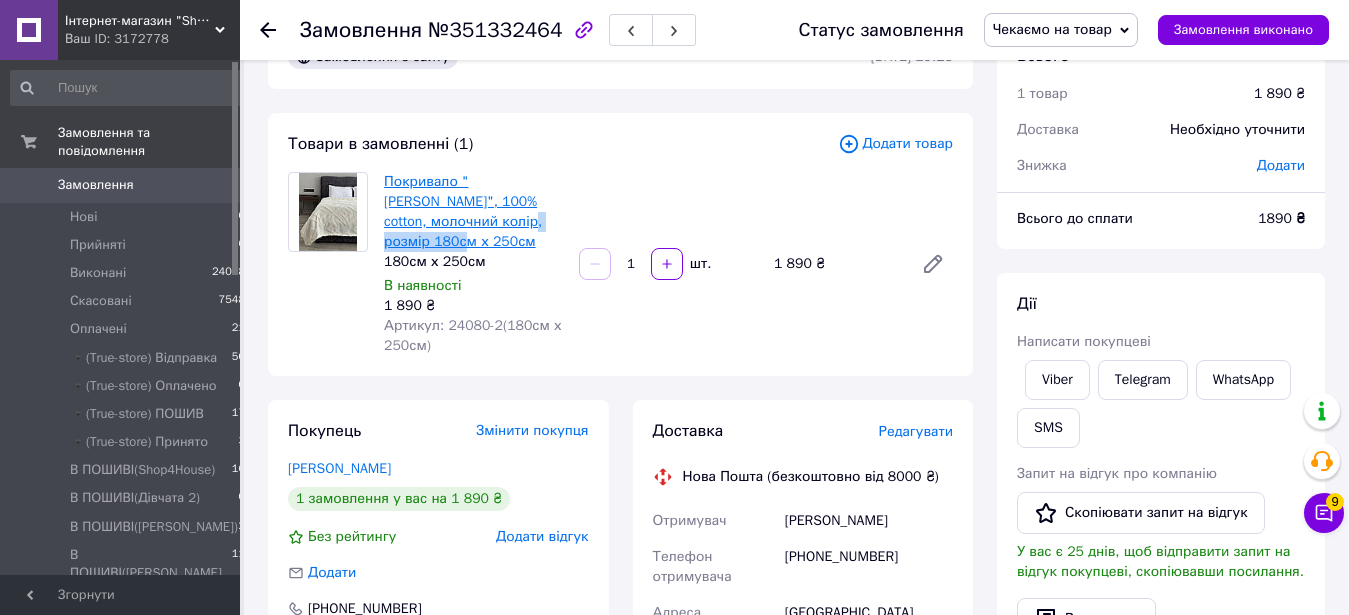 click on "Покривало "Олаф", 100% cotton, молочний колір, розмір 180см х 250см" at bounding box center (473, 212) 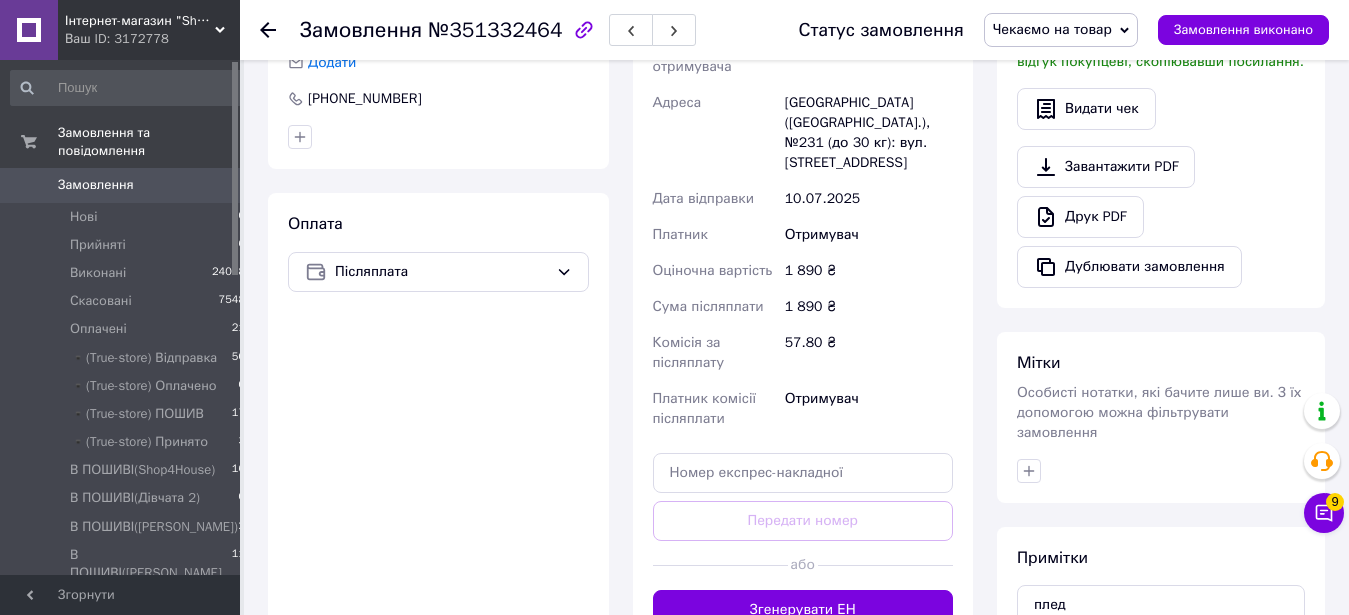 scroll, scrollTop: 773, scrollLeft: 0, axis: vertical 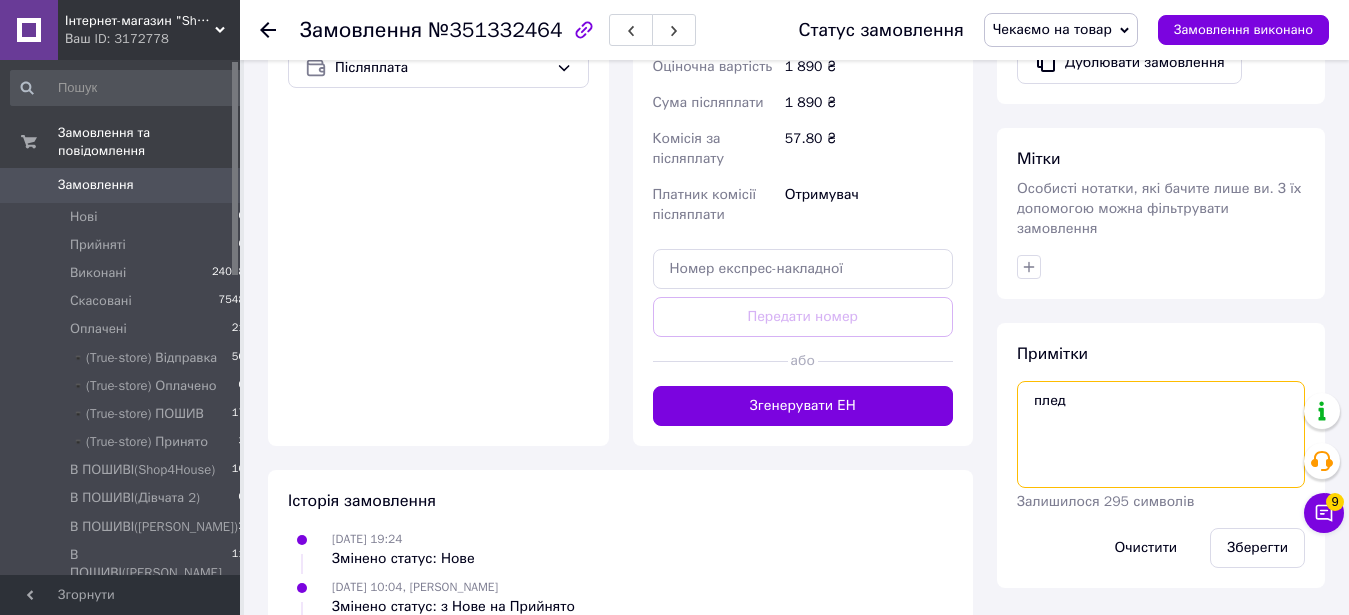 click on "плед" at bounding box center [1161, 434] 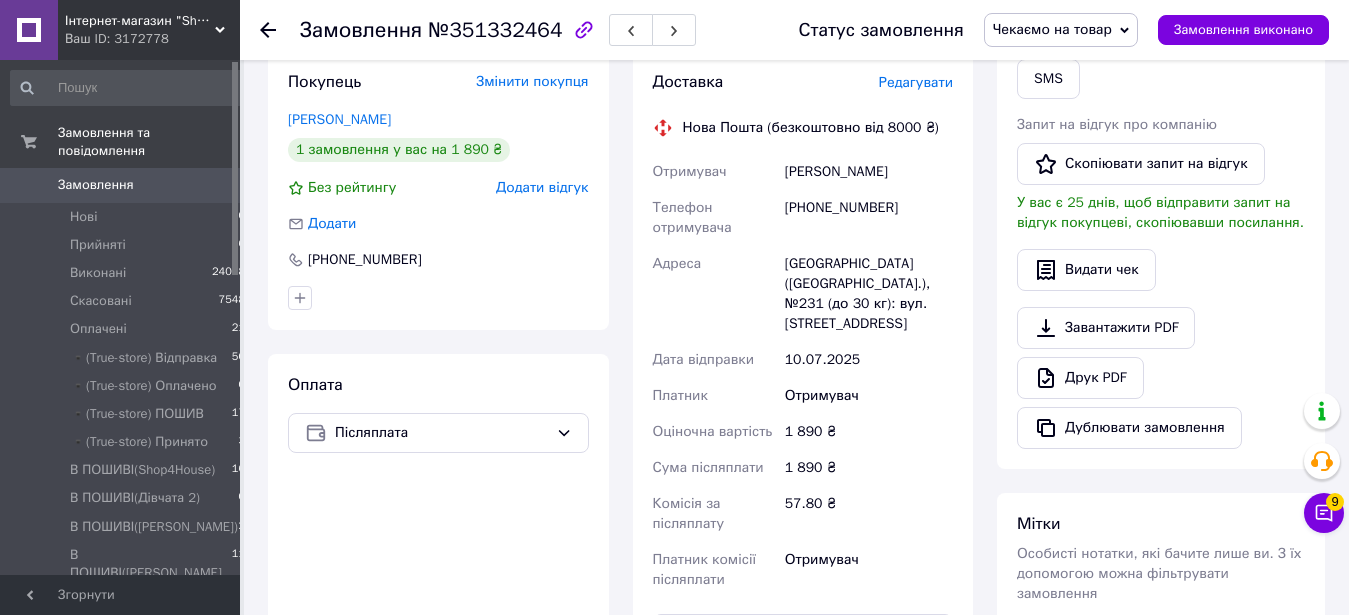 scroll, scrollTop: 816, scrollLeft: 0, axis: vertical 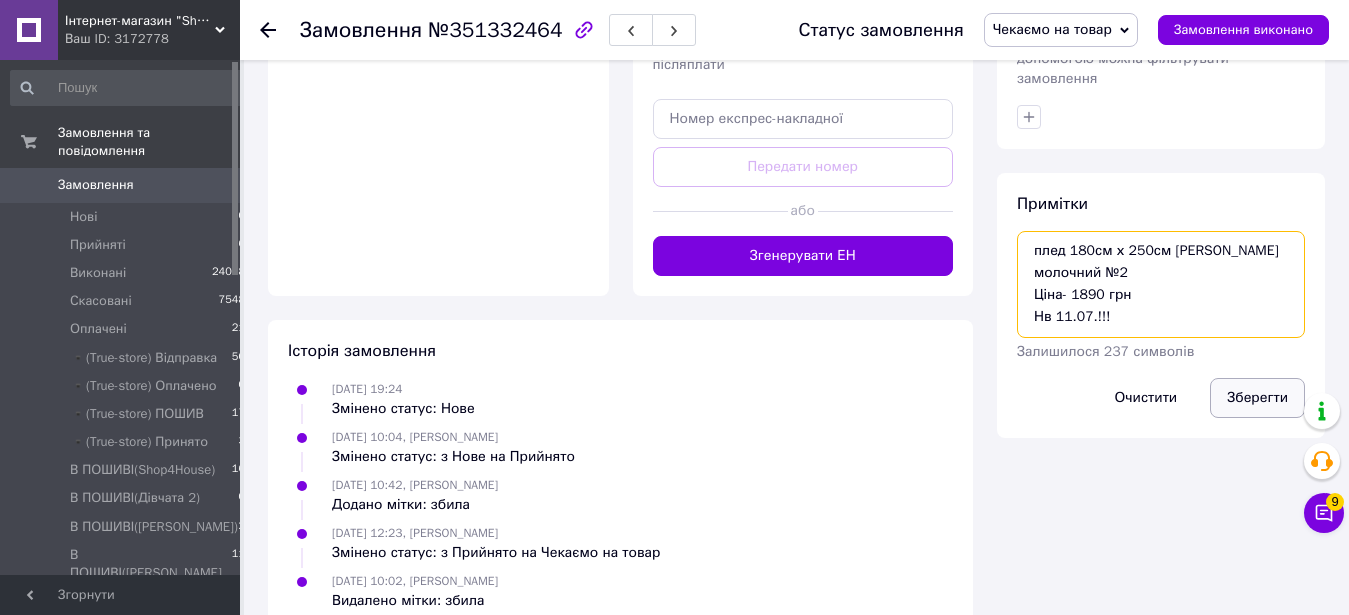 type on "плед 180см х 250см Олаф молочний №2
Ціна- 1890 грн
Нв 11.07.!!!" 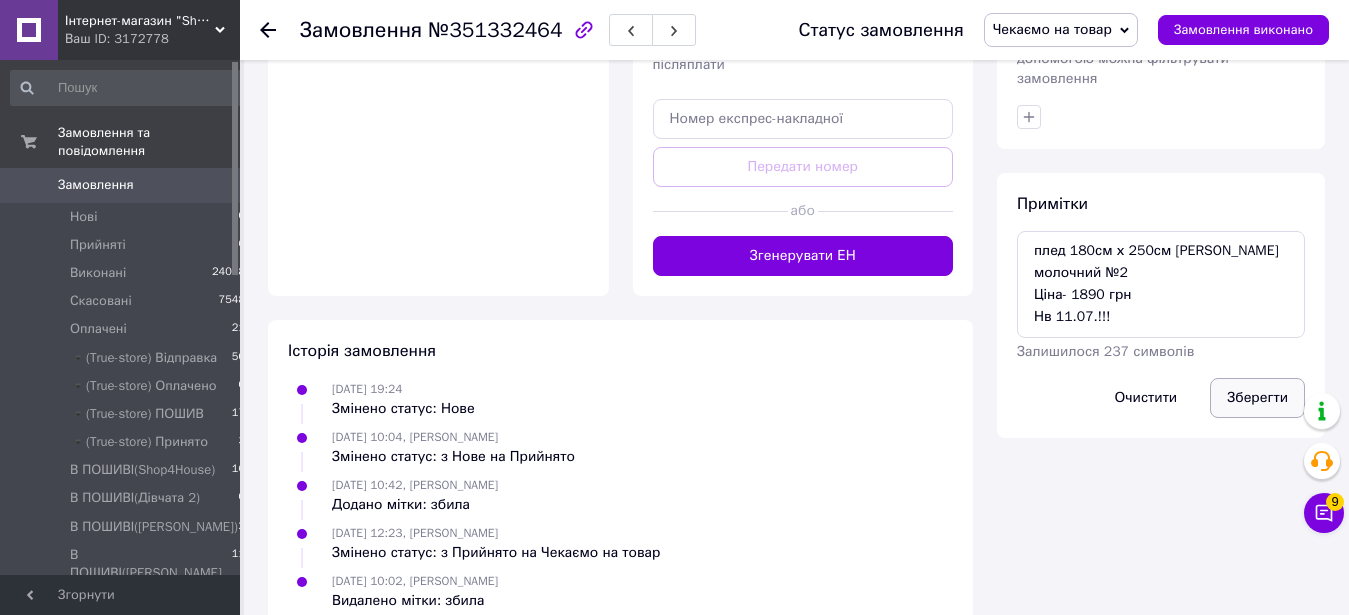 click on "Зберегти" at bounding box center [1257, 398] 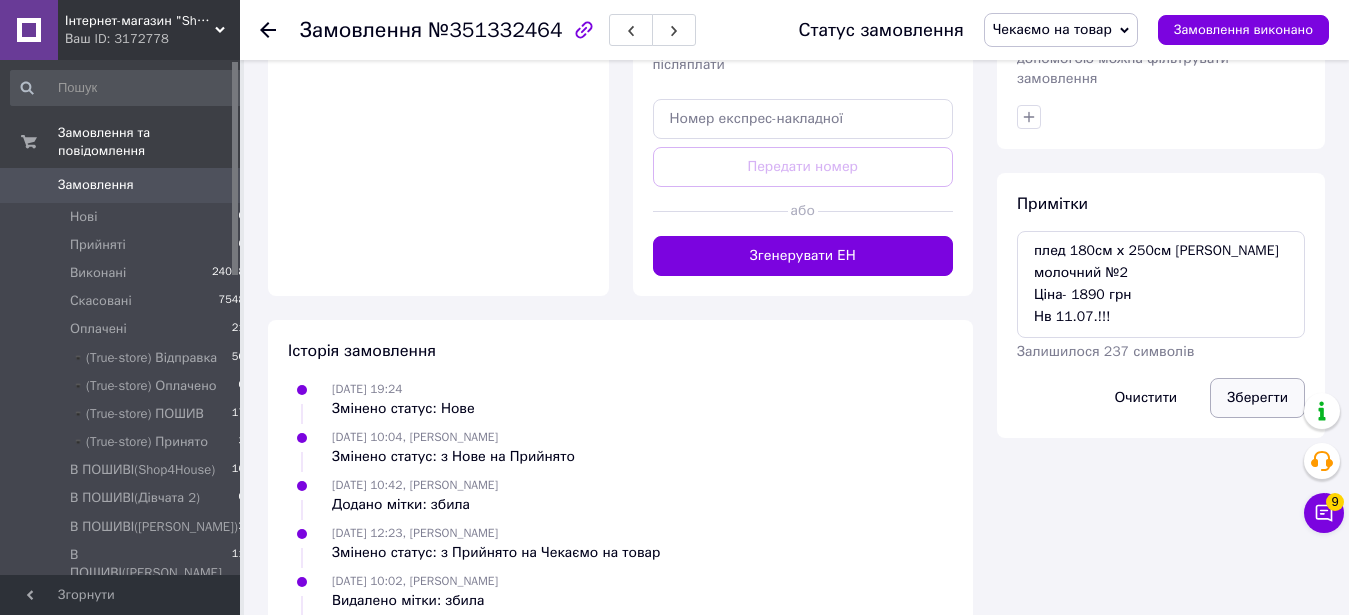 click on "Зберегти" at bounding box center [1257, 398] 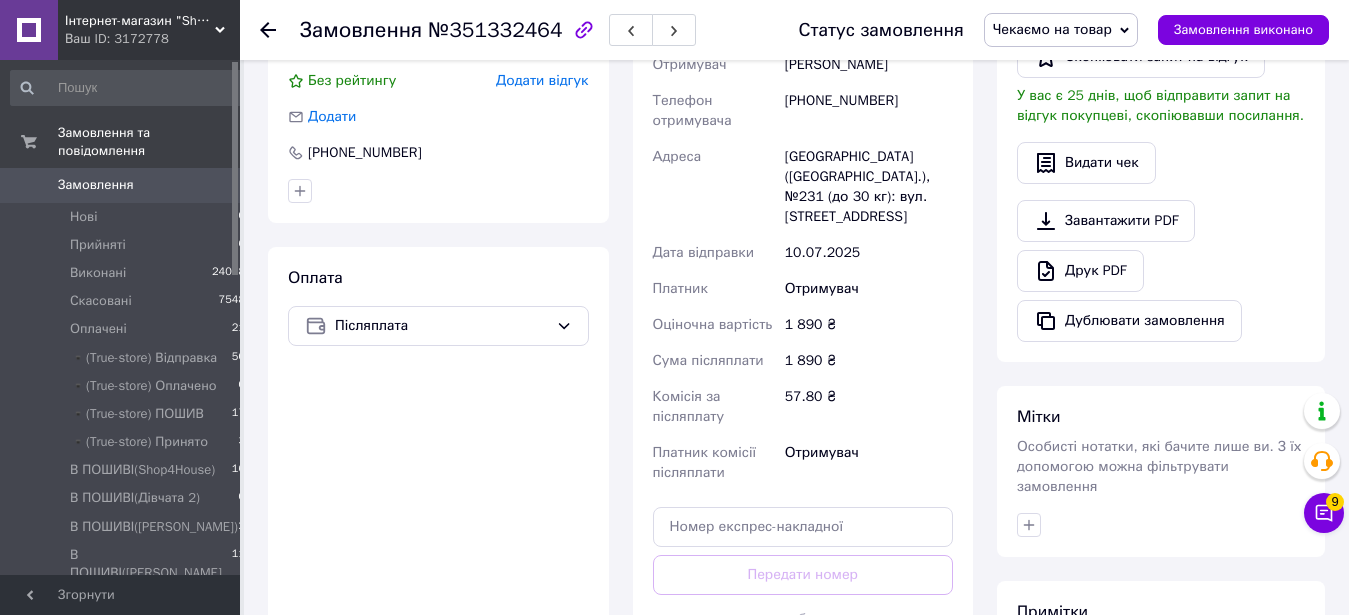 scroll, scrollTop: 971, scrollLeft: 0, axis: vertical 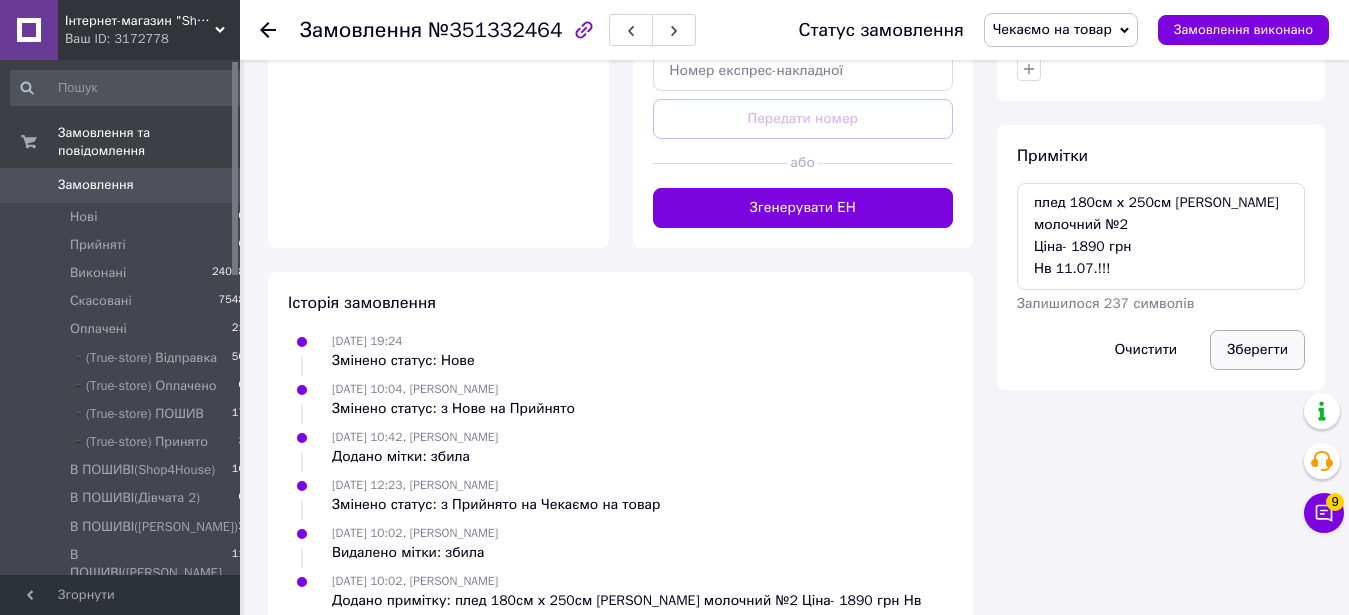 click on "Зберегти" at bounding box center [1257, 350] 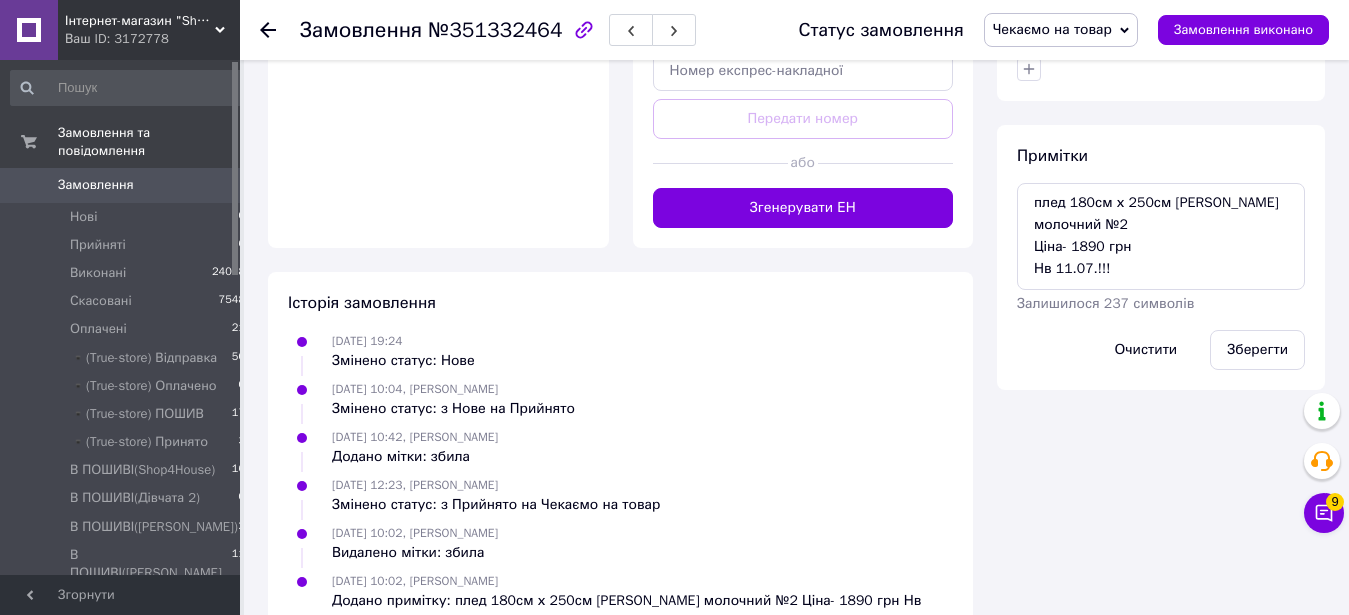 click on "Чекаємо на товар" at bounding box center (1052, 29) 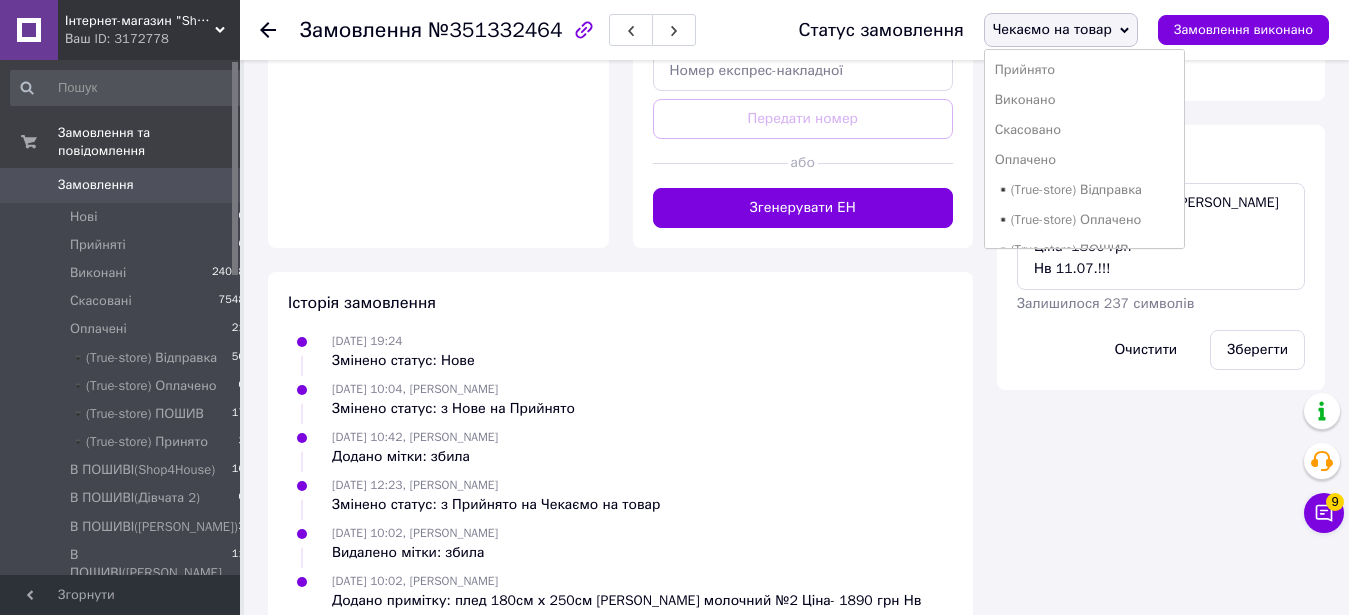scroll, scrollTop: 102, scrollLeft: 0, axis: vertical 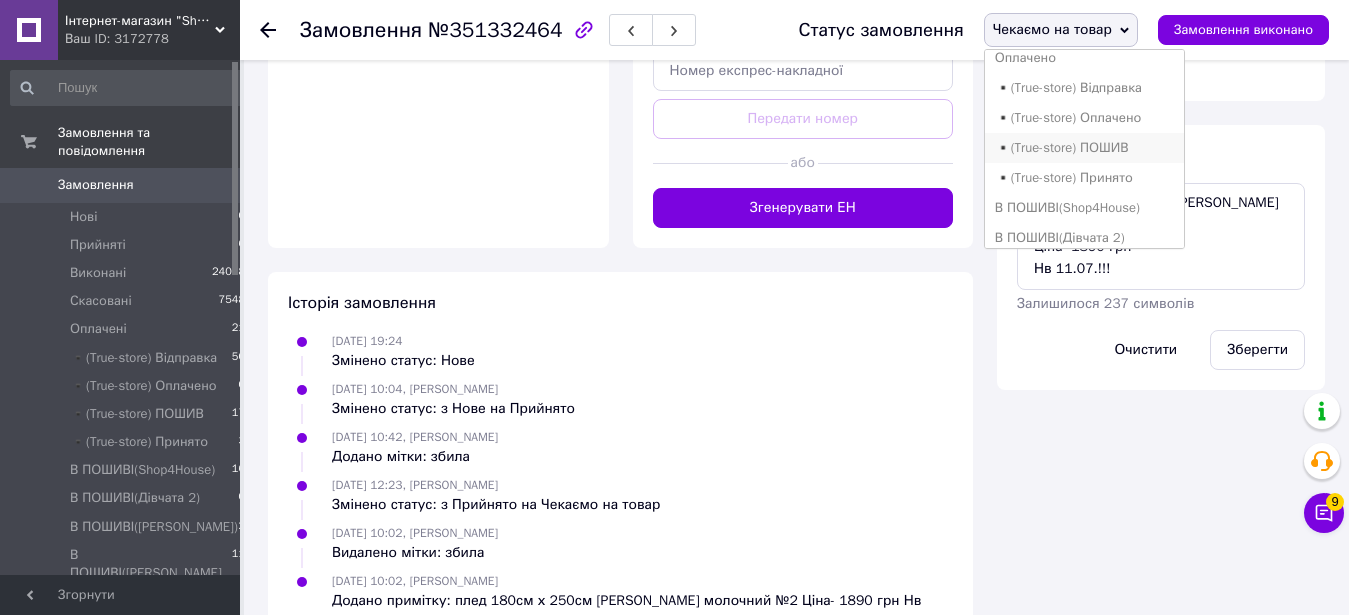 click on "▪️(True-store) ПОШИВ" at bounding box center [1085, 148] 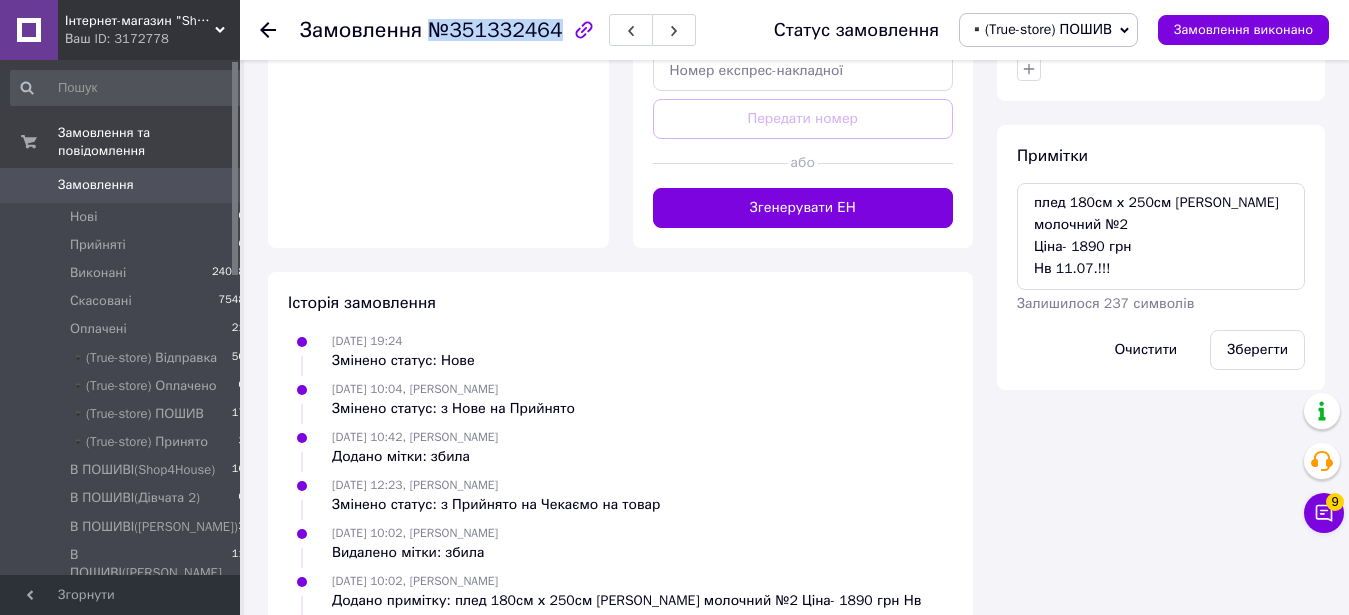 drag, startPoint x: 423, startPoint y: 30, endPoint x: 544, endPoint y: 29, distance: 121.004135 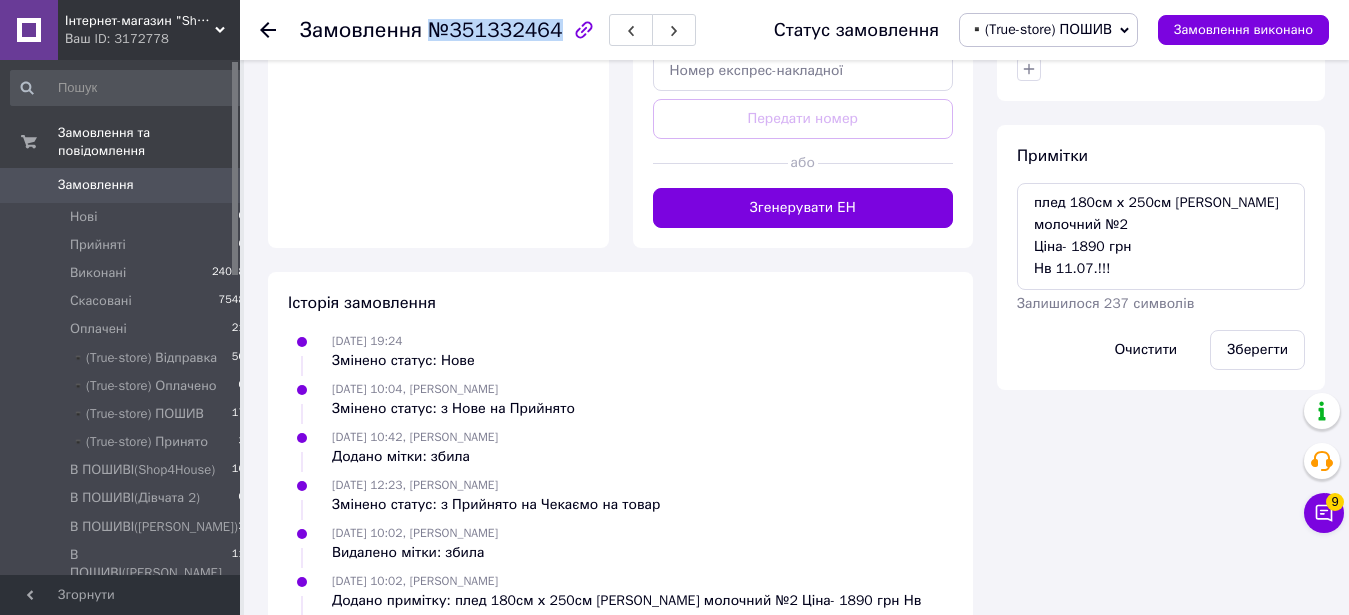 click on "Замовлення №351332464" at bounding box center (431, 30) 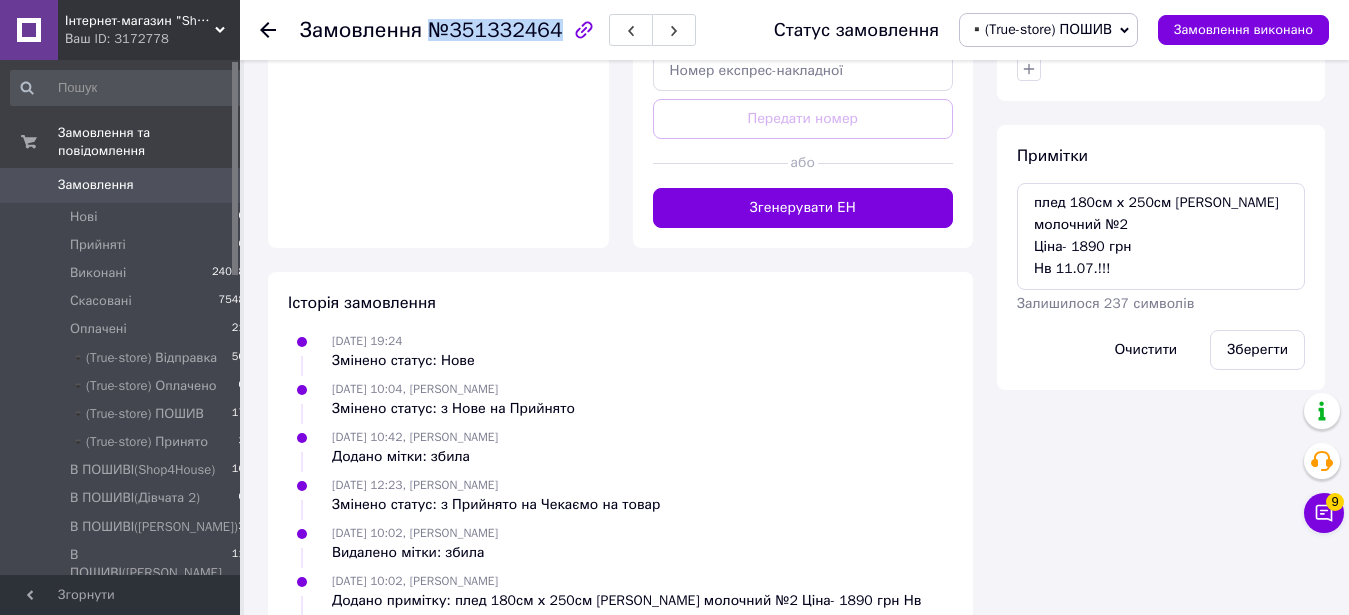 click on "Замовлення №351332464 Статус замовлення ▪️(True-store) ПОШИВ Прийнято Виконано Скасовано Оплачено ▪️(True-store) Відправка ▪️(True-store) Оплачено ▪️(True-store) Принято В ПОШИВІ(Shop4House) В ПОШИВІ(Дівчата 2) В ПОШИВІ(Марьяна) В ПОШИВІ(МАРЬЯНА 2) В ПОШИВІ(Стефа) Обмін/Заміна Оплачені(Відрізи) Прийняті Тарас Реквізити надано Чекаємо на товар Замовлення виконано Замовлення з сайту 05.07.2025 | 19:23 Товари в замовленні (1) Додати товар Покривало "Олаф", 100% cotton, молочний колір, розмір 180см х 250см 180см х 250см В наявності 1 890 ₴ Артикул: 24080-2(180см х 250см) 1   шт. 1 890 ₴ Покупець Змінити покупця   Додати" at bounding box center [796, -94] 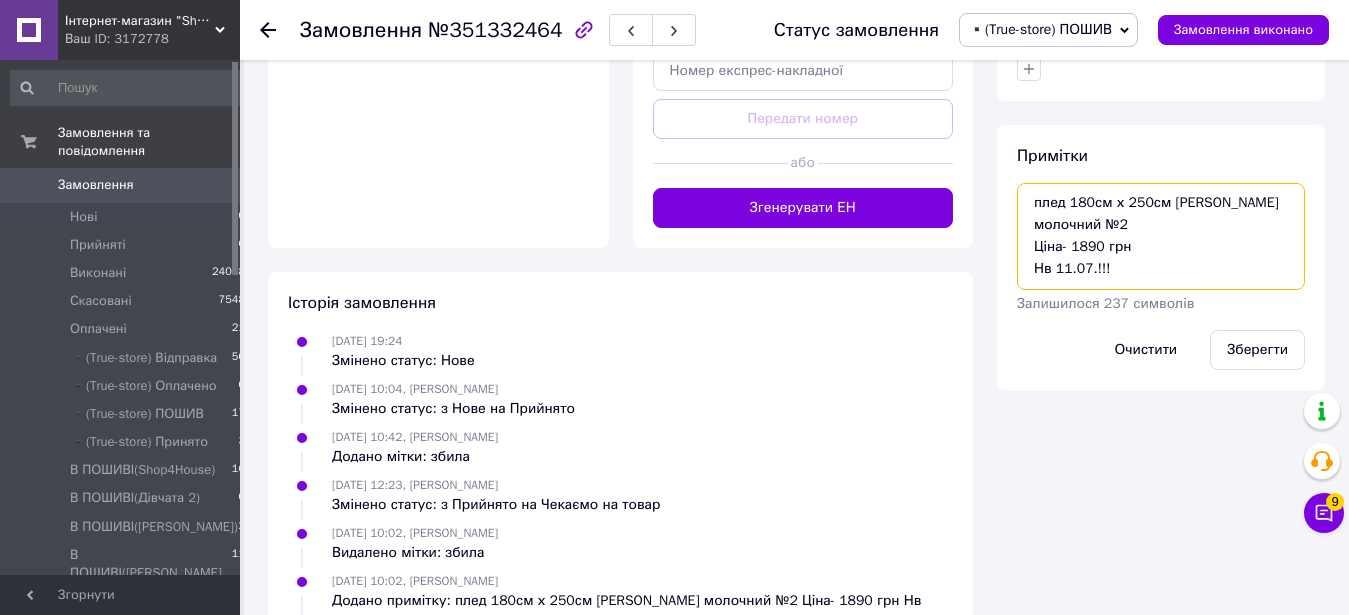 drag, startPoint x: 1031, startPoint y: 181, endPoint x: 1062, endPoint y: 203, distance: 38.013157 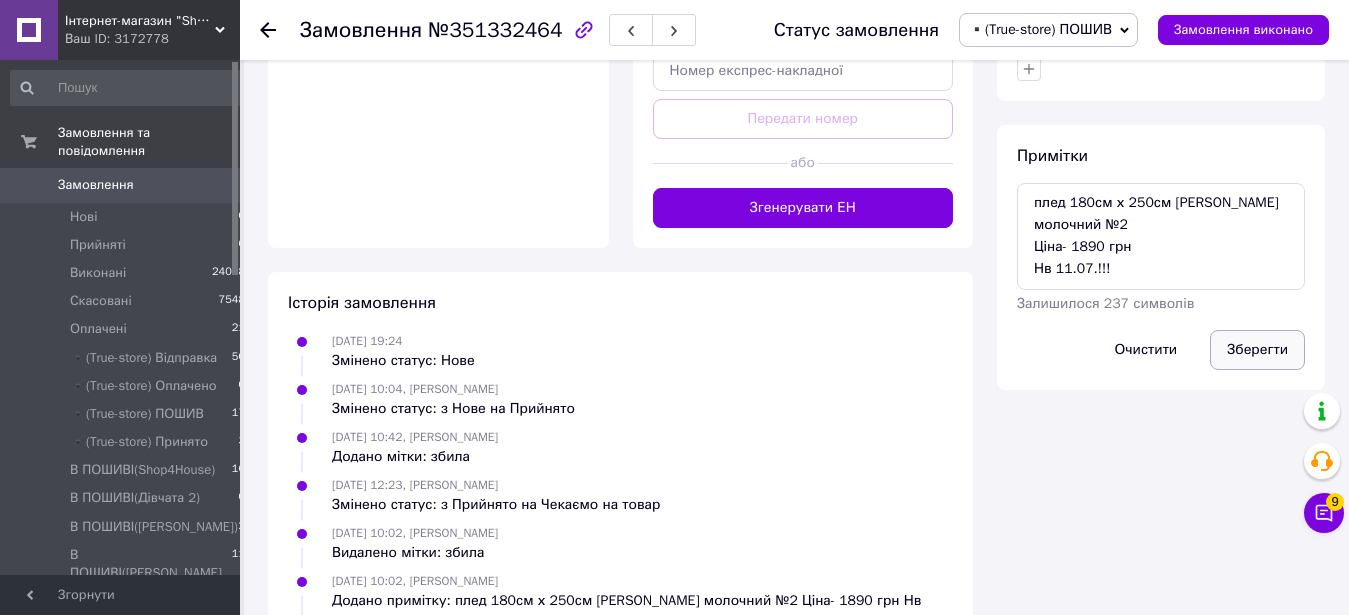 click on "Зберегти" at bounding box center [1257, 350] 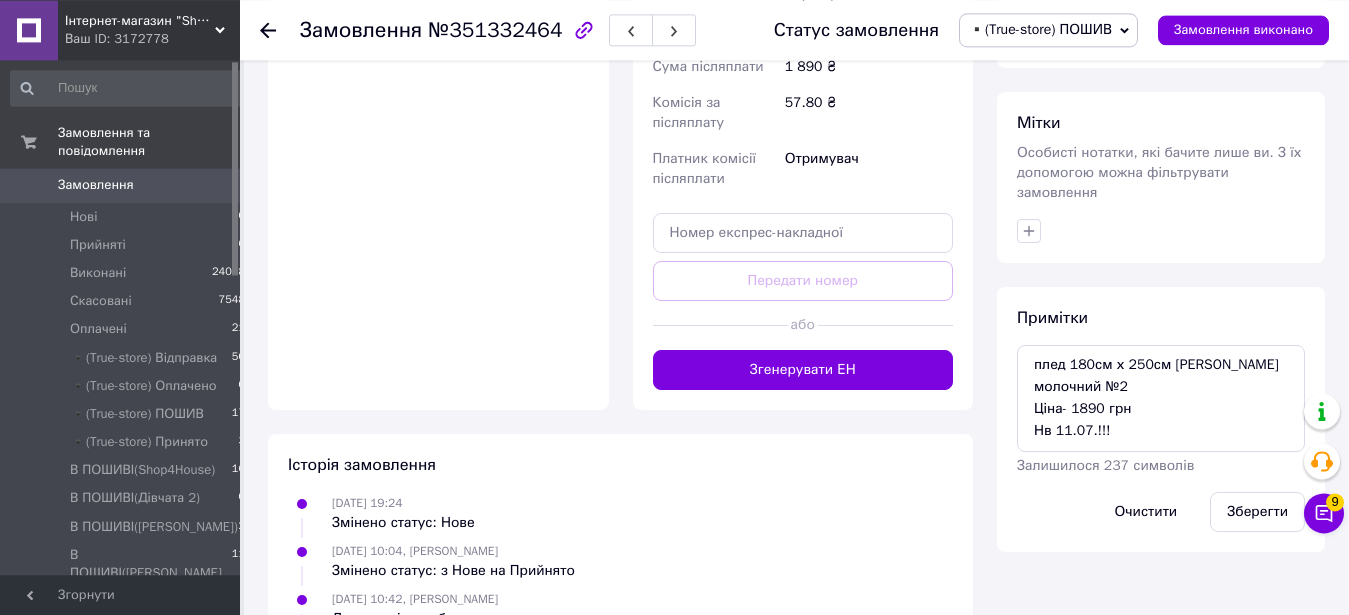 scroll, scrollTop: 816, scrollLeft: 0, axis: vertical 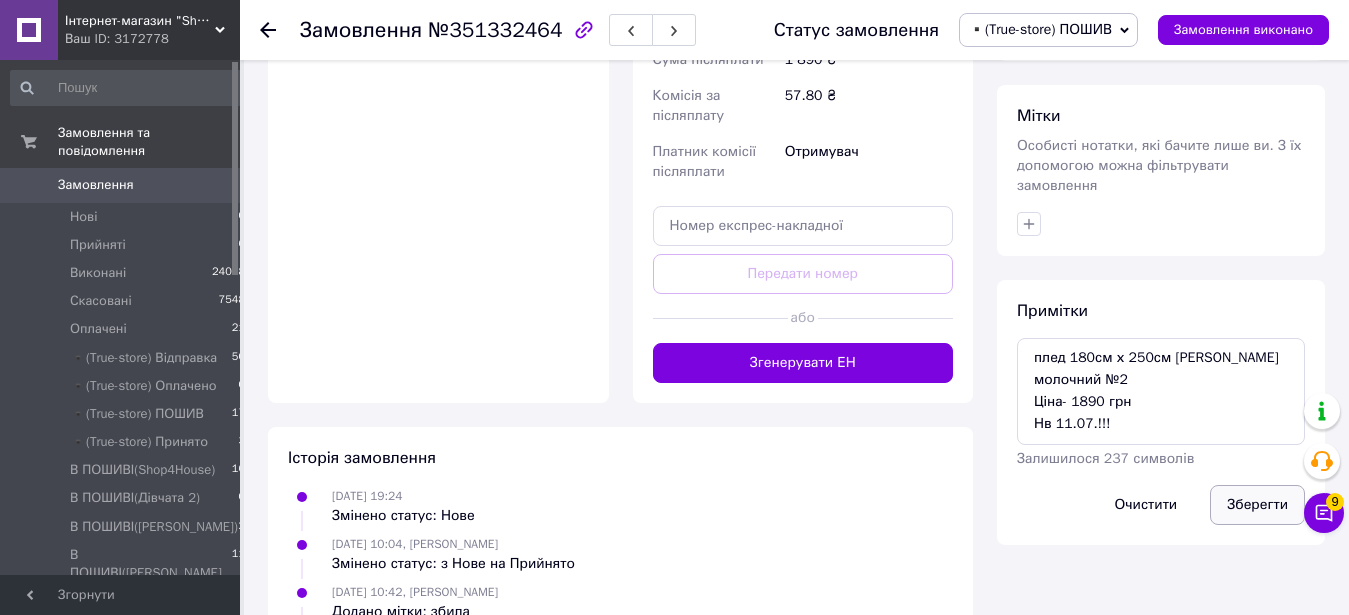 click on "Зберегти" at bounding box center (1257, 505) 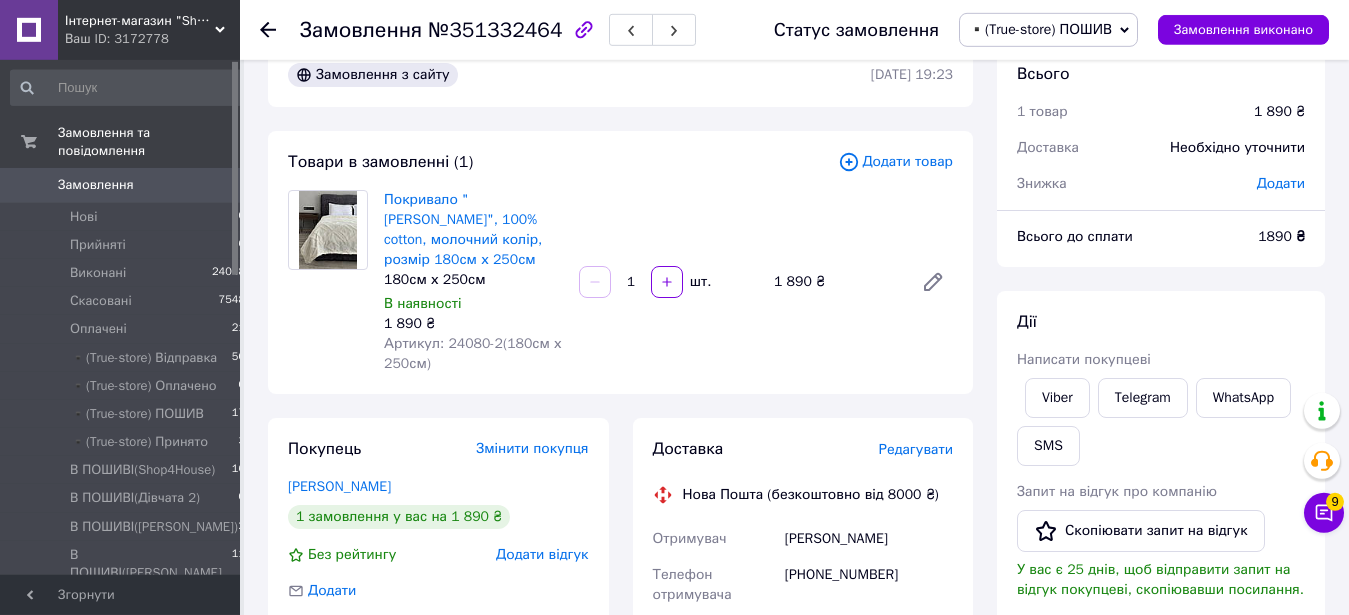 scroll, scrollTop: 0, scrollLeft: 0, axis: both 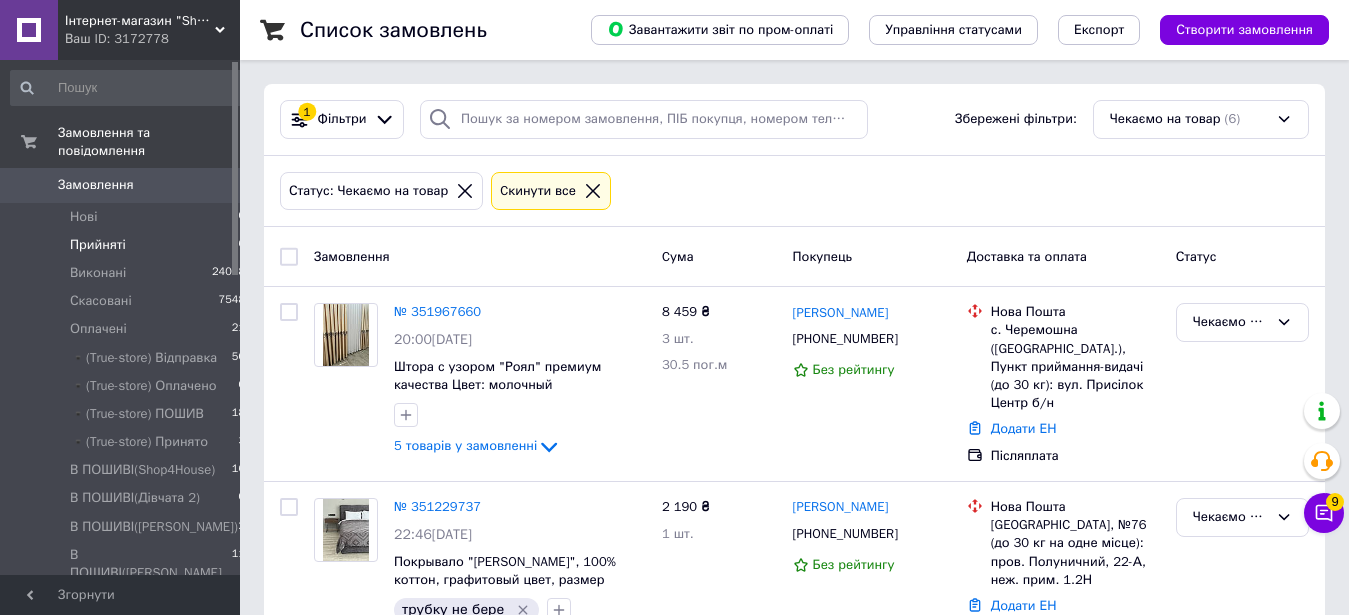 click on "Прийняті 6" at bounding box center [128, 245] 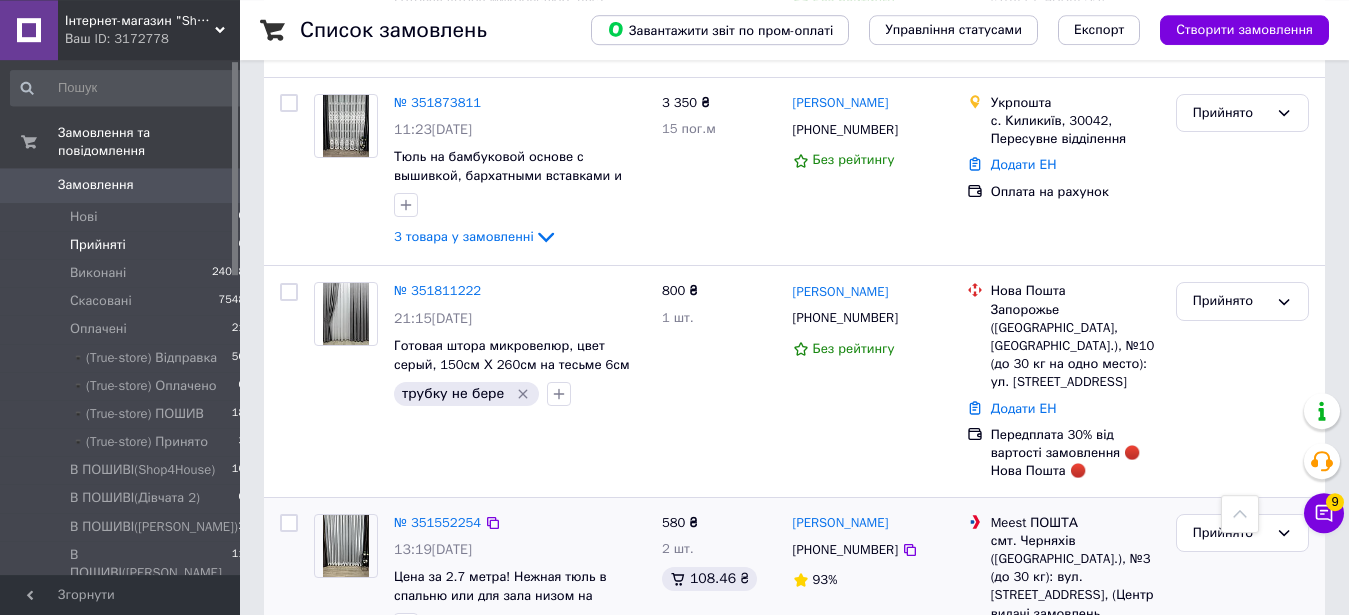 scroll, scrollTop: 408, scrollLeft: 0, axis: vertical 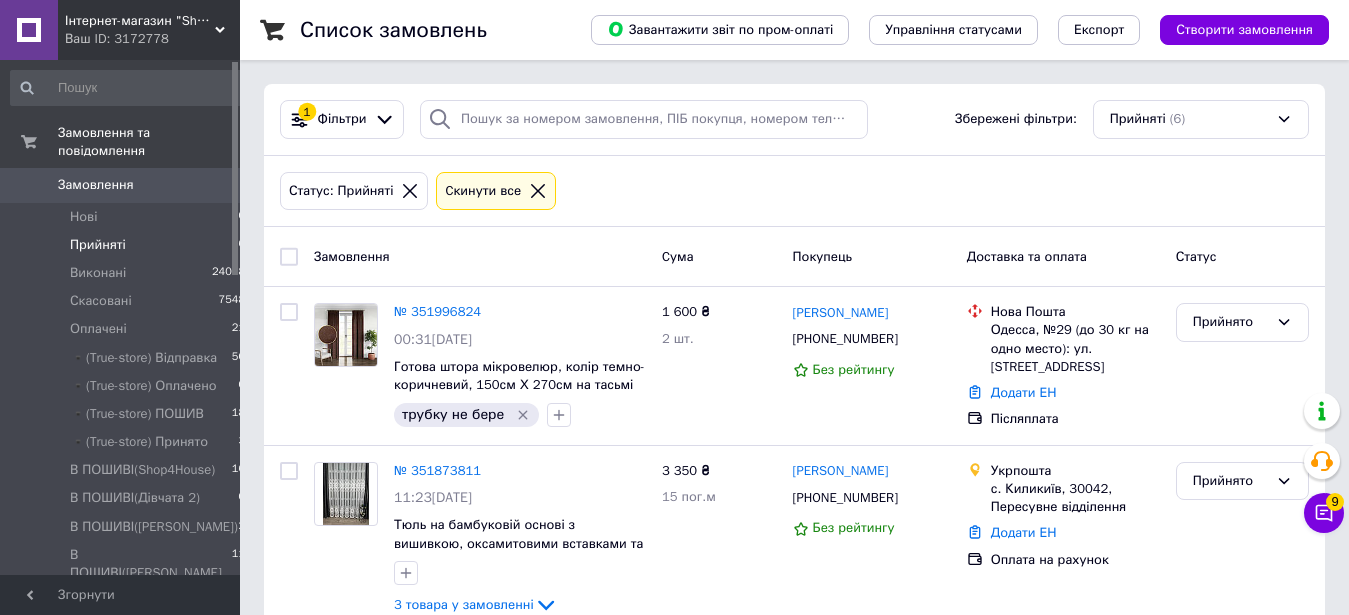 click on "Cкинути все" at bounding box center [496, 191] 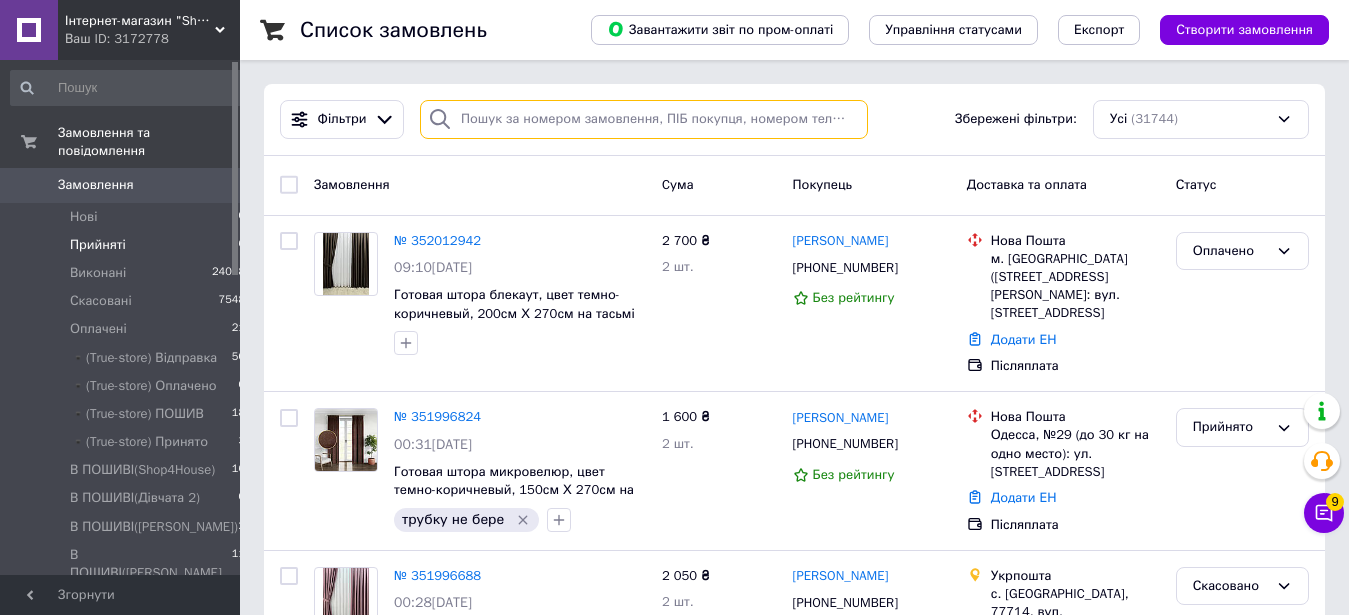 click at bounding box center [644, 119] 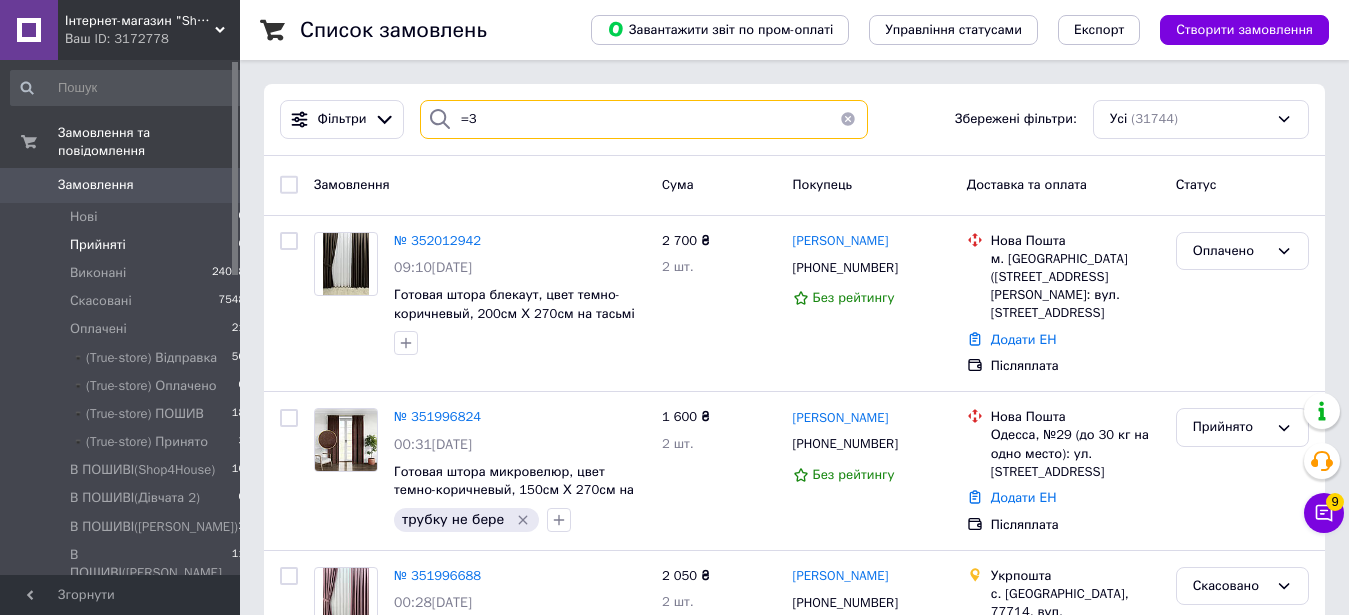 type on "=" 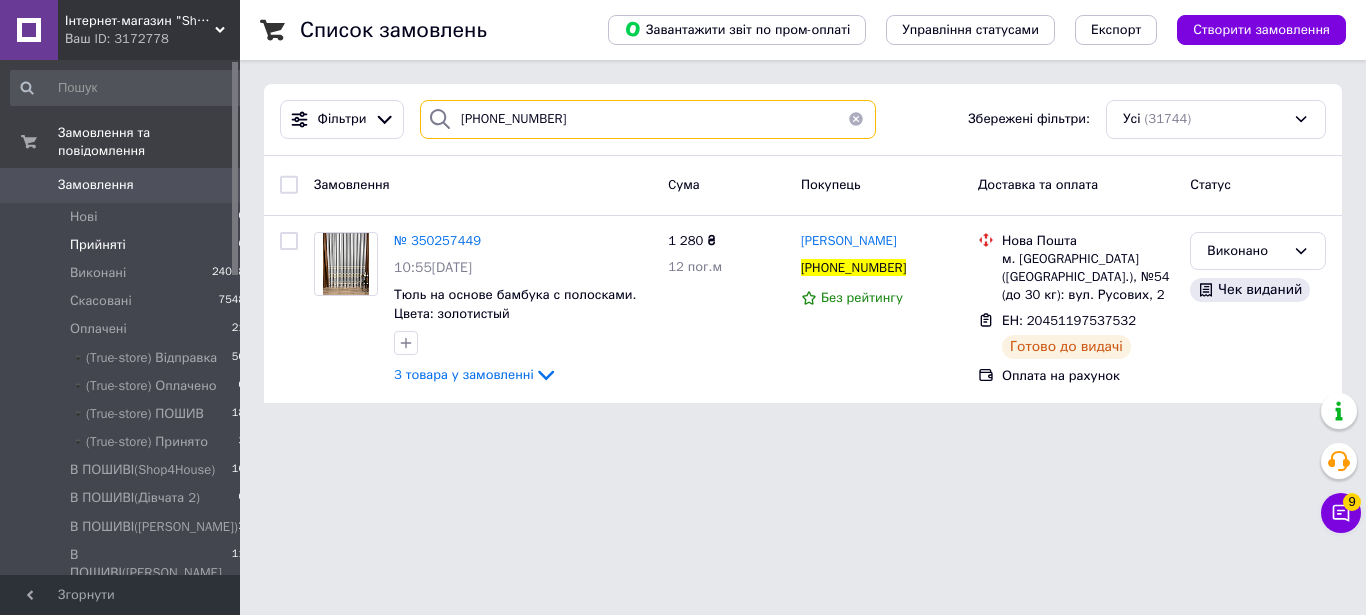 type on "[PHONE_NUMBER]" 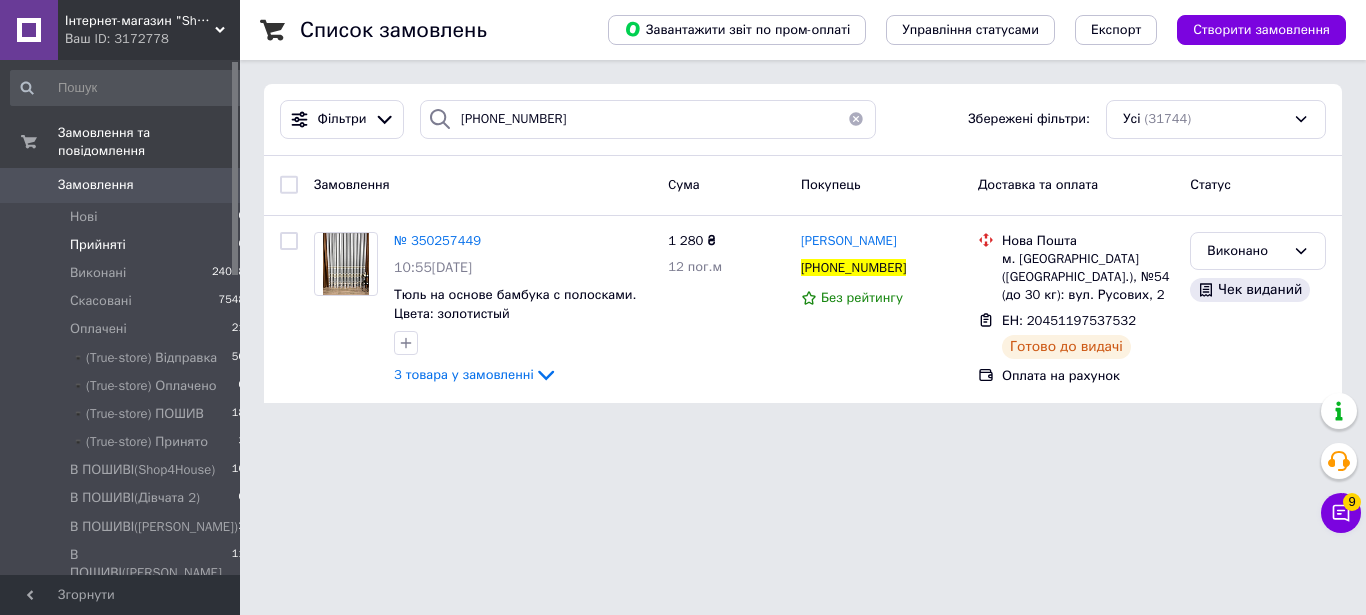 click at bounding box center (856, 119) 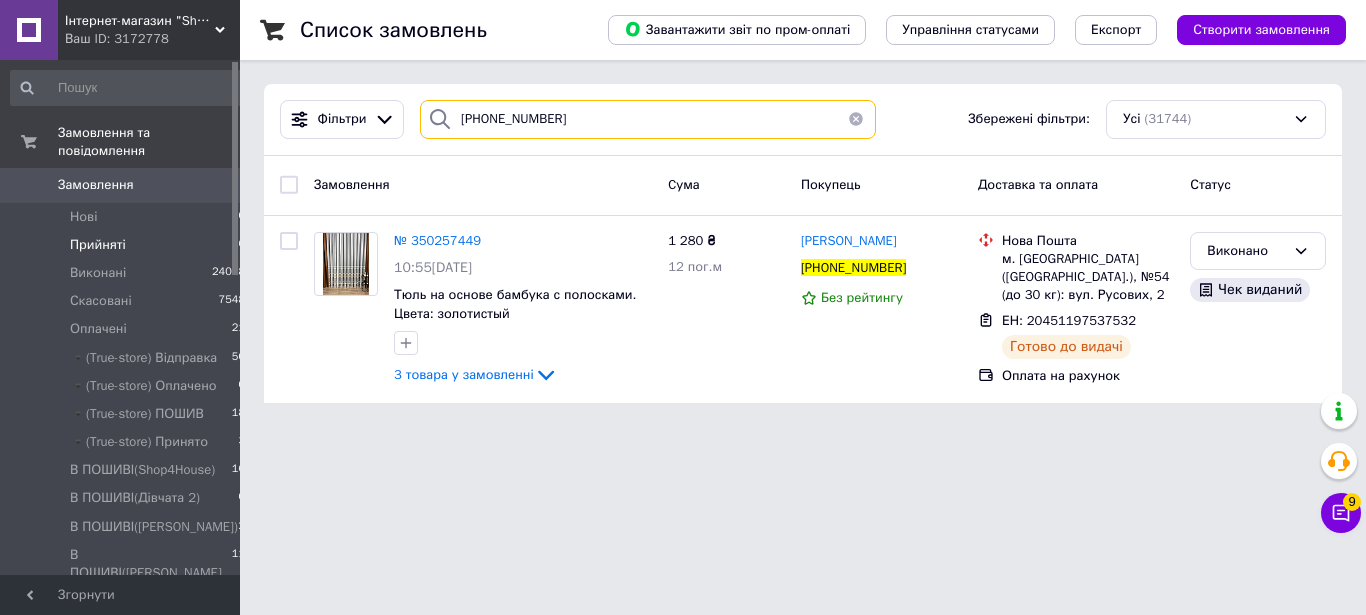 type 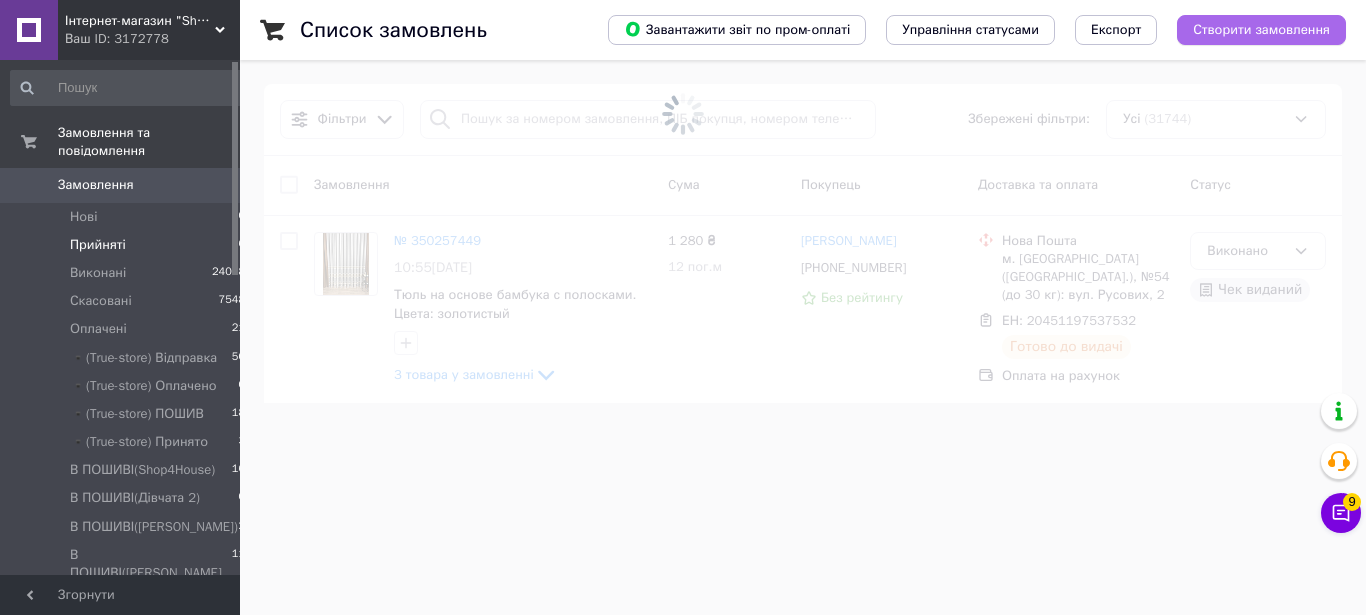click on "Створити замовлення" at bounding box center (1261, 30) 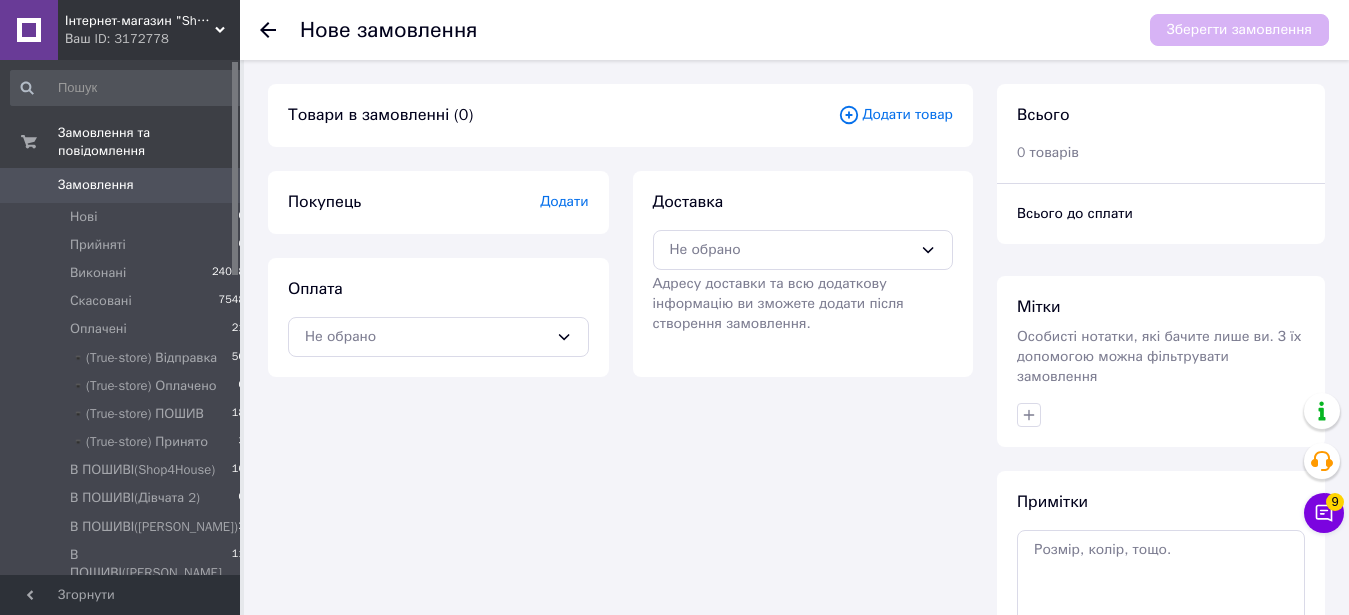 click 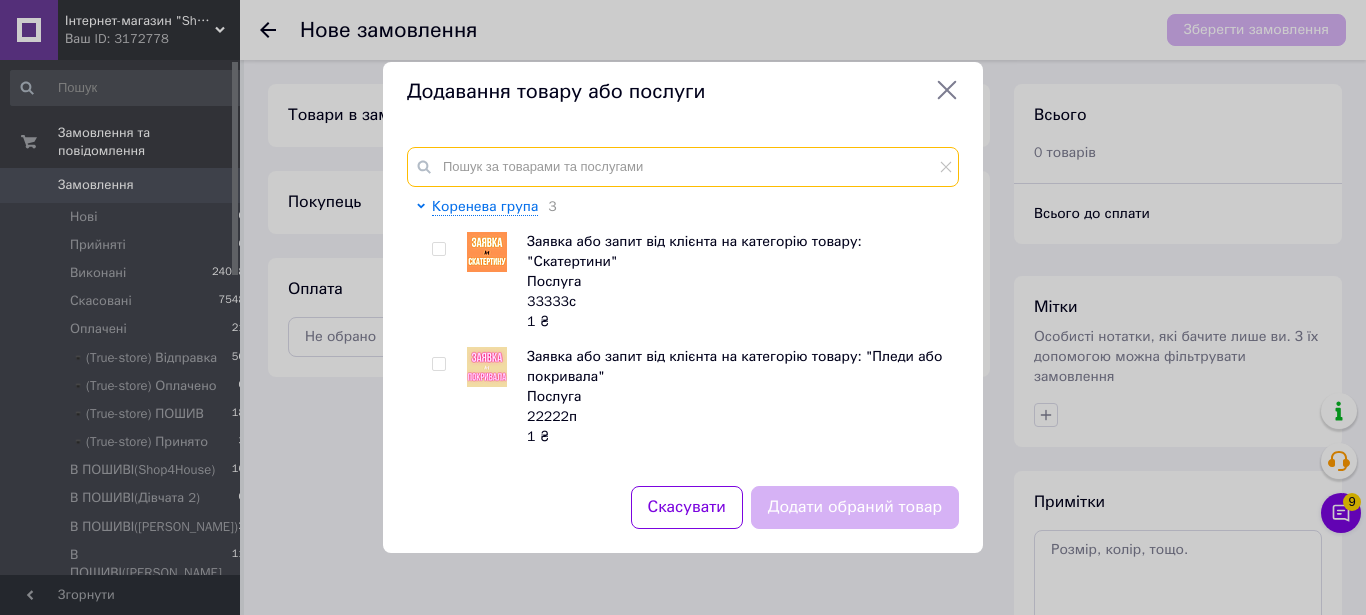 click at bounding box center (683, 167) 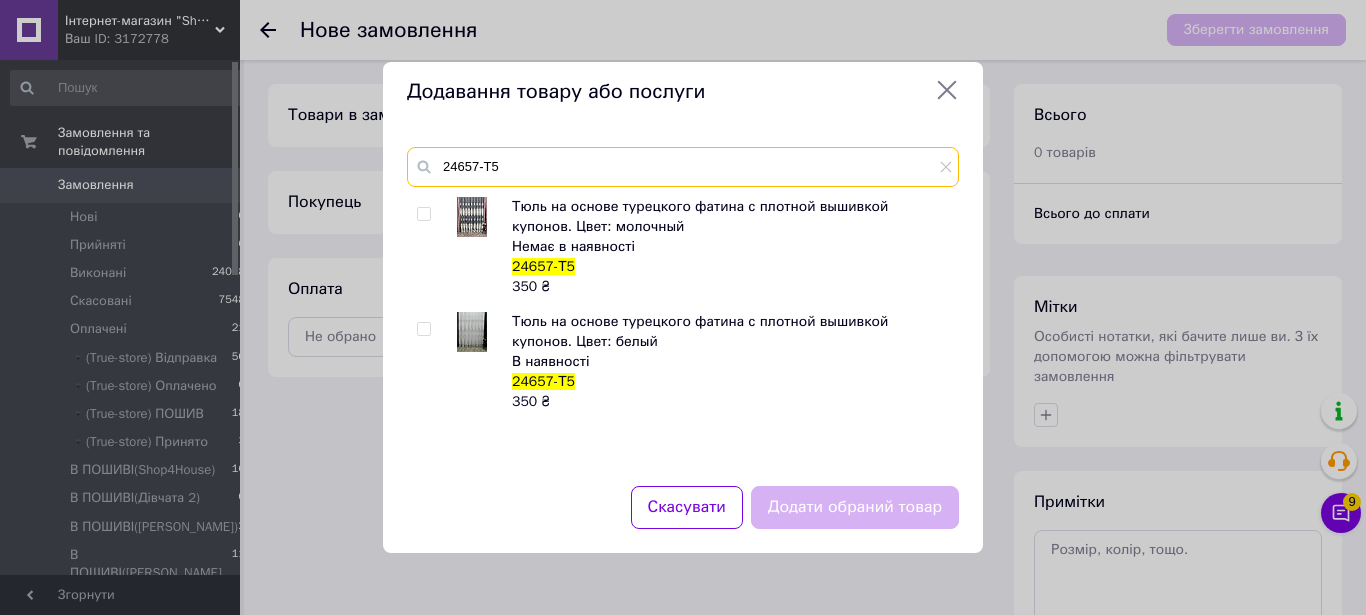 type on "24657-Т5" 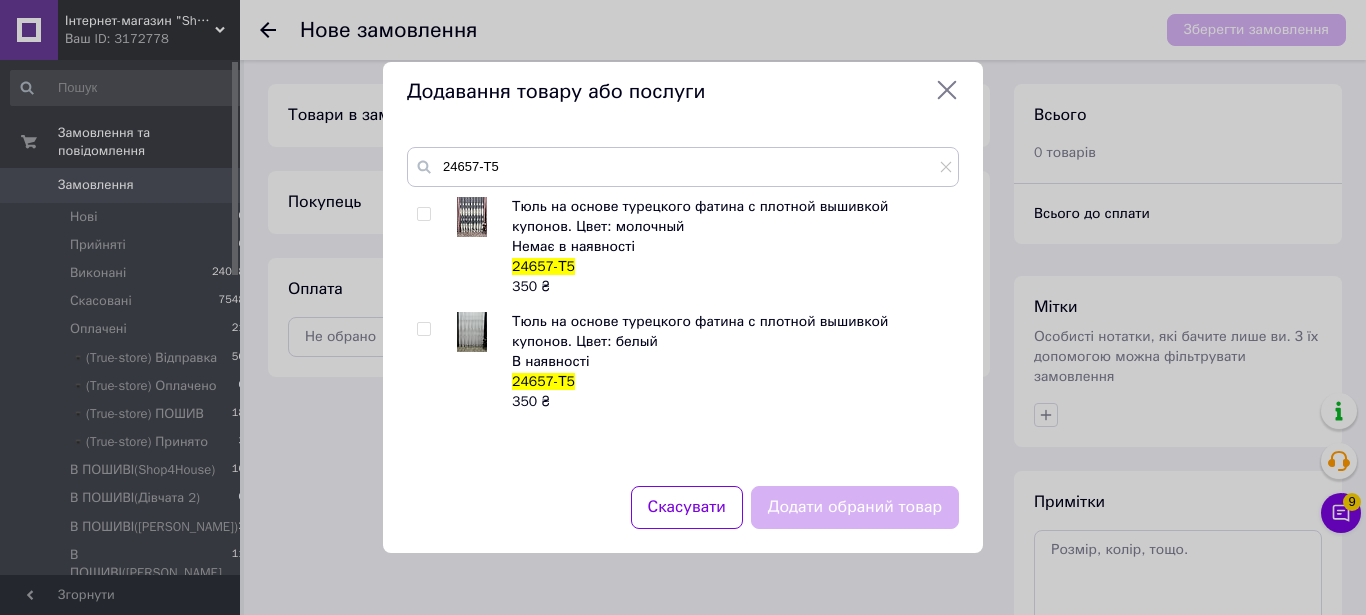 click at bounding box center (423, 329) 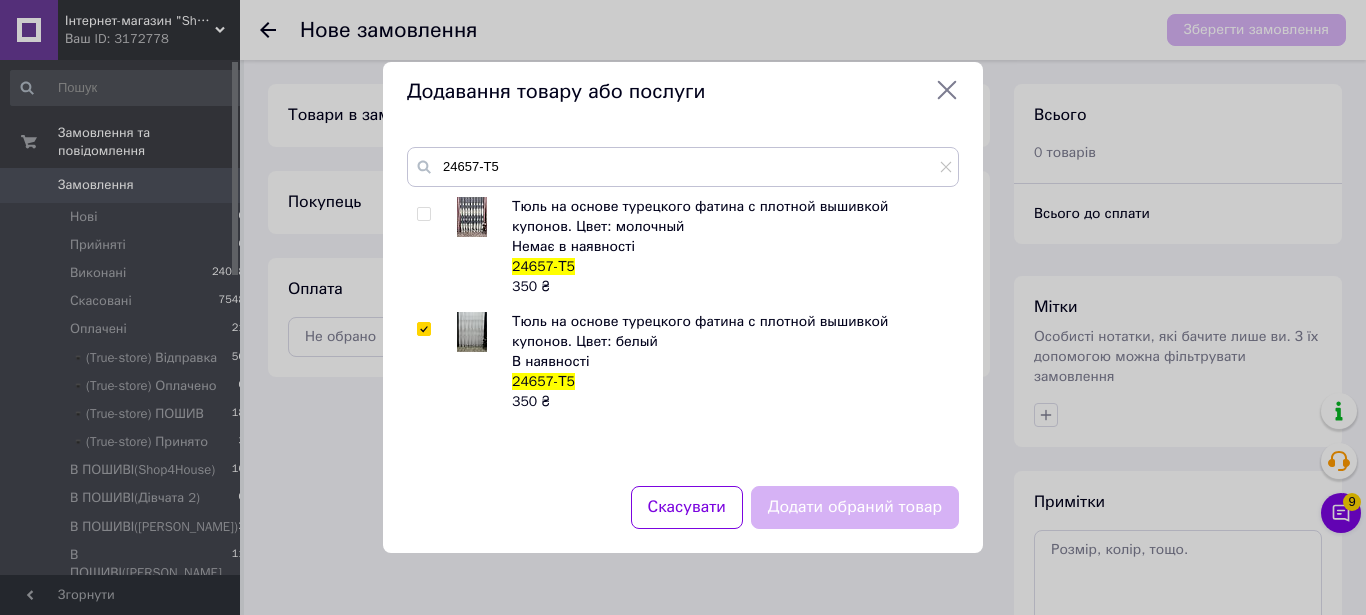checkbox on "true" 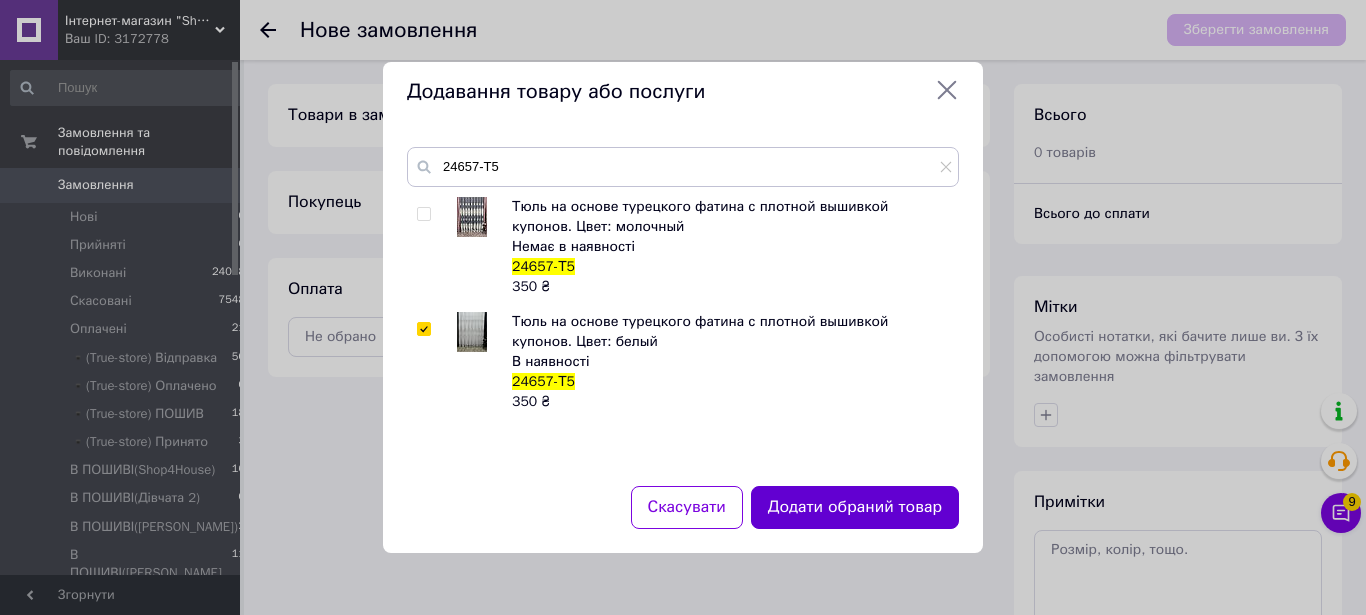 click on "Додати обраний товар" at bounding box center (855, 507) 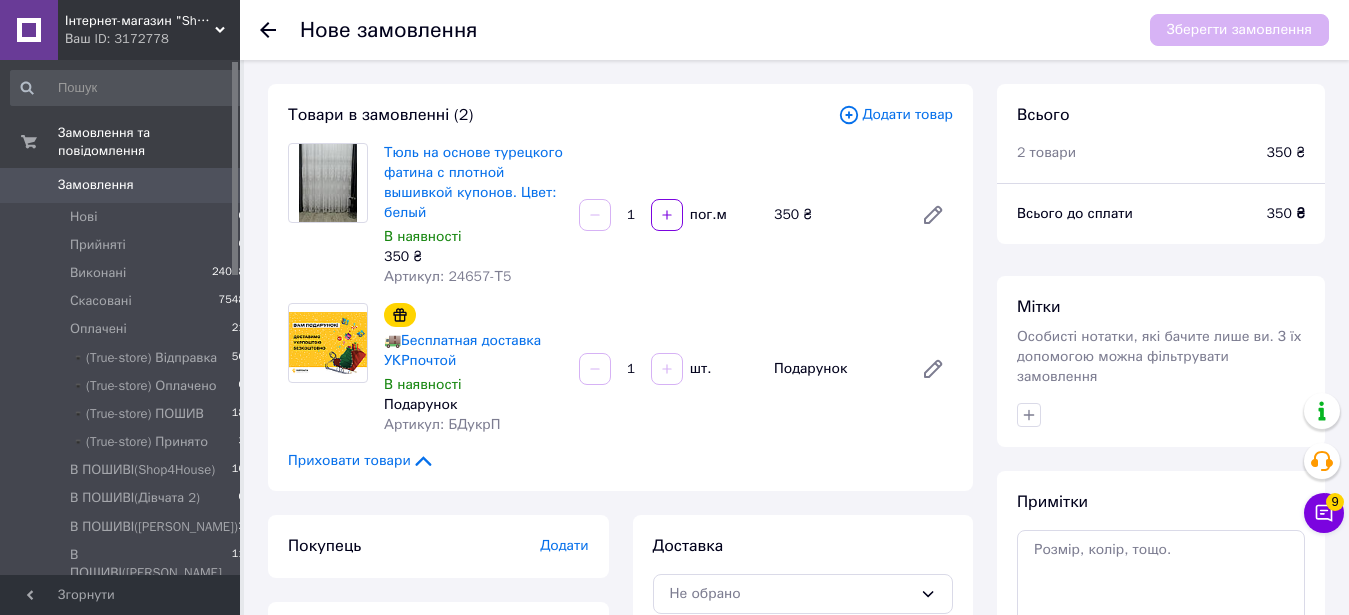 click on "1" at bounding box center (631, 215) 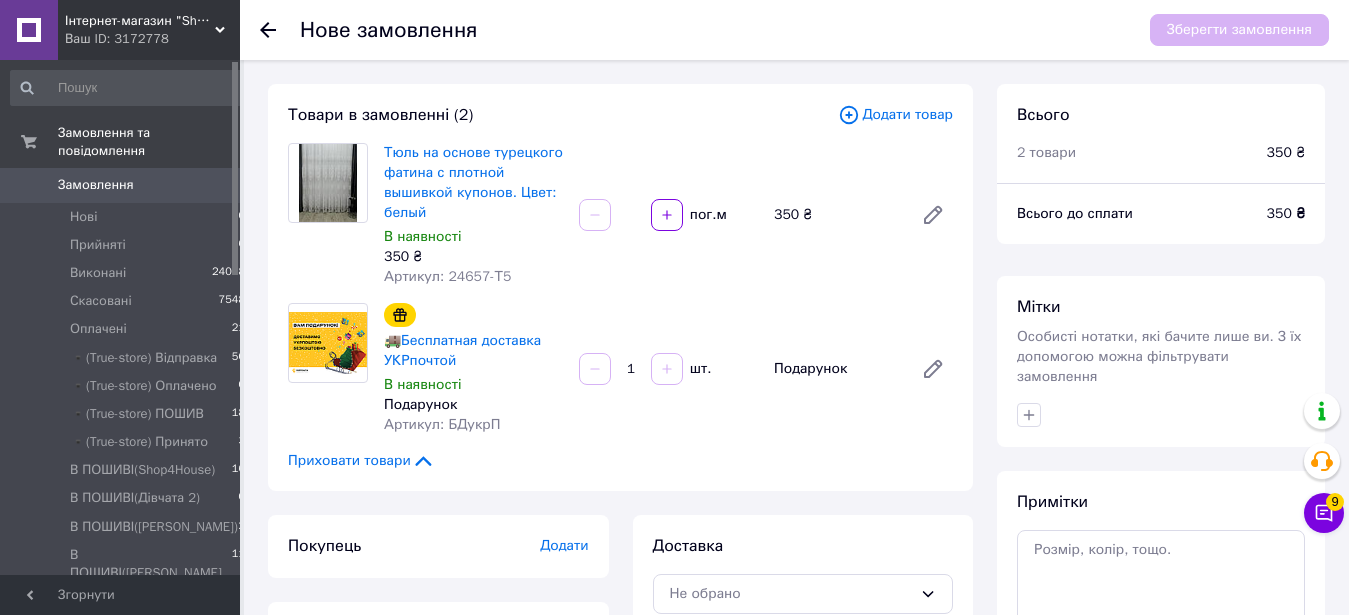 type on "5" 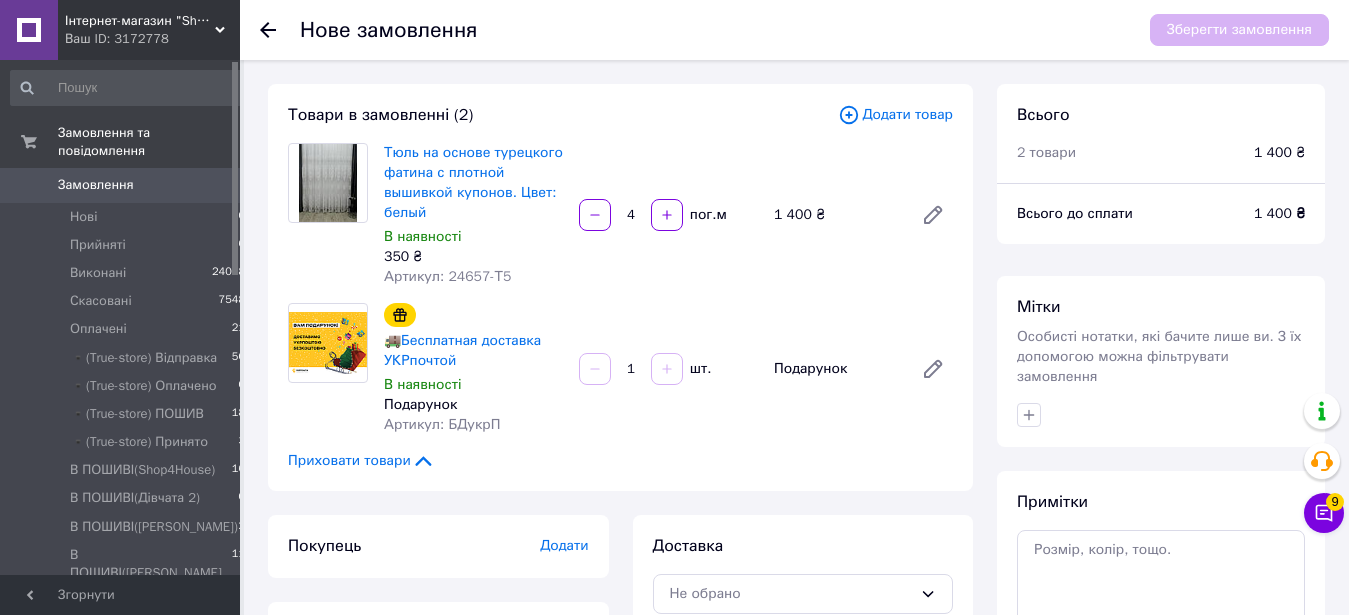 type on "4" 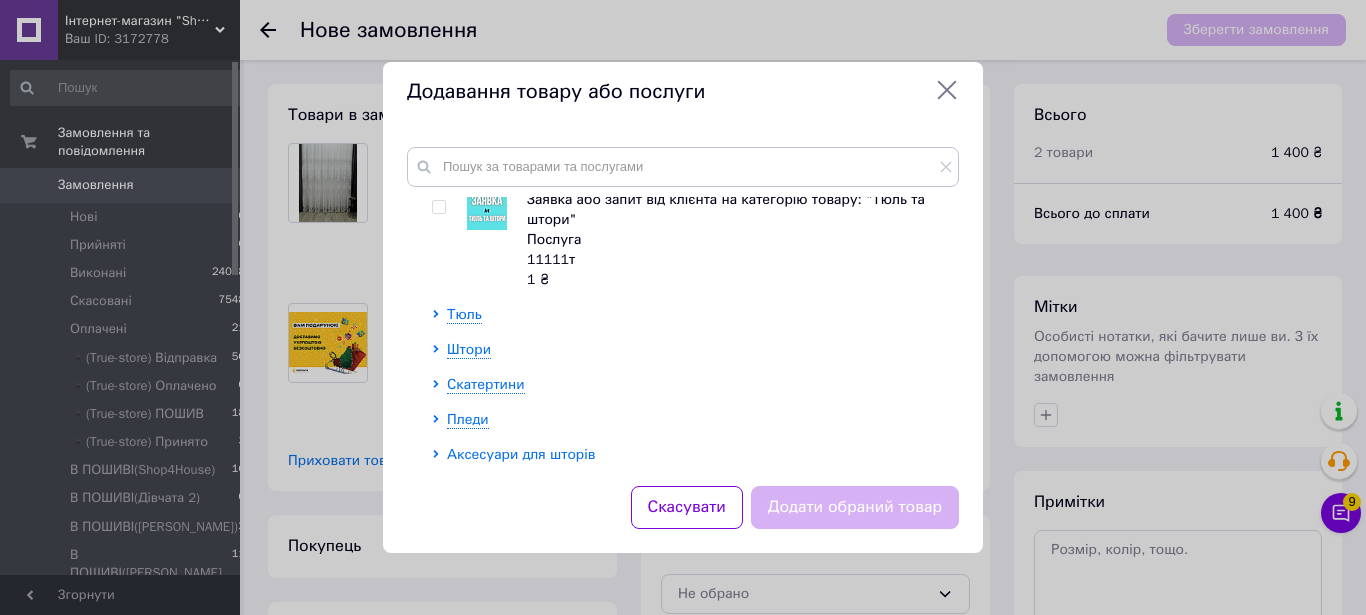 scroll, scrollTop: 342, scrollLeft: 0, axis: vertical 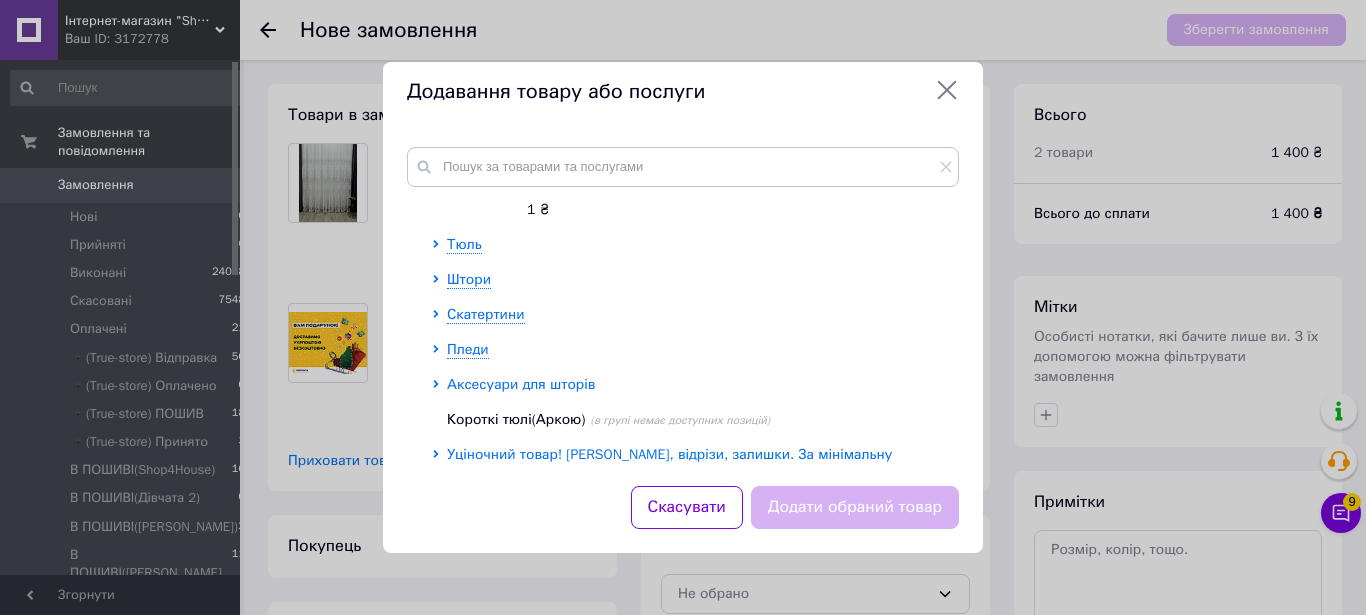 click on "Аксесуари для шторів" at bounding box center [521, 384] 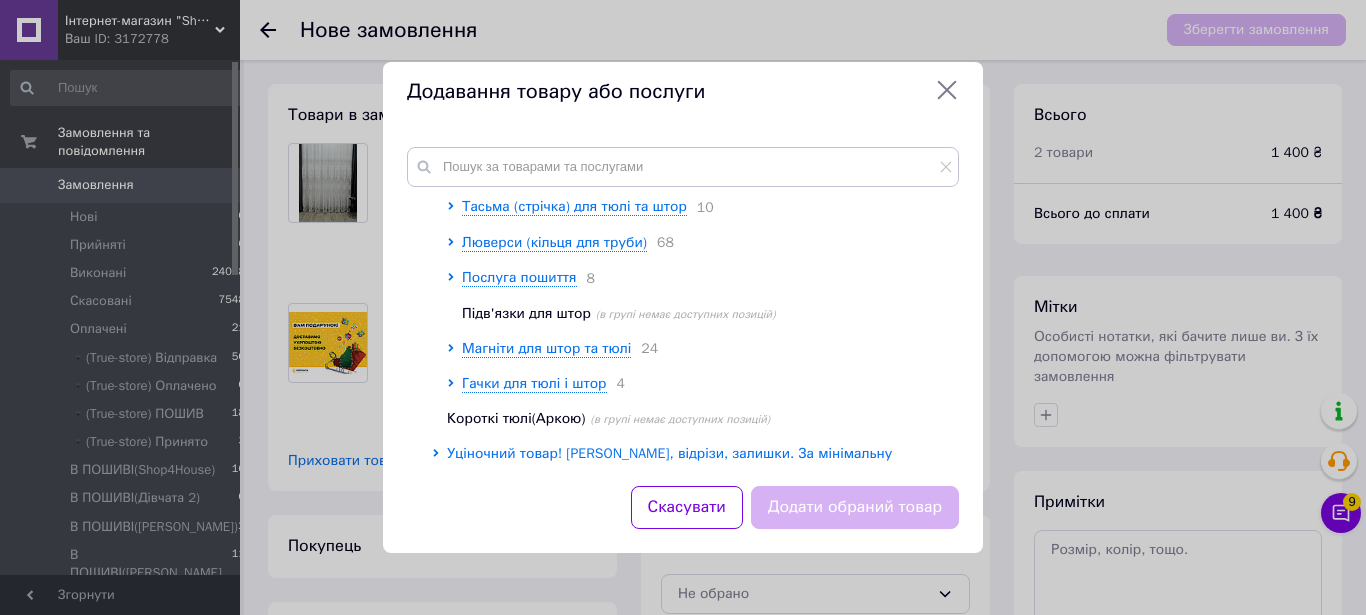scroll, scrollTop: 569, scrollLeft: 0, axis: vertical 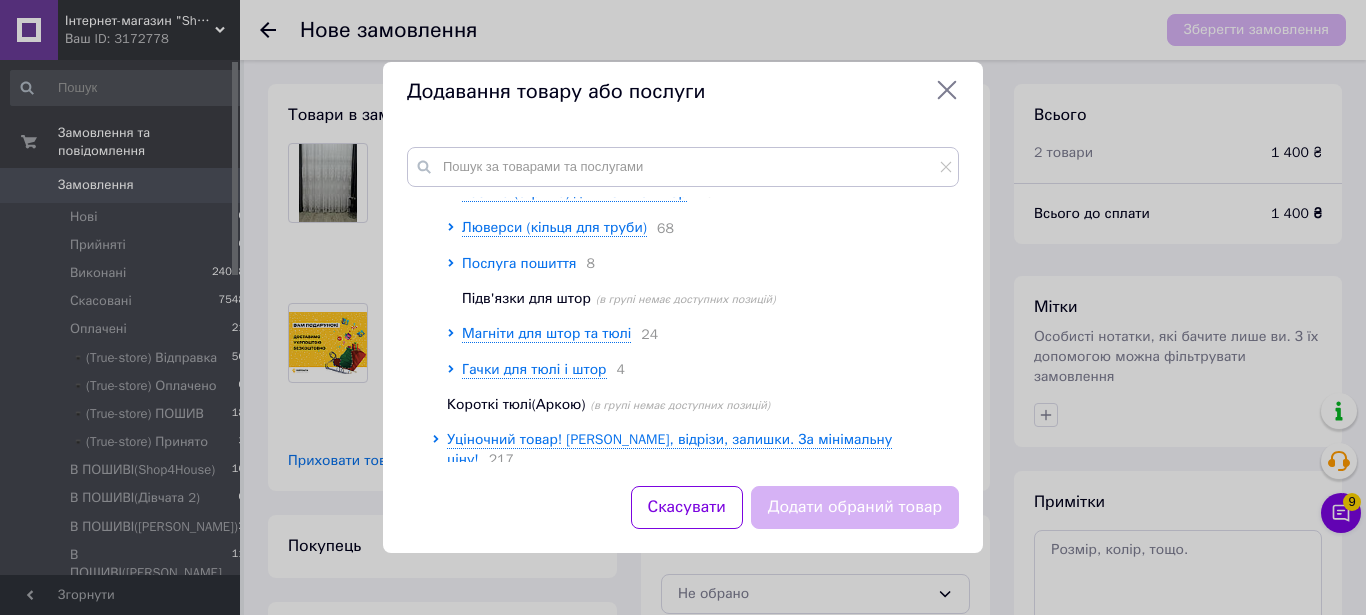 click on "Послуга пошиття" at bounding box center (519, 264) 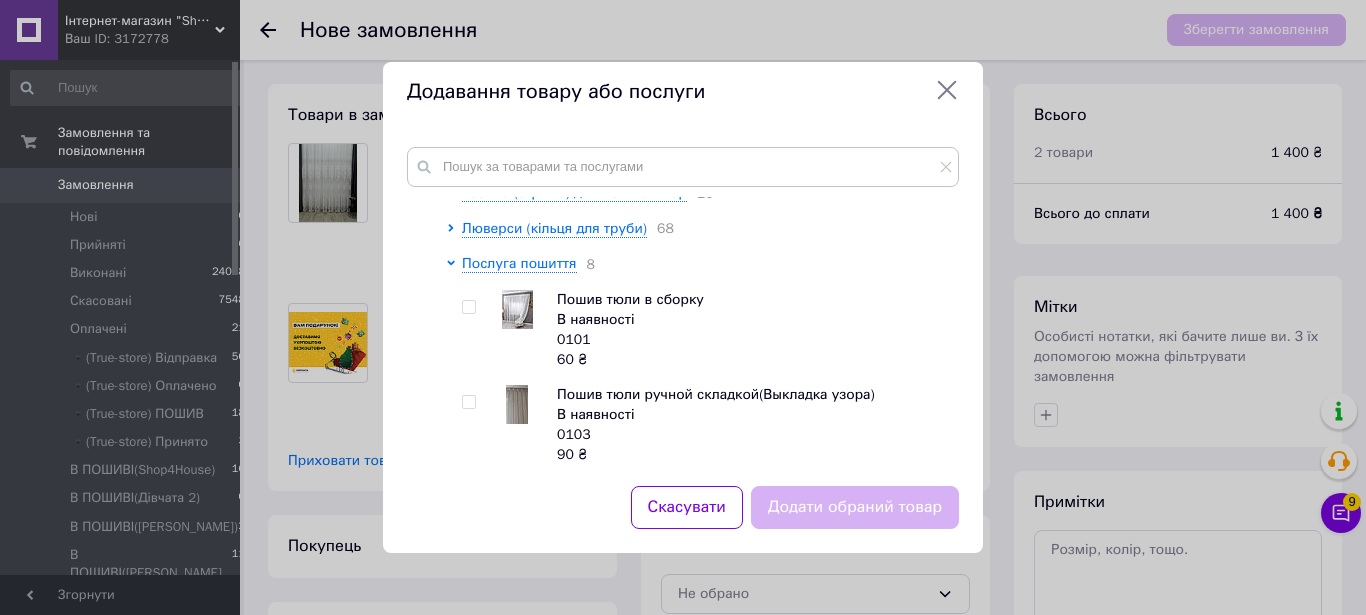 click at bounding box center [468, 307] 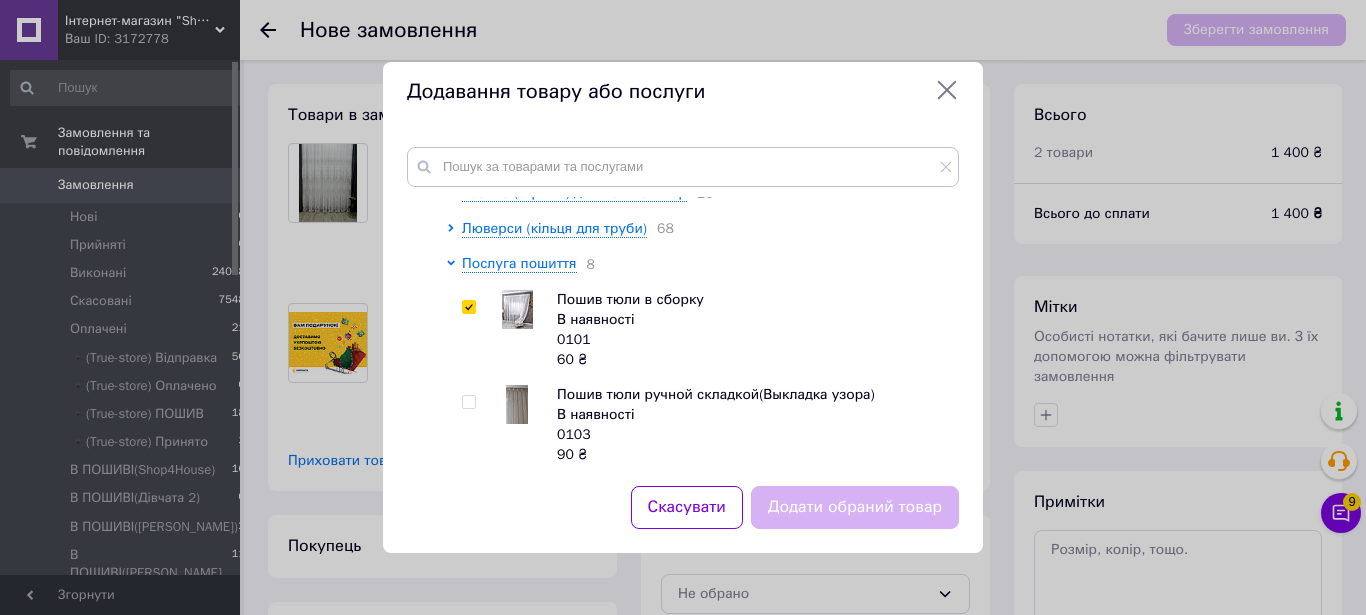 checkbox on "true" 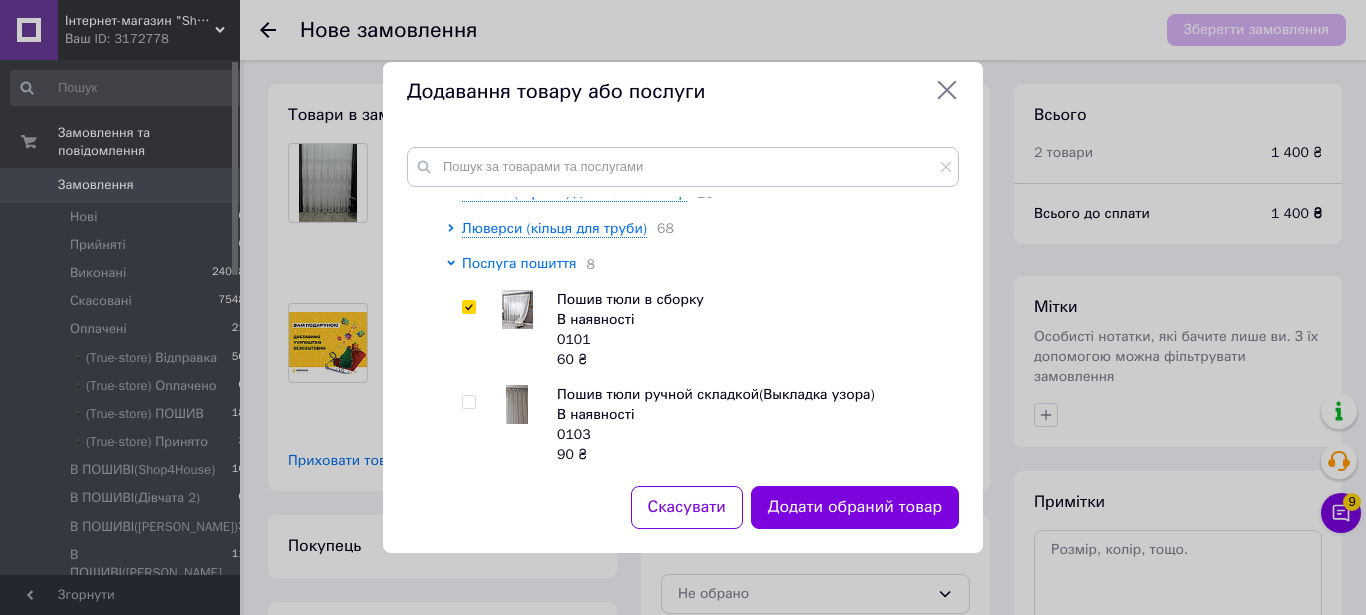 click on "Послуга пошиття" at bounding box center (519, 263) 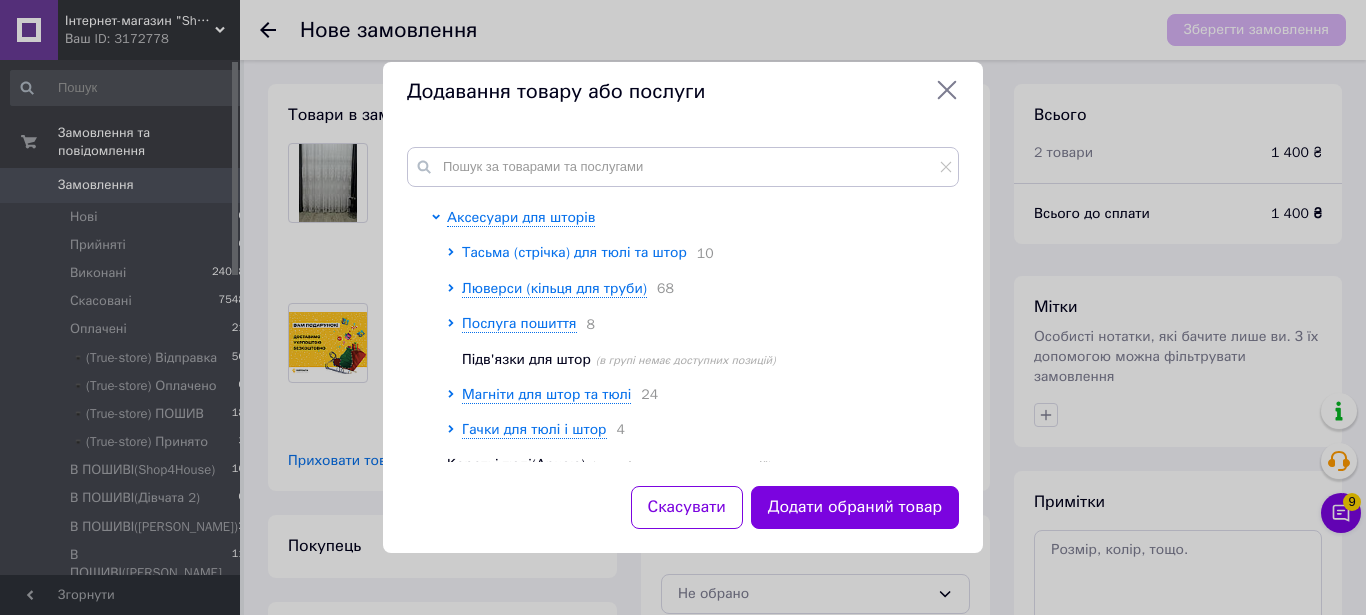 scroll, scrollTop: 455, scrollLeft: 0, axis: vertical 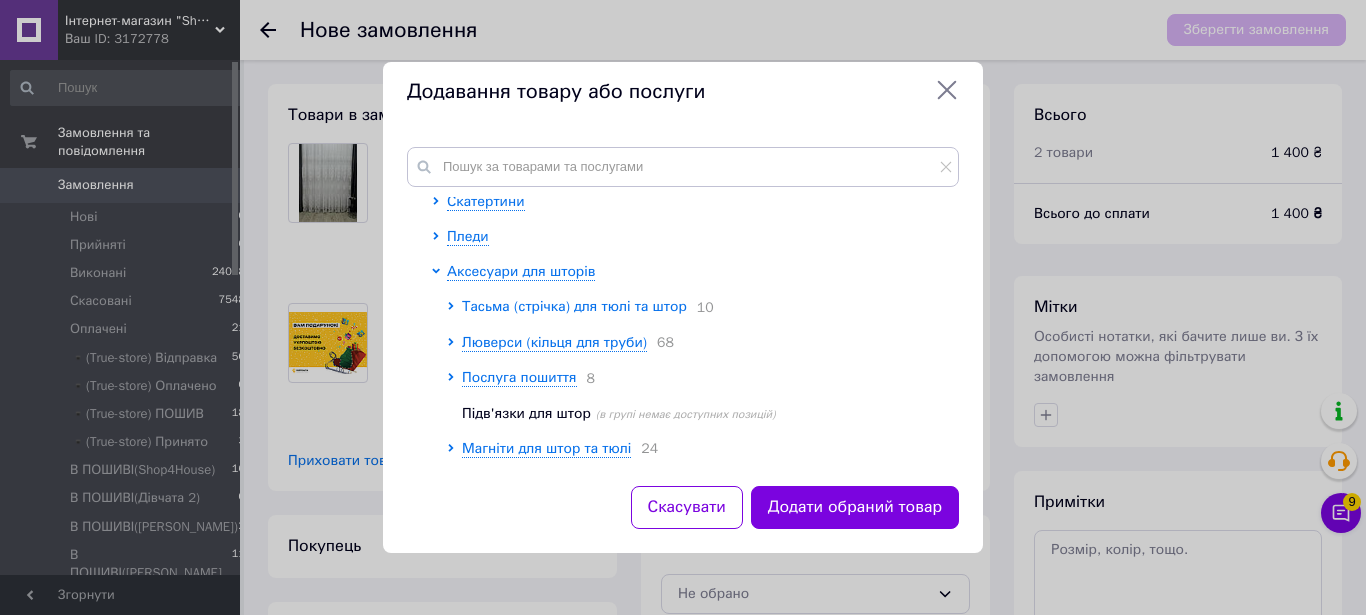 click on "Тасьма (стрічка) для тюлі та штор" at bounding box center [574, 306] 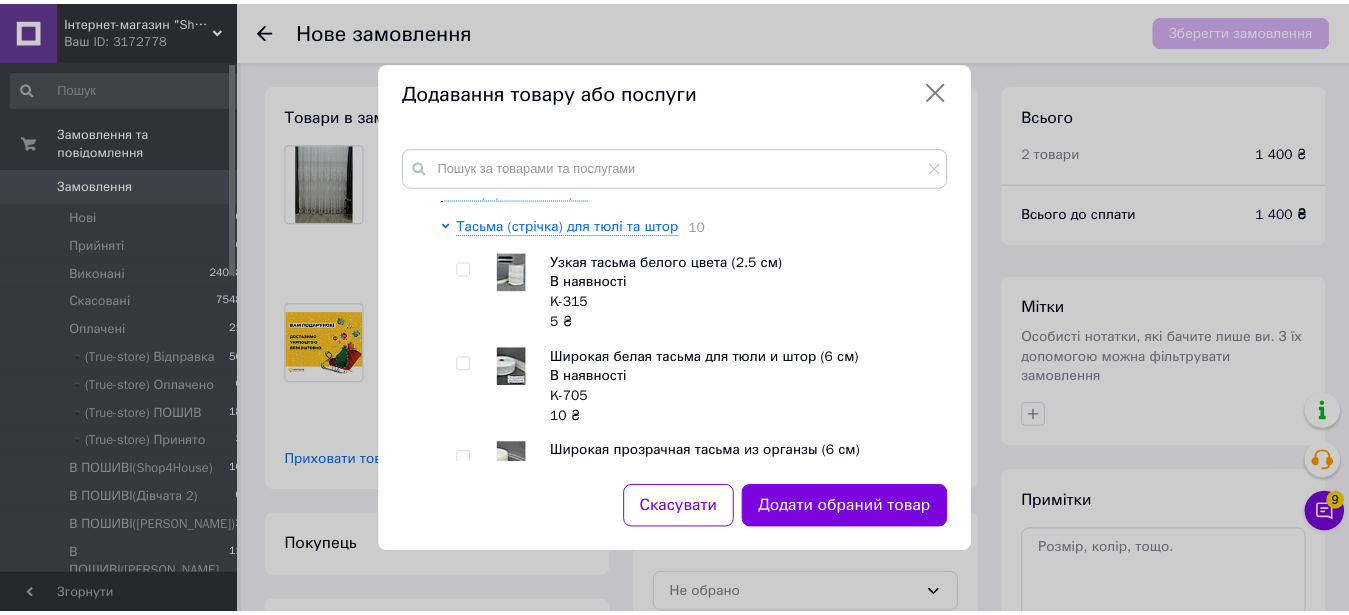 scroll, scrollTop: 569, scrollLeft: 0, axis: vertical 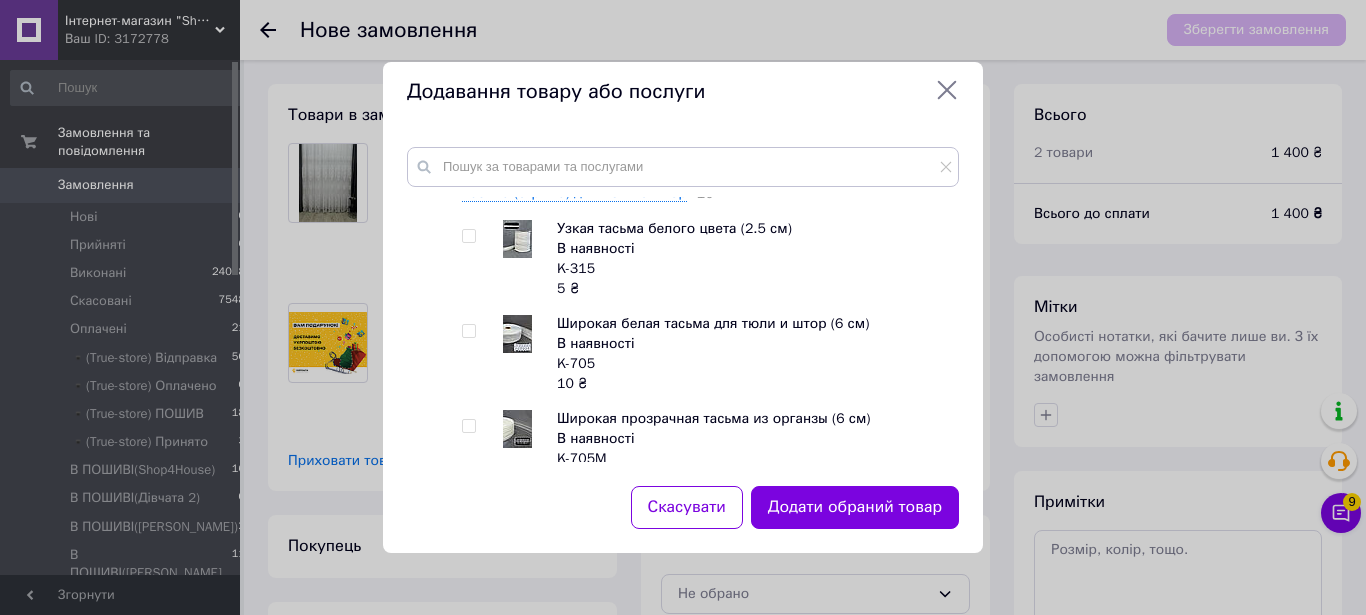click at bounding box center [468, 331] 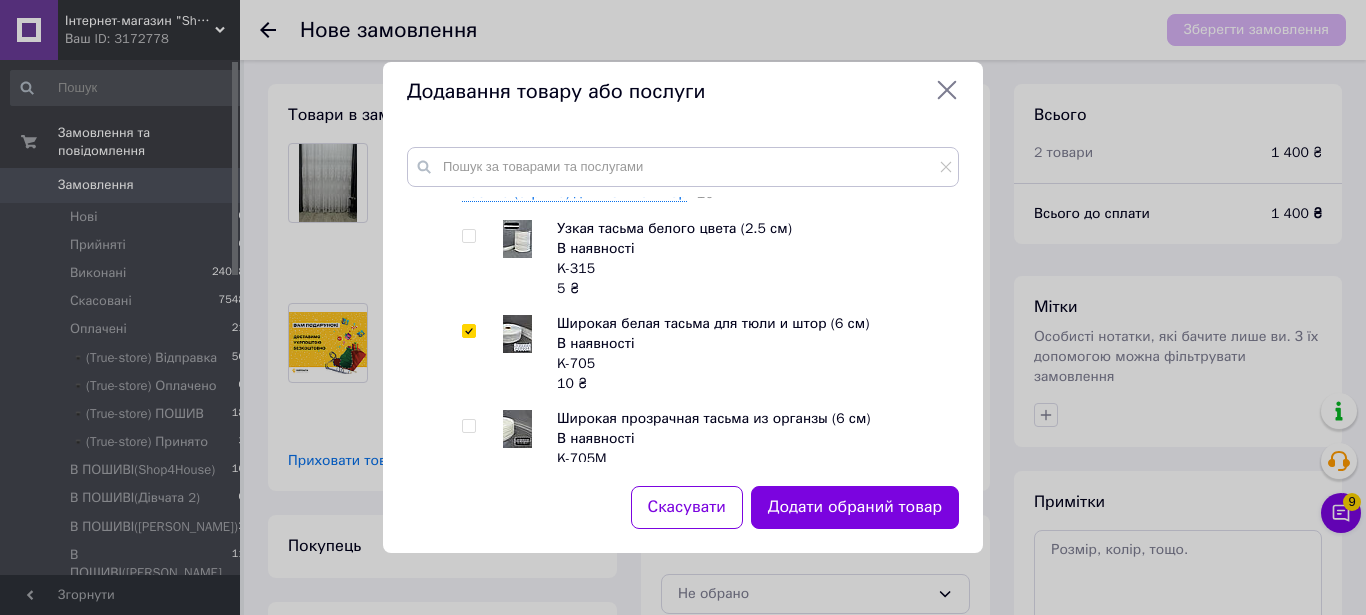 checkbox on "true" 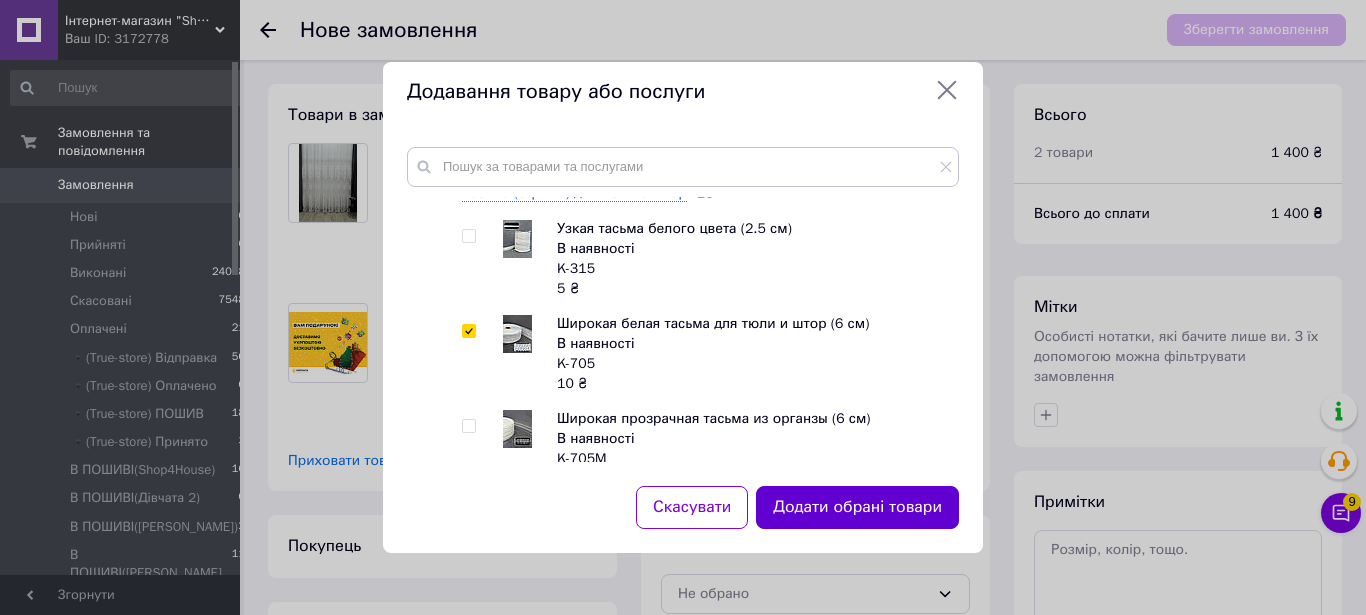 click on "Додати обрані товари" at bounding box center (857, 507) 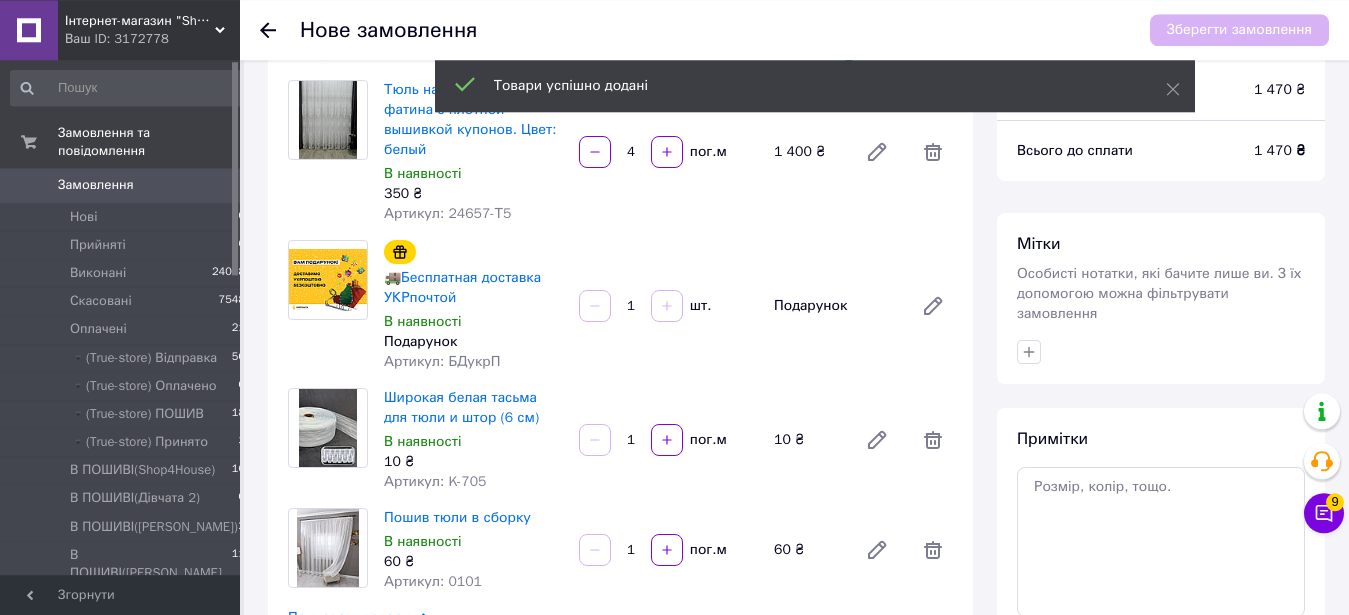 scroll, scrollTop: 102, scrollLeft: 0, axis: vertical 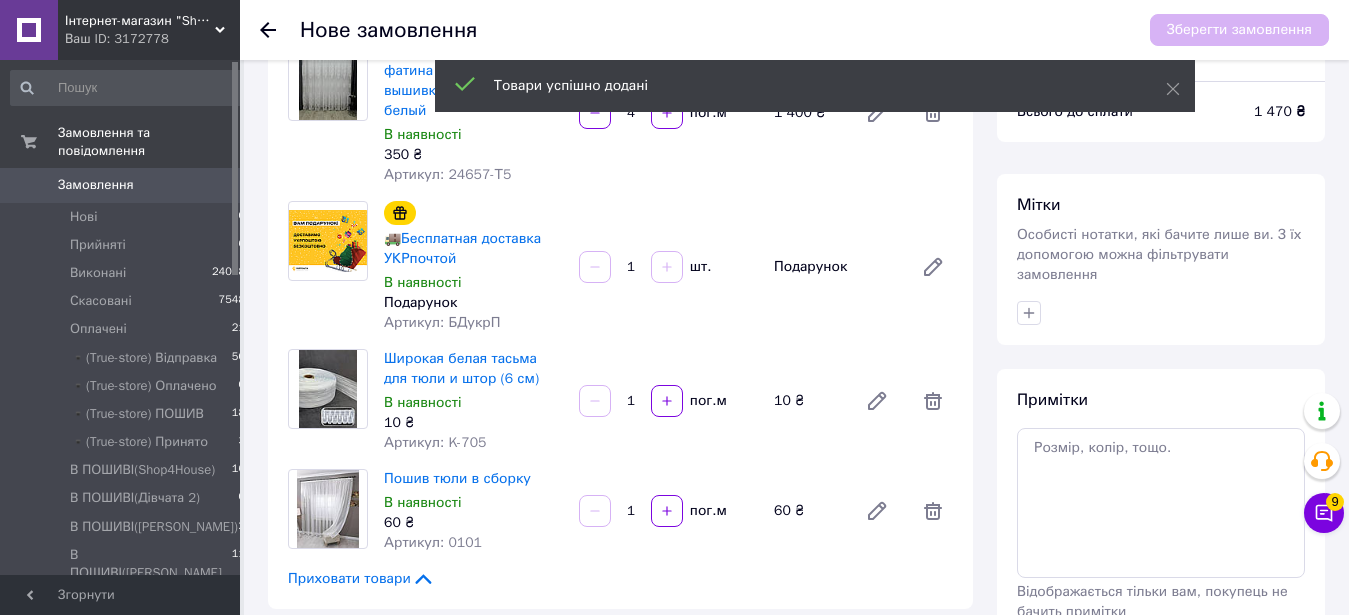 click on "1" at bounding box center (631, 401) 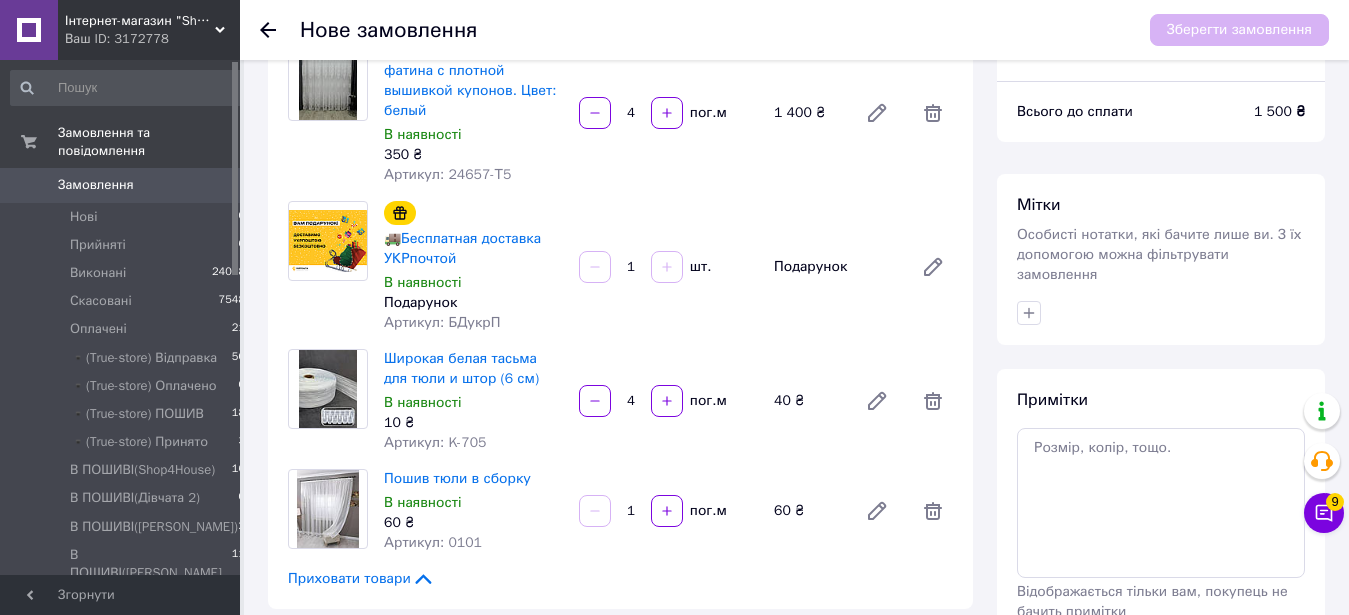 type on "4" 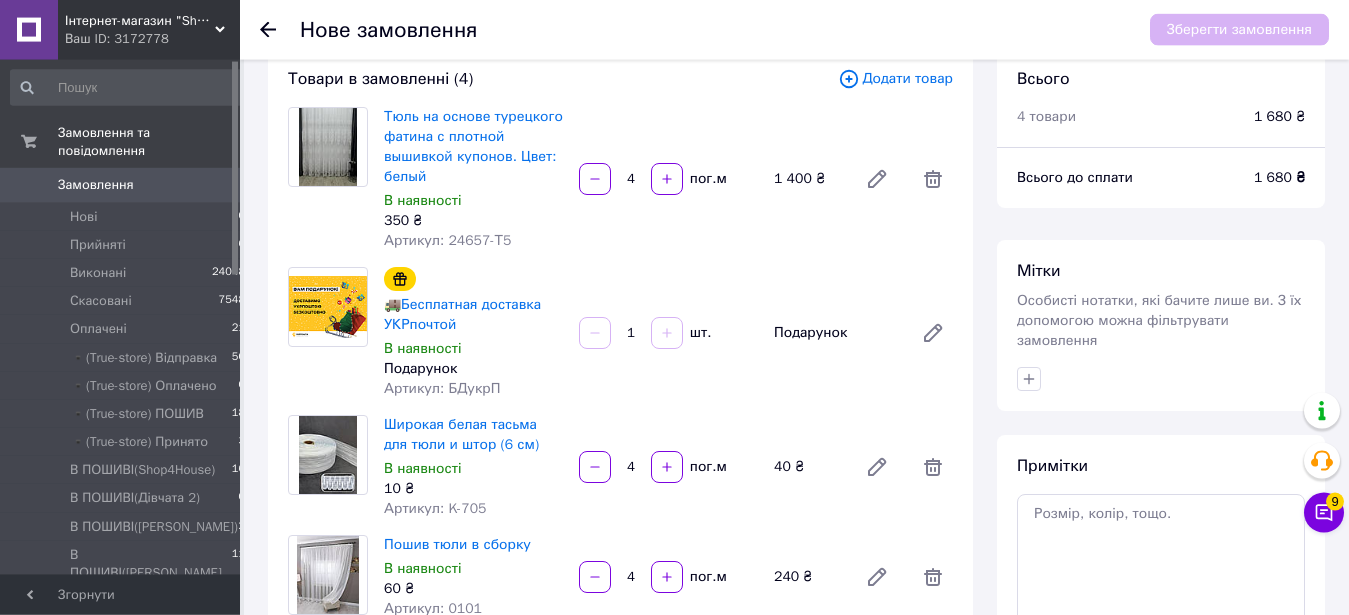 scroll, scrollTop: 0, scrollLeft: 0, axis: both 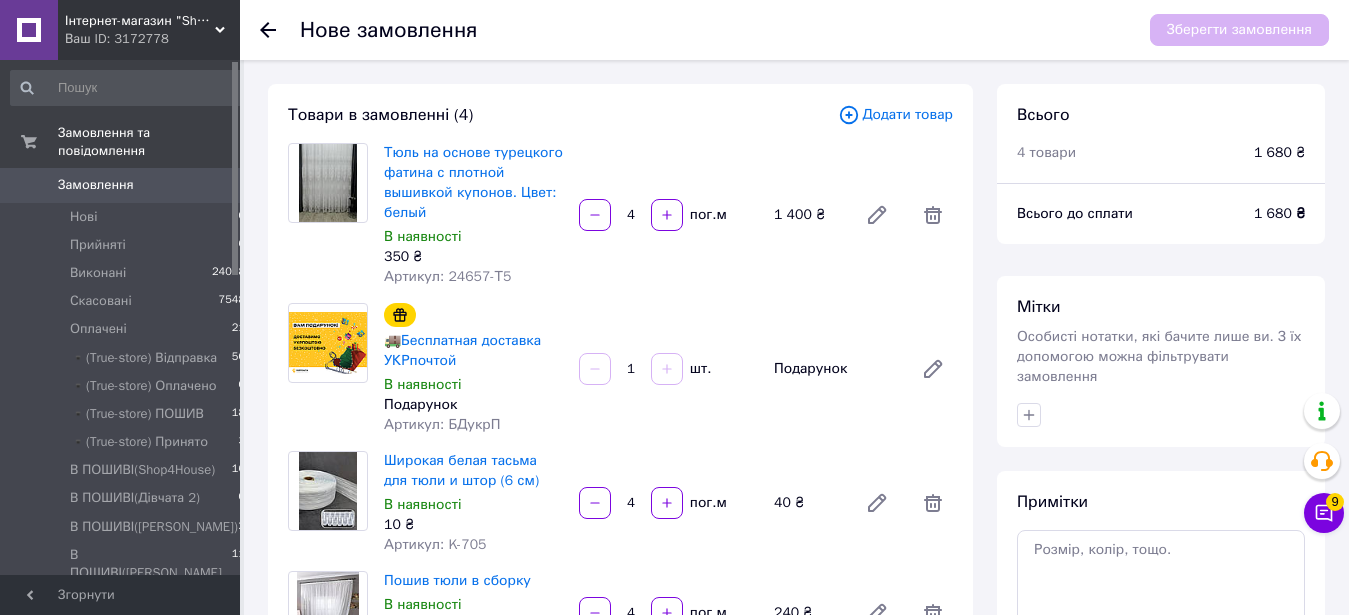 type on "4" 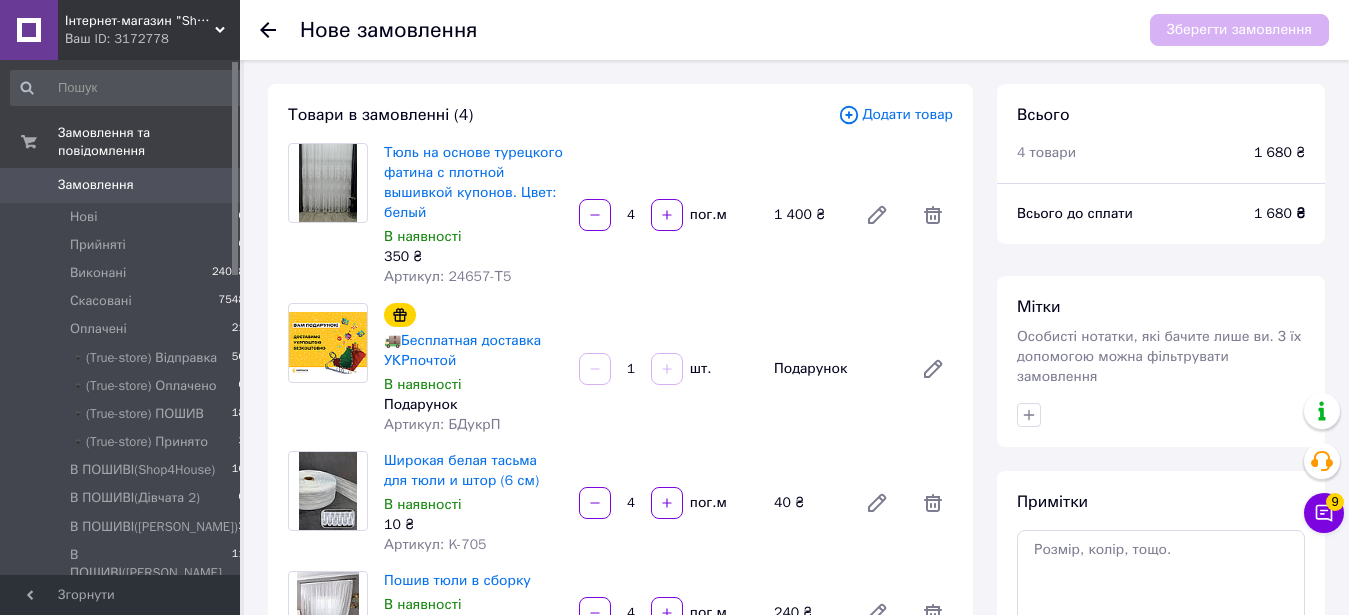 click on "Всього 4   товари 1 680 ₴ Всього до сплати 1 680 ₴ Мітки Особисті нотатки, які бачите лише ви. З їх допомогою можна фільтрувати замовлення Примітки Відображається тільки вам, покупець не бачить примітки Осталось 300 символов Очистити Зберегти" at bounding box center [1161, 452] 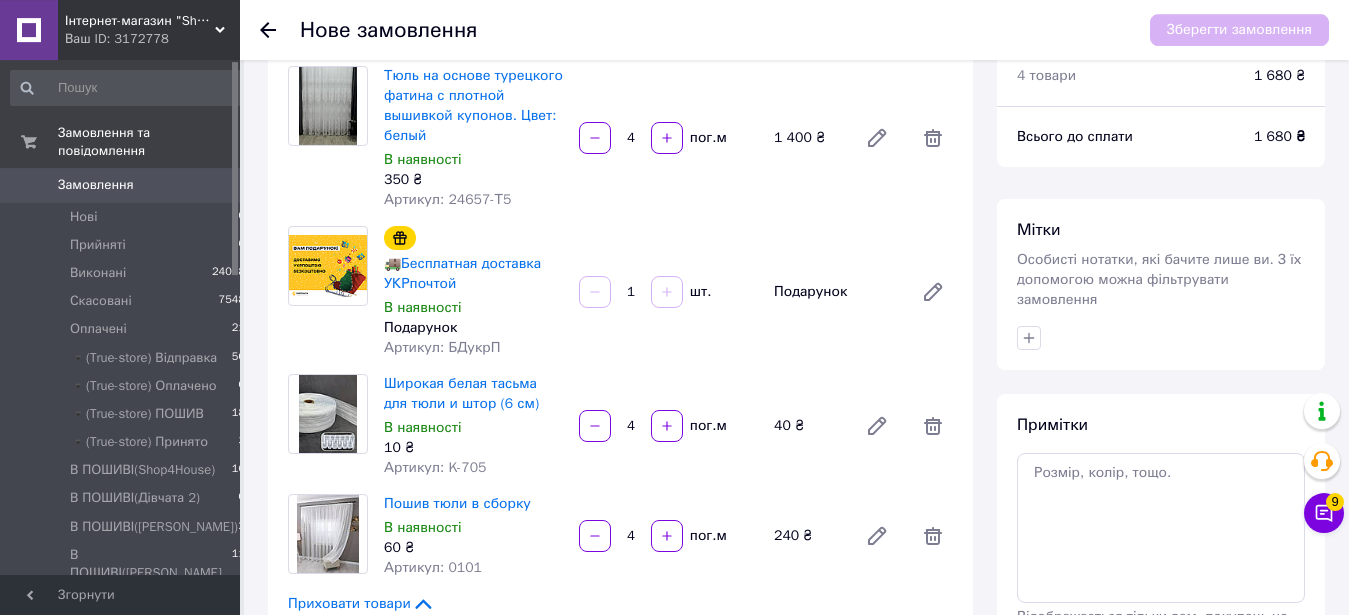 scroll, scrollTop: 102, scrollLeft: 0, axis: vertical 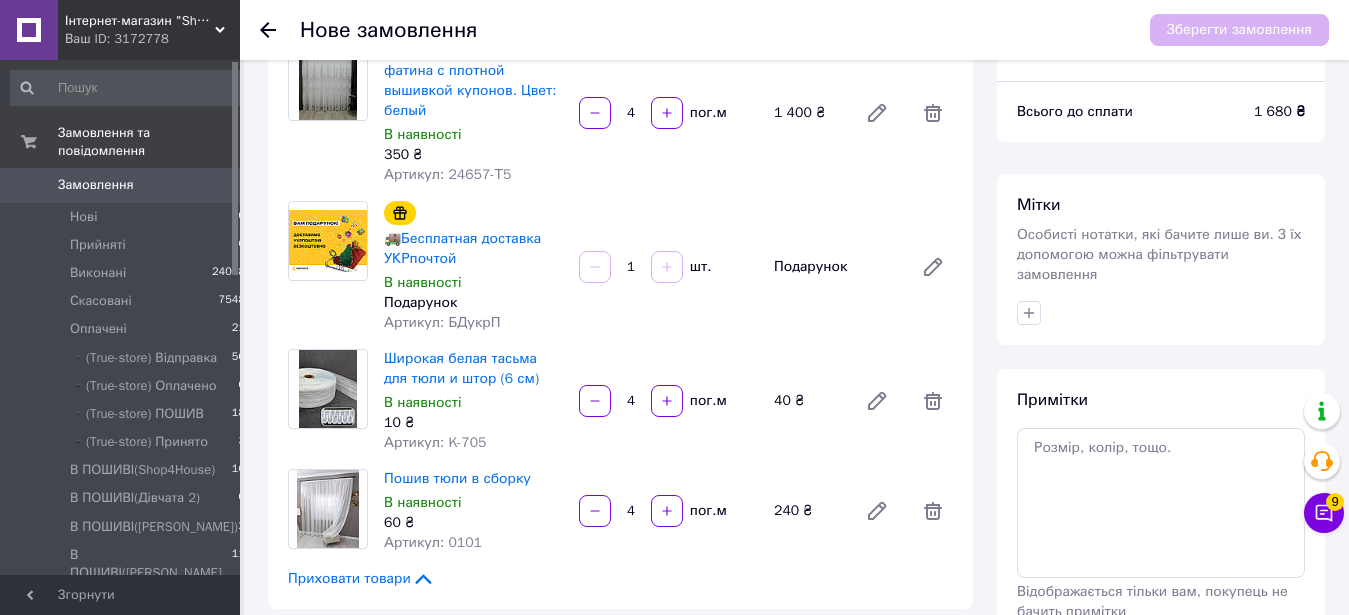 click on "Примітки Відображається тільки вам, покупець не бачить примітки Осталось 300 символов Очистити Зберегти" at bounding box center [1161, 543] 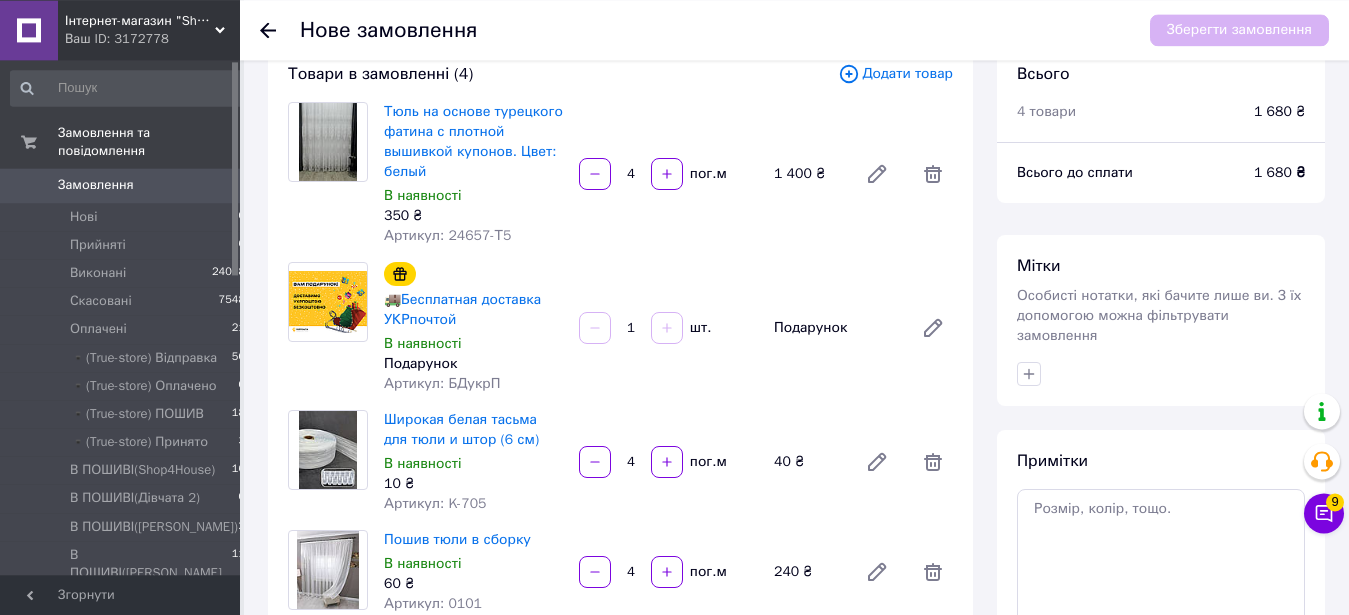 scroll, scrollTop: 0, scrollLeft: 0, axis: both 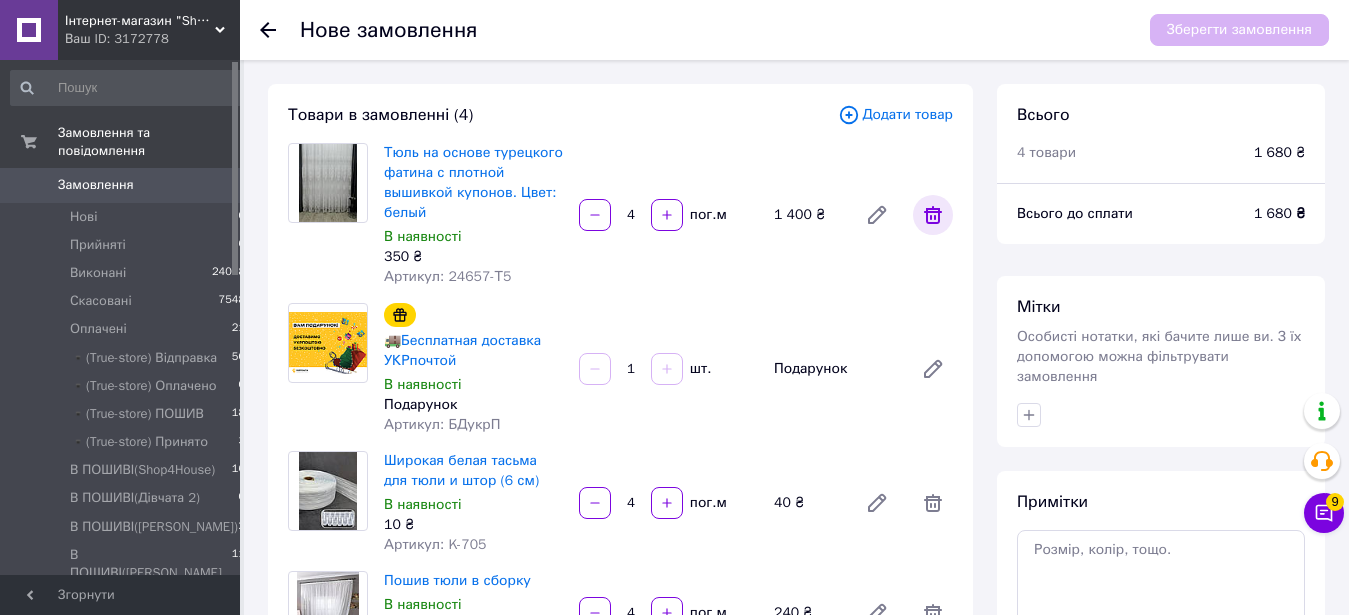 click 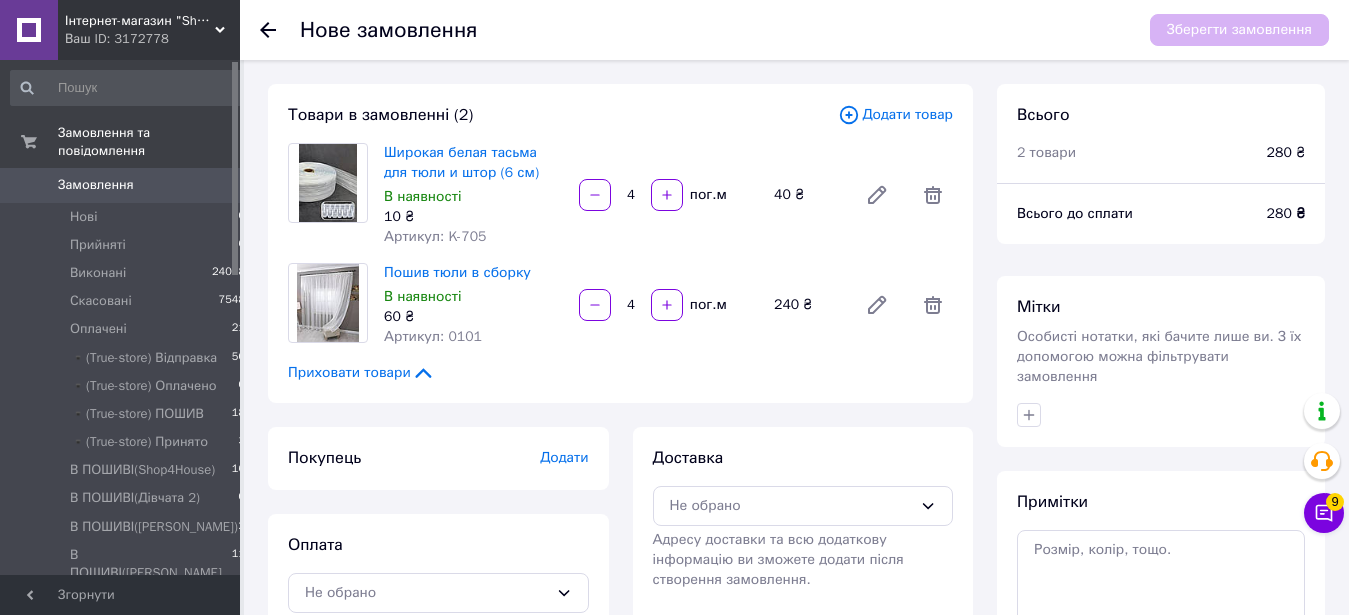 click on "Додати товар" at bounding box center (895, 115) 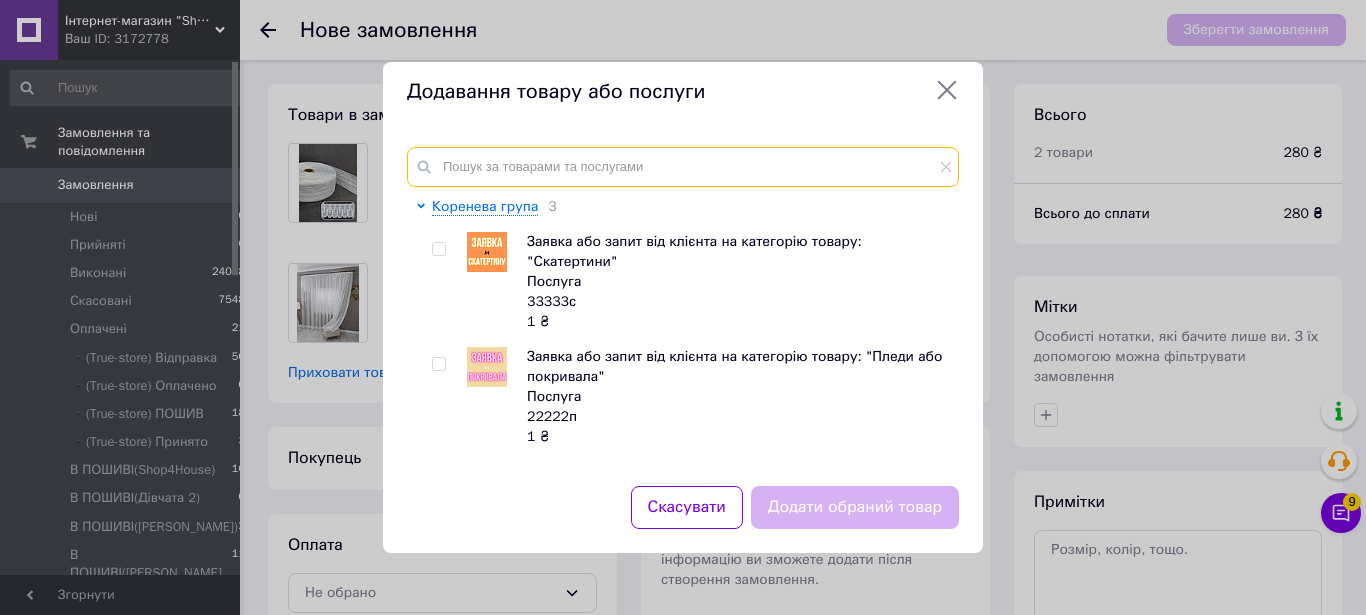 click at bounding box center (683, 167) 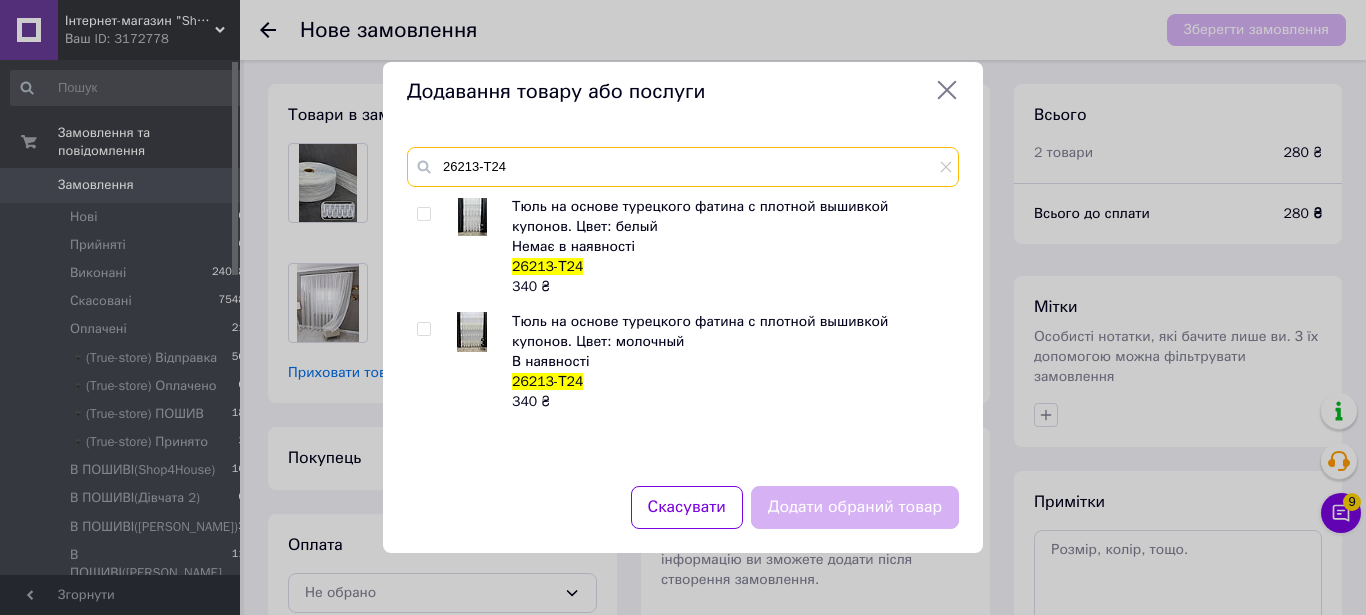 type on "26213-Т24" 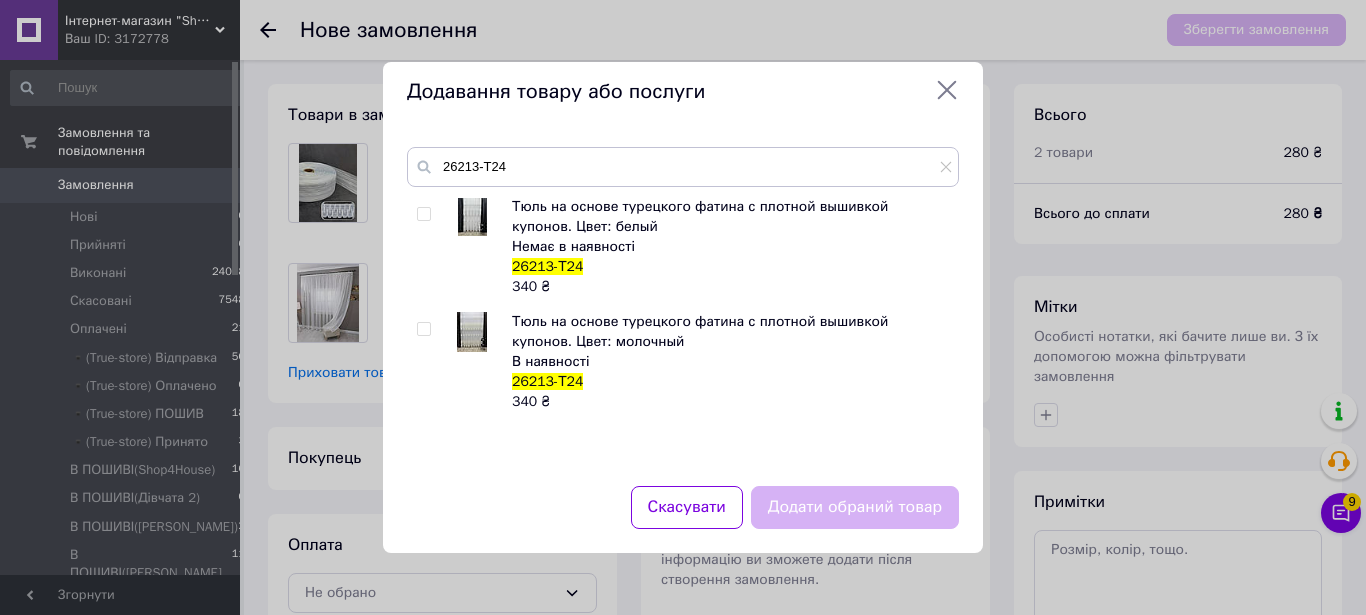 click at bounding box center (424, 329) 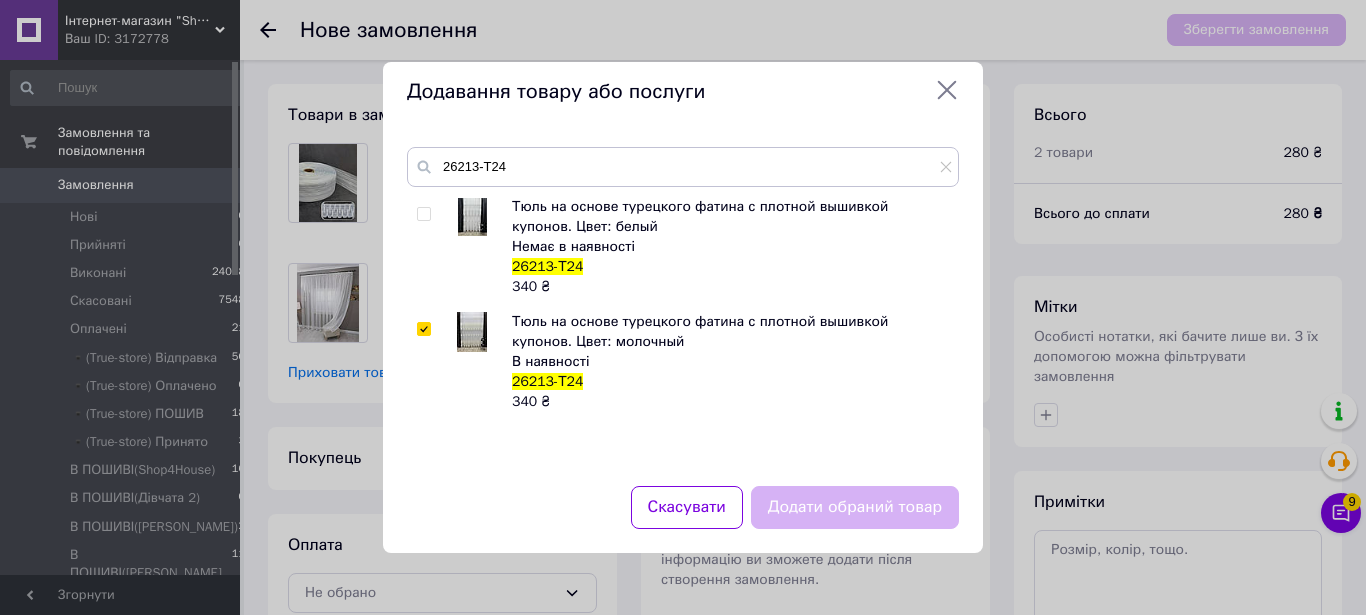 checkbox on "true" 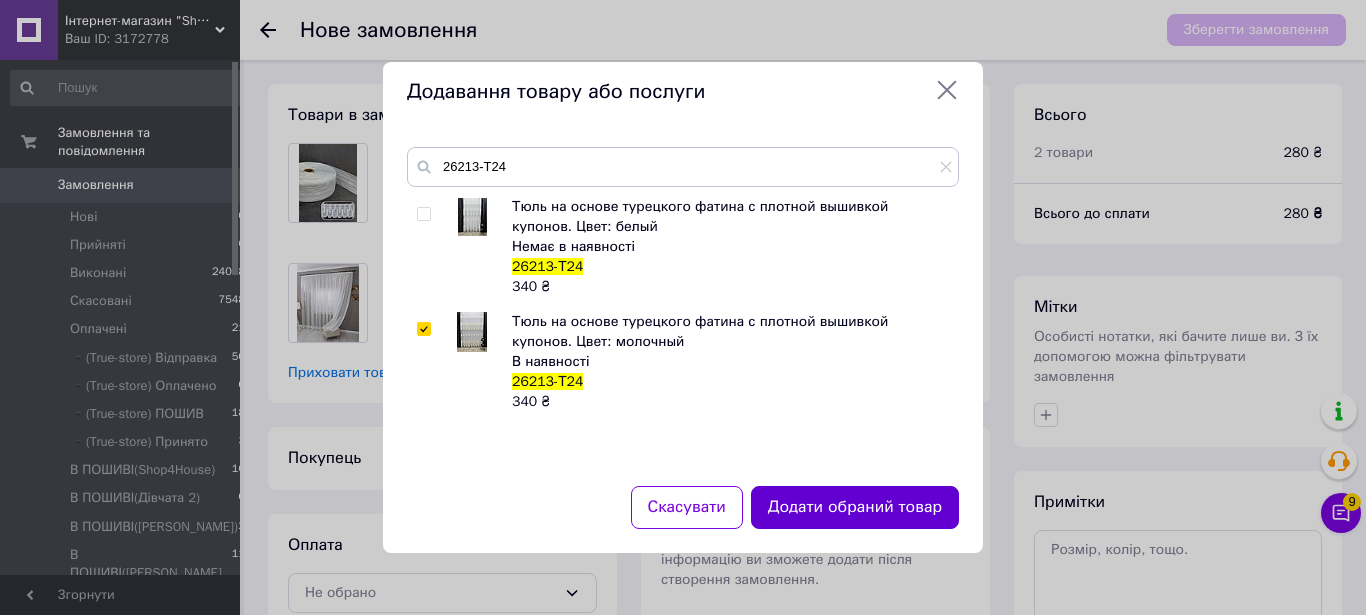 click on "Додати обраний товар" at bounding box center [855, 507] 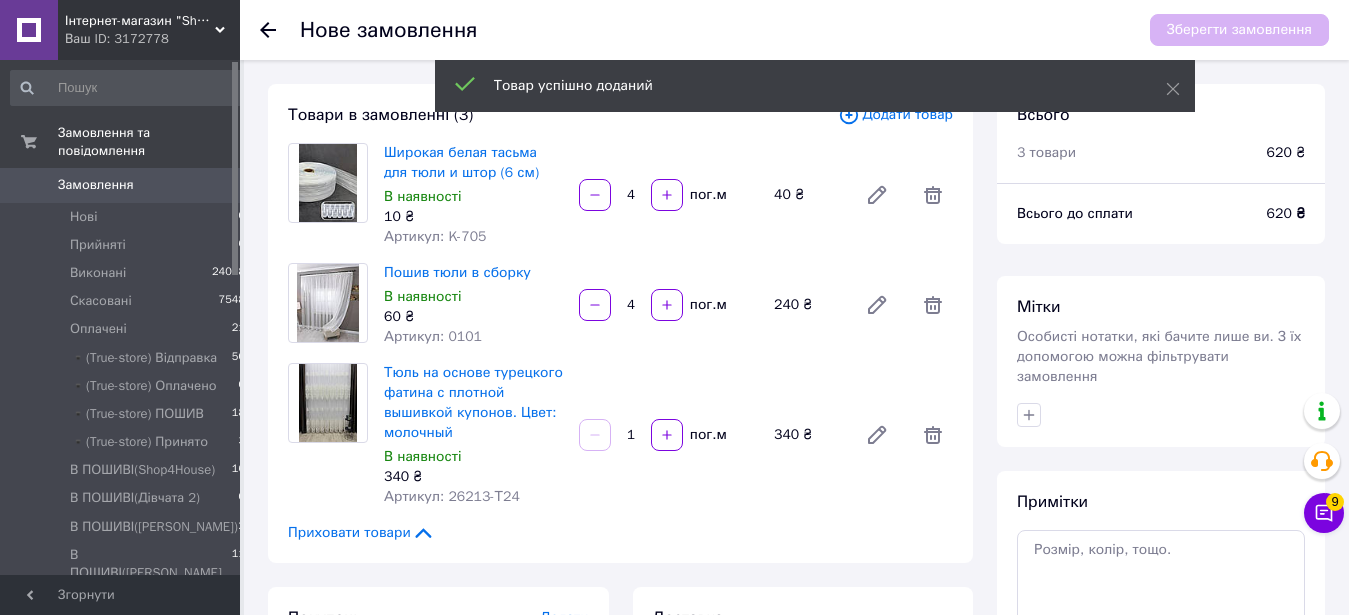 click on "1" at bounding box center [631, 435] 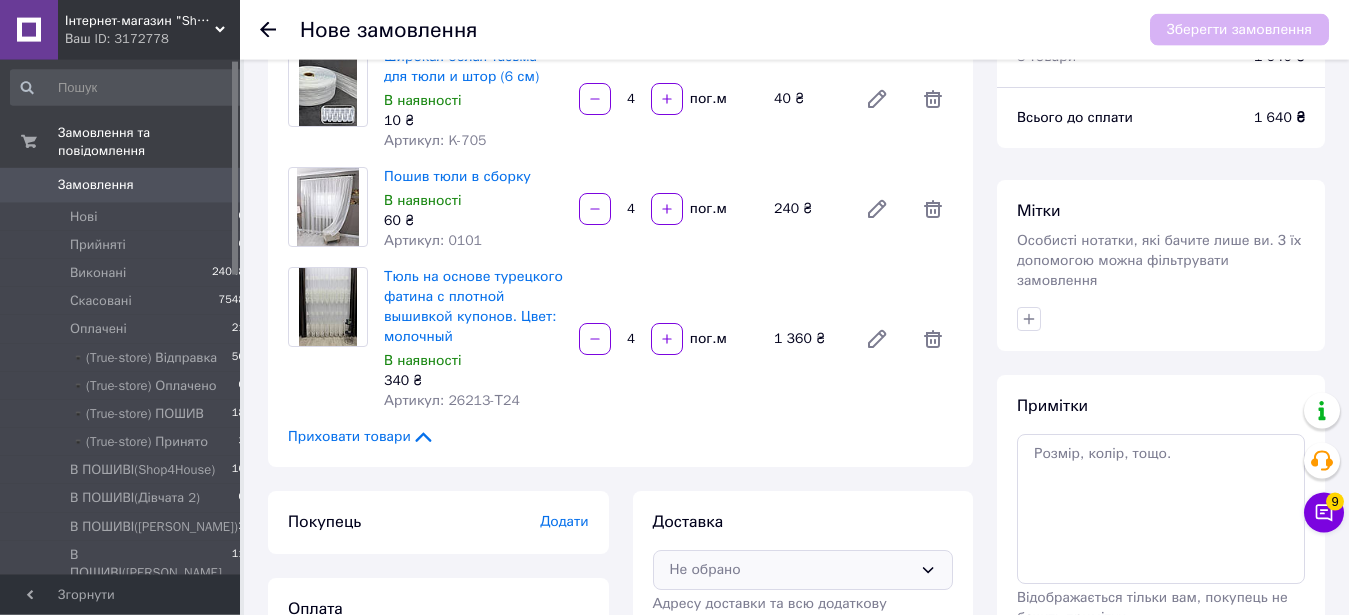 scroll, scrollTop: 0, scrollLeft: 0, axis: both 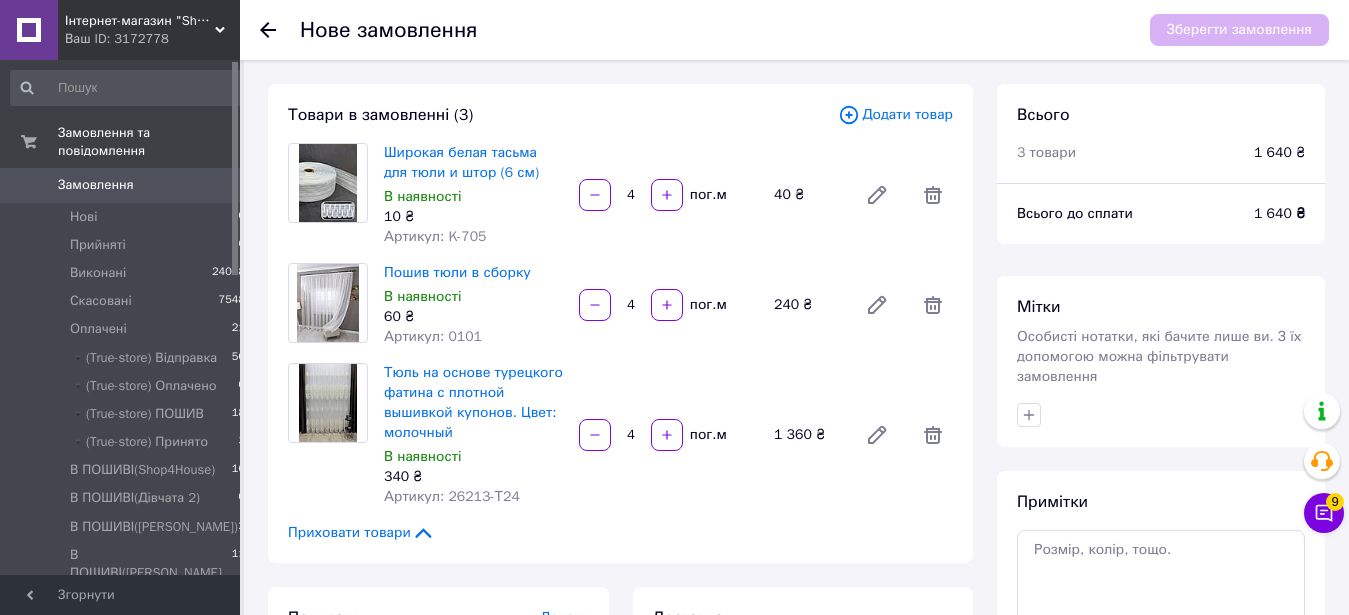 type on "4" 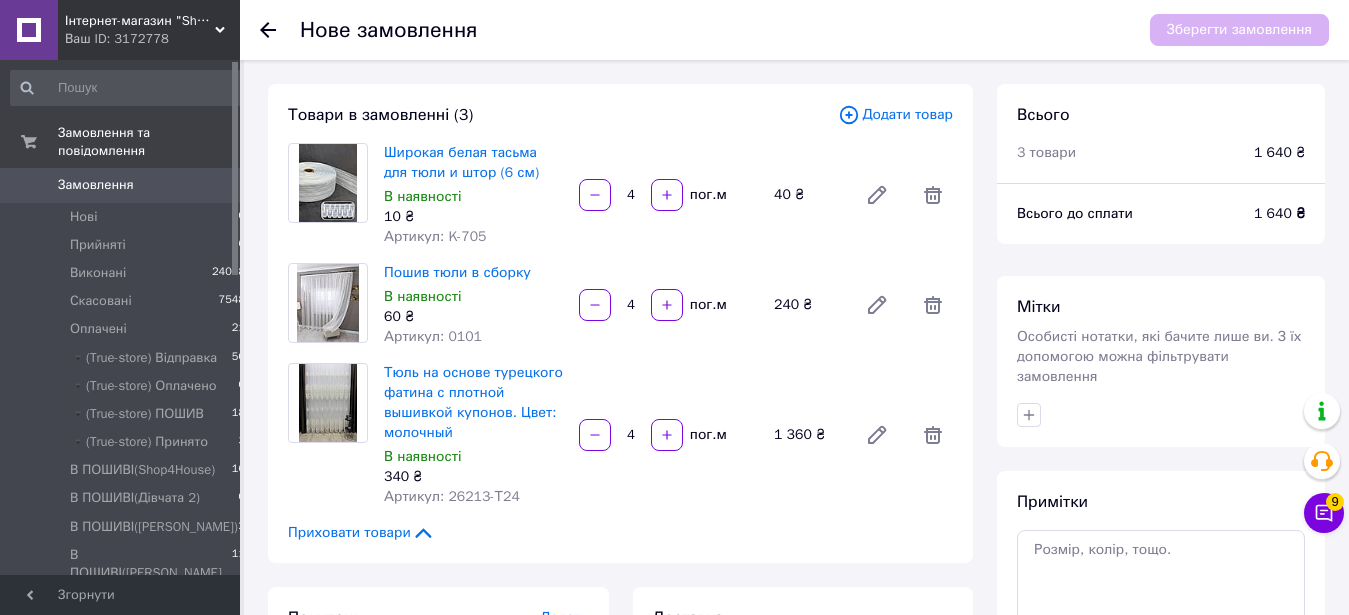 click on "Особисті нотатки, які бачите лише ви. З їх допомогою можна фільтрувати замовлення" at bounding box center (1159, 356) 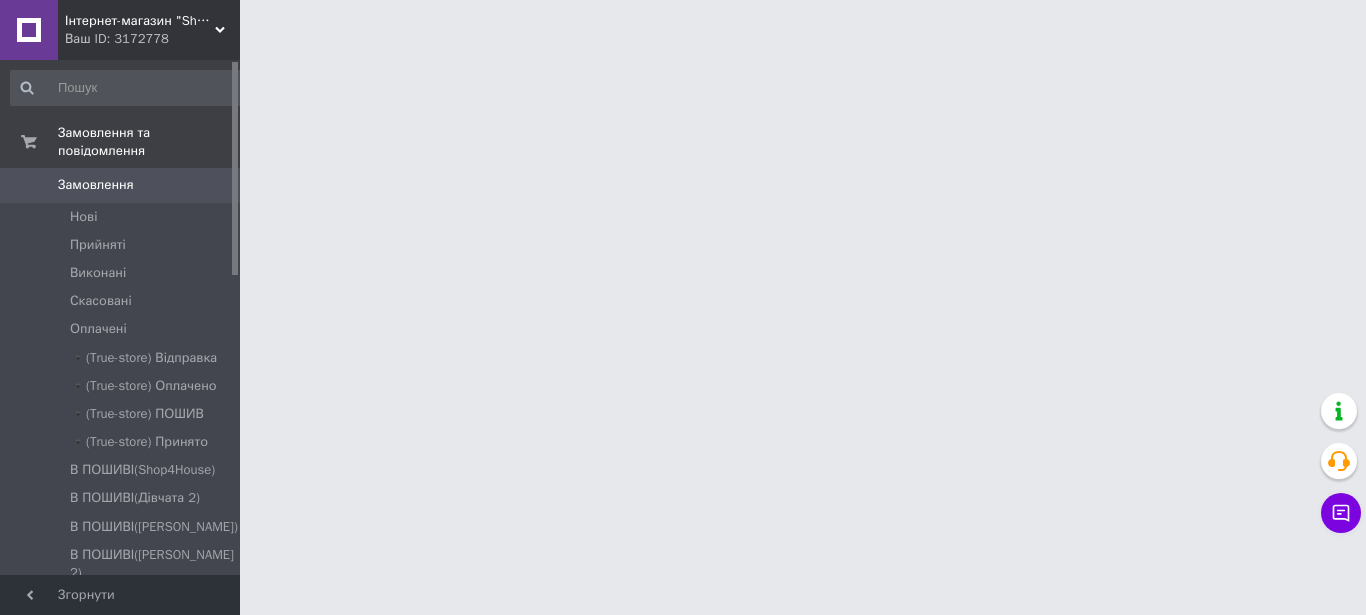 scroll, scrollTop: 0, scrollLeft: 0, axis: both 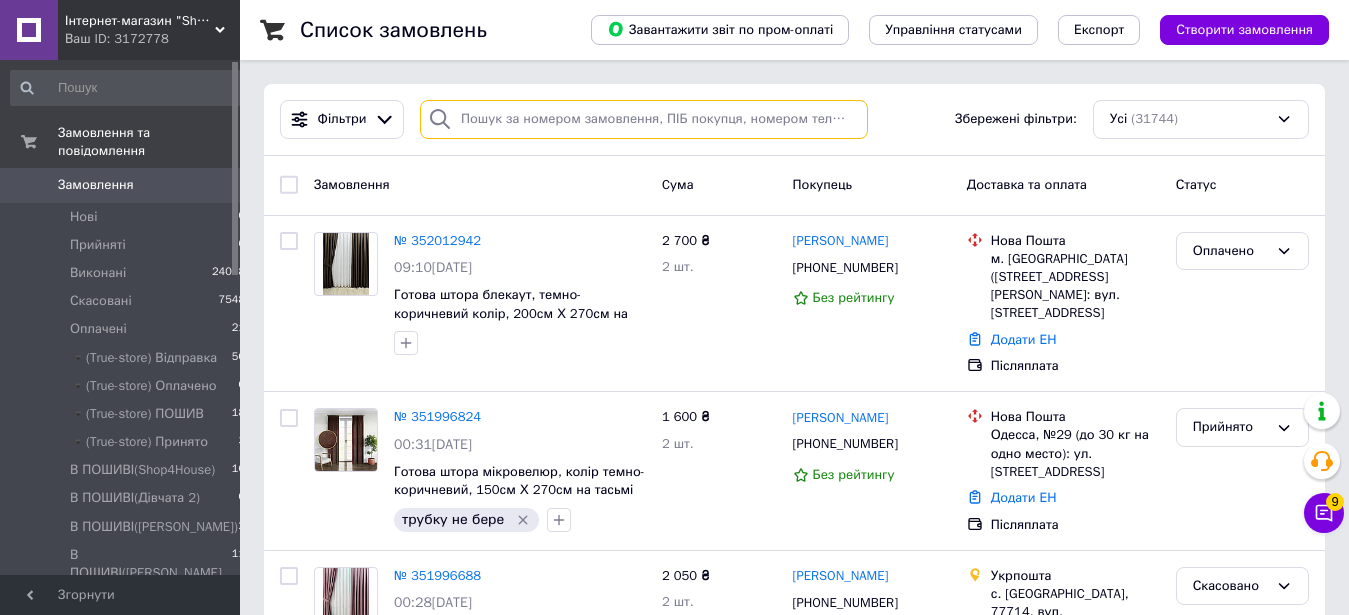 click at bounding box center [644, 119] 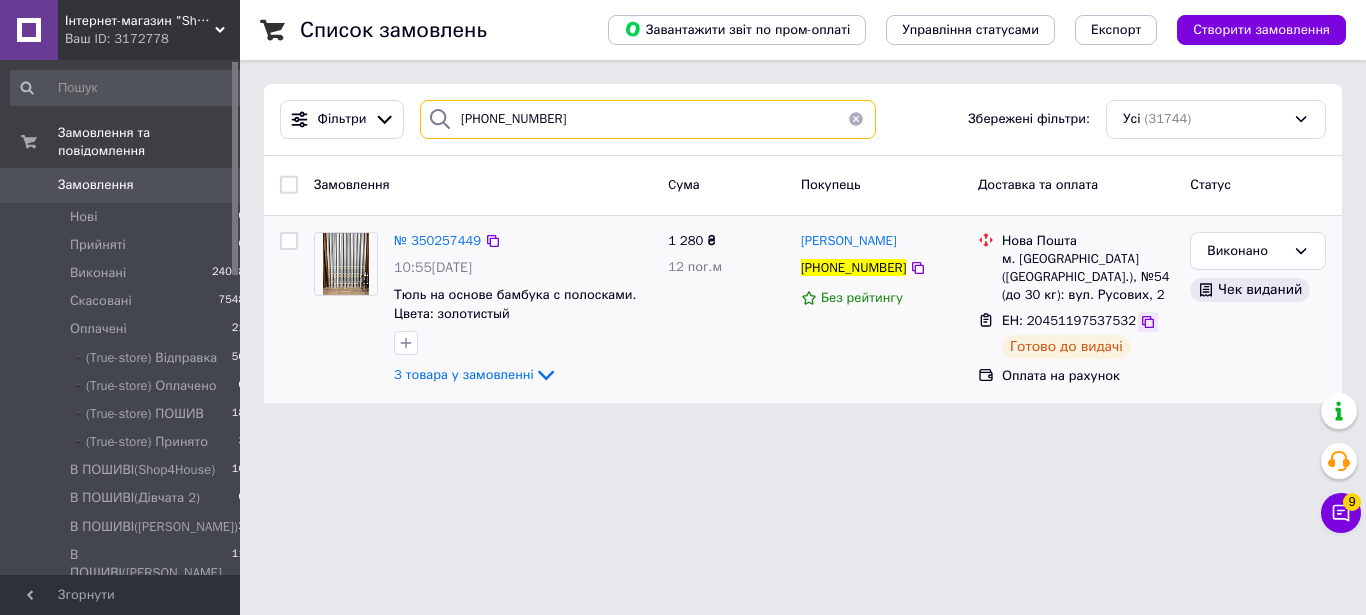 type on "[PHONE_NUMBER]" 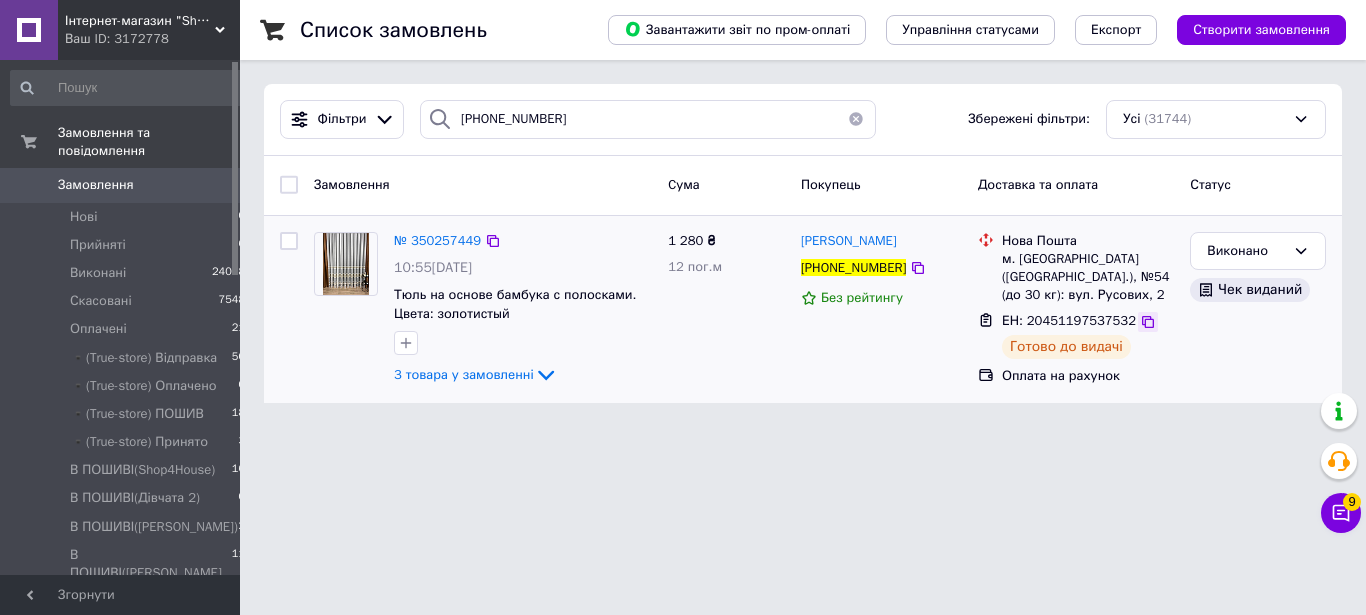 click 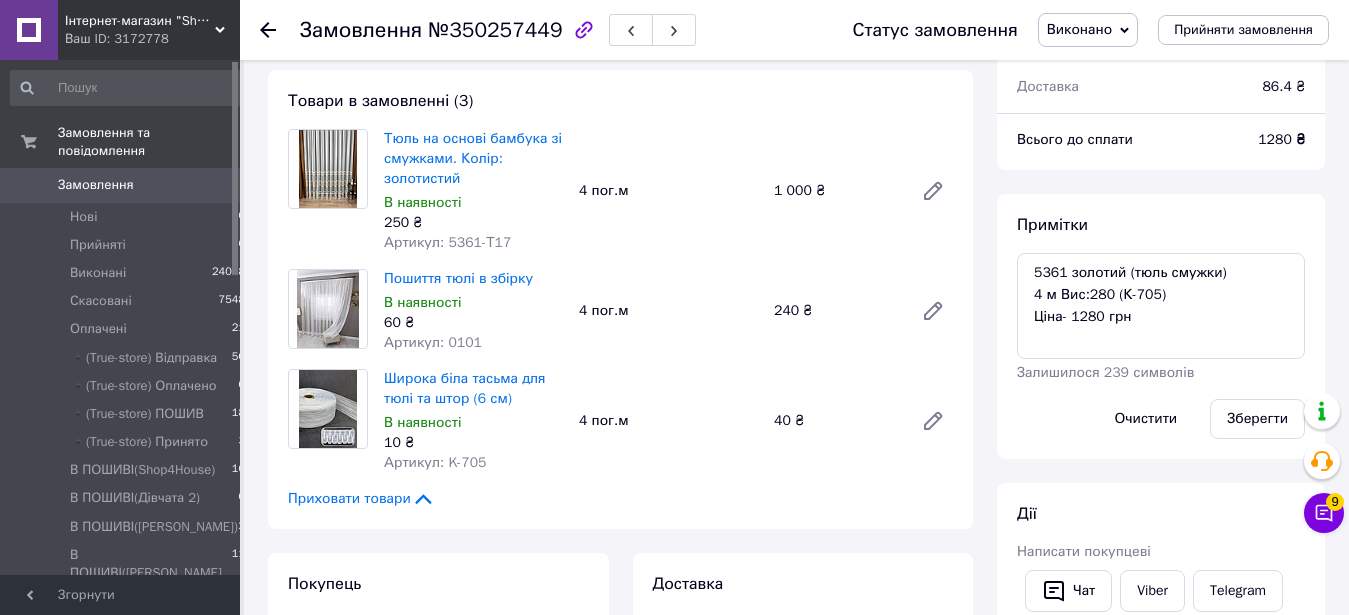 scroll, scrollTop: 306, scrollLeft: 0, axis: vertical 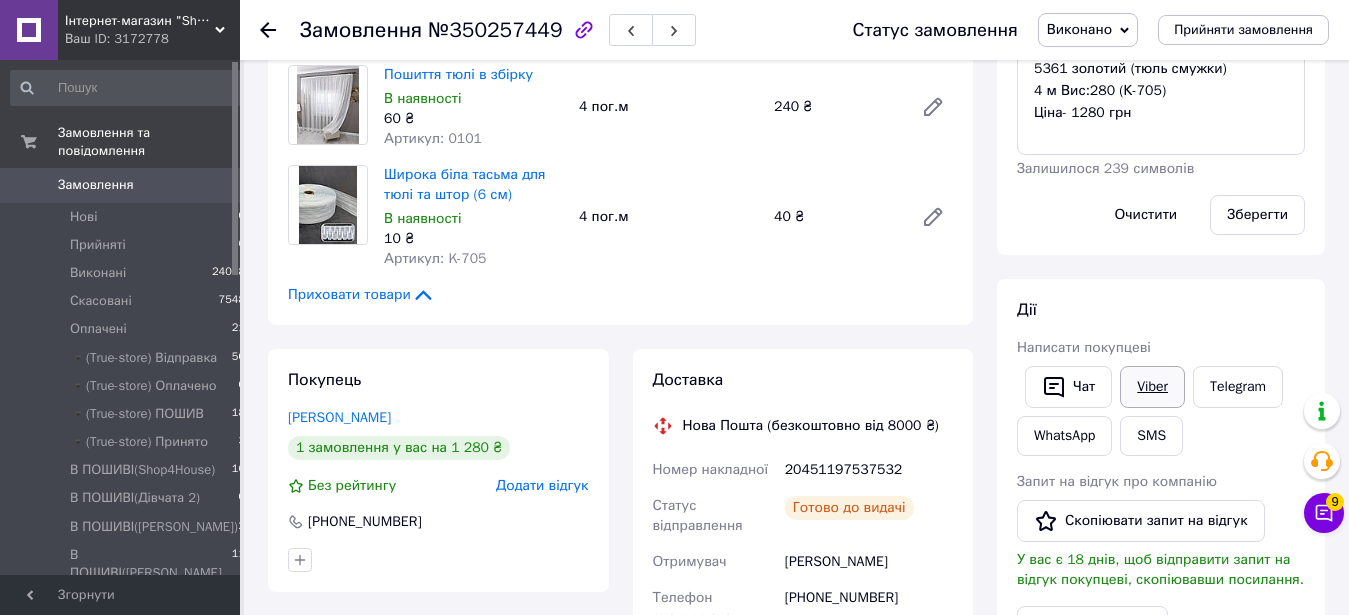 click on "Viber" at bounding box center (1152, 387) 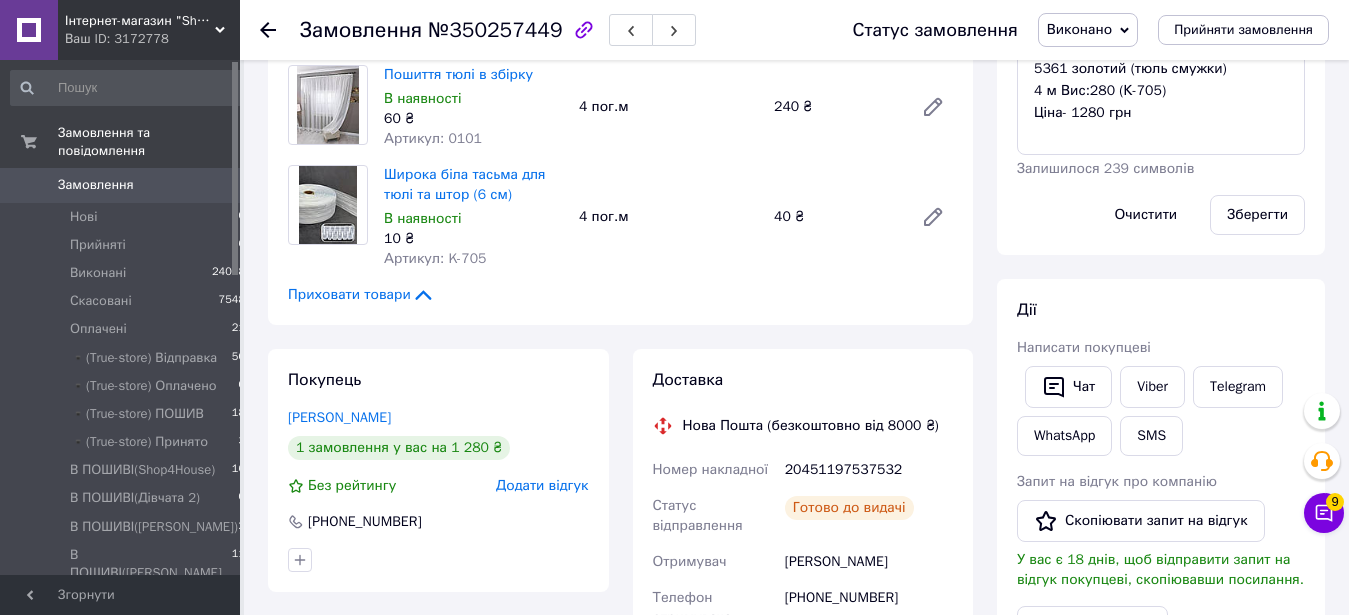 scroll, scrollTop: 510, scrollLeft: 0, axis: vertical 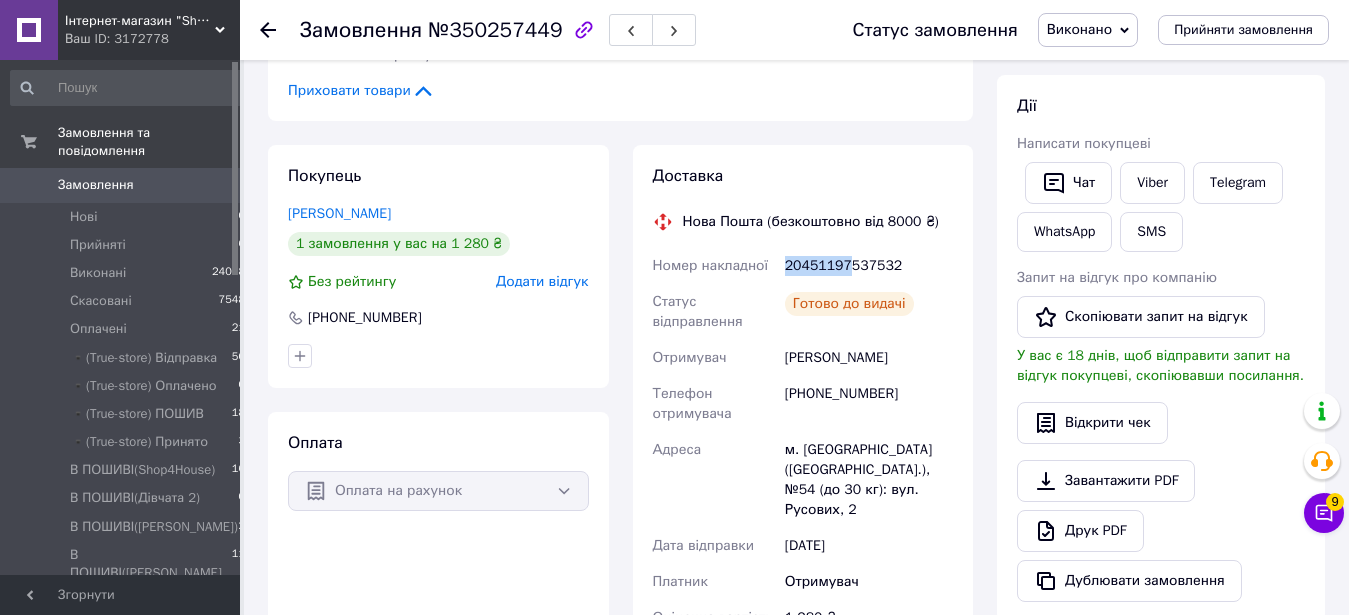 drag, startPoint x: 785, startPoint y: 264, endPoint x: 843, endPoint y: 263, distance: 58.00862 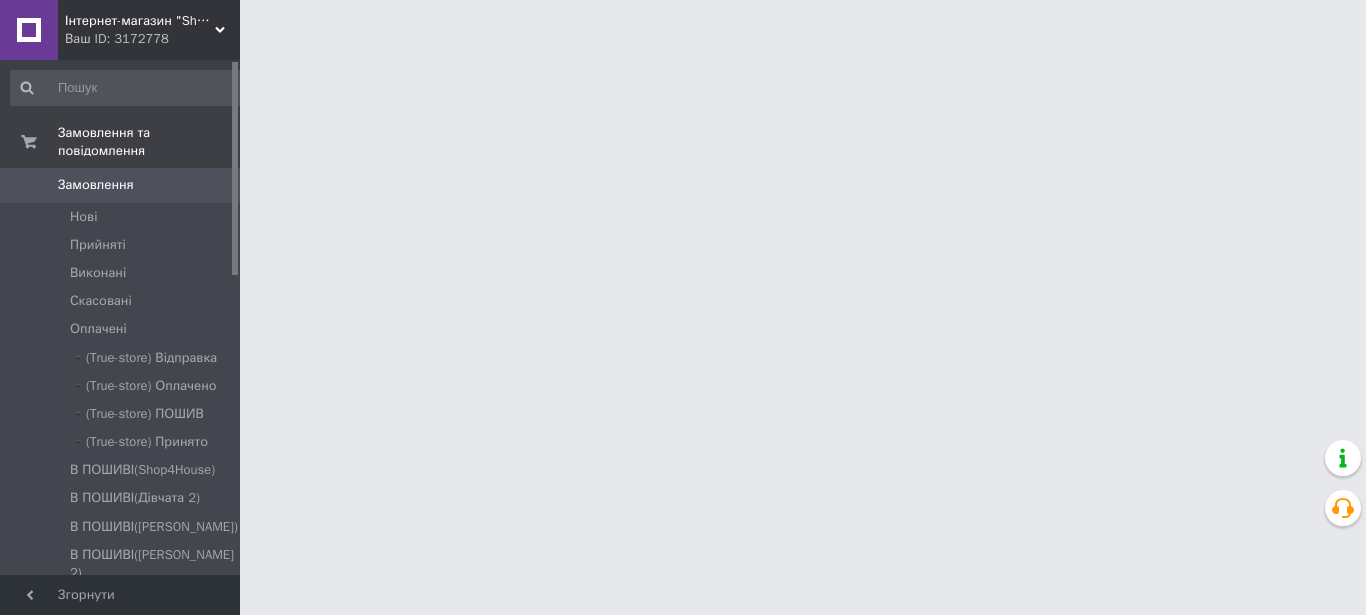 scroll, scrollTop: 0, scrollLeft: 0, axis: both 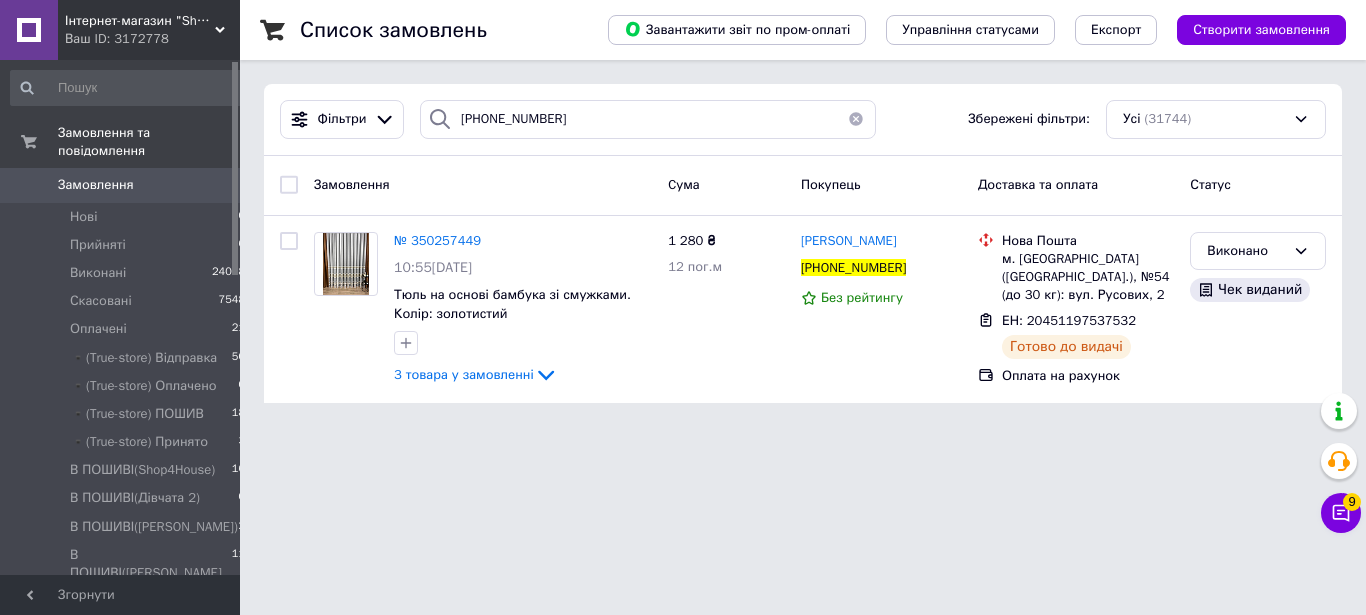 click on "Інтернет-магазин "Shop For House" Ваш ID: 3172778 Сайт Інтернет-магазин "Shop For House" Кабінет покупця Перевірити стан системи Сторінка на порталі Shop For House Shop For House Shop For House Shop For House Your best True-store [PERSON_NAME] Довідка Вийти Замовлення та повідомлення Замовлення 0 Нові 0 Прийняті 6 Виконані 24048 Скасовані 7548 Оплачені 21 ▪️(True-store) Відправка 50 ▪️(True-store) Оплачено 0 ▪️(True-store) ПОШИВ 18 ▪️(True-store) Принято 3 В ПОШИВІ(Shop4House) 16 В ПОШИВІ(Дівчата 2) 0 В ПОШИВІ([PERSON_NAME]) 2 В ПОШИВІ([PERSON_NAME] 2) 11 В ПОШИВІ([PERSON_NAME]) 0 Обмін/Заміна 6 Оплачені(Відрізи) 2 0 7" at bounding box center [683, 213] 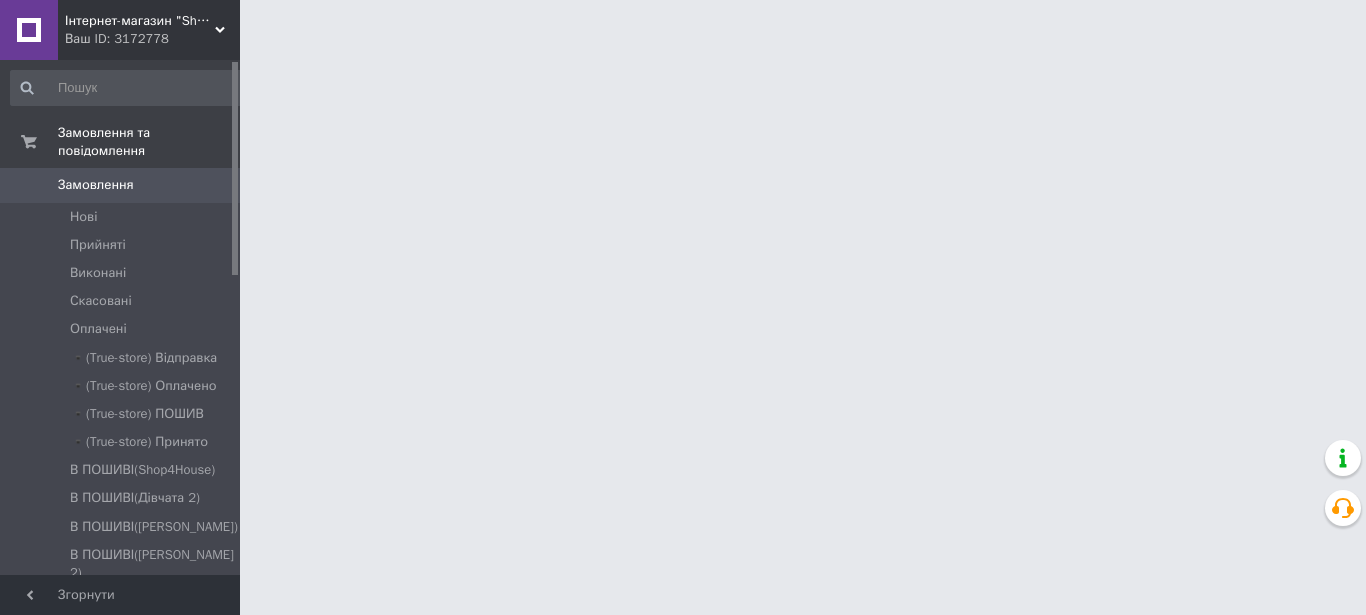 scroll, scrollTop: 0, scrollLeft: 0, axis: both 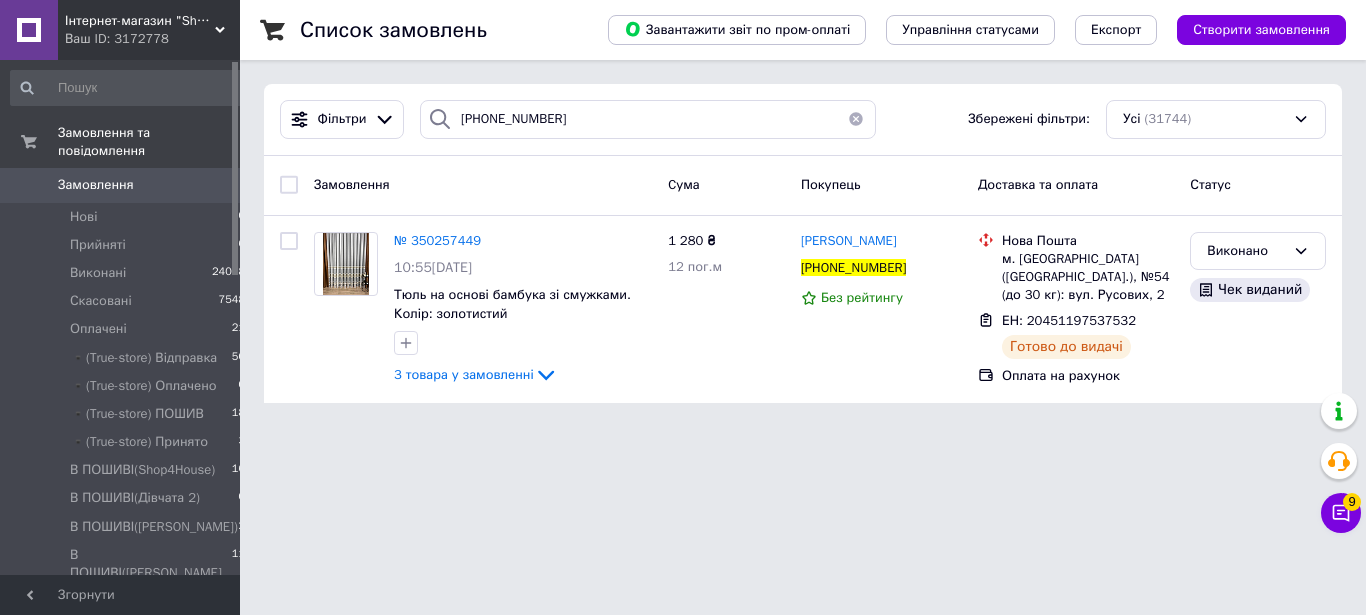 click at bounding box center [856, 119] 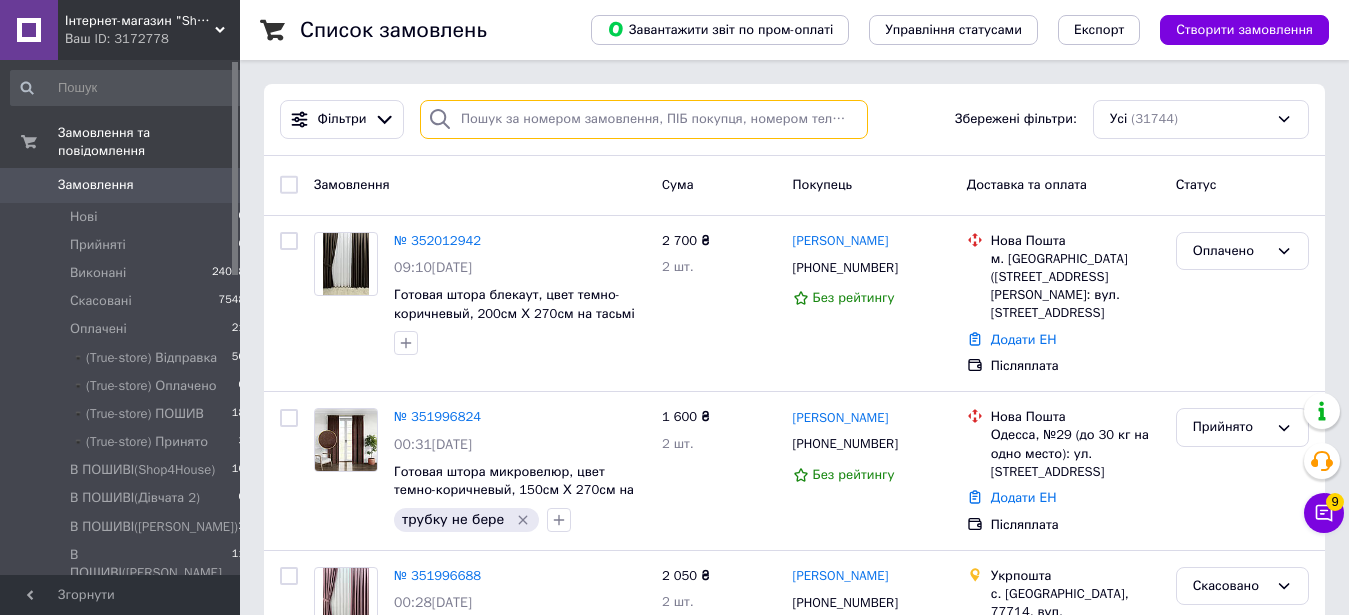 paste on "[PHONE_NUMBER]" 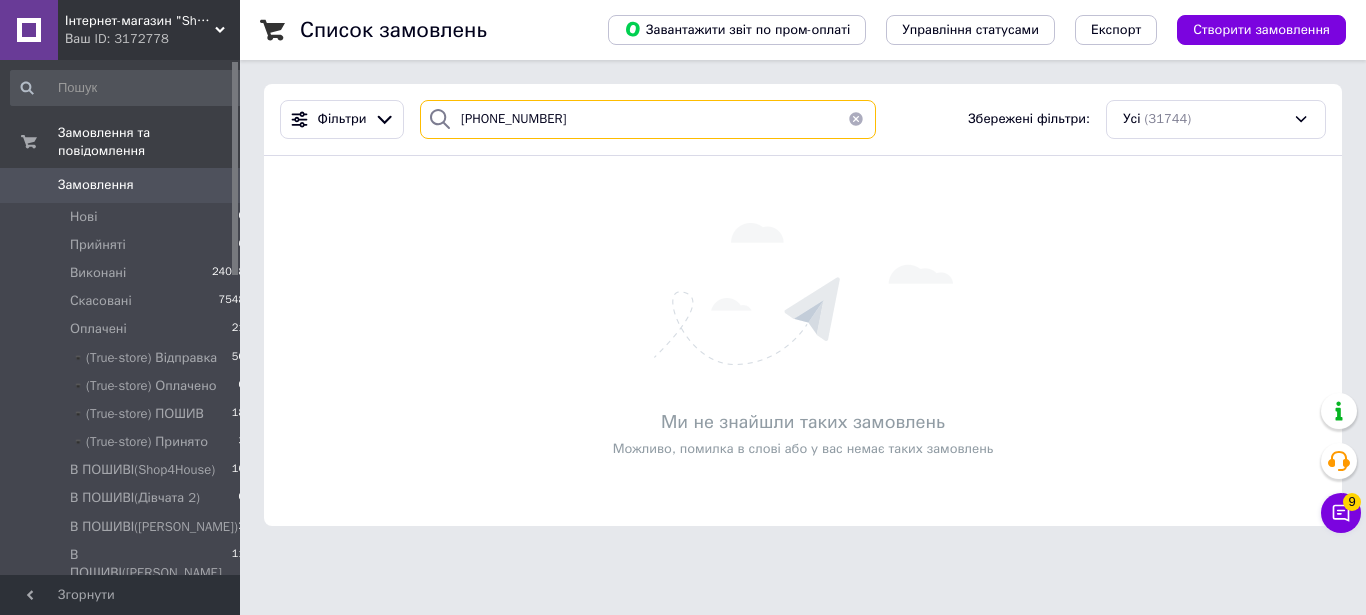 type on "[PHONE_NUMBER]" 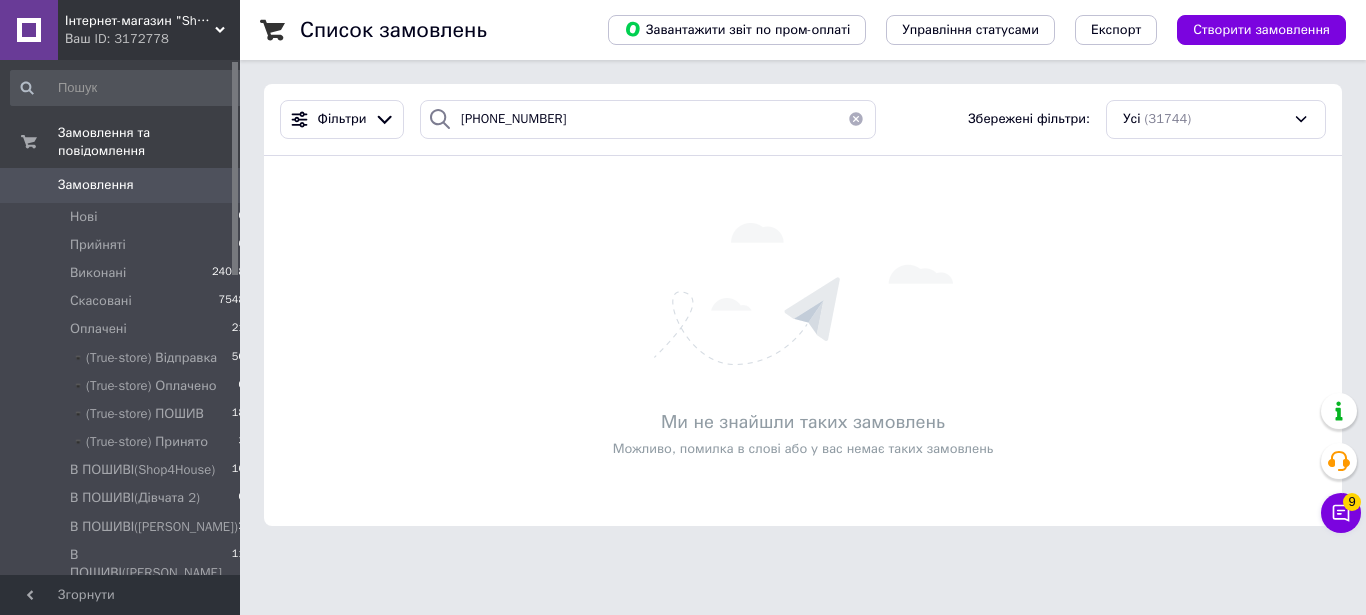 click at bounding box center (856, 119) 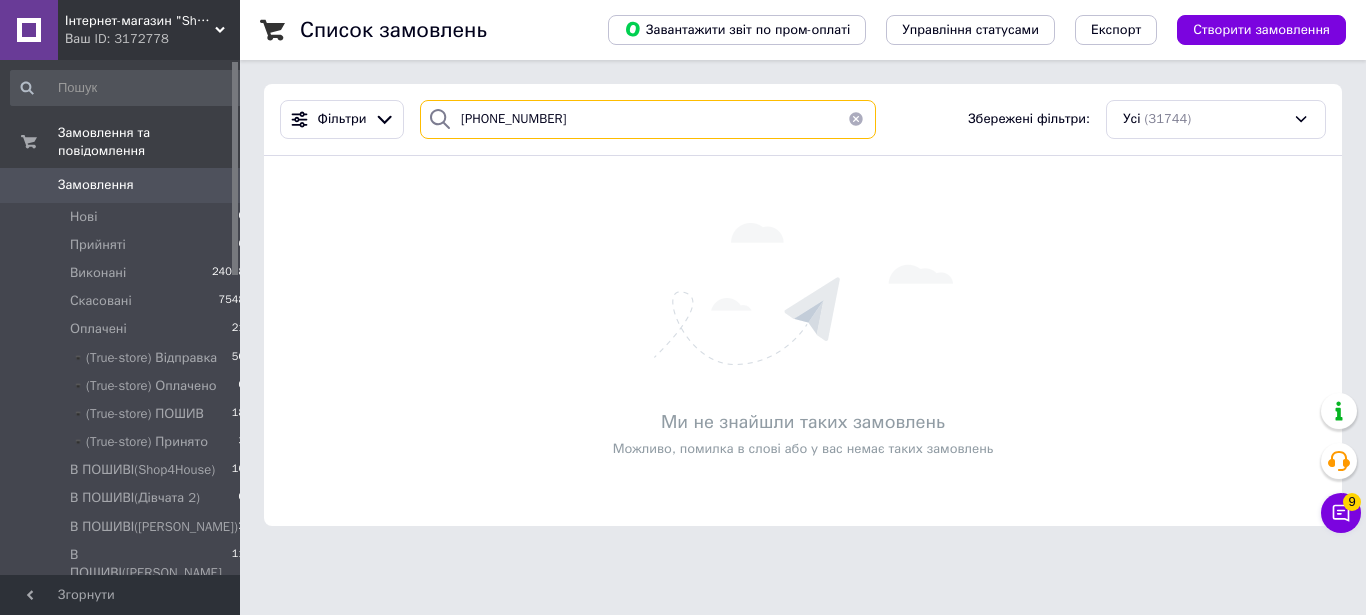 type 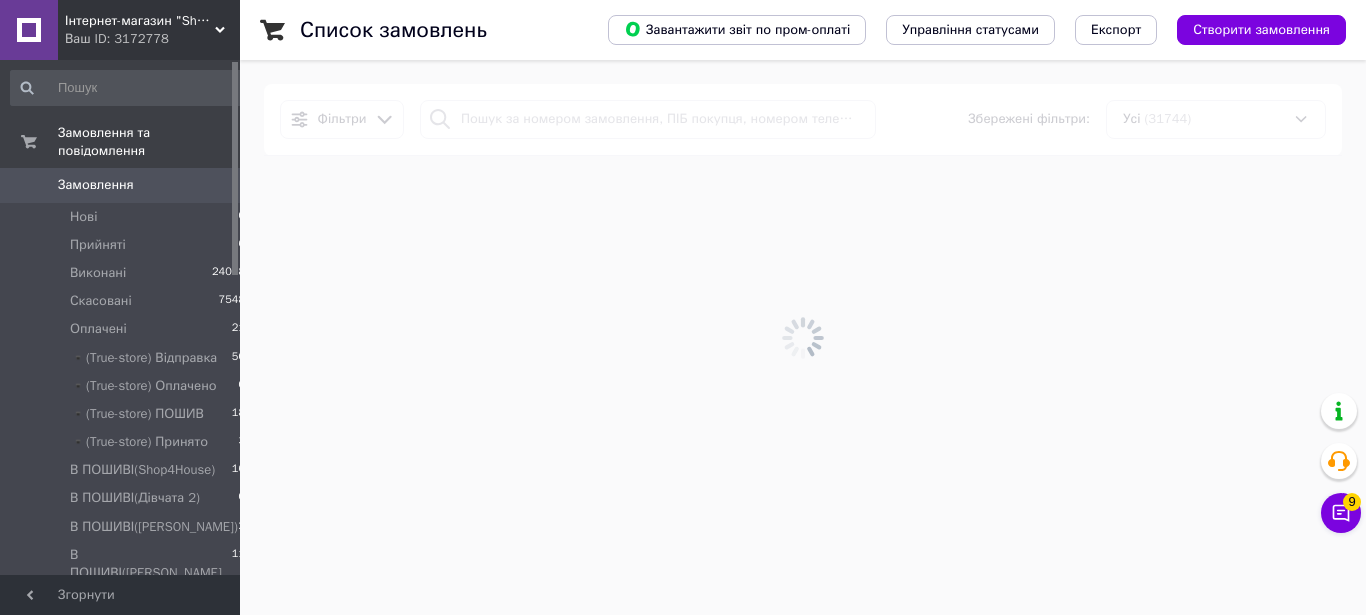 click on "Ваш ID: 3172778" at bounding box center (152, 39) 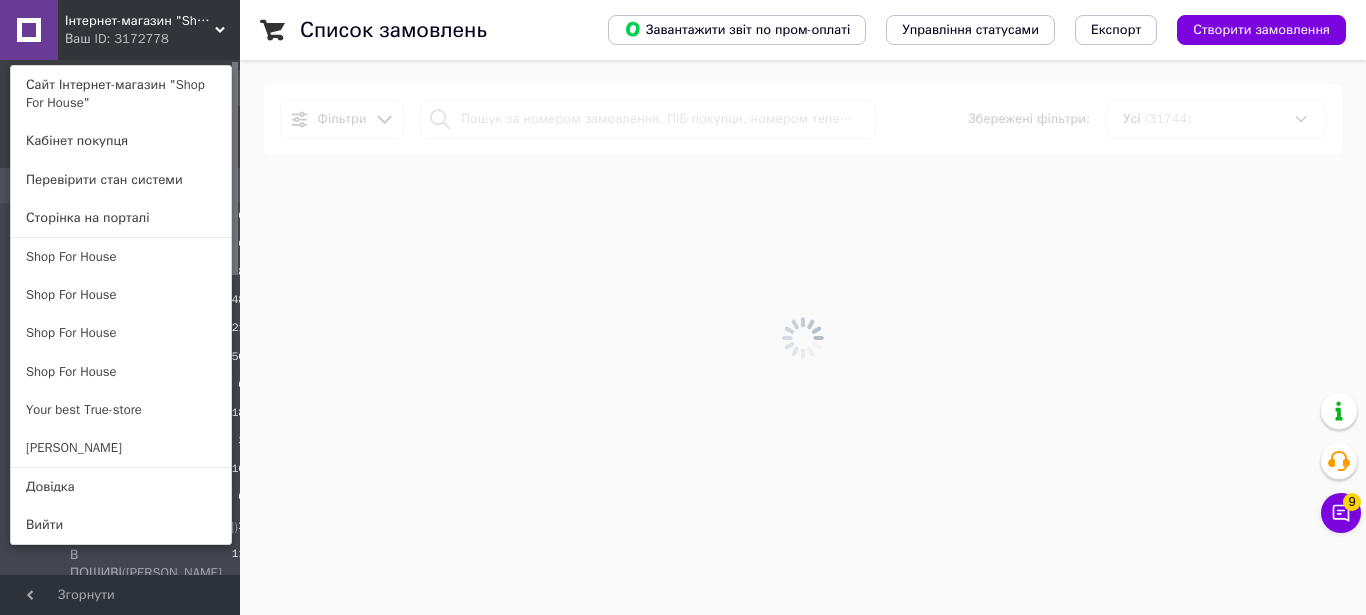 click on "Your best True-store" at bounding box center (121, 410) 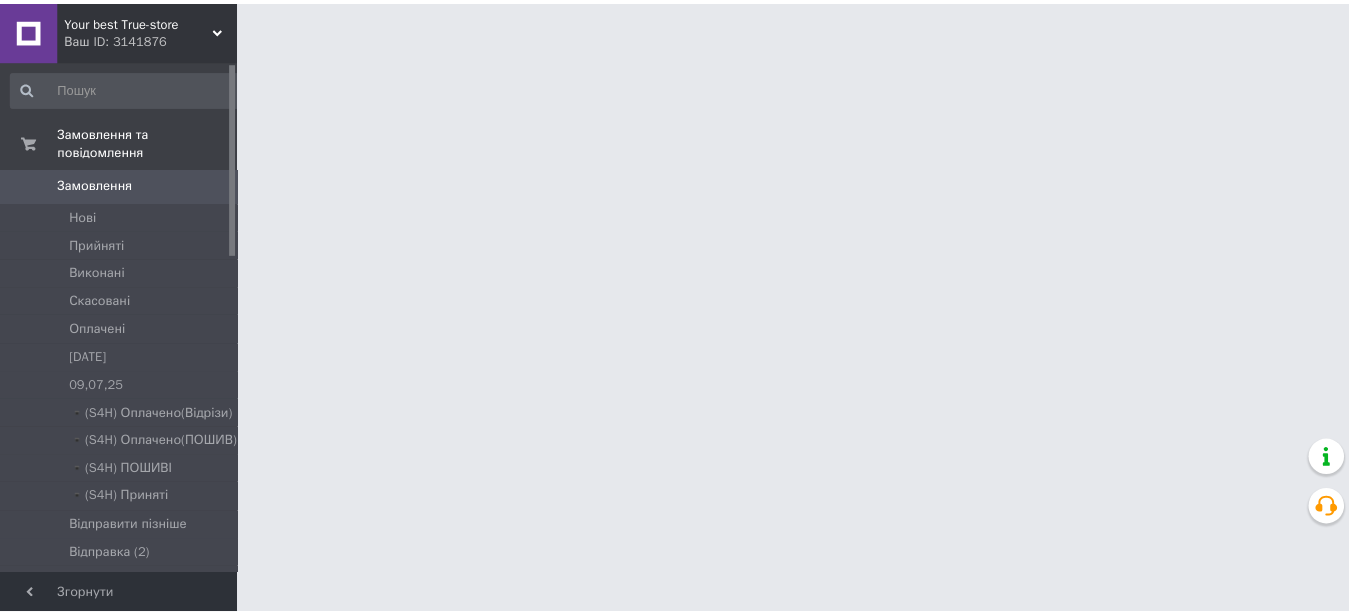 scroll, scrollTop: 0, scrollLeft: 0, axis: both 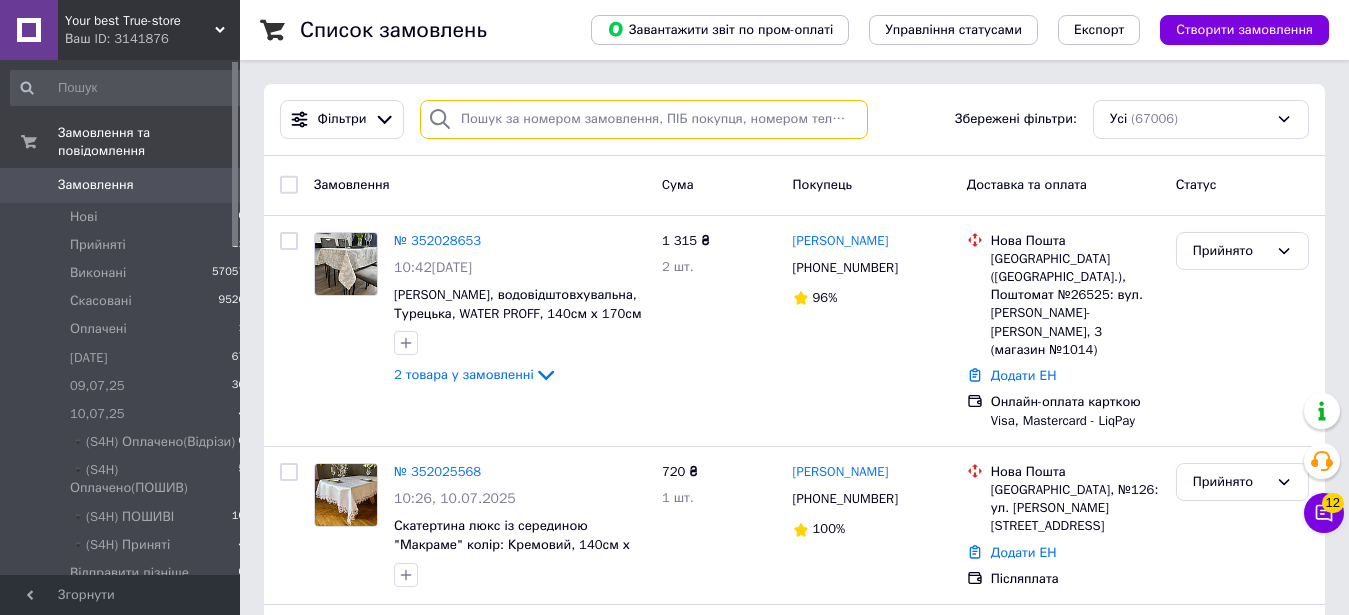 click at bounding box center (644, 119) 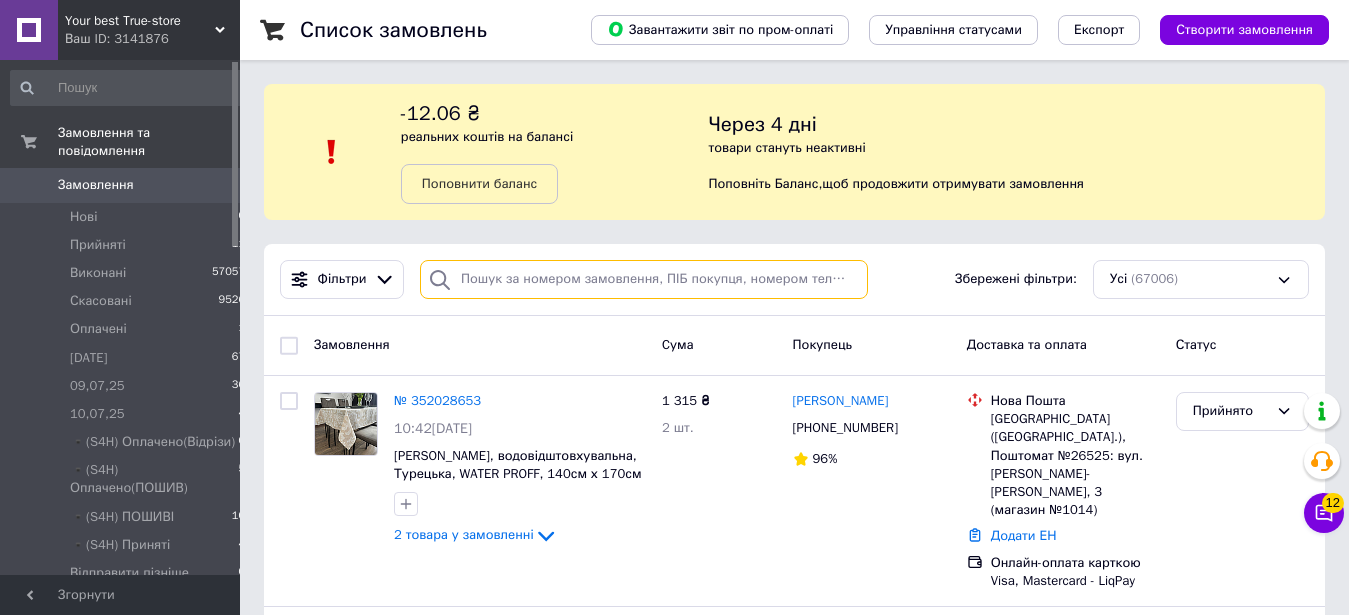 paste on "[PHONE_NUMBER]" 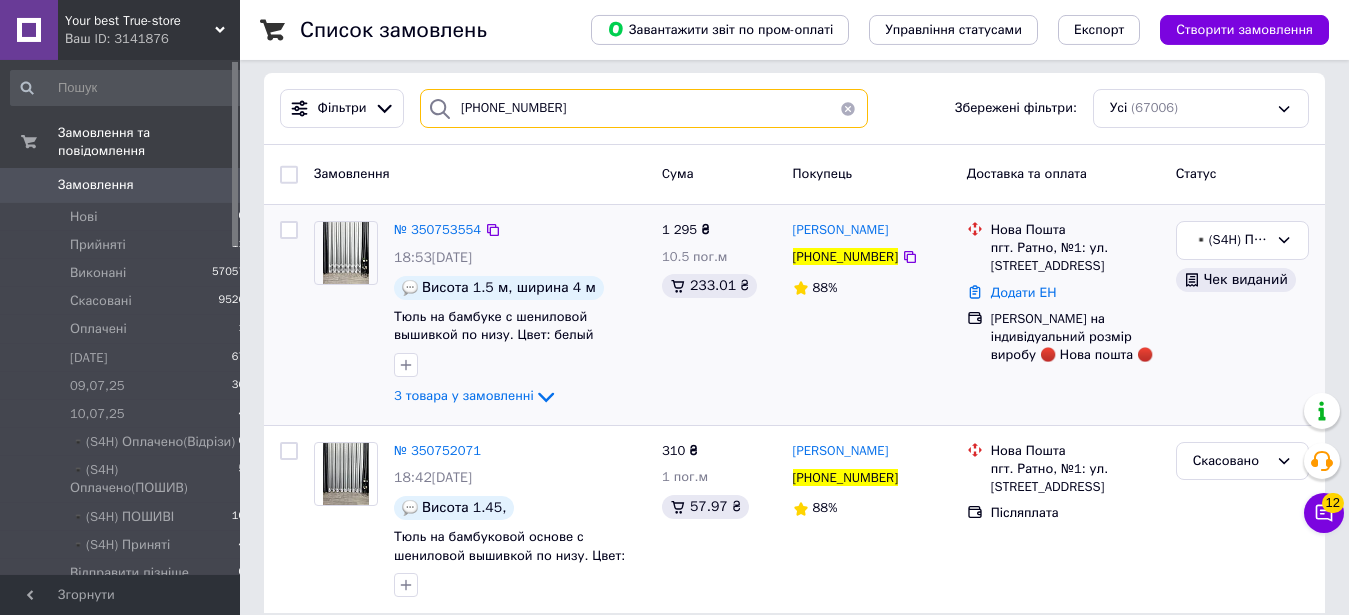 scroll, scrollTop: 193, scrollLeft: 0, axis: vertical 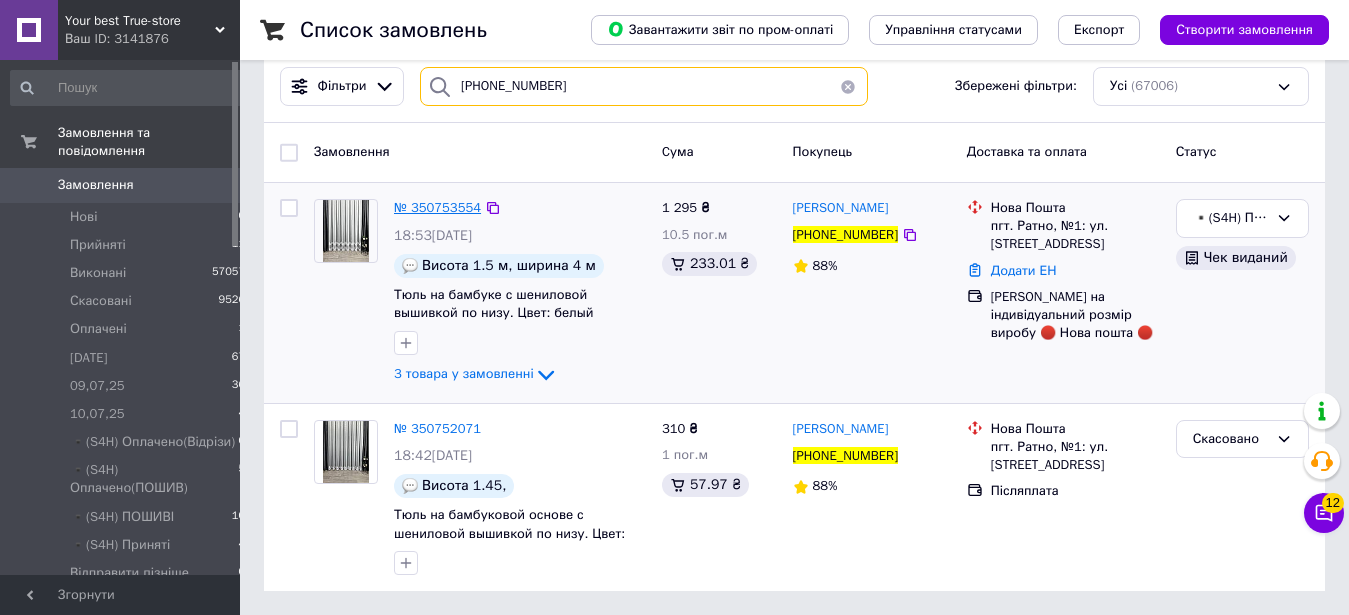 type on "[PHONE_NUMBER]" 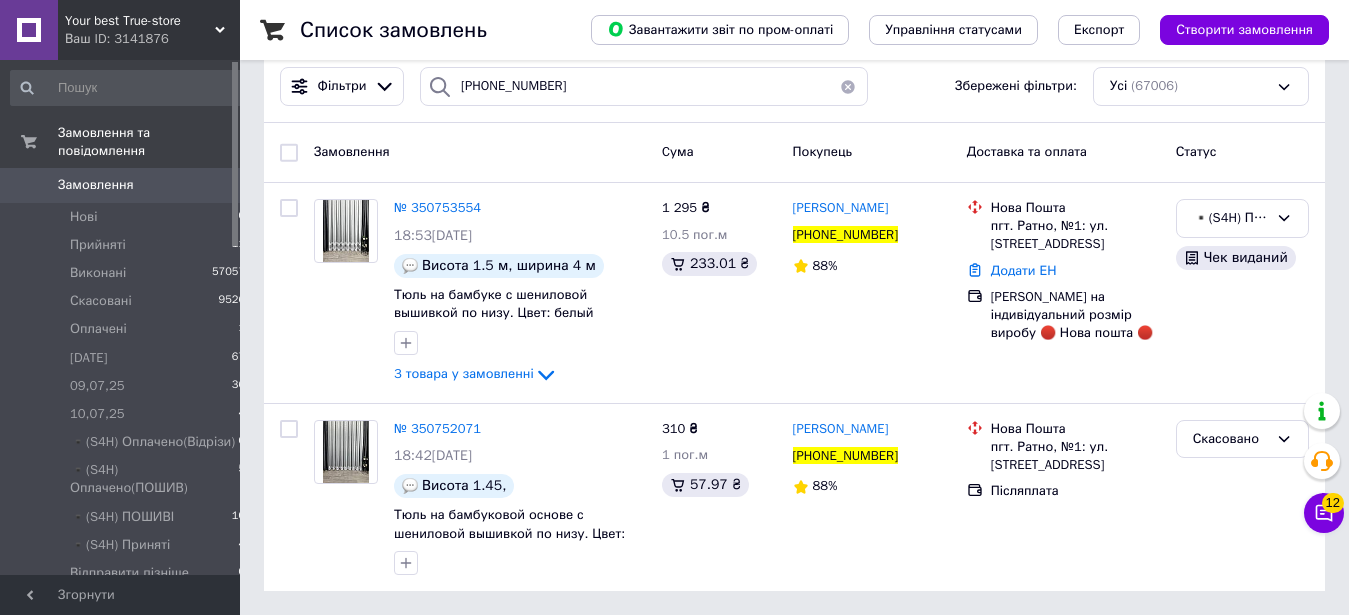 click at bounding box center [848, 86] 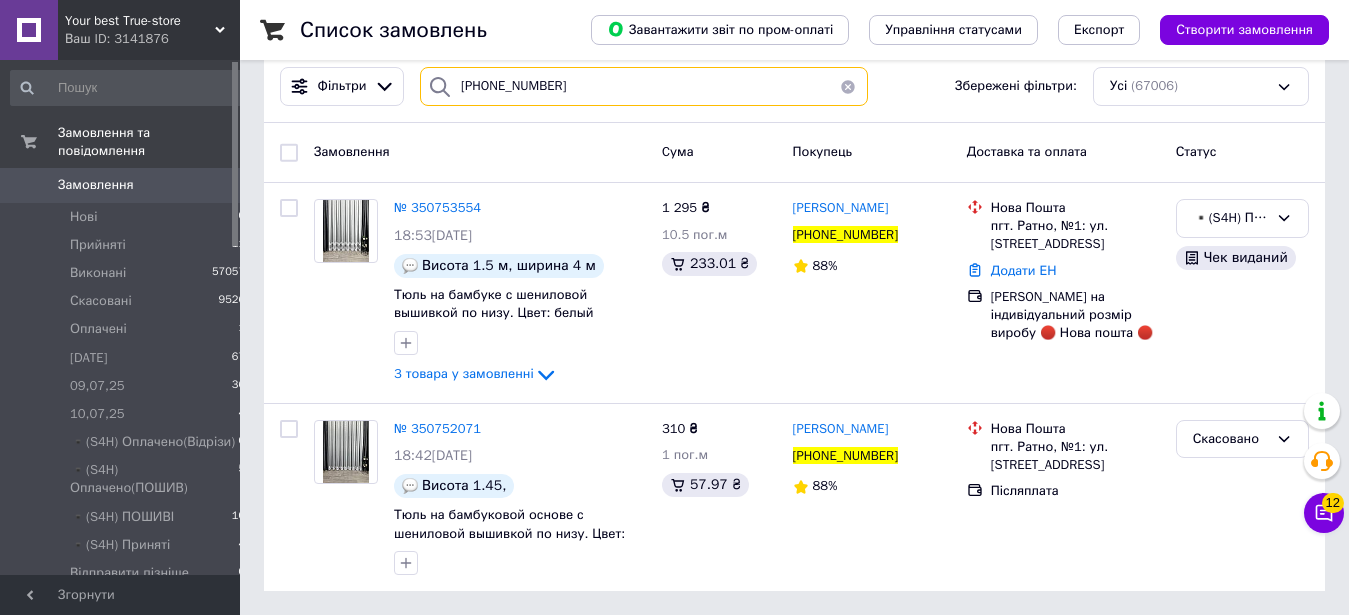 type 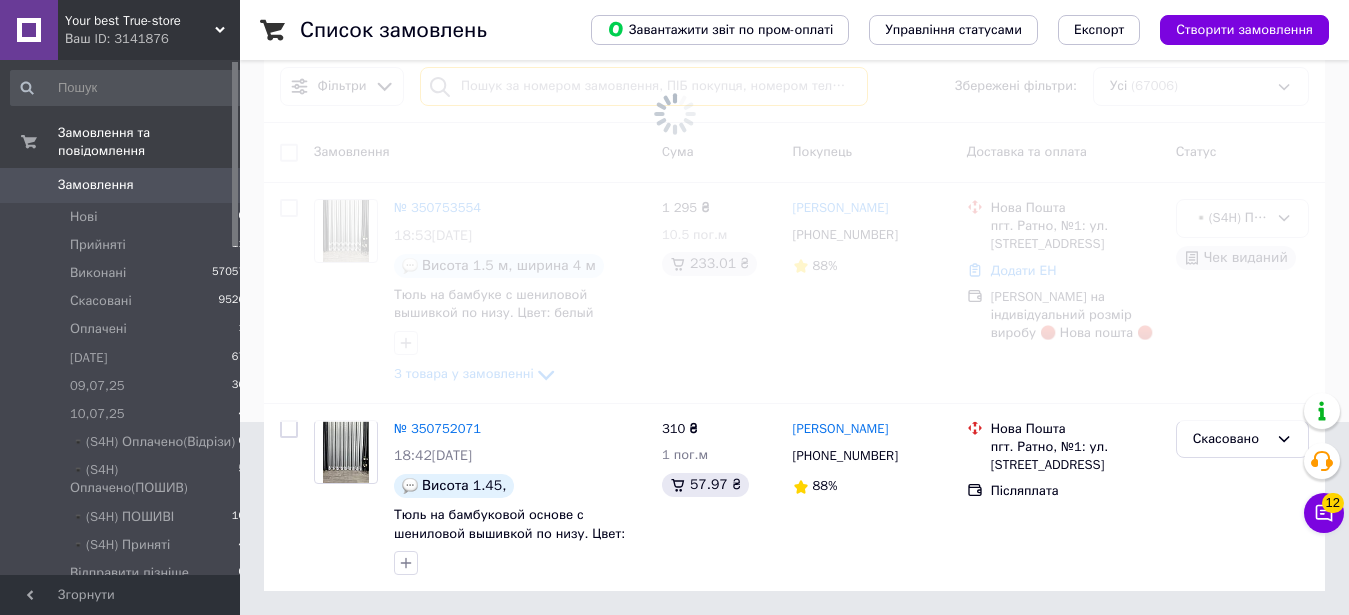 scroll, scrollTop: 0, scrollLeft: 0, axis: both 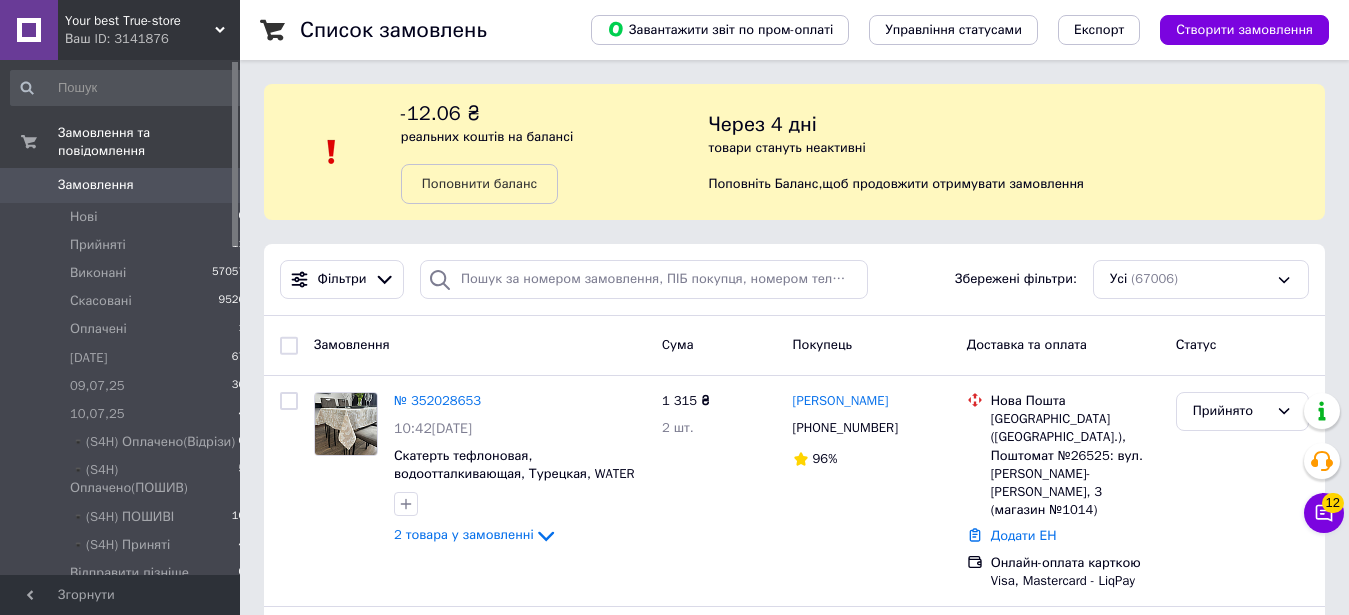 click 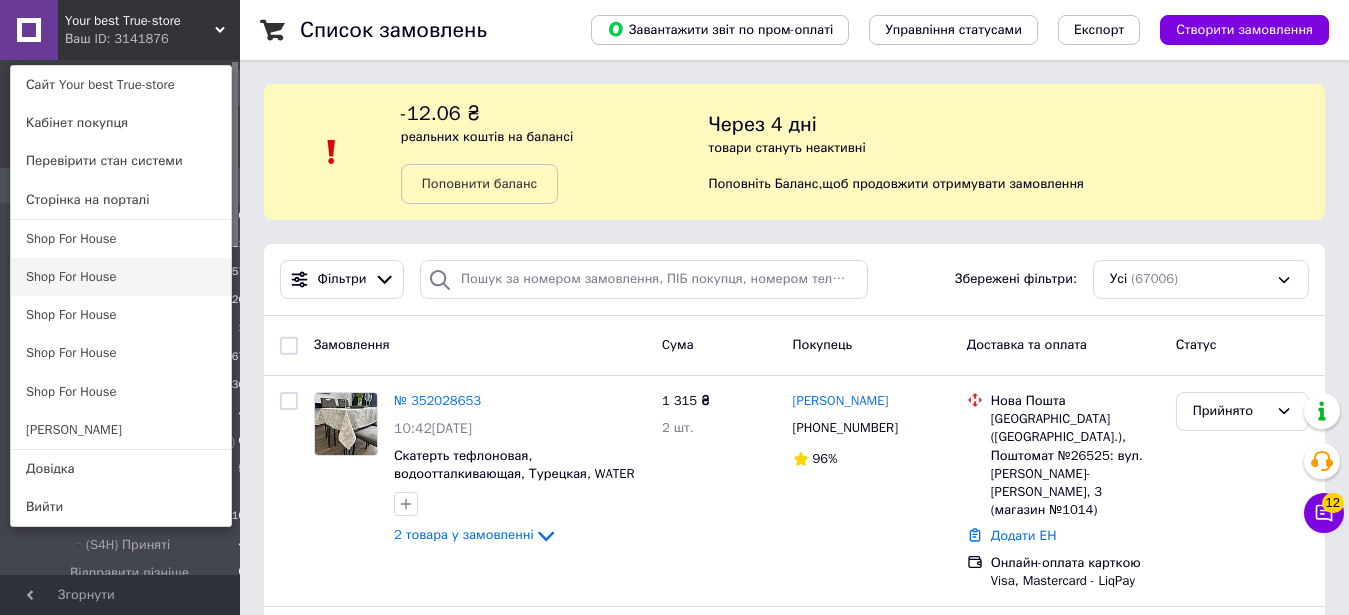 click on "Shop For House" at bounding box center [121, 277] 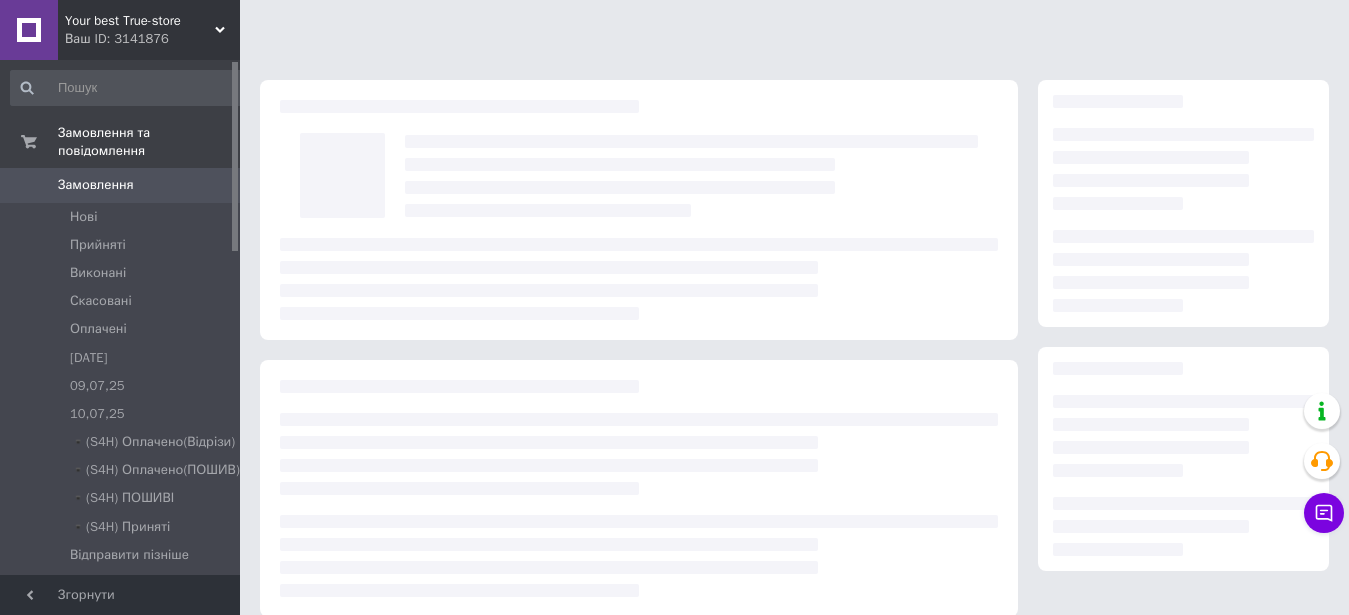 scroll, scrollTop: 0, scrollLeft: 0, axis: both 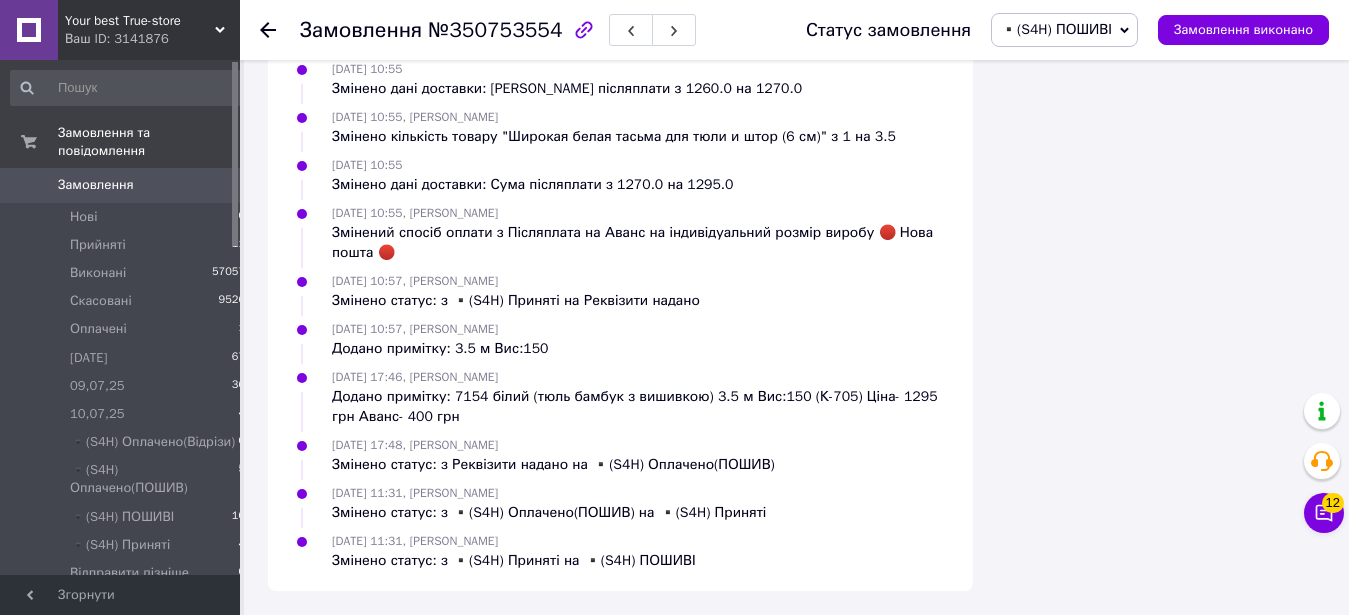 click on "Всього 3 товари 1 295 ₴ Доставка Необхідно уточнити Знижка Додати Всього до сплати 1295 ₴ Комісія за замовлення 233.01 ₴ Примітки 7154 білий (тюль бамбук з вишивкою)
3.5 м Вис:150 (К-705)
Ціна- 1295 грн
Аванс- 400 грн Залишилося 213 символів Очистити Зберегти Дії Написати покупцеві   Чат Viber Telegram WhatsApp SMS Запит на відгук про компанію   Скопіювати запит на відгук У вас є 21 день, щоб відправити запит на відгук покупцеві, скопіювавши посилання.   Відкрити чек   Завантажити PDF   Друк PDF   Дублювати замовлення Мітки" at bounding box center [1161, -362] 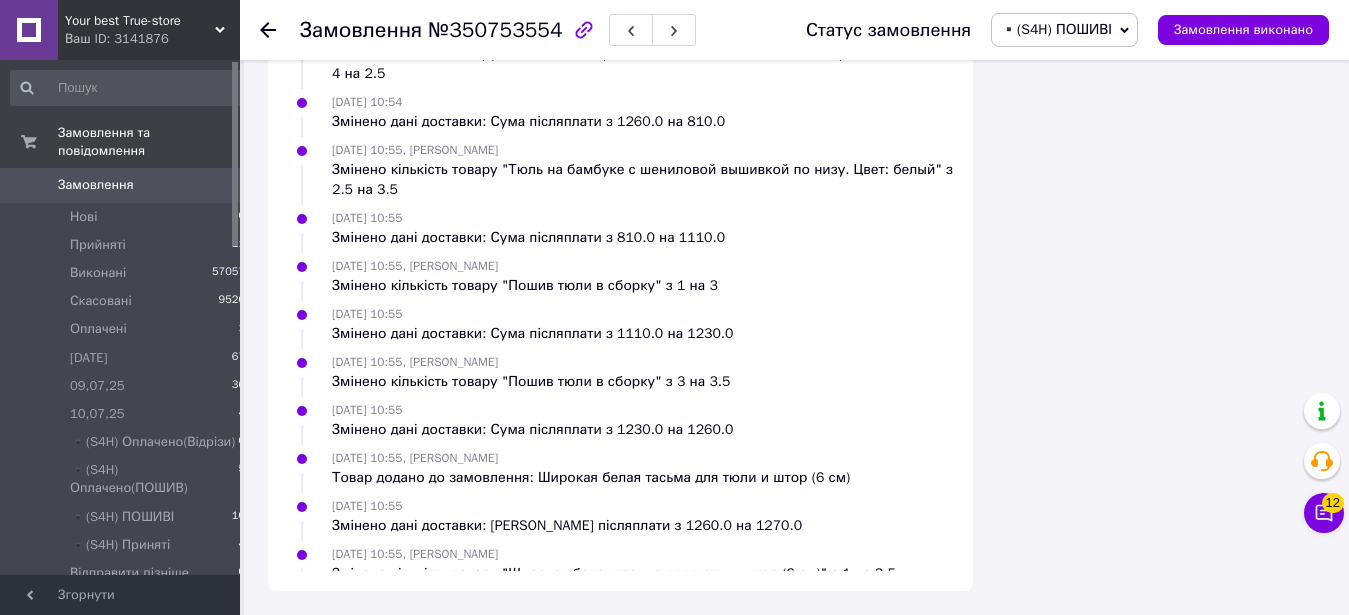 scroll, scrollTop: 256, scrollLeft: 0, axis: vertical 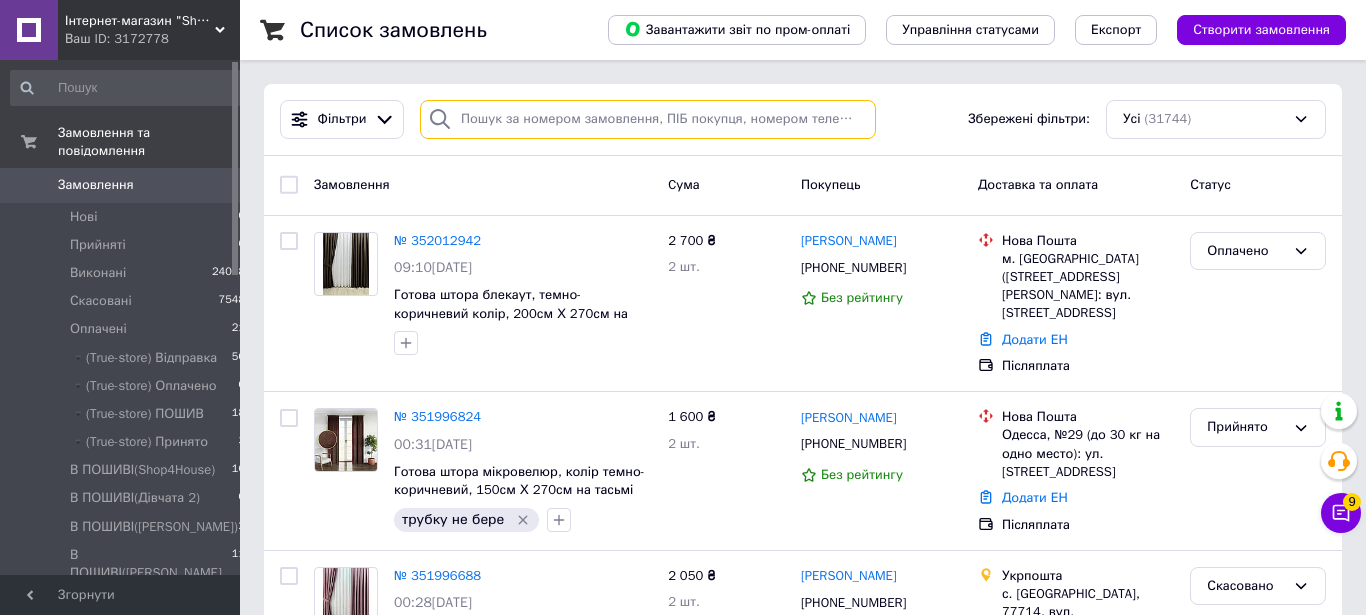 click at bounding box center (648, 119) 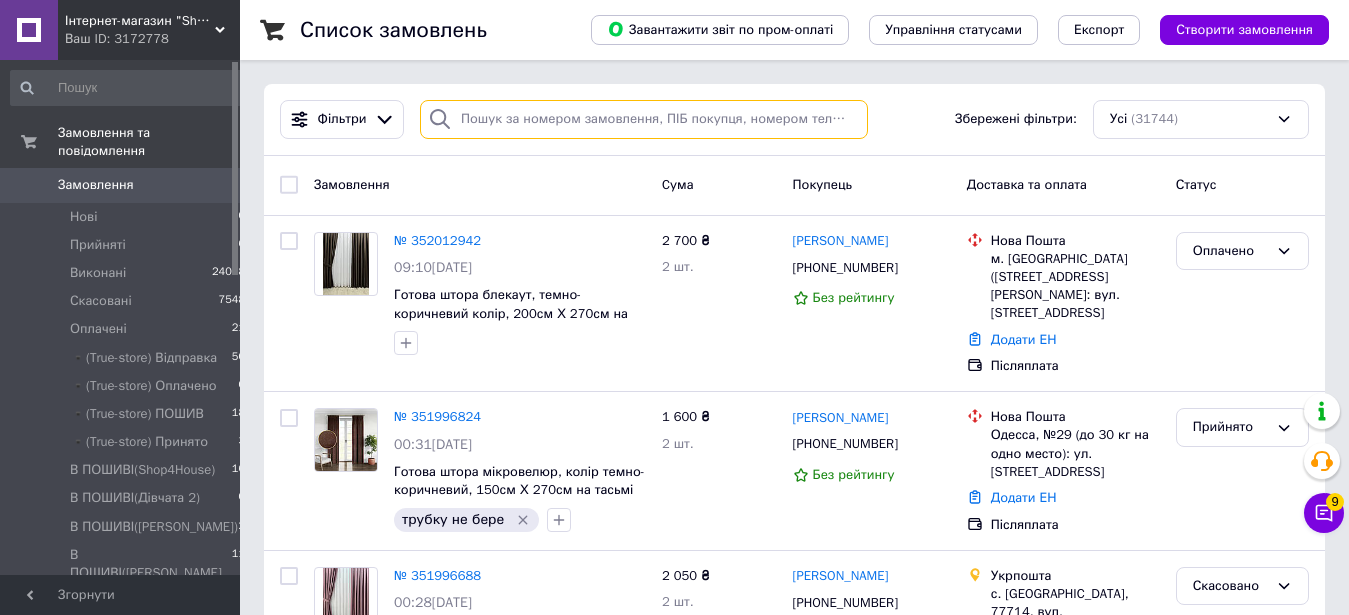 paste on "[PHONE_NUMBER]" 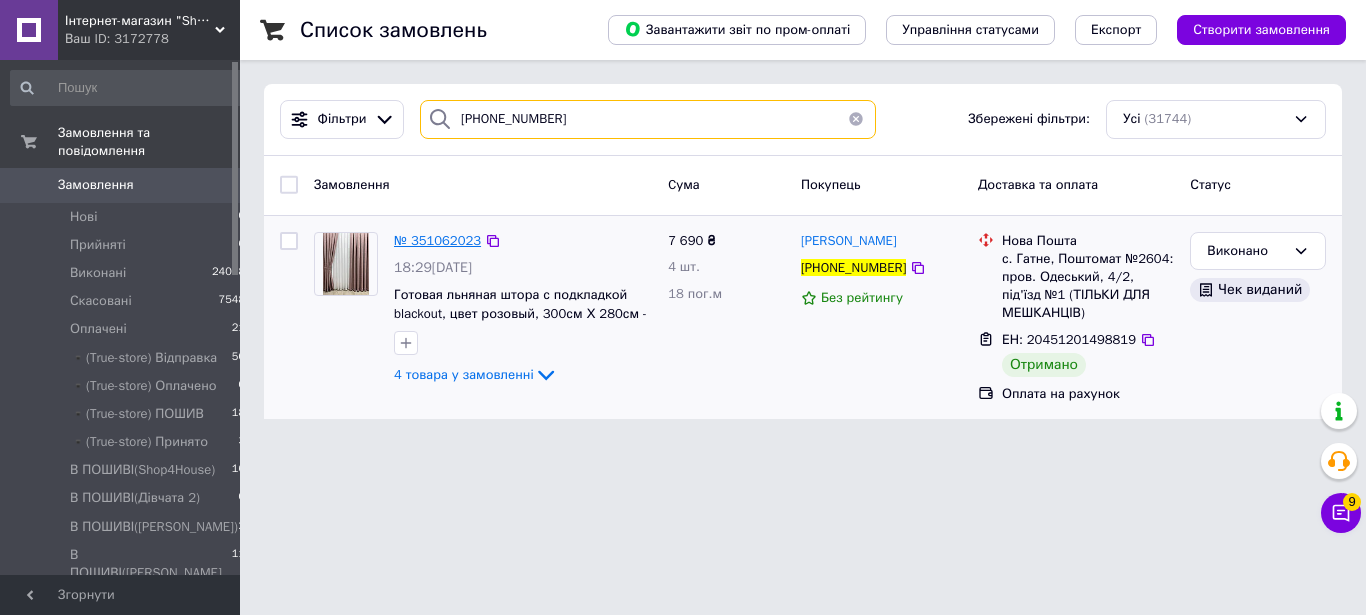 type on "[PHONE_NUMBER]" 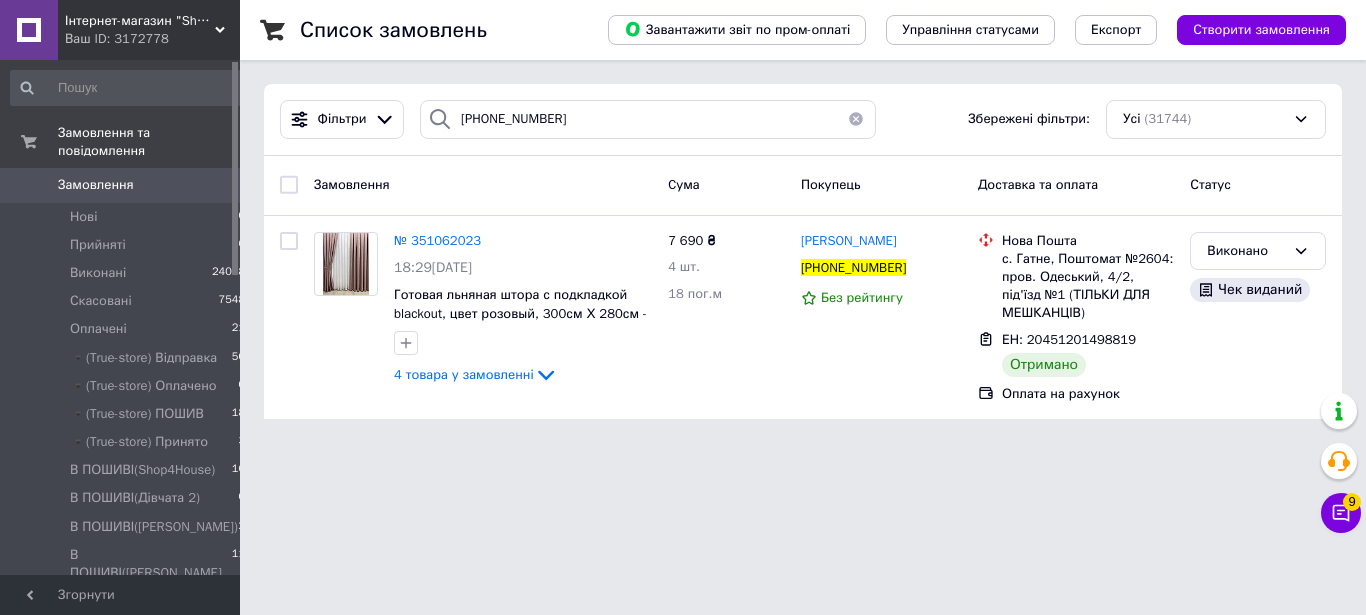 click at bounding box center (856, 119) 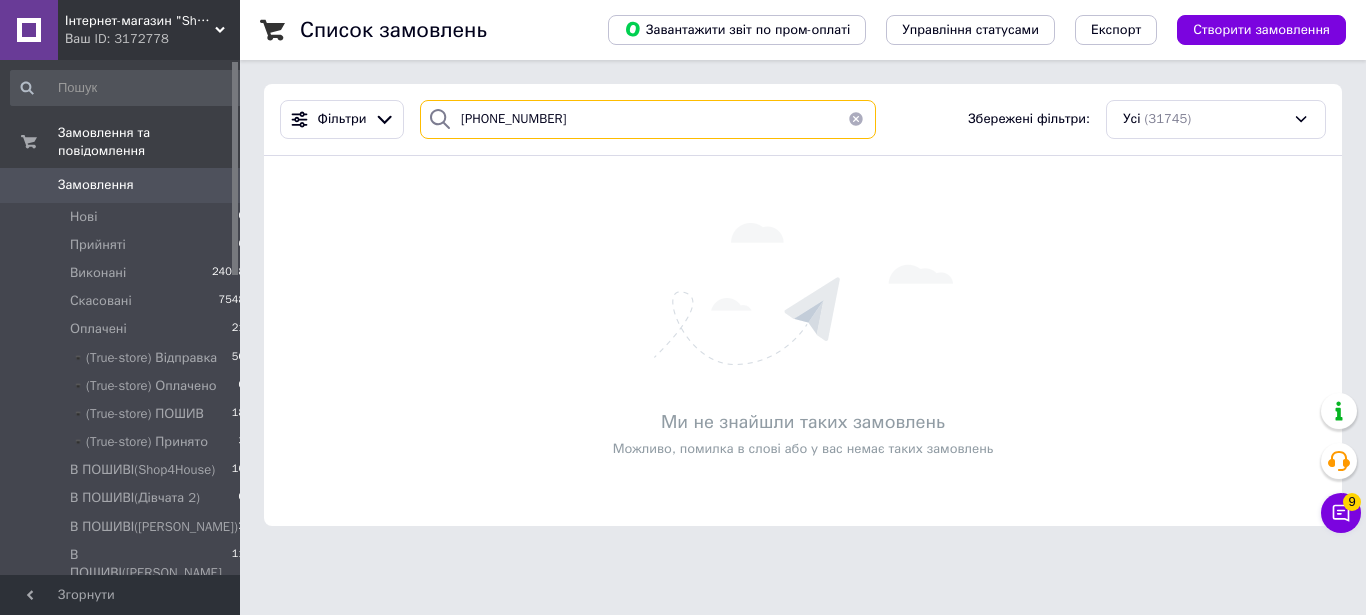 type on "[PHONE_NUMBER]" 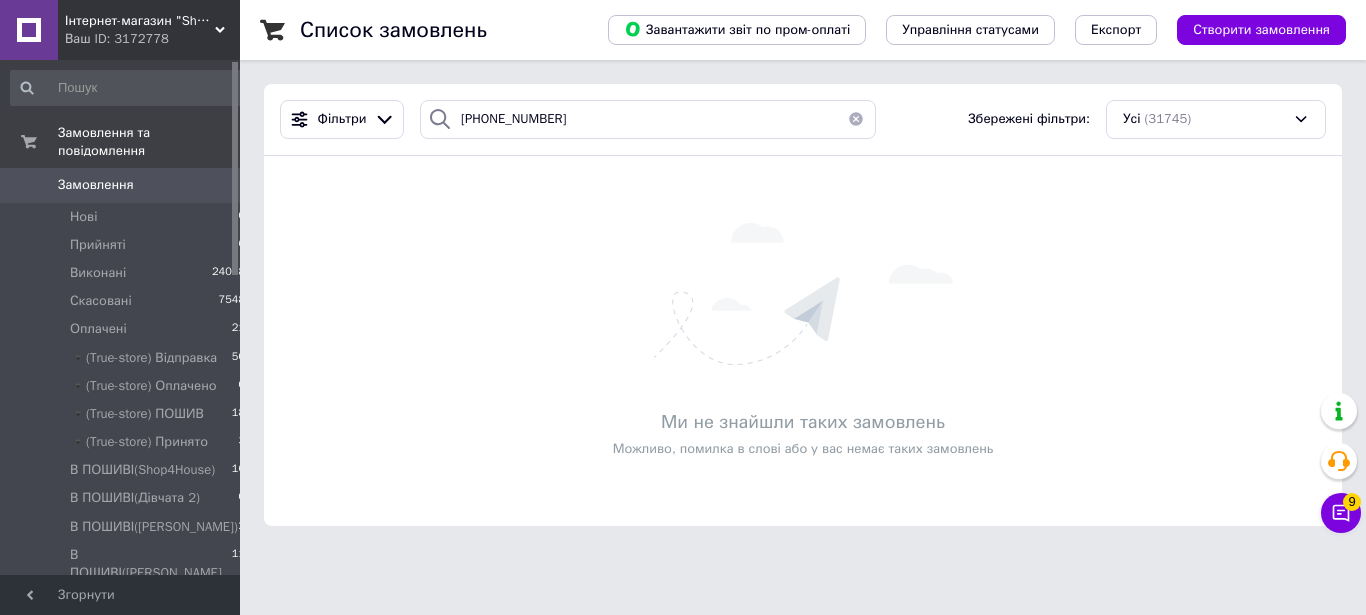 click on "Інтернет-магазин "Shop For House"" at bounding box center [140, 21] 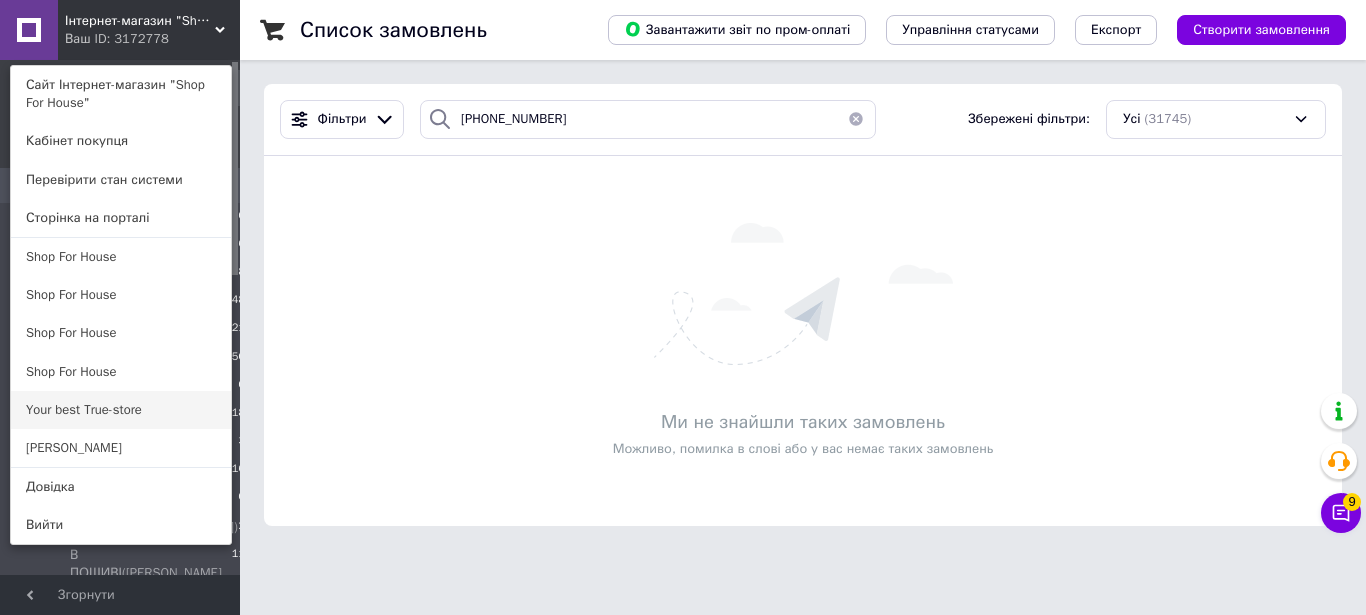 click on "Your best True-store" at bounding box center [121, 410] 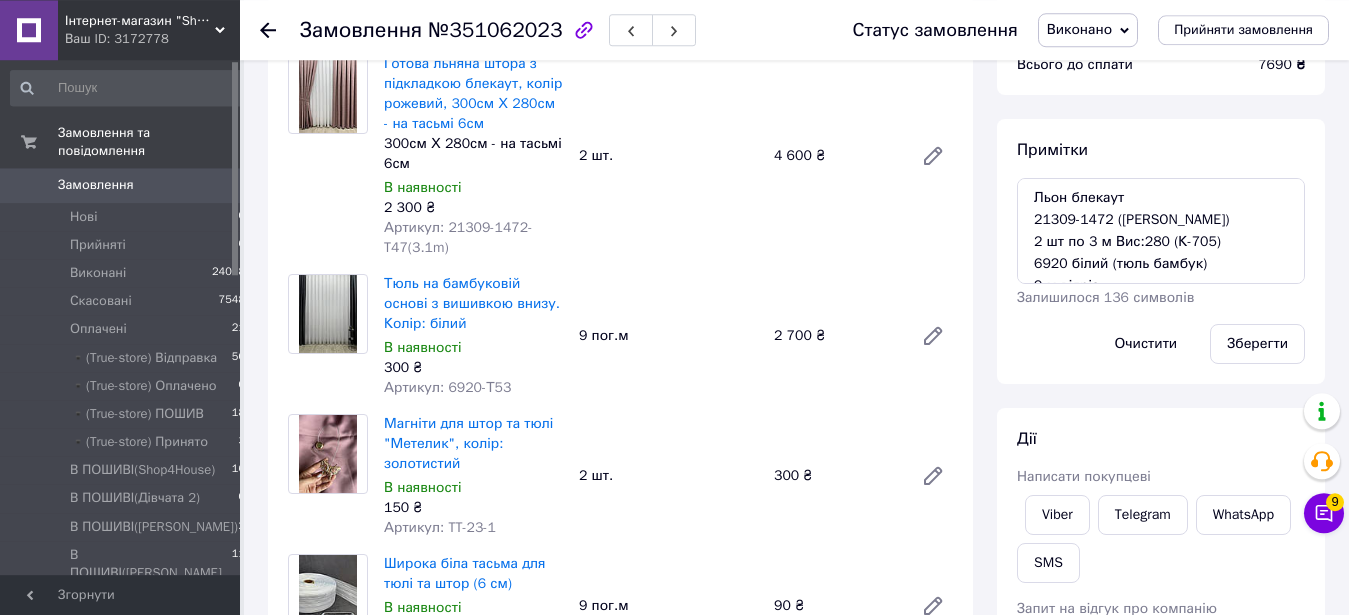 scroll, scrollTop: 204, scrollLeft: 0, axis: vertical 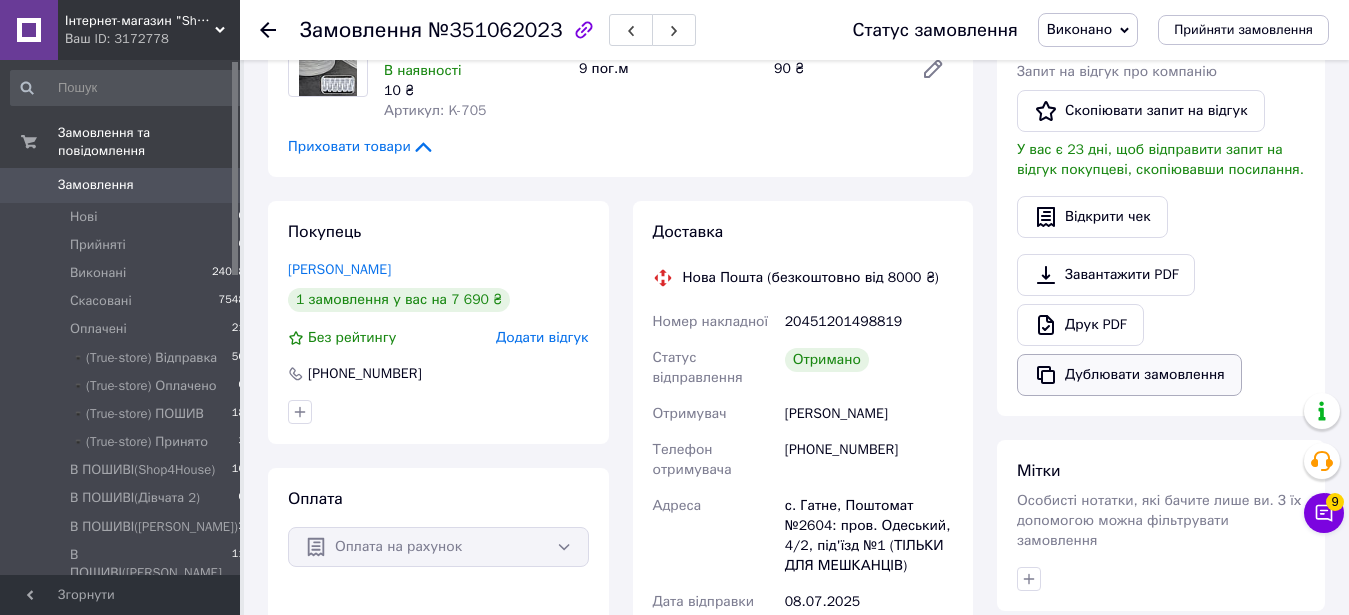 click on "Дублювати замовлення" at bounding box center [1129, 375] 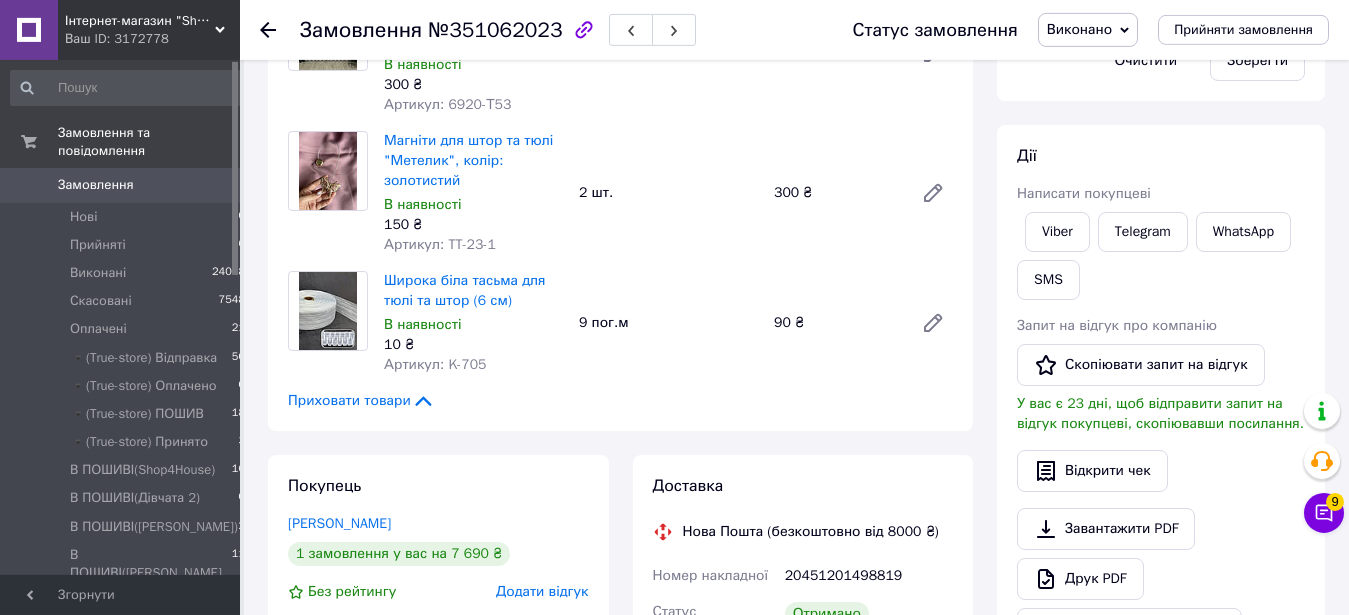 scroll, scrollTop: 408, scrollLeft: 0, axis: vertical 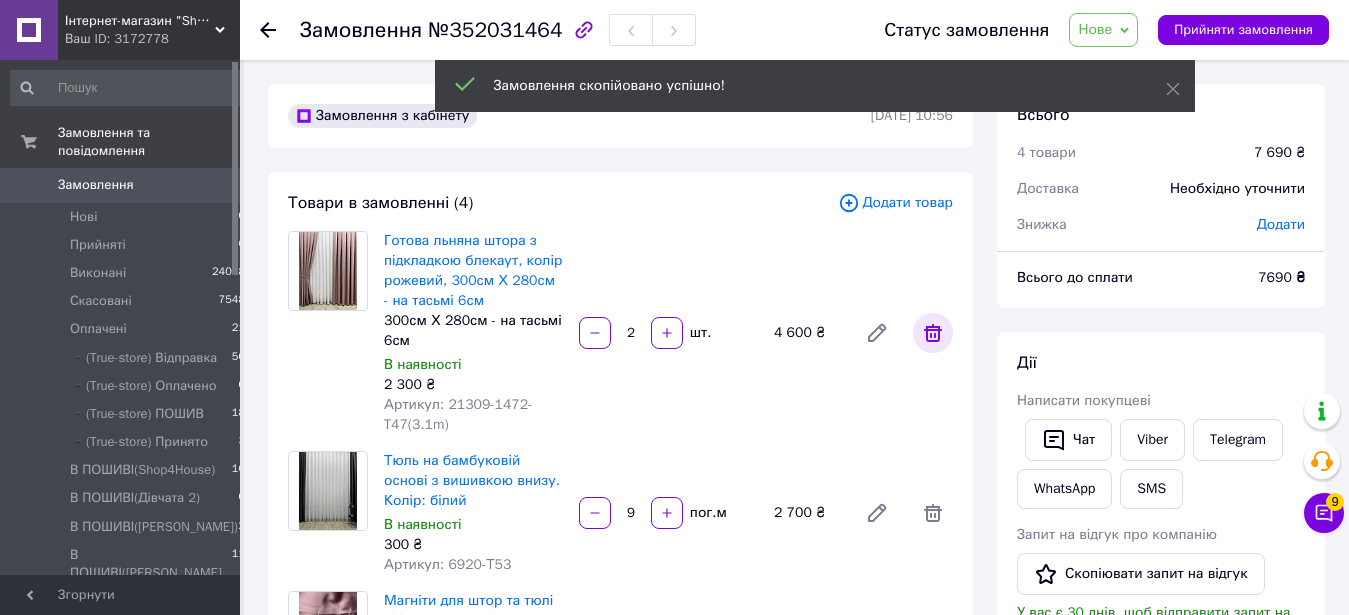 click 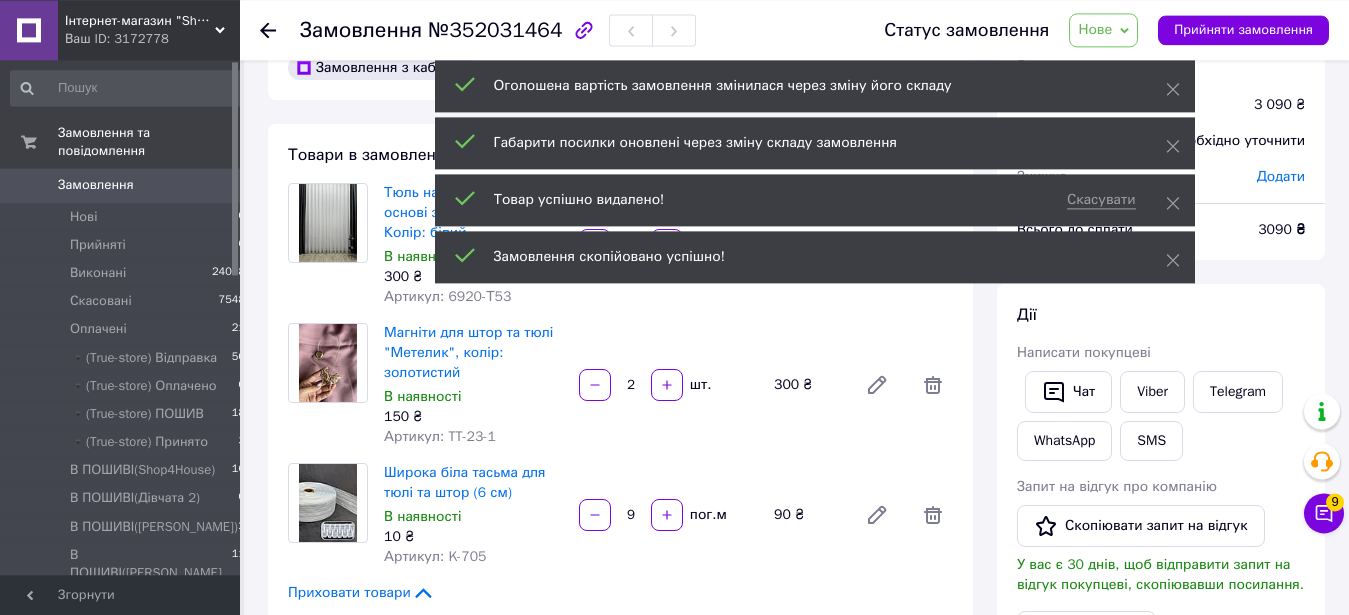 scroll, scrollTop: 0, scrollLeft: 0, axis: both 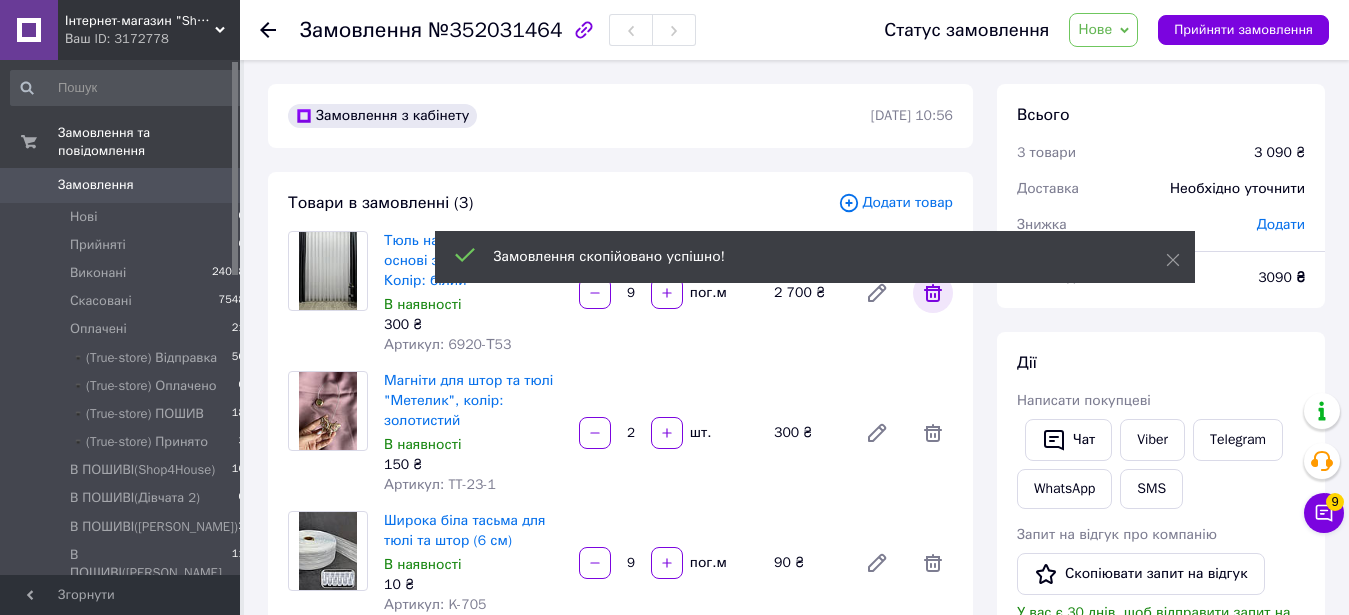 click 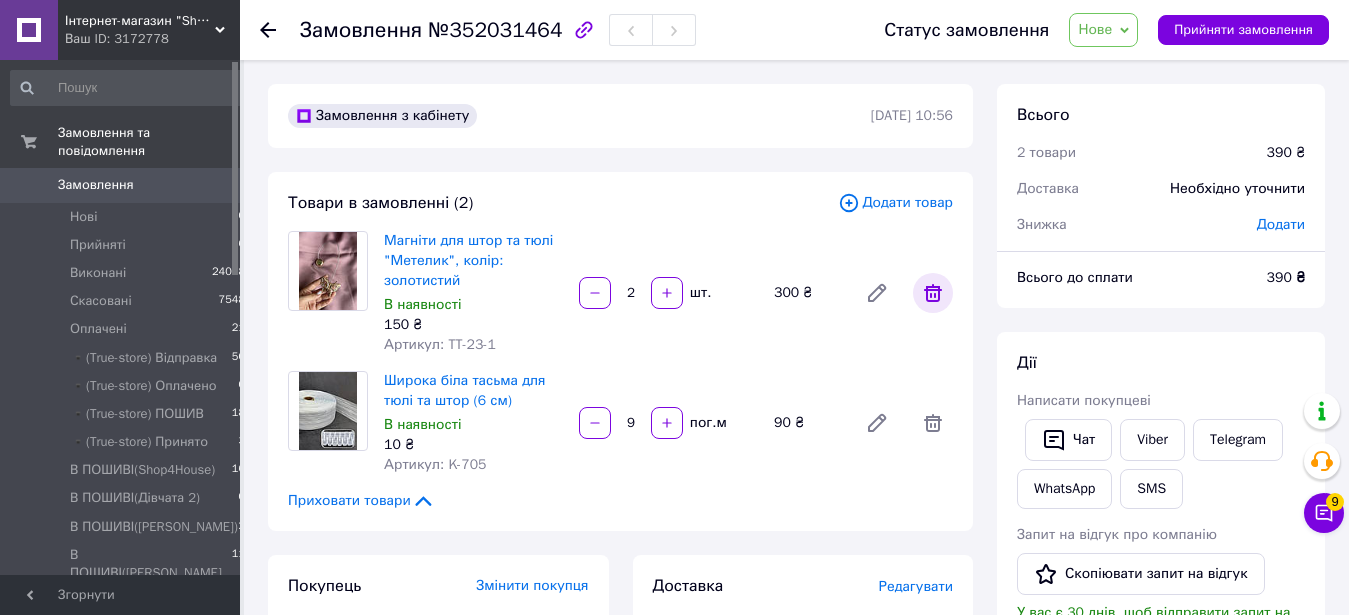 click 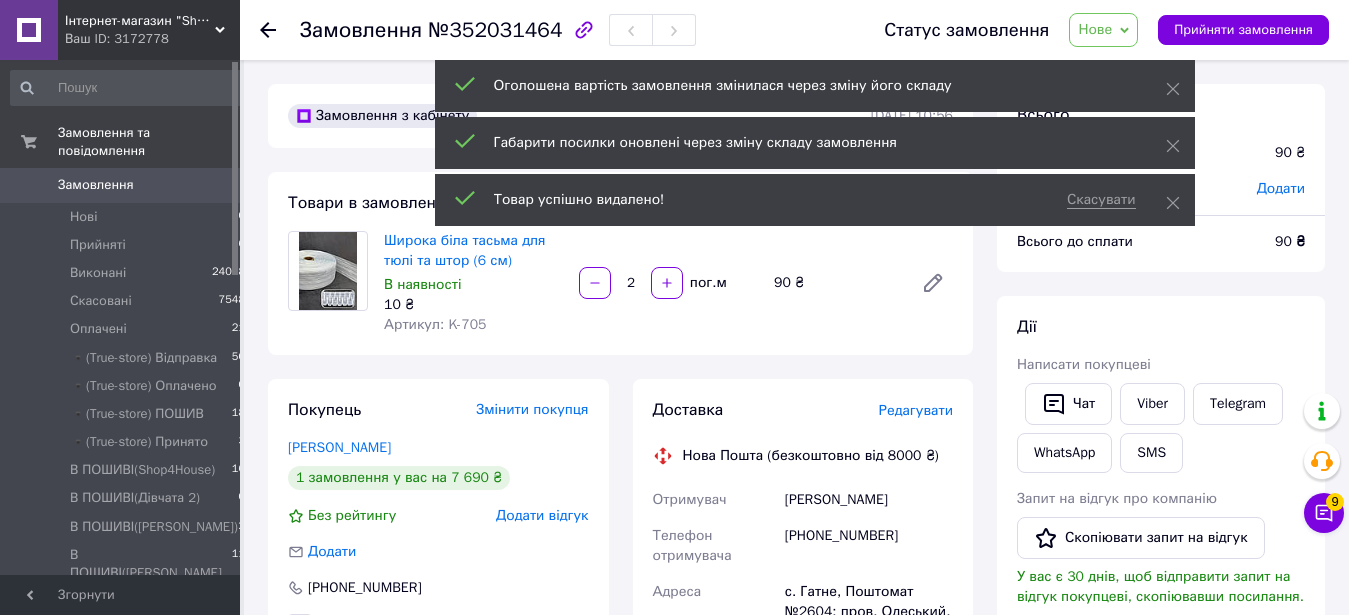 type on "9" 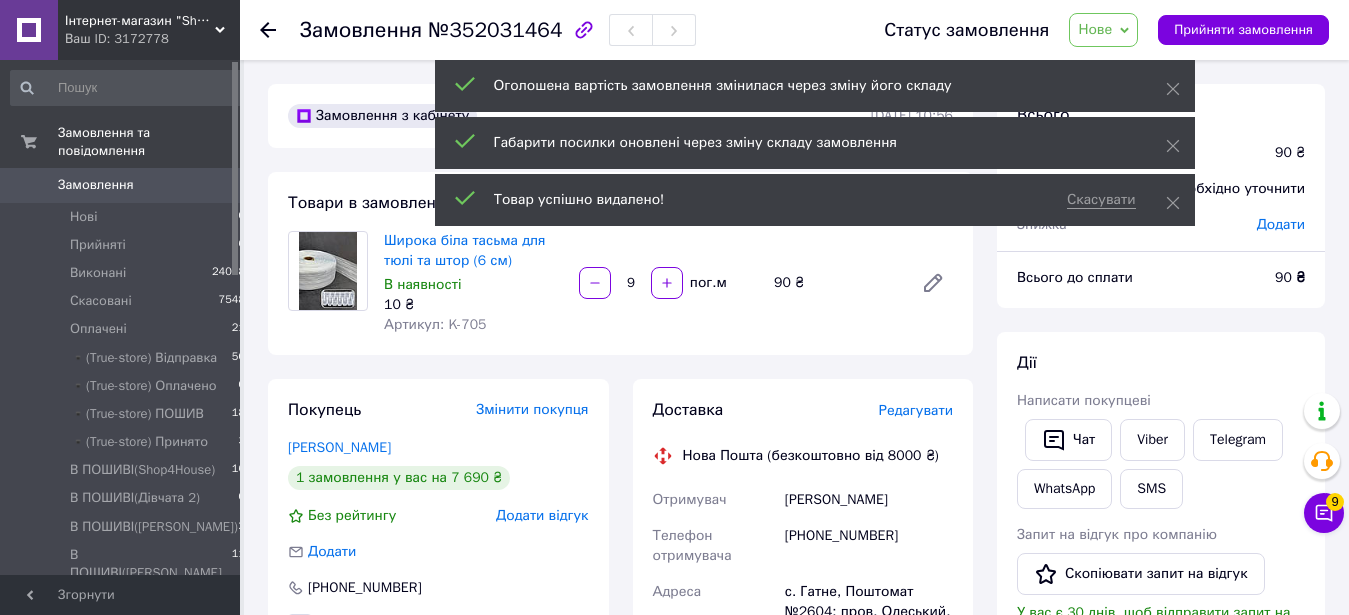 click on "Нове" at bounding box center [1095, 29] 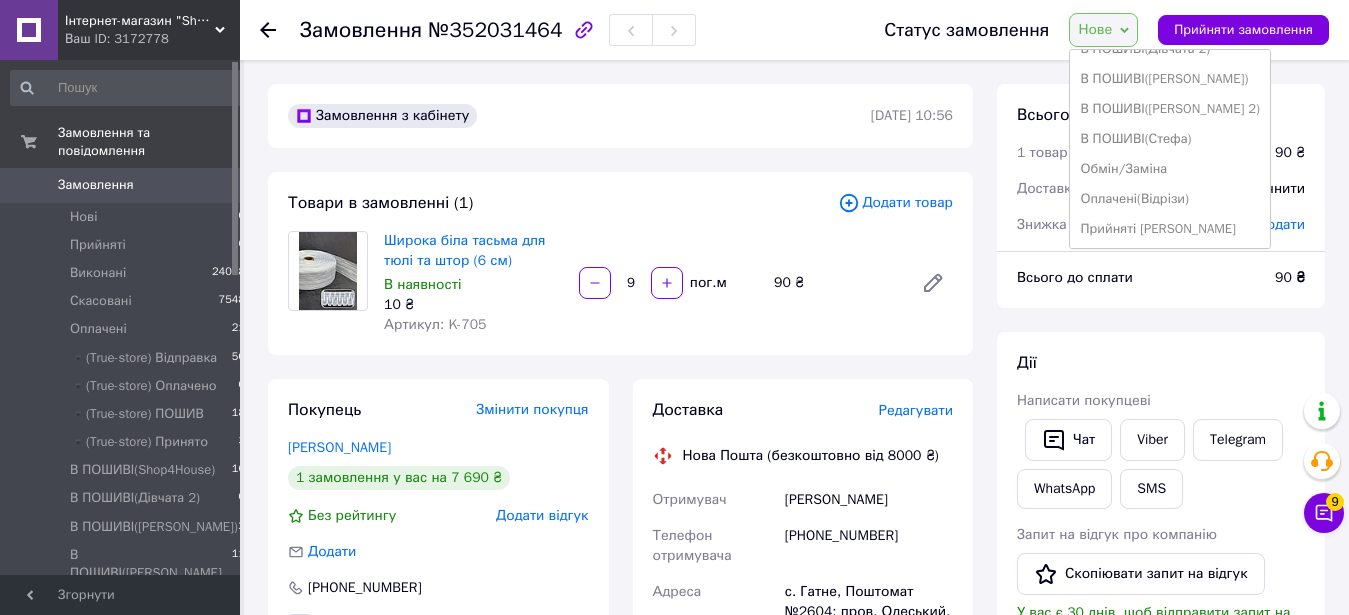 scroll, scrollTop: 369, scrollLeft: 0, axis: vertical 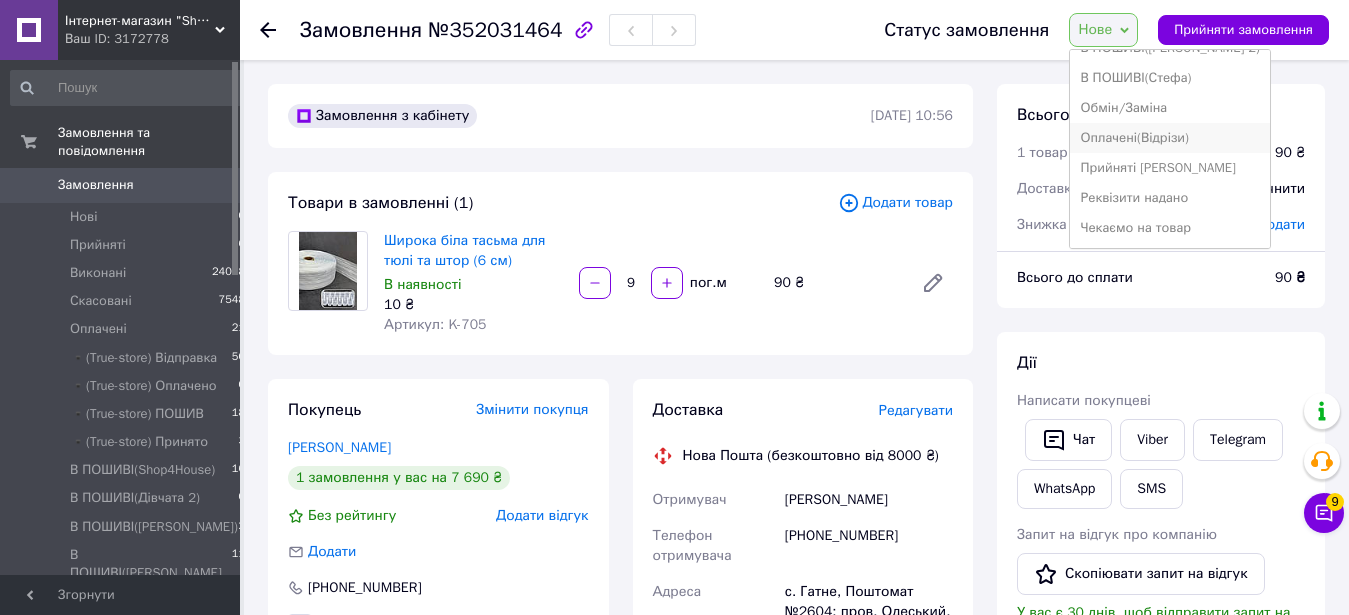 click on "Оплачені(Відрізи)" at bounding box center [1170, 138] 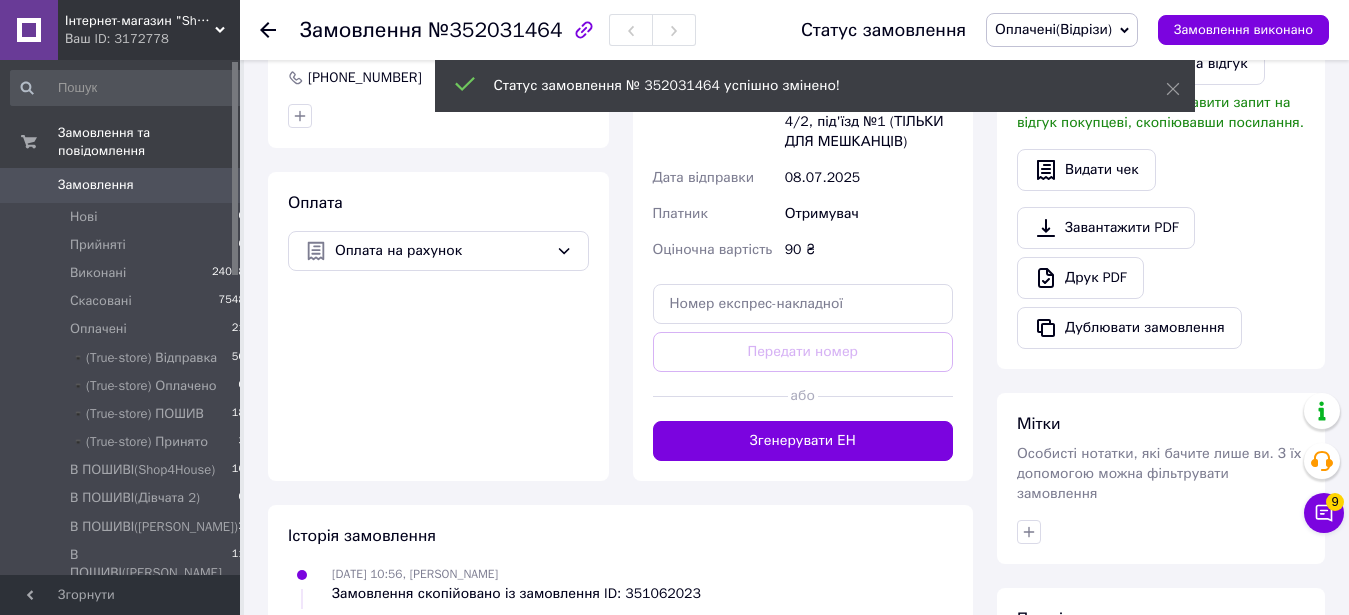 scroll, scrollTop: 714, scrollLeft: 0, axis: vertical 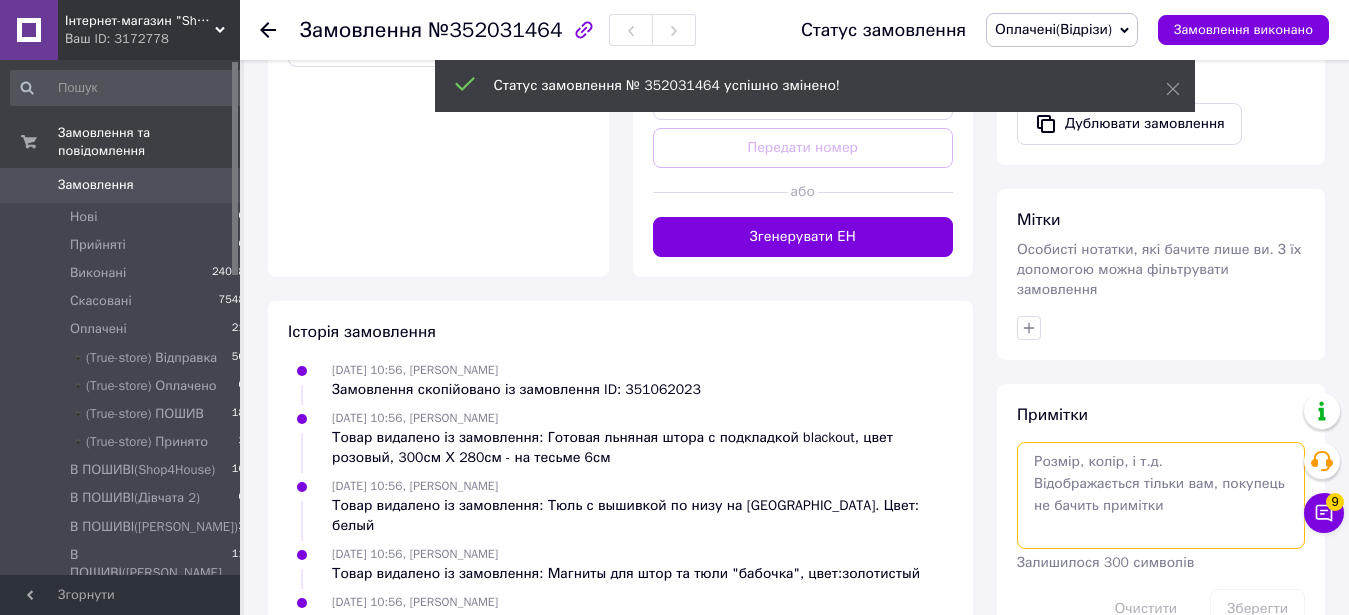 click at bounding box center [1161, 495] 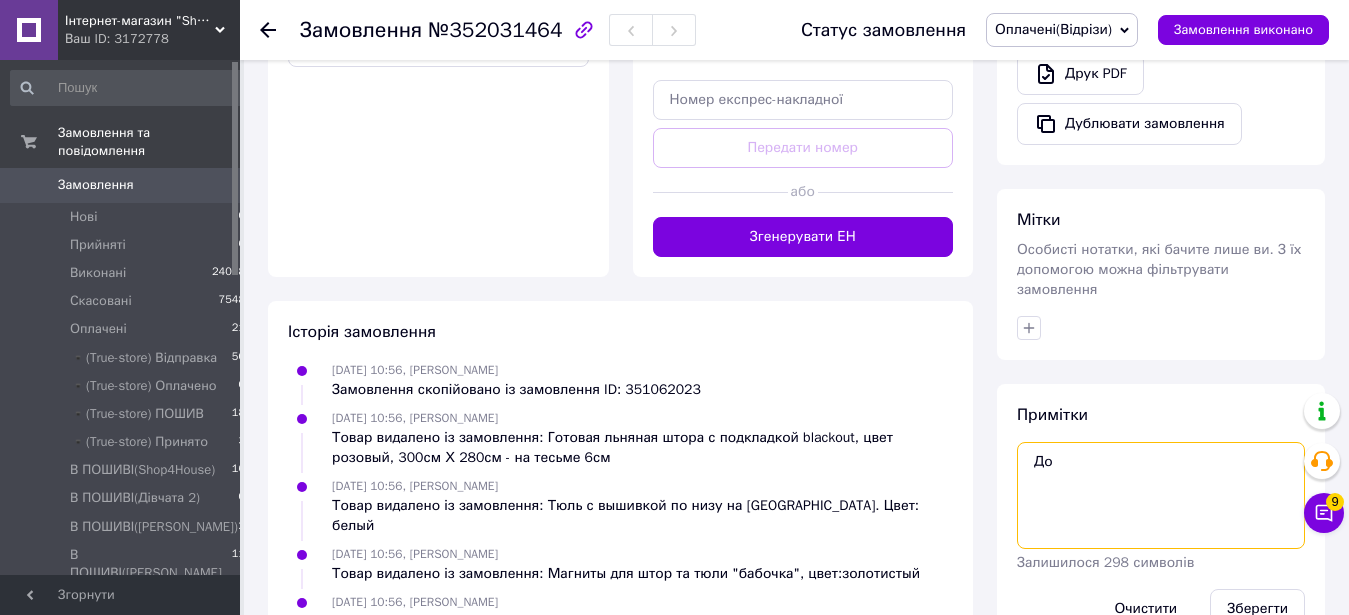 type on "Д" 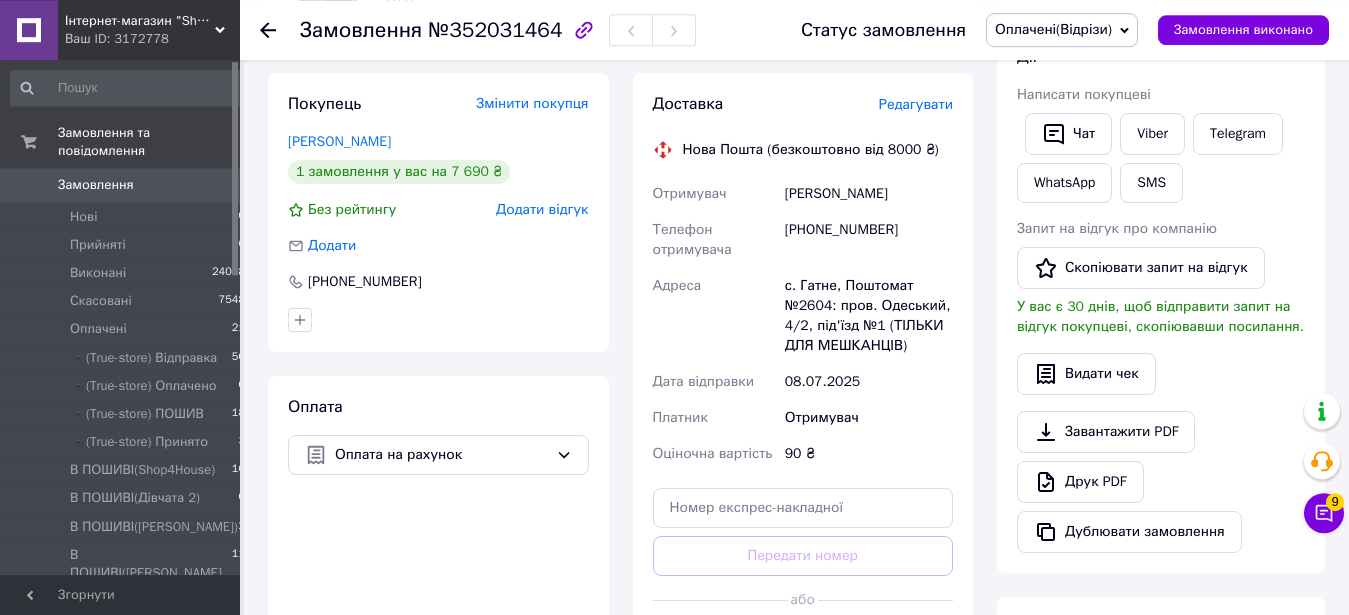 scroll, scrollTop: 0, scrollLeft: 0, axis: both 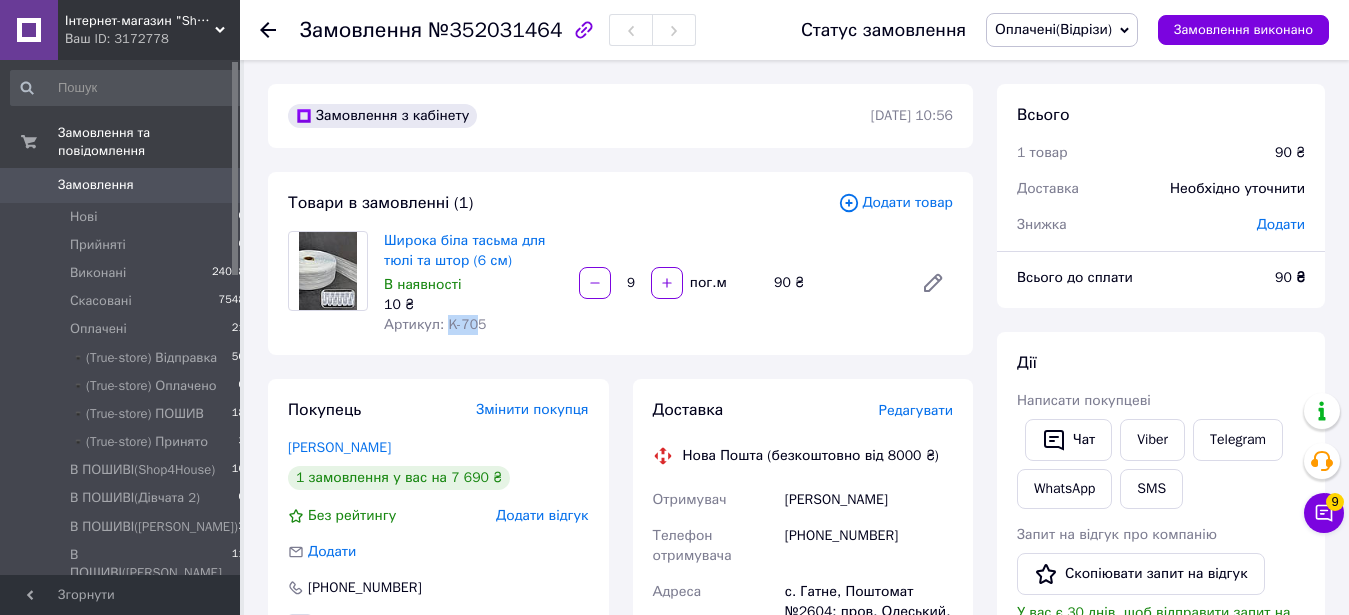 drag, startPoint x: 443, startPoint y: 322, endPoint x: 475, endPoint y: 323, distance: 32.01562 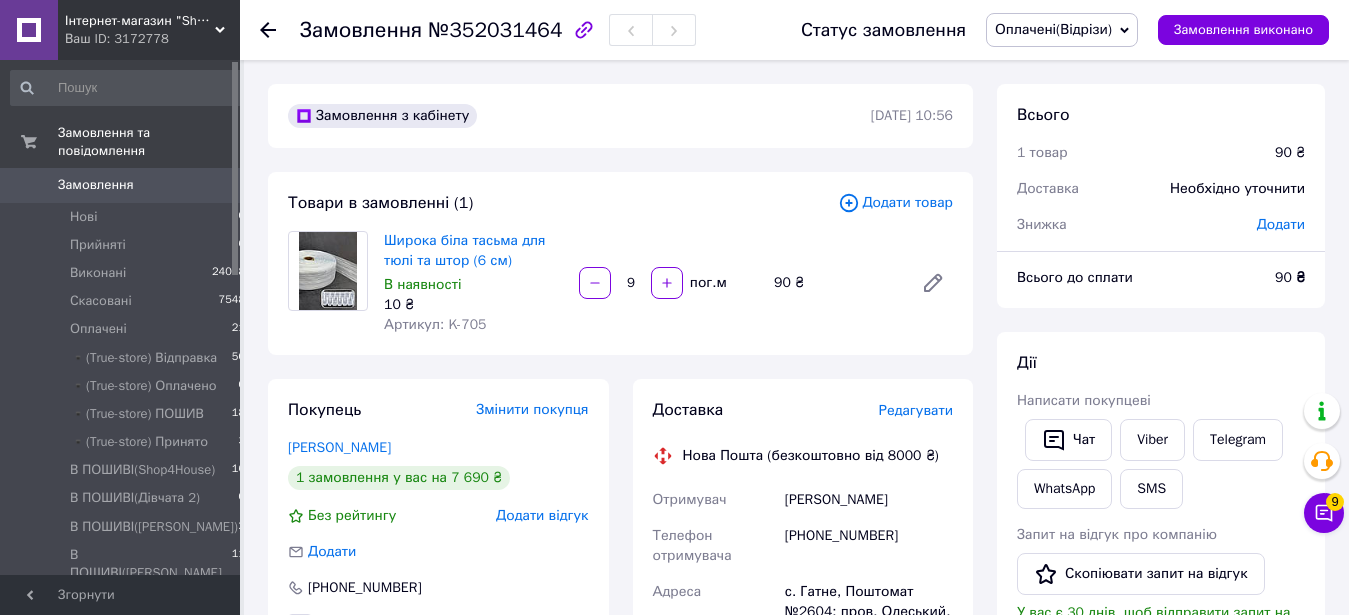 click on "Артикул: K-705" at bounding box center [473, 325] 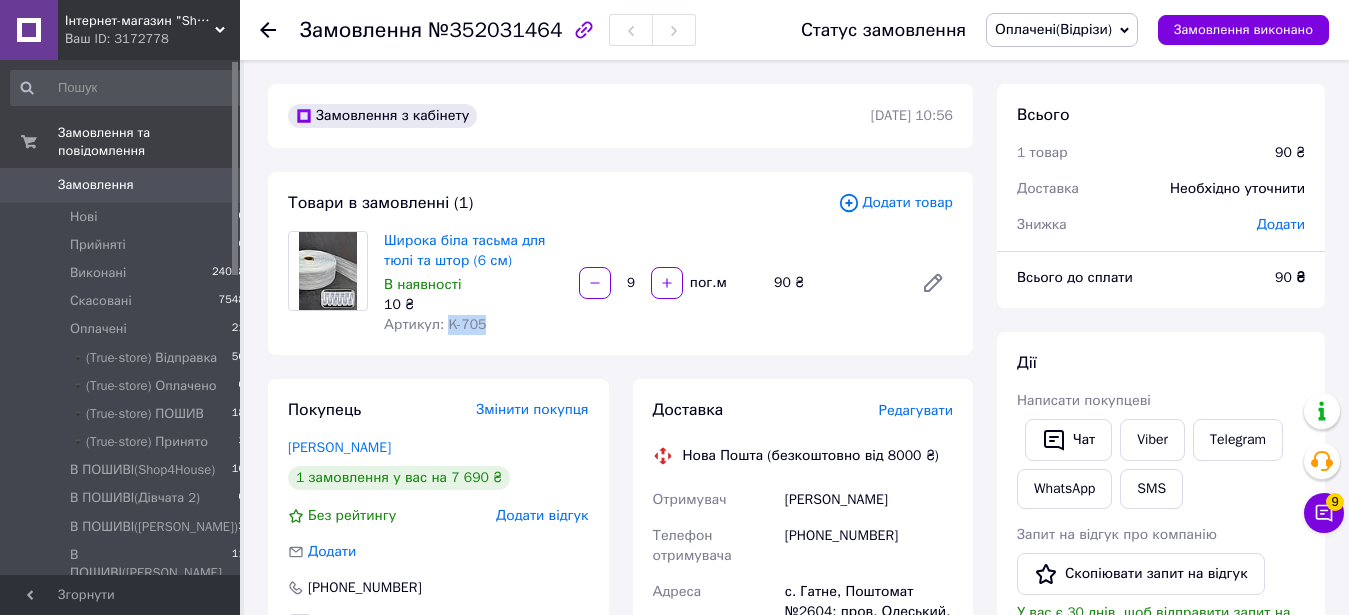 drag, startPoint x: 446, startPoint y: 321, endPoint x: 482, endPoint y: 320, distance: 36.013885 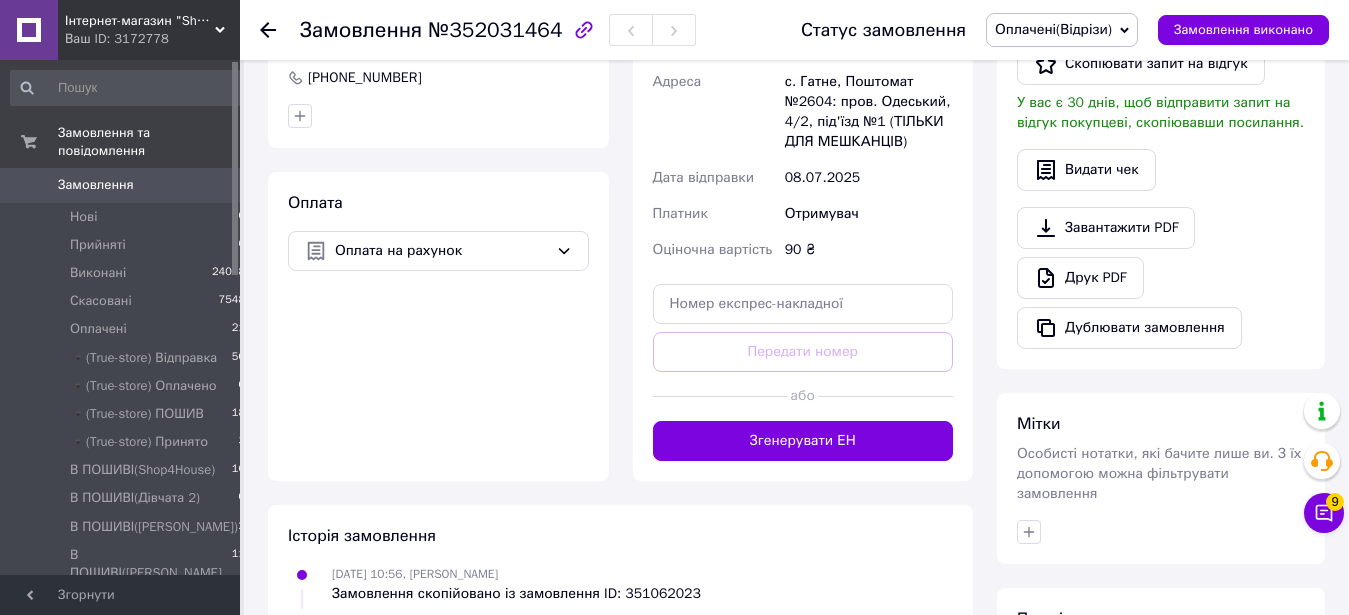 scroll, scrollTop: 755, scrollLeft: 0, axis: vertical 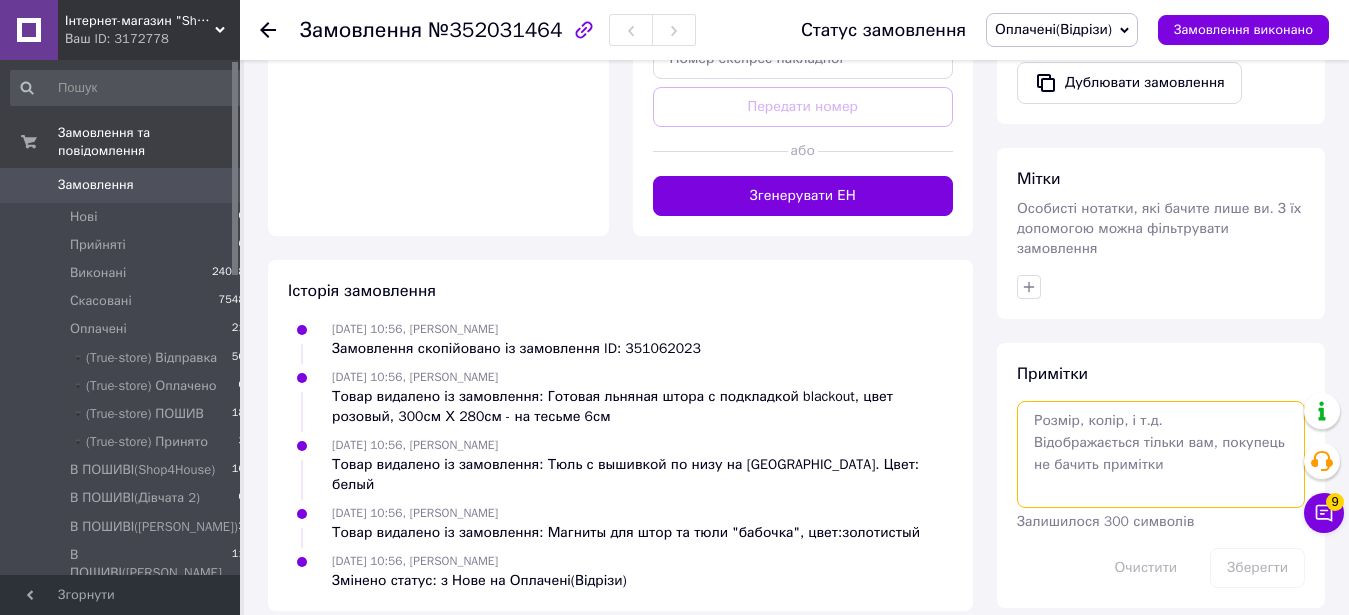 click at bounding box center (1161, 454) 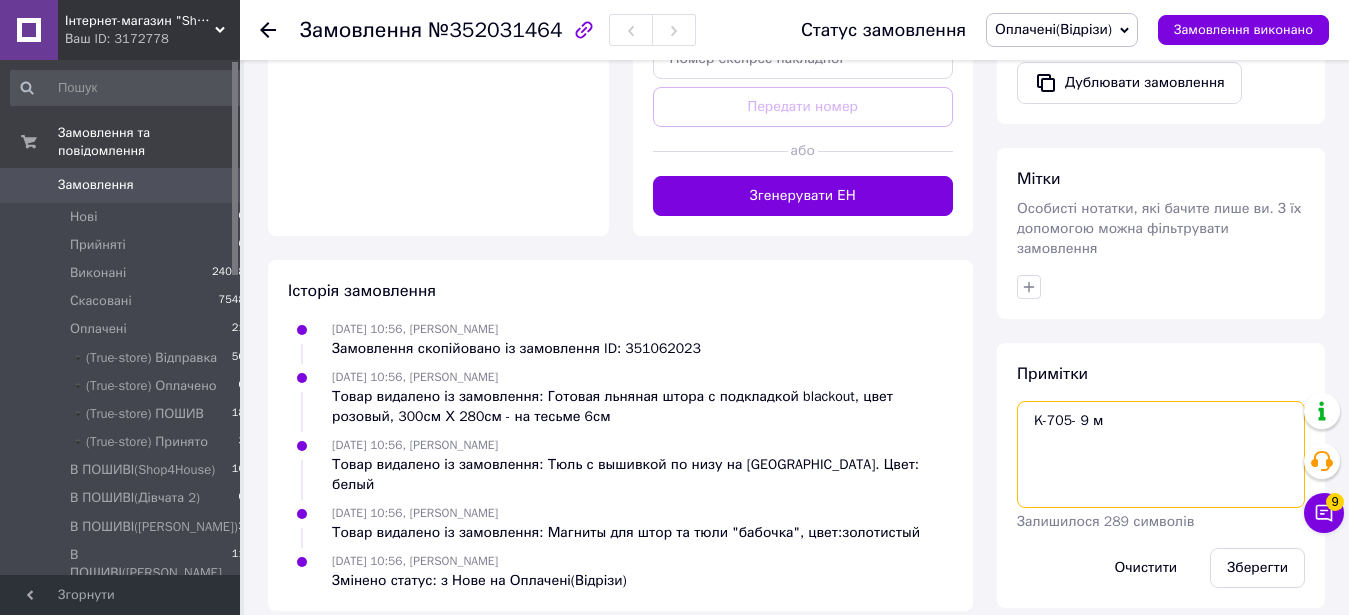 click on "K-705- 9 м" at bounding box center (1161, 454) 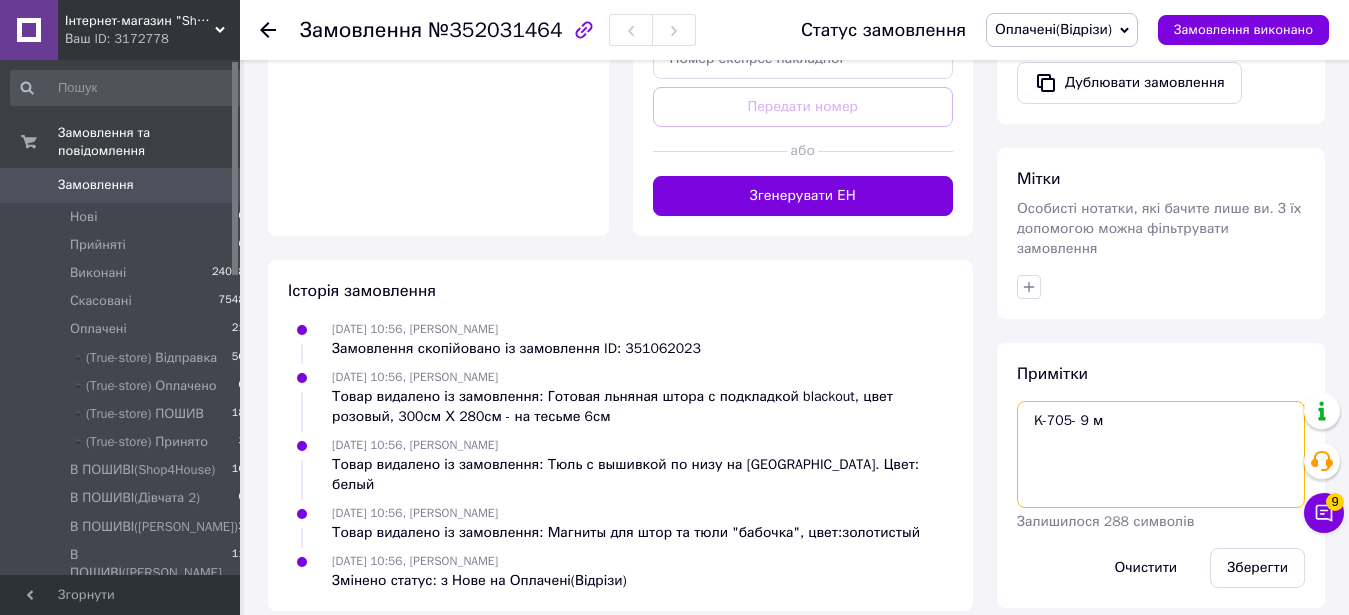 click on "K-705- 9 м" at bounding box center (1161, 454) 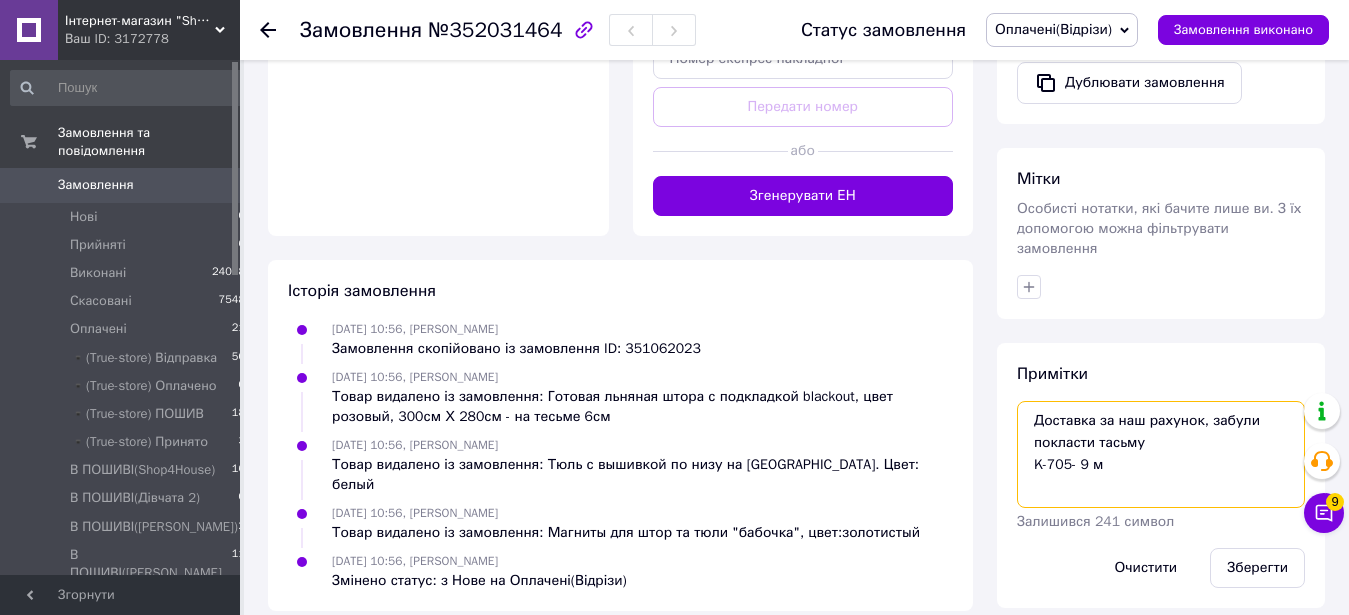 type on "Доставка за наш рахунок, забули покласти тасьму
K-705- 9 м" 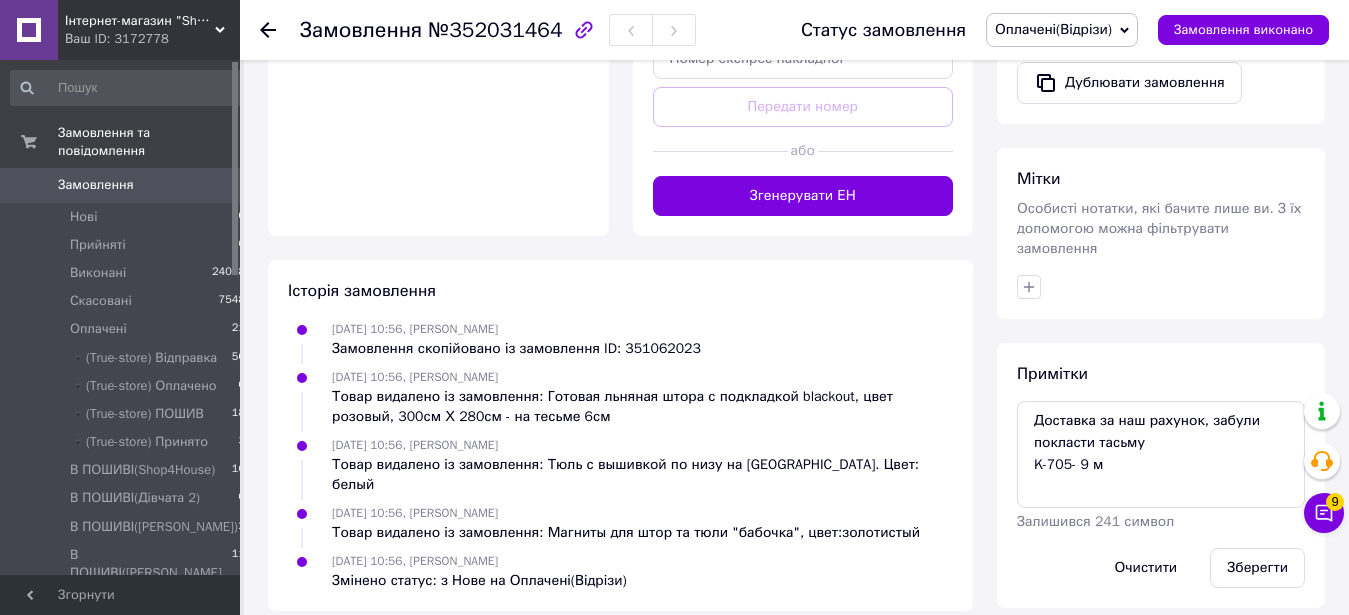 click on "Зберегти" at bounding box center (1257, 568) 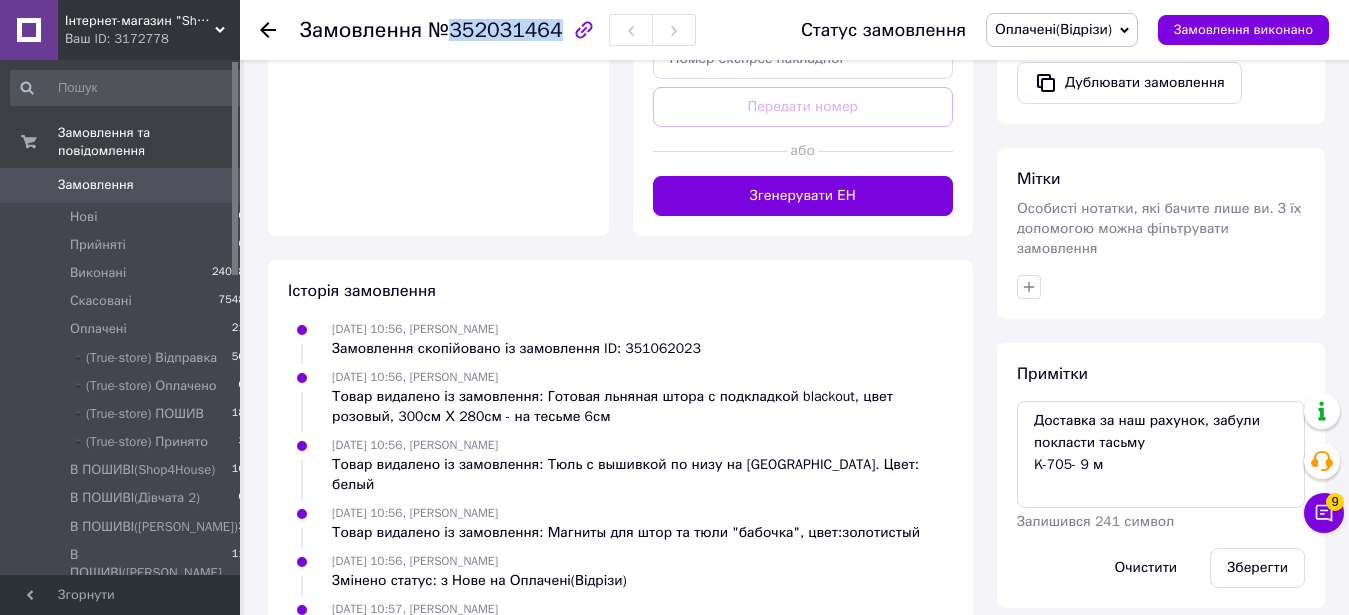 drag, startPoint x: 447, startPoint y: 31, endPoint x: 548, endPoint y: 32, distance: 101.00495 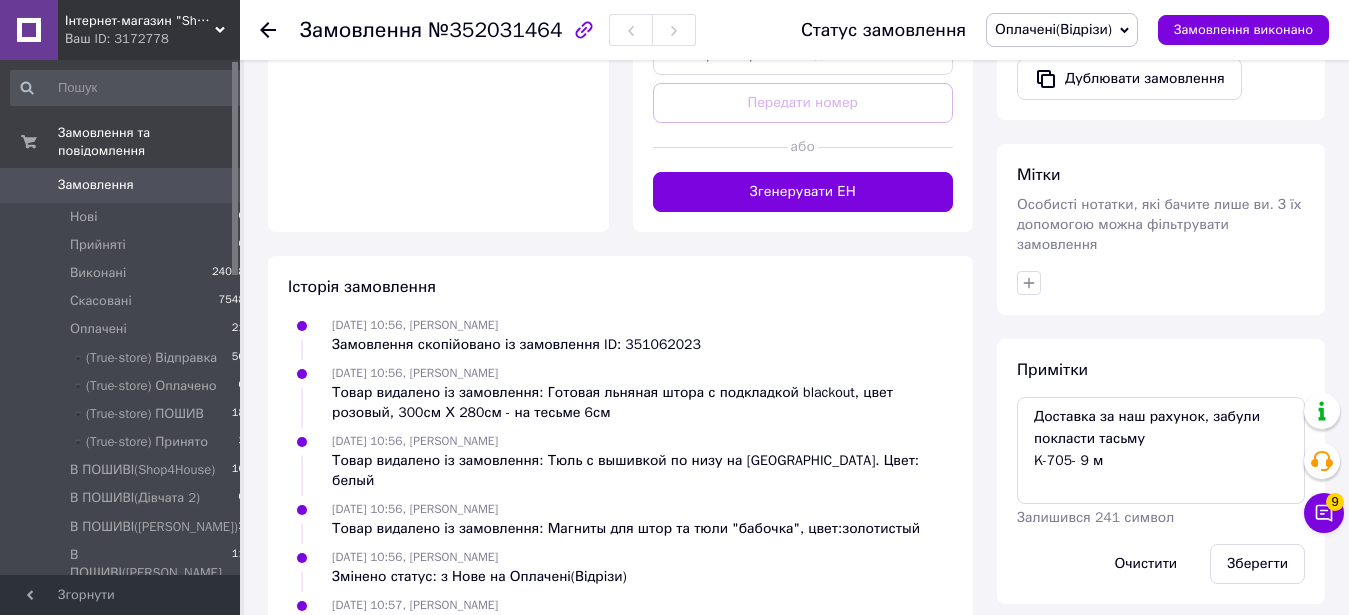 scroll, scrollTop: 803, scrollLeft: 0, axis: vertical 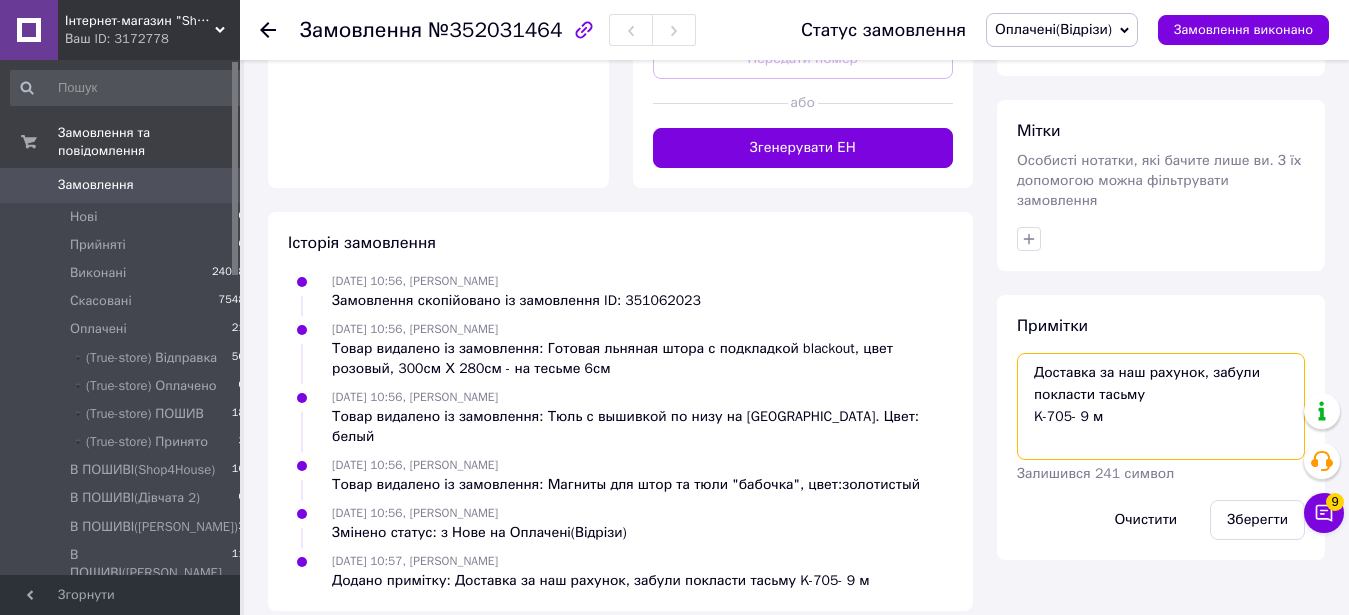 drag, startPoint x: 1028, startPoint y: 398, endPoint x: 1126, endPoint y: 395, distance: 98.045906 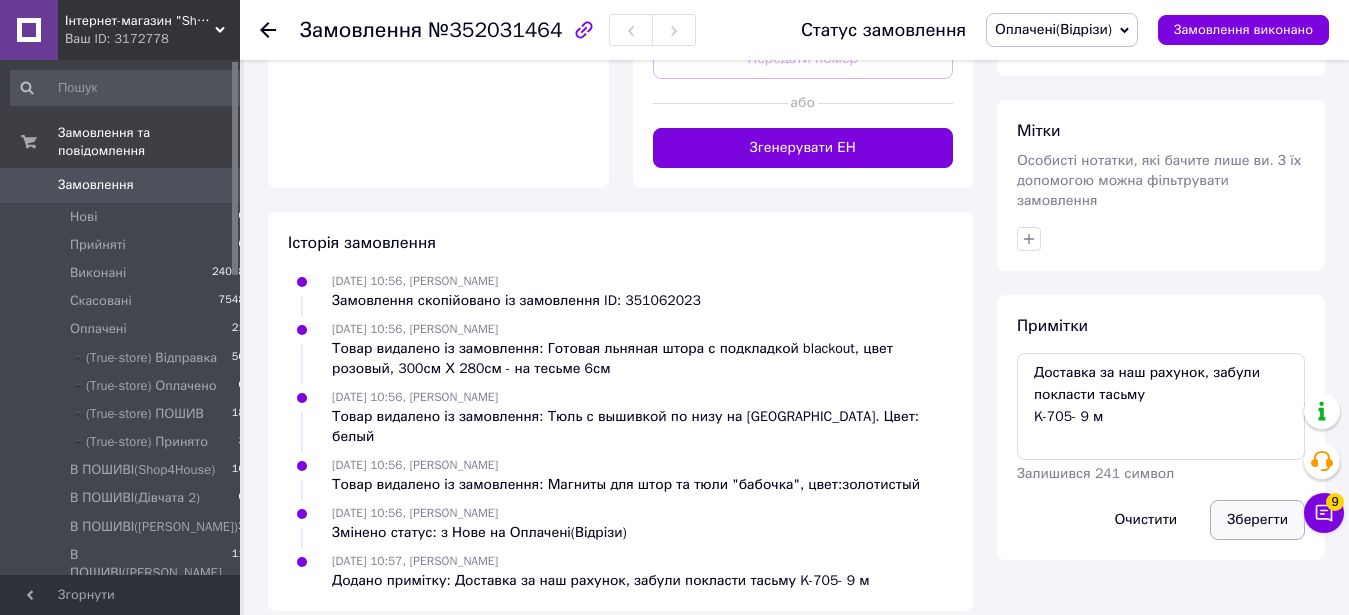 click on "Зберегти" at bounding box center (1257, 520) 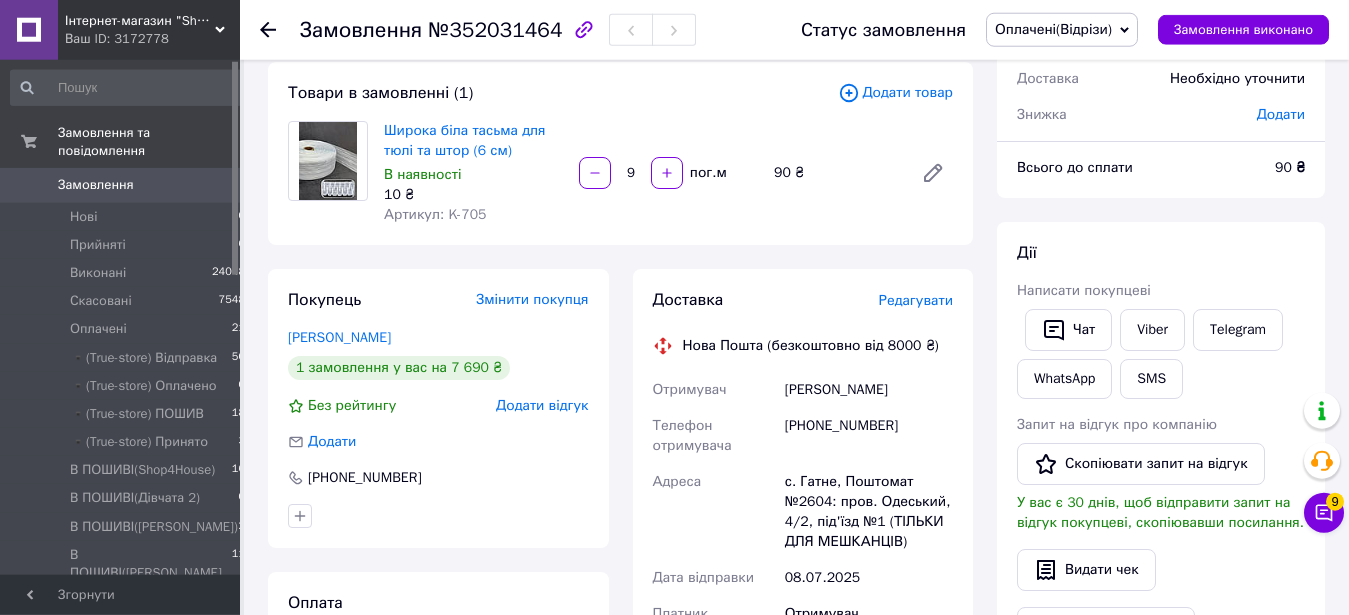 scroll, scrollTop: 0, scrollLeft: 0, axis: both 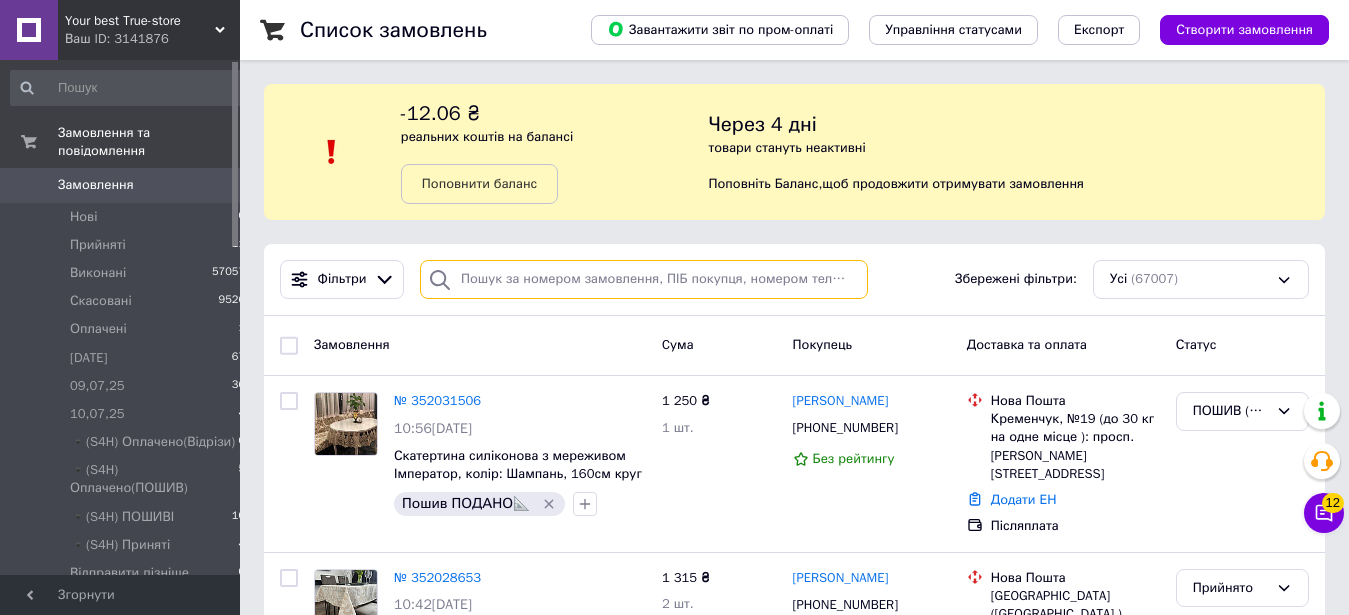 click at bounding box center [644, 279] 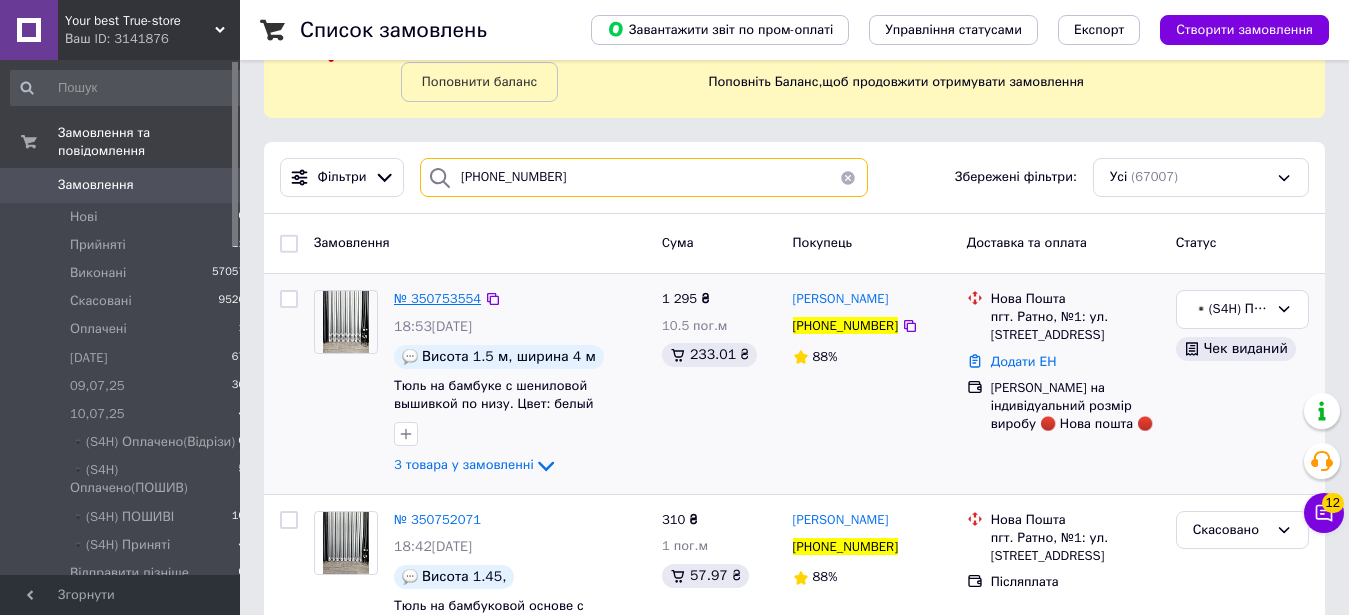 scroll, scrollTop: 193, scrollLeft: 0, axis: vertical 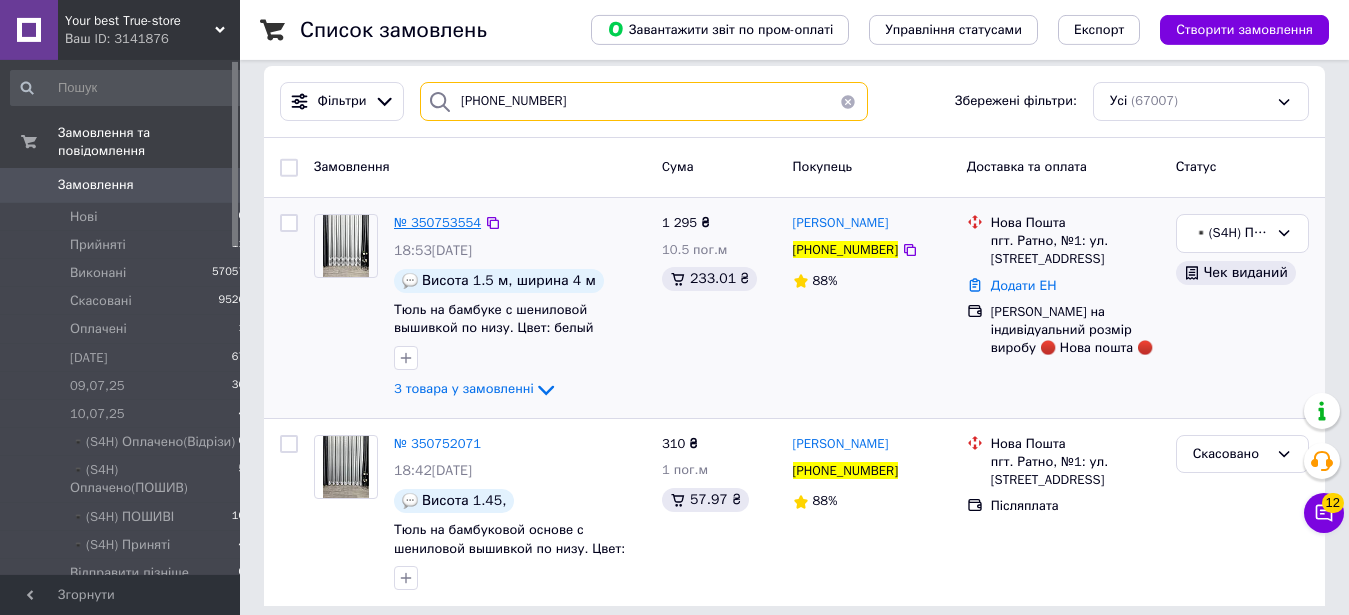 type on "[PHONE_NUMBER]" 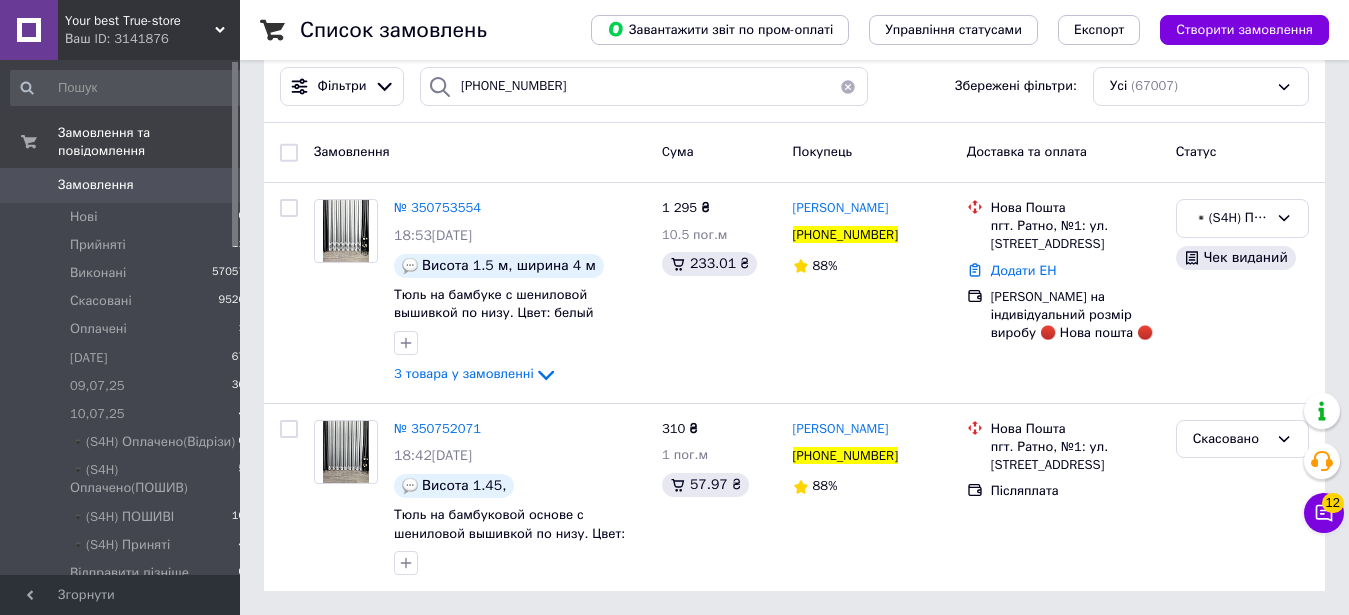 click at bounding box center [848, 86] 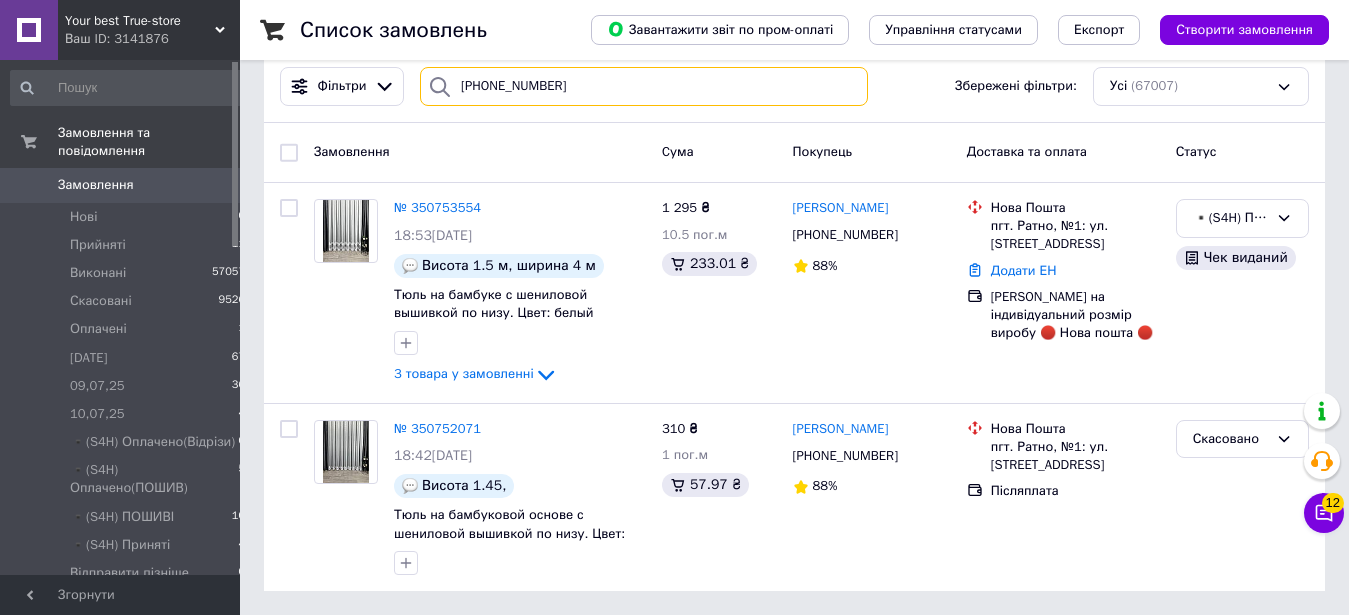 type 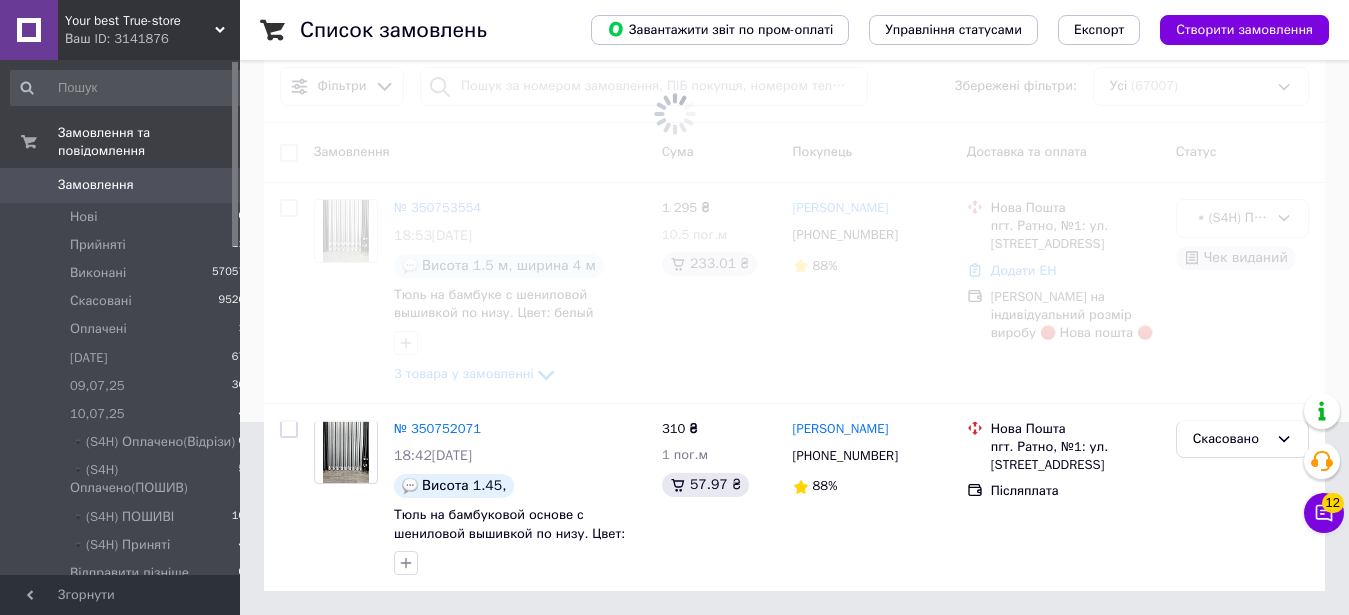 click on "Your best True-store" at bounding box center [140, 21] 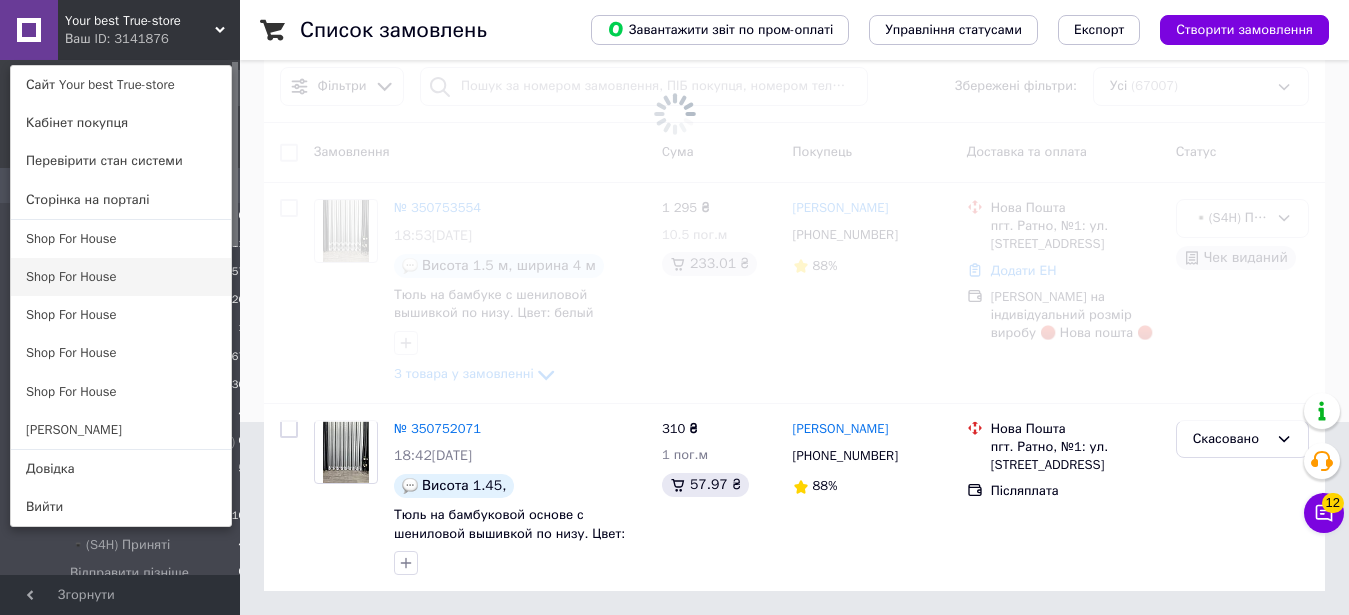 click on "Shop For House" at bounding box center (121, 277) 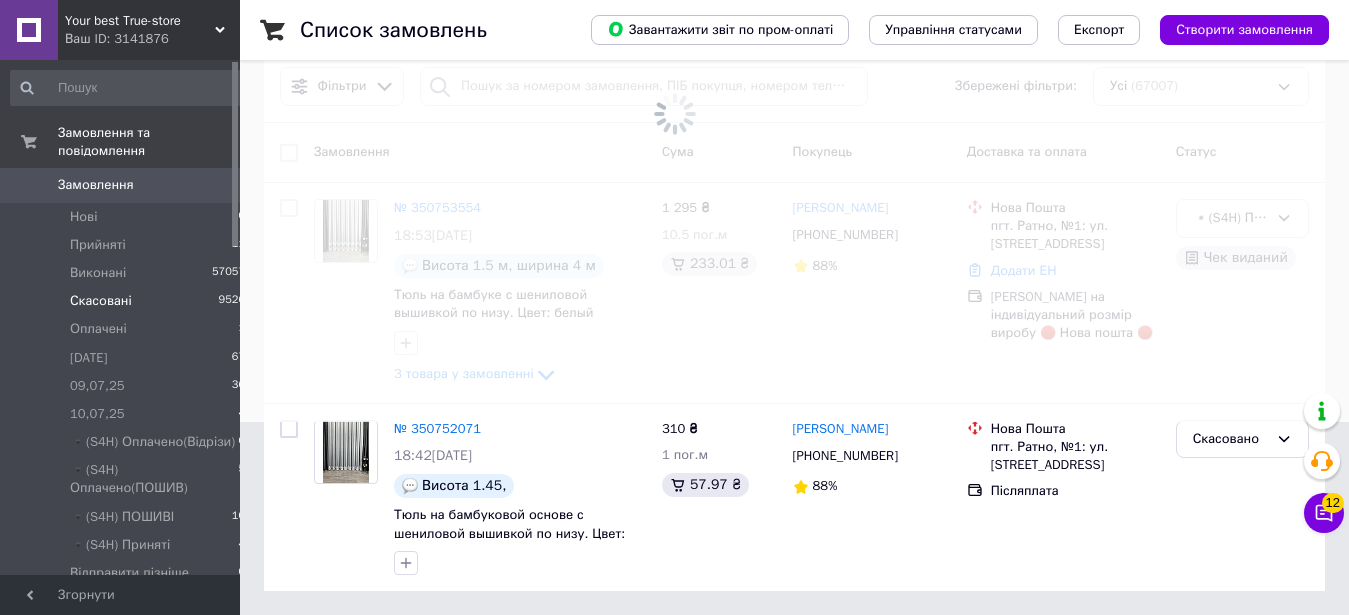 scroll, scrollTop: 0, scrollLeft: 0, axis: both 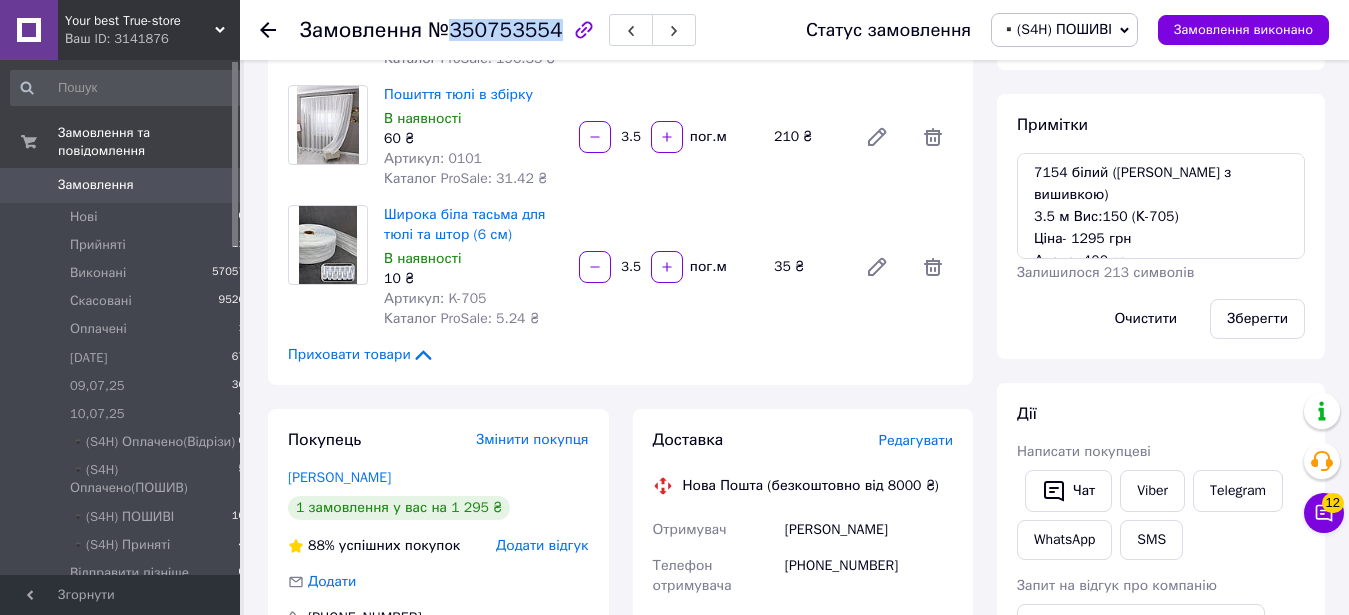 drag, startPoint x: 446, startPoint y: 27, endPoint x: 545, endPoint y: 38, distance: 99.60924 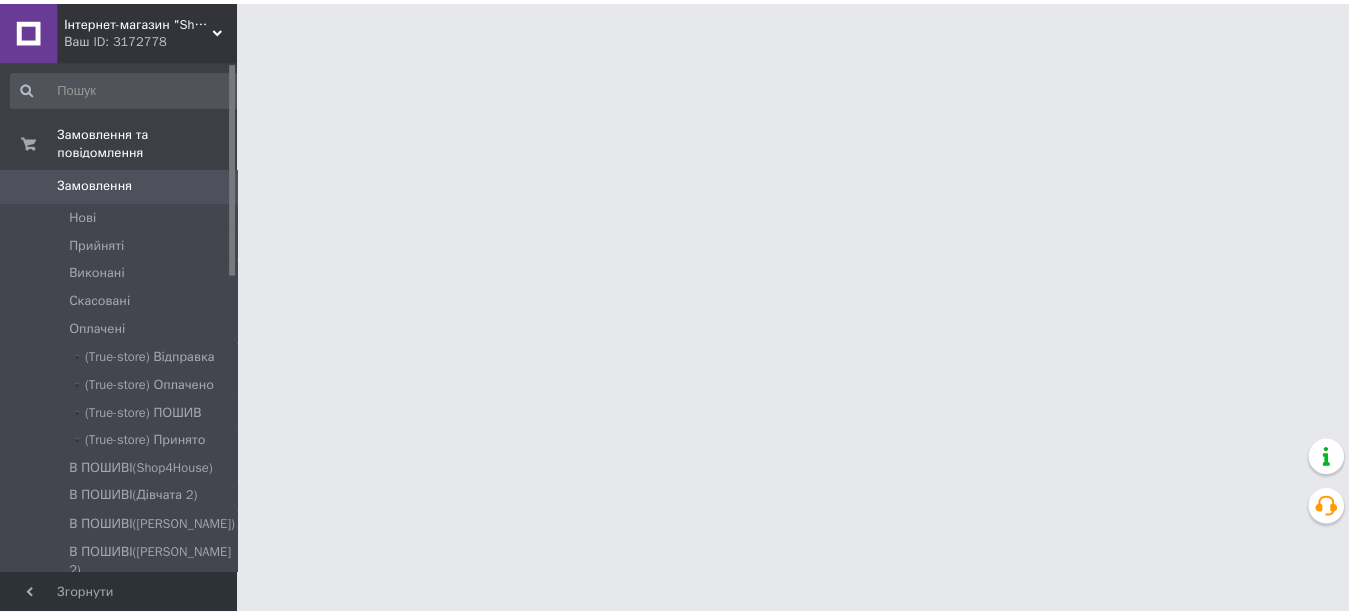 scroll, scrollTop: 0, scrollLeft: 0, axis: both 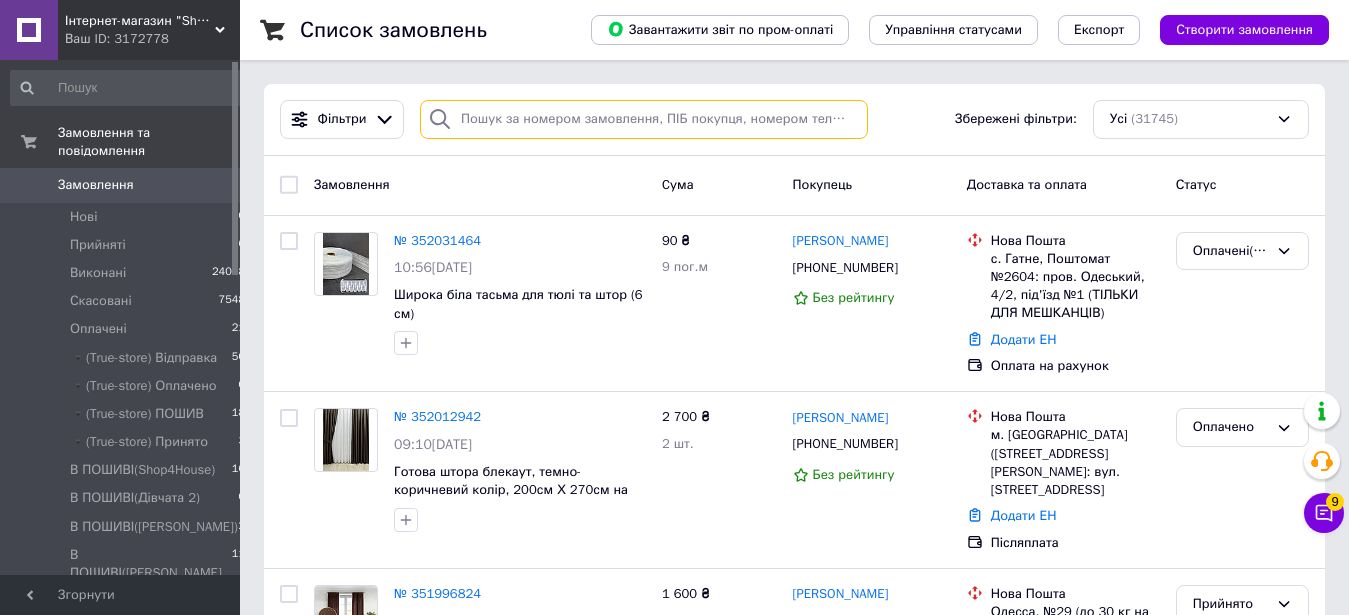 click at bounding box center [644, 119] 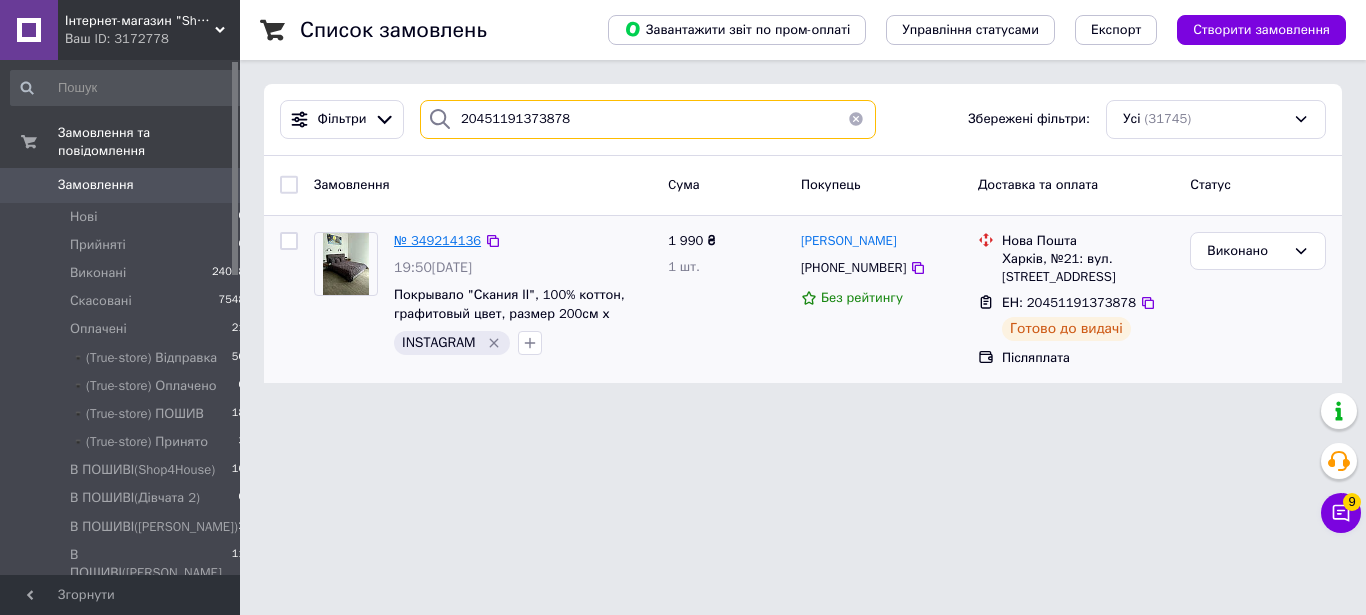 type on "20451191373878" 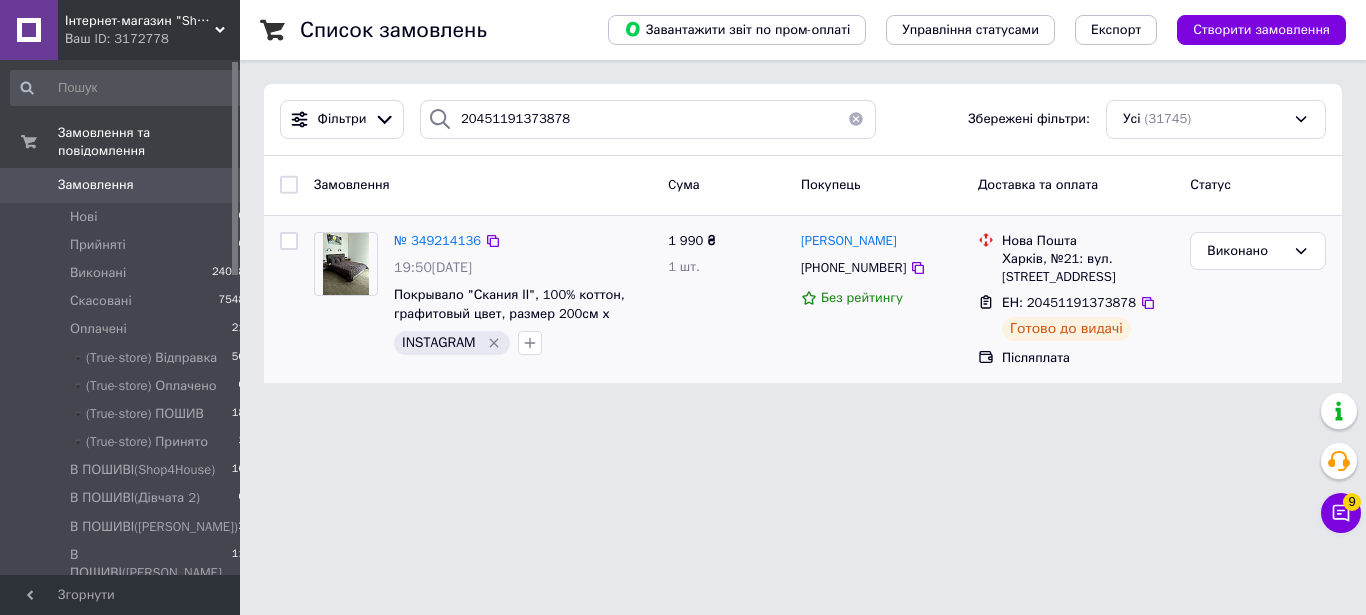 drag, startPoint x: 864, startPoint y: 117, endPoint x: 747, endPoint y: 358, distance: 267.89923 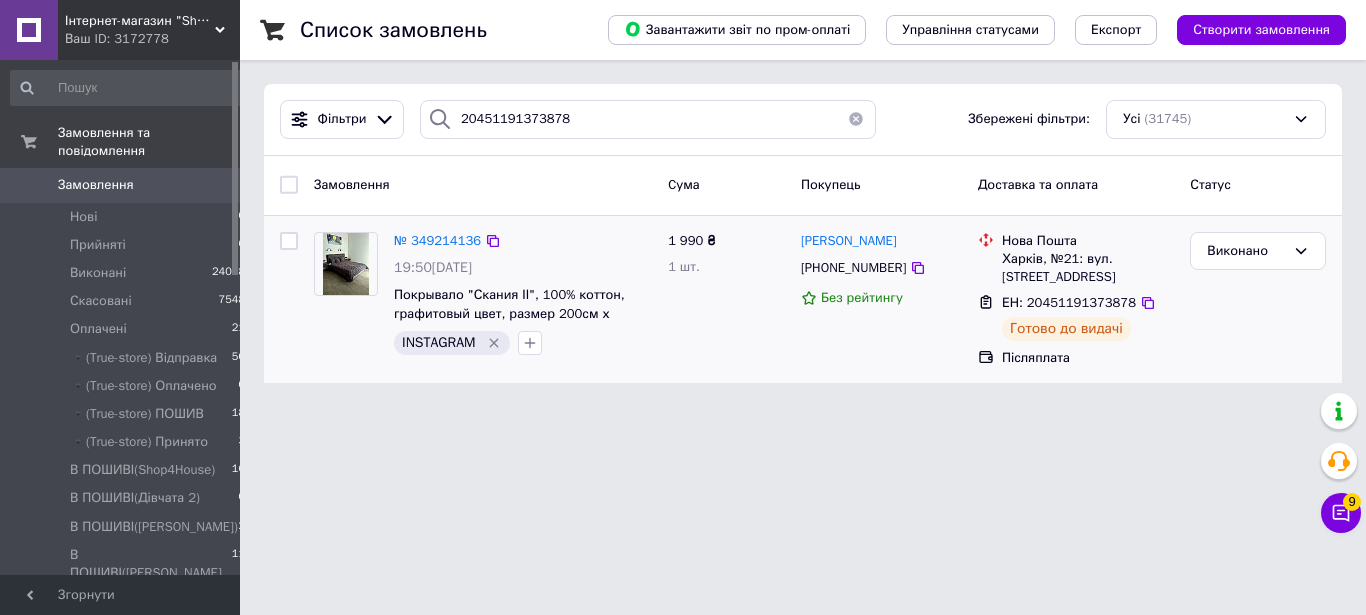 click at bounding box center (856, 119) 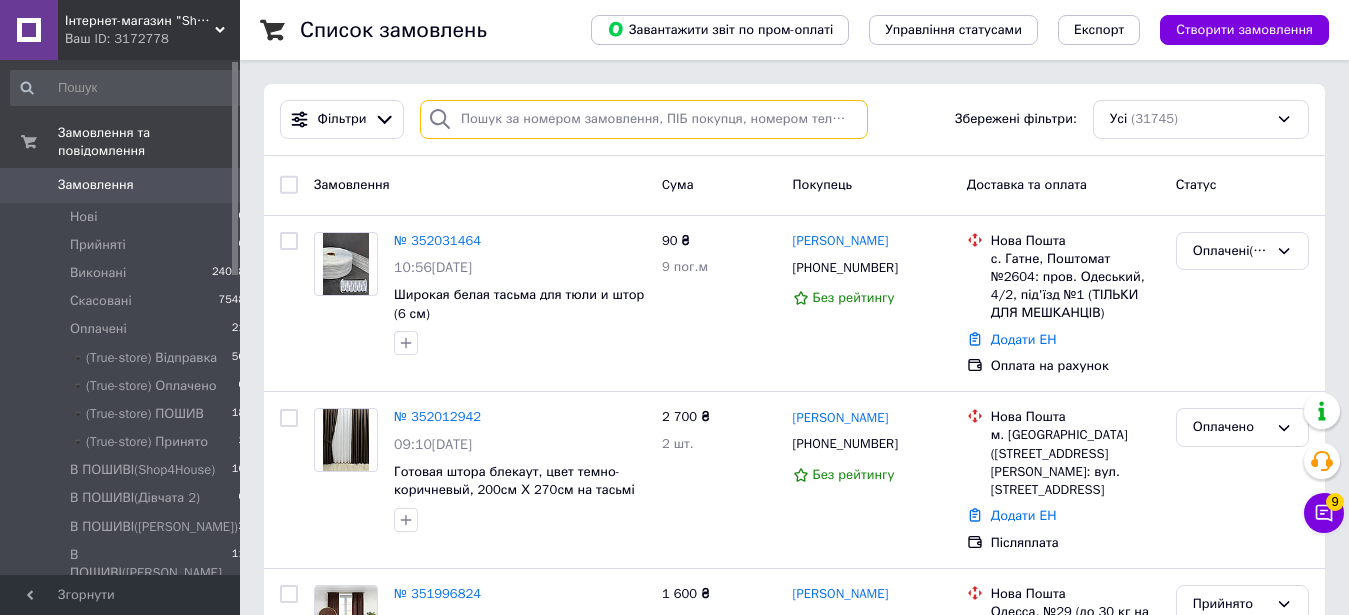 click at bounding box center [644, 119] 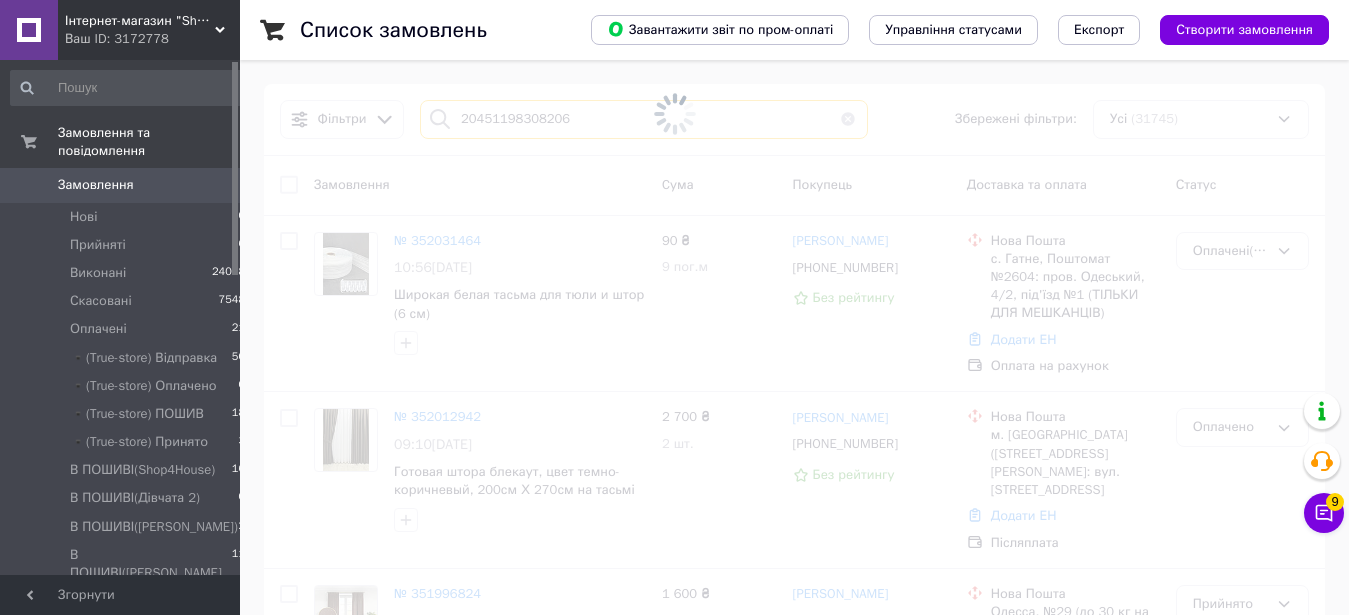 type on "20451198308206" 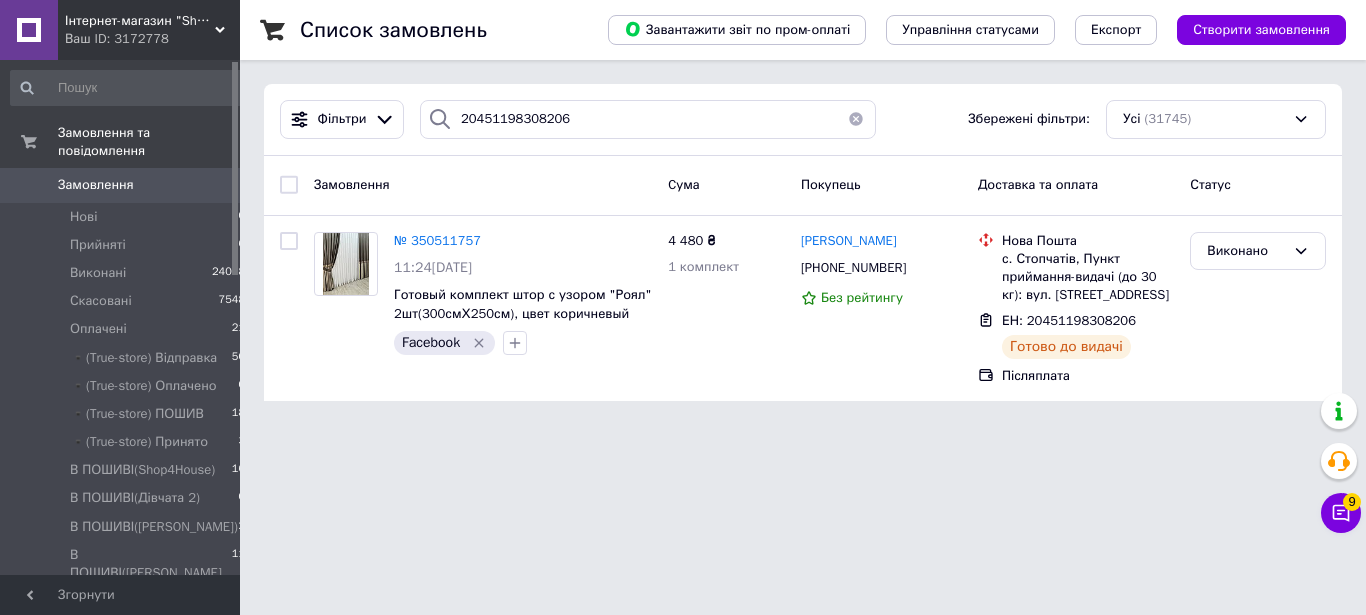click at bounding box center [856, 119] 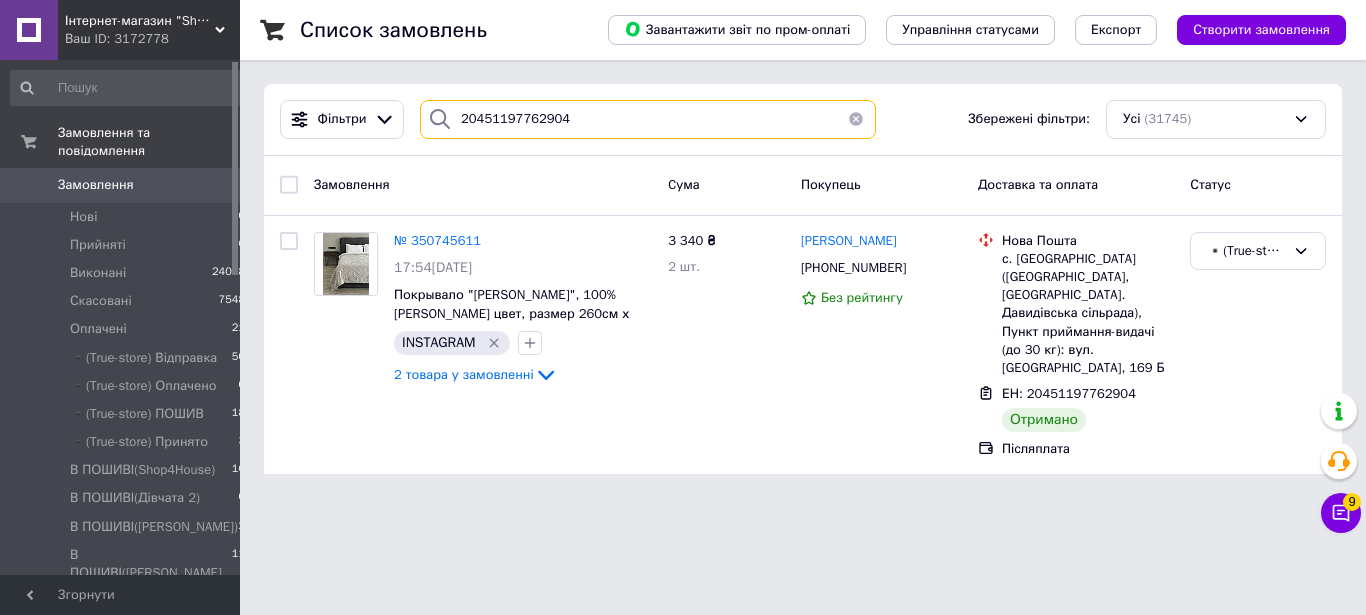 type on "20451197762904" 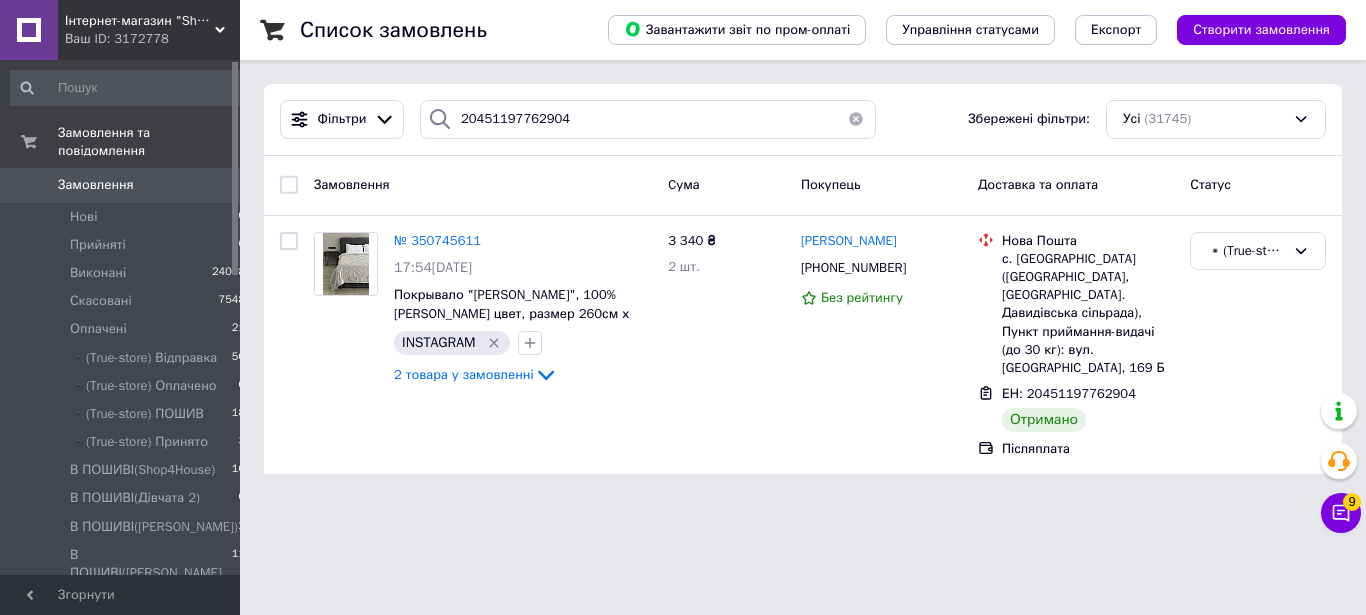 click at bounding box center [856, 119] 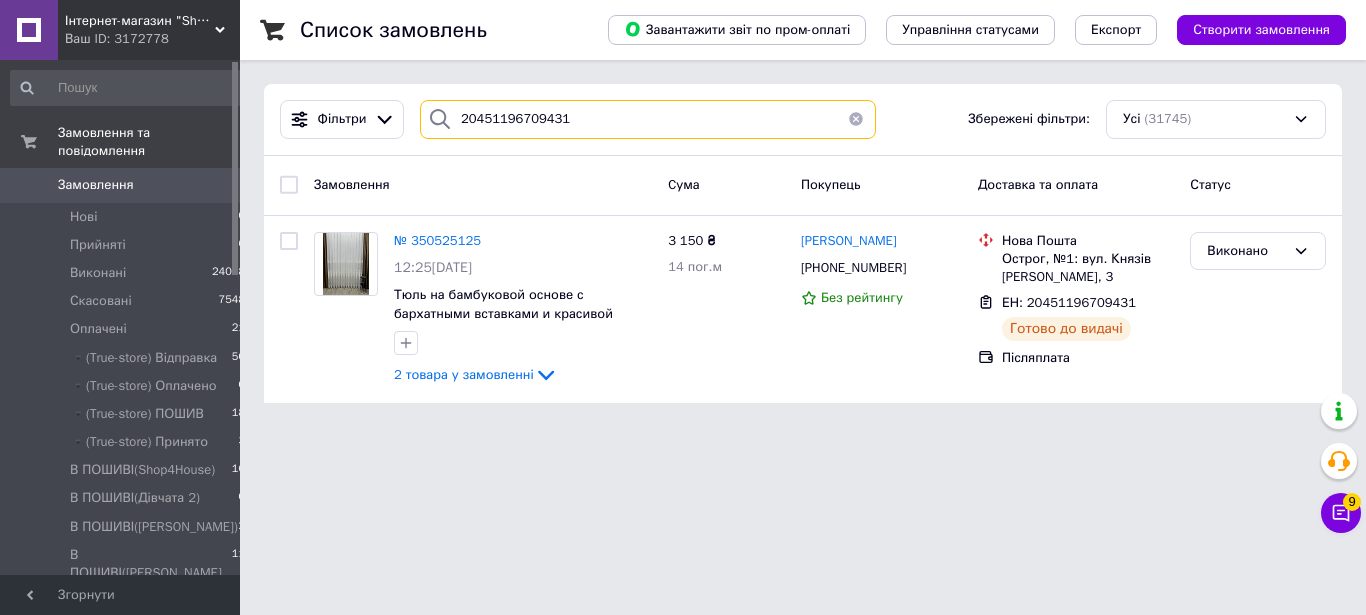 type on "20451196709431" 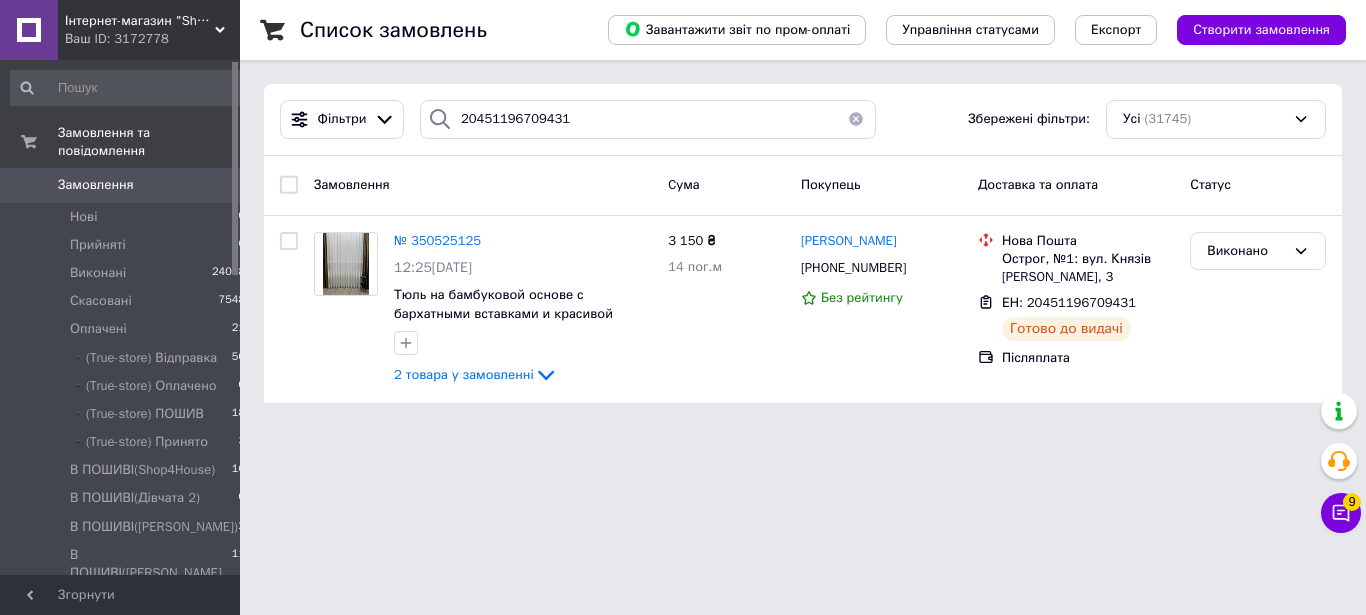 click at bounding box center [856, 119] 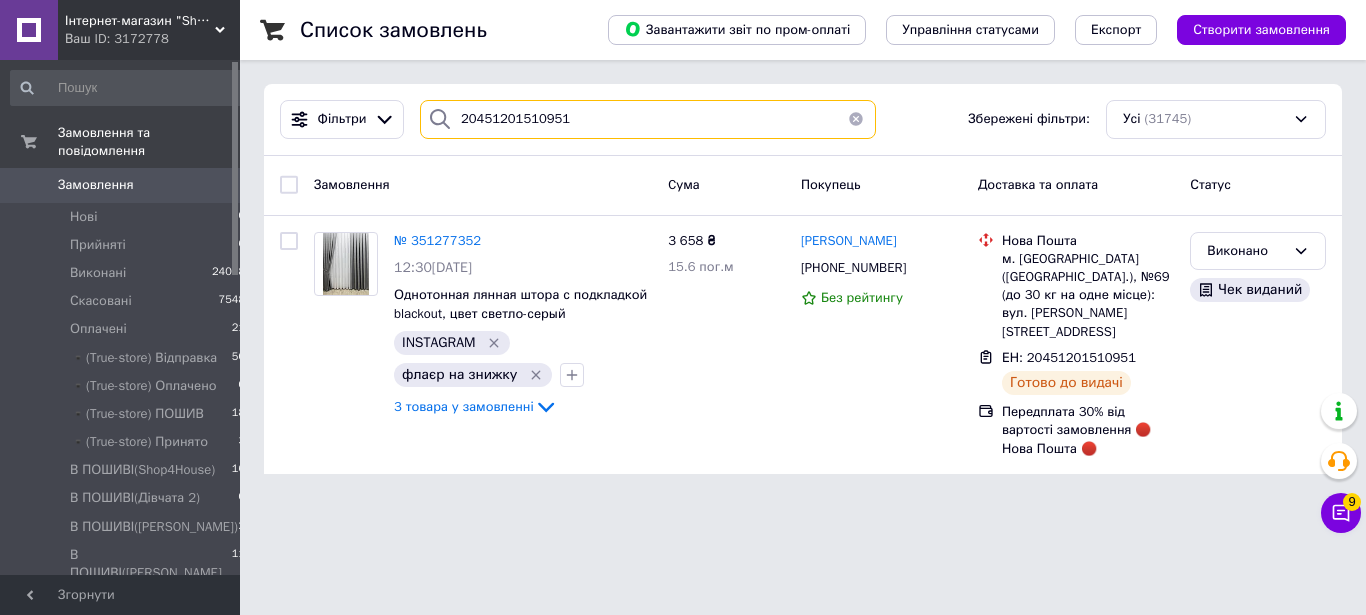 type on "20451201510951" 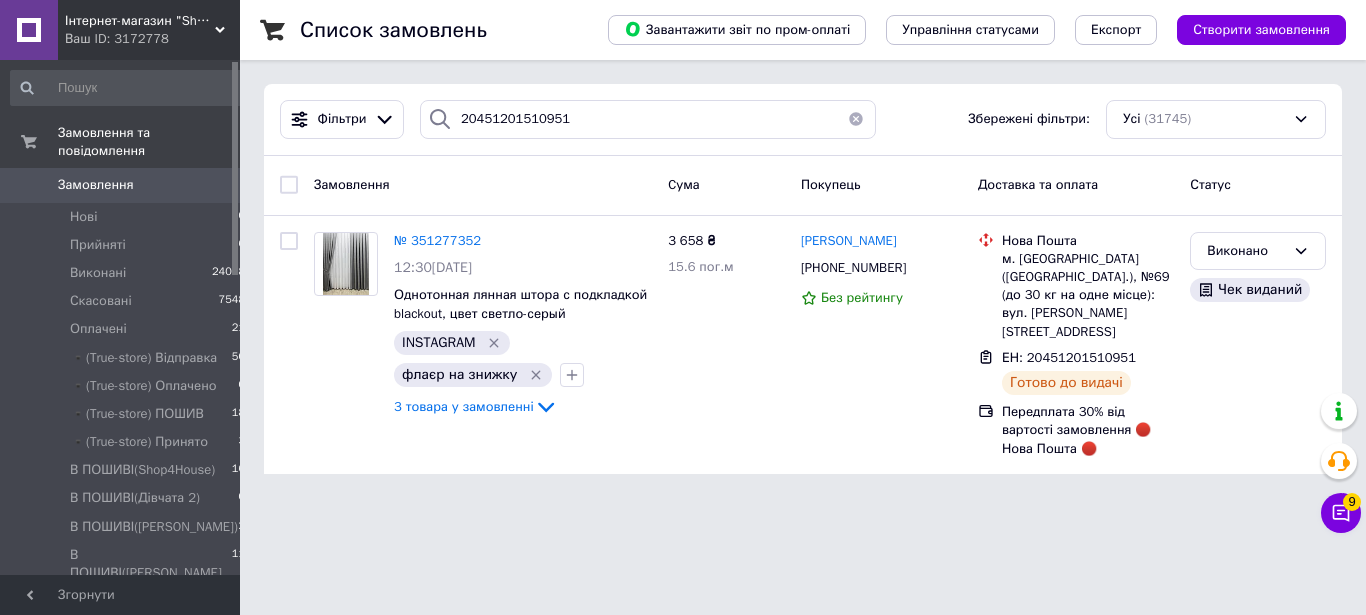 click at bounding box center [856, 119] 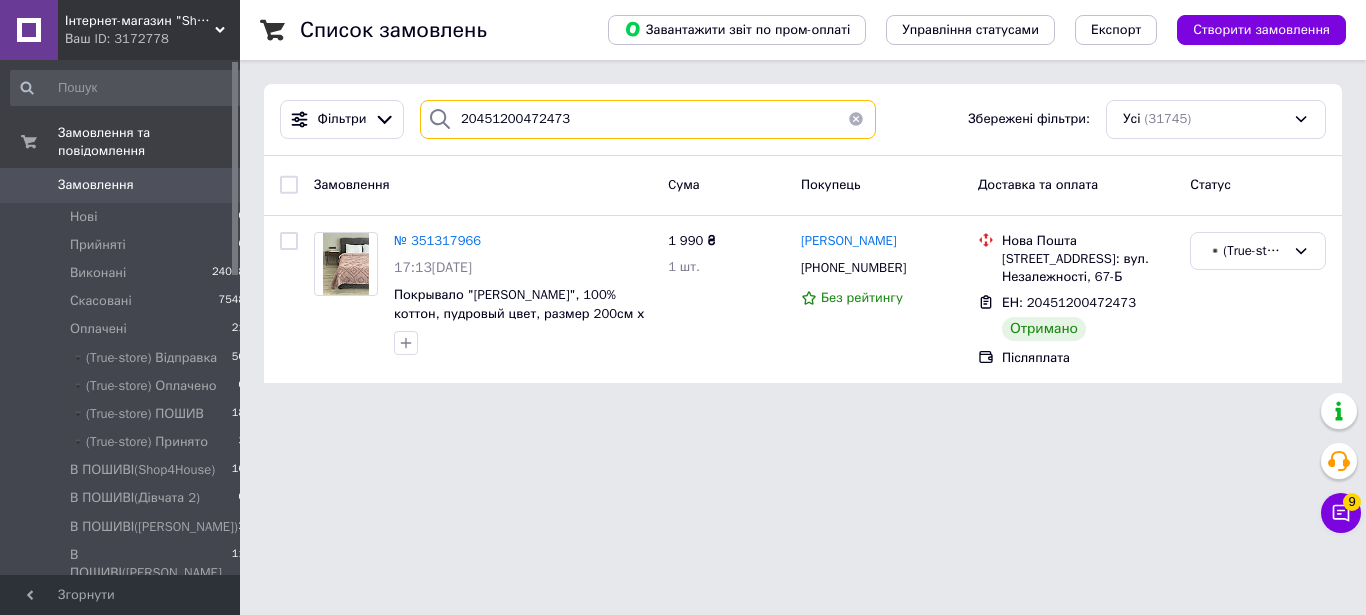 type on "20451200472473" 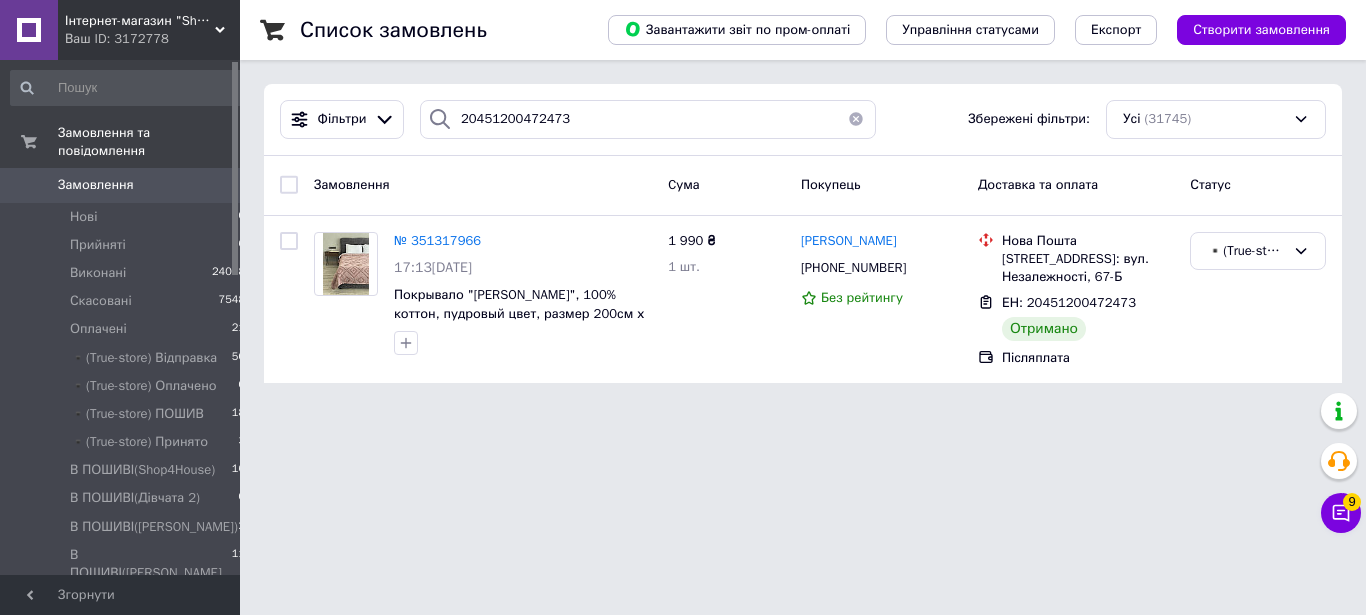 click at bounding box center (856, 119) 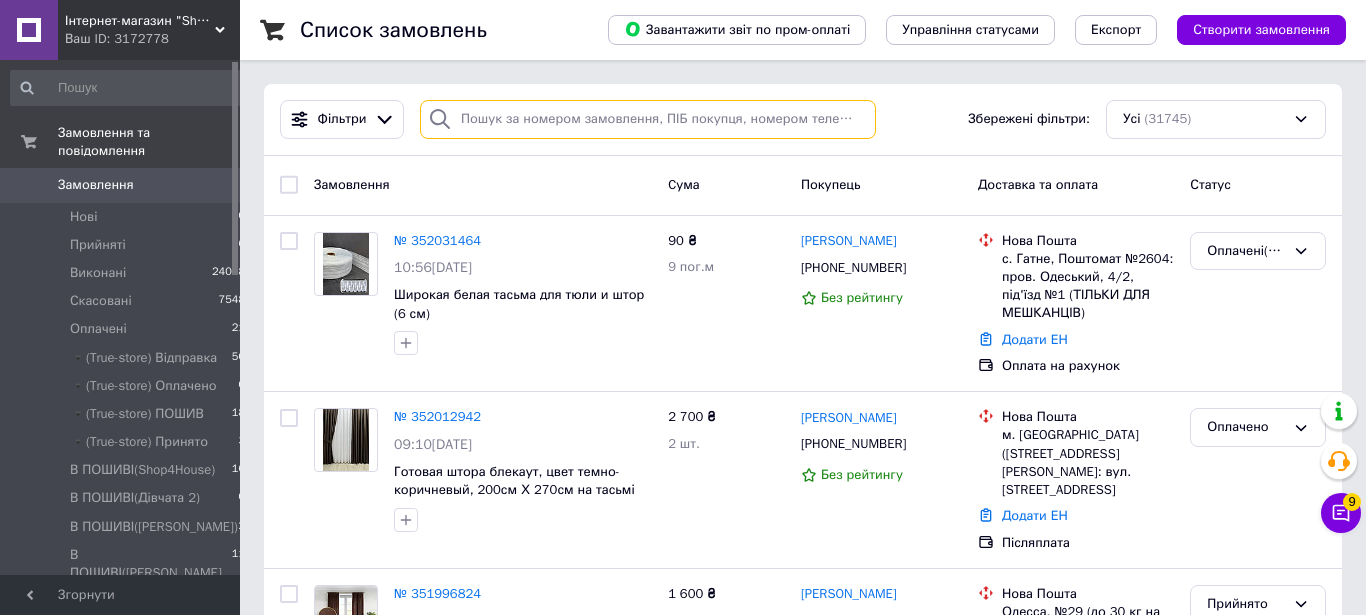 click at bounding box center [648, 119] 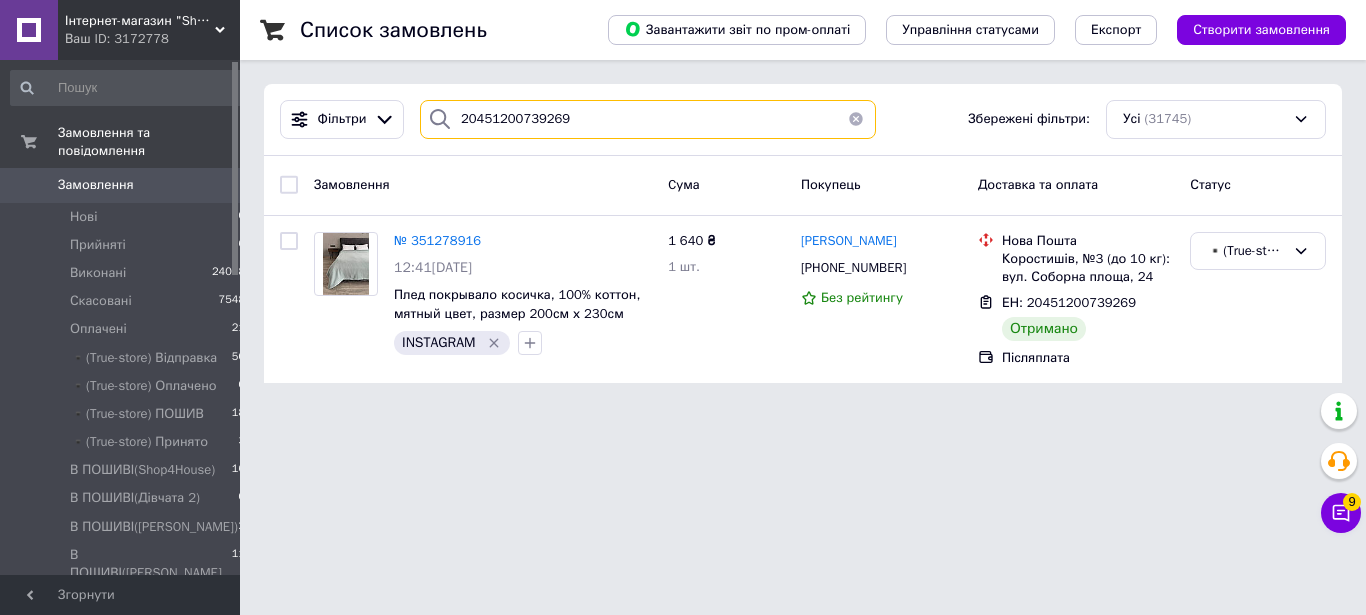 type on "20451200739269" 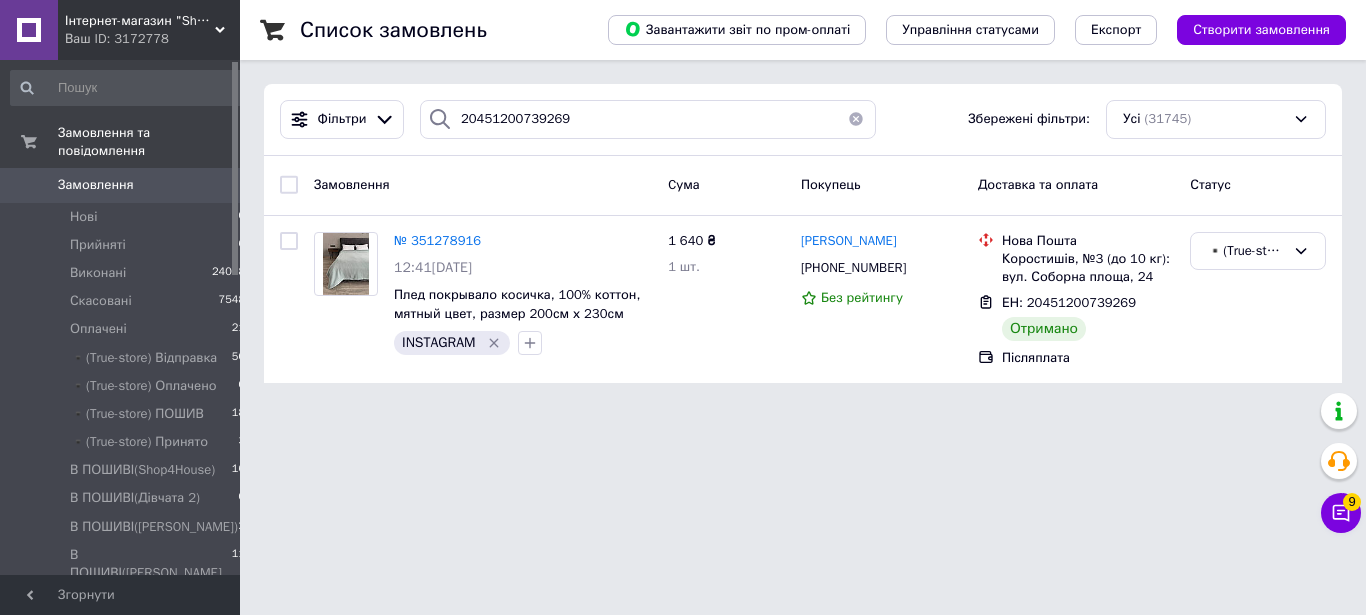 click at bounding box center (856, 119) 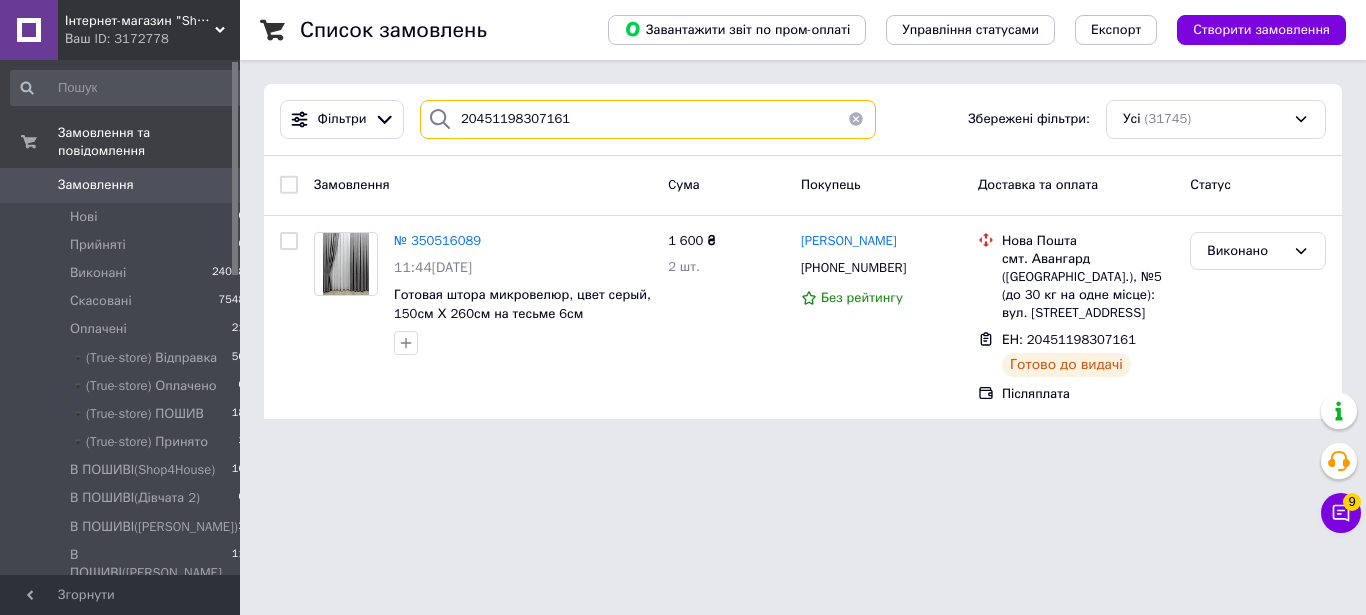 type on "20451198307161" 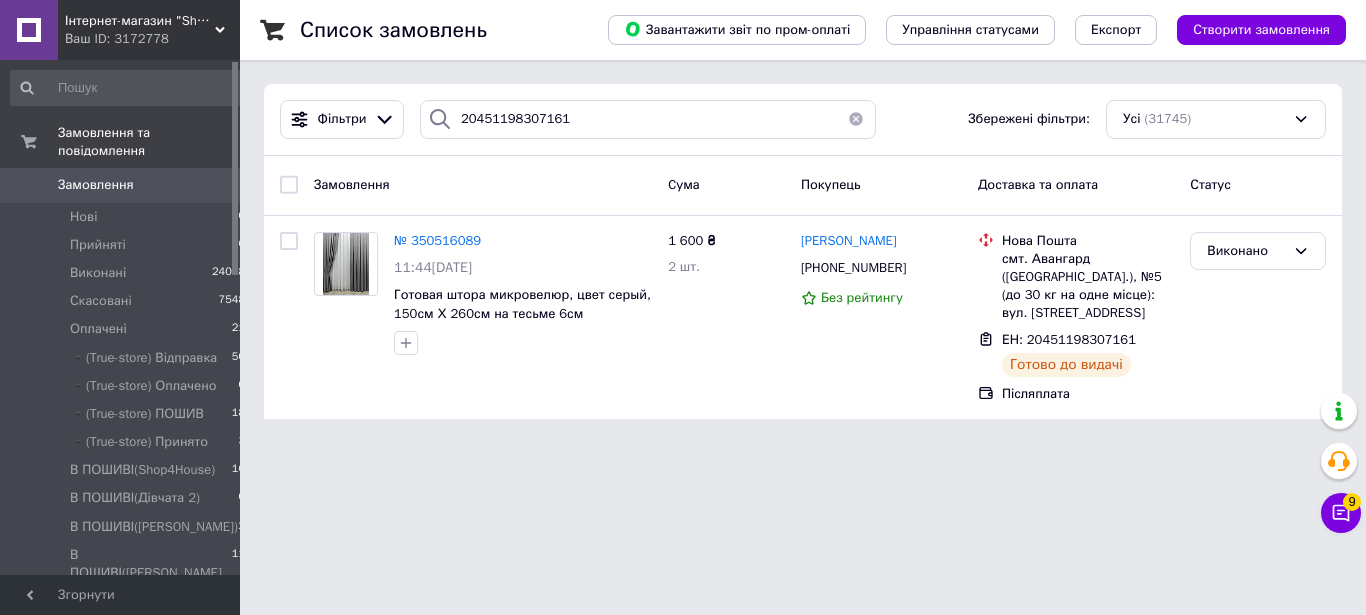 click at bounding box center [856, 119] 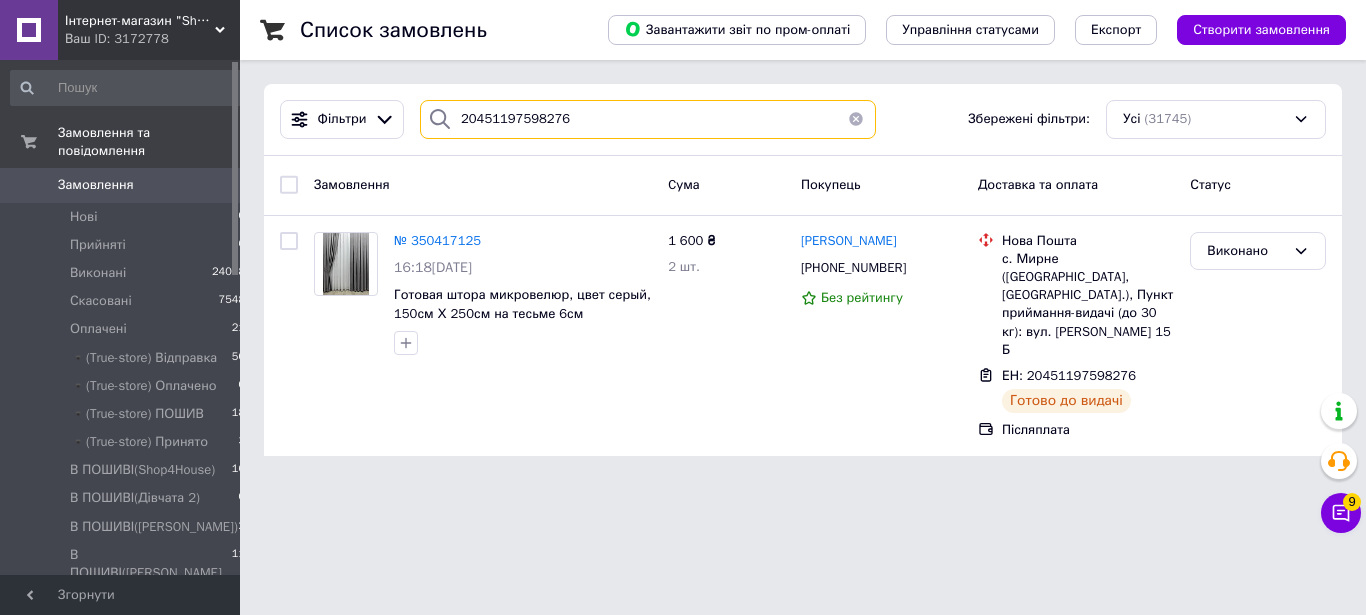 type on "20451197598276" 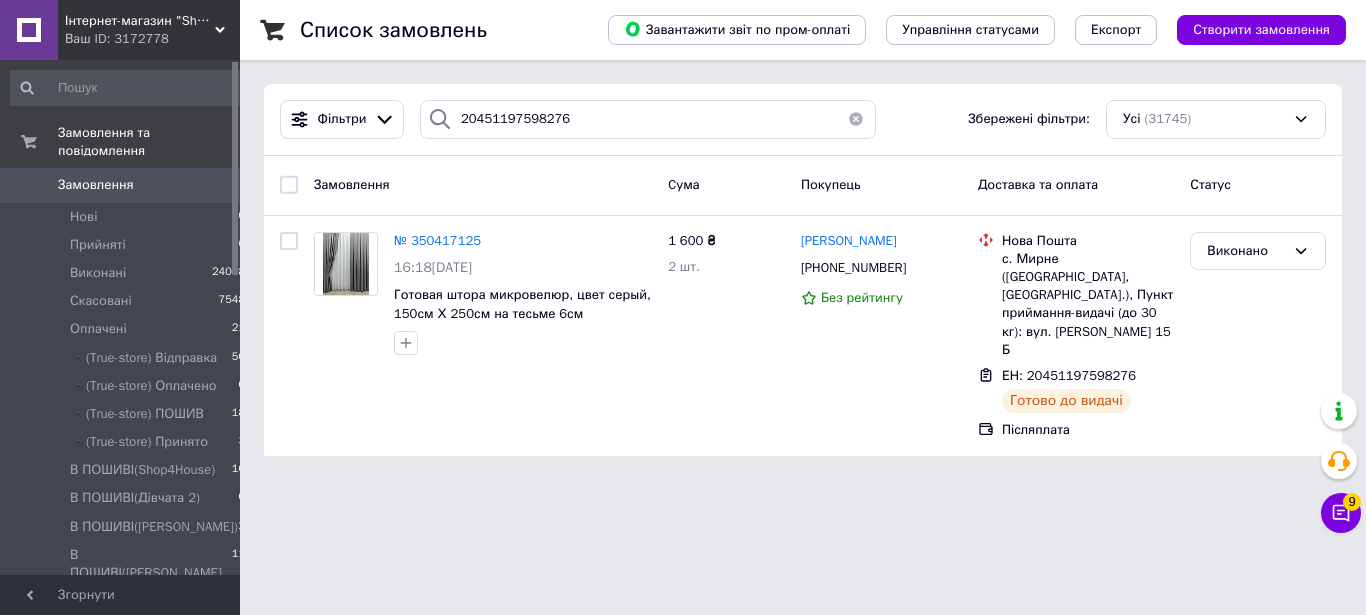 click at bounding box center (856, 119) 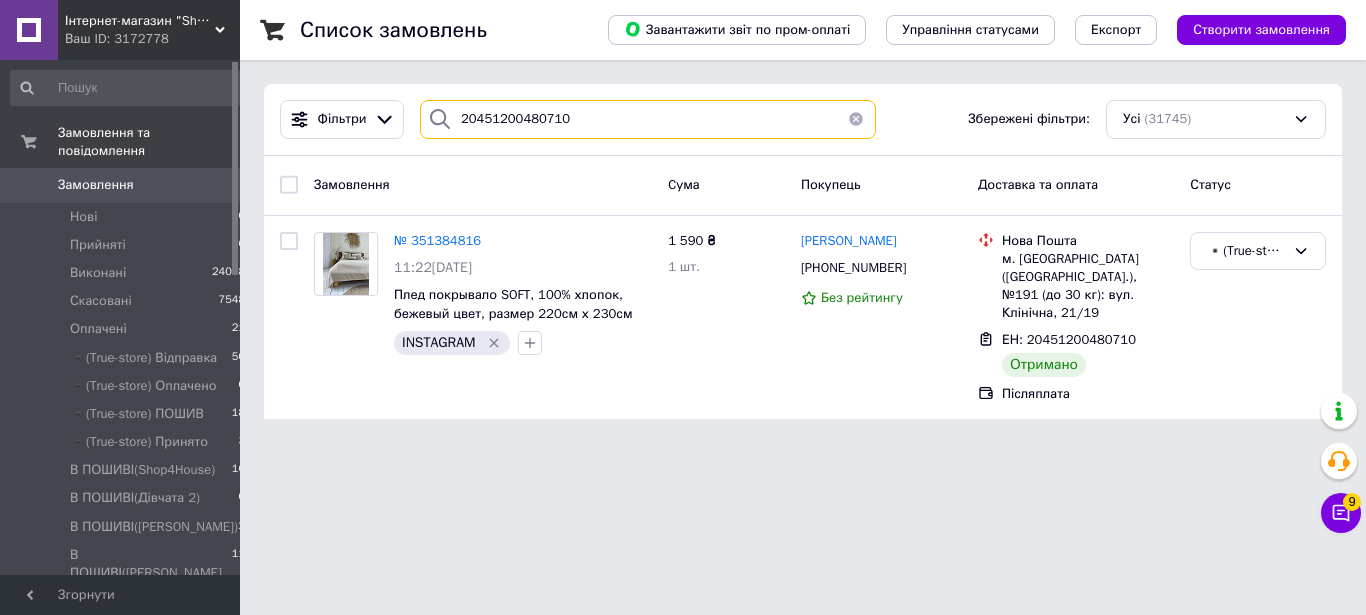 type on "20451200480710" 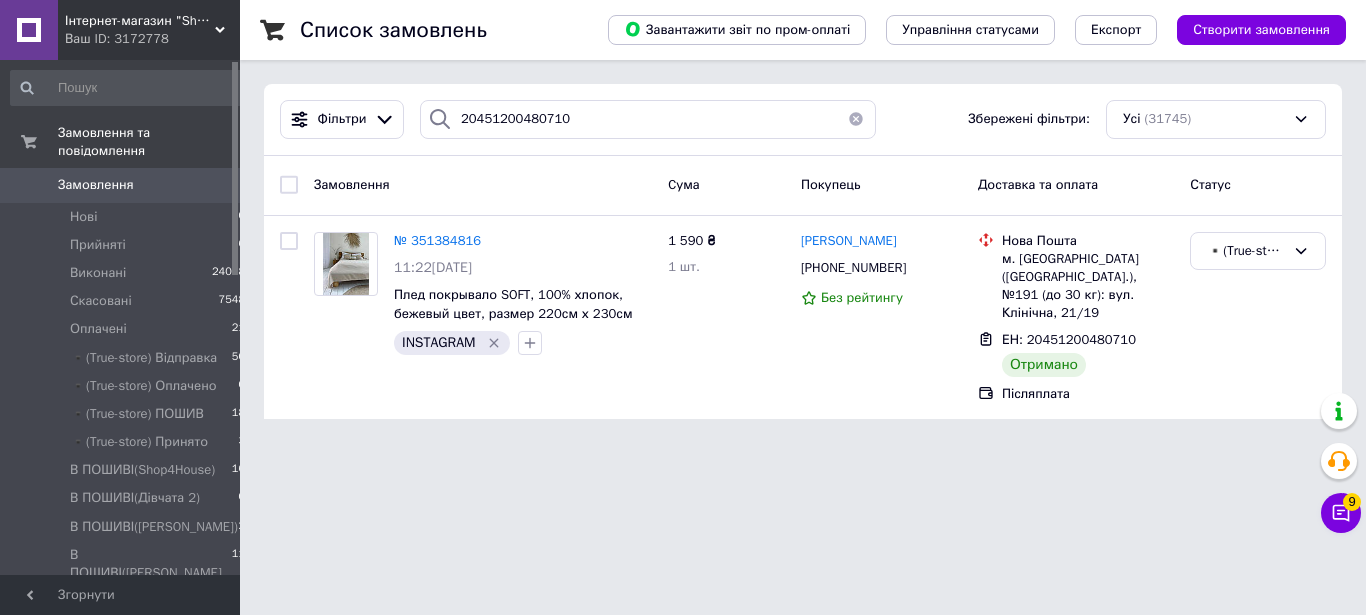 click at bounding box center (856, 119) 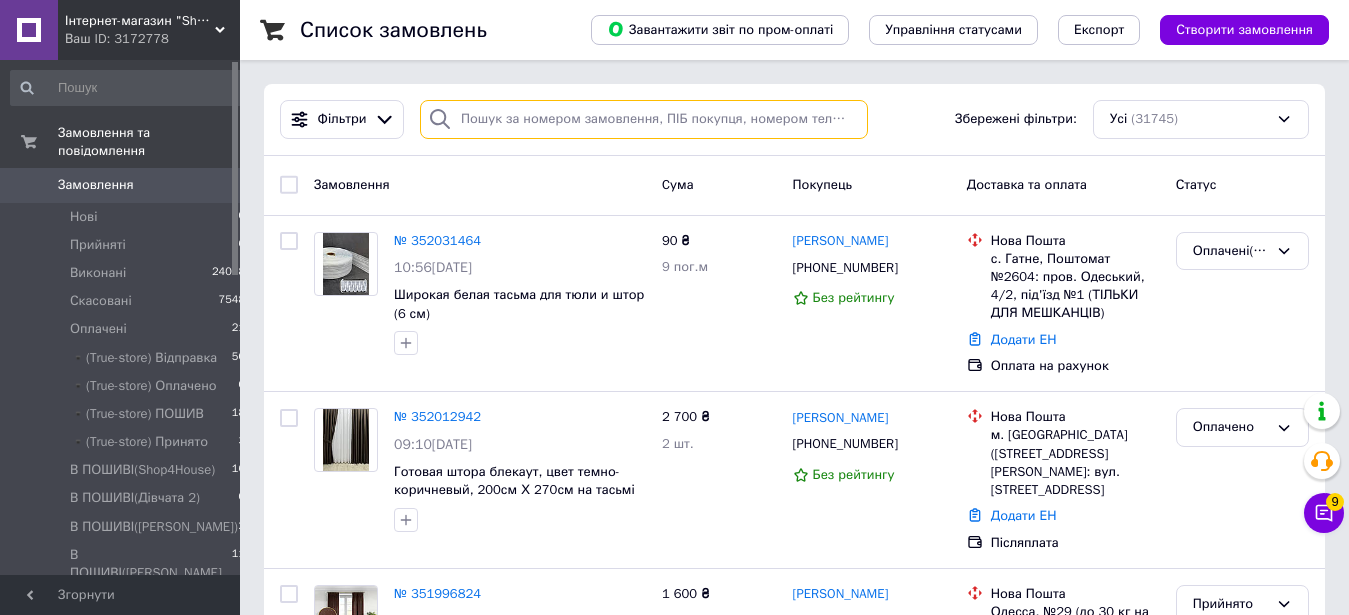 paste on "20451199131942" 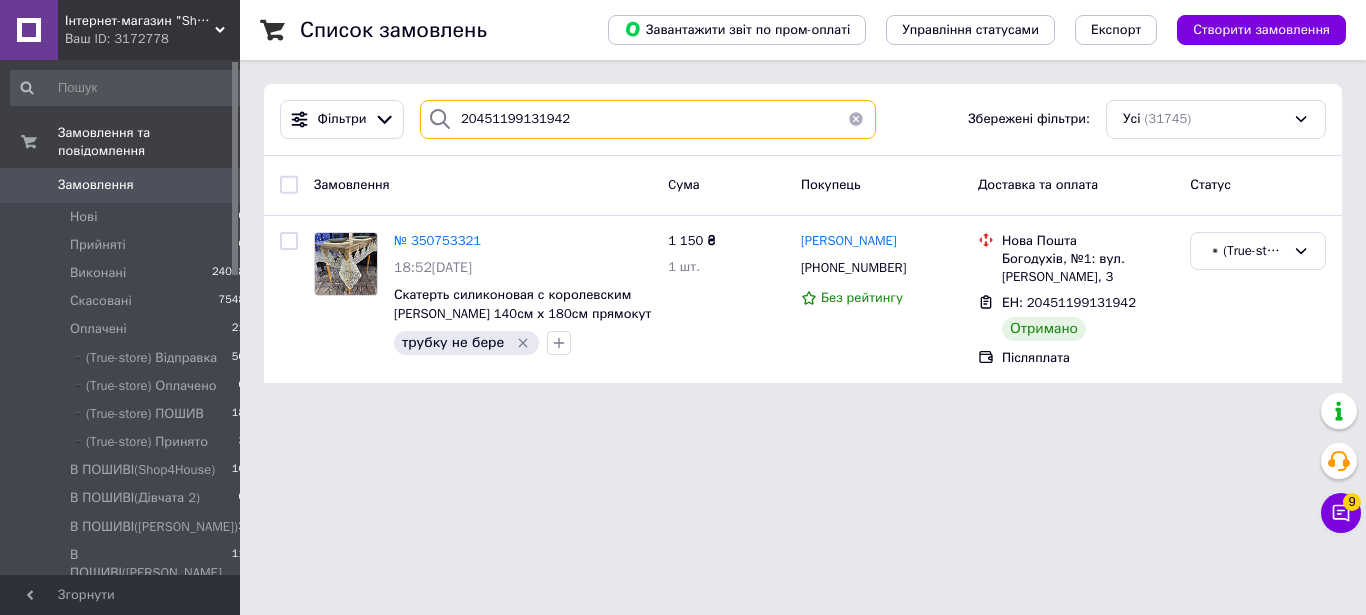 type on "20451199131942" 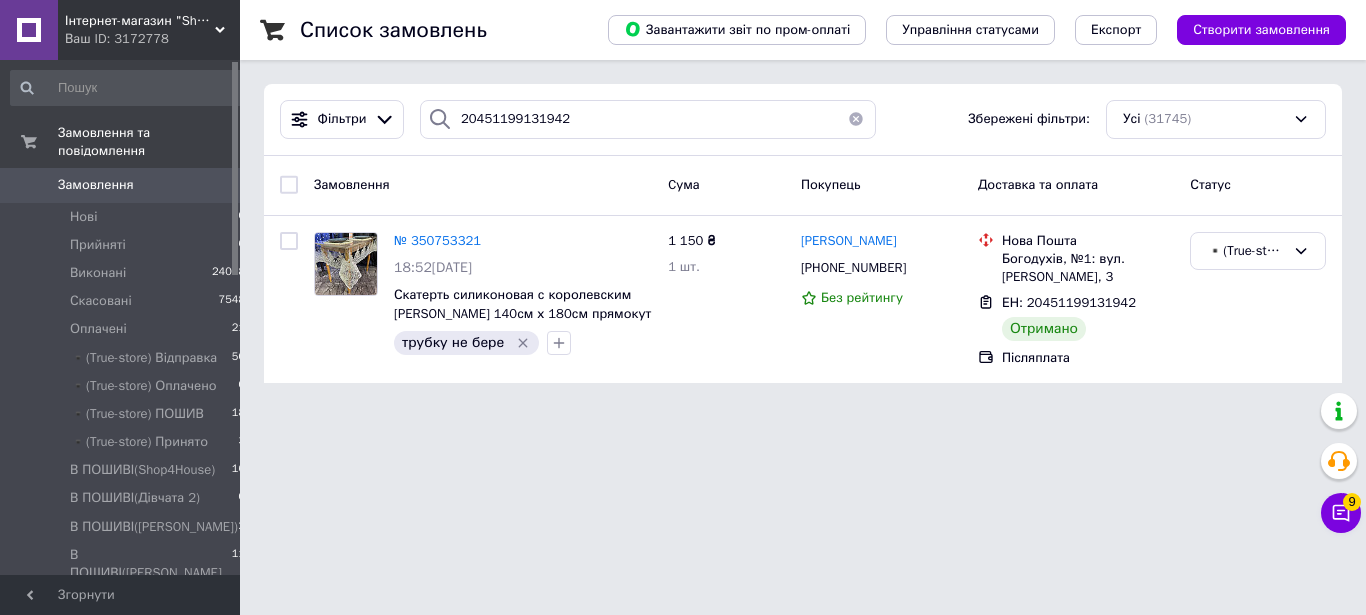 click at bounding box center [856, 119] 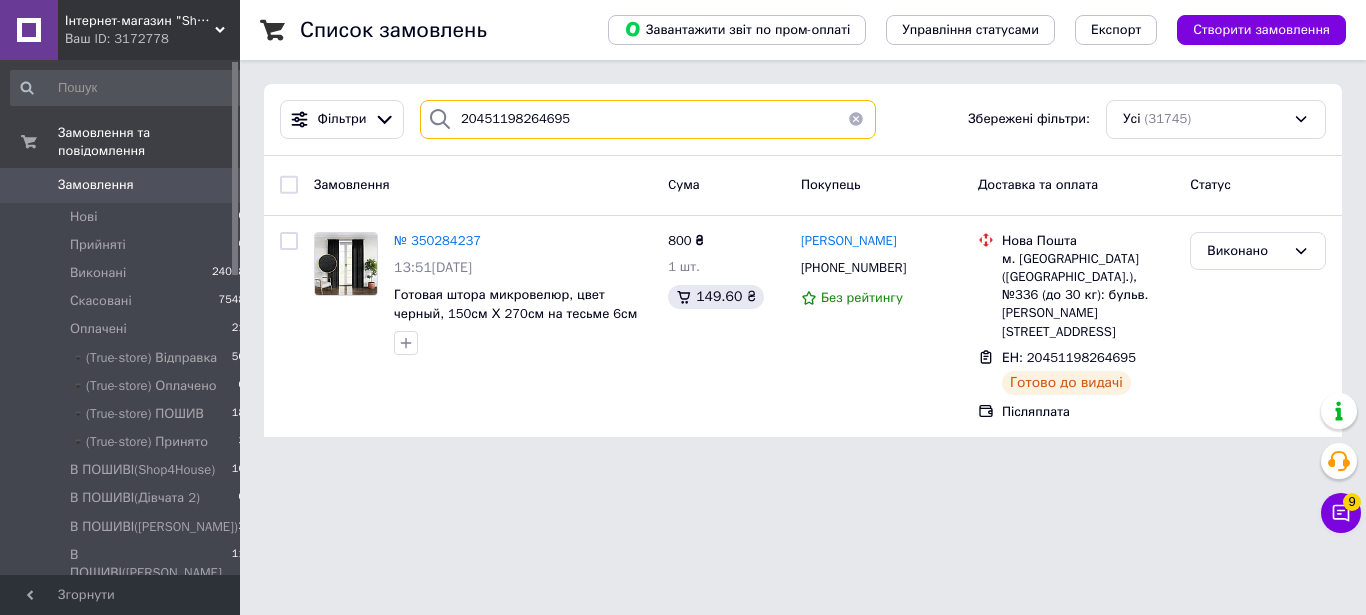 type on "20451198264695" 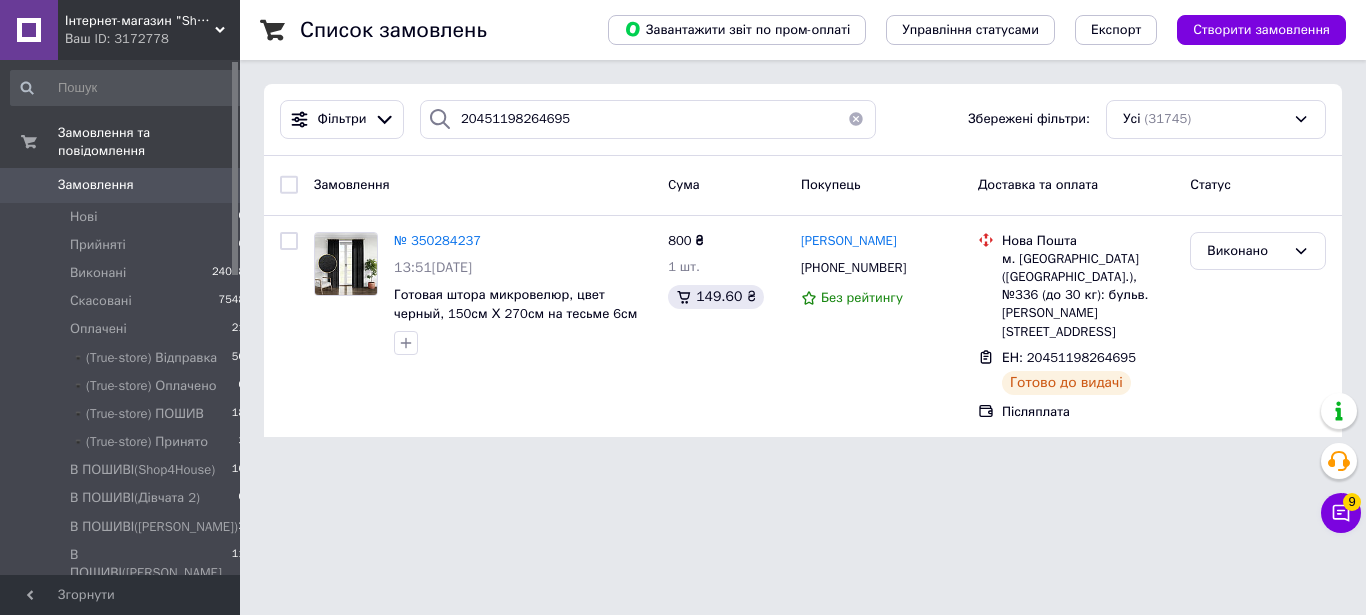 click at bounding box center (856, 119) 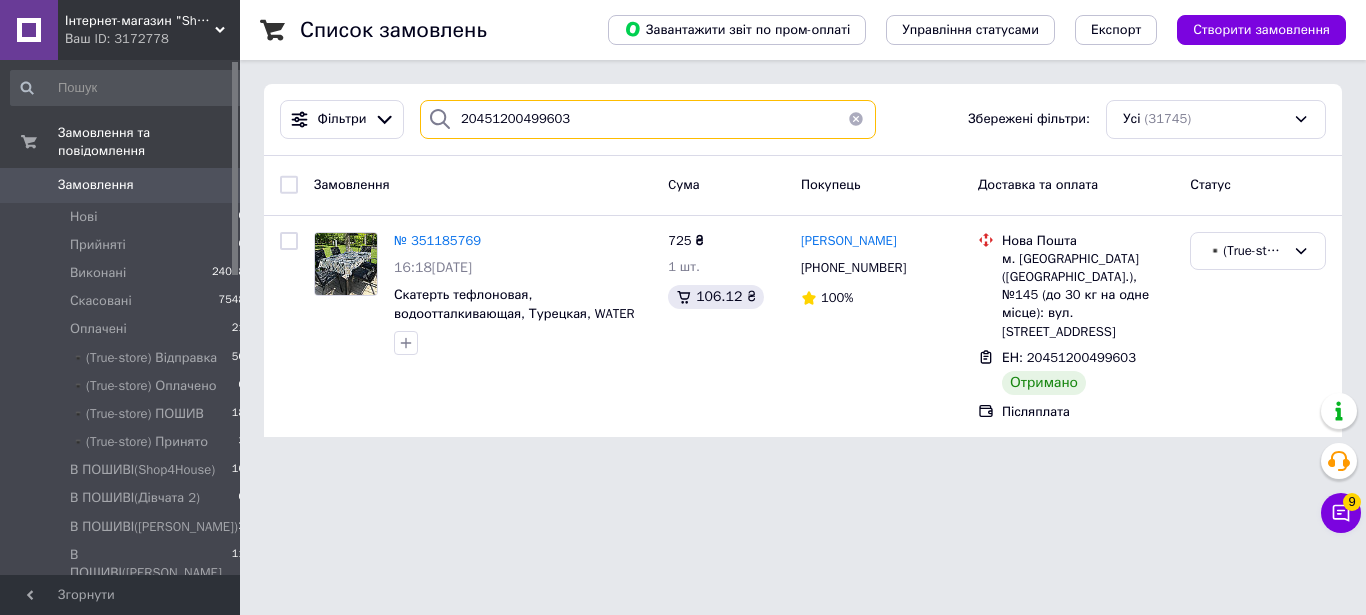 type on "20451200499603" 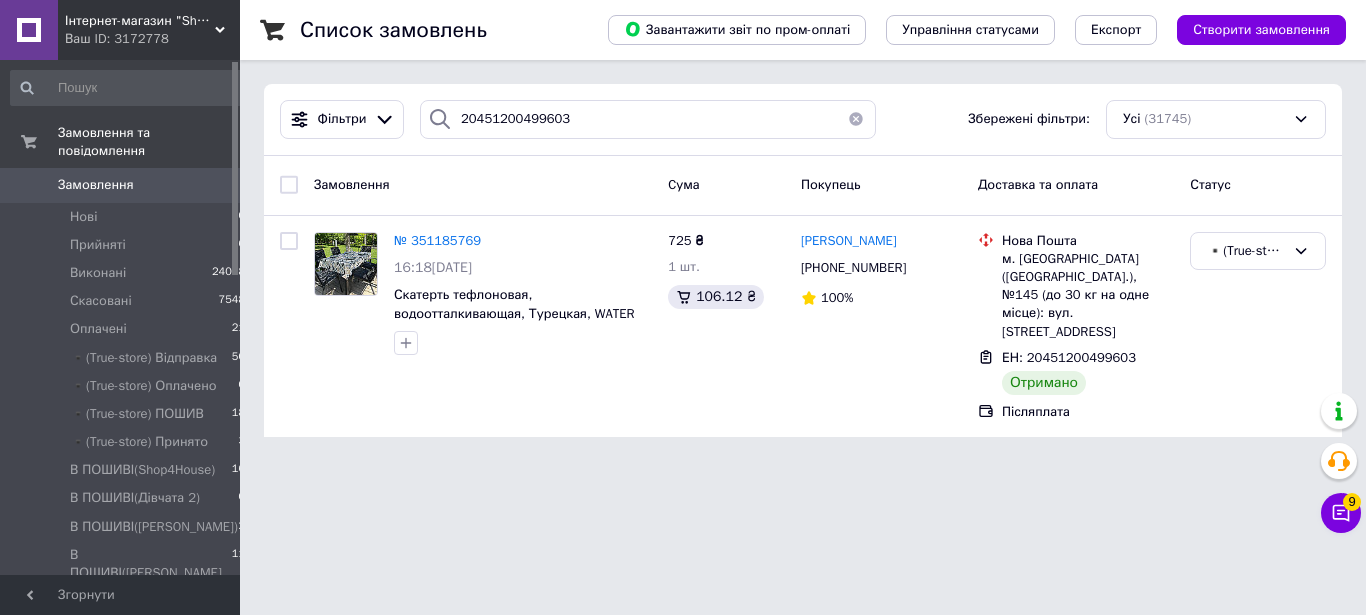 click at bounding box center [856, 119] 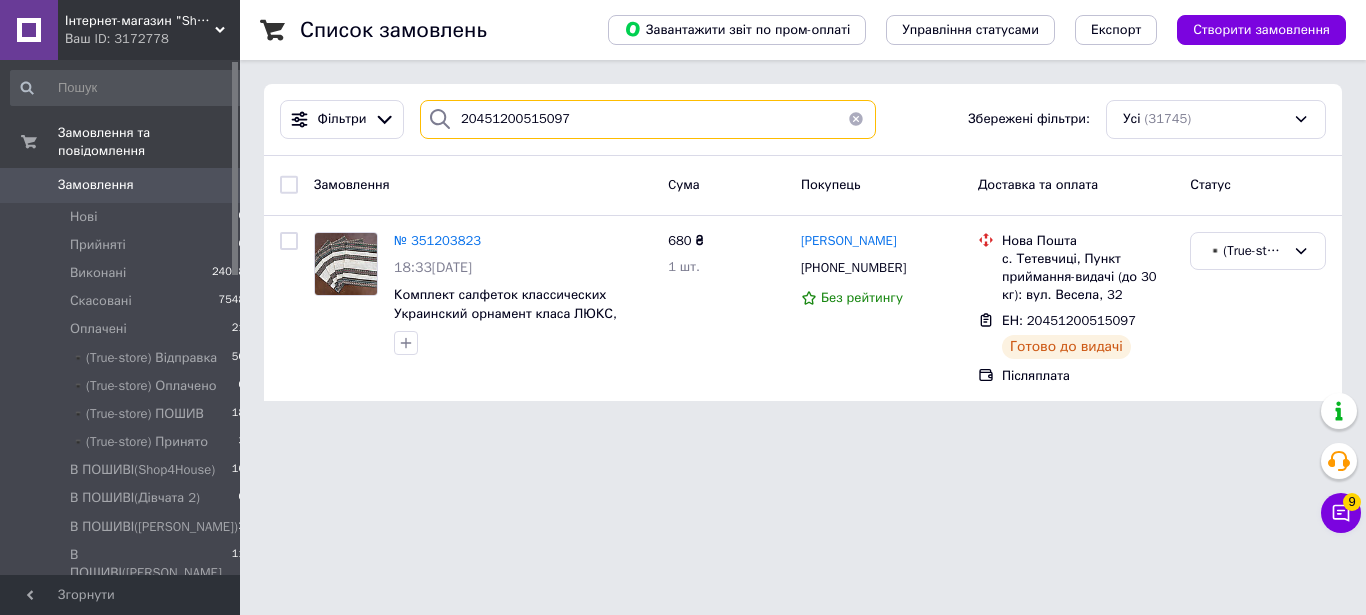 type on "20451200515097" 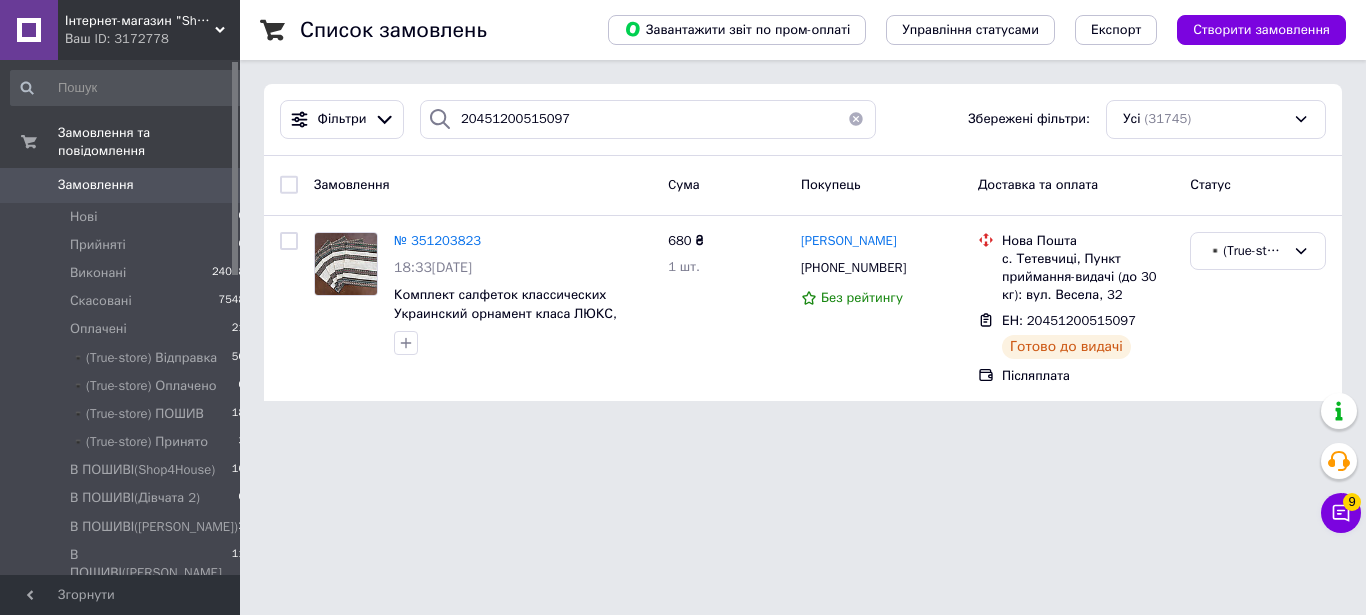 click at bounding box center (856, 119) 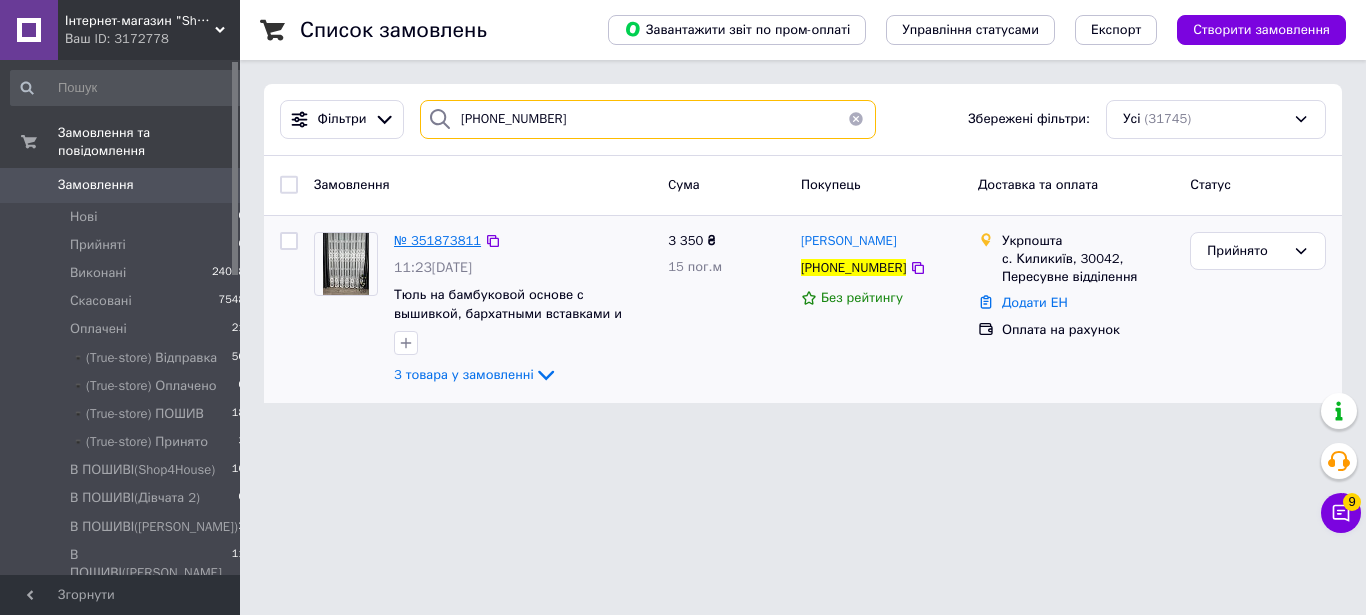type on "[PHONE_NUMBER]" 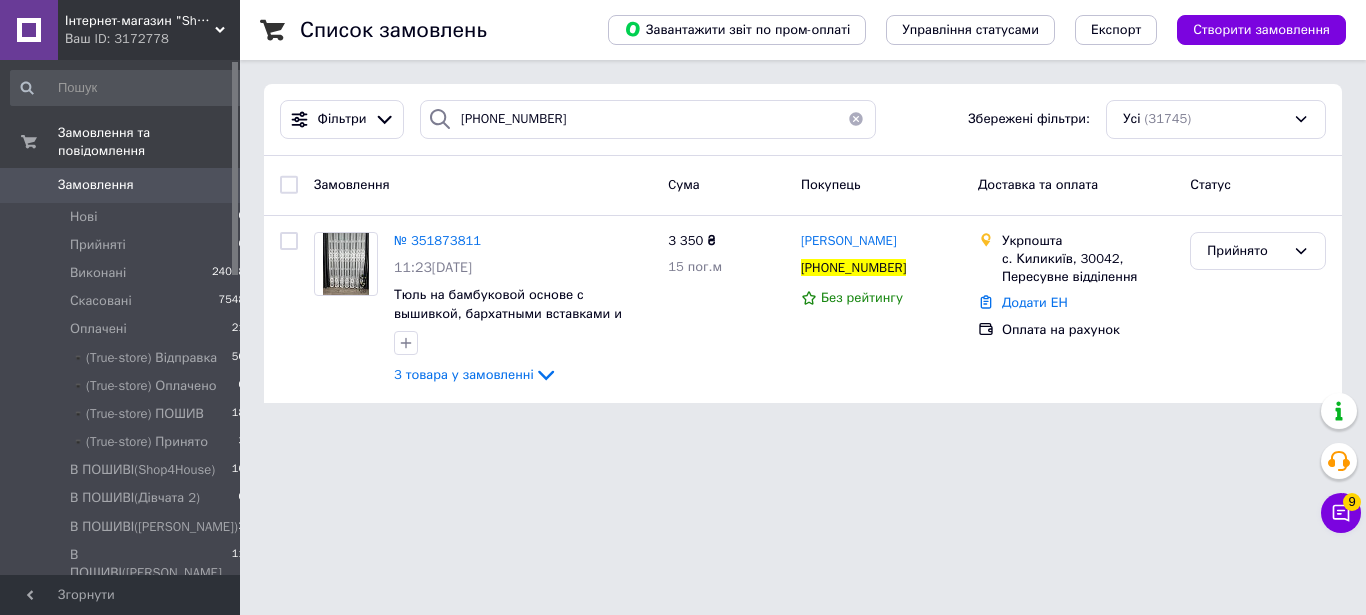 click at bounding box center (856, 119) 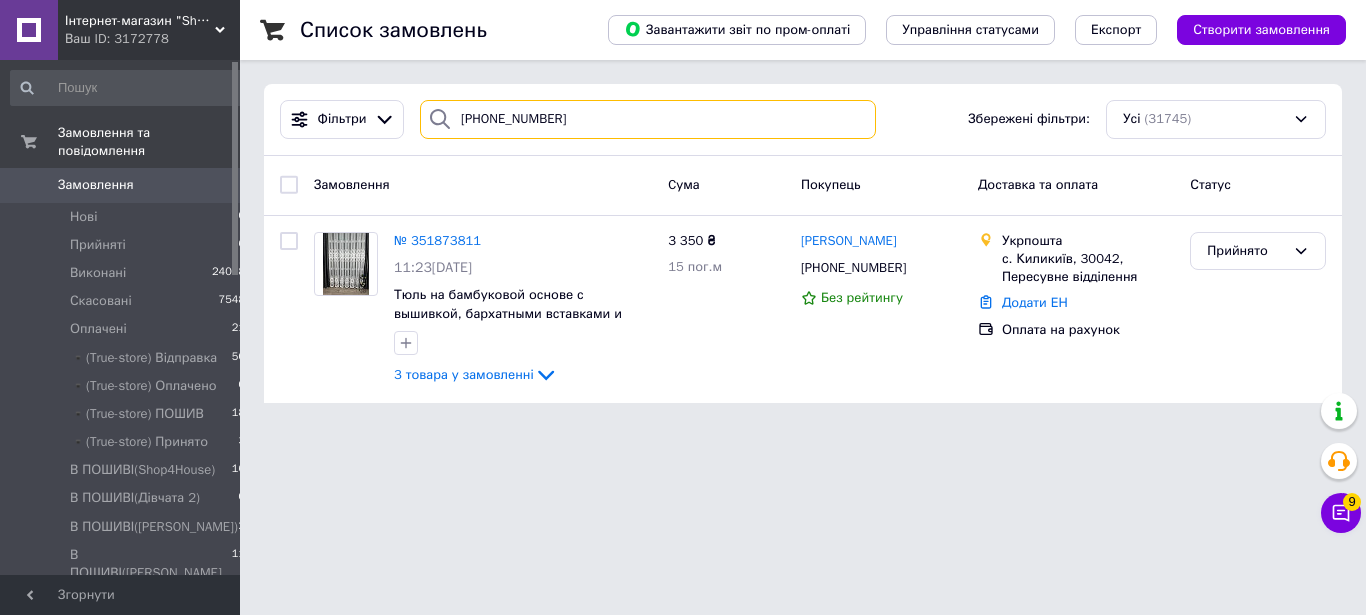 type 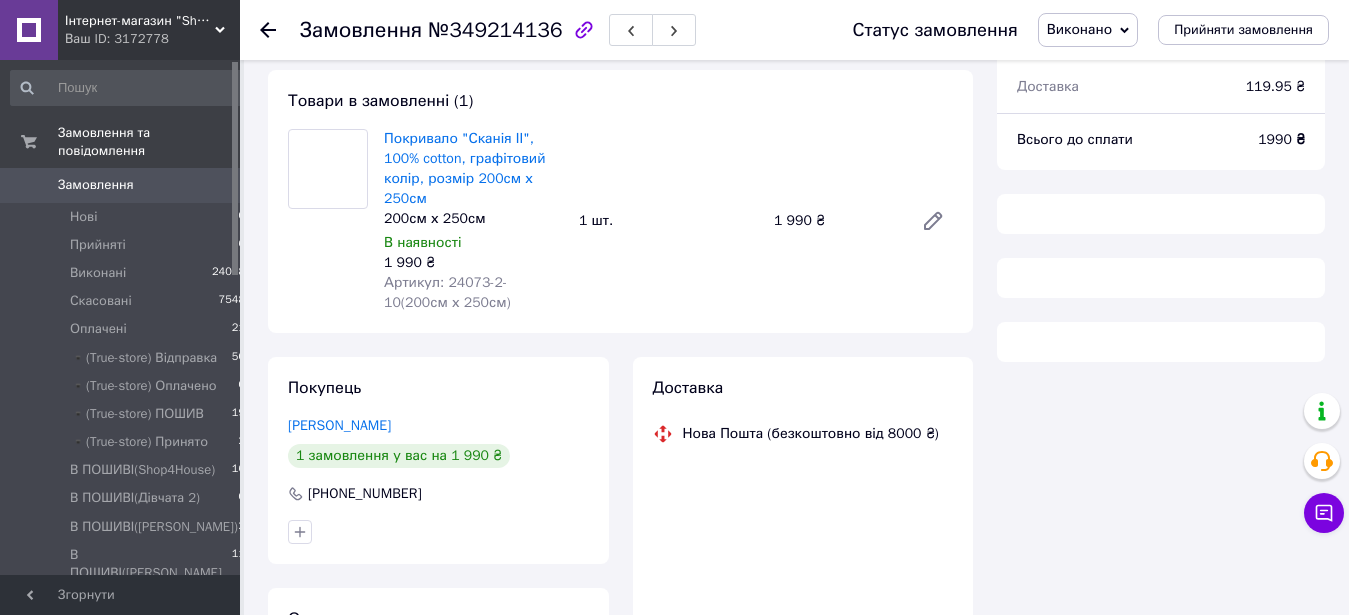 scroll, scrollTop: 102, scrollLeft: 0, axis: vertical 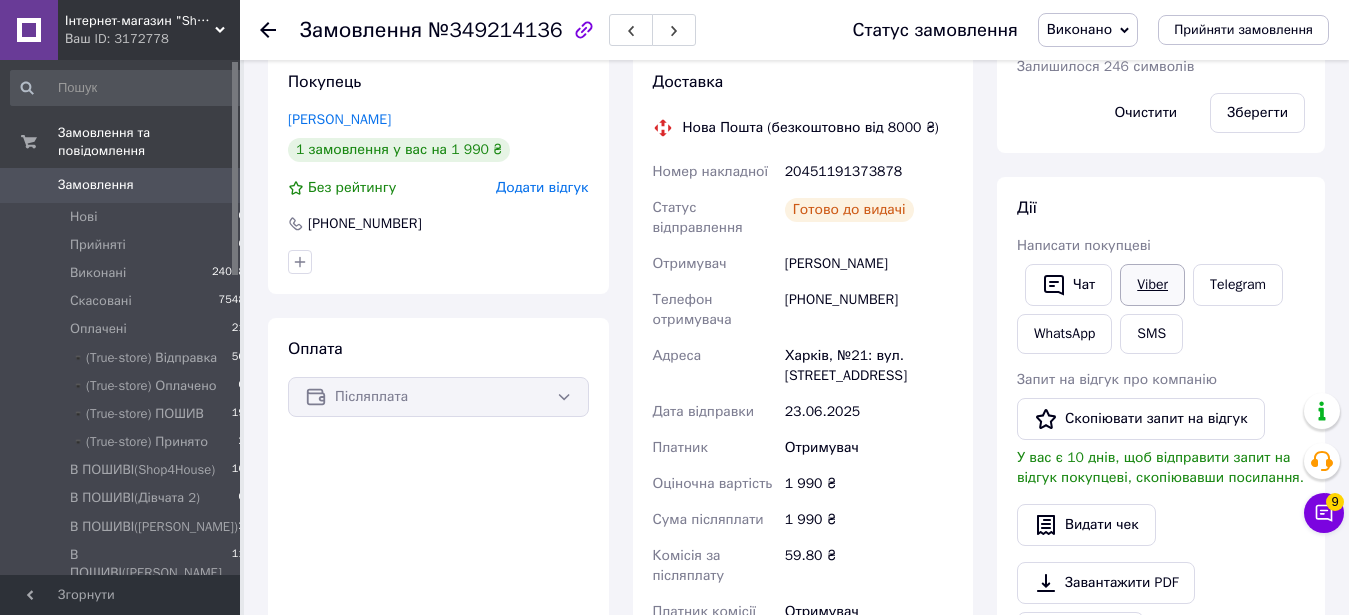 click on "Viber" at bounding box center [1152, 285] 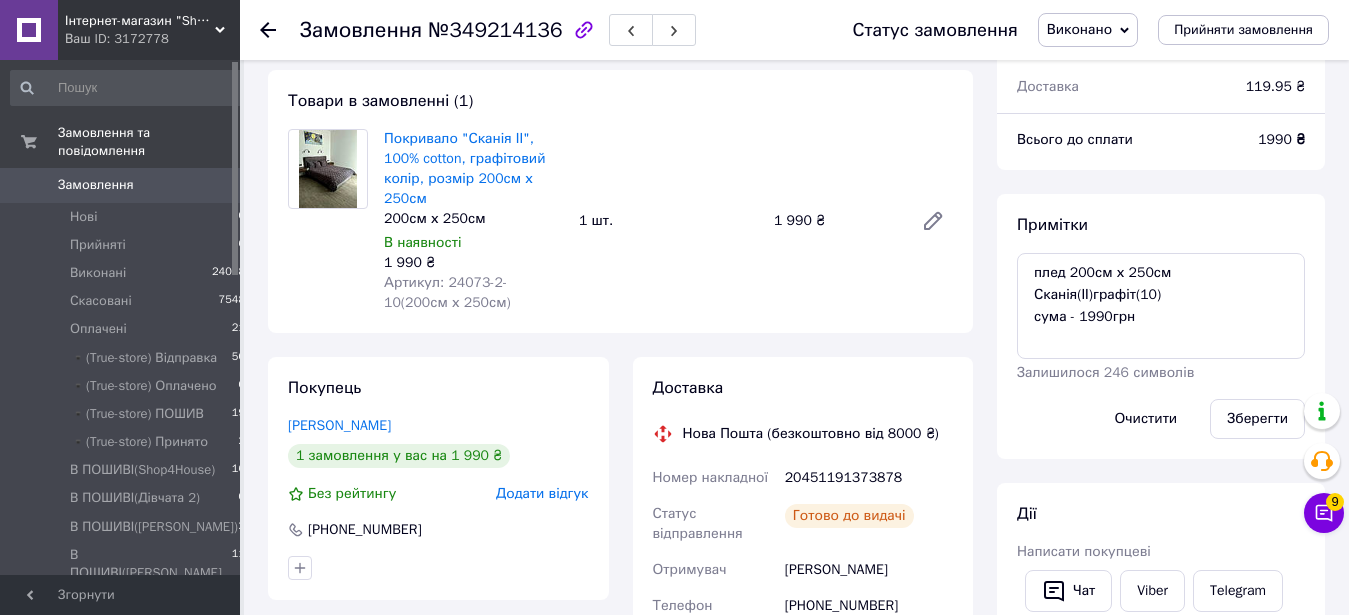 scroll, scrollTop: 0, scrollLeft: 0, axis: both 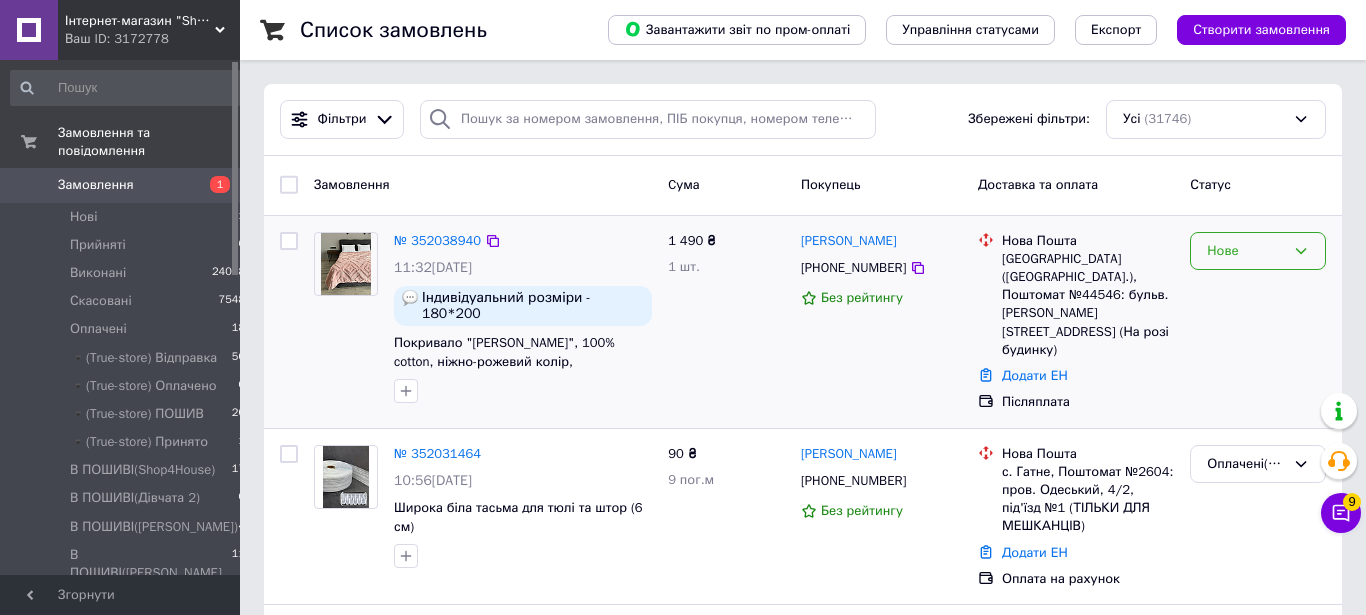 click on "Нове" at bounding box center [1258, 251] 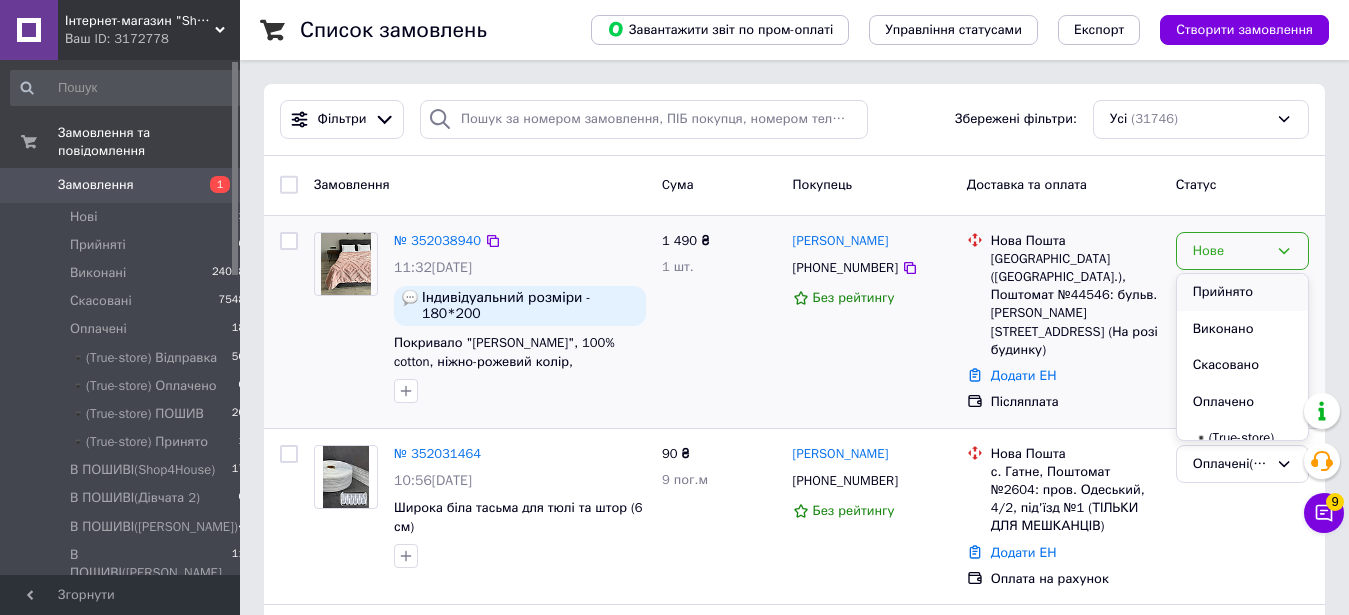 click on "Прийнято" at bounding box center [1242, 292] 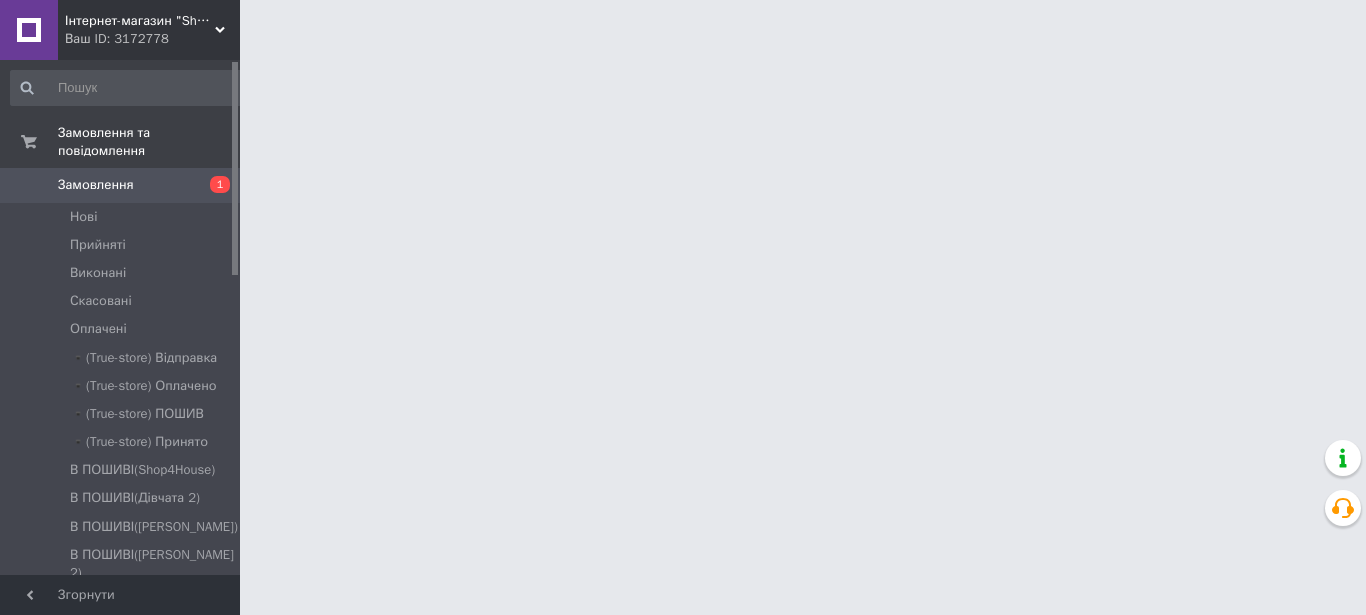 scroll, scrollTop: 0, scrollLeft: 0, axis: both 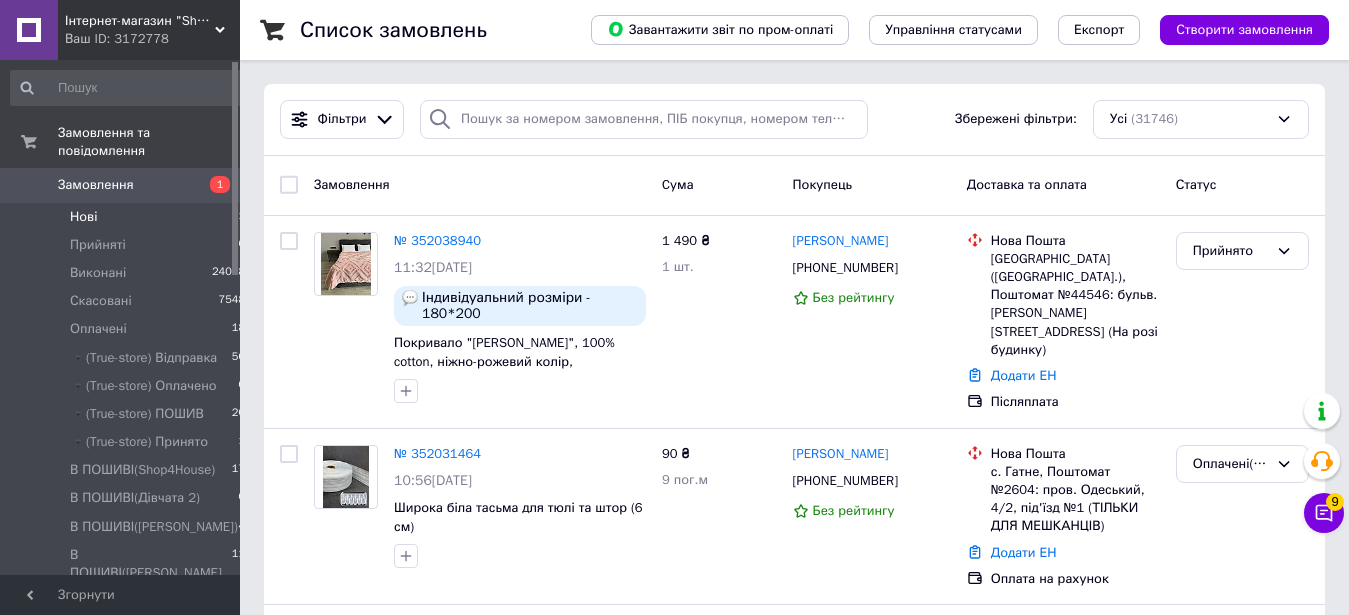 click on "Нові 1" at bounding box center (128, 217) 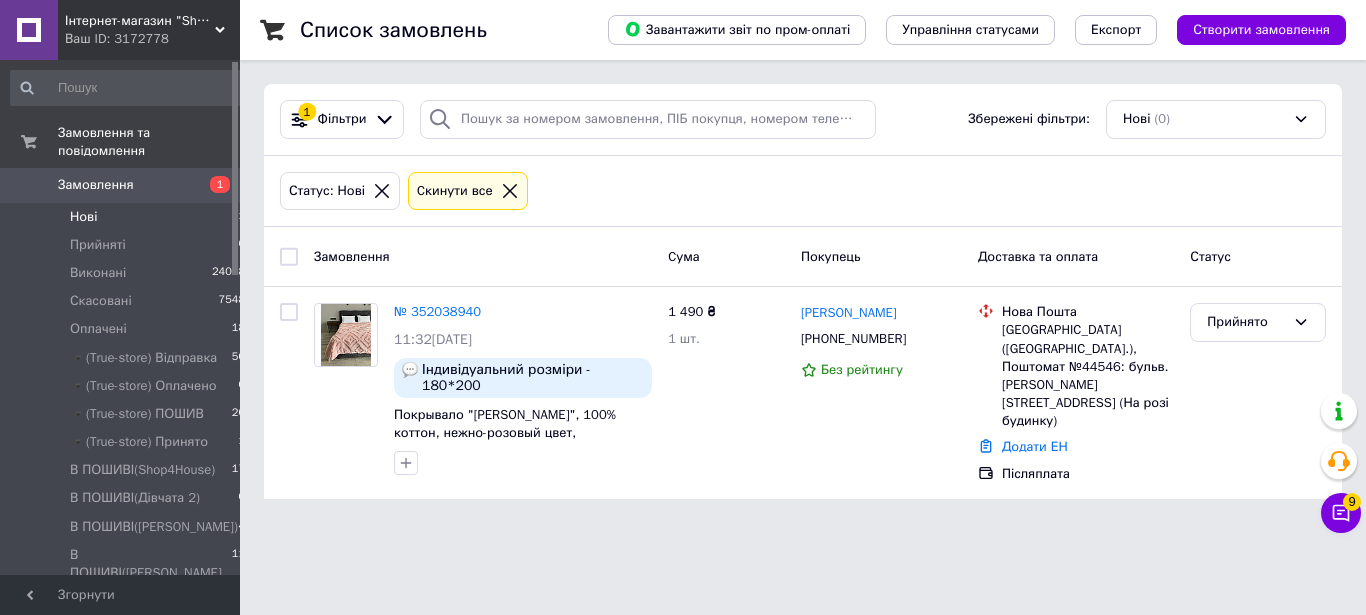 click 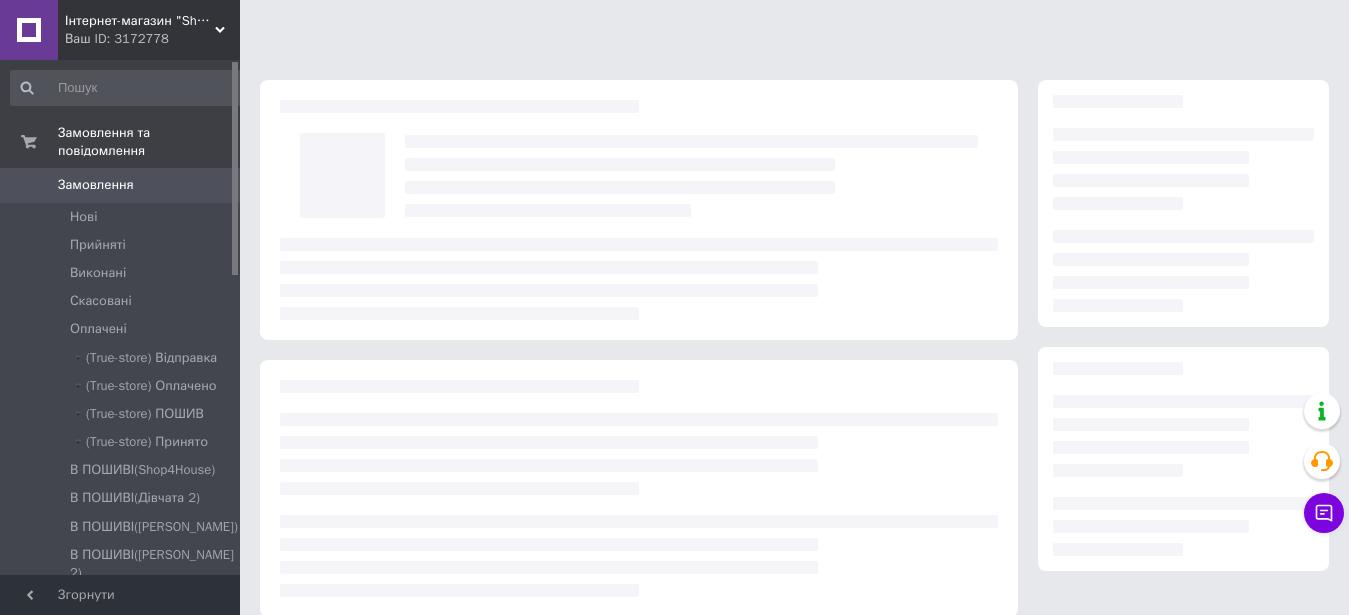 scroll, scrollTop: 0, scrollLeft: 0, axis: both 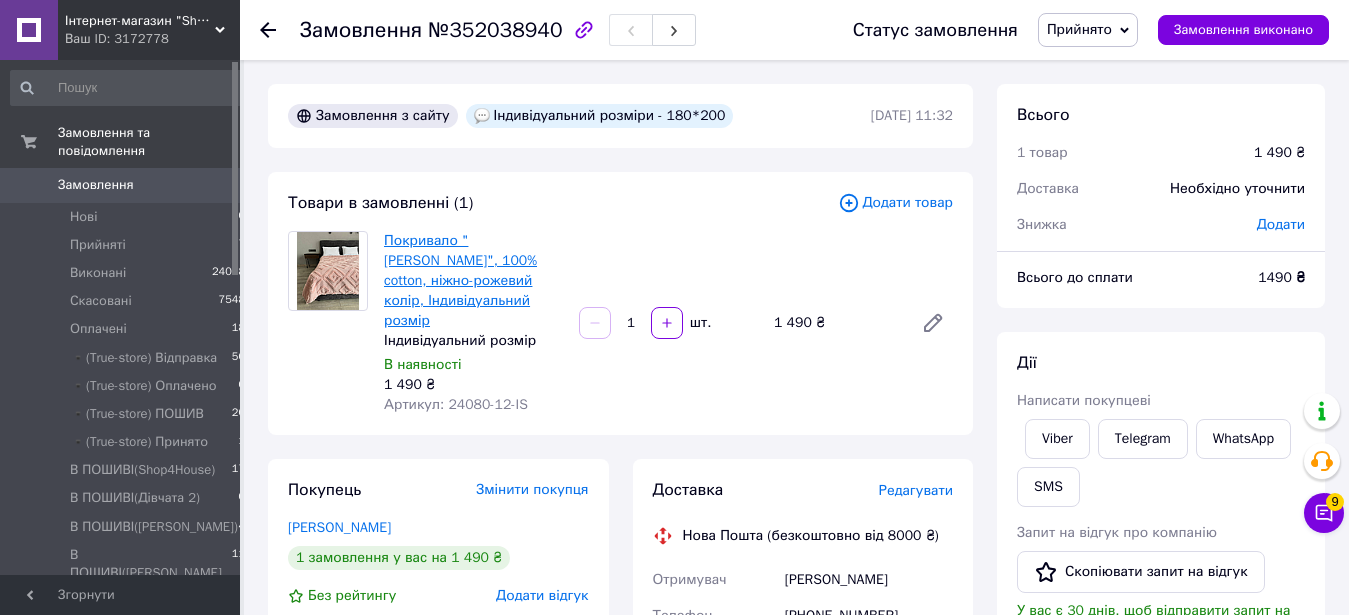 click on "Покривало "[PERSON_NAME]", 100% cotton, ніжно-рожевий колір, Індивідуальний розмір" at bounding box center [460, 280] 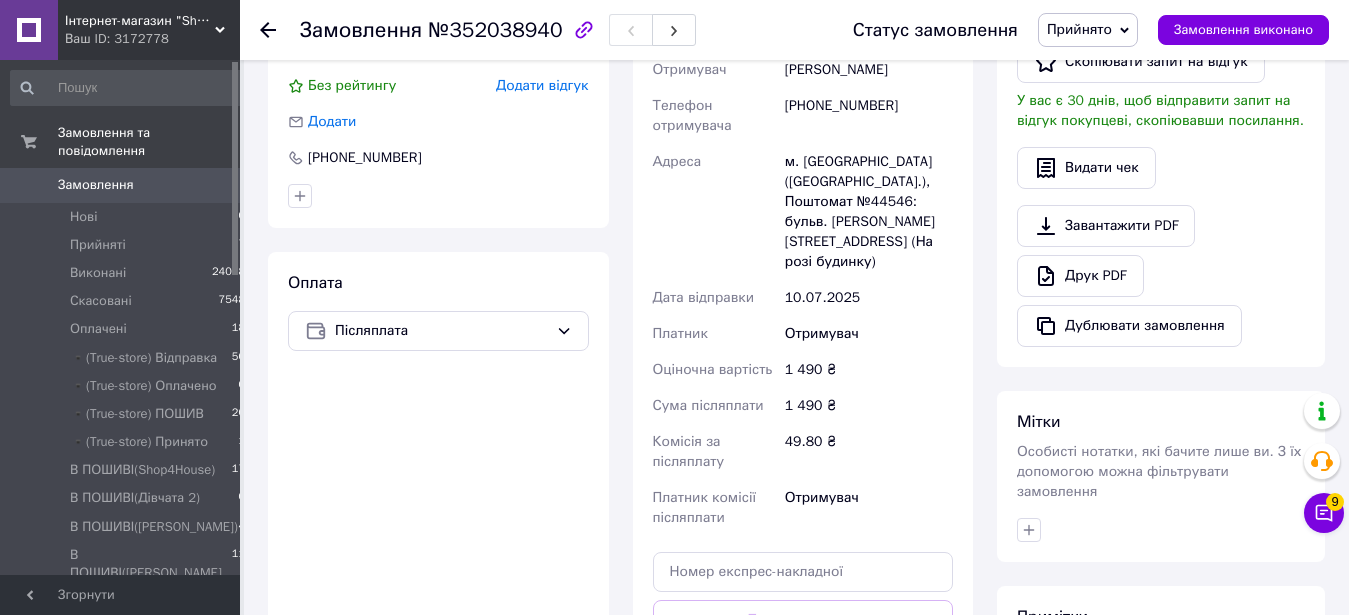 scroll, scrollTop: 799, scrollLeft: 0, axis: vertical 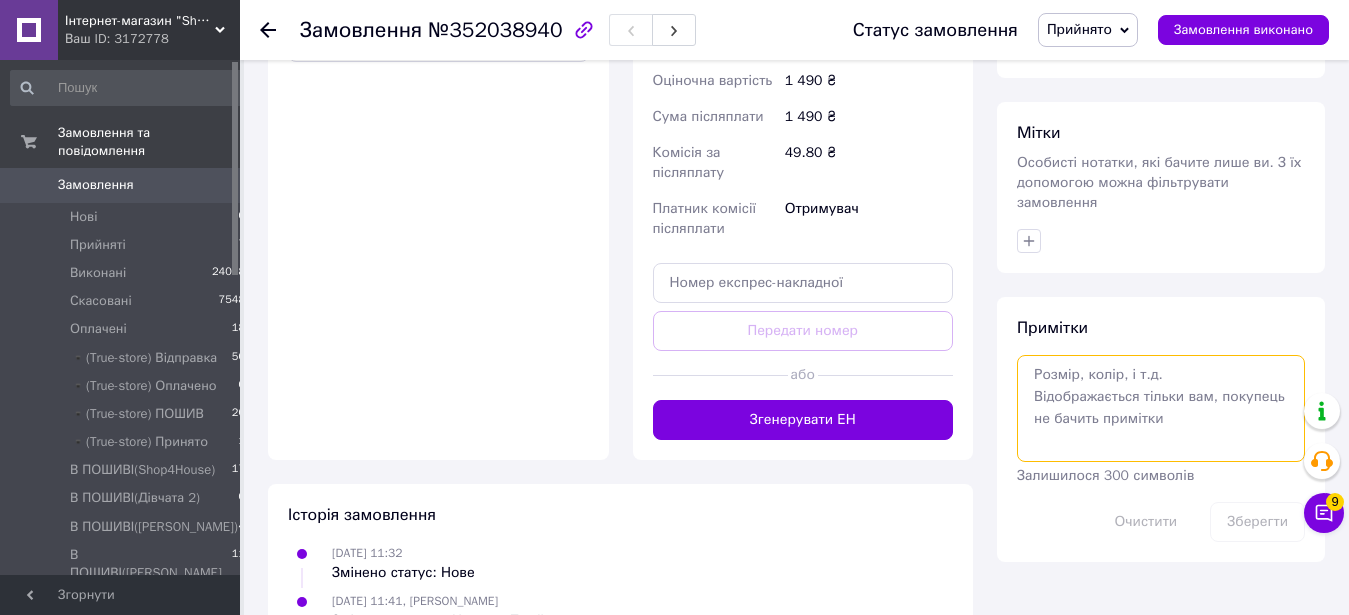 click at bounding box center (1161, 408) 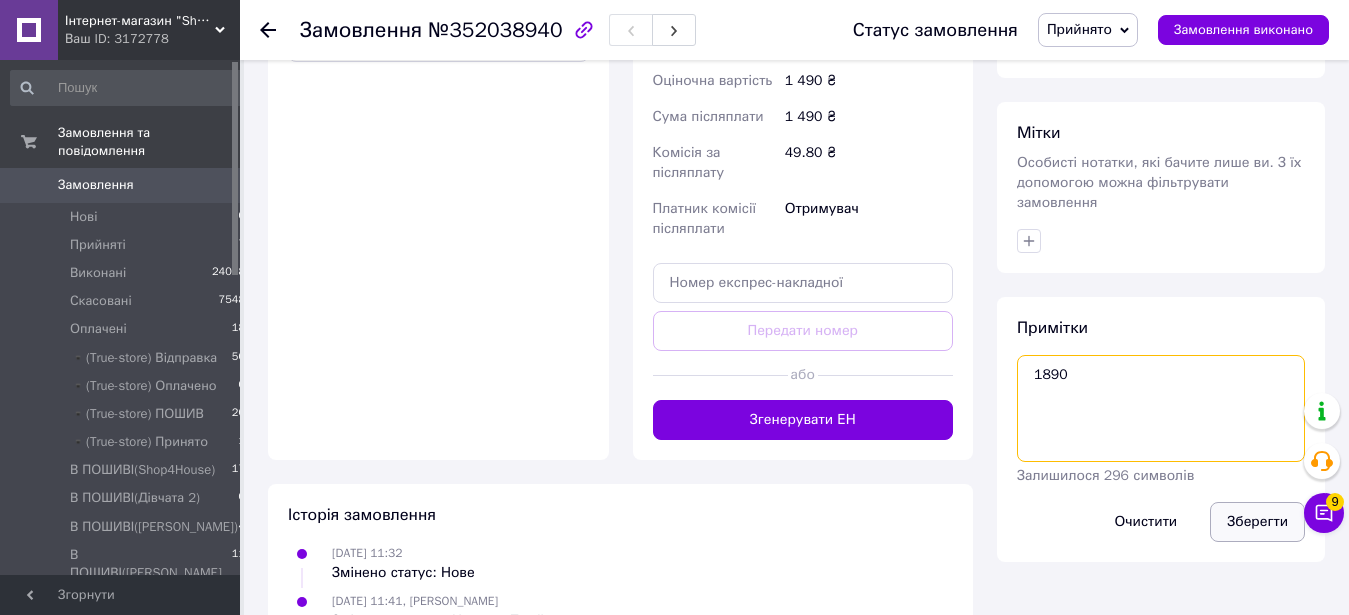 type on "1890" 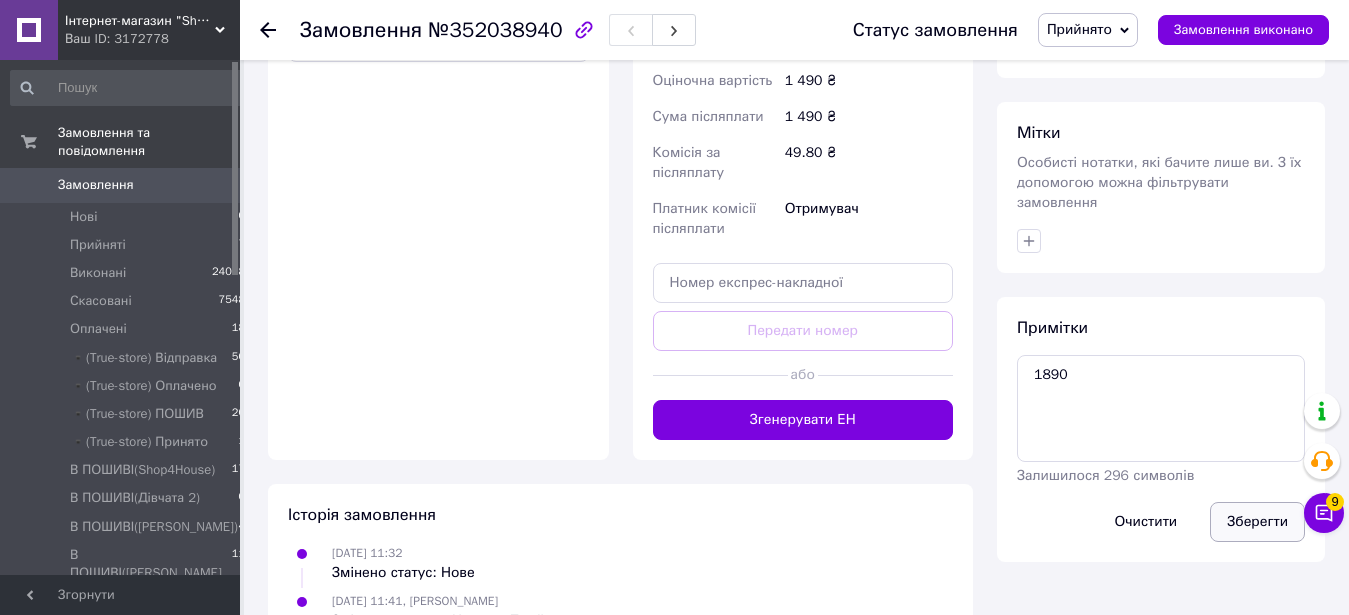 click on "Зберегти" at bounding box center [1257, 522] 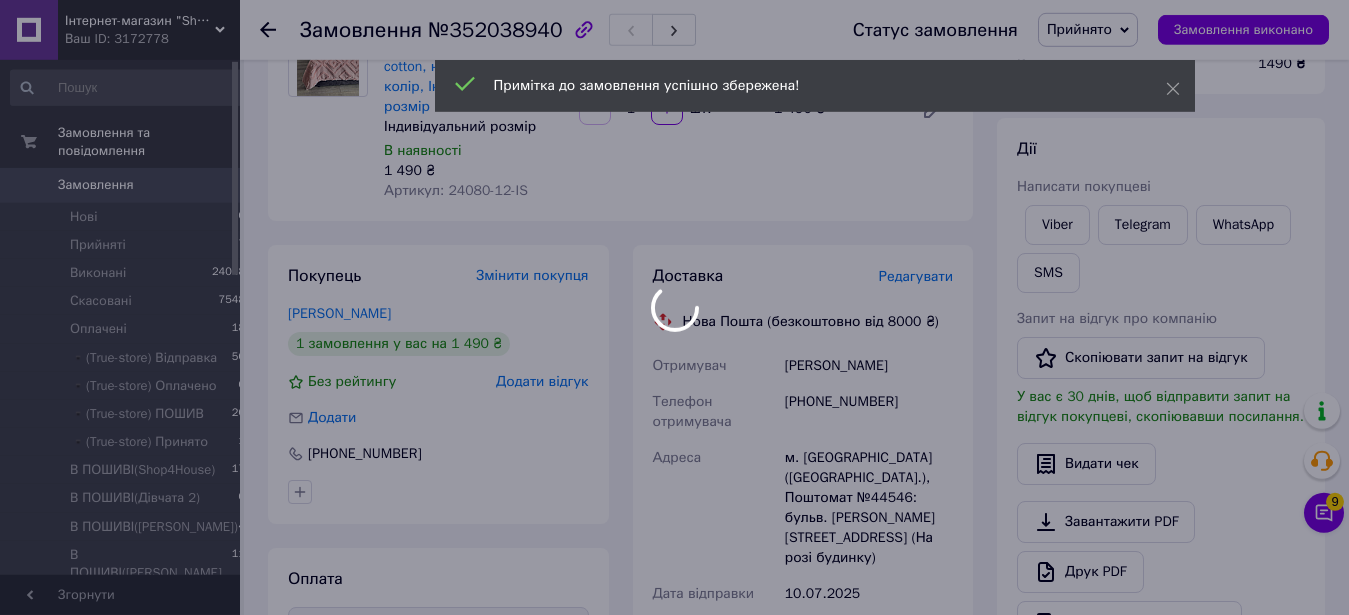 scroll, scrollTop: 85, scrollLeft: 0, axis: vertical 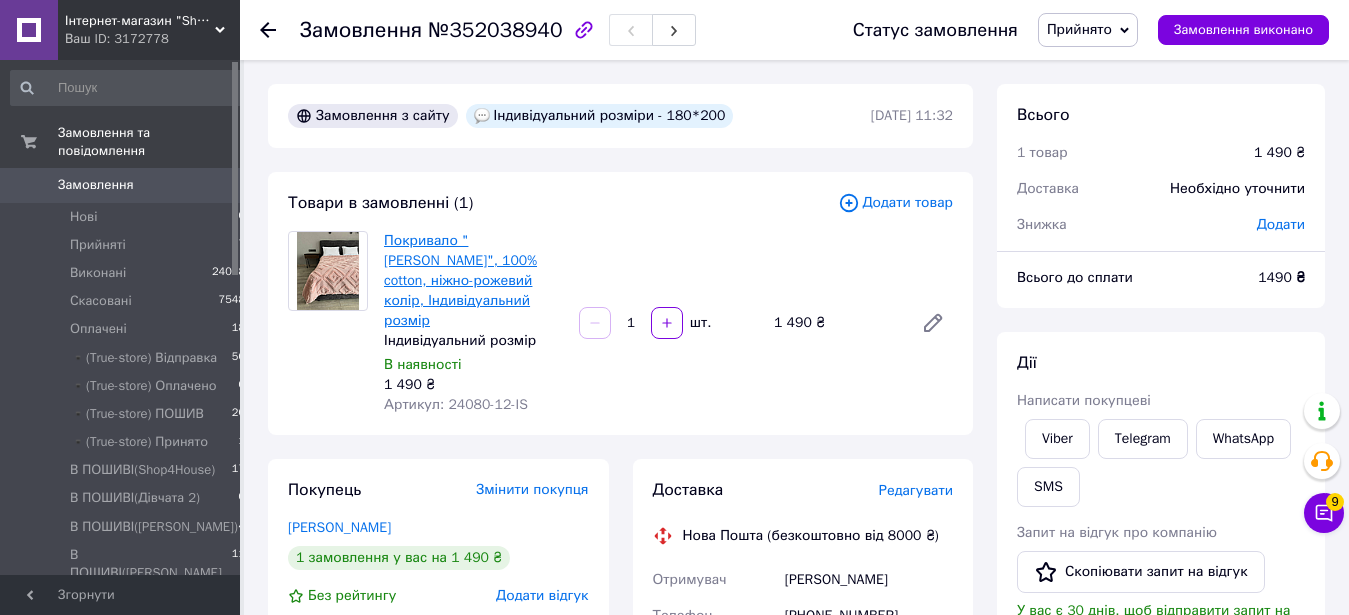 click on "Покривало "[PERSON_NAME]", 100% cotton, ніжно-рожевий колір, Індивідуальний розмір" at bounding box center [460, 280] 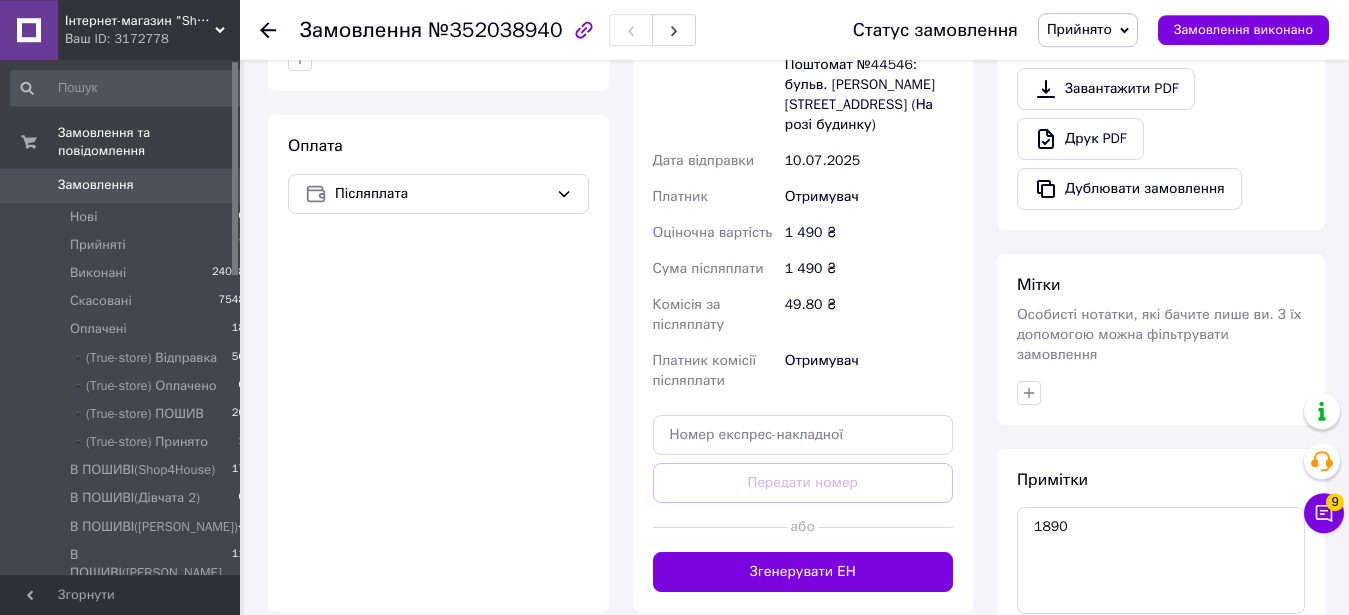 scroll, scrollTop: 847, scrollLeft: 0, axis: vertical 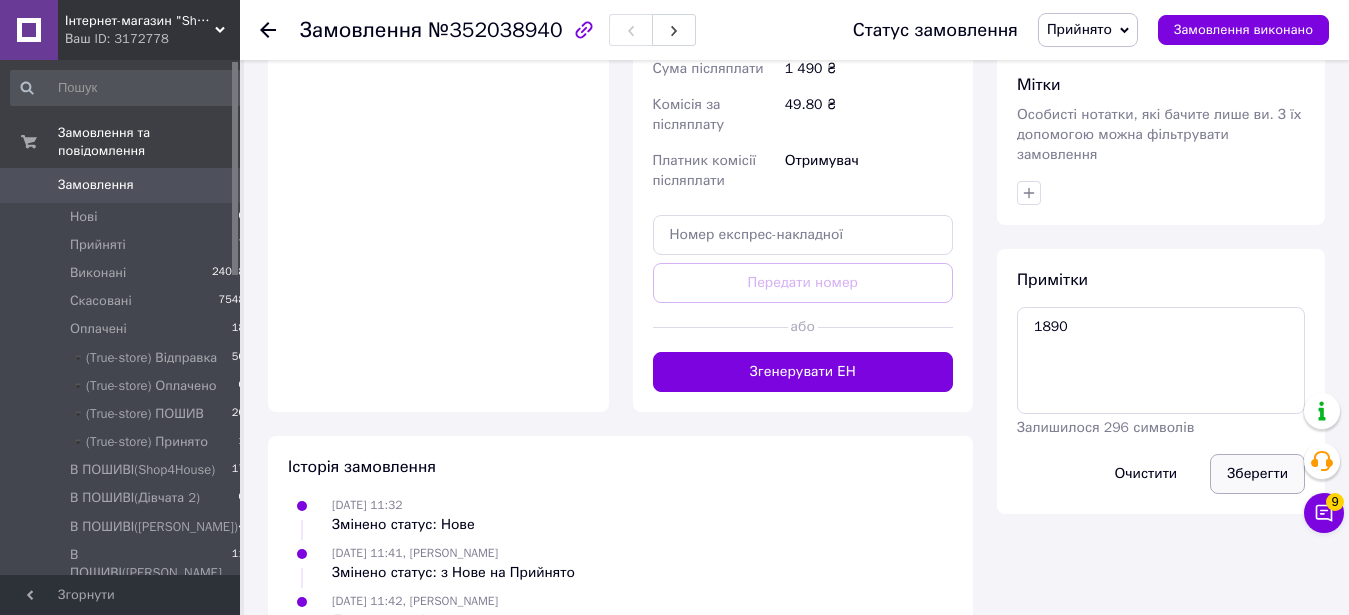 click on "Зберегти" at bounding box center [1257, 474] 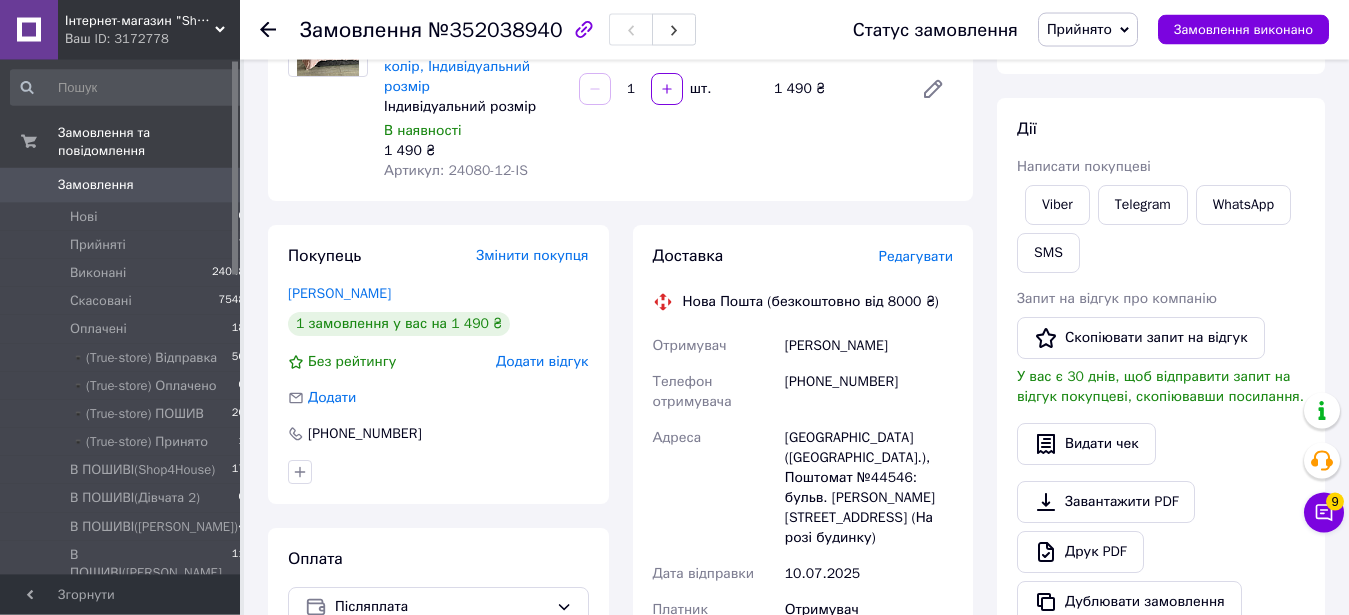 scroll, scrollTop: 133, scrollLeft: 0, axis: vertical 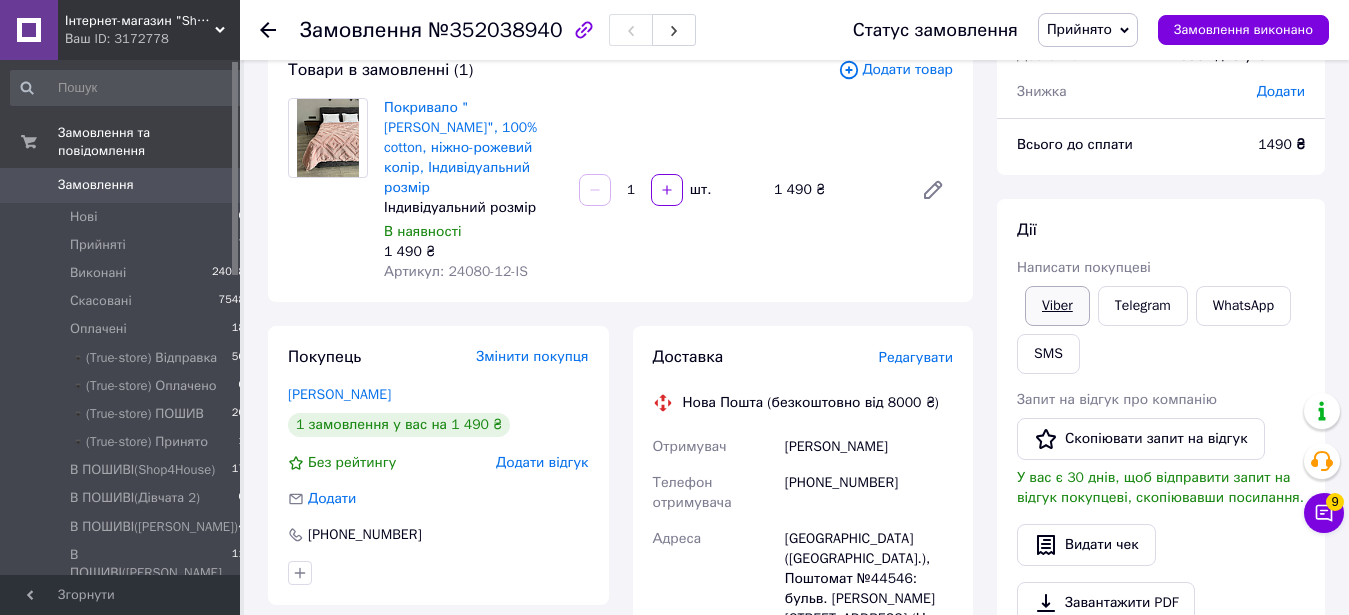 click on "Viber" at bounding box center [1057, 306] 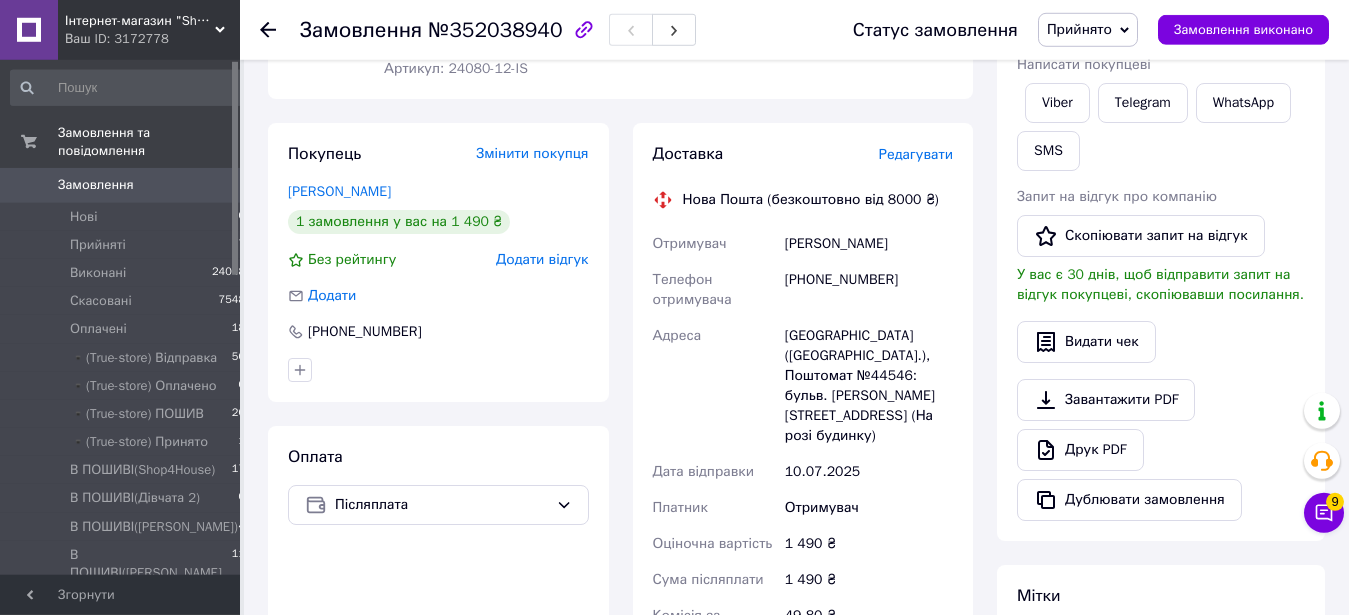scroll, scrollTop: 235, scrollLeft: 0, axis: vertical 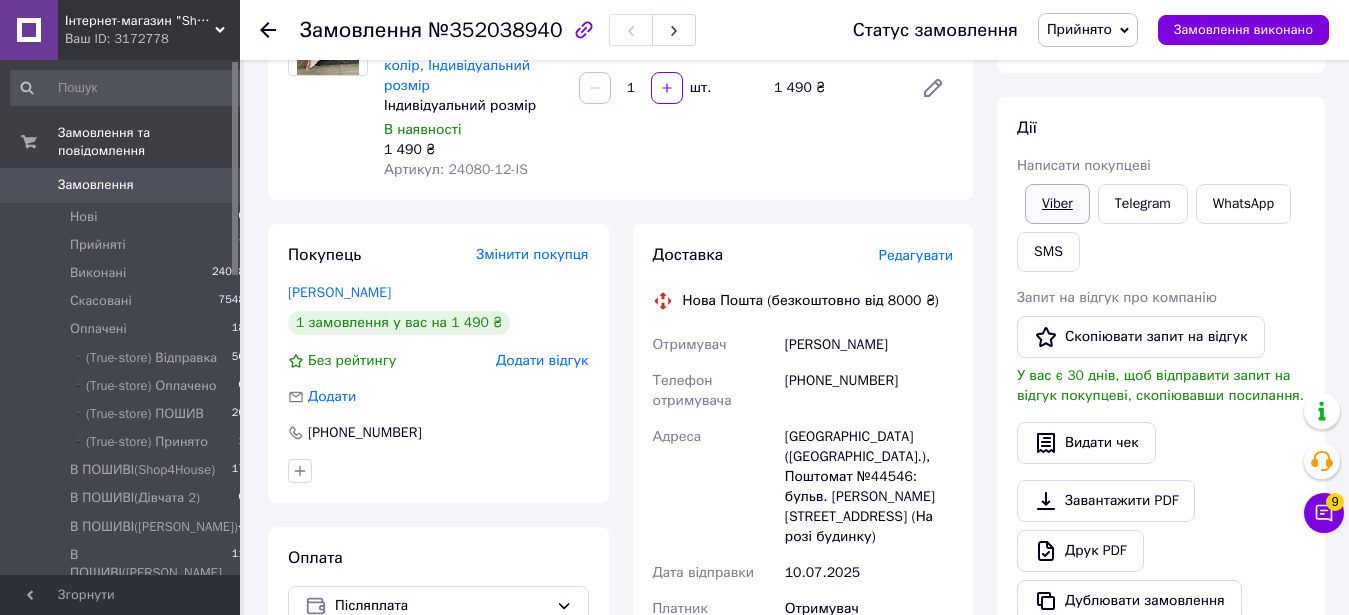 click on "Viber" at bounding box center [1057, 204] 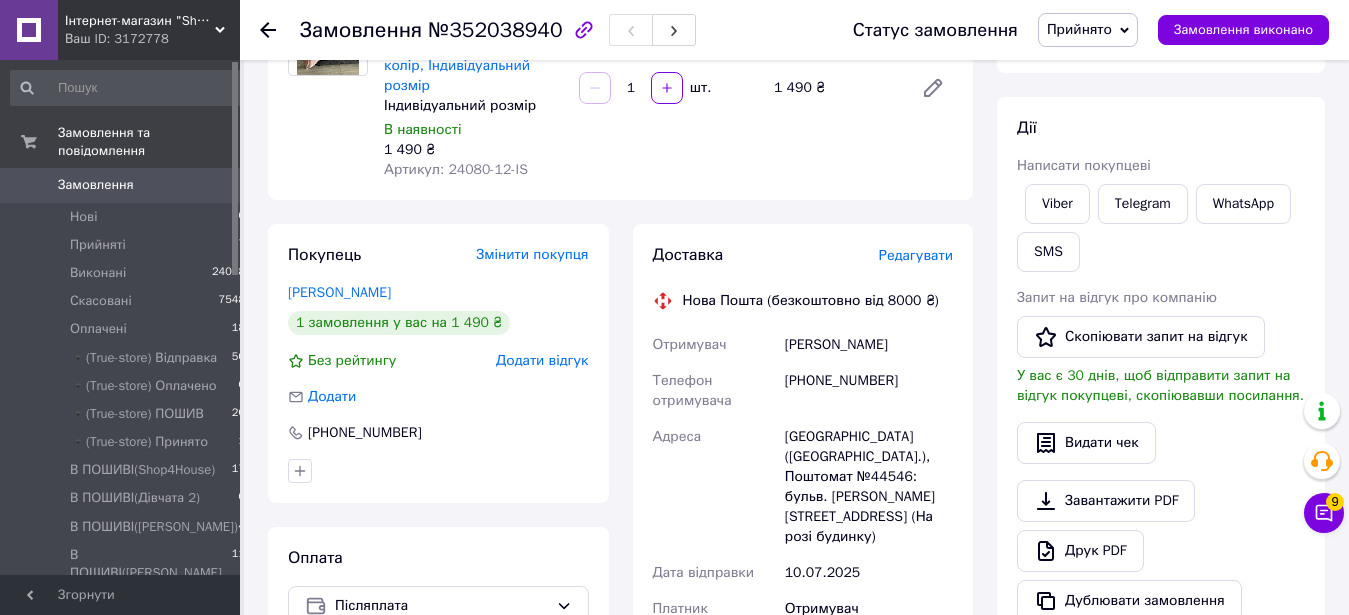 click on "Всього 1 товар 1 490 ₴ Доставка Необхідно уточнити Знижка Додати Всього до сплати 1490 ₴ Дії Написати покупцеві Viber Telegram WhatsApp SMS Запит на відгук про компанію   Скопіювати запит на відгук У вас є 30 днів, щоб відправити запит на відгук покупцеві, скопіювавши посилання.   Видати чек   Завантажити PDF   Друк PDF   Дублювати замовлення Мітки Особисті нотатки, які бачите лише ви. З їх допомогою можна фільтрувати замовлення Примітки 1890 Залишилося 296 символів Очистити Зберегти" at bounding box center (1161, 556) 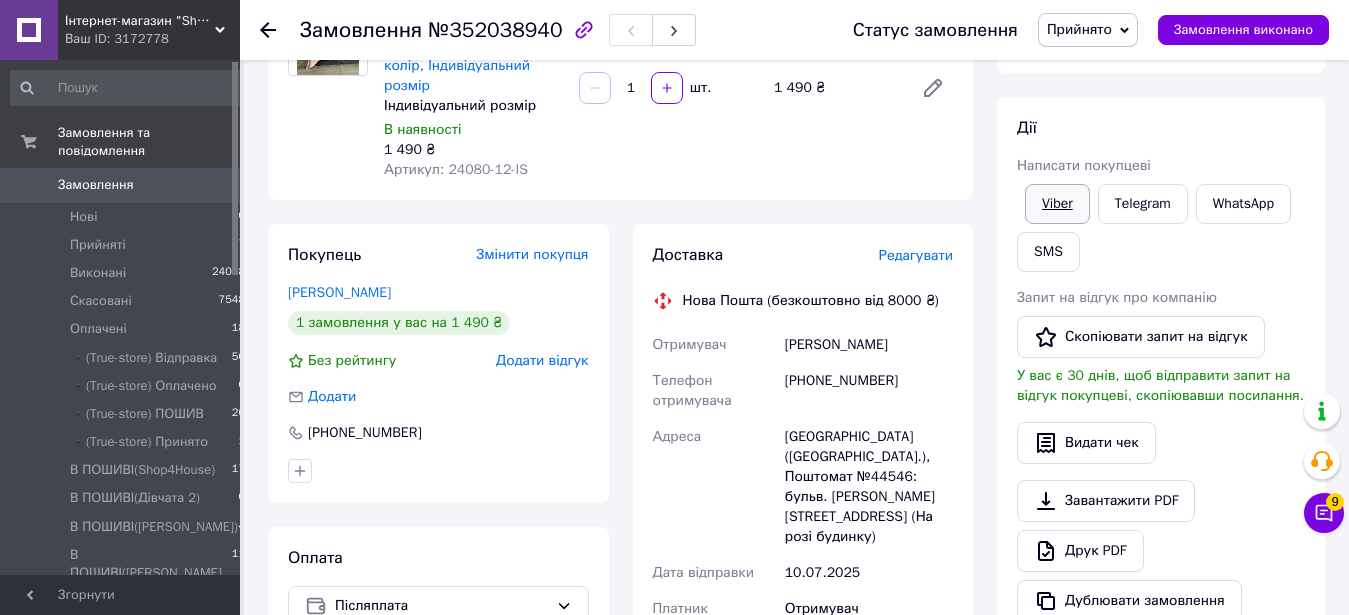 click on "Viber" at bounding box center (1057, 204) 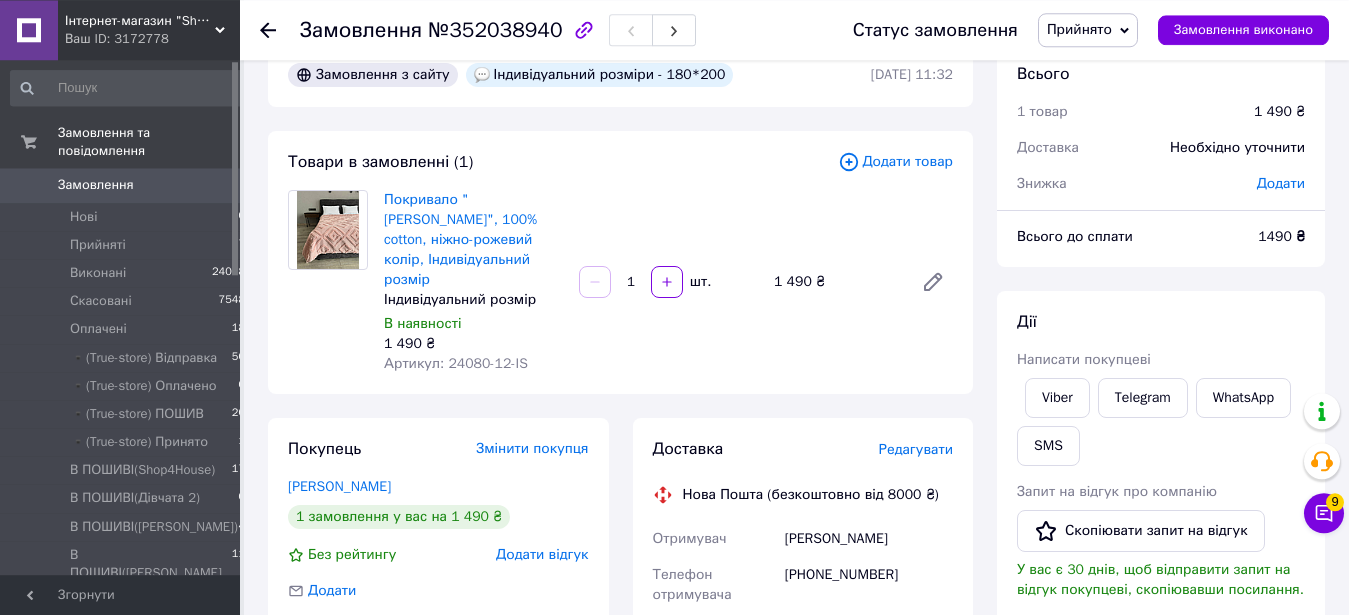 scroll, scrollTop: 0, scrollLeft: 0, axis: both 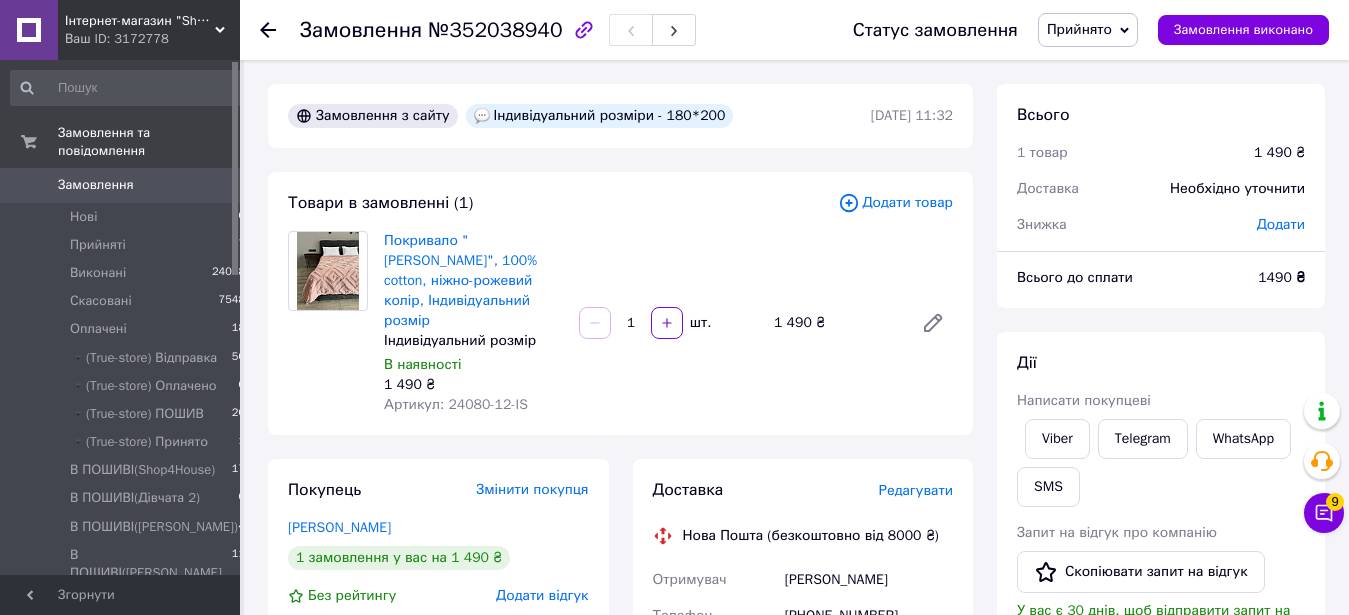 click on "Прийнято" at bounding box center (1079, 29) 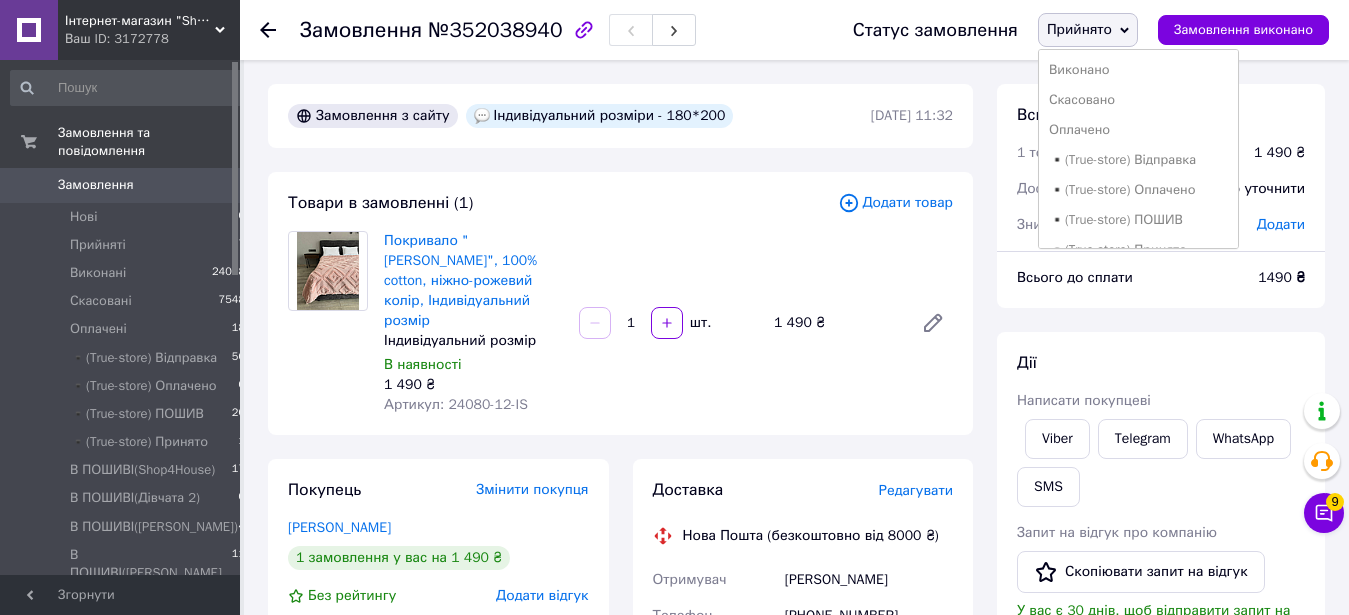 scroll, scrollTop: 339, scrollLeft: 0, axis: vertical 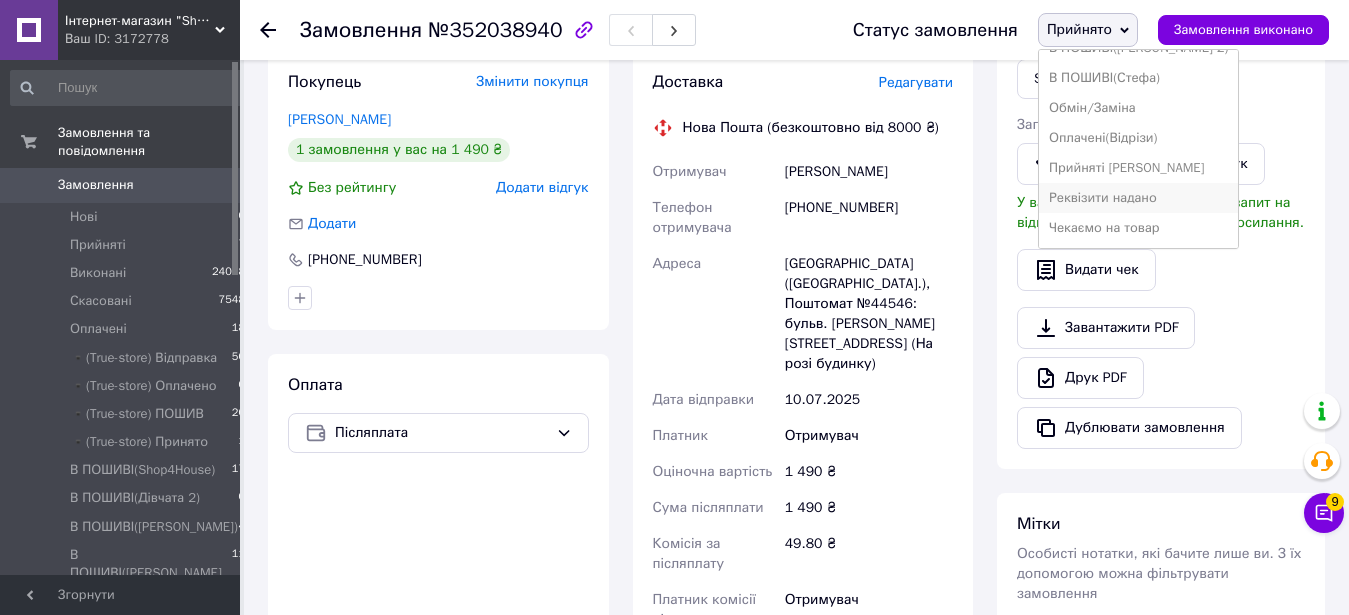 click on "Реквізити надано" at bounding box center (1139, 198) 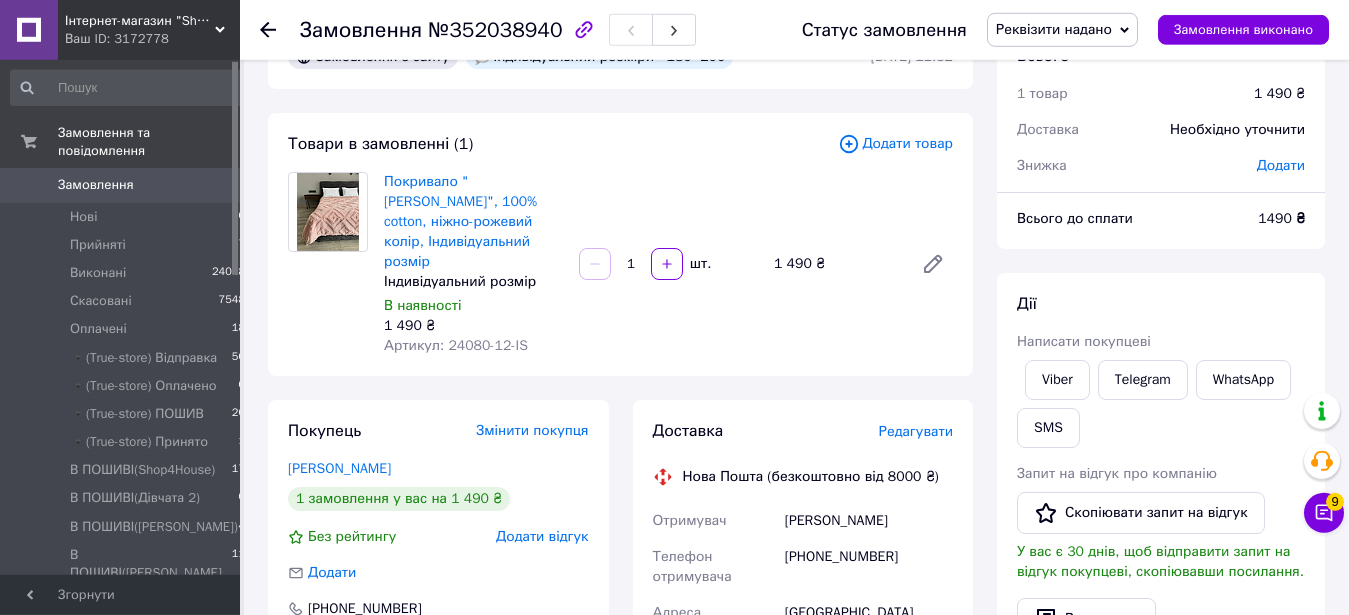 scroll, scrollTop: 0, scrollLeft: 0, axis: both 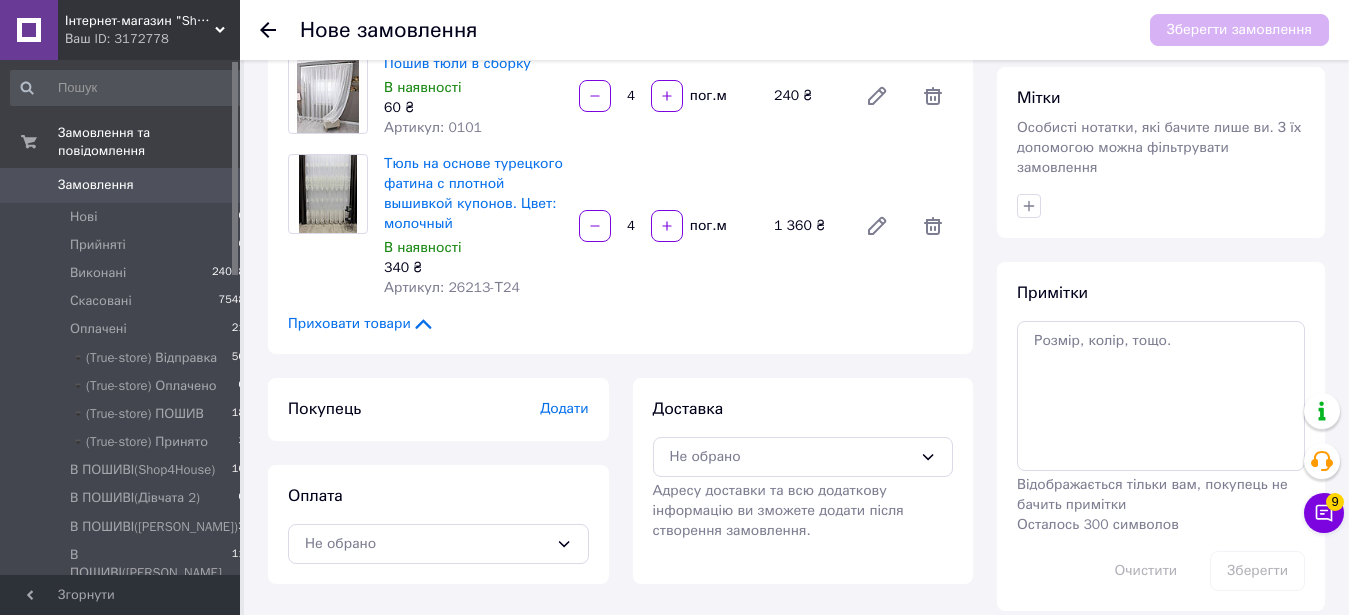 click on "Додати" at bounding box center (564, 408) 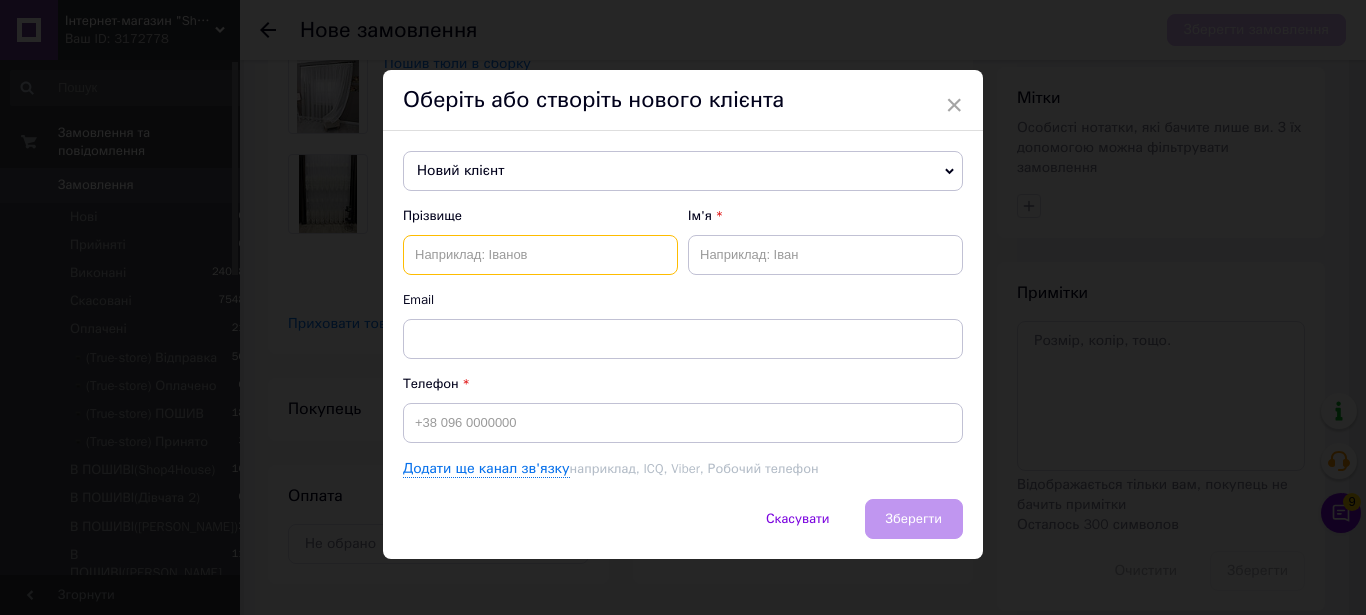 click at bounding box center (540, 255) 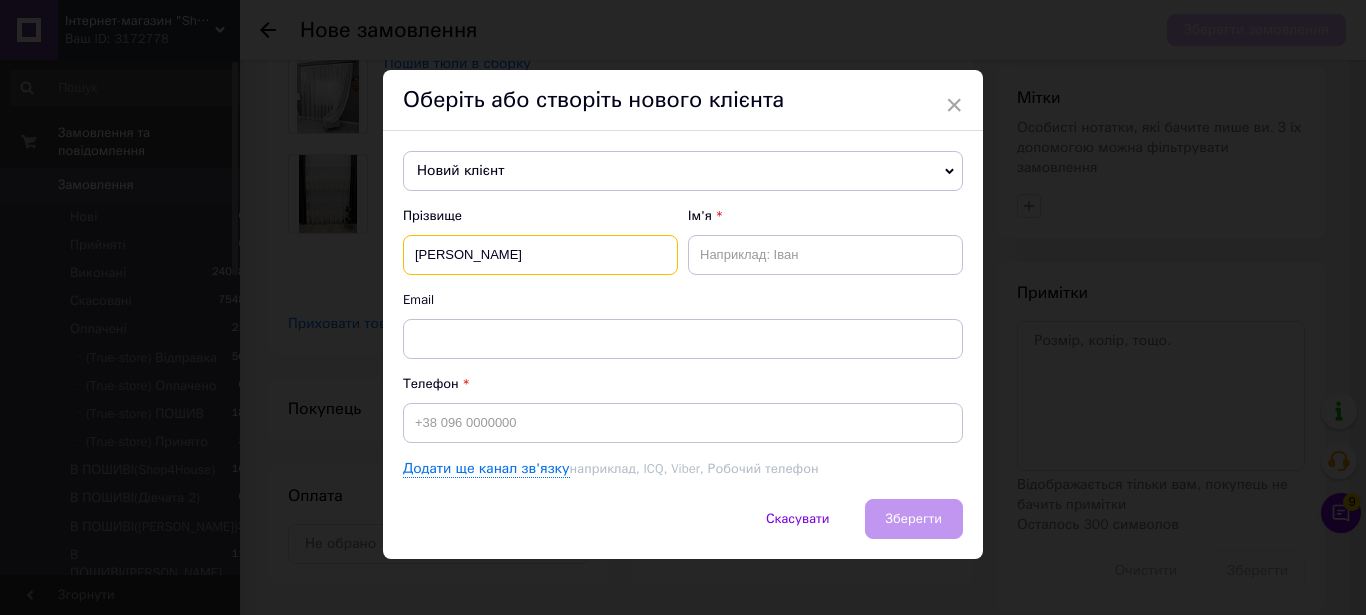 type on "[PERSON_NAME]" 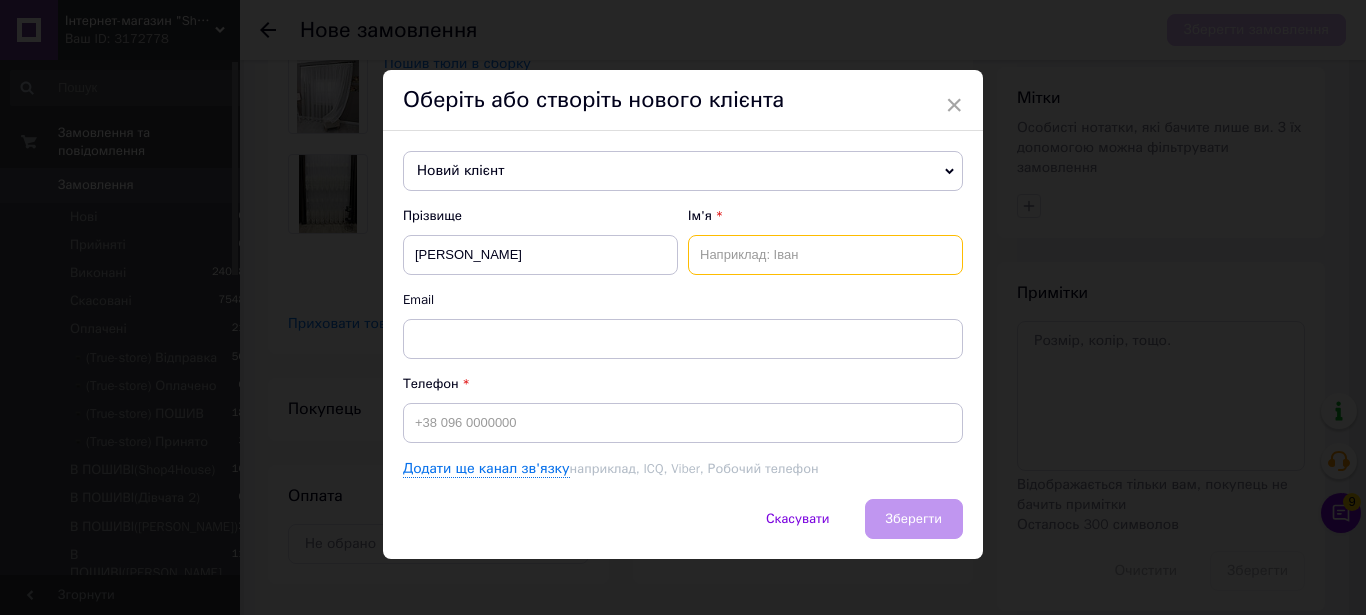 click at bounding box center (825, 255) 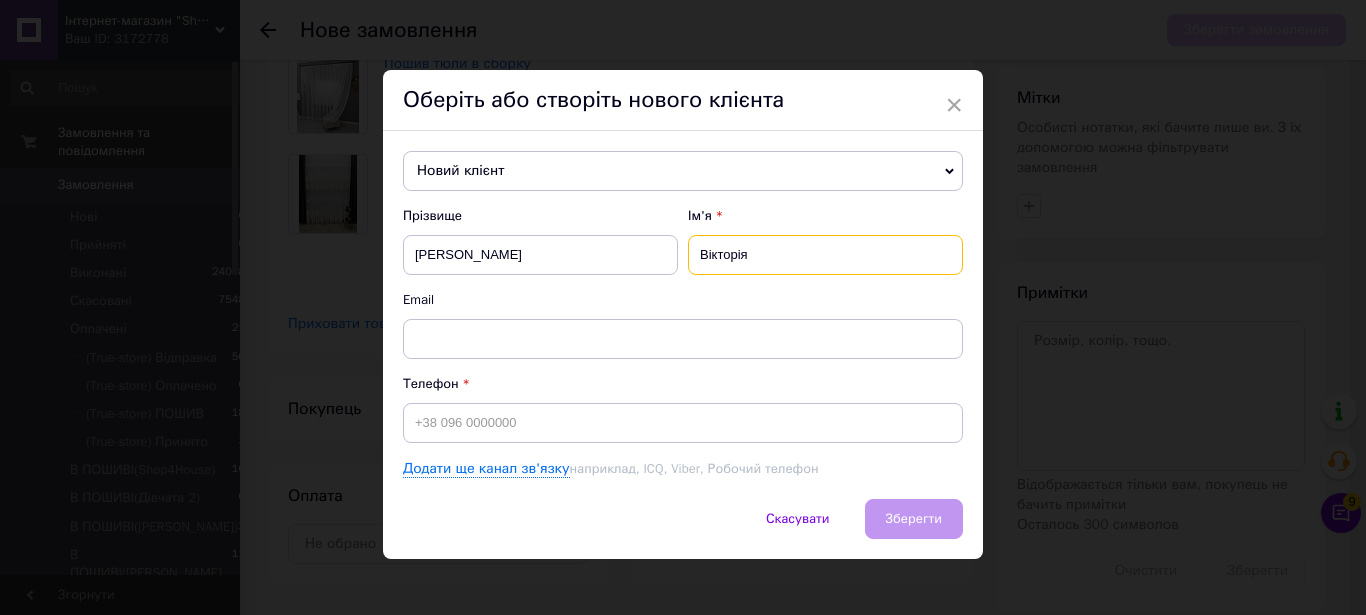 type on "Вікторія" 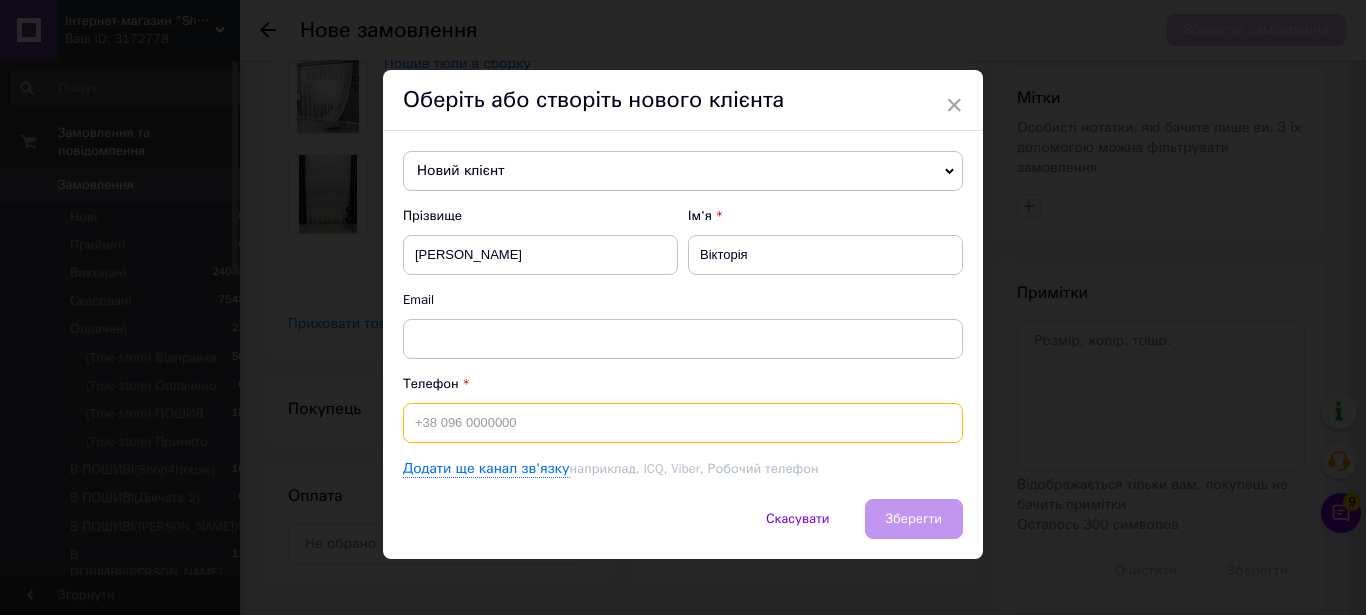 click at bounding box center (683, 423) 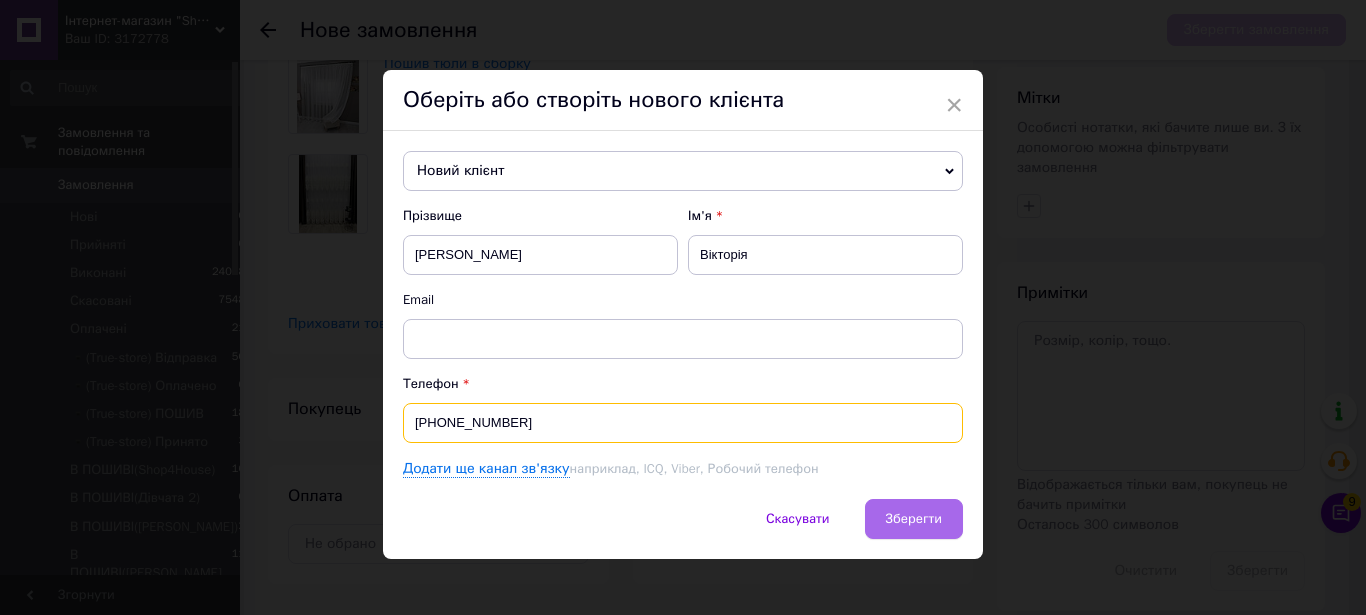 type on "[PHONE_NUMBER]" 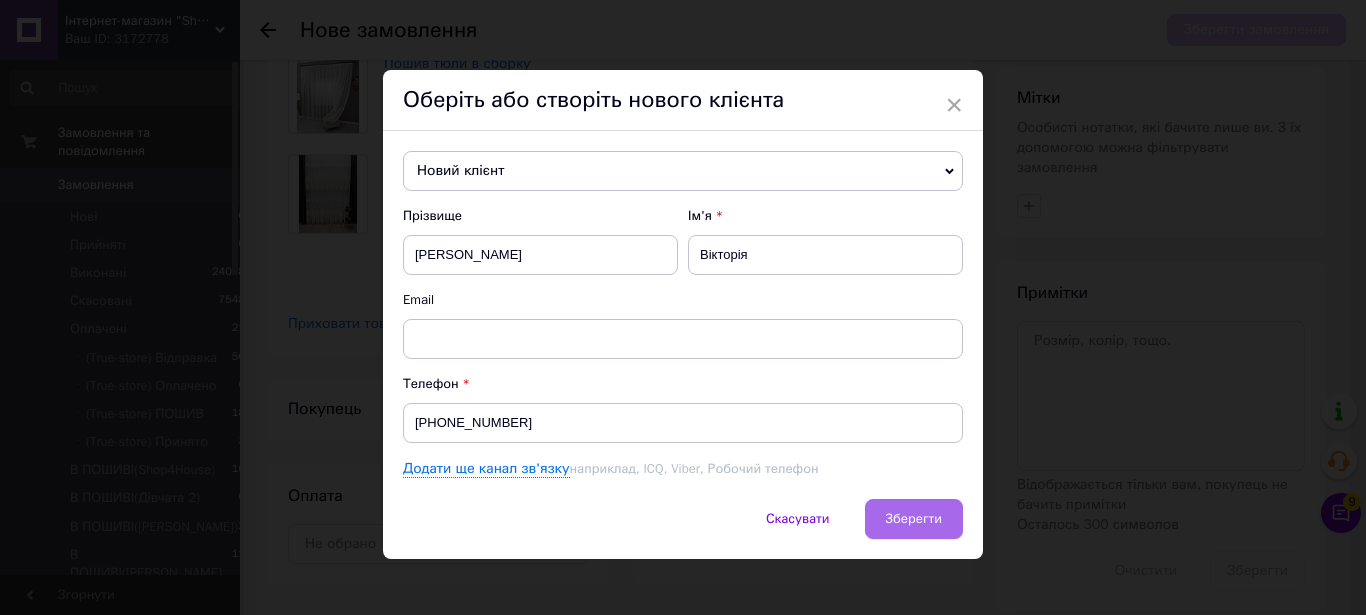 click on "Зберегти" at bounding box center (914, 518) 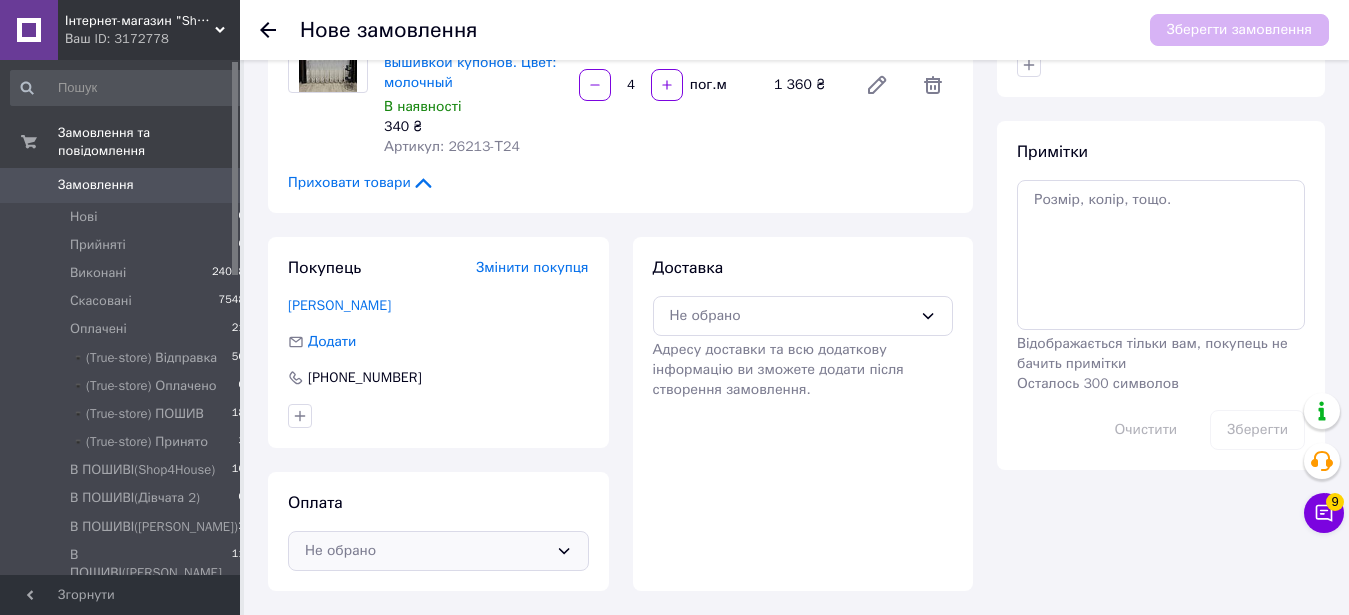 click on "Не обрано" at bounding box center [426, 551] 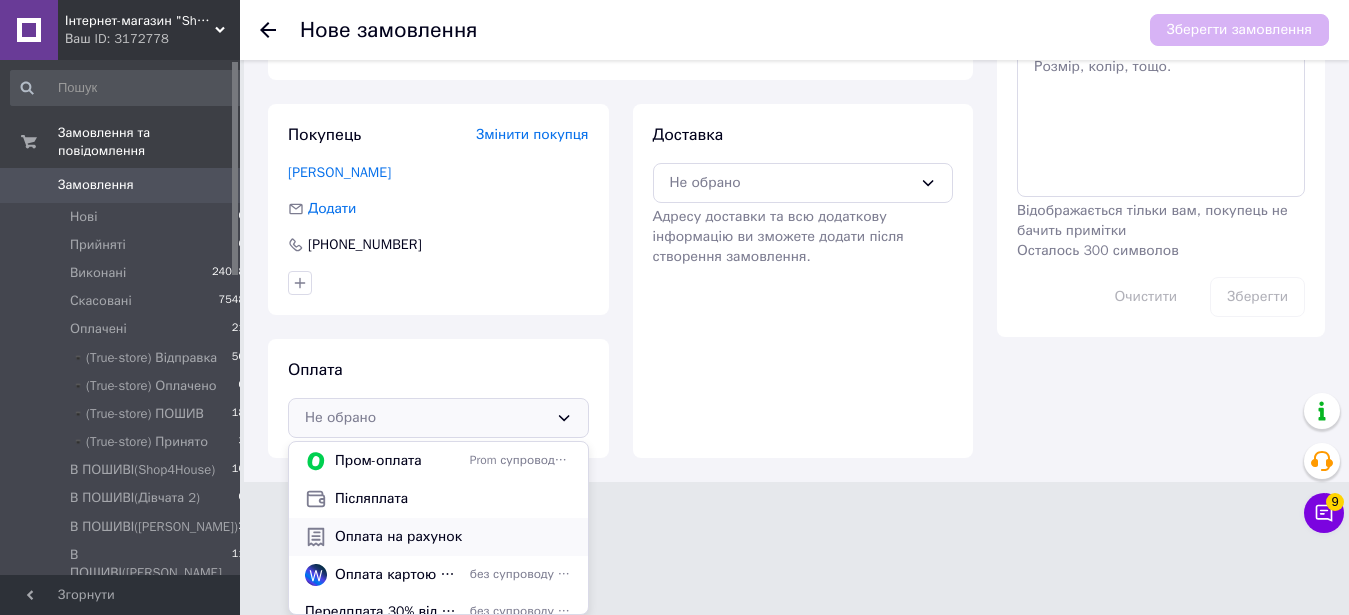click on "Оплата на рахунок" at bounding box center [438, 537] 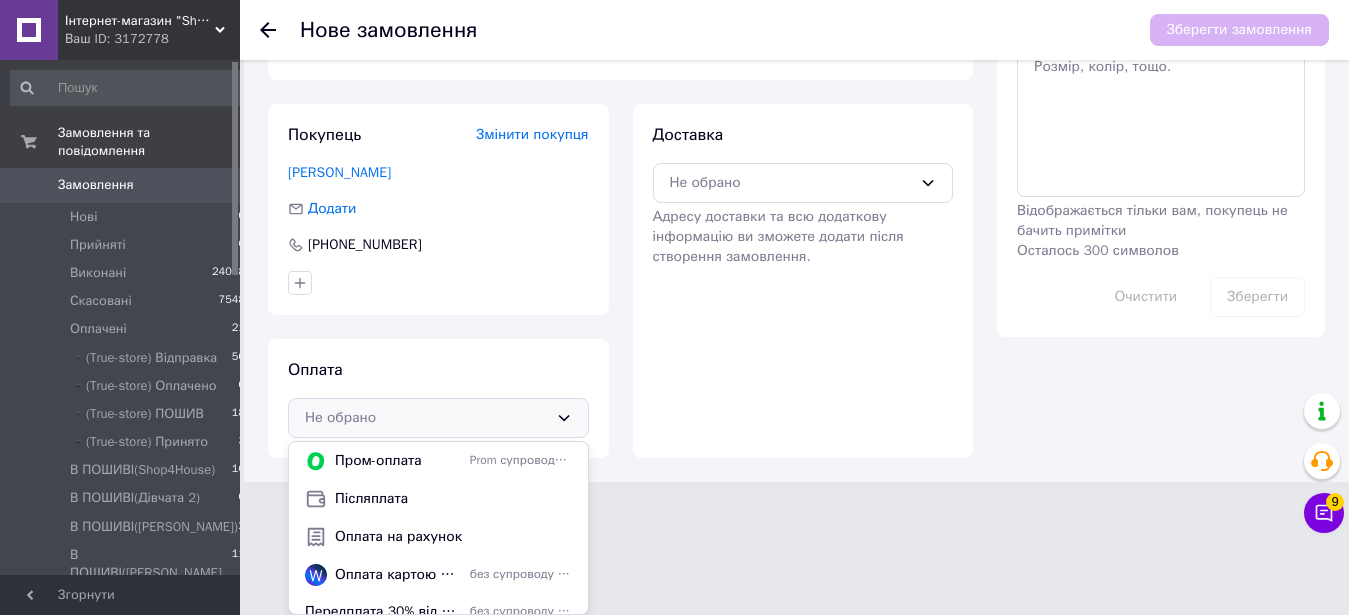 scroll, scrollTop: 350, scrollLeft: 0, axis: vertical 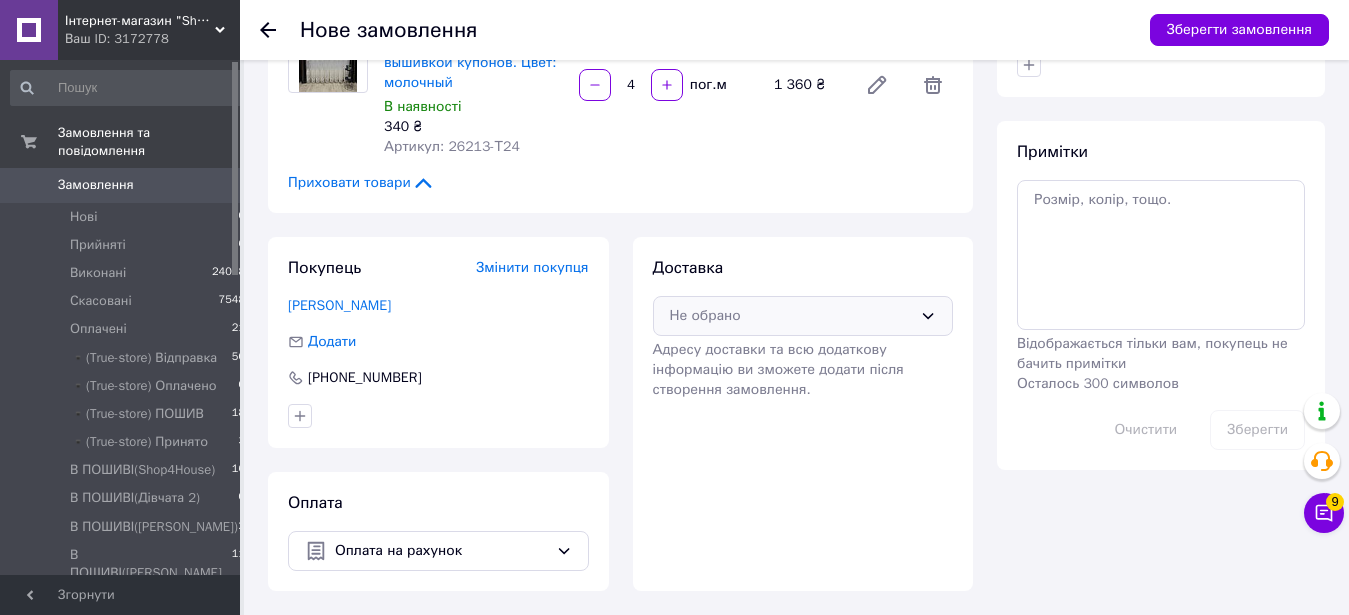 click on "Не обрано" at bounding box center (791, 316) 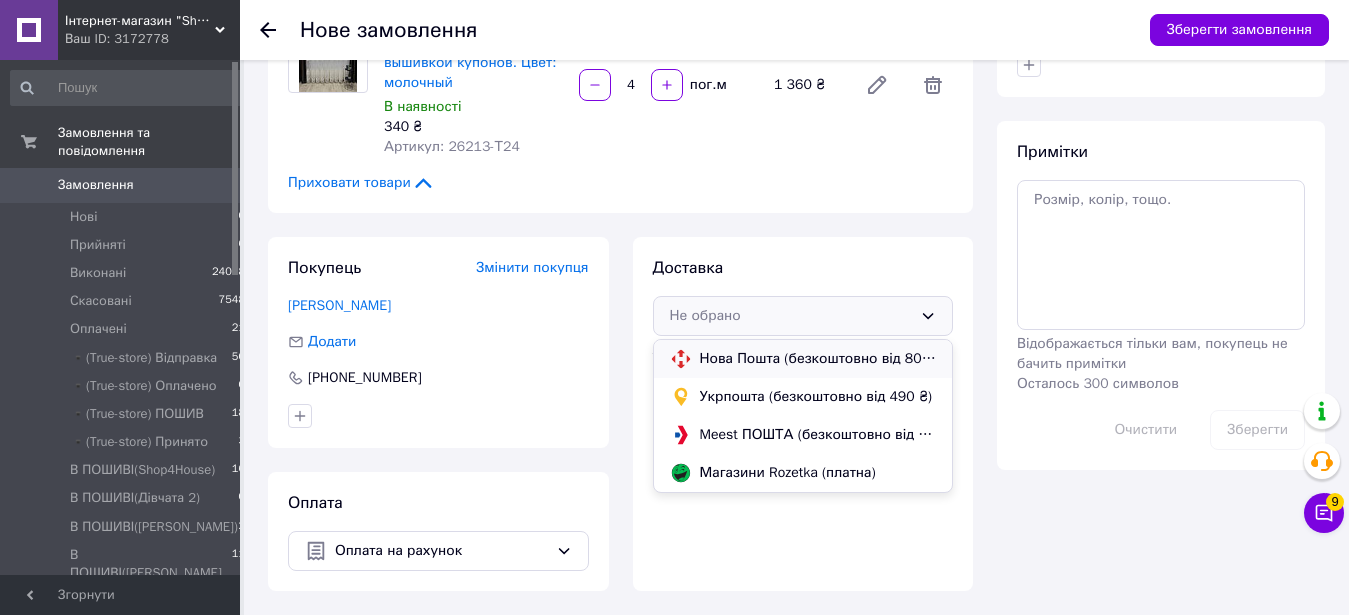 click on "Нова Пошта (безкоштовно від 8000 ₴)" at bounding box center (818, 359) 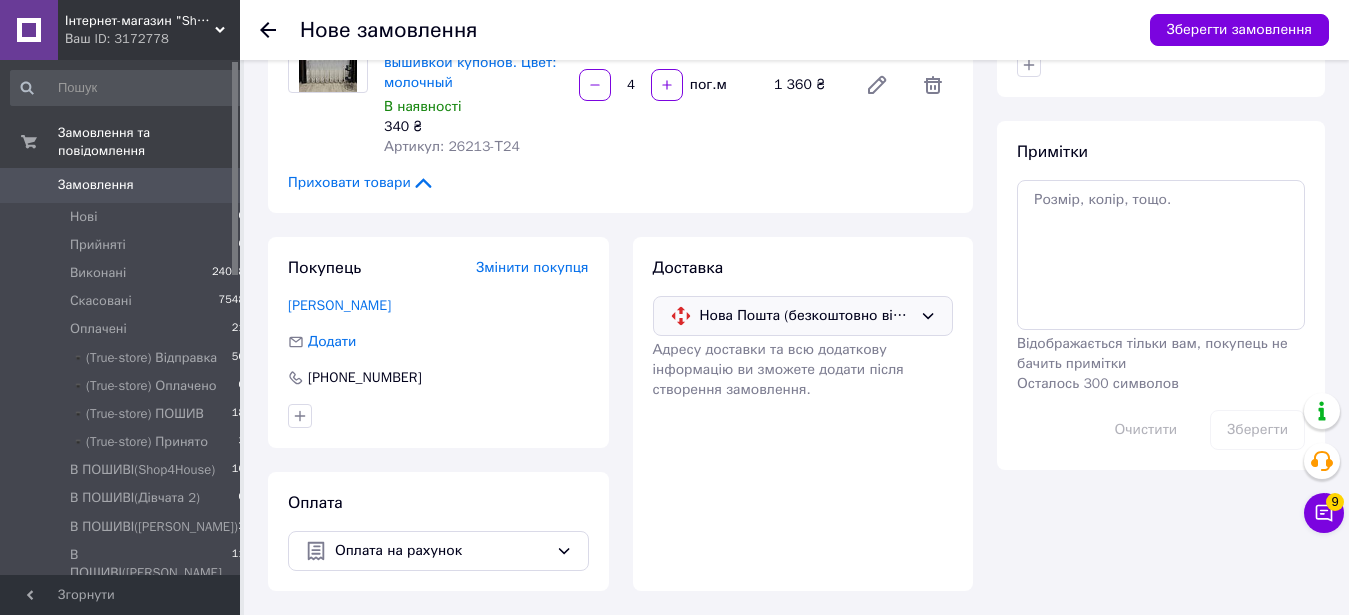 click on "Нова Пошта (безкоштовно від 8000 ₴)" at bounding box center (806, 316) 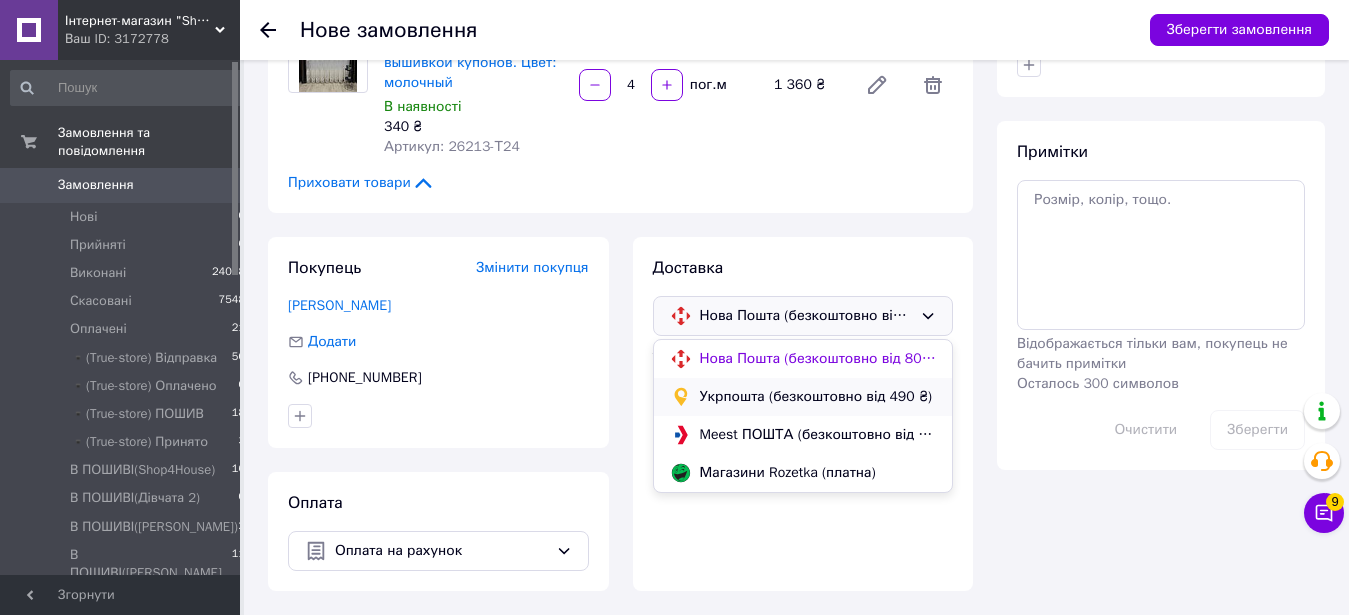 click on "Укрпошта (безкоштовно від 490 ₴)" at bounding box center (818, 397) 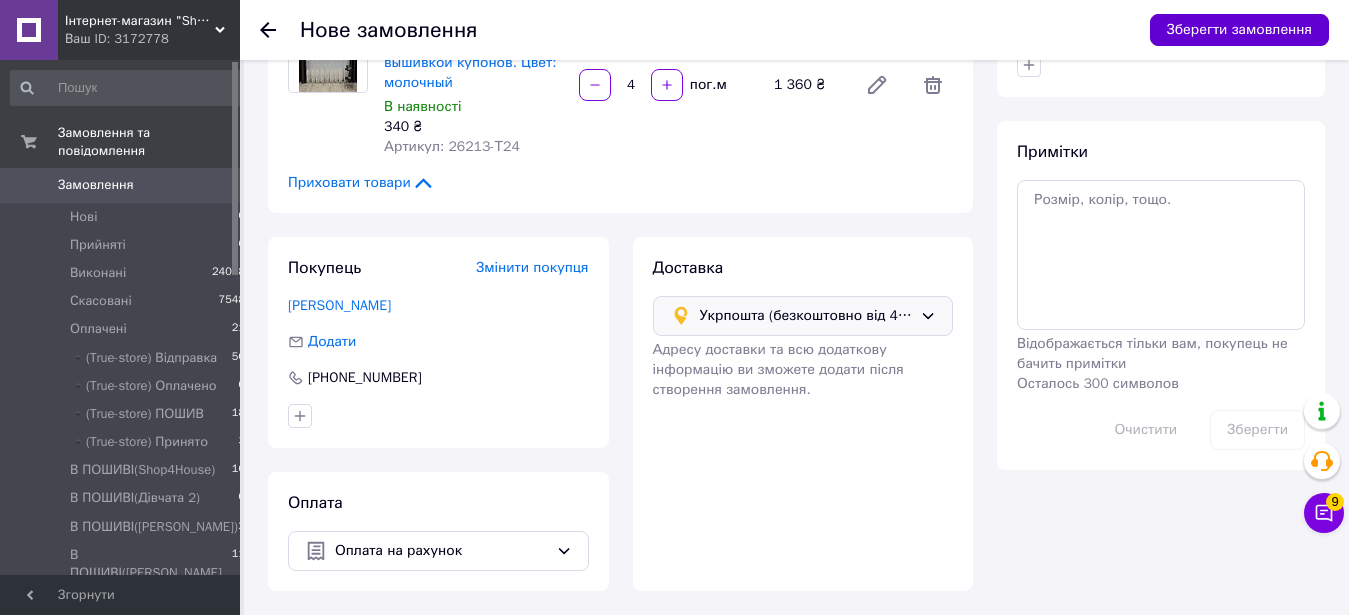 click on "Зберегти замовлення" at bounding box center (1239, 30) 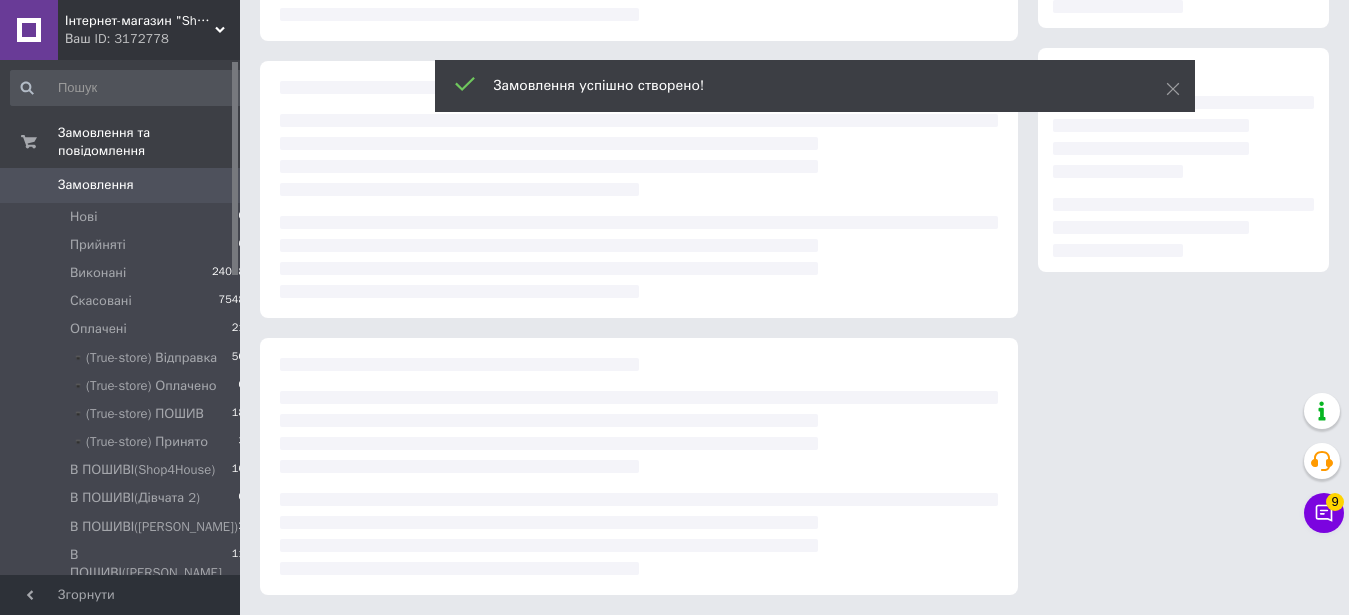 scroll, scrollTop: 299, scrollLeft: 0, axis: vertical 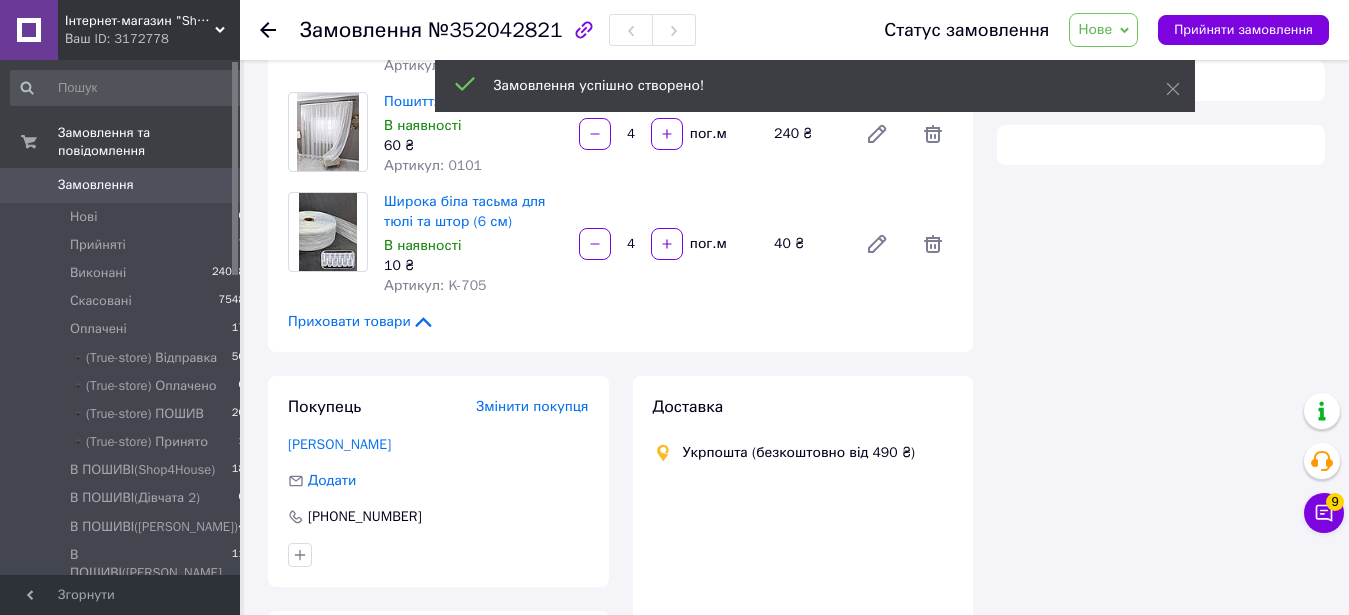 click on "Нове" at bounding box center [1103, 30] 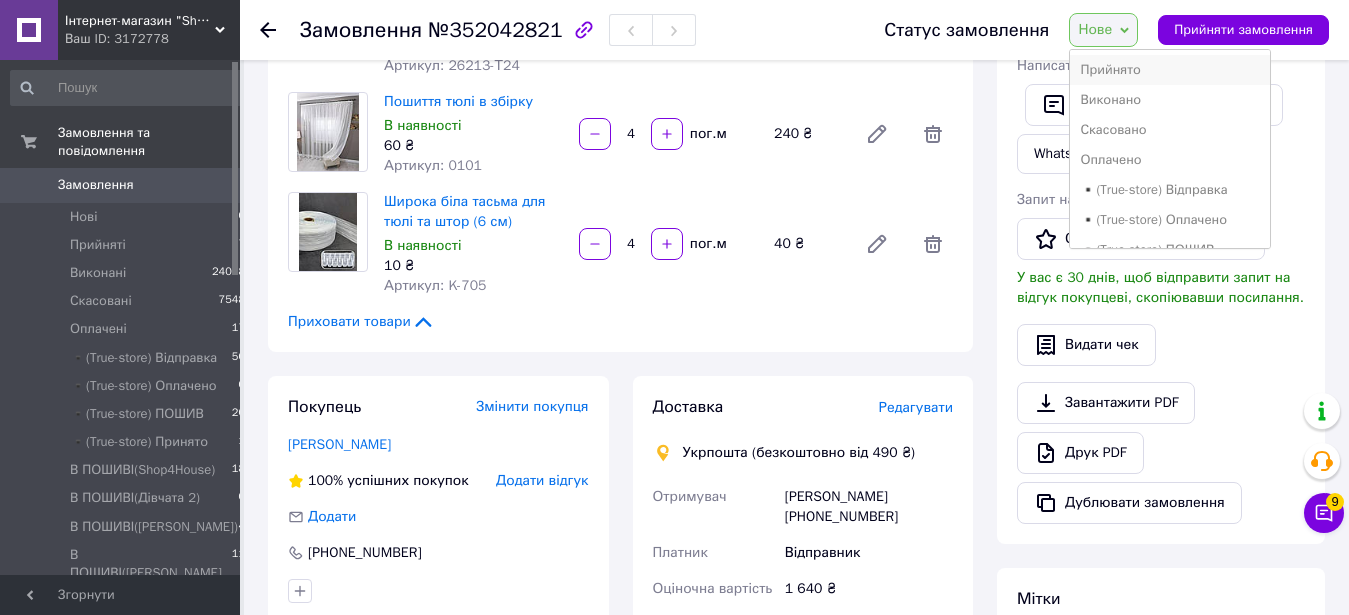click on "Прийнято" at bounding box center [1170, 70] 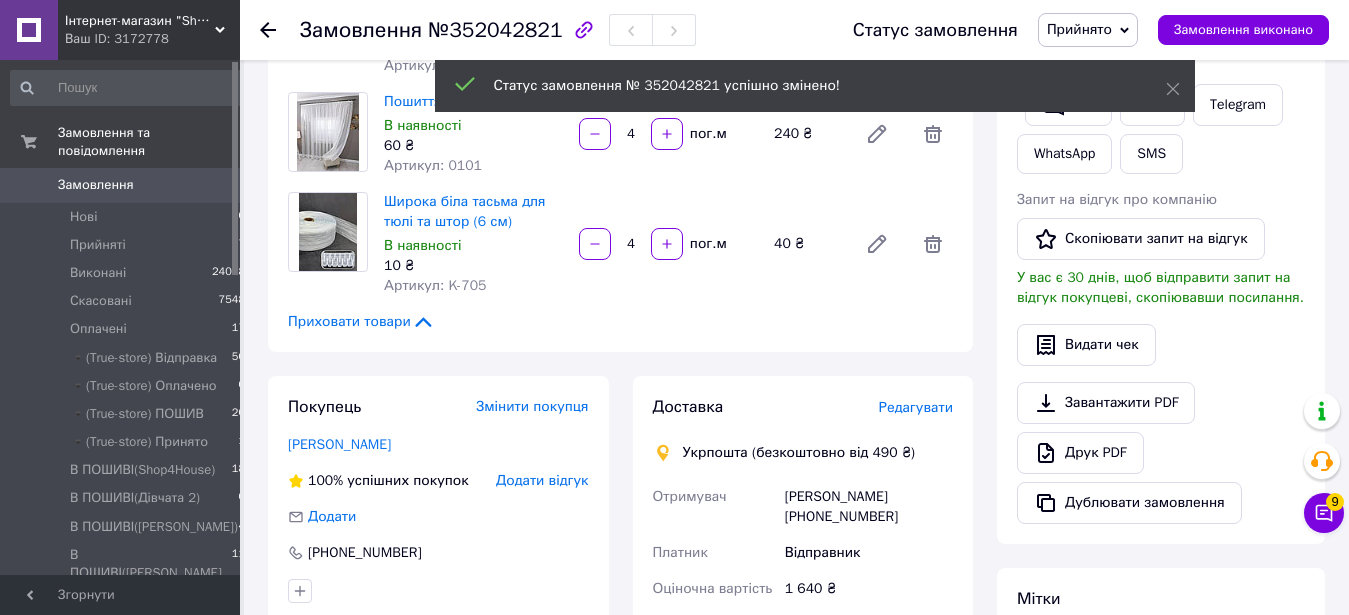 click on "Прийнято" at bounding box center (1079, 29) 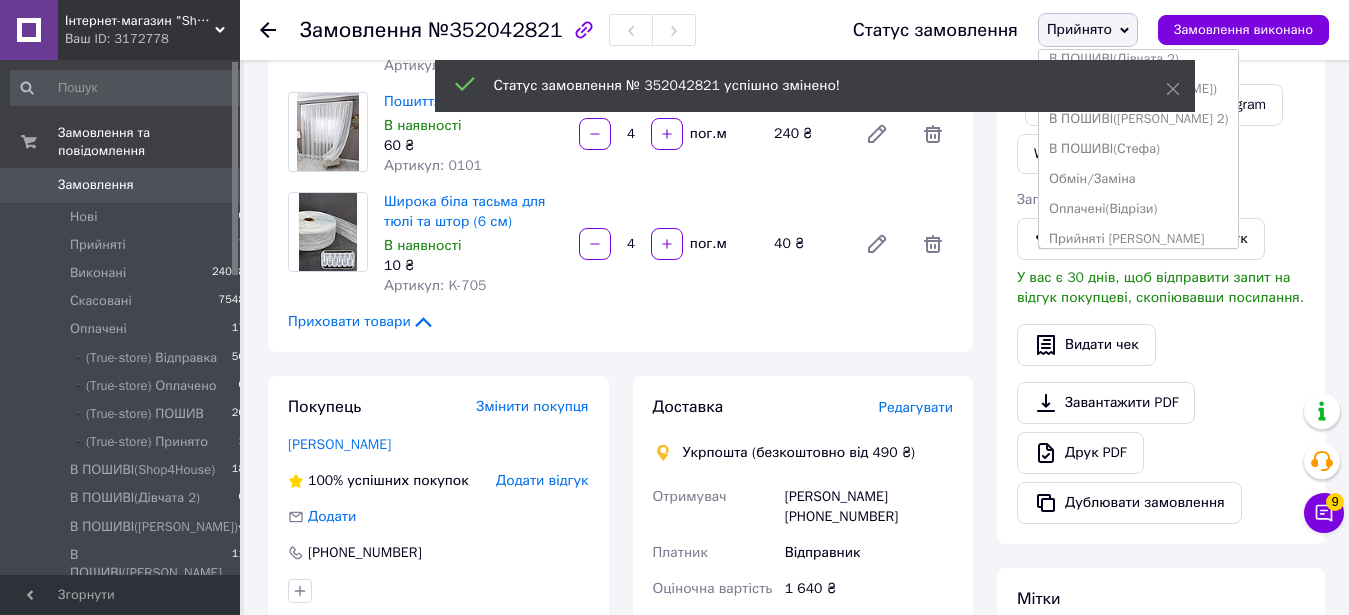 scroll, scrollTop: 339, scrollLeft: 0, axis: vertical 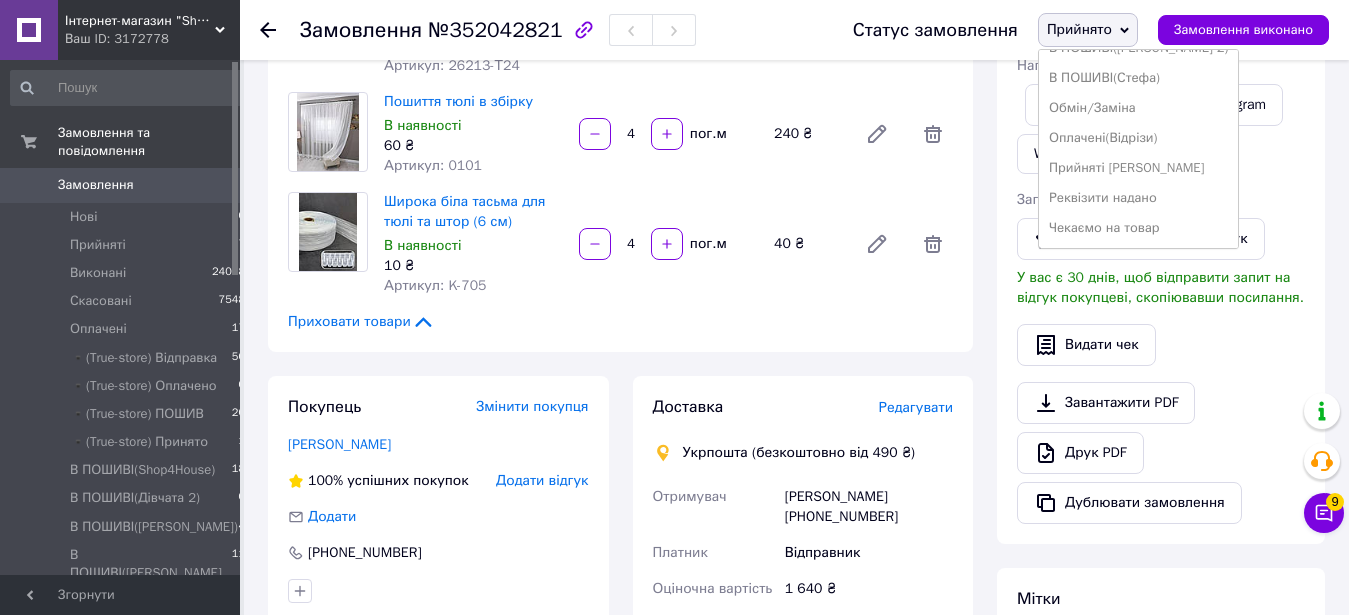 click on "Реквізити надано" at bounding box center [1139, 198] 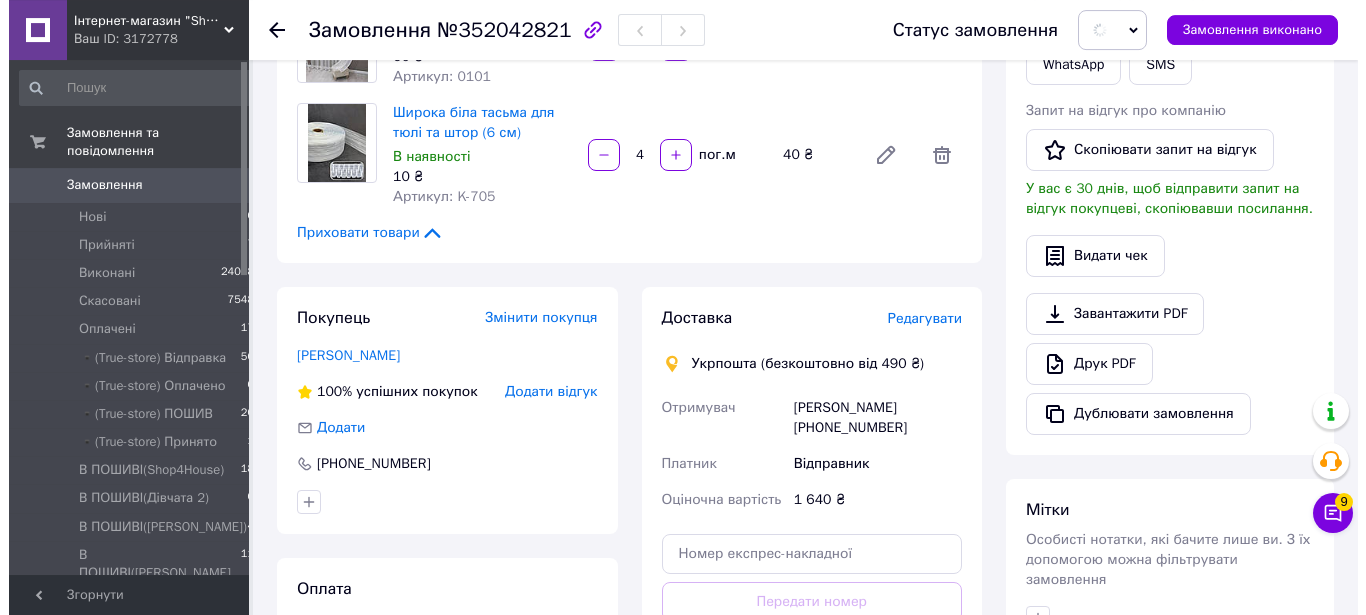 scroll, scrollTop: 503, scrollLeft: 0, axis: vertical 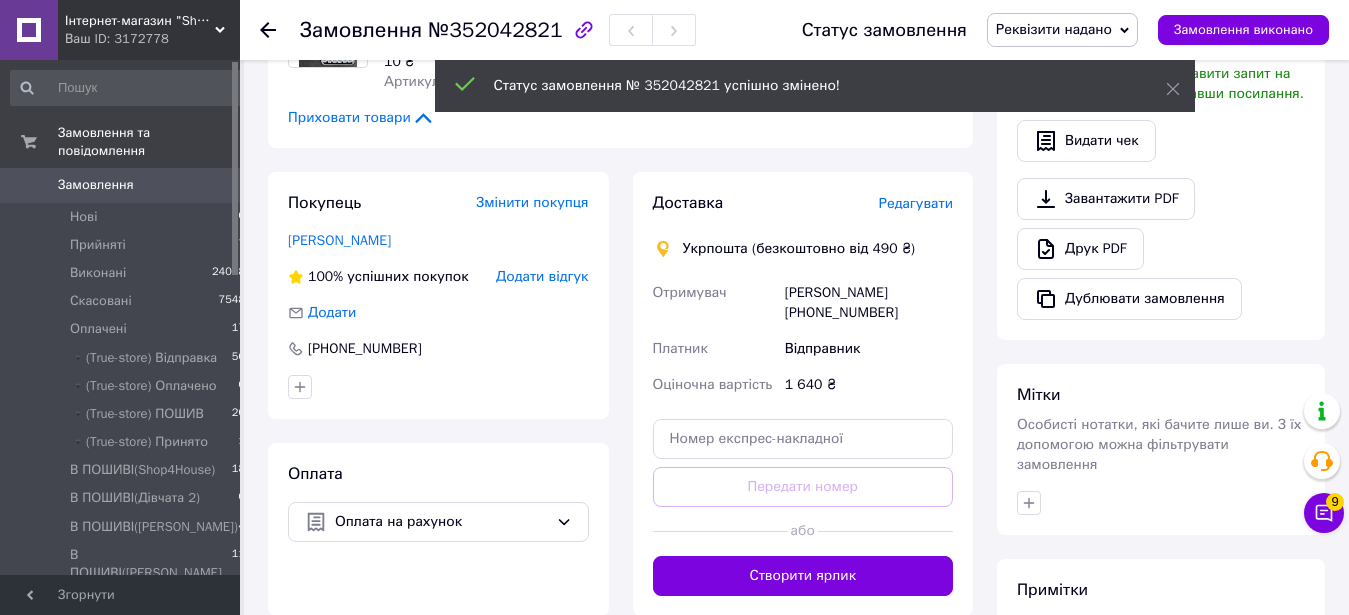 click on "Редагувати" at bounding box center [916, 203] 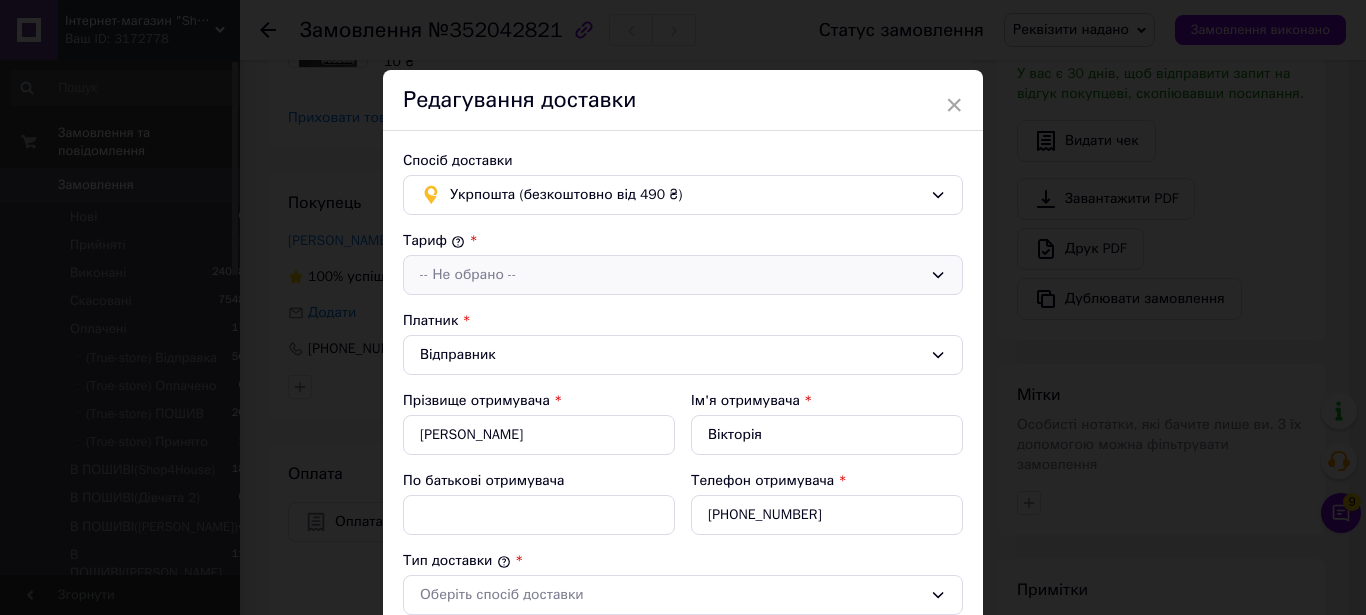 click on "-- Не обрано --" at bounding box center [671, 275] 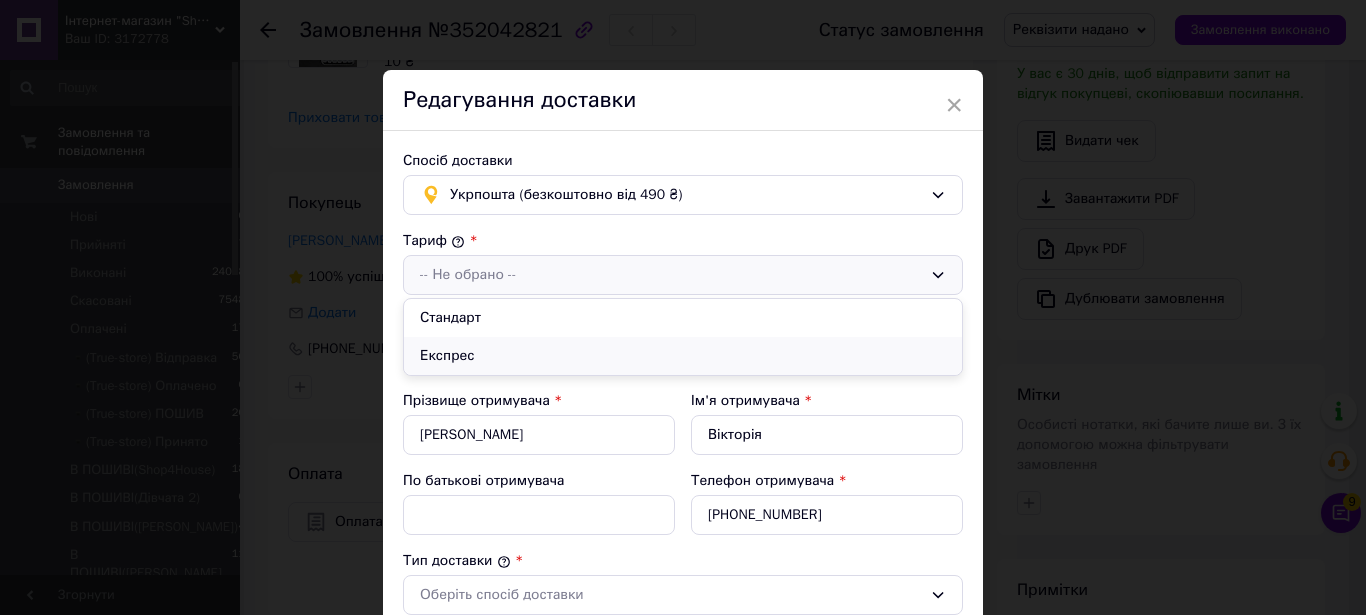 click on "Експрес" at bounding box center (683, 356) 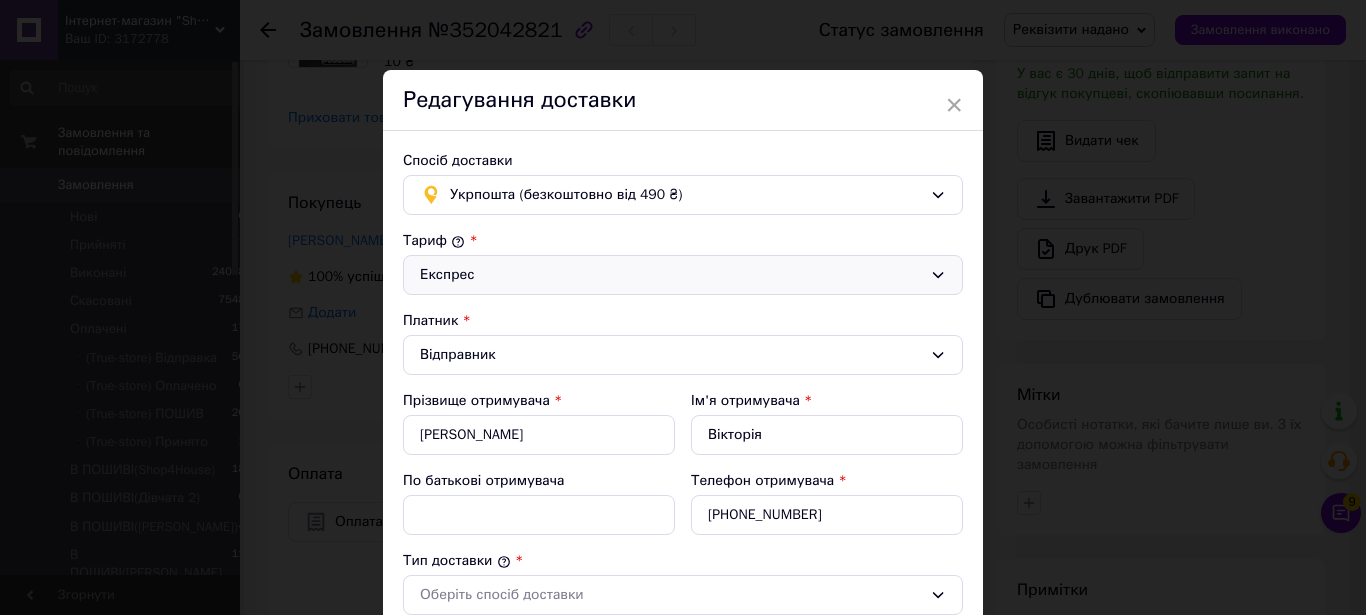 click on "Експрес" at bounding box center [671, 275] 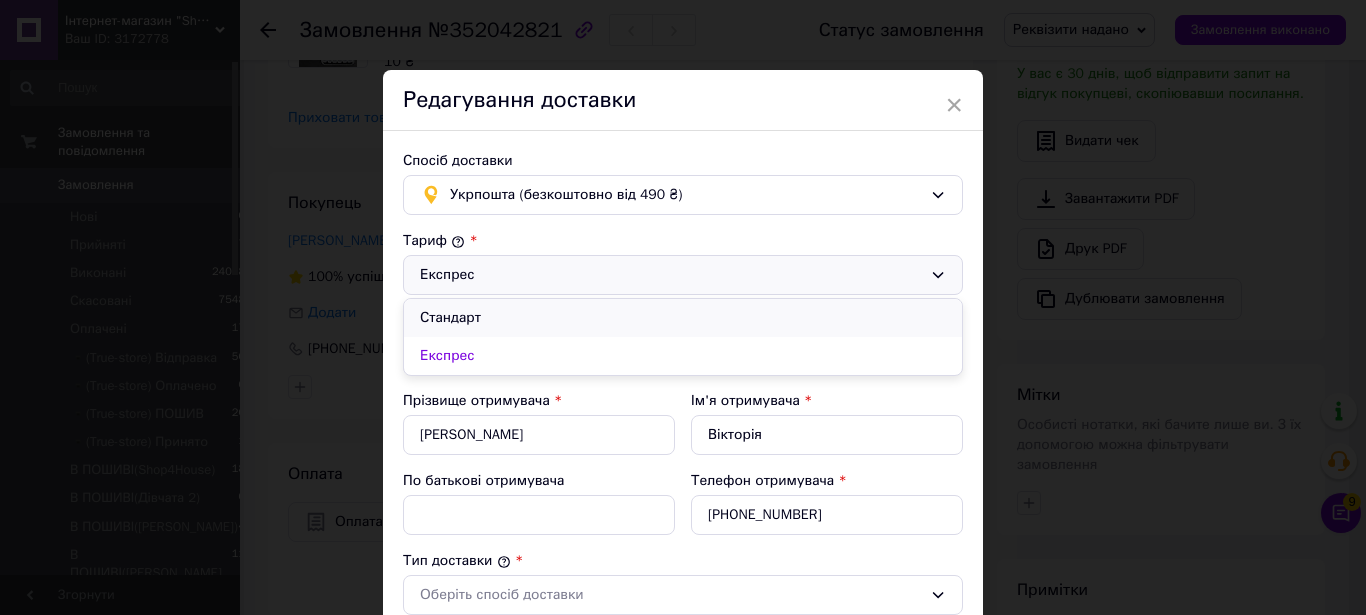 click on "Стандарт" at bounding box center [683, 318] 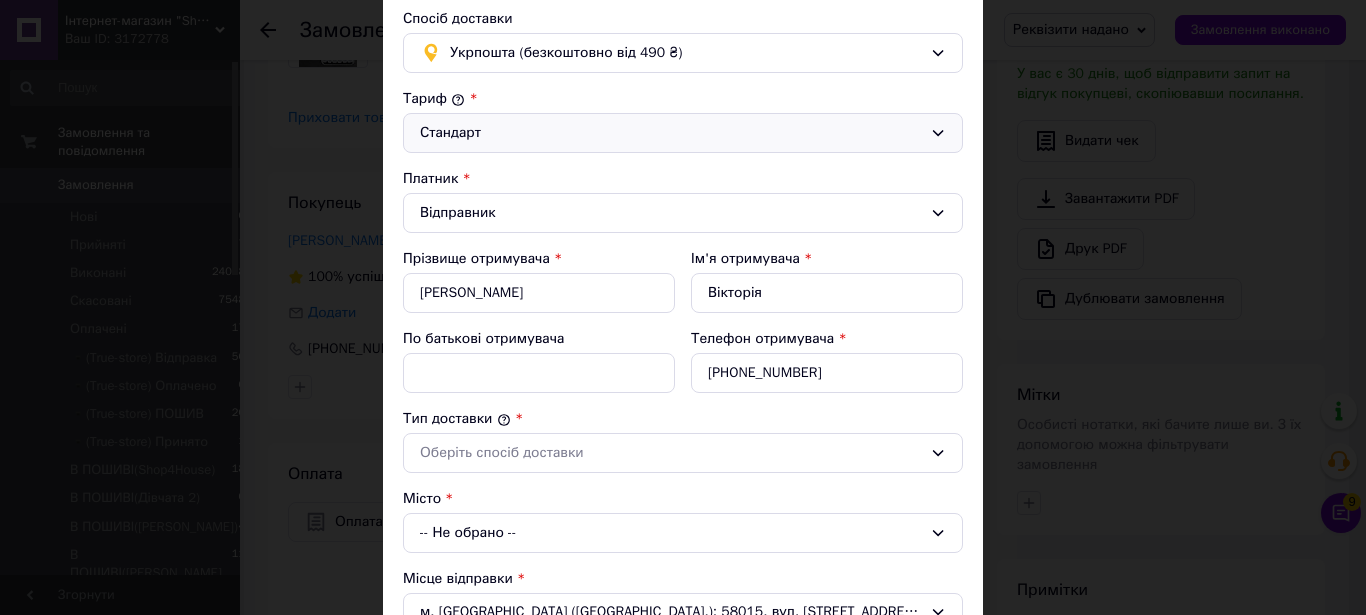 scroll, scrollTop: 228, scrollLeft: 0, axis: vertical 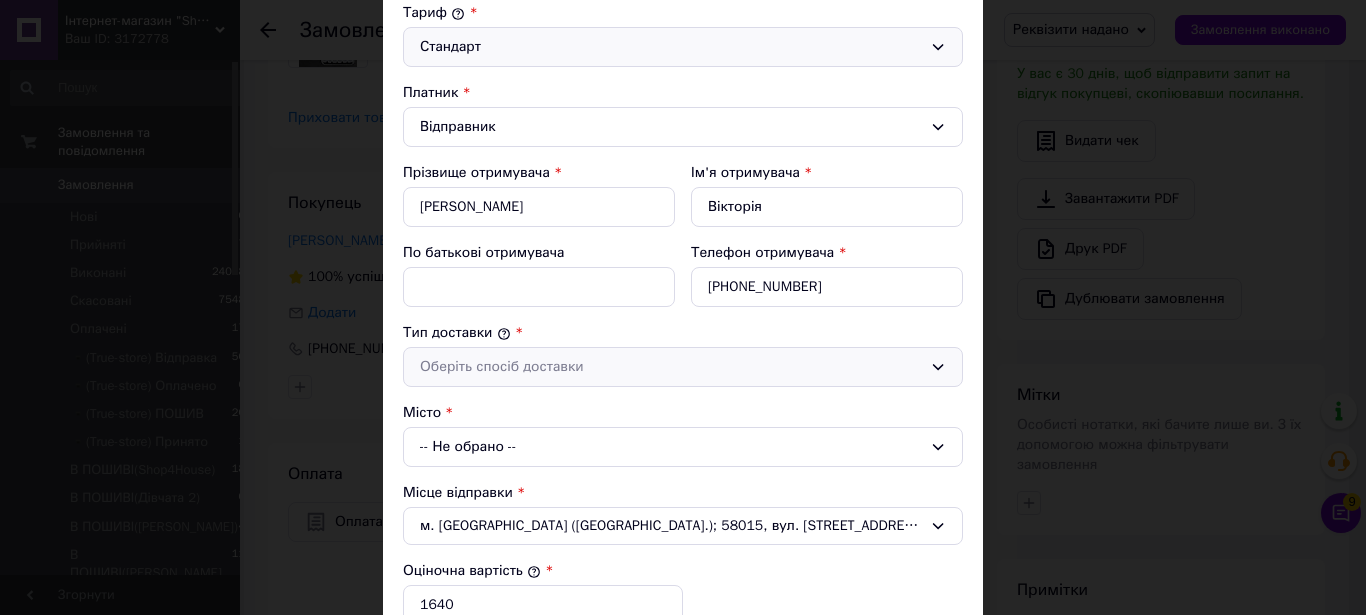 click on "Оберіть спосіб доставки" at bounding box center [671, 367] 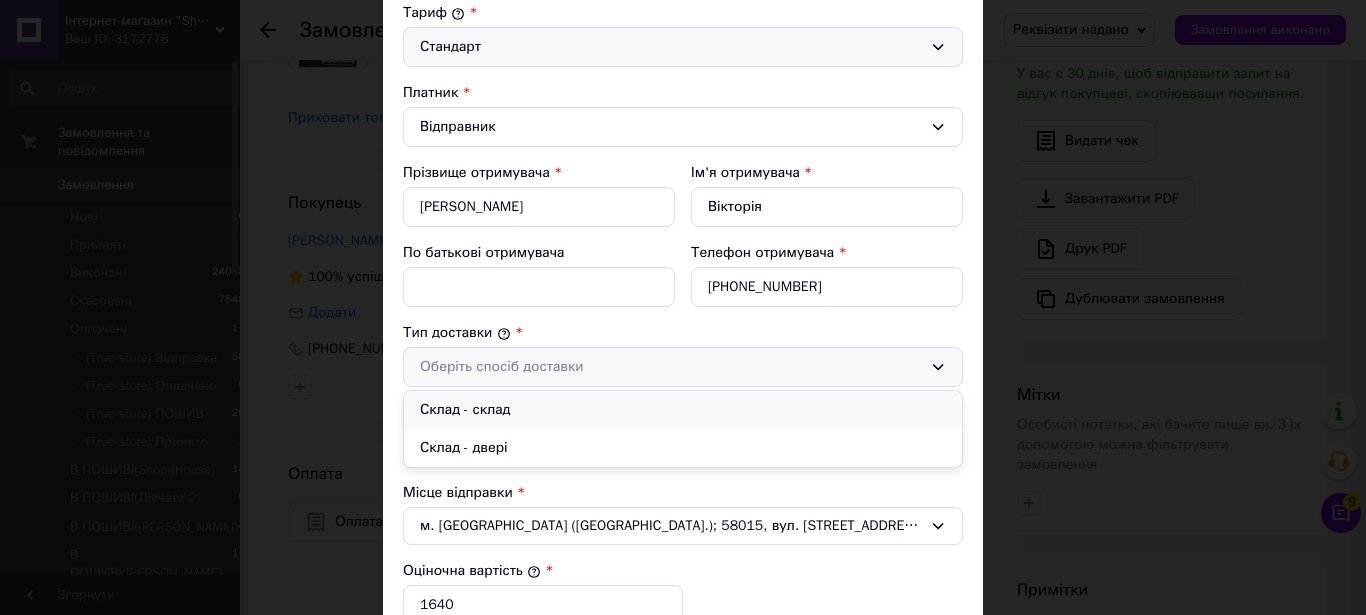click on "Склад - склад" at bounding box center [683, 410] 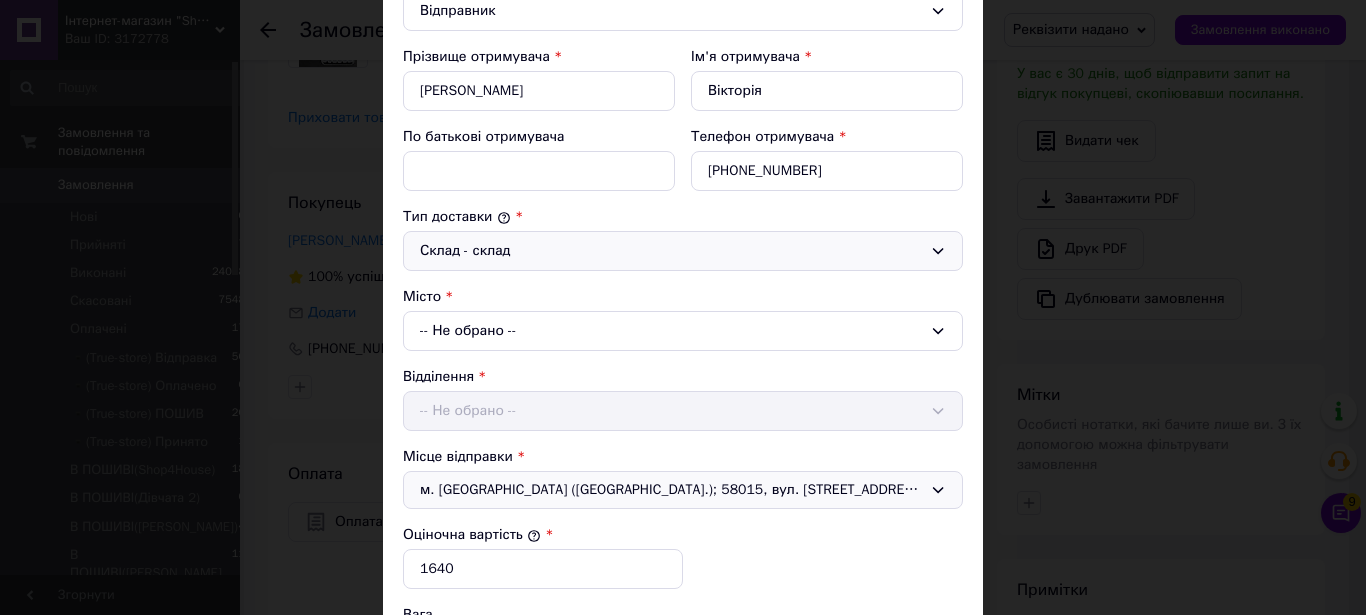 scroll, scrollTop: 456, scrollLeft: 0, axis: vertical 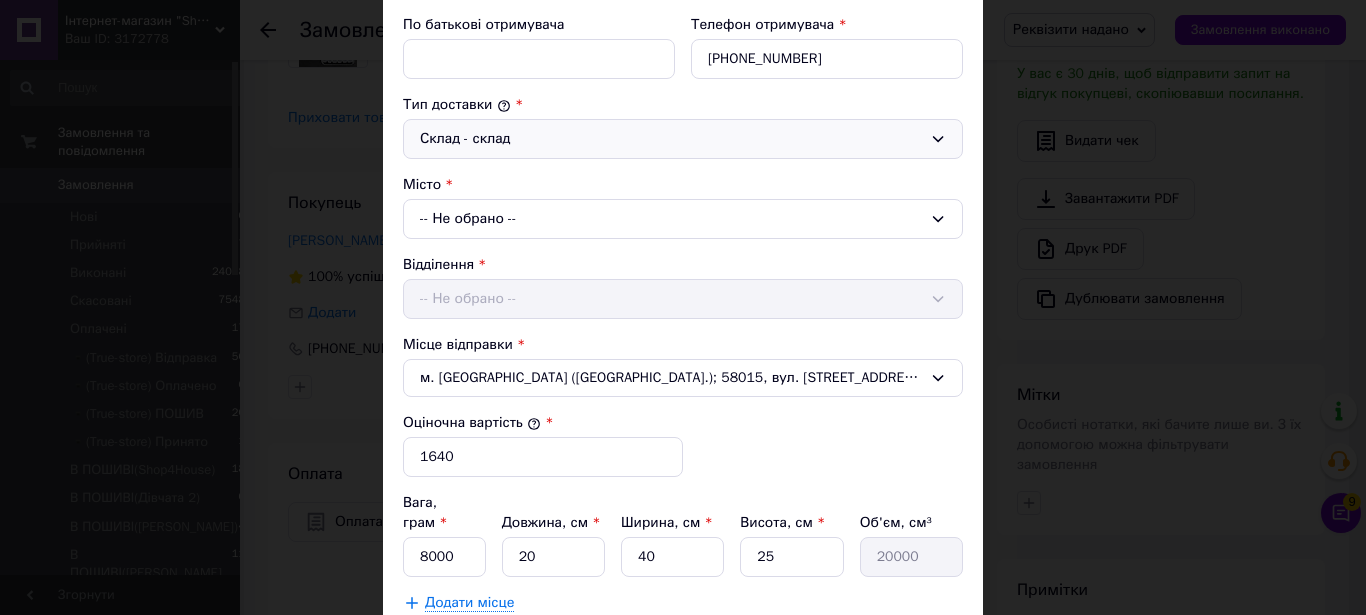click on "-- Не обрано --" at bounding box center (683, 219) 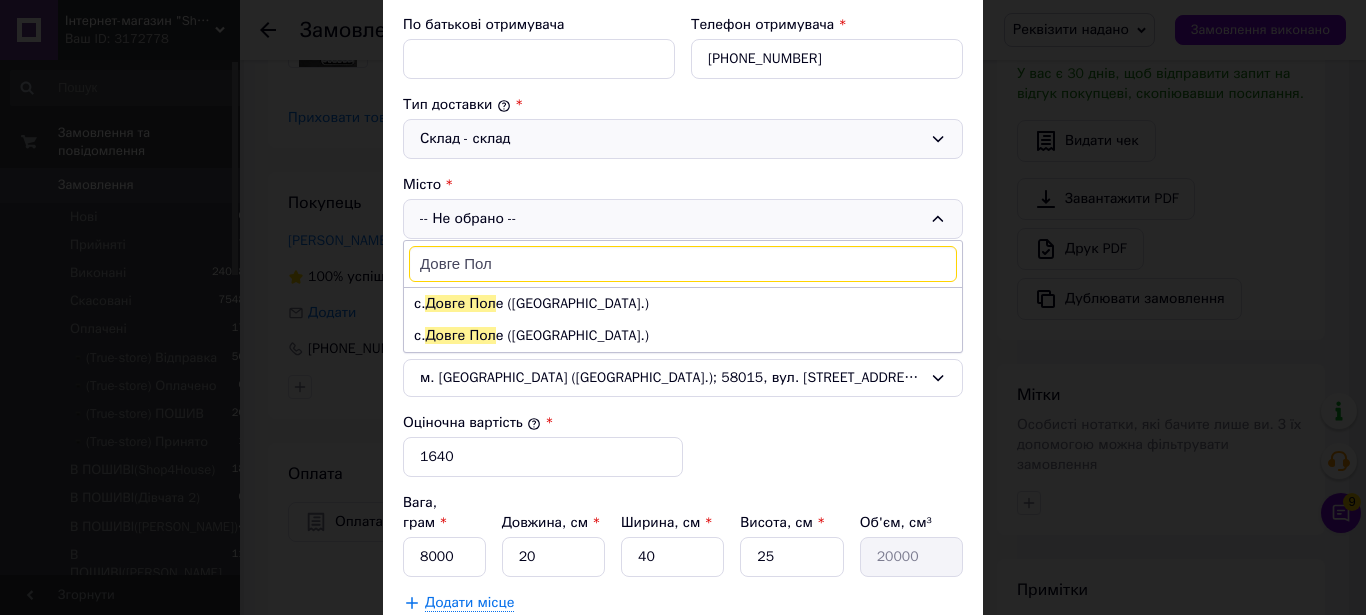 type on "Довге Пол" 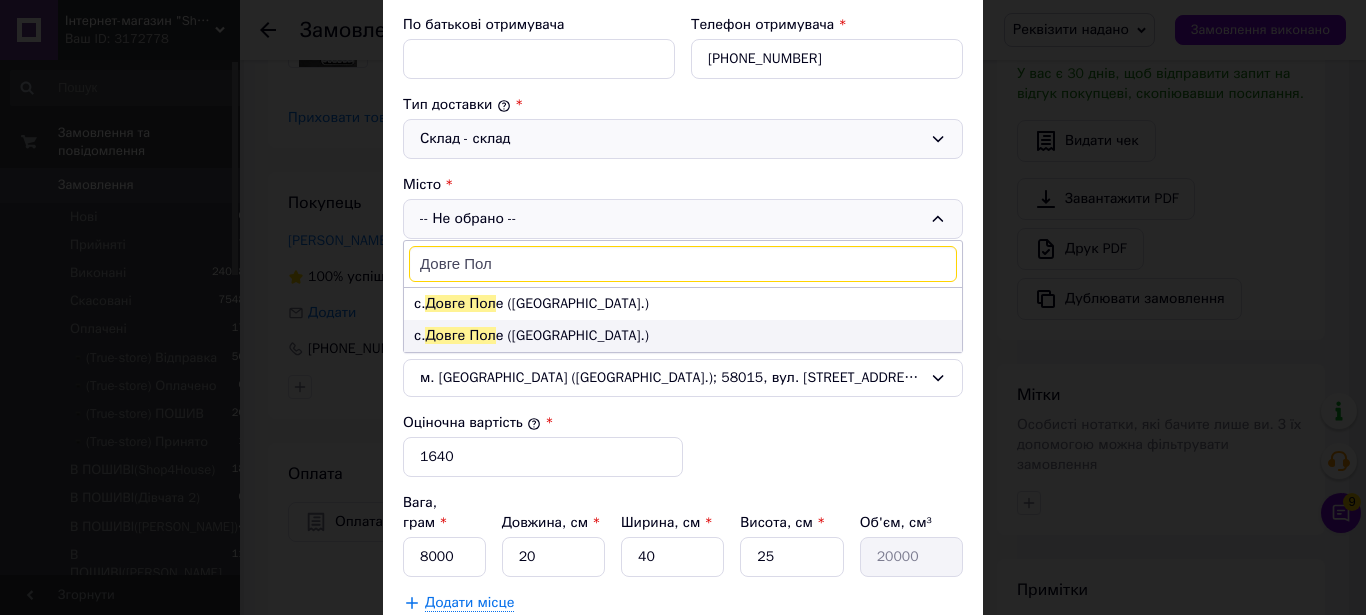 click on "с.  Довге Пол е (Закарпатська обл.)" at bounding box center (683, 336) 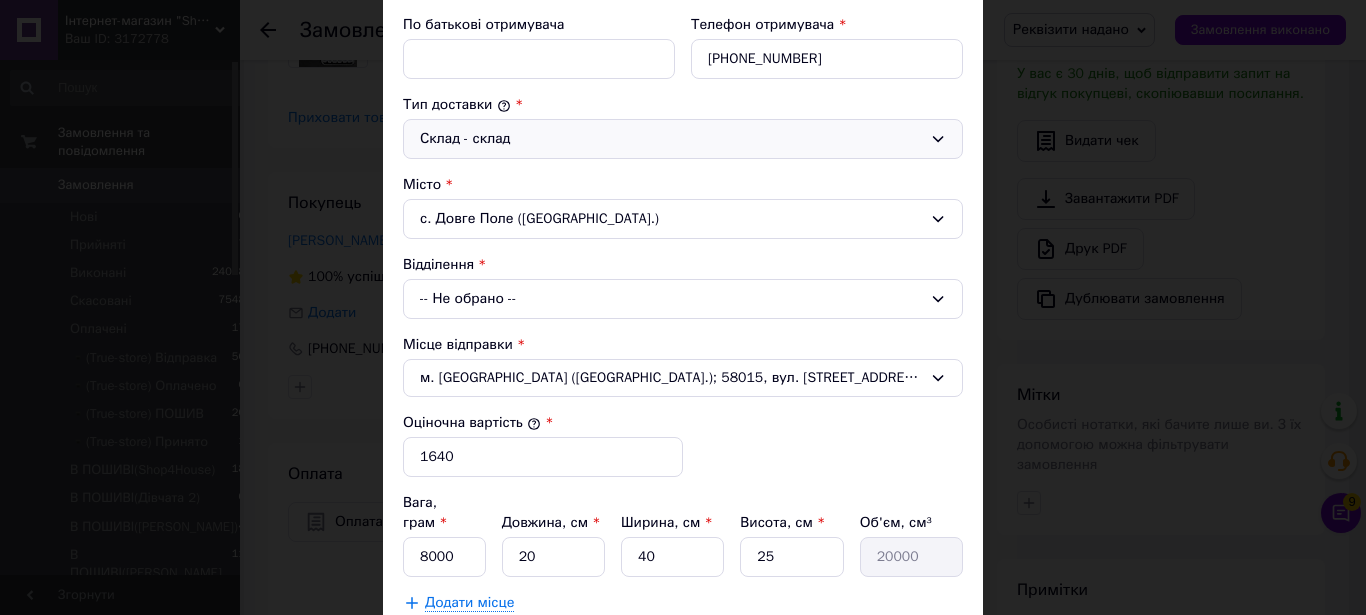 click on "-- Не обрано --" at bounding box center (683, 299) 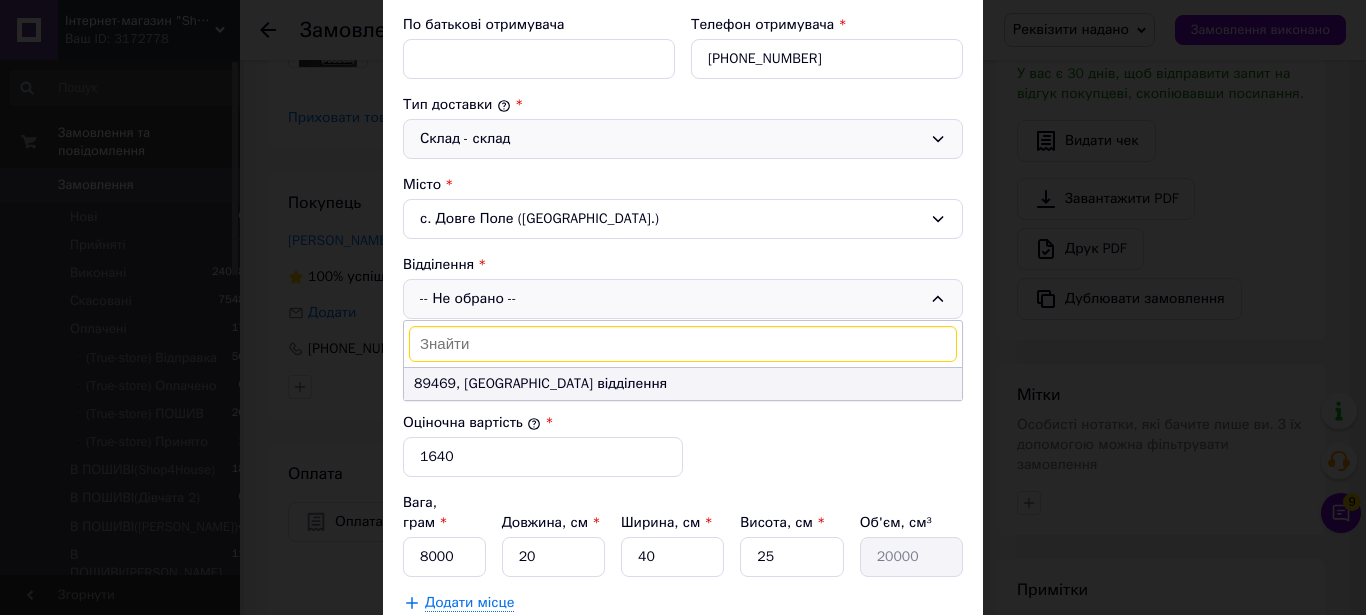 click on "89469, Пересувне відділення" at bounding box center (683, 384) 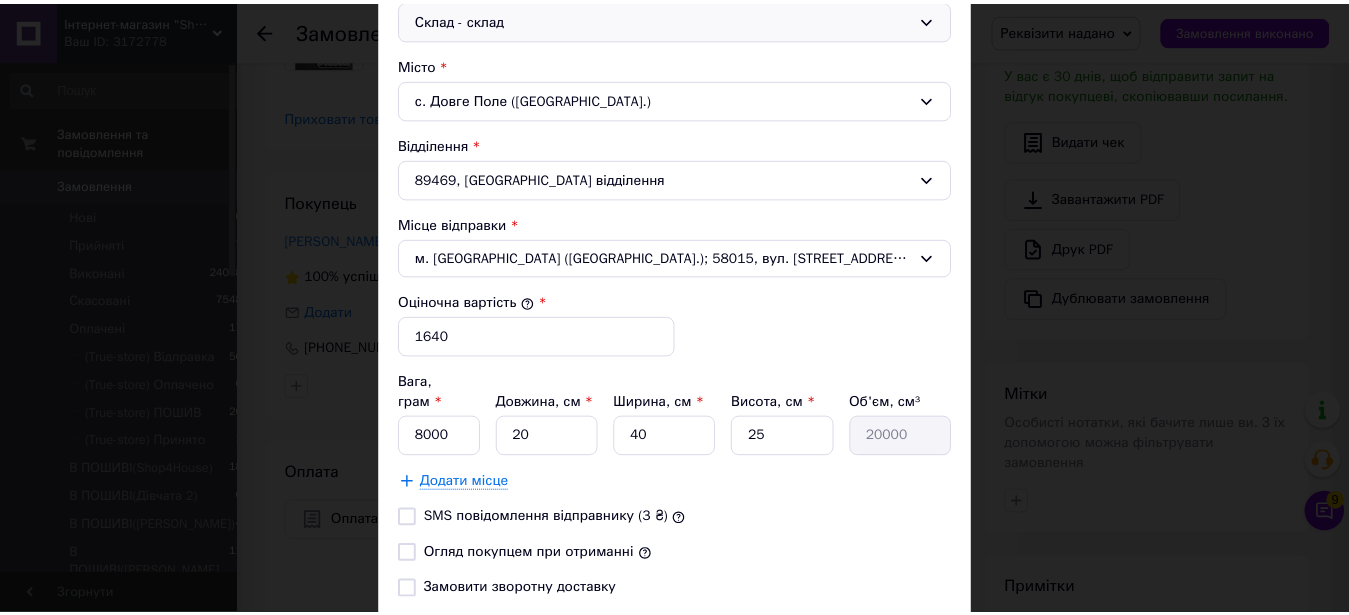 scroll, scrollTop: 708, scrollLeft: 0, axis: vertical 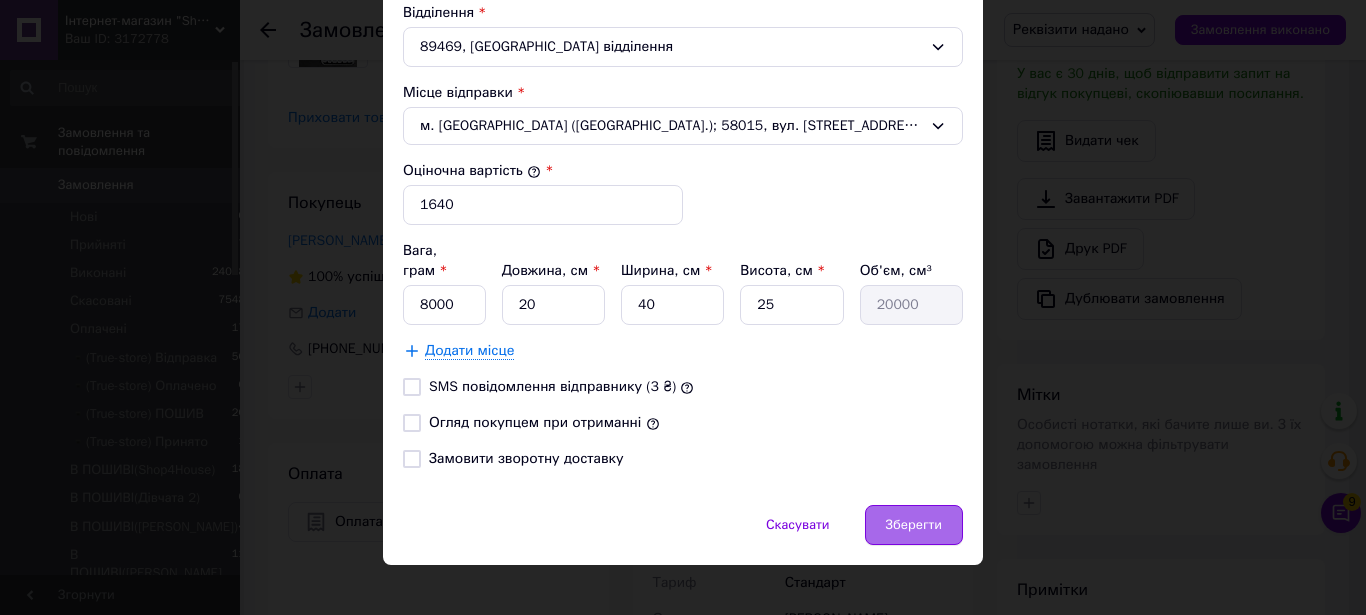 click on "Зберегти" at bounding box center [914, 525] 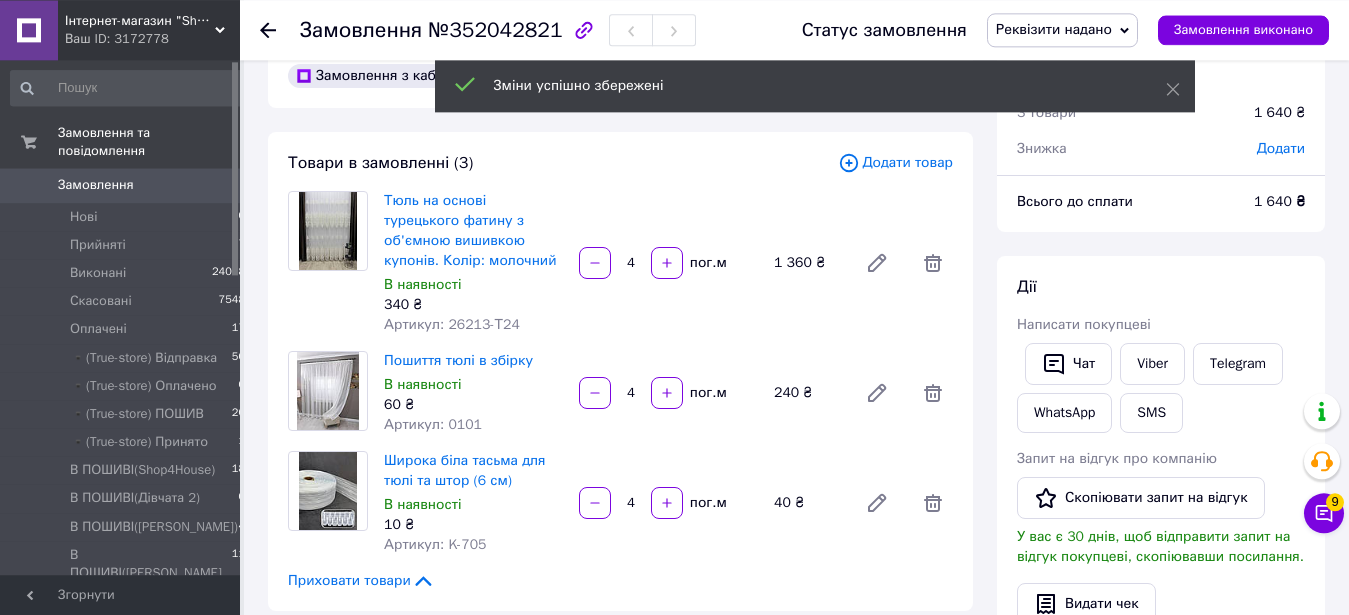 scroll, scrollTop: 0, scrollLeft: 0, axis: both 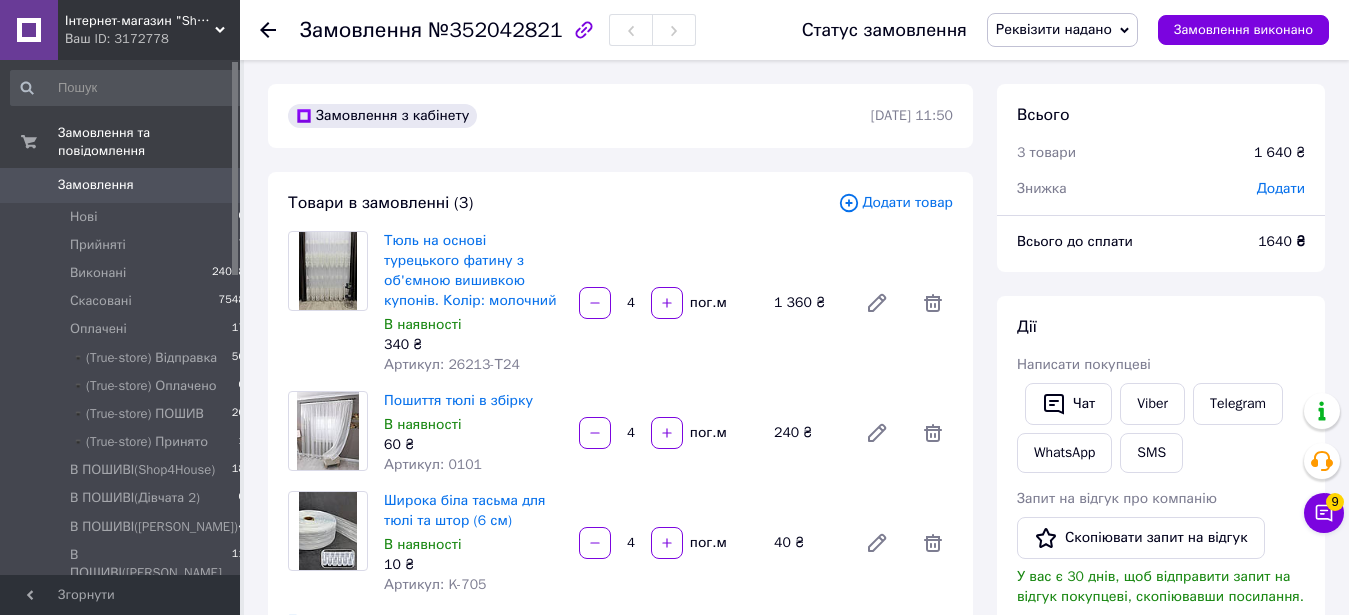 click on "Замовлення 0" at bounding box center (128, 185) 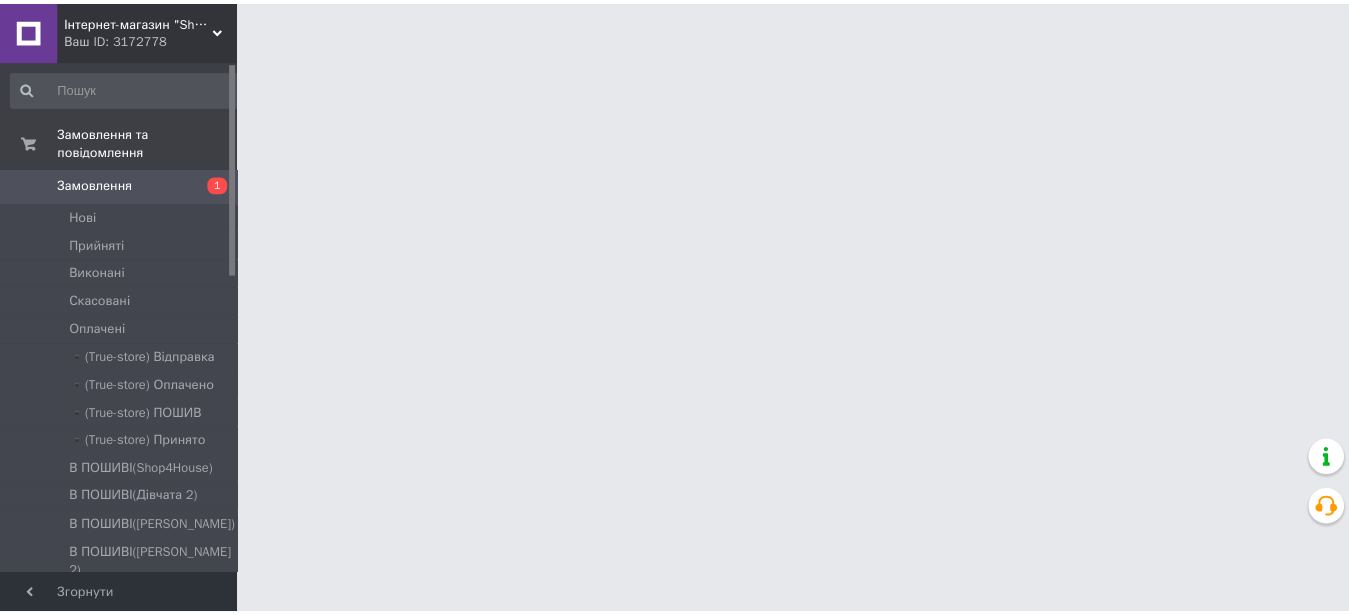 scroll, scrollTop: 0, scrollLeft: 0, axis: both 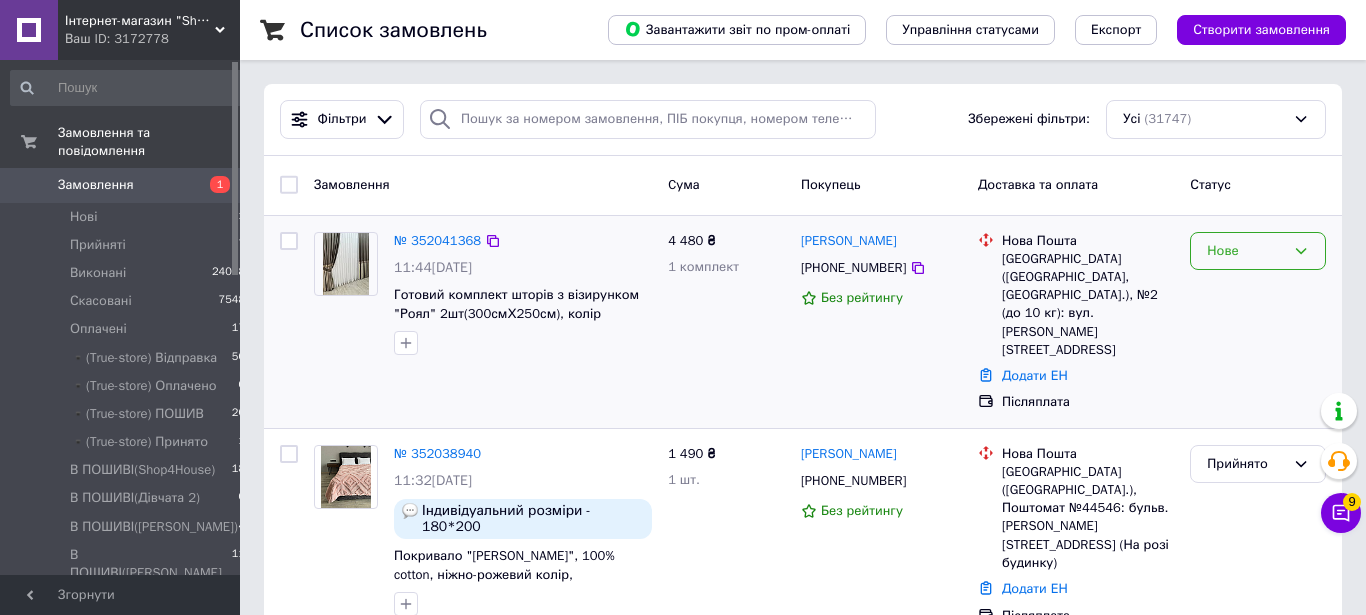 click on "Нове" at bounding box center [1246, 251] 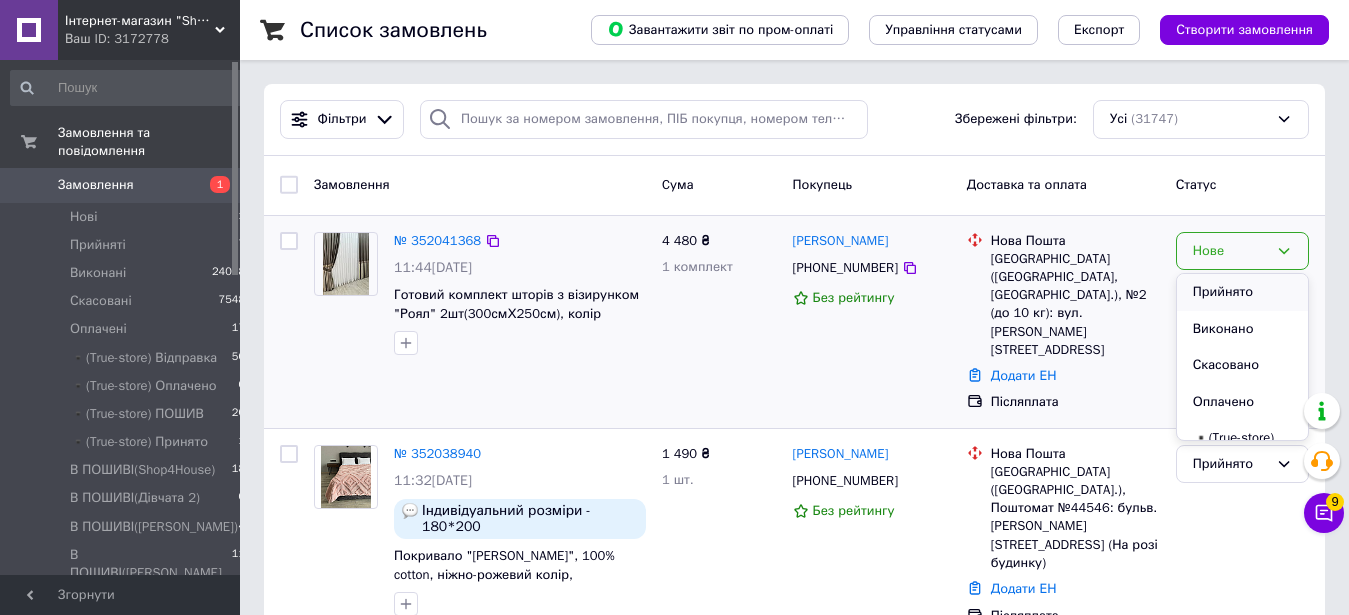 click on "Прийнято" at bounding box center (1242, 292) 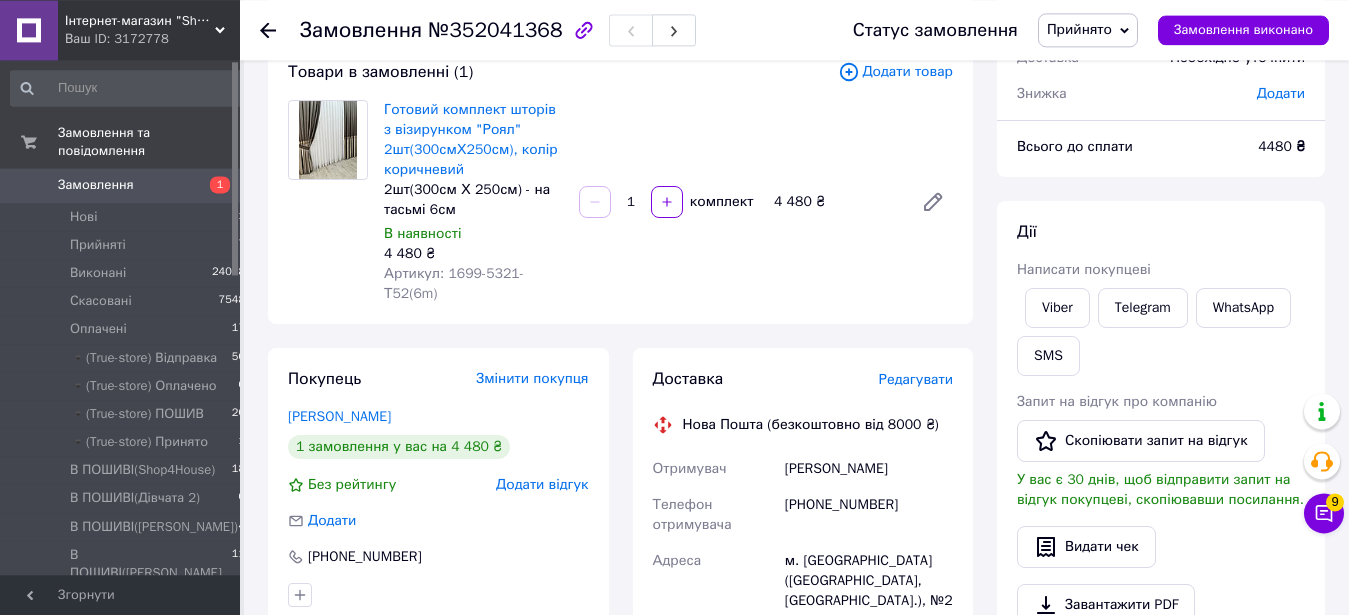 scroll, scrollTop: 204, scrollLeft: 0, axis: vertical 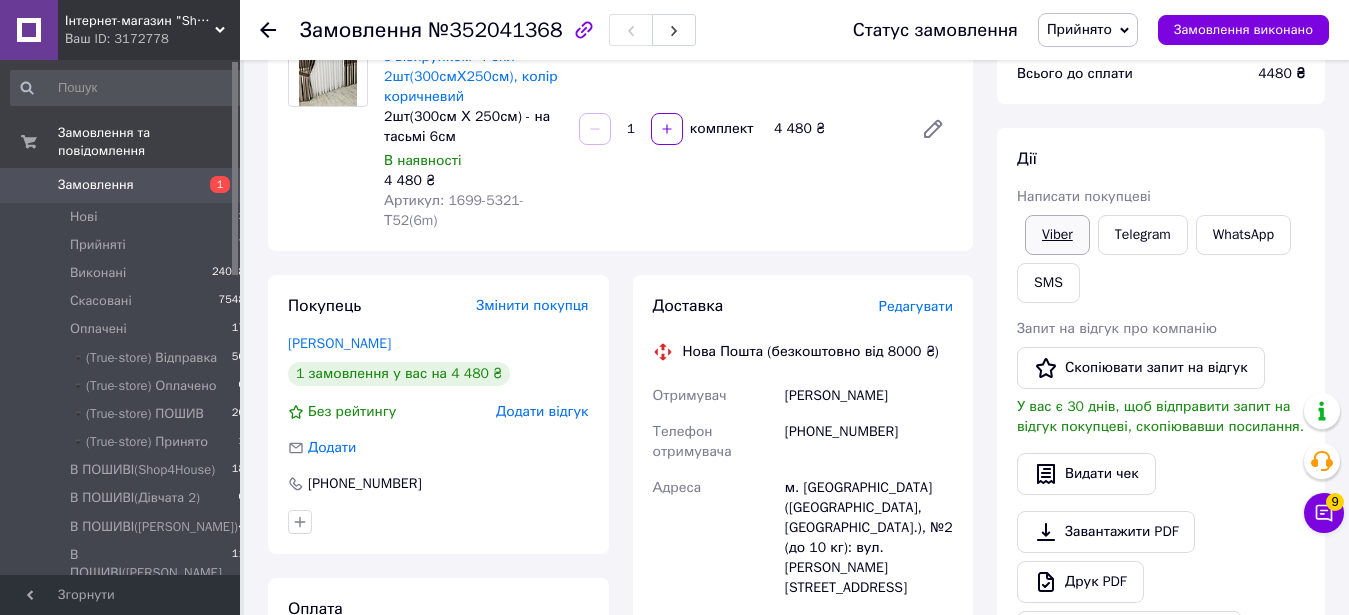 click on "Viber" at bounding box center (1057, 235) 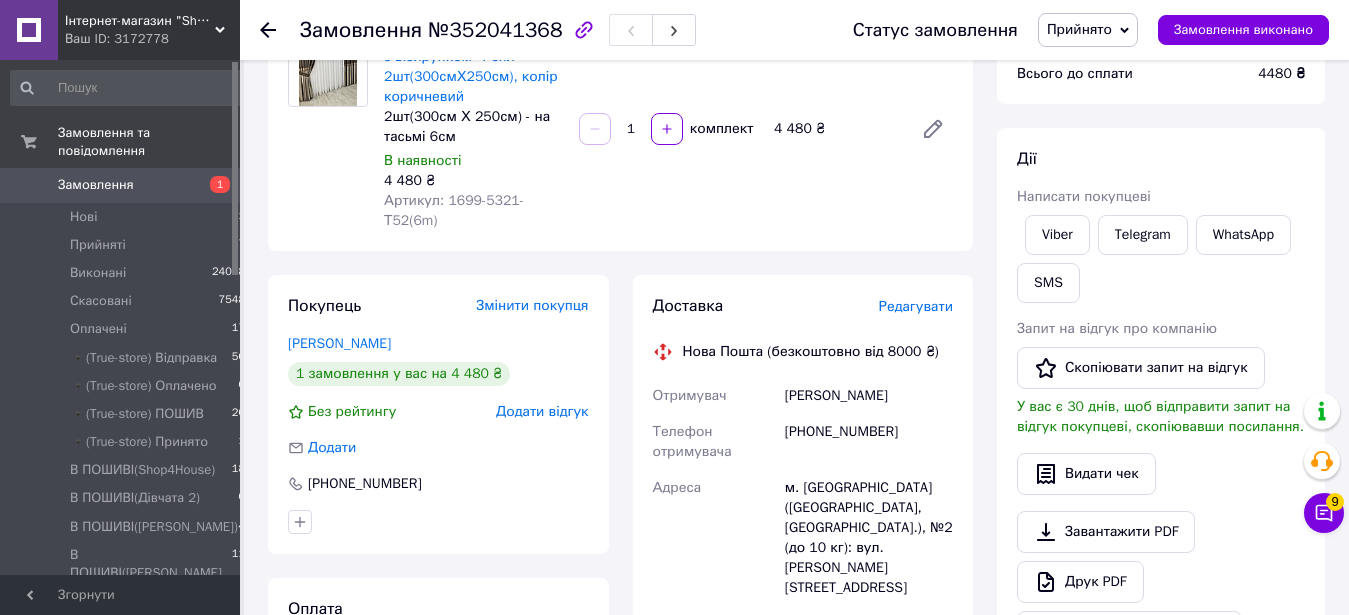 click on "[PERSON_NAME] покупцеві Viber Telegram WhatsApp SMS Запит на відгук про компанію   Скопіювати запит на відгук У вас є 30 днів, щоб відправити запит на відгук покупцеві, скопіювавши посилання.   Видати чек   Завантажити PDF   Друк PDF   Дублювати замовлення" at bounding box center [1161, 400] 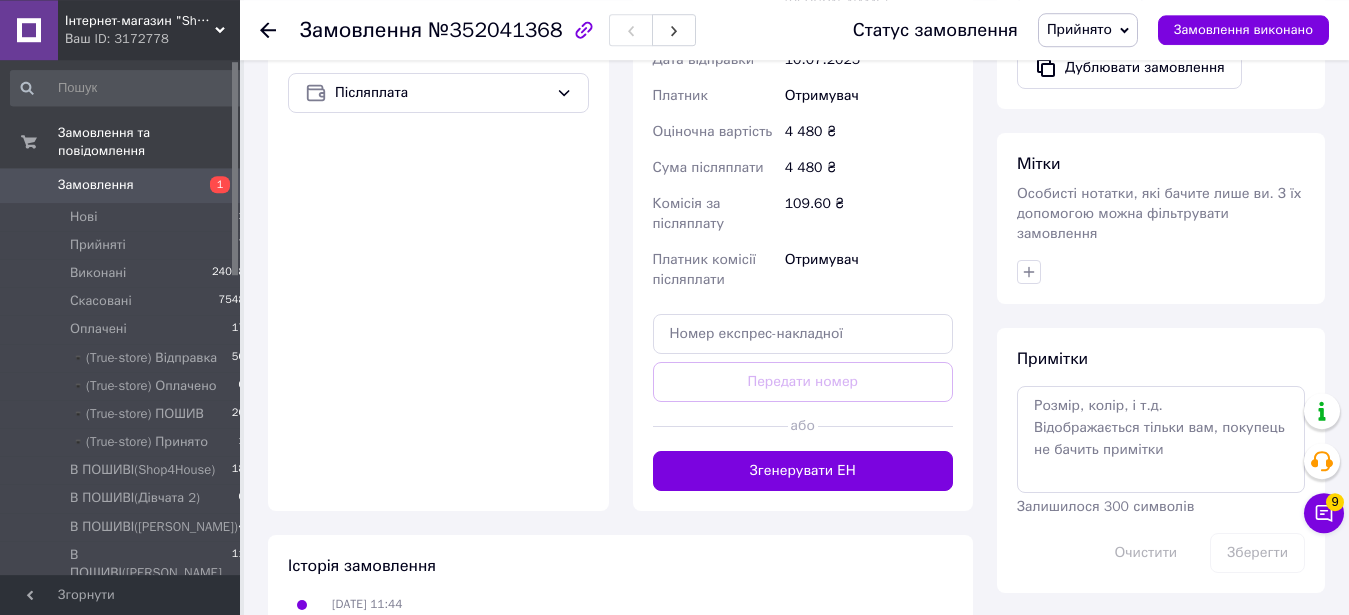 scroll, scrollTop: 839, scrollLeft: 0, axis: vertical 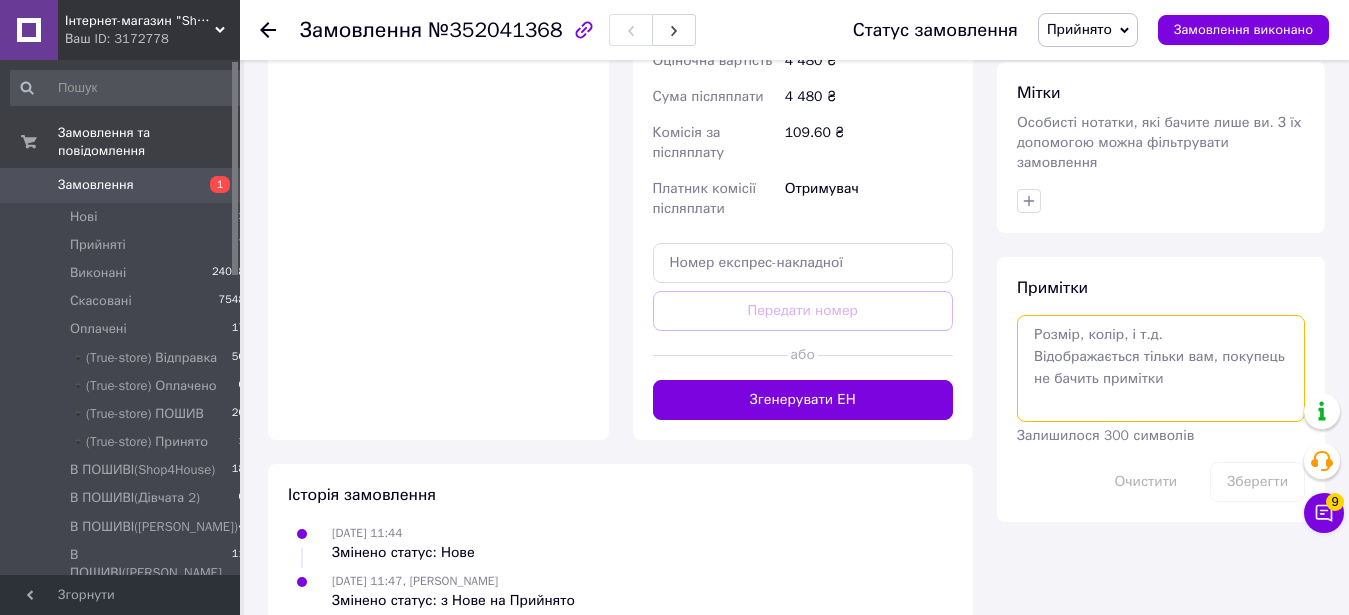 click at bounding box center [1161, 368] 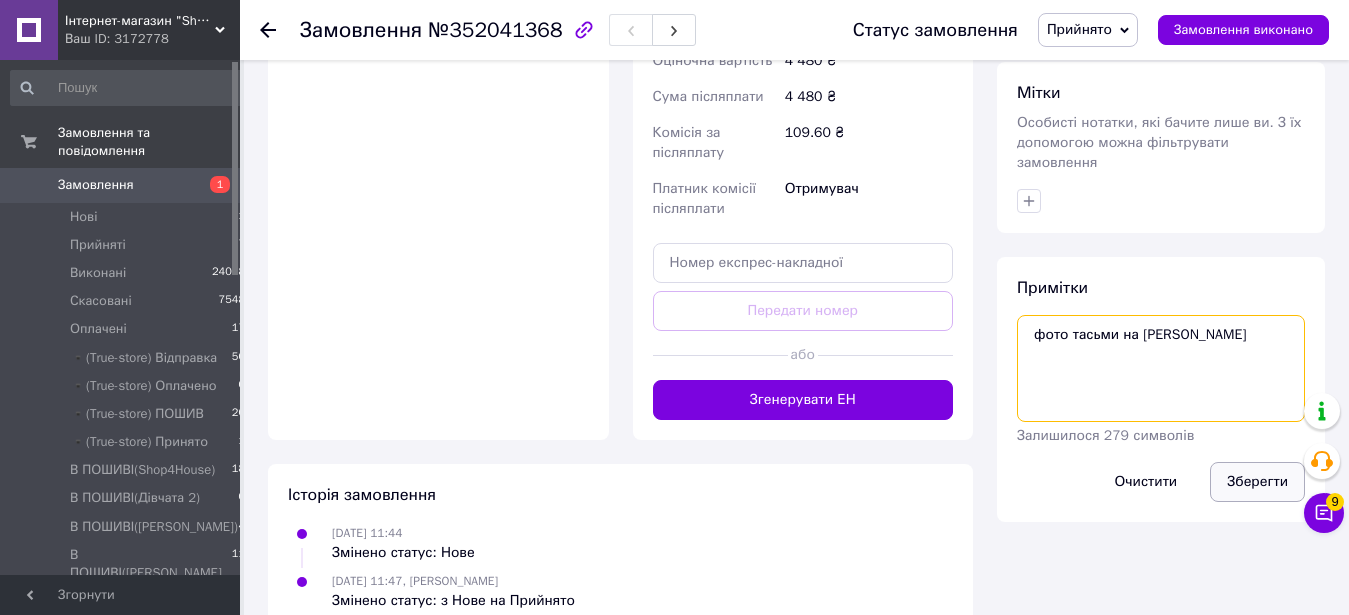 type on "фото тасьми на [PERSON_NAME]" 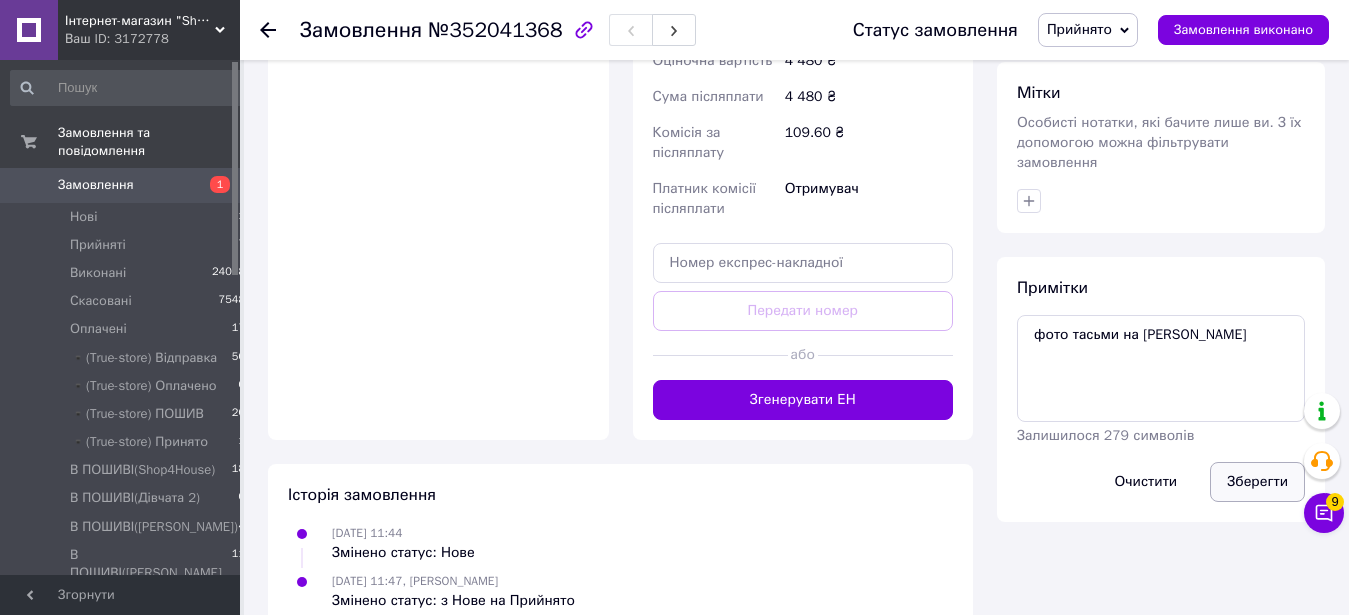 click on "Зберегти" at bounding box center (1257, 482) 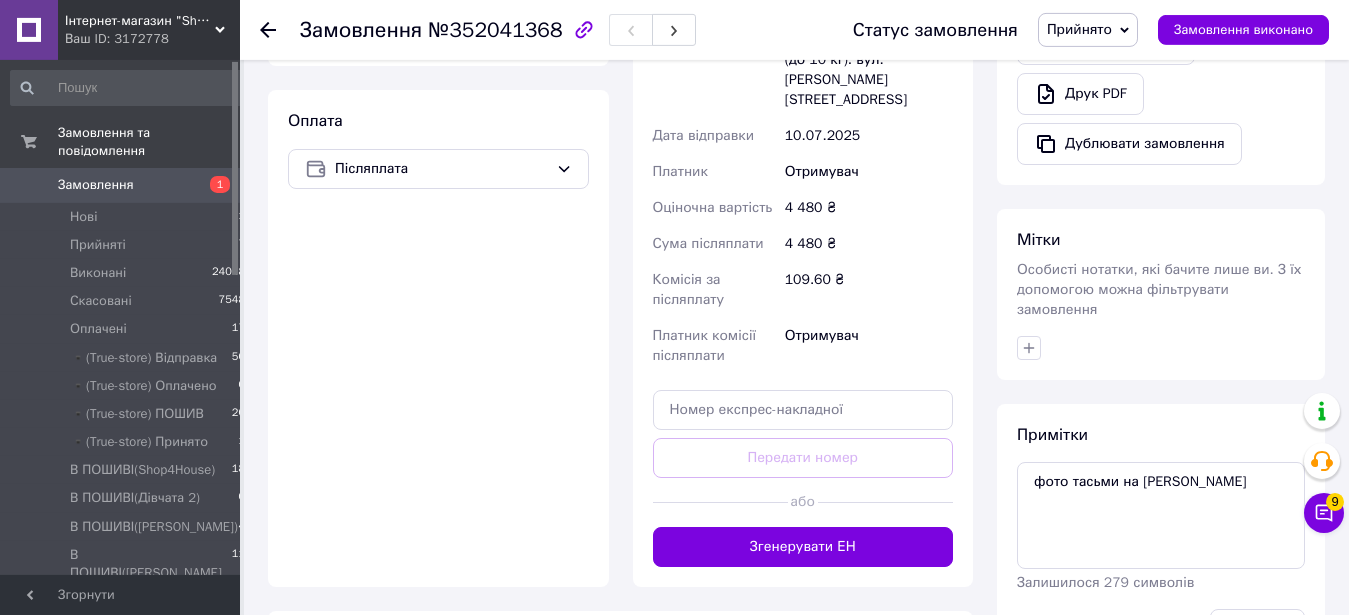 scroll, scrollTop: 533, scrollLeft: 0, axis: vertical 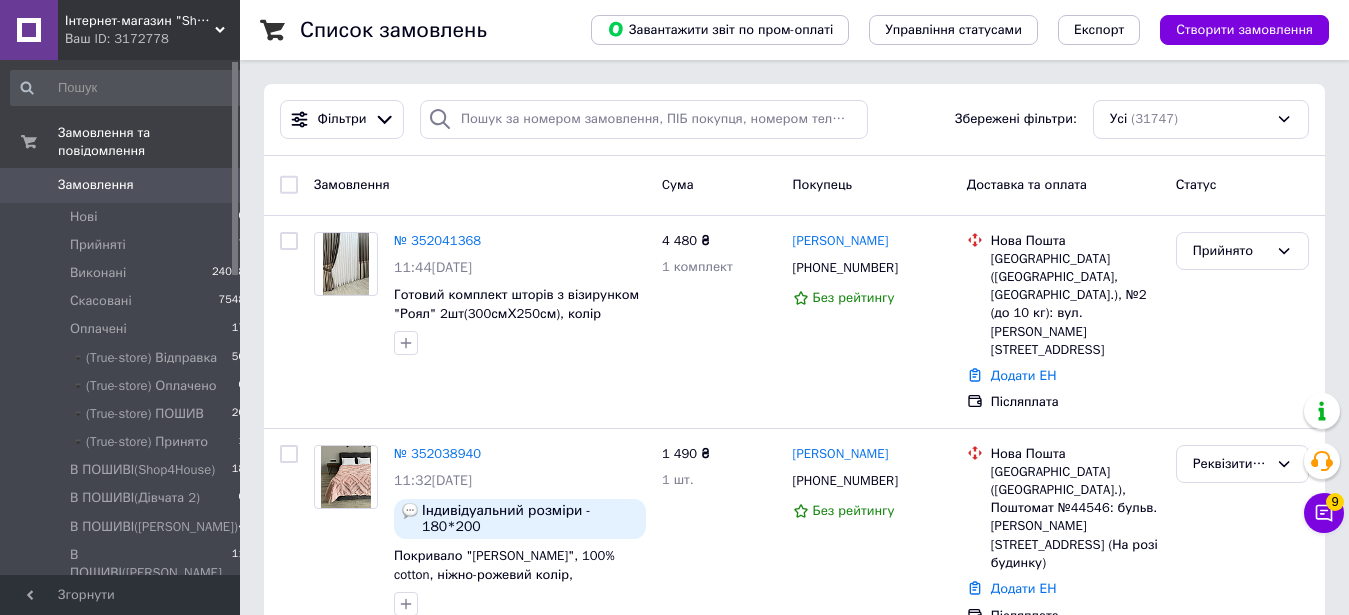 click on "Список замовлень   Завантажити звіт по пром-оплаті Управління статусами Експорт Створити замовлення Фільтри Збережені фільтри: Усі (31747) Замовлення Cума Покупець Доставка та оплата Статус № 352041368 11:44, 10.07.2025 Готовий комплект шторів з візирунком "Роял" 2шт(300смХ250см), колір коричневий 4 480 ₴ 1 комплект Наталія Гелета +380674070054 Без рейтингу Нова Пошта Миколаїв (Львівська обл., Стрийський р-н.), №2 (до 10 кг): вул. Чайковського, 18-А Додати ЕН Післяплата Прийнято № 352038940 11:32, 10.07.2025 Індивідуальний розміри - 180*200 1 490 ₴ 1 шт. Олена Багрій +380953960420 Без рейтингу Нова Пошта № 352031464" at bounding box center (794, 9768) 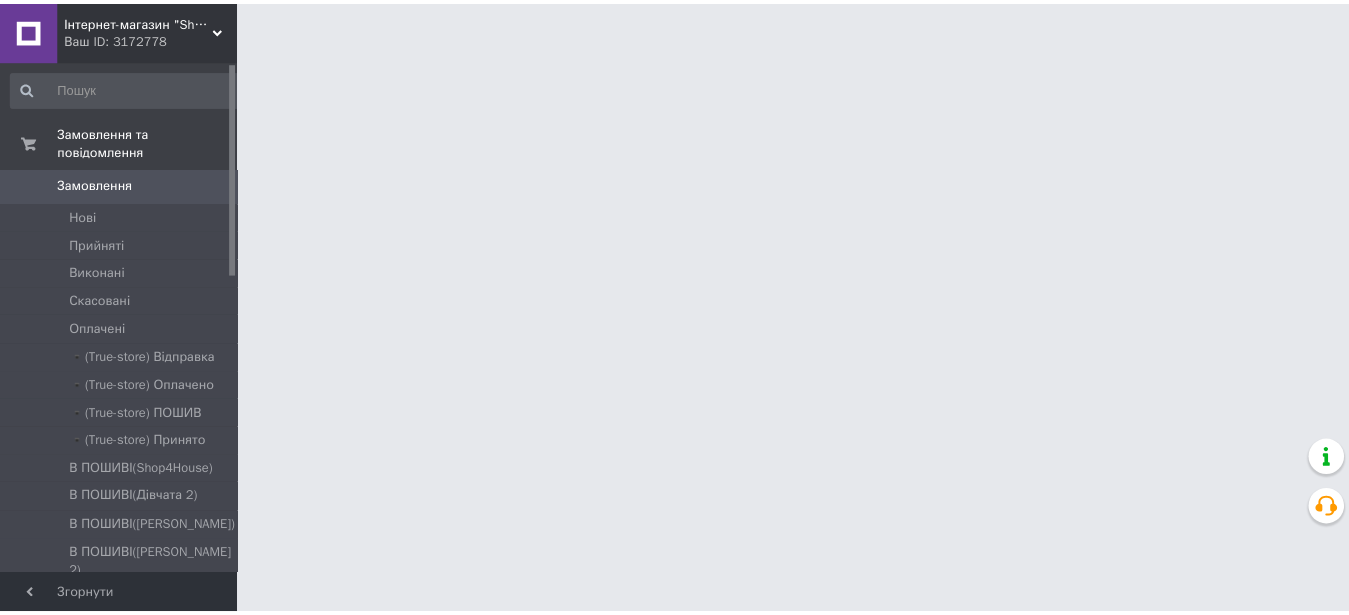 scroll, scrollTop: 0, scrollLeft: 0, axis: both 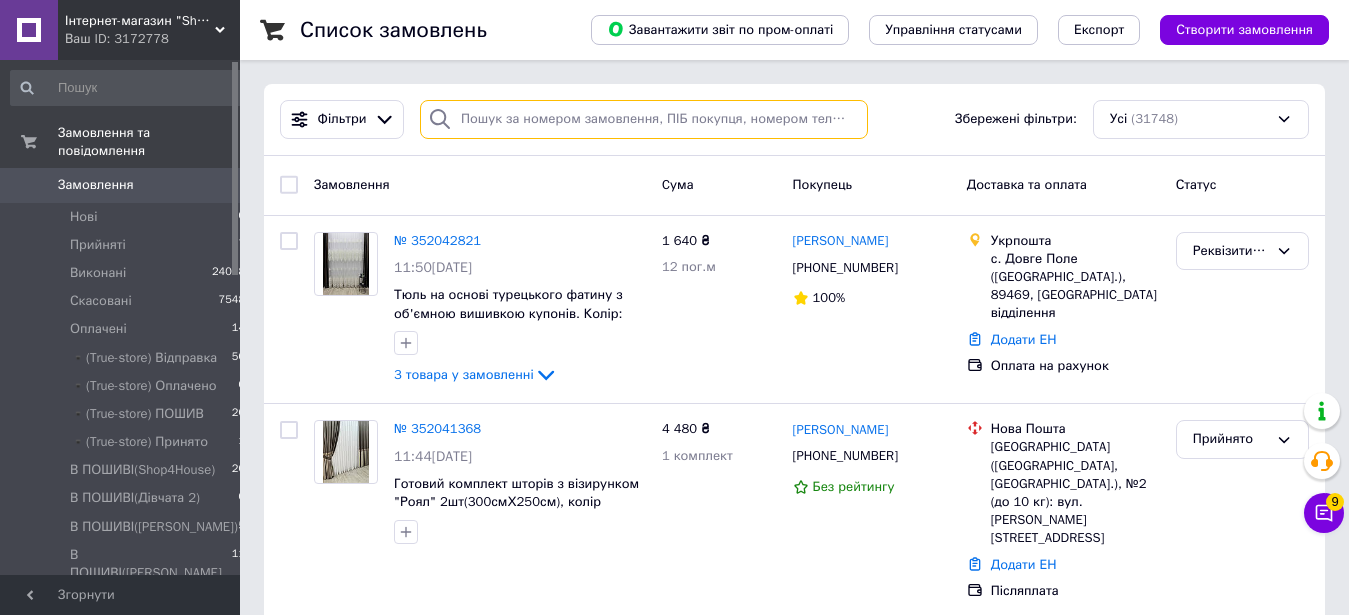 paste on "+380953960420" 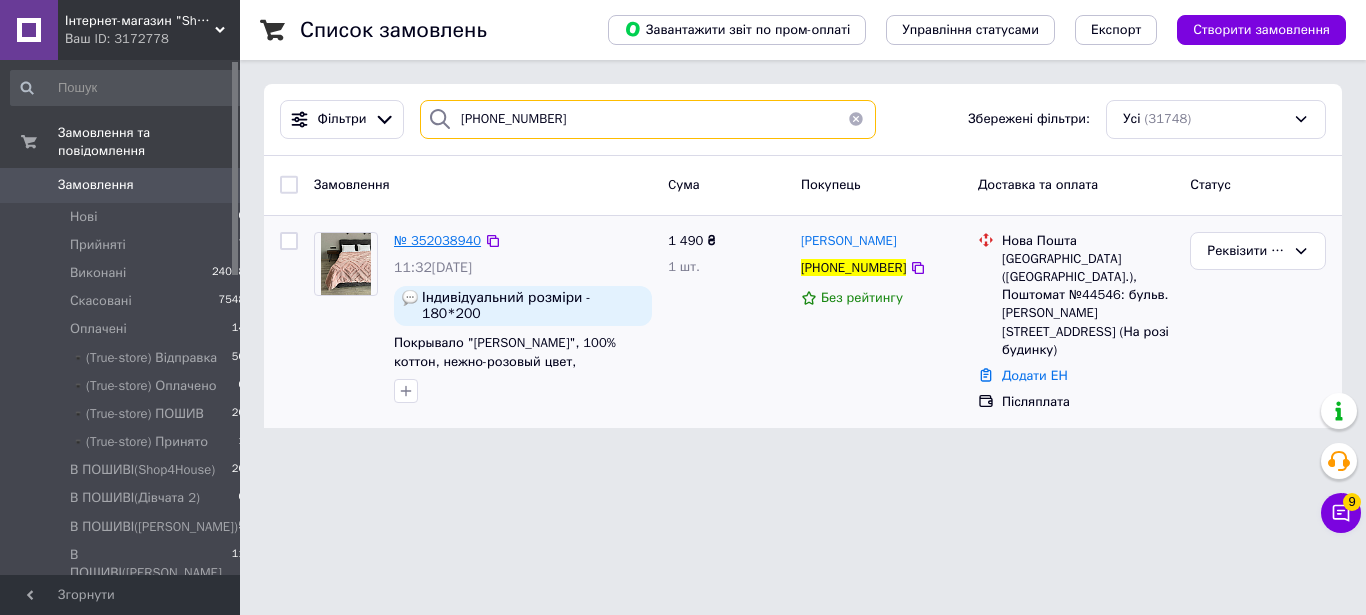 type on "+380953960420" 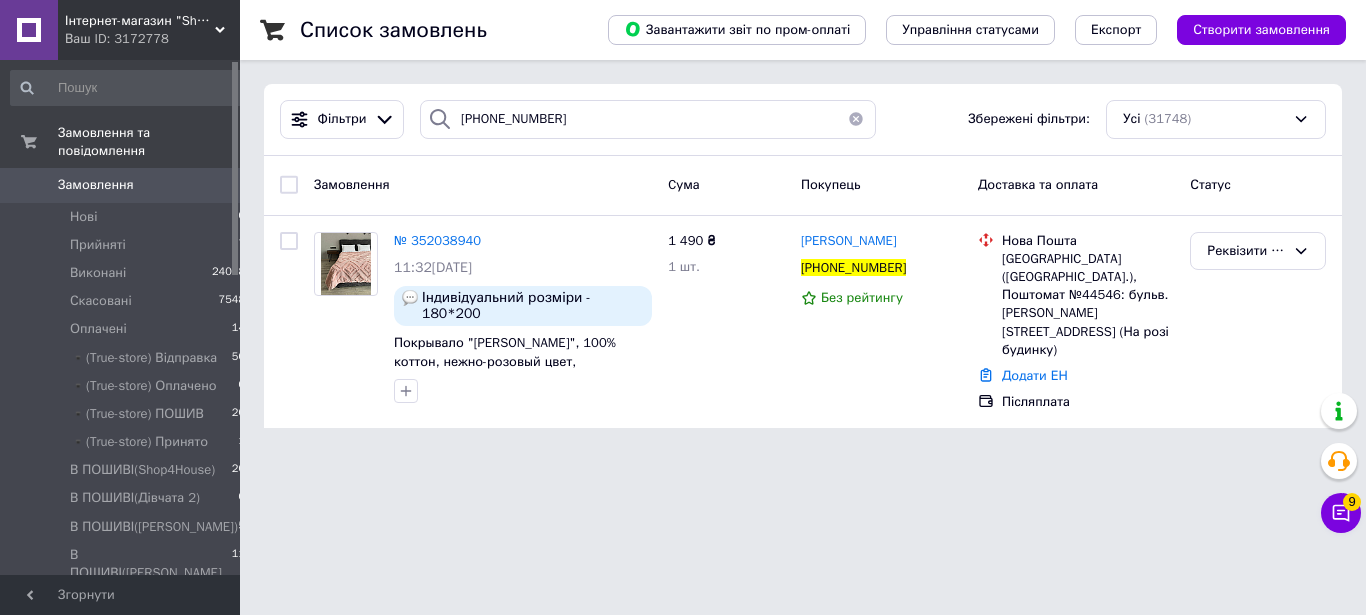 click at bounding box center [856, 119] 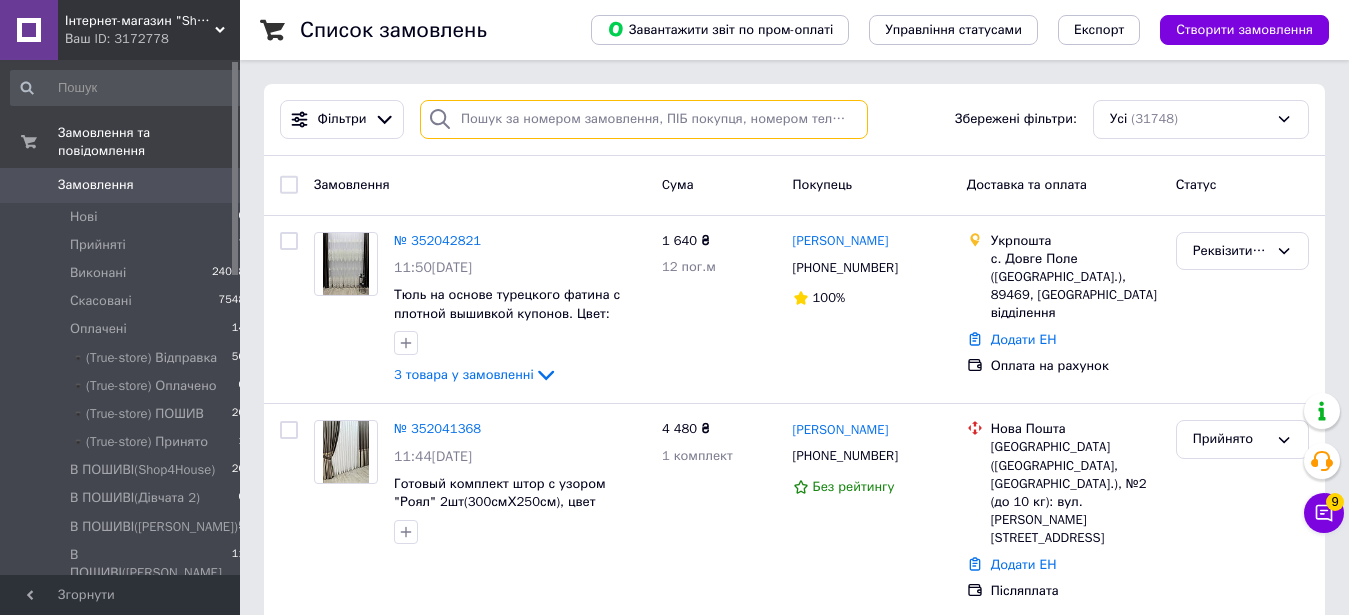 paste on "0934926887" 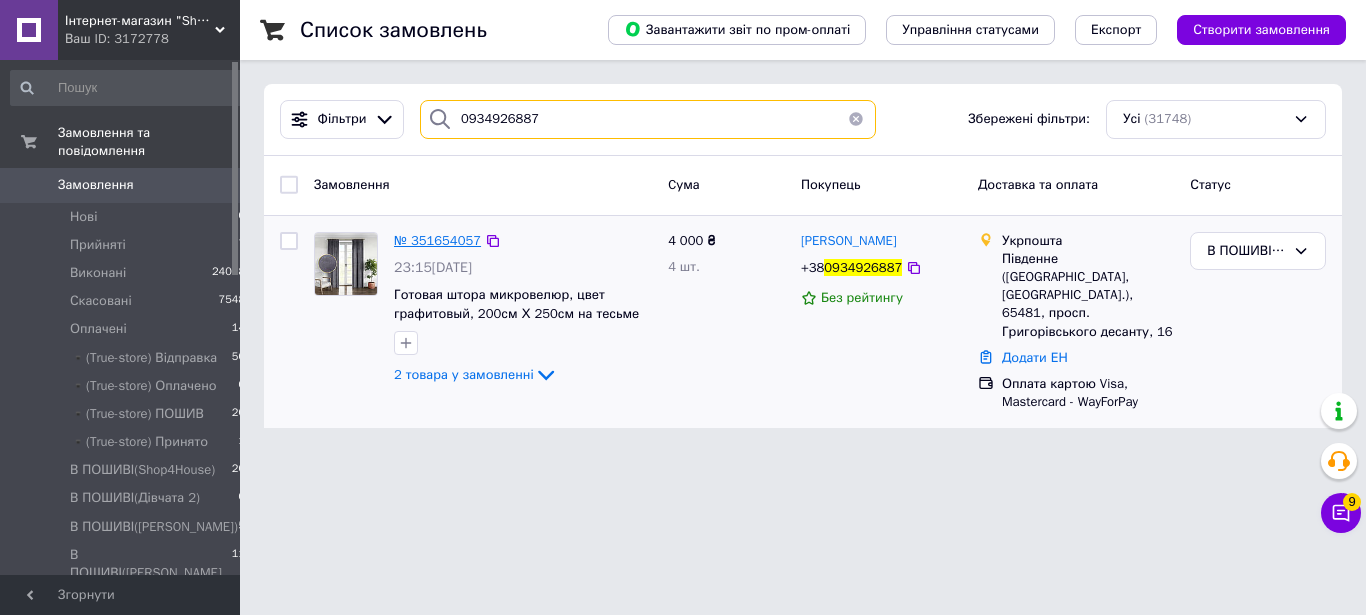 type on "0934926887" 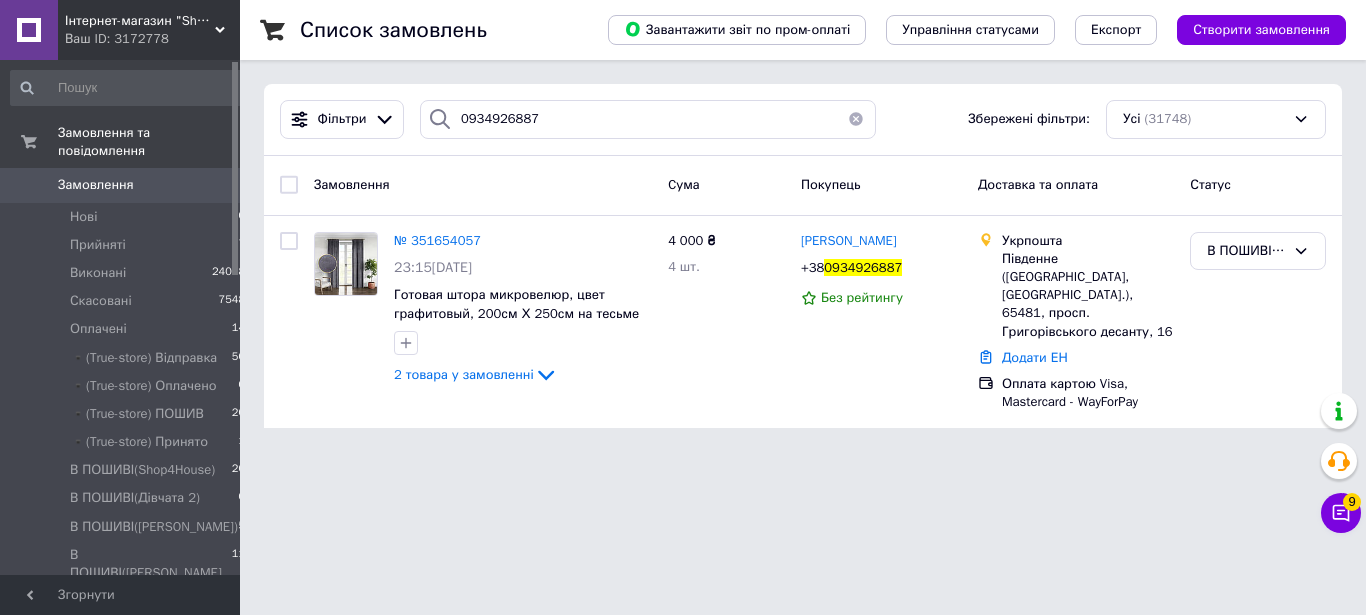click at bounding box center [856, 119] 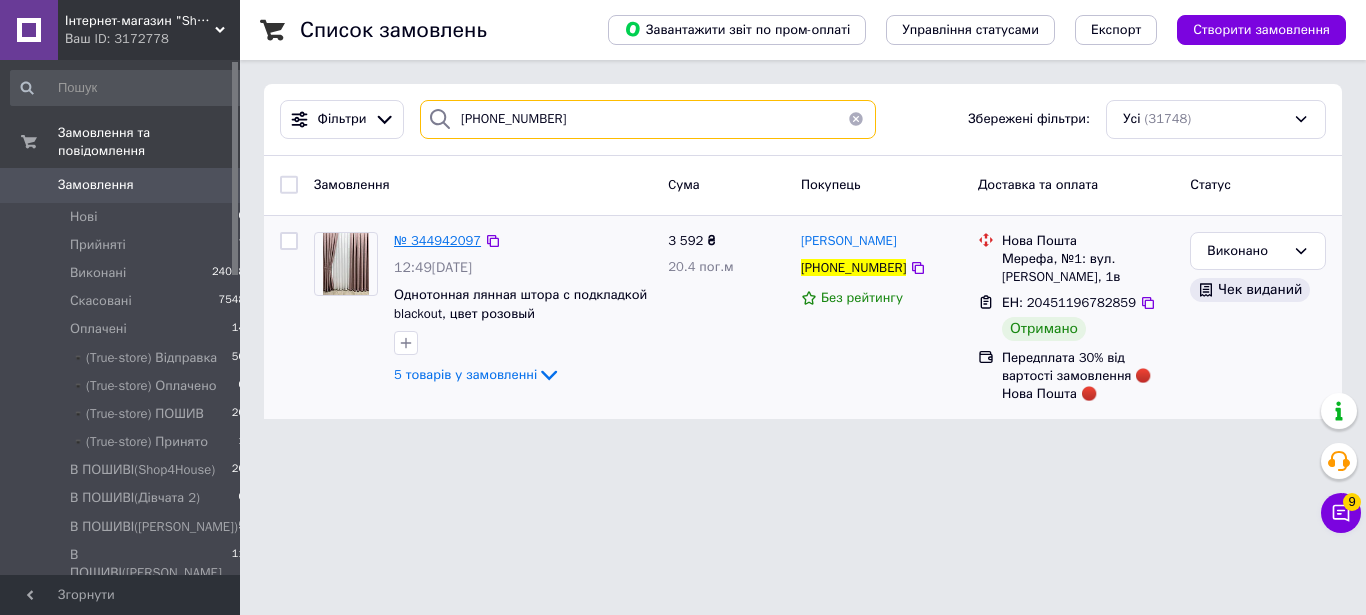 type on "[PHONE_NUMBER]" 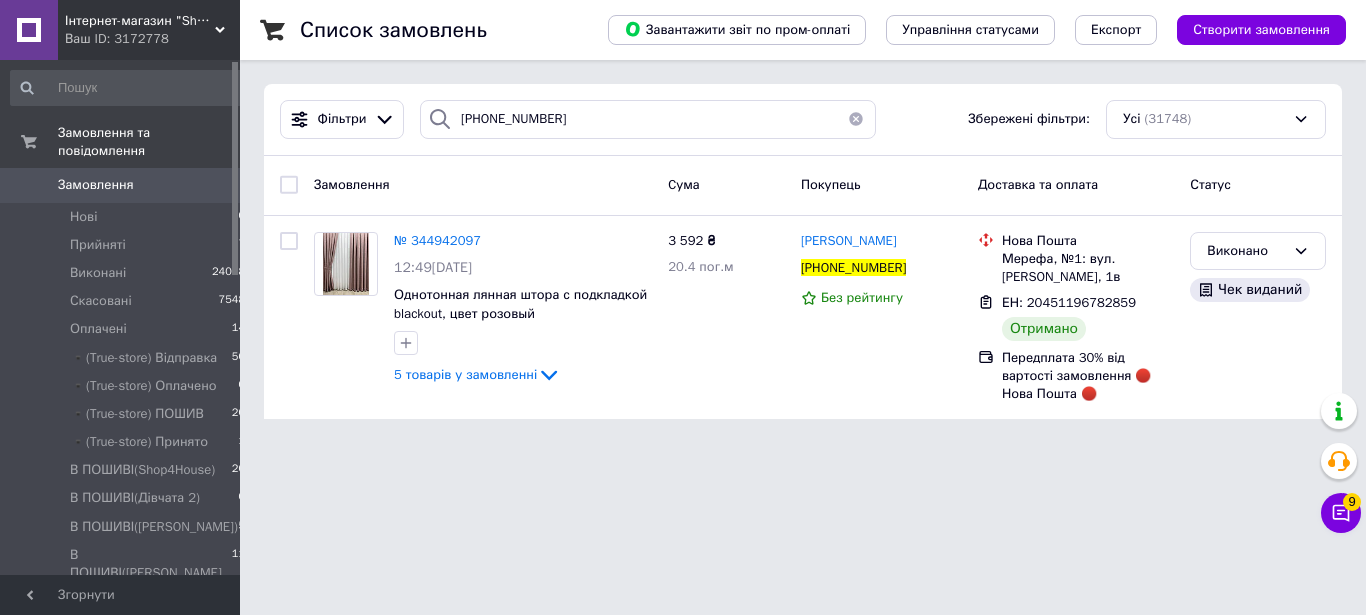click at bounding box center [856, 119] 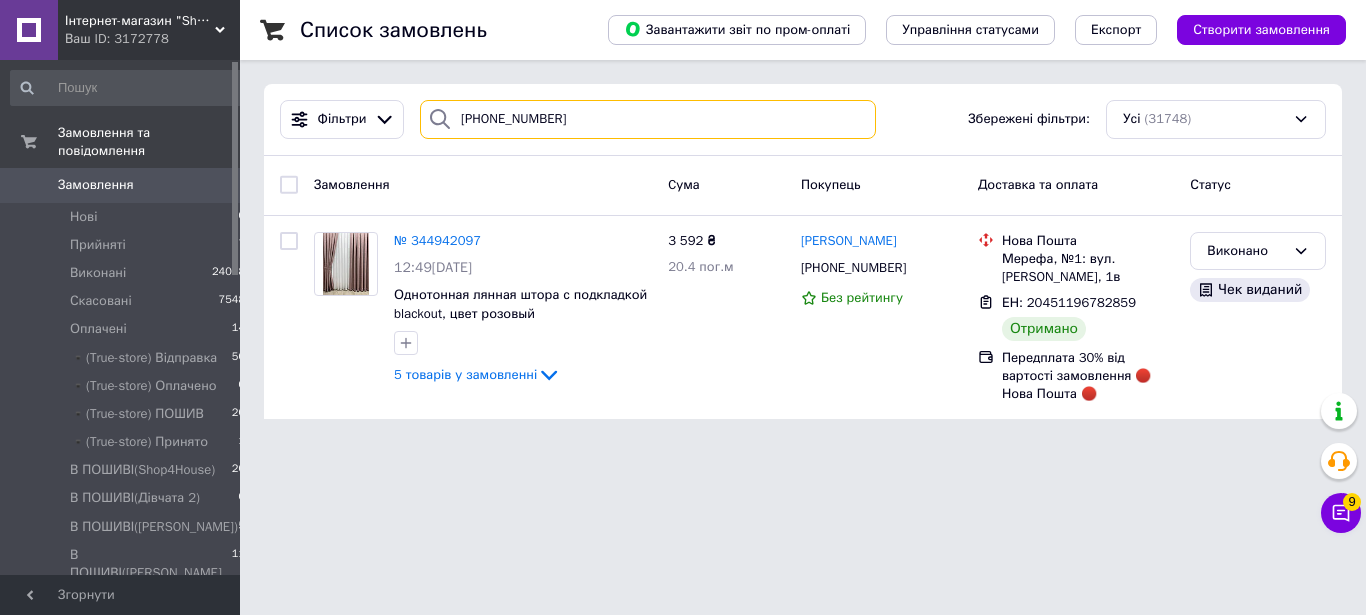 type 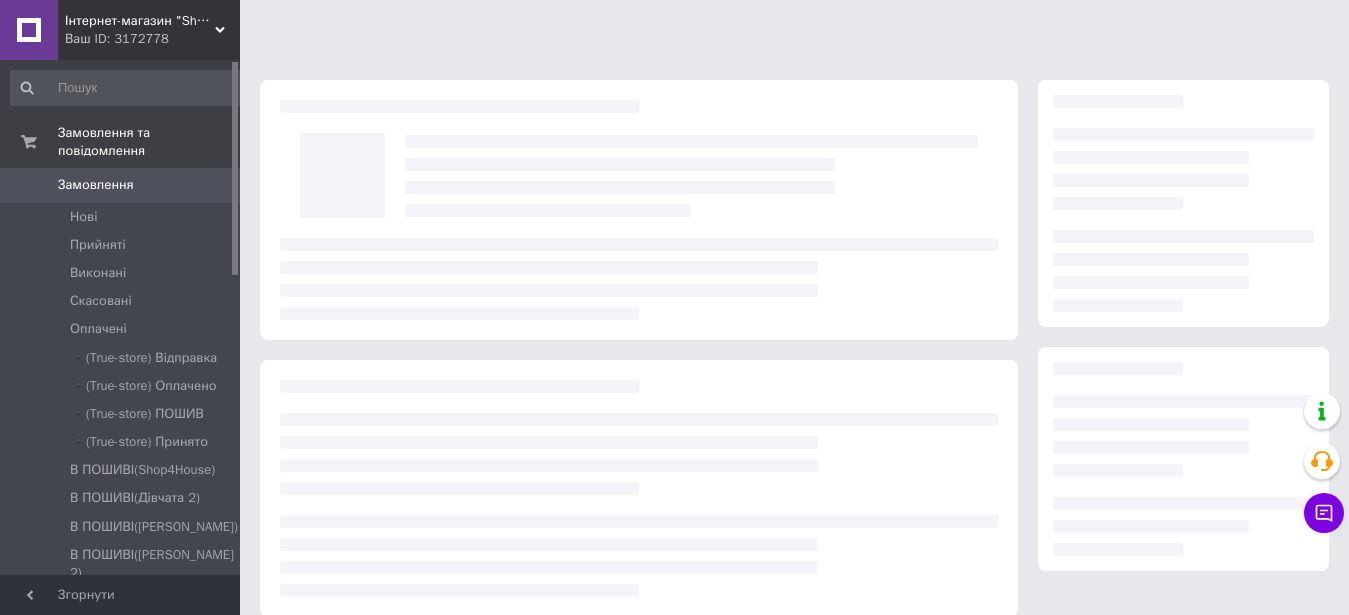 scroll, scrollTop: 0, scrollLeft: 0, axis: both 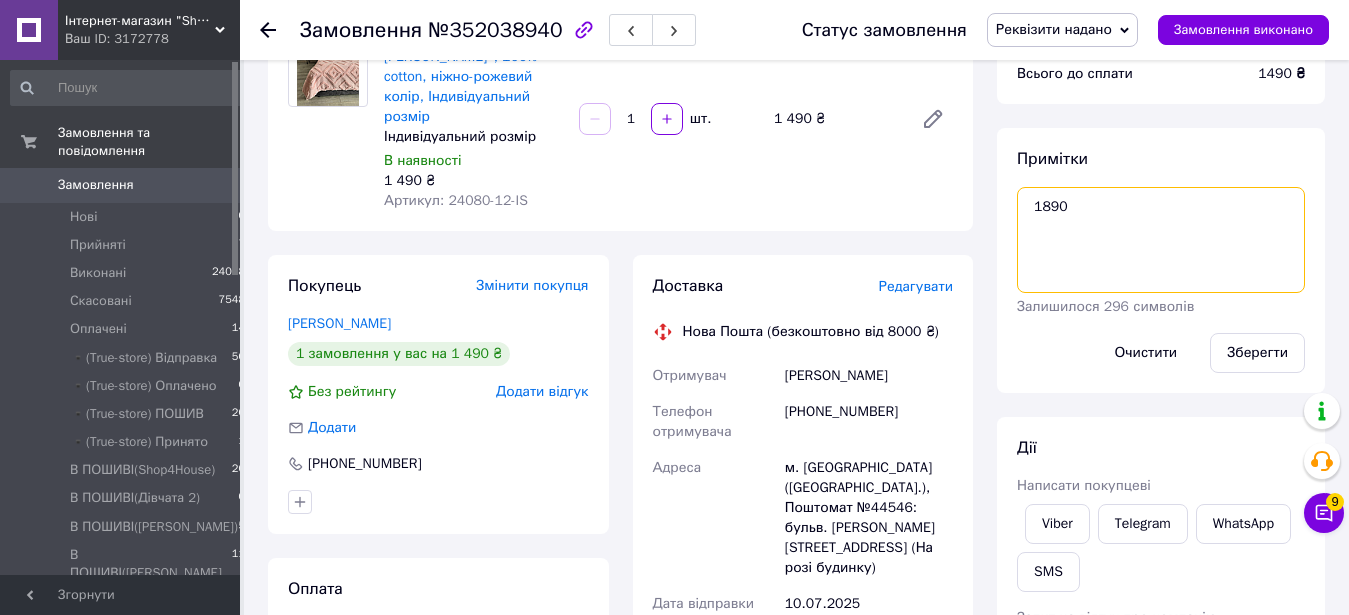 click on "1890" at bounding box center (1161, 240) 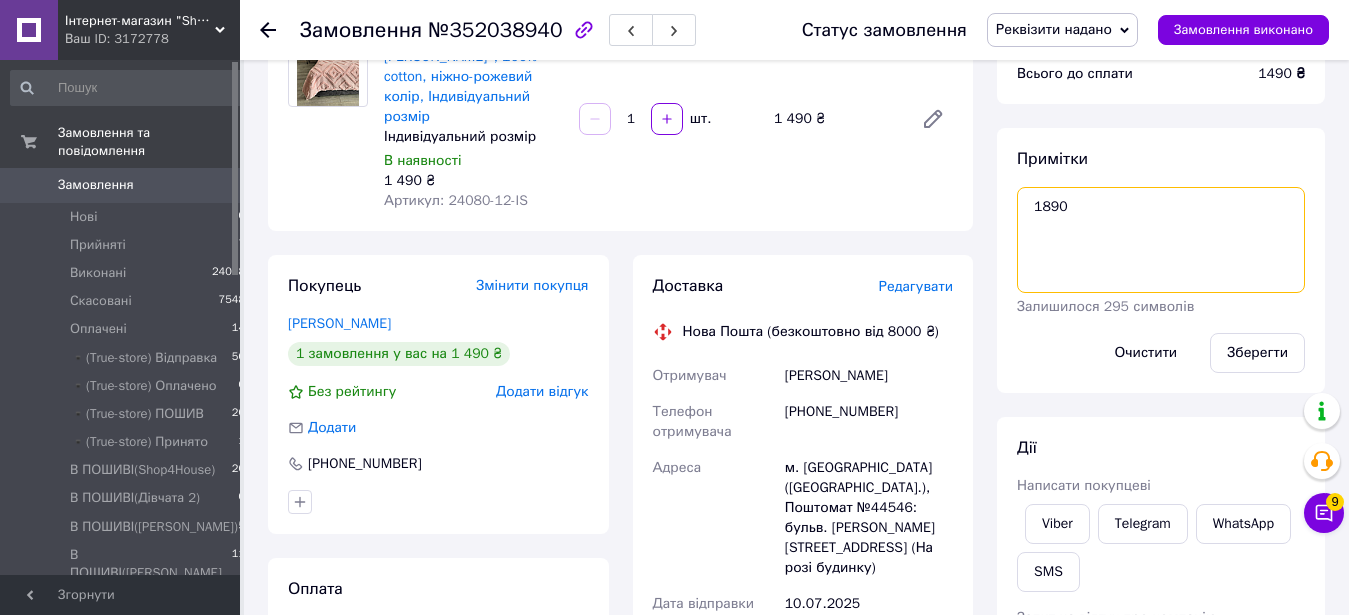 click on "1890" at bounding box center (1161, 240) 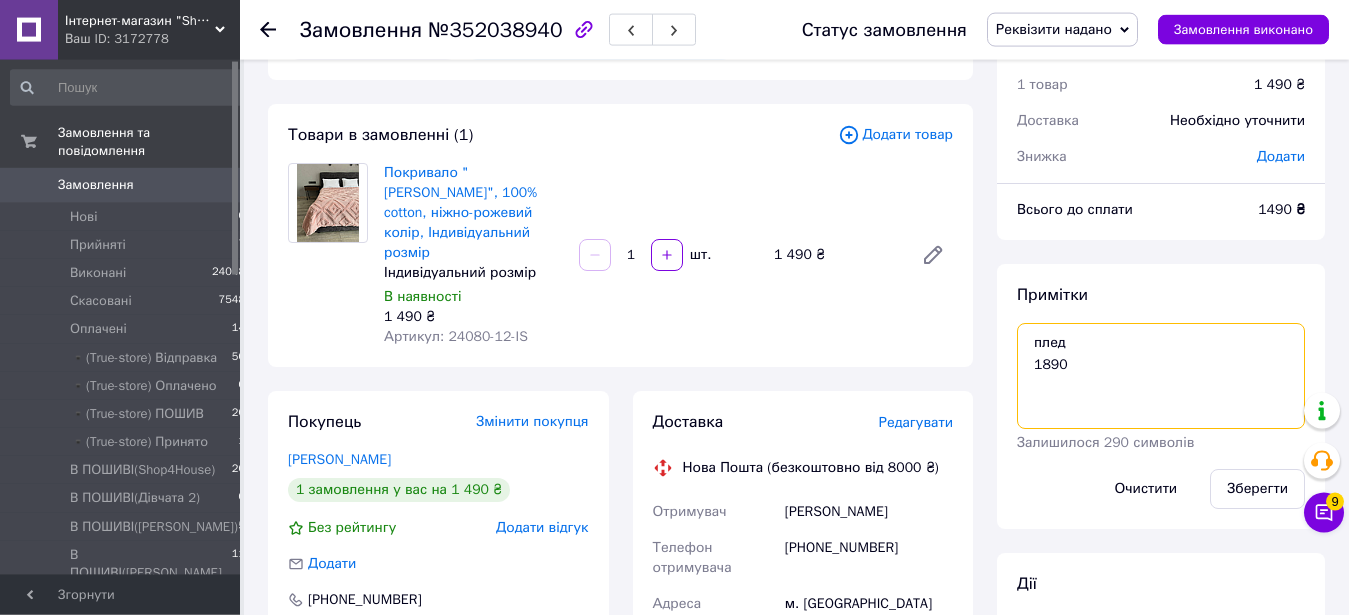 scroll, scrollTop: 0, scrollLeft: 0, axis: both 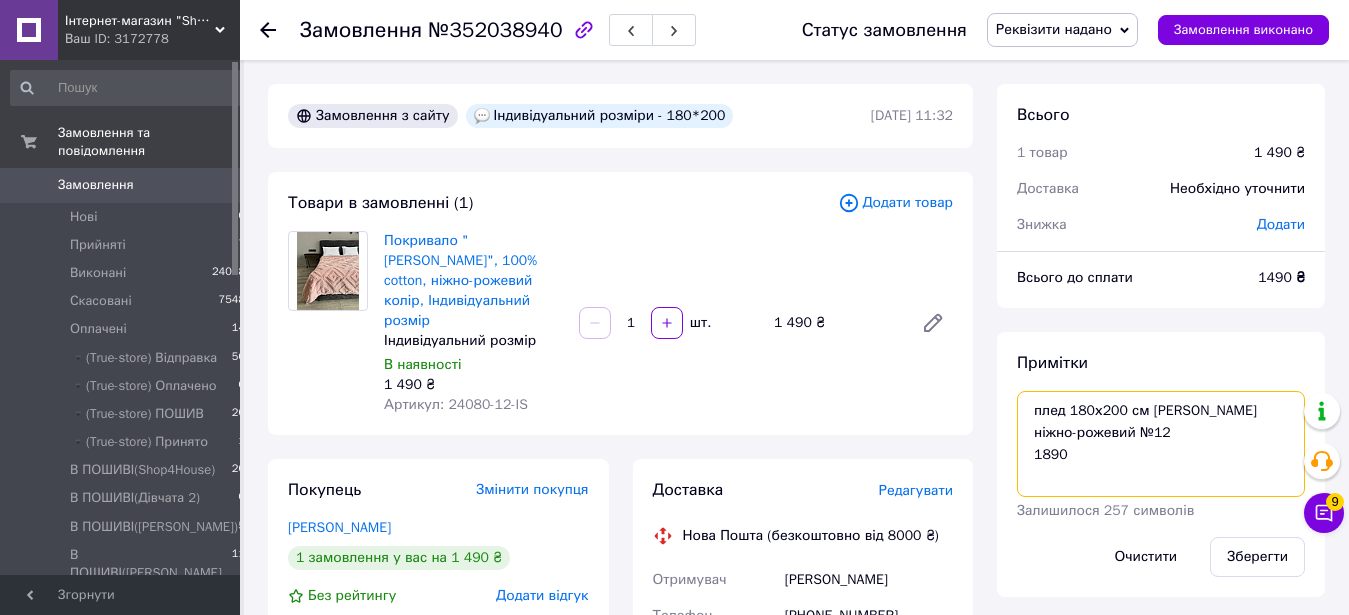 click on "плед 180х200 см Олаф ніжно-рожевий №12
1890" at bounding box center [1161, 444] 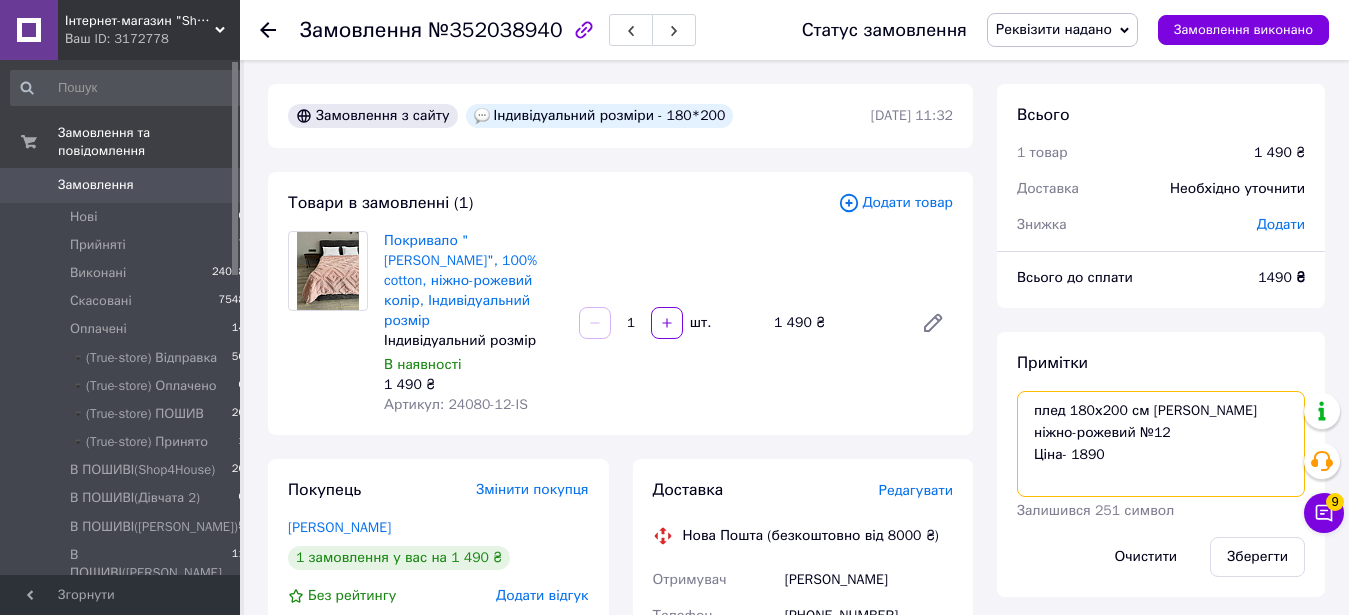 click on "плед 180х200 см Олаф ніжно-рожевий №12
Ціна- 1890" at bounding box center [1161, 444] 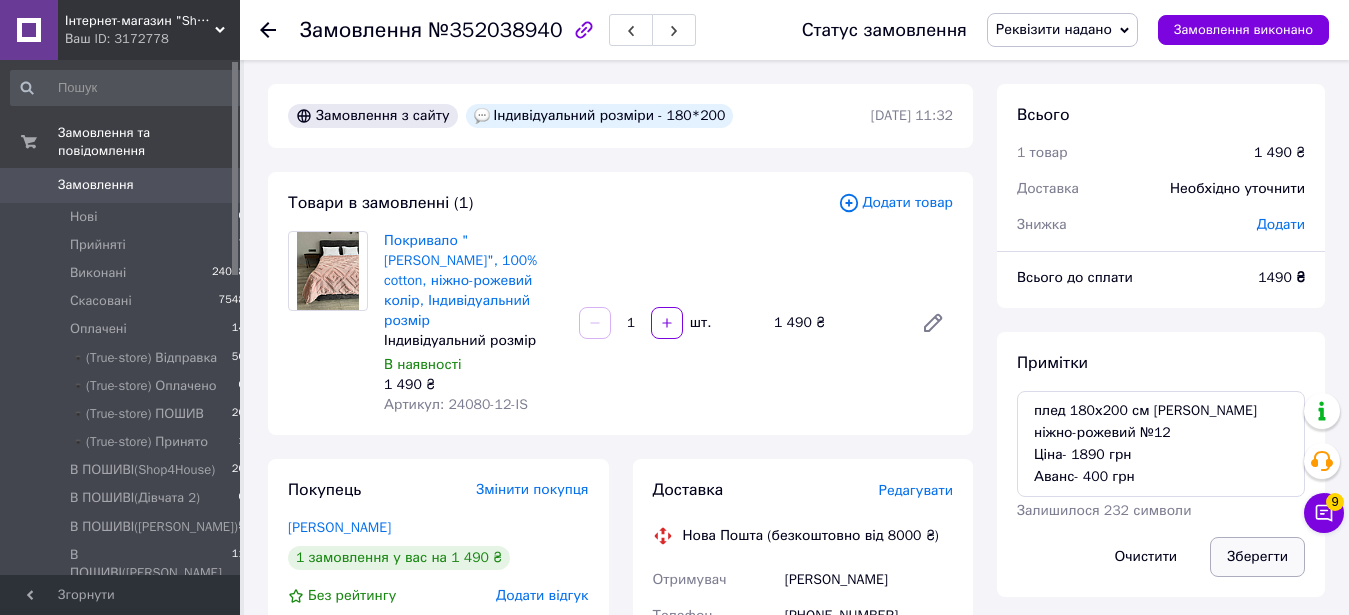 click on "Зберегти" at bounding box center (1257, 557) 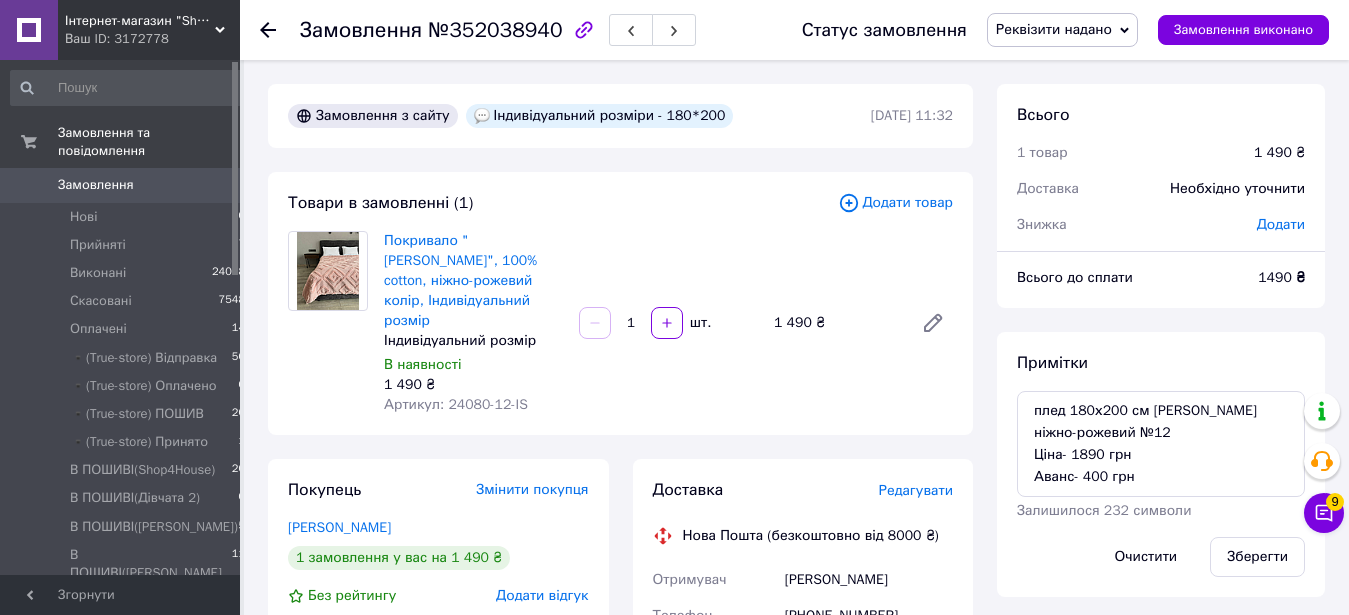 scroll, scrollTop: 408, scrollLeft: 0, axis: vertical 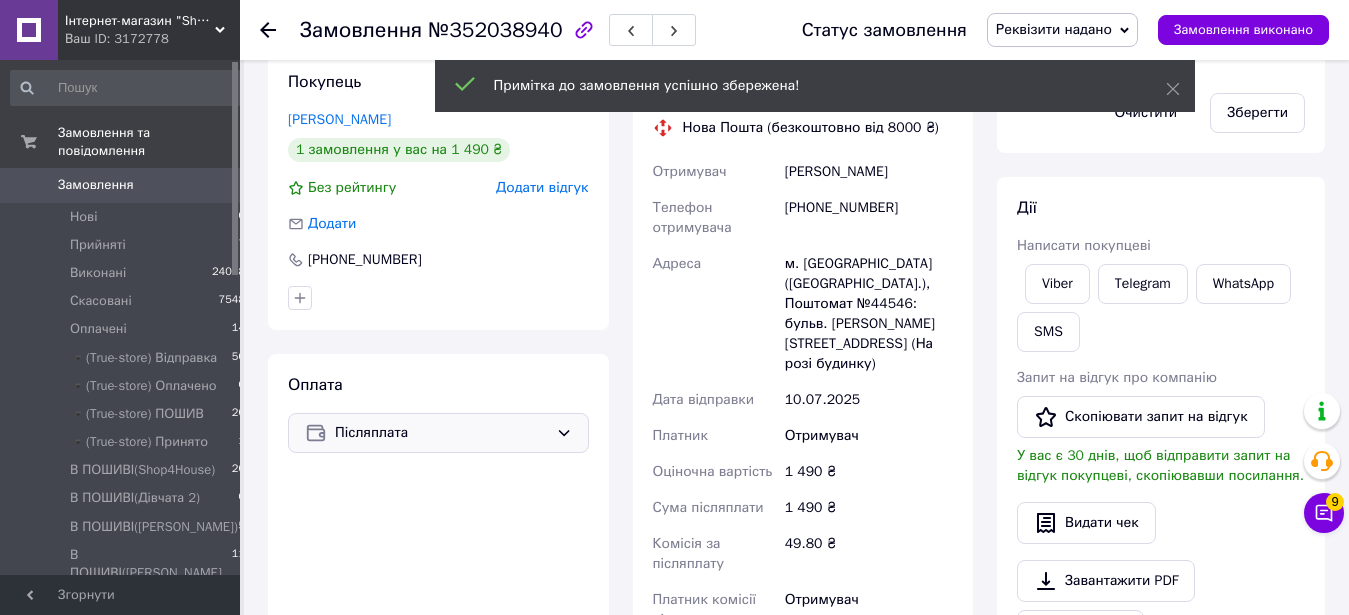 click on "Післяплата" at bounding box center (441, 433) 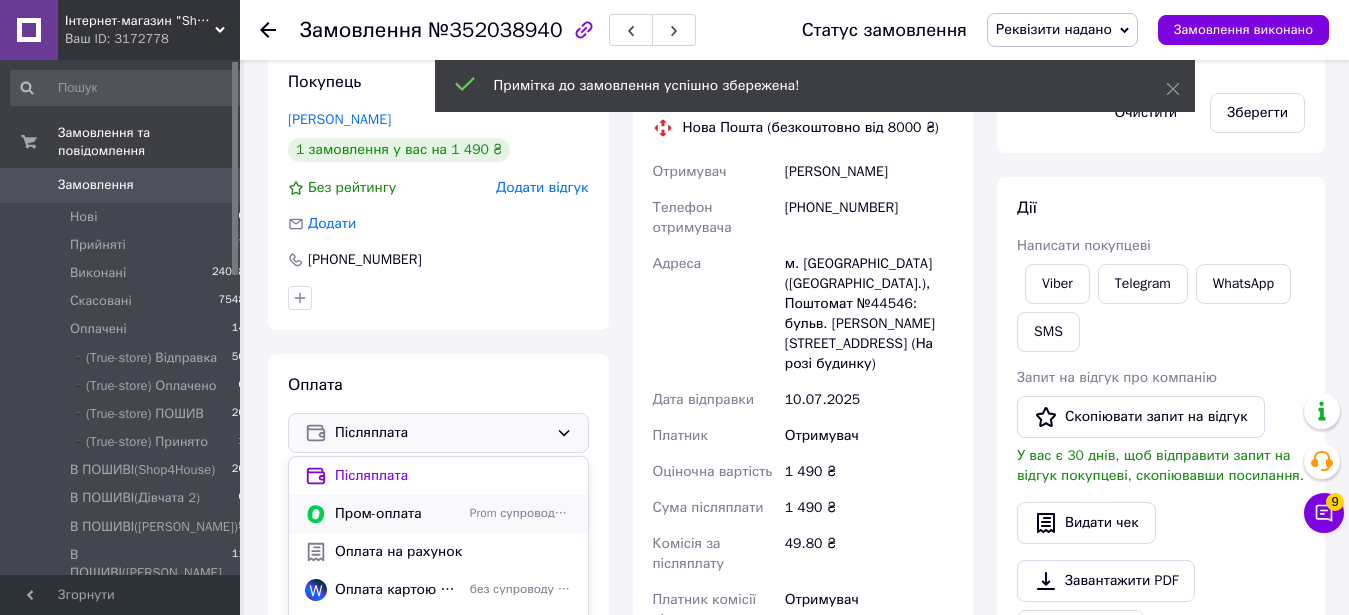 scroll, scrollTop: 16, scrollLeft: 0, axis: vertical 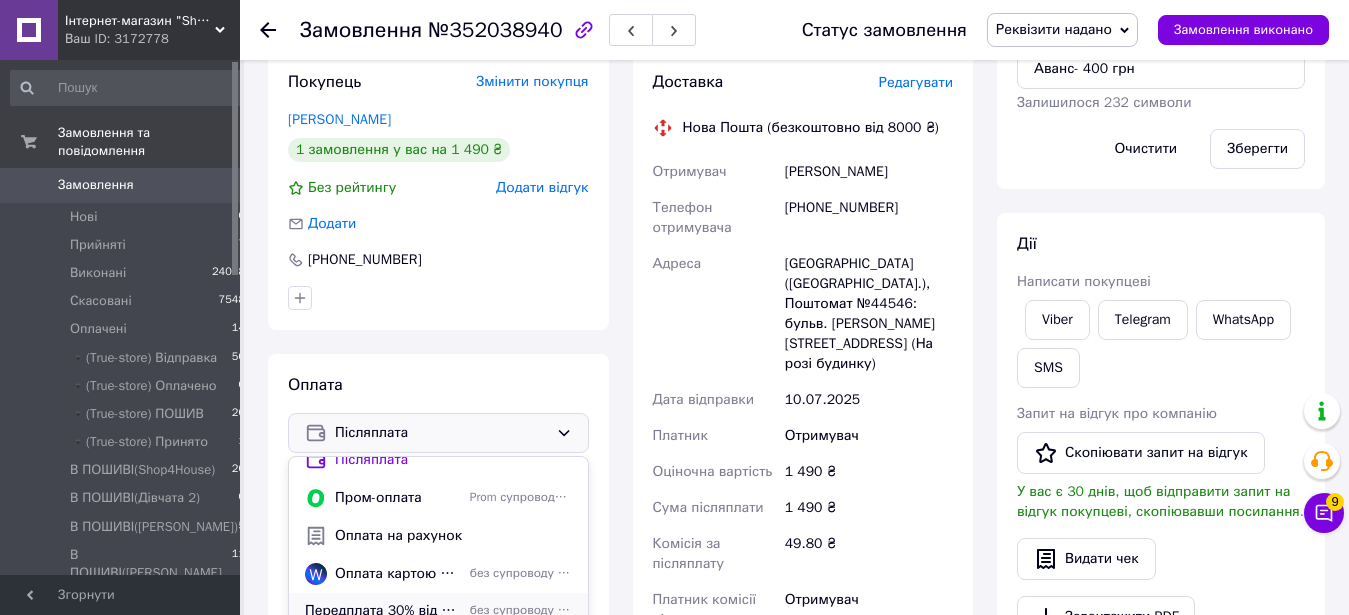 click on "без супроводу Prom" at bounding box center (521, 610) 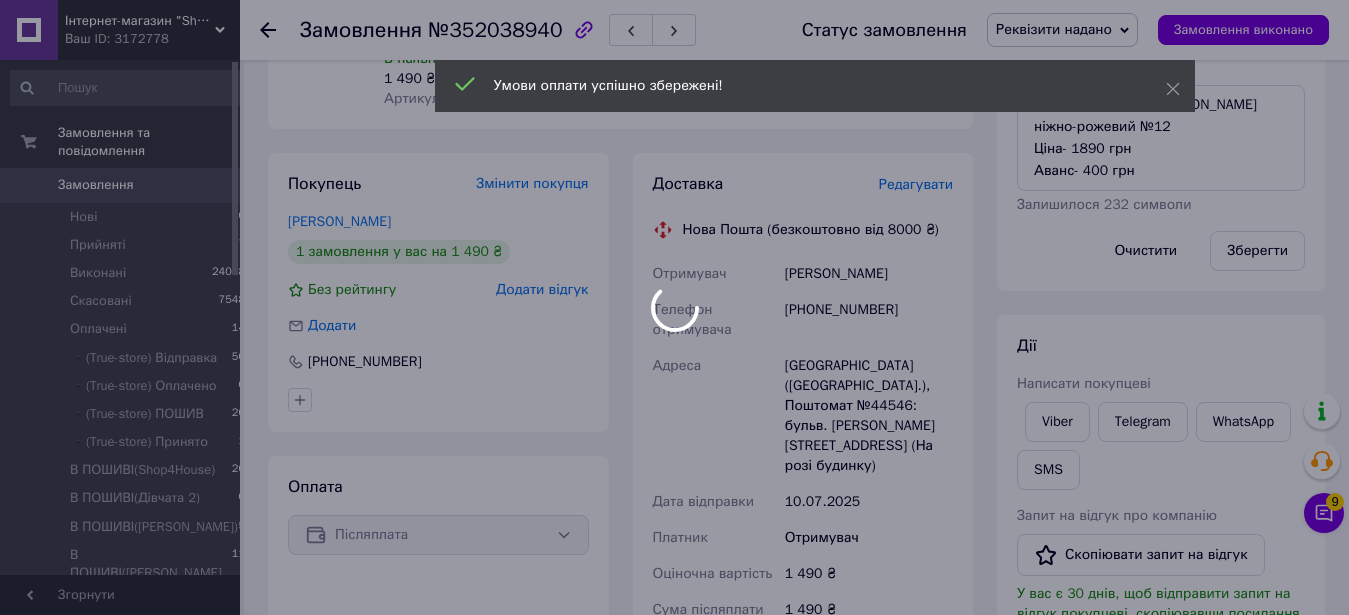 scroll, scrollTop: 204, scrollLeft: 0, axis: vertical 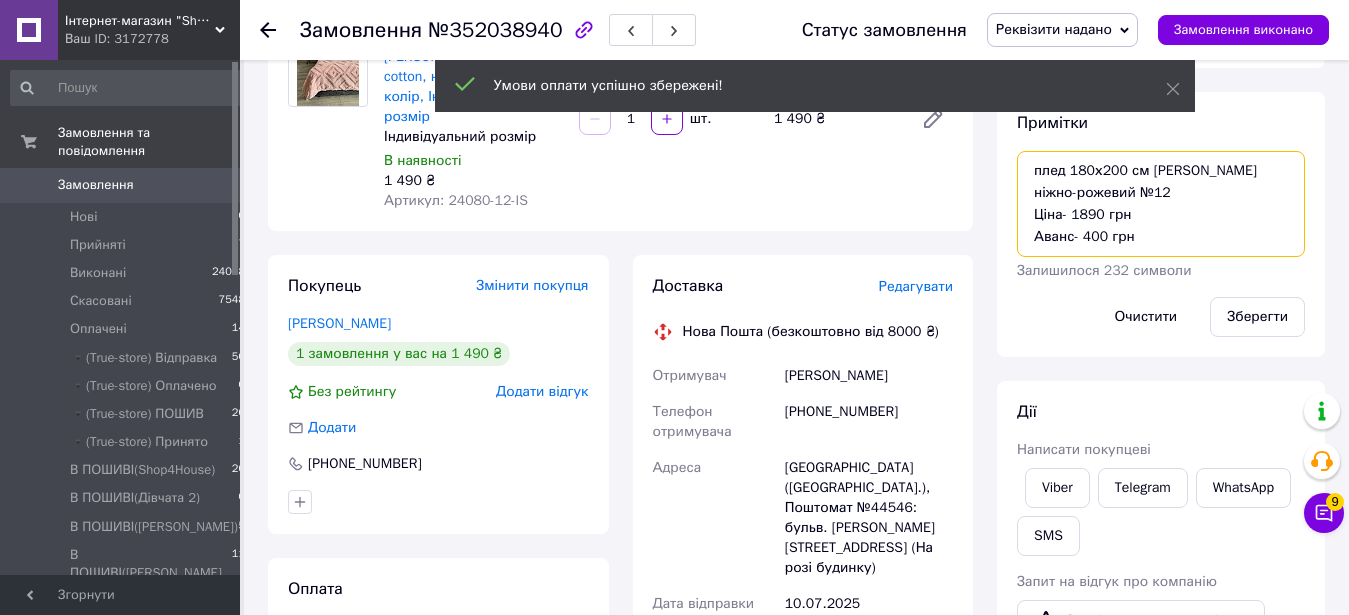 click on "плед 180х200 см Олаф ніжно-рожевий №12
Ціна- 1890 грн
Аванс- 400 грн" at bounding box center [1161, 204] 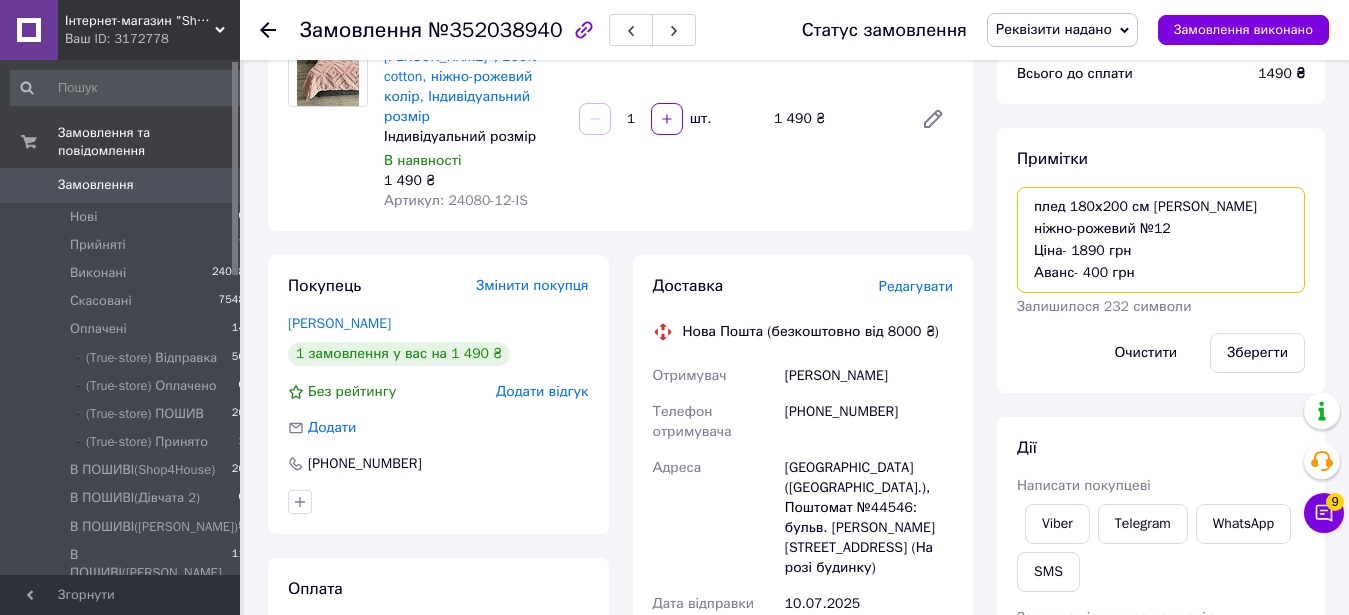 scroll, scrollTop: 14, scrollLeft: 0, axis: vertical 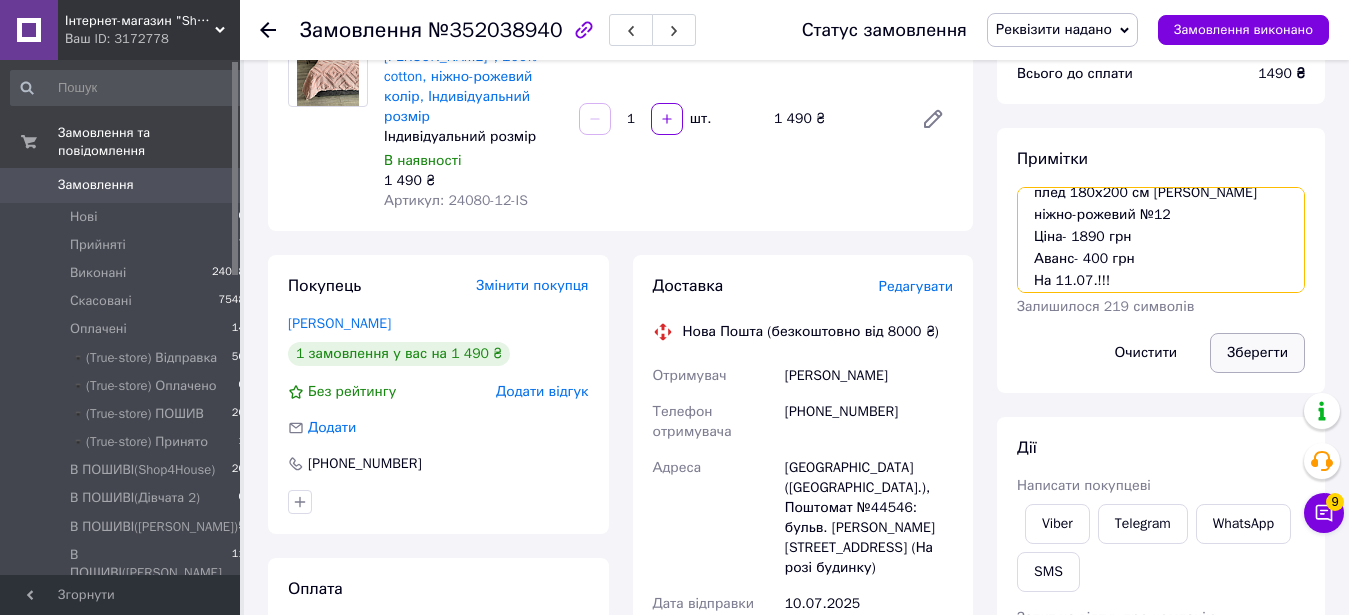 type on "плед 180х200 см Олаф ніжно-рожевий №12
Ціна- 1890 грн
Аванс- 400 грн
На 11.07.!!!" 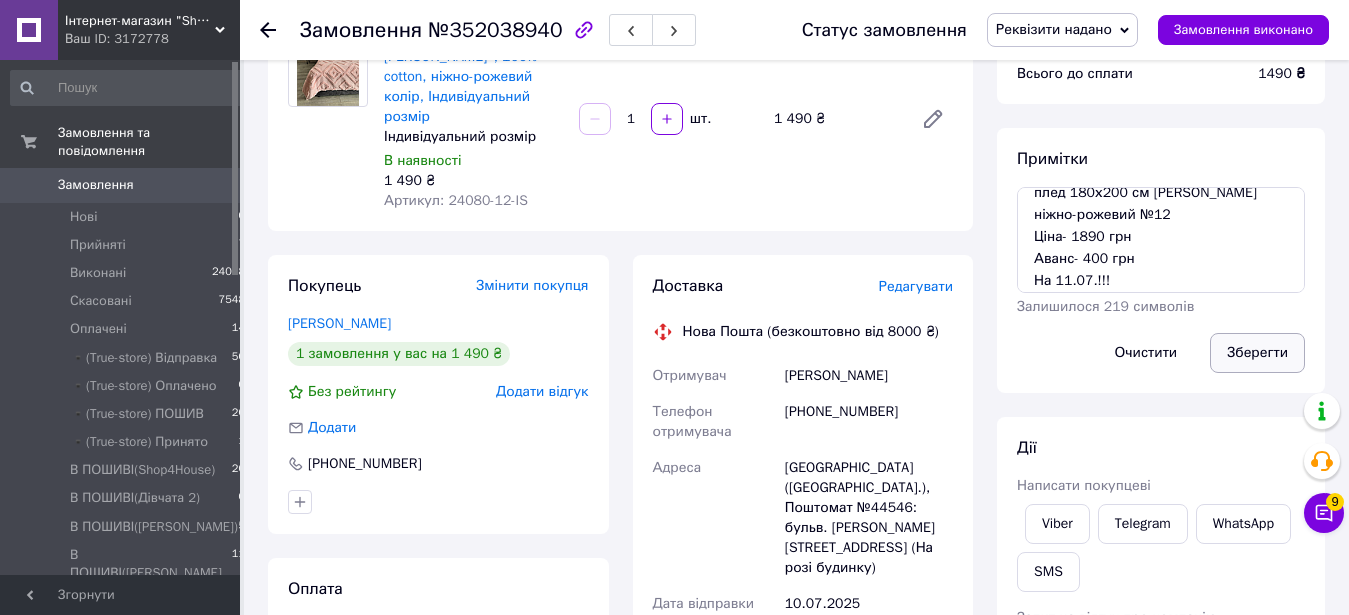 click on "Зберегти" at bounding box center (1257, 353) 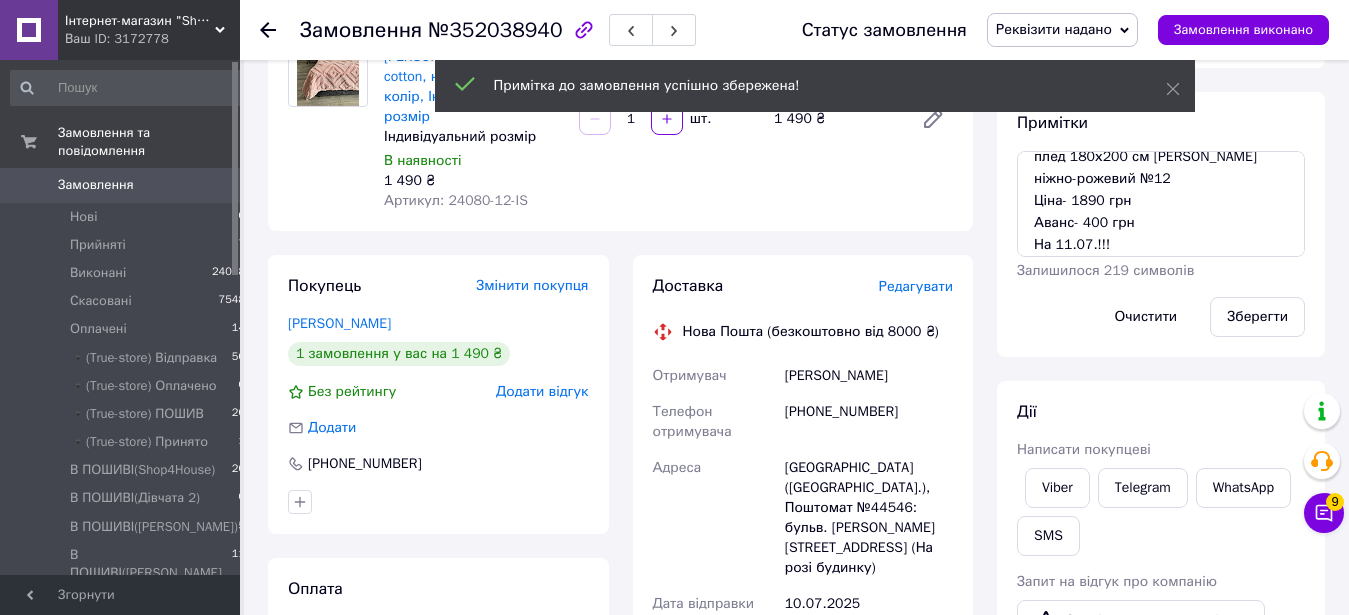 click on "Реквізити надано" at bounding box center [1054, 29] 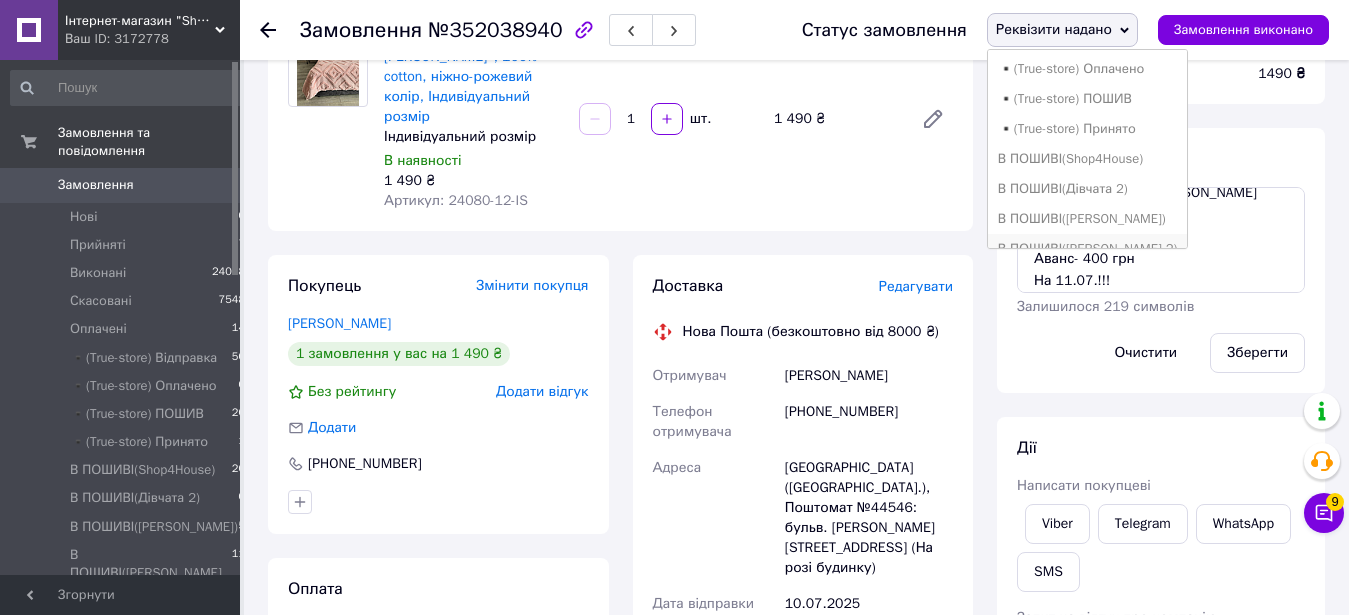 scroll, scrollTop: 102, scrollLeft: 0, axis: vertical 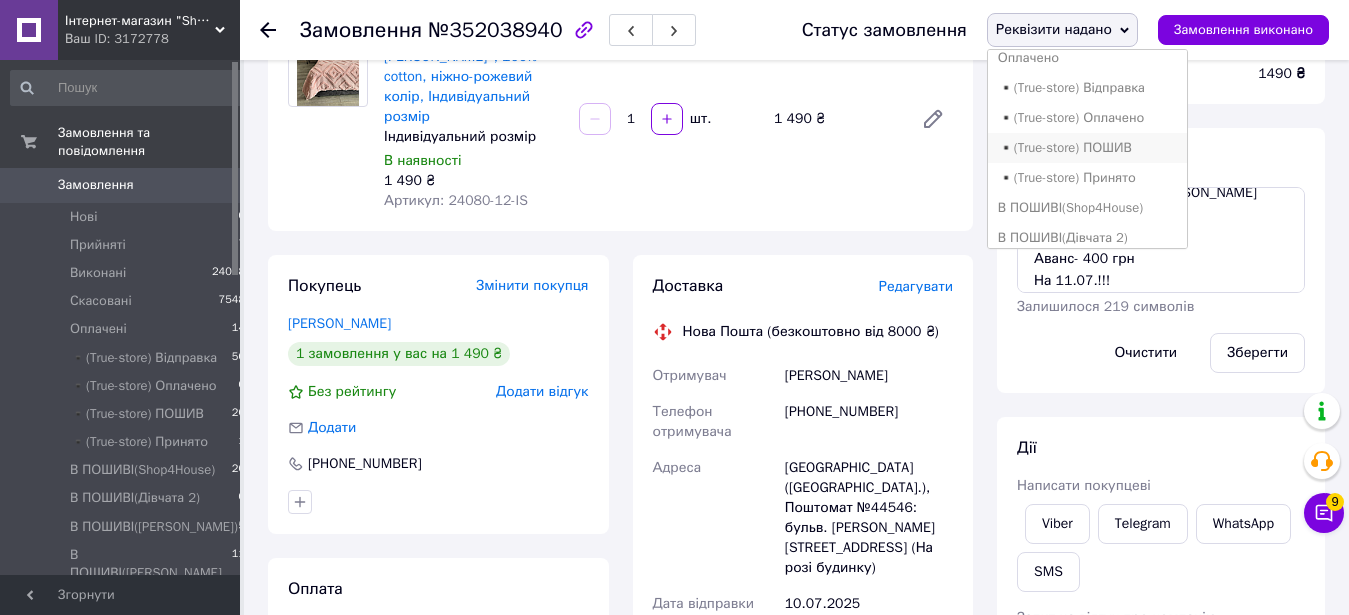 click on "▪️(True-store) ПОШИВ" at bounding box center [1088, 148] 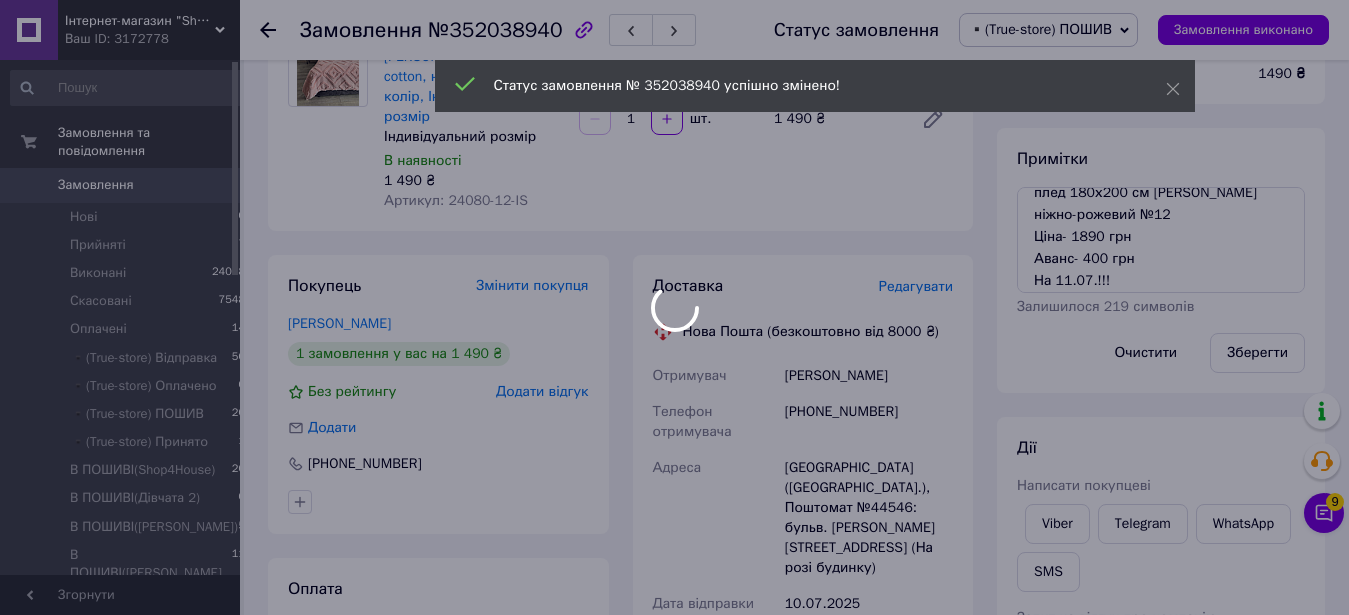 scroll, scrollTop: 0, scrollLeft: 0, axis: both 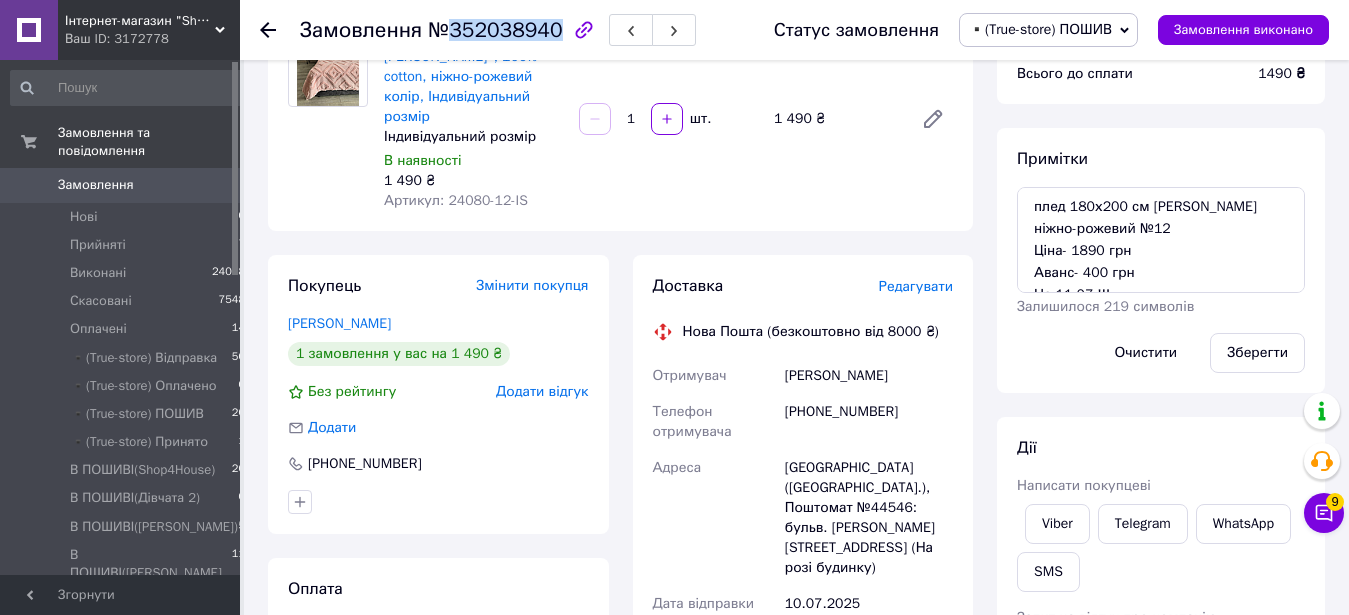 drag, startPoint x: 435, startPoint y: 31, endPoint x: 547, endPoint y: 31, distance: 112 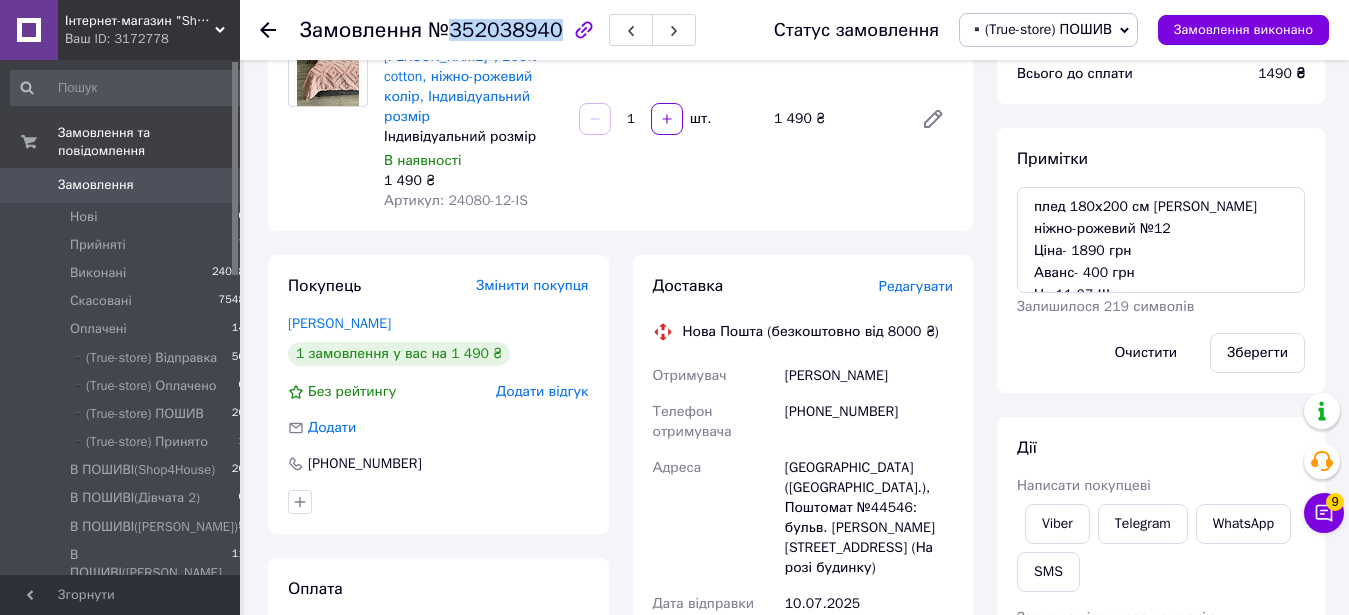 click on "№352038940" at bounding box center (495, 30) 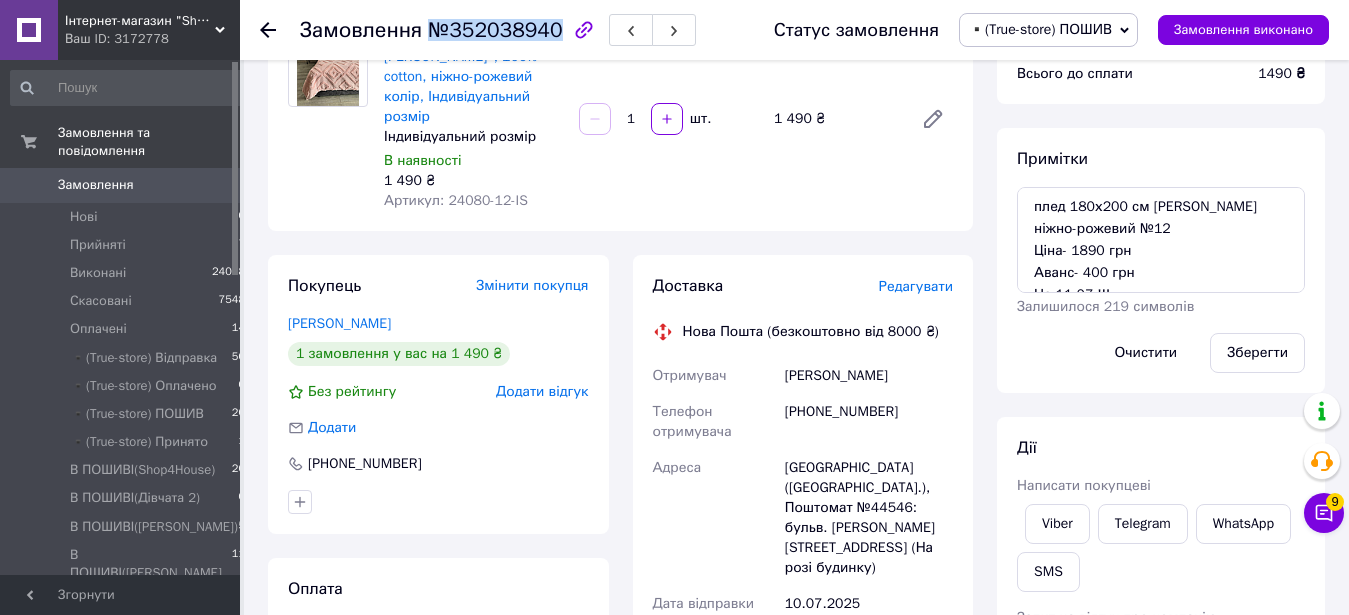 drag, startPoint x: 427, startPoint y: 31, endPoint x: 547, endPoint y: 35, distance: 120.06665 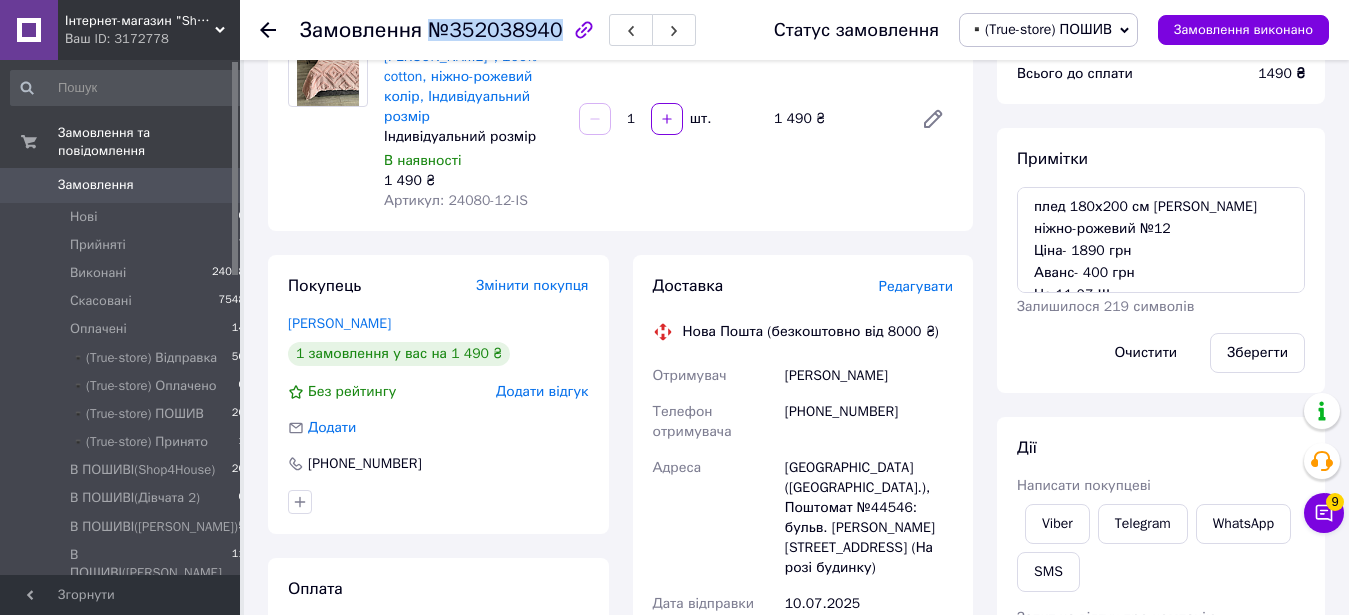 click on "№352038940" at bounding box center (495, 30) 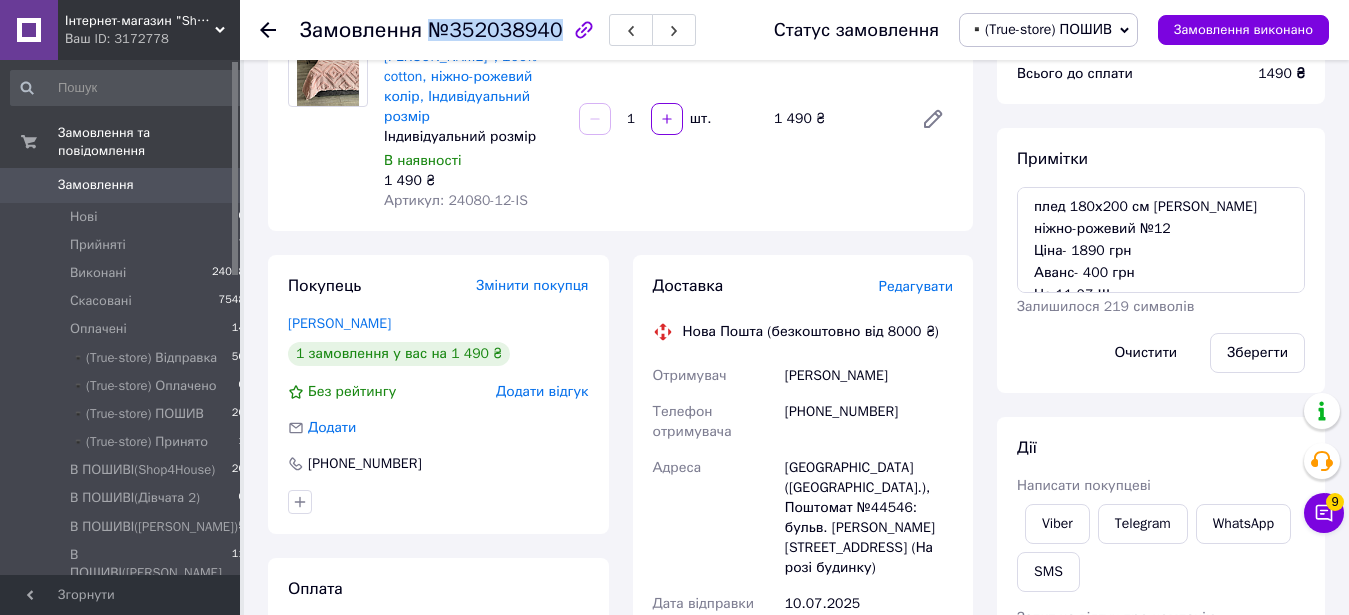 click on "Примітки плед 180х200 см Олаф ніжно-рожевий №12
Ціна- 1890 грн
Аванс- 400 грн
На 11.07.!!! Залишилося 219 символів Очистити Зберегти" at bounding box center [1161, 260] 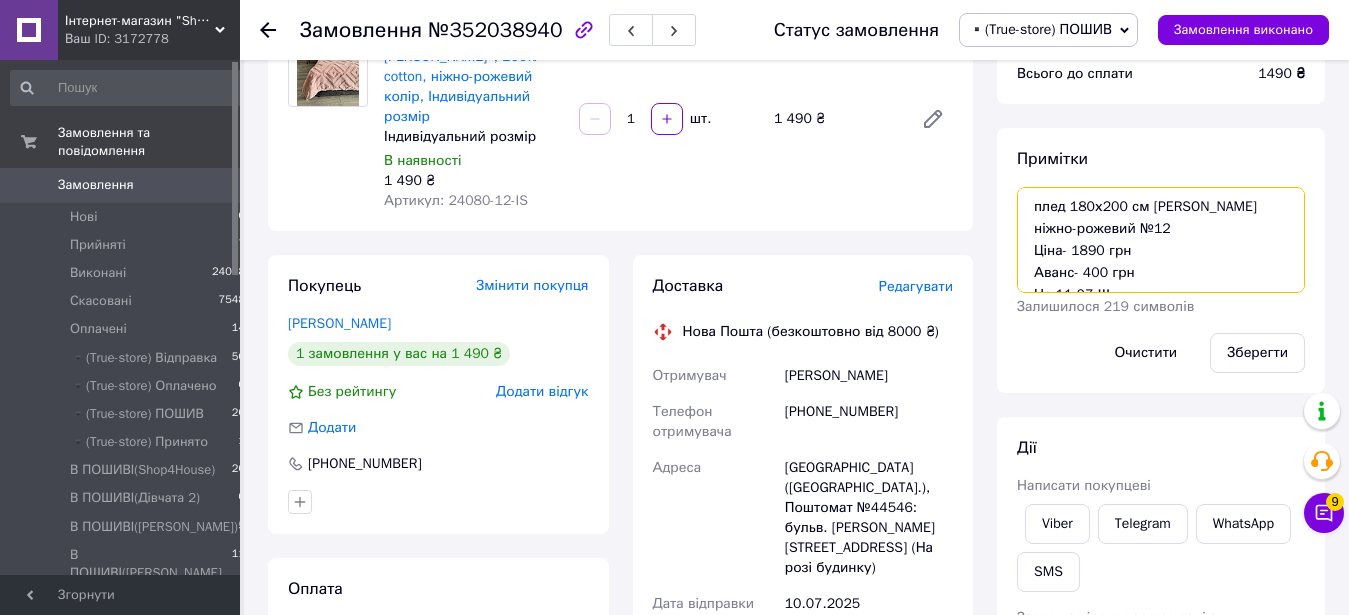 drag, startPoint x: 1030, startPoint y: 209, endPoint x: 1132, endPoint y: 225, distance: 103.24728 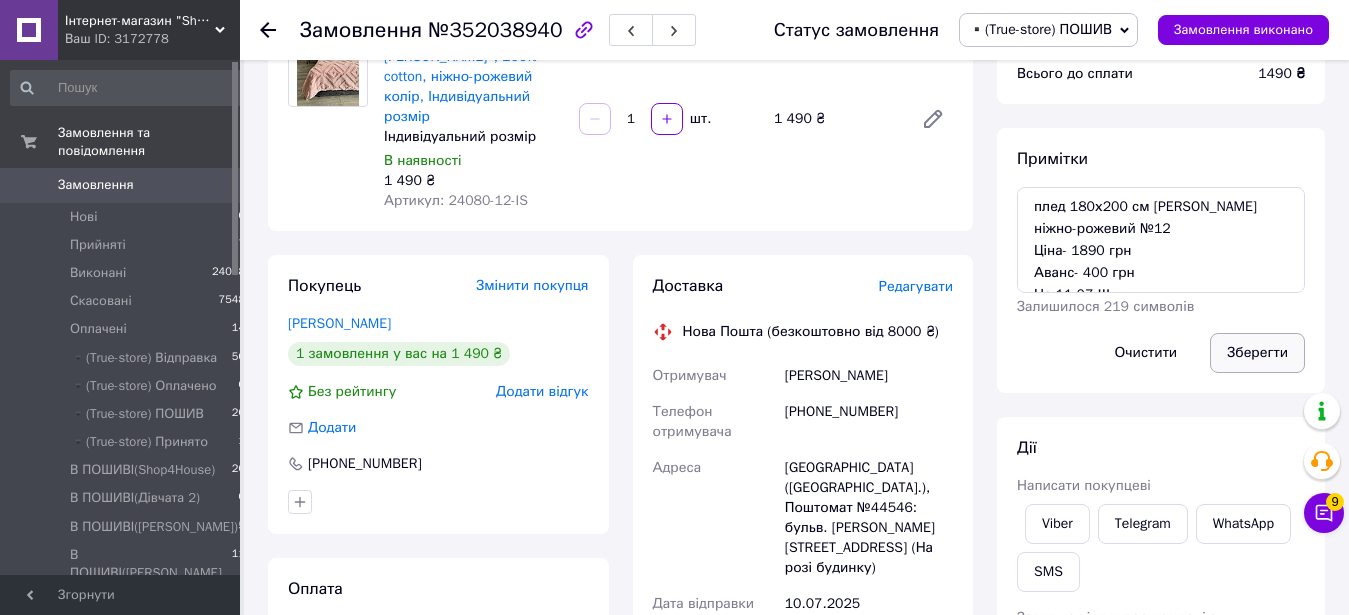 click on "Зберегти" at bounding box center (1257, 353) 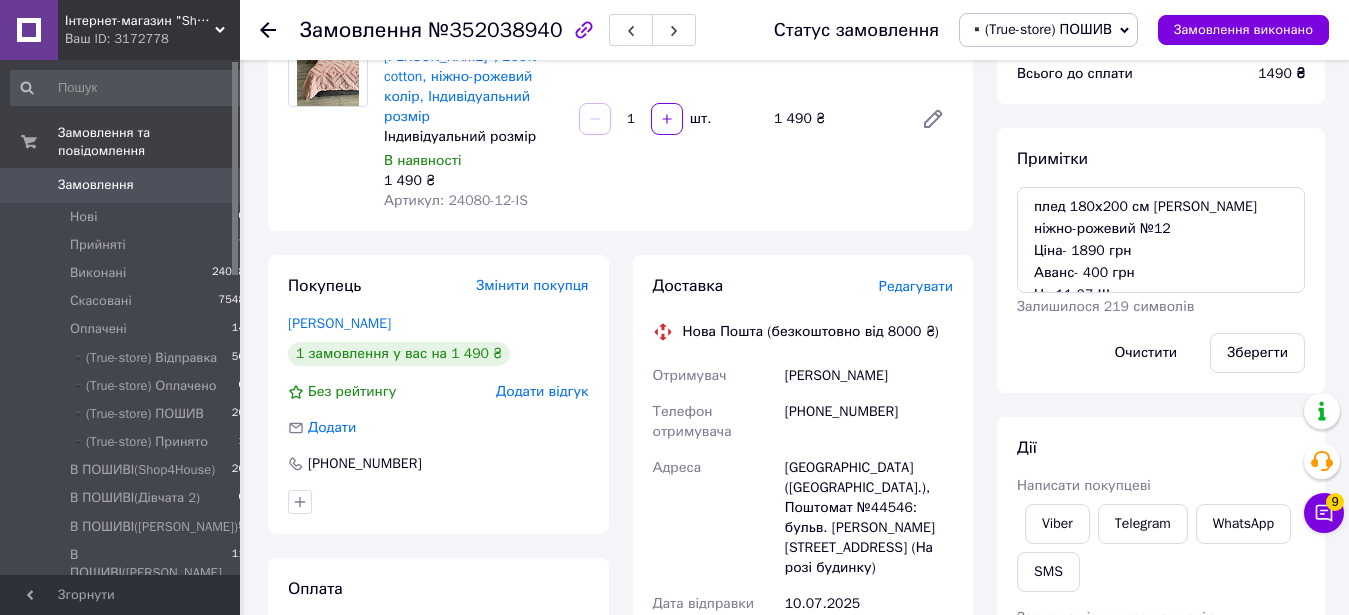 click on "Примітки плед 180х200 см Олаф ніжно-рожевий №12
Ціна- 1890 грн
Аванс- 400 грн
На 11.07.!!! Залишилося 219 символів Очистити Зберегти" at bounding box center (1161, 260) 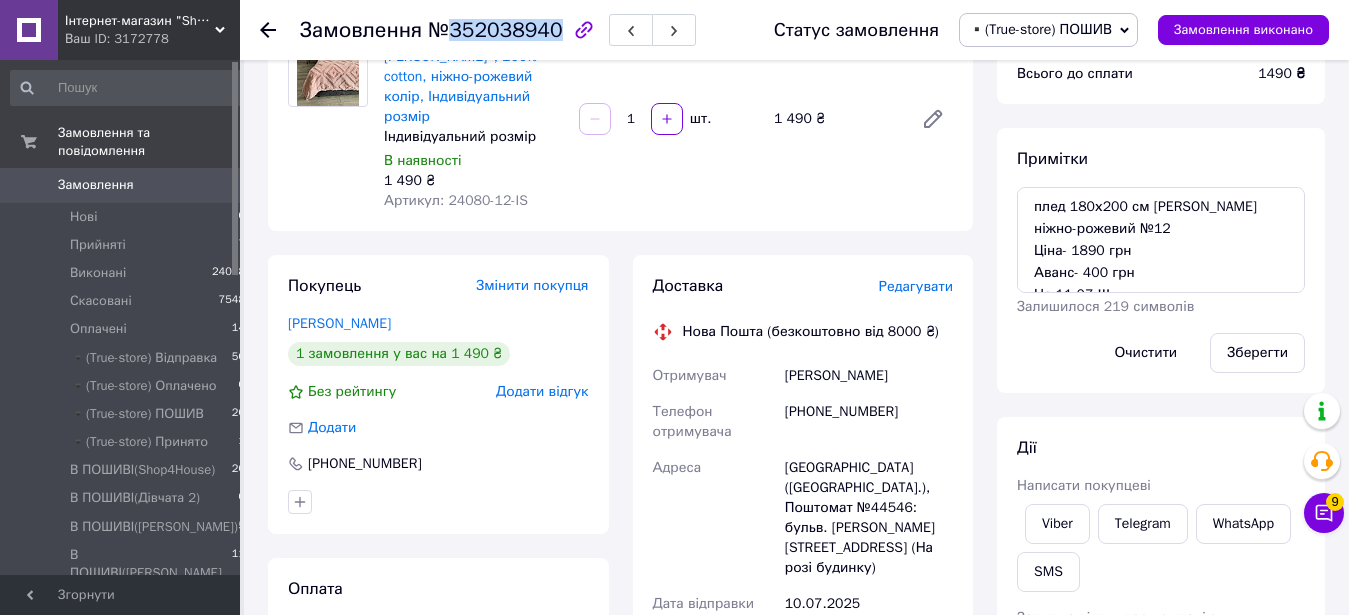 drag, startPoint x: 449, startPoint y: 34, endPoint x: 548, endPoint y: 31, distance: 99.04544 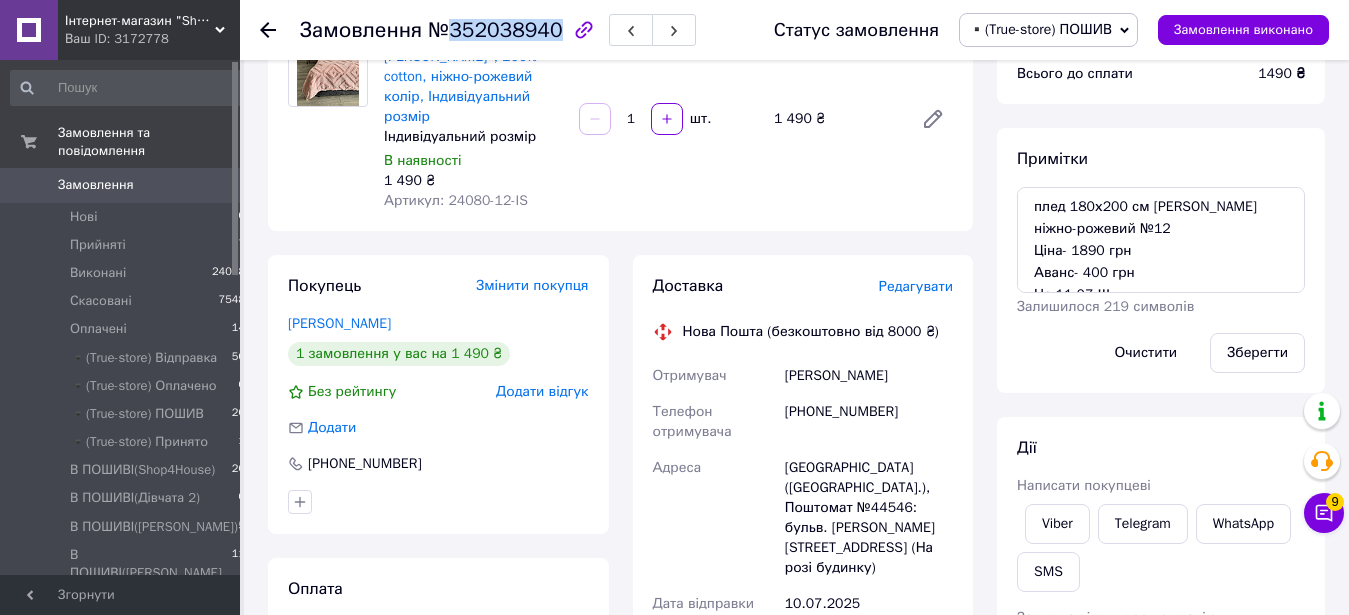 click on "№352038940" at bounding box center [495, 30] 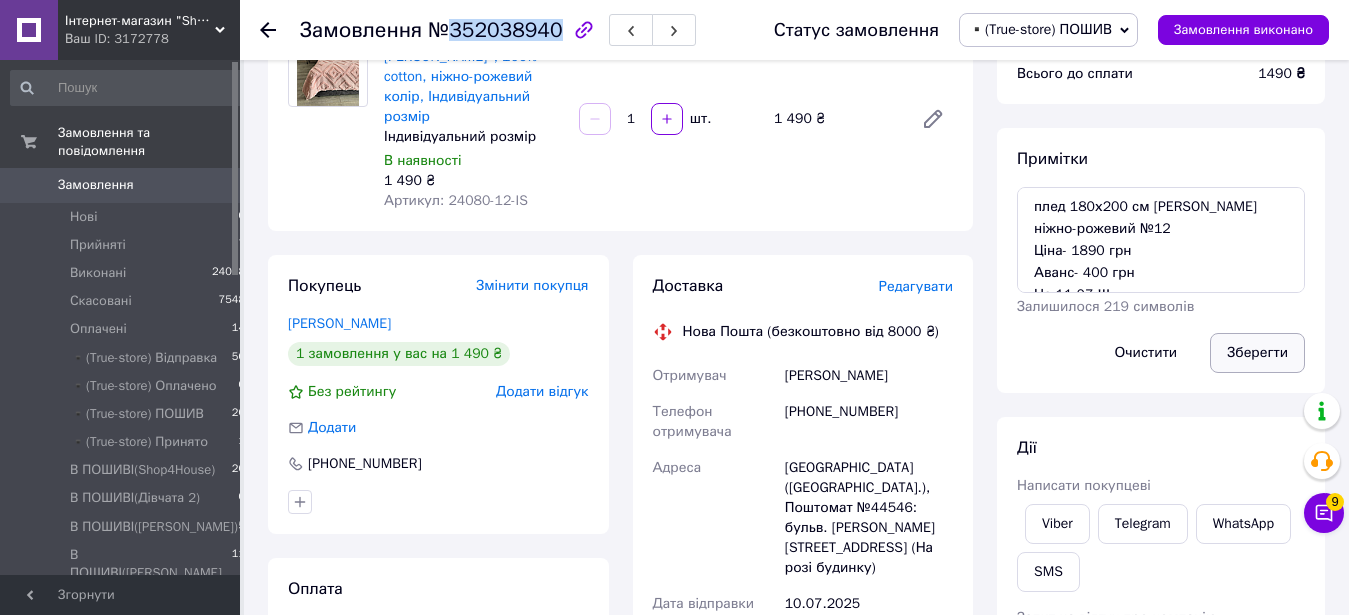 click on "Зберегти" at bounding box center [1257, 353] 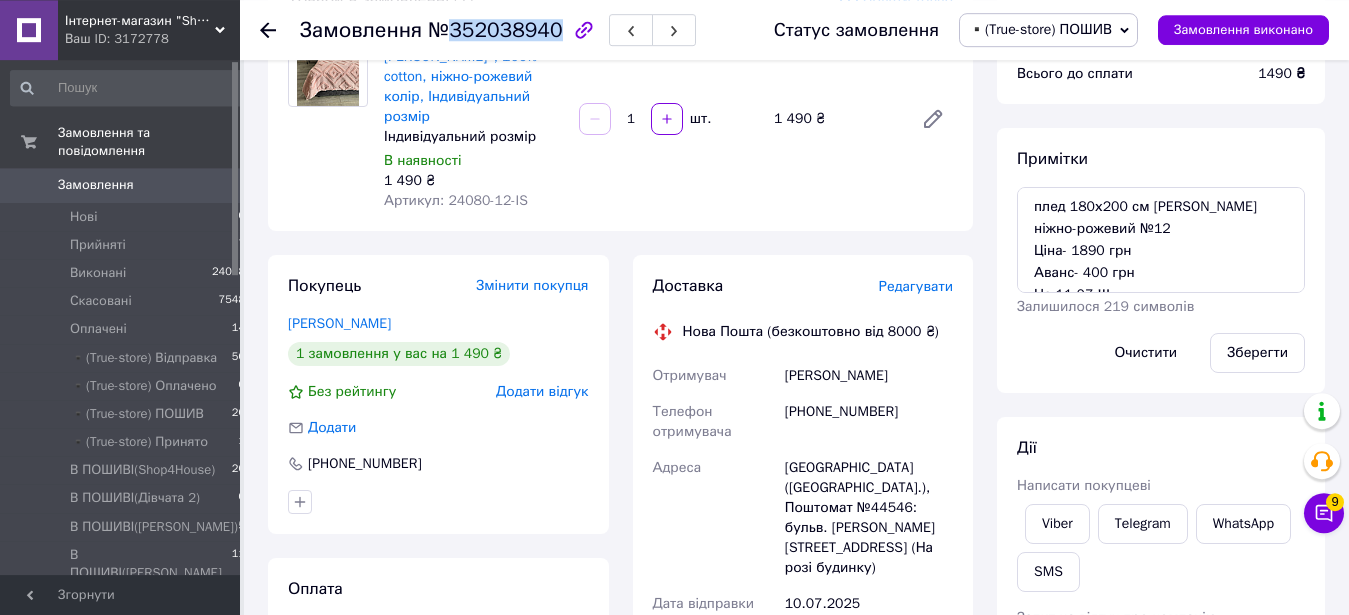 scroll, scrollTop: 0, scrollLeft: 0, axis: both 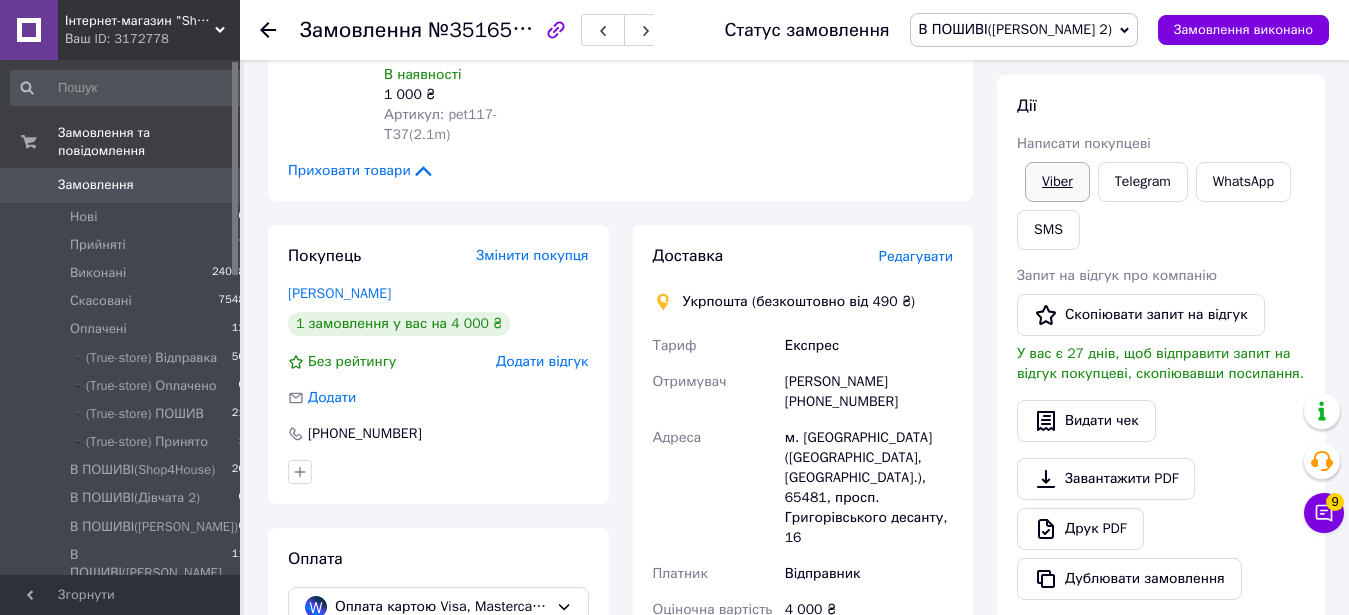 click on "Viber" at bounding box center (1057, 182) 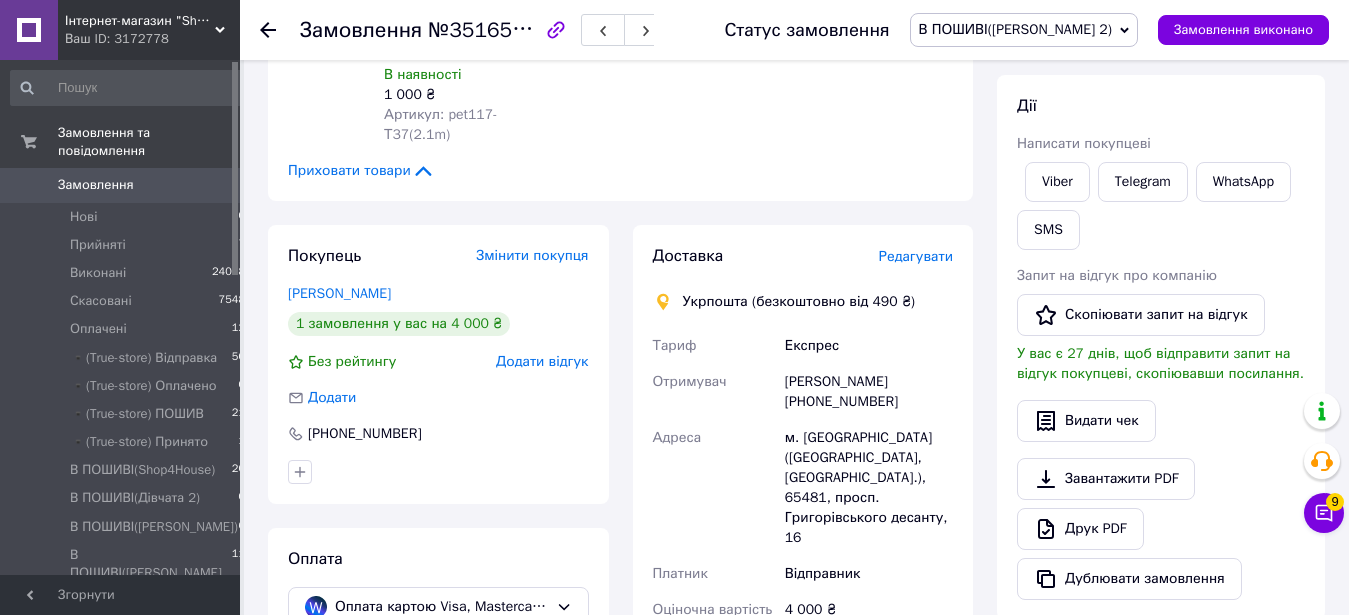 scroll, scrollTop: 102, scrollLeft: 0, axis: vertical 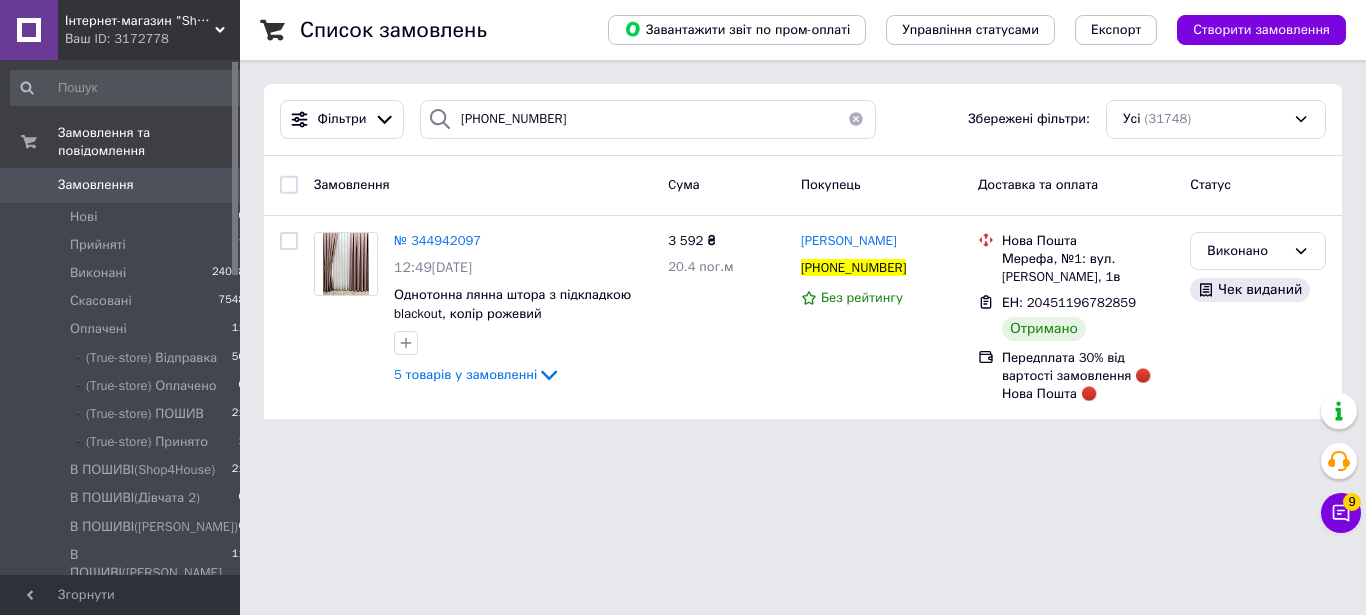 click at bounding box center (856, 119) 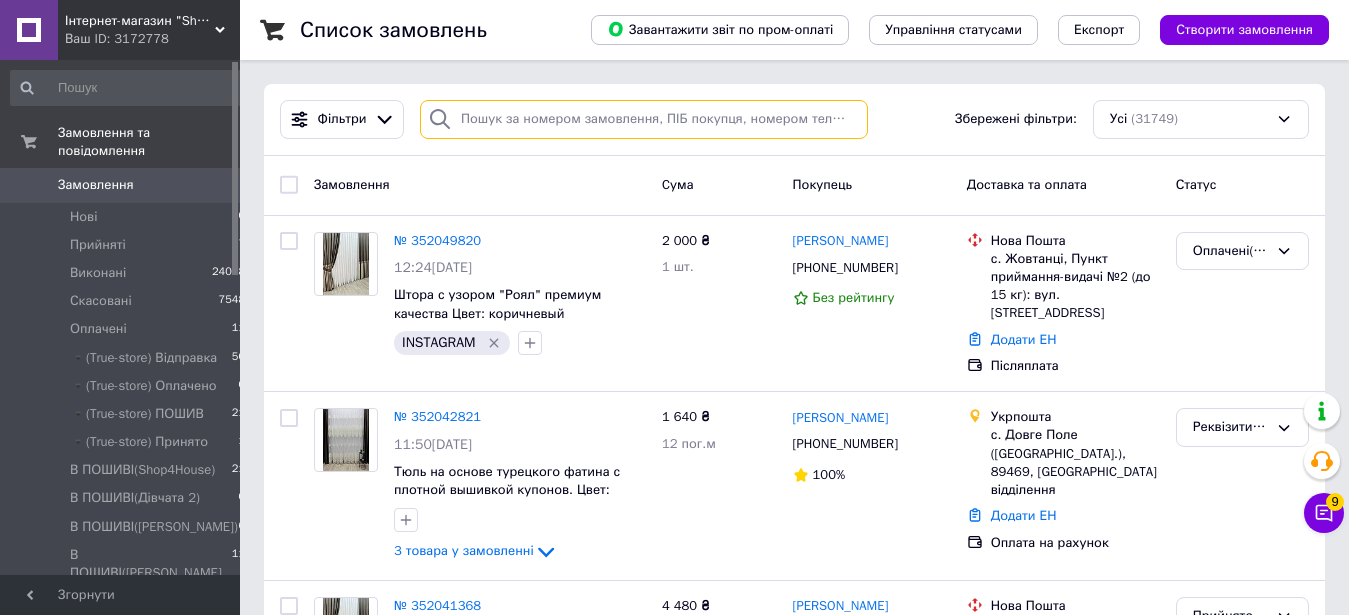 paste on "[PHONE_NUMBER]" 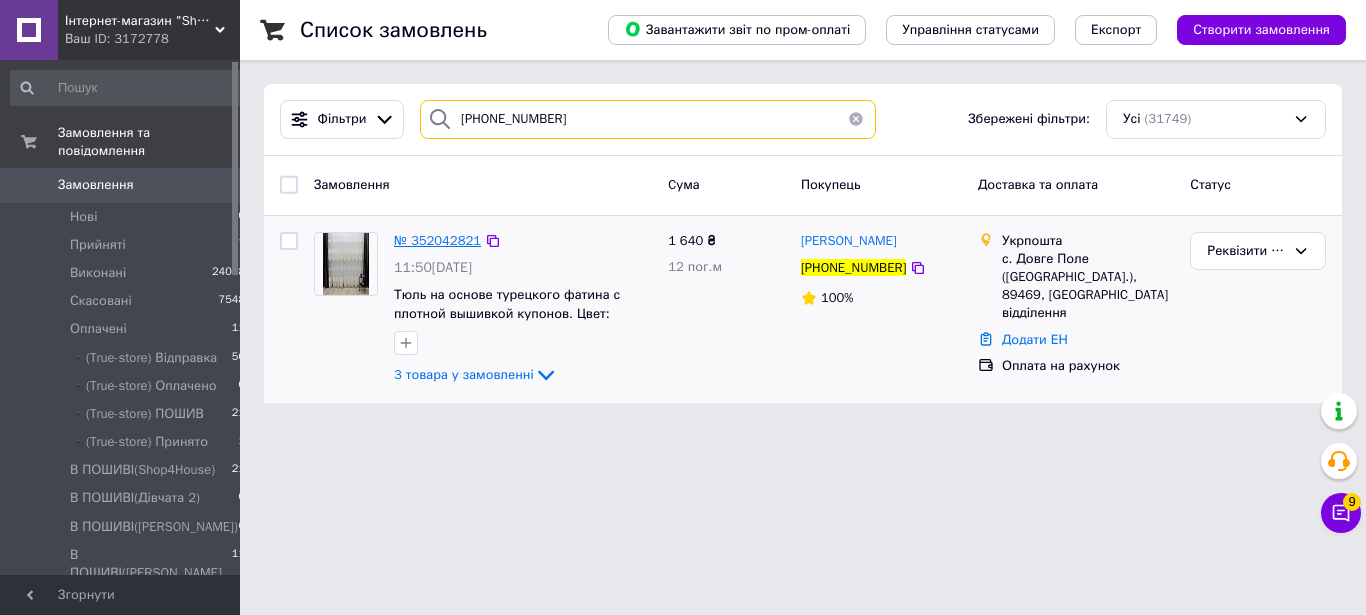 type on "+380954886104" 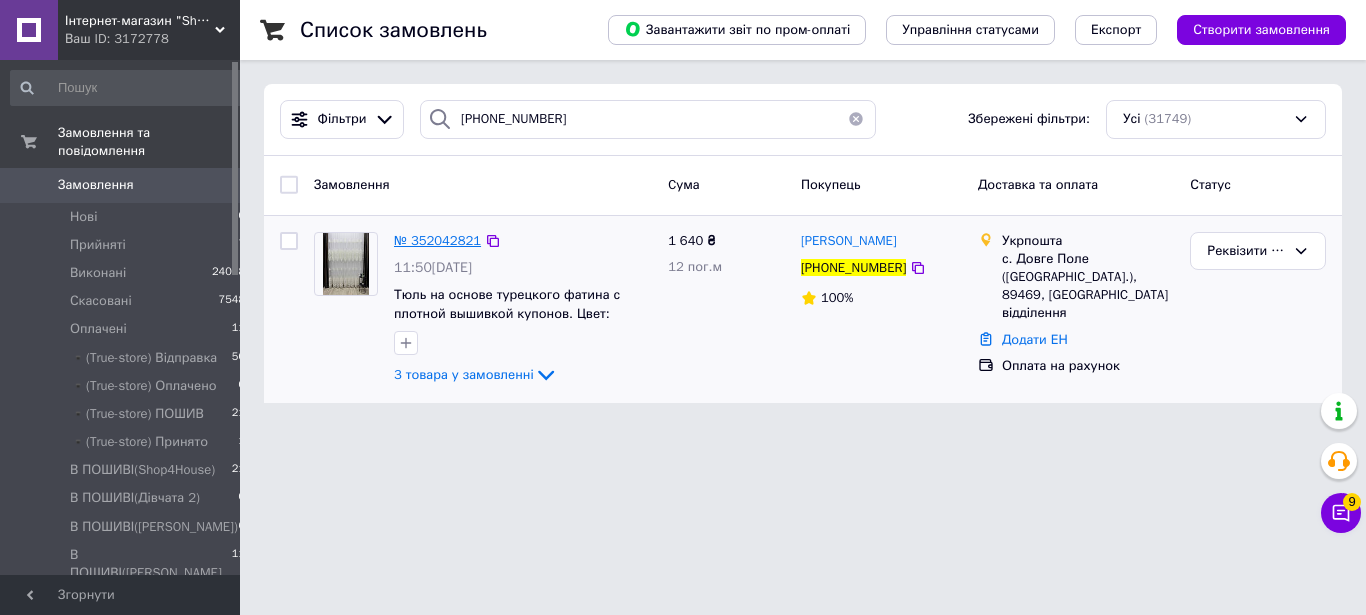 drag, startPoint x: 417, startPoint y: 247, endPoint x: 409, endPoint y: 238, distance: 12.0415945 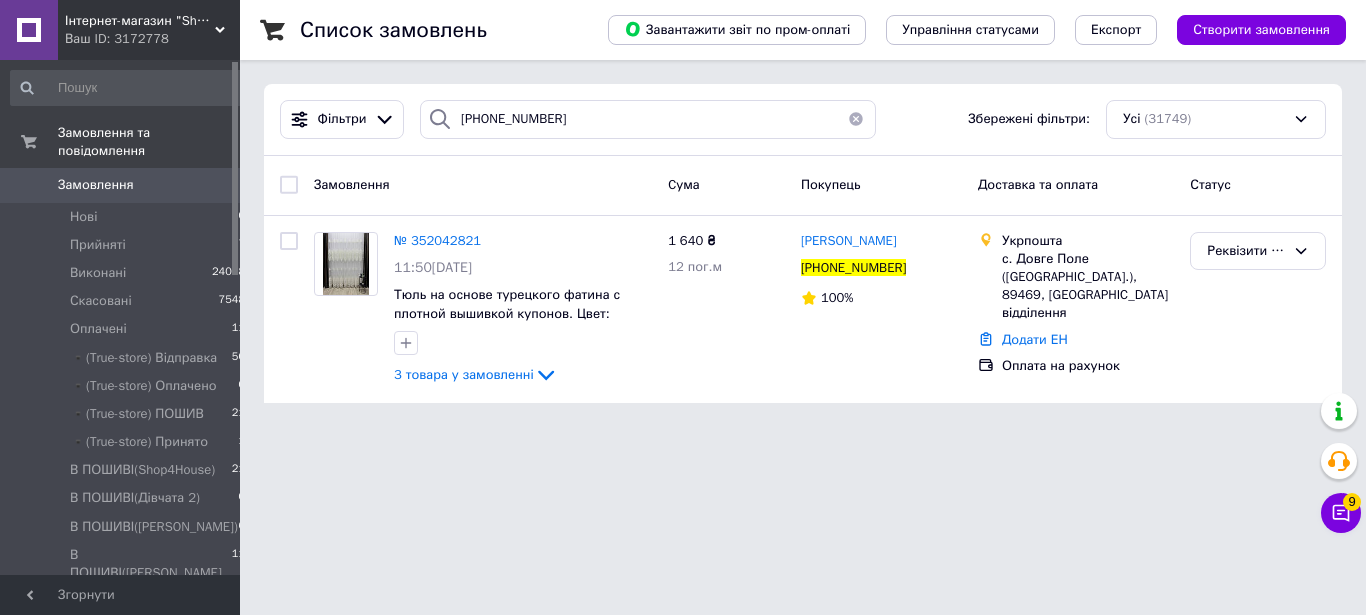 click at bounding box center [856, 119] 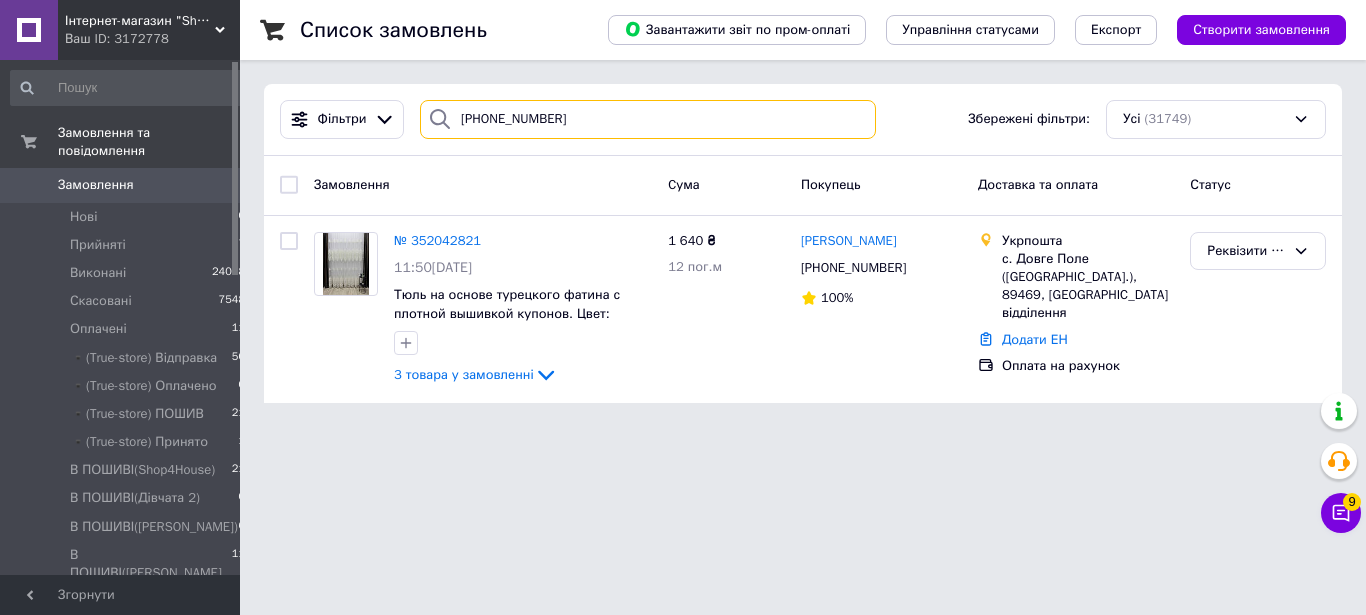 type 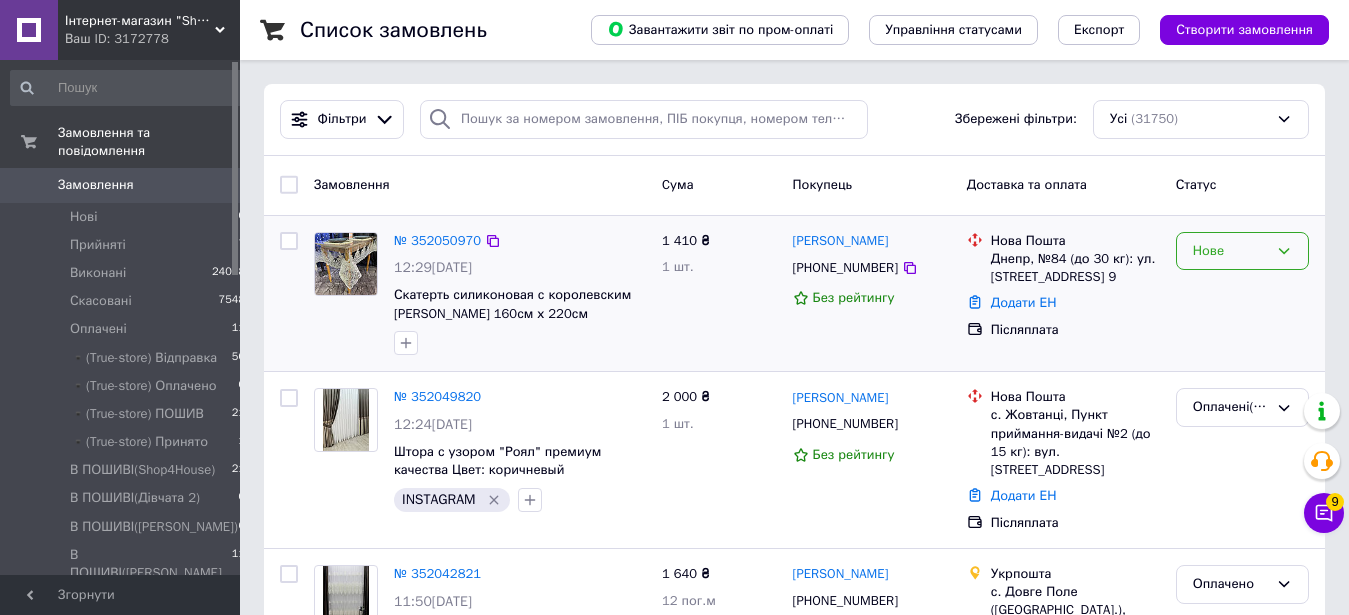 click on "Нове" at bounding box center (1230, 251) 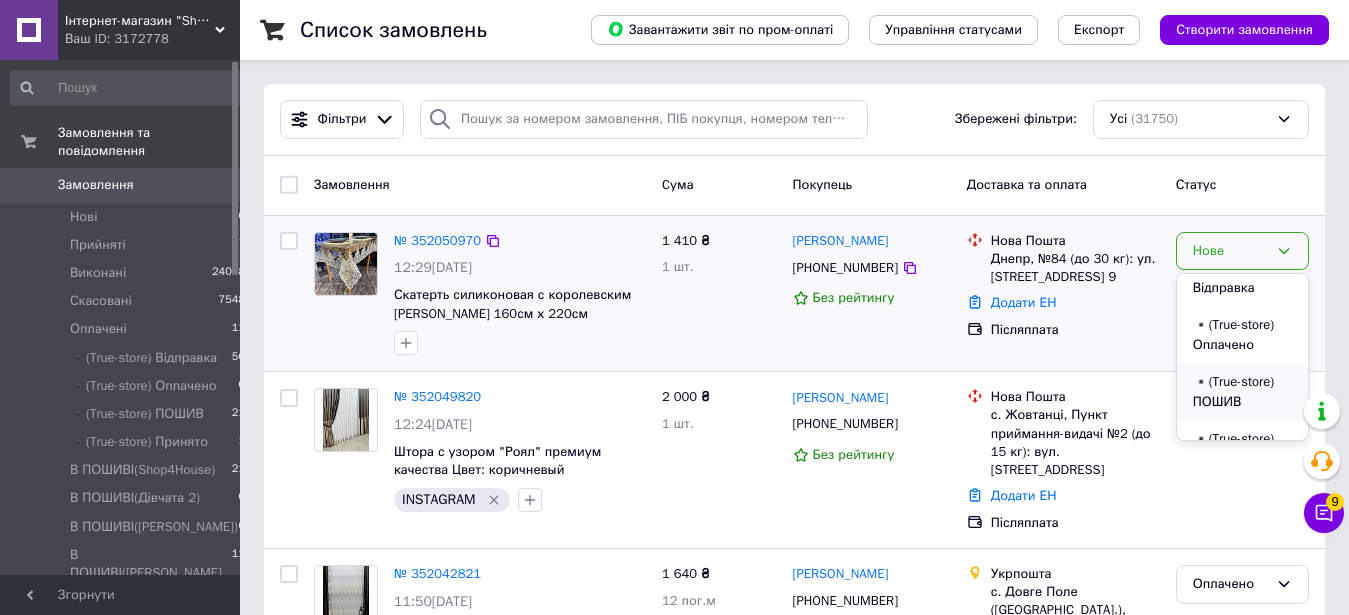 scroll, scrollTop: 204, scrollLeft: 0, axis: vertical 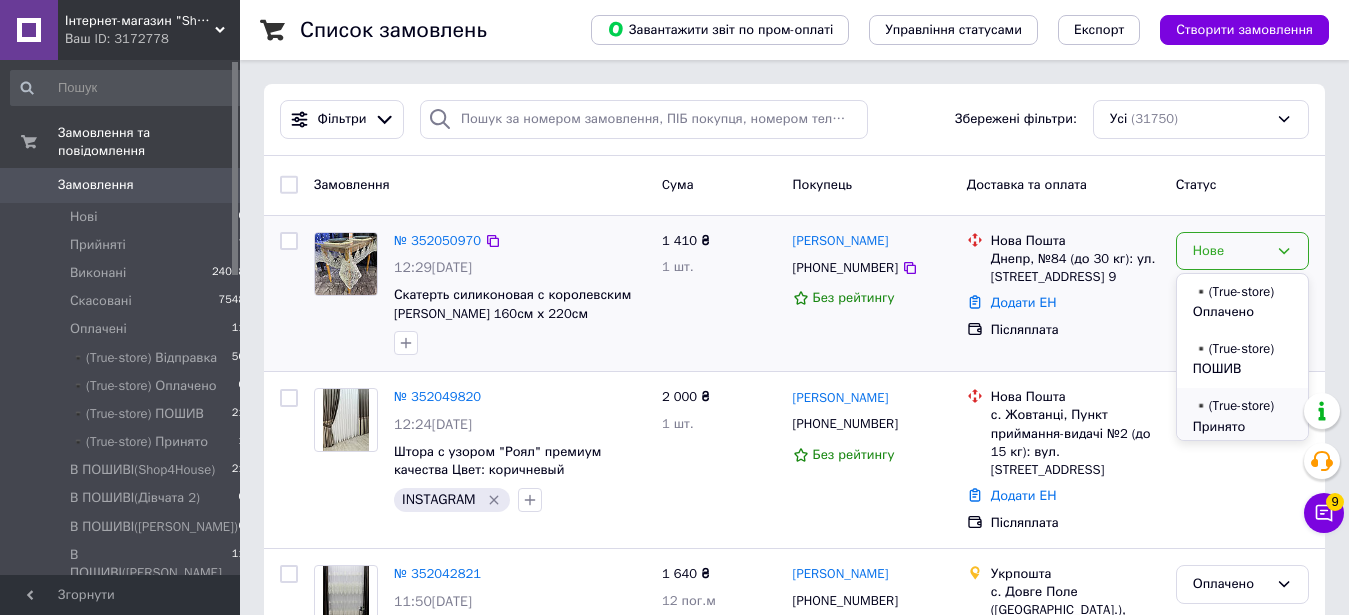 click on "▪️(True-store) Принято" at bounding box center [1242, 416] 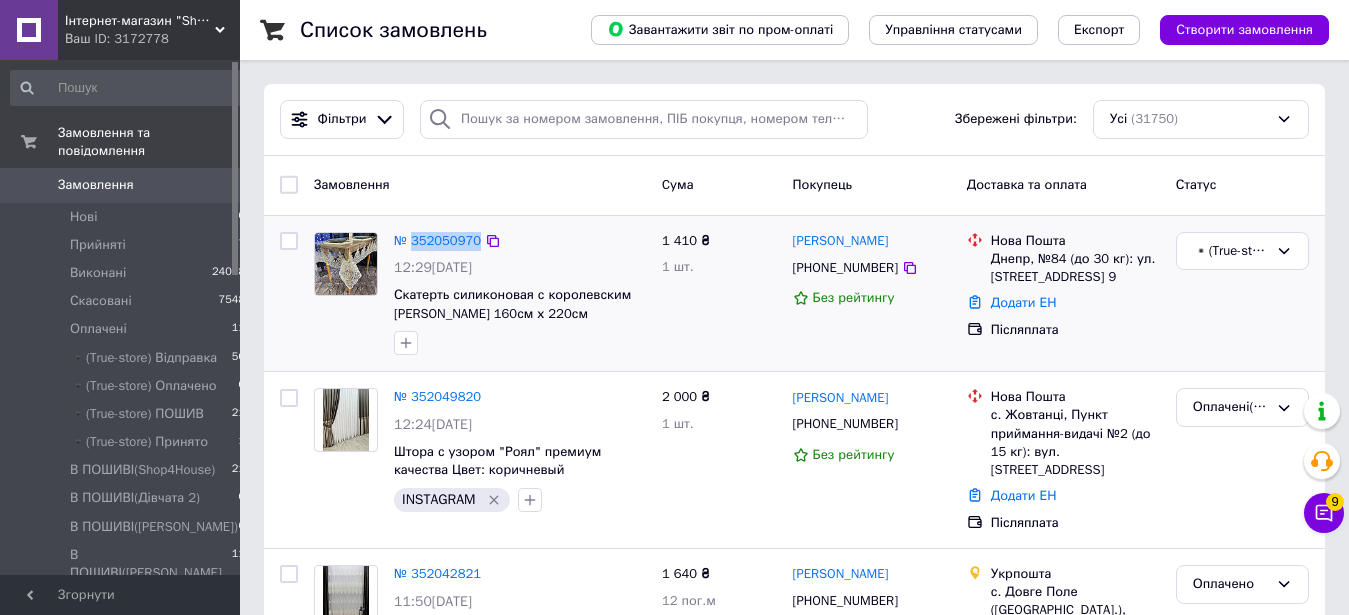 drag, startPoint x: 477, startPoint y: 245, endPoint x: 412, endPoint y: 250, distance: 65.192024 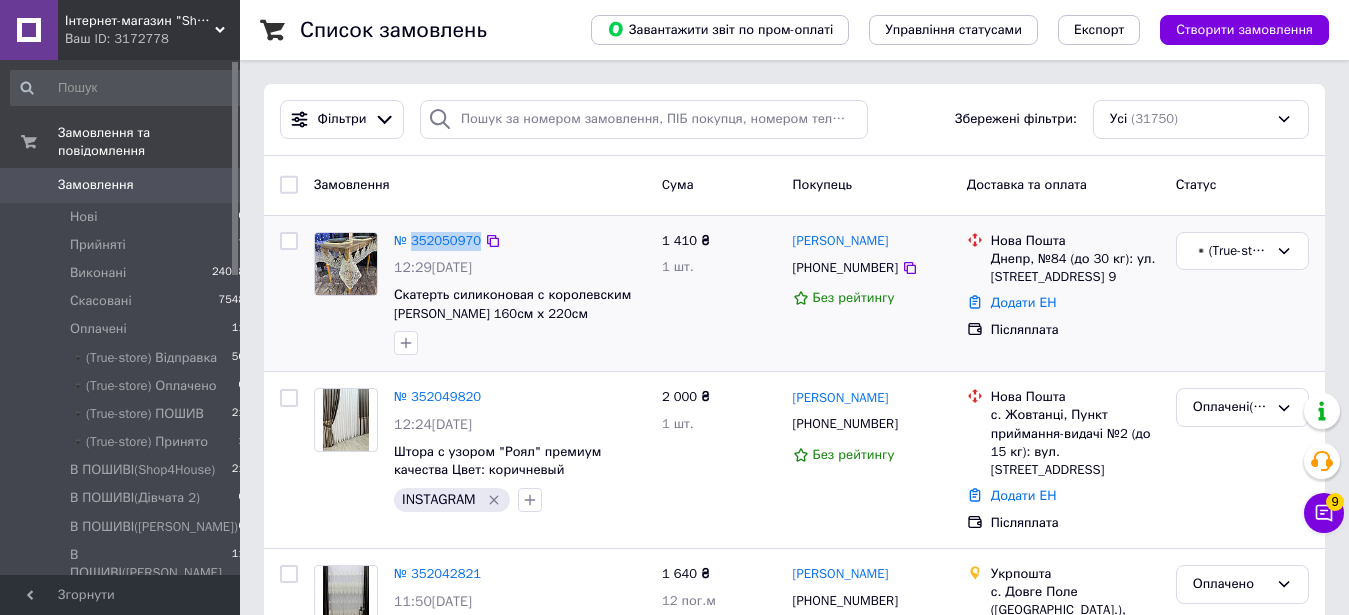 click on "№ 352050970" at bounding box center [437, 241] 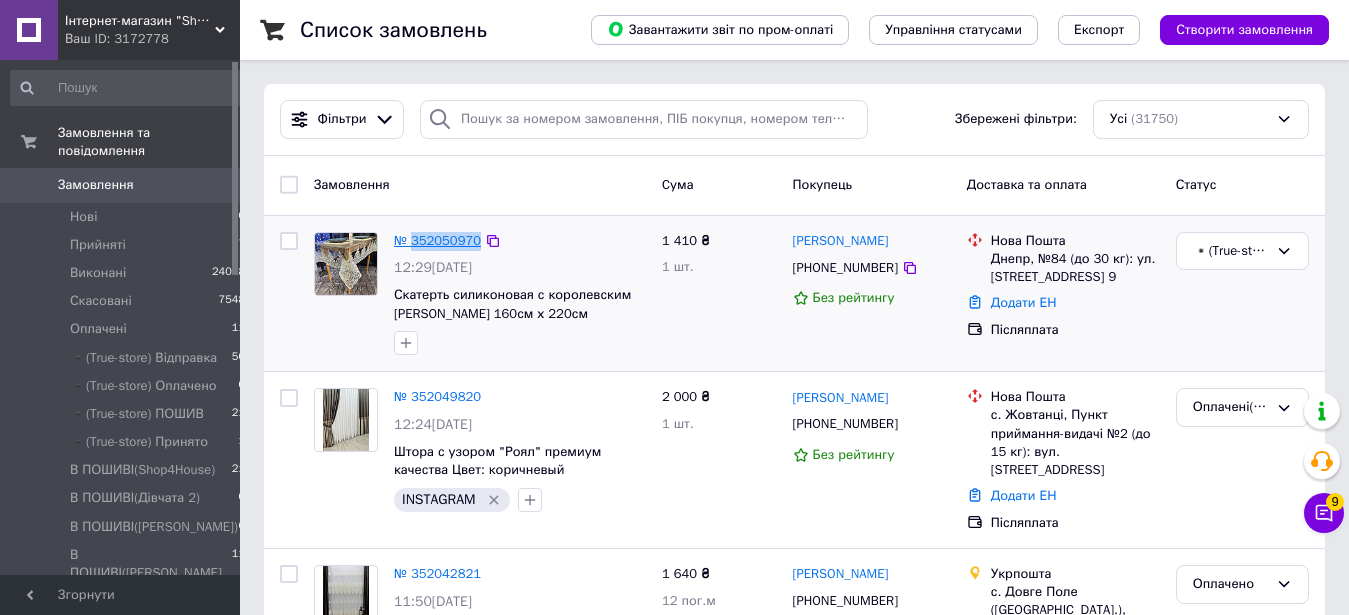 copy on "352050970" 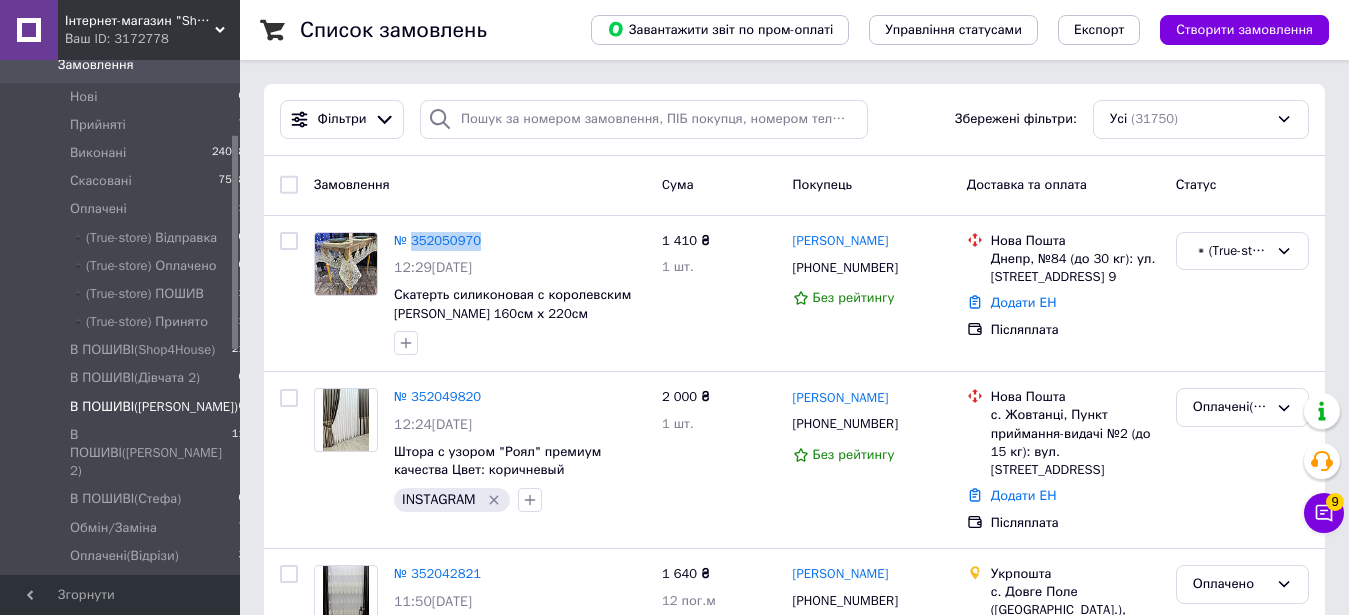 scroll, scrollTop: 204, scrollLeft: 0, axis: vertical 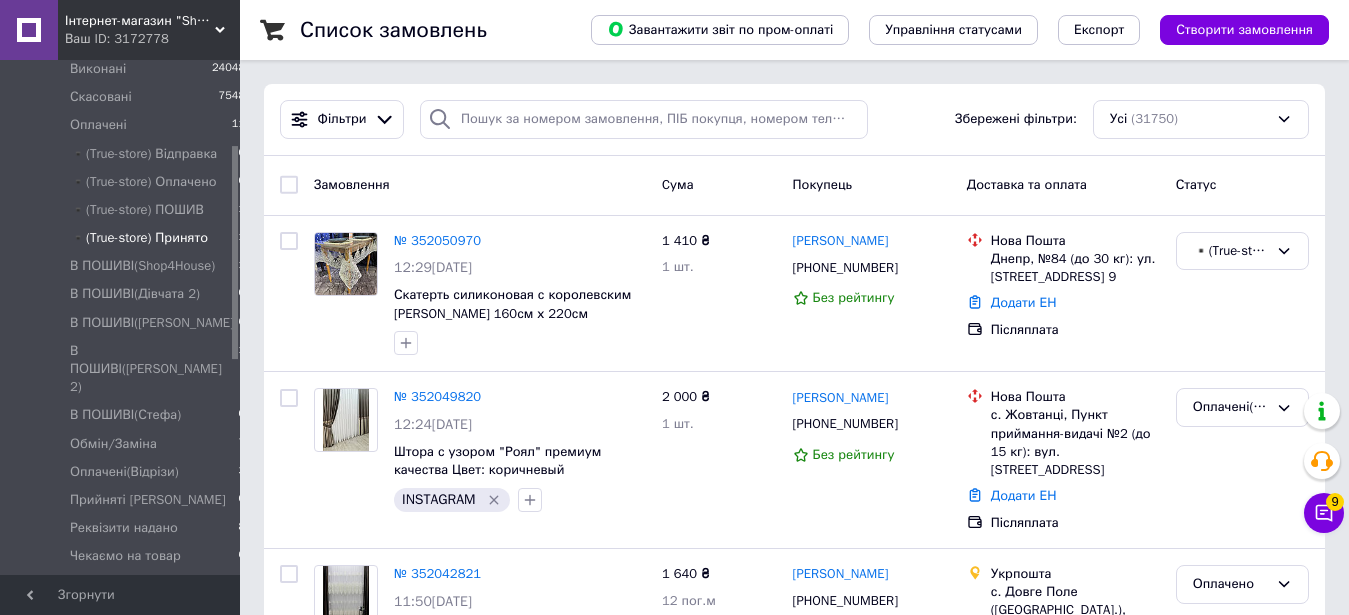 click on "▪️(True-store) Принято" at bounding box center [139, 238] 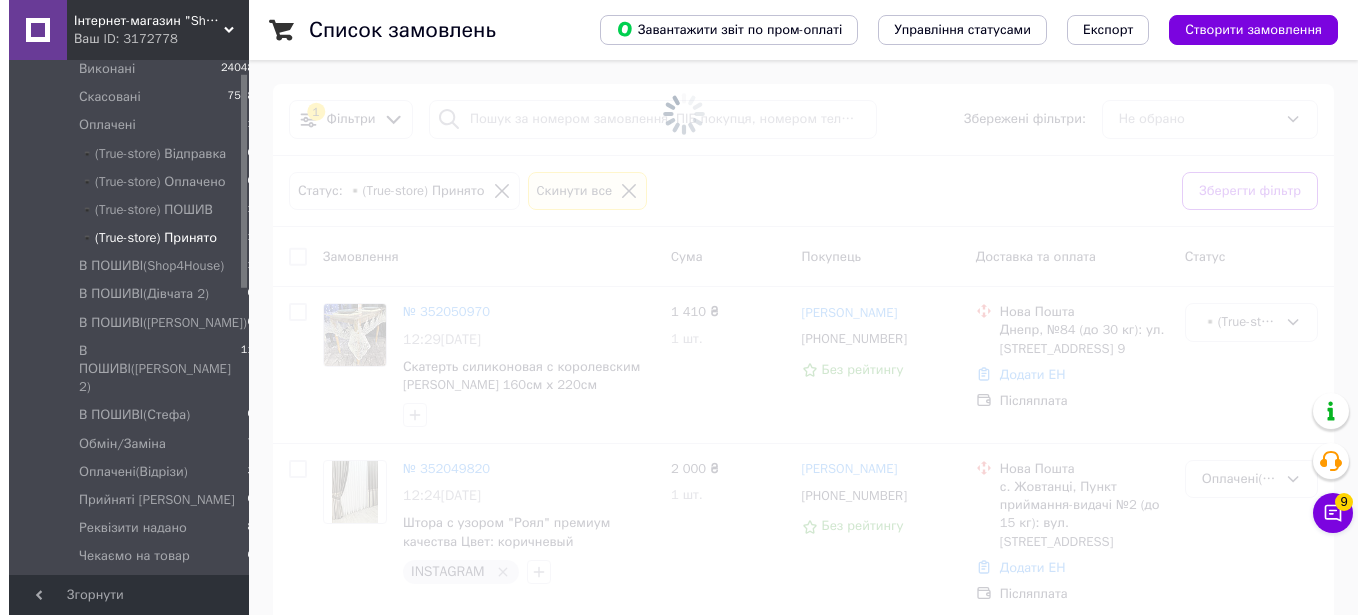 scroll, scrollTop: 0, scrollLeft: 0, axis: both 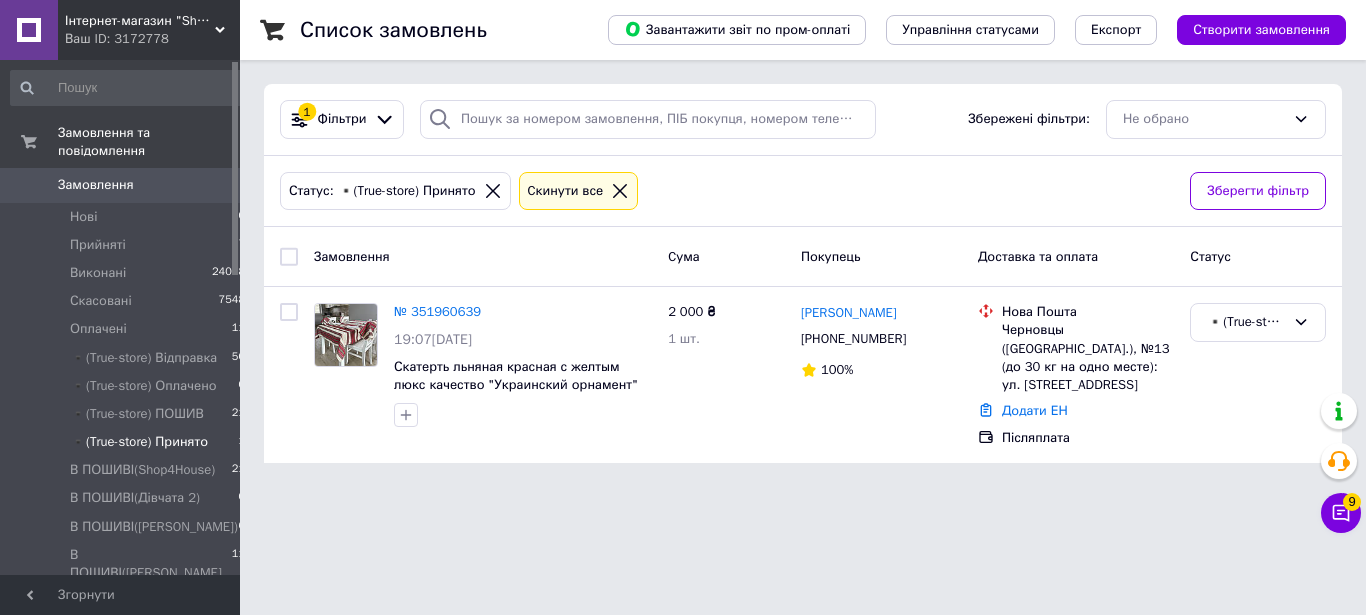 click on "Замовлення" at bounding box center (121, 185) 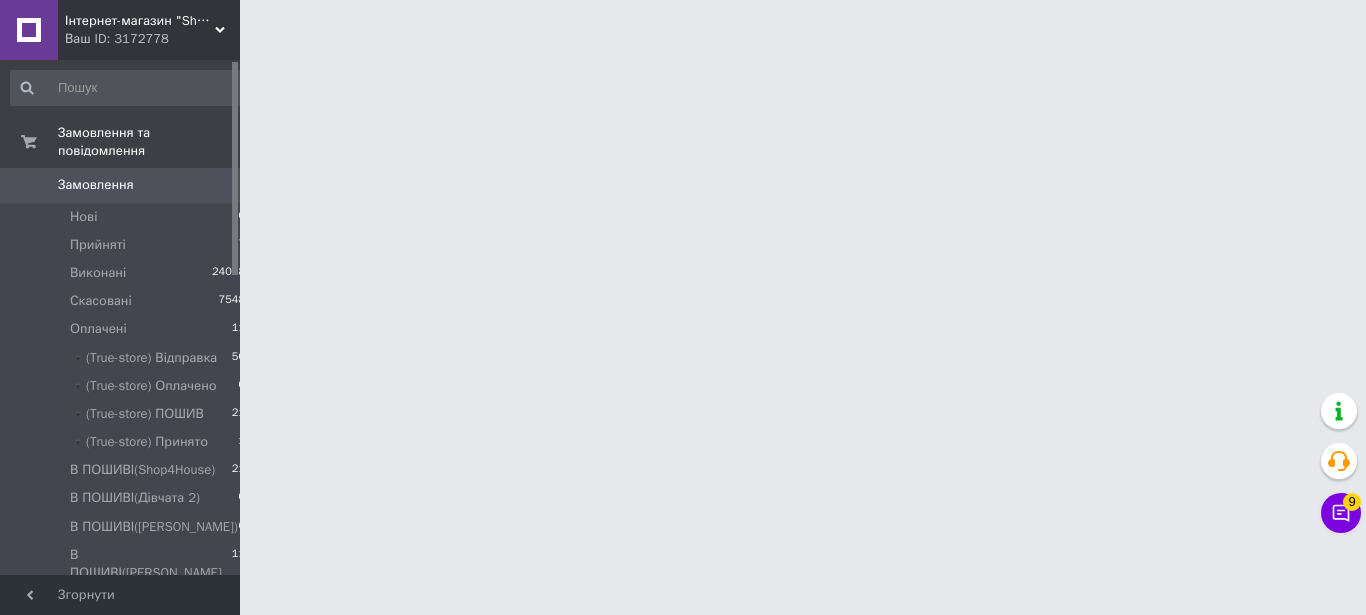 click on "Інтернет-магазин "Shop For House"" at bounding box center (140, 21) 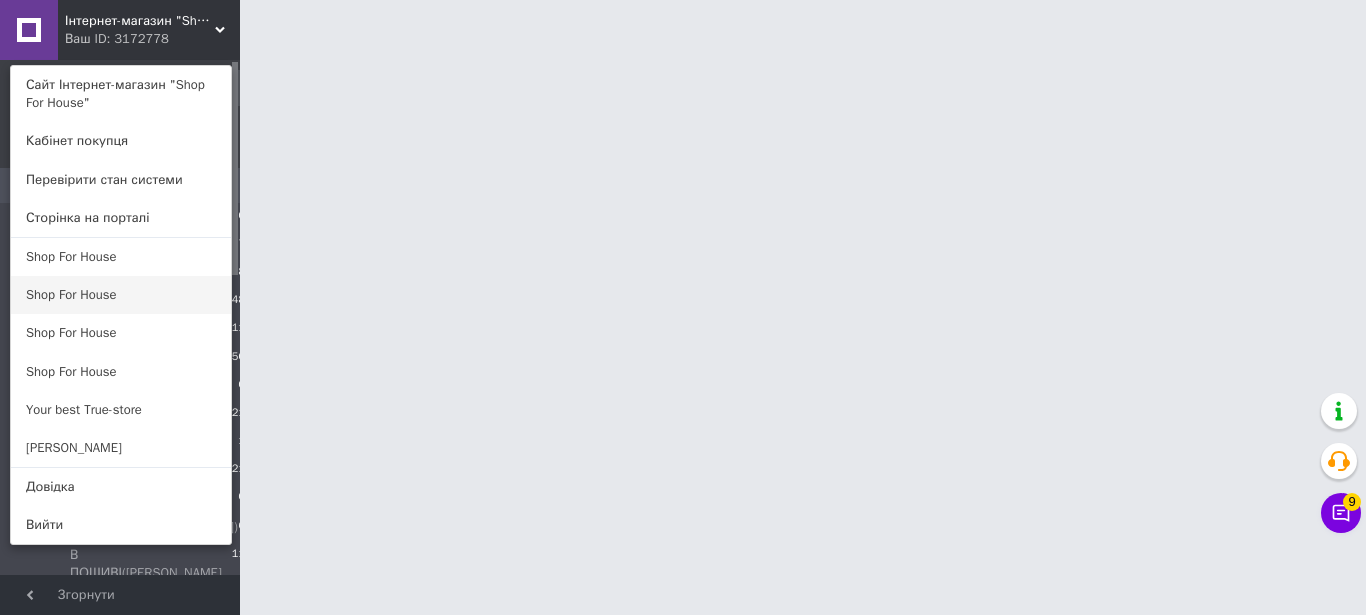 click on "Shop For House" at bounding box center (121, 295) 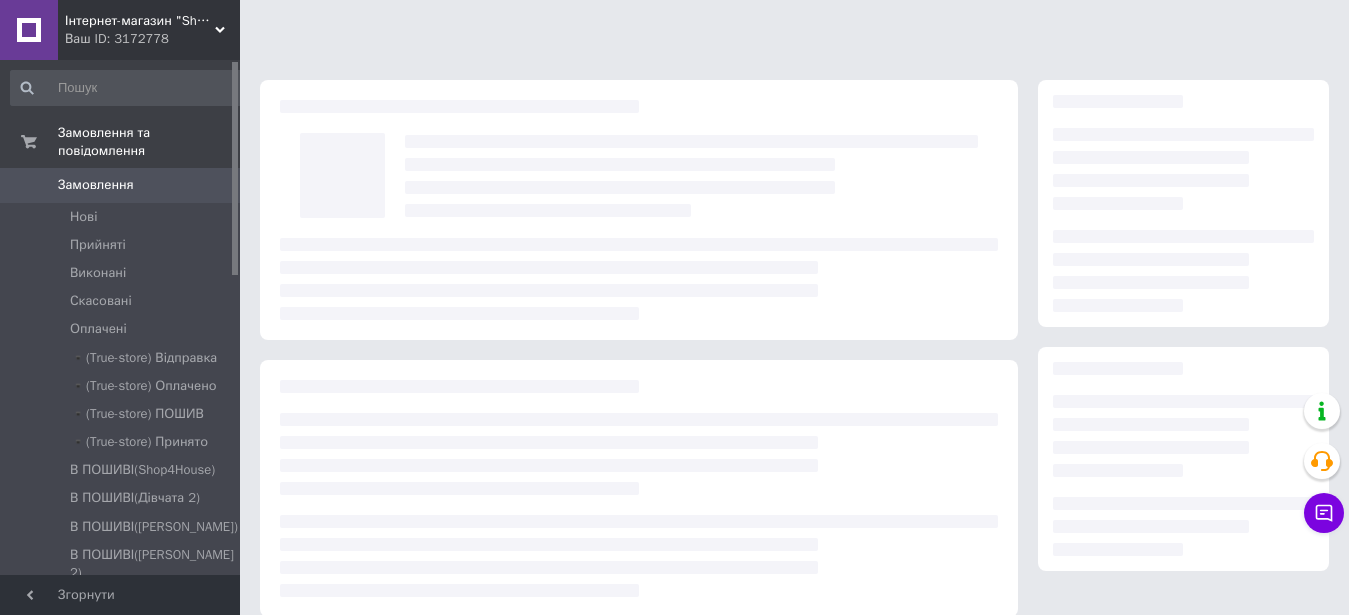 scroll, scrollTop: 0, scrollLeft: 0, axis: both 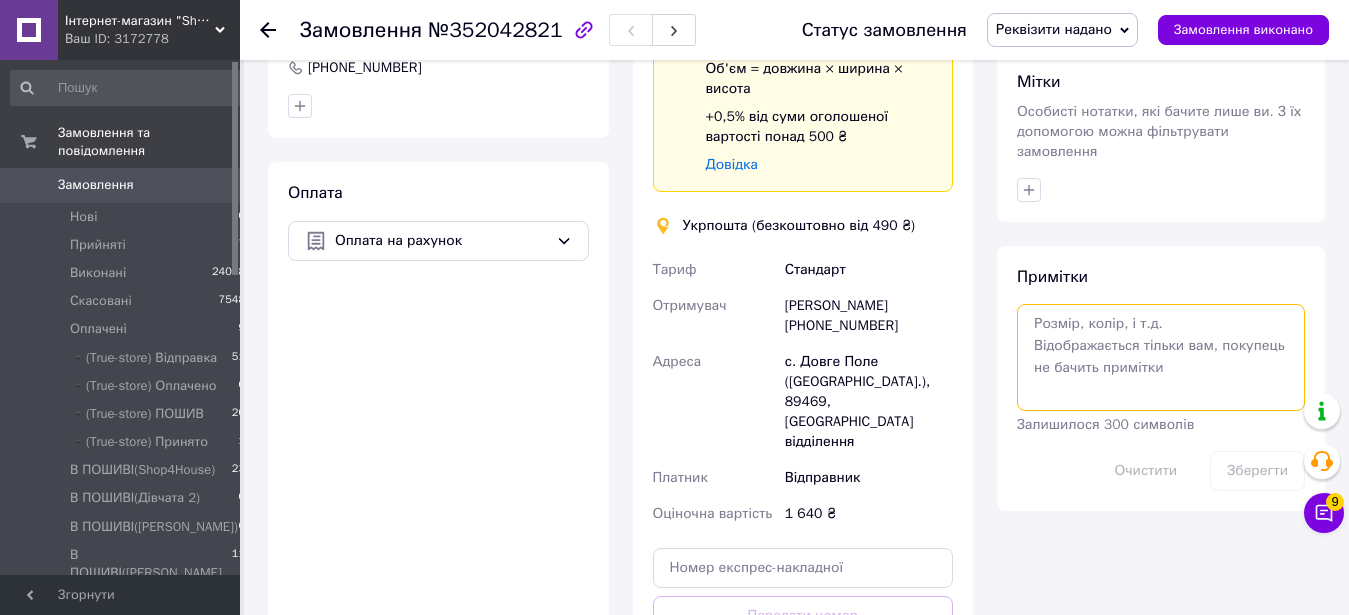 click at bounding box center (1161, 357) 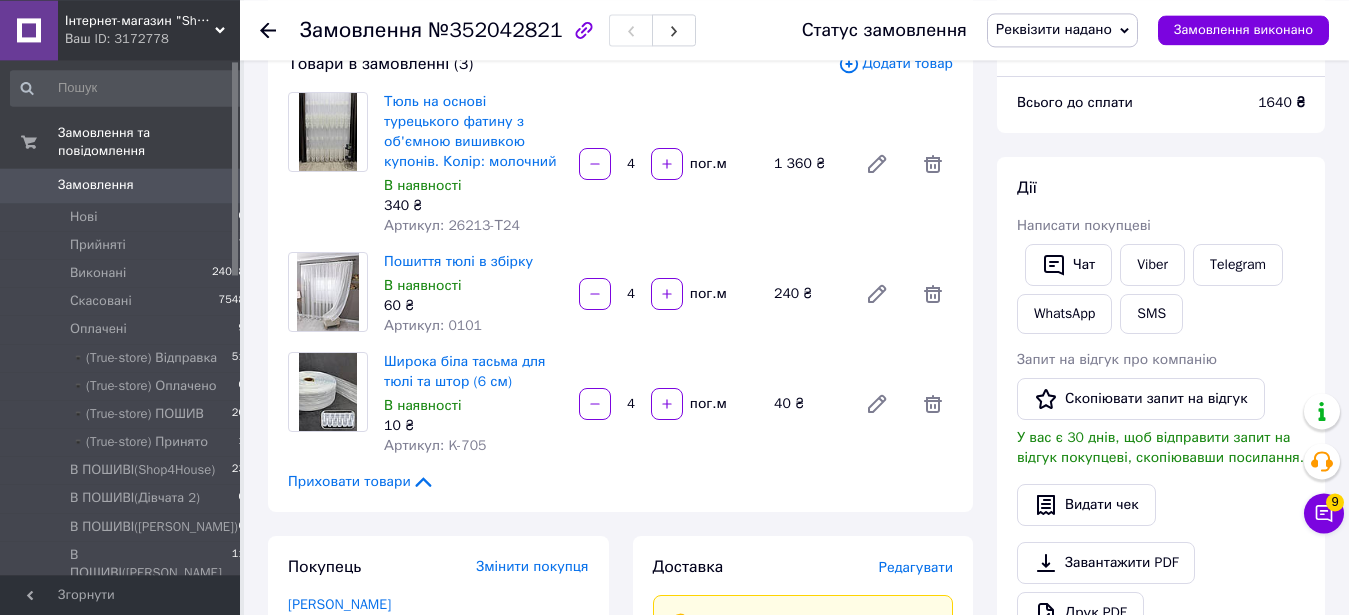 scroll, scrollTop: 102, scrollLeft: 0, axis: vertical 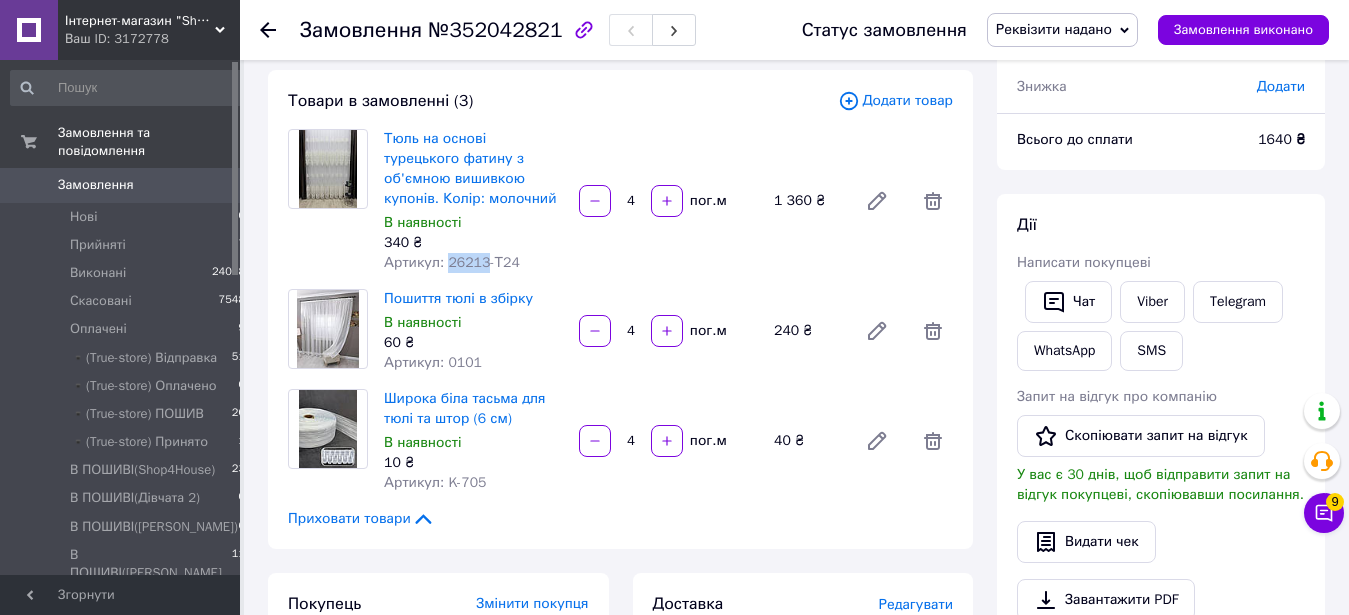 drag, startPoint x: 445, startPoint y: 263, endPoint x: 479, endPoint y: 270, distance: 34.713108 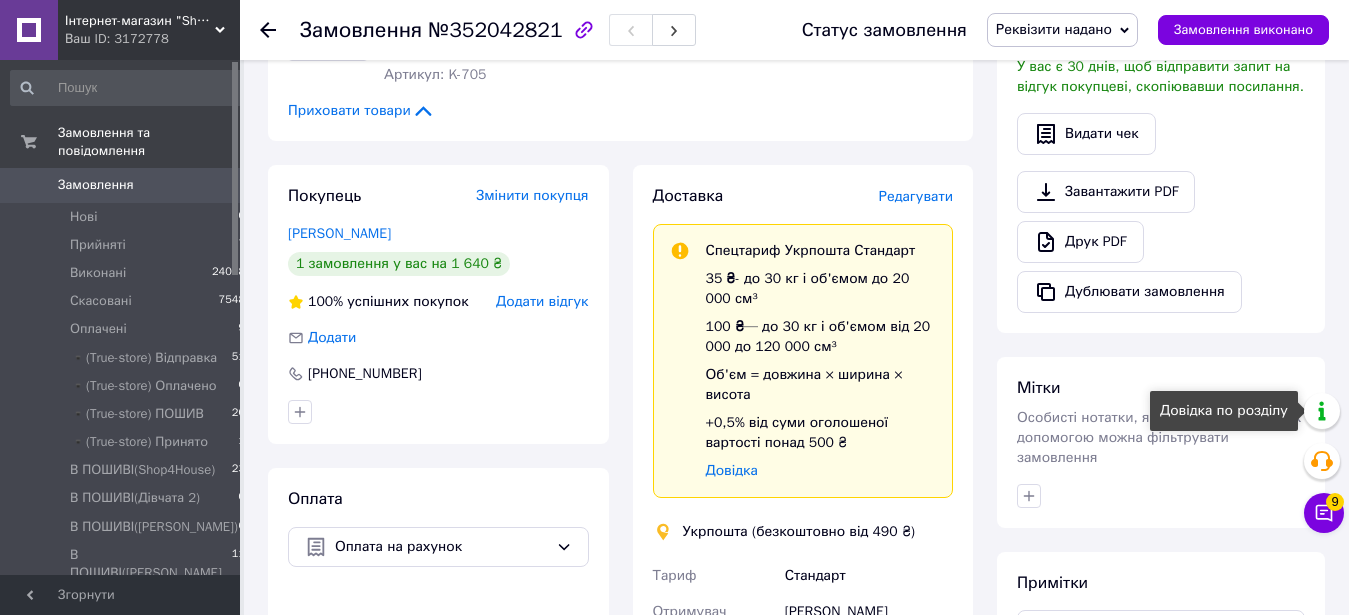 scroll, scrollTop: 918, scrollLeft: 0, axis: vertical 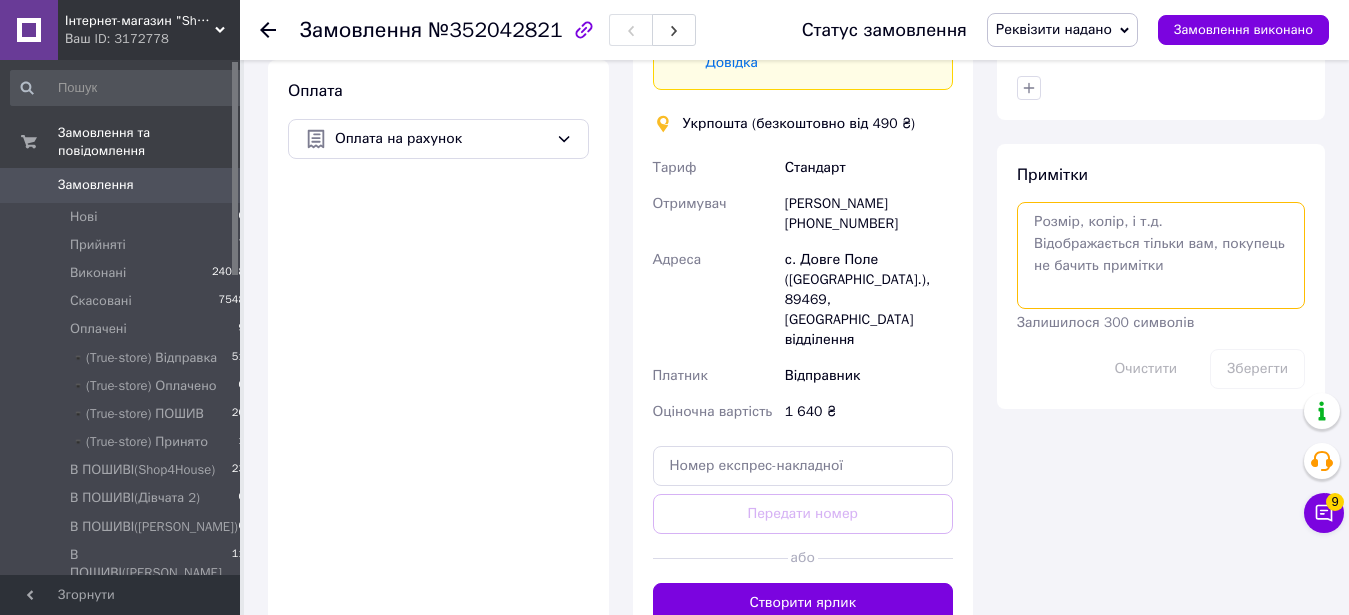 click at bounding box center [1161, 255] 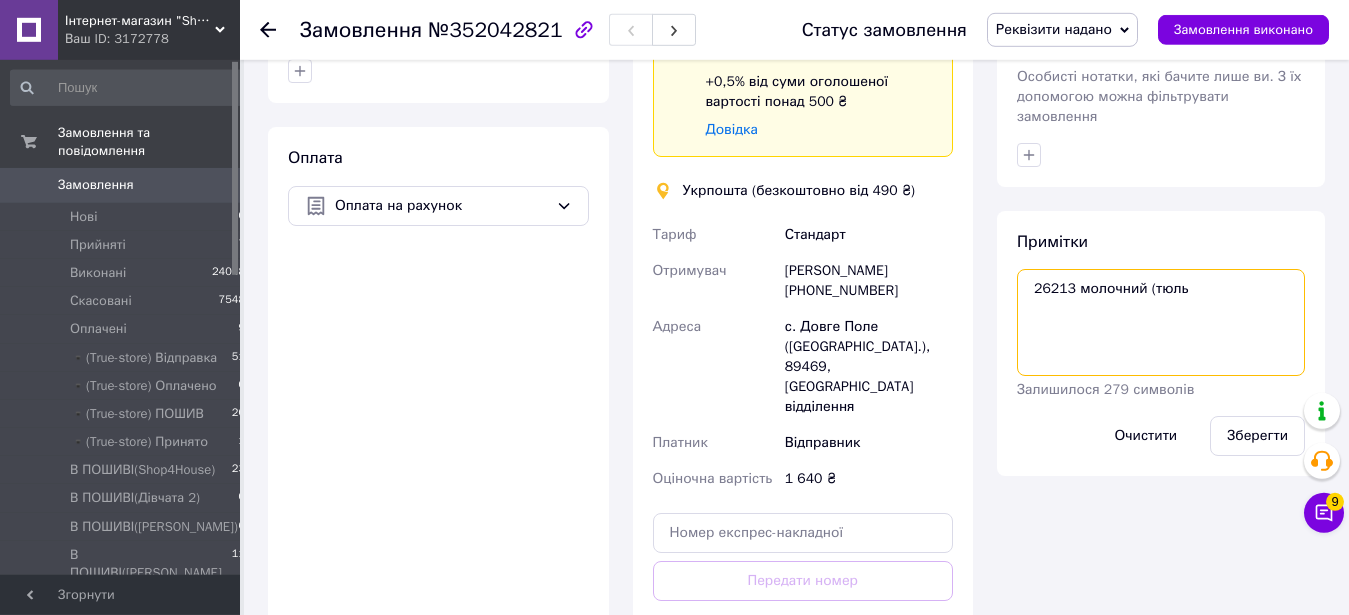 scroll, scrollTop: 918, scrollLeft: 0, axis: vertical 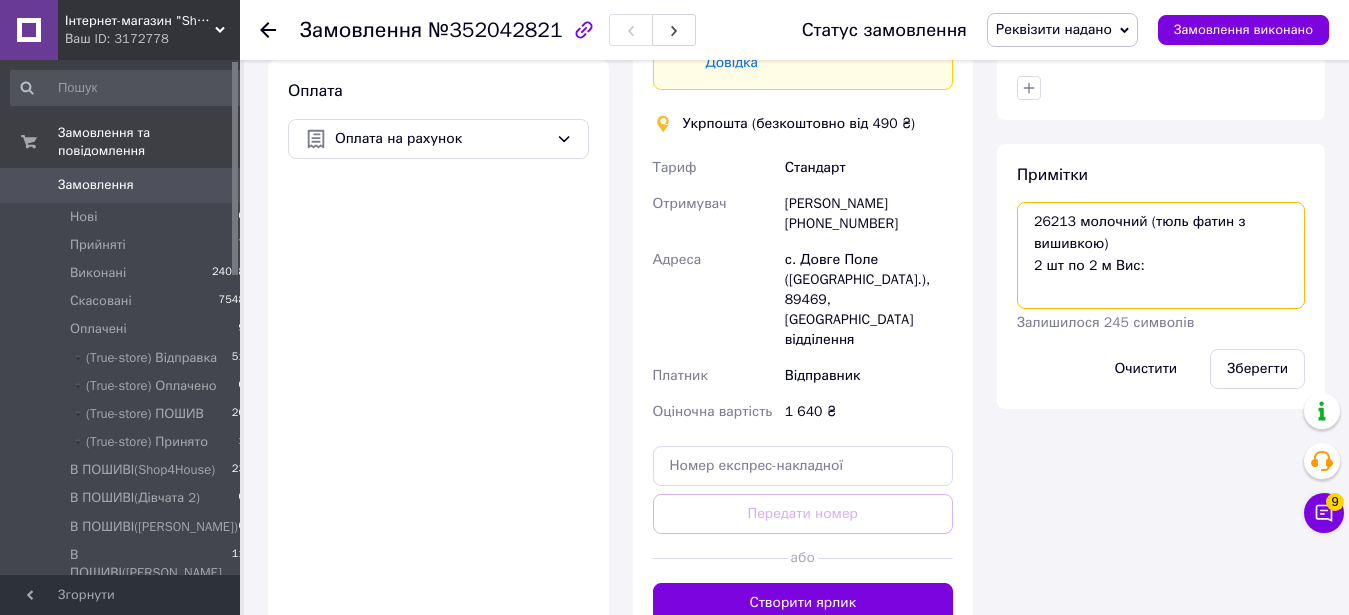 click on "26213 молочний (тюль фатин з вишивкою)
2 шт по 2 м Вис:" at bounding box center (1161, 255) 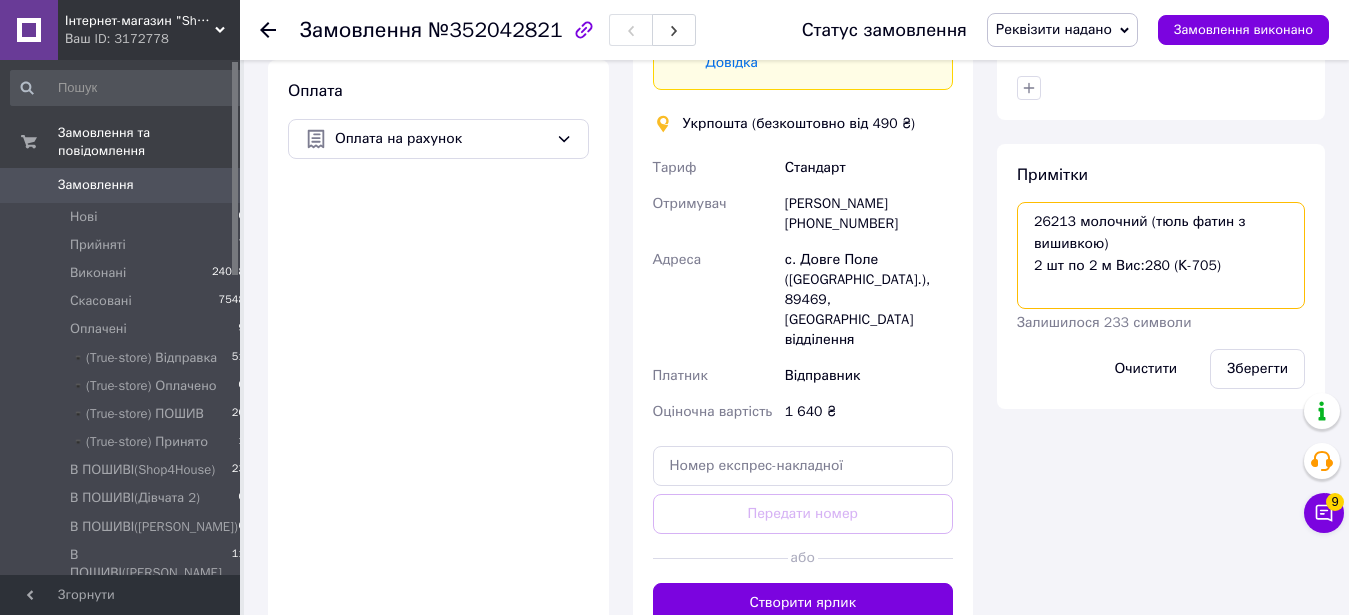 click on "26213 молочний (тюль фатин з вишивкою)
2 шт по 2 м Вис:280 (К-705)" at bounding box center (1161, 255) 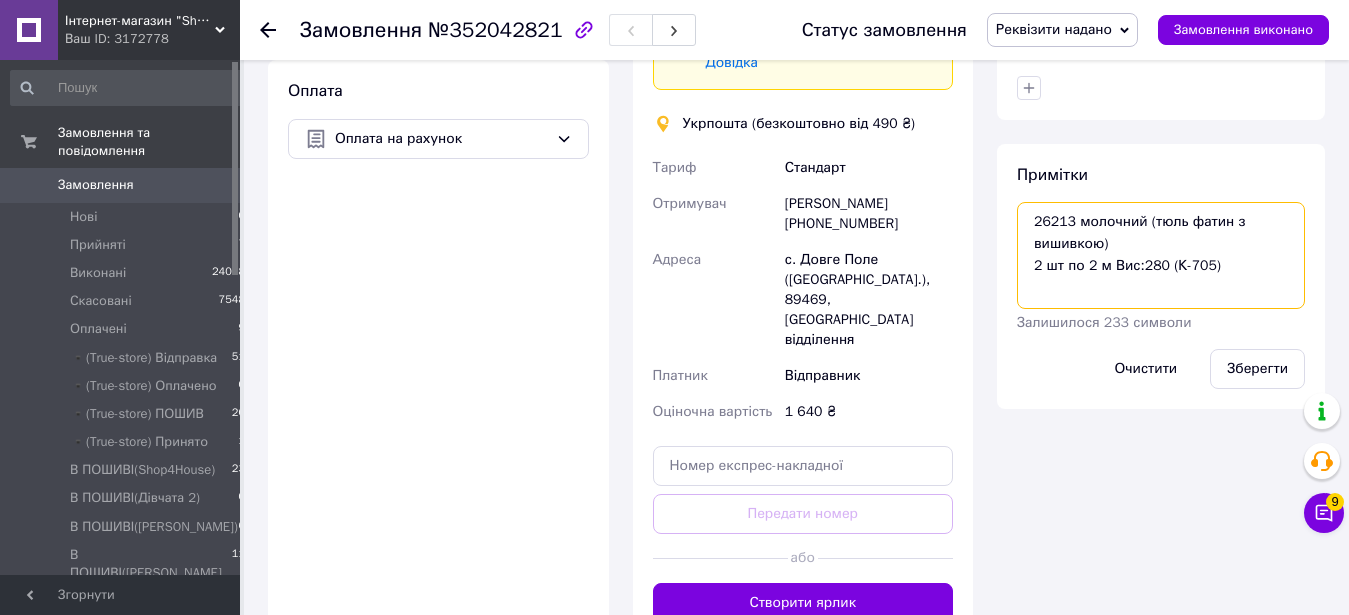 click on "26213 молочний (тюль фатин з вишивкою)
2 шт по 2 м Вис:280 (К-705)" at bounding box center (1161, 255) 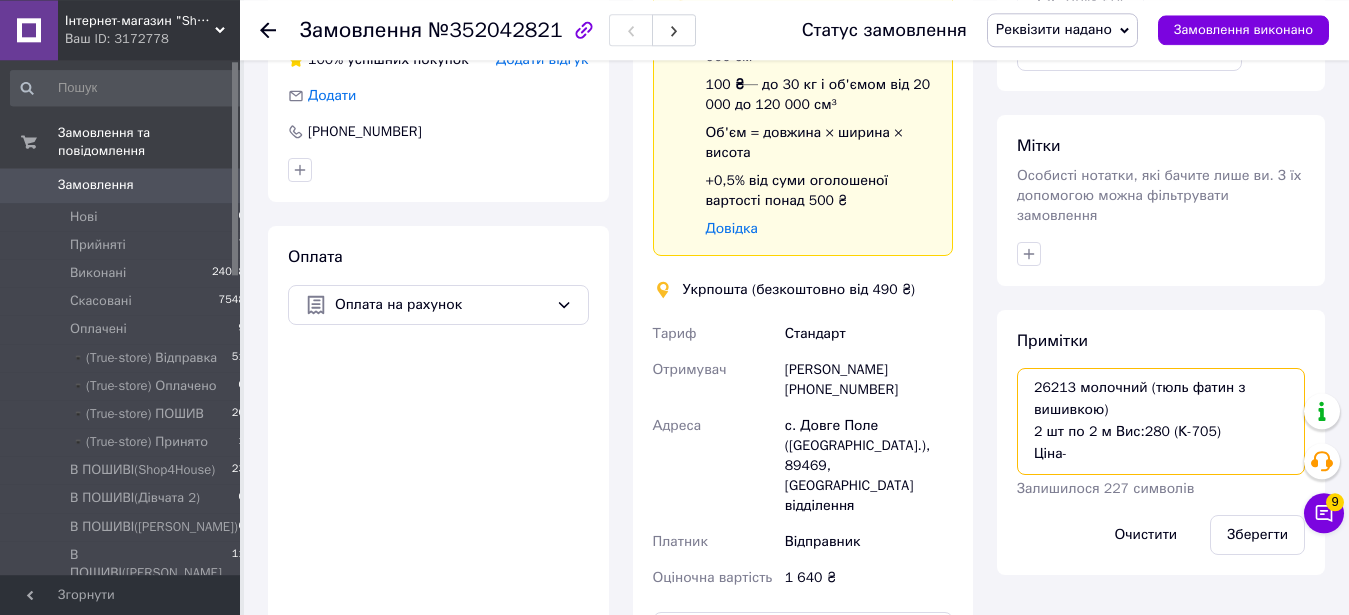scroll, scrollTop: 816, scrollLeft: 0, axis: vertical 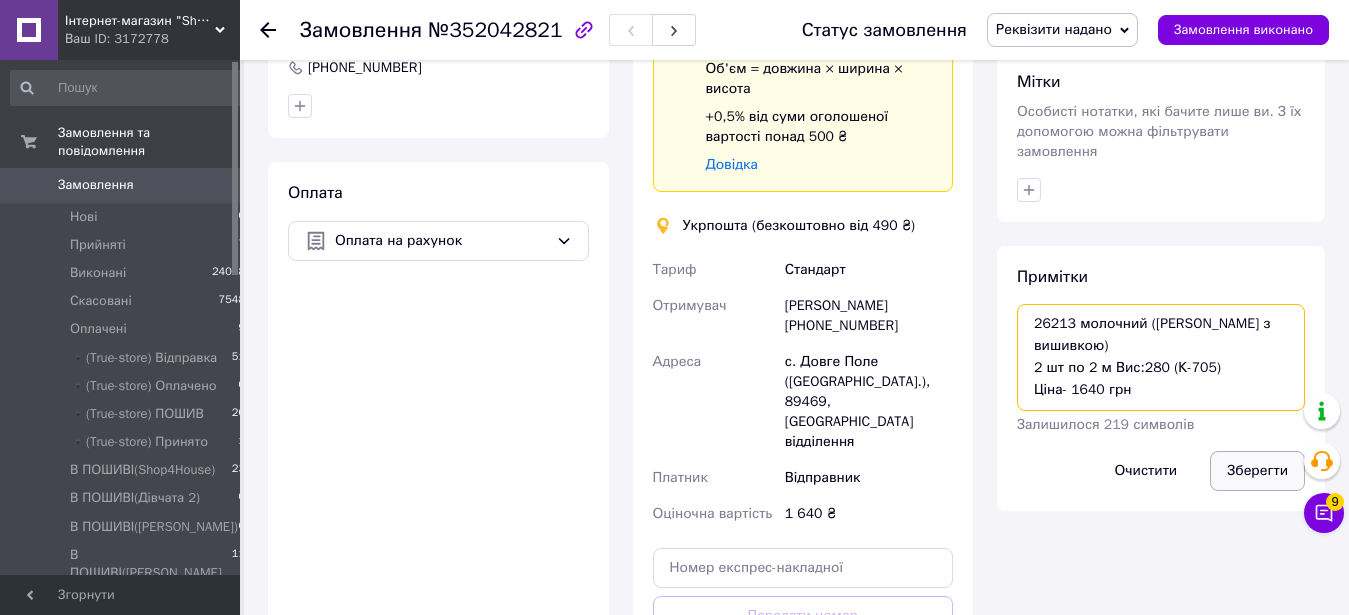 type on "26213 молочний (тюль фатин з вишивкою)
2 шт по 2 м Вис:280 (К-705)
Ціна- 1640 грн" 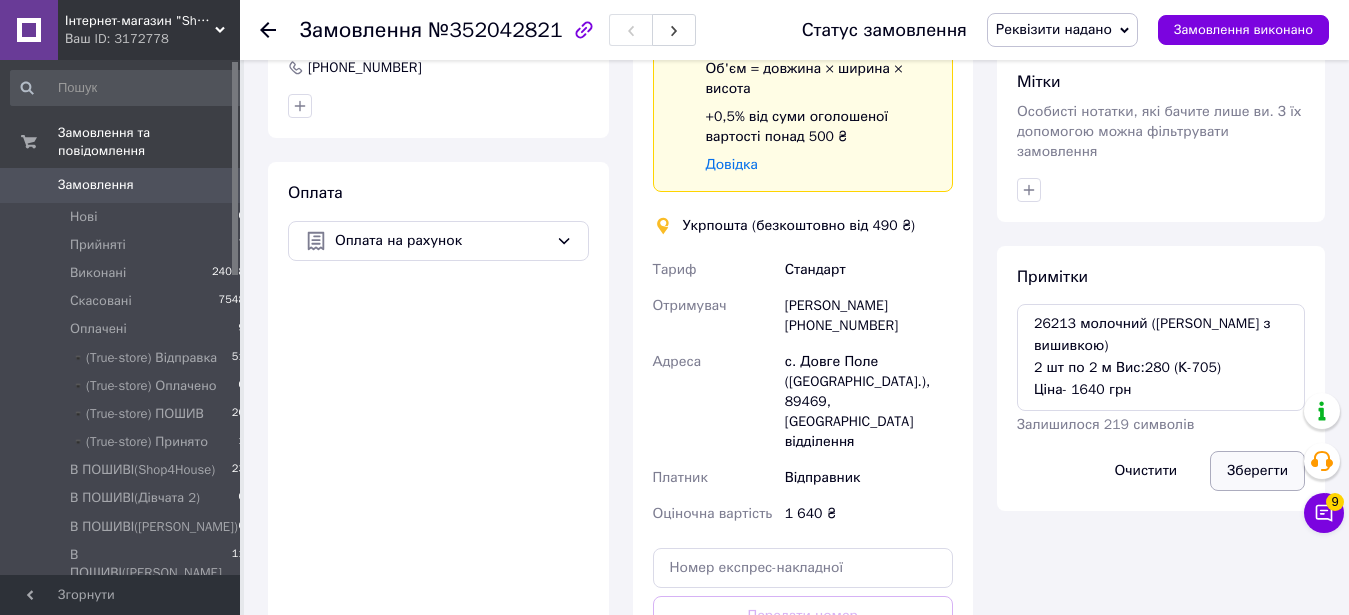 click on "Зберегти" at bounding box center [1257, 471] 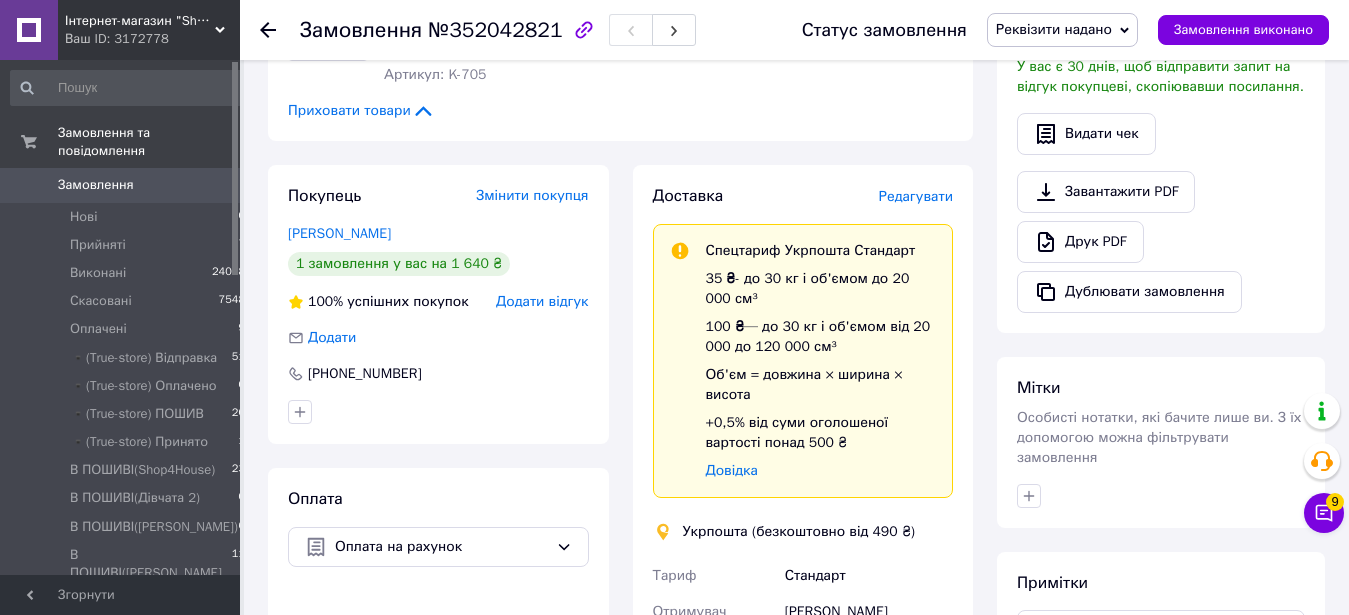 scroll, scrollTop: 918, scrollLeft: 0, axis: vertical 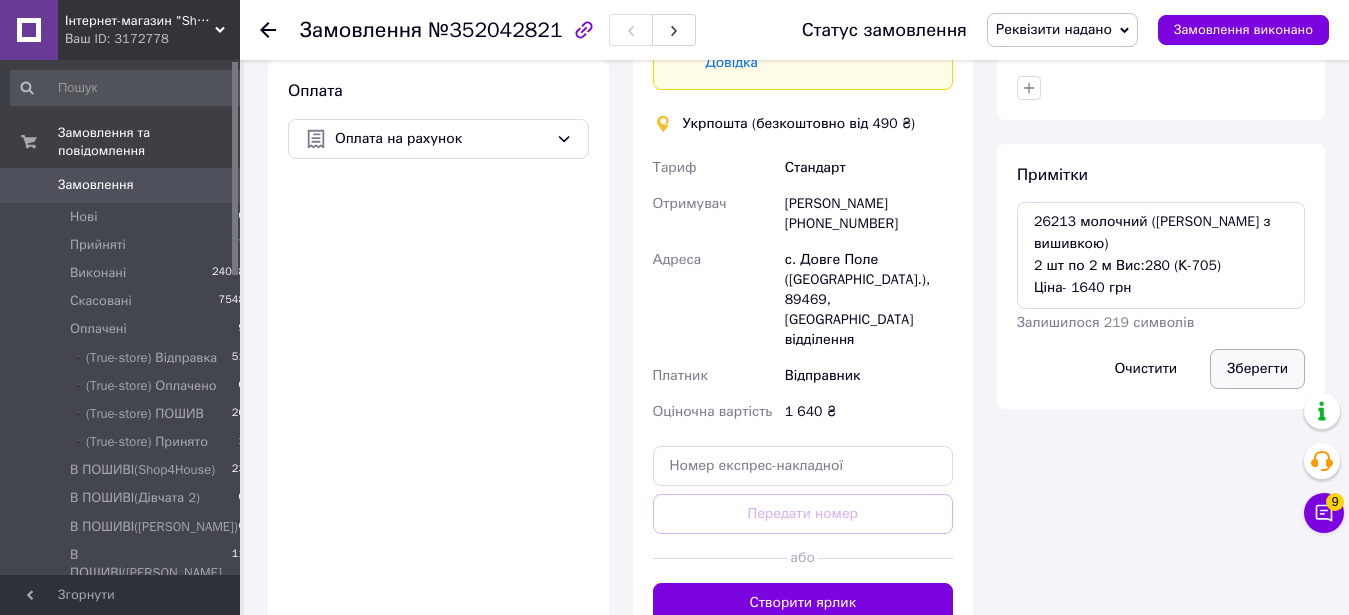click on "Зберегти" at bounding box center (1257, 369) 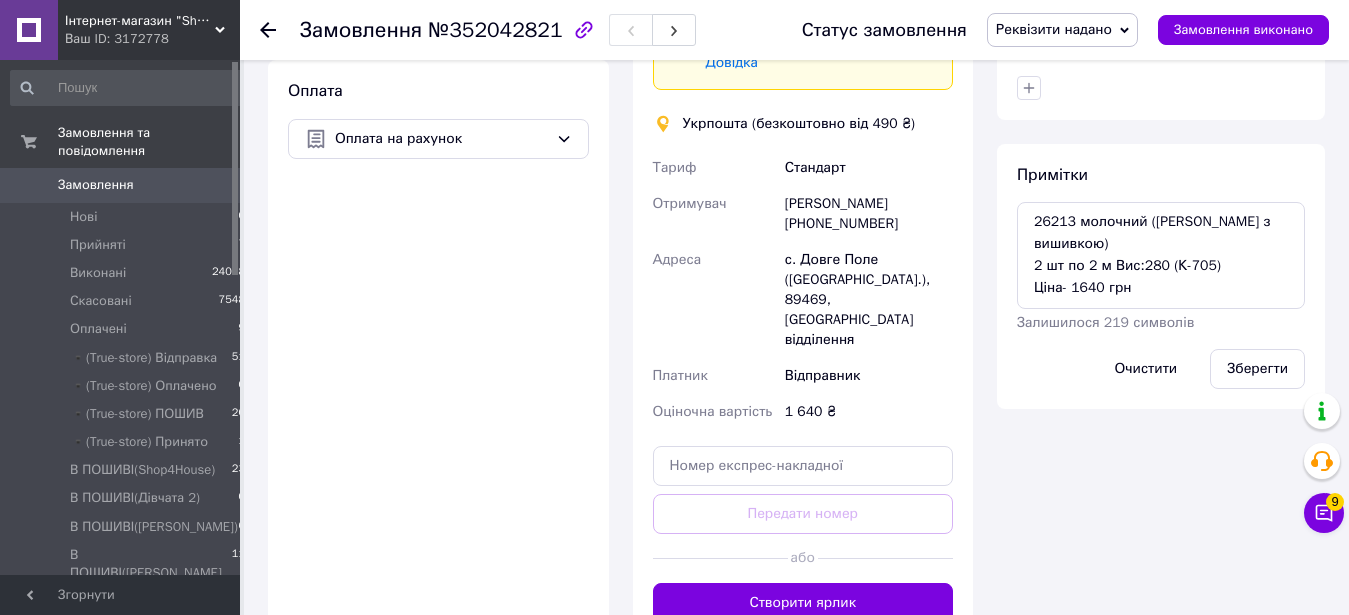 click on "Реквізити надано" at bounding box center [1054, 29] 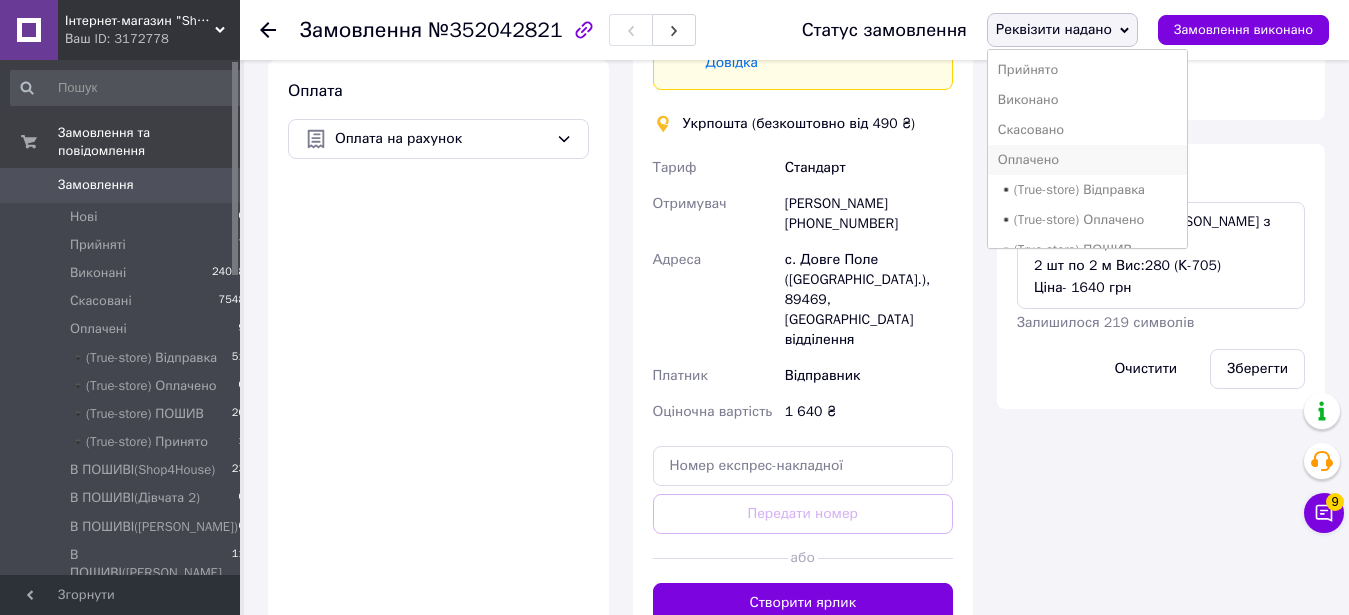 click on "Оплачено" at bounding box center [1088, 160] 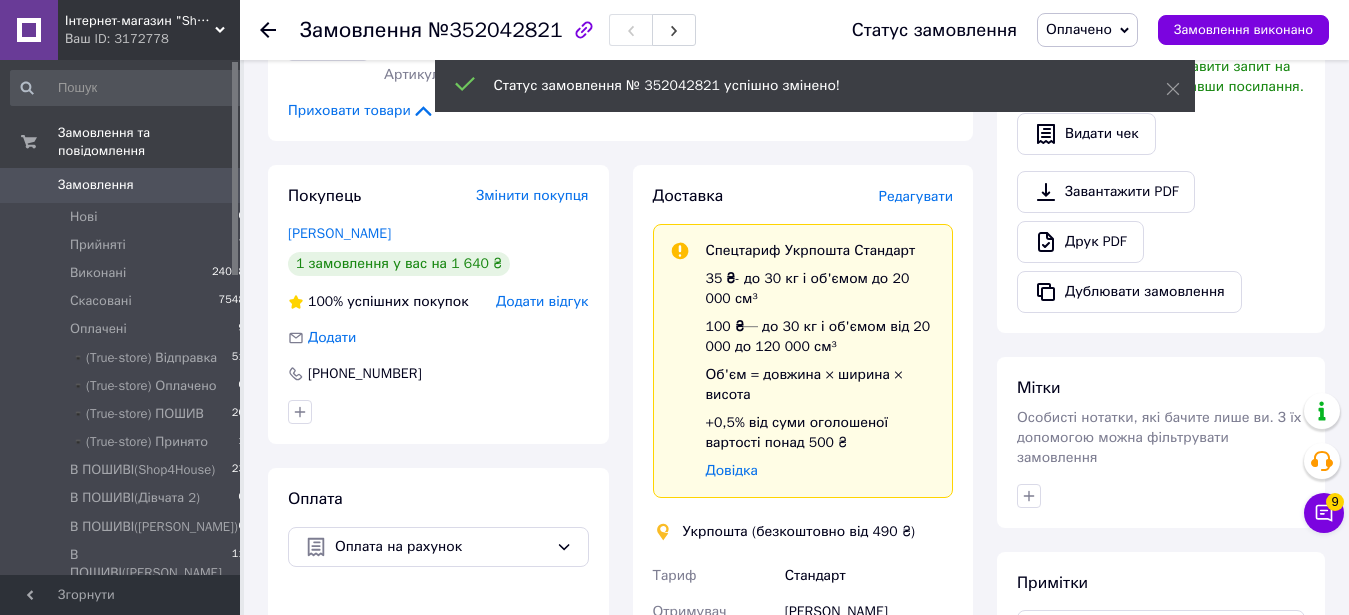 scroll, scrollTop: 918, scrollLeft: 0, axis: vertical 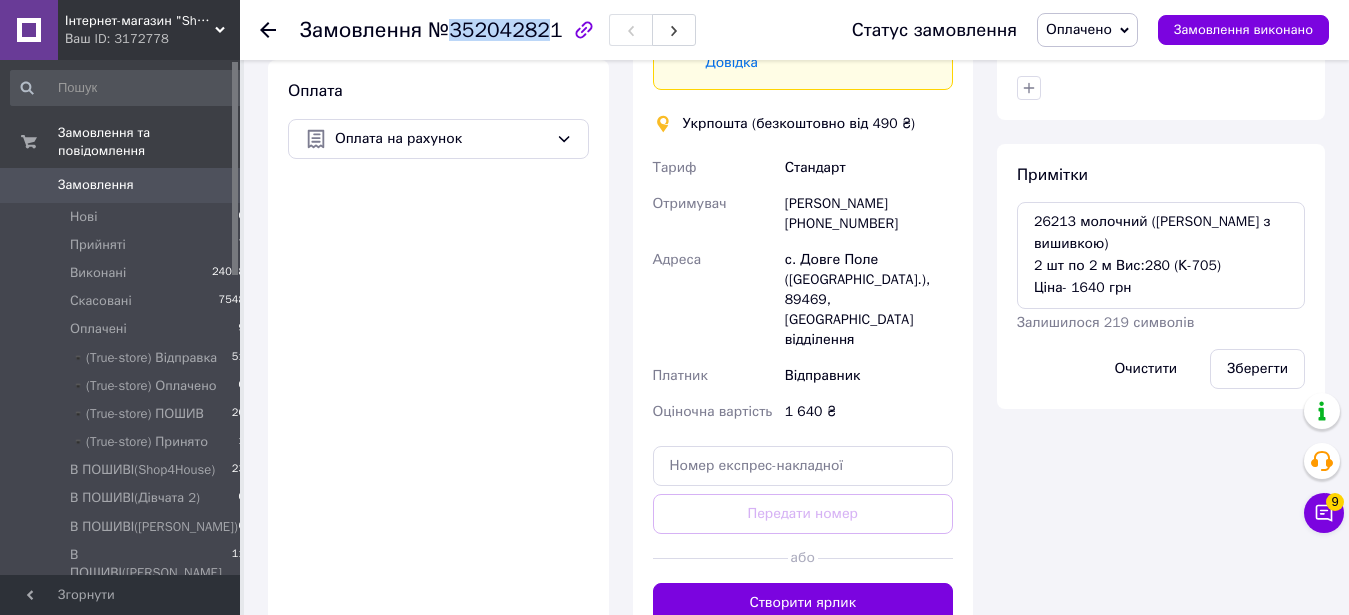 drag, startPoint x: 450, startPoint y: 36, endPoint x: 542, endPoint y: 34, distance: 92.021736 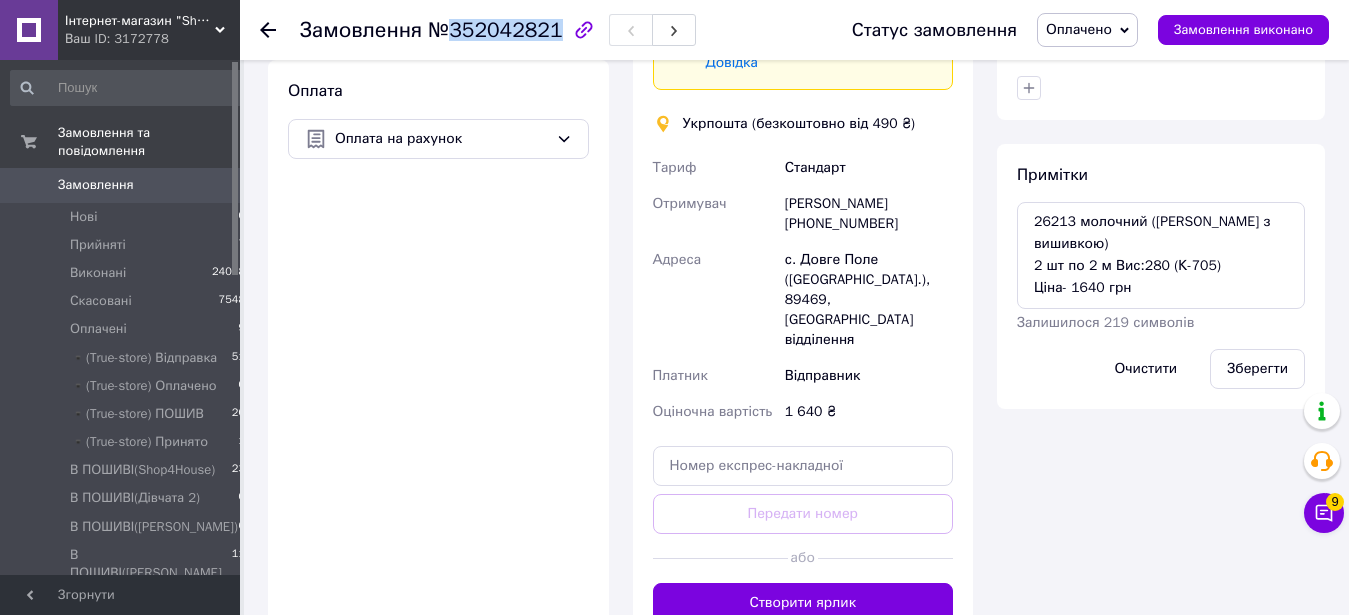 drag, startPoint x: 438, startPoint y: 29, endPoint x: 547, endPoint y: 33, distance: 109.07337 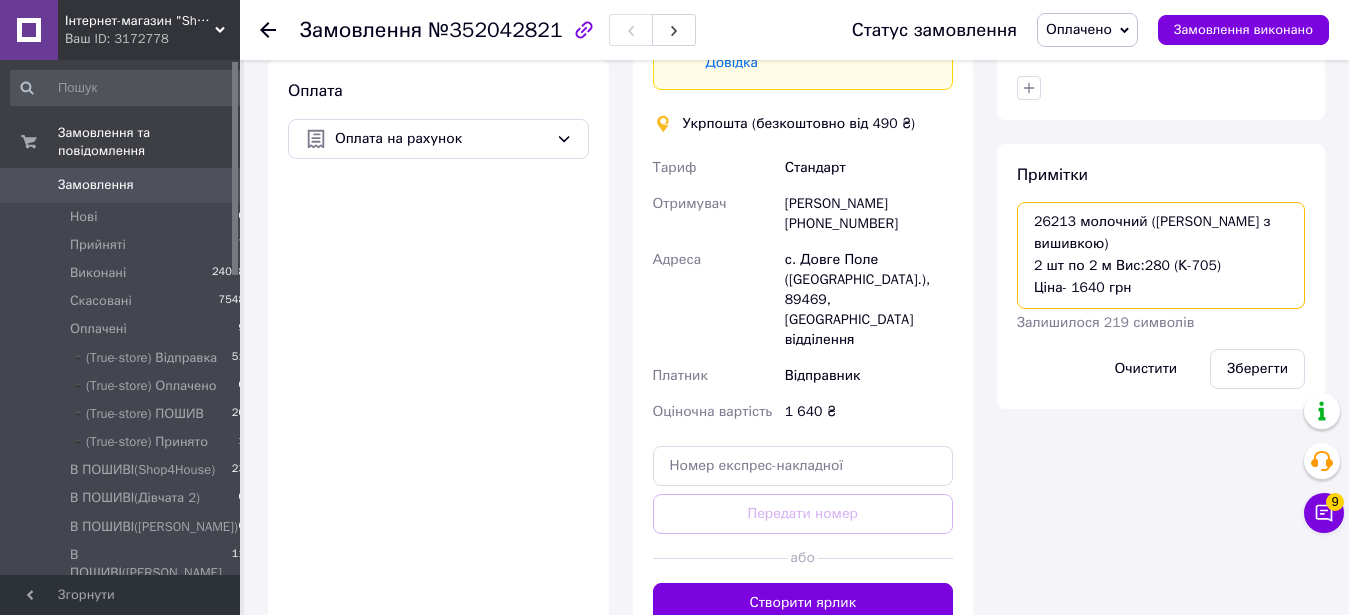drag, startPoint x: 1028, startPoint y: 211, endPoint x: 1213, endPoint y: 246, distance: 188.28171 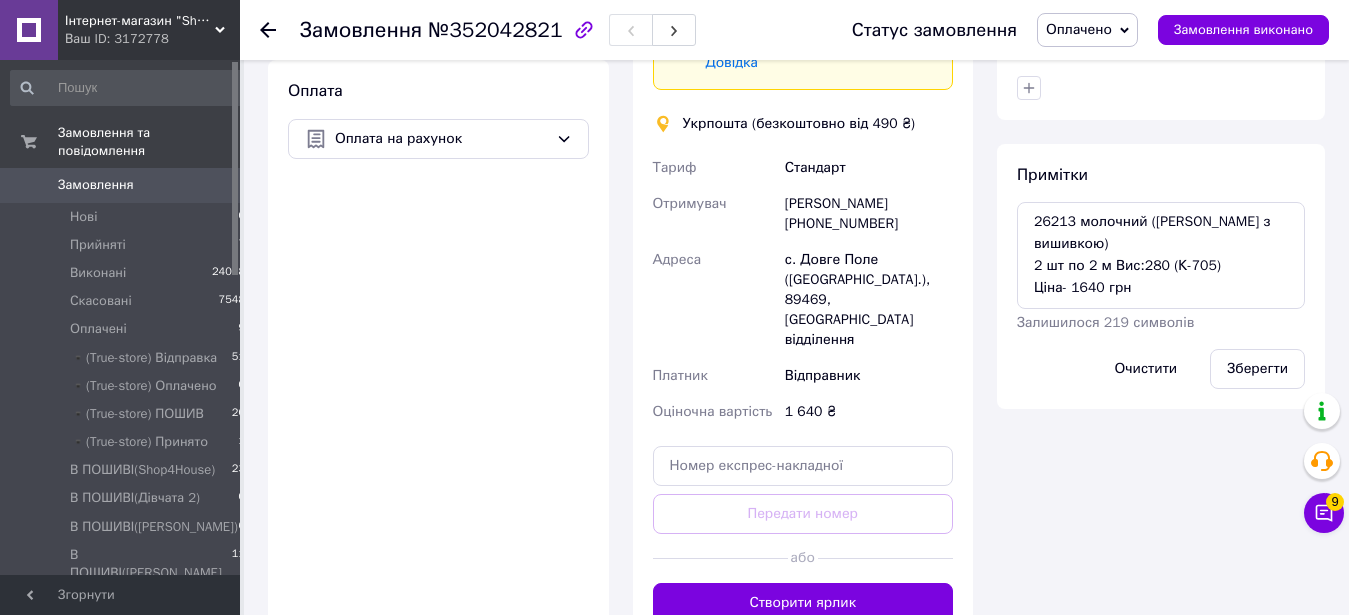 click on "Примітки 26213 молочний (тюль фатин з вишивкою)
2 шт по 2 м Вис:280 (К-705)
Ціна- 1640 грн Залишилося 219 символів Очистити Зберегти" at bounding box center (1161, 276) 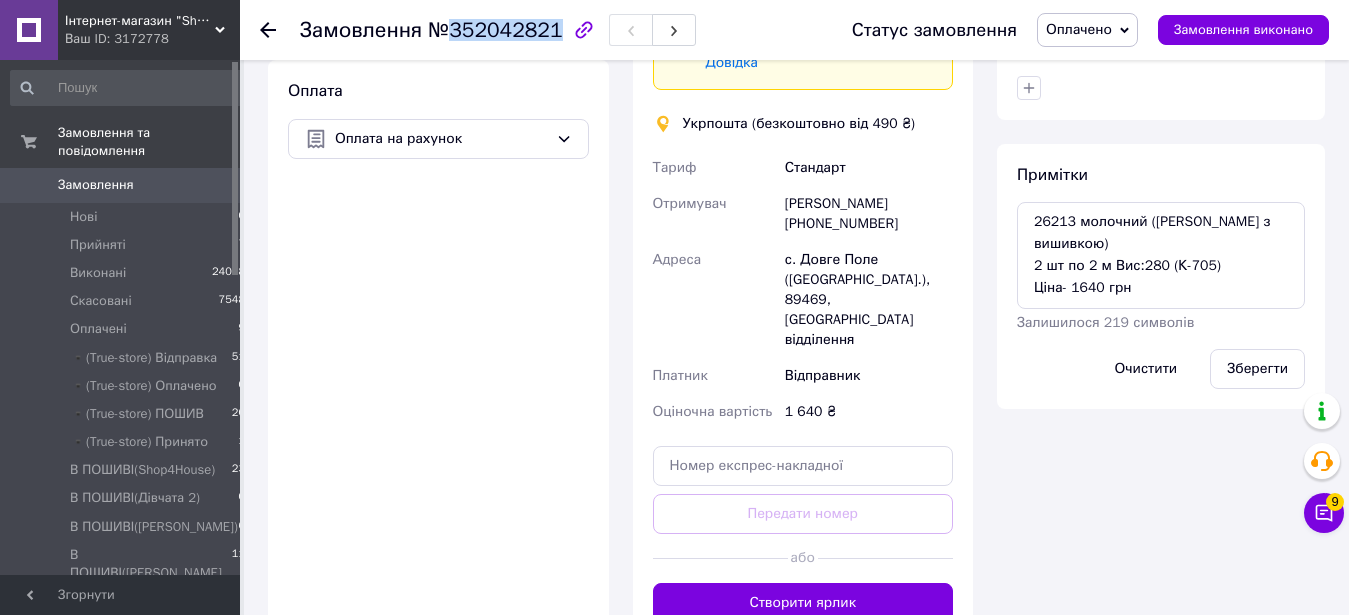 drag, startPoint x: 445, startPoint y: 27, endPoint x: 548, endPoint y: 25, distance: 103.01942 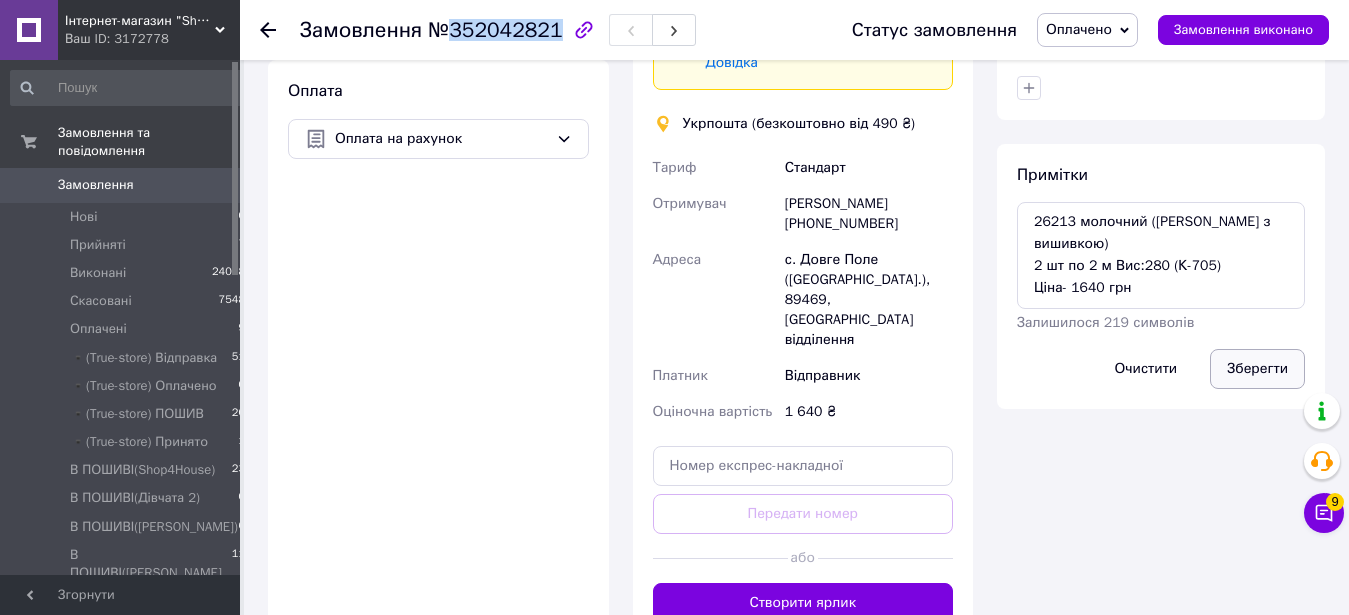 click on "Зберегти" at bounding box center [1257, 369] 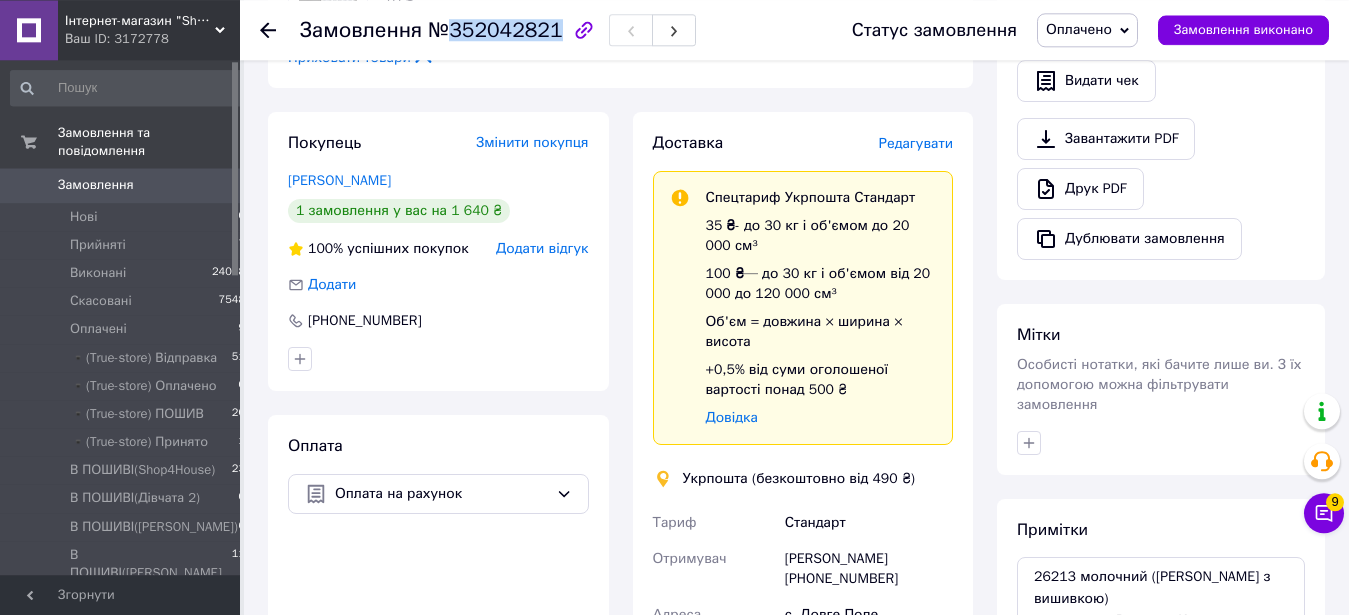 scroll, scrollTop: 510, scrollLeft: 0, axis: vertical 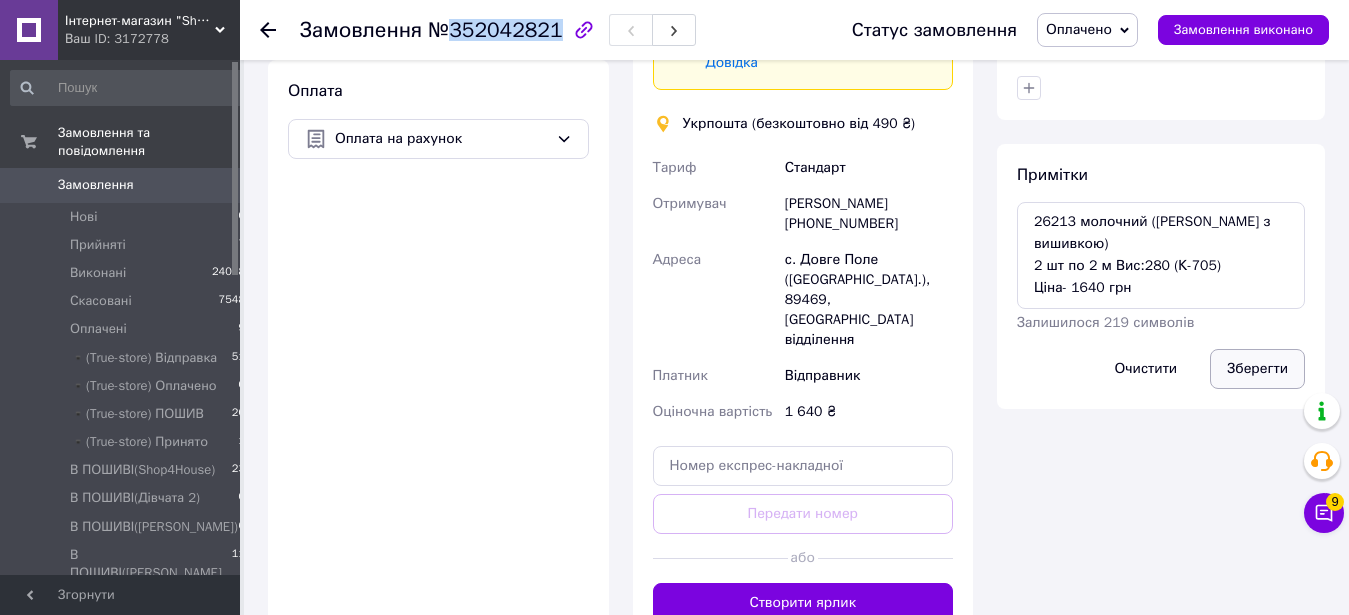 click on "Зберегти" at bounding box center [1257, 369] 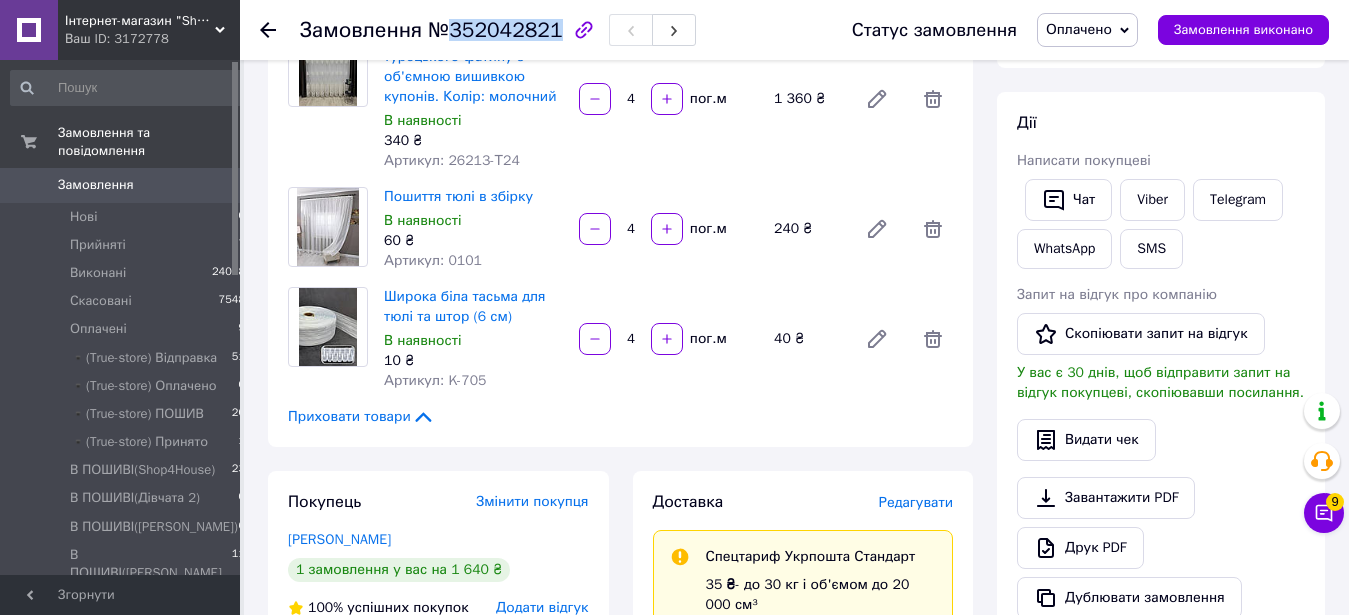 scroll, scrollTop: 0, scrollLeft: 0, axis: both 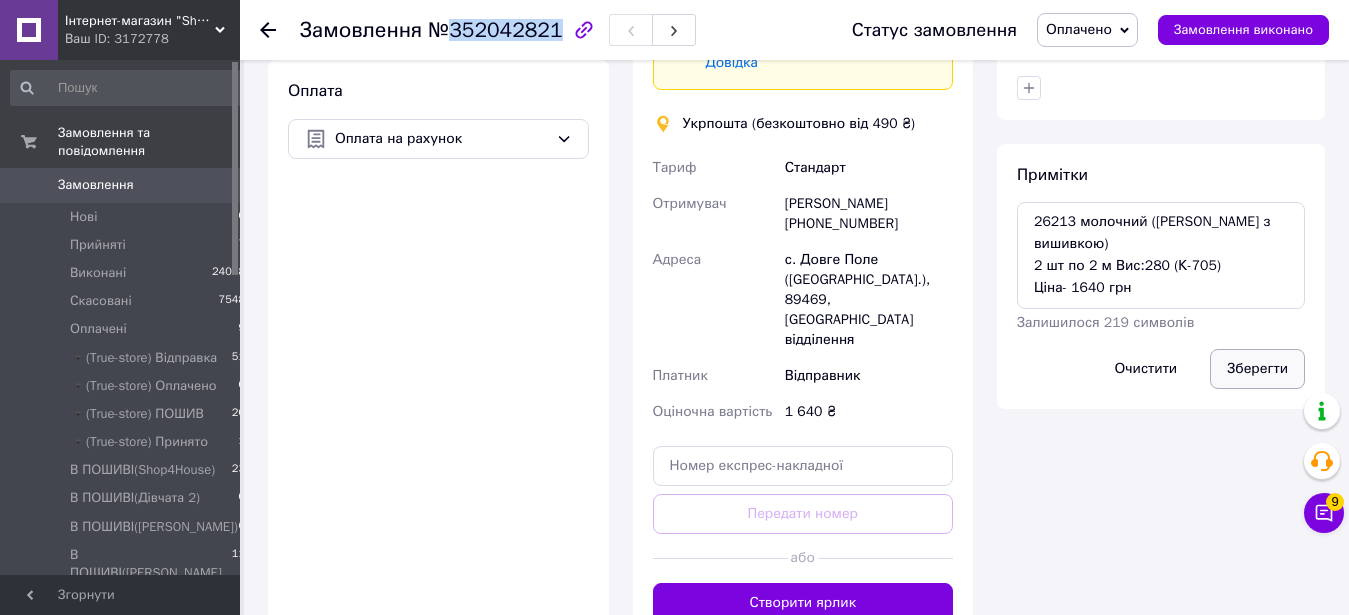 click on "Зберегти" at bounding box center [1257, 369] 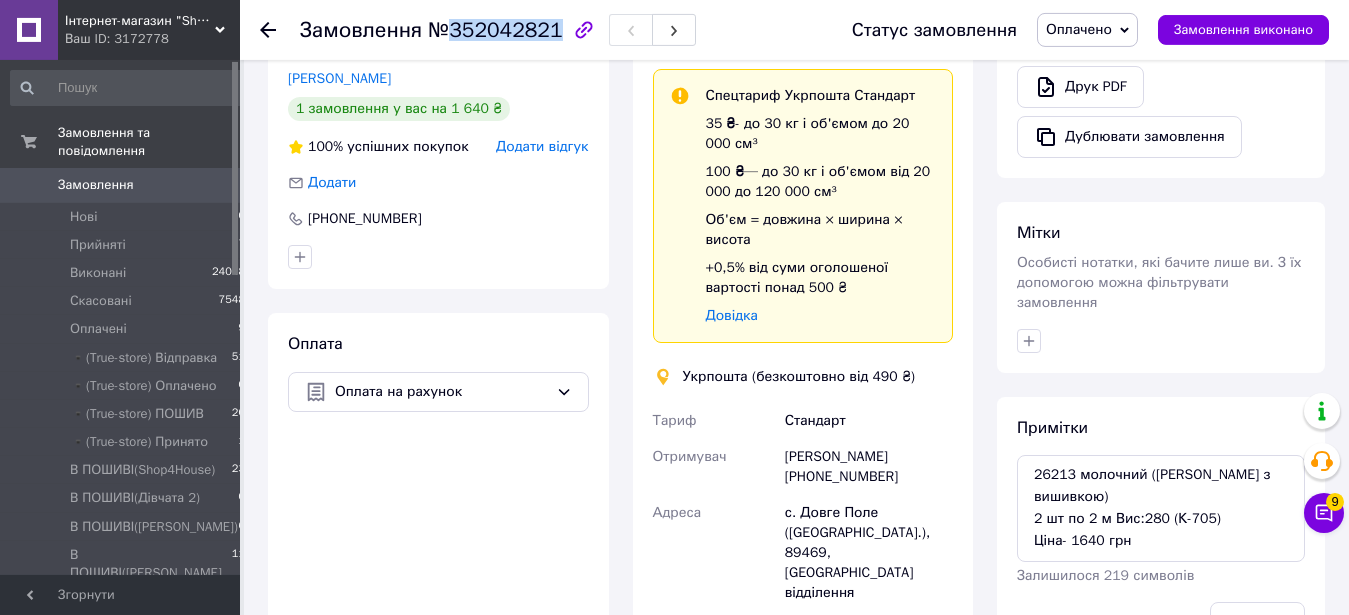scroll, scrollTop: 612, scrollLeft: 0, axis: vertical 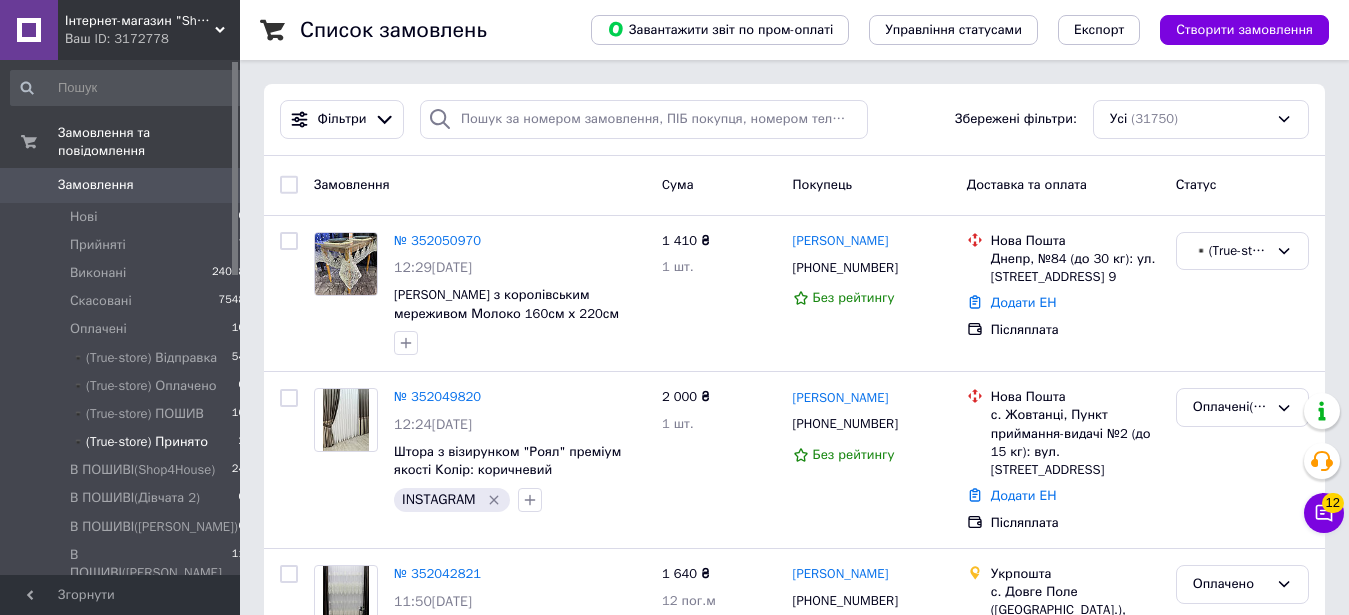 click on "▪️(True-store) Принято" at bounding box center [139, 442] 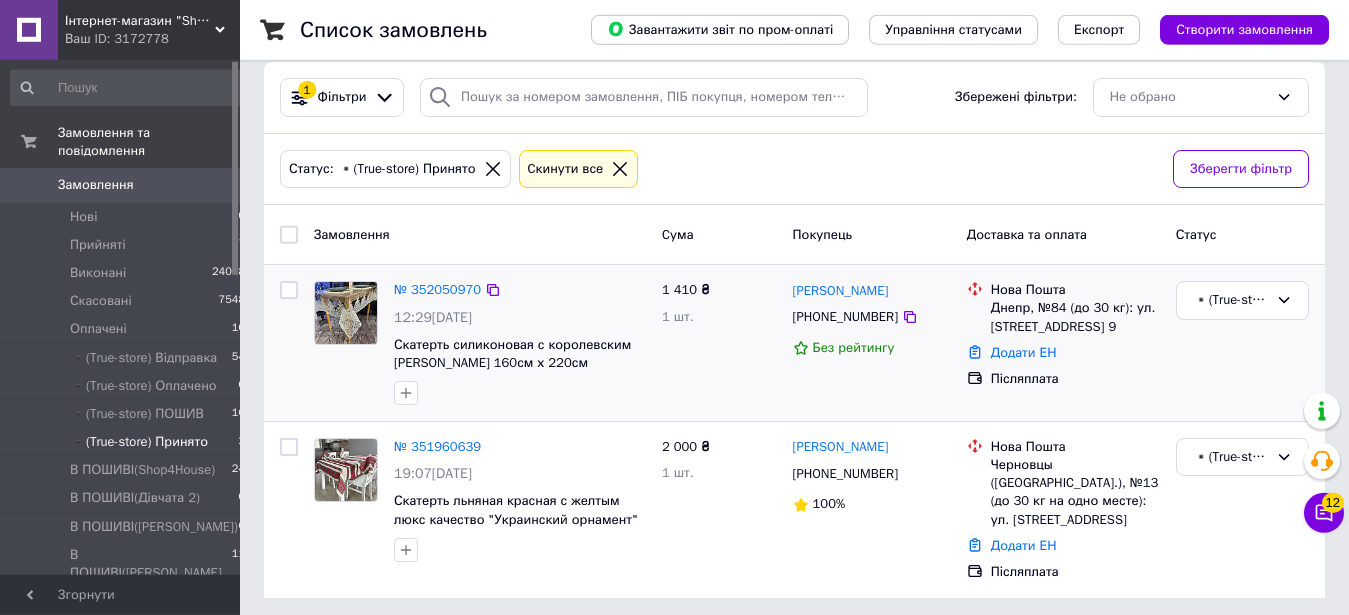 scroll, scrollTop: 29, scrollLeft: 0, axis: vertical 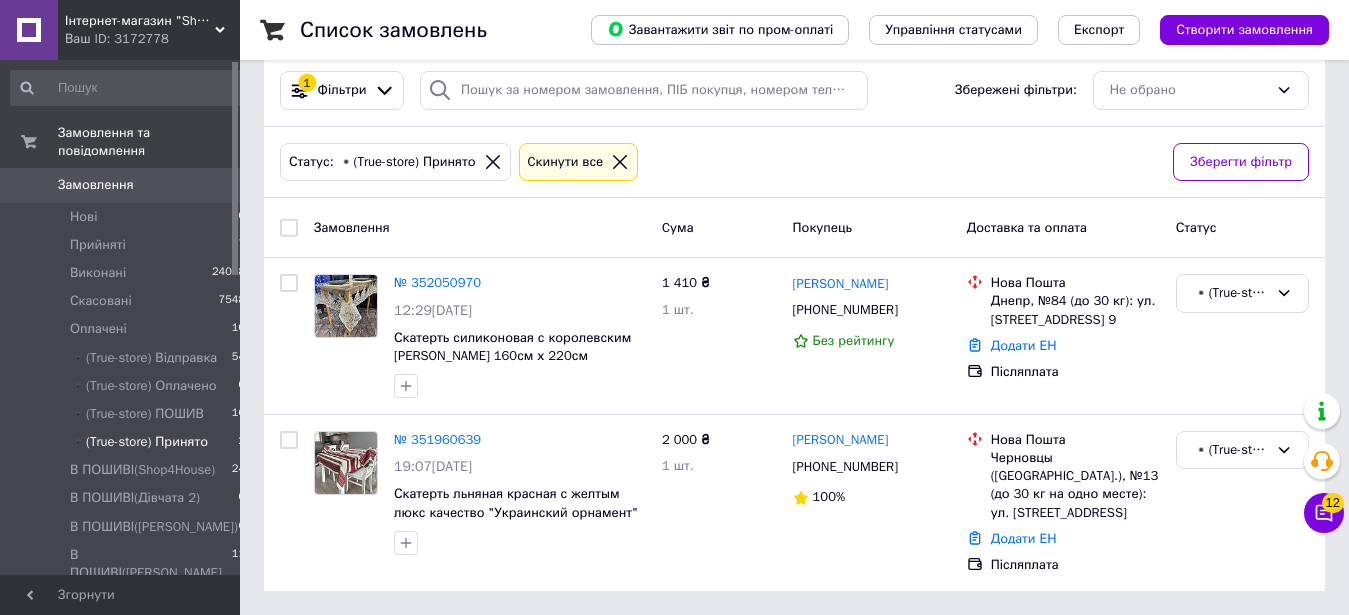 click on "Інтернет-магазин "Shop For House"" at bounding box center [140, 21] 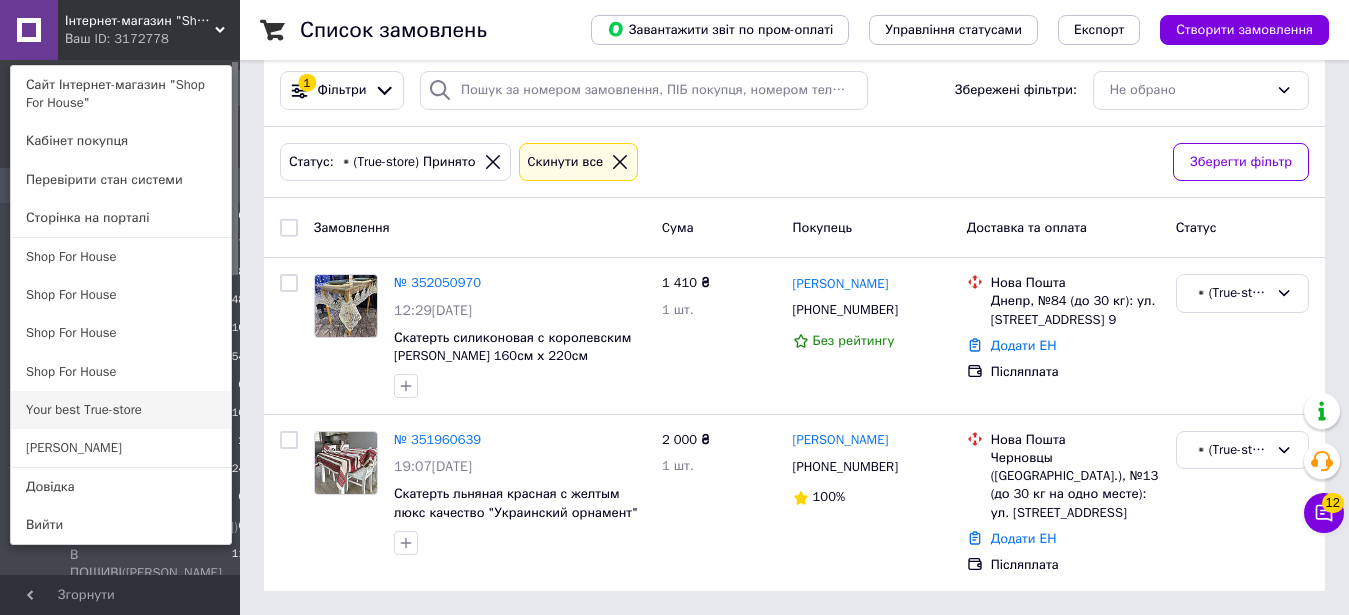 click on "Your best True-store" at bounding box center (121, 410) 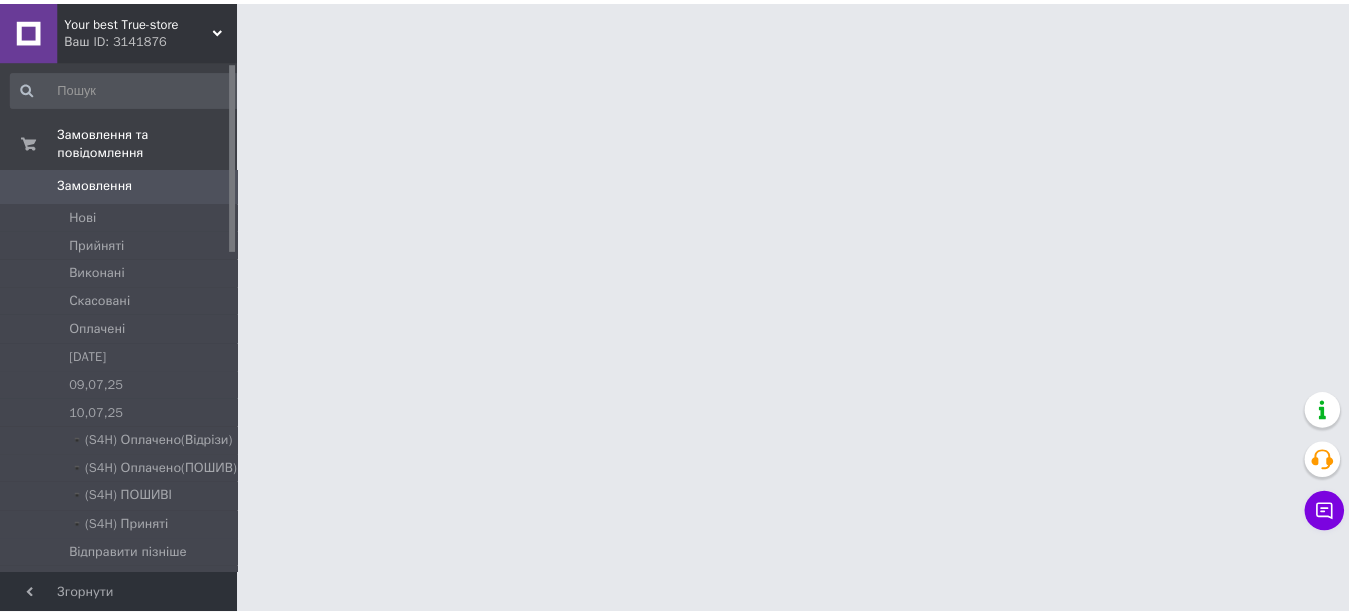 scroll, scrollTop: 0, scrollLeft: 0, axis: both 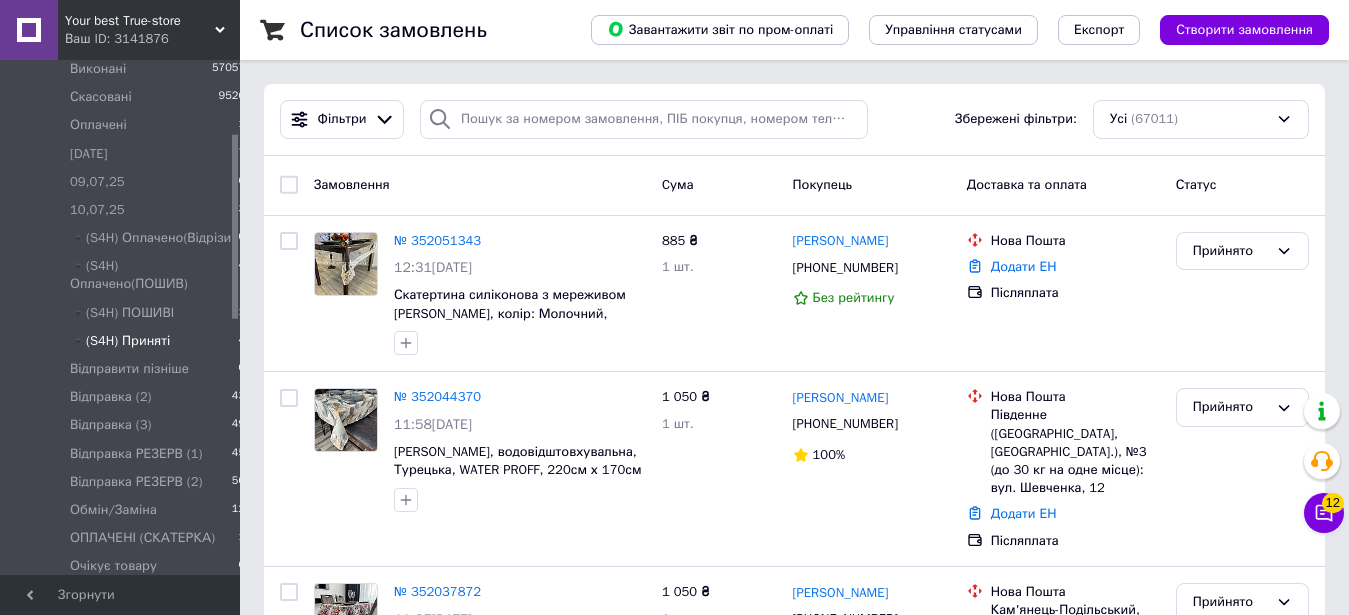click on "▪️(S4H) Приняті" at bounding box center [120, 341] 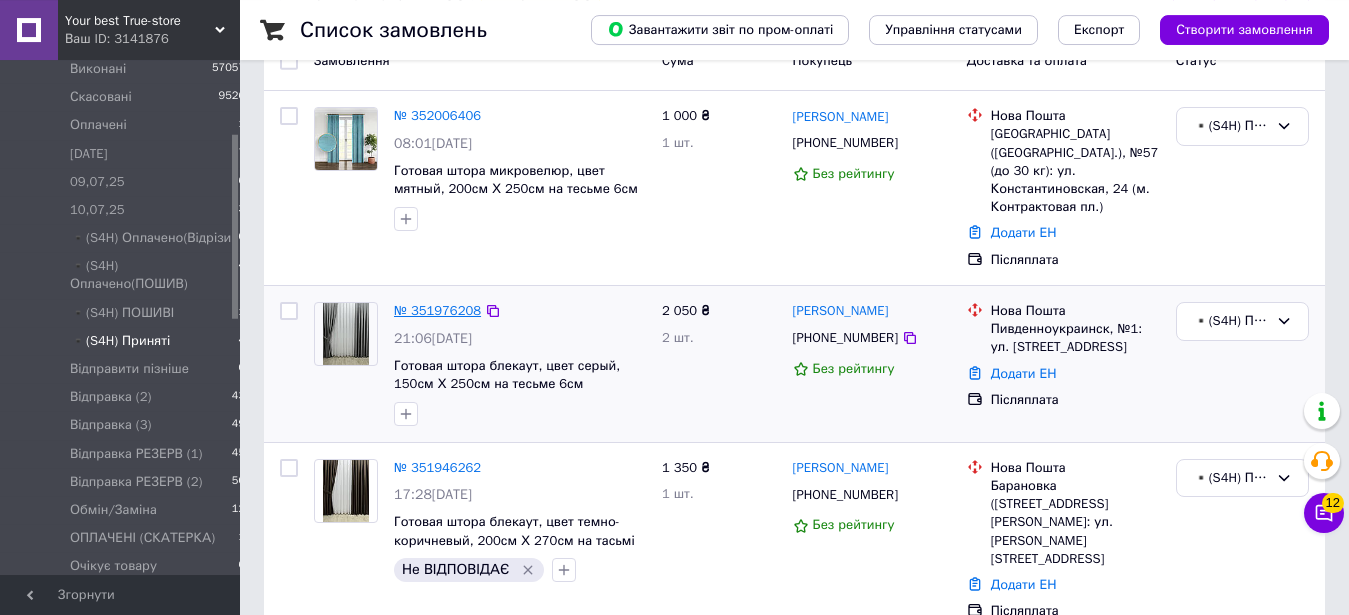 scroll, scrollTop: 56, scrollLeft: 0, axis: vertical 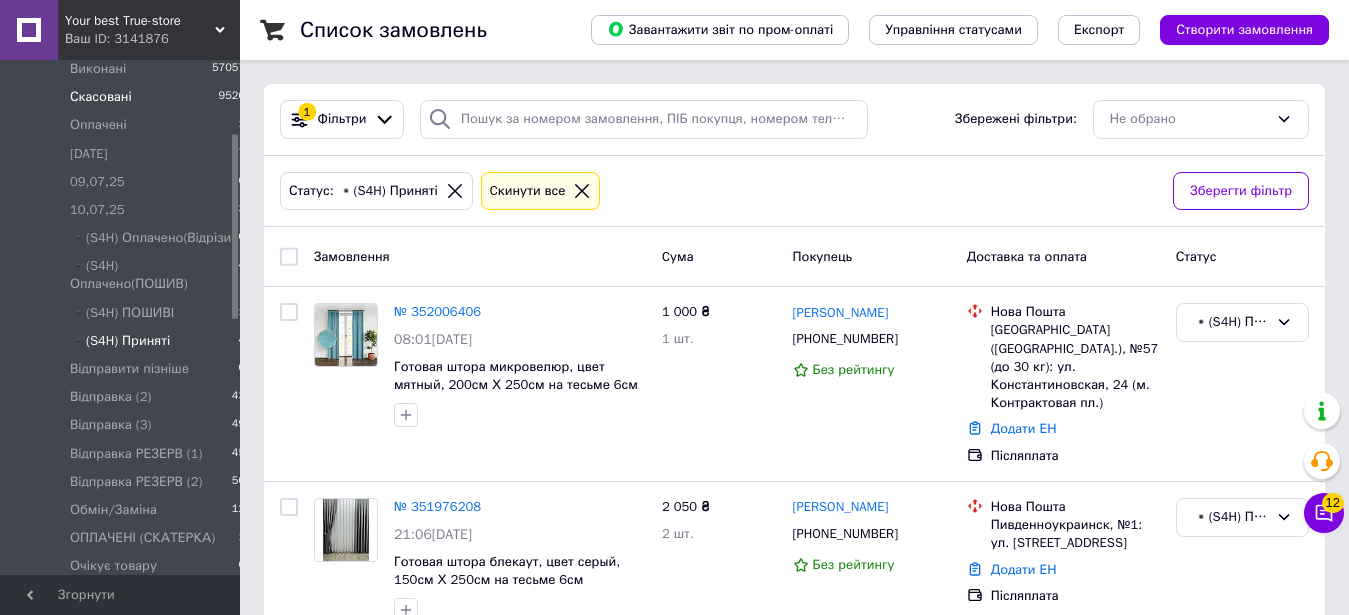 drag, startPoint x: 572, startPoint y: 178, endPoint x: 45, endPoint y: 91, distance: 534.13293 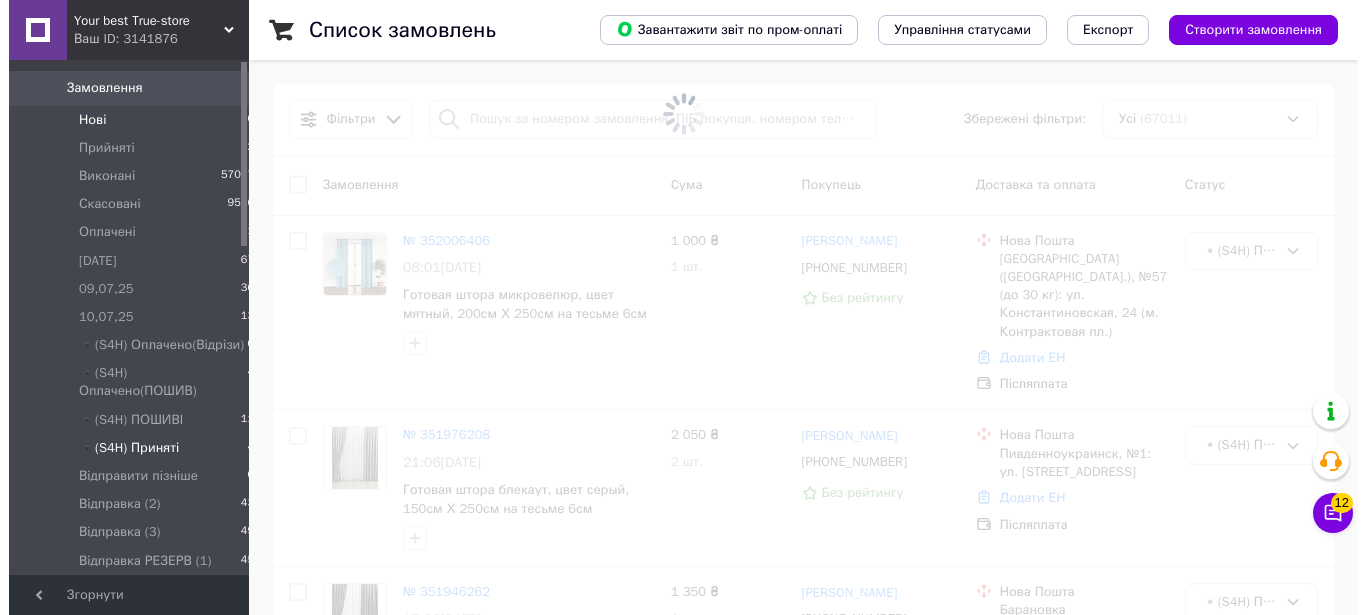 scroll, scrollTop: 0, scrollLeft: 0, axis: both 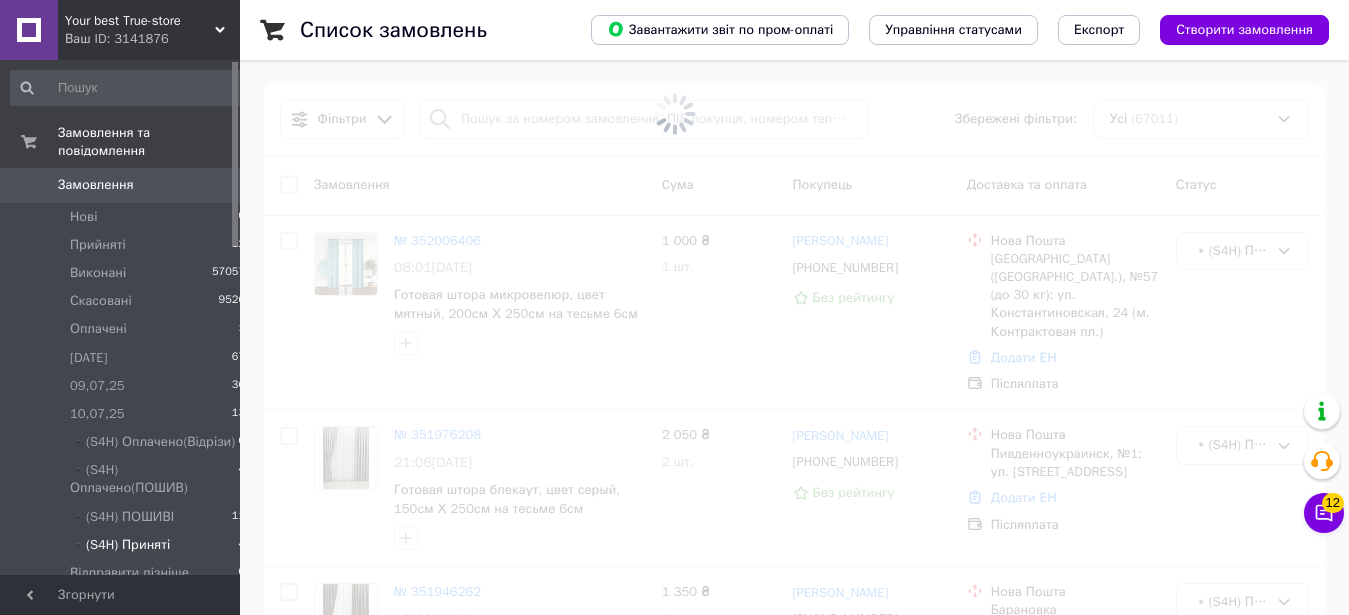 click on "Ваш ID: 3141876" at bounding box center (152, 39) 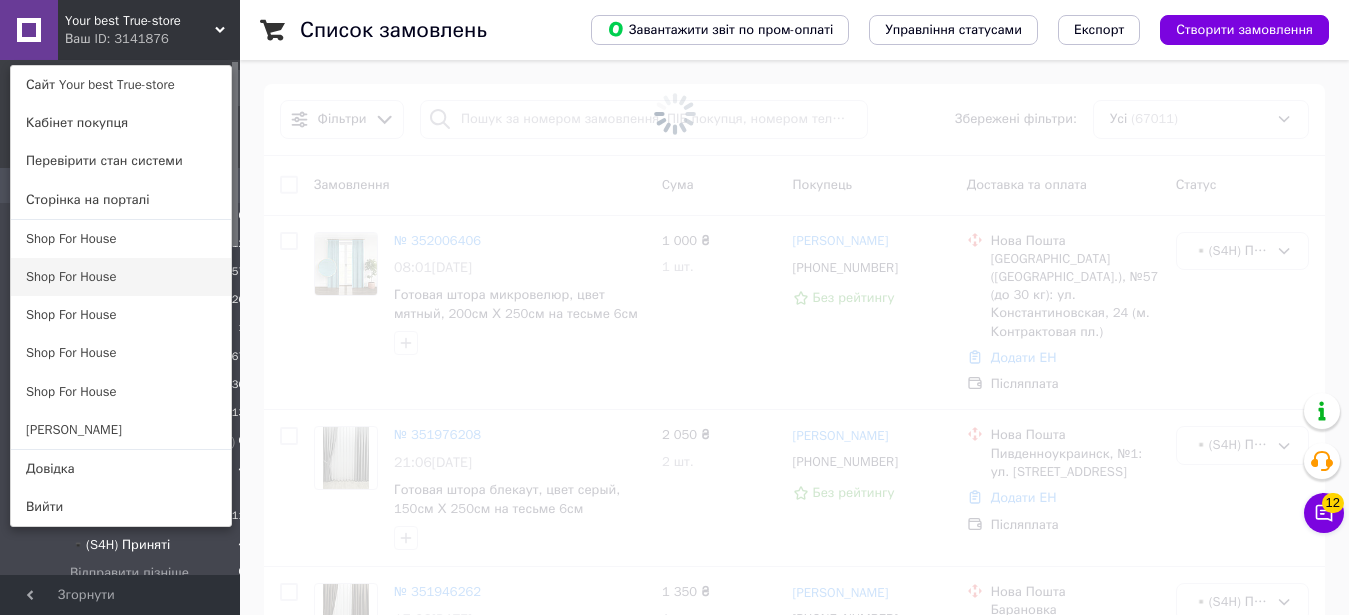 click on "Shop For House" at bounding box center (121, 277) 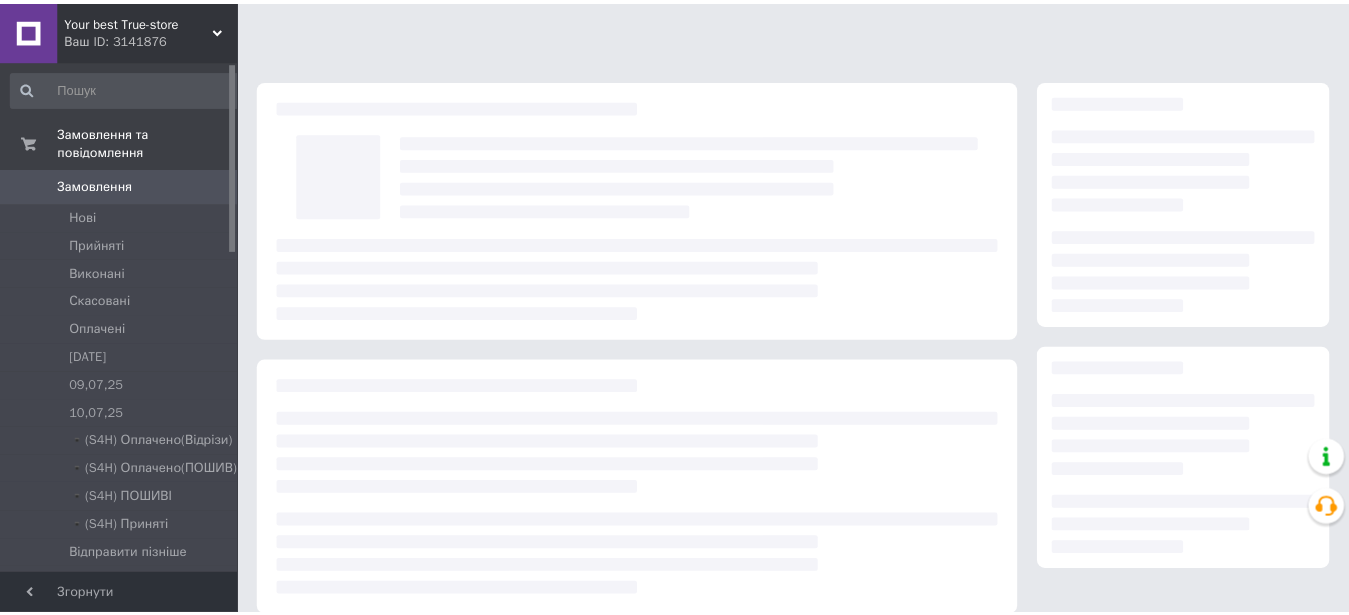 scroll, scrollTop: 0, scrollLeft: 0, axis: both 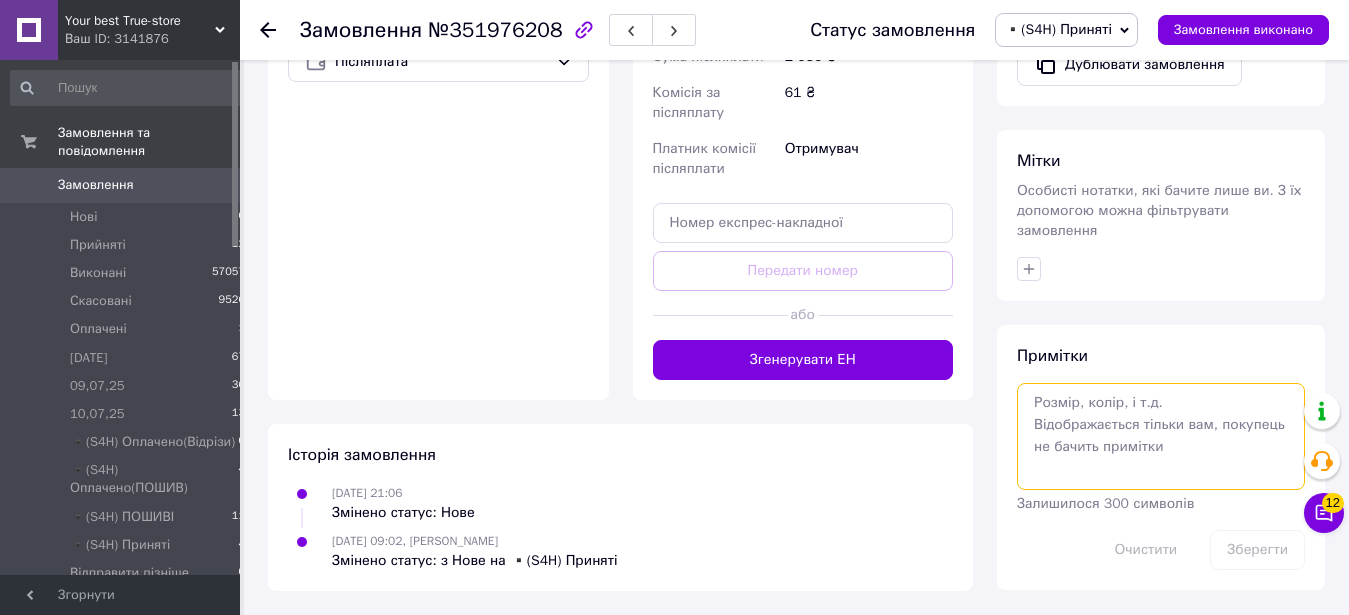 click at bounding box center (1161, 436) 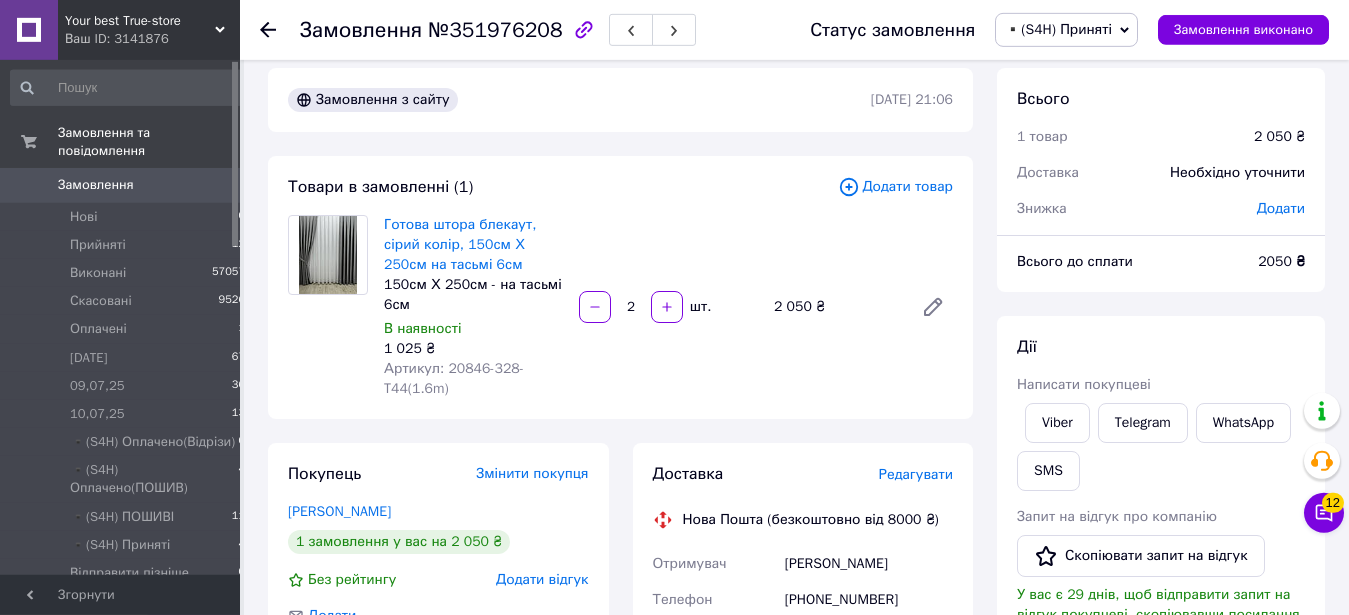 scroll, scrollTop: 0, scrollLeft: 0, axis: both 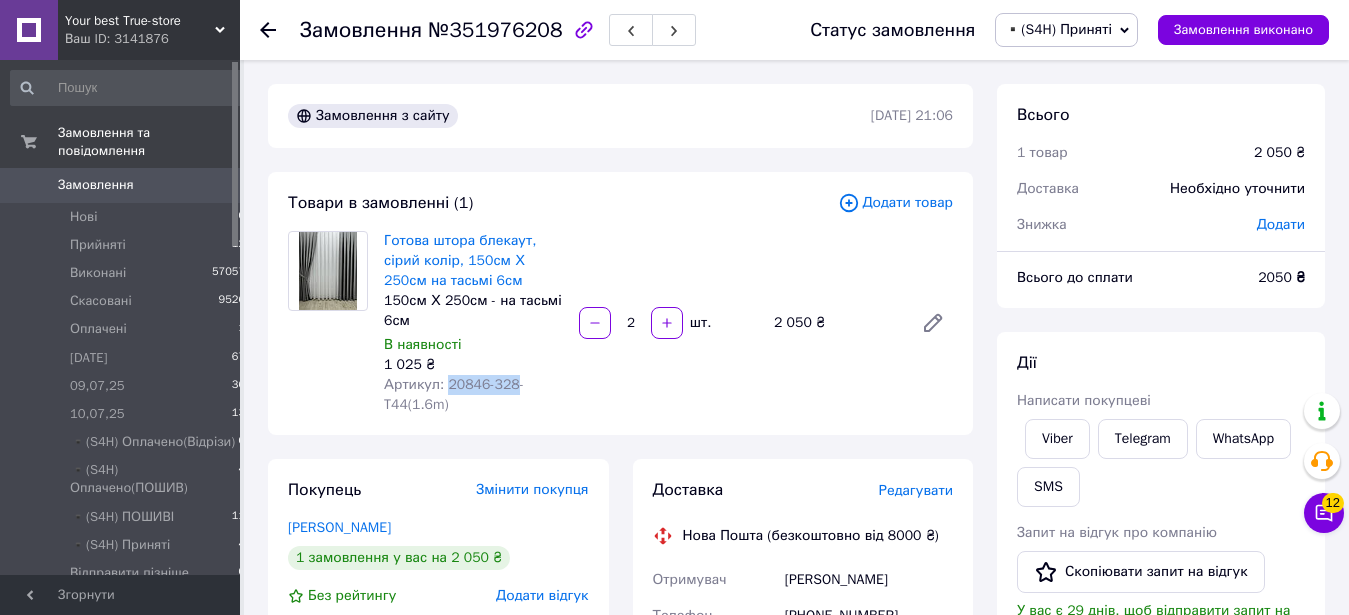 drag, startPoint x: 445, startPoint y: 382, endPoint x: 508, endPoint y: 382, distance: 63 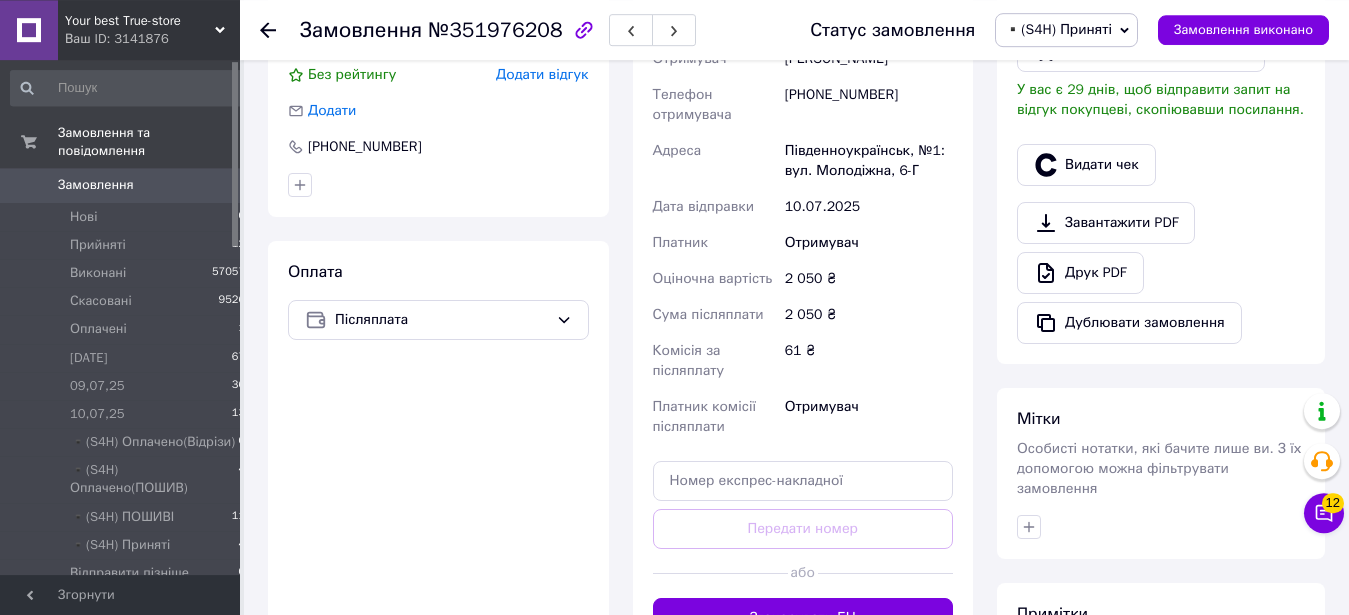 scroll, scrollTop: 779, scrollLeft: 0, axis: vertical 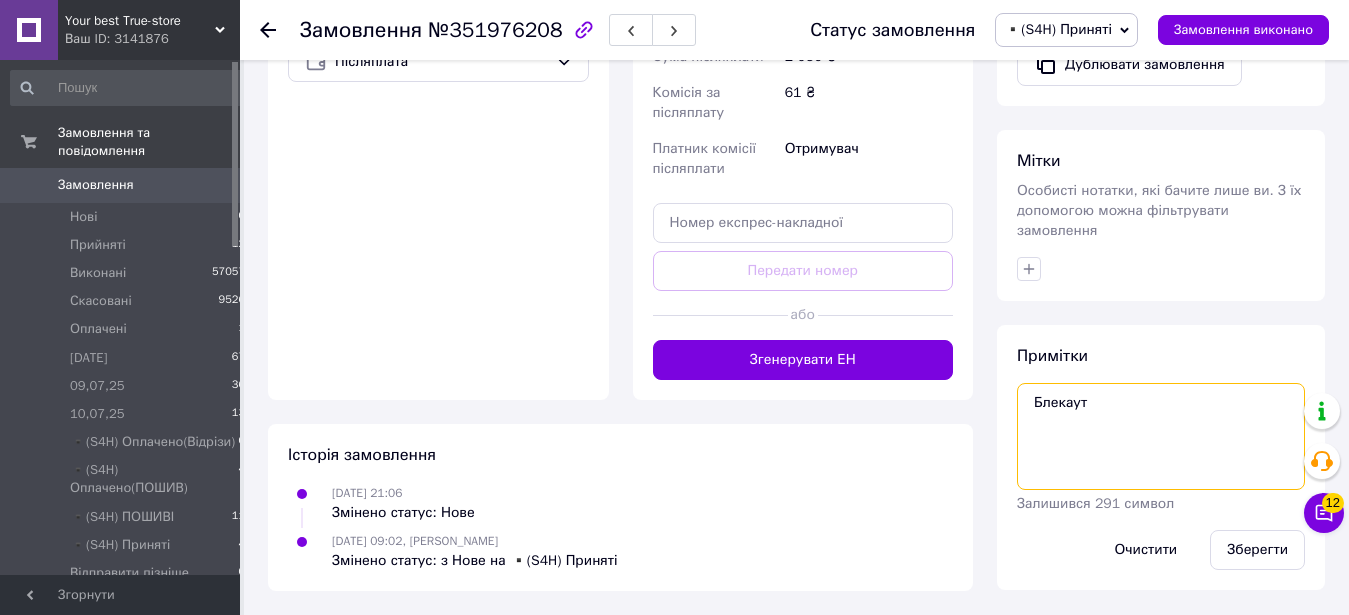click on "Блекаут" at bounding box center [1161, 436] 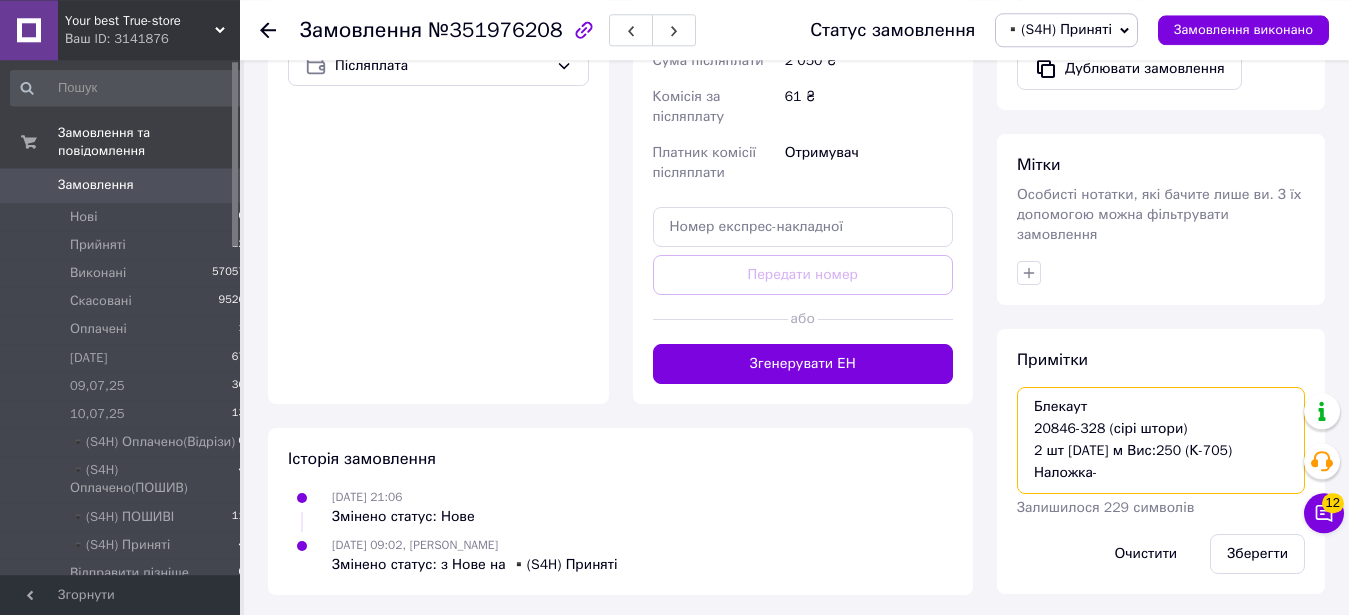 scroll, scrollTop: 779, scrollLeft: 0, axis: vertical 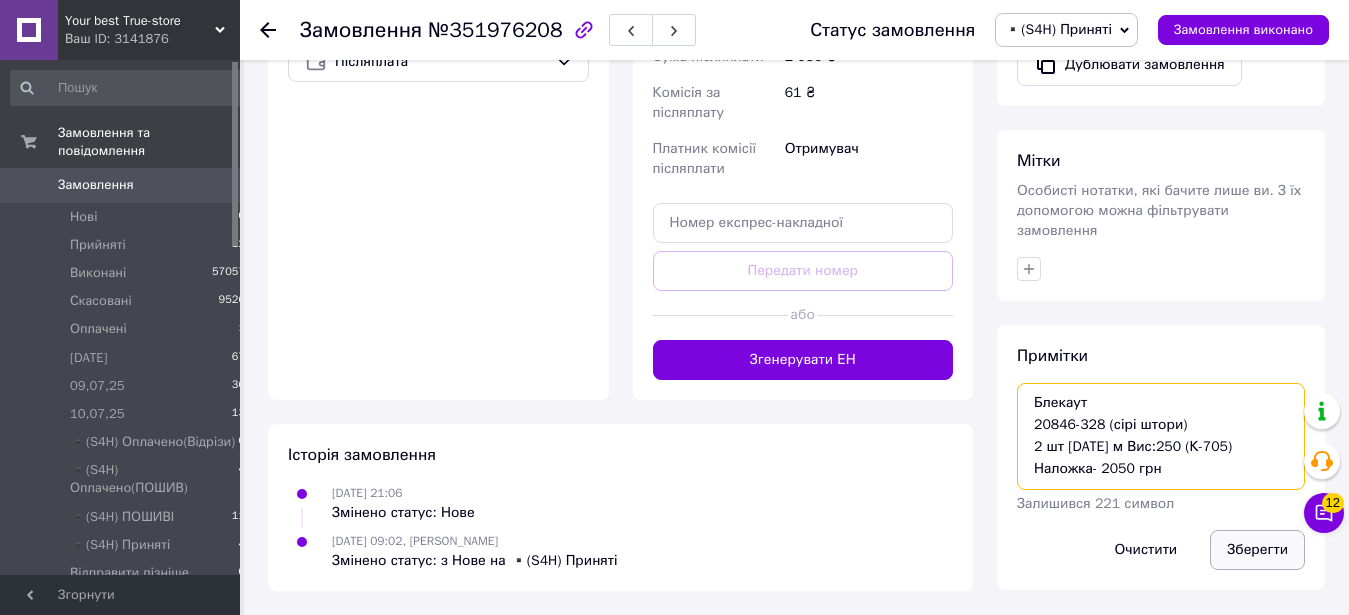 type on "Блекаут
20846-328 (сірі штори)
2 шт [DATE] м Вис:250 (К-705)
Наложка- 2050 грн" 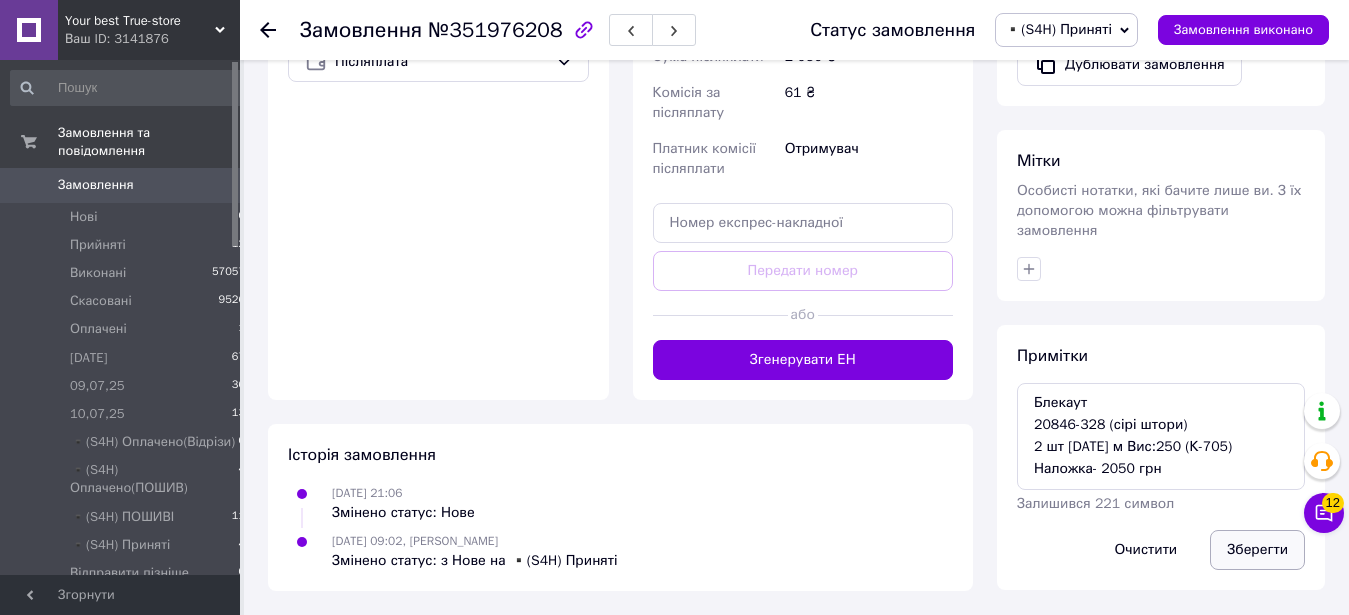 click on "Зберегти" at bounding box center (1257, 550) 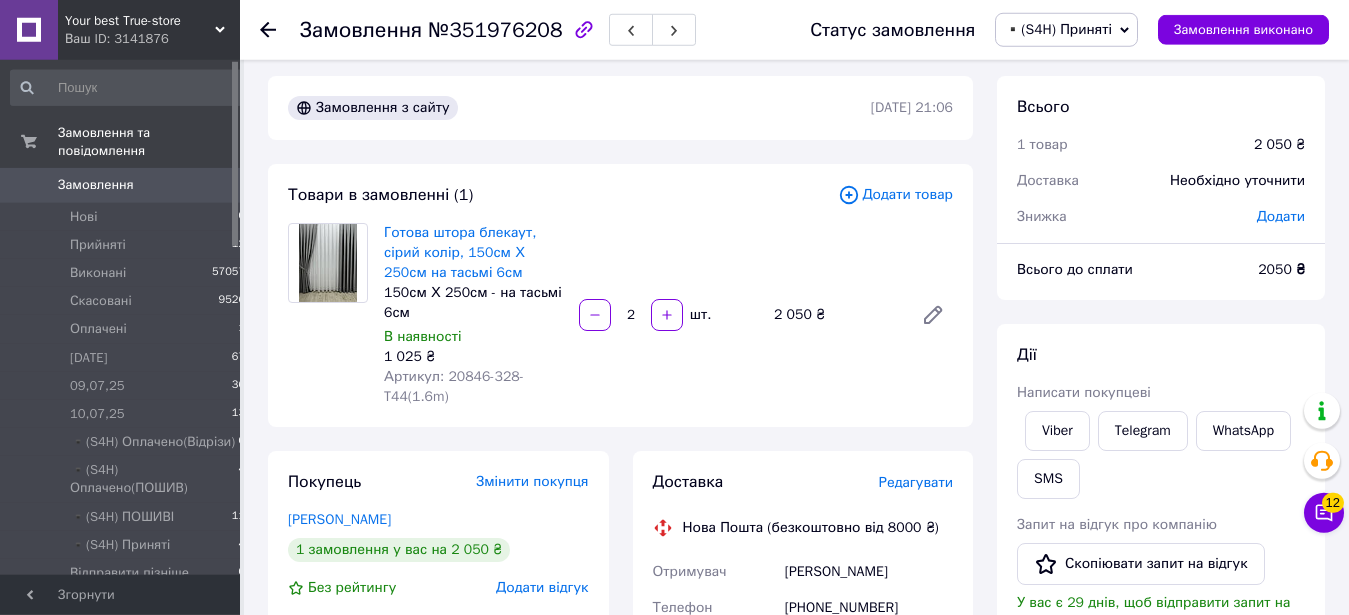 scroll, scrollTop: 0, scrollLeft: 0, axis: both 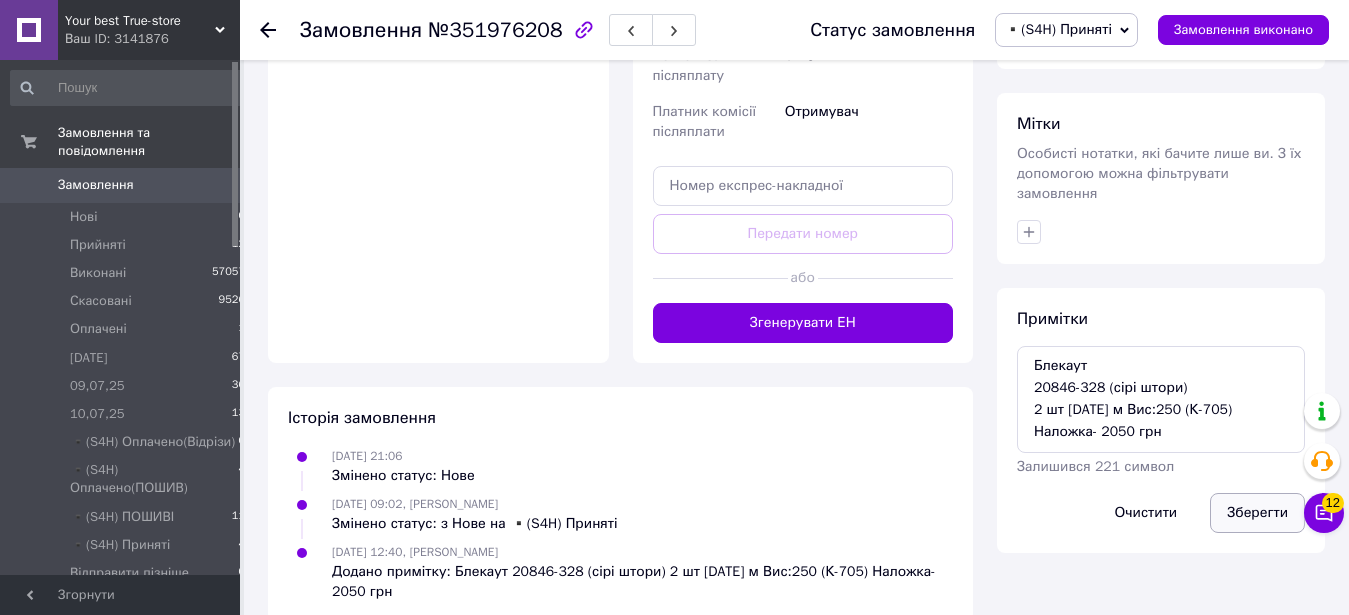 click on "Зберегти" at bounding box center (1257, 513) 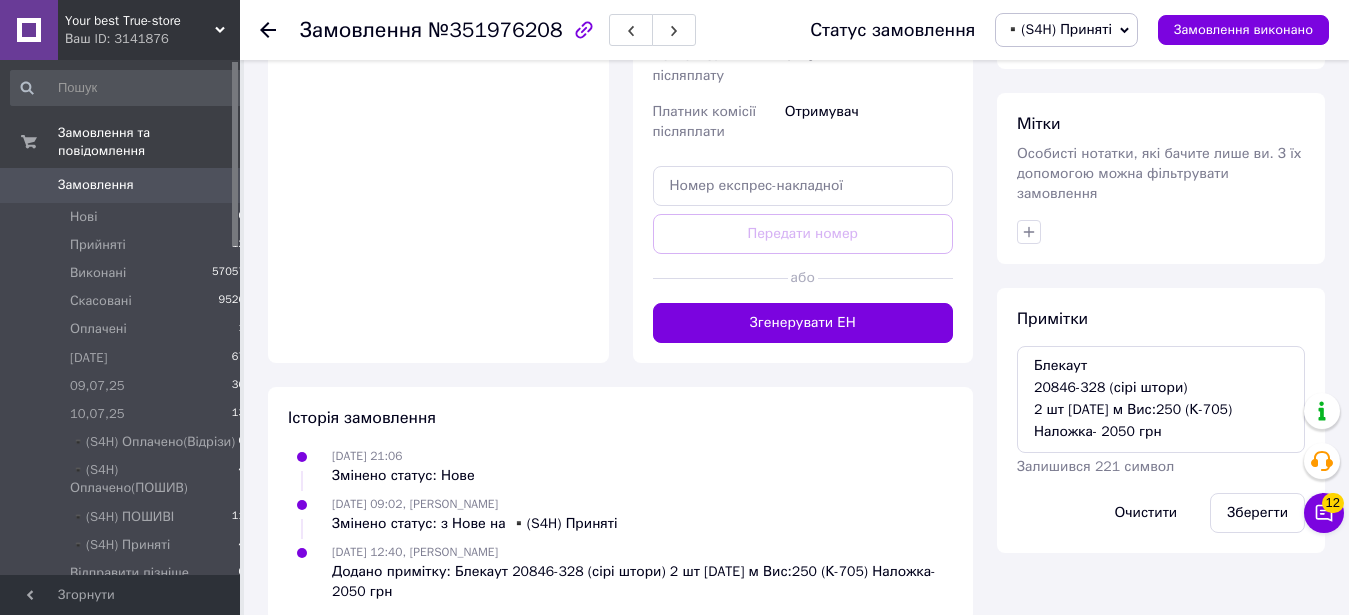 click on "▪️(S4H) Приняті" at bounding box center [1058, 29] 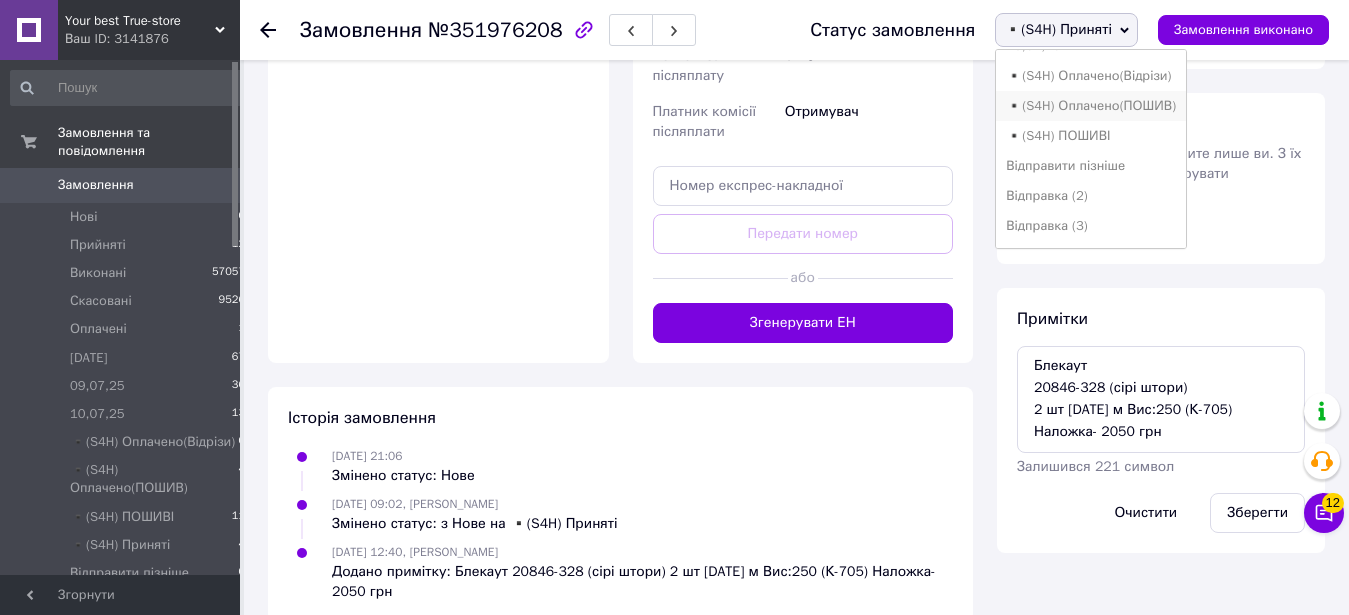 click on "▪️(S4H) Оплачено(ПОШИВ)" at bounding box center [1091, 106] 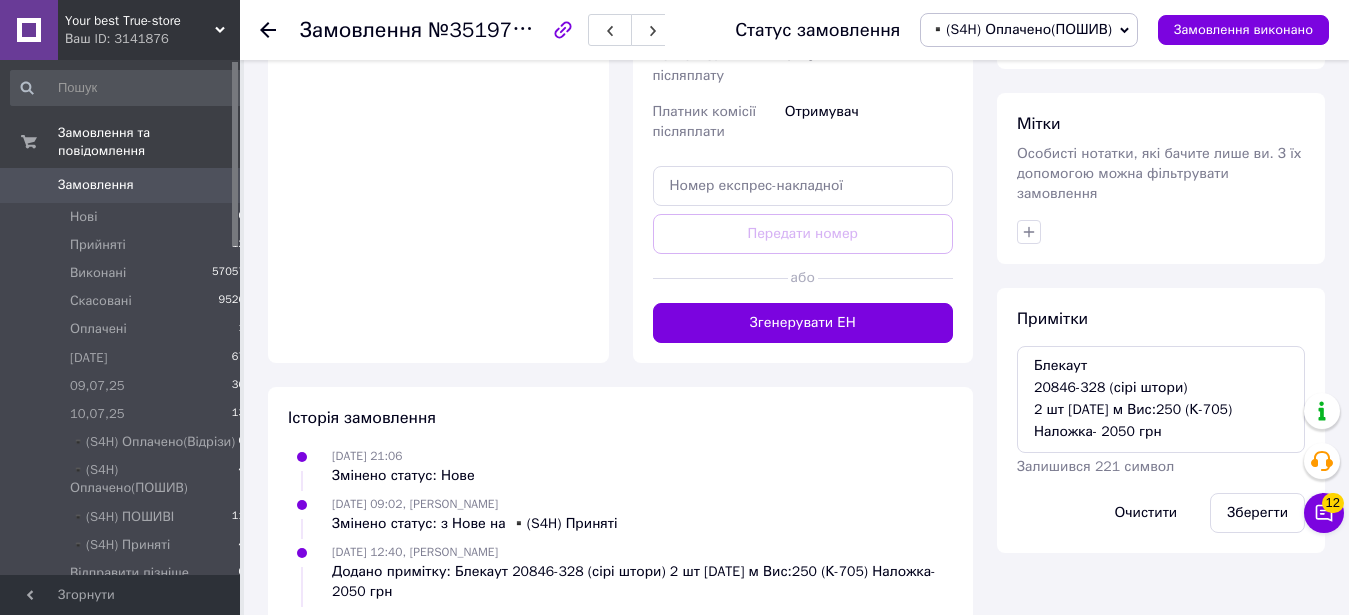 click on "Зберегти" at bounding box center (1257, 513) 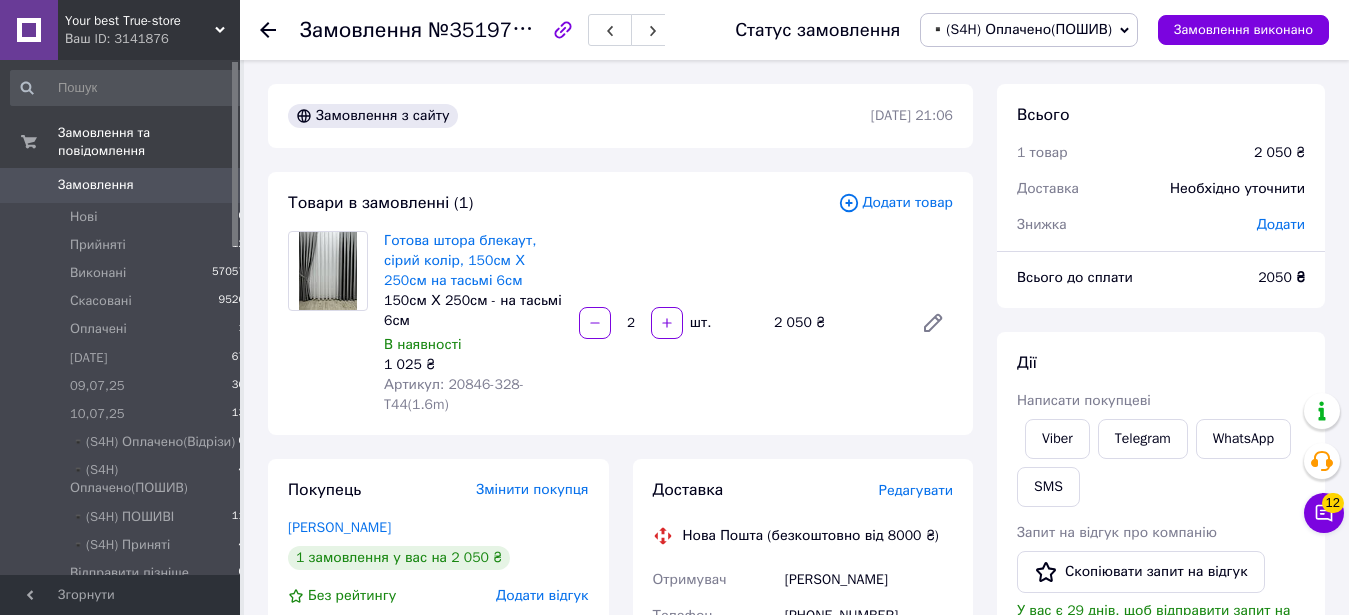 drag, startPoint x: 443, startPoint y: 34, endPoint x: 549, endPoint y: 31, distance: 106.04244 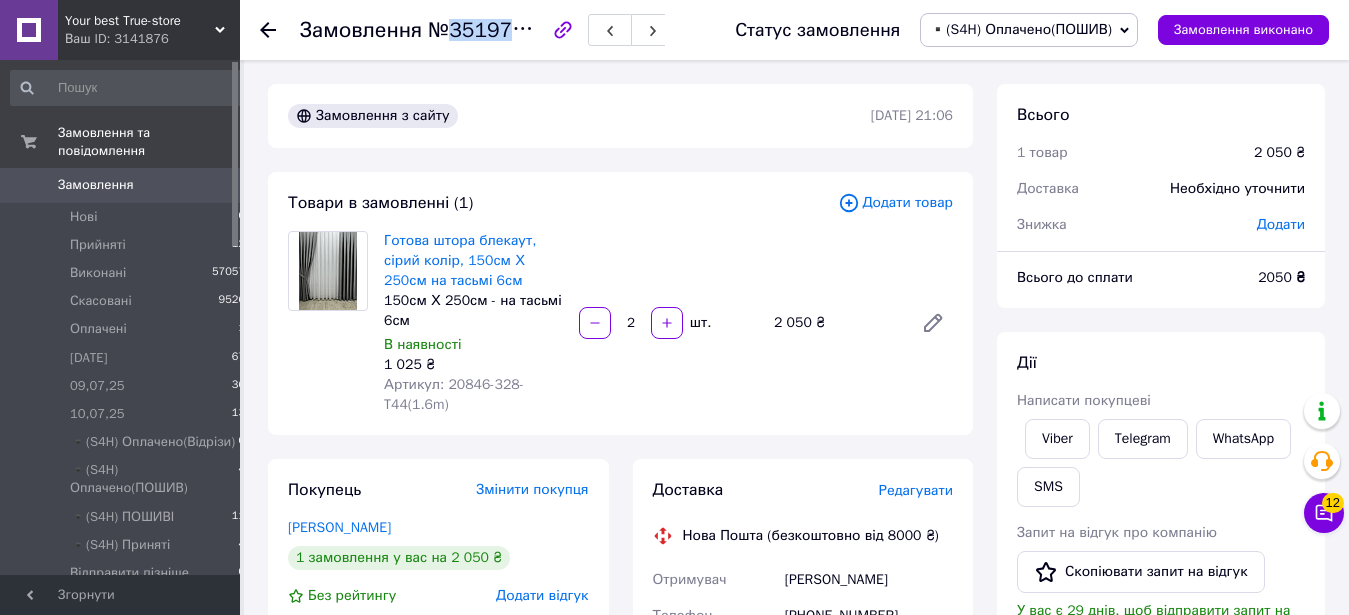 drag, startPoint x: 435, startPoint y: 30, endPoint x: 543, endPoint y: 35, distance: 108.11568 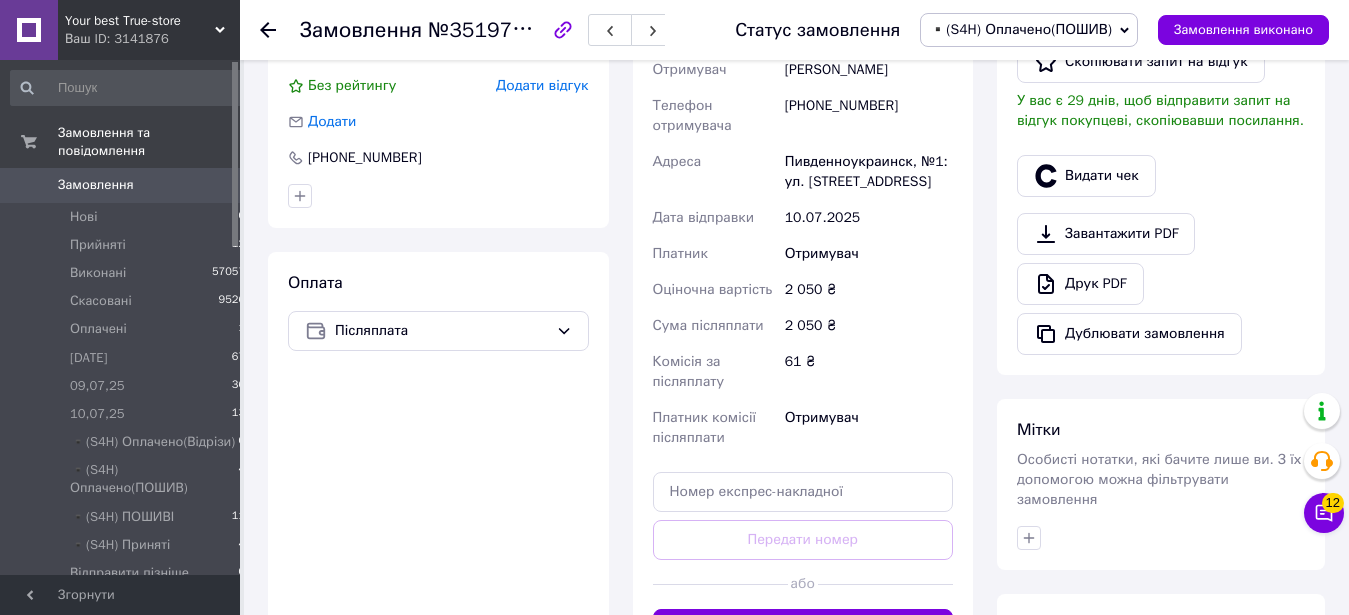 scroll, scrollTop: 816, scrollLeft: 0, axis: vertical 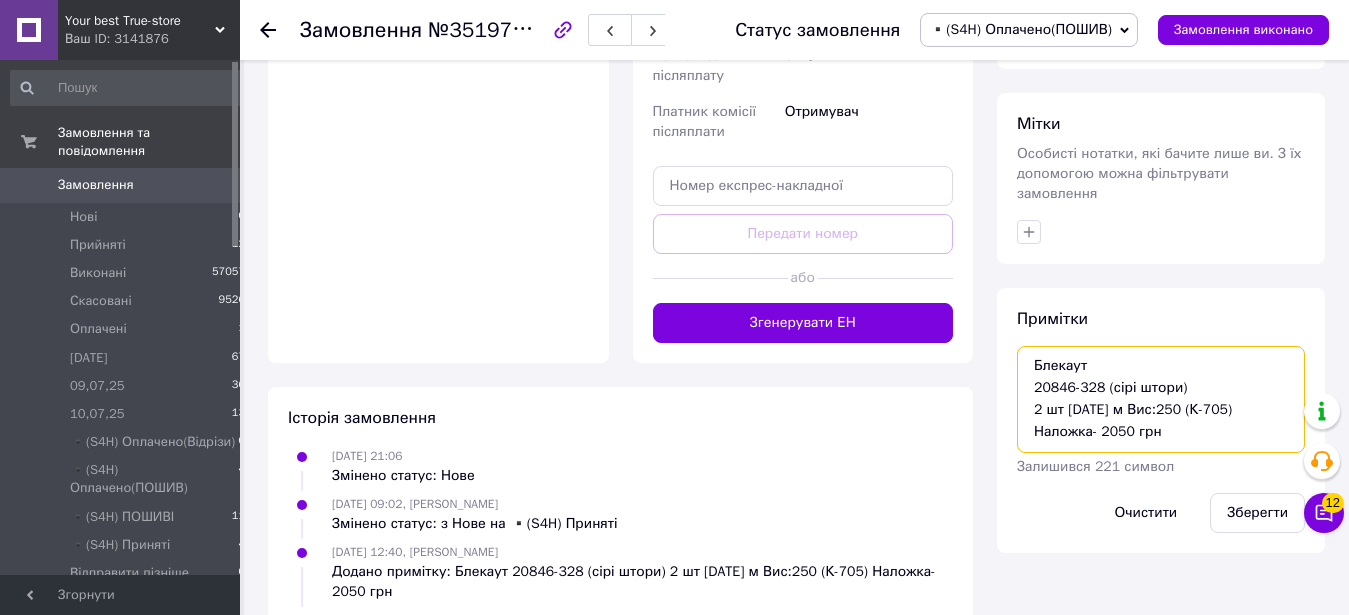 drag, startPoint x: 1031, startPoint y: 347, endPoint x: 1215, endPoint y: 379, distance: 186.76189 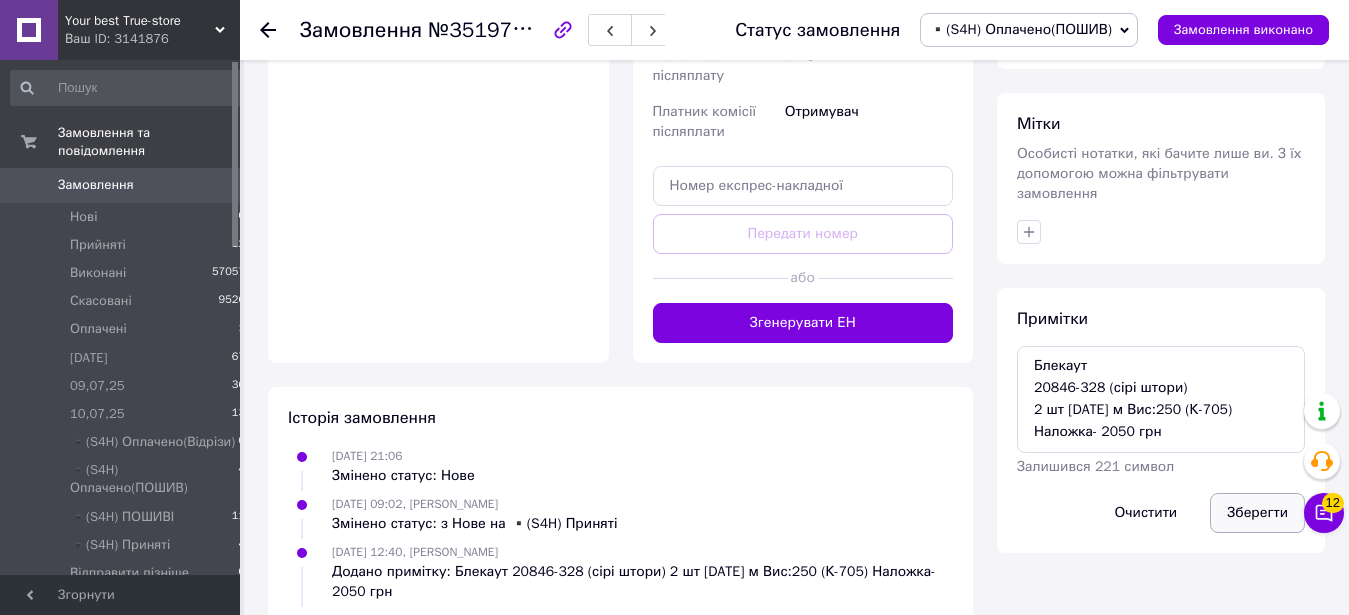 click on "Зберегти" at bounding box center [1257, 513] 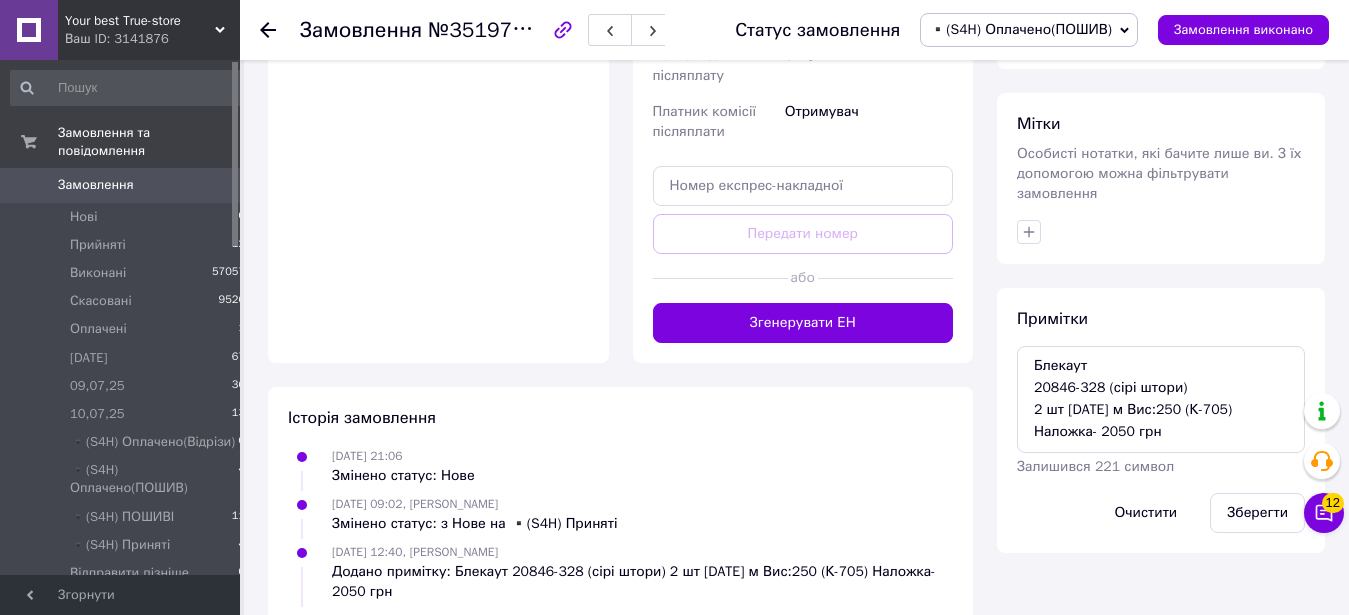scroll, scrollTop: 306, scrollLeft: 0, axis: vertical 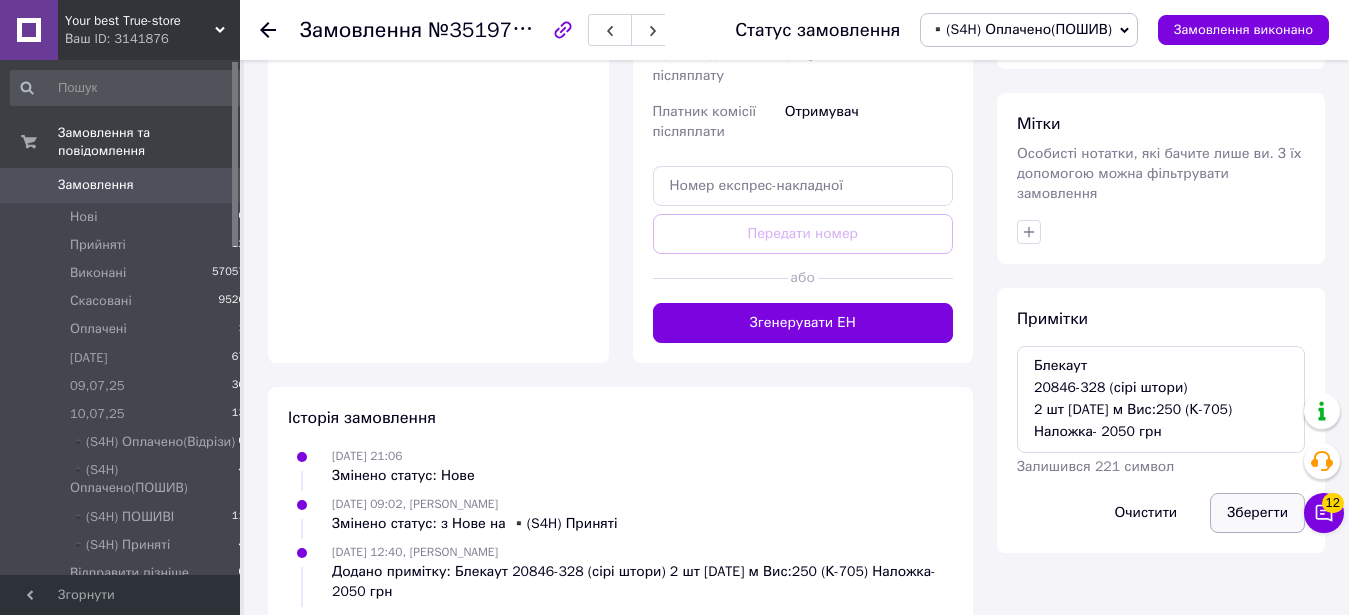 click on "Зберегти" at bounding box center [1257, 513] 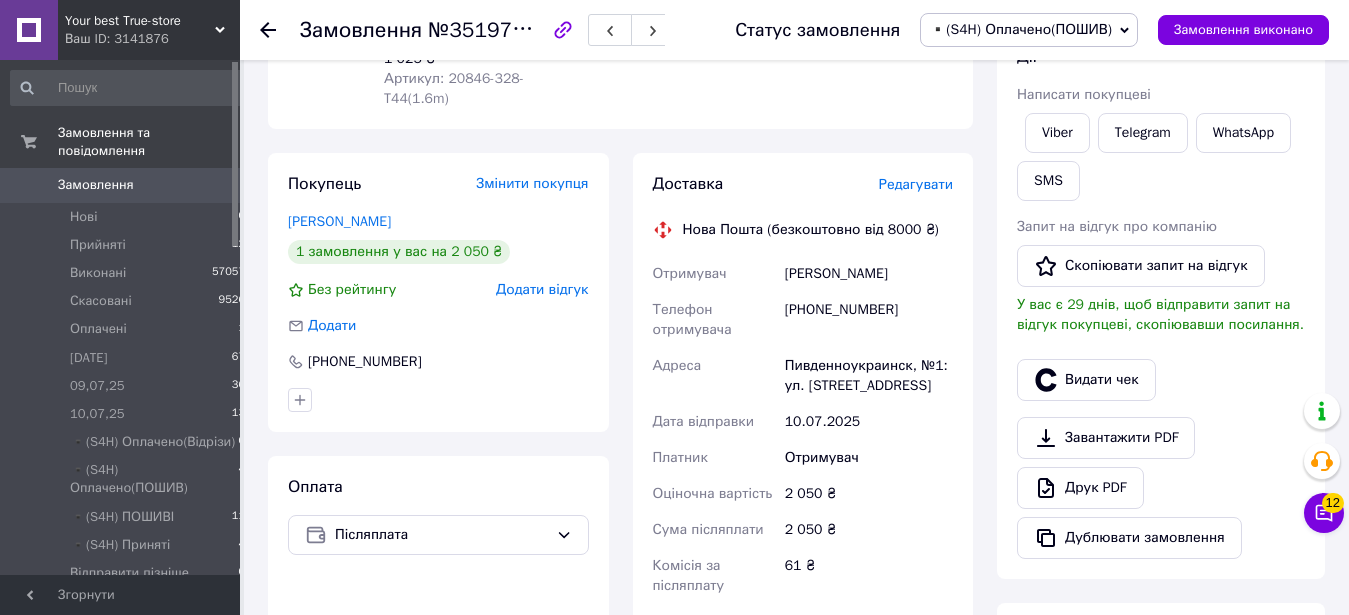 scroll, scrollTop: 0, scrollLeft: 0, axis: both 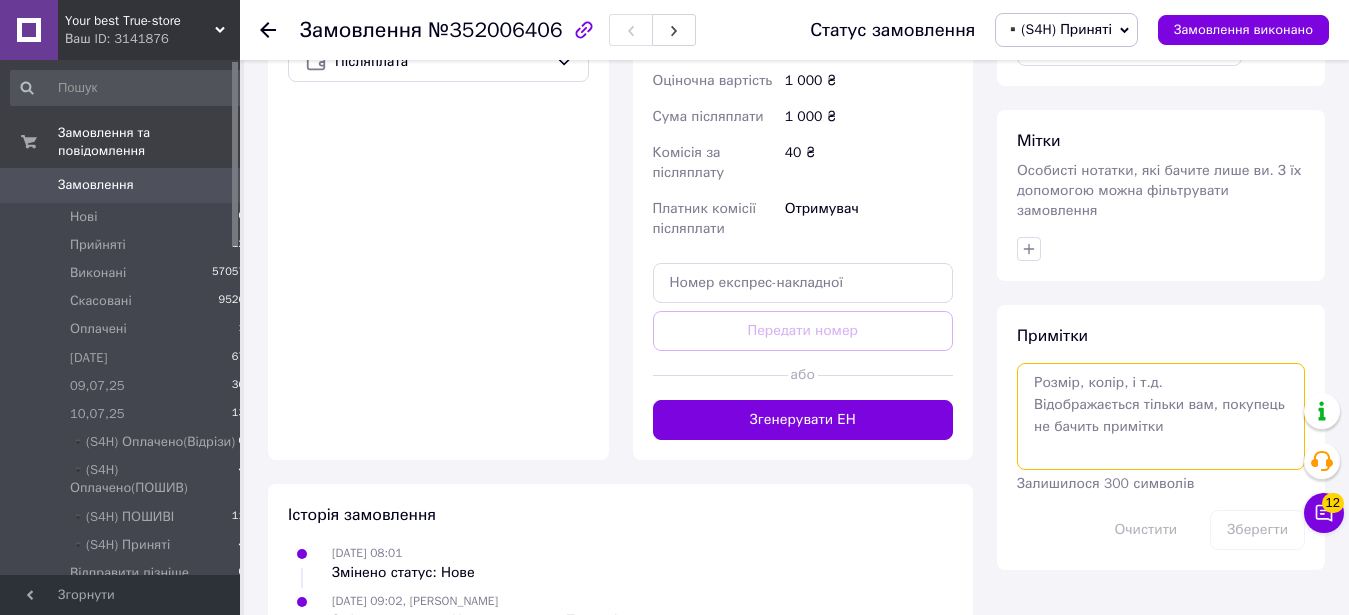 click at bounding box center [1161, 416] 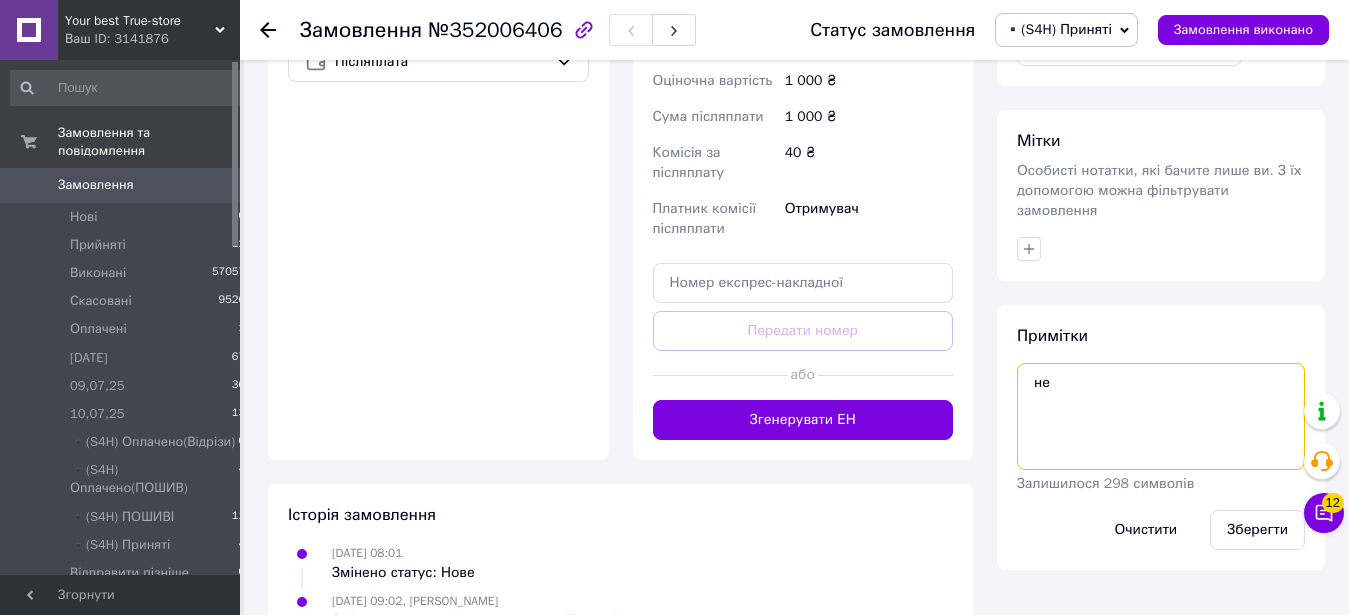 type on "н" 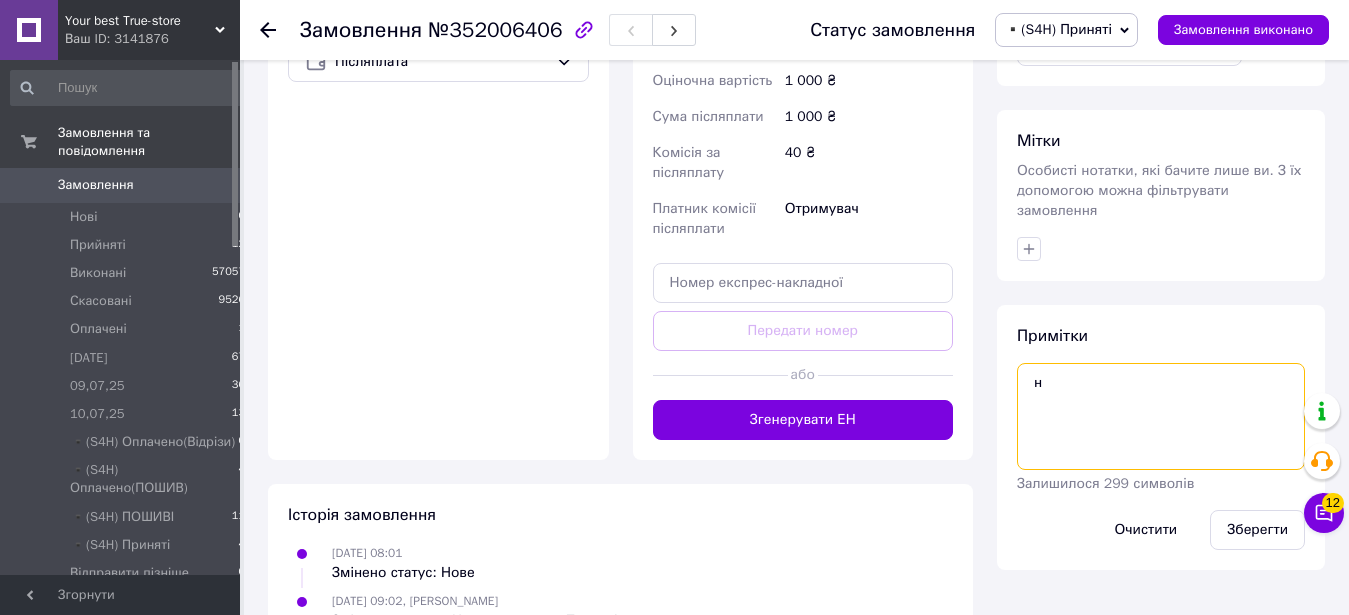 type 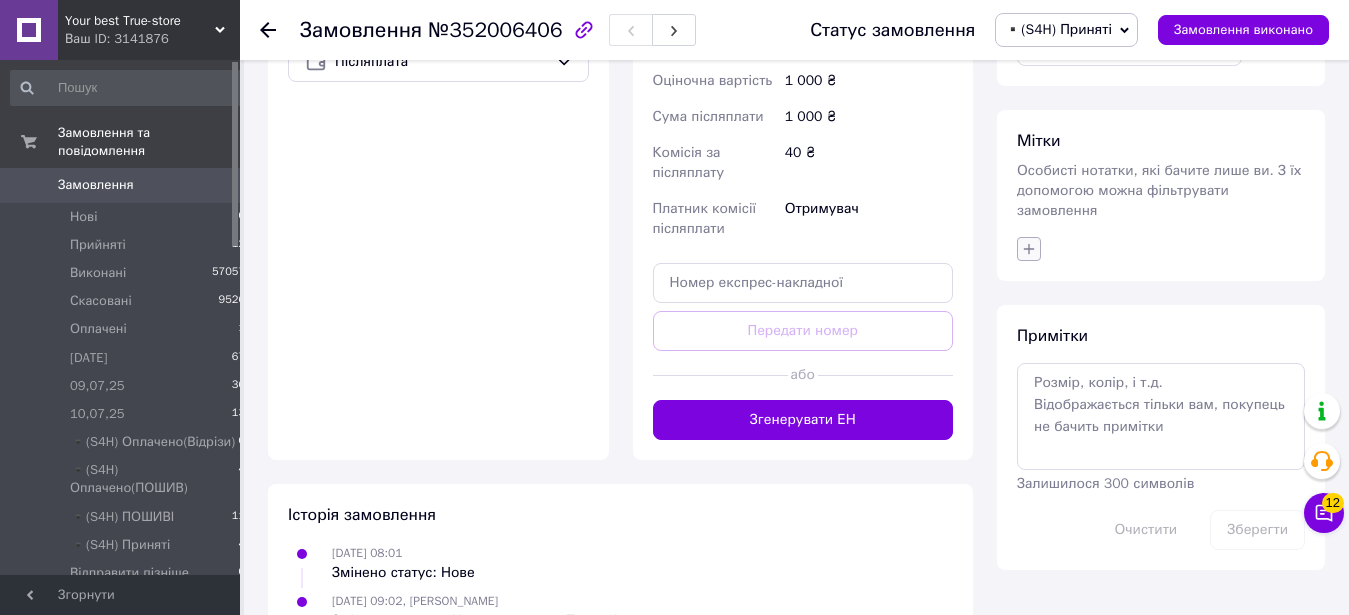click 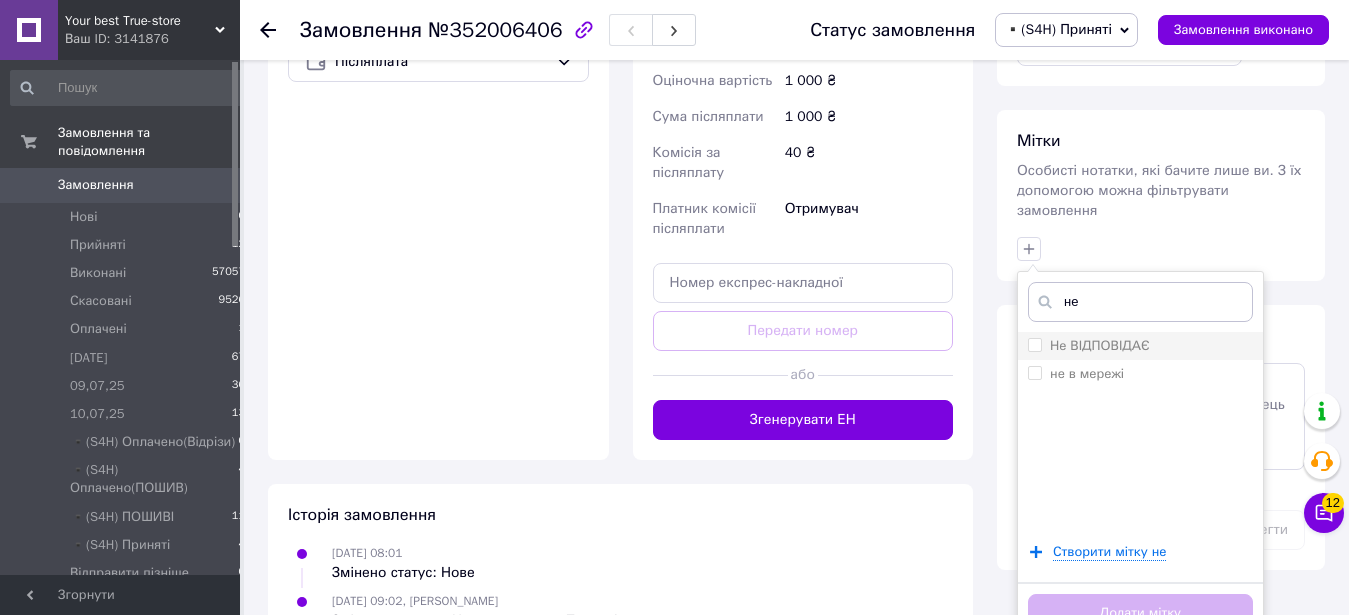 type on "не" 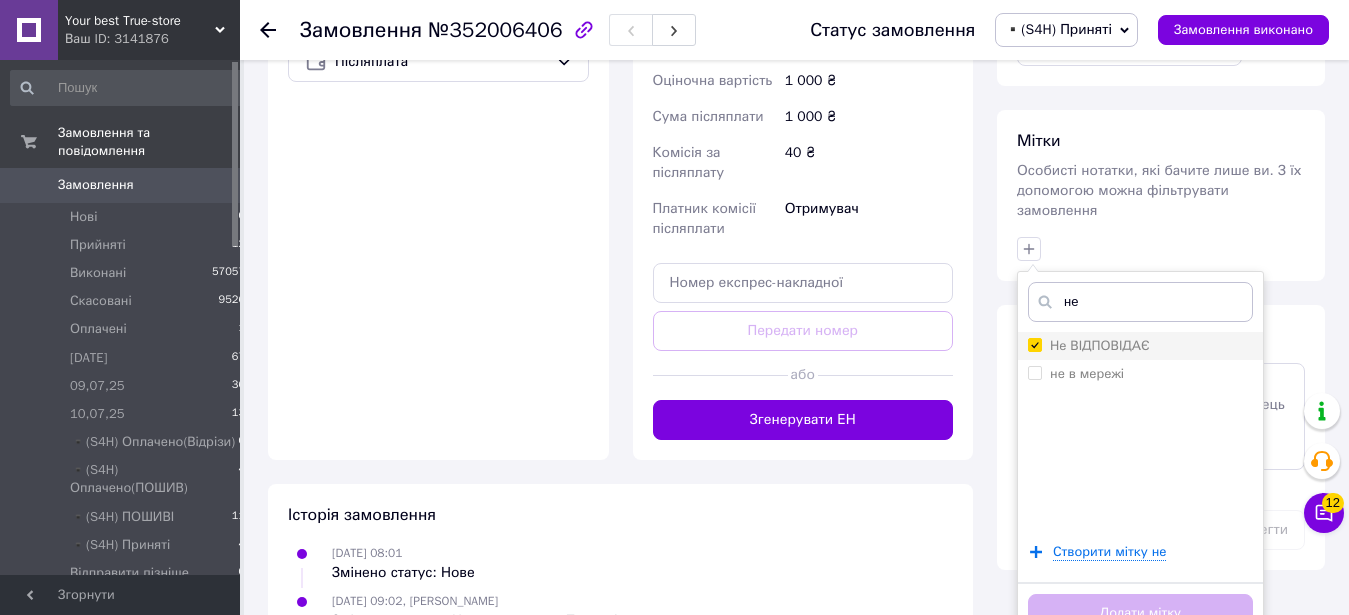 checkbox on "true" 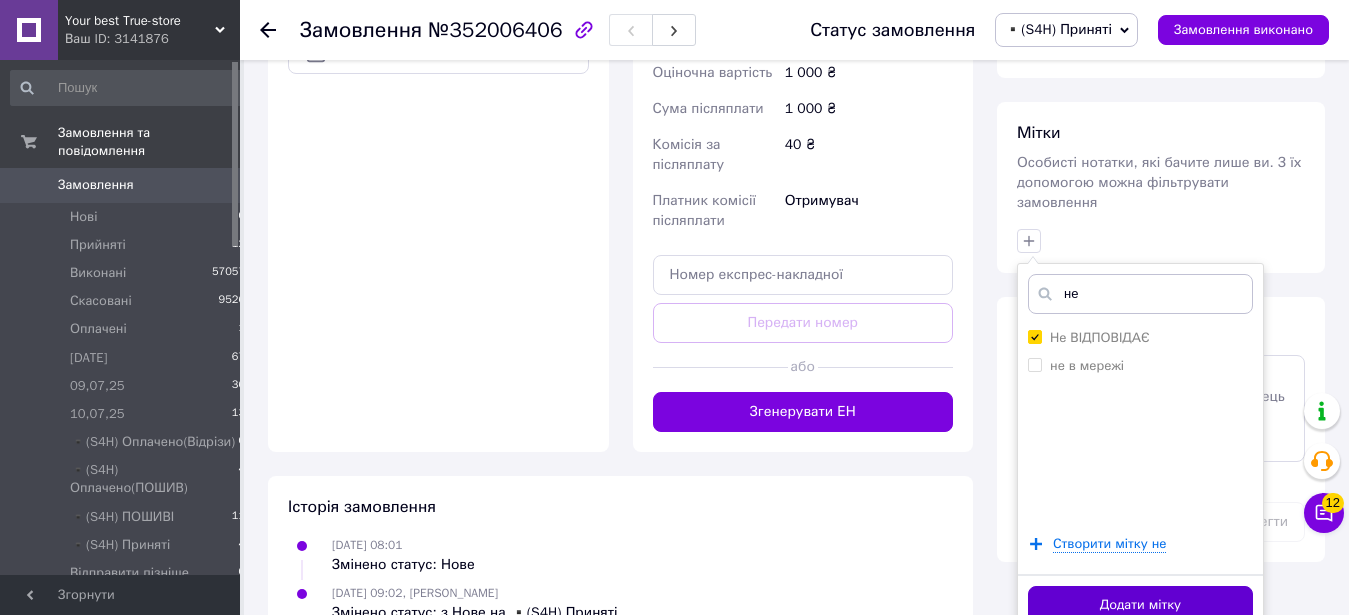 click on "Додати мітку" at bounding box center [1140, 605] 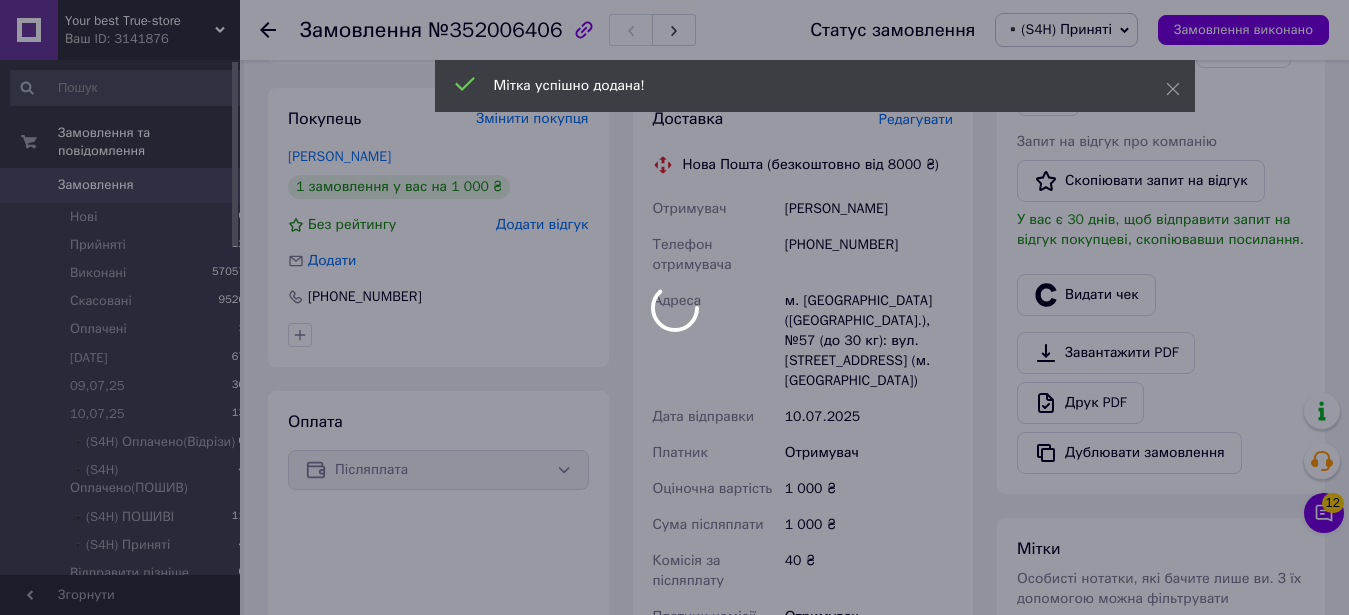 scroll, scrollTop: 0, scrollLeft: 0, axis: both 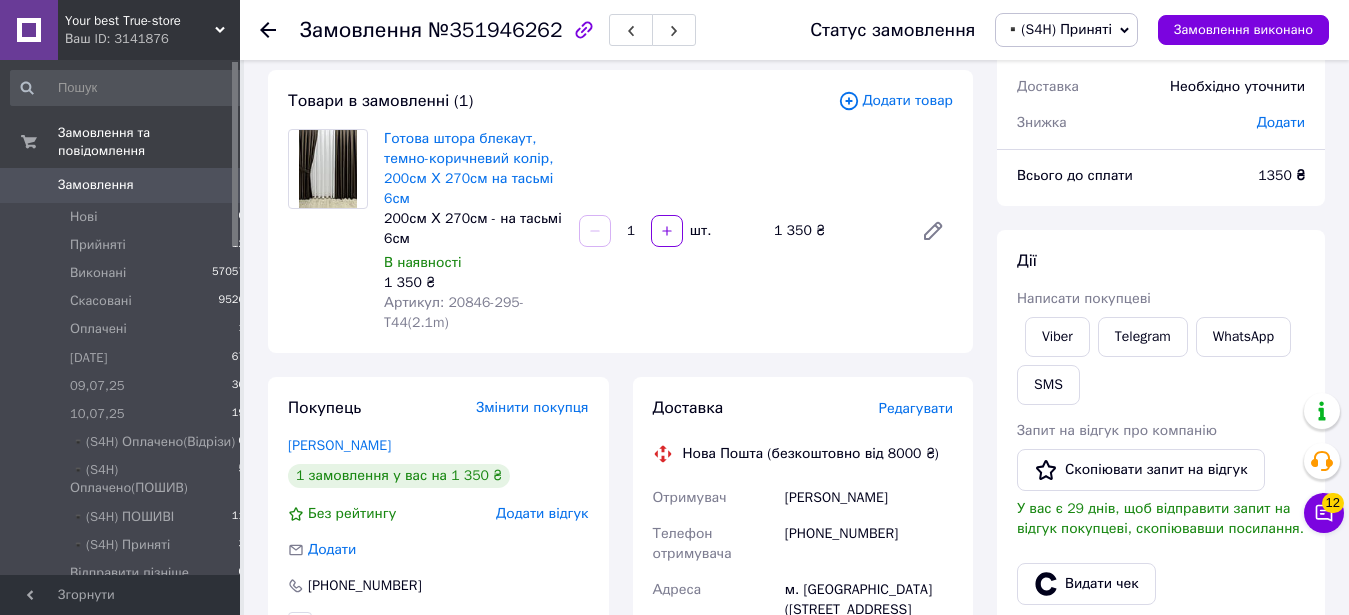 click on "▪️(S4H) Приняті" at bounding box center [1058, 29] 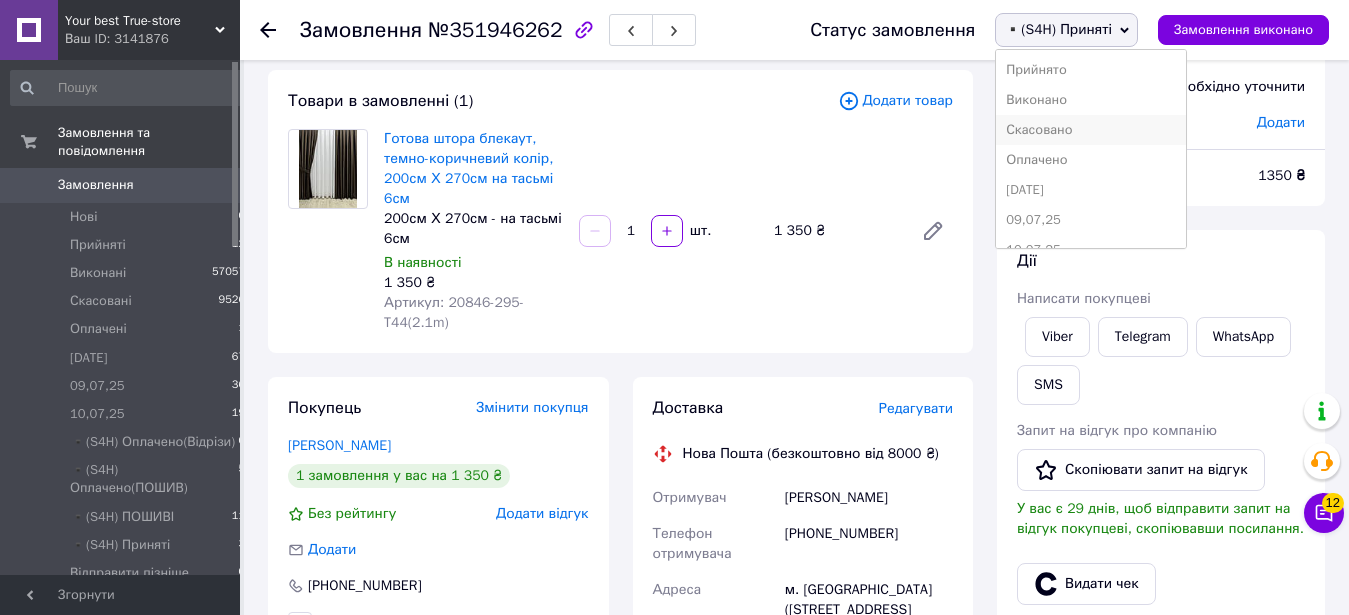 click on "Скасовано" at bounding box center (1091, 130) 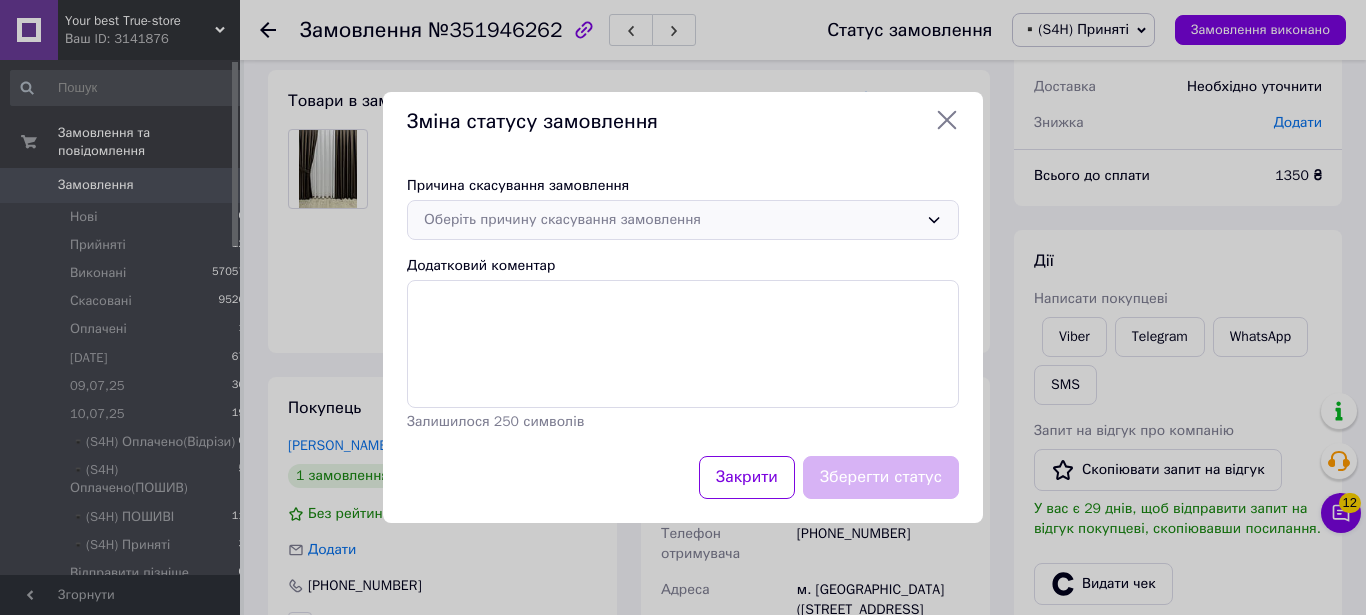 click on "Оберіть причину скасування замовлення" at bounding box center [671, 220] 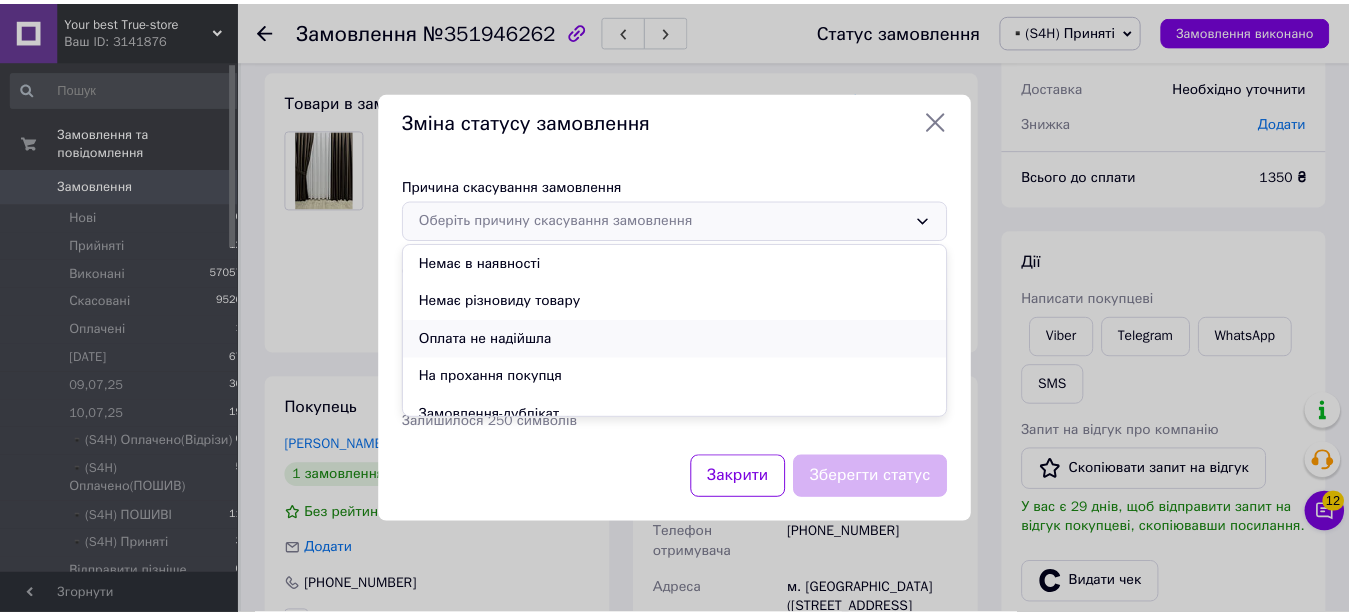 scroll, scrollTop: 93, scrollLeft: 0, axis: vertical 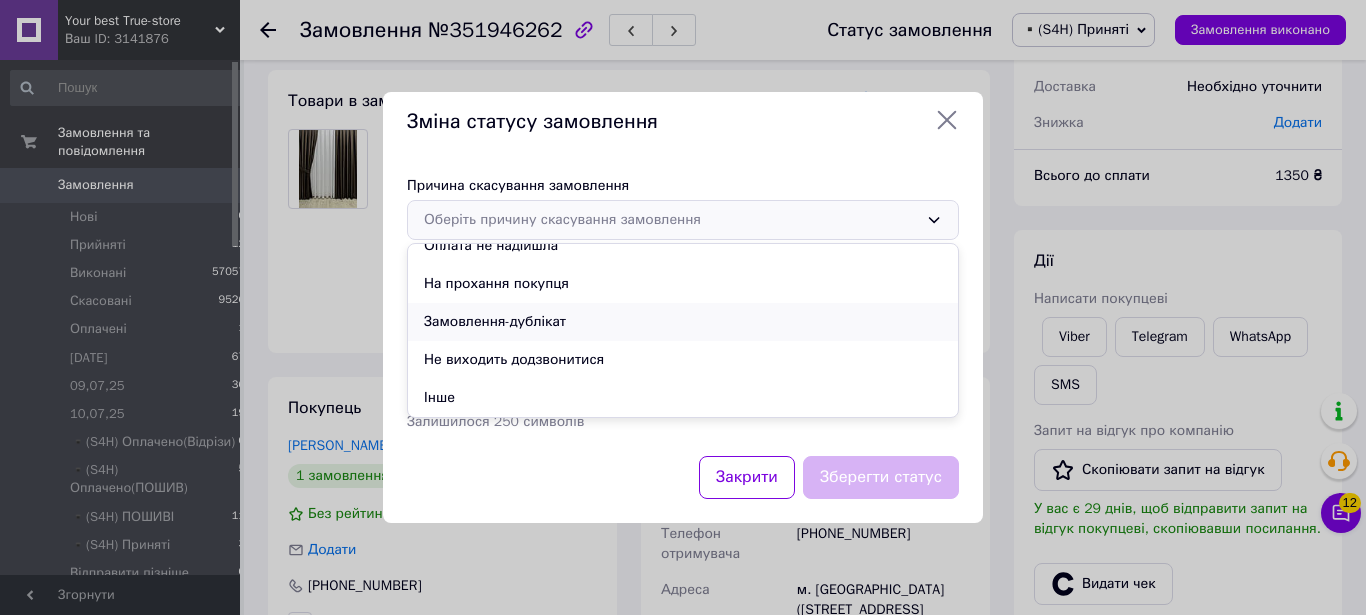 click on "Замовлення-дублікат" at bounding box center [683, 322] 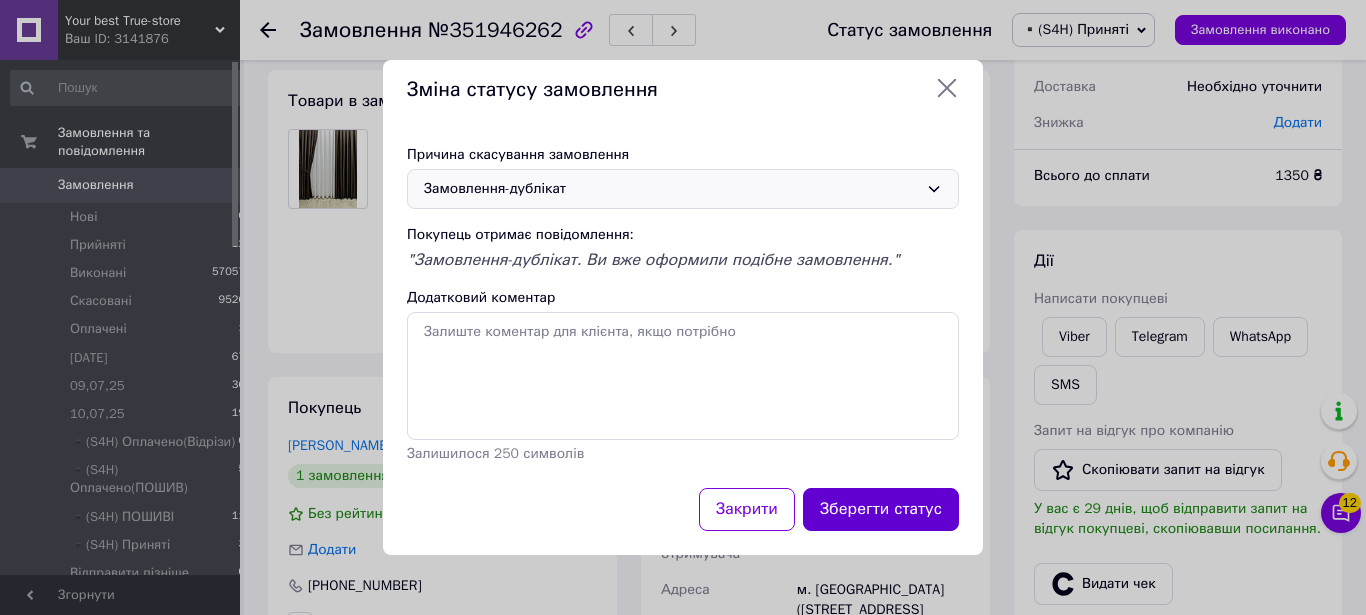 click on "Зберегти статус" at bounding box center [881, 509] 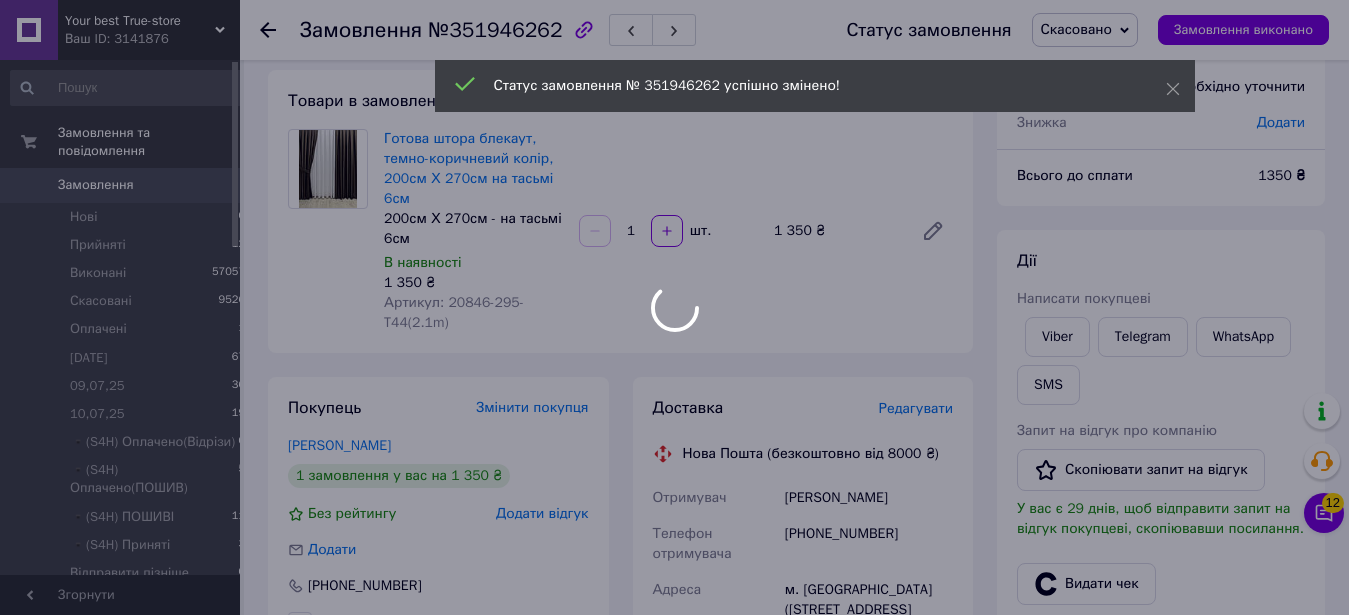 scroll, scrollTop: 0, scrollLeft: 0, axis: both 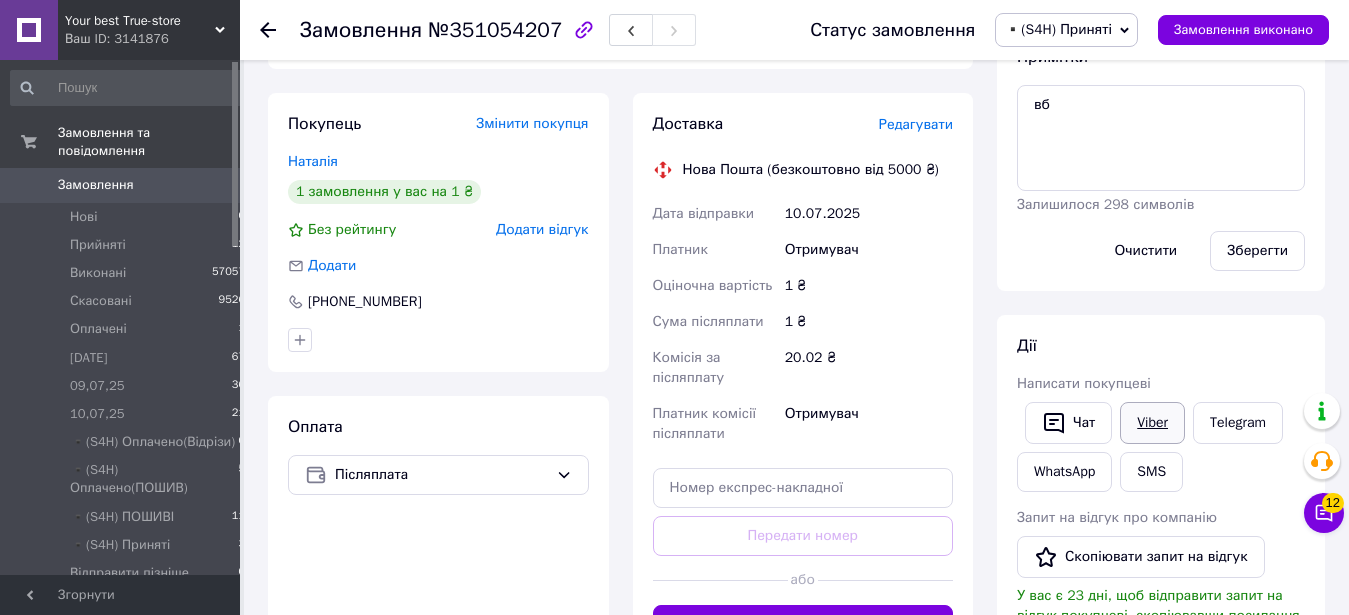 click on "Viber" at bounding box center (1152, 423) 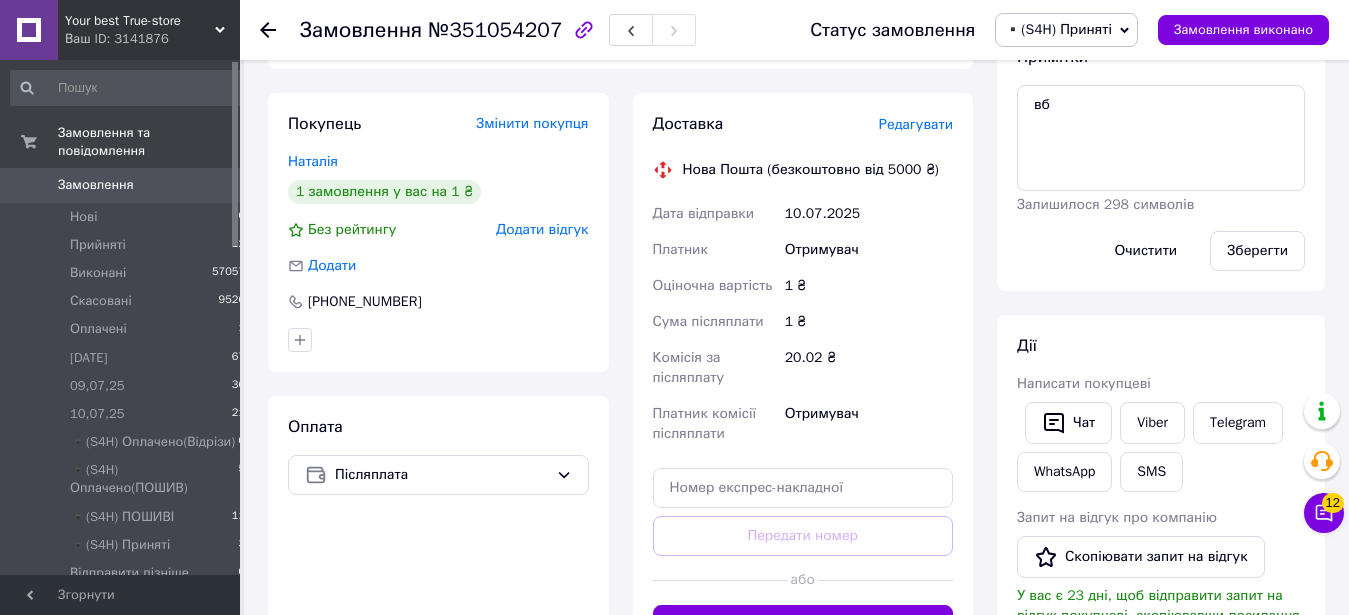 click on "▪️(S4H) Приняті" at bounding box center (1066, 30) 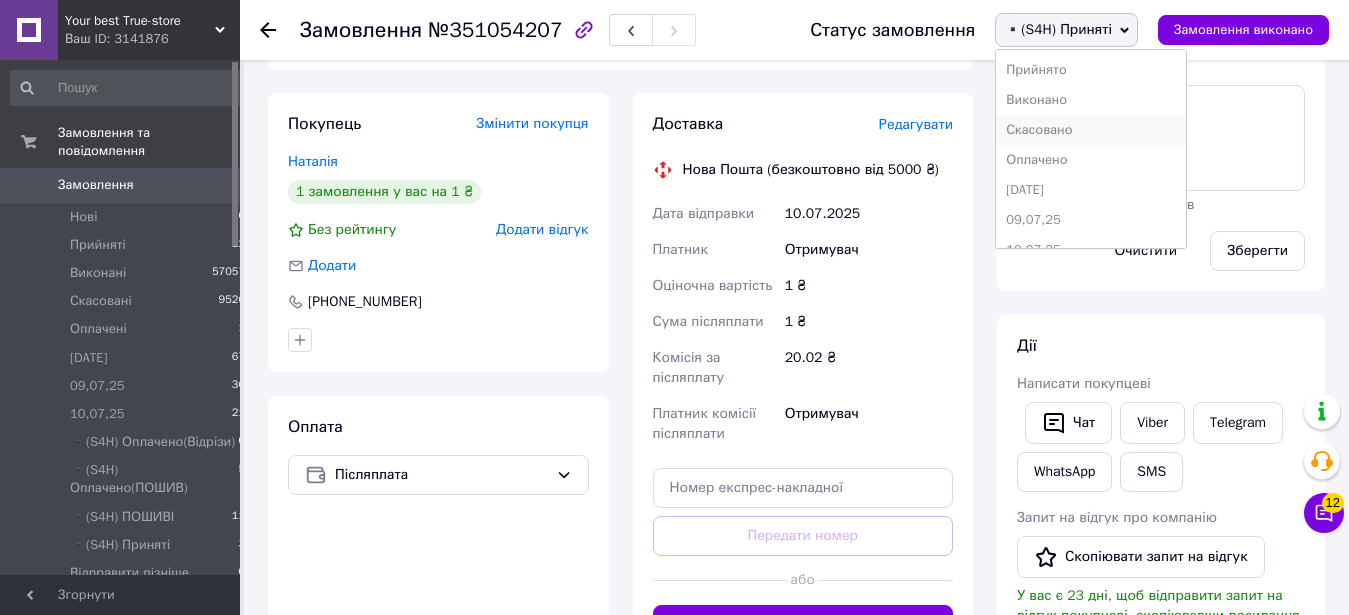 click on "Скасовано" at bounding box center (1091, 130) 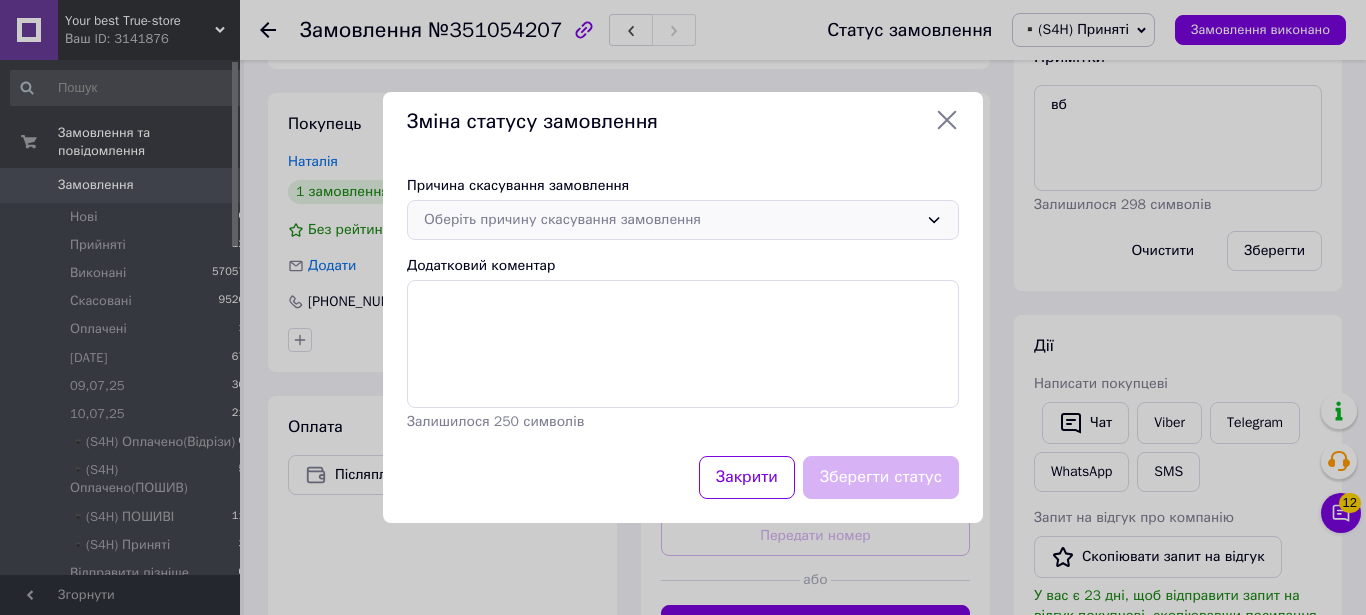 click on "Оберіть причину скасування замовлення" at bounding box center [671, 220] 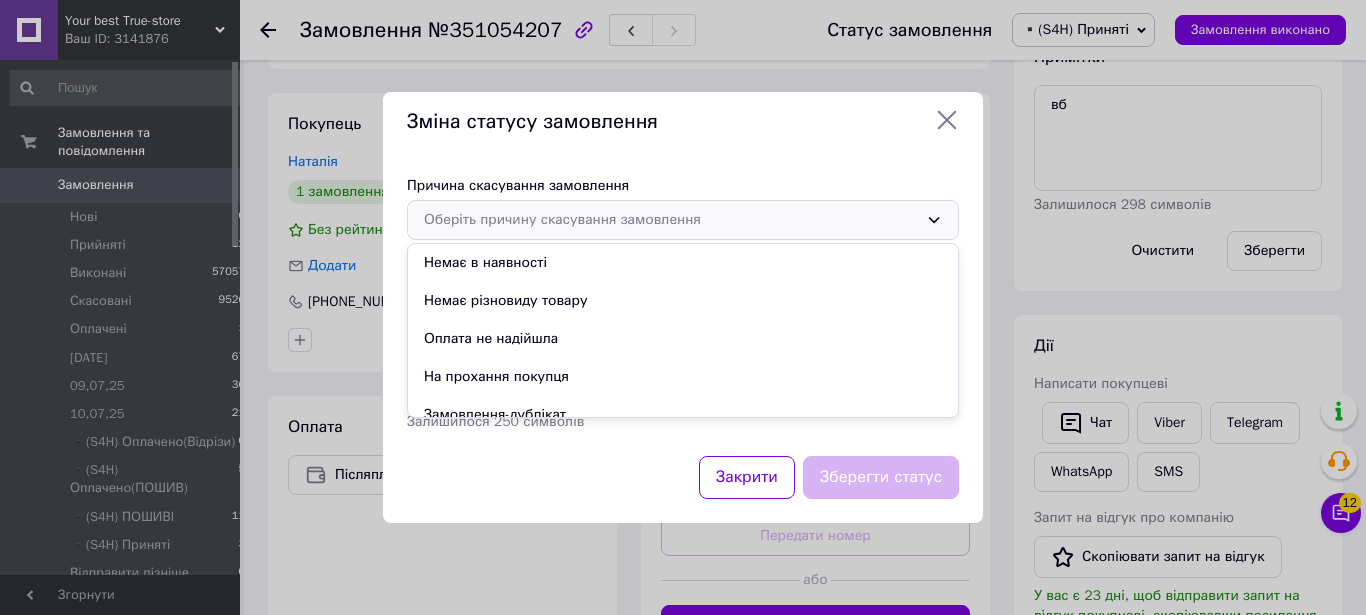 click 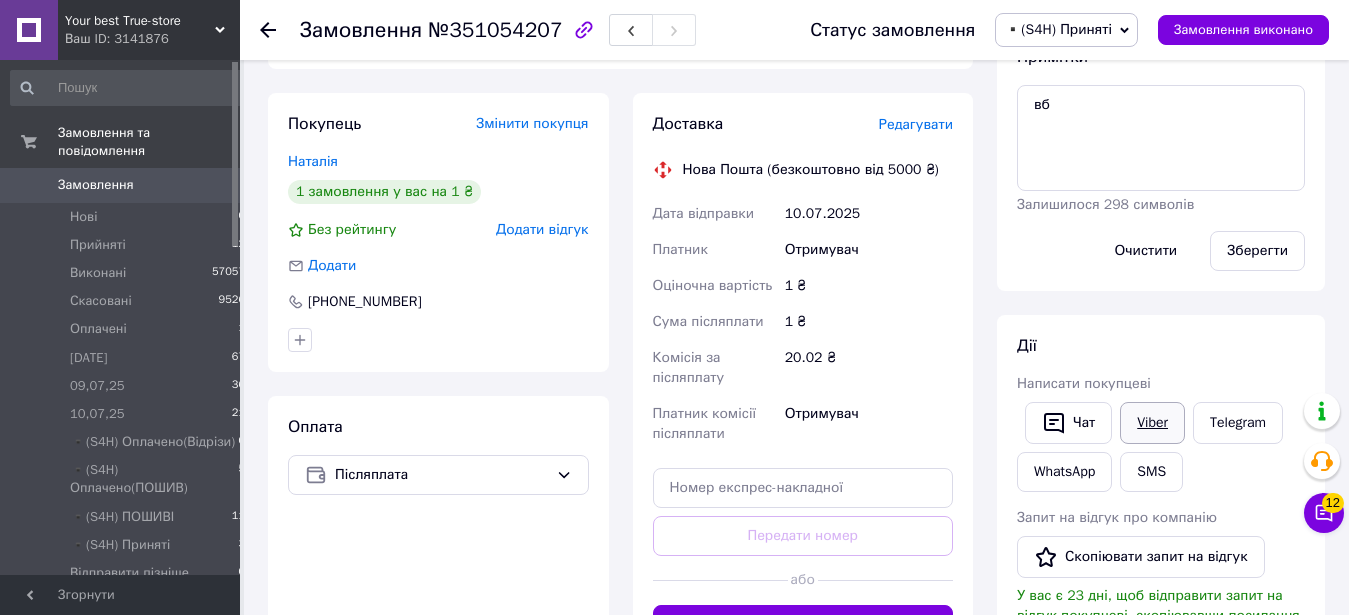 click on "Viber" at bounding box center (1152, 423) 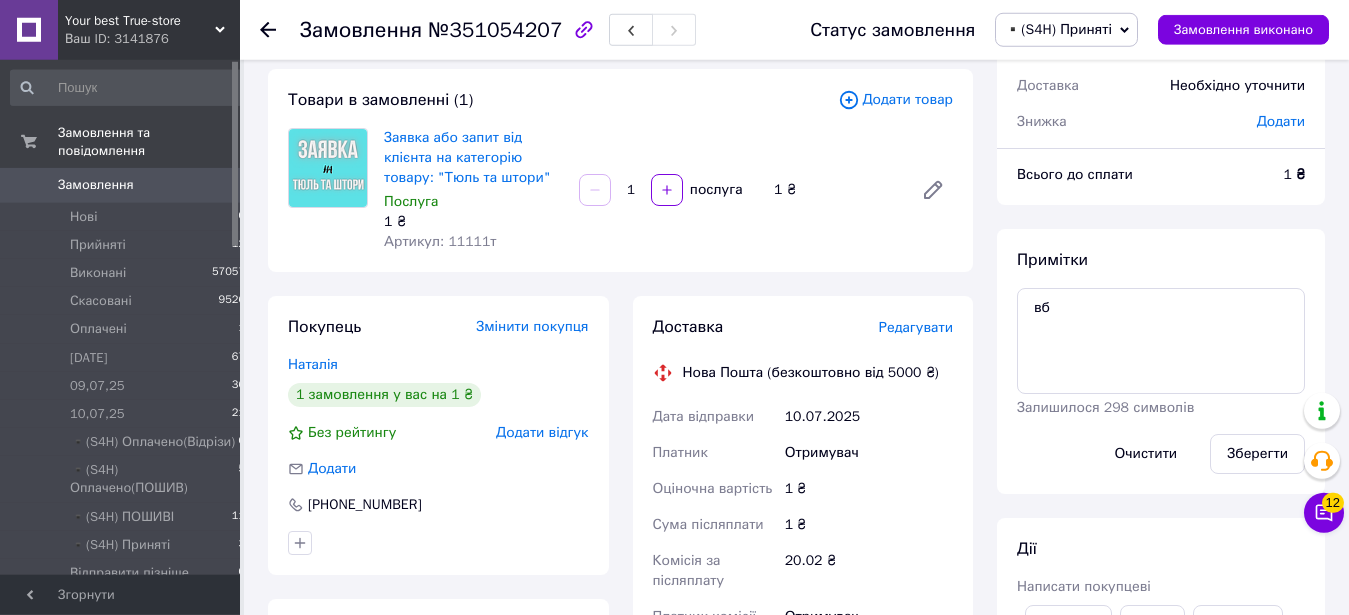 scroll, scrollTop: 0, scrollLeft: 0, axis: both 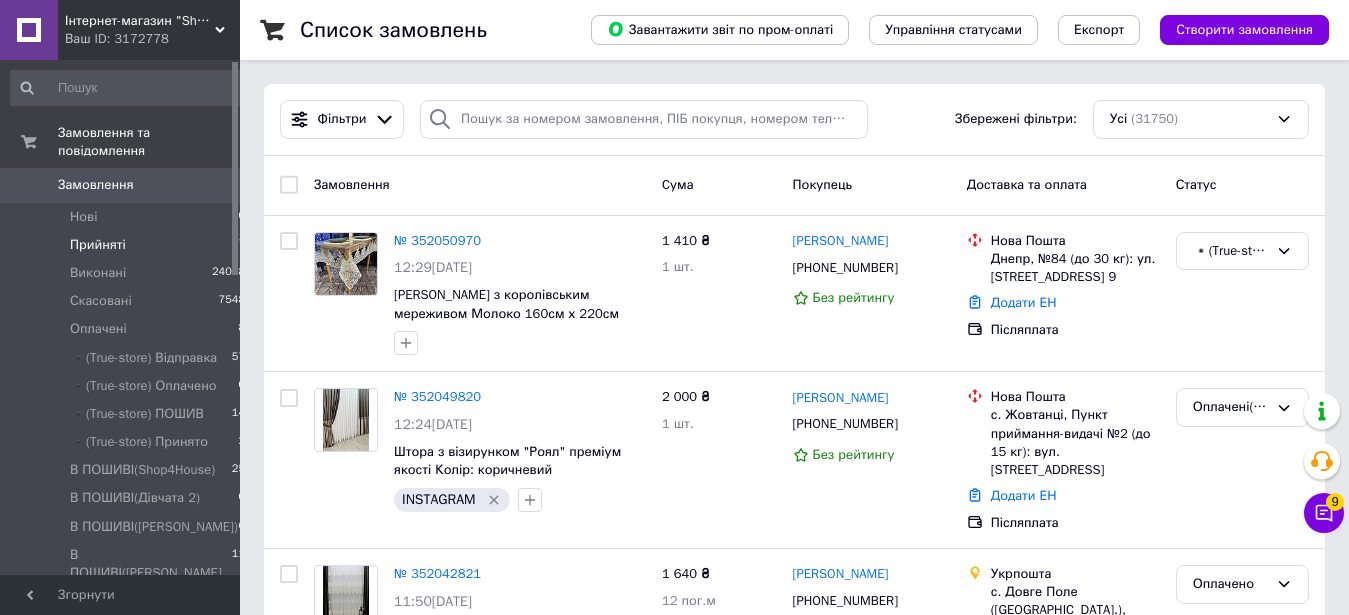 click on "Прийняті 7" at bounding box center [128, 245] 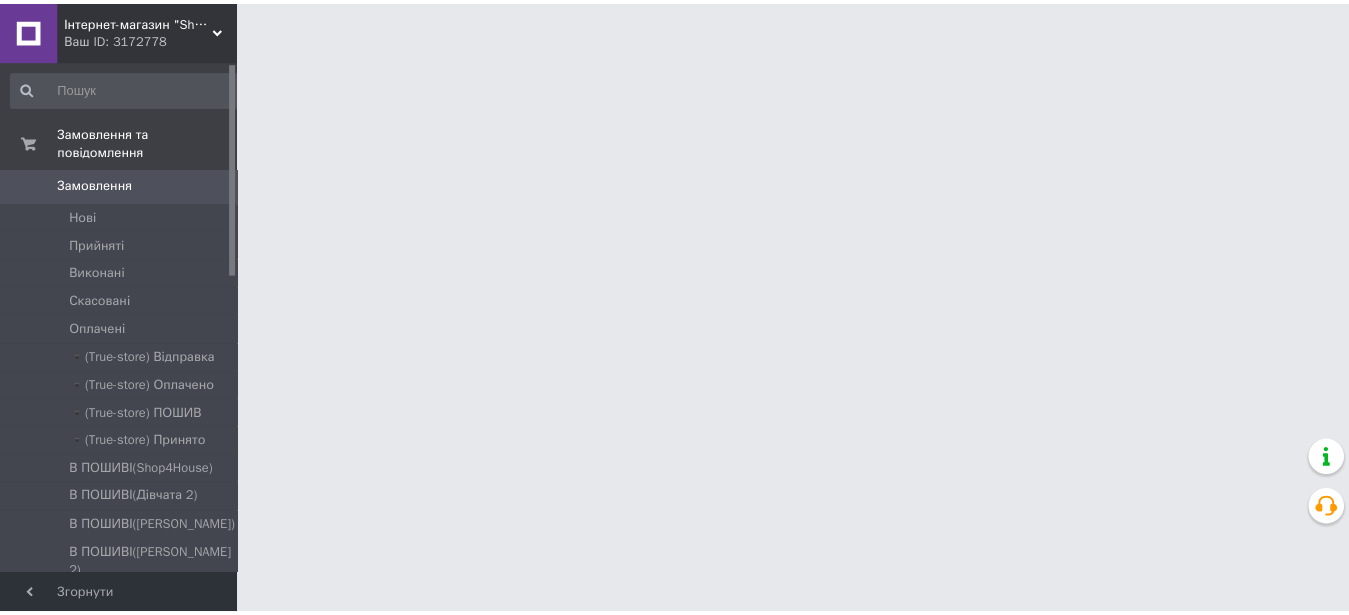 scroll, scrollTop: 0, scrollLeft: 0, axis: both 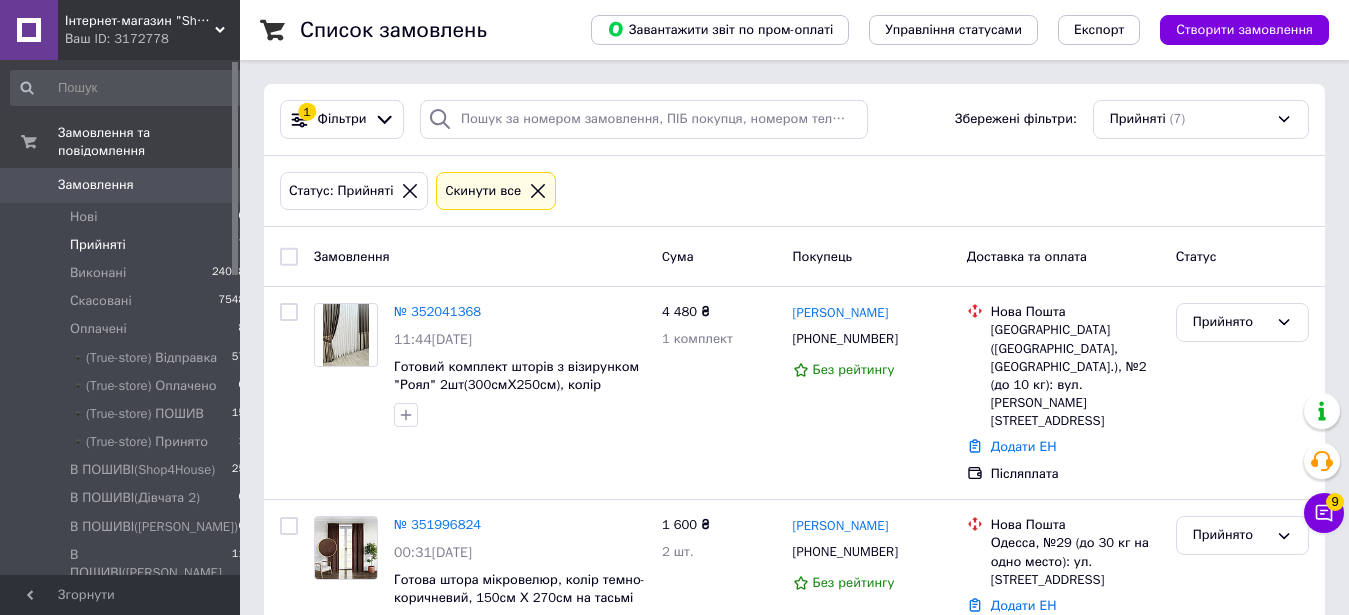 click 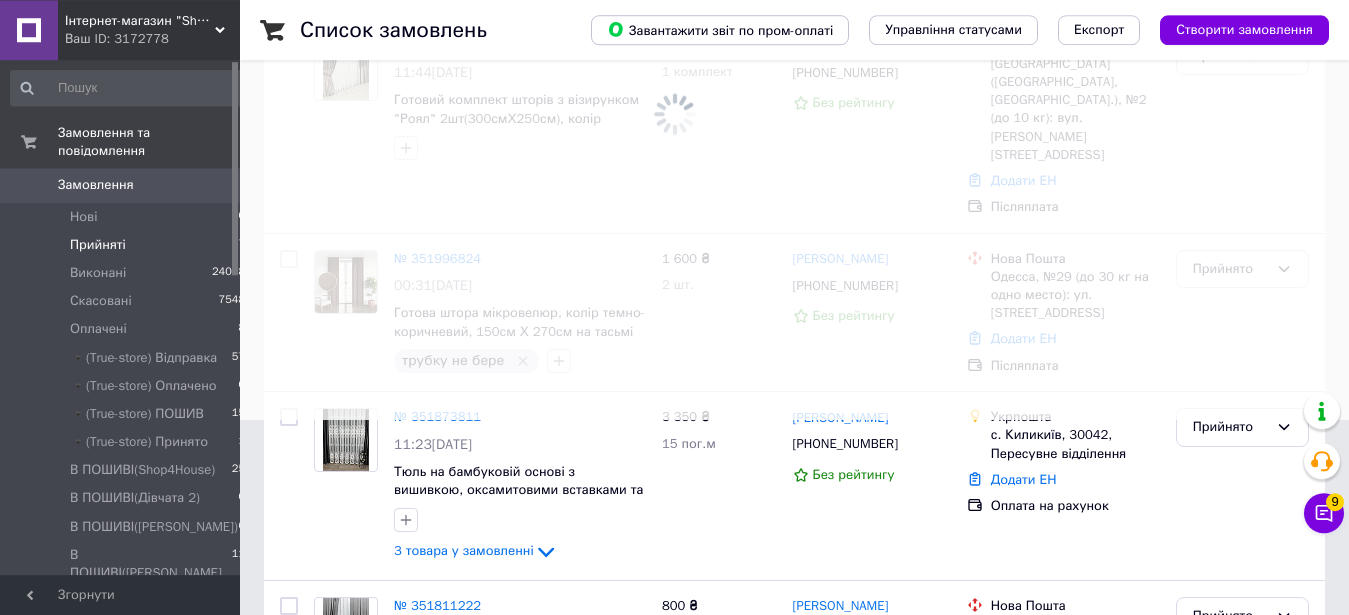 scroll, scrollTop: 204, scrollLeft: 0, axis: vertical 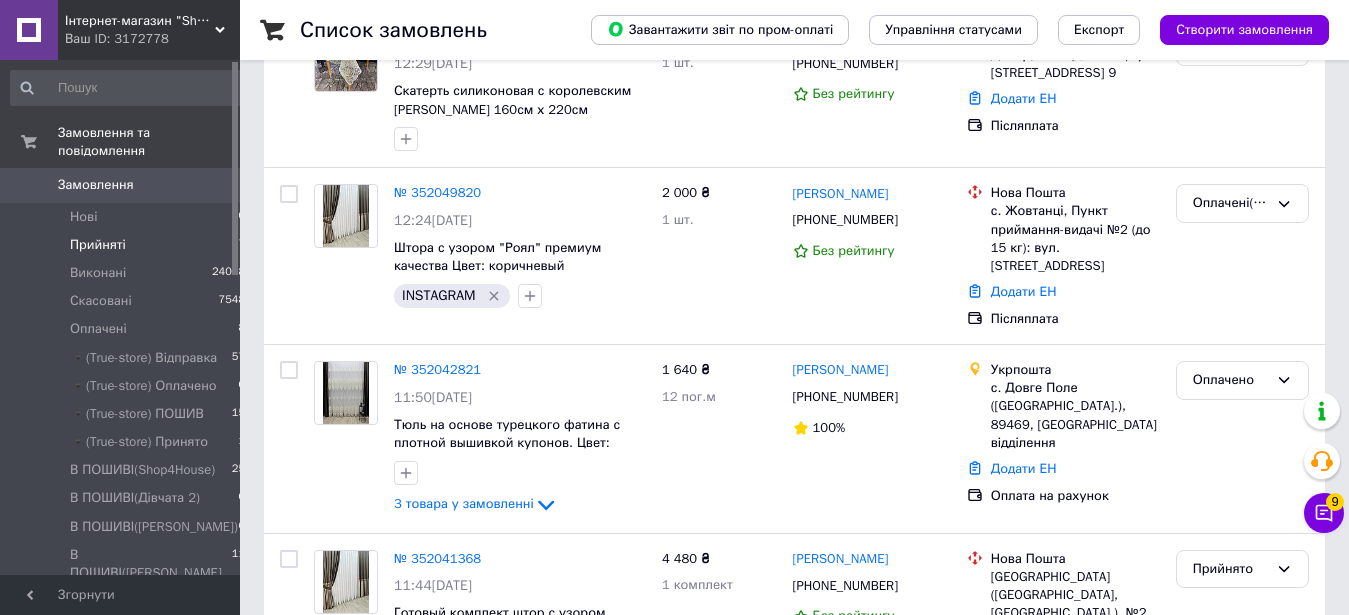 click on "Прийняті 7" at bounding box center (128, 245) 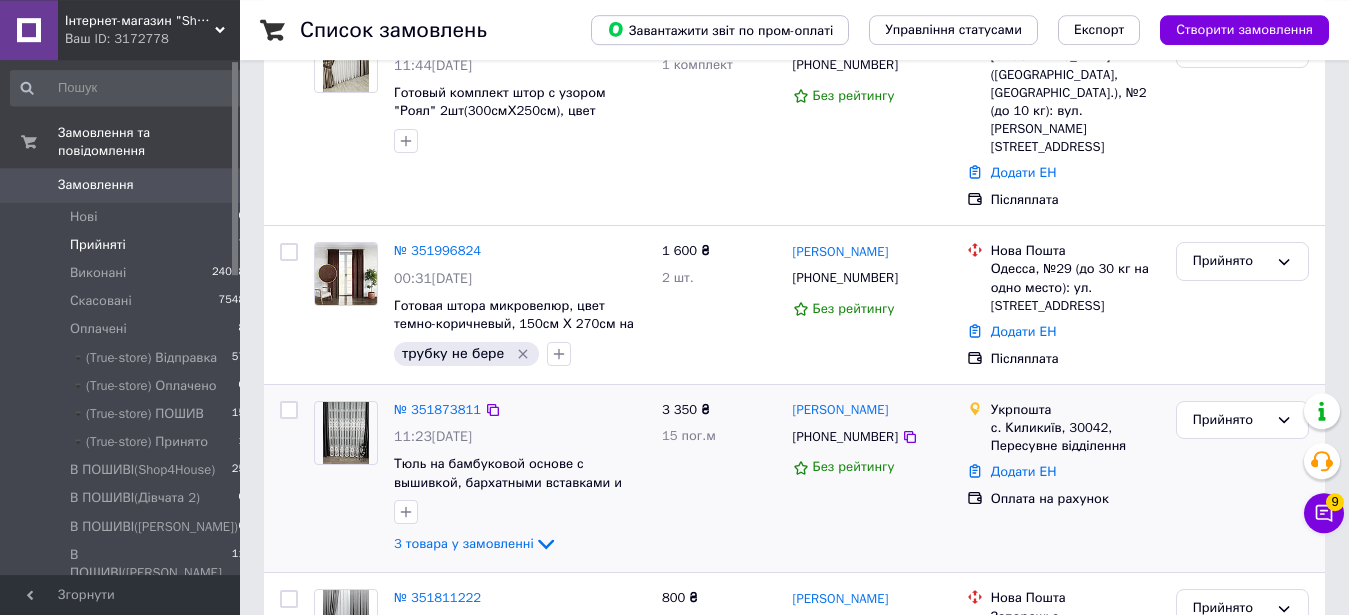 scroll, scrollTop: 306, scrollLeft: 0, axis: vertical 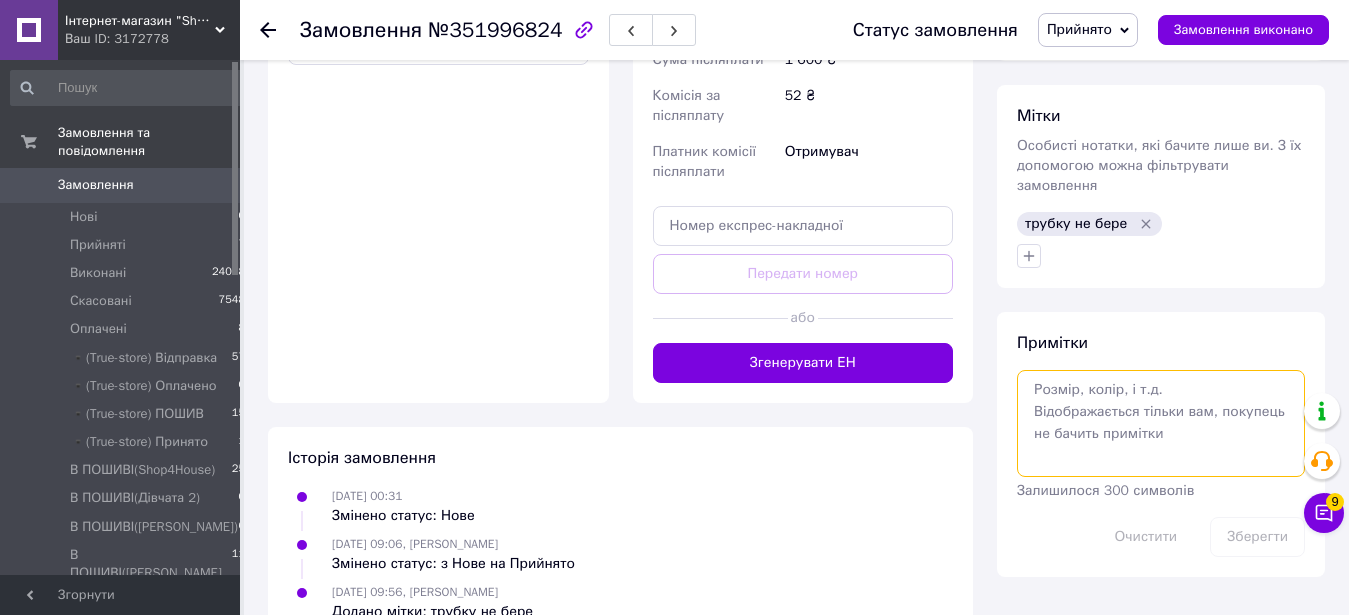 click at bounding box center (1161, 423) 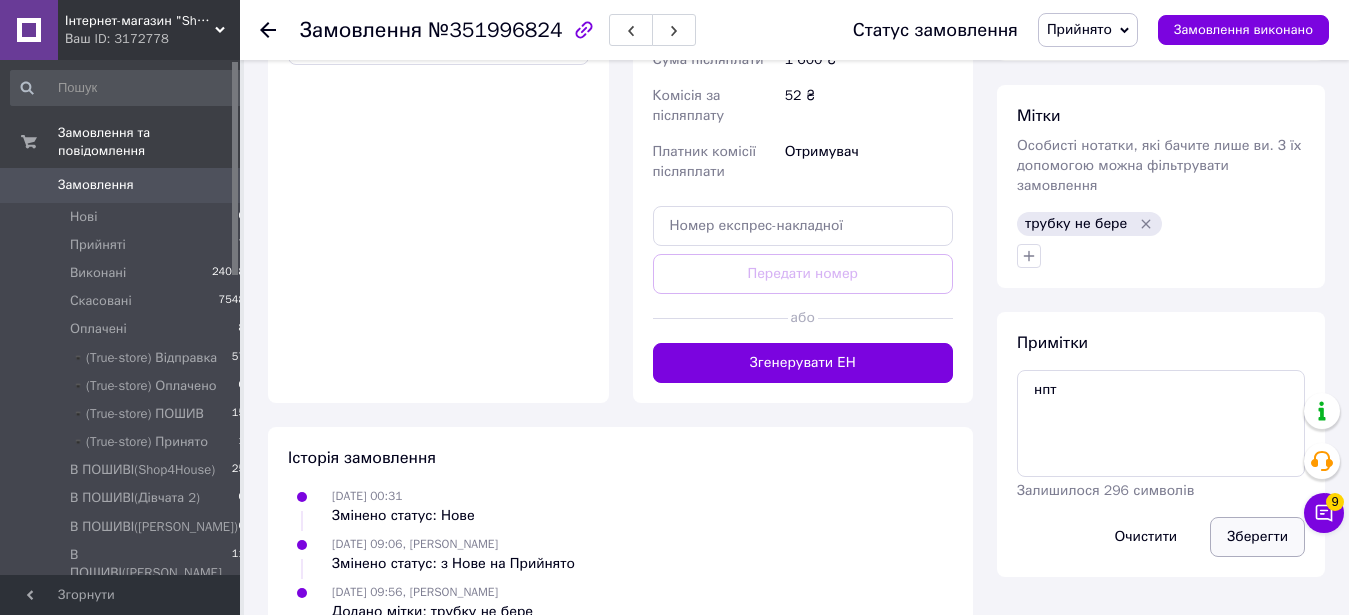 click on "Зберегти" at bounding box center [1257, 537] 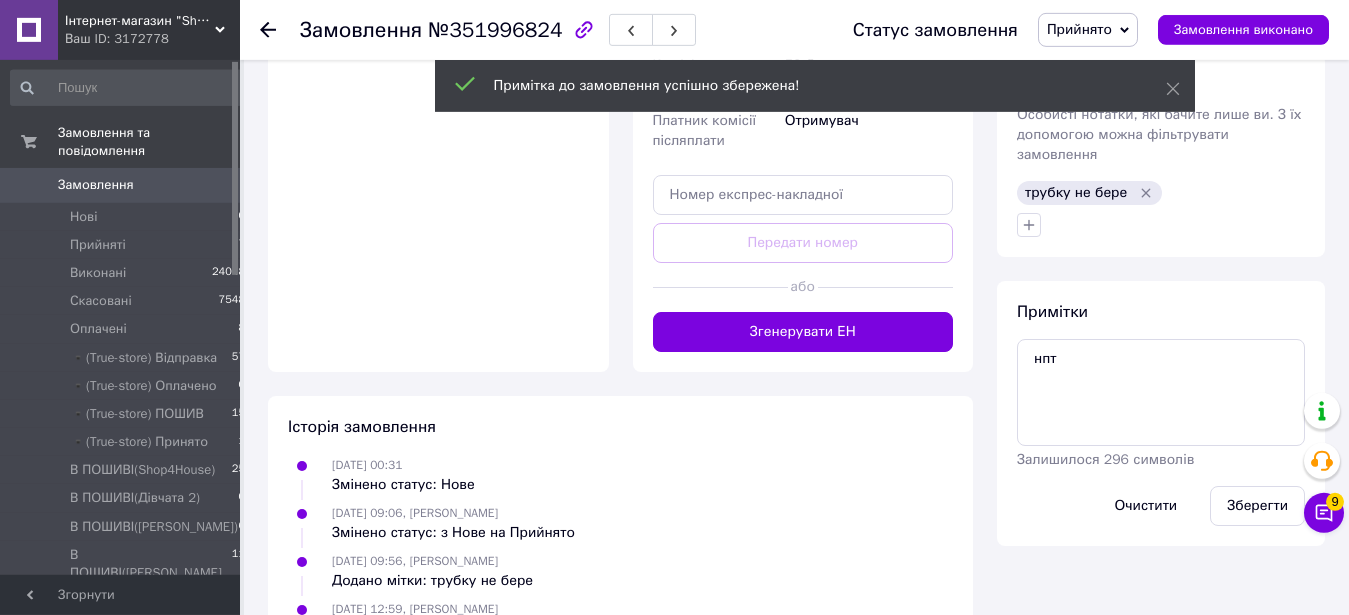 scroll, scrollTop: 895, scrollLeft: 0, axis: vertical 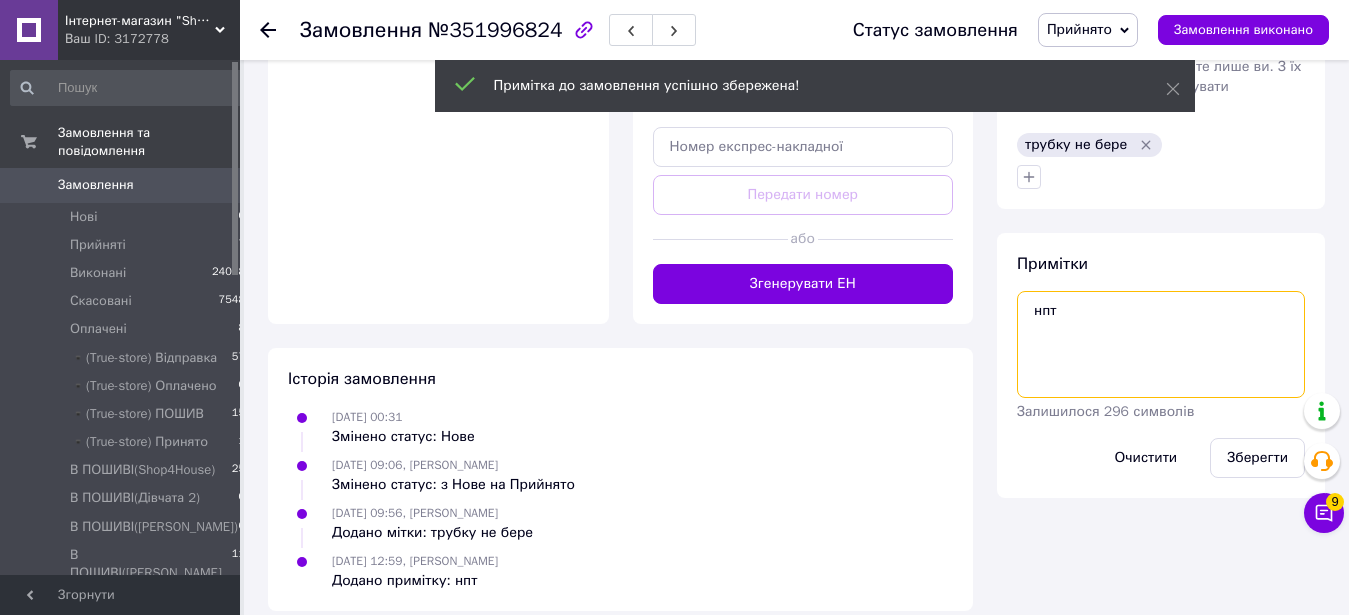 click on "нпт" at bounding box center (1161, 344) 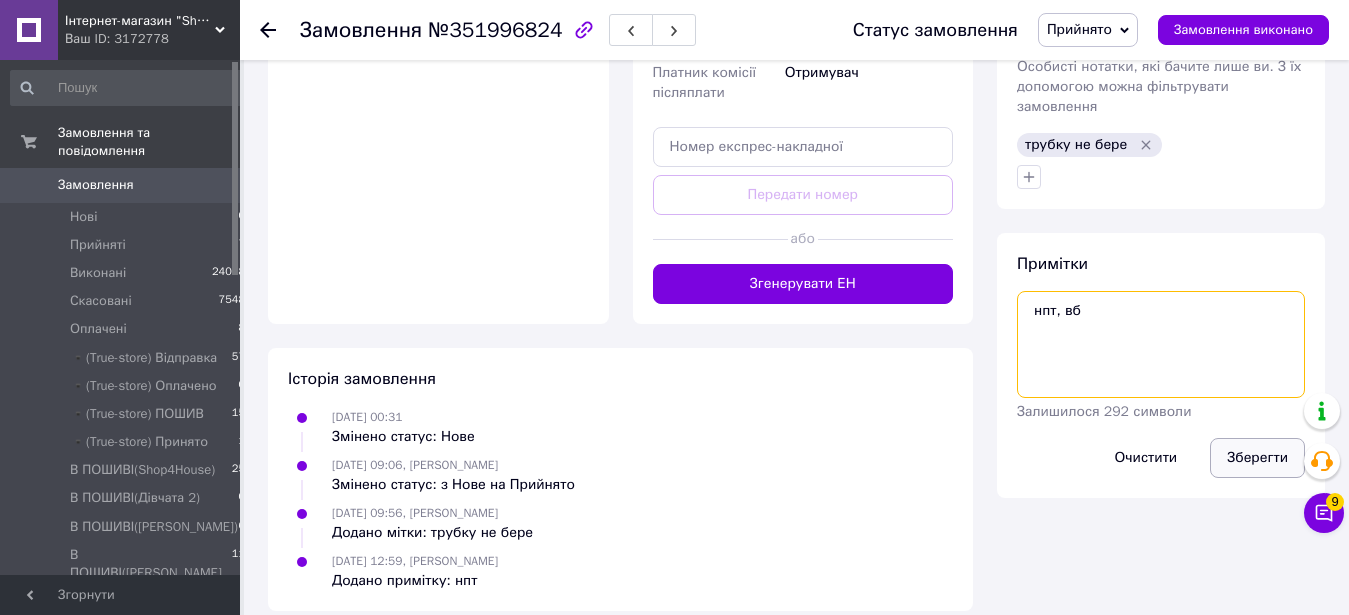 type on "нпт, вб" 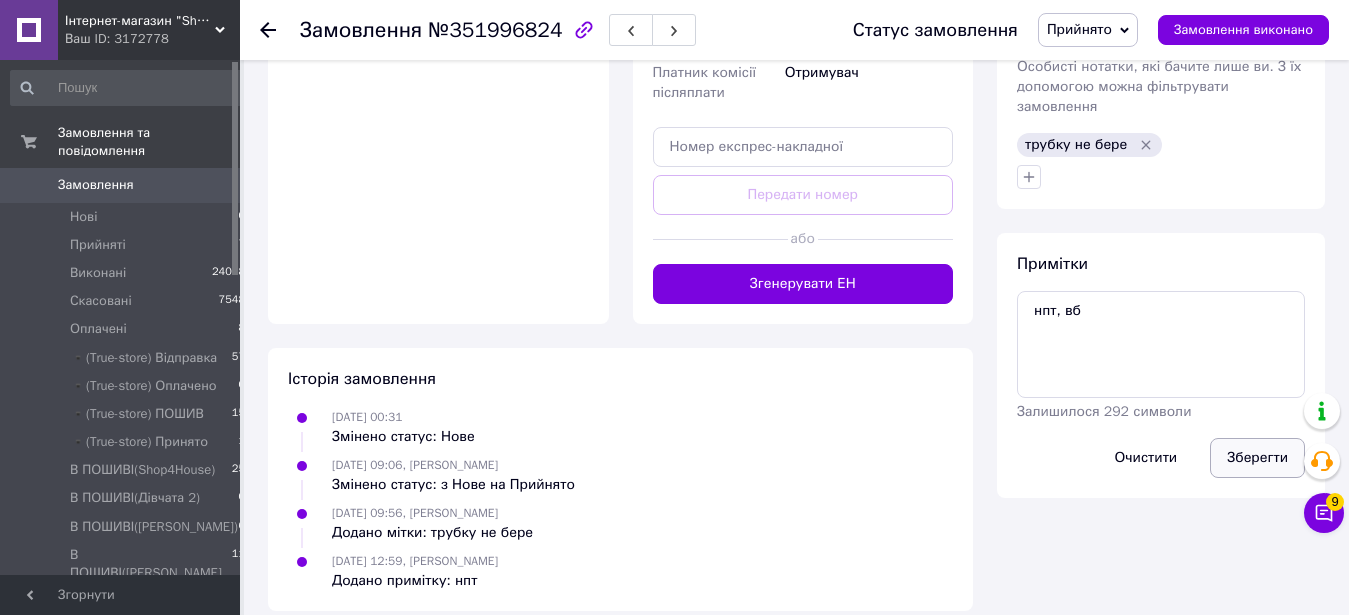 click on "Зберегти" at bounding box center [1257, 458] 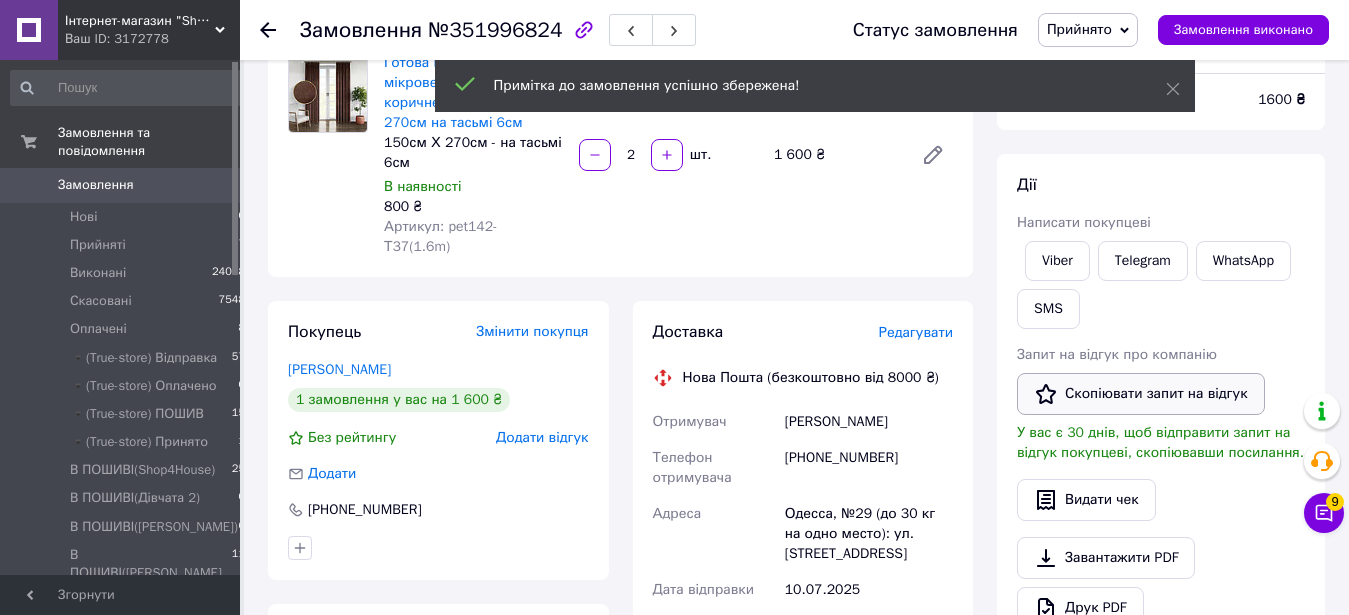 scroll, scrollTop: 79, scrollLeft: 0, axis: vertical 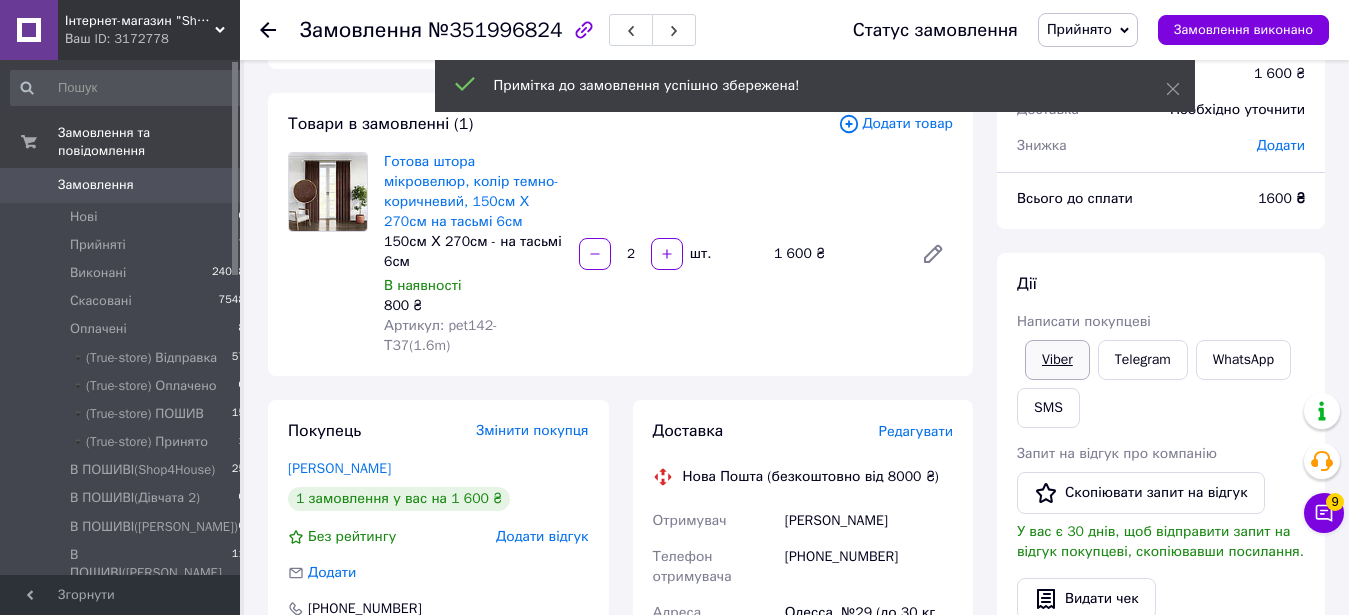 click on "Viber" at bounding box center (1057, 360) 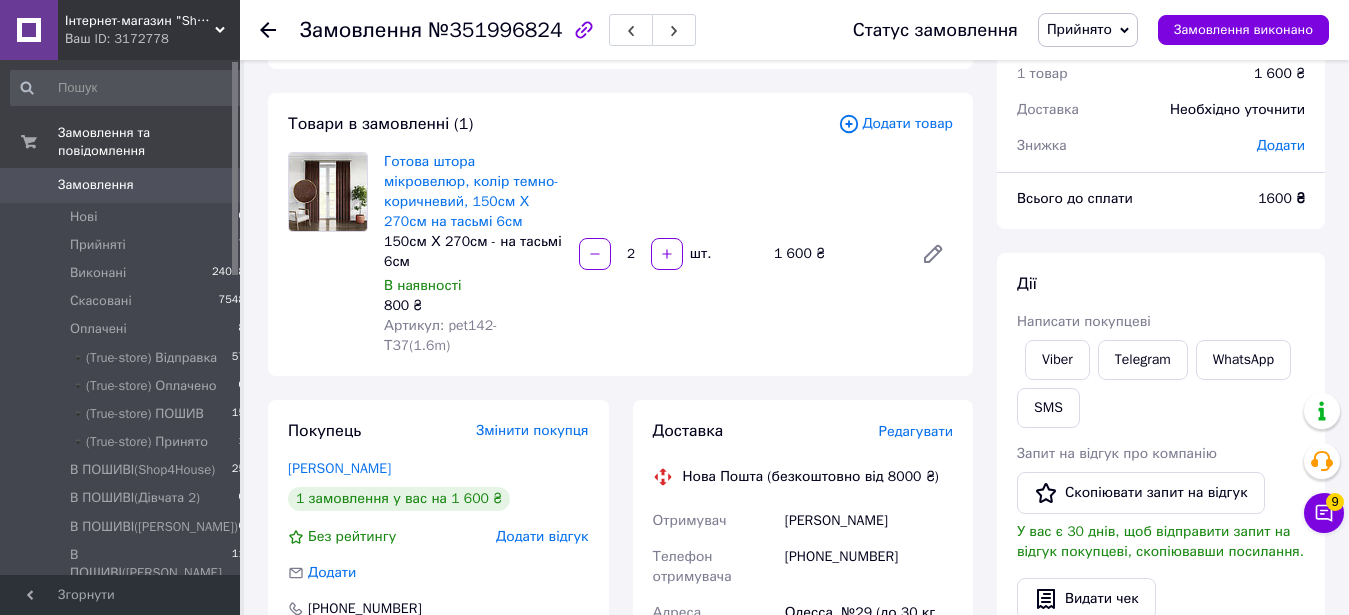 click on "Дії" at bounding box center [1161, 284] 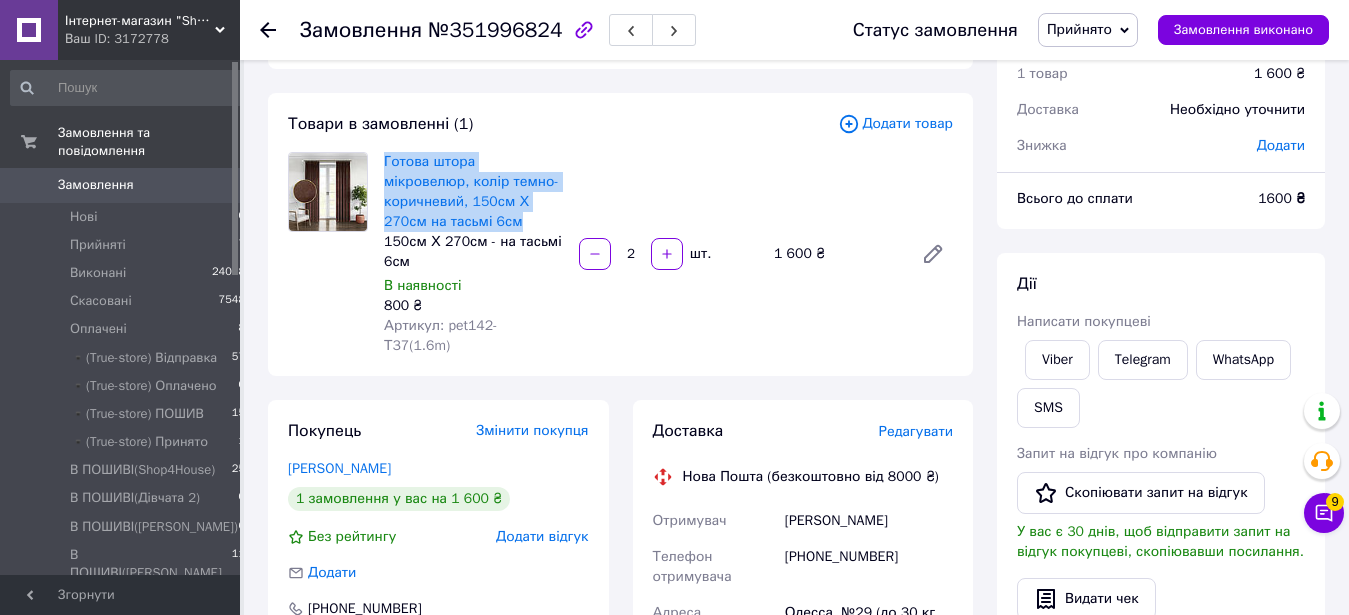 drag, startPoint x: 421, startPoint y: 221, endPoint x: 378, endPoint y: 155, distance: 78.77182 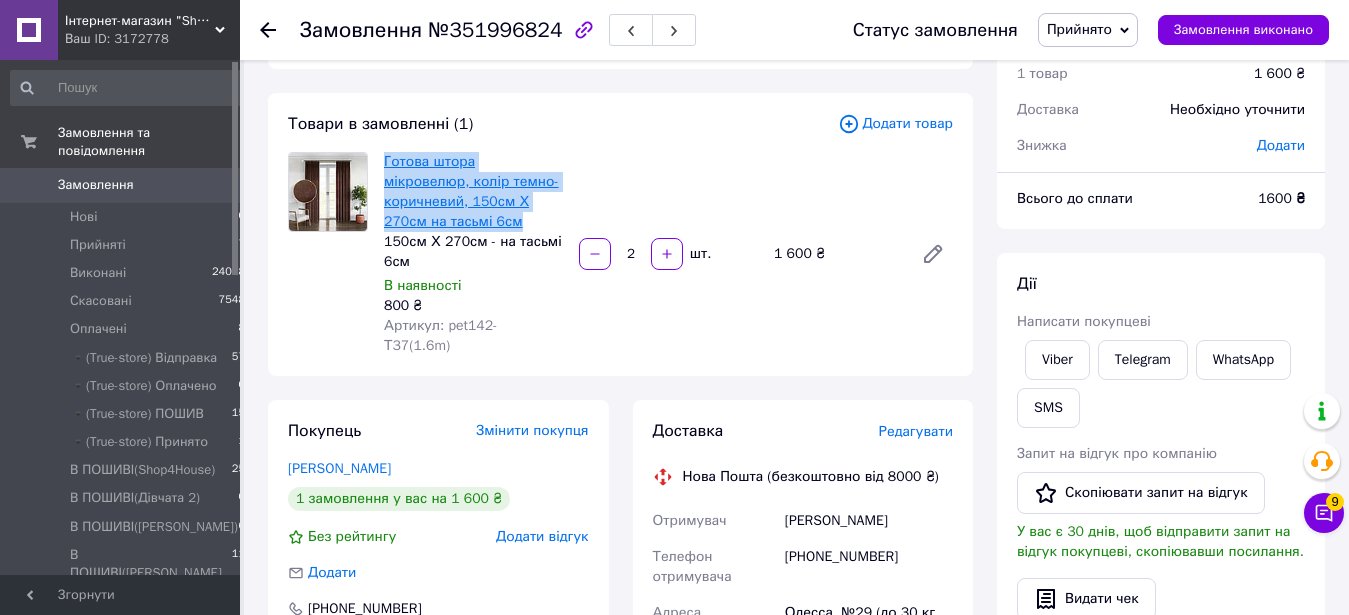 copy on "Готова штора мікровелюр, колір темно-коричневий, 150см Х 270см на тасьмі 6см" 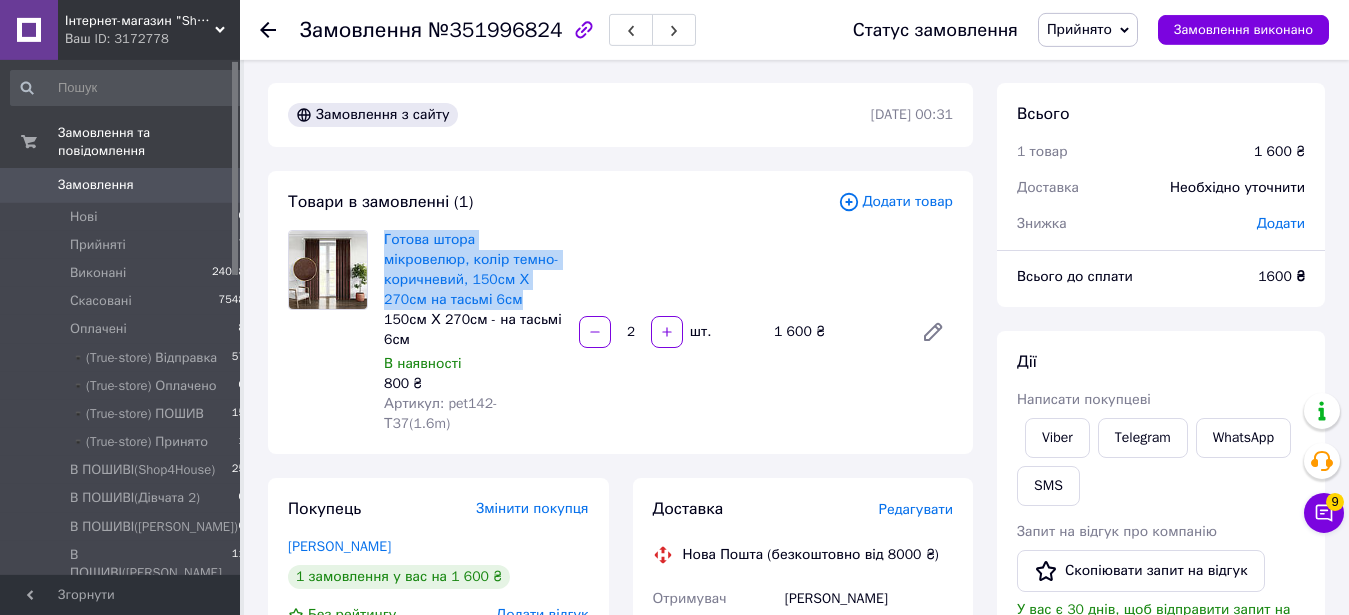 scroll, scrollTop: 0, scrollLeft: 0, axis: both 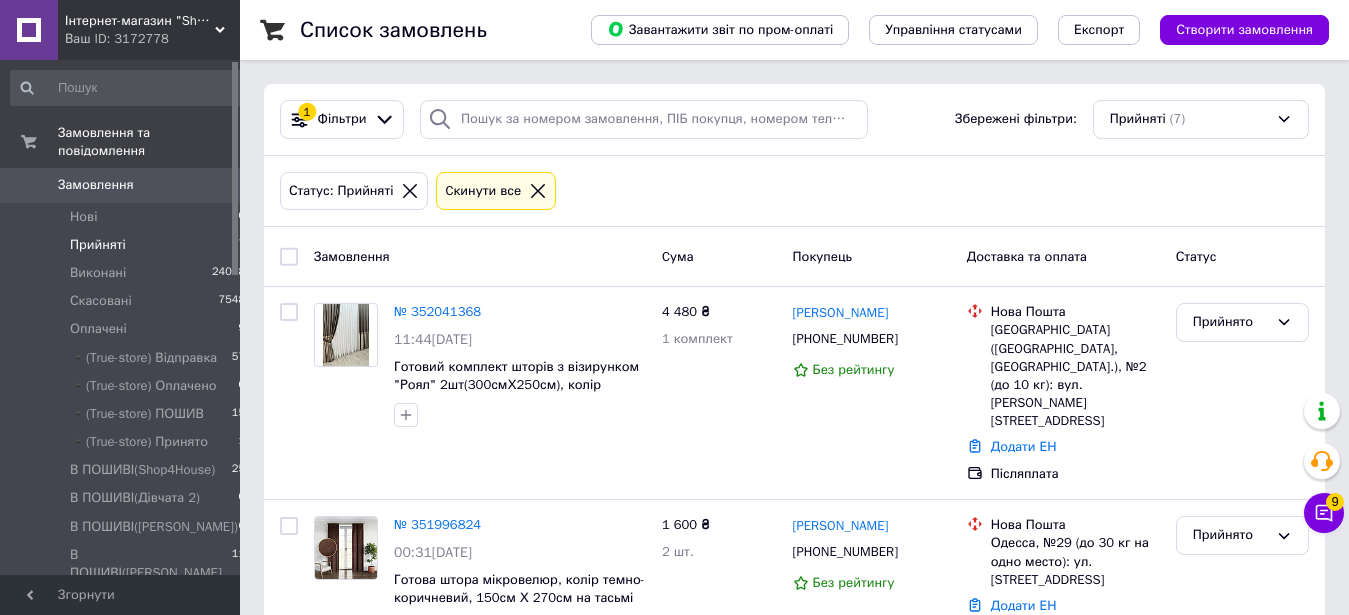 click 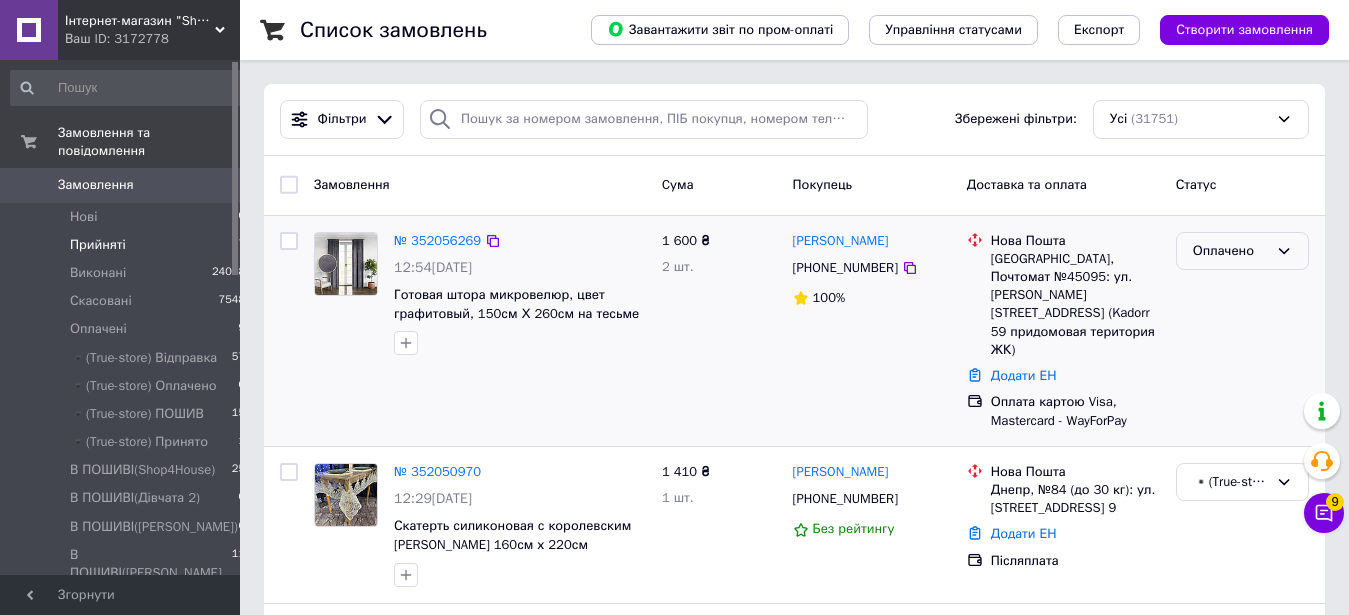 drag, startPoint x: 1227, startPoint y: 269, endPoint x: 1226, endPoint y: 257, distance: 12.0415945 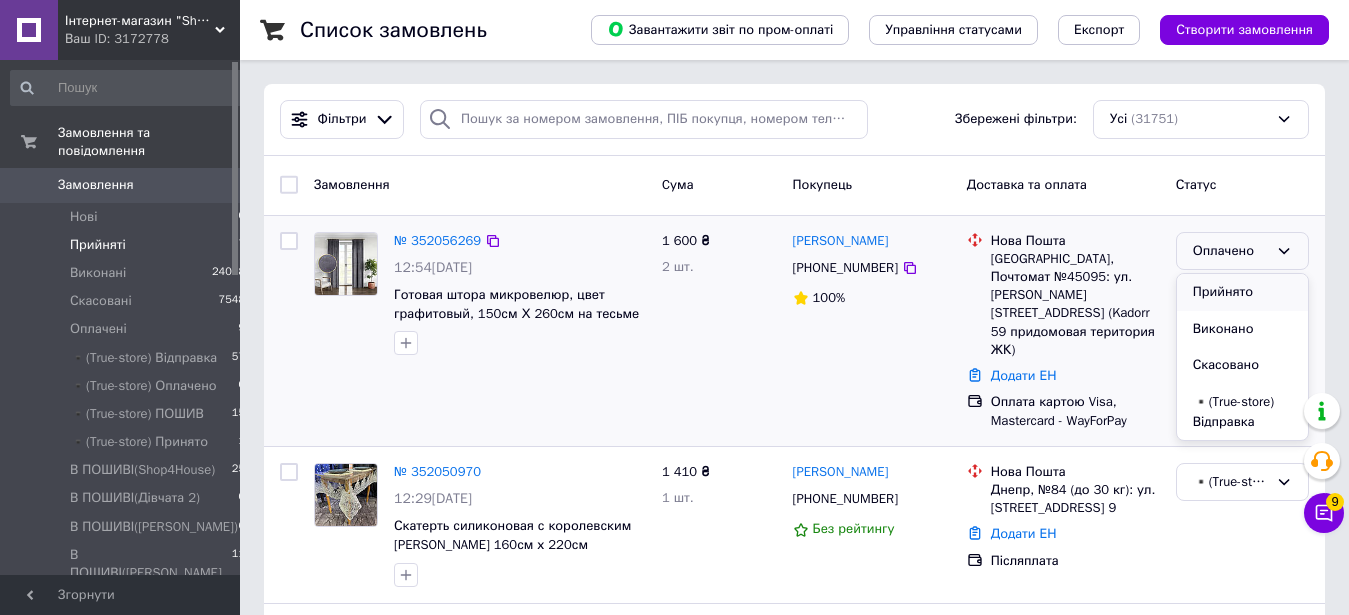 click on "Прийнято" at bounding box center (1242, 292) 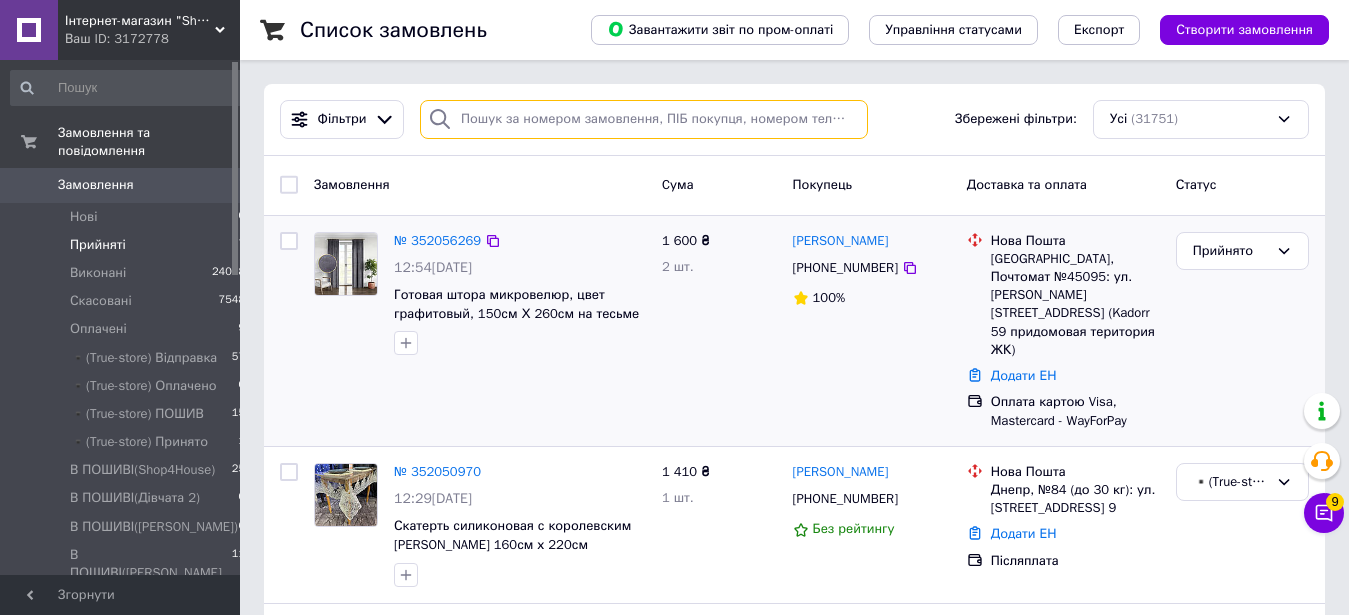 click at bounding box center (644, 119) 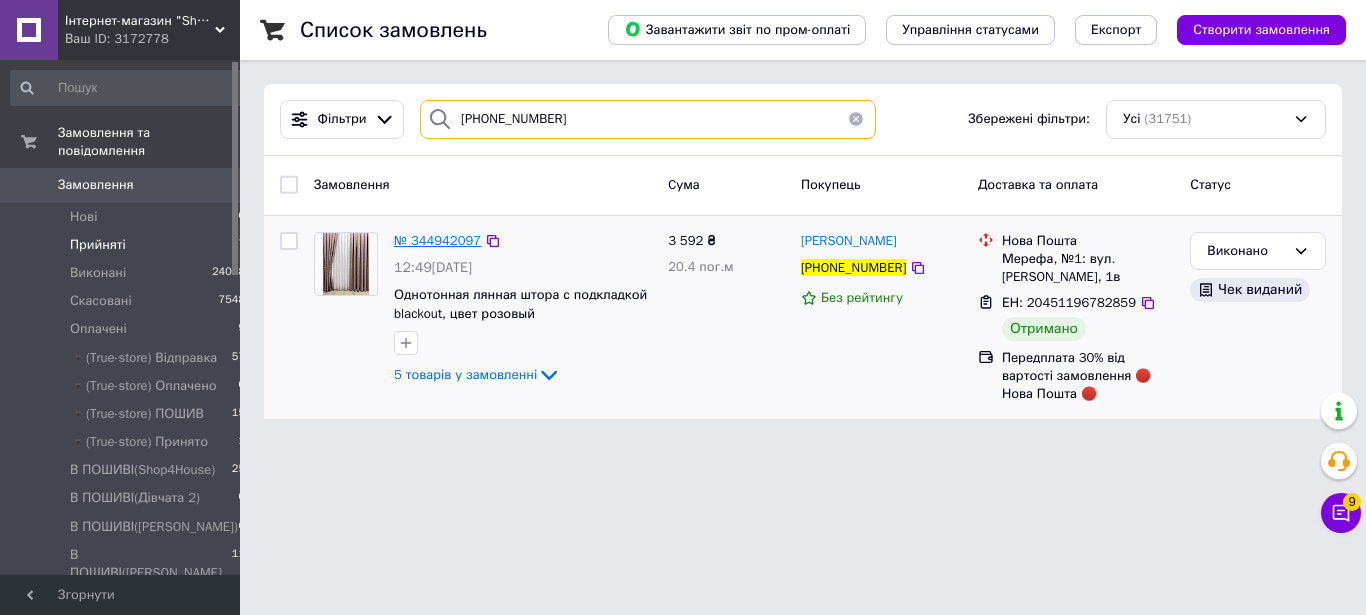 type on "[PHONE_NUMBER]" 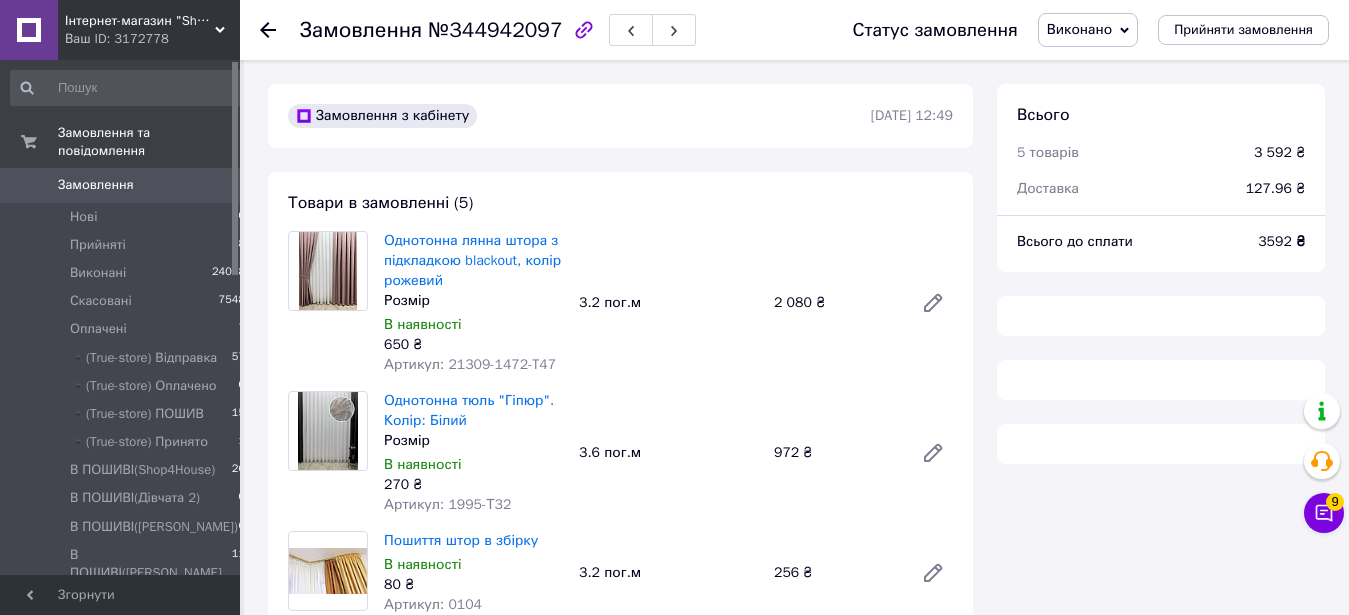 scroll, scrollTop: 102, scrollLeft: 0, axis: vertical 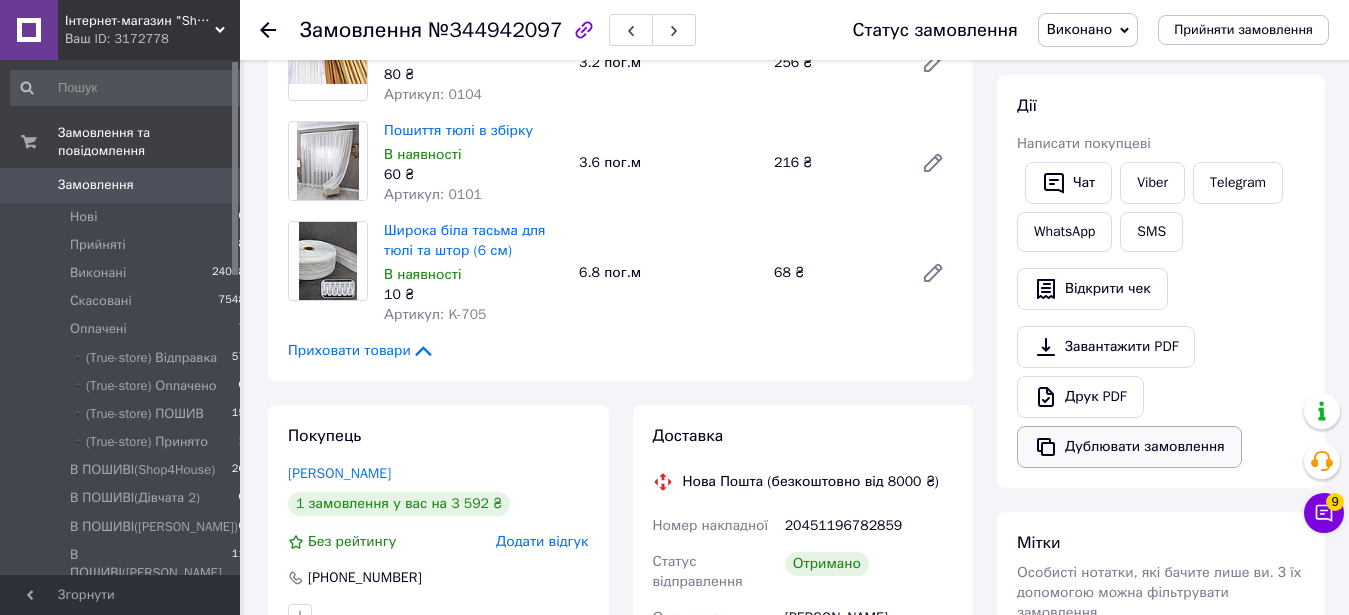 click on "Дублювати замовлення" at bounding box center [1129, 447] 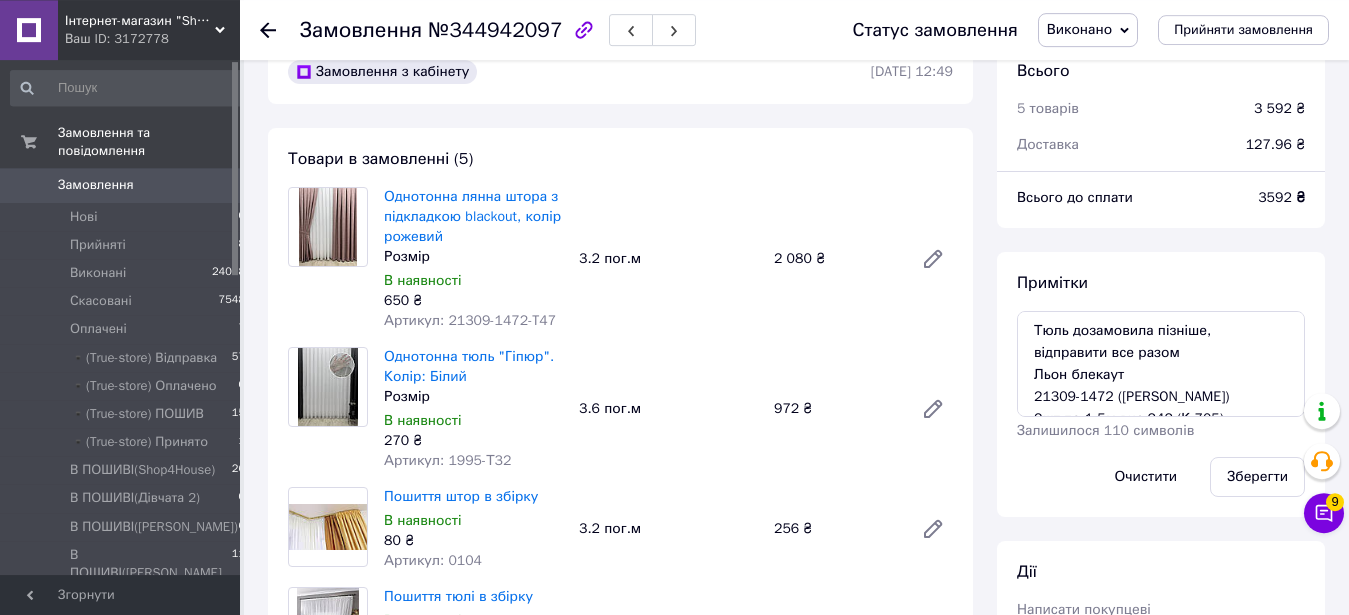 scroll, scrollTop: 0, scrollLeft: 0, axis: both 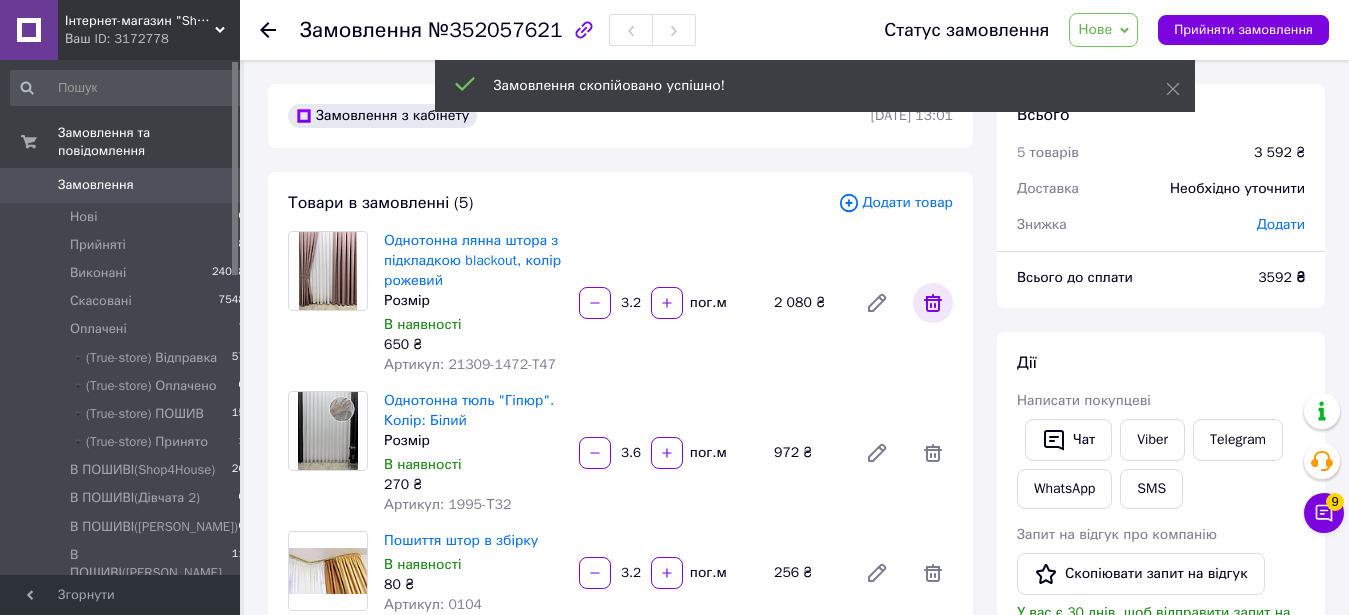 click 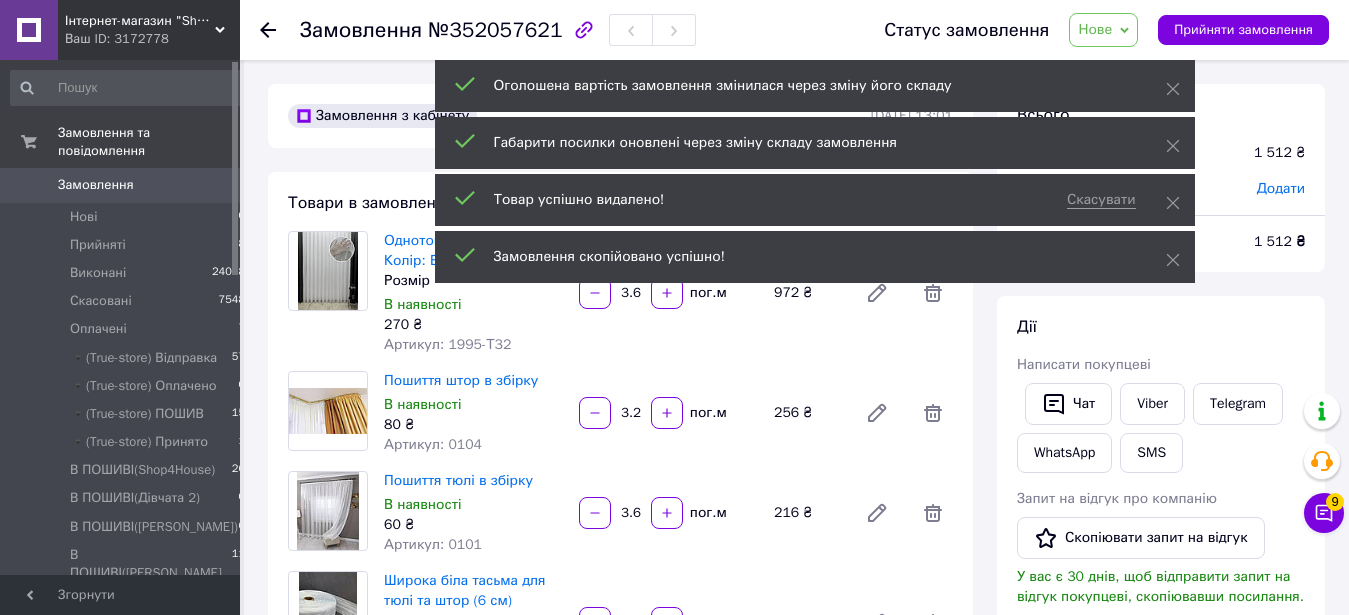 click on "Нове" at bounding box center (1095, 29) 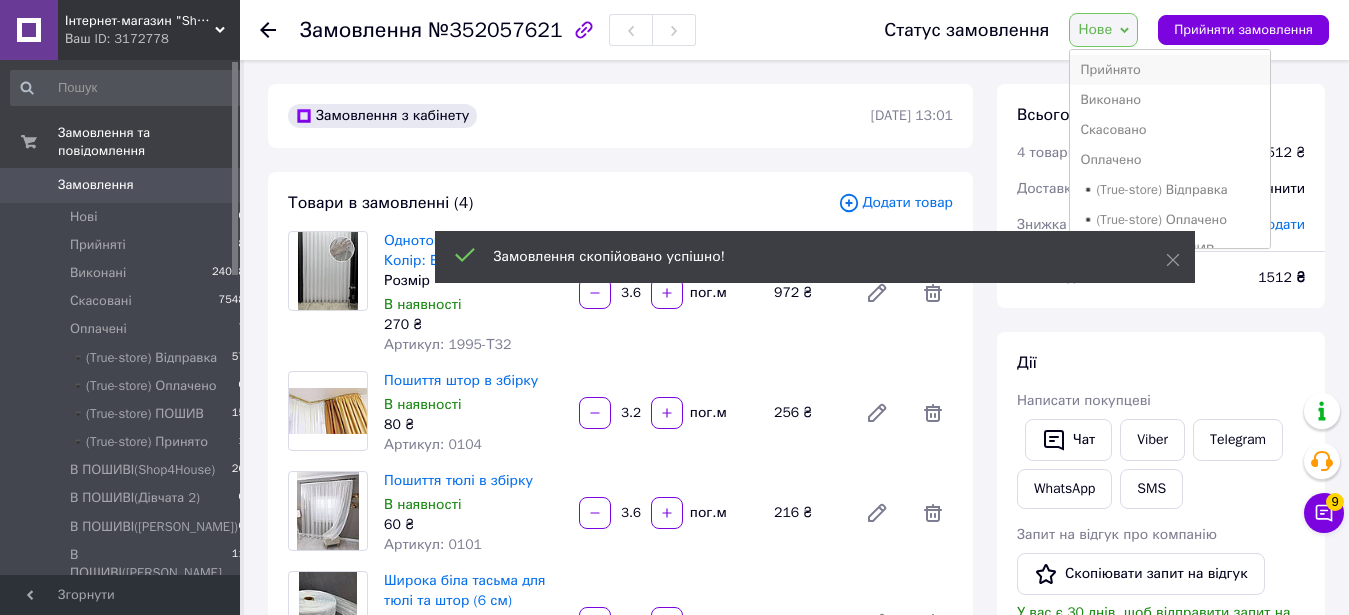 click on "Прийнято" at bounding box center (1170, 70) 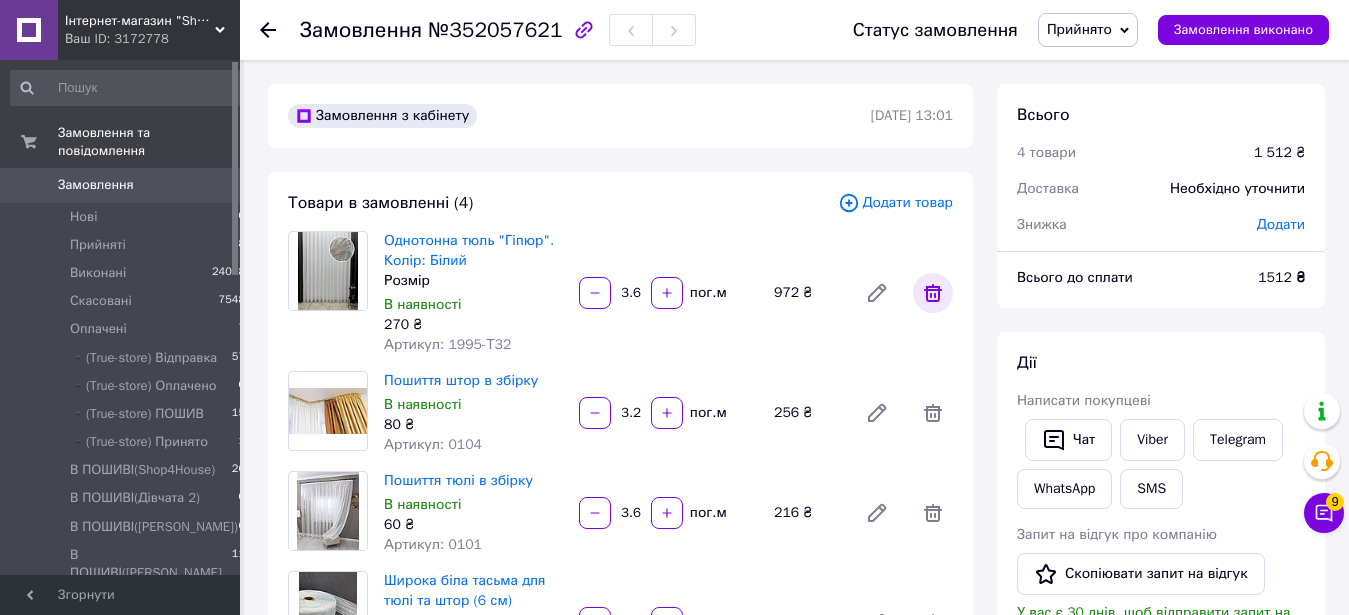 click at bounding box center (933, 293) 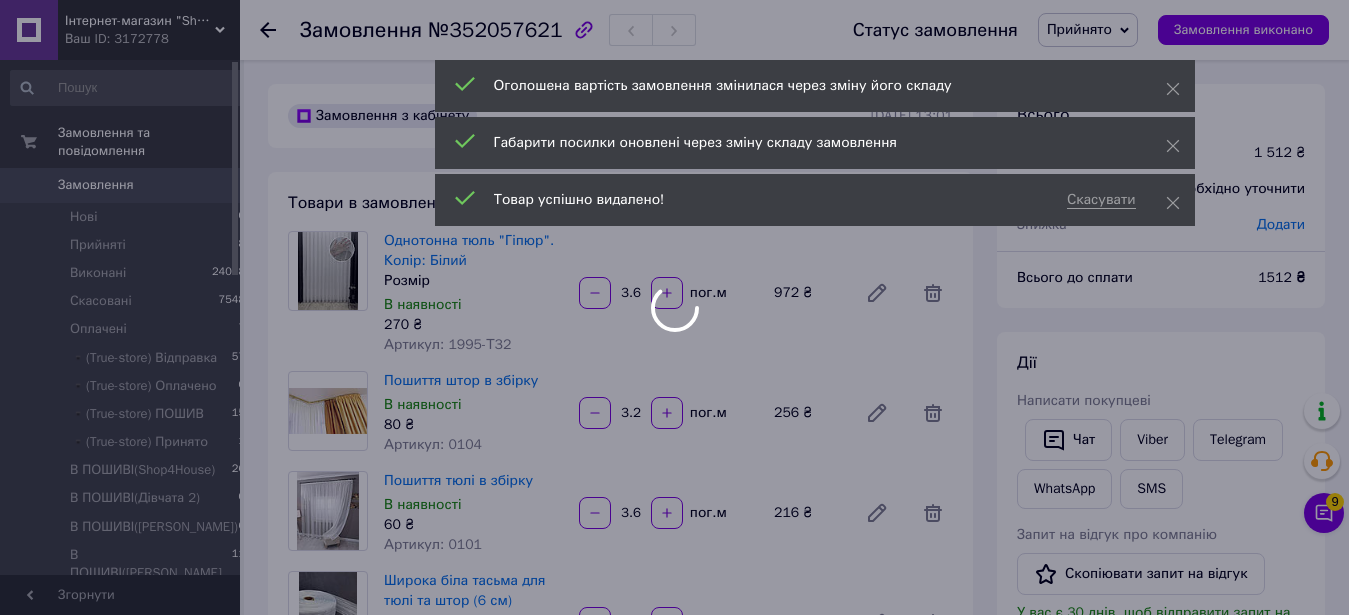 type on "3.2" 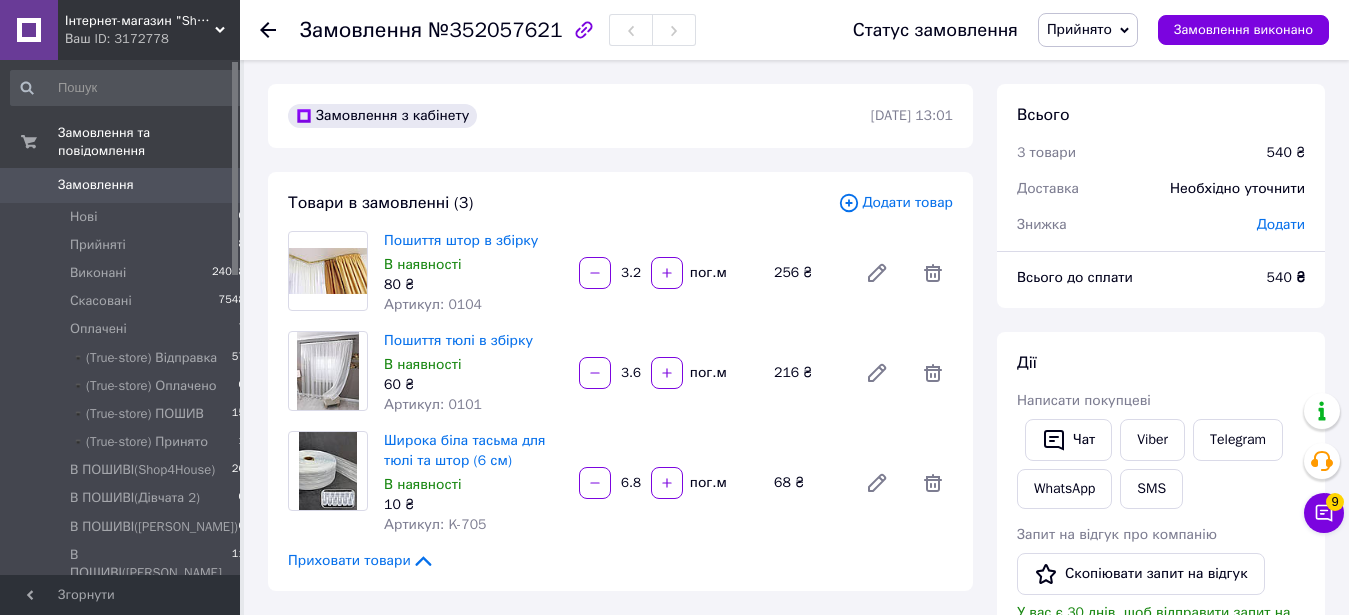 click on "Додати товар" at bounding box center (895, 203) 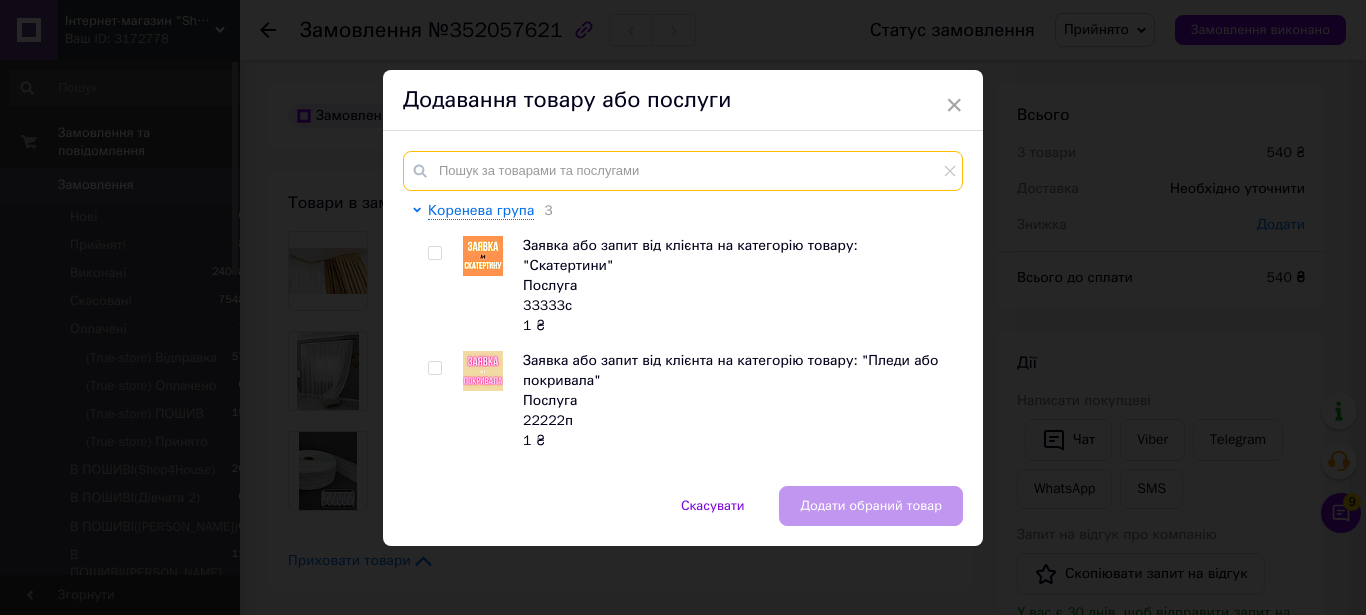 paste on "pet147-T37(1.6m)" 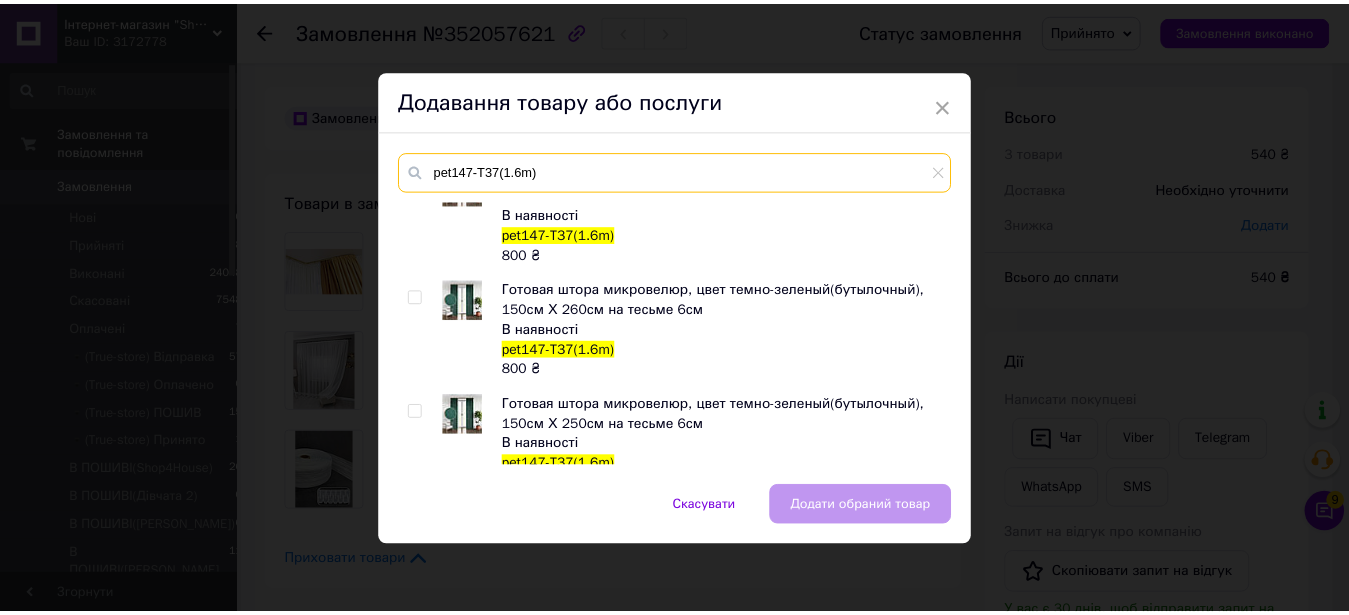 scroll, scrollTop: 169, scrollLeft: 0, axis: vertical 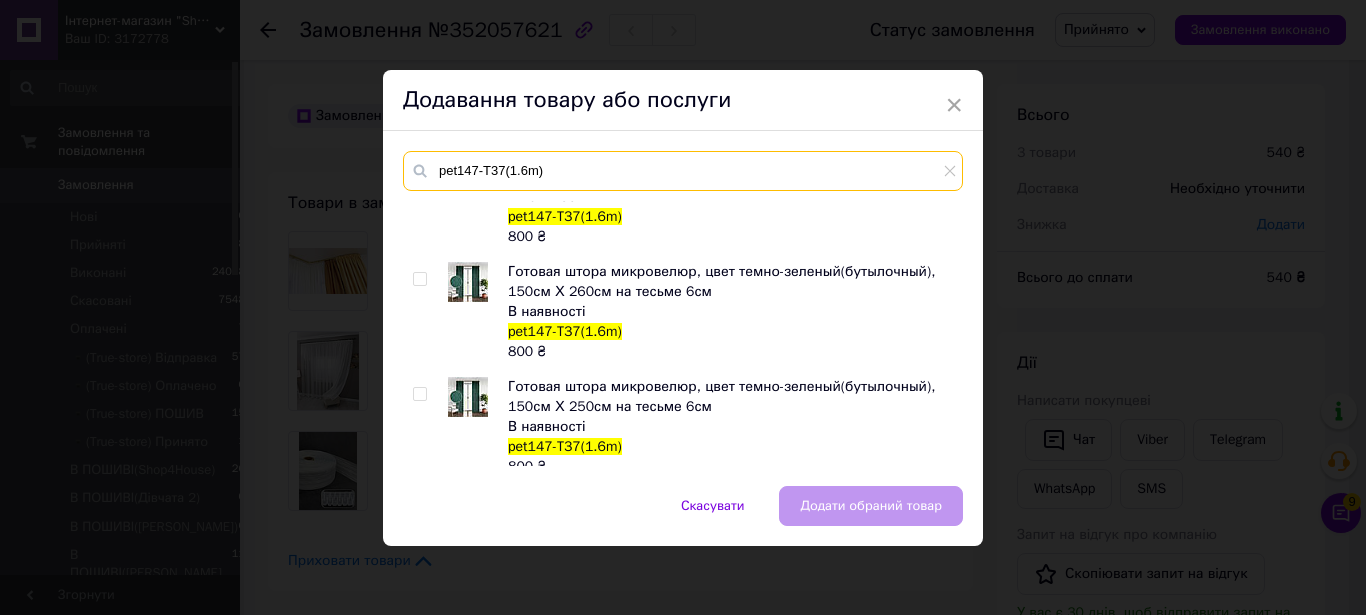 type on "pet147-T37(1.6m)" 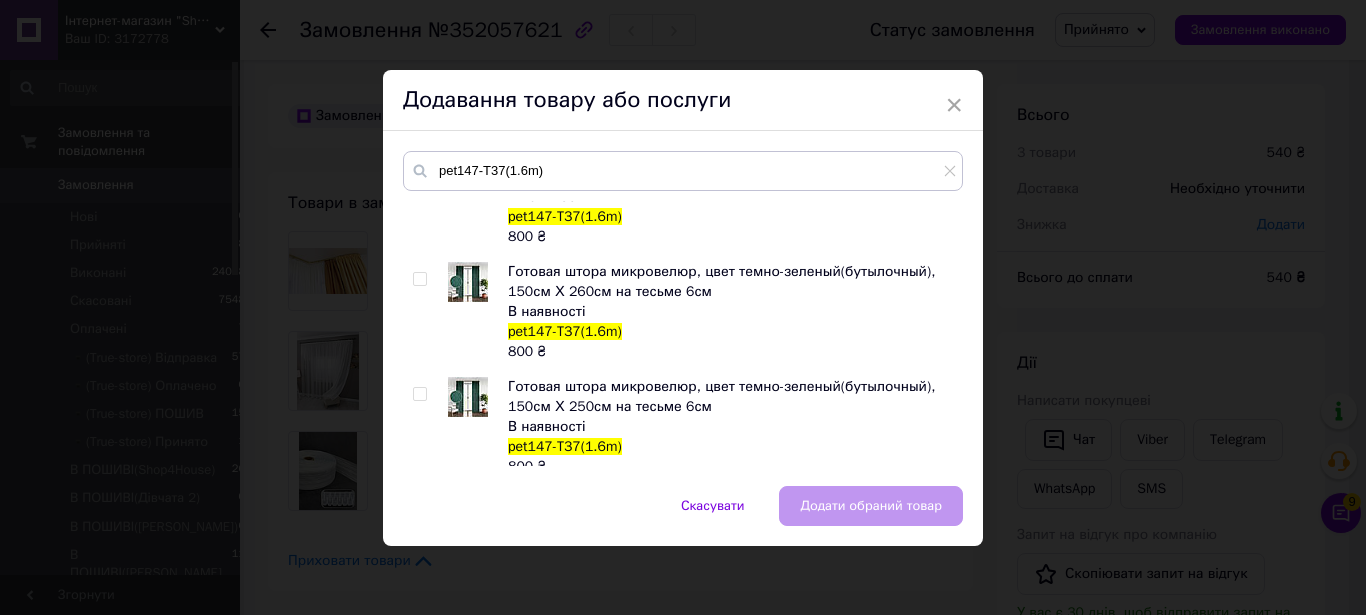 click at bounding box center (419, 394) 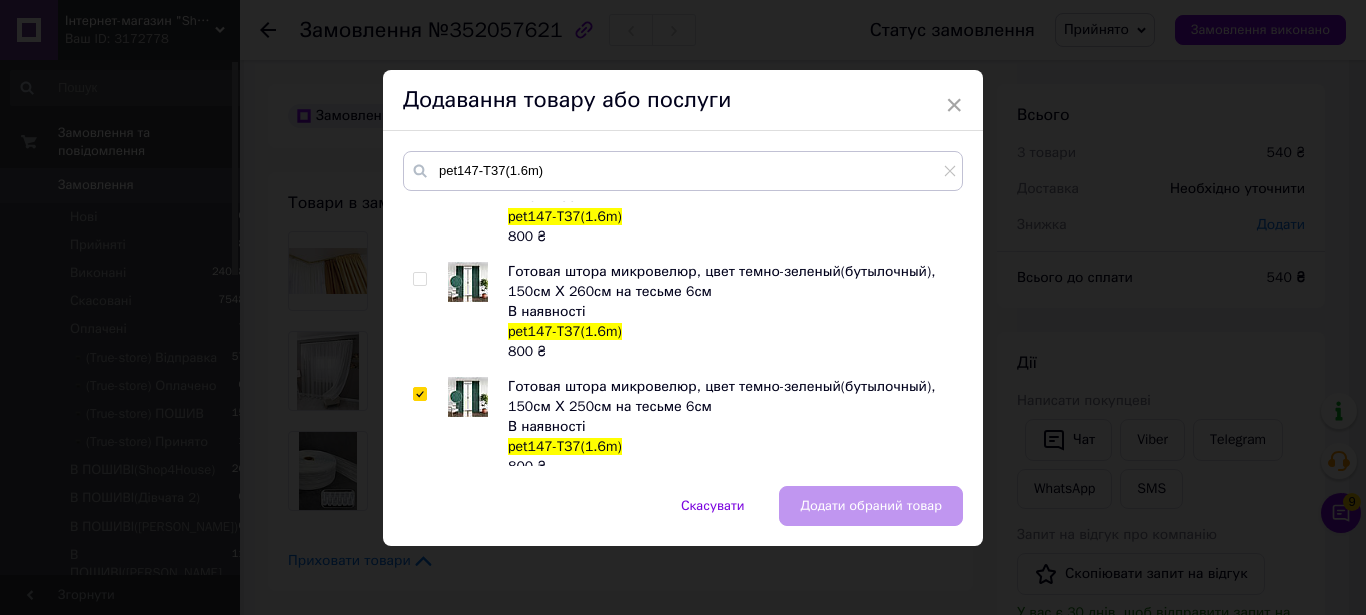 checkbox on "true" 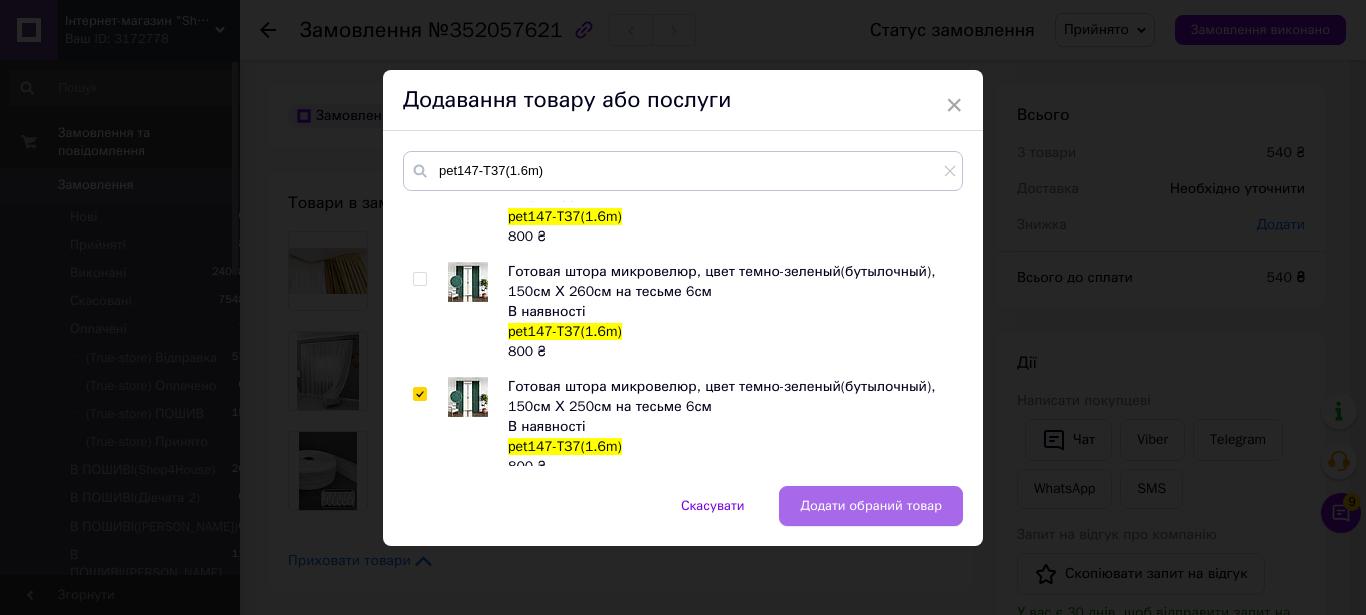click on "Додати обраний товар" at bounding box center (871, 506) 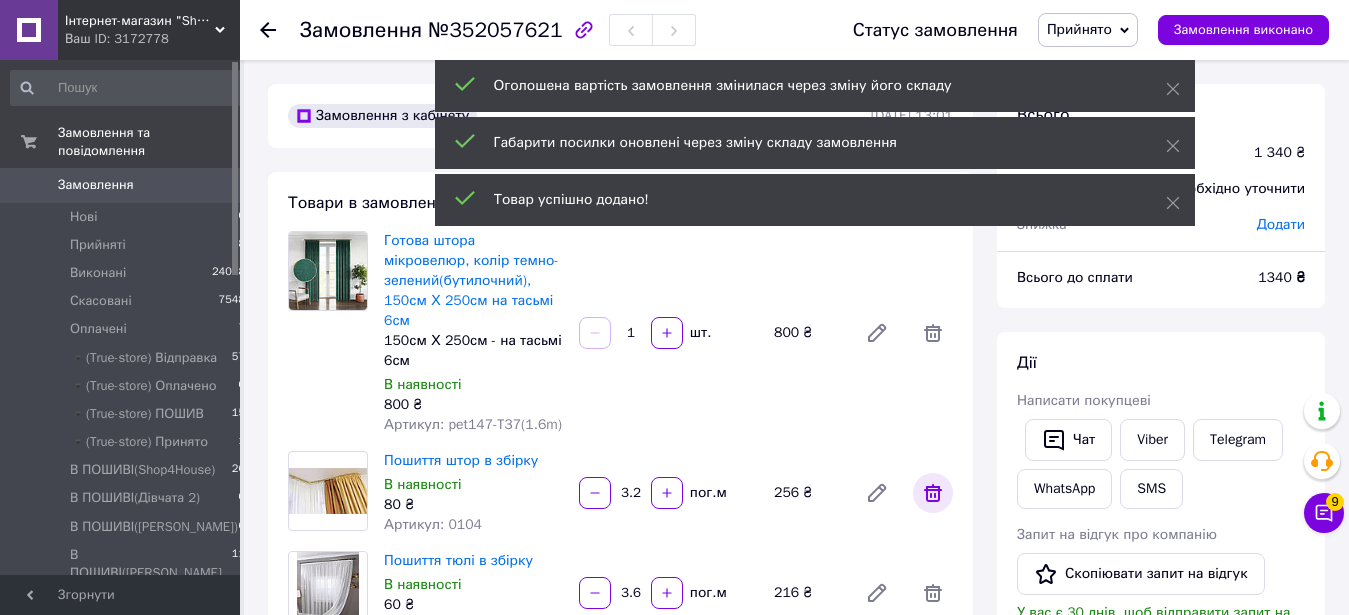 click at bounding box center (933, 493) 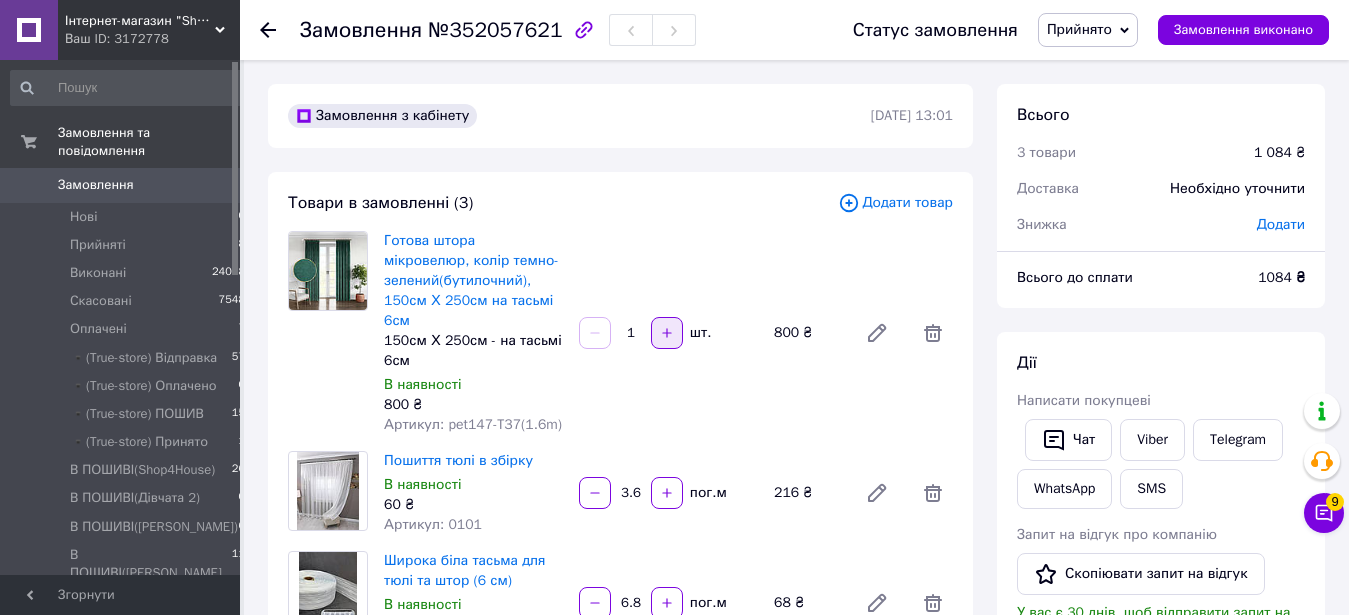click at bounding box center [667, 333] 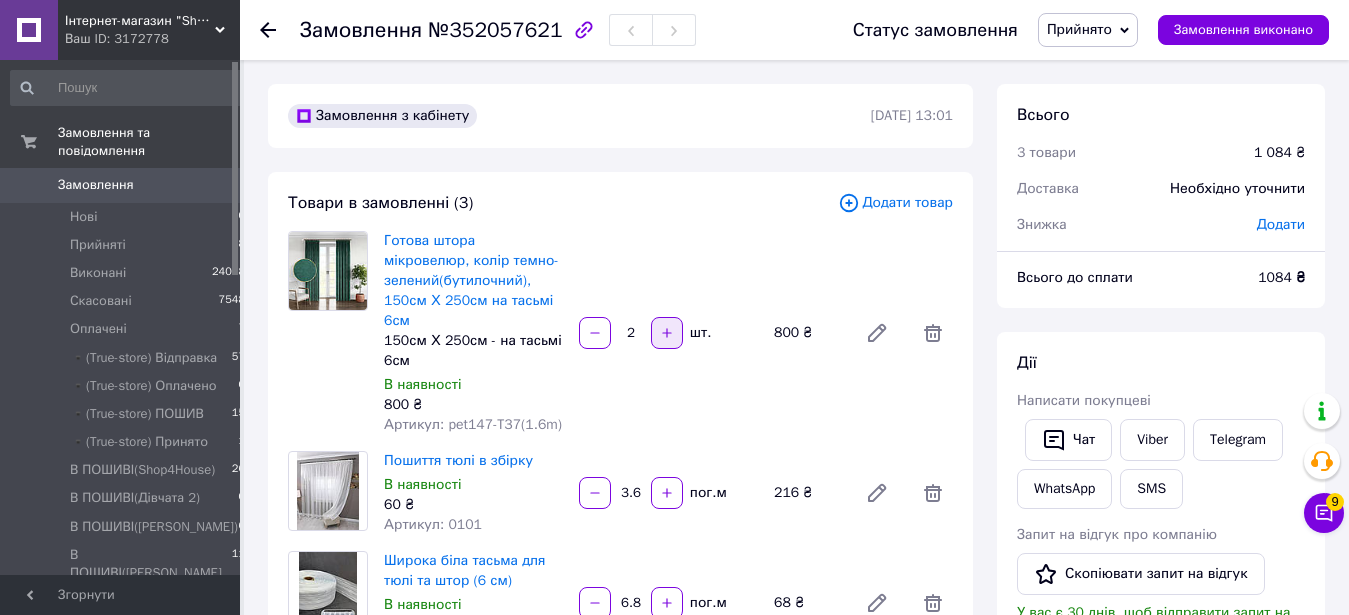 click at bounding box center [667, 333] 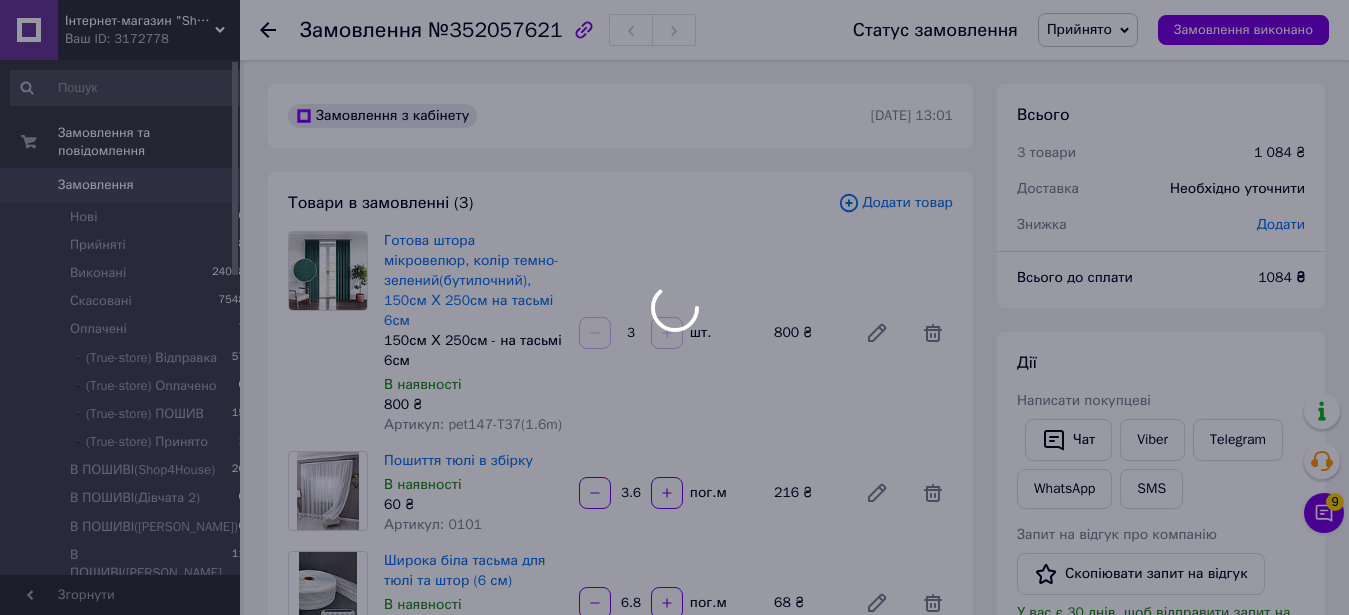 click at bounding box center (667, 333) 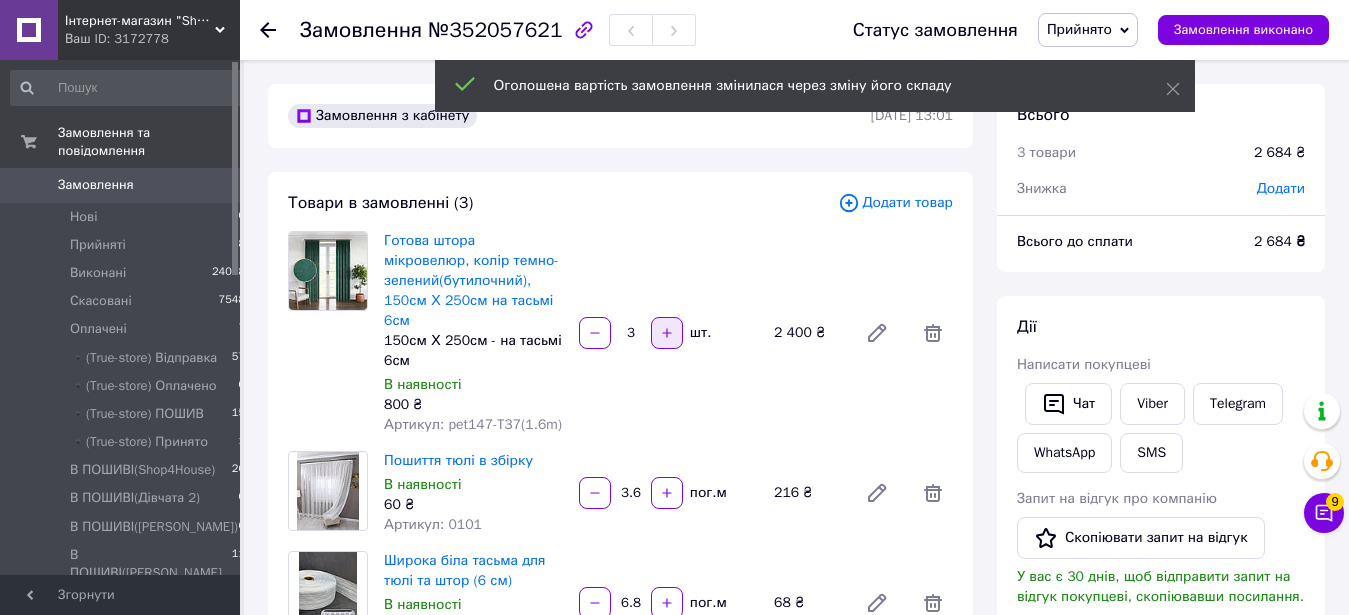 click 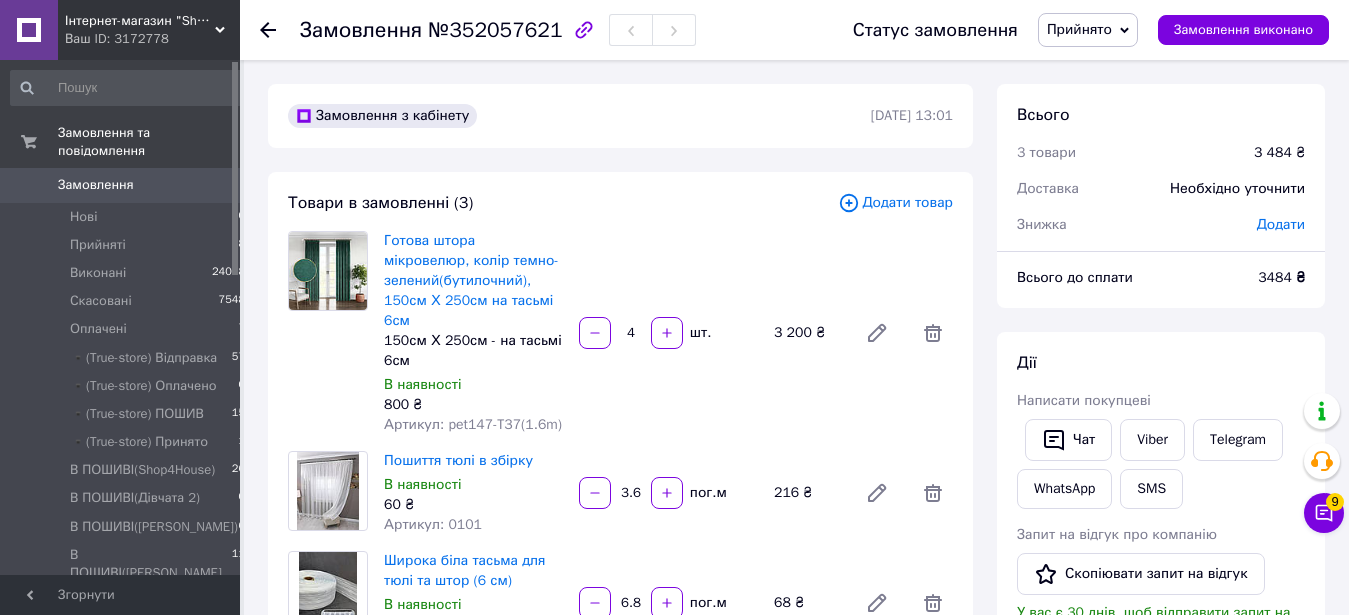 click on "Товари в замовленні (3) Додати товар Готова штора мікровелюр, колір темно-зелений(бутилочний), 150см Х 250см на тасьмі 6см 150см Х 250см - на тасьмі 6см В наявності 800 ₴ Артикул: pet147-T37(1.6m) 4   шт. 3 200 ₴ Пошиття тюлі в збірку В наявності 60 ₴ Артикул: 0101 3.6   пог.м 216 ₴ Широка біла тасьма для тюлі та штор (6 см) В наявності 10 ₴ Артикул: K-705 6.8   пог.м 68 ₴ Приховати товари" at bounding box center [620, 441] 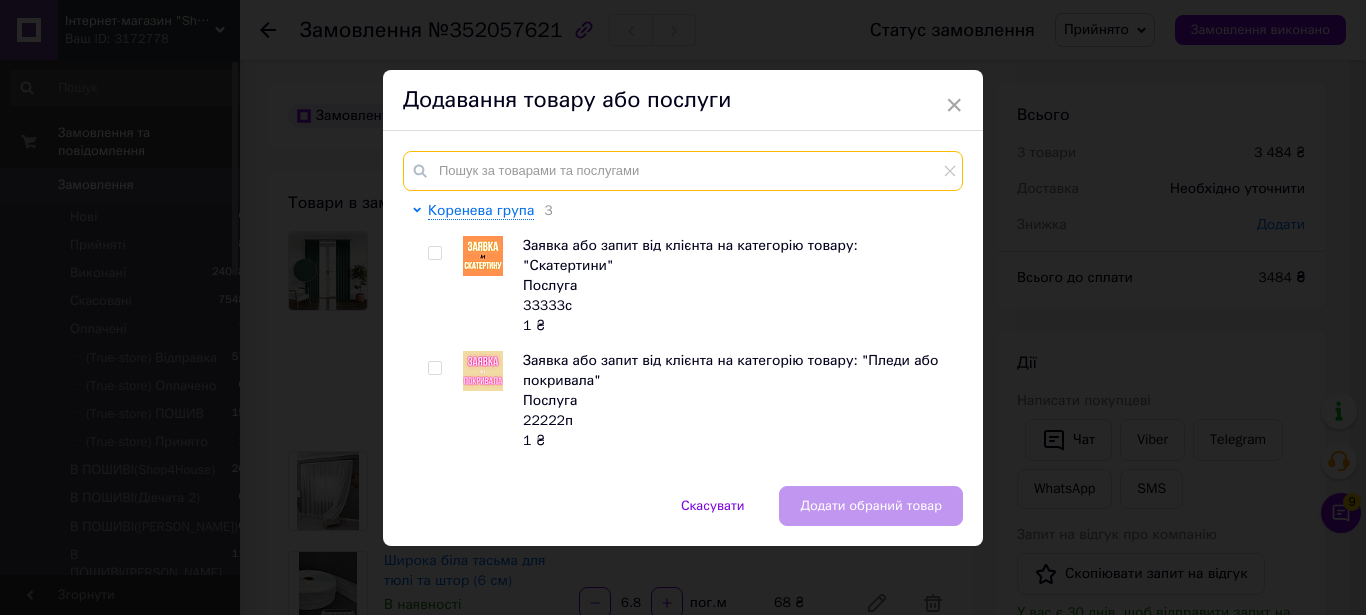 click at bounding box center [683, 171] 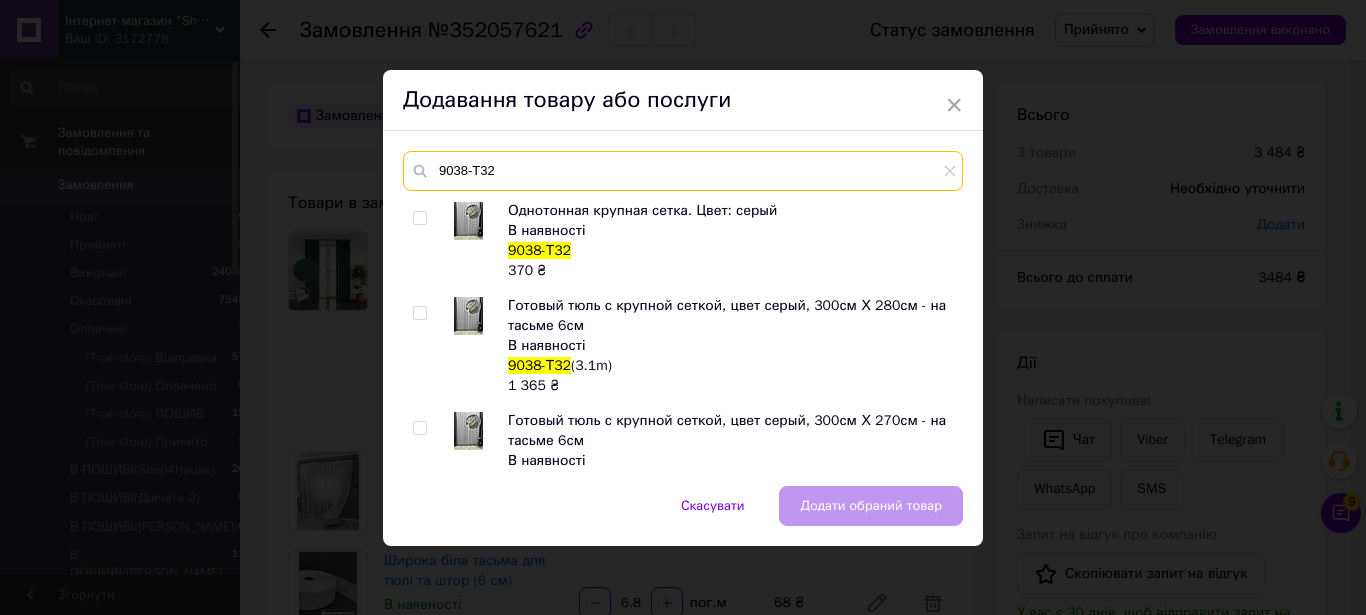 type on "9038-Т32" 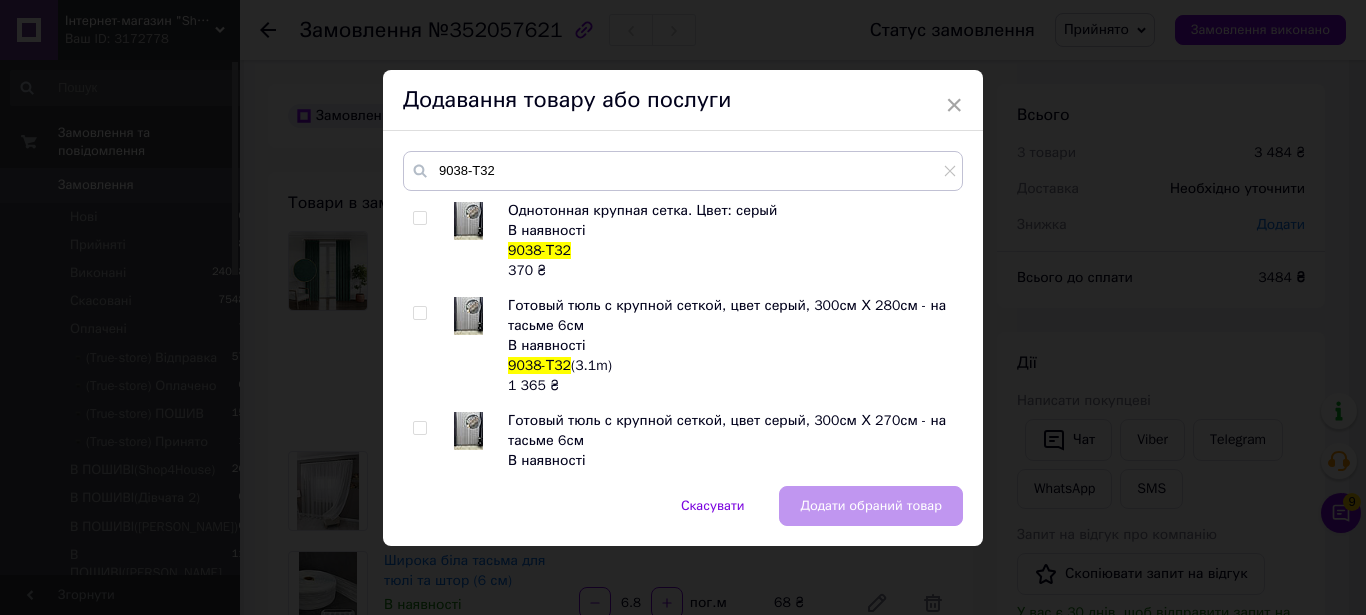 click at bounding box center (419, 218) 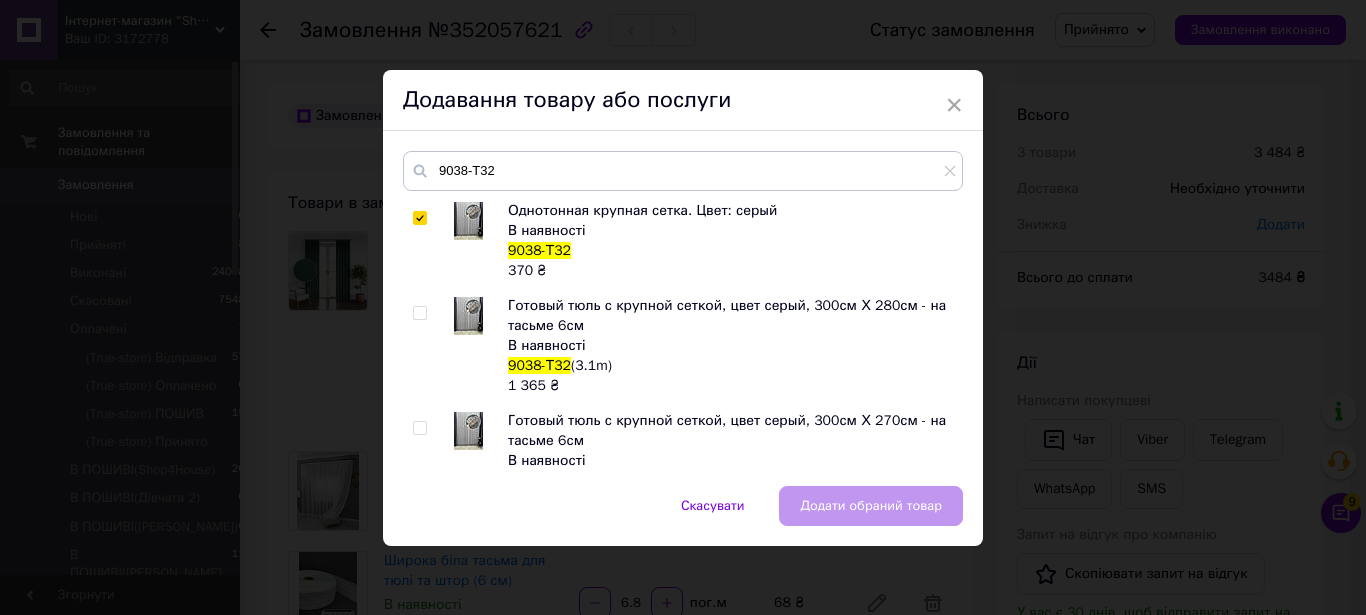 checkbox on "true" 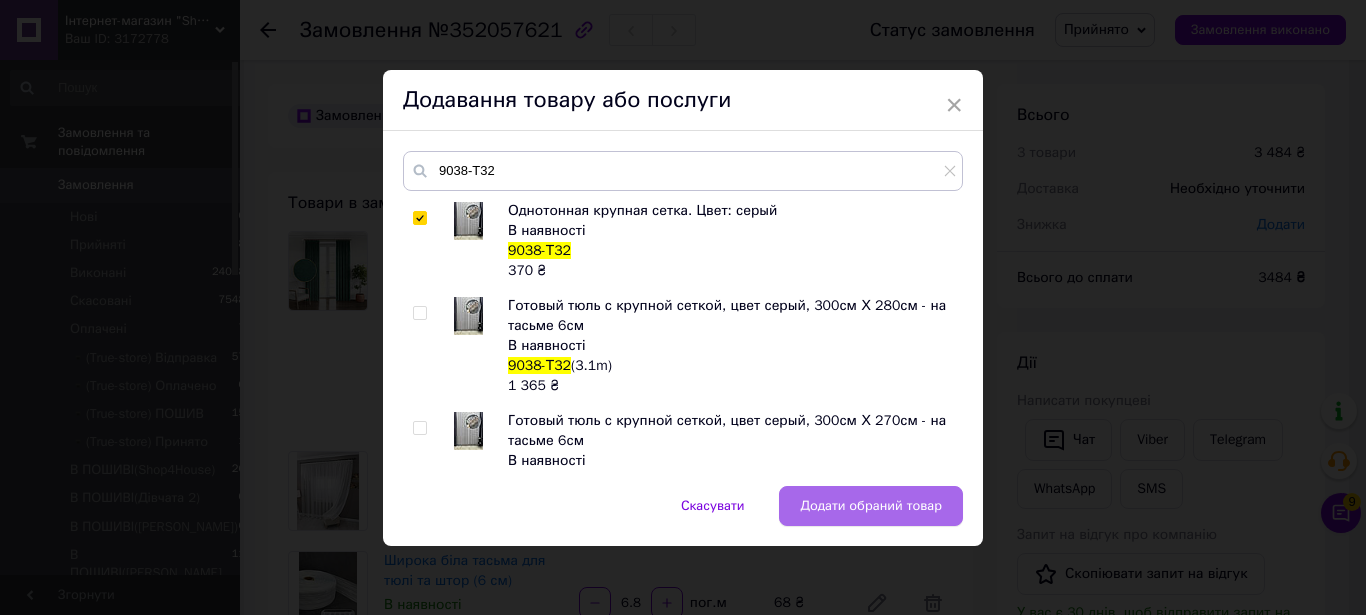 click on "Додати обраний товар" at bounding box center (871, 506) 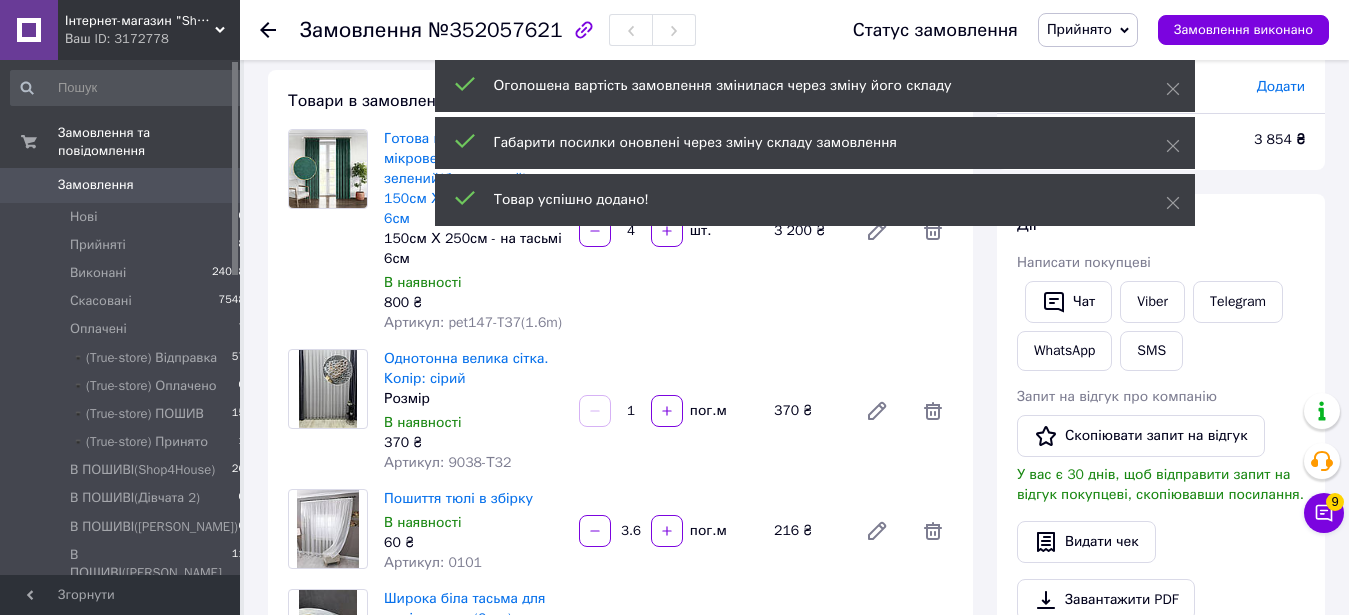 scroll, scrollTop: 204, scrollLeft: 0, axis: vertical 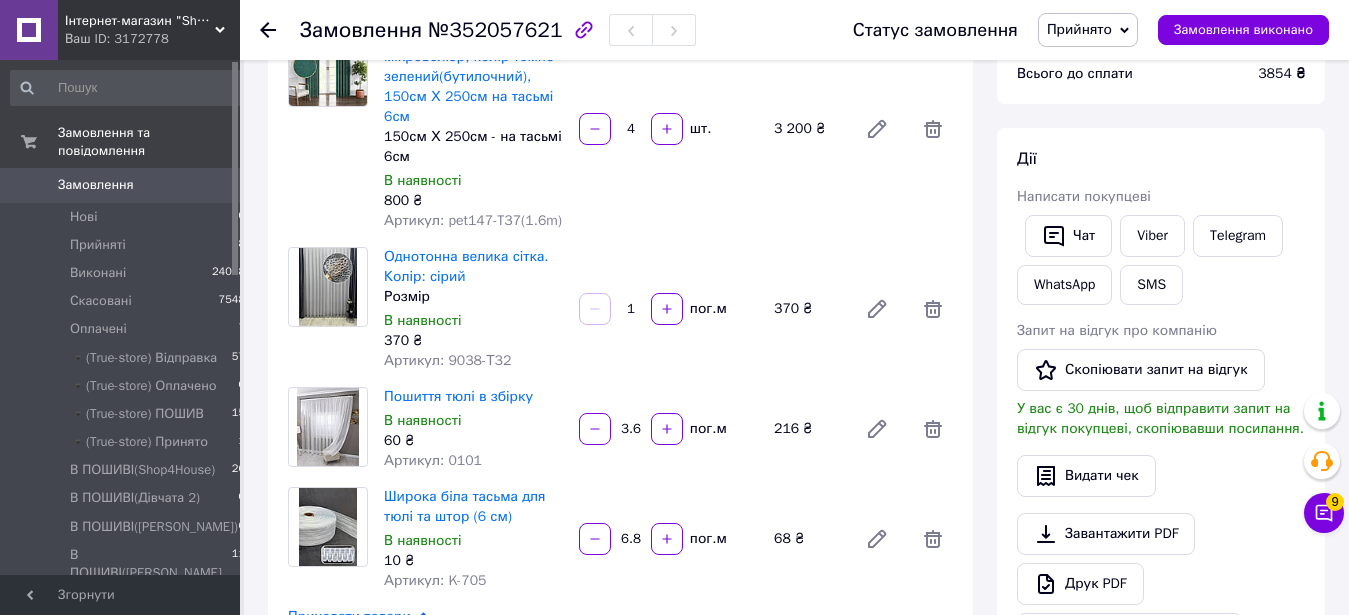 click on "1" at bounding box center (631, 309) 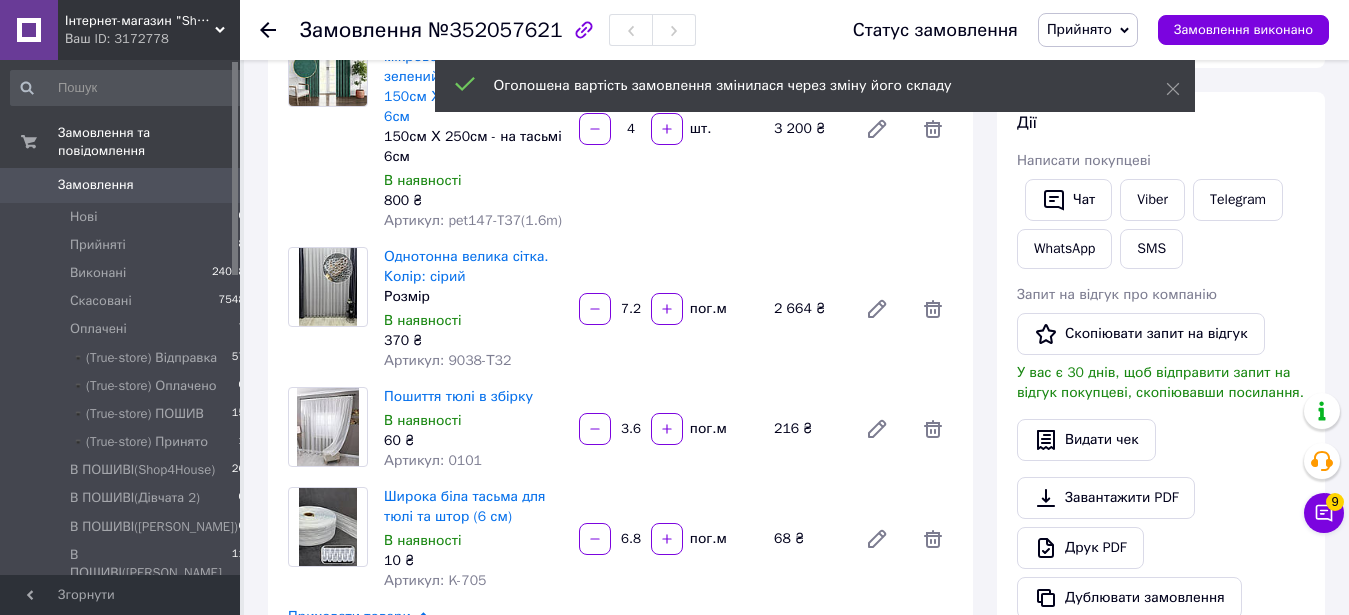 type on "7.2" 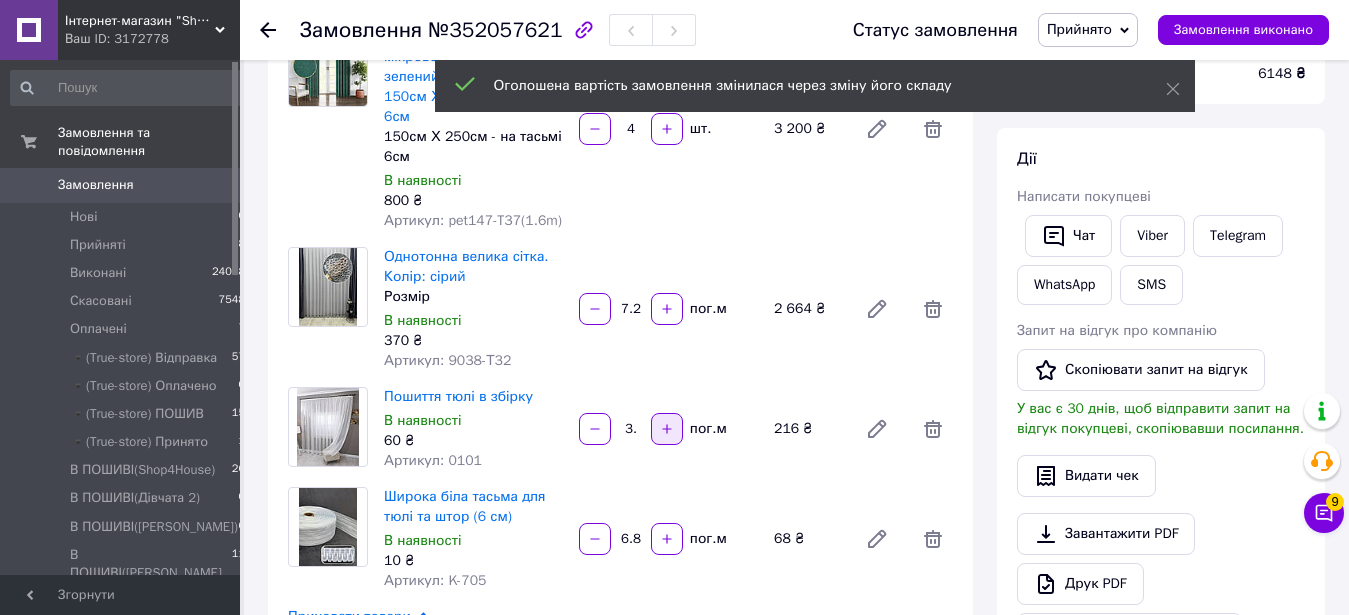 type on "3" 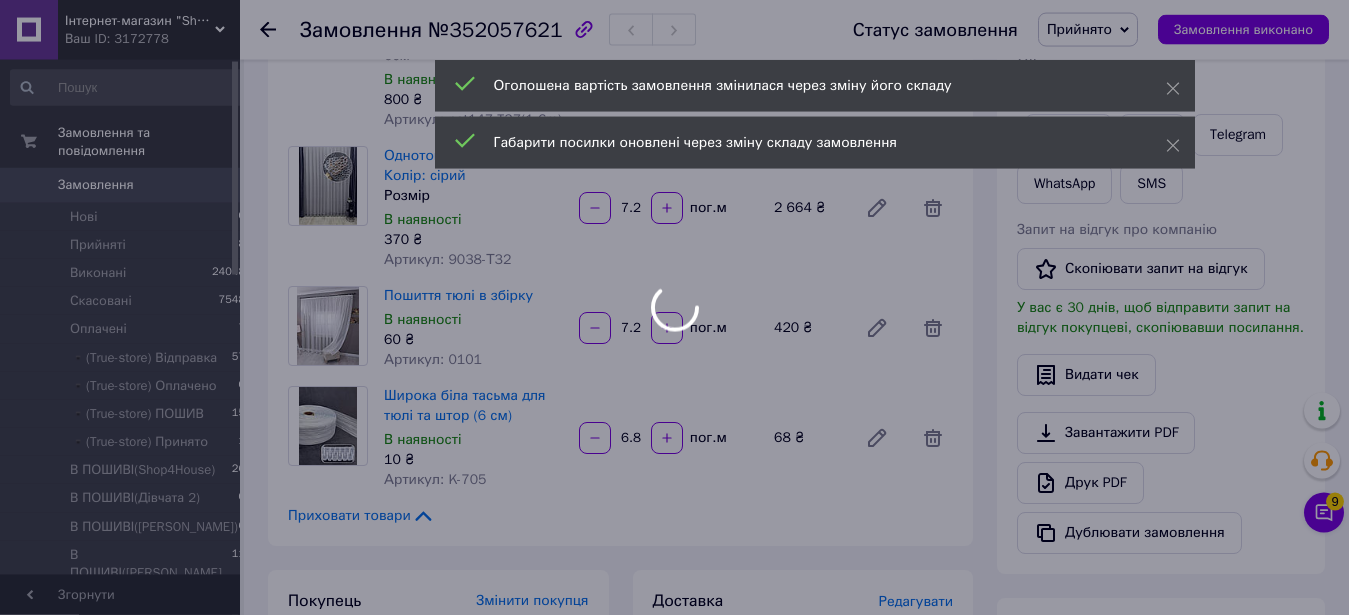 scroll, scrollTop: 306, scrollLeft: 0, axis: vertical 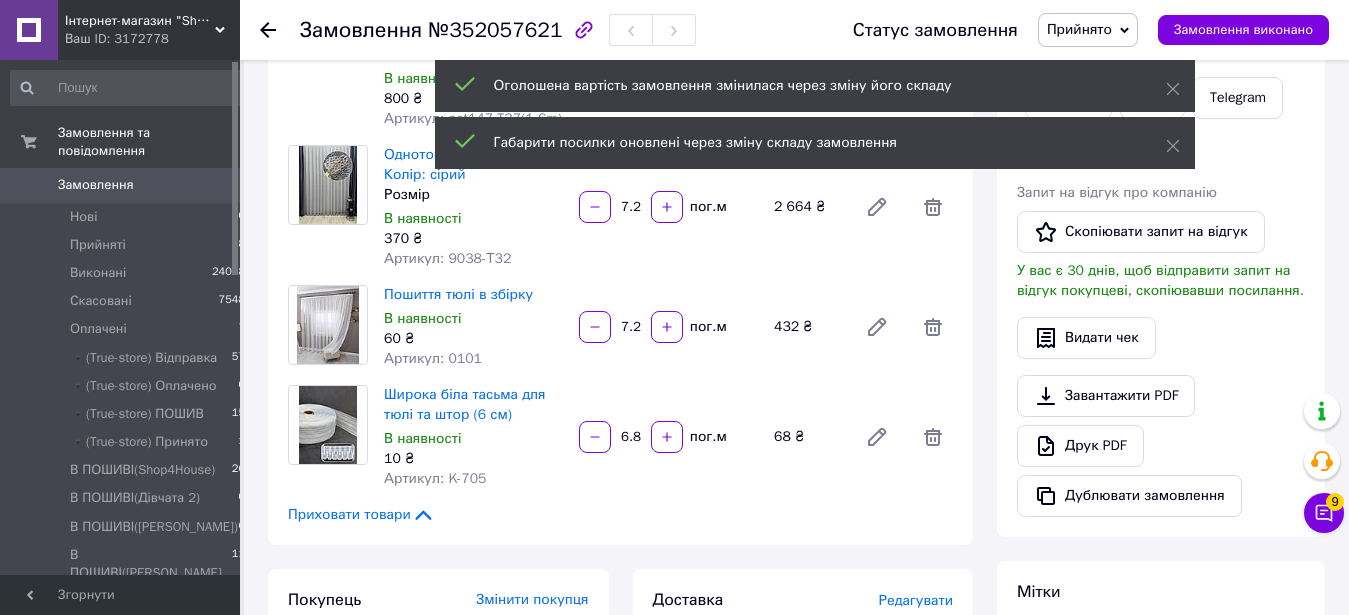 type on "7.2" 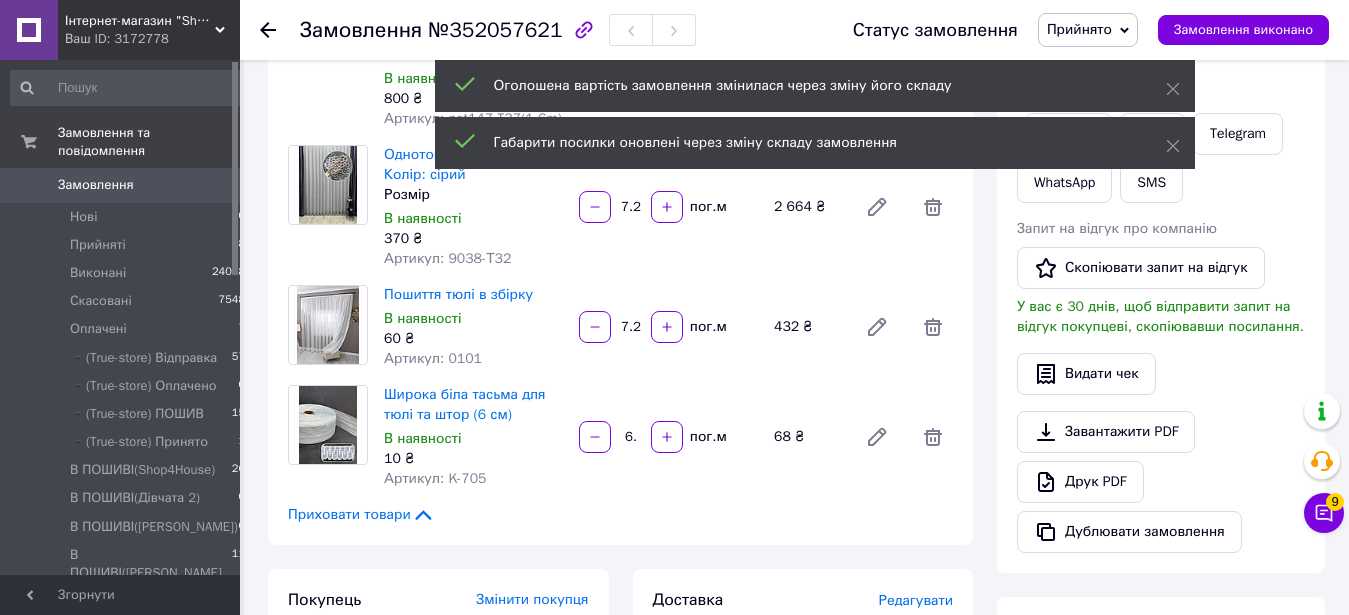type on "6" 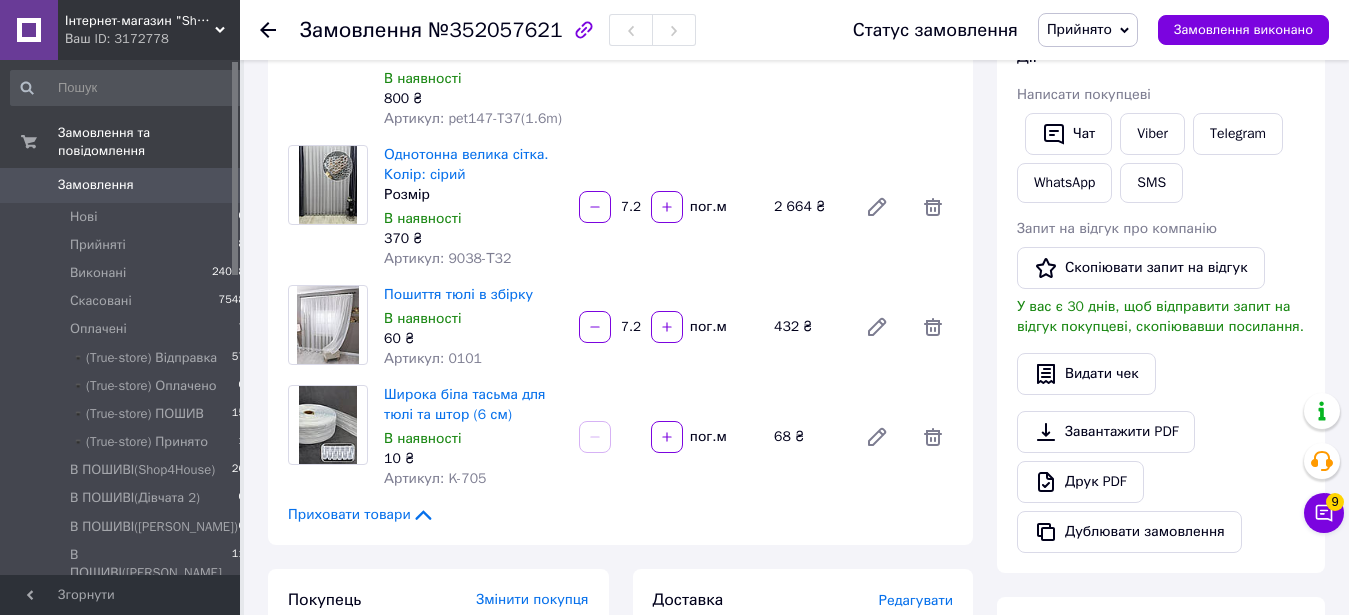 type on "0" 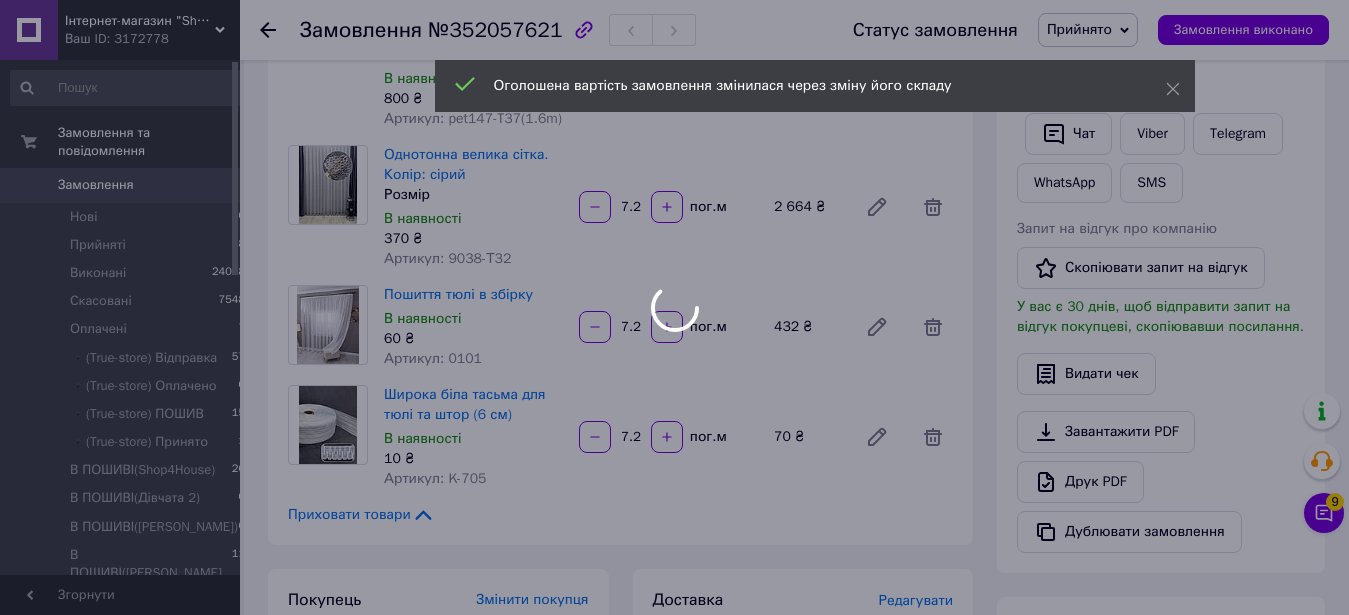 scroll, scrollTop: 144, scrollLeft: 0, axis: vertical 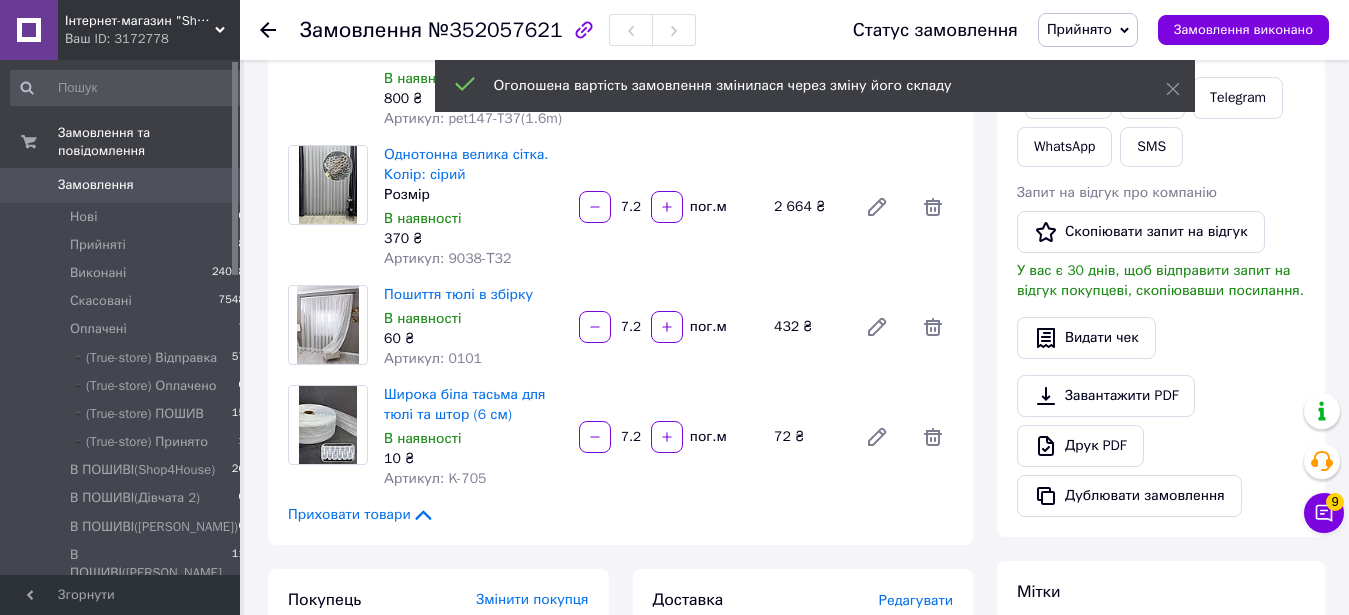 type on "7.2" 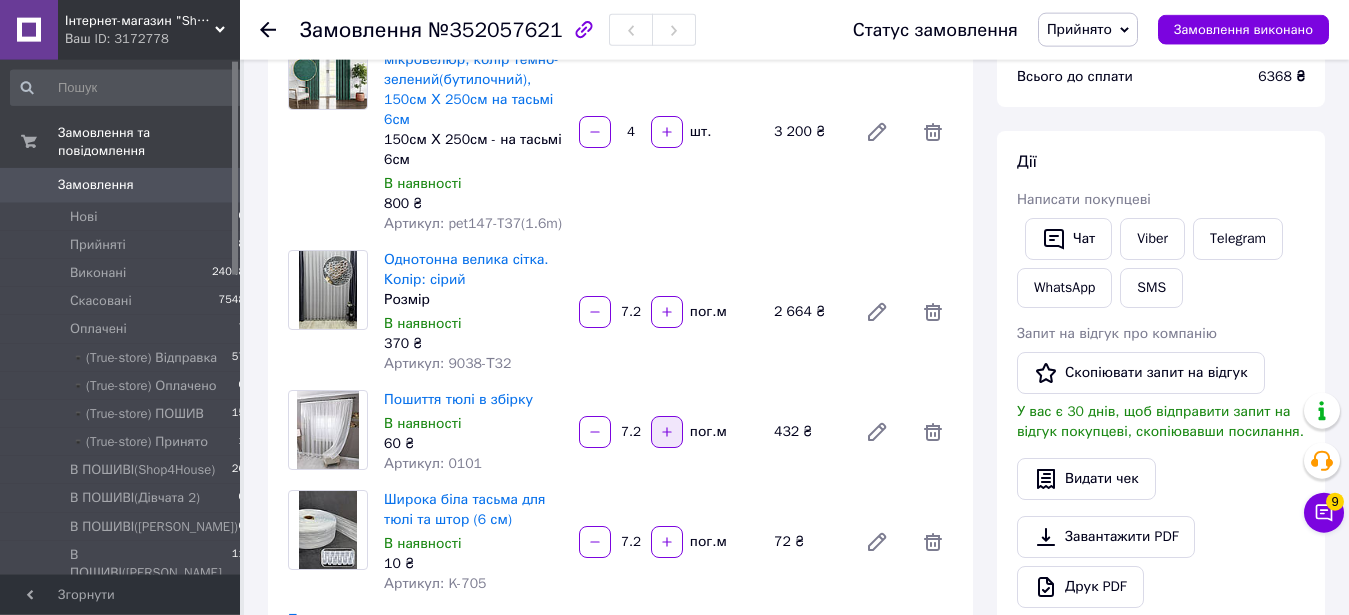 scroll, scrollTop: 204, scrollLeft: 0, axis: vertical 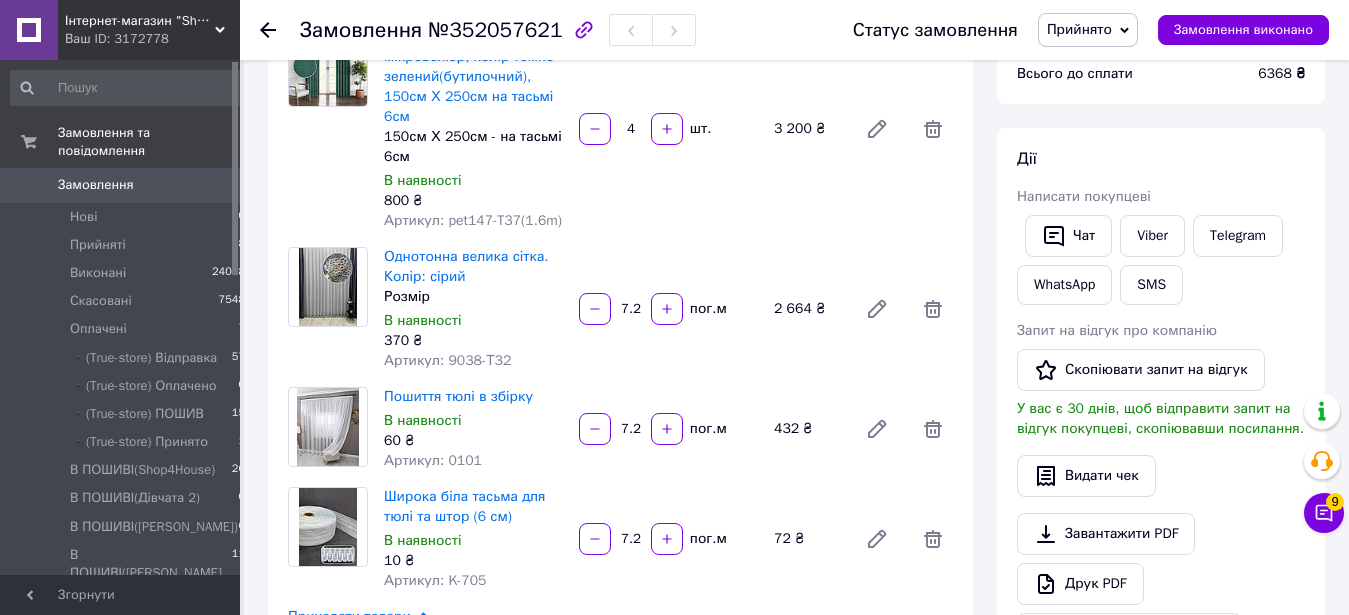 click on "Дії Написати покупцеві   Чат Viber Telegram WhatsApp SMS Запит на відгук про компанію   Скопіювати запит на відгук У вас є 30 днів, щоб відправити запит на відгук покупцеві, скопіювавши посилання.   Видати чек   Завантажити PDF   Друк PDF   Дублювати замовлення" at bounding box center [1161, 401] 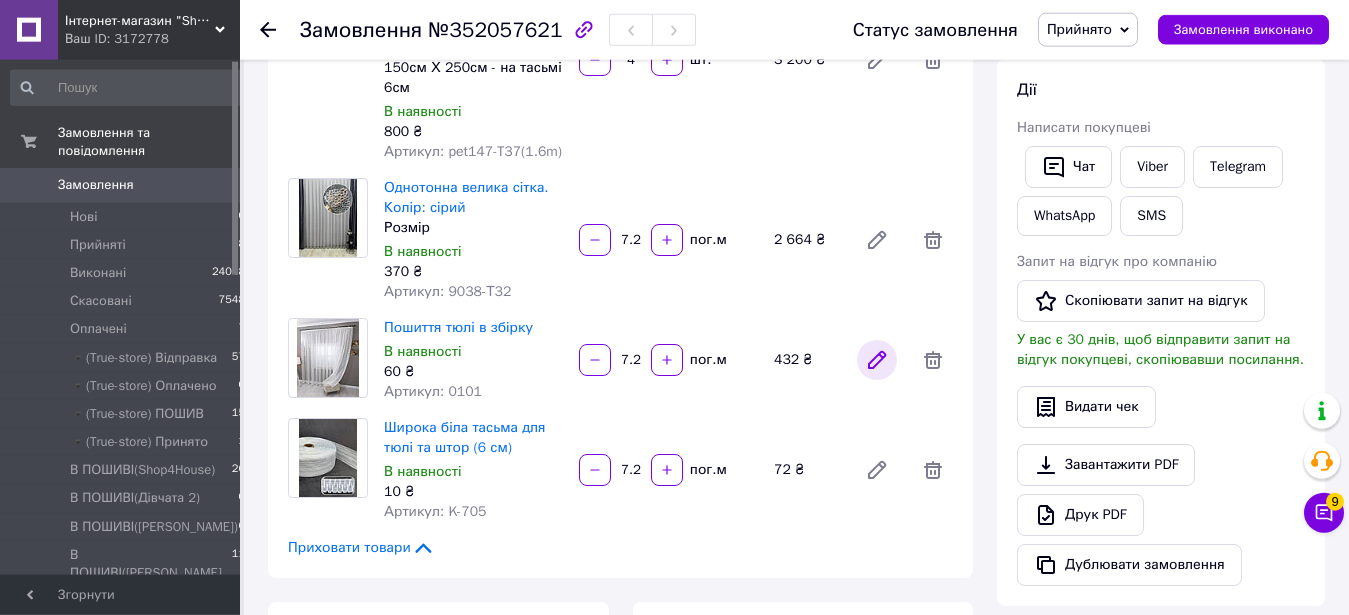 scroll, scrollTop: 306, scrollLeft: 0, axis: vertical 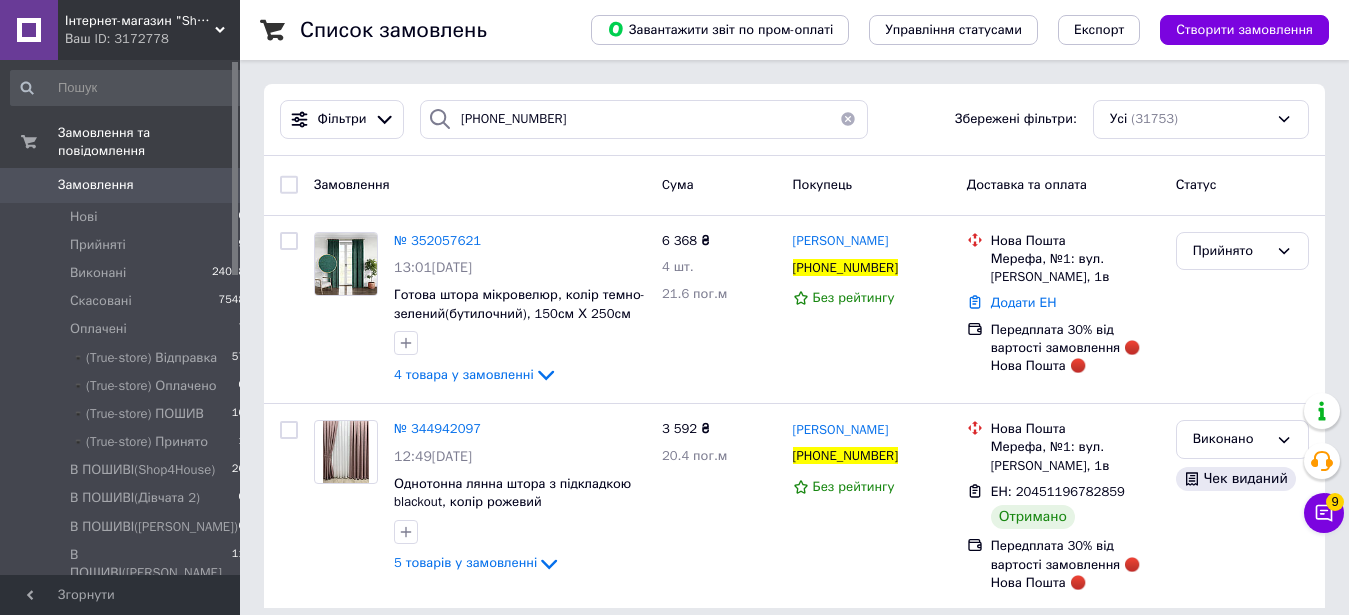 click at bounding box center (848, 119) 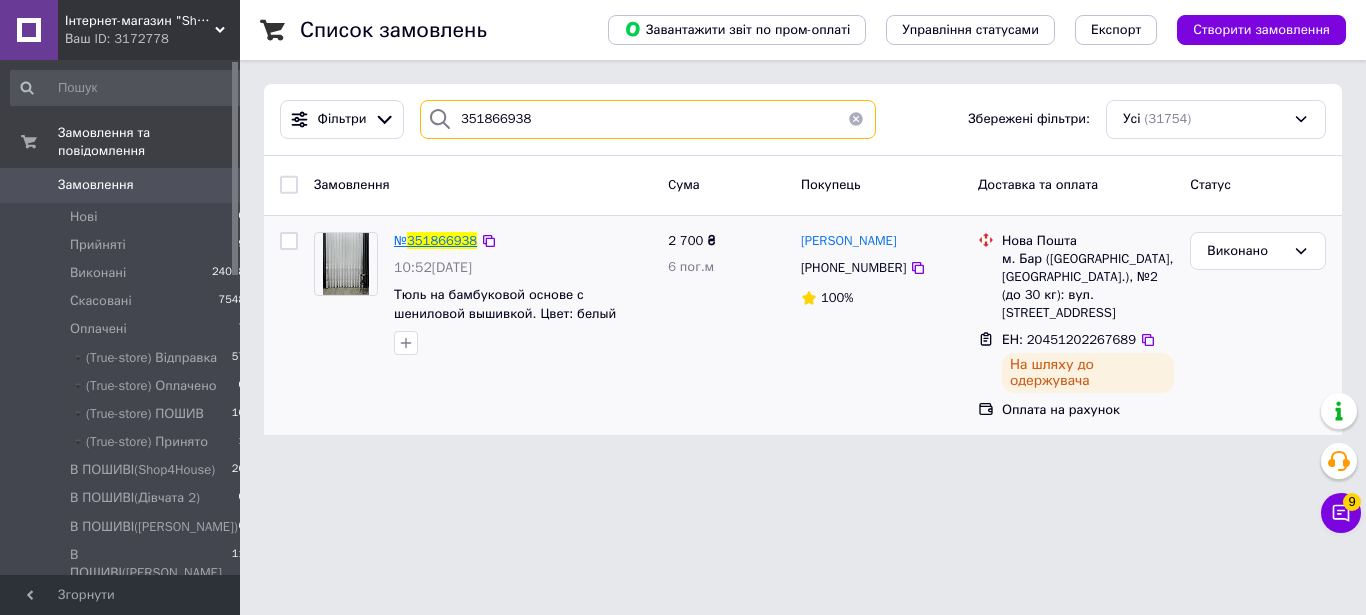 type on "351866938" 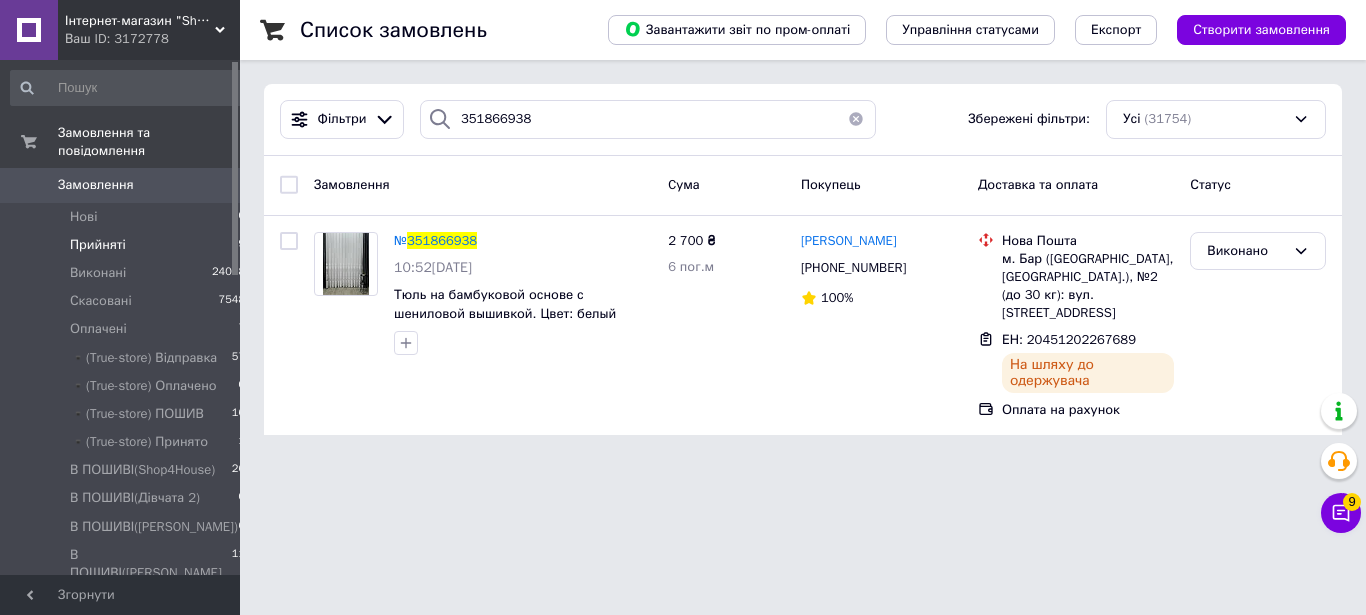 click on "Прийняті 9" at bounding box center (128, 245) 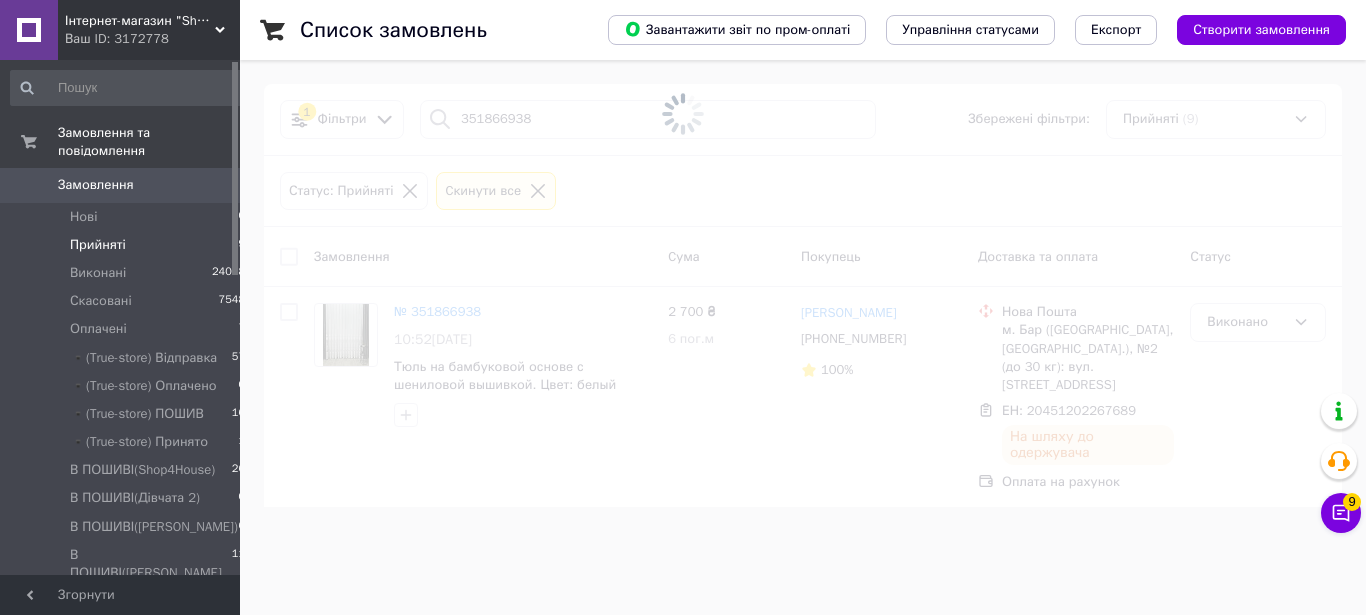 type 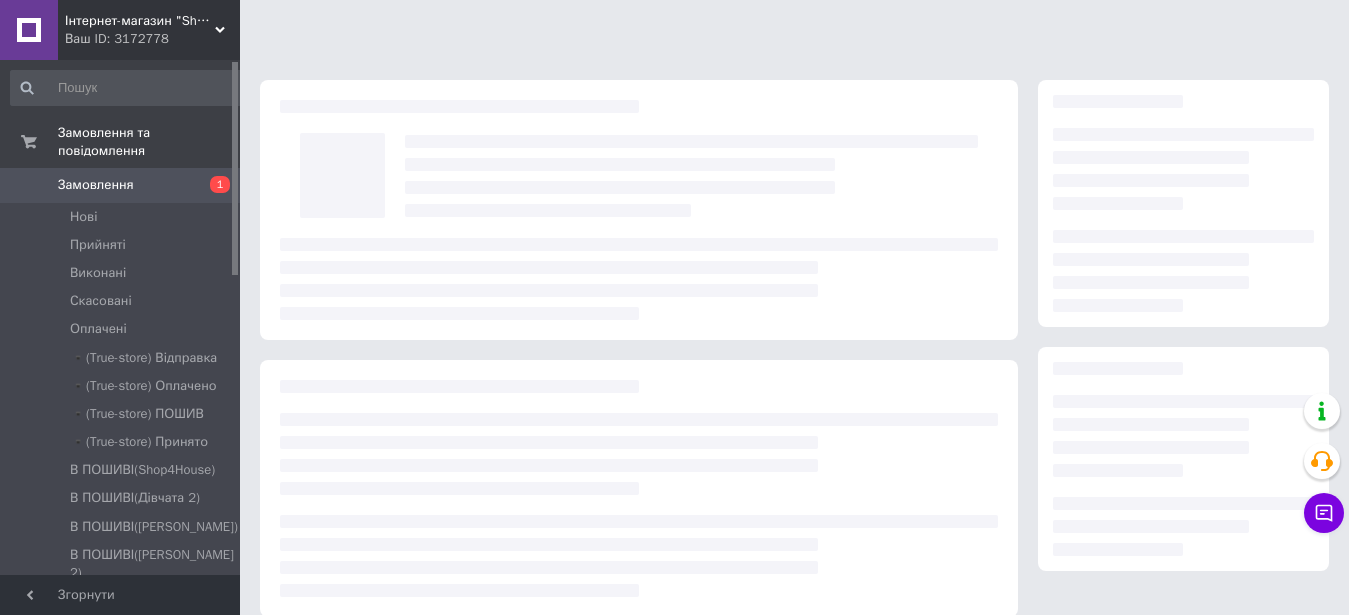 scroll, scrollTop: 0, scrollLeft: 0, axis: both 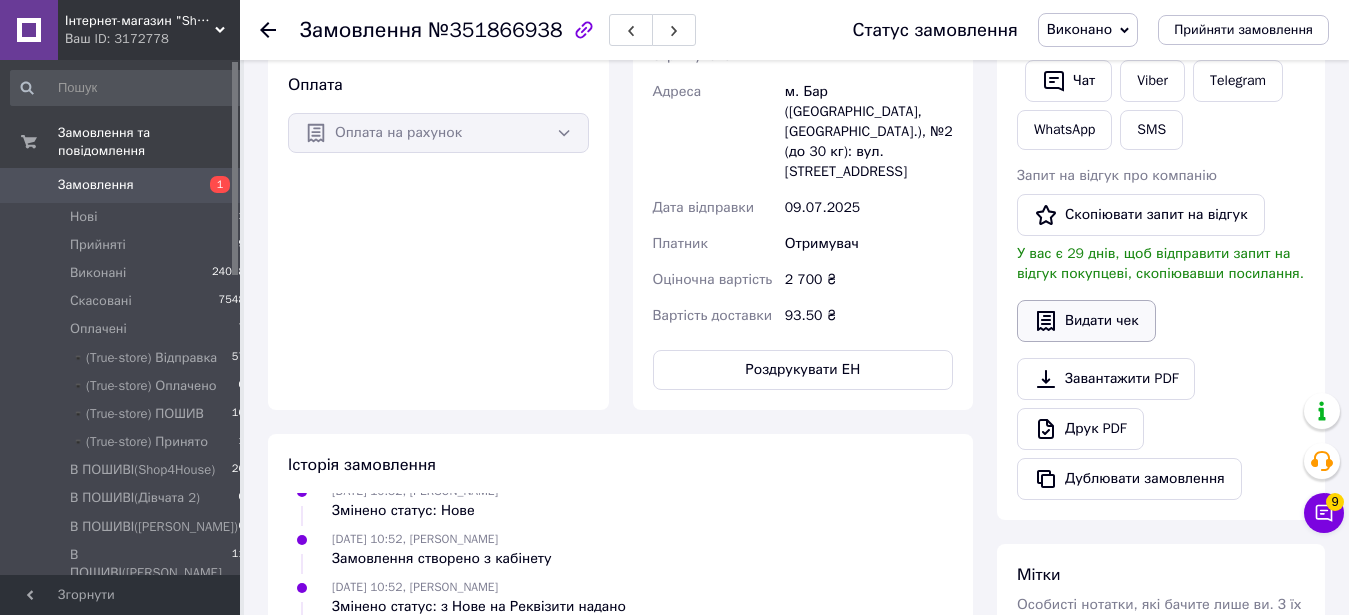 click on "Видати чек" at bounding box center [1086, 321] 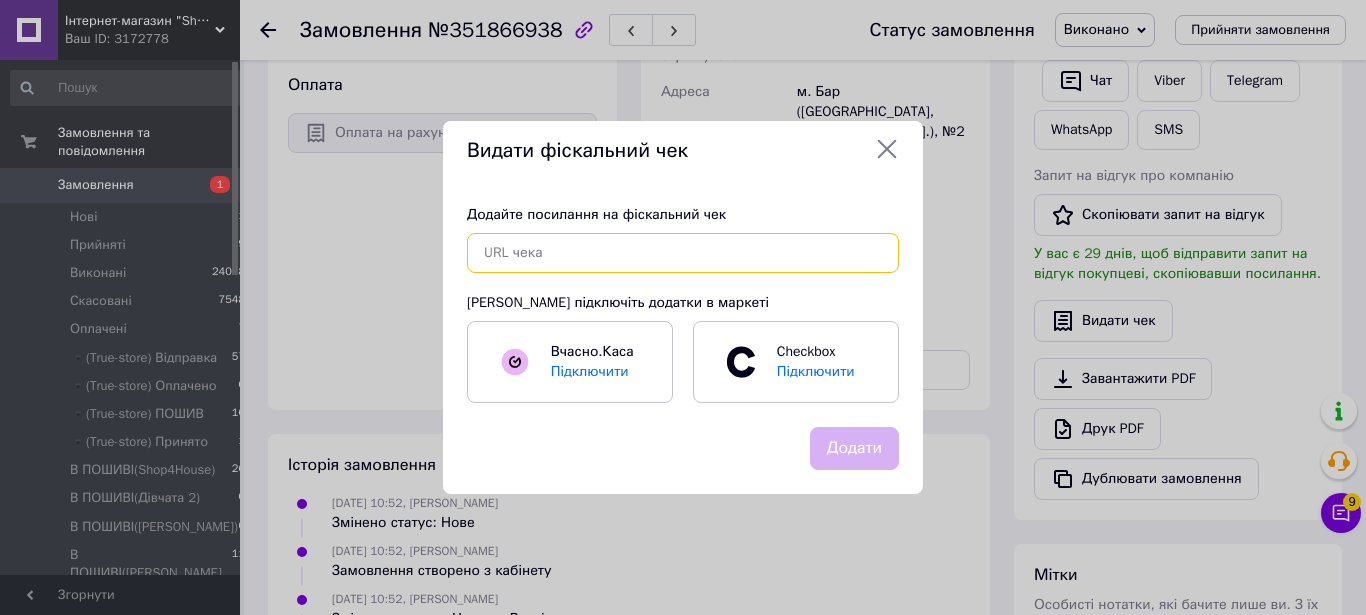 click at bounding box center (683, 253) 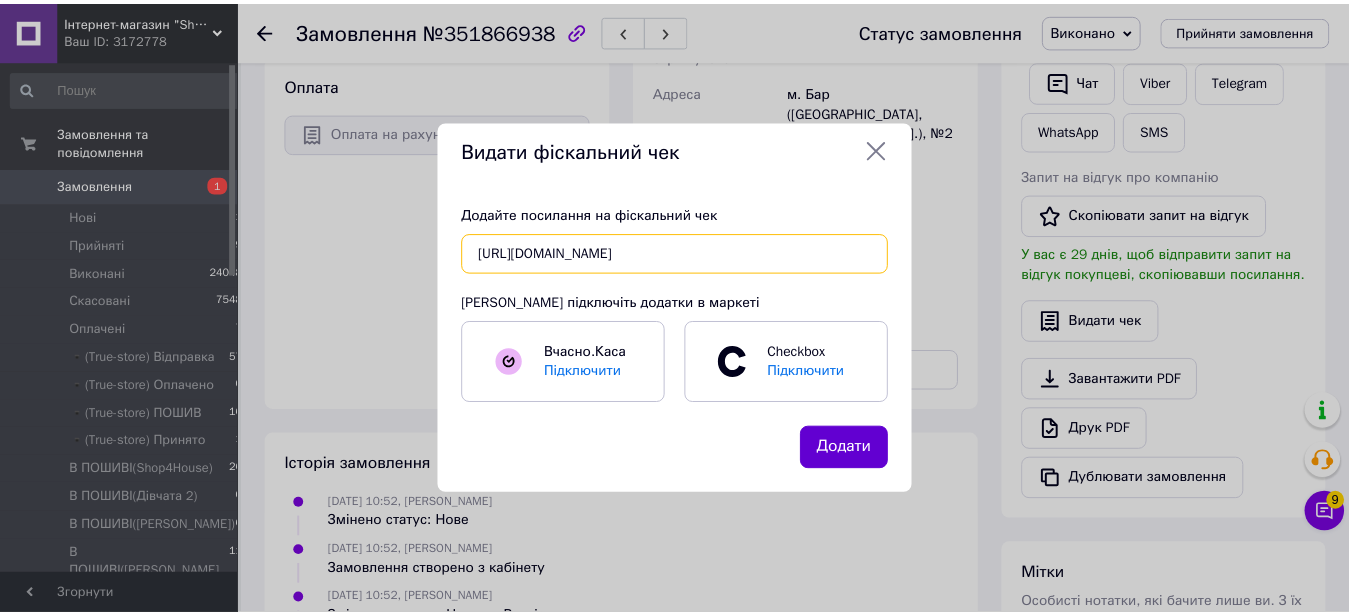 scroll, scrollTop: 0, scrollLeft: 25, axis: horizontal 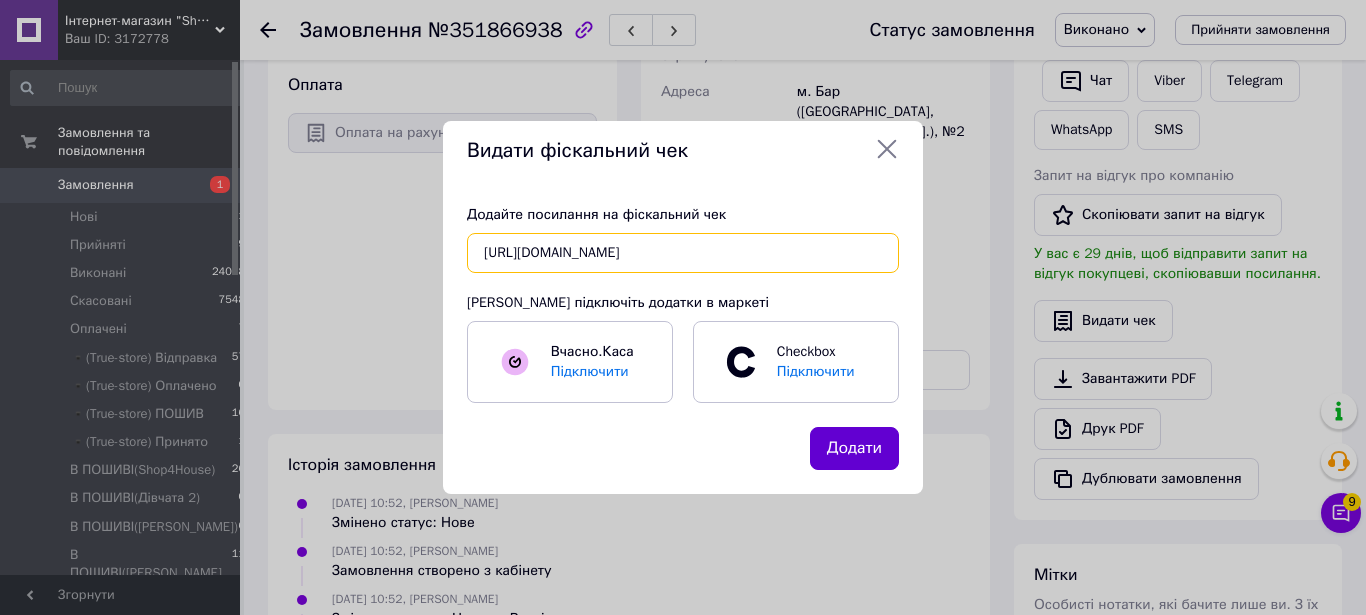 type on "https://check.checkbox.ua/f943ce9e-ac47-478c-8d62-b56a8b3825a4" 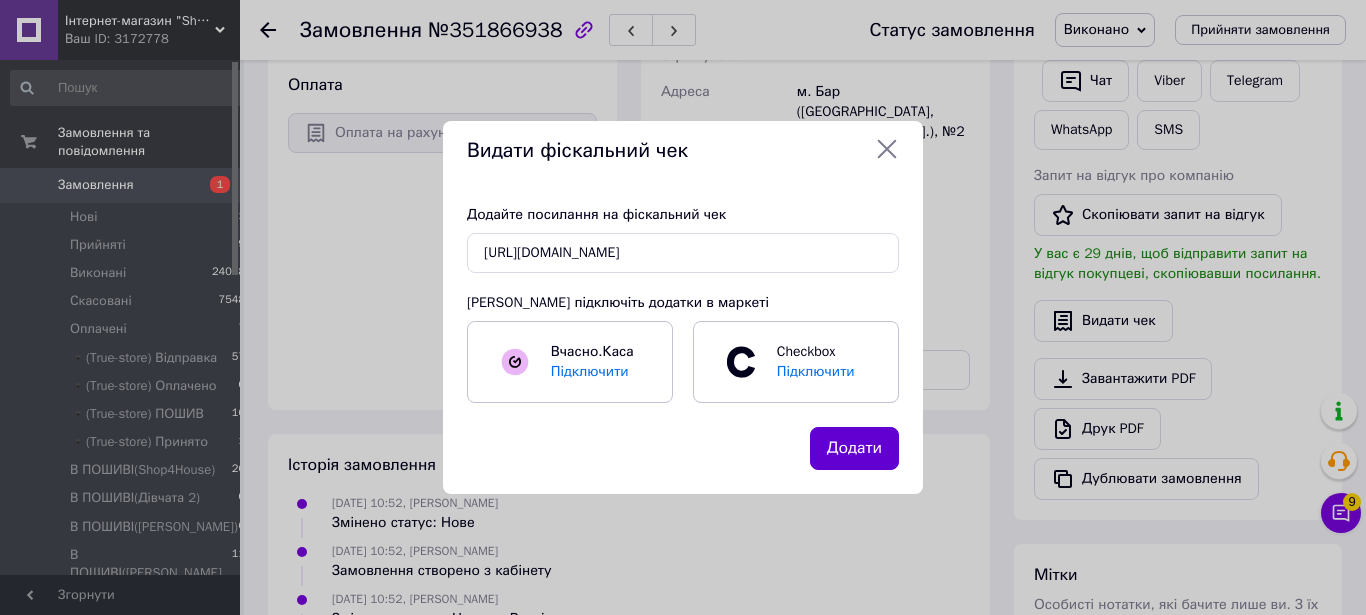 click on "Додати" at bounding box center (854, 448) 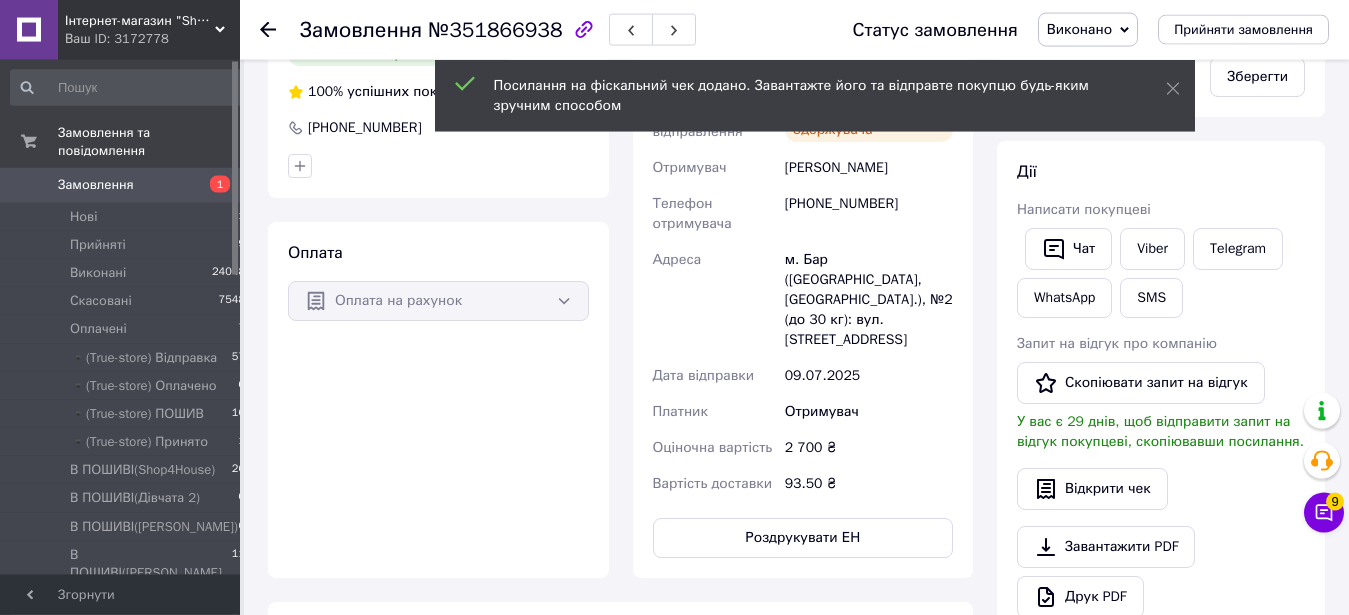scroll, scrollTop: 306, scrollLeft: 0, axis: vertical 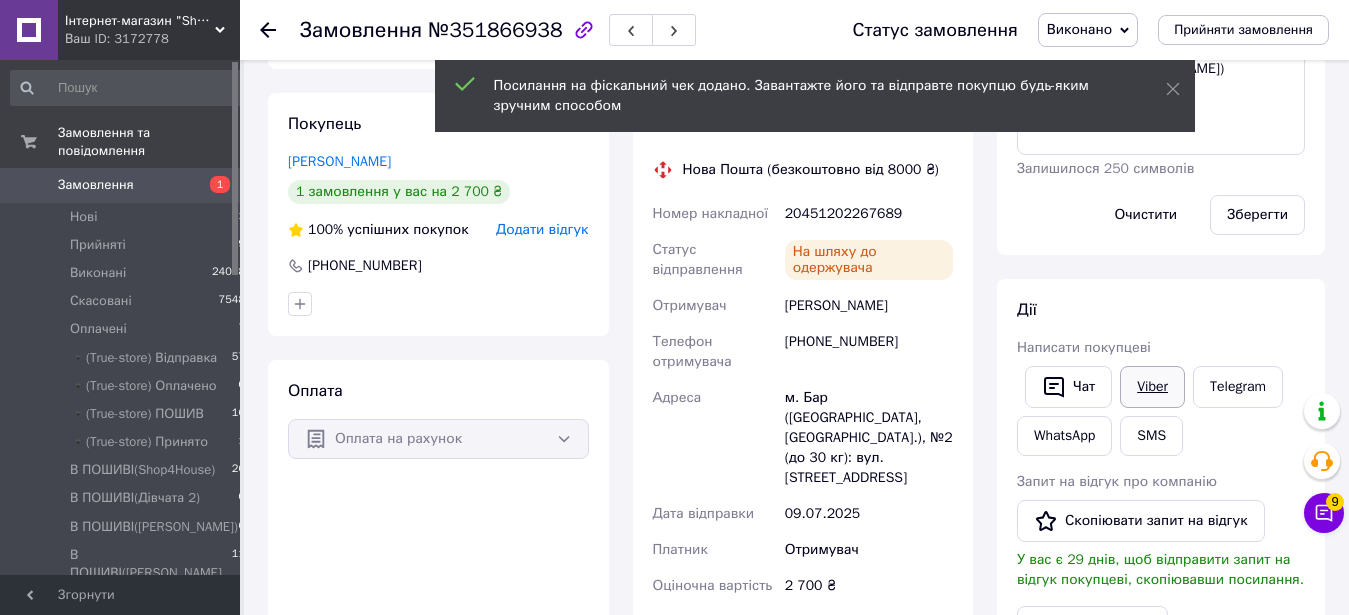 click on "Viber" at bounding box center [1152, 387] 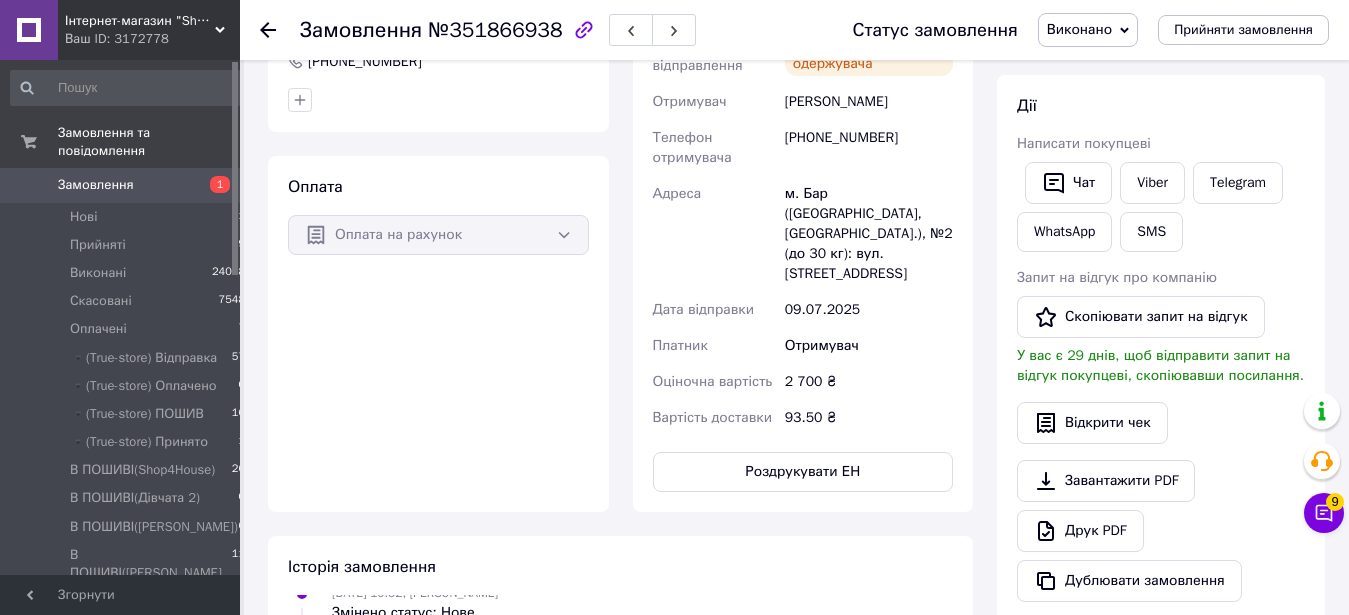 scroll, scrollTop: 102, scrollLeft: 0, axis: vertical 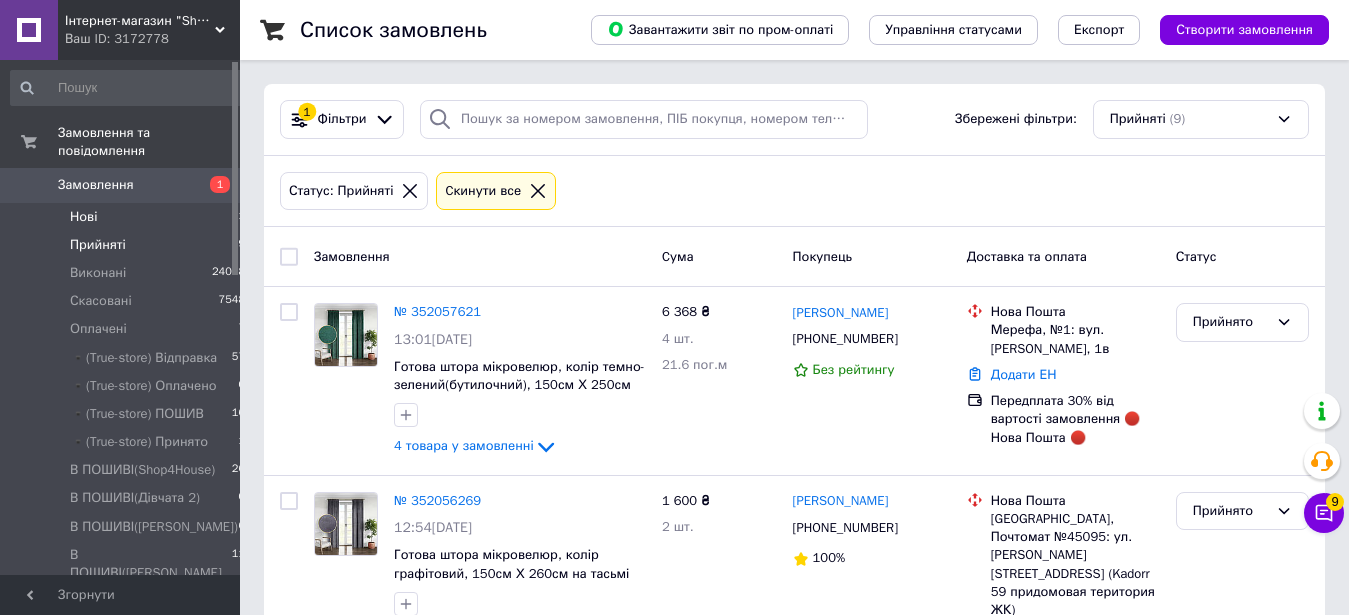 click on "Нові 1" at bounding box center (128, 217) 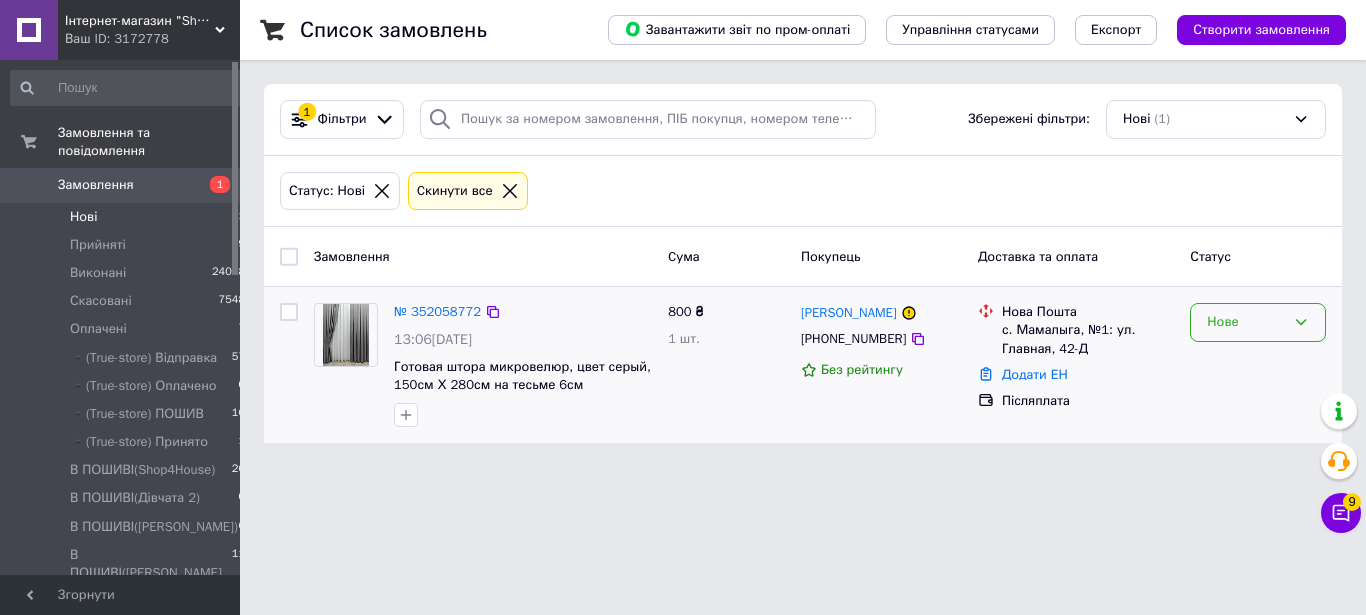 click on "Нове" at bounding box center (1246, 322) 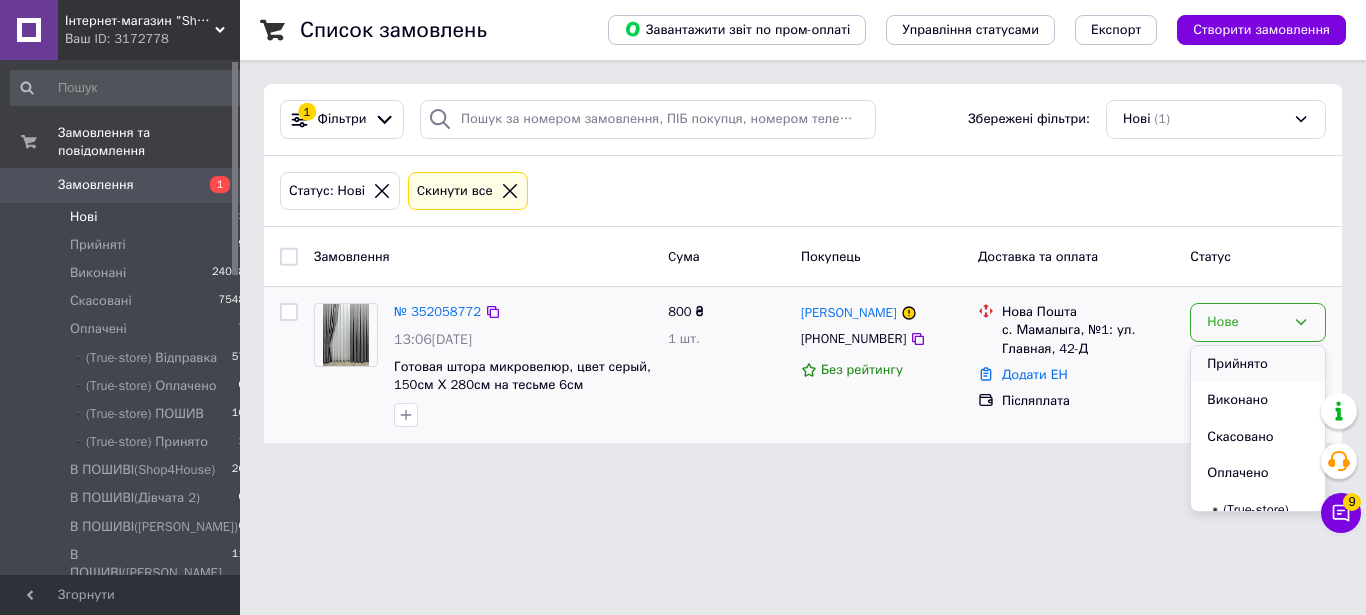 click on "Прийнято" at bounding box center (1258, 364) 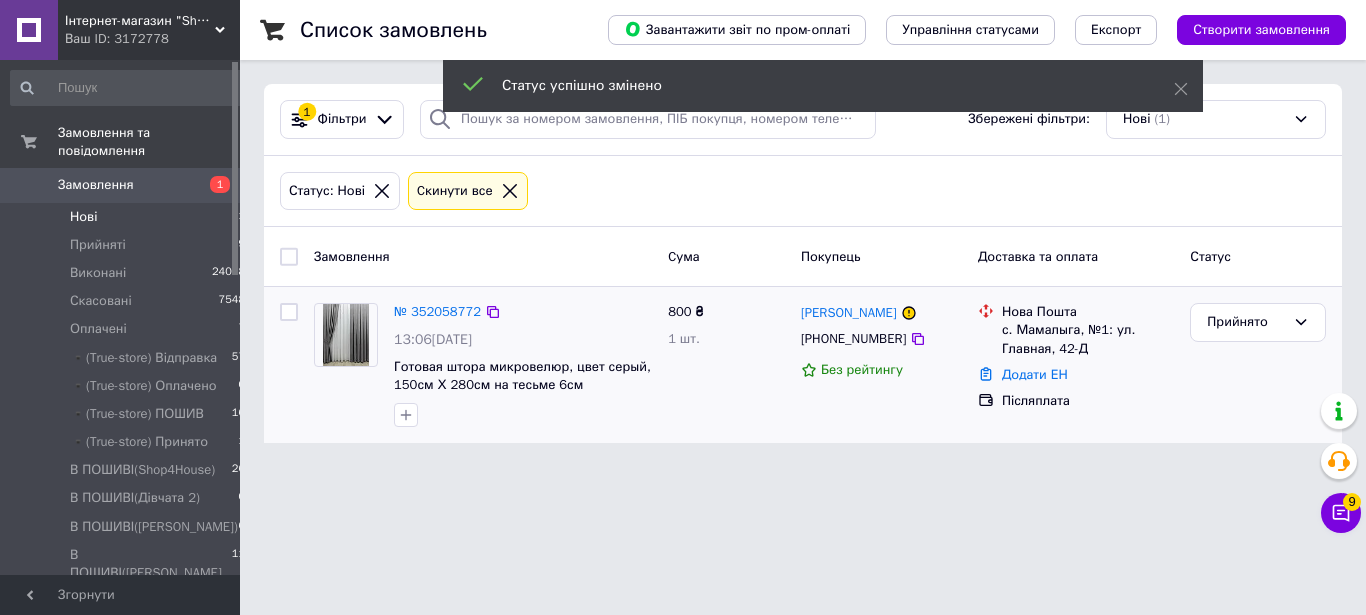 click on "Cкинути все" at bounding box center [468, 191] 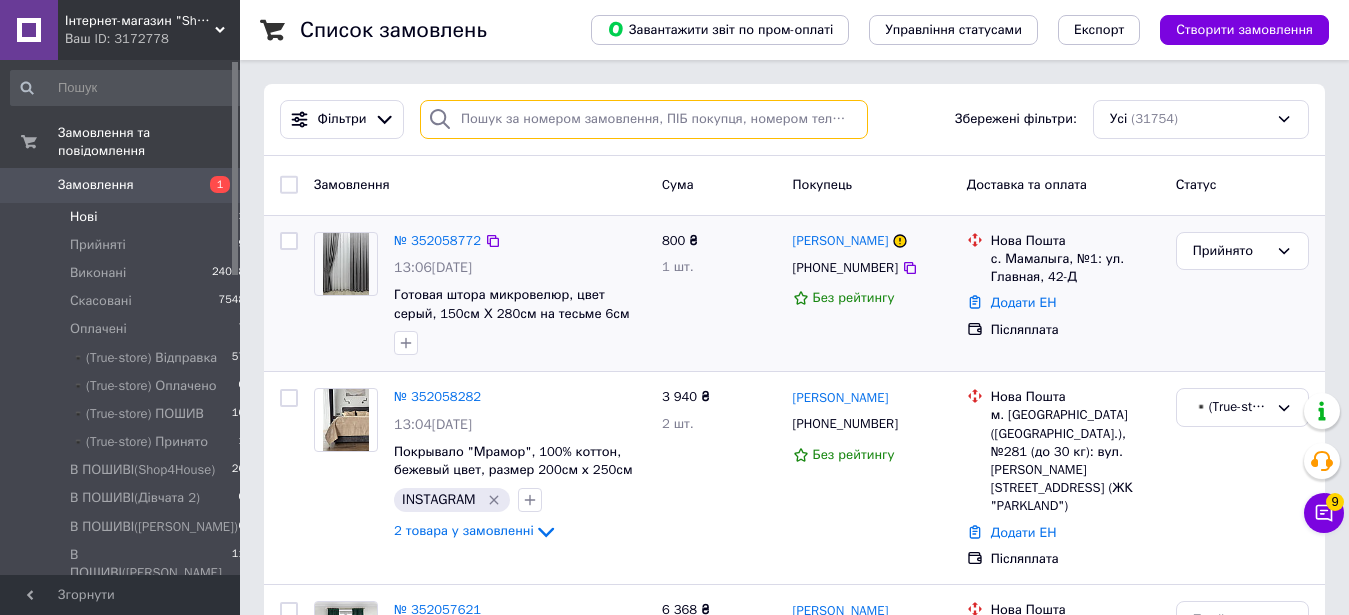 click at bounding box center [644, 119] 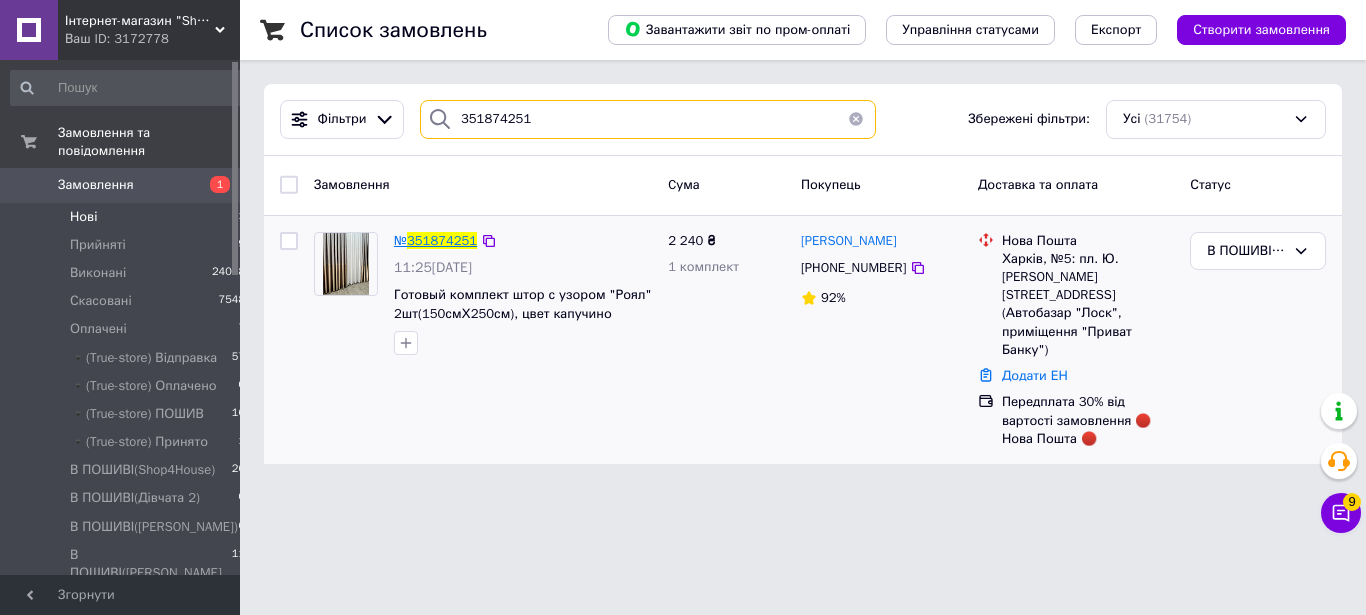 type on "351874251" 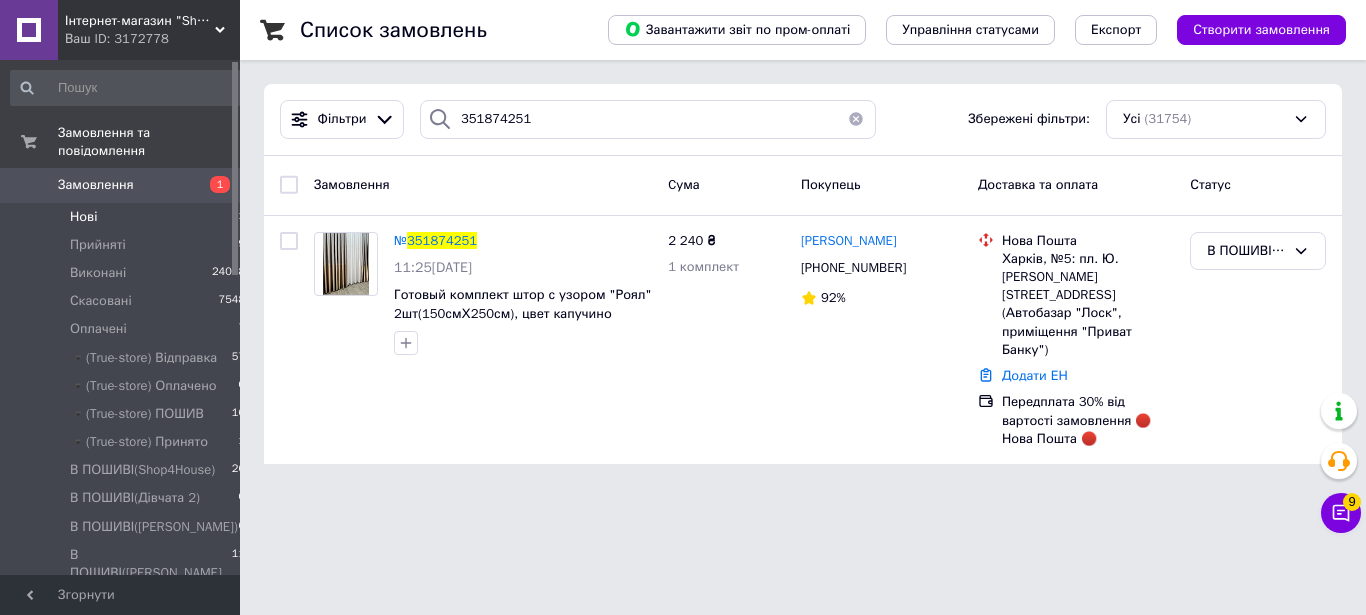 click at bounding box center (856, 119) 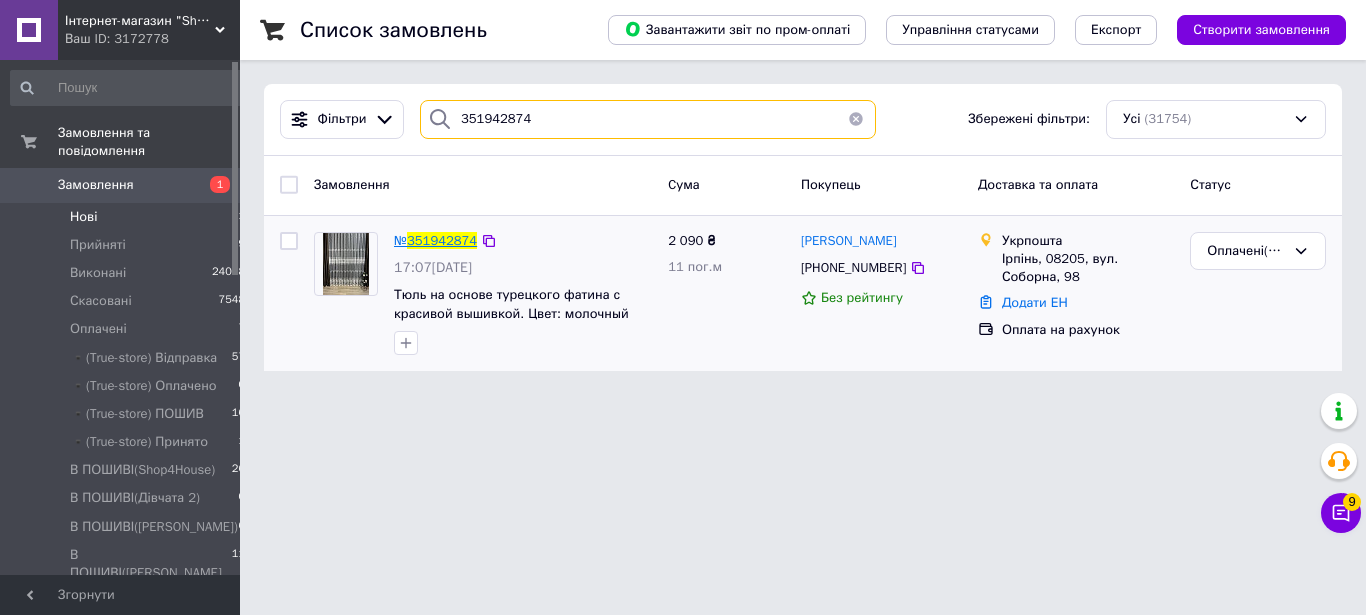 type on "351942874" 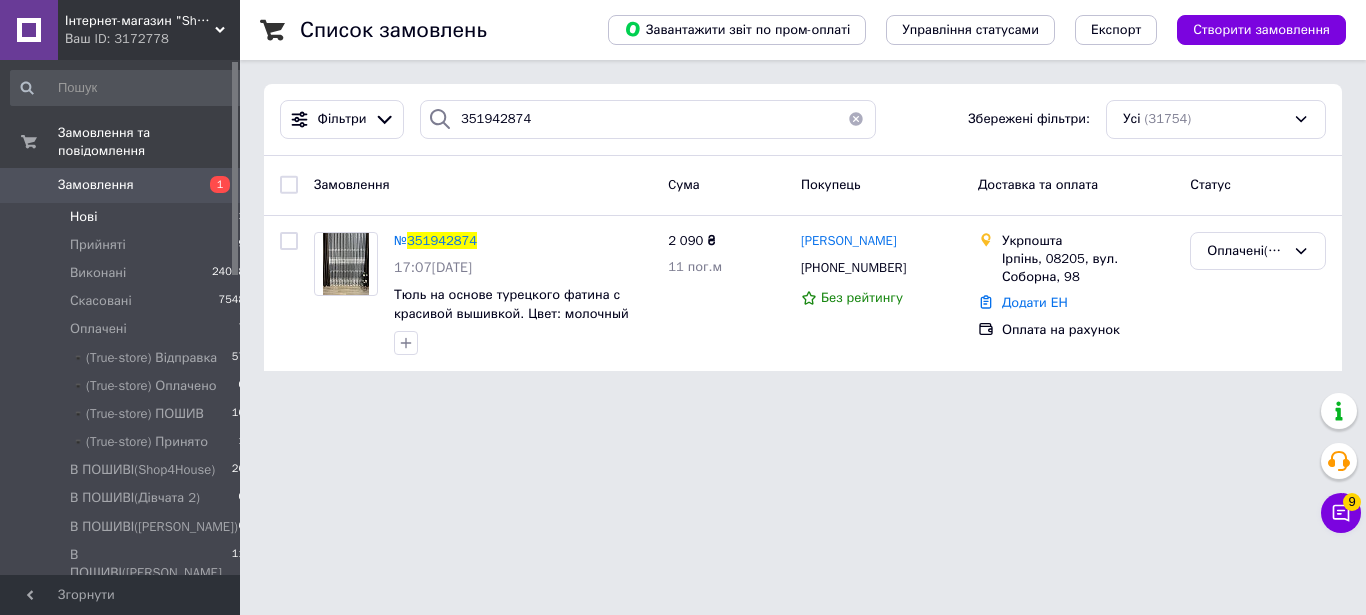 click at bounding box center (856, 119) 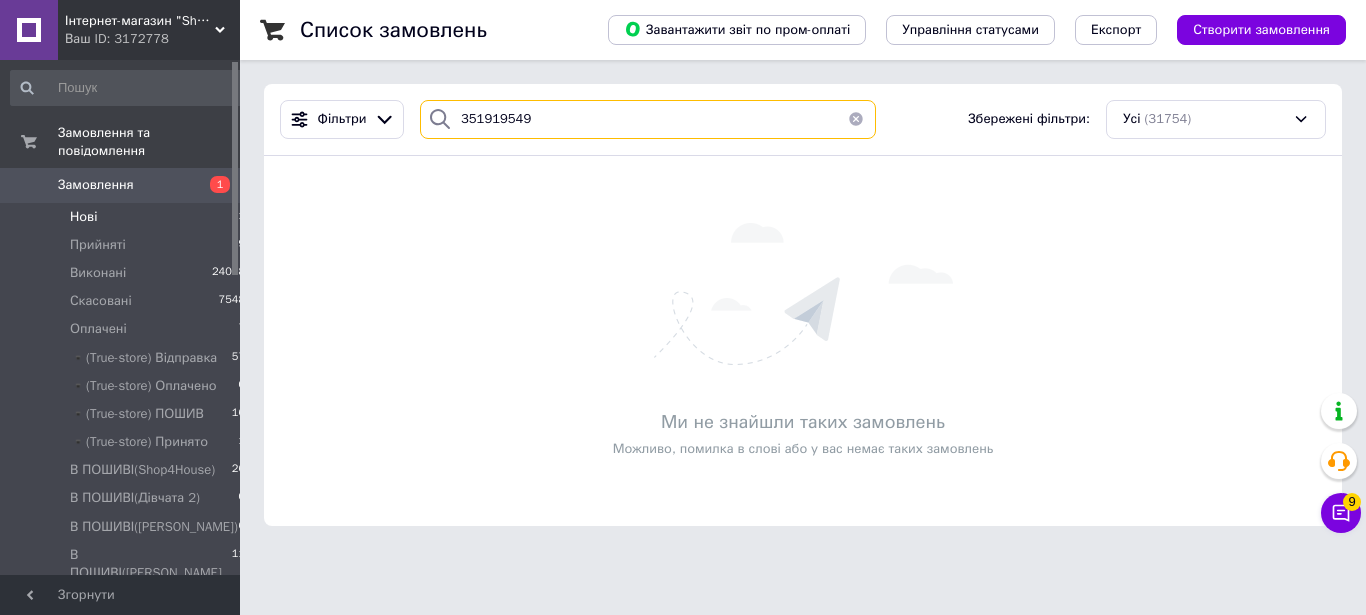 type on "351919549" 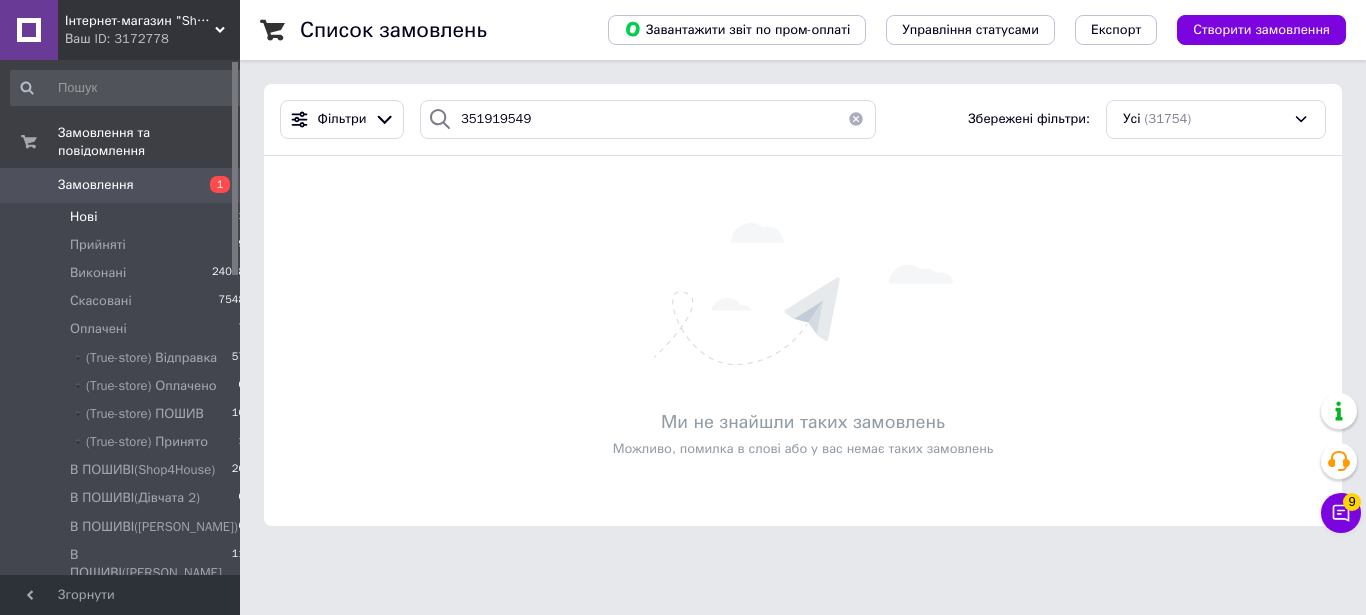 click at bounding box center (856, 119) 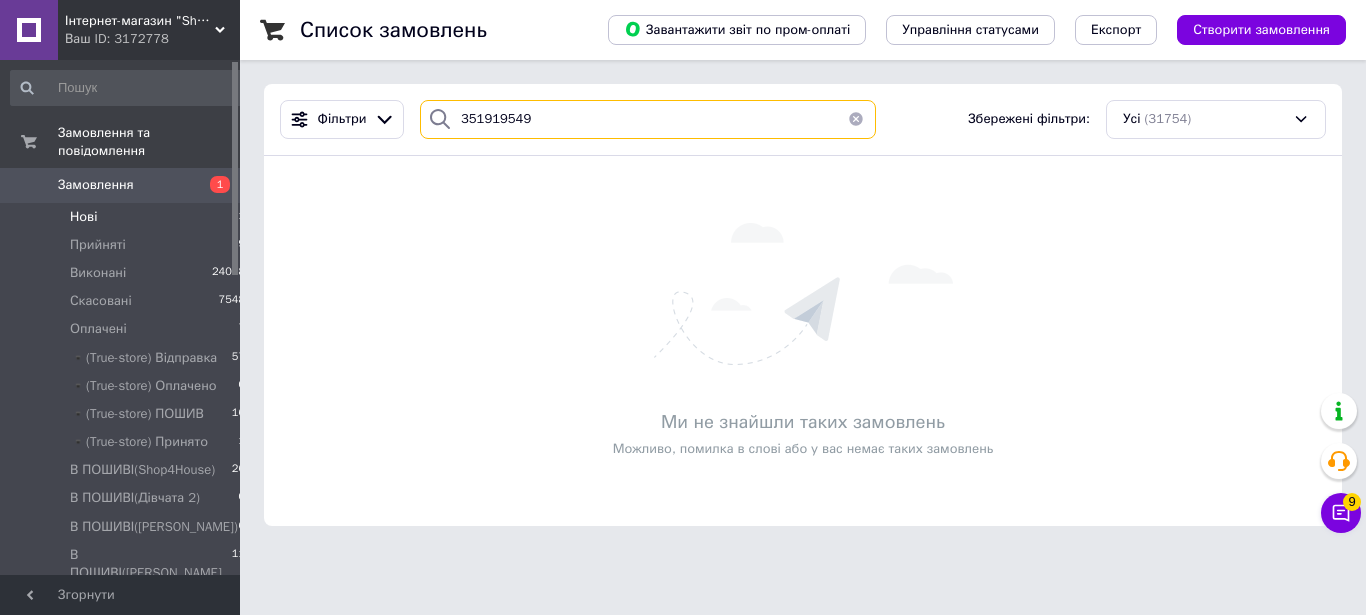 type 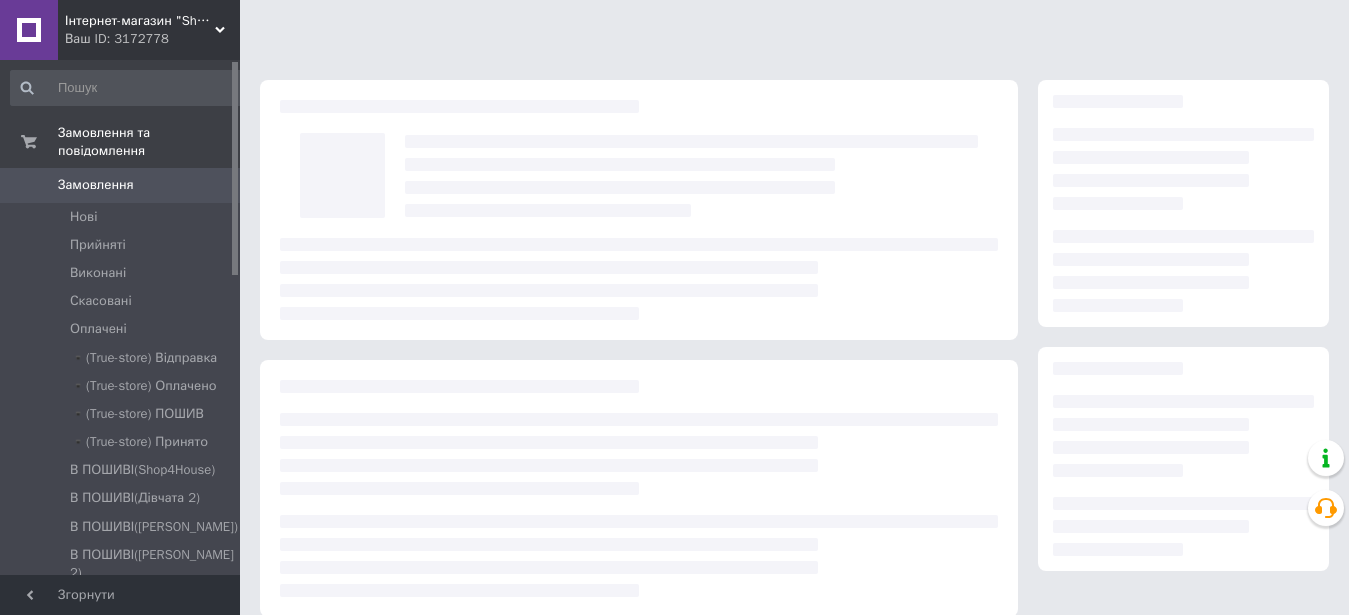 scroll, scrollTop: 0, scrollLeft: 0, axis: both 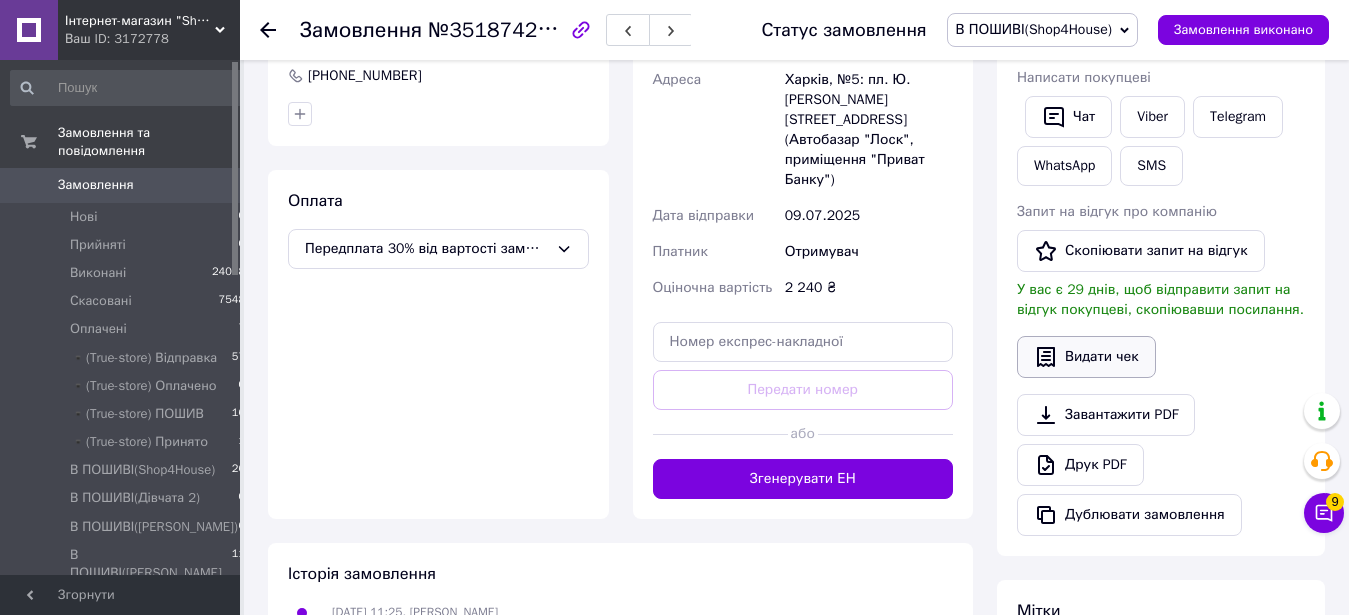click on "Видати чек" at bounding box center [1086, 357] 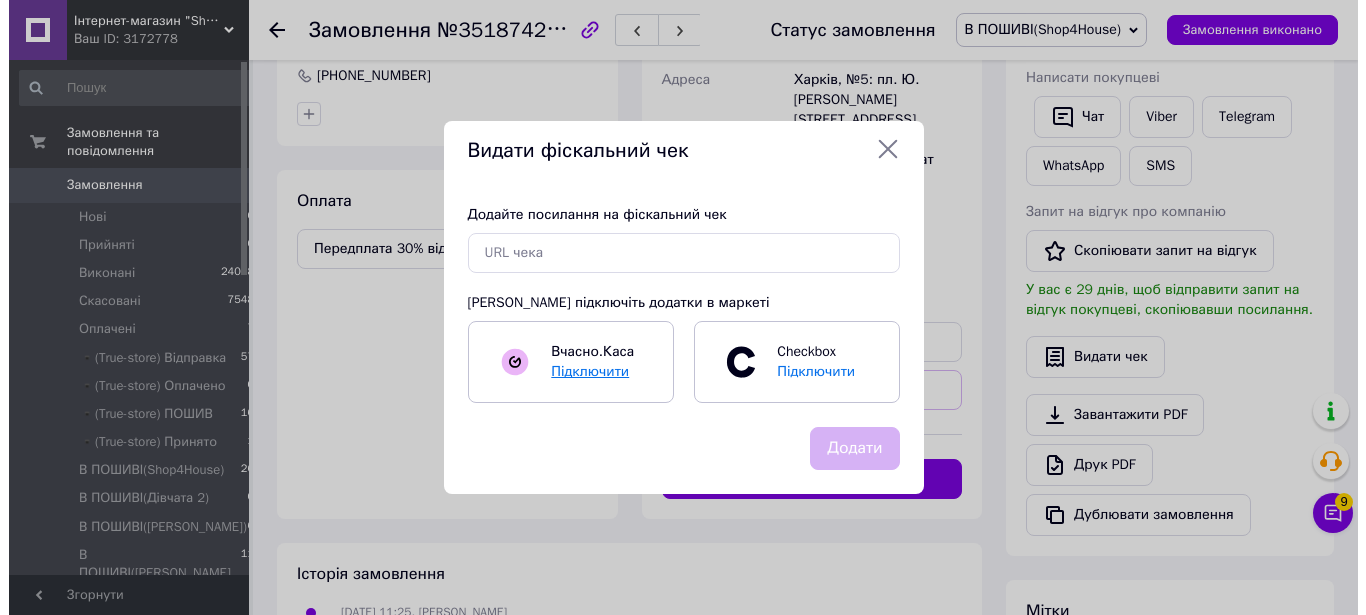 scroll, scrollTop: 592, scrollLeft: 0, axis: vertical 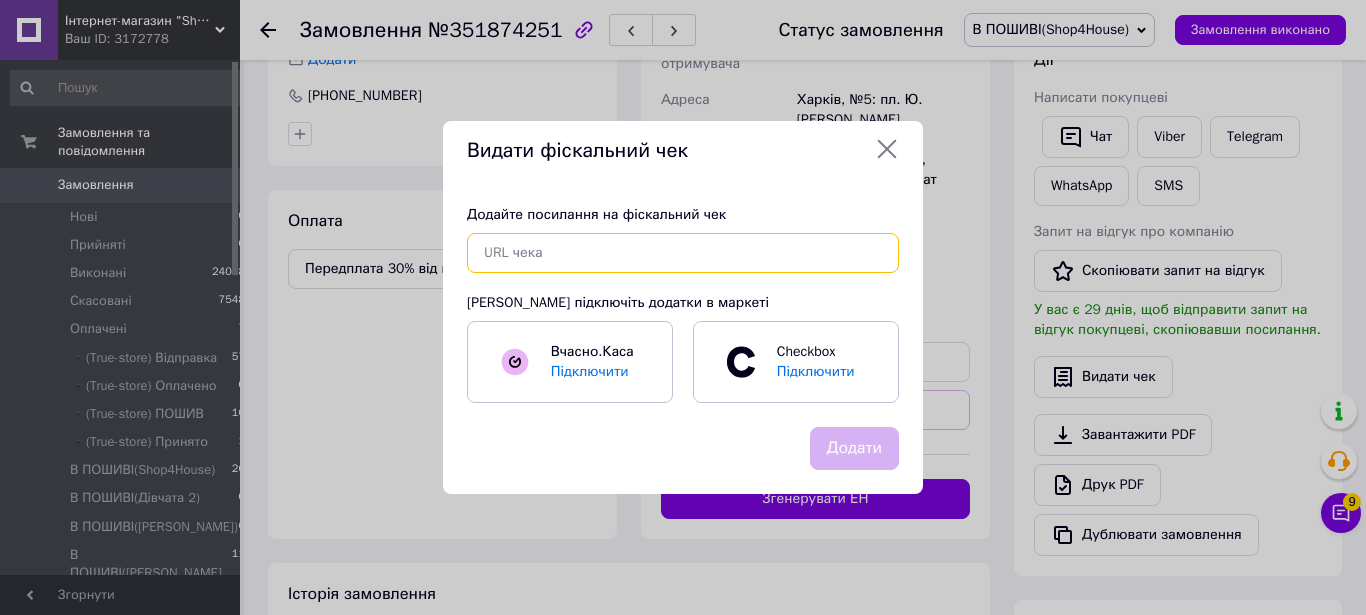 click at bounding box center (683, 253) 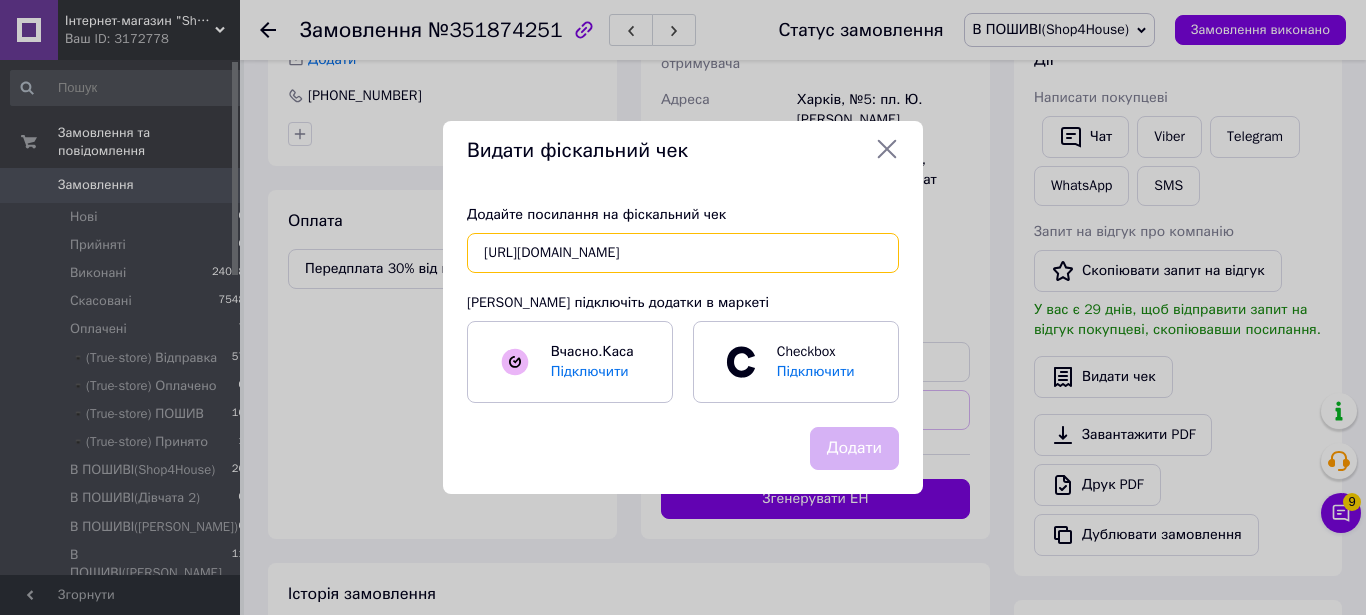 scroll, scrollTop: 0, scrollLeft: 27, axis: horizontal 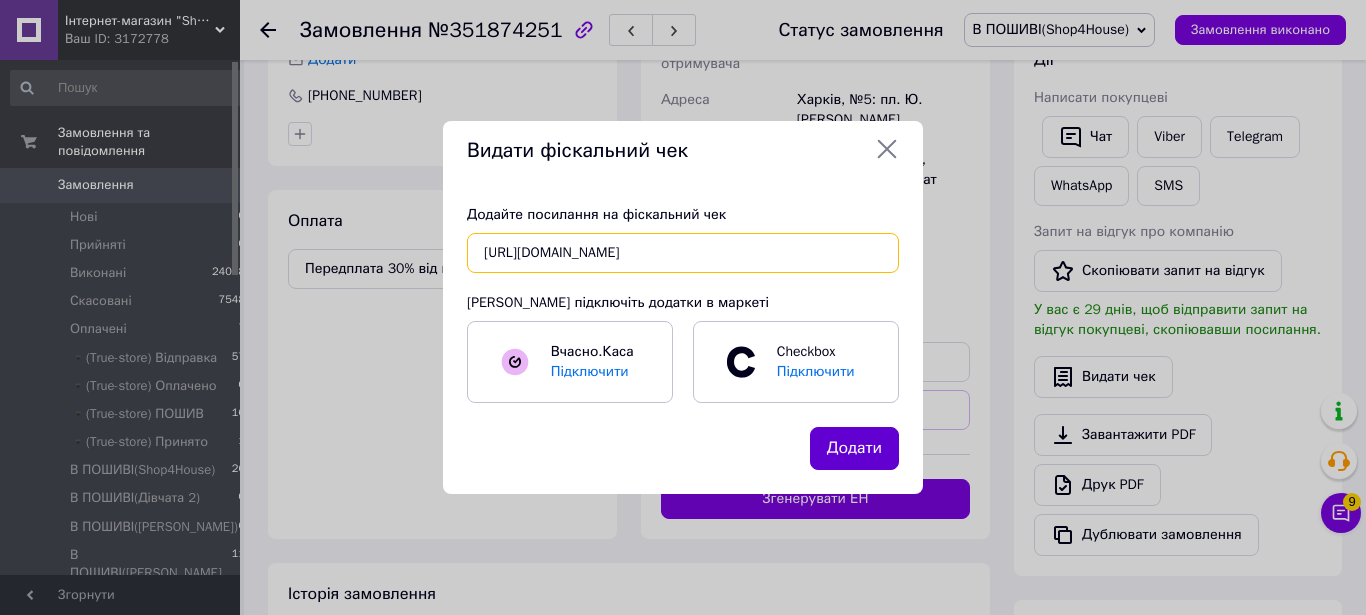 type on "https://check.checkbox.ua/51ed595e-31d2-4e45-9ef0-dcac182a0d67" 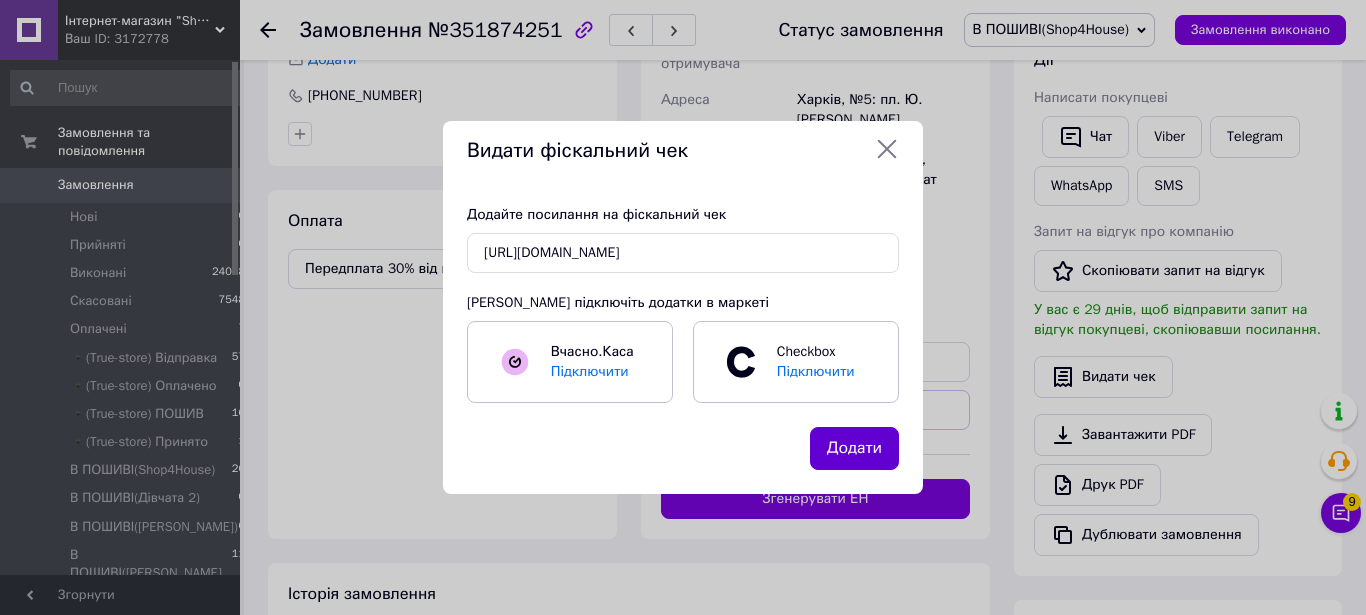 click on "Додати" at bounding box center (854, 448) 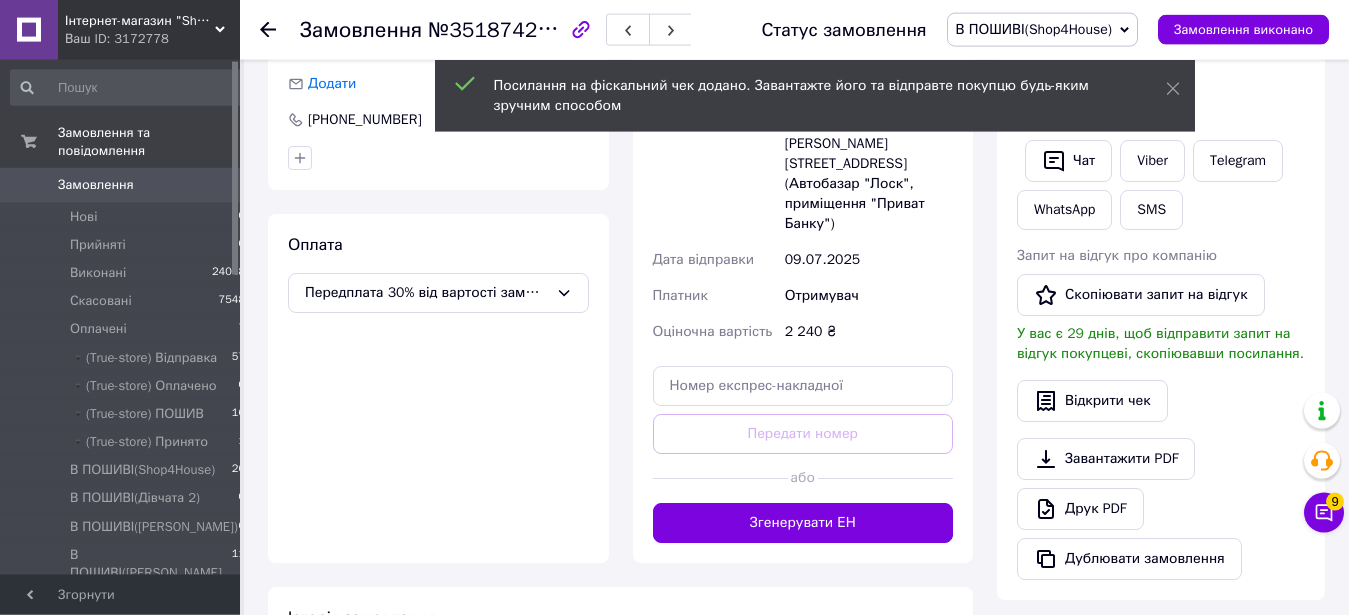 scroll, scrollTop: 408, scrollLeft: 0, axis: vertical 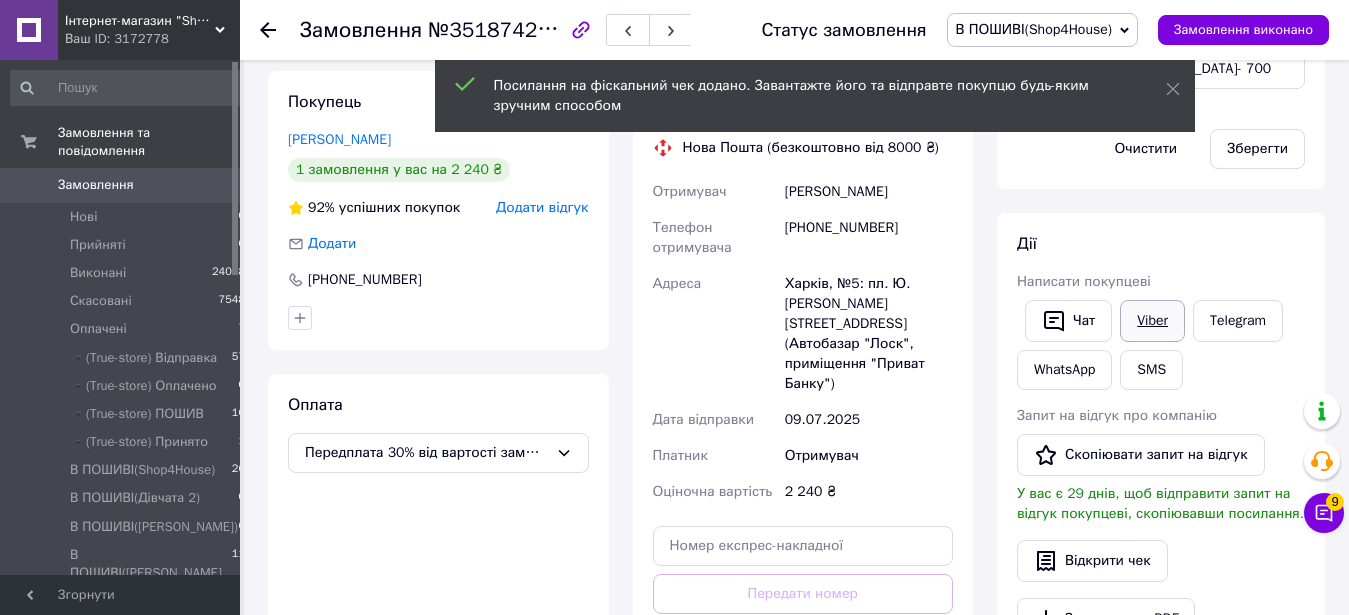 click on "Viber" at bounding box center [1152, 321] 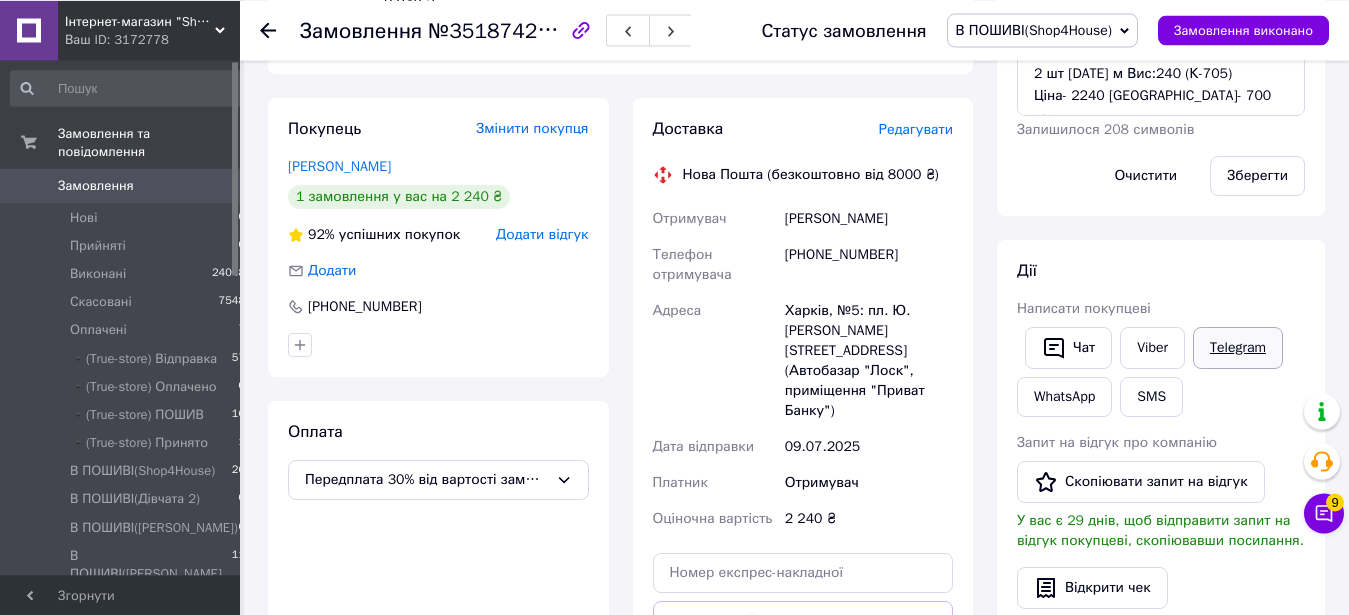 scroll, scrollTop: 408, scrollLeft: 0, axis: vertical 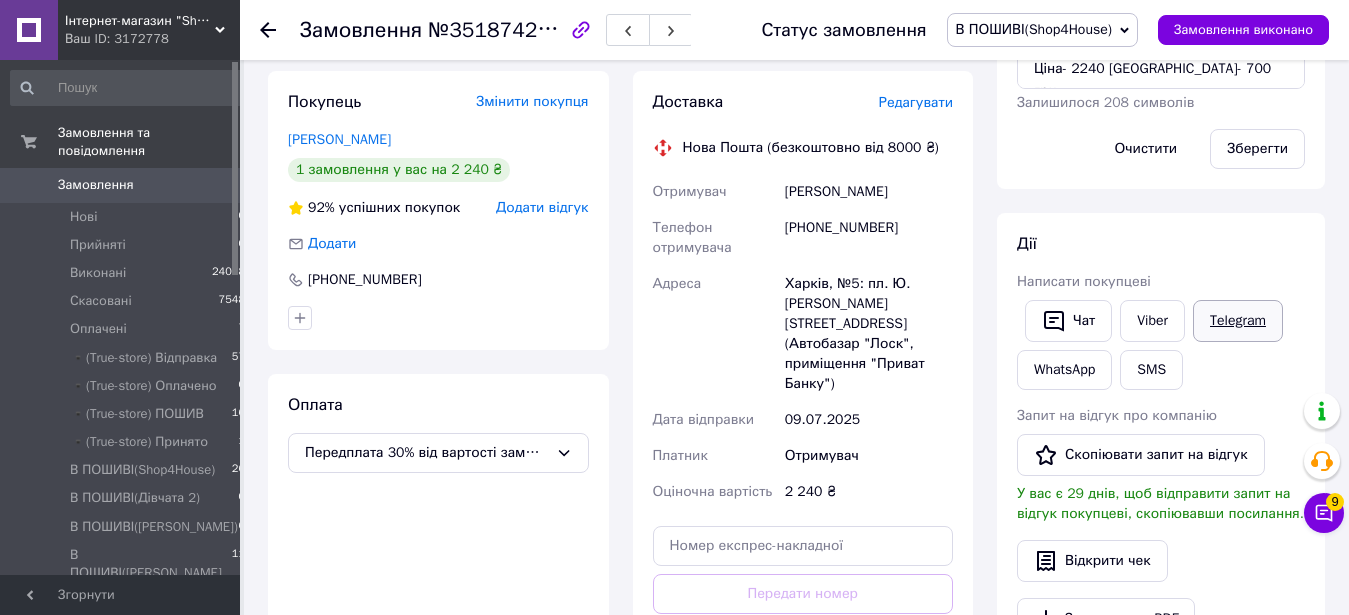 click on "Telegram" at bounding box center (1238, 321) 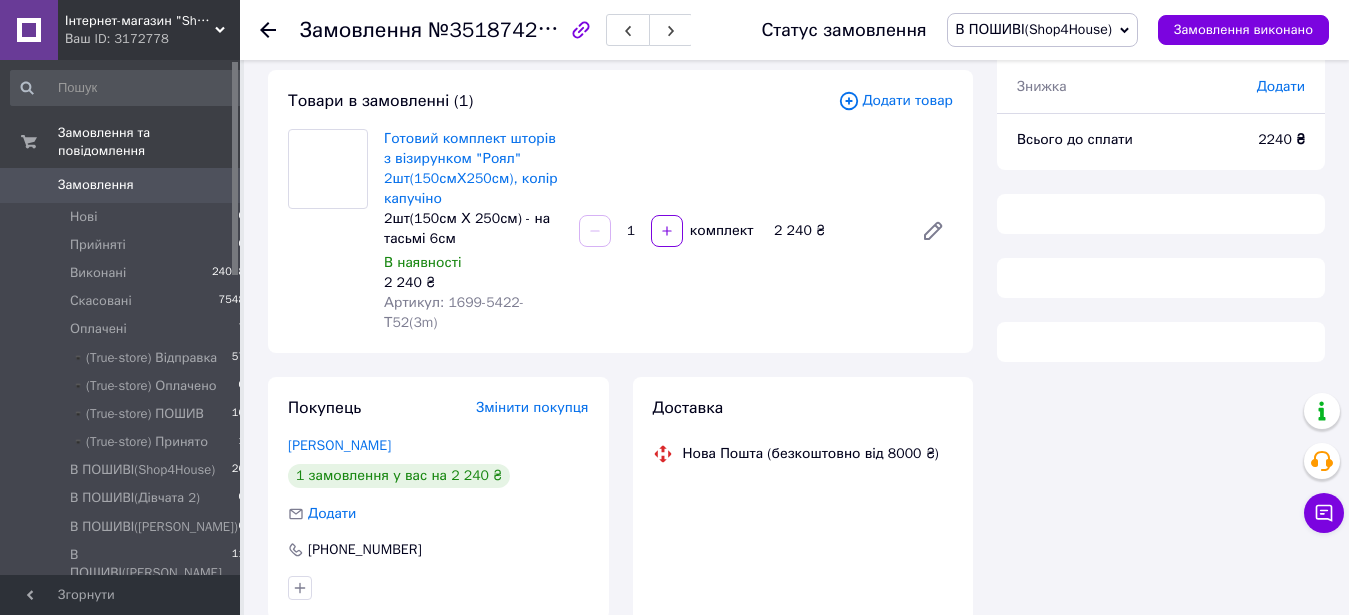 scroll, scrollTop: 102, scrollLeft: 0, axis: vertical 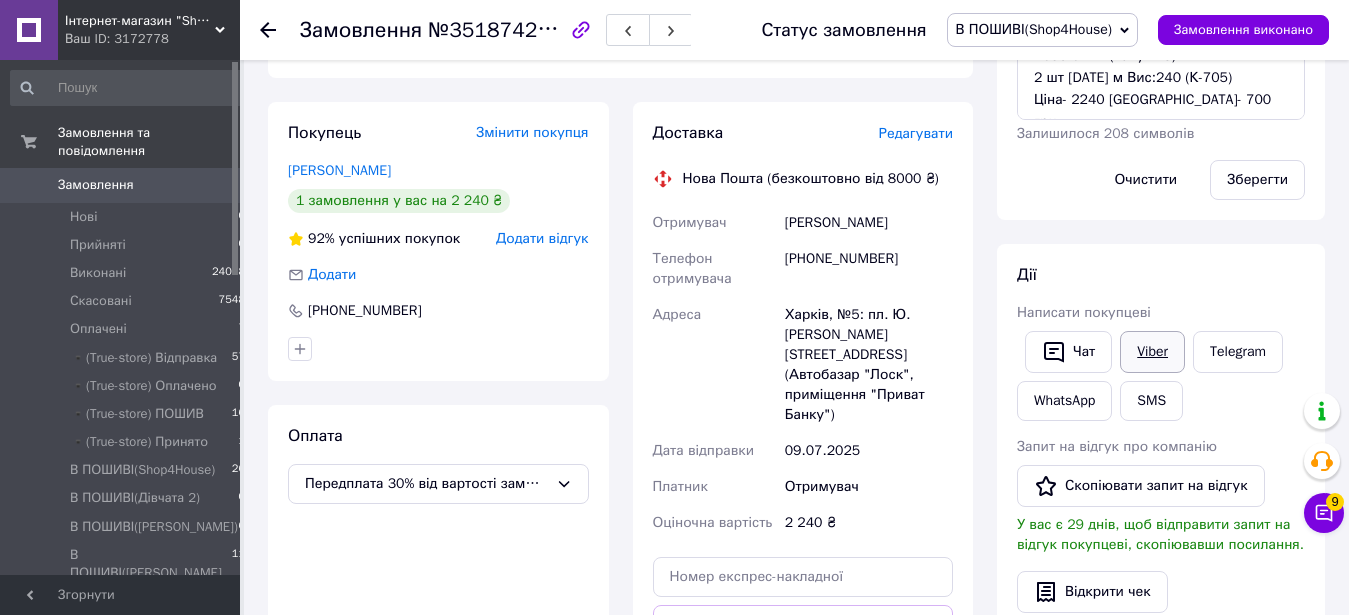 click on "Viber" at bounding box center [1152, 352] 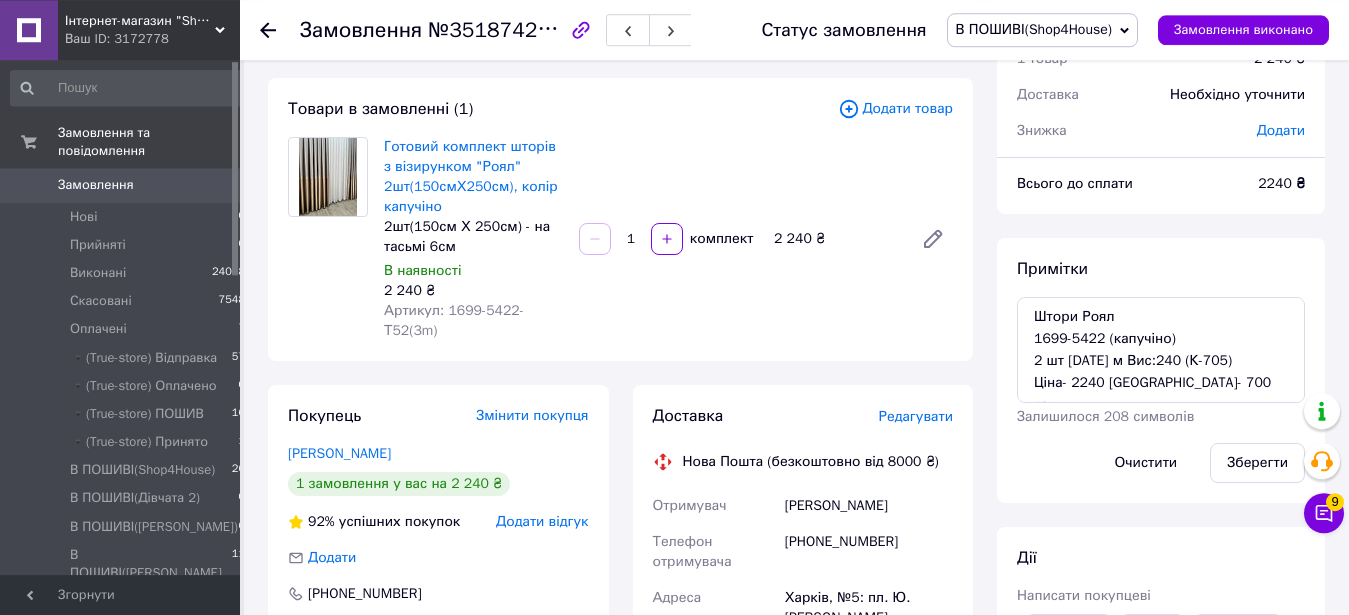 scroll, scrollTop: 71, scrollLeft: 0, axis: vertical 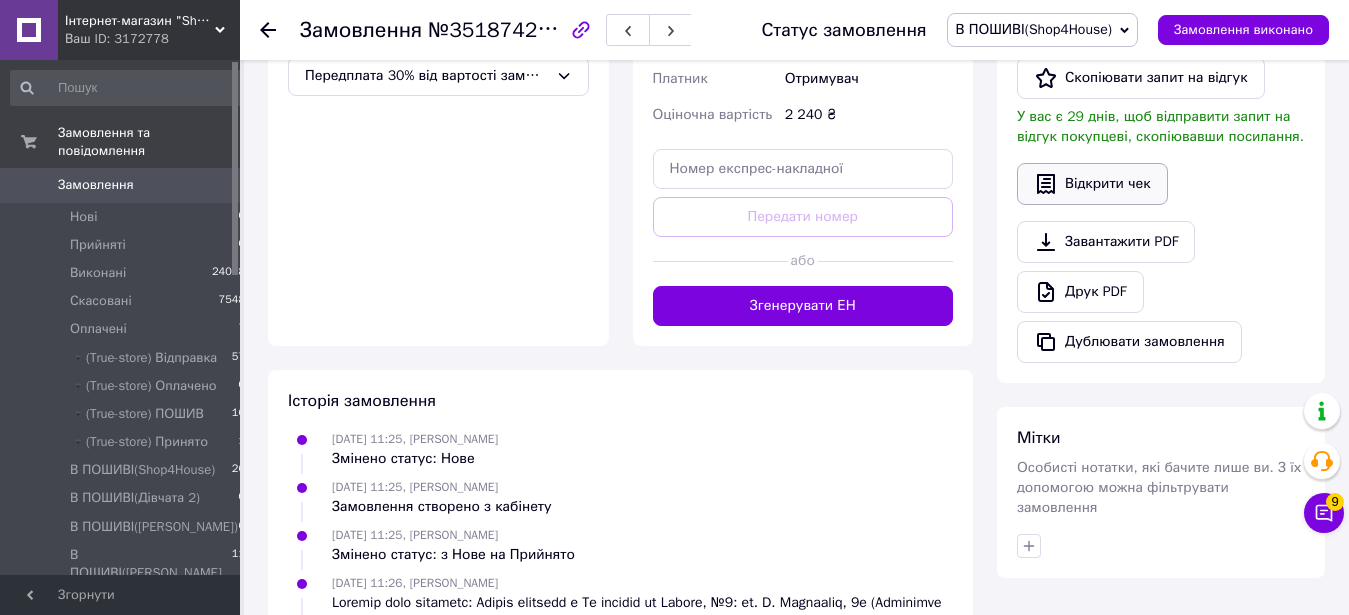 click on "Відкрити чек" at bounding box center [1092, 184] 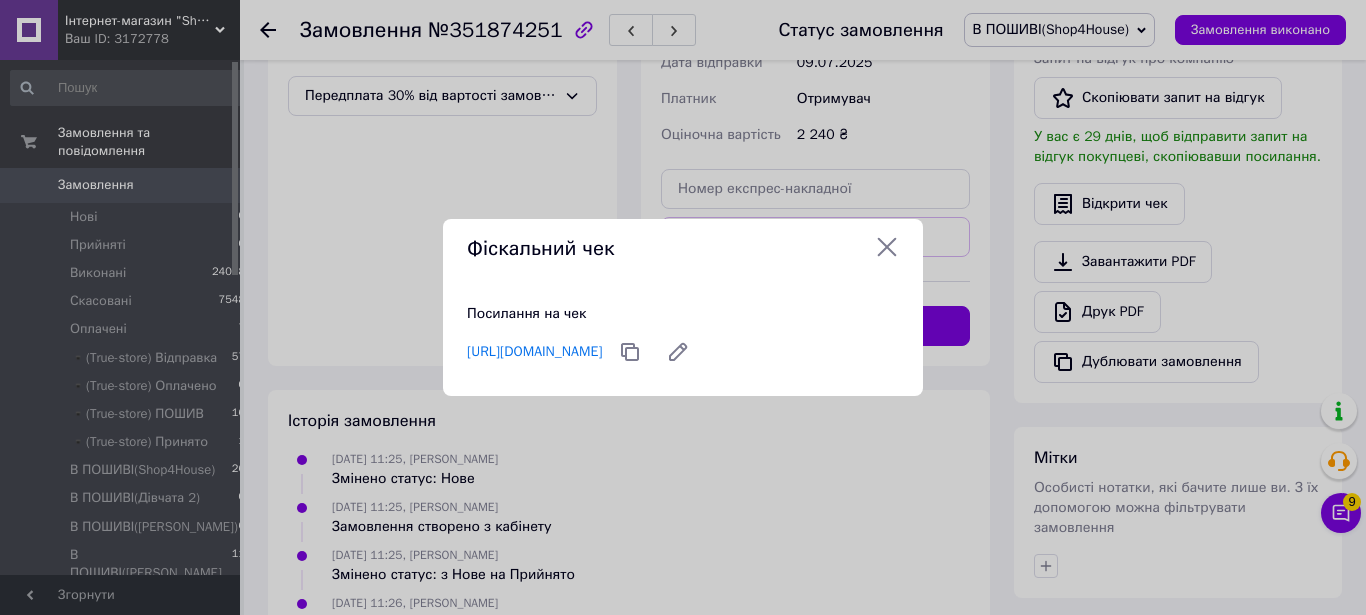 click 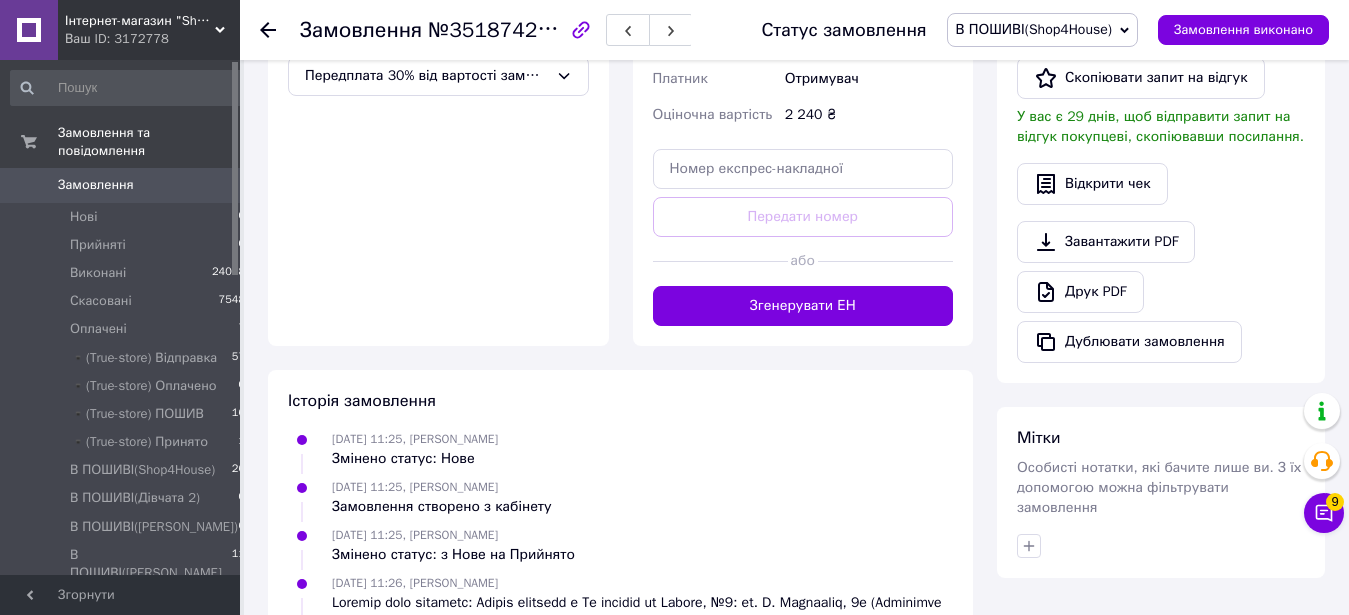 scroll, scrollTop: 377, scrollLeft: 0, axis: vertical 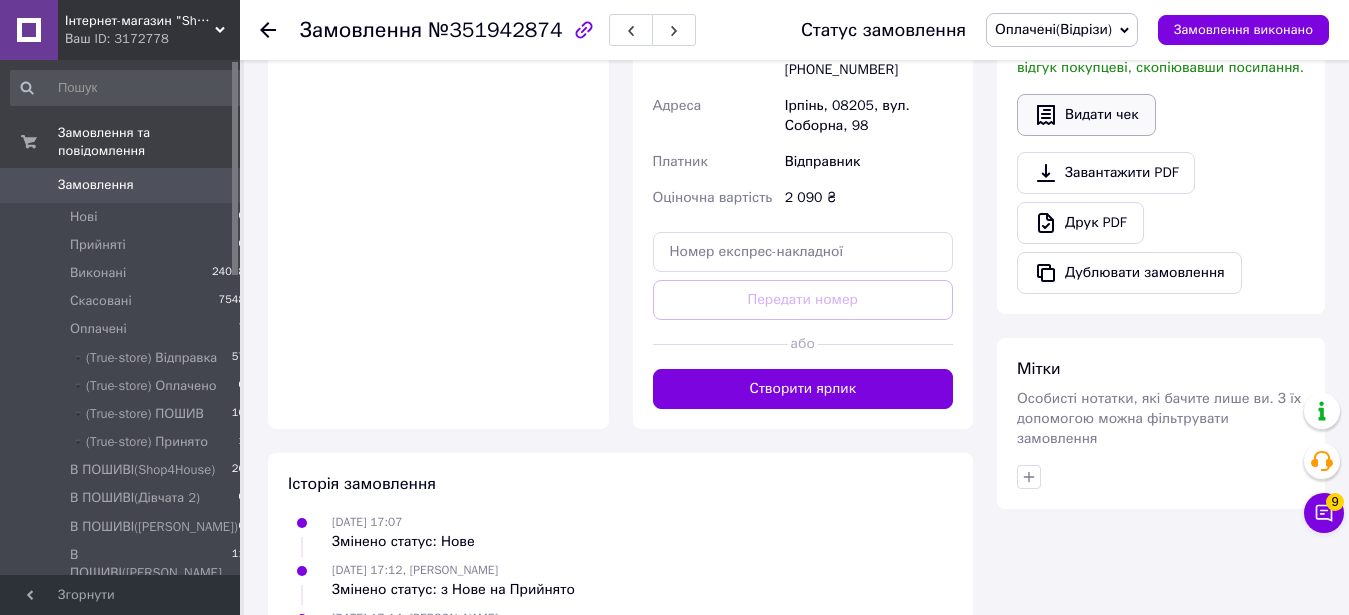click on "Видати чек" at bounding box center (1086, 115) 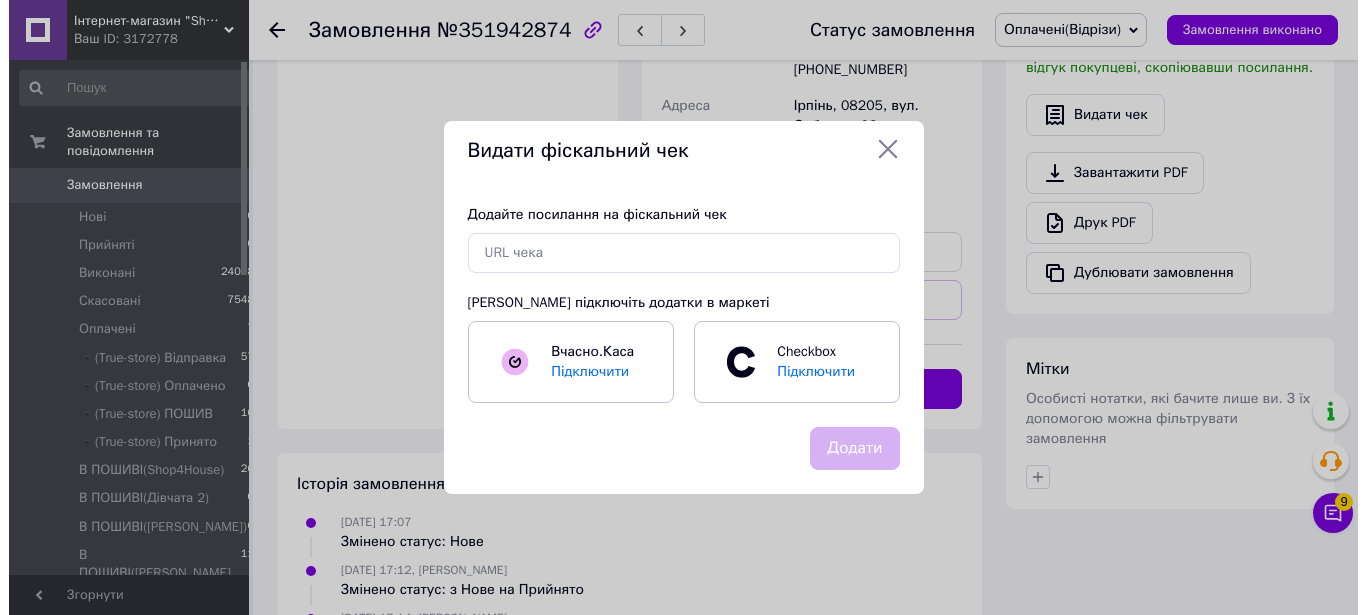 scroll, scrollTop: 796, scrollLeft: 0, axis: vertical 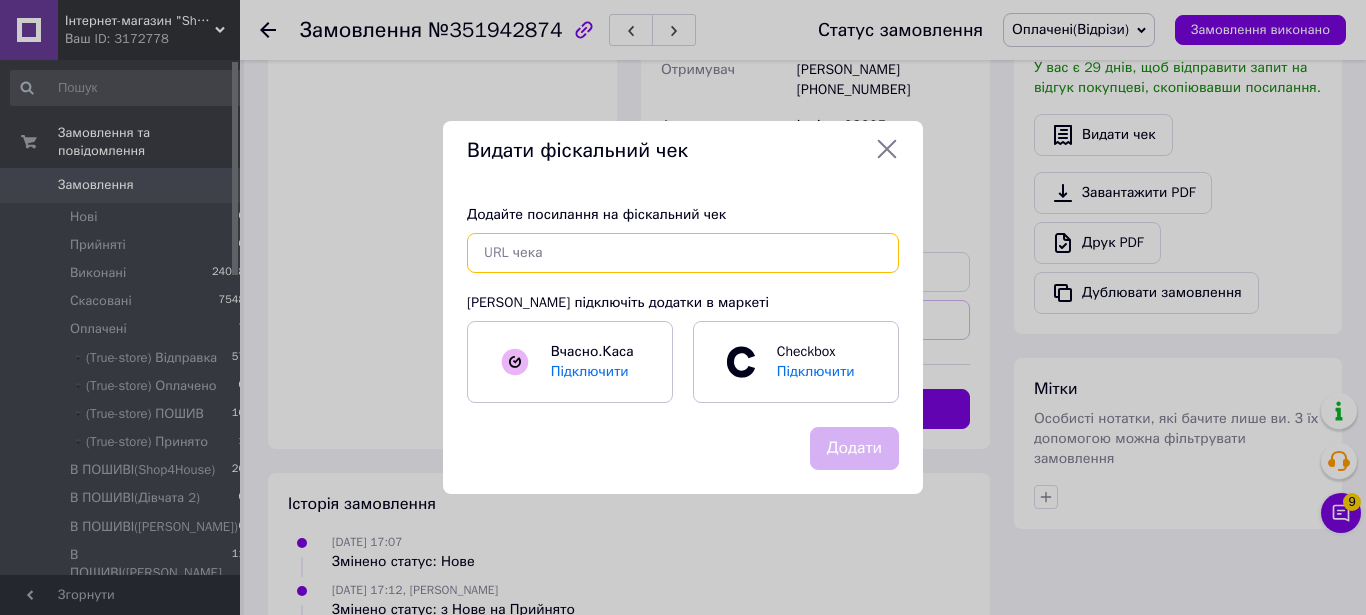 click at bounding box center [683, 253] 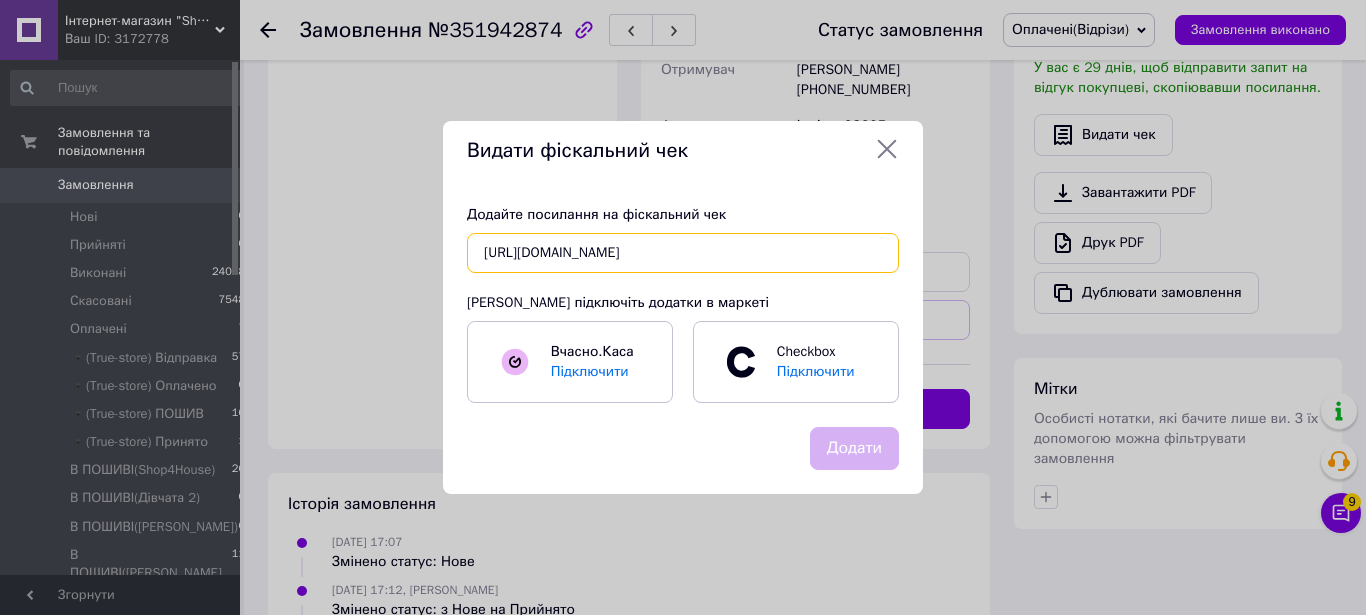 scroll, scrollTop: 0, scrollLeft: 27, axis: horizontal 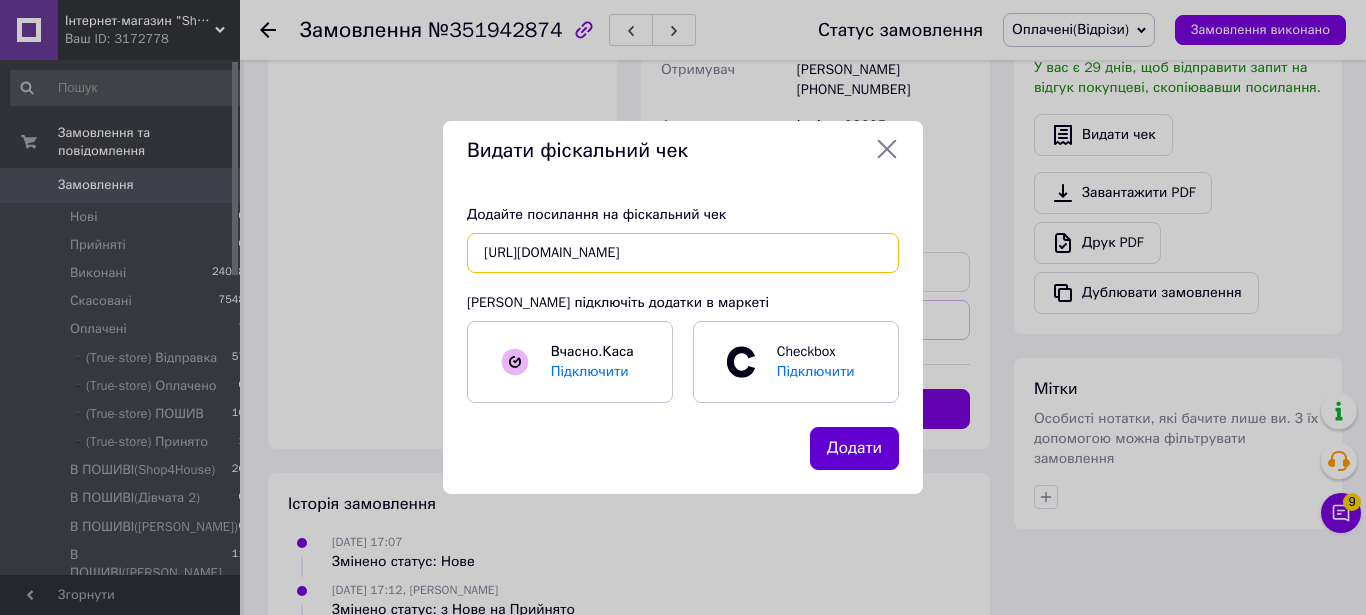 type on "[URL][DOMAIN_NAME]" 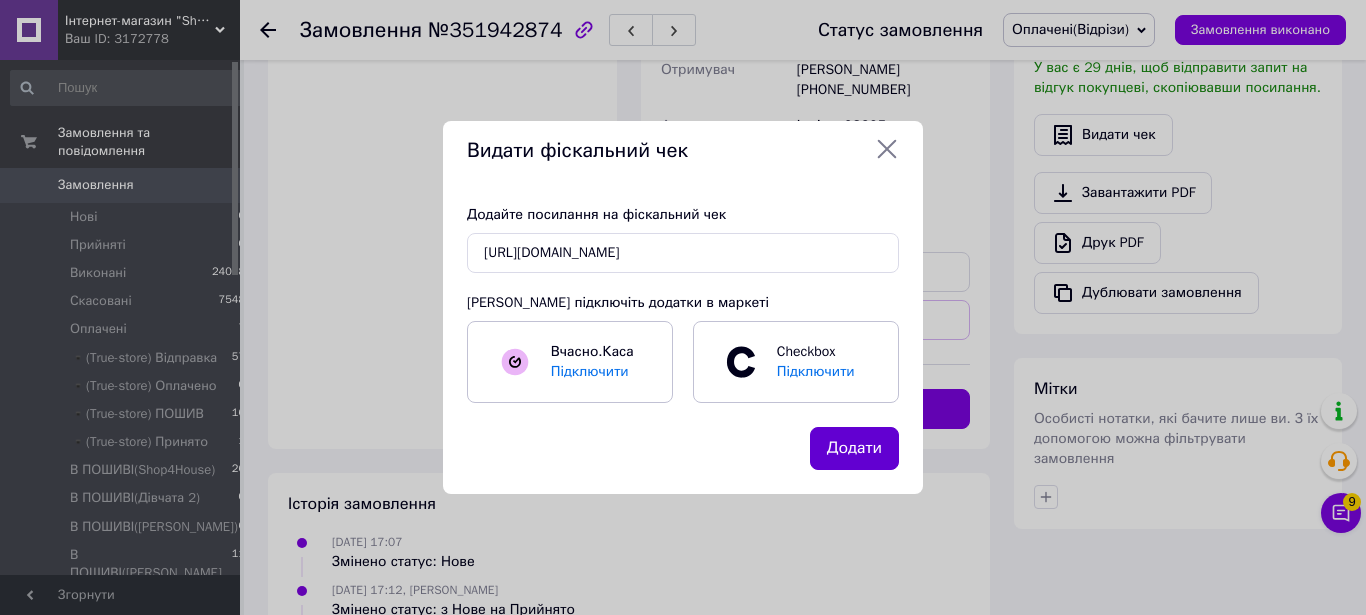 click on "Додати" at bounding box center (854, 448) 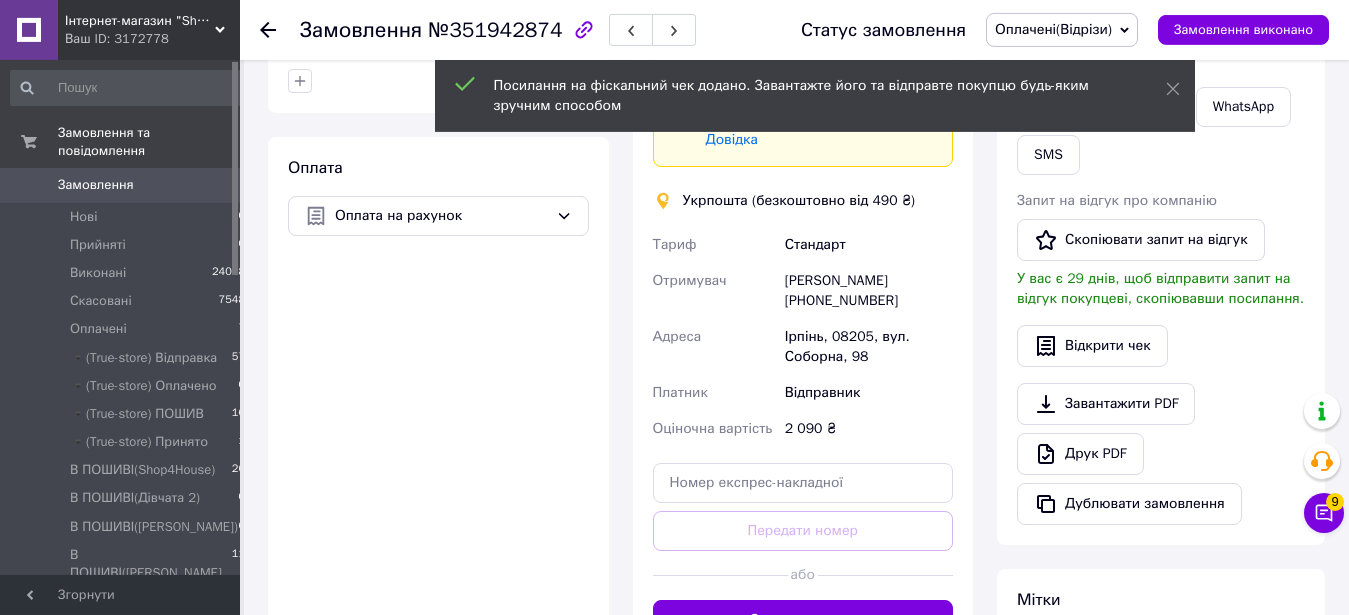 scroll, scrollTop: 510, scrollLeft: 0, axis: vertical 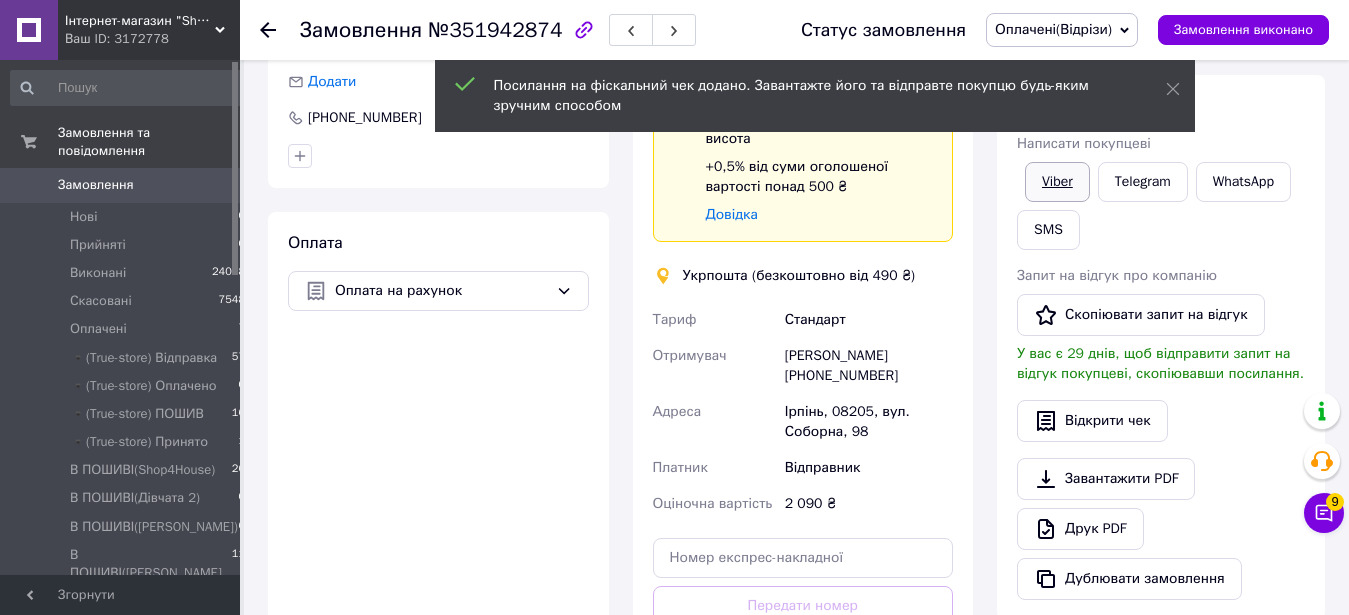 click on "Viber" at bounding box center [1057, 182] 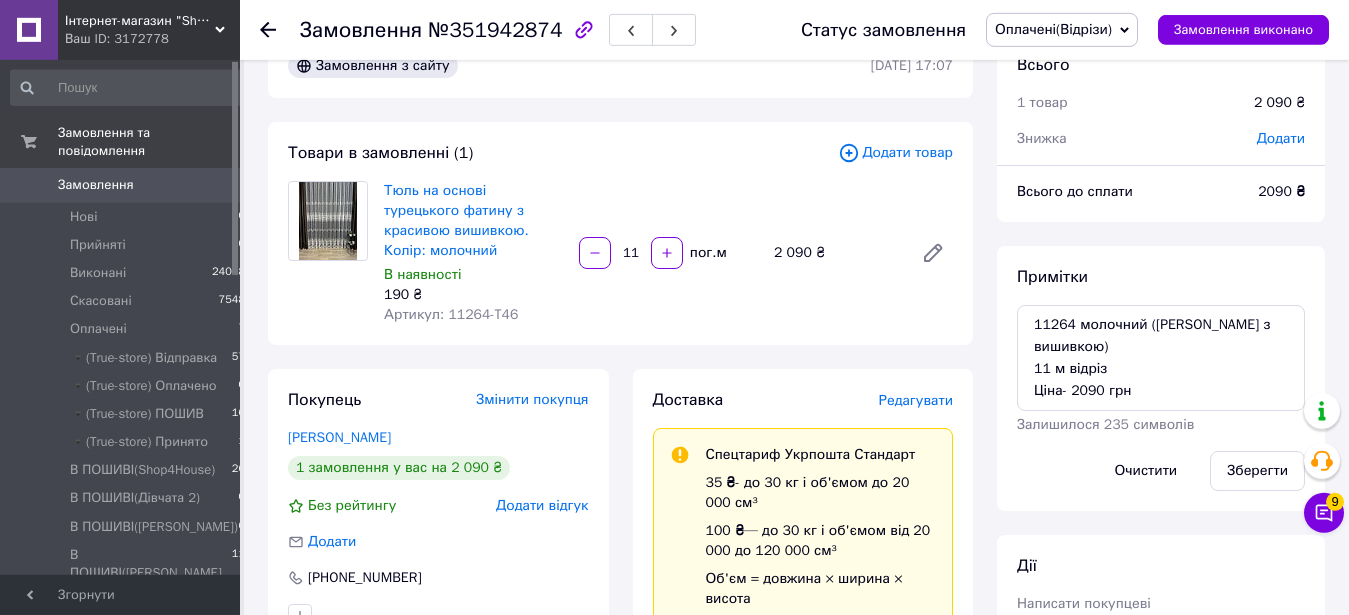 scroll, scrollTop: 0, scrollLeft: 0, axis: both 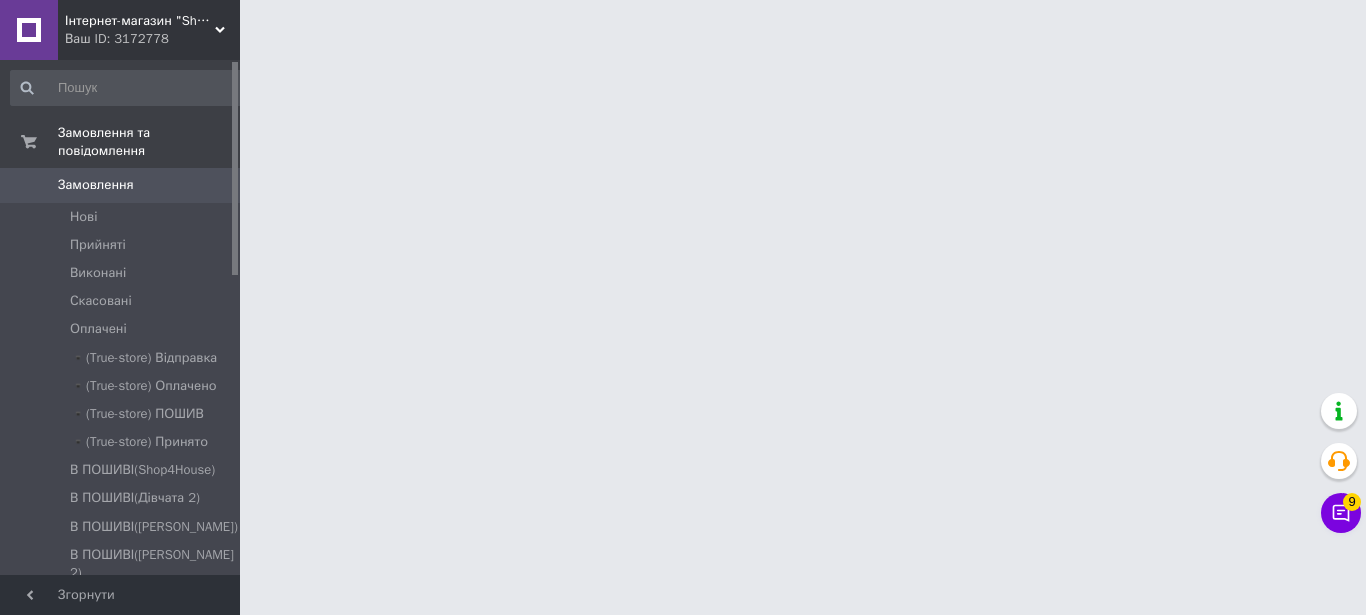 click on "Інтернет-магазин "Shop For House"" at bounding box center (140, 21) 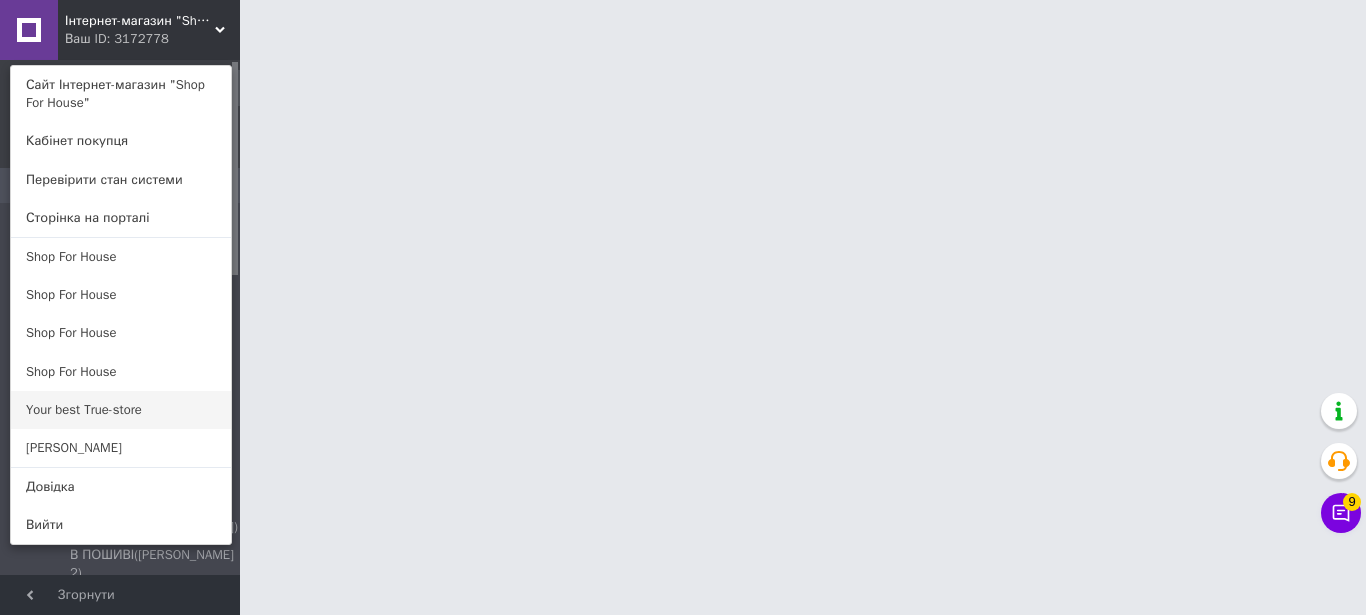 click on "Your best True-store" at bounding box center [121, 410] 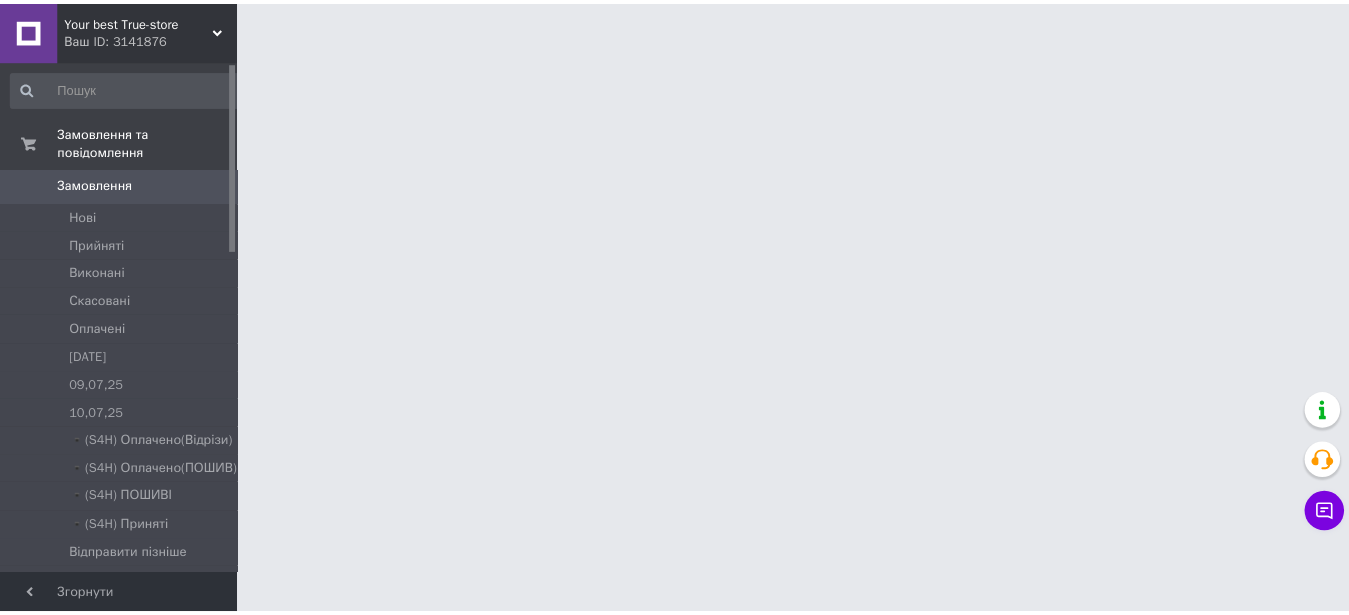 scroll, scrollTop: 0, scrollLeft: 0, axis: both 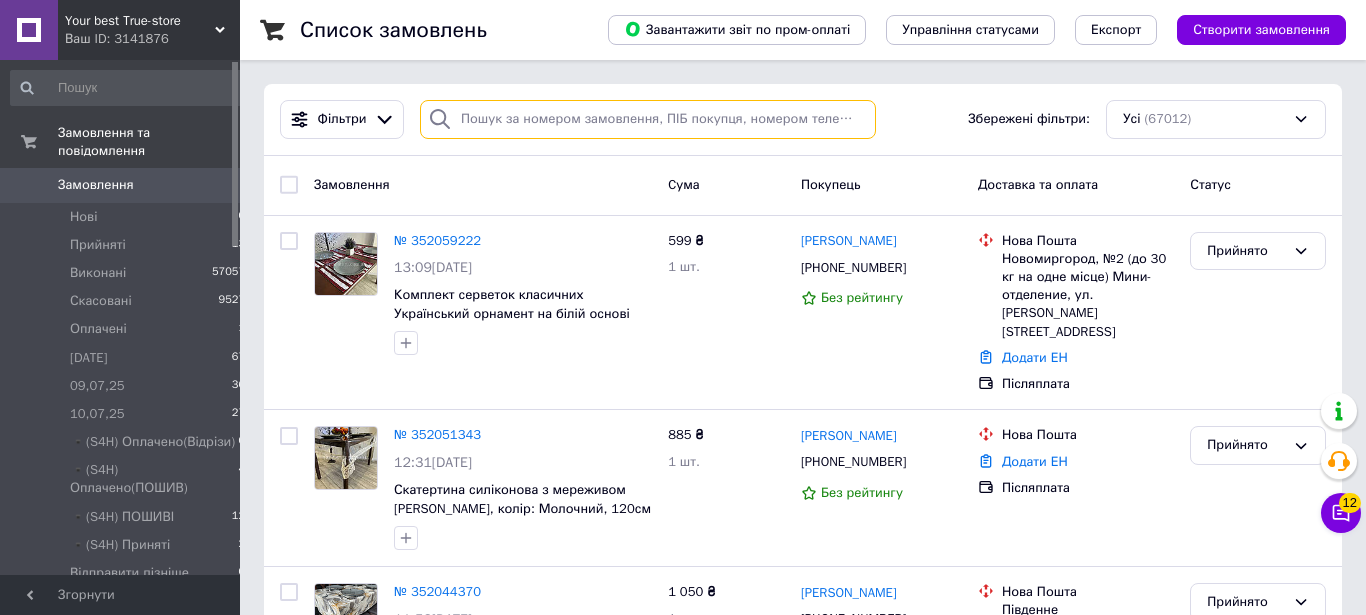 click at bounding box center (648, 119) 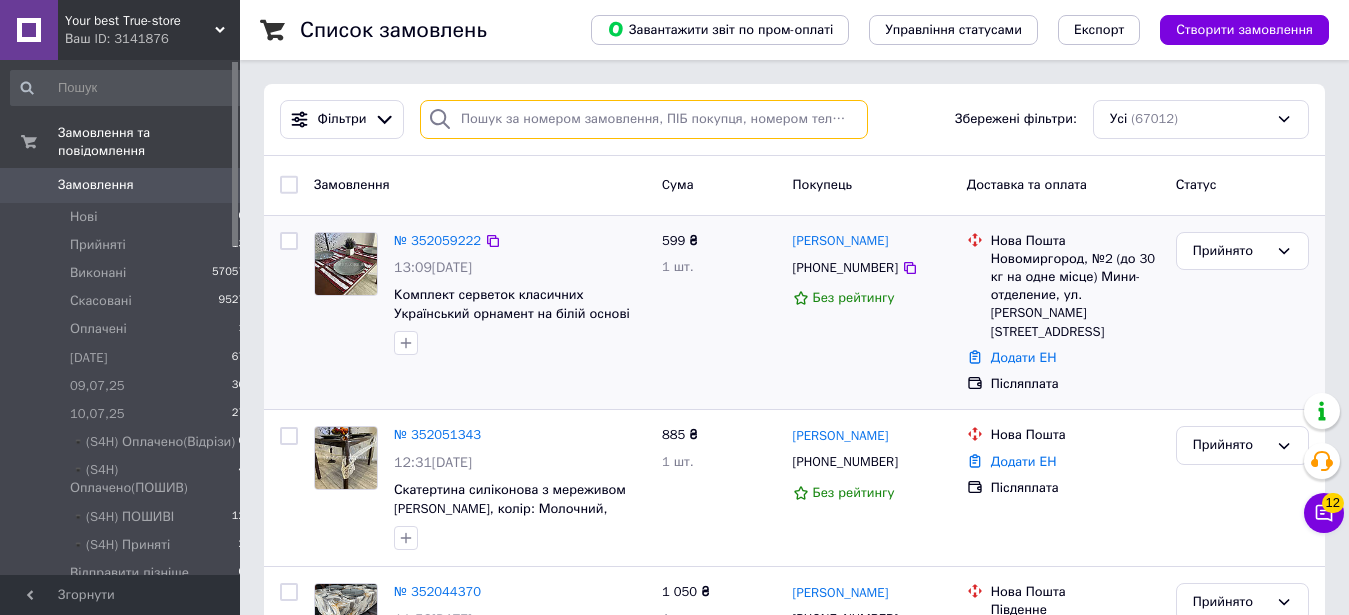 paste on "351919549" 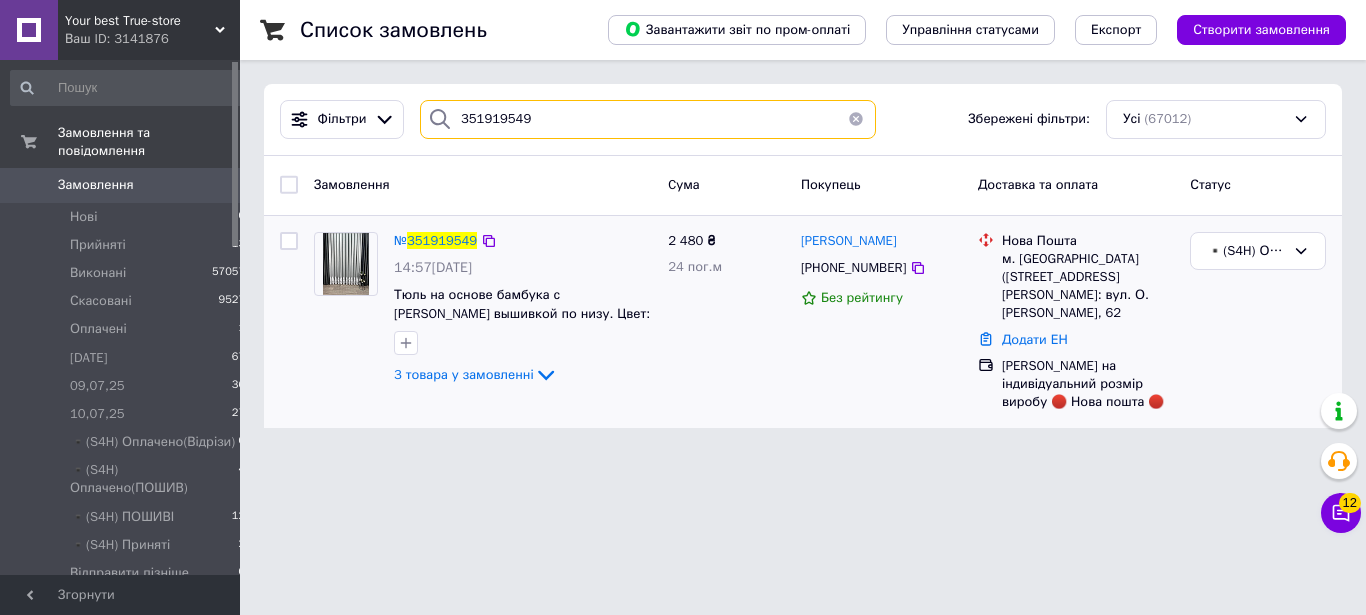 type on "351919549" 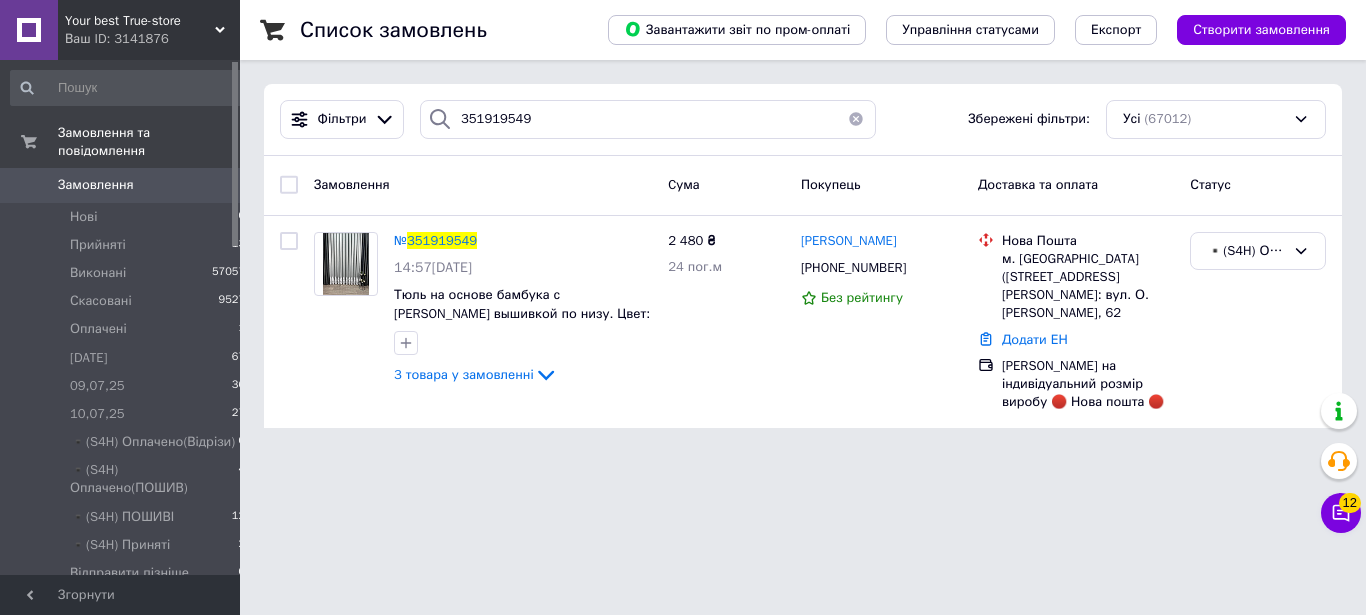click at bounding box center [856, 119] 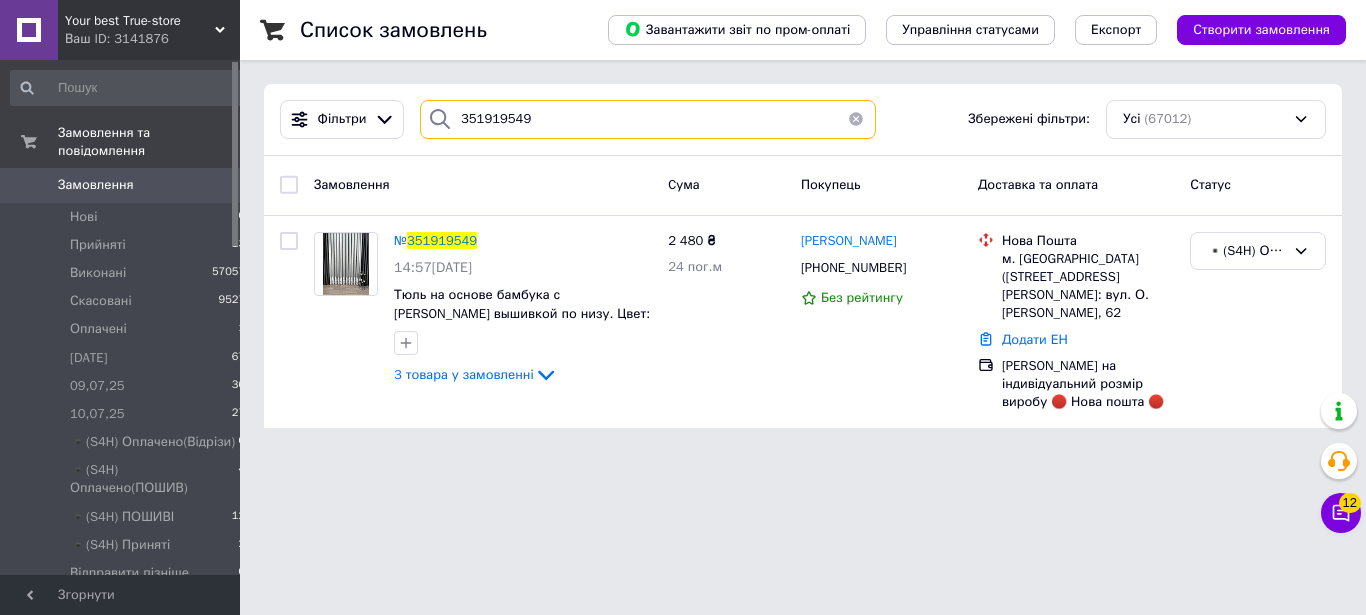 type 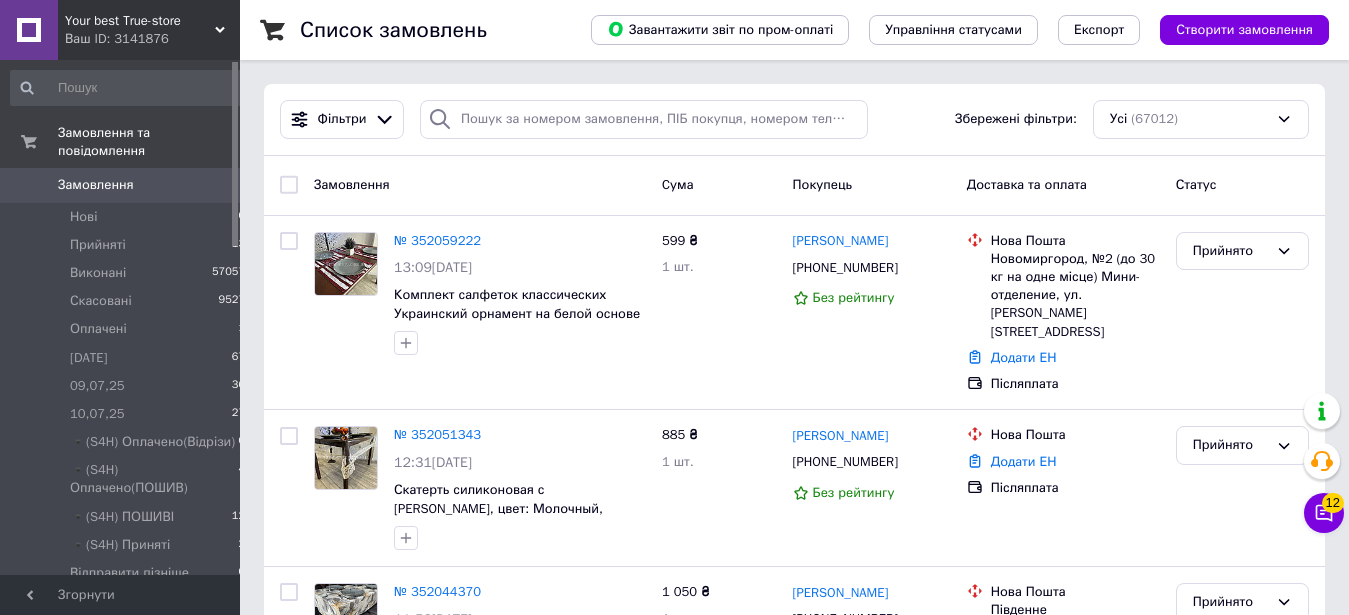 click on "Ваш ID: 3141876" at bounding box center (152, 39) 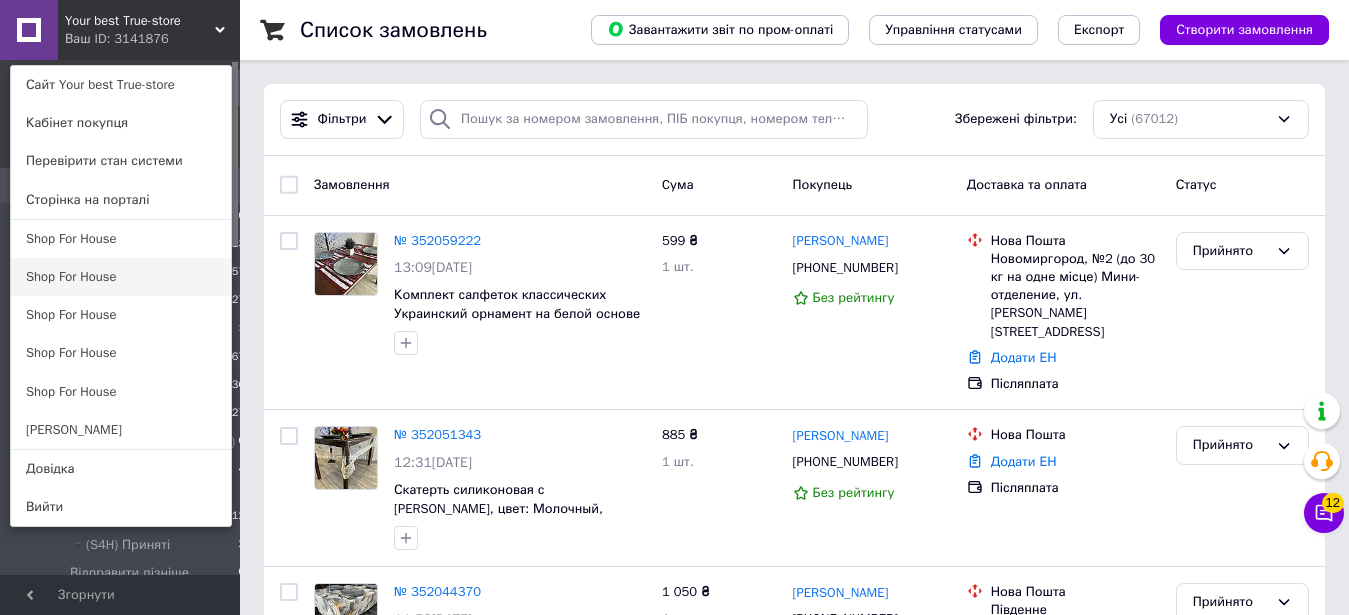 click on "Shop For House" at bounding box center (121, 277) 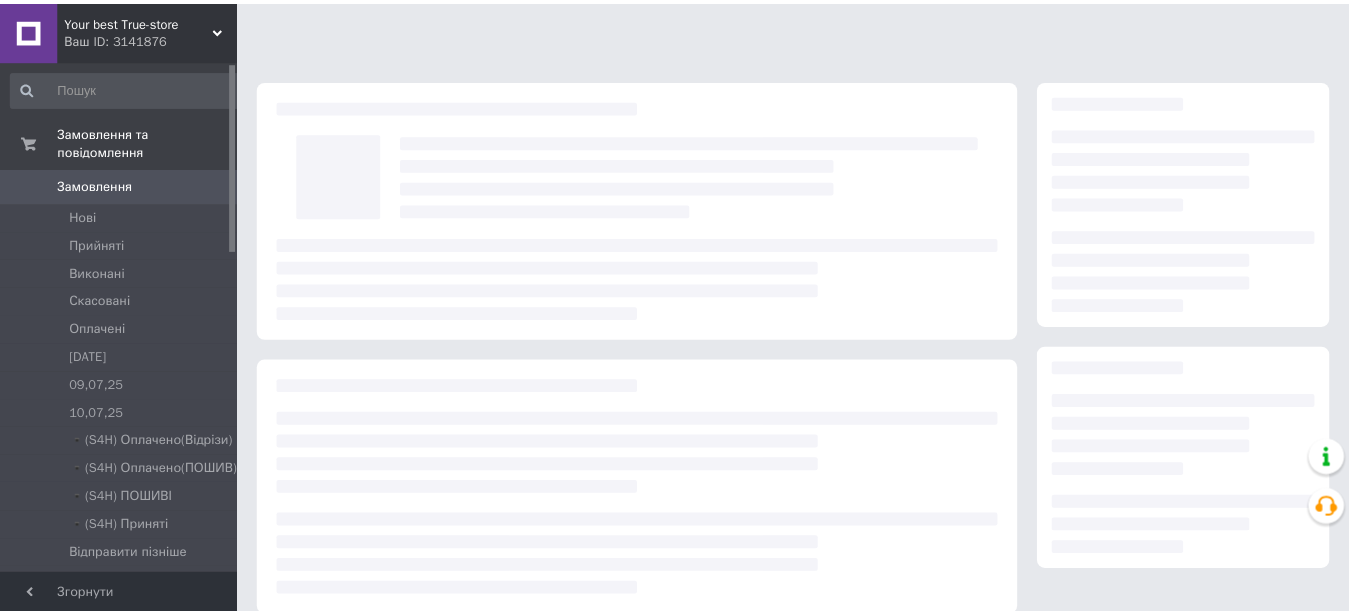 scroll, scrollTop: 0, scrollLeft: 0, axis: both 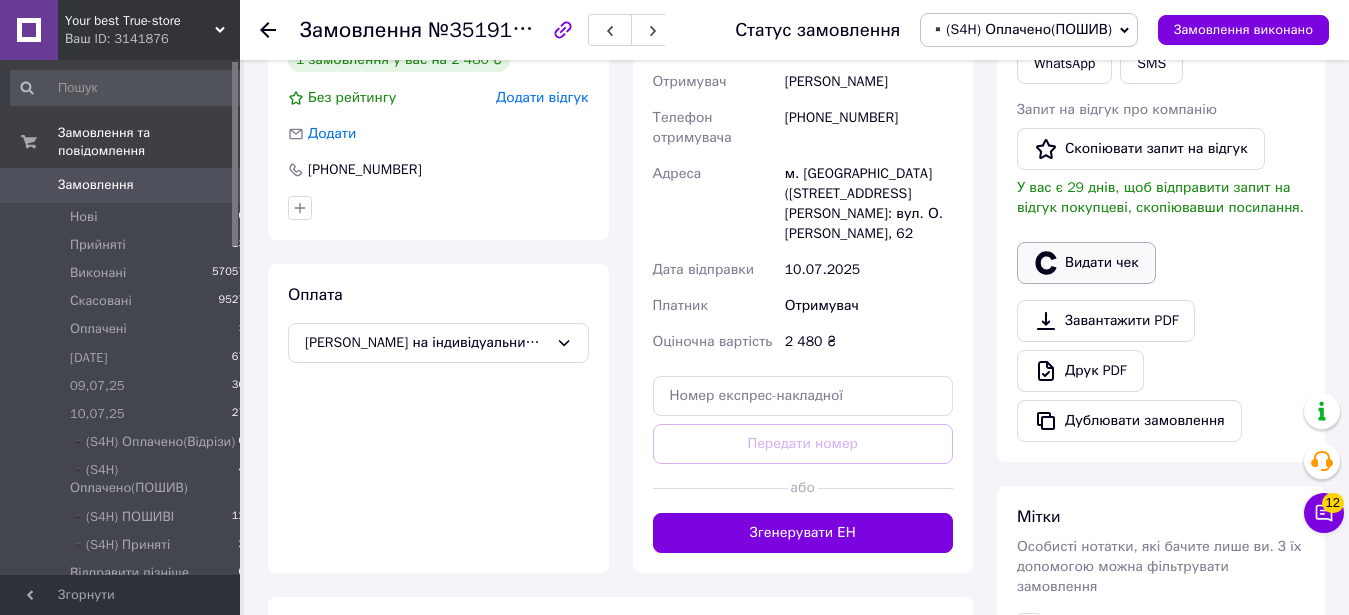 click 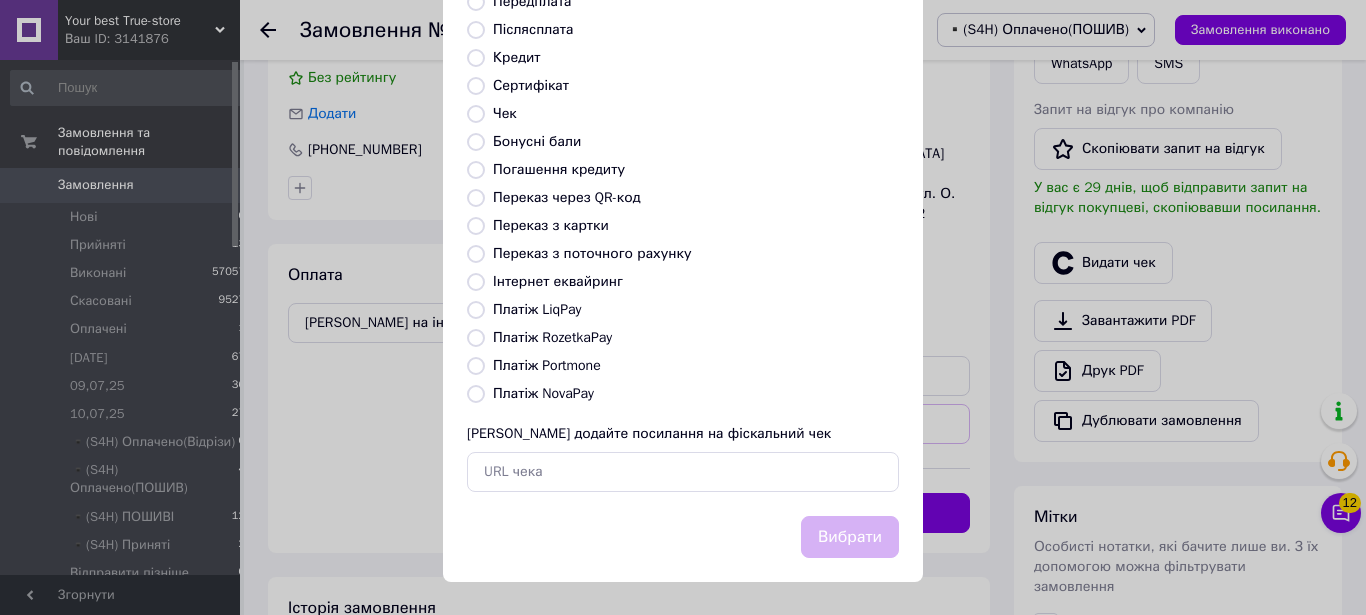 scroll, scrollTop: 244, scrollLeft: 0, axis: vertical 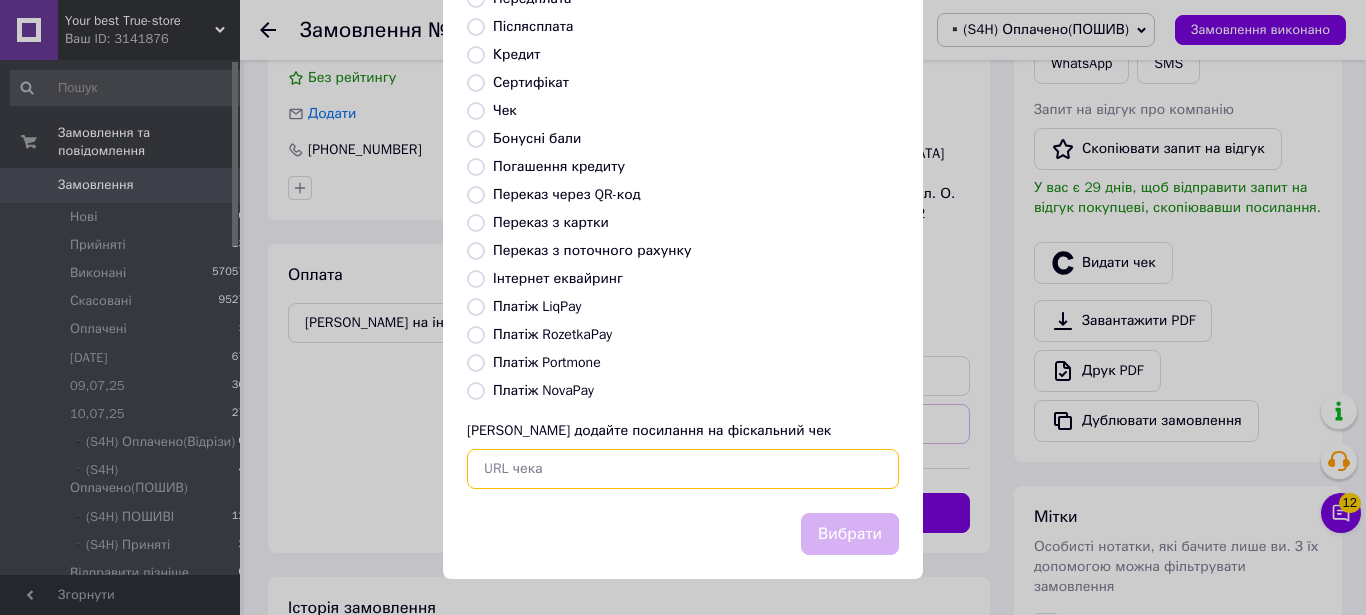 click at bounding box center (683, 469) 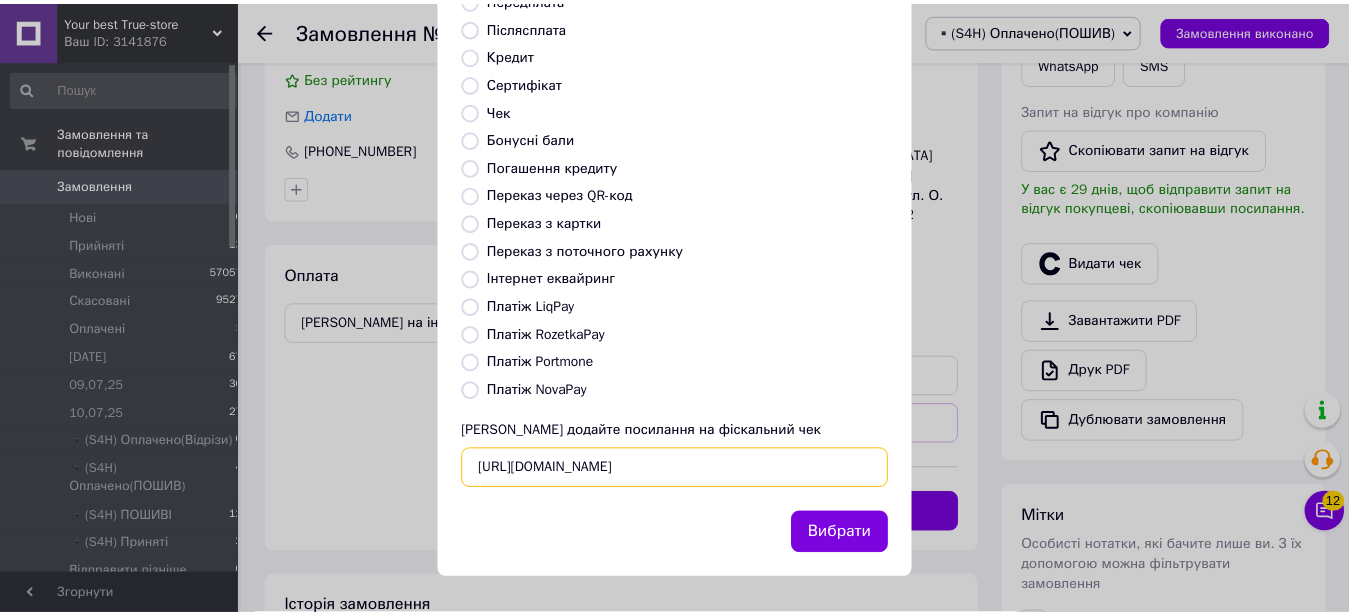 scroll, scrollTop: 0, scrollLeft: 24, axis: horizontal 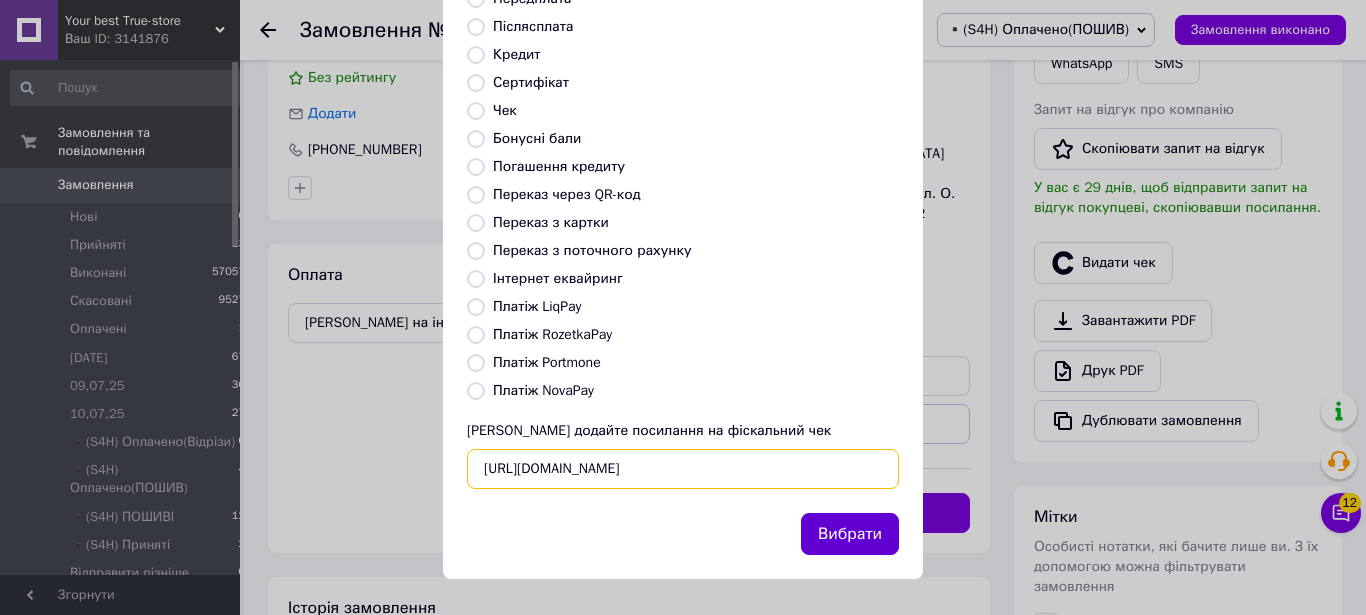 type on "https://check.checkbox.ua/6e9ad4db-a935-4ab5-b27f-1f31aace9cdd" 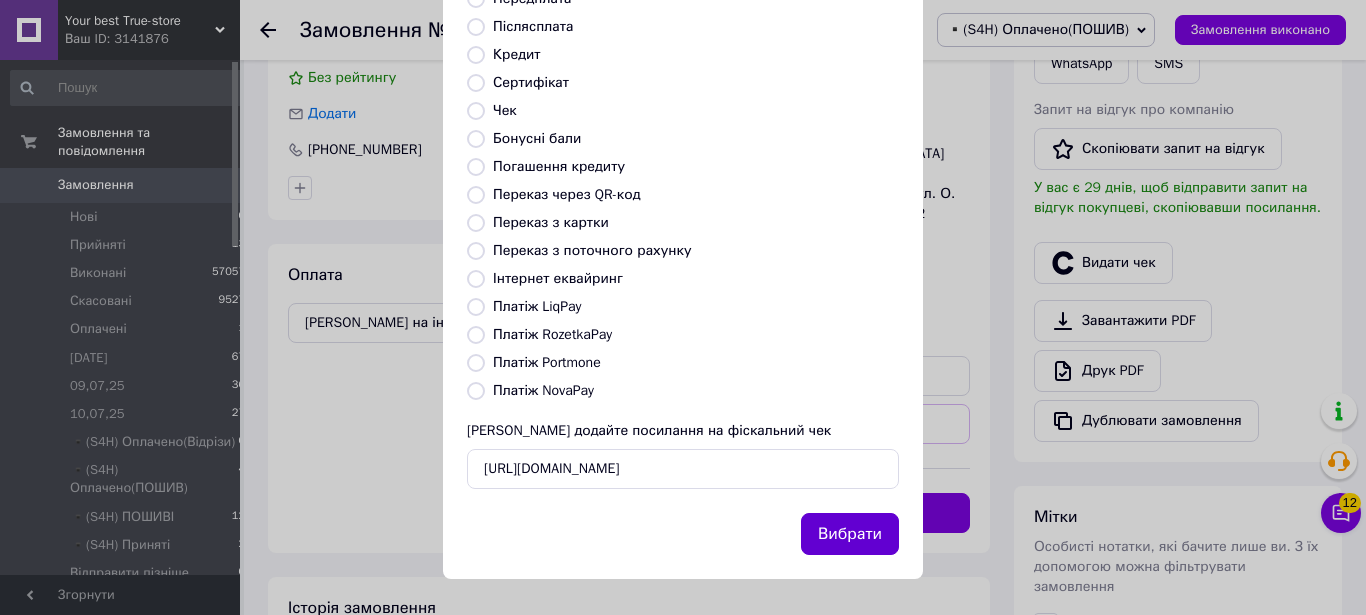click on "Вибрати" at bounding box center (850, 534) 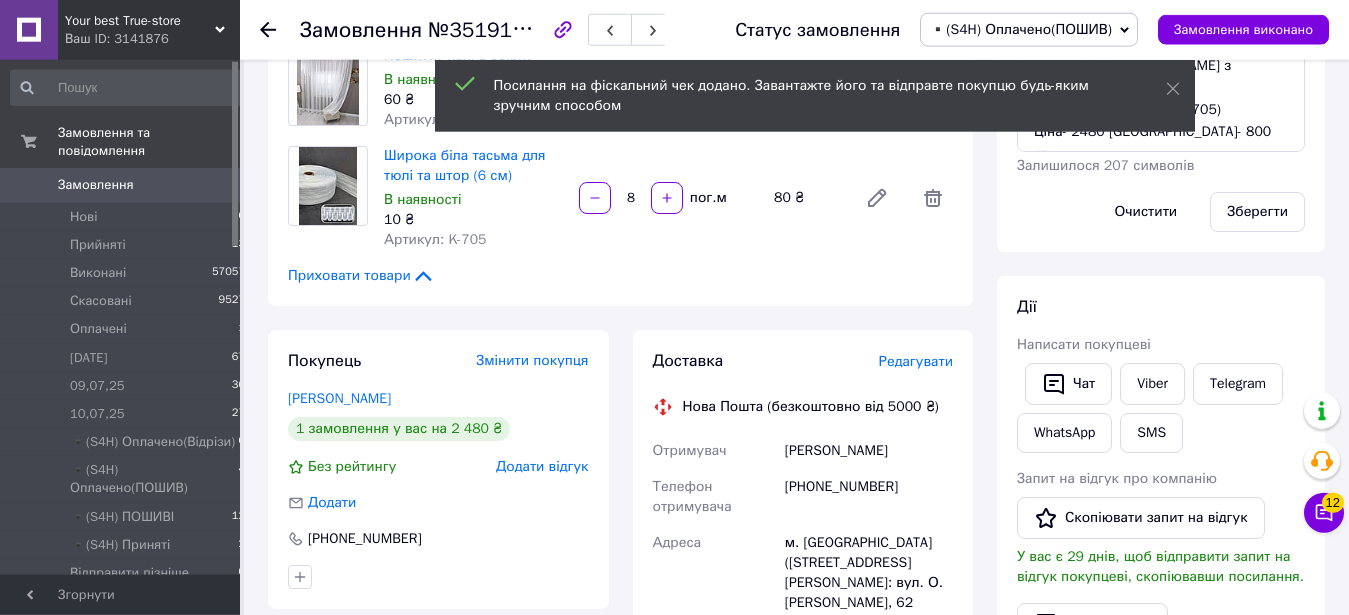 scroll, scrollTop: 306, scrollLeft: 0, axis: vertical 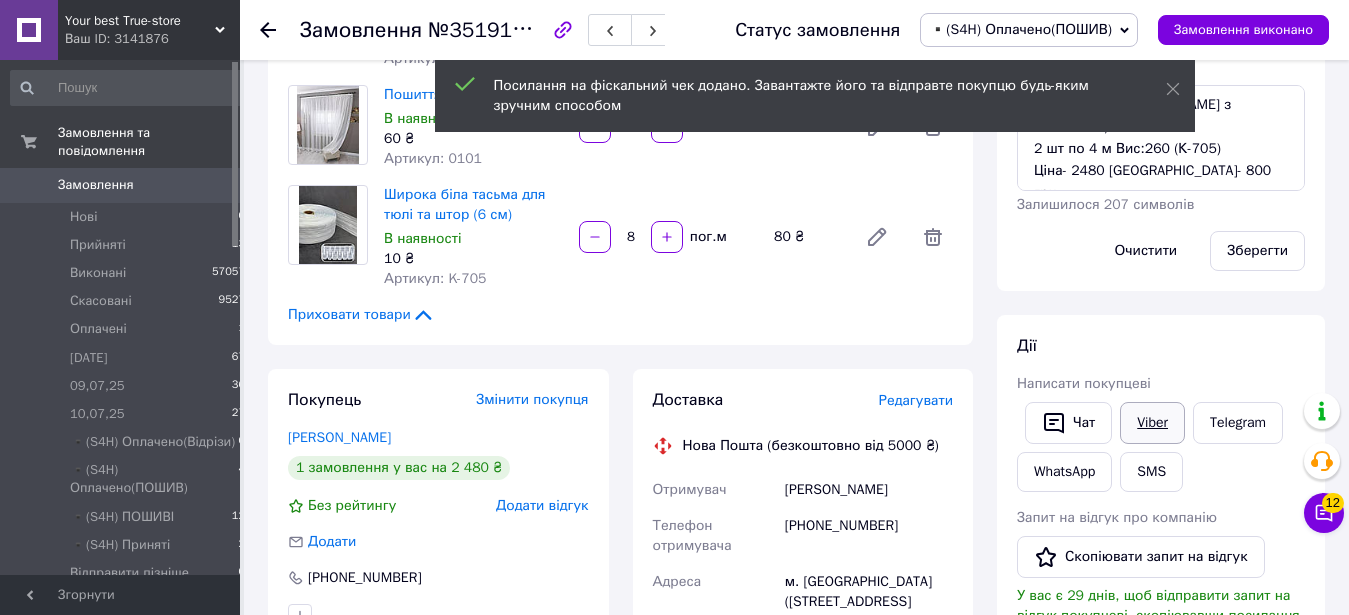 click on "Viber" at bounding box center [1152, 423] 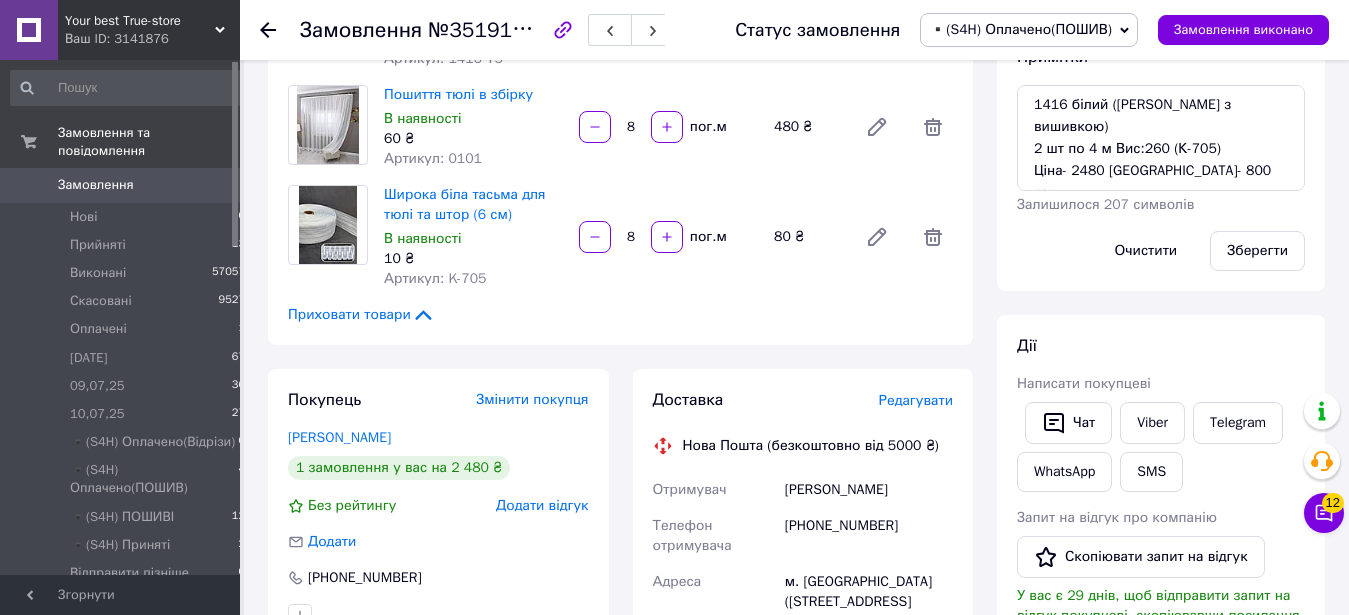 scroll, scrollTop: 0, scrollLeft: 0, axis: both 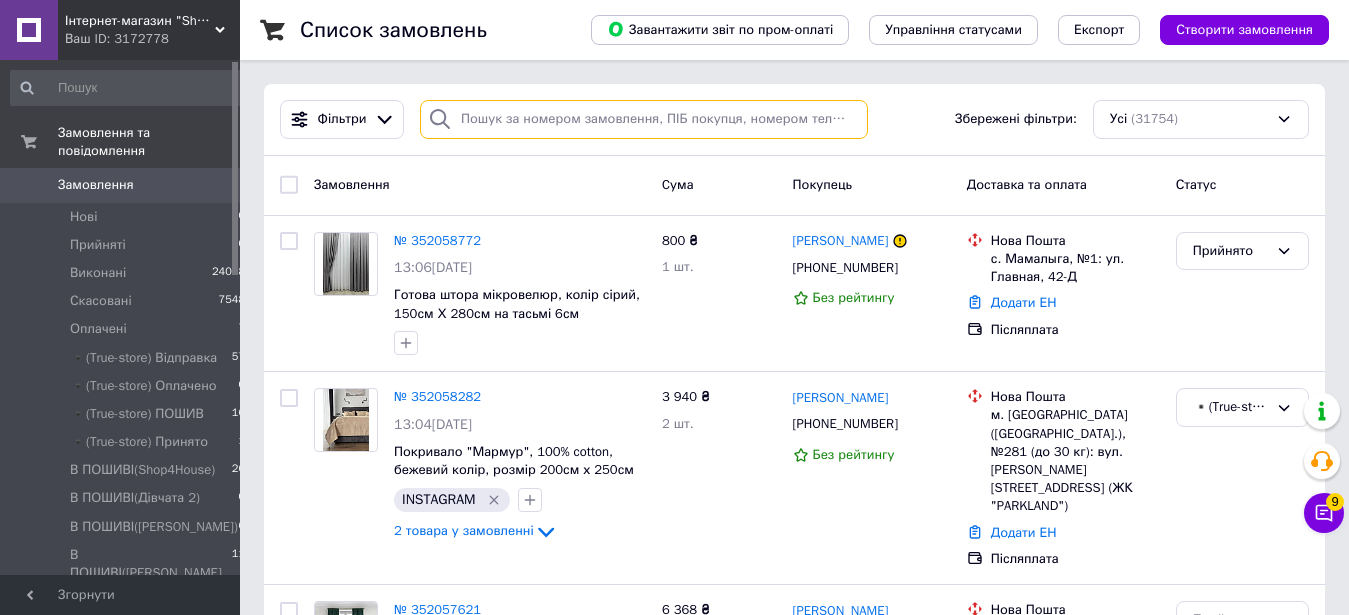 click at bounding box center (644, 119) 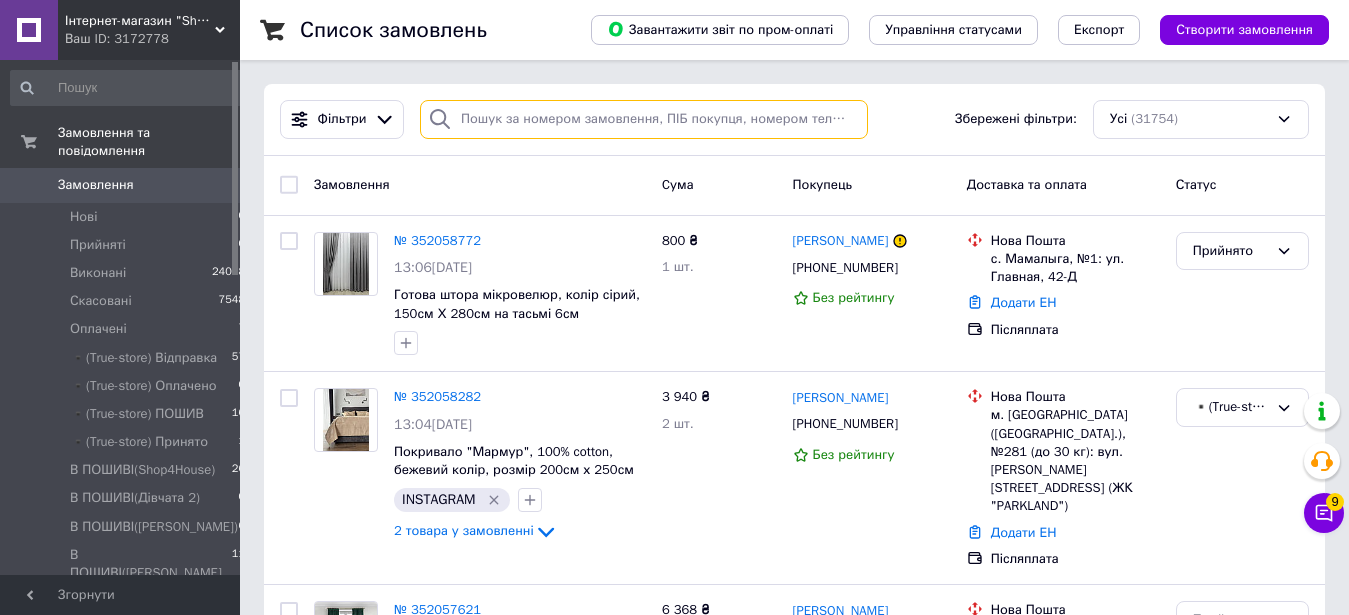 paste on "+380960968582" 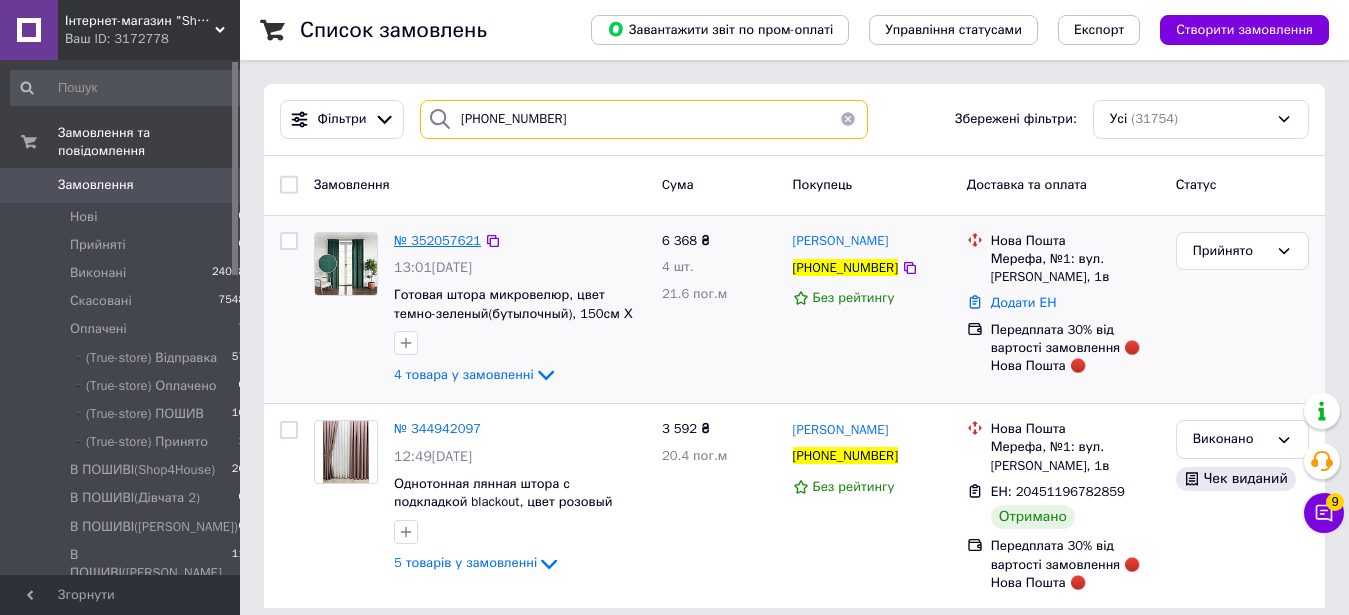 type on "+380960968582" 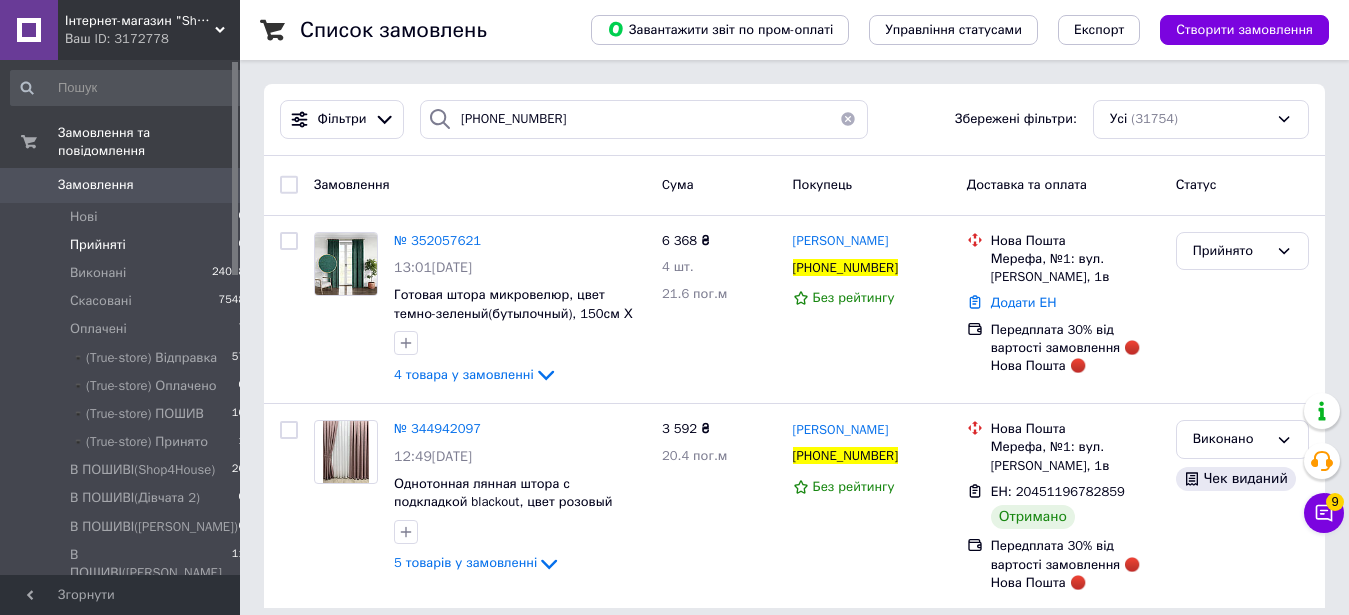 click on "Прийняті 10" at bounding box center [128, 245] 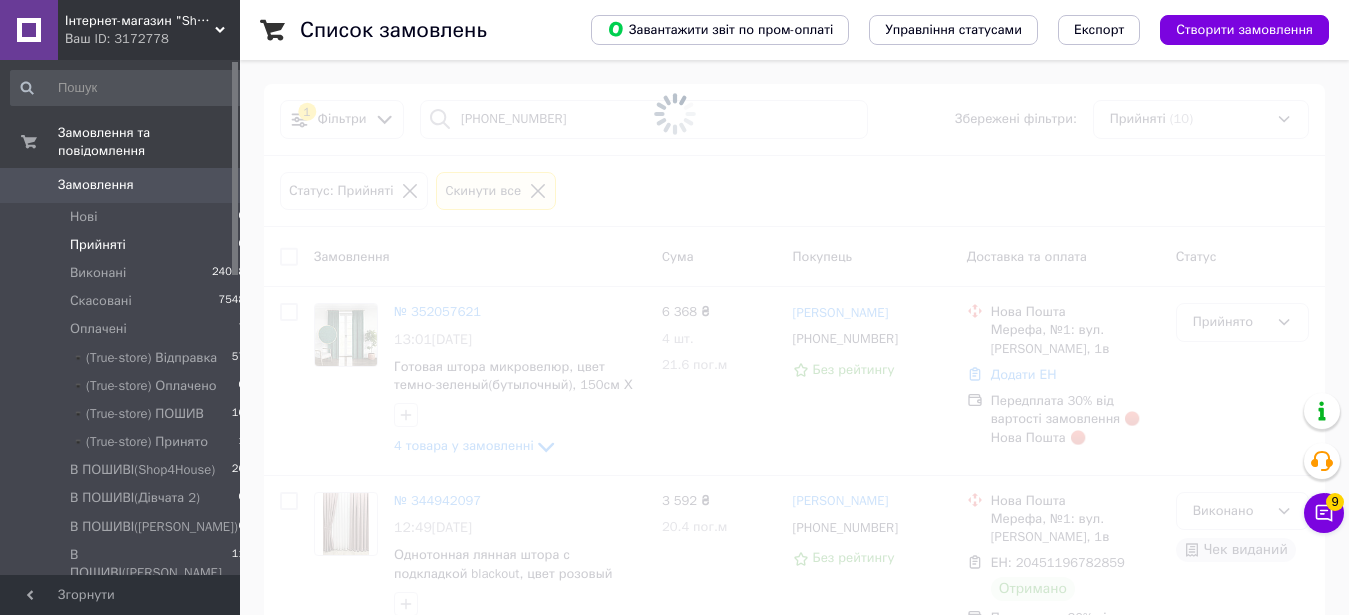 type 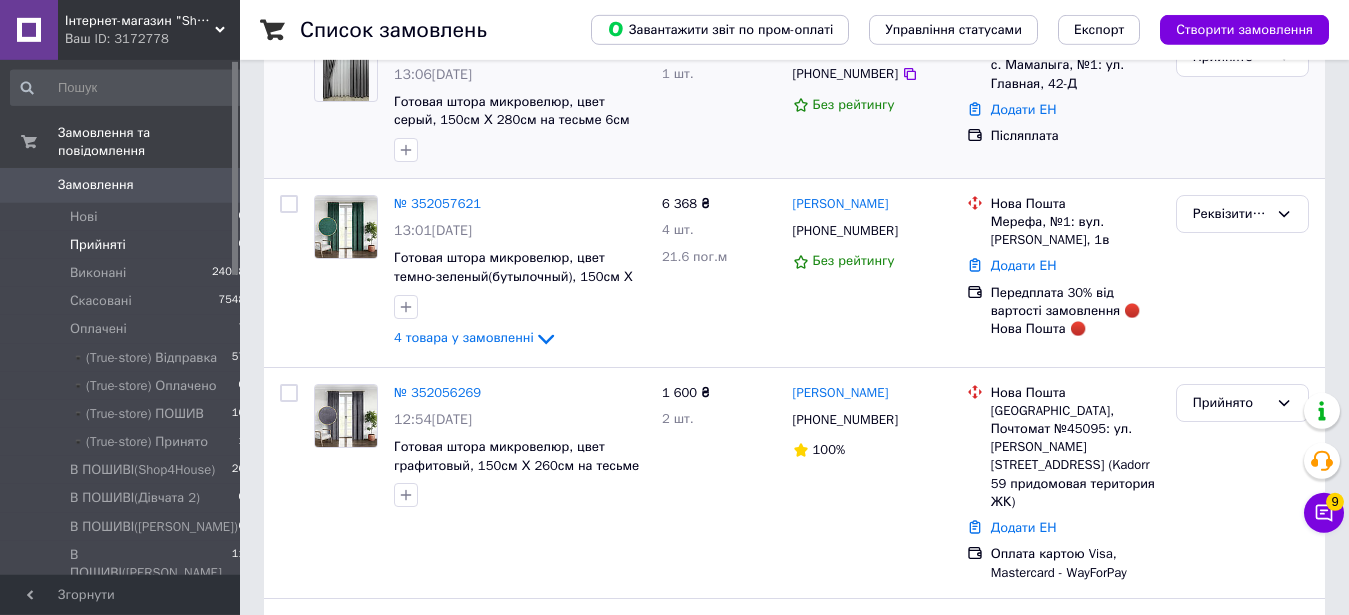 scroll, scrollTop: 306, scrollLeft: 0, axis: vertical 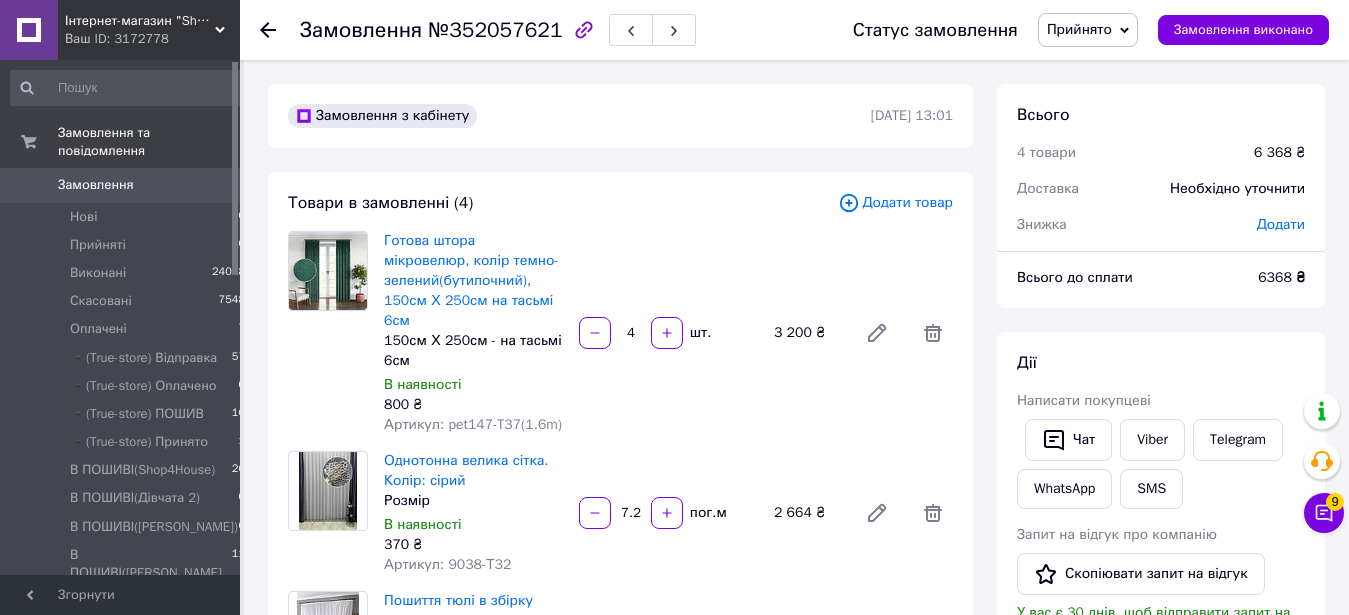 click on "Прийнято" at bounding box center (1088, 30) 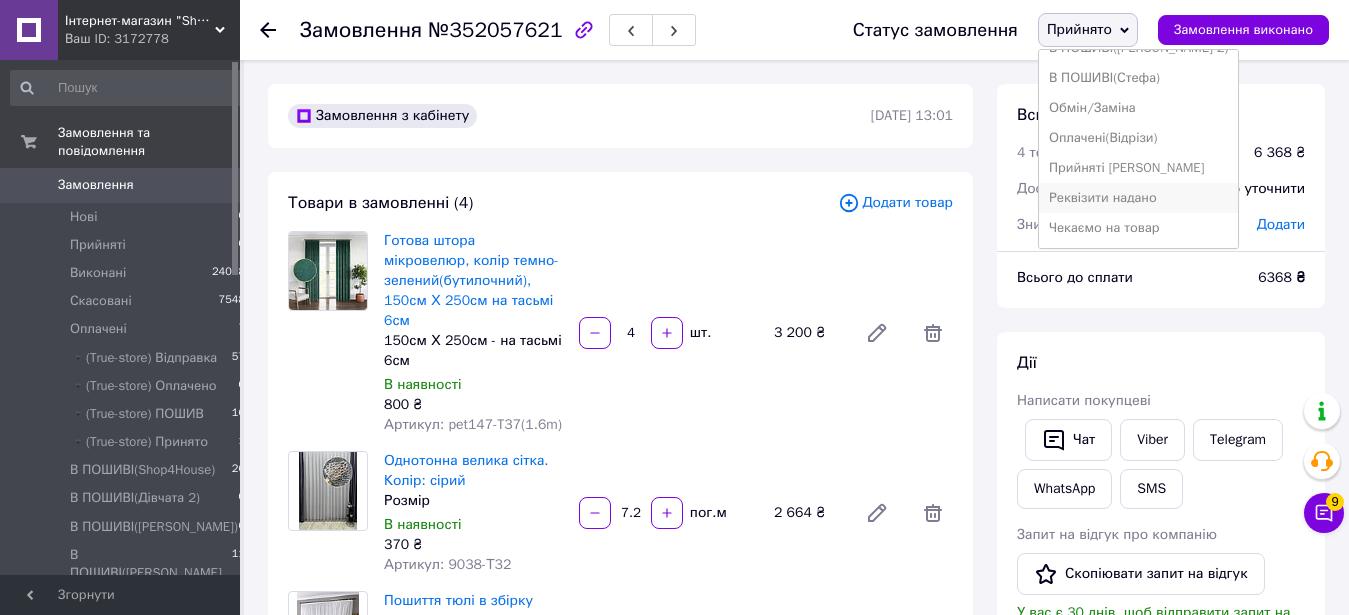scroll, scrollTop: 339, scrollLeft: 0, axis: vertical 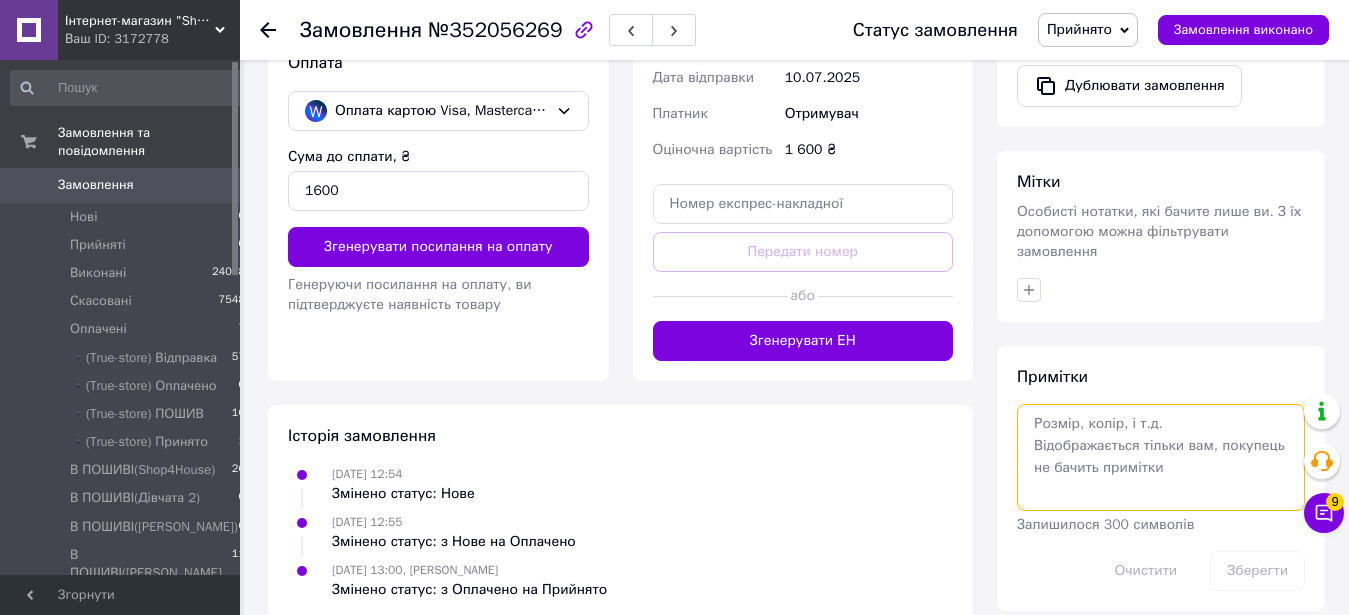 click at bounding box center (1161, 457) 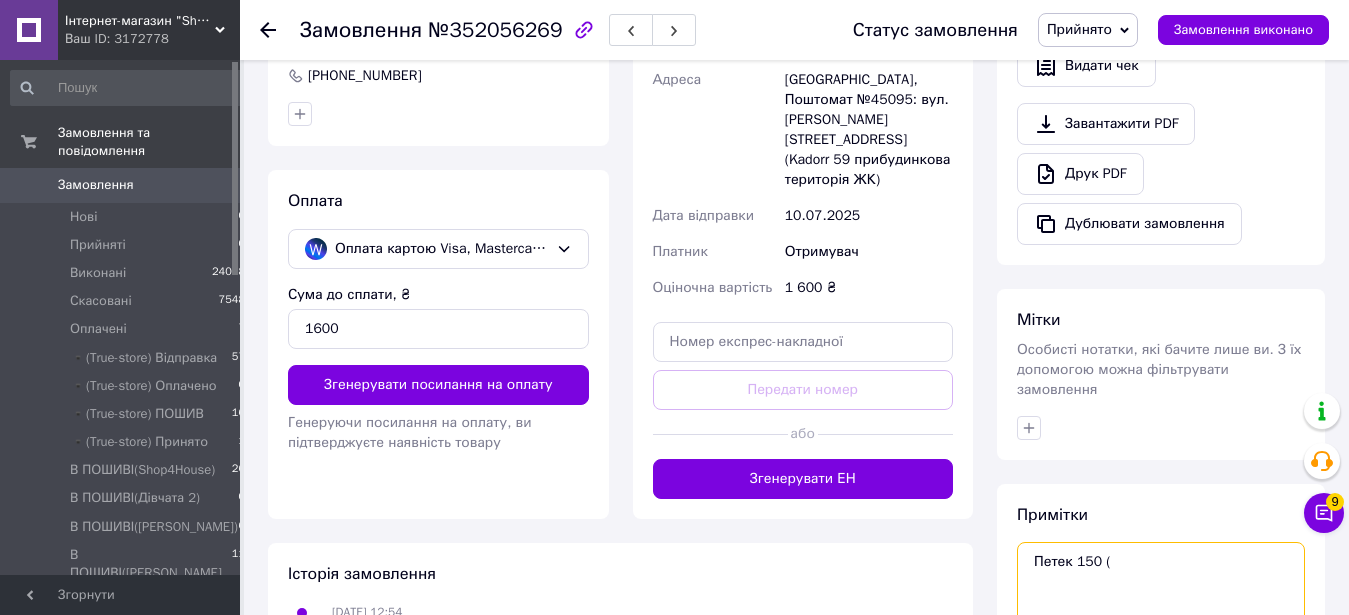 scroll, scrollTop: 750, scrollLeft: 0, axis: vertical 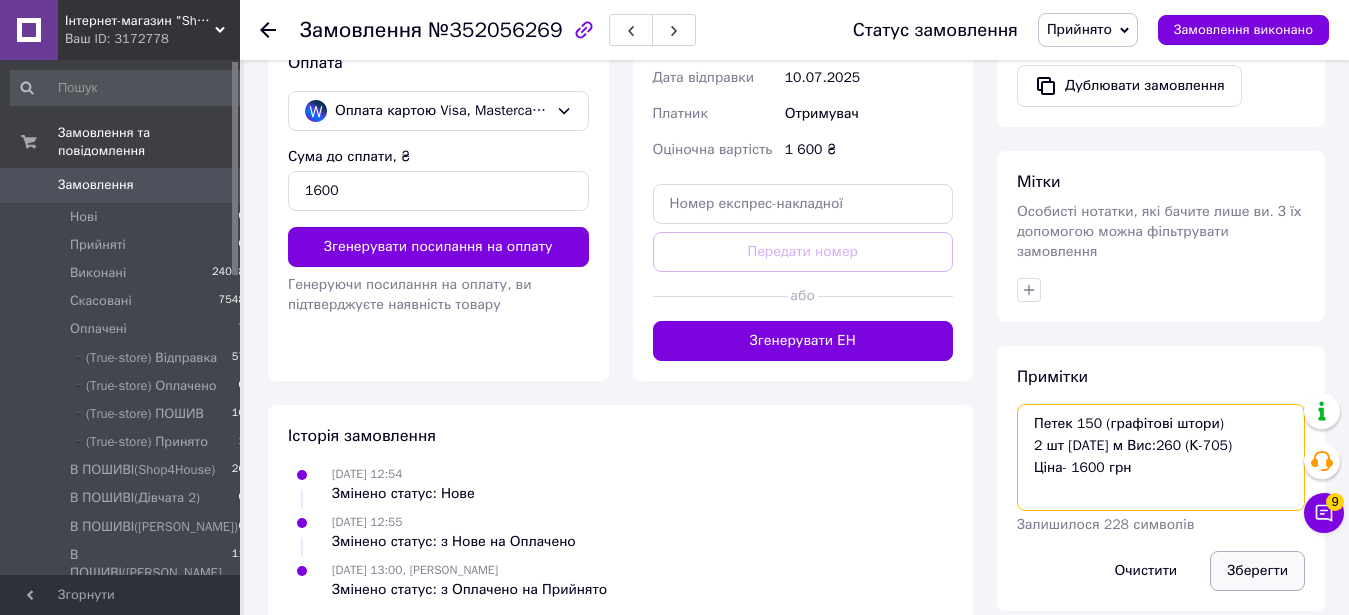 type on "Петек 150 (графітові штори)
2 шт [DATE] м Вис:260 (К-705)
Ціна- 1600 грн" 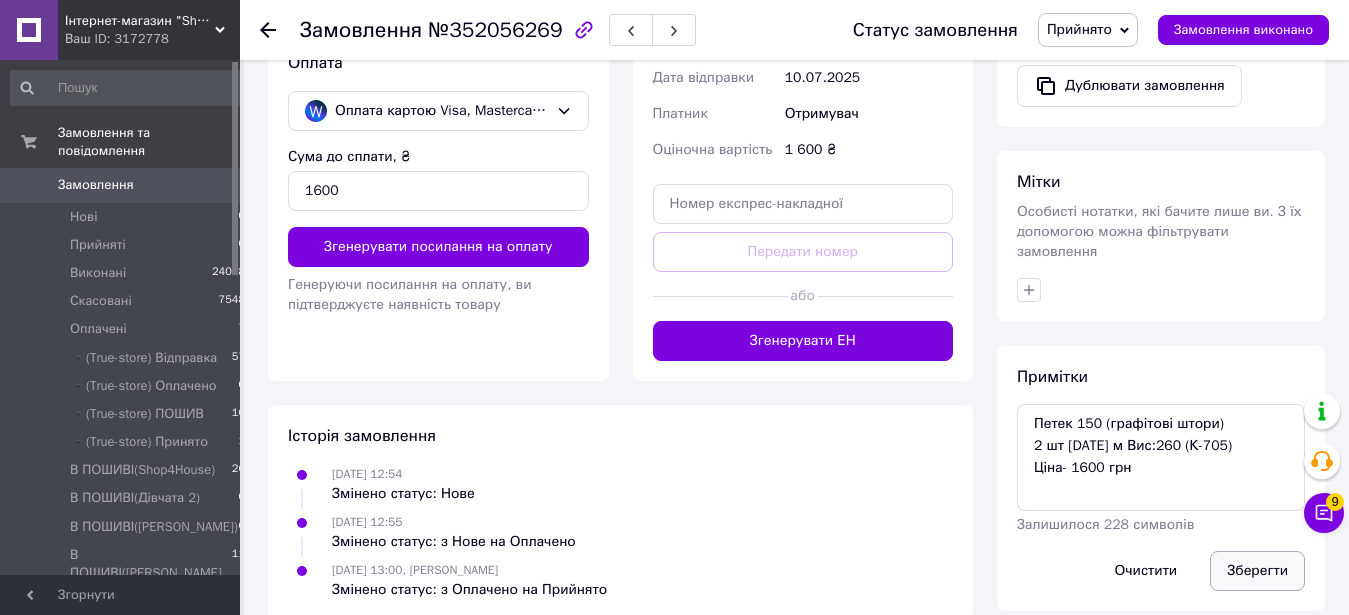 click on "Зберегти" at bounding box center (1257, 571) 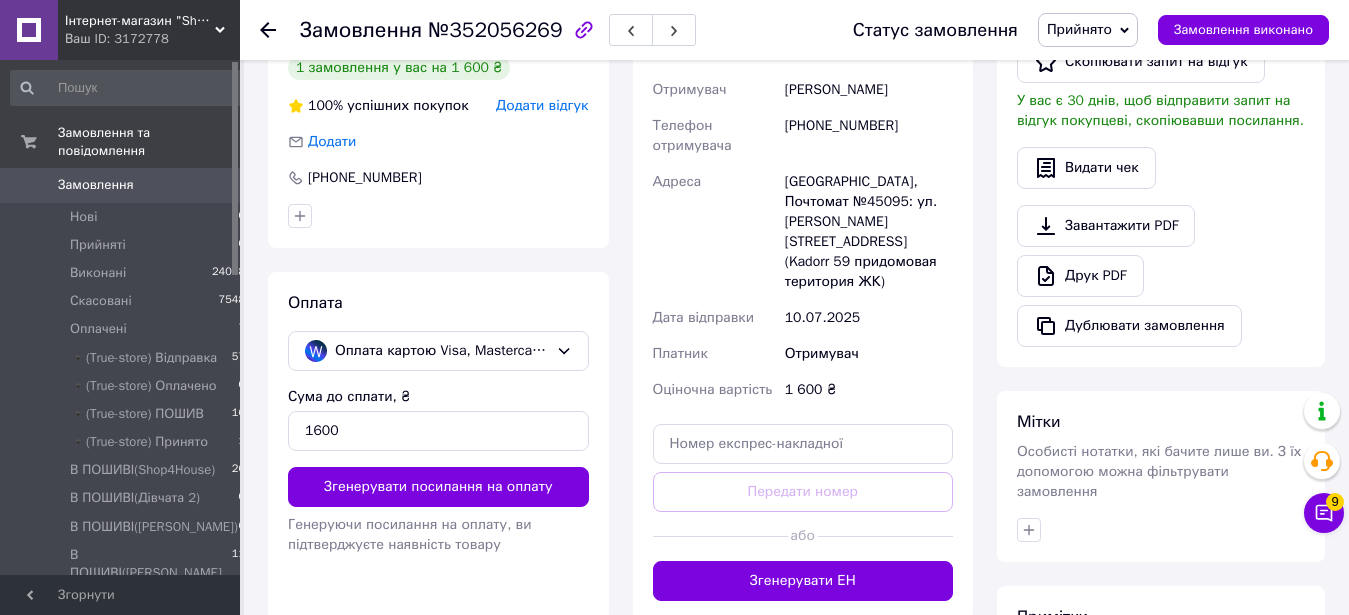 scroll, scrollTop: 750, scrollLeft: 0, axis: vertical 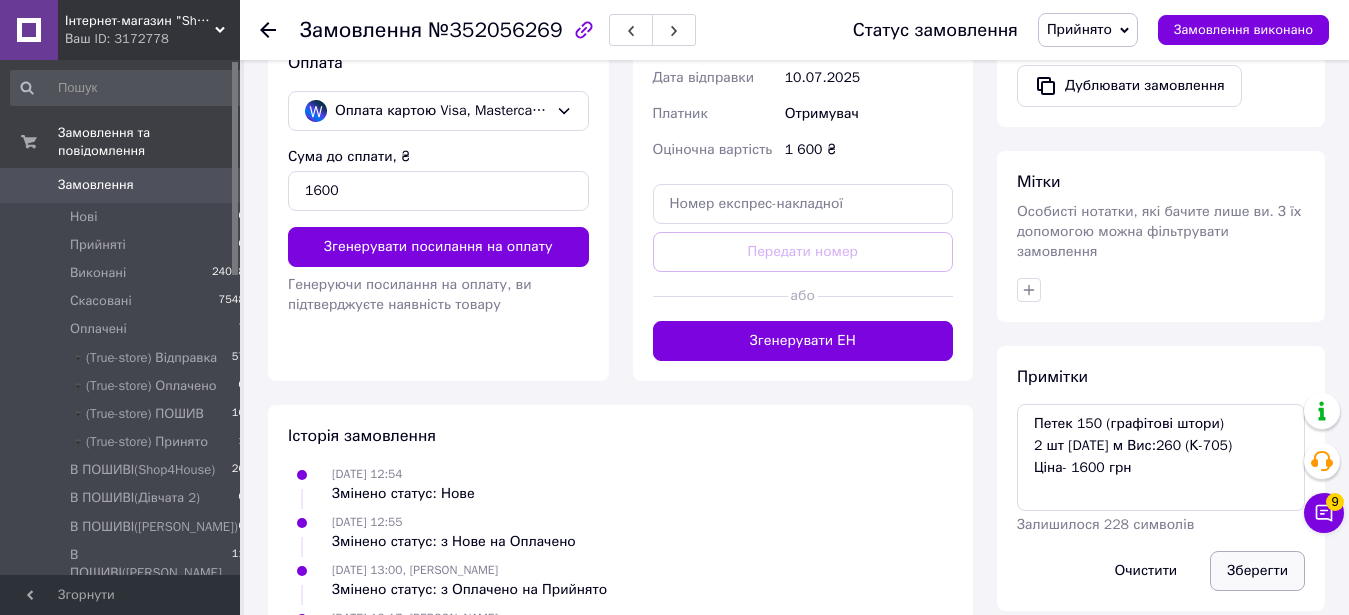 click on "Зберегти" at bounding box center (1257, 571) 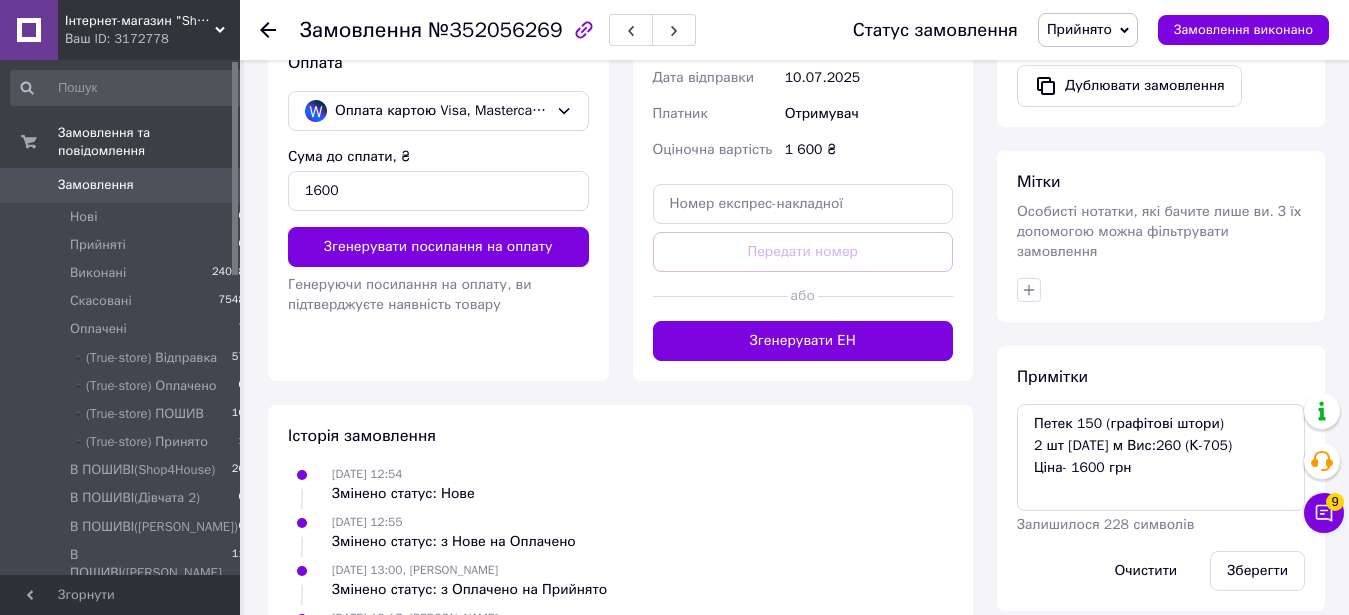 click on "Прийнято" at bounding box center [1079, 29] 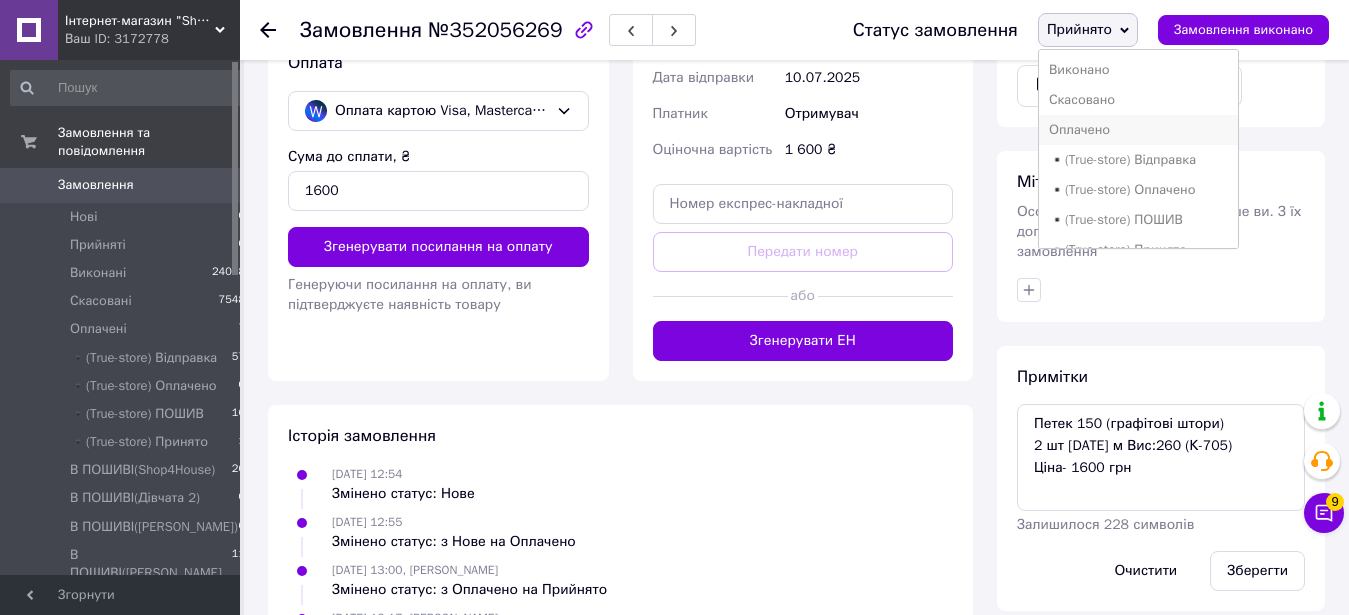 click on "Оплачено" at bounding box center [1139, 130] 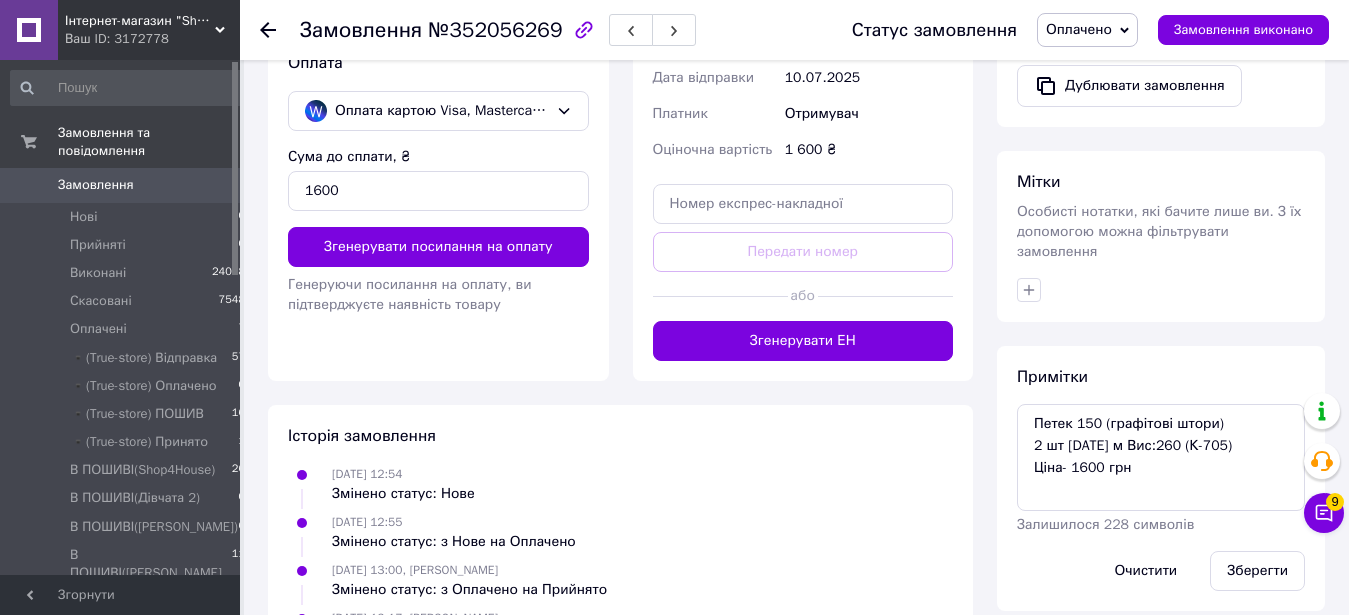 drag, startPoint x: 448, startPoint y: 34, endPoint x: 549, endPoint y: 34, distance: 101 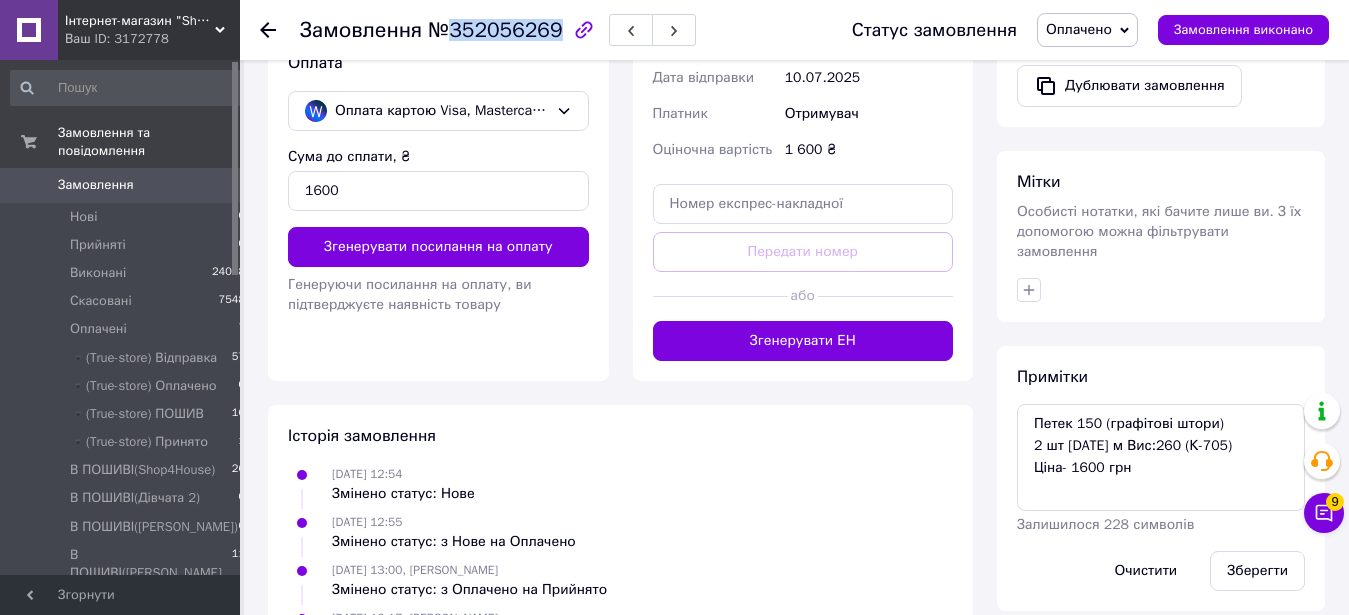 drag, startPoint x: 449, startPoint y: 33, endPoint x: 545, endPoint y: 36, distance: 96.04687 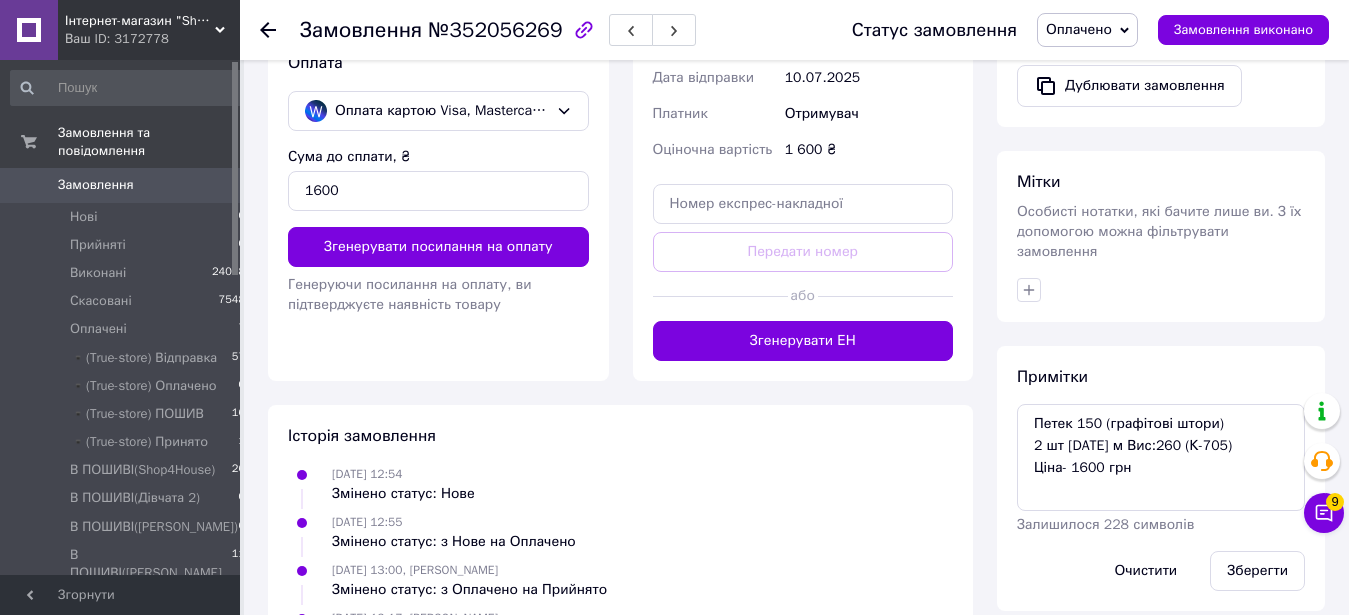 click on "Всього 1 товар 1 600 ₴ Доставка Необхідно уточнити Знижка Додати Всього до сплати 1600 ₴ Дії Написати покупцеві Viber Telegram WhatsApp SMS Запит на відгук про компанію   Скопіювати запит на відгук У вас є 30 днів, щоб відправити запит на відгук покупцеві, скопіювавши посилання.   Видати чек   Завантажити PDF   Друк PDF   Дублювати замовлення Мітки Особисті нотатки, які бачите лише ви. З їх допомогою можна фільтрувати замовлення Примітки Петек 150 (графітові штори)
2 шт по 1.5 м Вис:260 (К-705)
Ціна- 1600 грн Залишилося 228 символів Очистити Зберегти" at bounding box center (1161, 25) 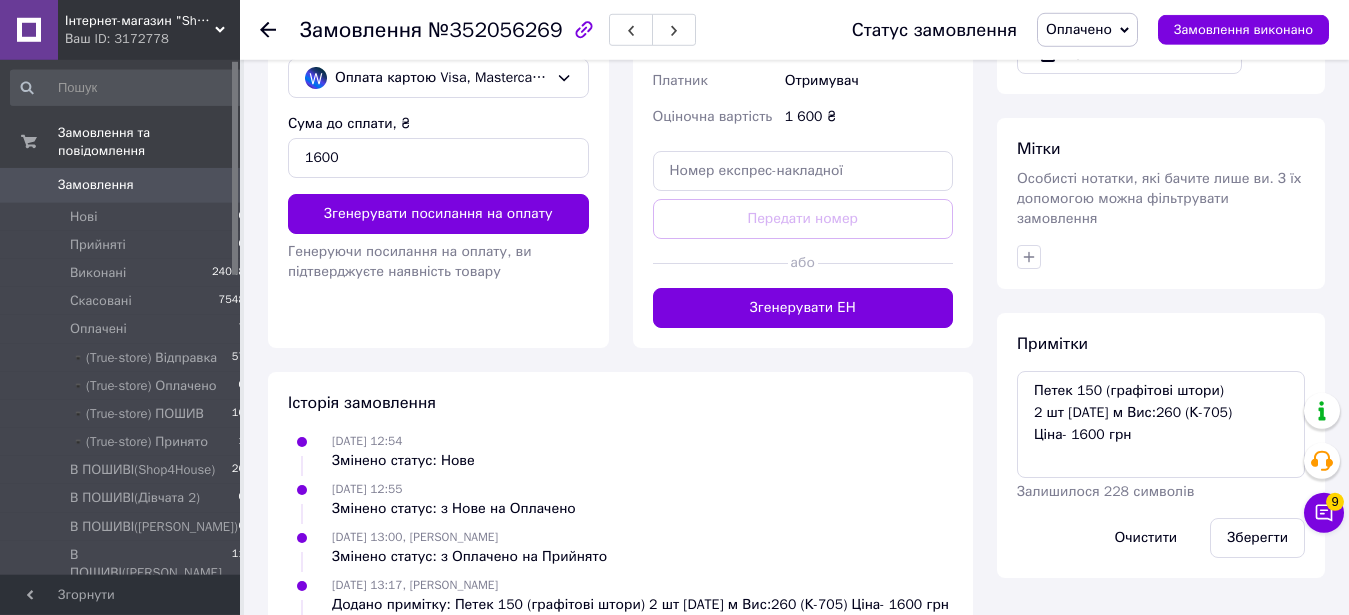 scroll, scrollTop: 795, scrollLeft: 0, axis: vertical 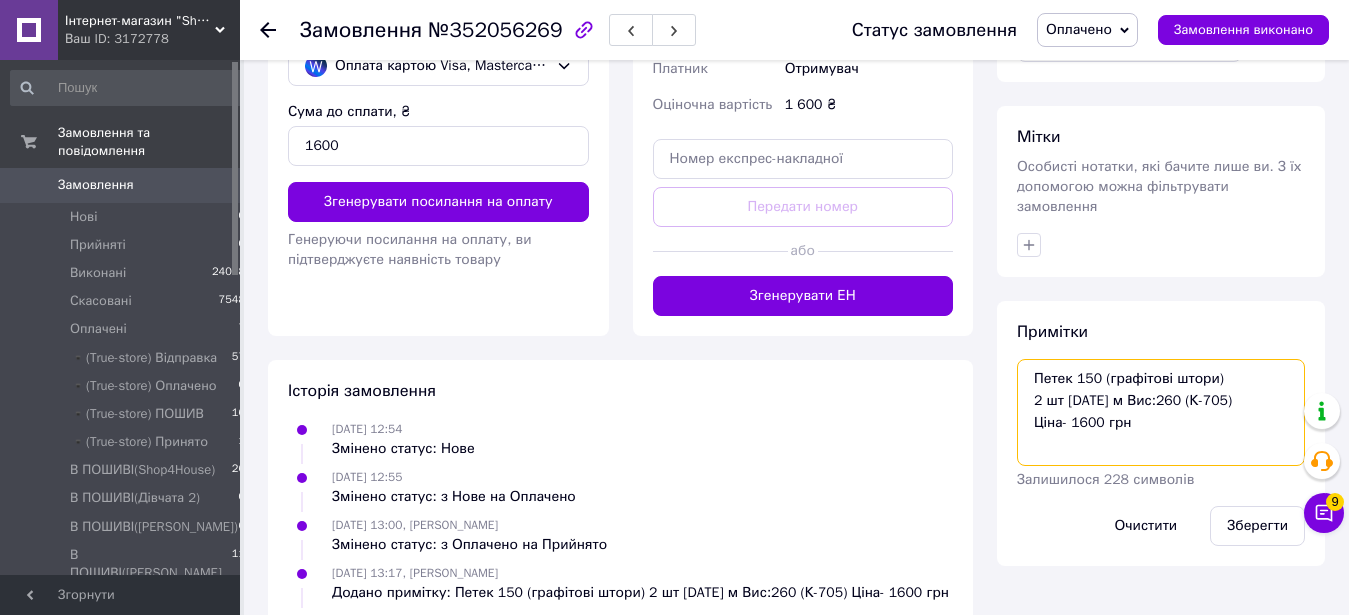 drag, startPoint x: 1019, startPoint y: 362, endPoint x: 1243, endPoint y: 372, distance: 224.2231 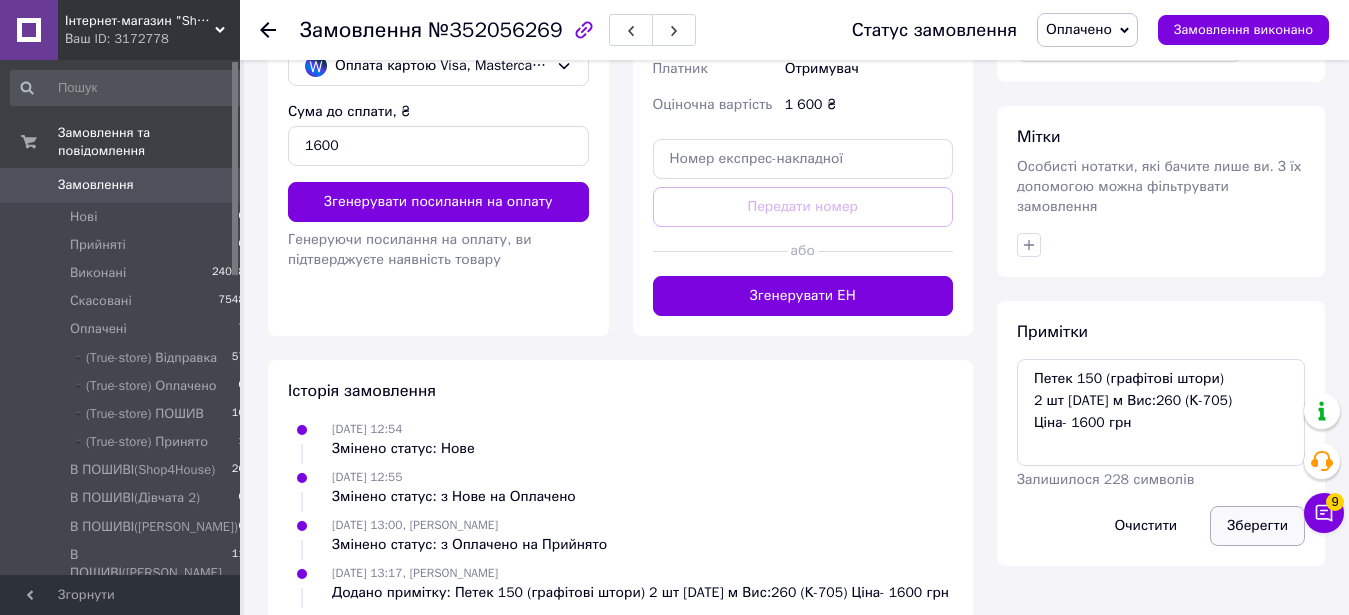click on "Зберегти" at bounding box center (1257, 526) 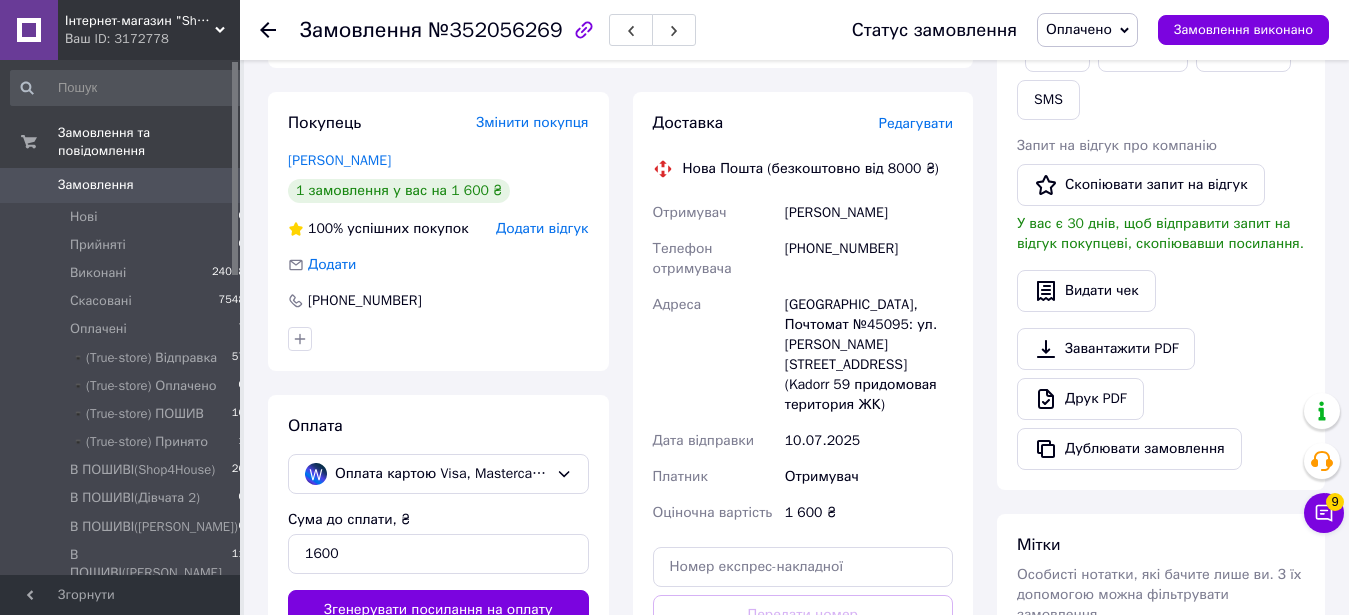 scroll, scrollTop: 0, scrollLeft: 0, axis: both 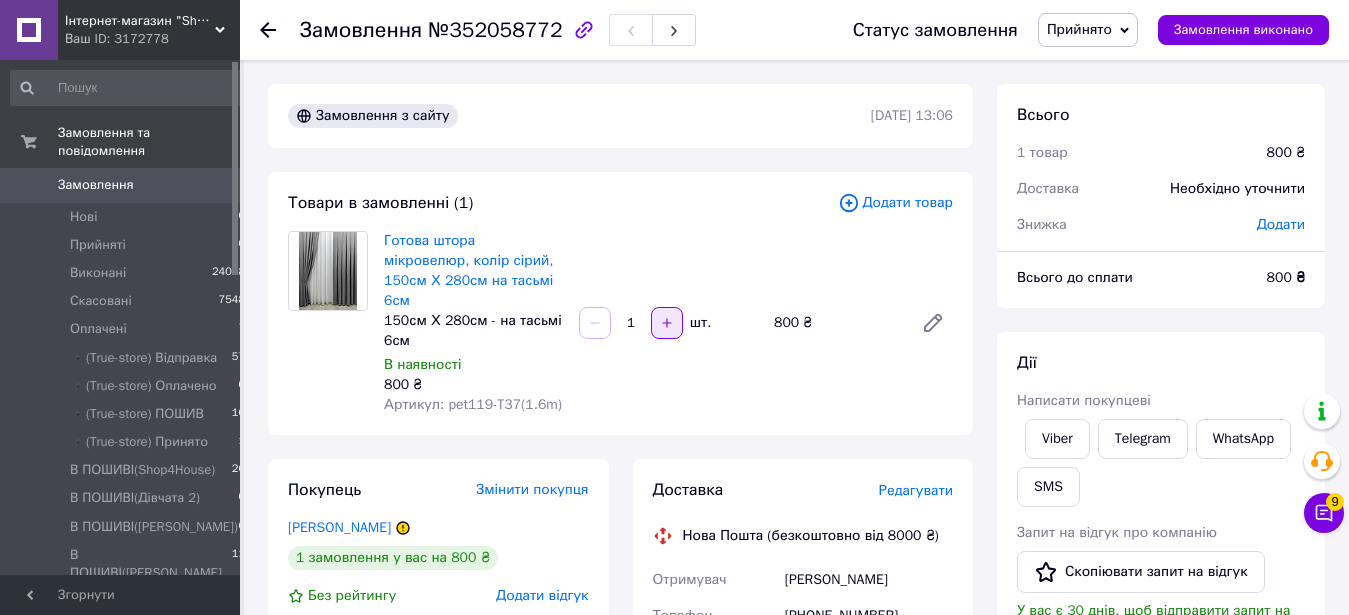 click 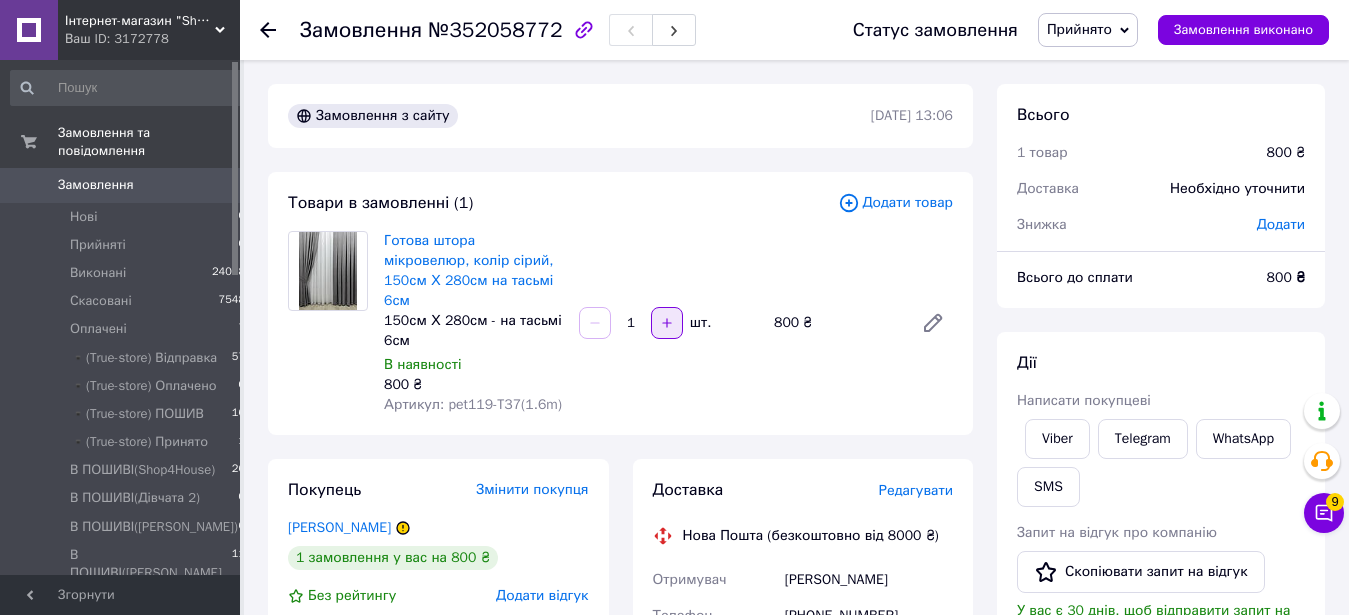 type on "2" 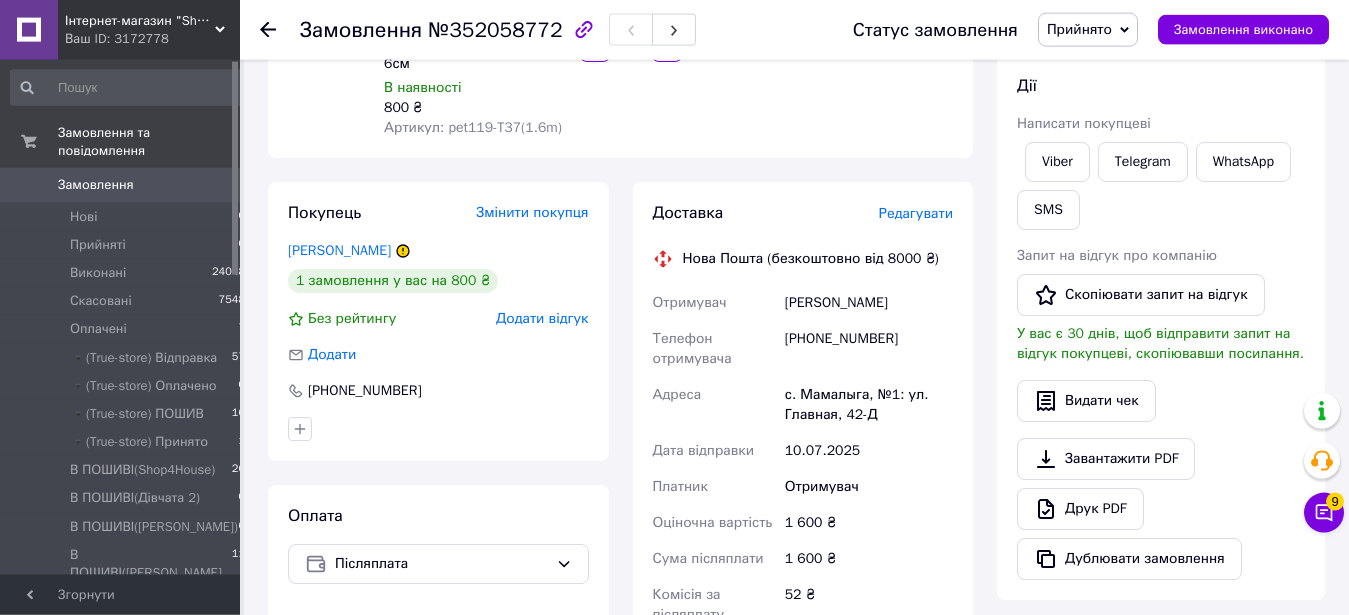 scroll, scrollTop: 306, scrollLeft: 0, axis: vertical 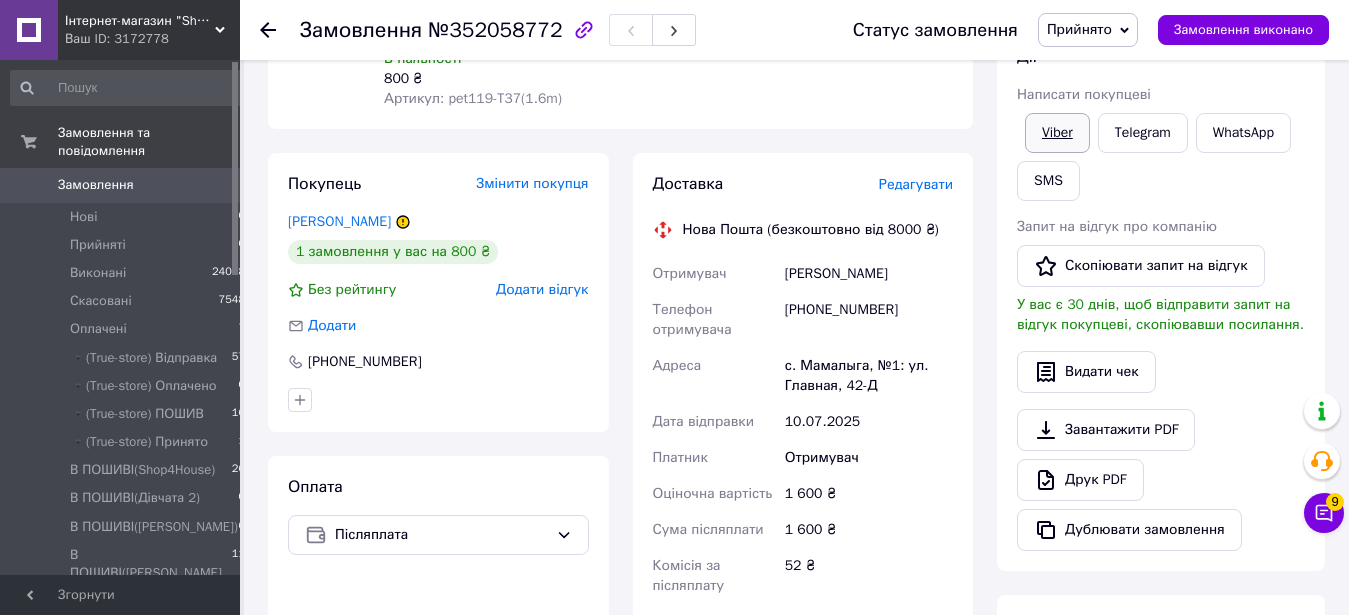 click on "Viber" at bounding box center [1057, 133] 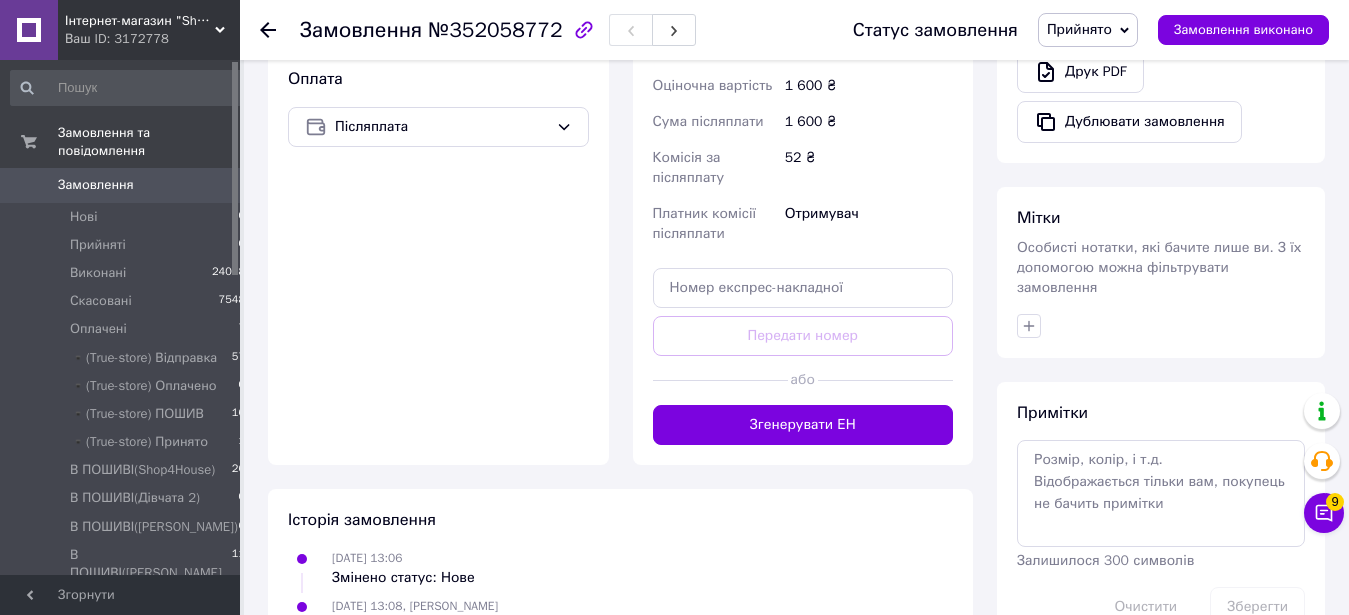 click on "Мітки Особисті нотатки, які бачите лише ви. З їх допомогою можна фільтрувати замовлення" at bounding box center (1161, 272) 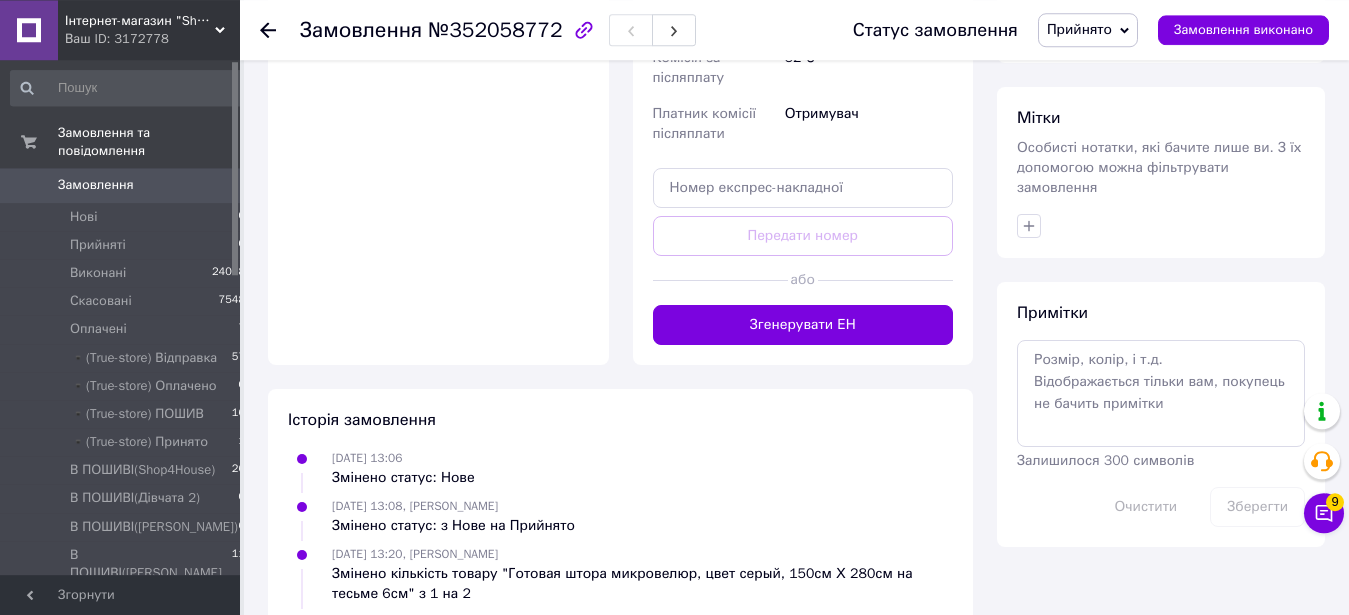 click on "Примітки Залишилося 300 символів Очистити Зберегти" at bounding box center (1161, 414) 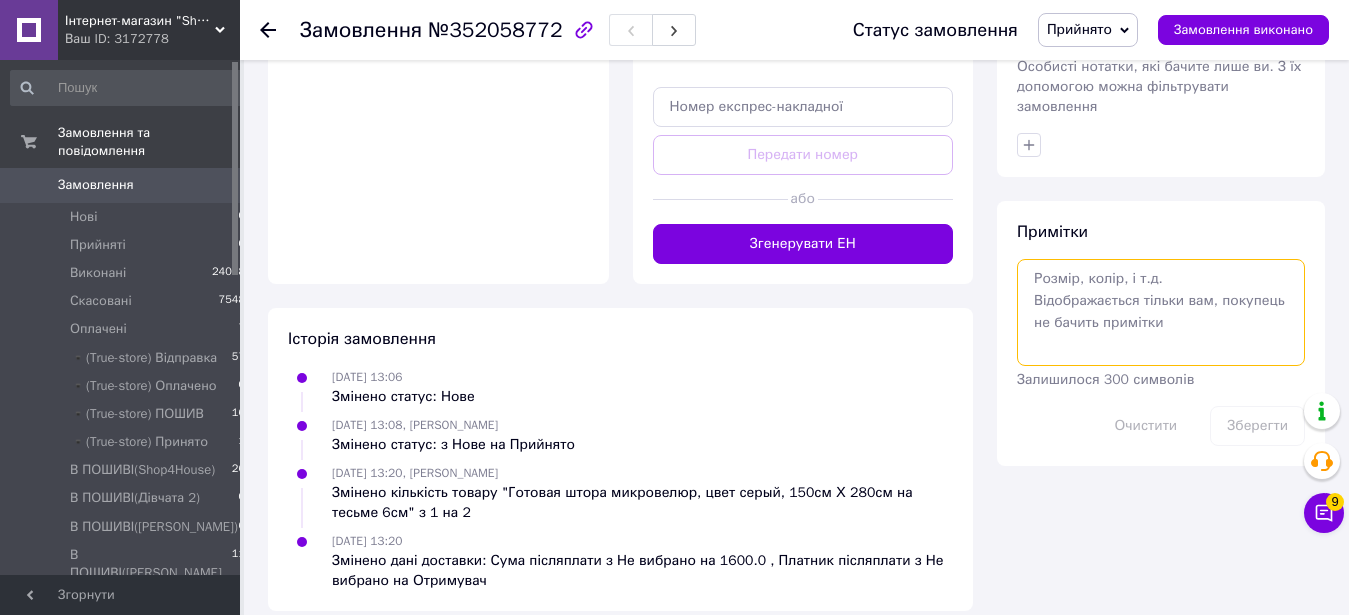 click at bounding box center (1161, 312) 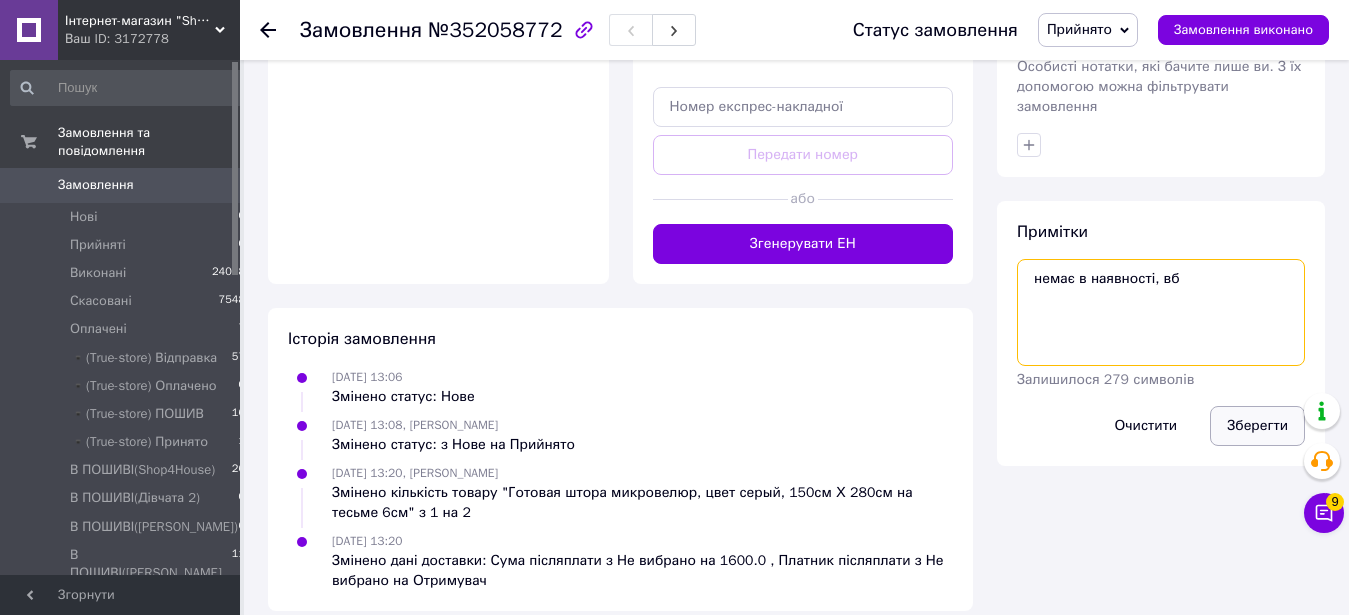 type on "немає в наявності, вб" 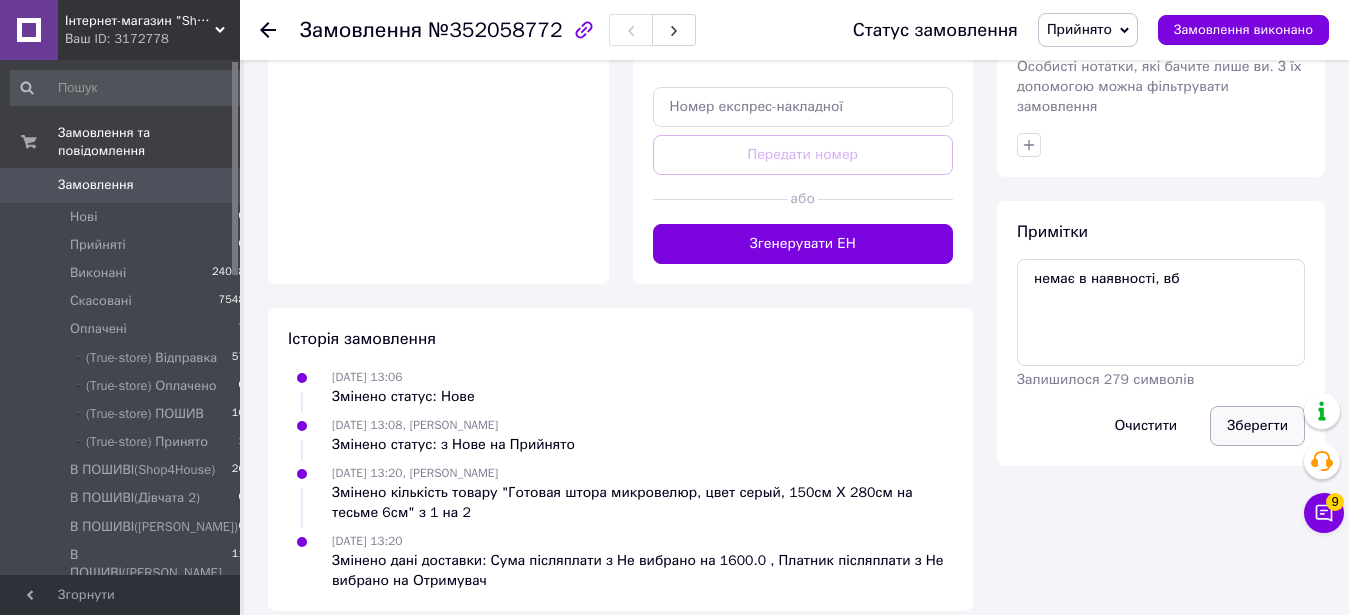 click on "Зберегти" at bounding box center (1257, 426) 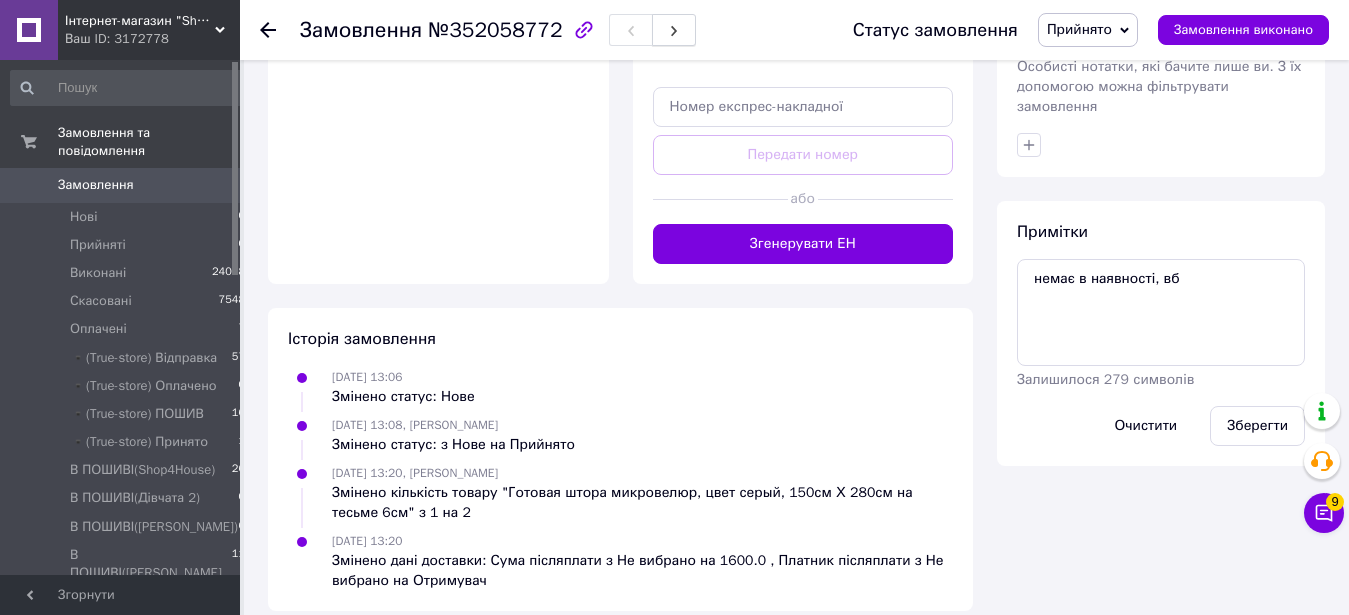 scroll, scrollTop: 487, scrollLeft: 0, axis: vertical 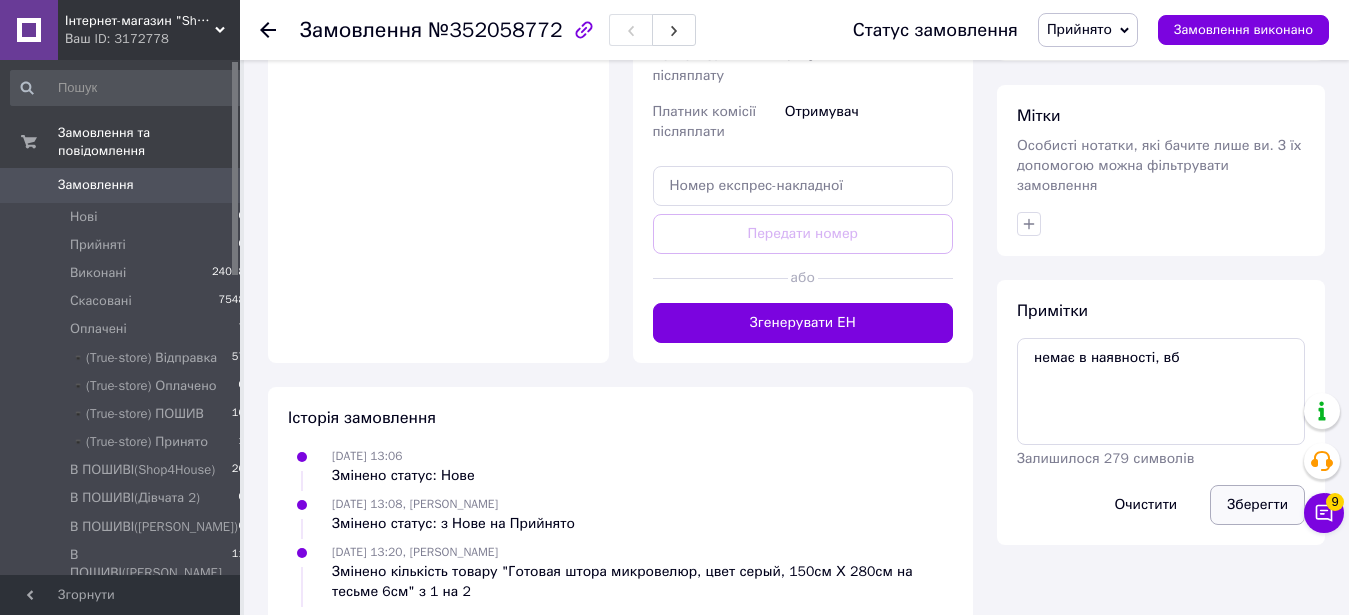 click on "Зберегти" at bounding box center [1257, 505] 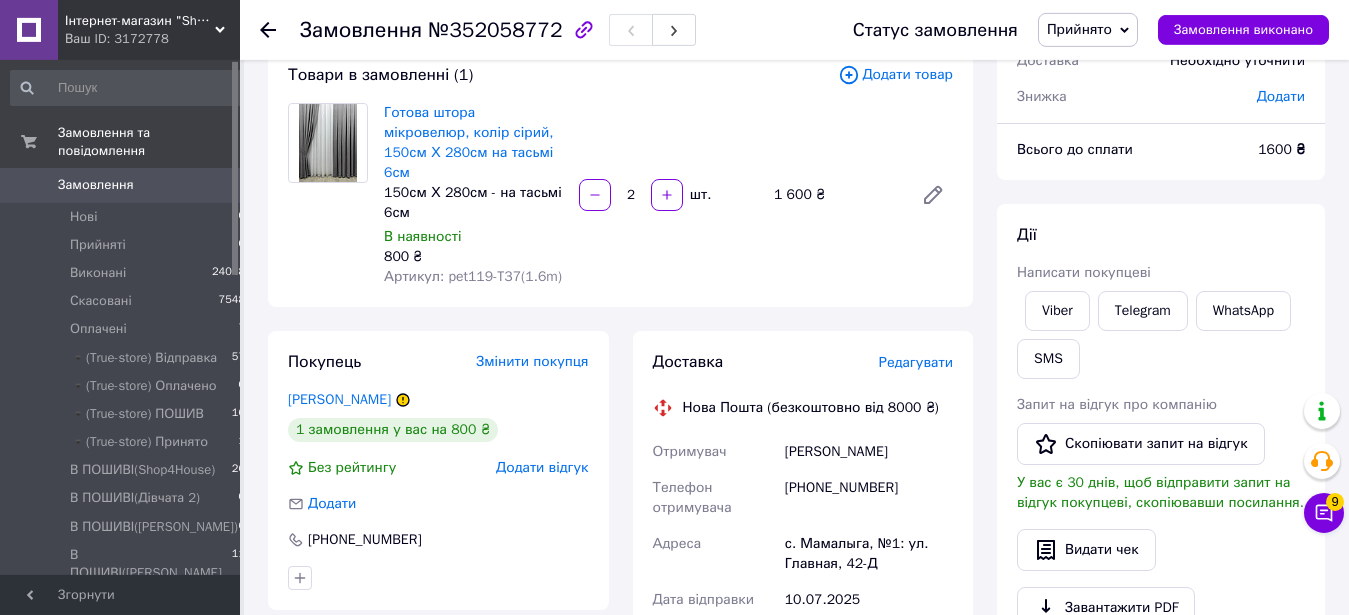 scroll, scrollTop: 102, scrollLeft: 0, axis: vertical 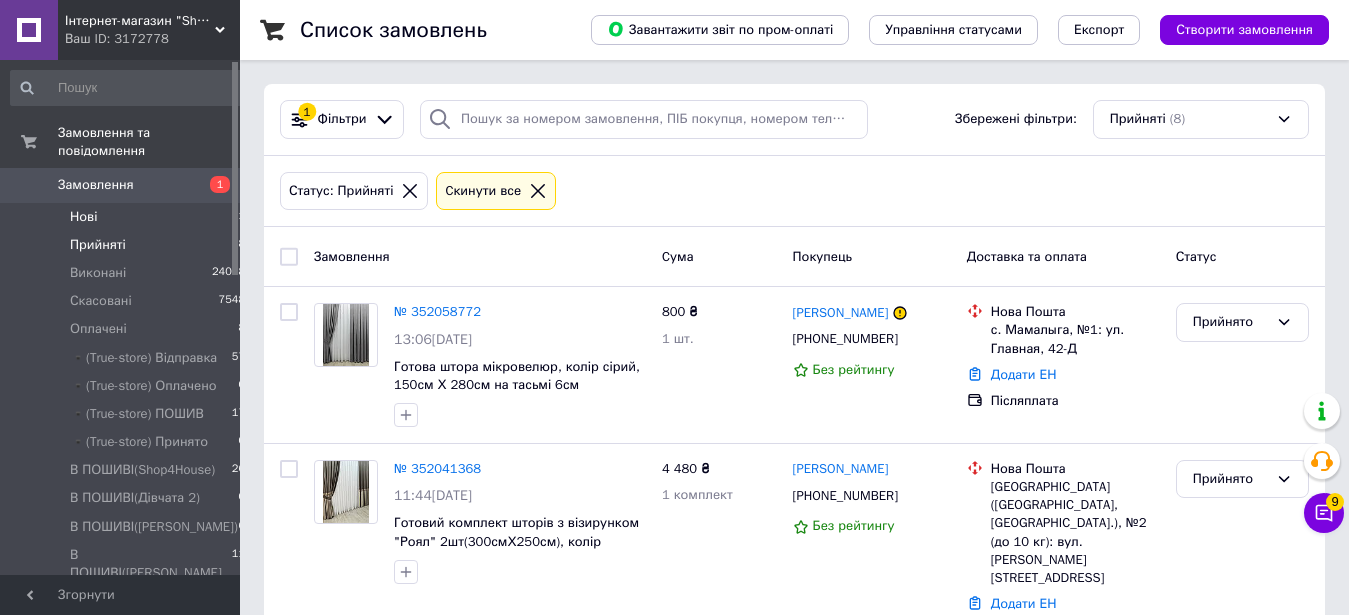 click on "Нові 1" at bounding box center [128, 217] 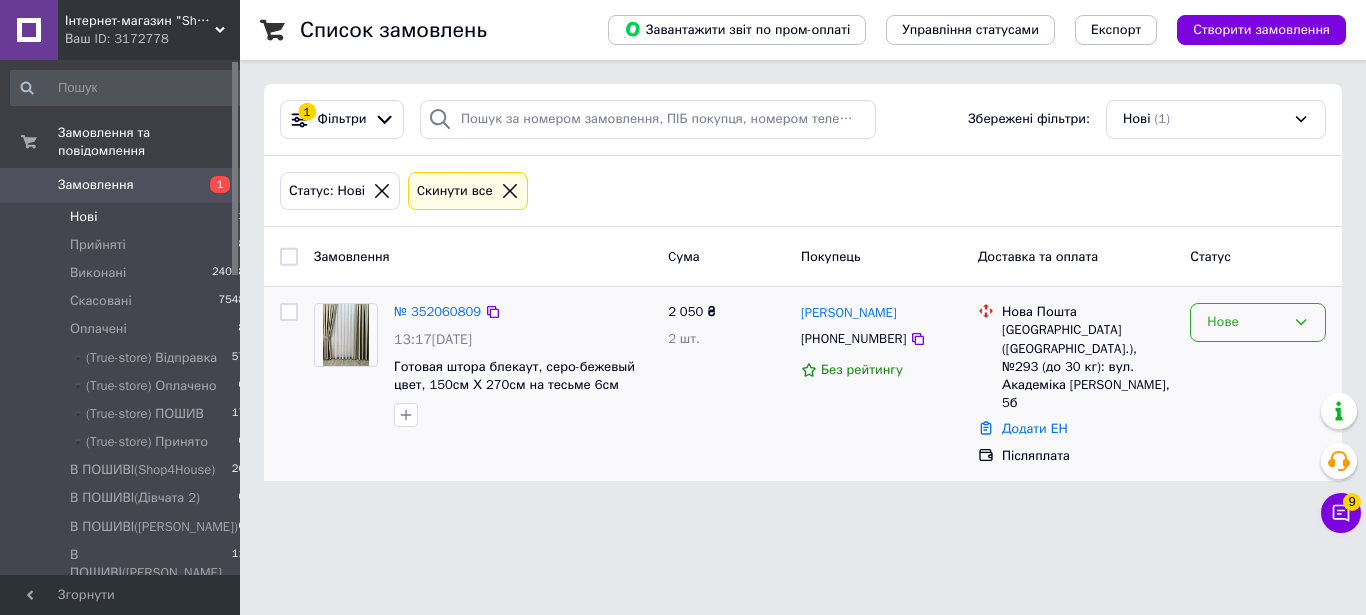 click on "Нове" at bounding box center [1246, 322] 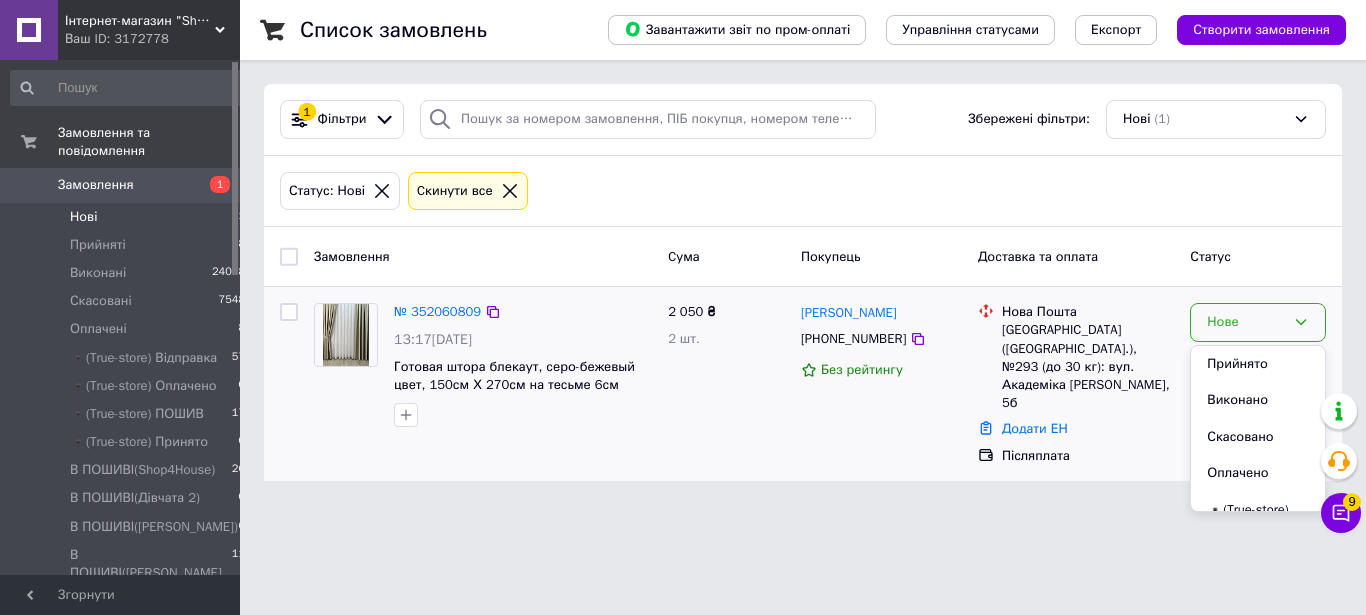 click on "Прийнято" at bounding box center [1258, 364] 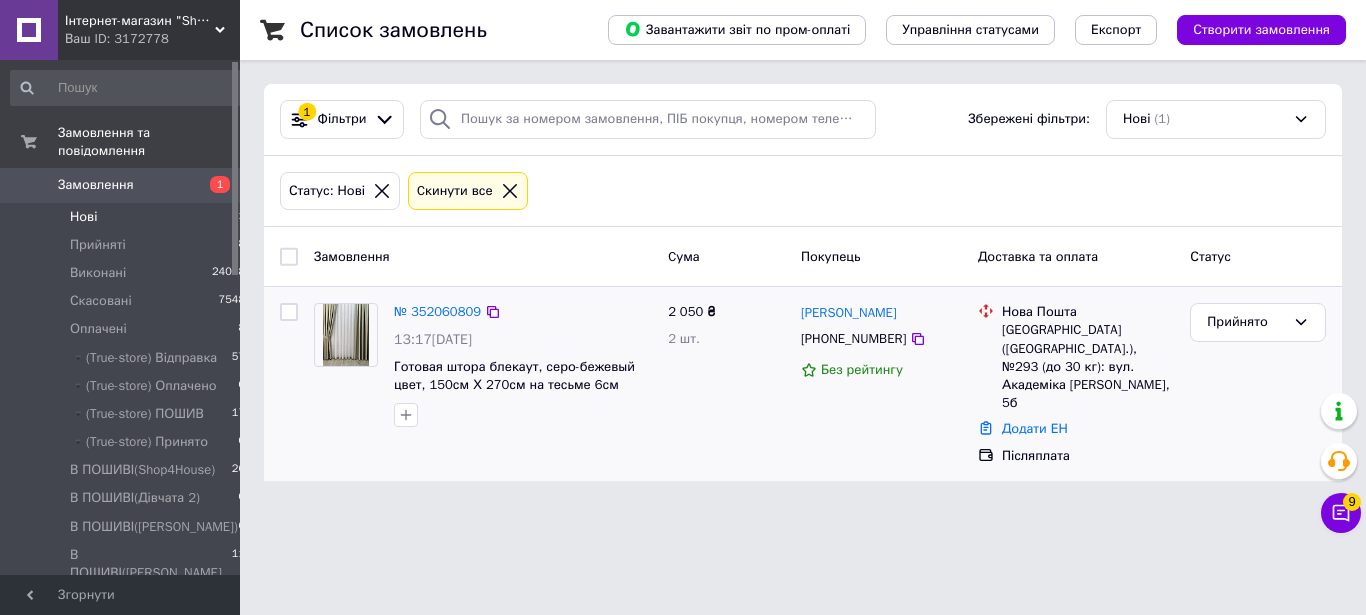 click 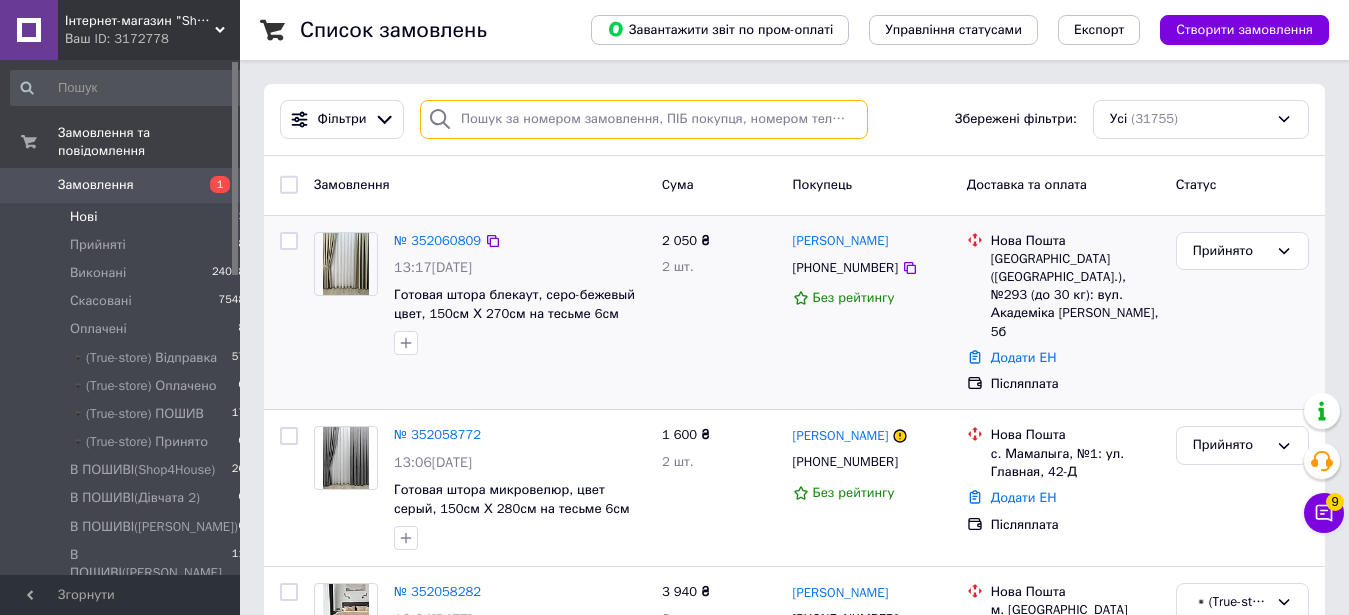 click at bounding box center [644, 119] 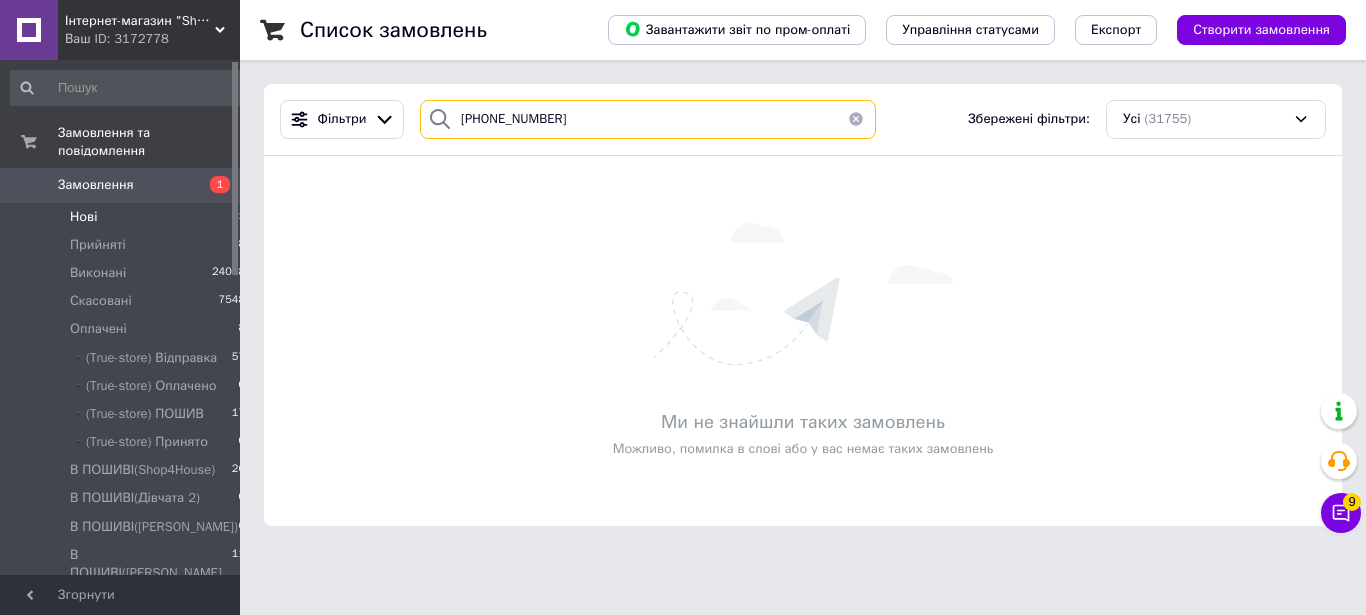 type on "[PHONE_NUMBER]" 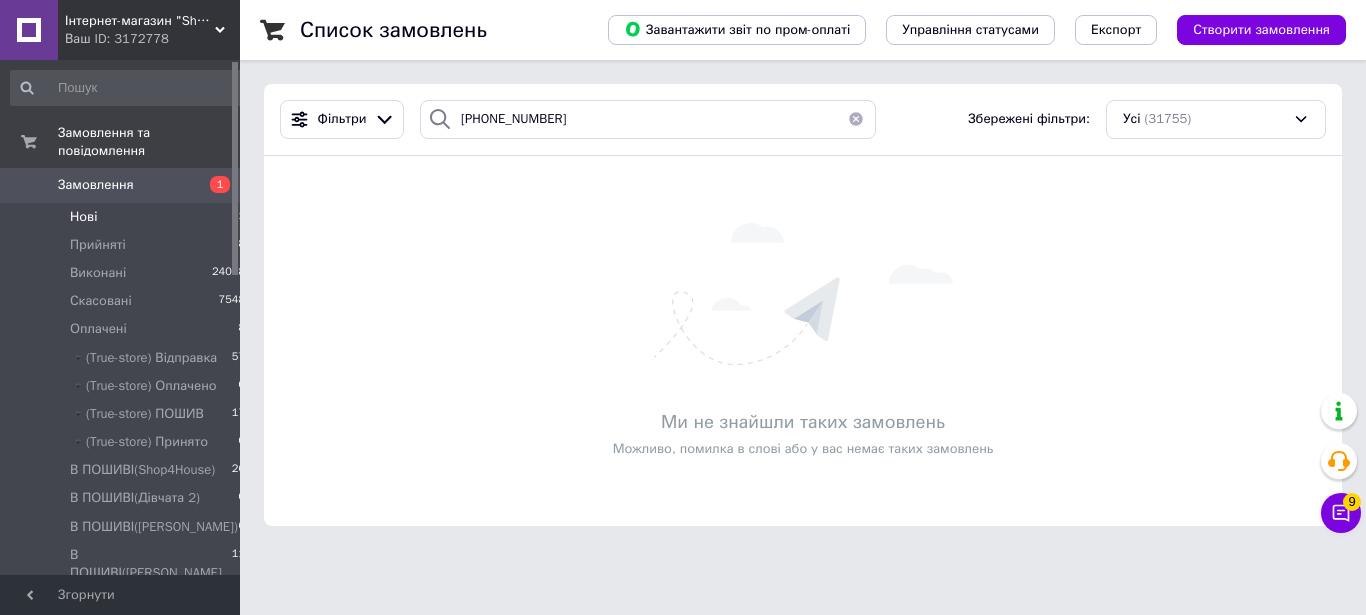 click at bounding box center (856, 119) 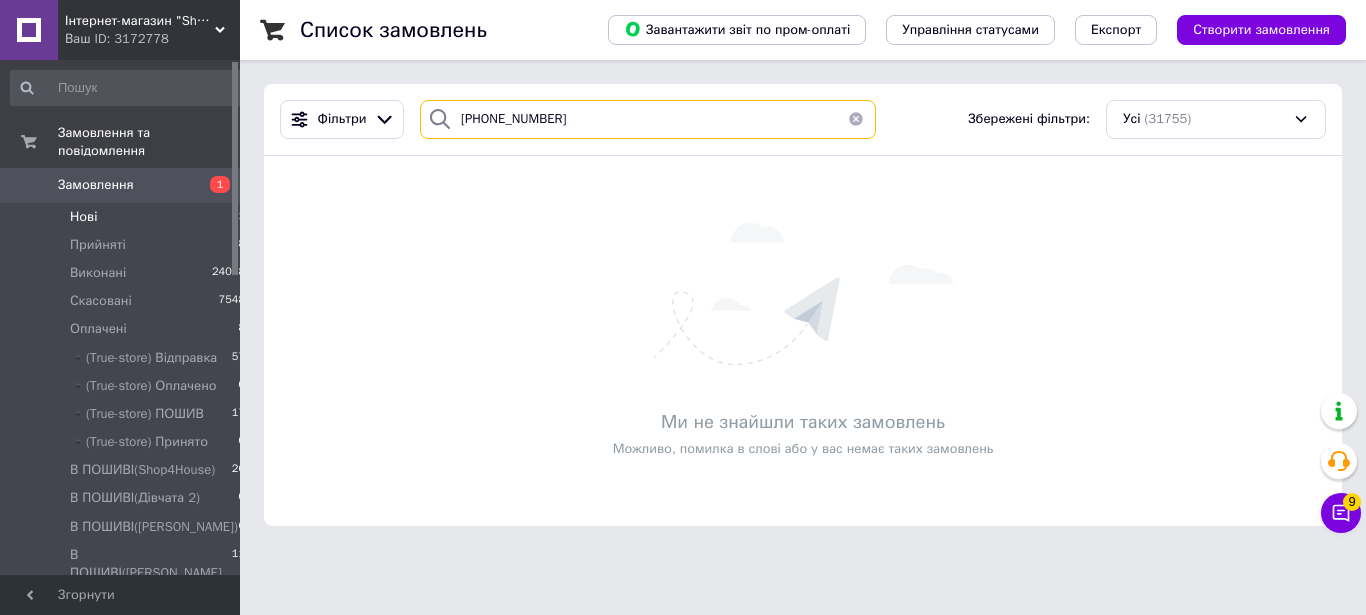 type 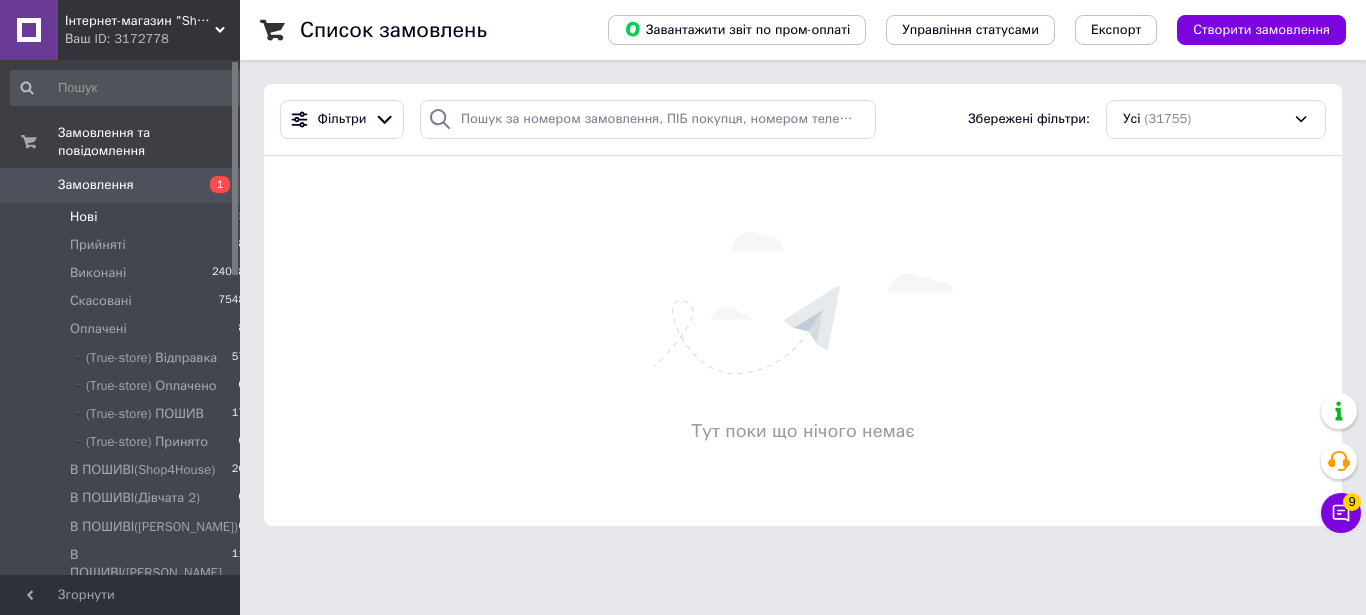 click on "Інтернет-магазин "Shop For House"" at bounding box center [140, 21] 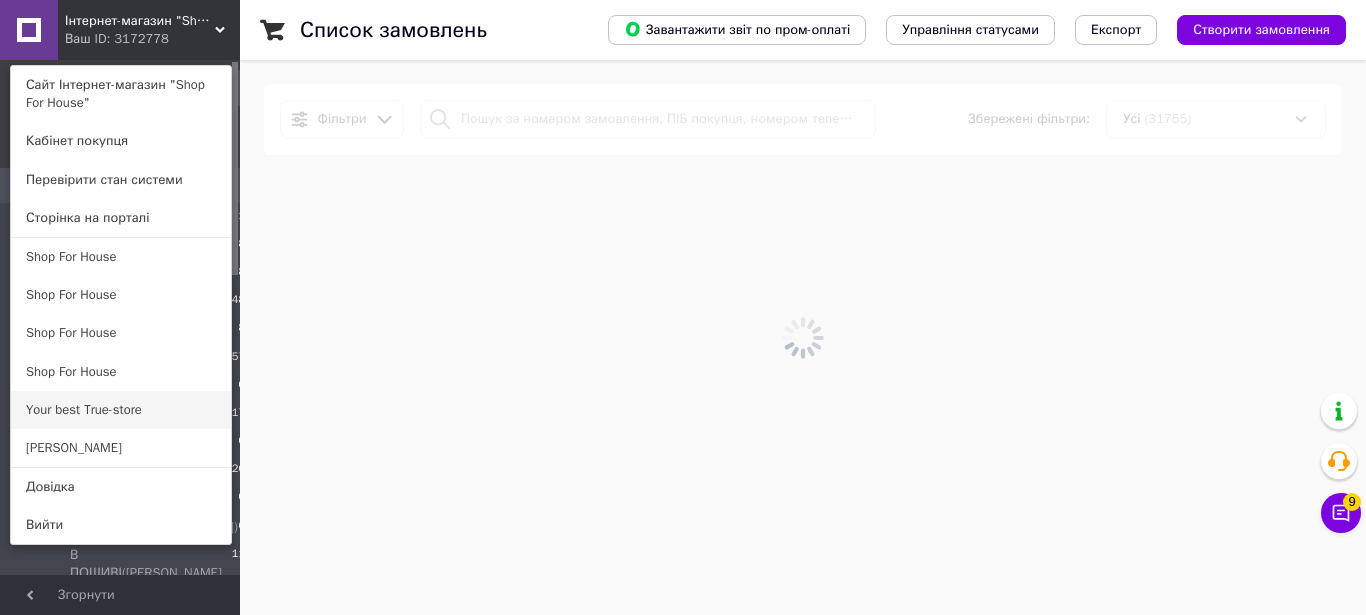 click on "Your best True-store" at bounding box center [121, 410] 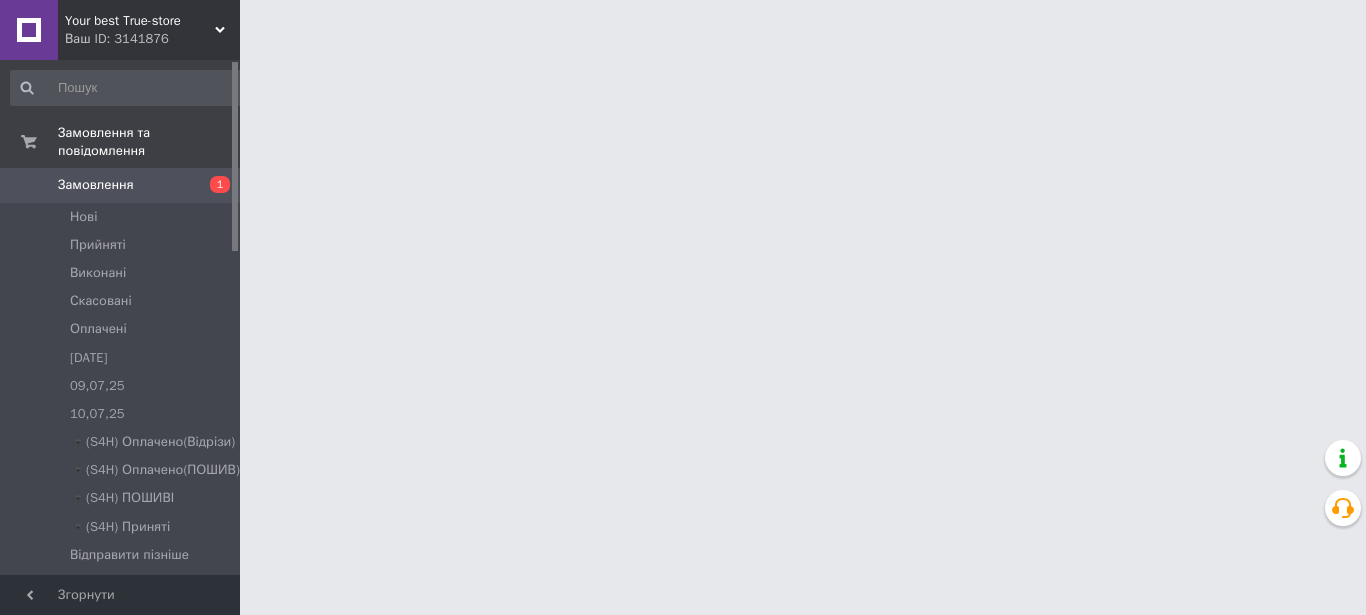 scroll, scrollTop: 0, scrollLeft: 0, axis: both 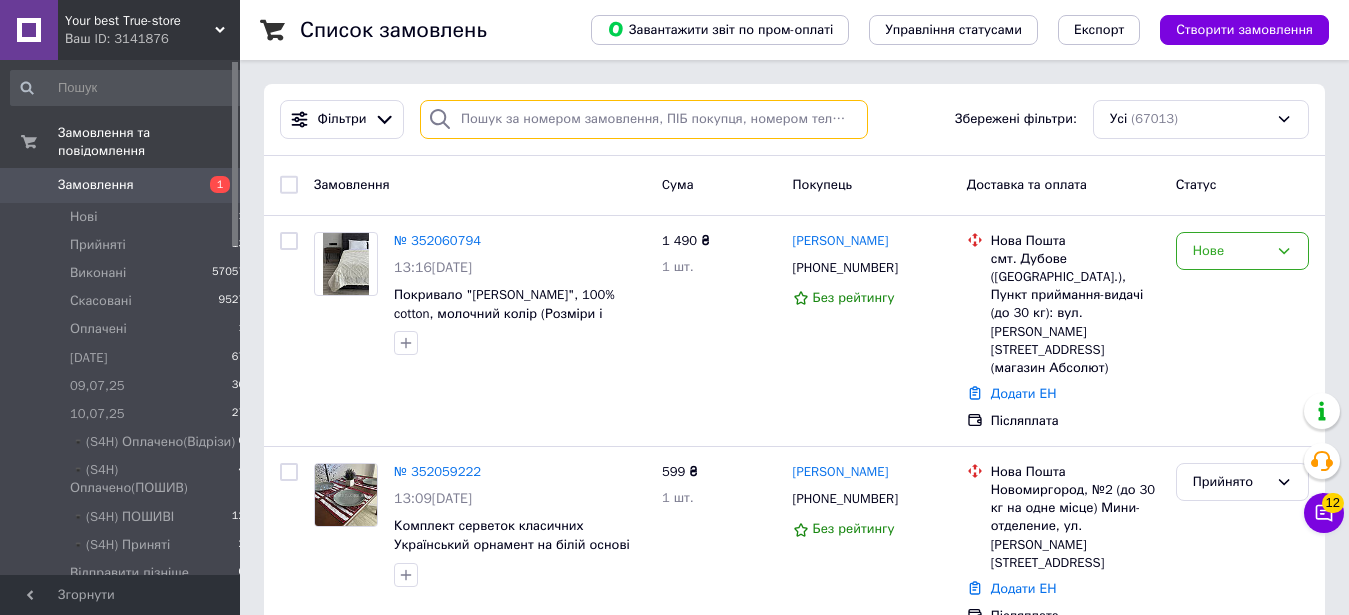 click at bounding box center (644, 119) 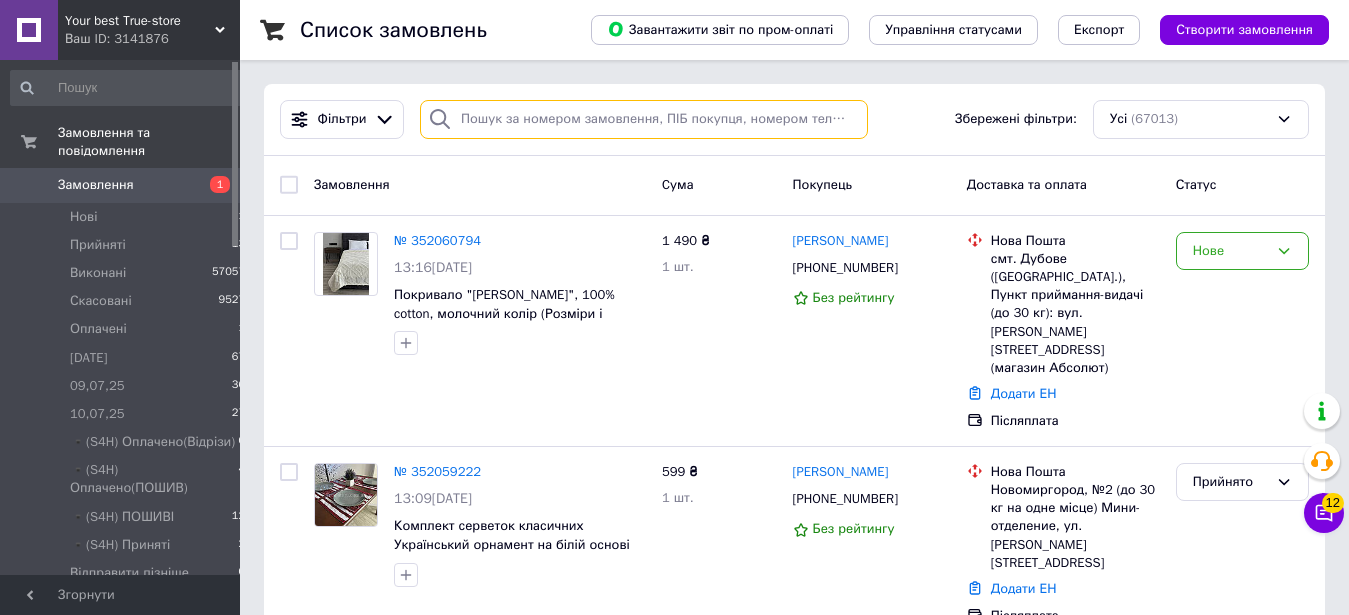 paste on "[PHONE_NUMBER]" 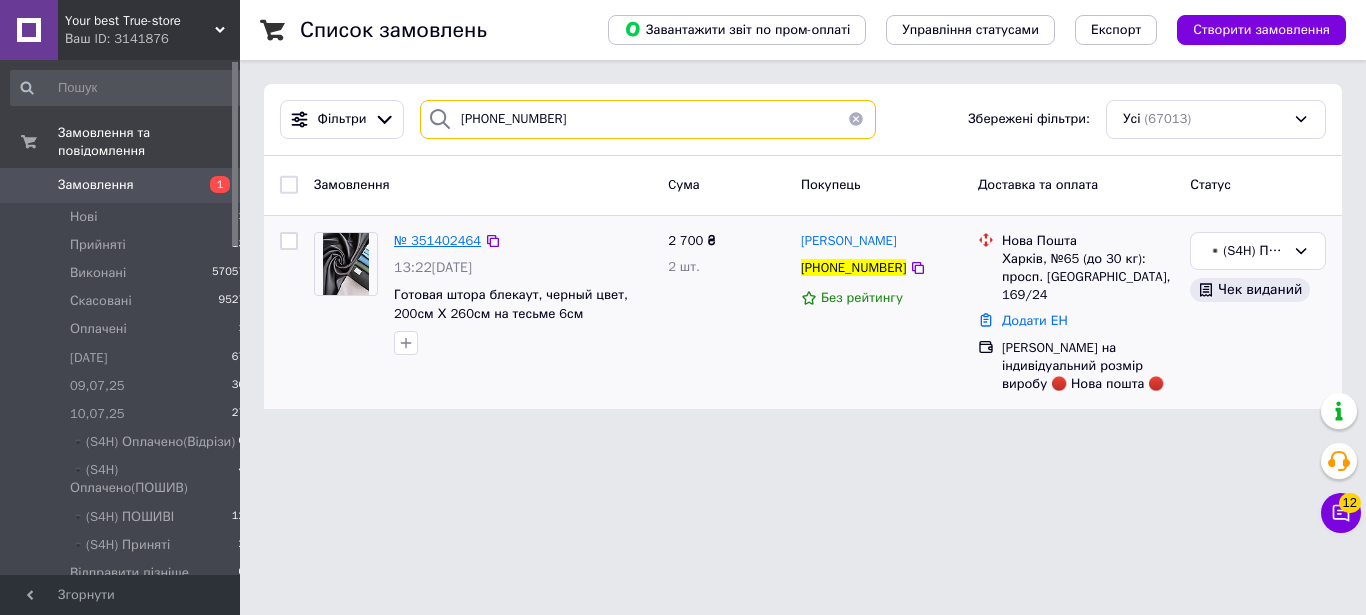 type on "[PHONE_NUMBER]" 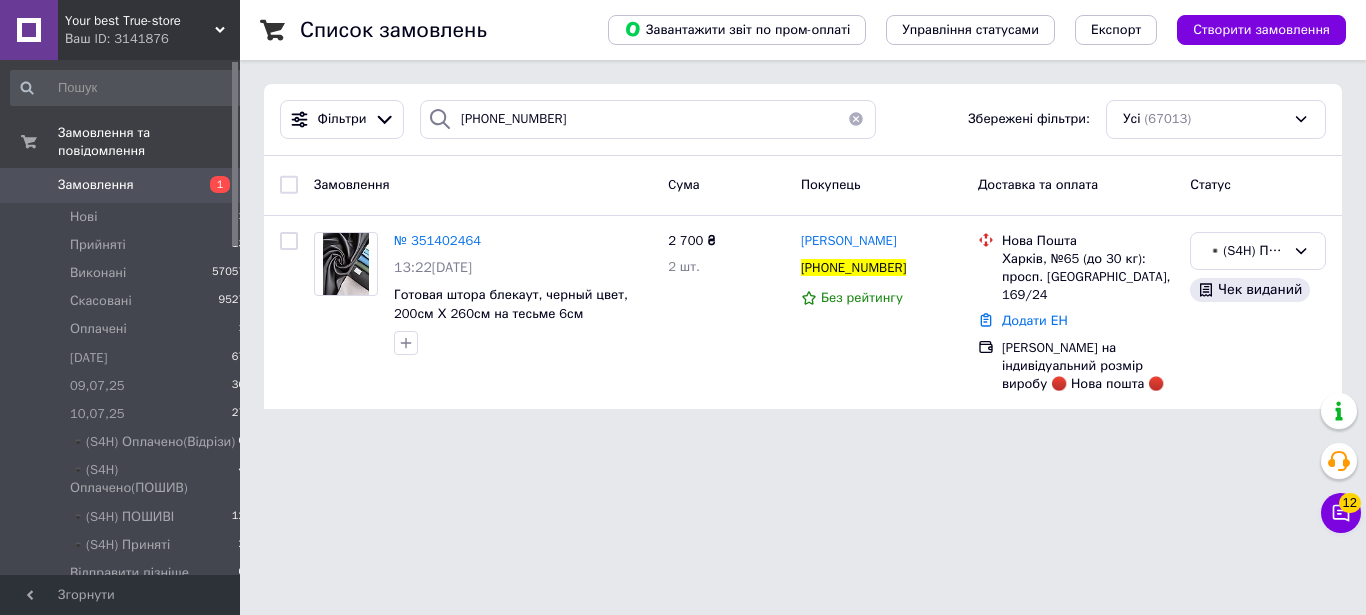 click at bounding box center [856, 119] 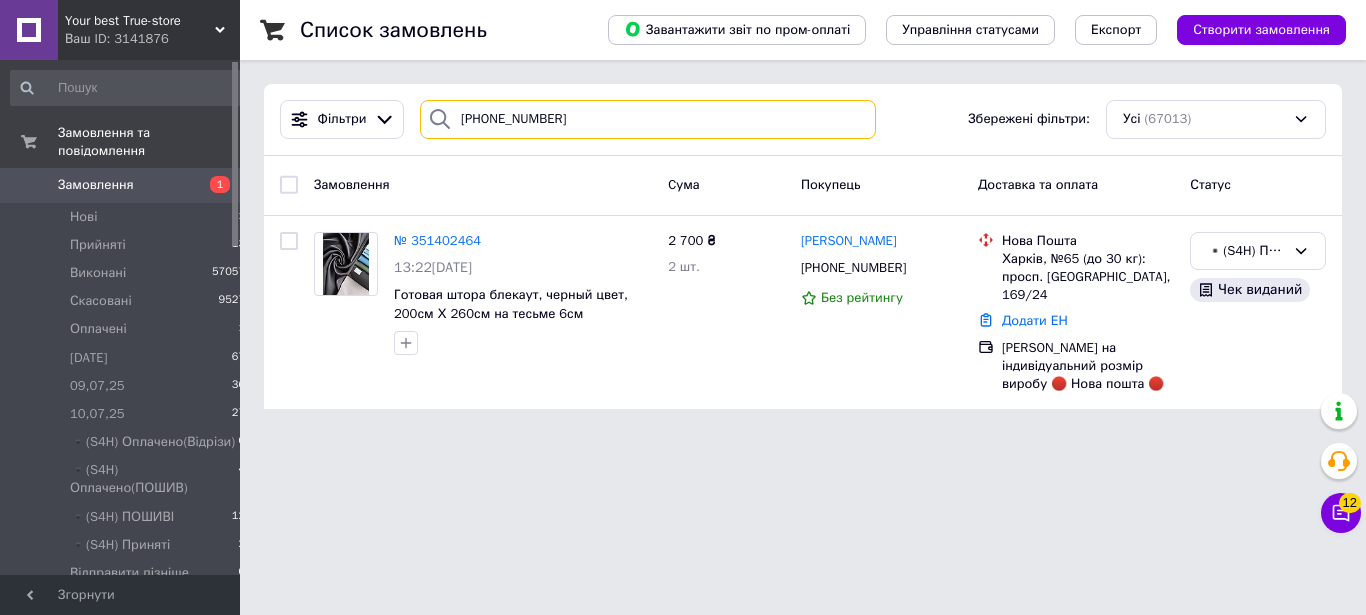 type 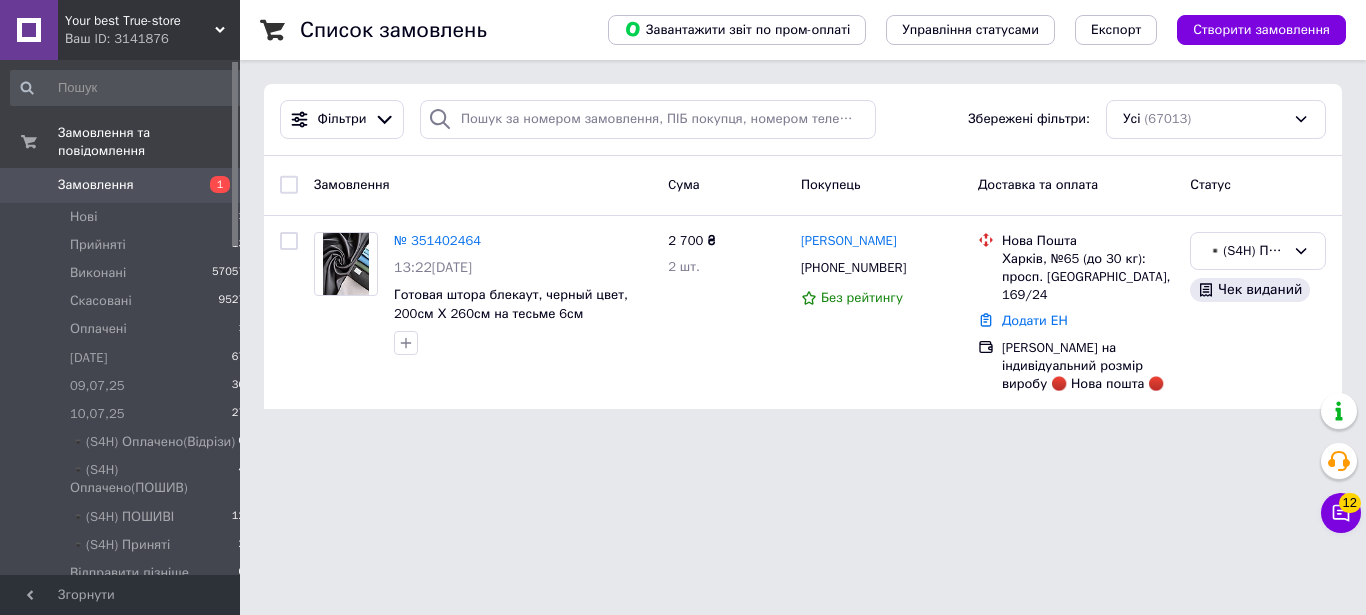 click on "Ваш ID: 3141876" at bounding box center [152, 39] 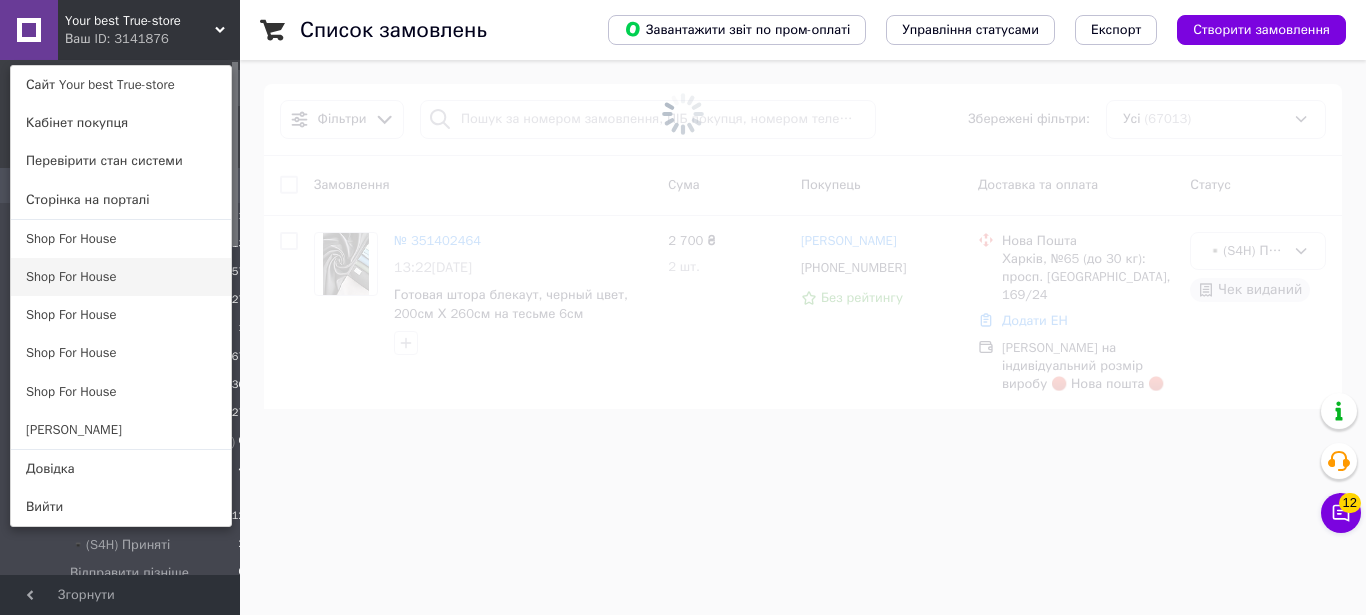 click on "Shop For House" at bounding box center (121, 277) 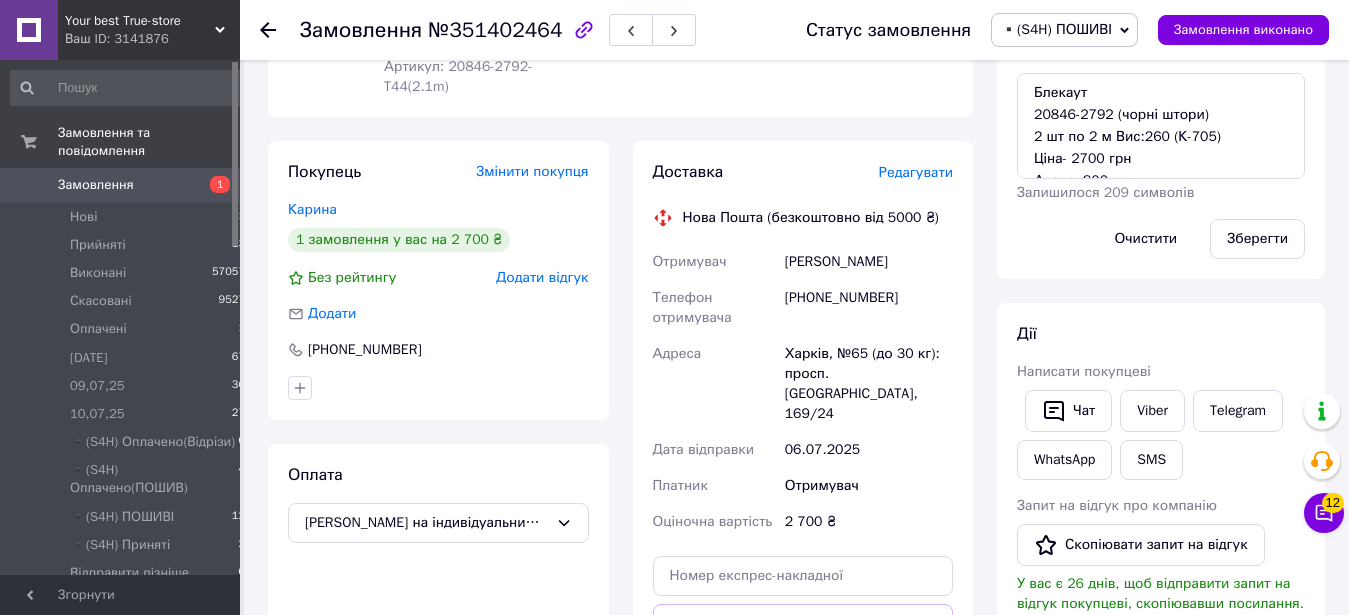 scroll, scrollTop: 1143, scrollLeft: 0, axis: vertical 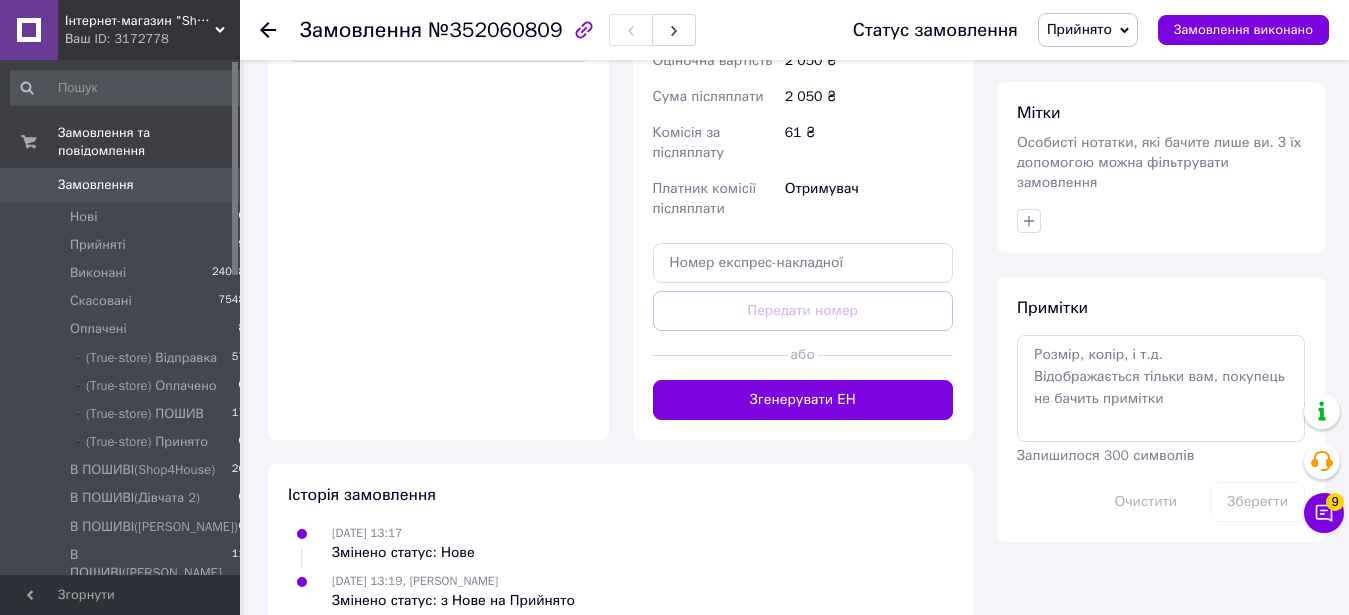 click on "Мітки Особисті нотатки, які бачите лише ви. З їх допомогою можна фільтрувати замовлення" at bounding box center (1161, 167) 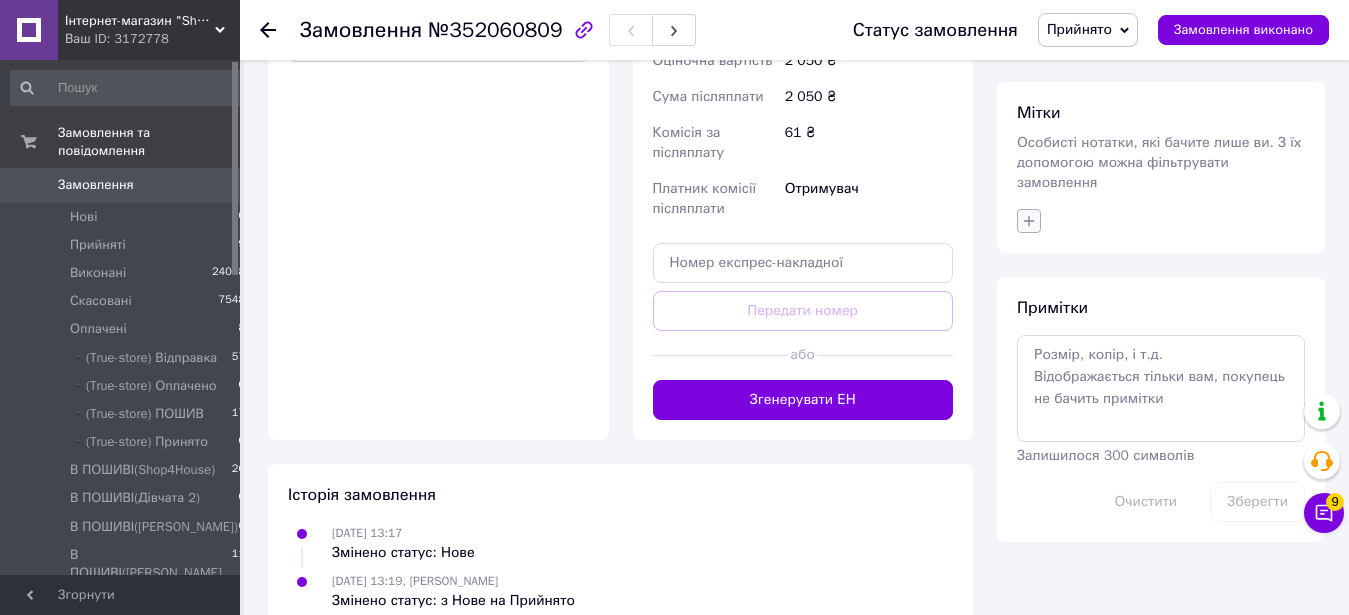 click 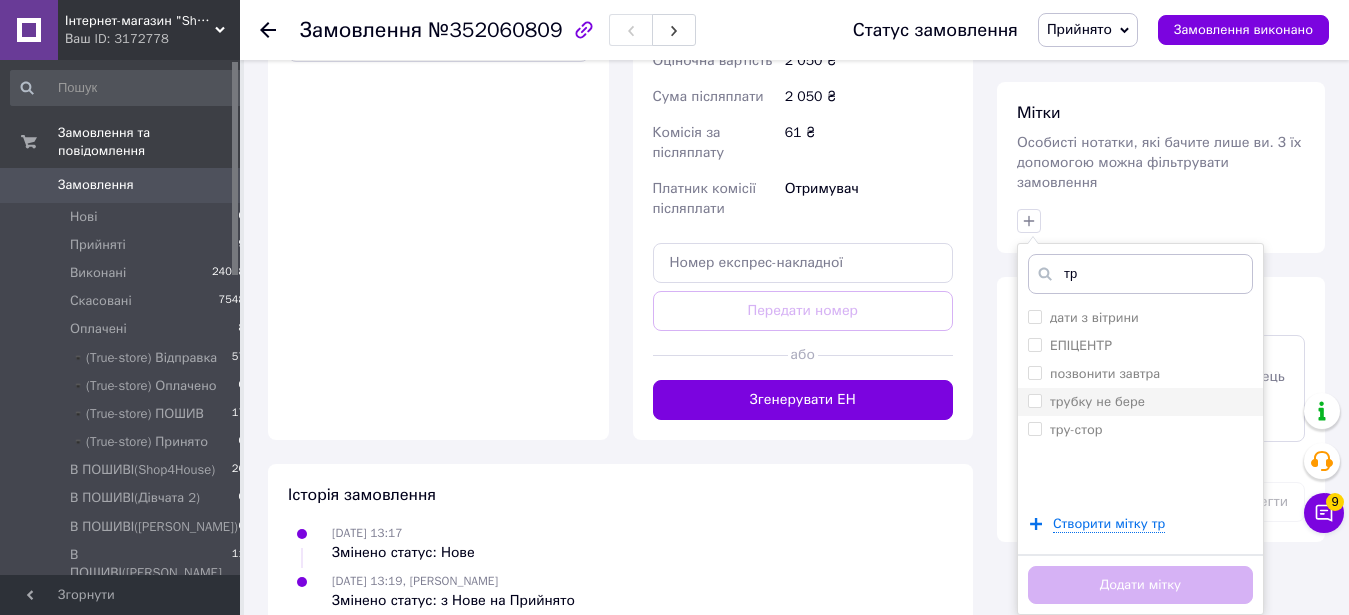 type on "тр" 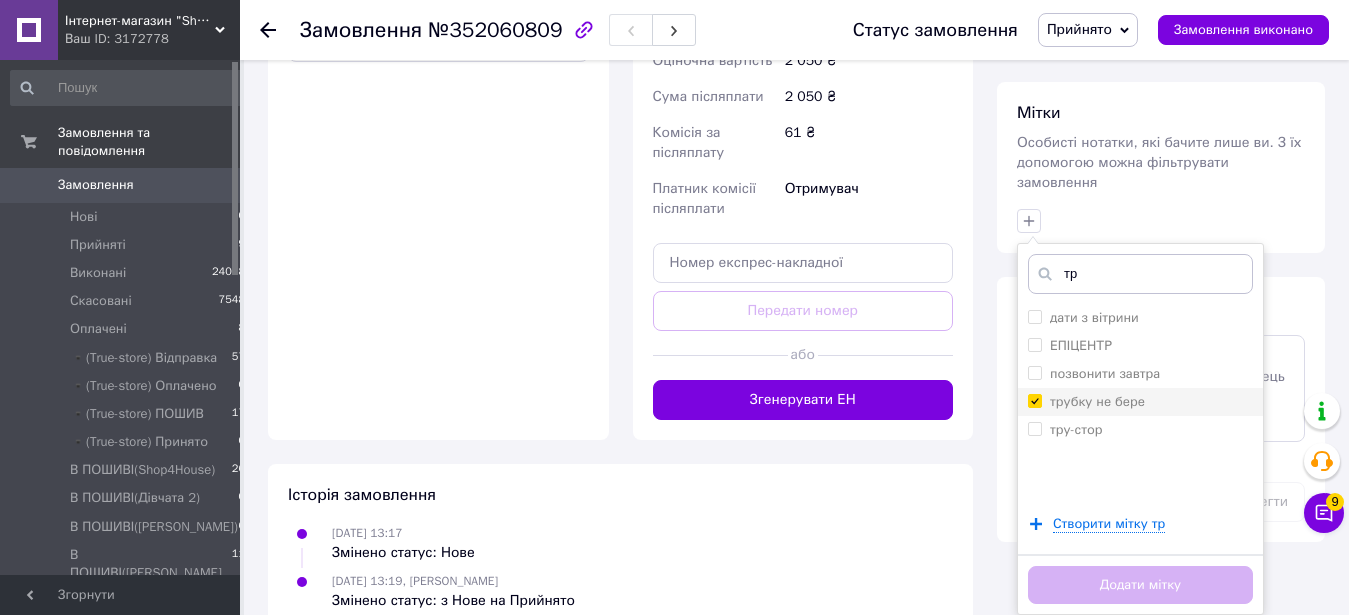 checkbox on "true" 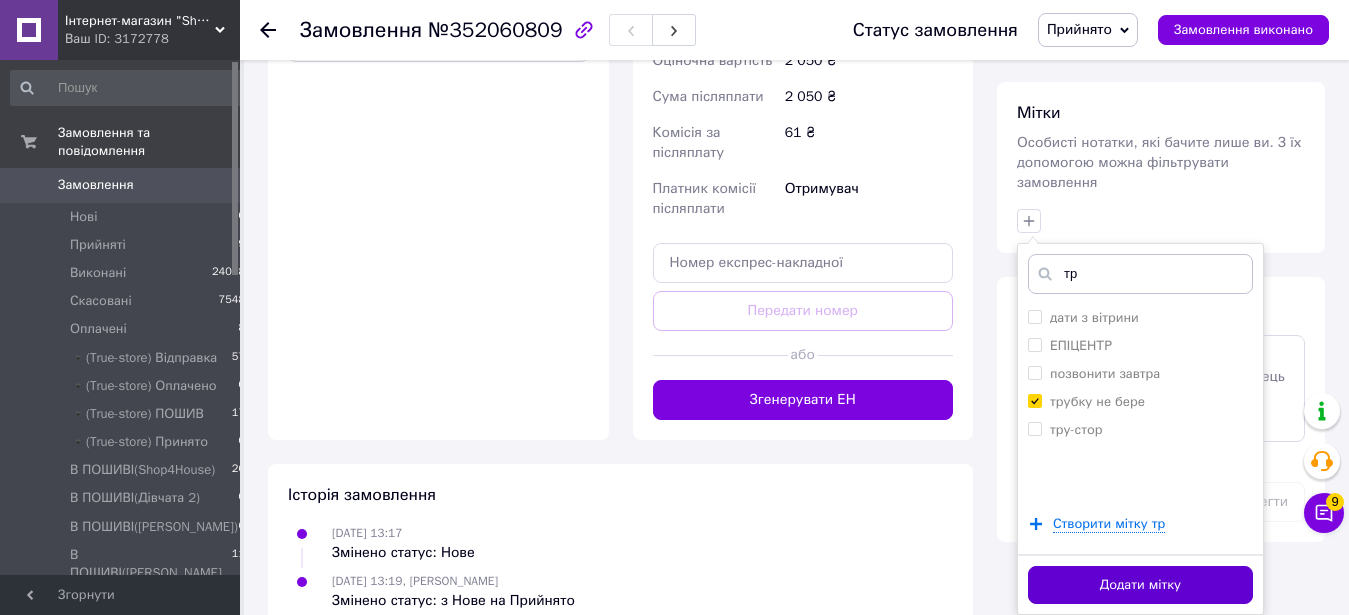 click on "Додати мітку" at bounding box center (1140, 585) 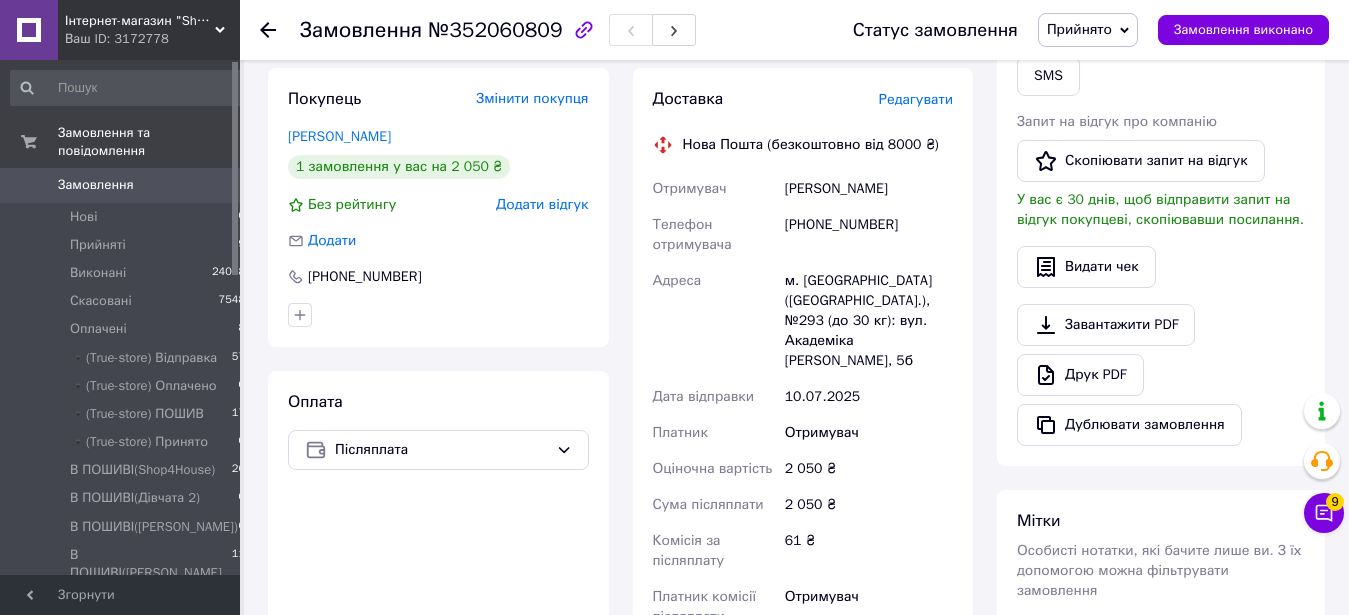 scroll, scrollTop: 105, scrollLeft: 0, axis: vertical 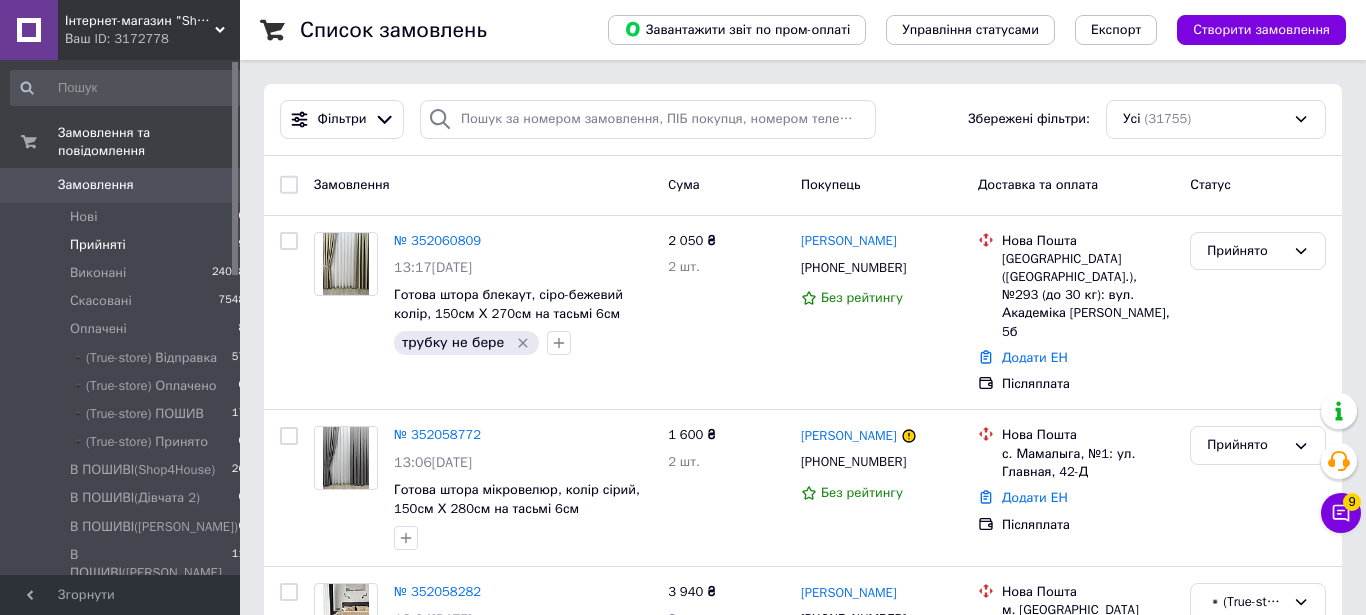 click on "Прийняті" at bounding box center [98, 245] 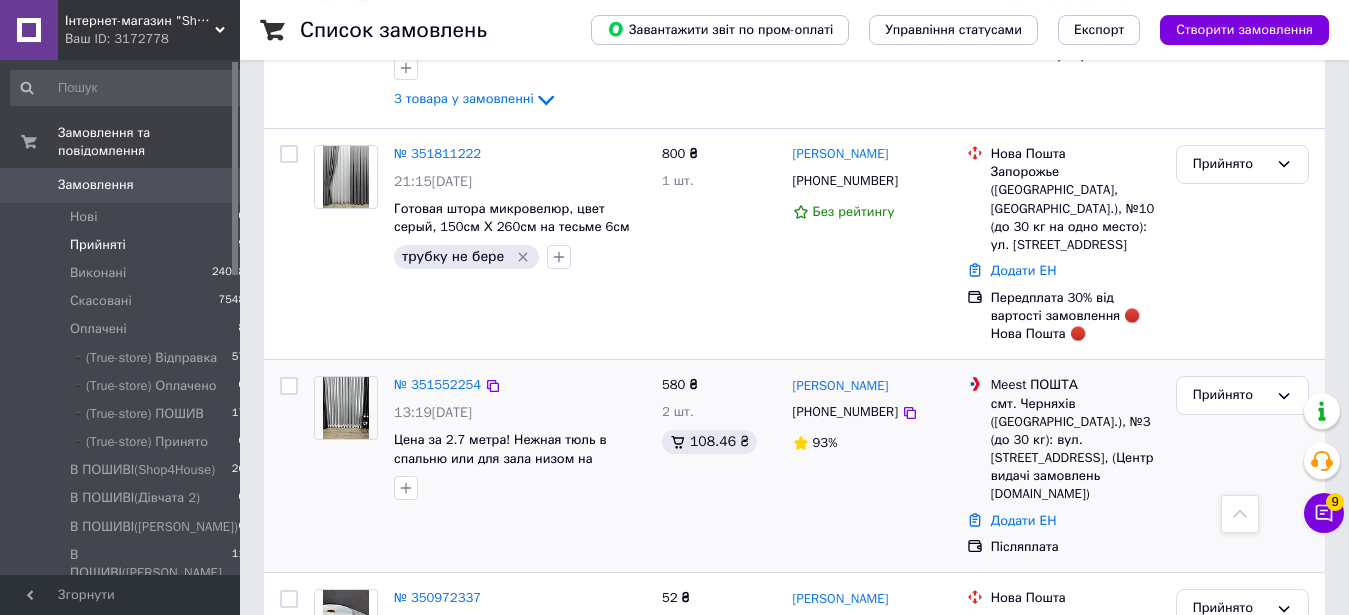 scroll, scrollTop: 1066, scrollLeft: 0, axis: vertical 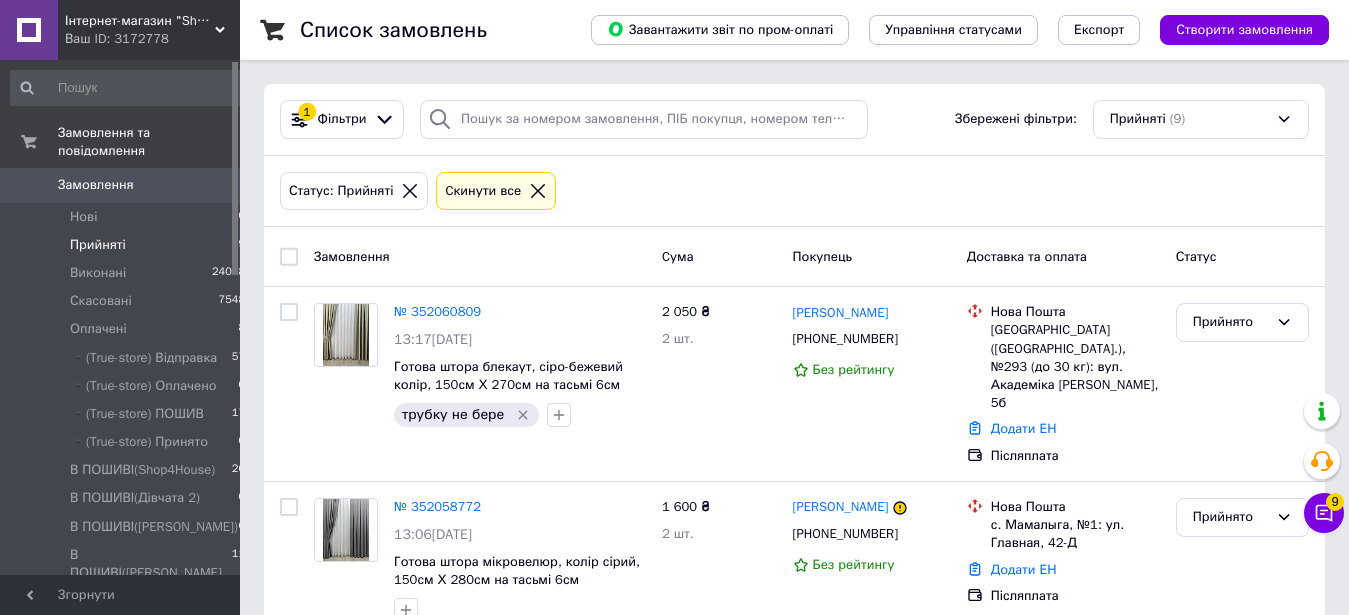 drag, startPoint x: 517, startPoint y: 185, endPoint x: 159, endPoint y: 2, distance: 402.06094 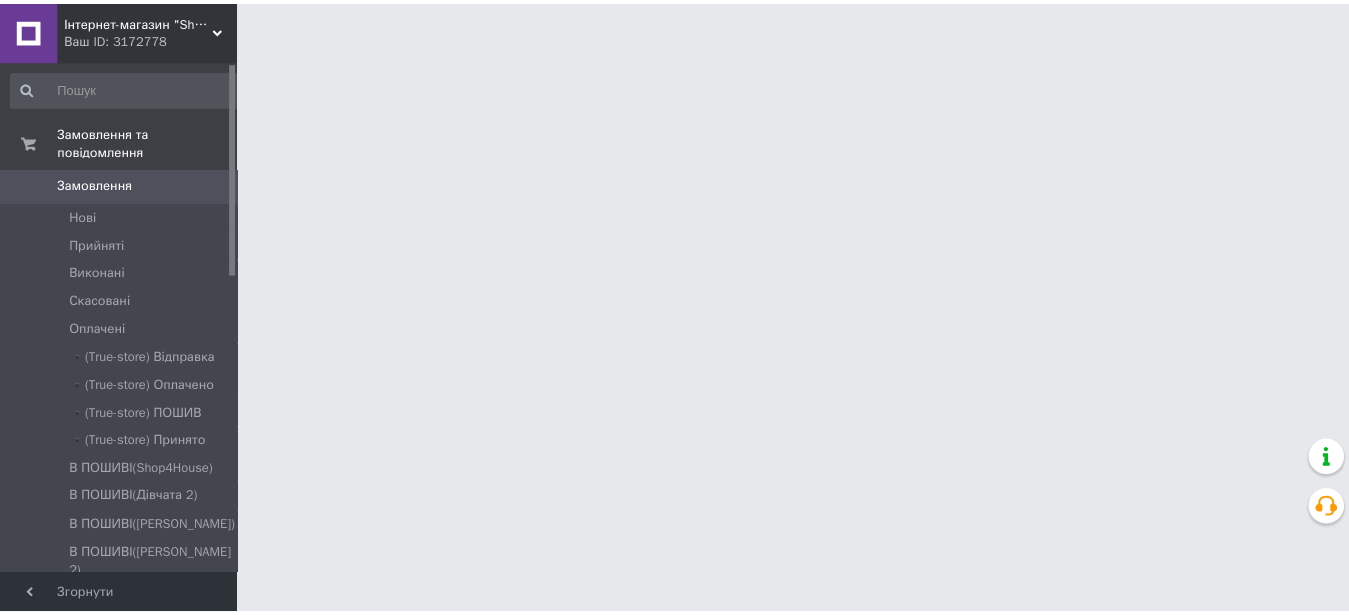 scroll, scrollTop: 0, scrollLeft: 0, axis: both 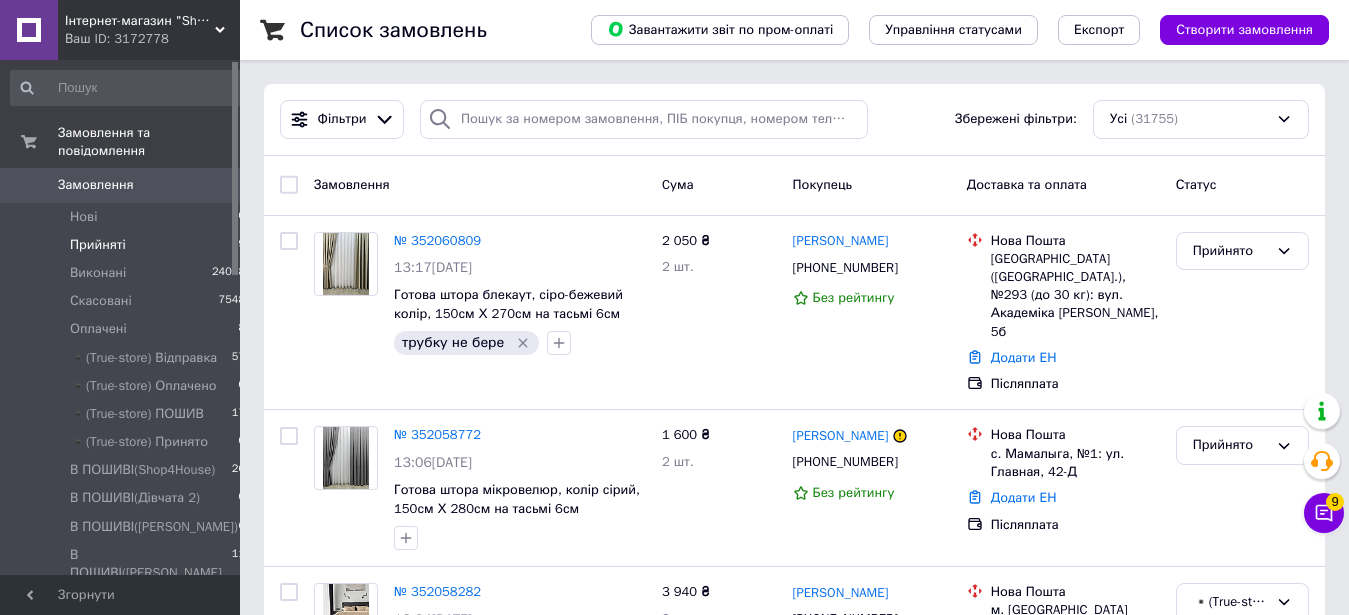 click on "Прийняті 9" at bounding box center (128, 245) 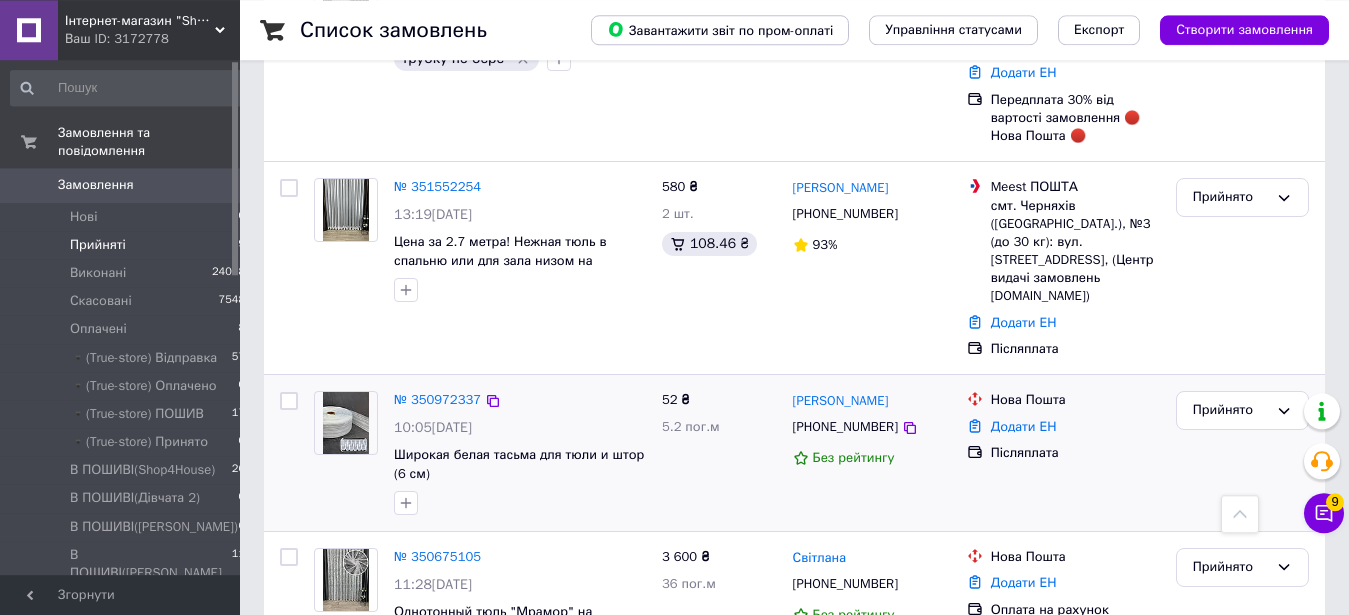 scroll, scrollTop: 1270, scrollLeft: 0, axis: vertical 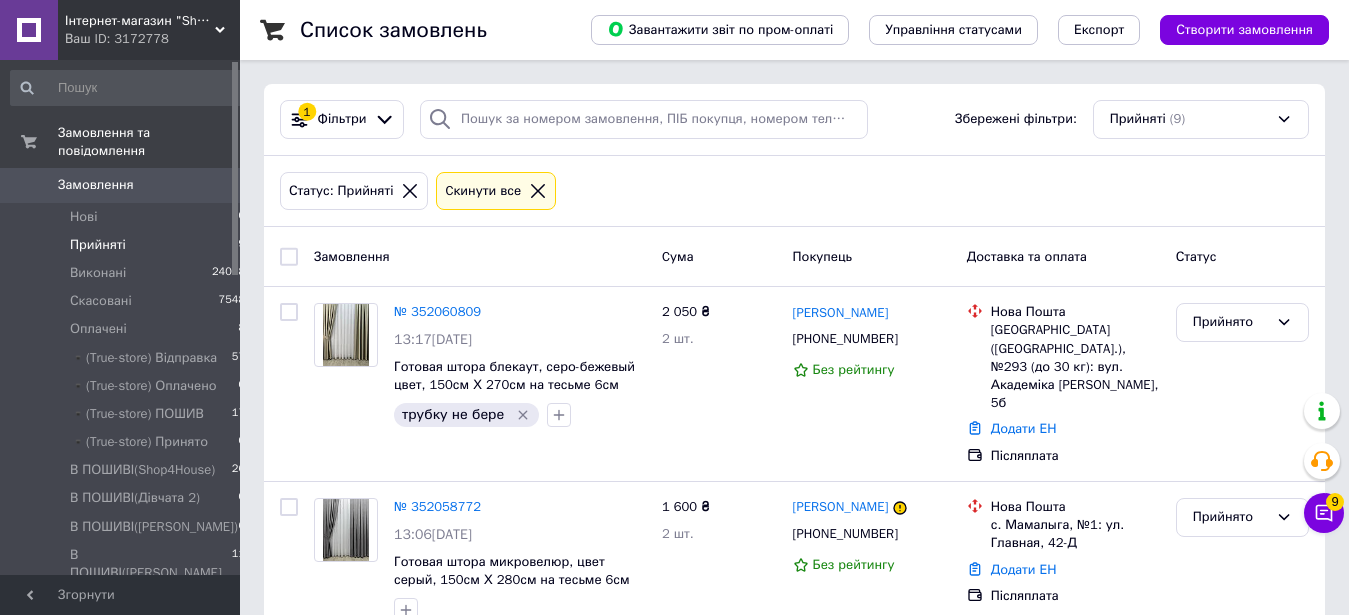 click on "Cкинути все" at bounding box center [496, 191] 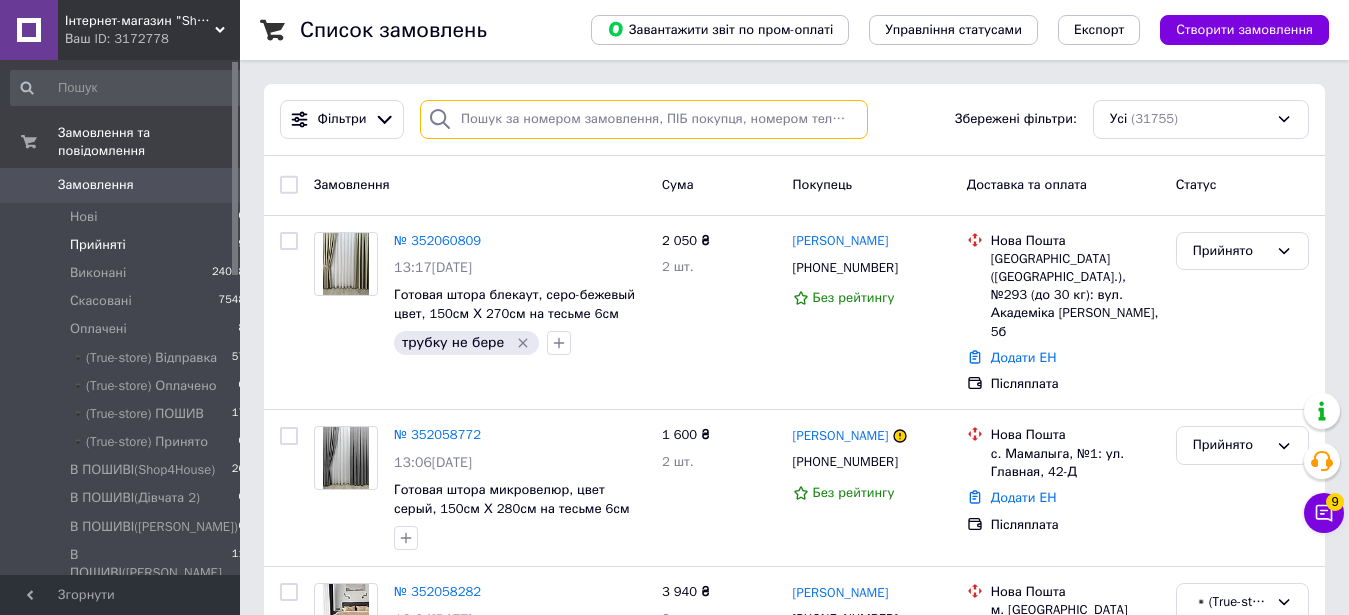 click at bounding box center (644, 119) 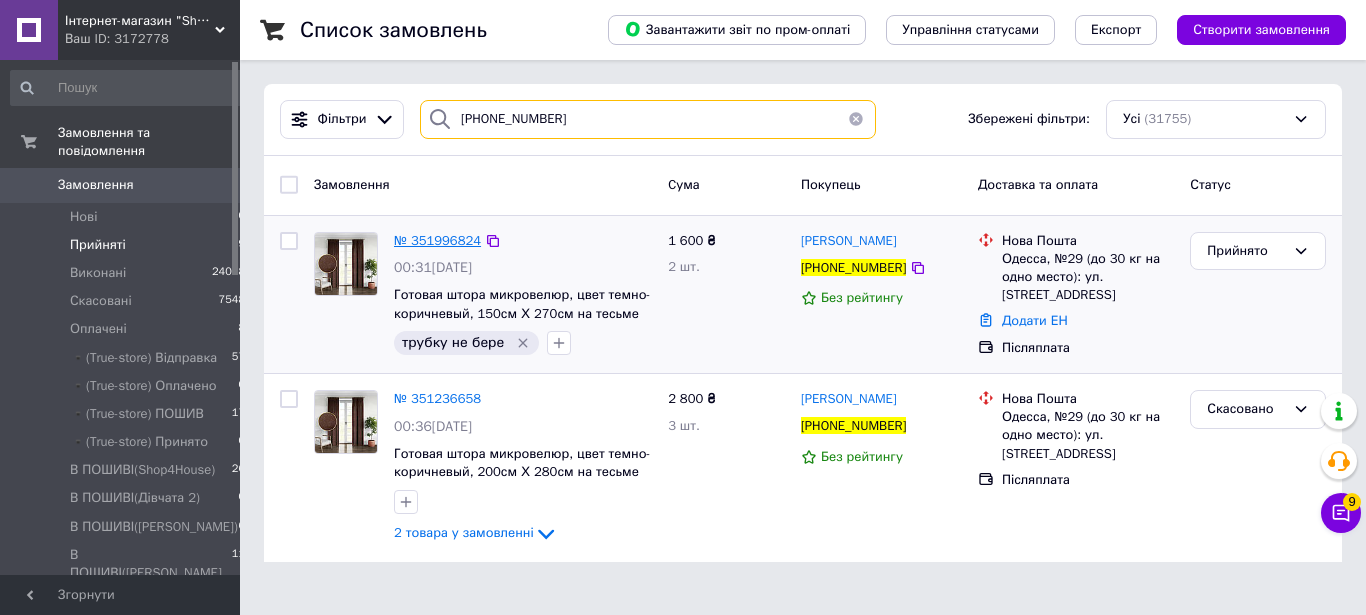 type on "+380660454286" 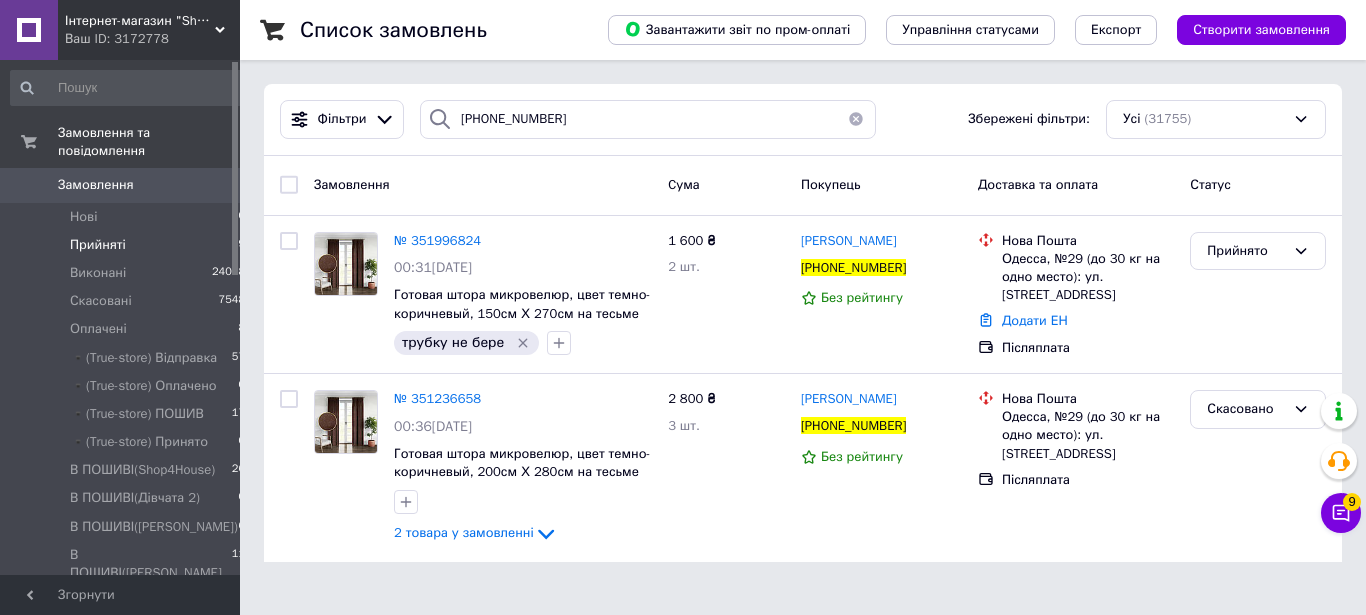 click at bounding box center (856, 119) 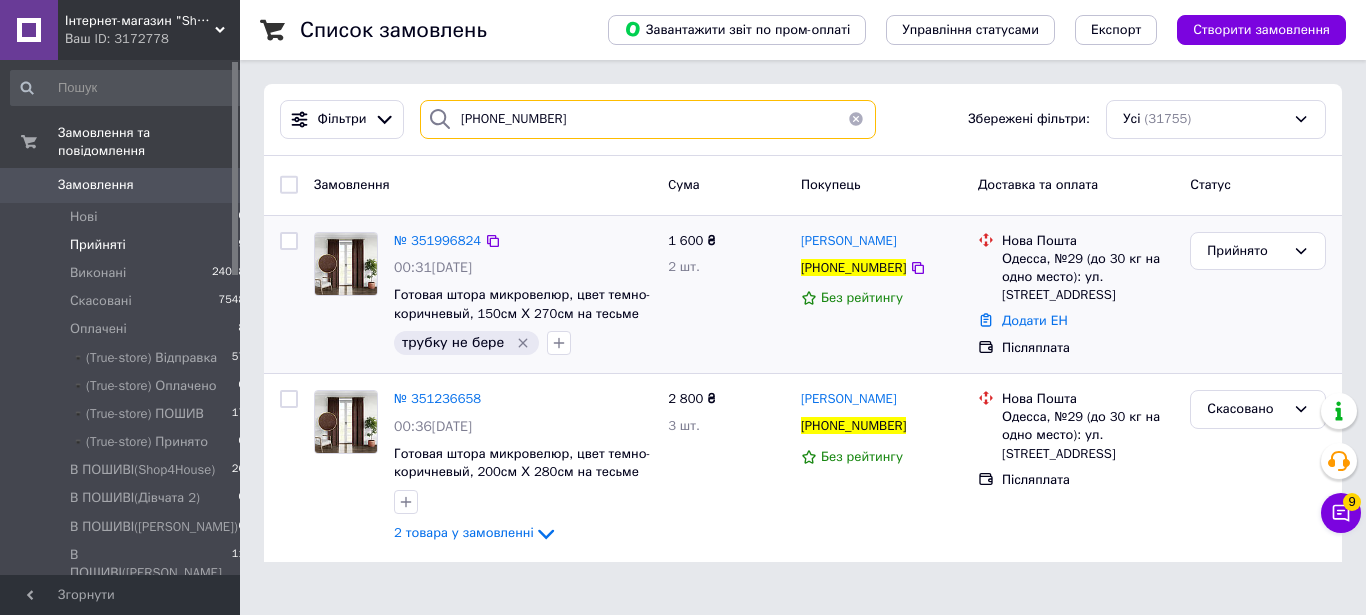 type 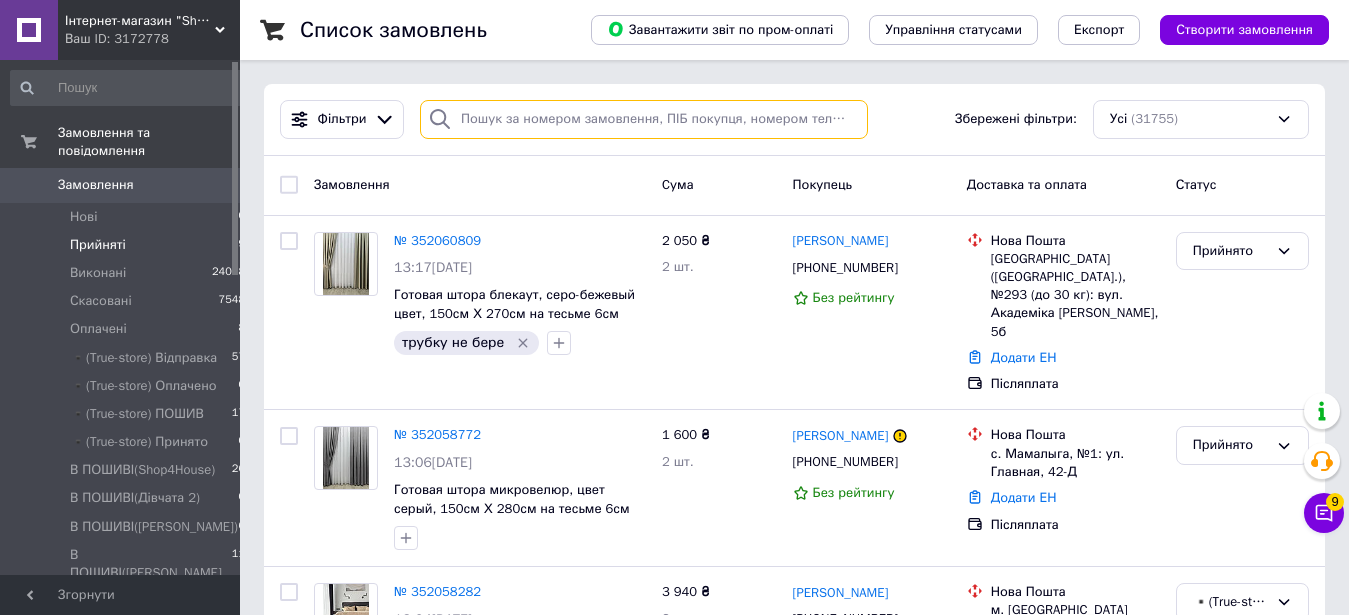 scroll, scrollTop: 510, scrollLeft: 0, axis: vertical 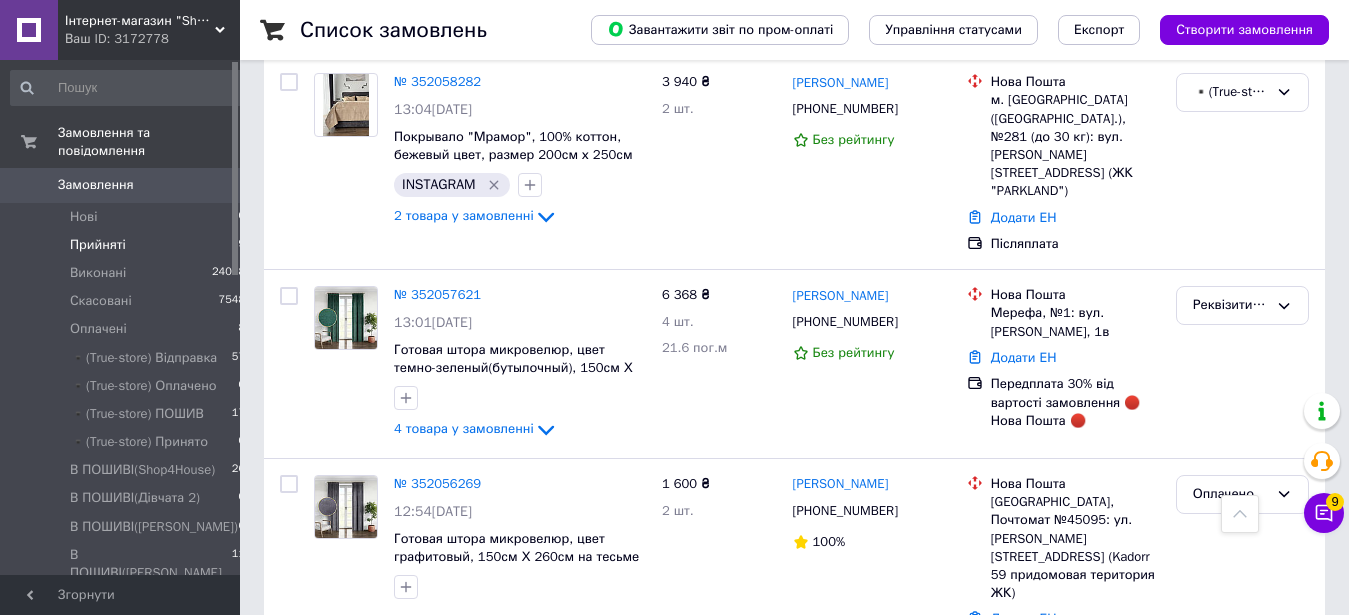 click on "Прийняті 9" at bounding box center (128, 245) 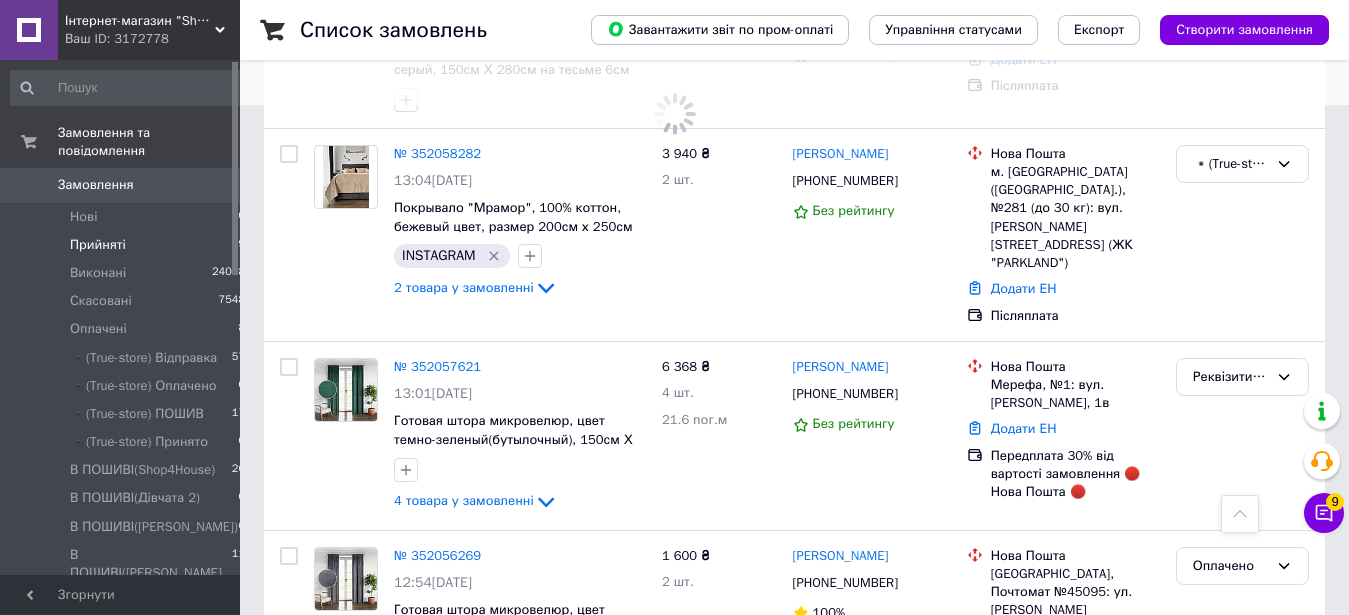 scroll, scrollTop: 581, scrollLeft: 0, axis: vertical 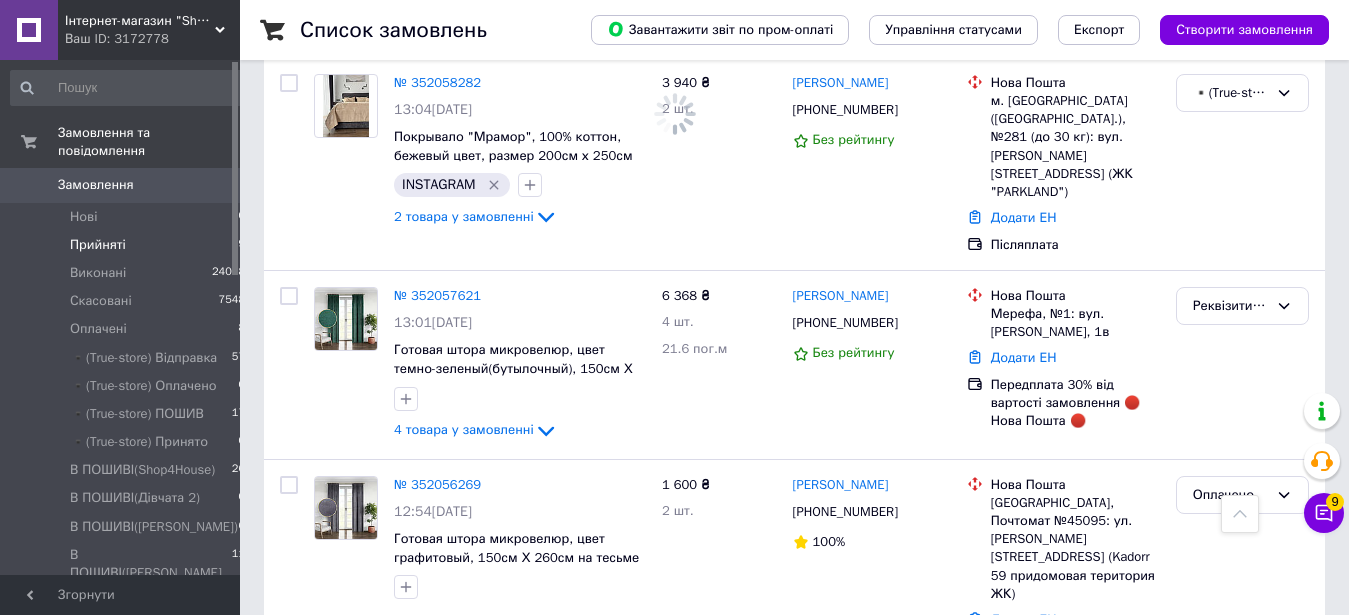click on "Прийняті 9" at bounding box center [128, 245] 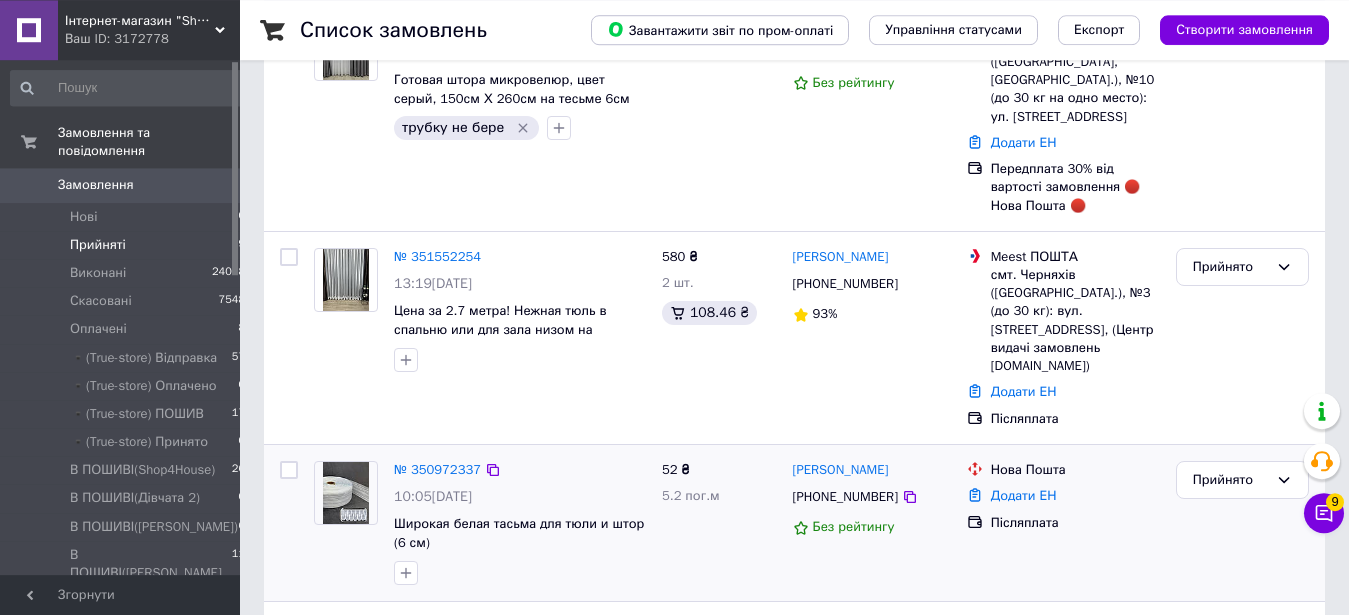 scroll, scrollTop: 1111, scrollLeft: 0, axis: vertical 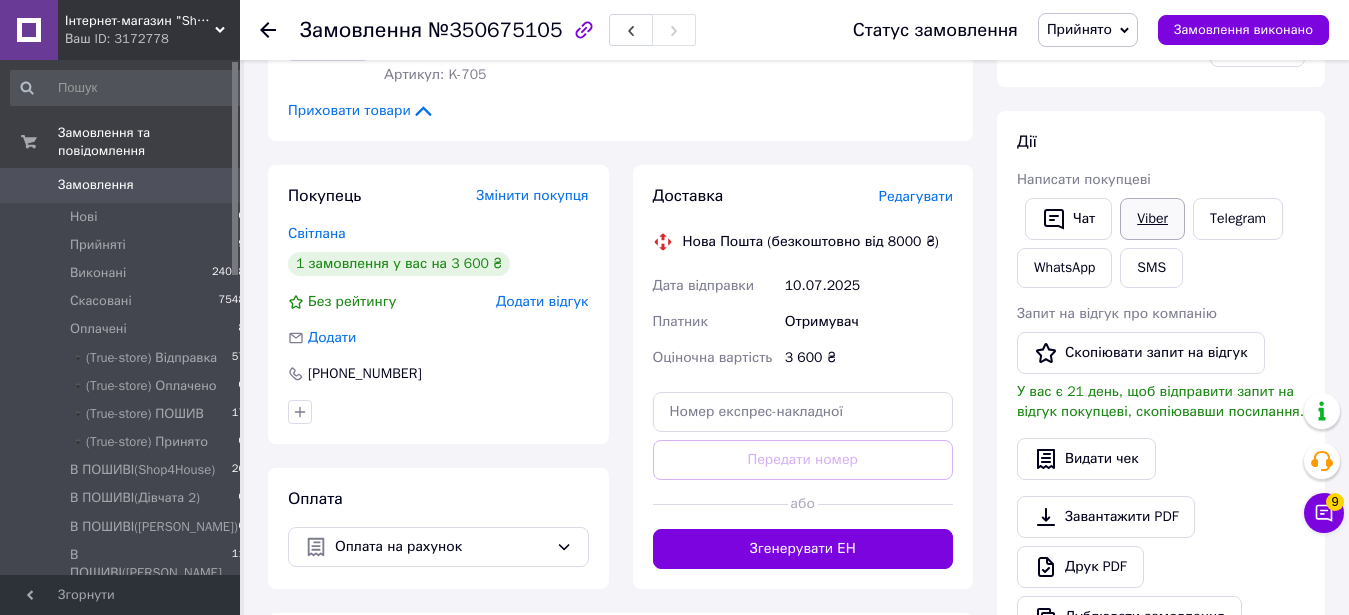 click on "Viber" at bounding box center [1152, 219] 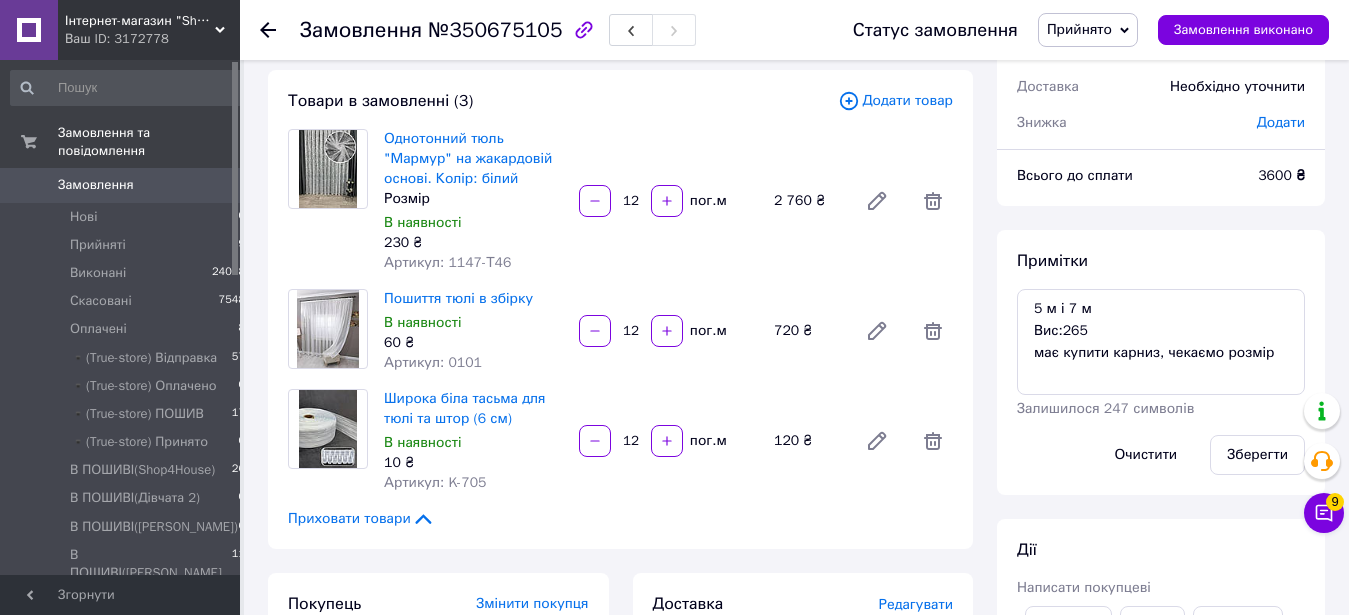 scroll, scrollTop: 0, scrollLeft: 0, axis: both 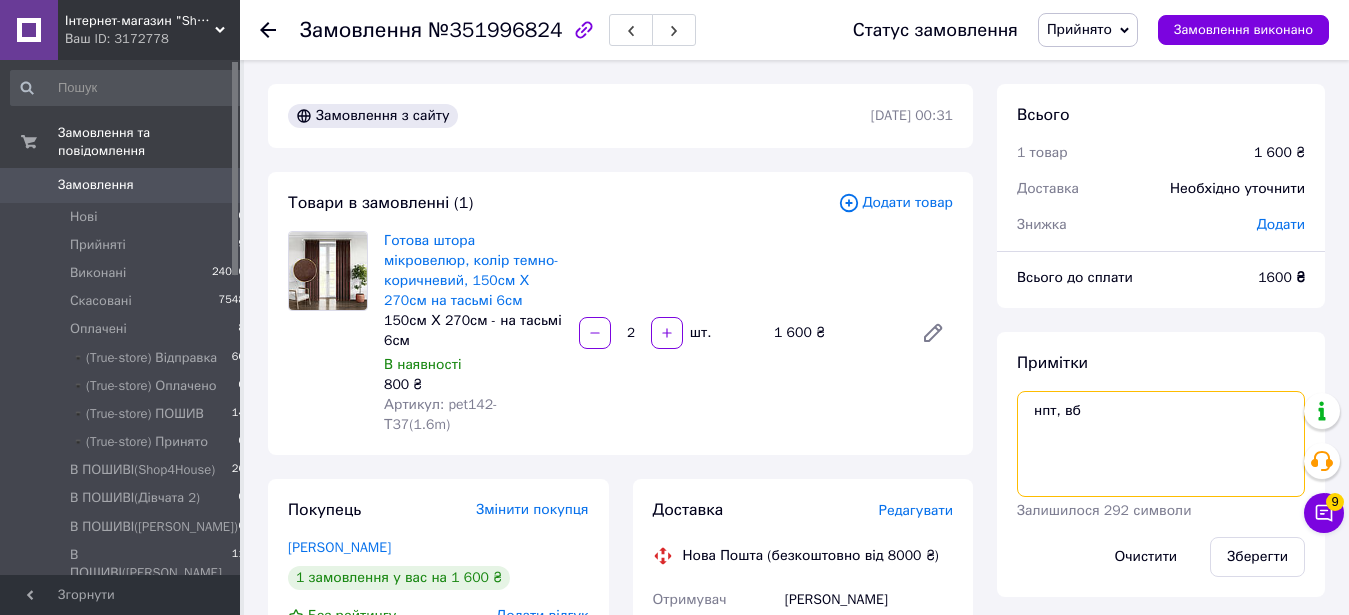drag, startPoint x: 1123, startPoint y: 404, endPoint x: 1006, endPoint y: 401, distance: 117.03845 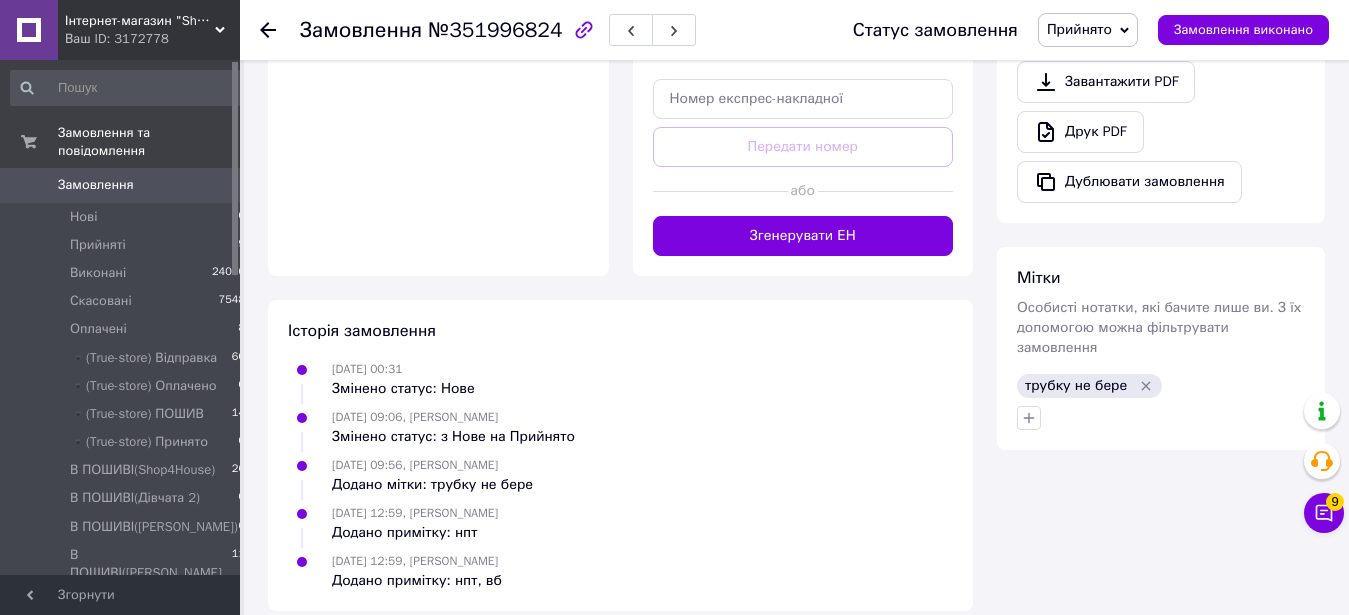 click 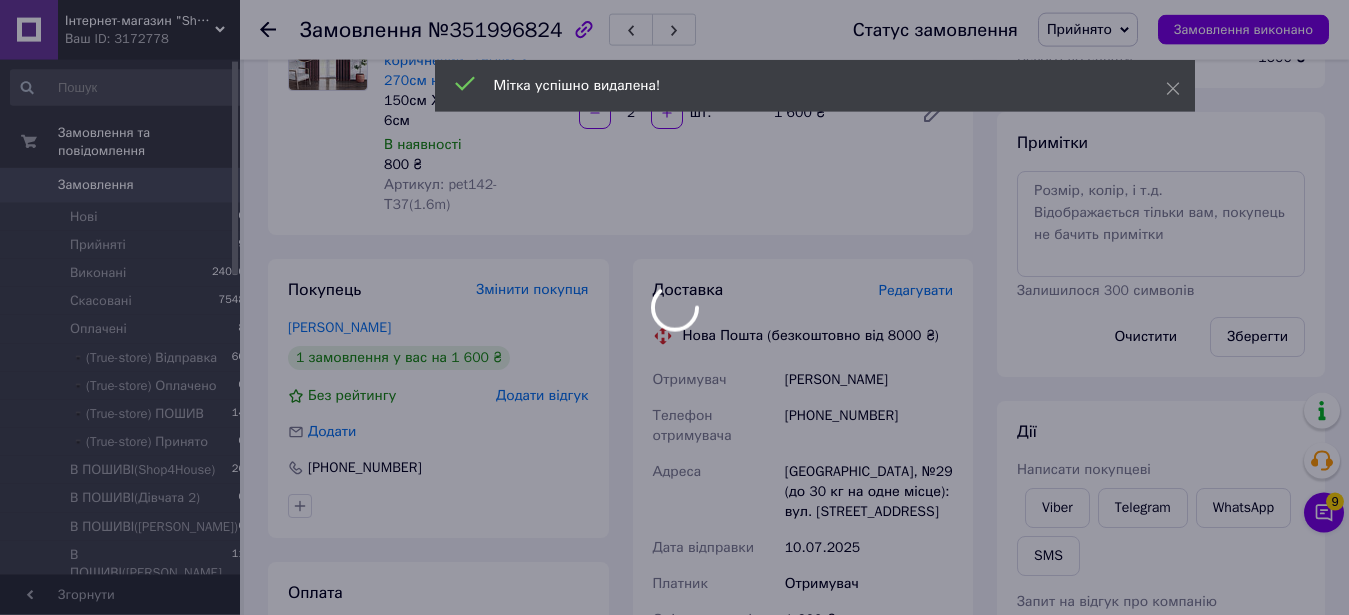 scroll, scrollTop: 127, scrollLeft: 0, axis: vertical 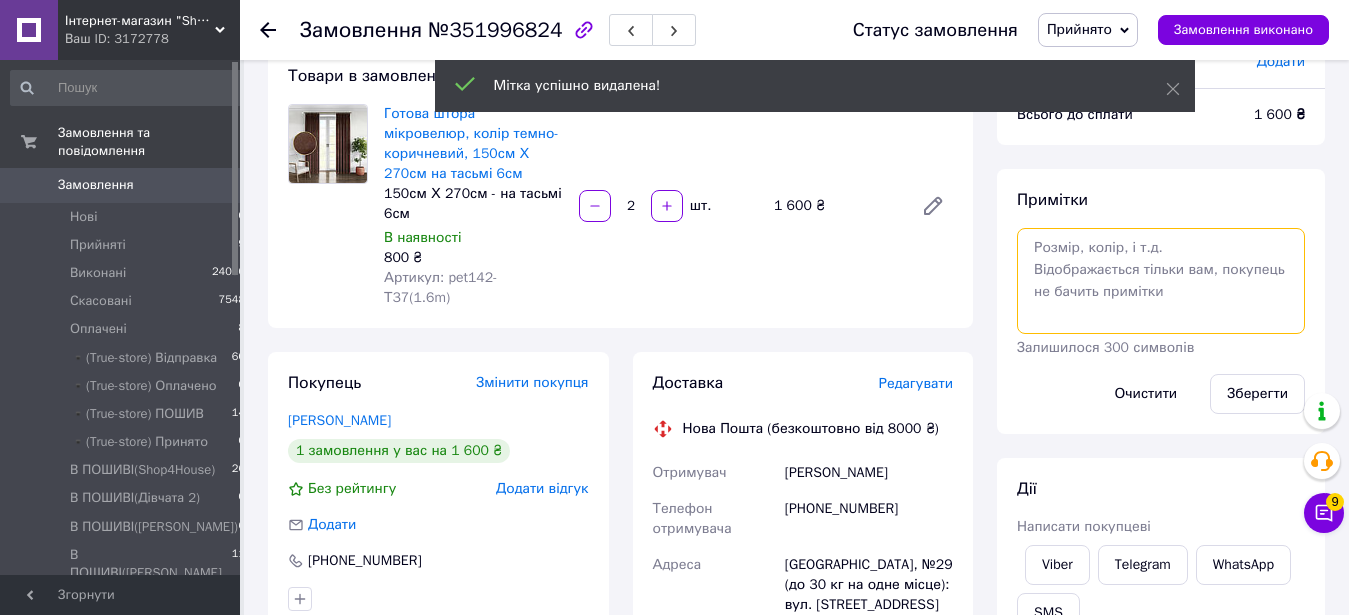 click at bounding box center [1161, 281] 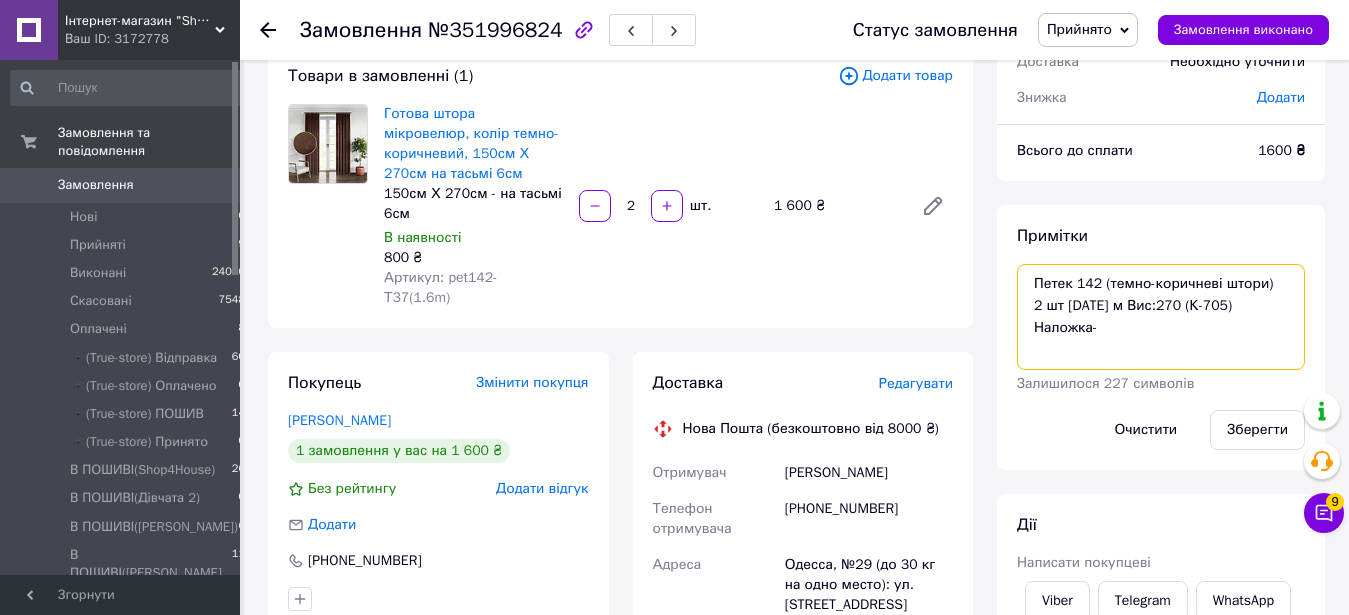 scroll, scrollTop: 0, scrollLeft: 0, axis: both 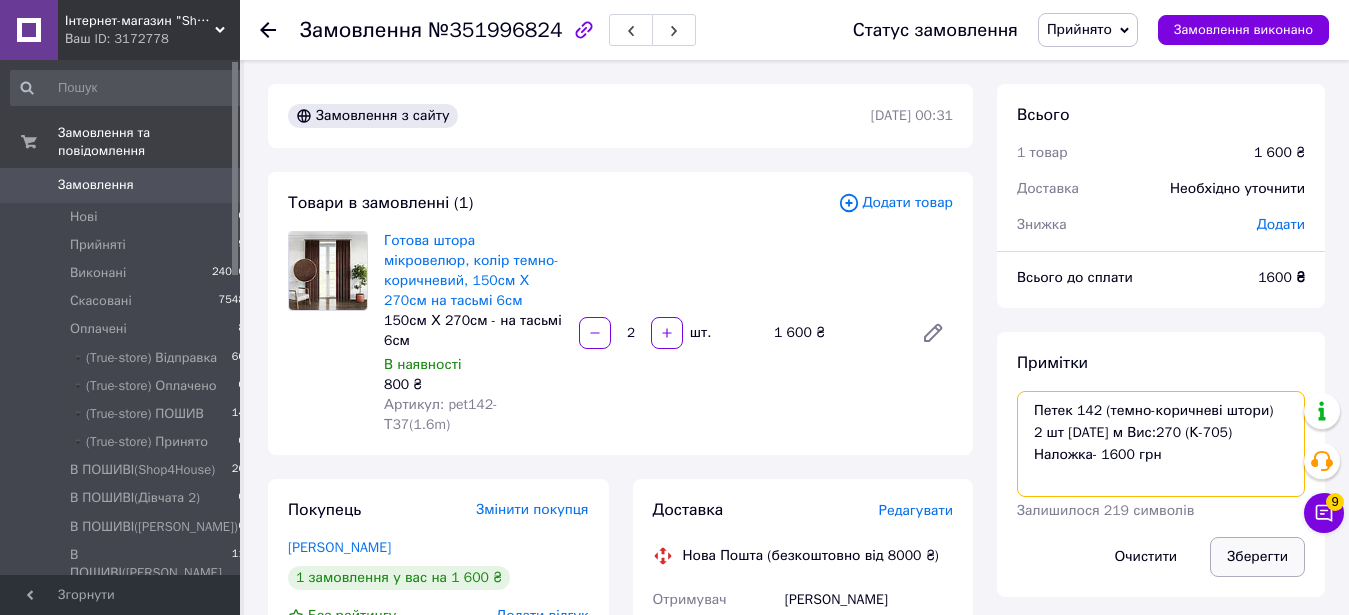 type on "Петек 142 (темно-коричневі штори)
2 шт [DATE] м Вис:270 (К-705)
Наложка- 1600 грн" 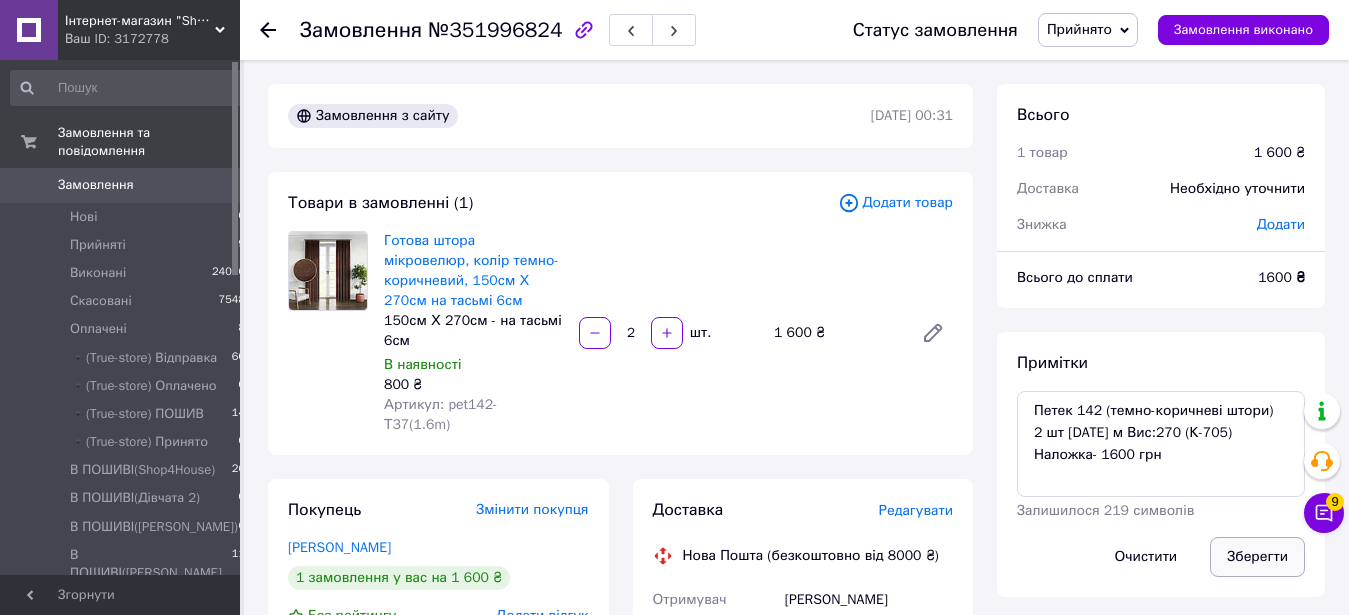 click on "Зберегти" at bounding box center (1257, 557) 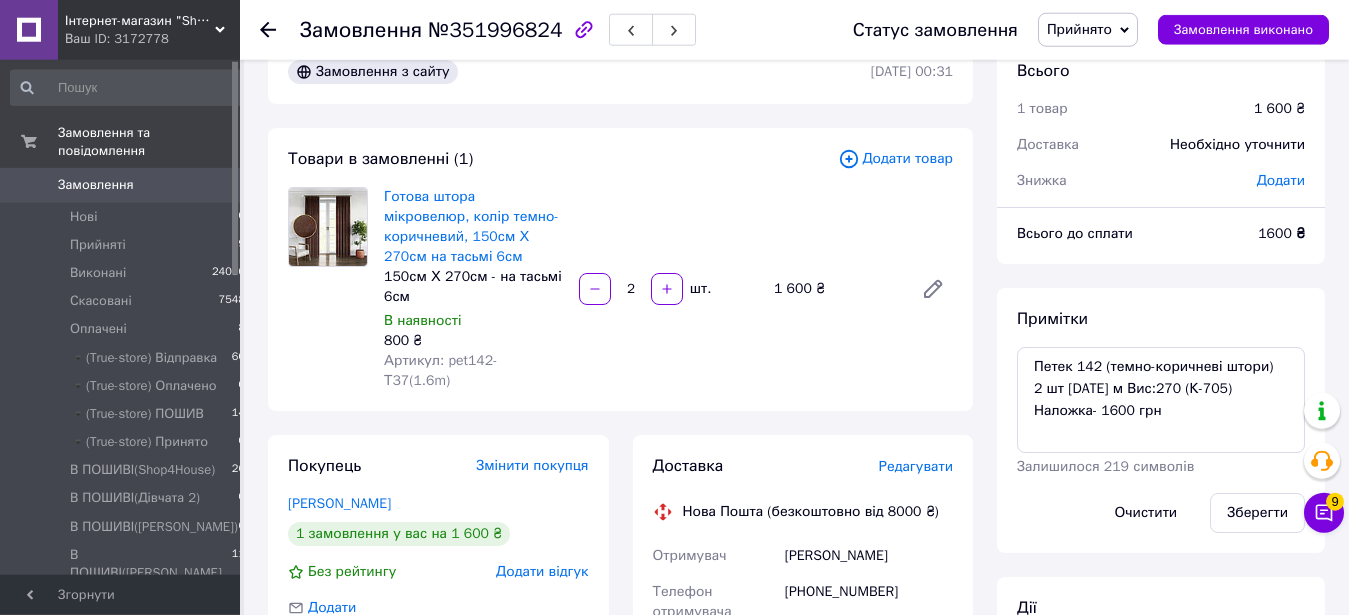 scroll, scrollTop: 0, scrollLeft: 0, axis: both 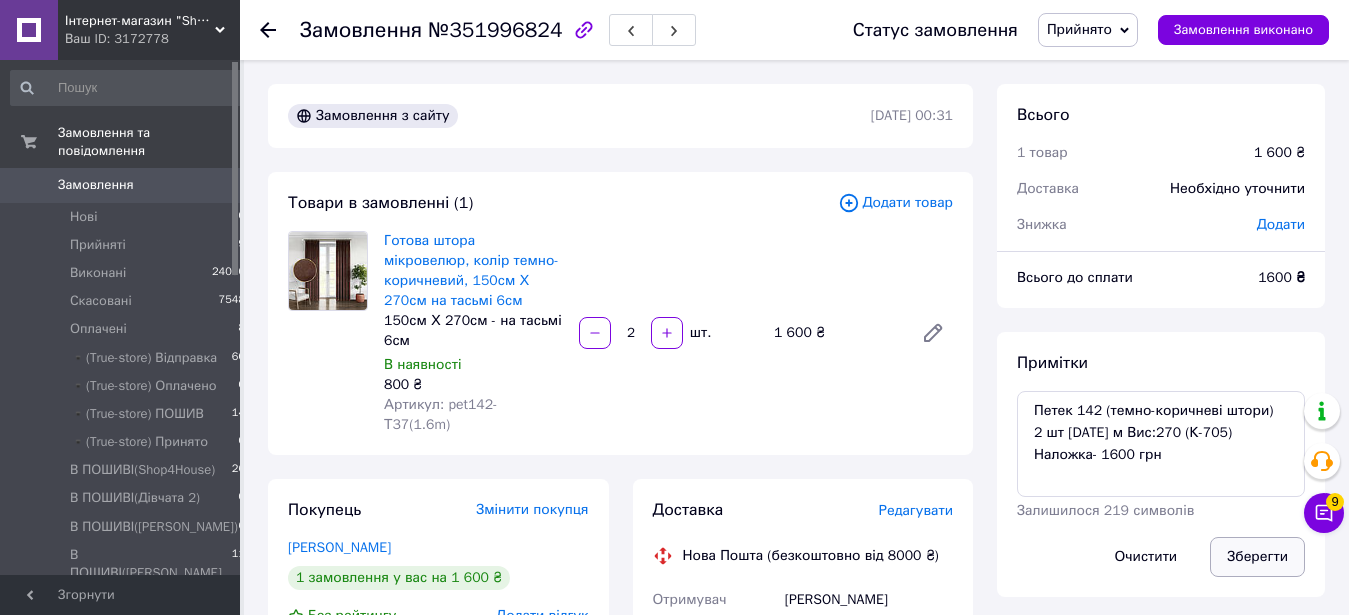 click on "Зберегти" at bounding box center [1257, 557] 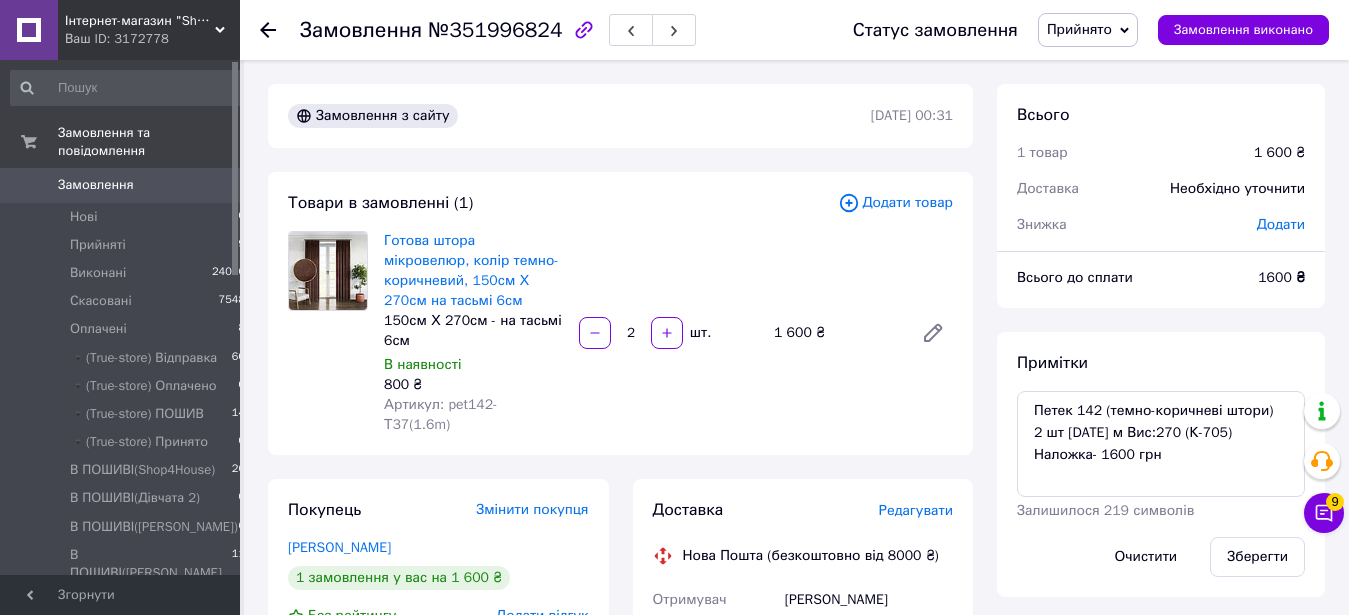 click on "Прийнято" at bounding box center [1079, 29] 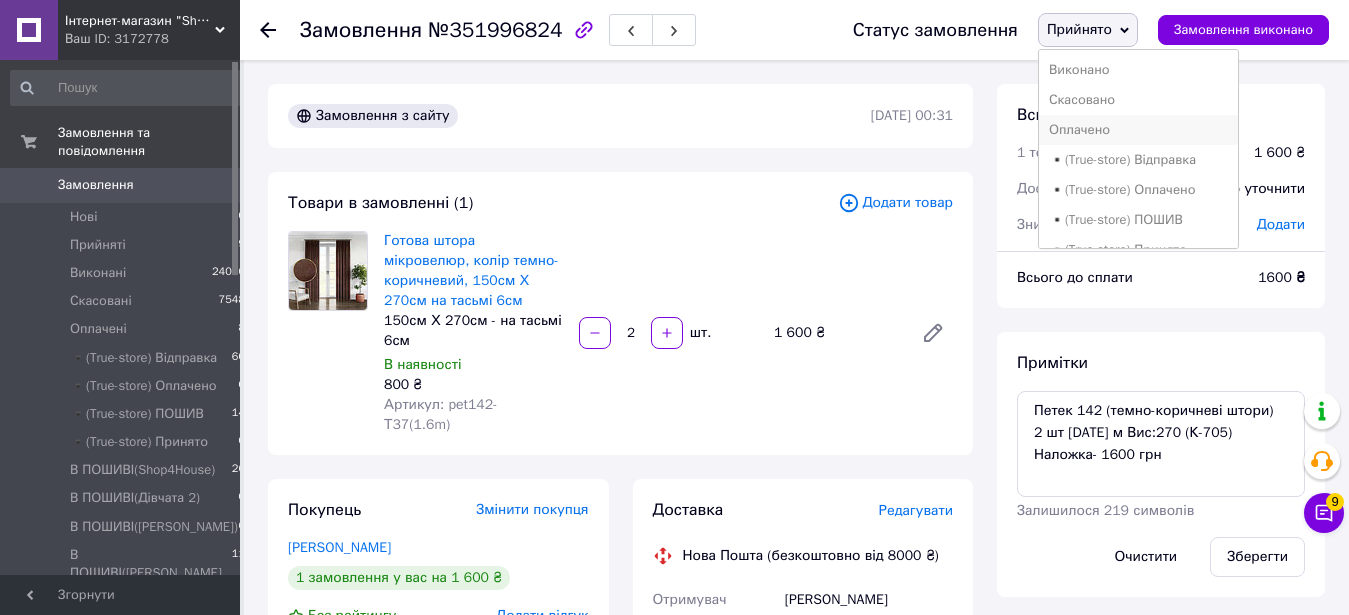 click on "Оплачено" at bounding box center [1139, 130] 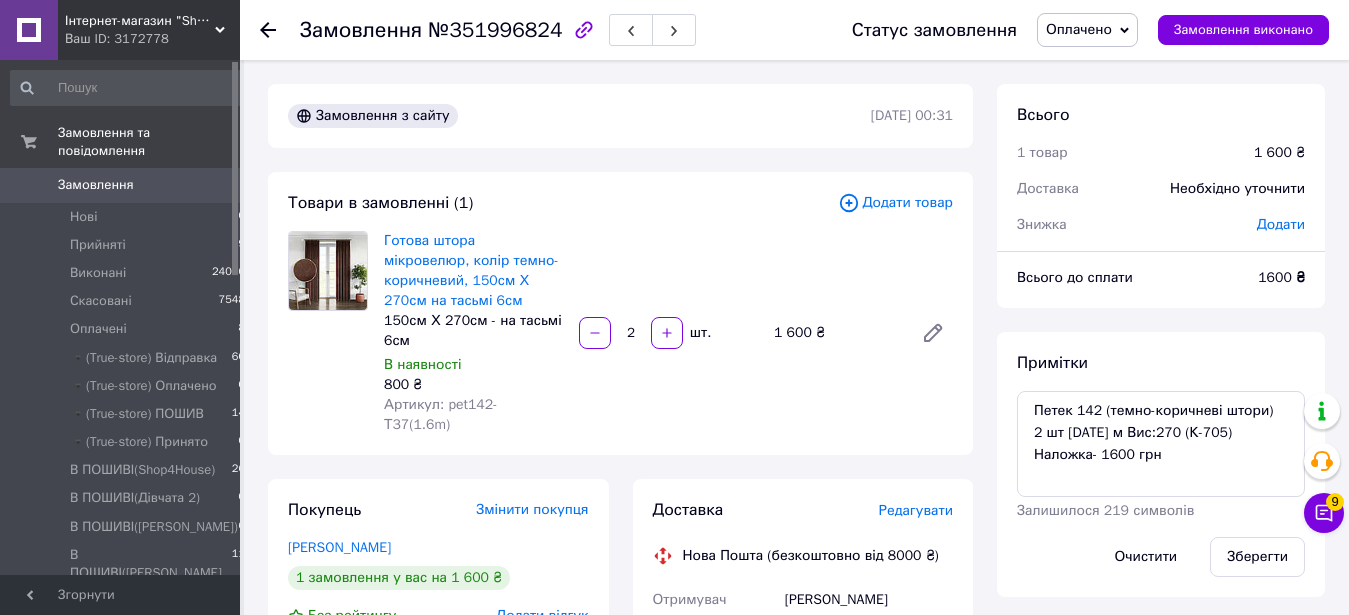 drag, startPoint x: 446, startPoint y: 35, endPoint x: 549, endPoint y: 40, distance: 103.121284 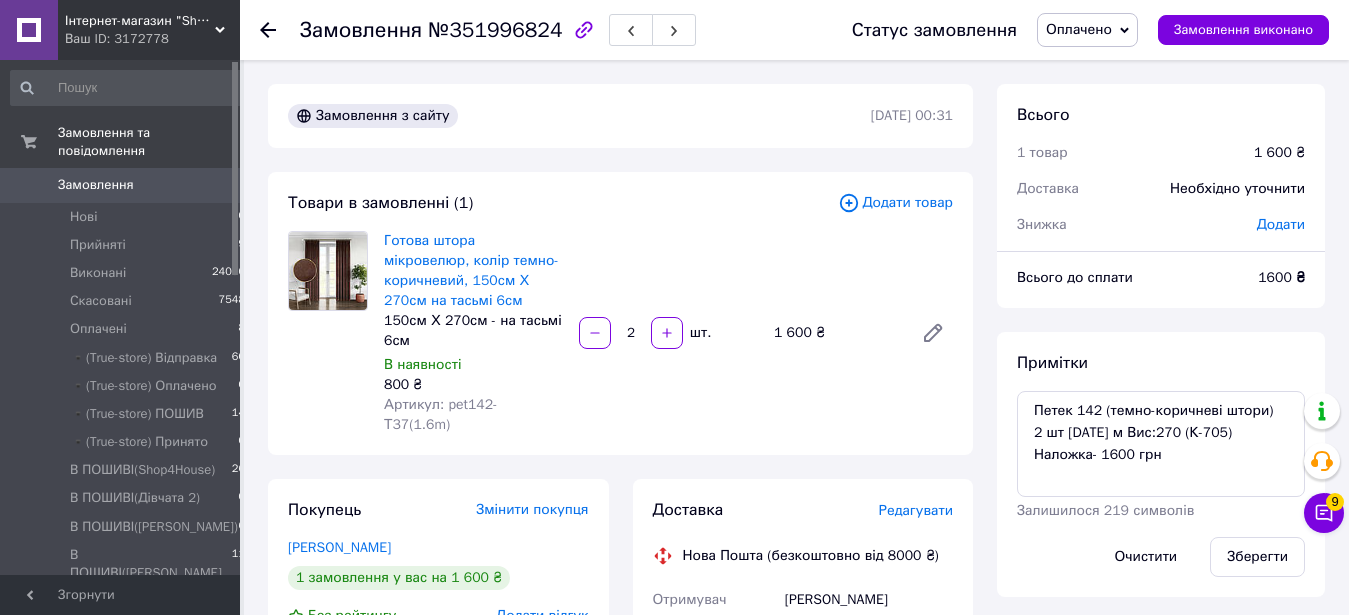 click on "Замовлення №351996824" at bounding box center (431, 30) 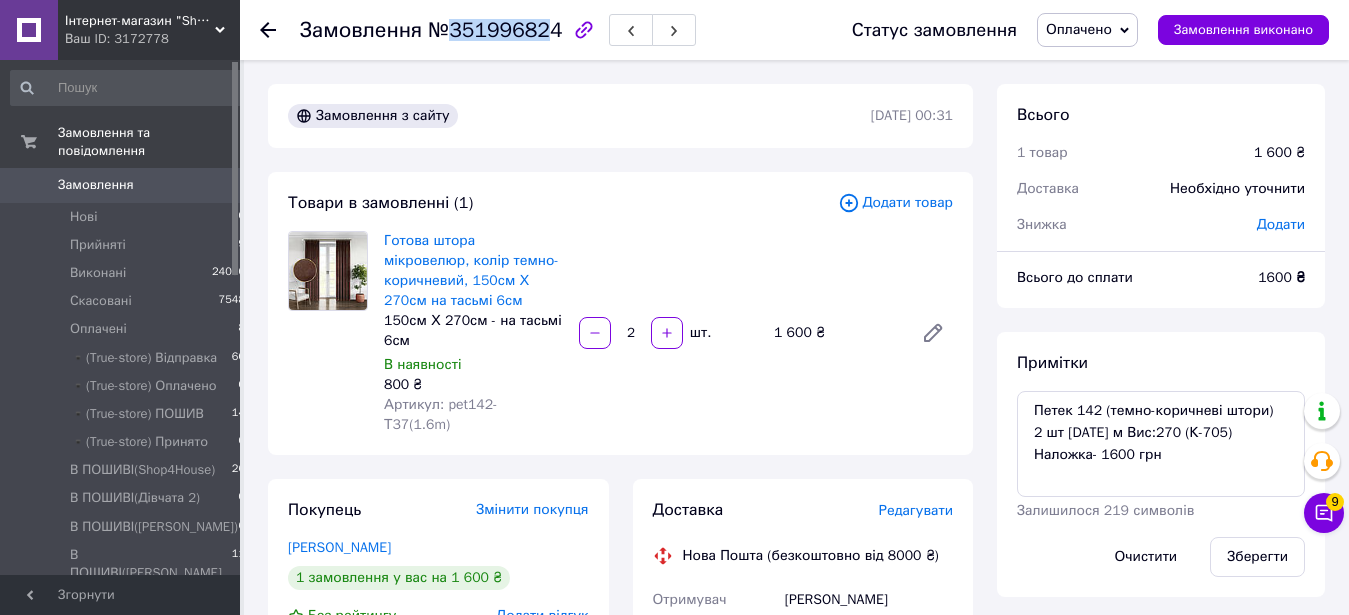 drag, startPoint x: 449, startPoint y: 31, endPoint x: 538, endPoint y: 35, distance: 89.08984 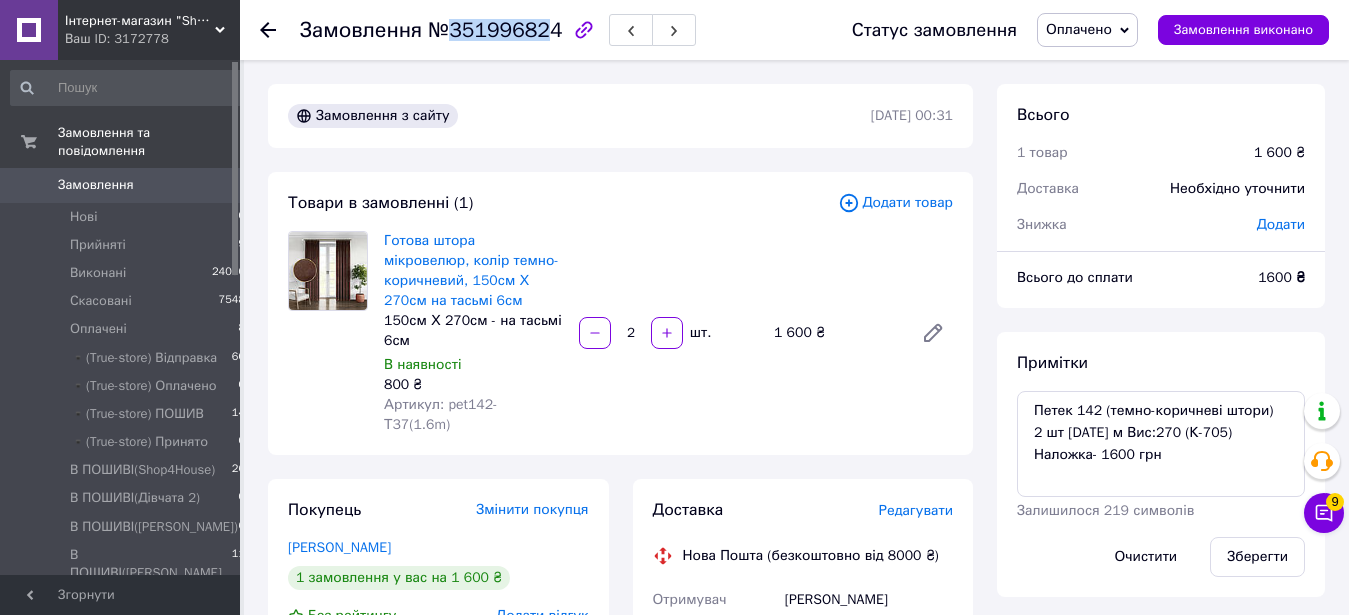 click on "№351996824" at bounding box center (495, 30) 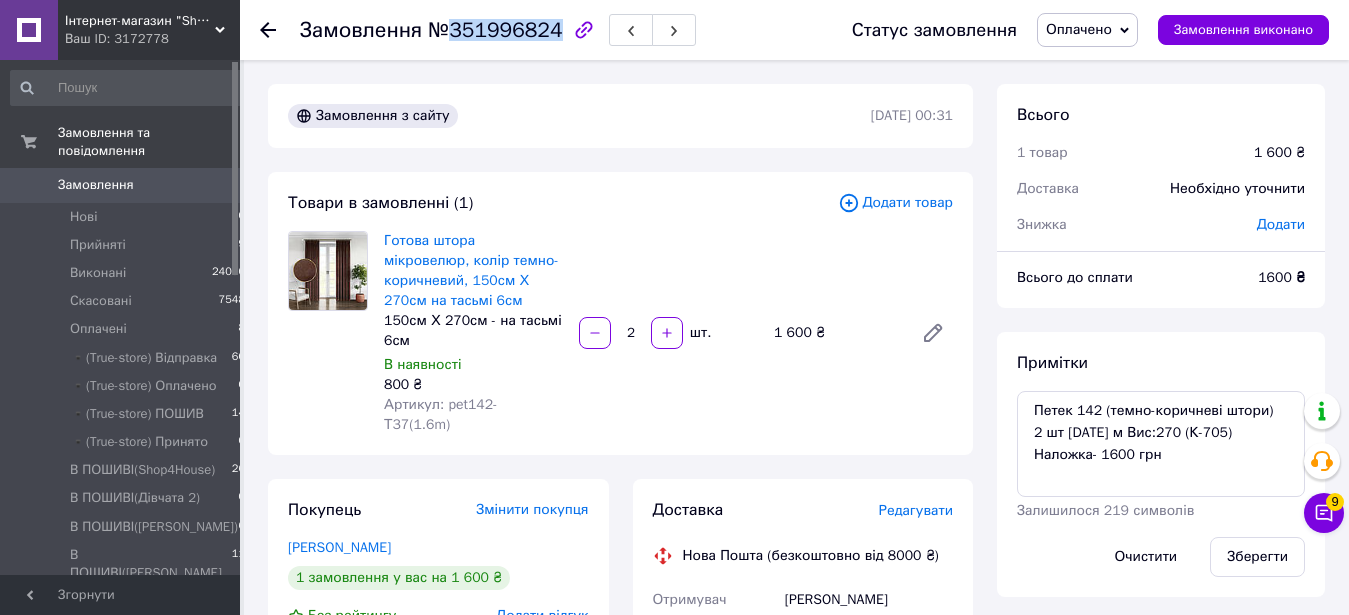 drag, startPoint x: 447, startPoint y: 22, endPoint x: 544, endPoint y: 33, distance: 97.62172 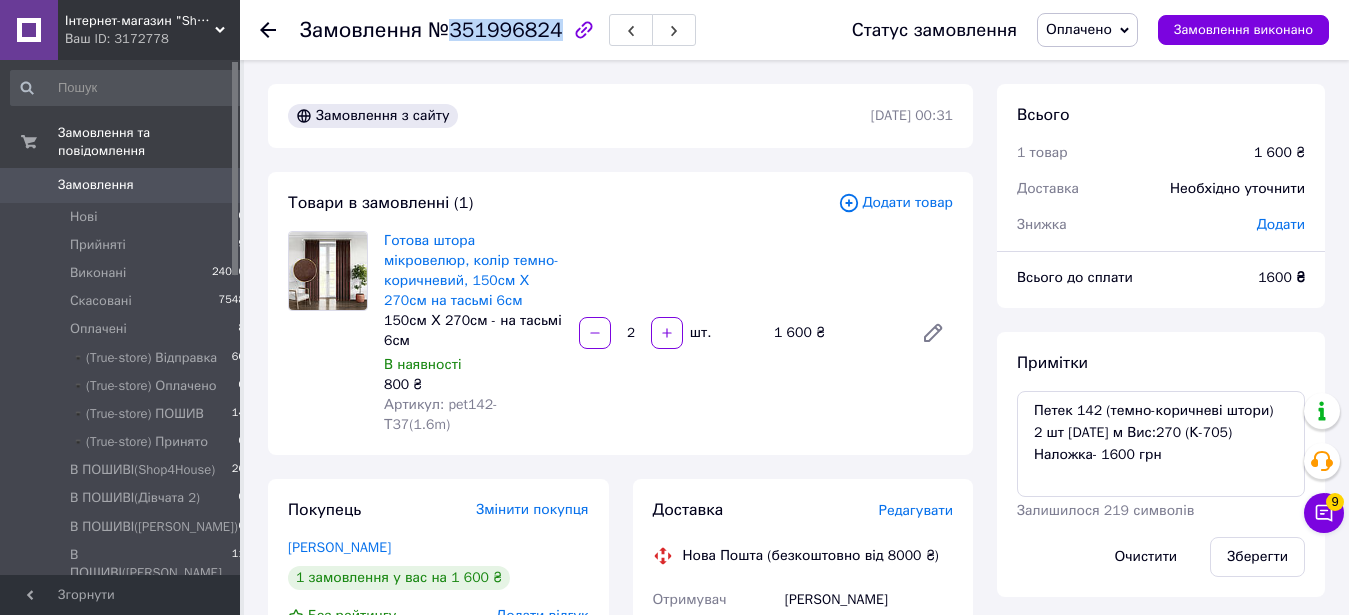 click on "№351996824" at bounding box center (495, 30) 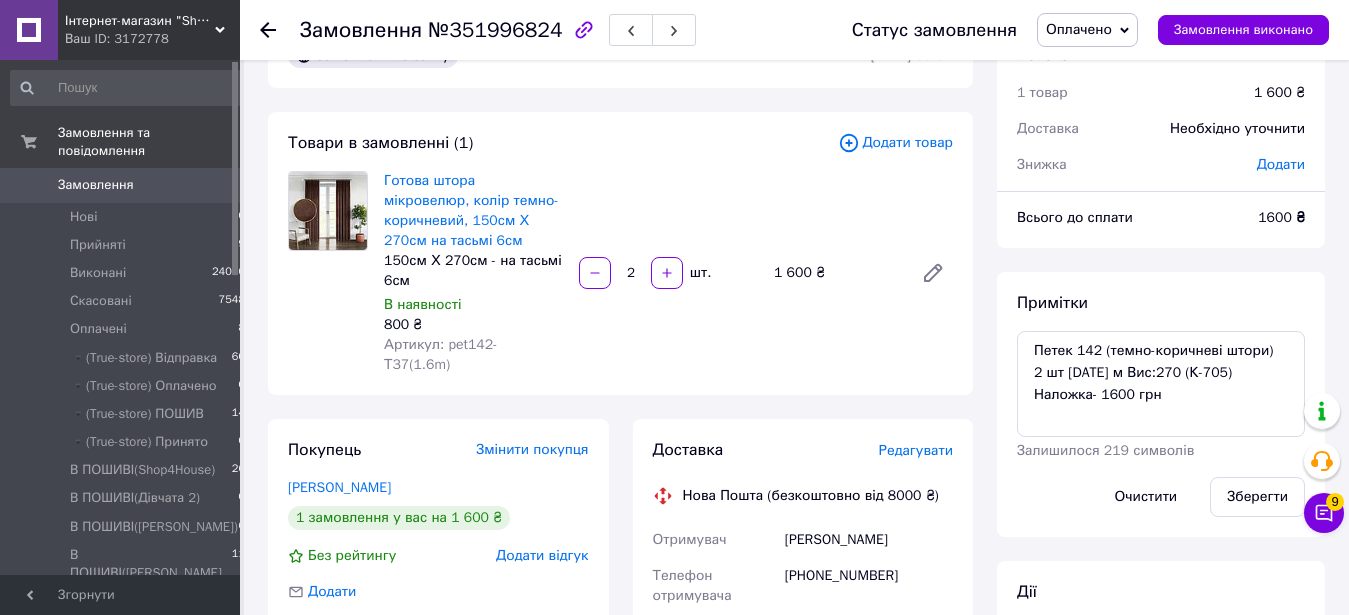 scroll, scrollTop: 102, scrollLeft: 0, axis: vertical 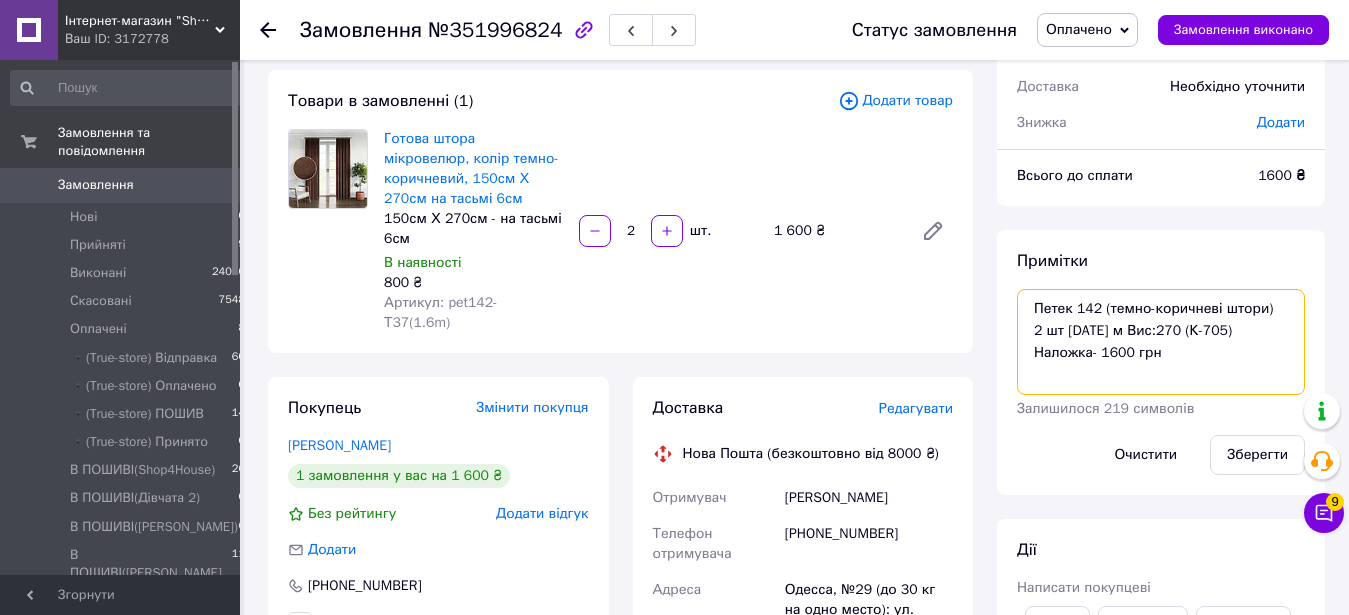drag, startPoint x: 1036, startPoint y: 301, endPoint x: 1252, endPoint y: 325, distance: 217.32924 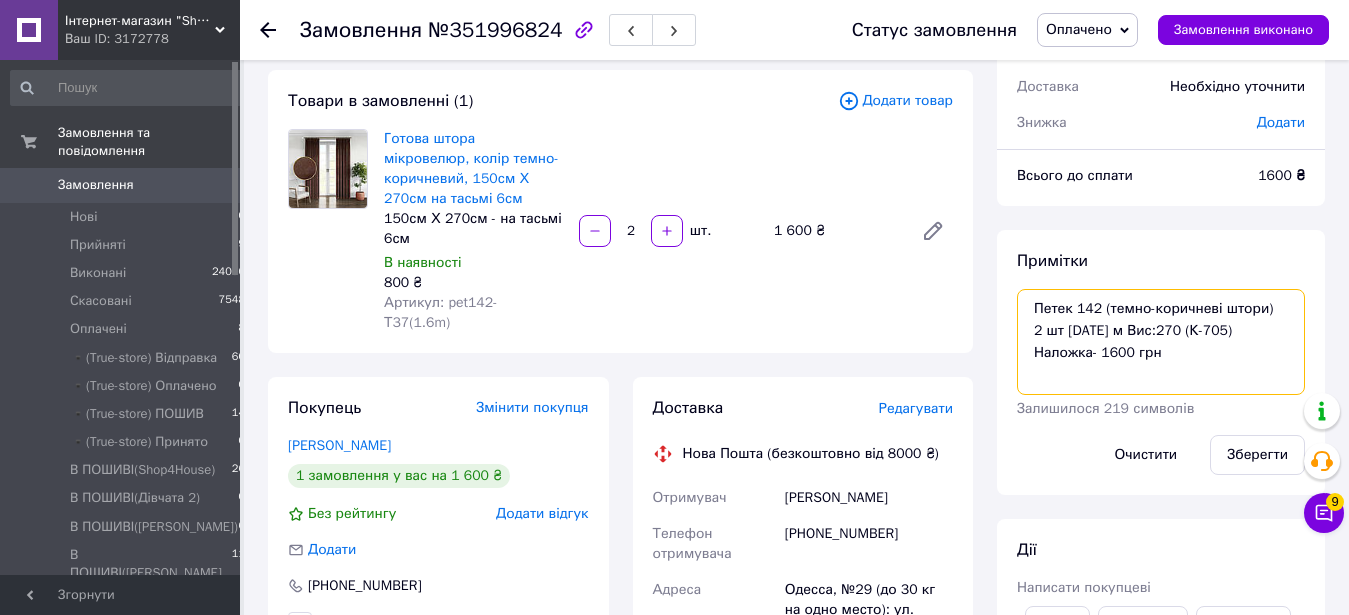 click on "Петек 142 (темно-коричневі штори)
2 шт по 1.5 м Вис:270 (К-705)
Наложка- 1600 грн" at bounding box center (1161, 342) 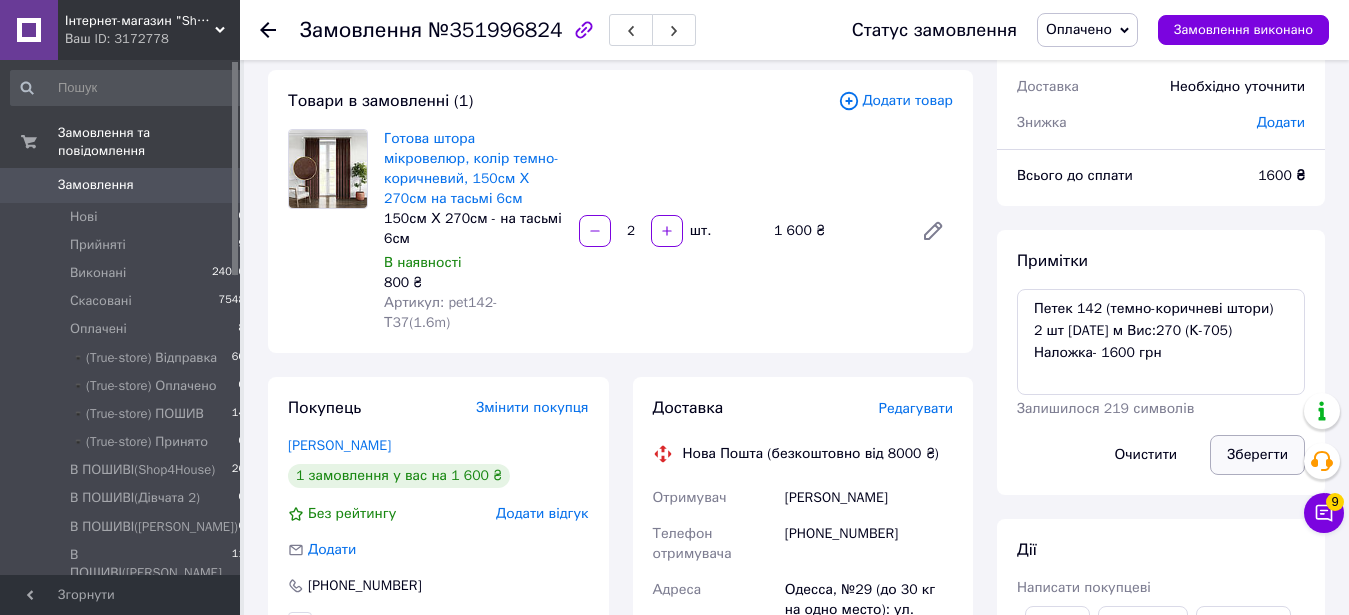 click on "Зберегти" at bounding box center [1257, 455] 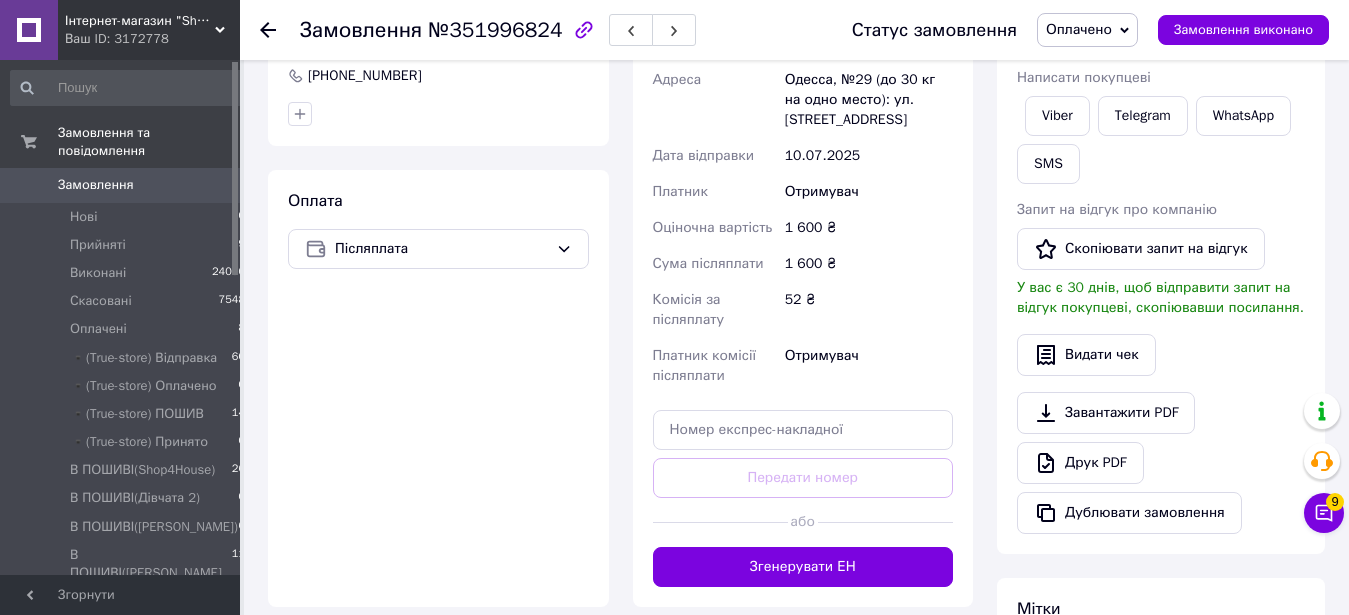 scroll, scrollTop: 408, scrollLeft: 0, axis: vertical 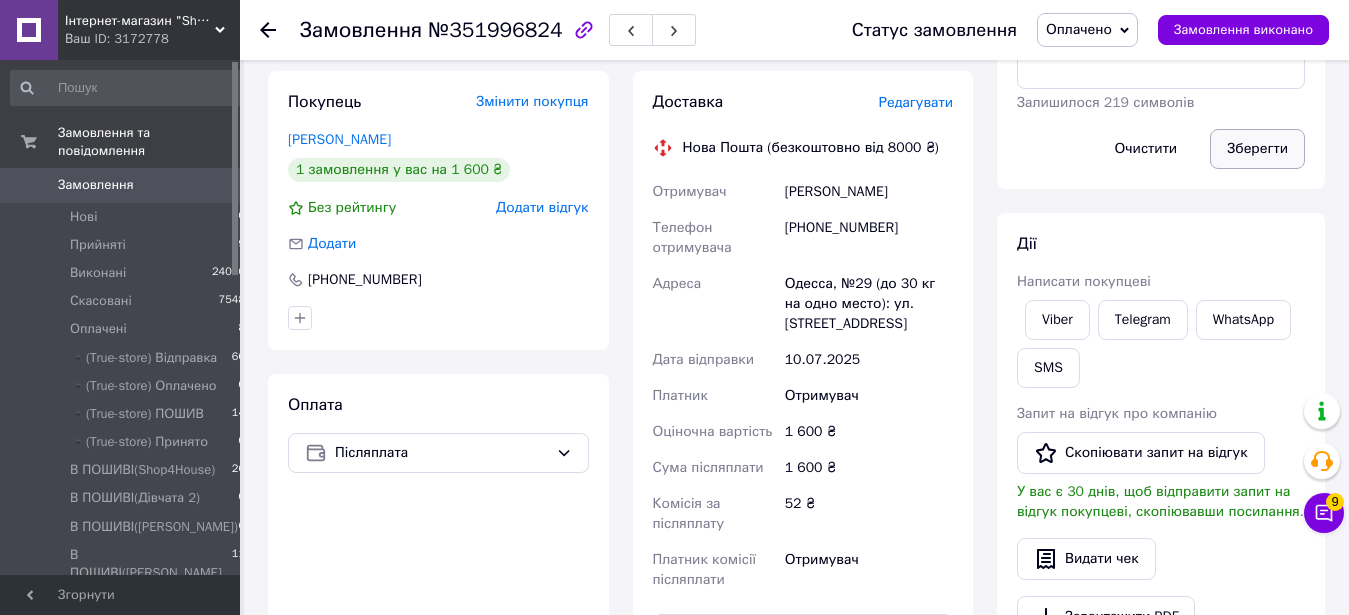 click on "Зберегти" at bounding box center [1257, 149] 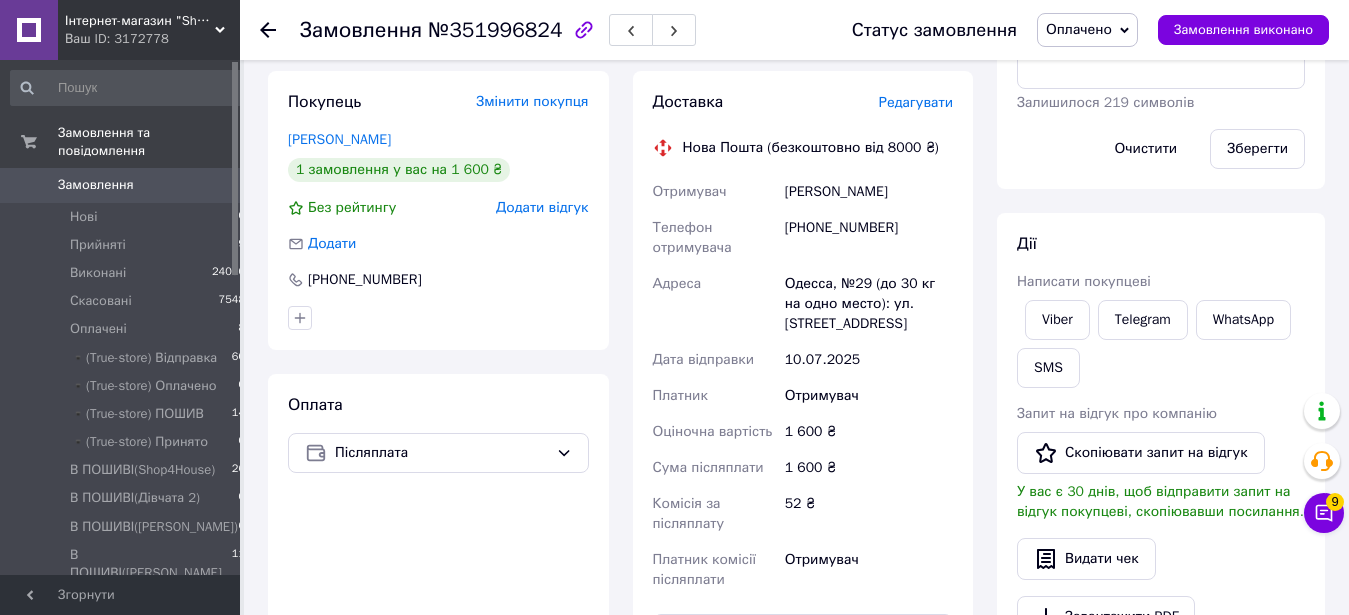 scroll, scrollTop: 0, scrollLeft: 0, axis: both 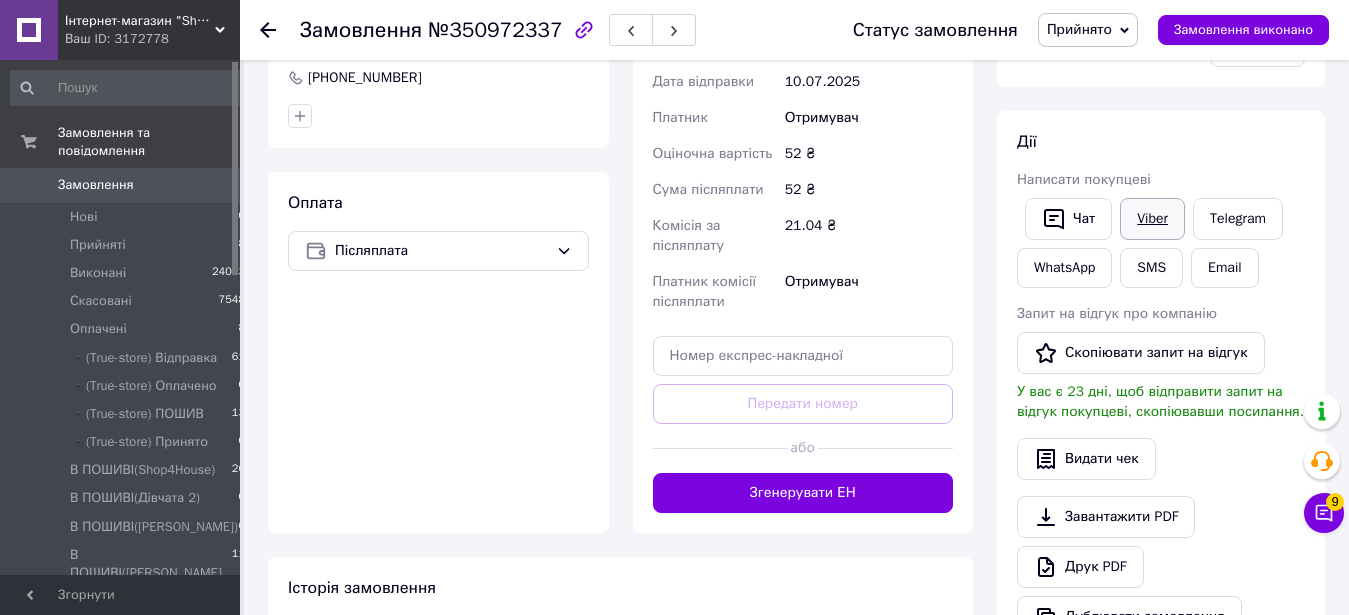 click on "Viber" at bounding box center [1152, 219] 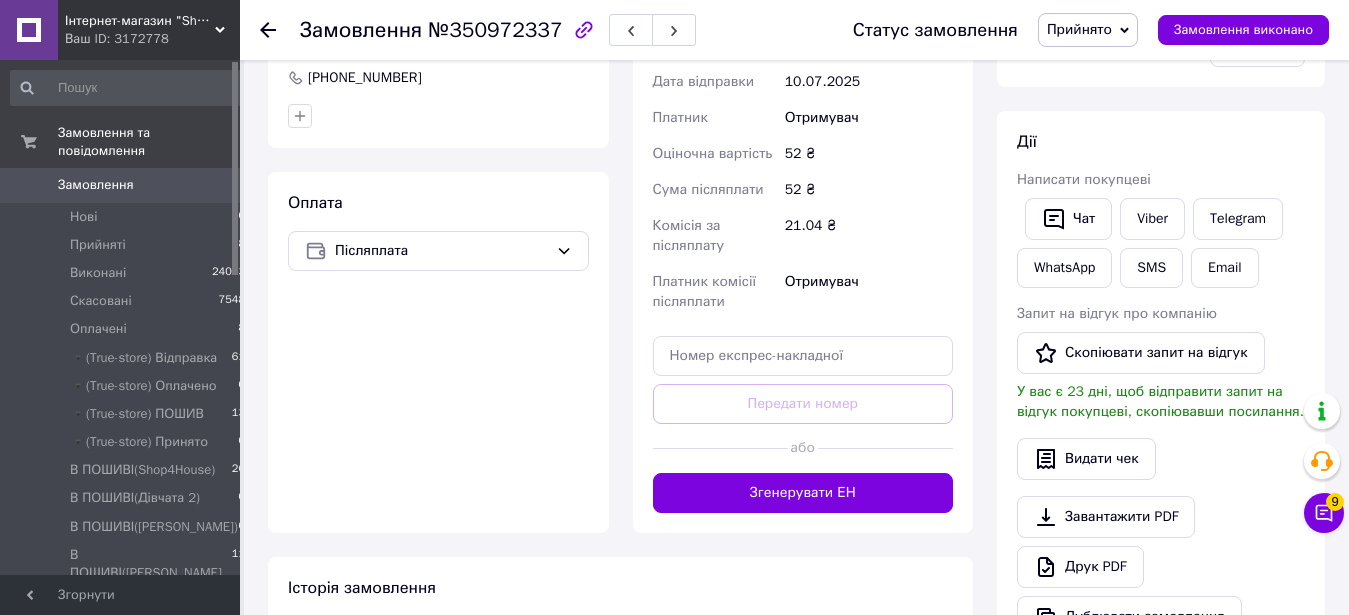 click on "Прийнято" at bounding box center (1079, 29) 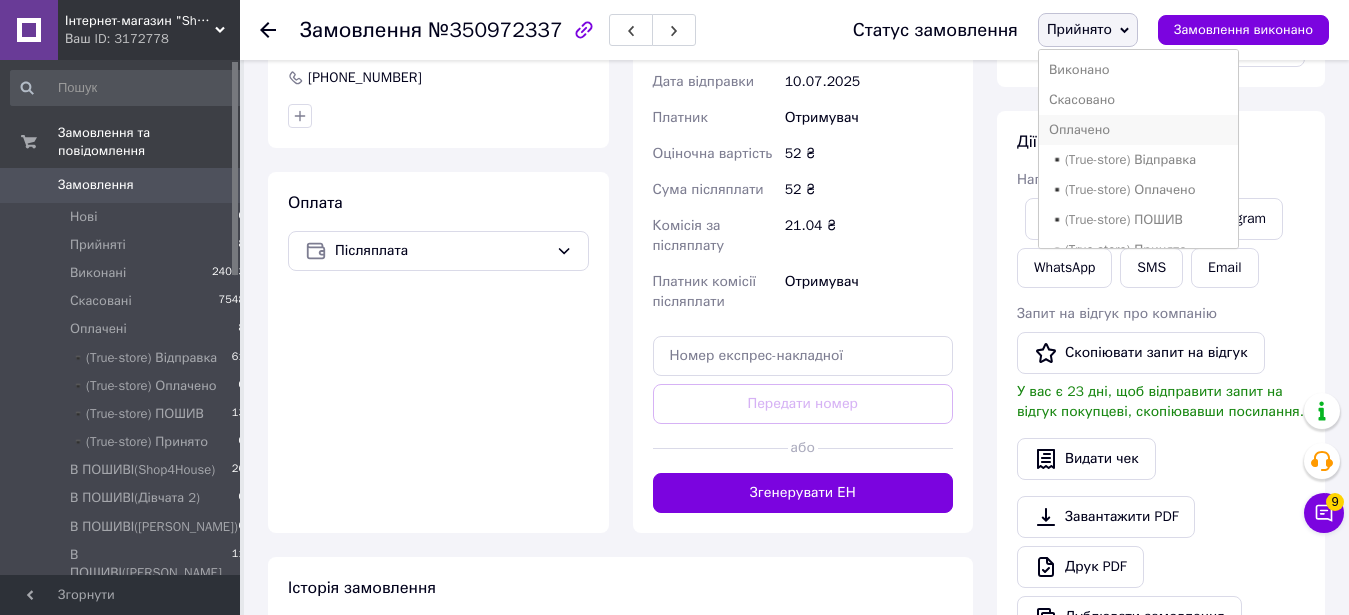 click on "Оплачено" at bounding box center [1139, 130] 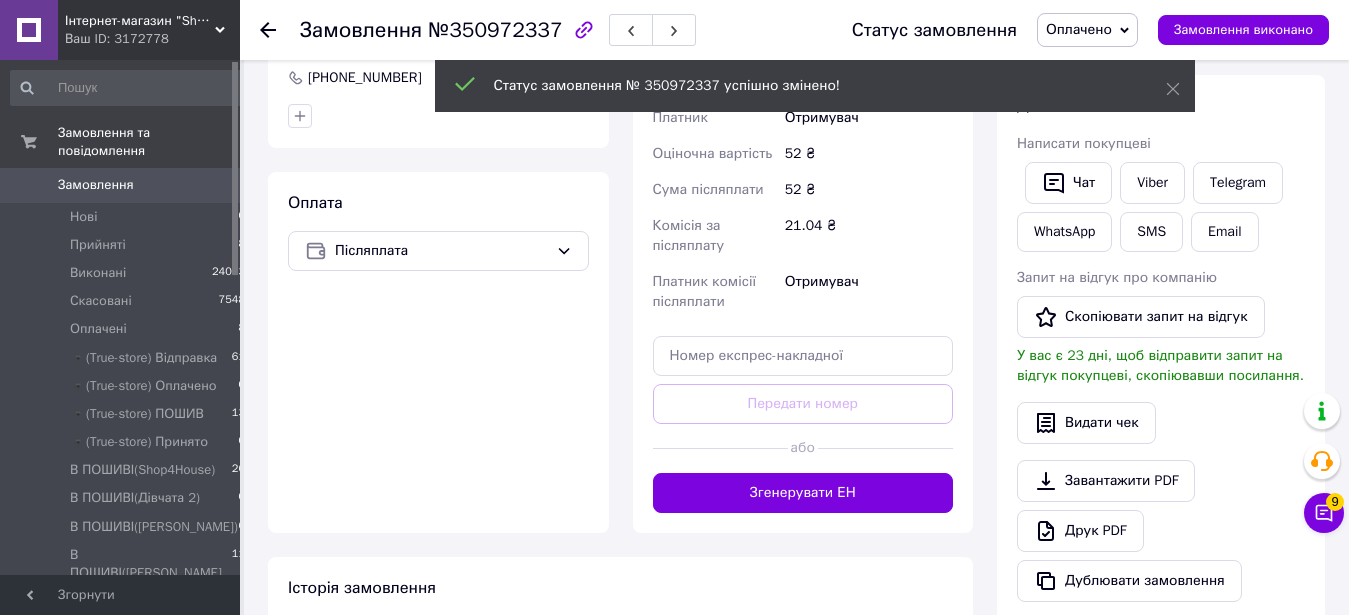 click on "Оплачено" at bounding box center [1079, 29] 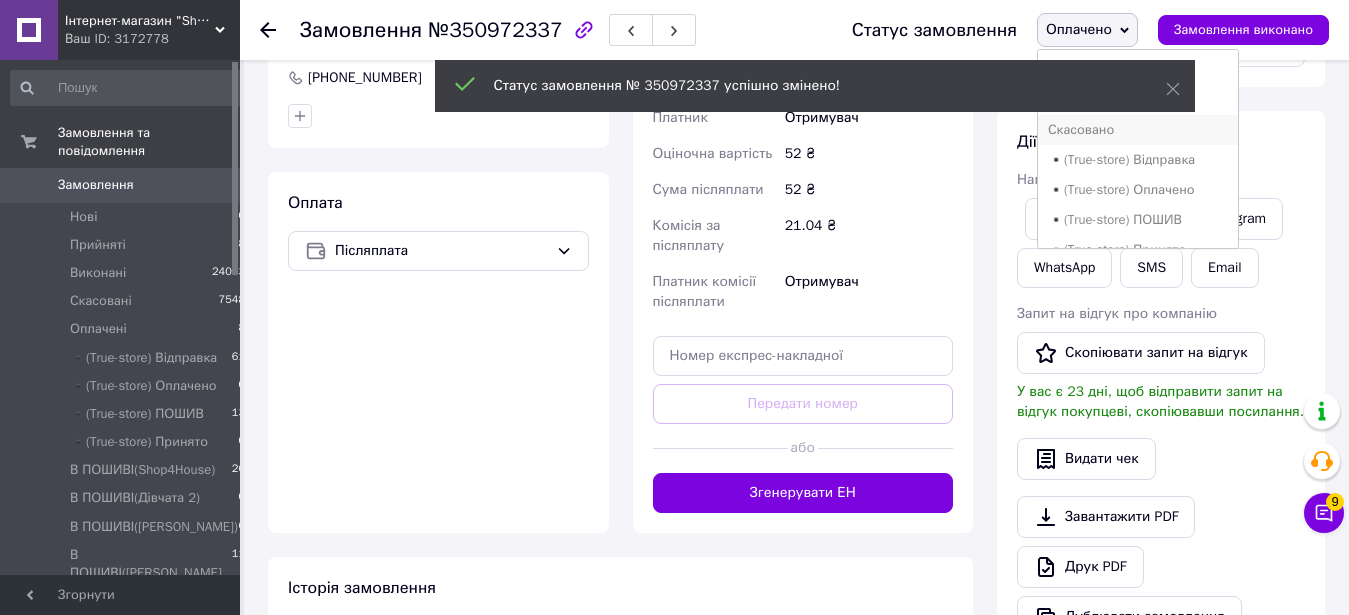 click on "Скасовано" at bounding box center (1138, 130) 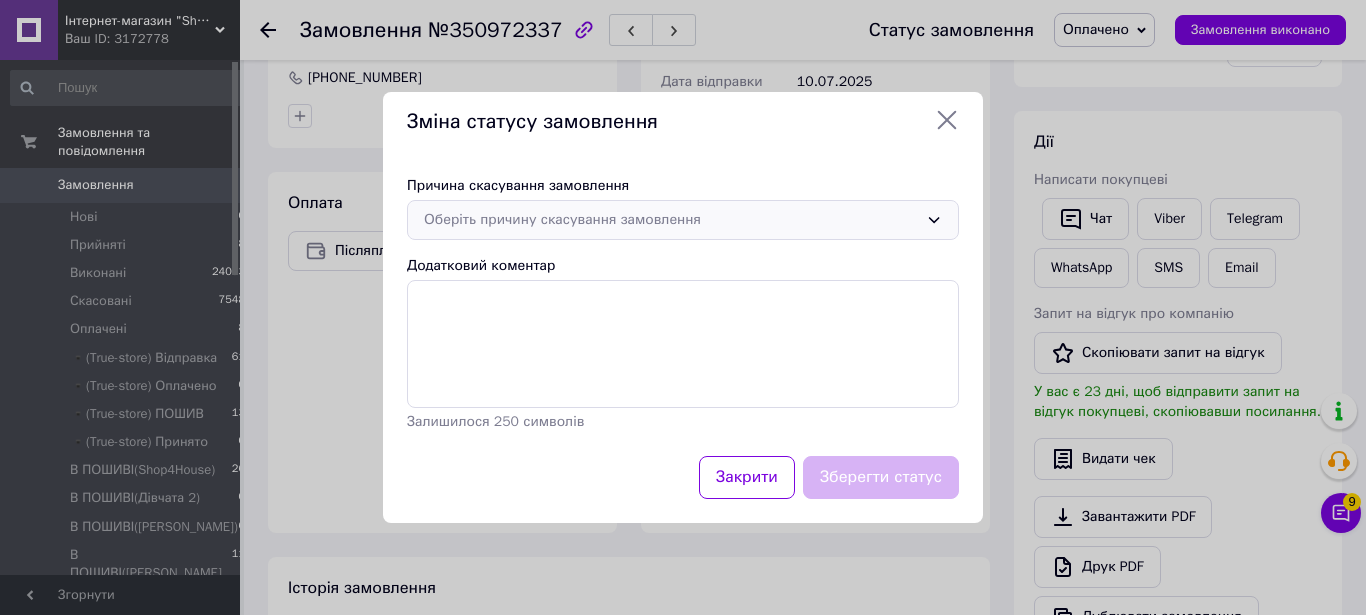 click on "Оберіть причину скасування замовлення" at bounding box center [683, 220] 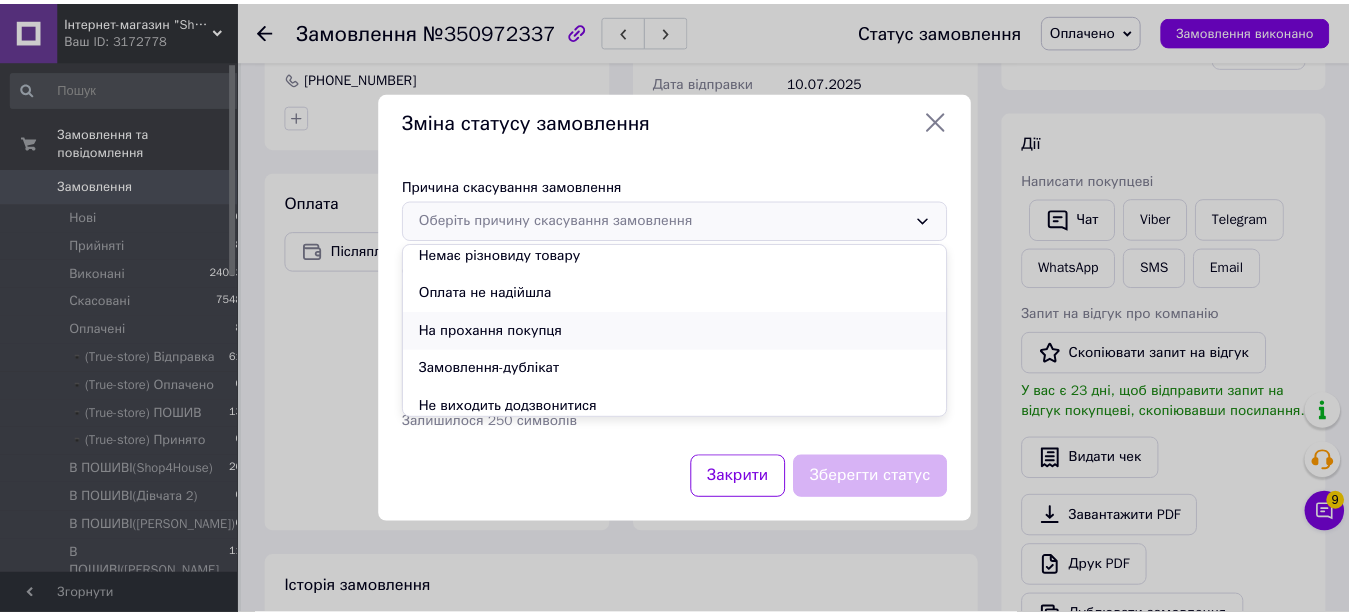 scroll, scrollTop: 93, scrollLeft: 0, axis: vertical 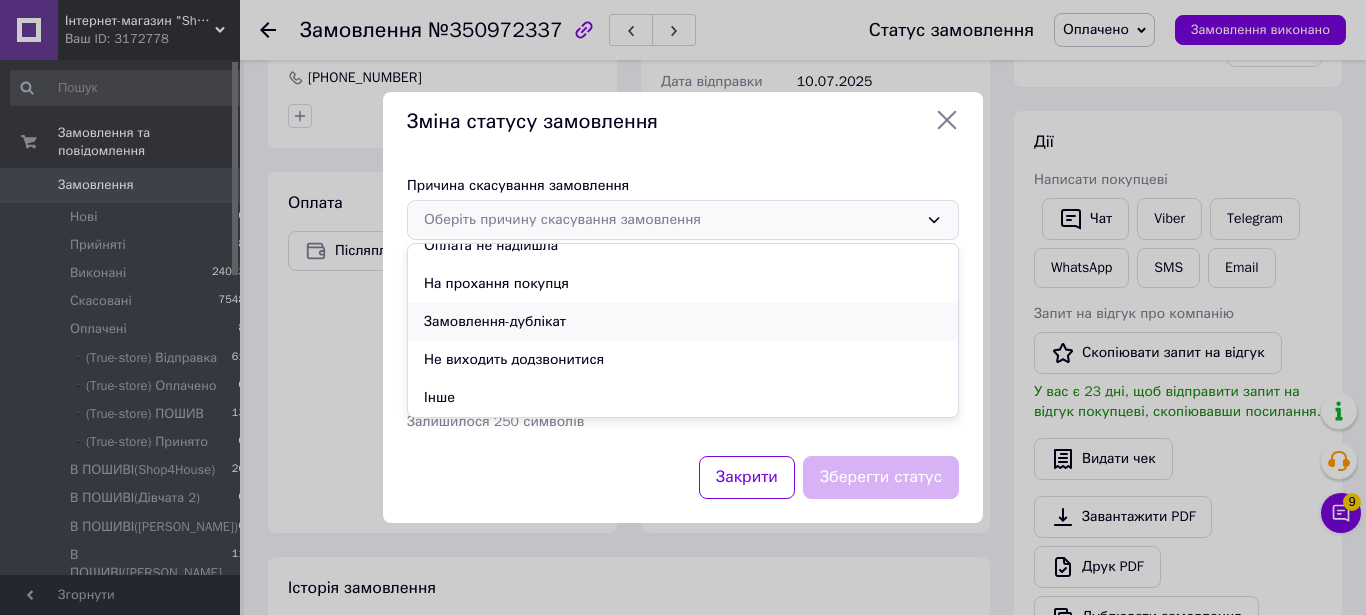 click on "Замовлення-дублікат" at bounding box center [683, 322] 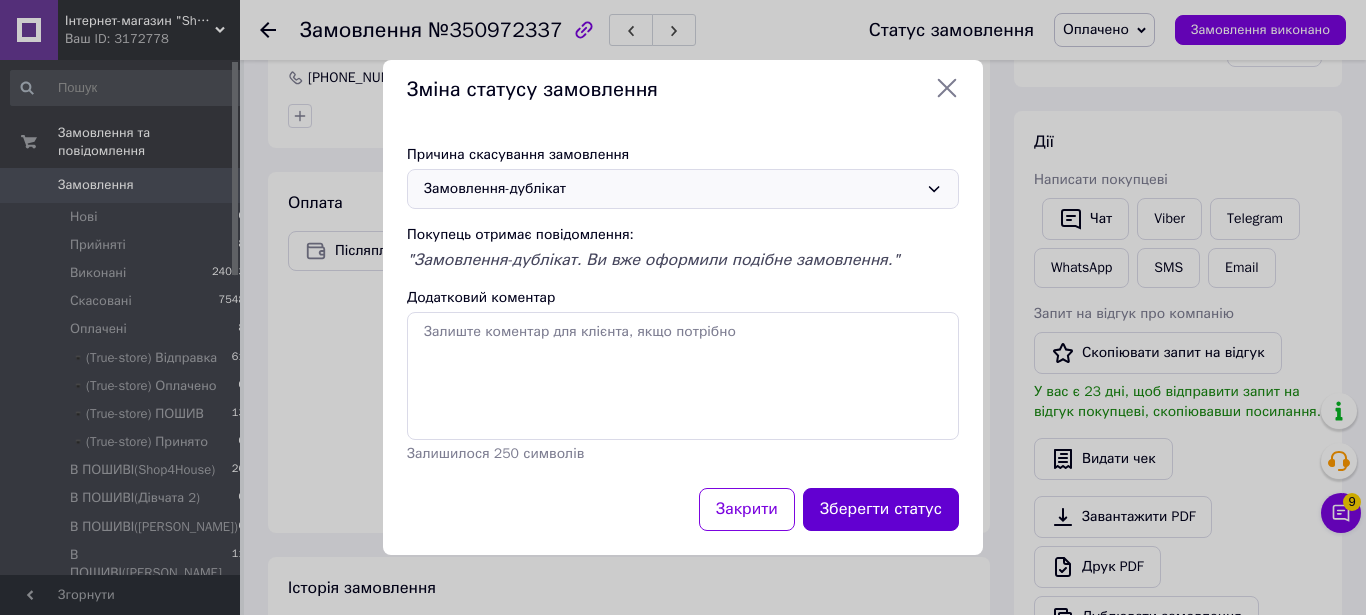 click on "Зберегти статус" at bounding box center (881, 509) 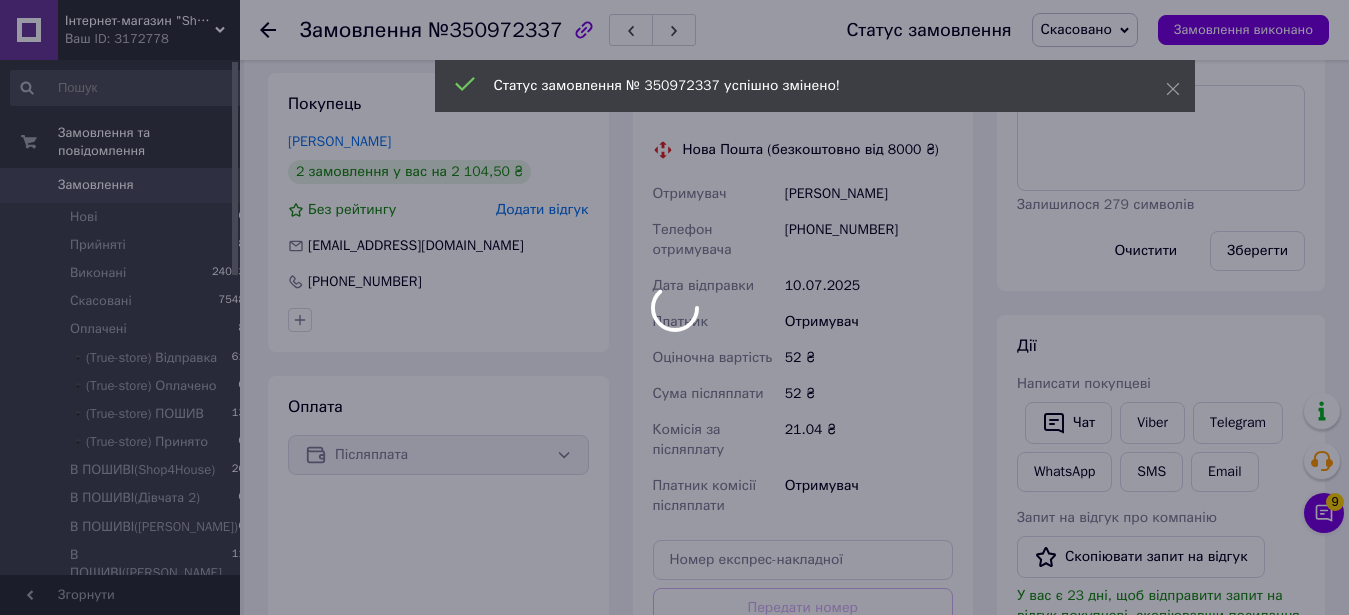 scroll, scrollTop: 102, scrollLeft: 0, axis: vertical 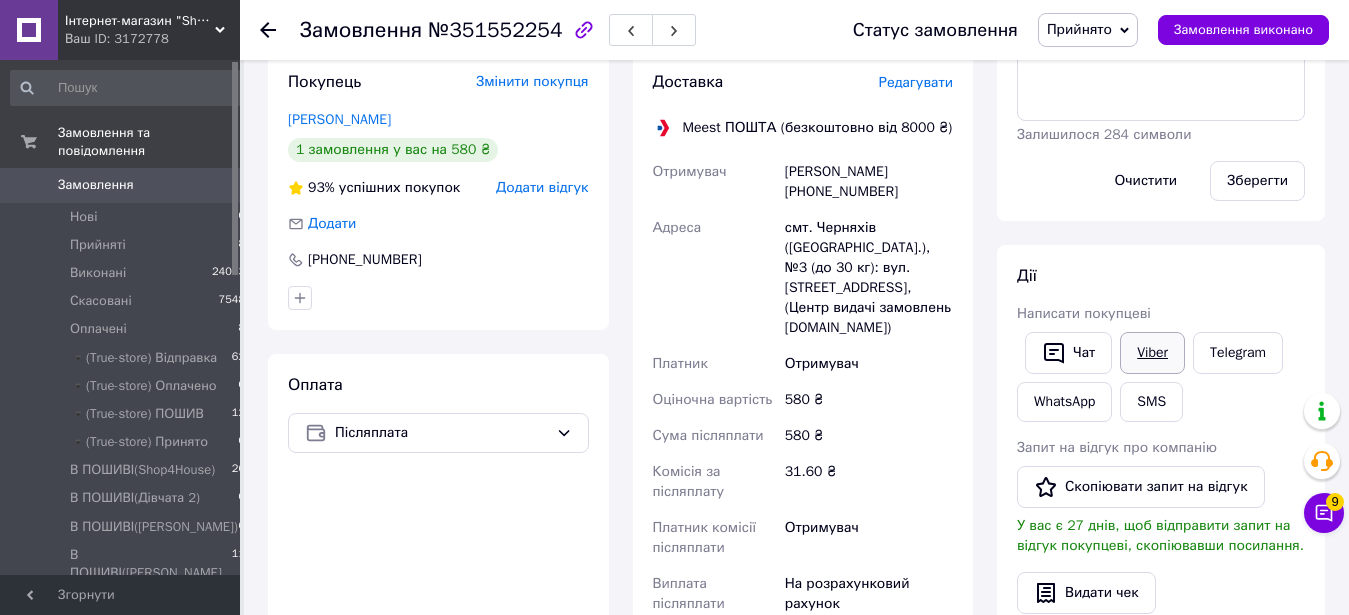click on "Viber" at bounding box center (1152, 353) 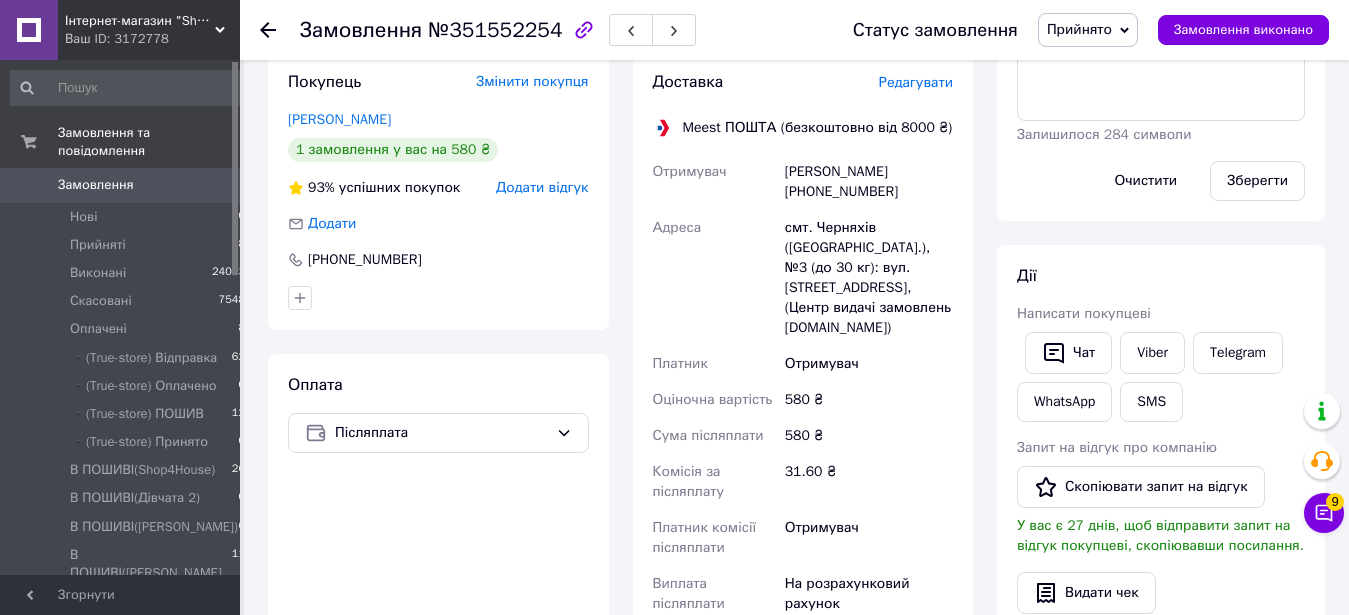 click on "Прийнято" at bounding box center [1079, 29] 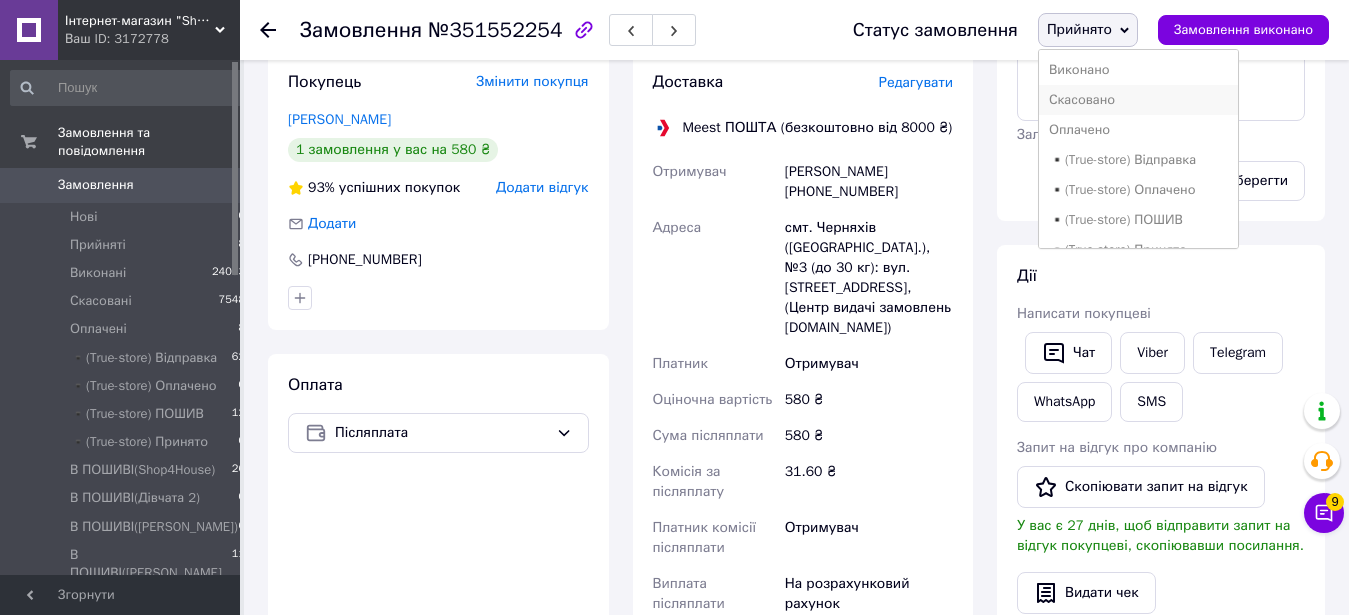 click on "Скасовано" at bounding box center [1139, 100] 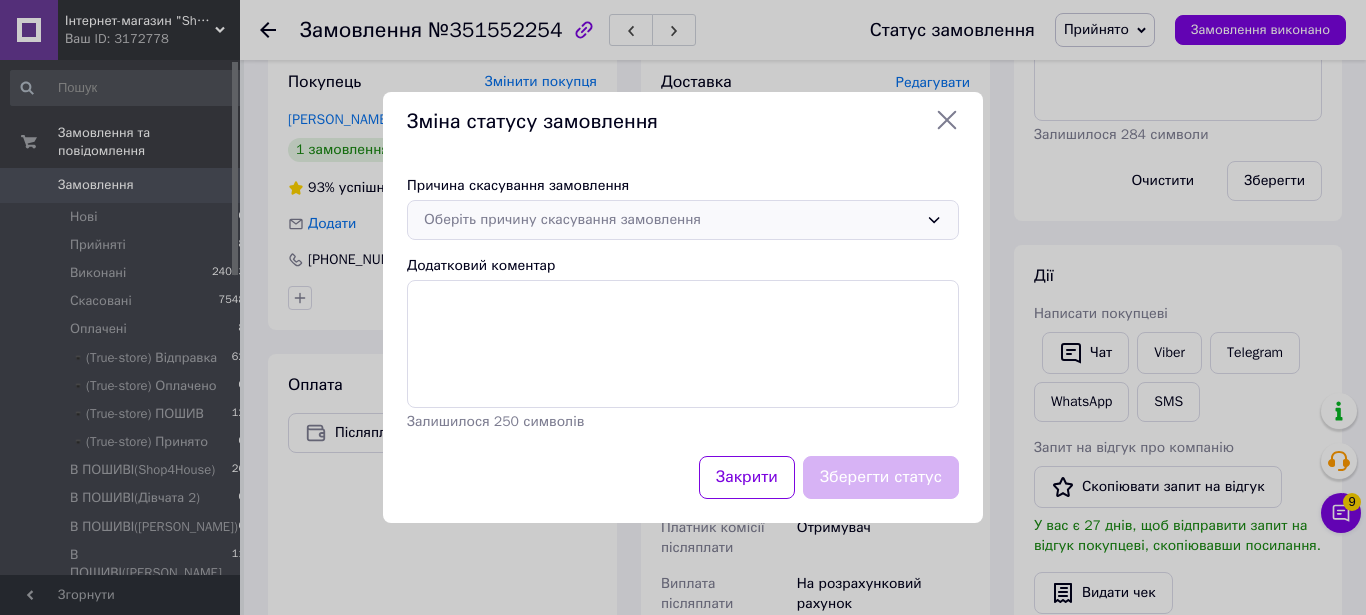 click on "Оберіть причину скасування замовлення" at bounding box center (683, 220) 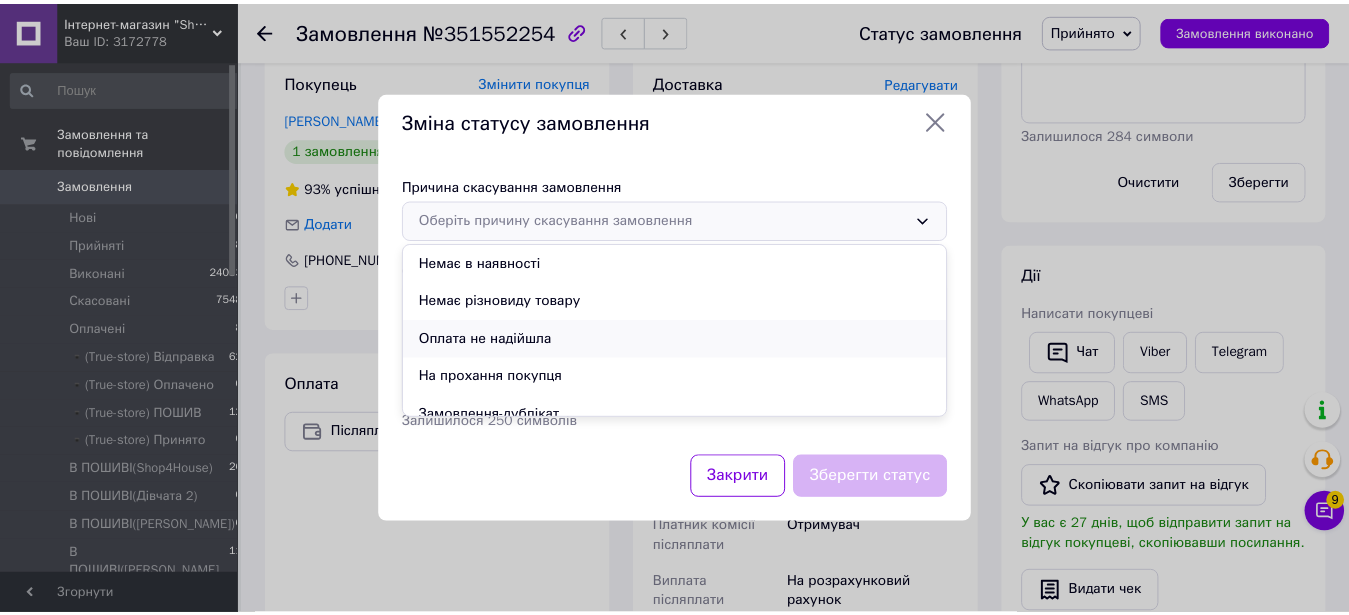 scroll, scrollTop: 93, scrollLeft: 0, axis: vertical 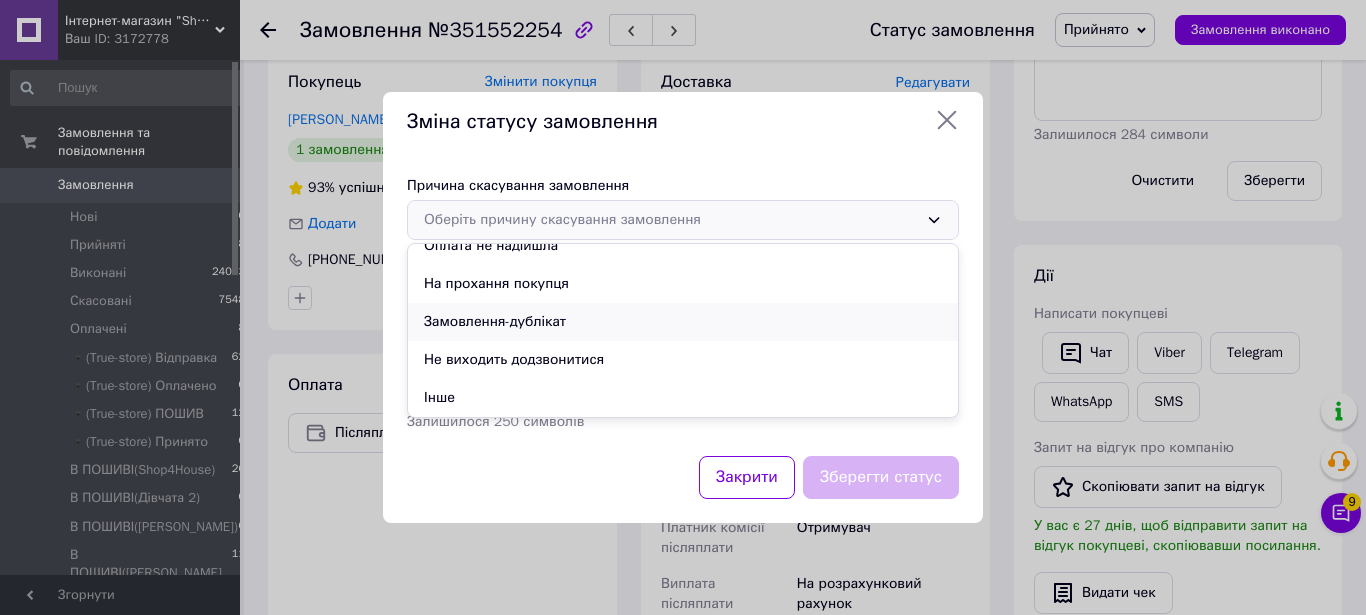 click on "Замовлення-дублікат" at bounding box center (683, 322) 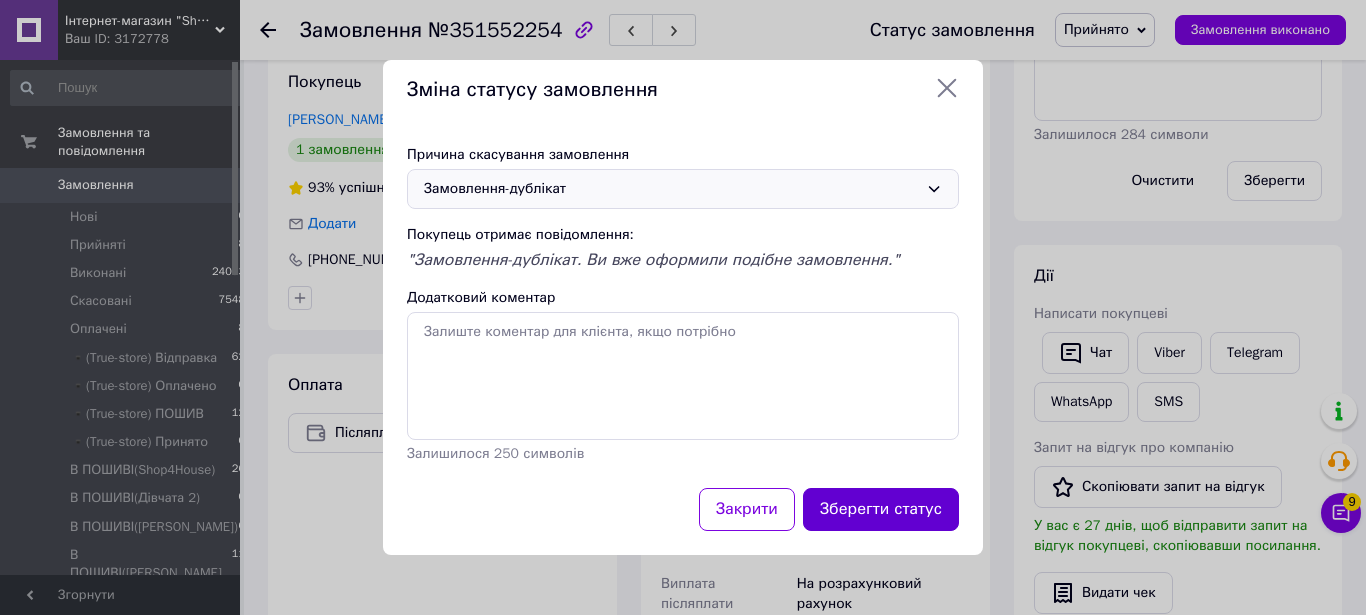 click on "Зберегти статус" at bounding box center (881, 509) 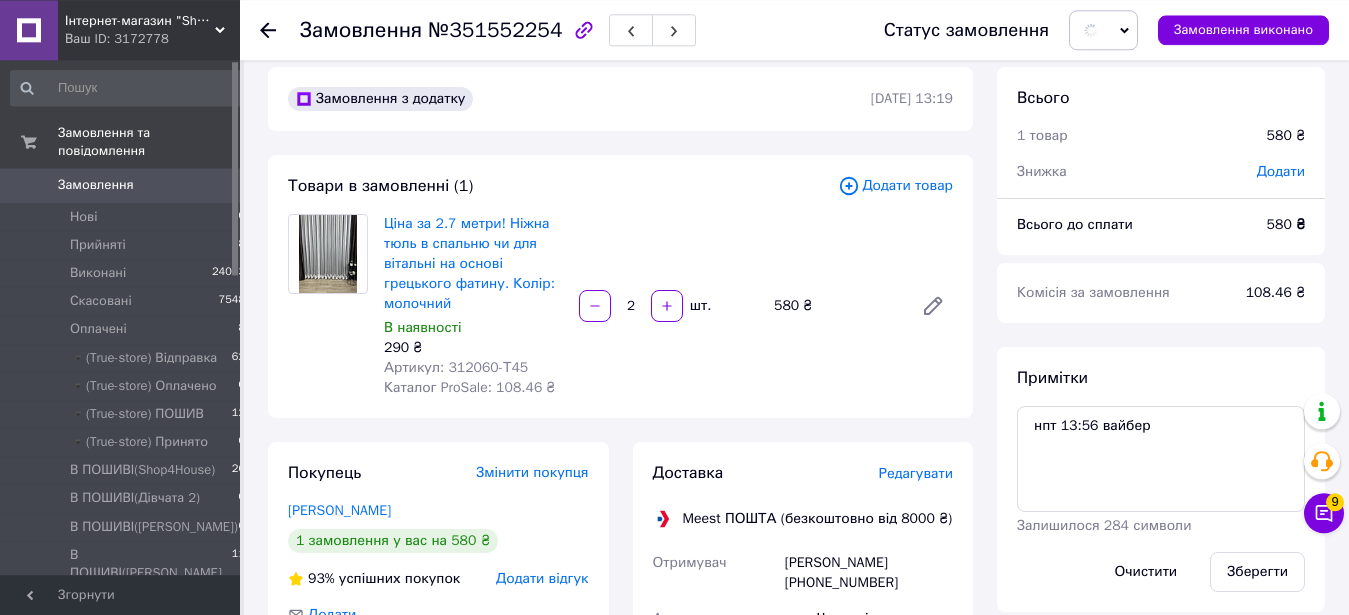 scroll, scrollTop: 0, scrollLeft: 0, axis: both 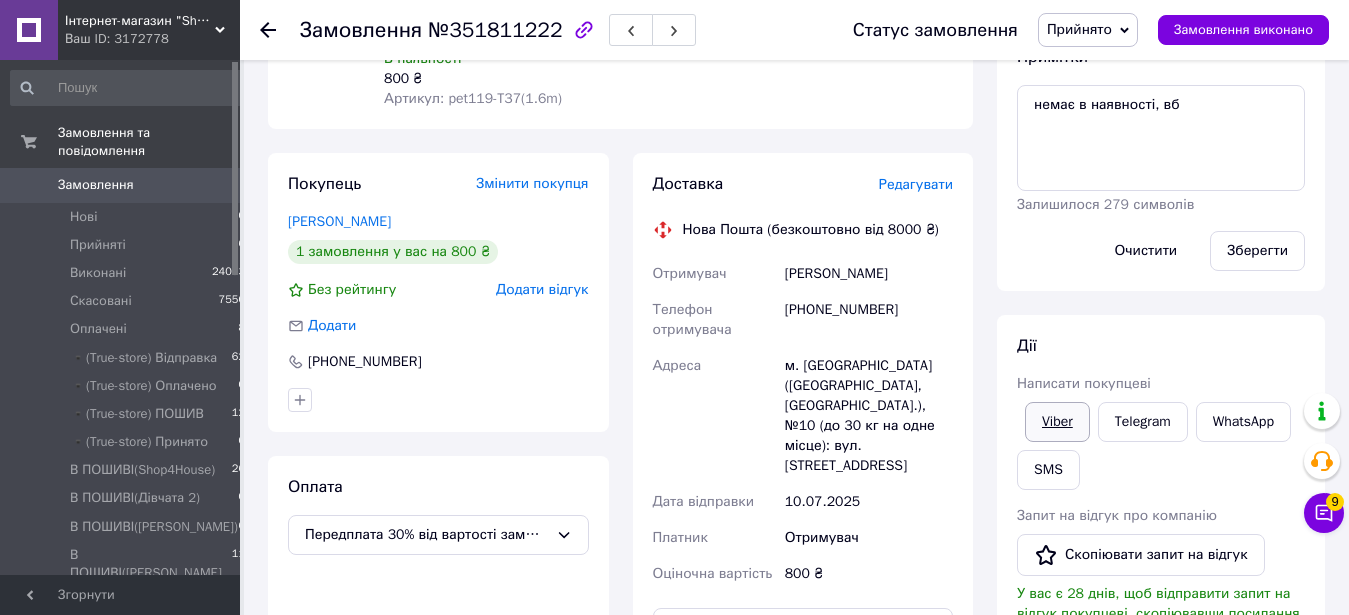 click on "Viber" at bounding box center [1057, 422] 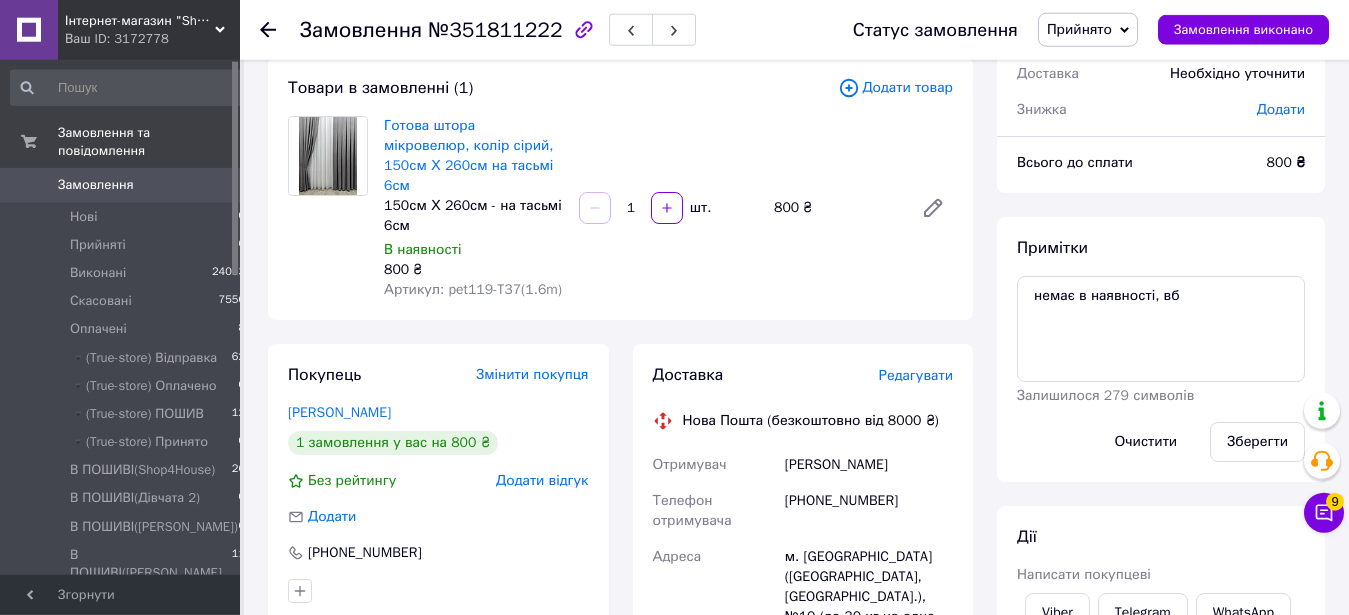scroll, scrollTop: 0, scrollLeft: 0, axis: both 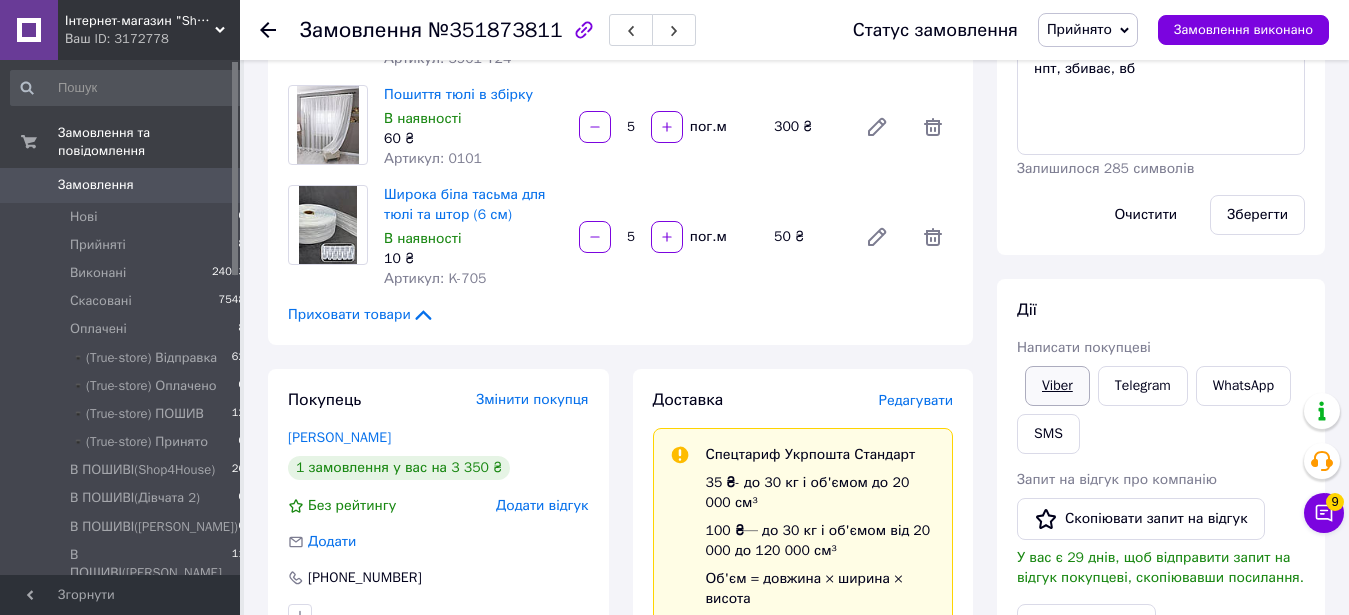 click on "Viber" at bounding box center (1057, 386) 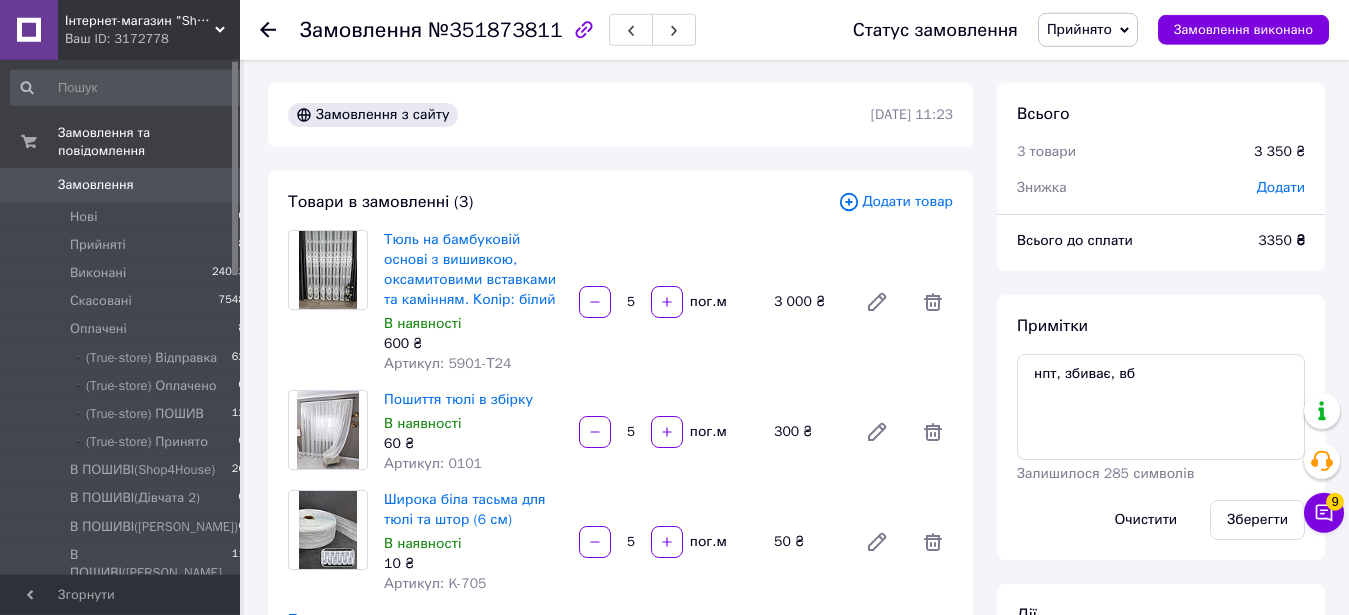 scroll, scrollTop: 0, scrollLeft: 0, axis: both 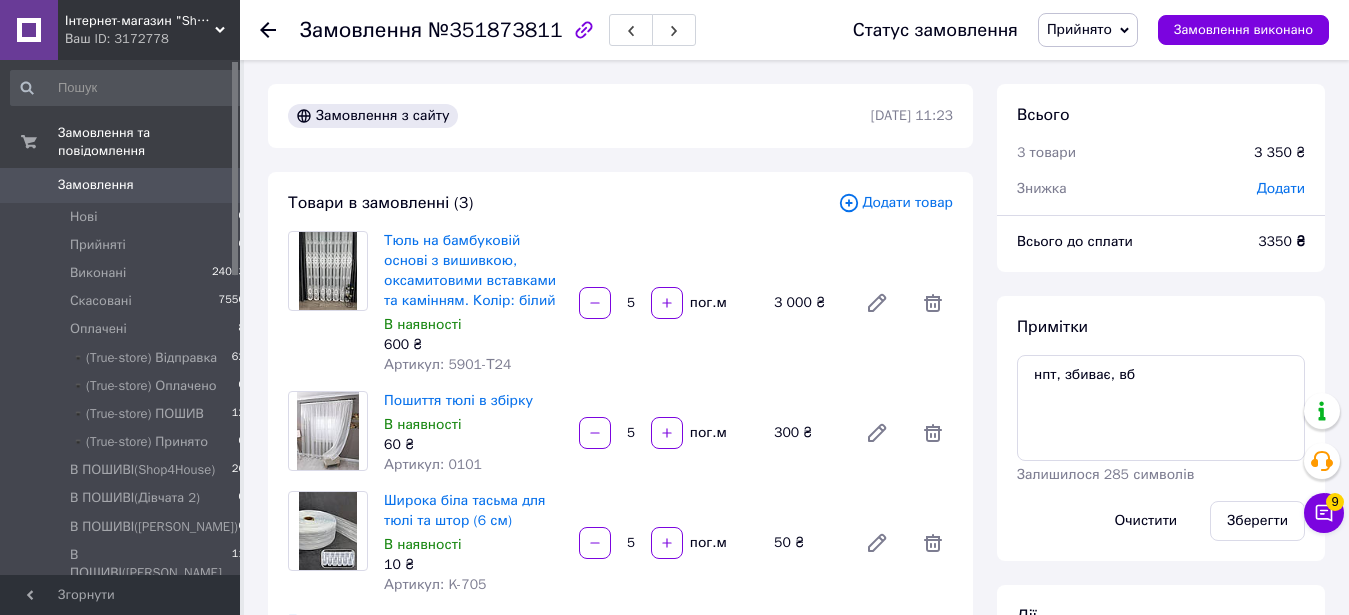 click on "Прийнято" at bounding box center (1079, 29) 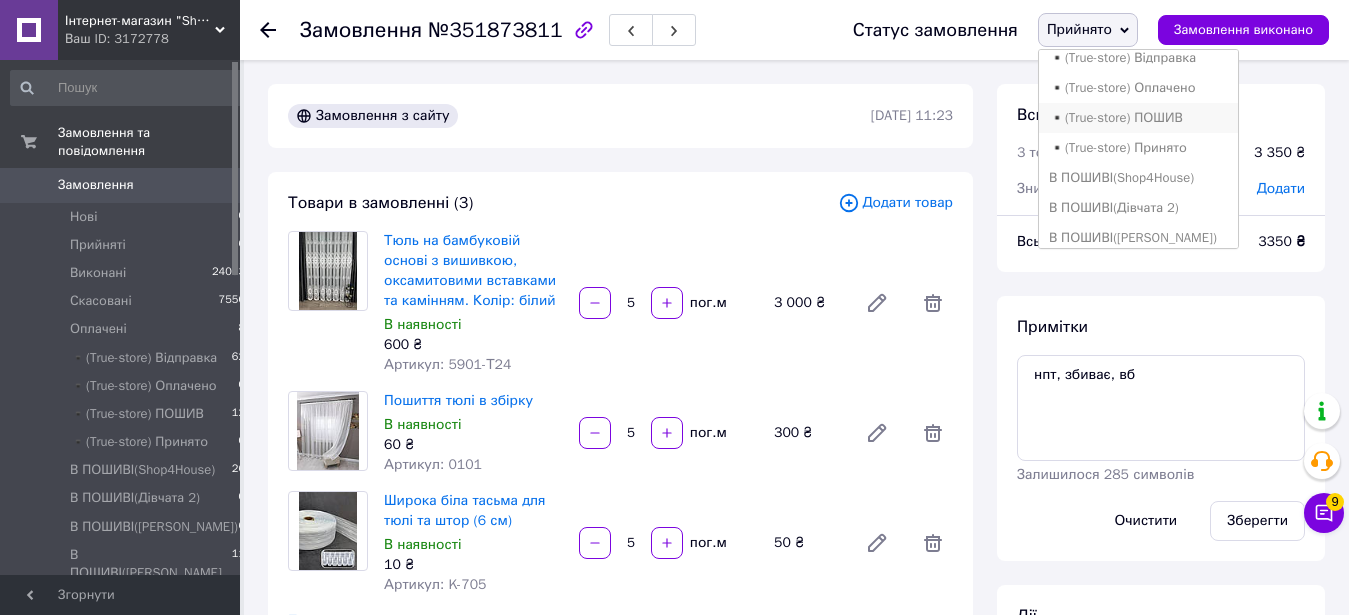scroll, scrollTop: 339, scrollLeft: 0, axis: vertical 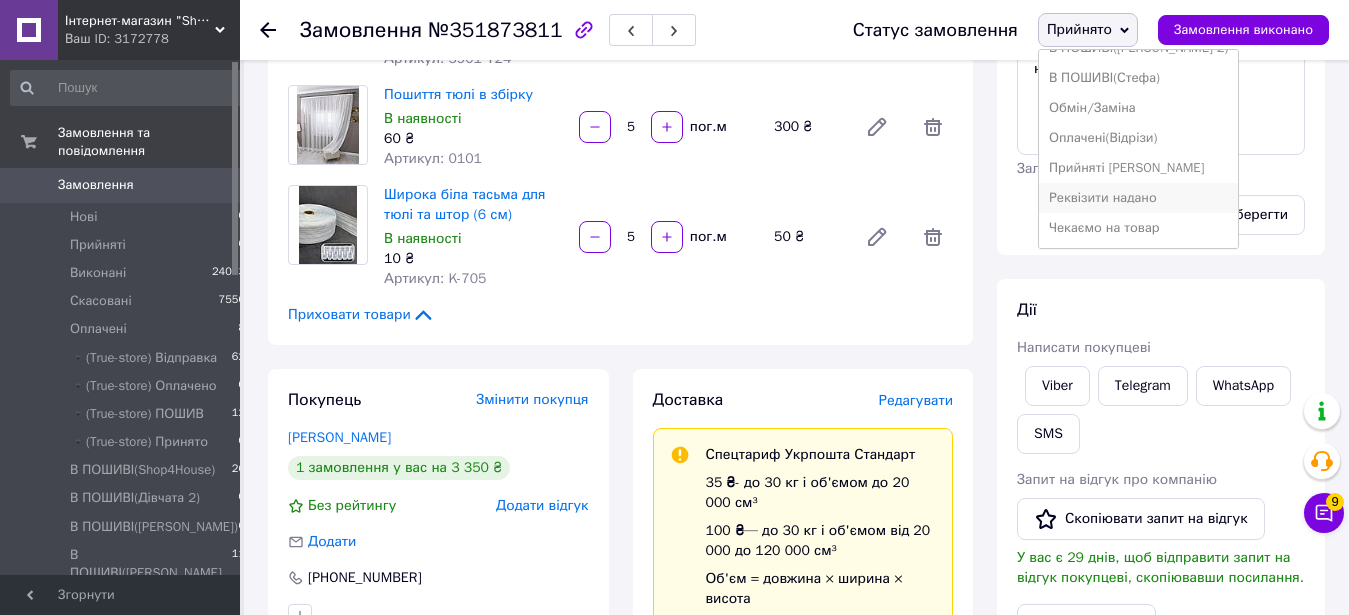 click on "Реквізити надано" at bounding box center [1139, 198] 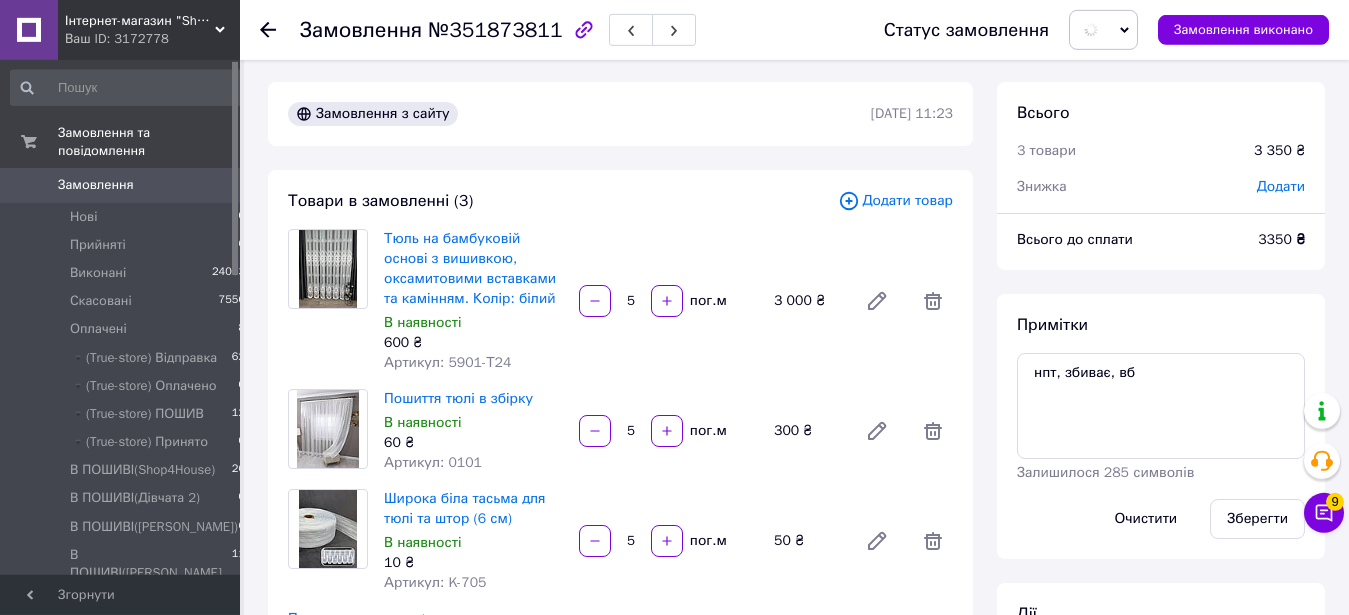 scroll, scrollTop: 0, scrollLeft: 0, axis: both 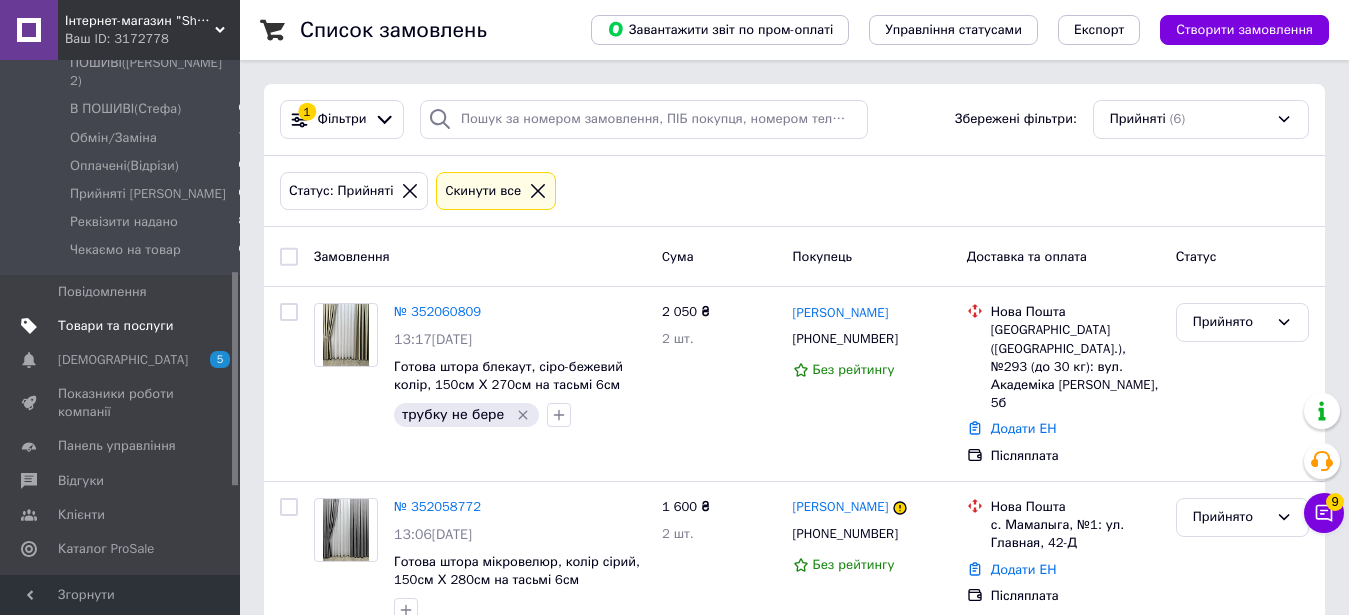 click on "Товари та послуги" at bounding box center [115, 326] 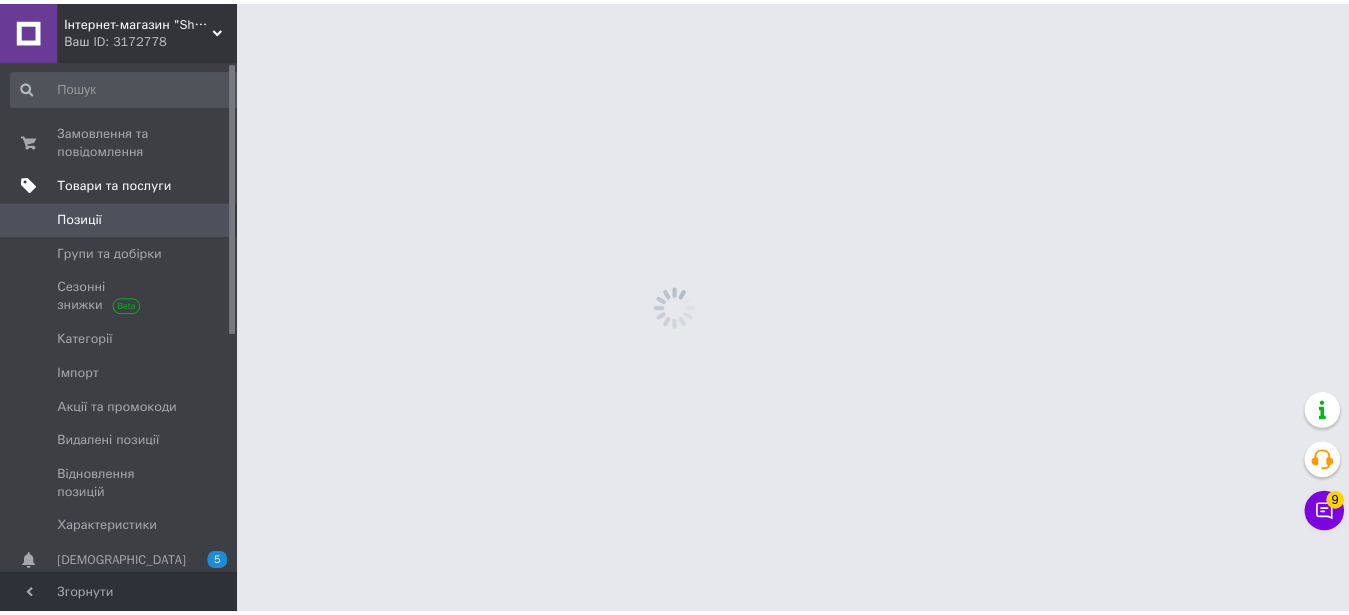 scroll, scrollTop: 0, scrollLeft: 0, axis: both 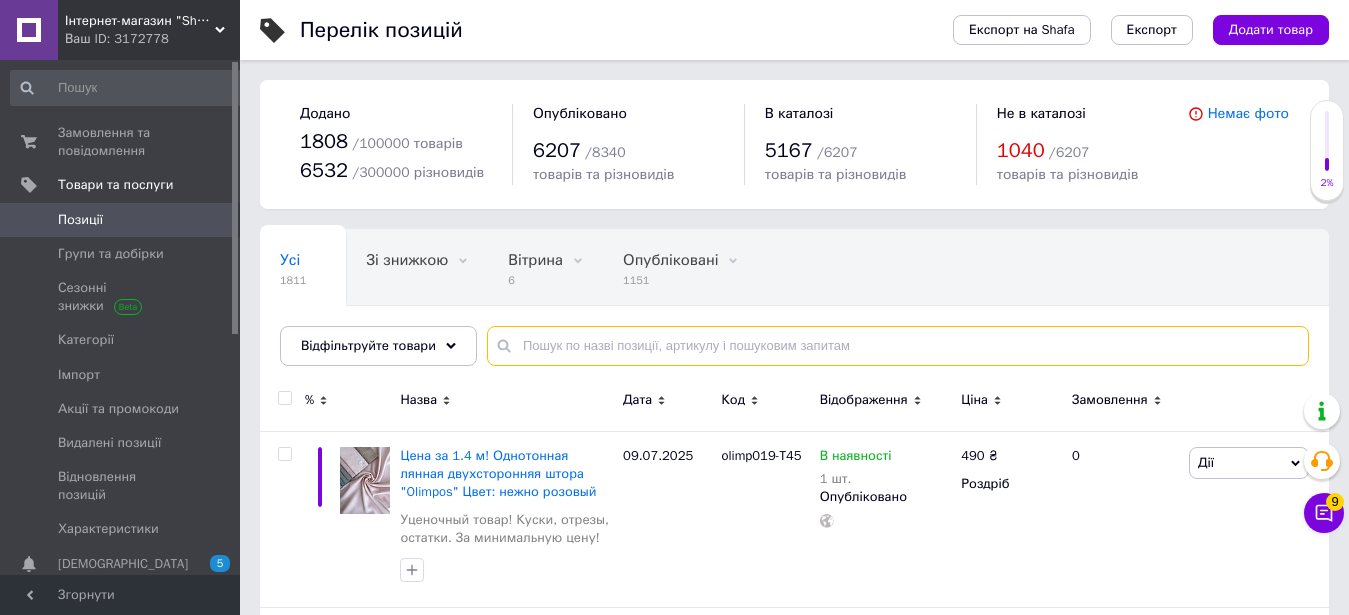 click at bounding box center (898, 346) 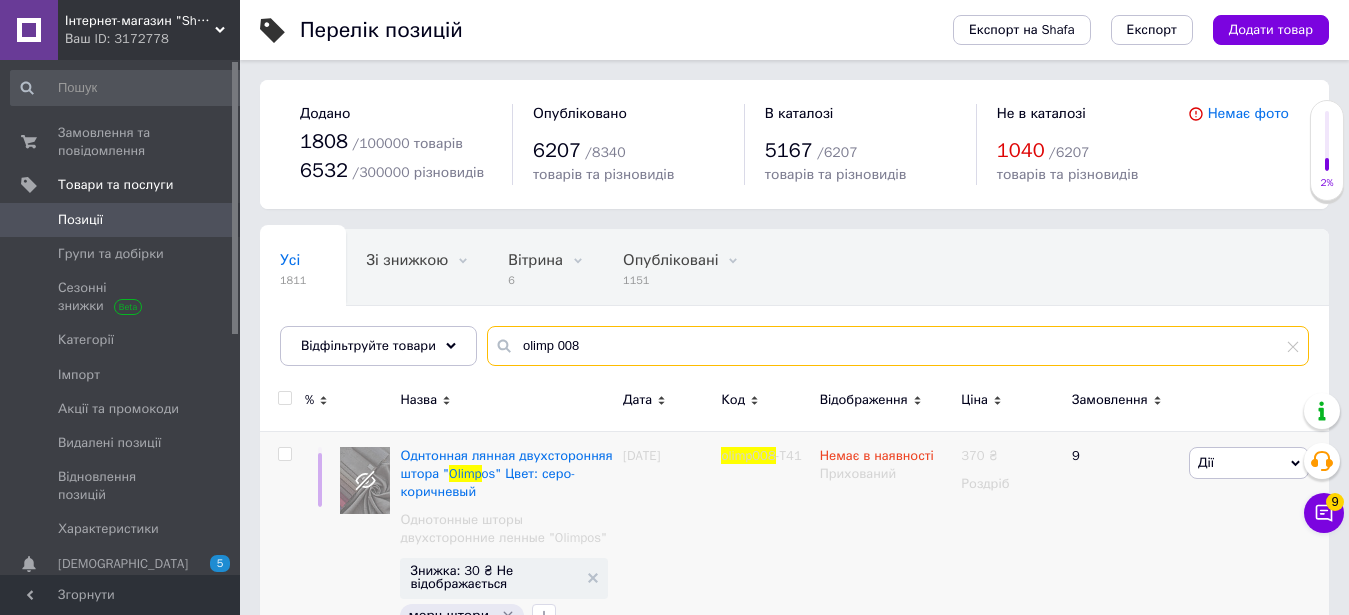 type on "olimp 008" 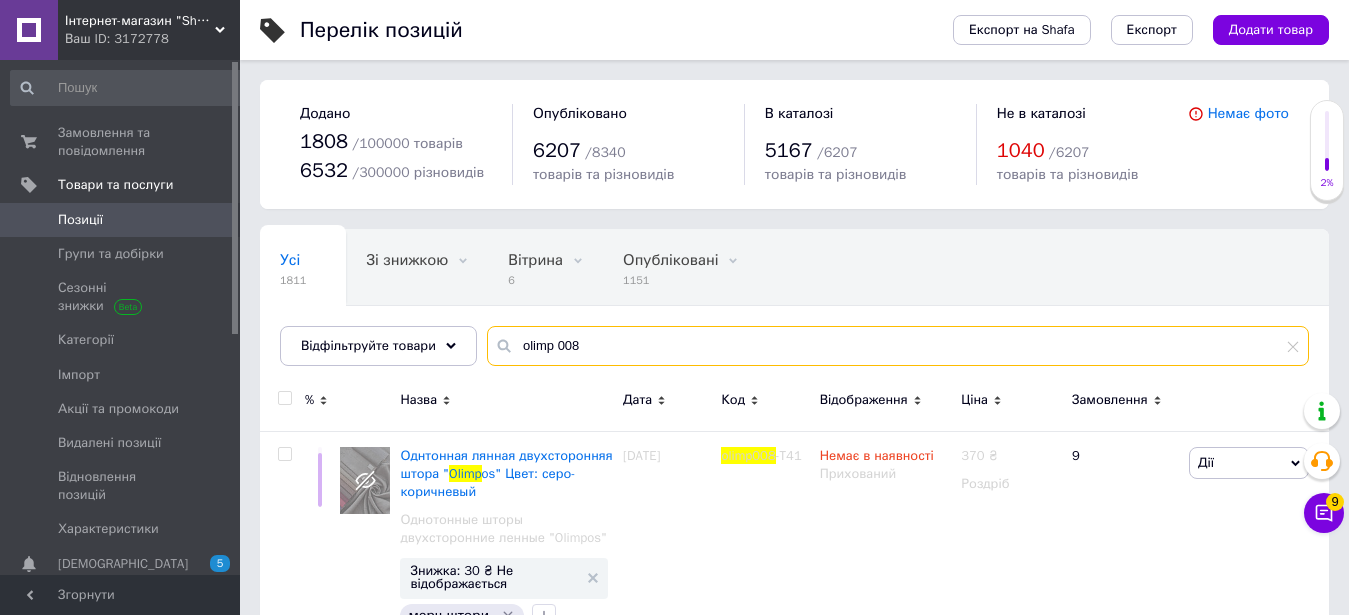 scroll, scrollTop: 102, scrollLeft: 0, axis: vertical 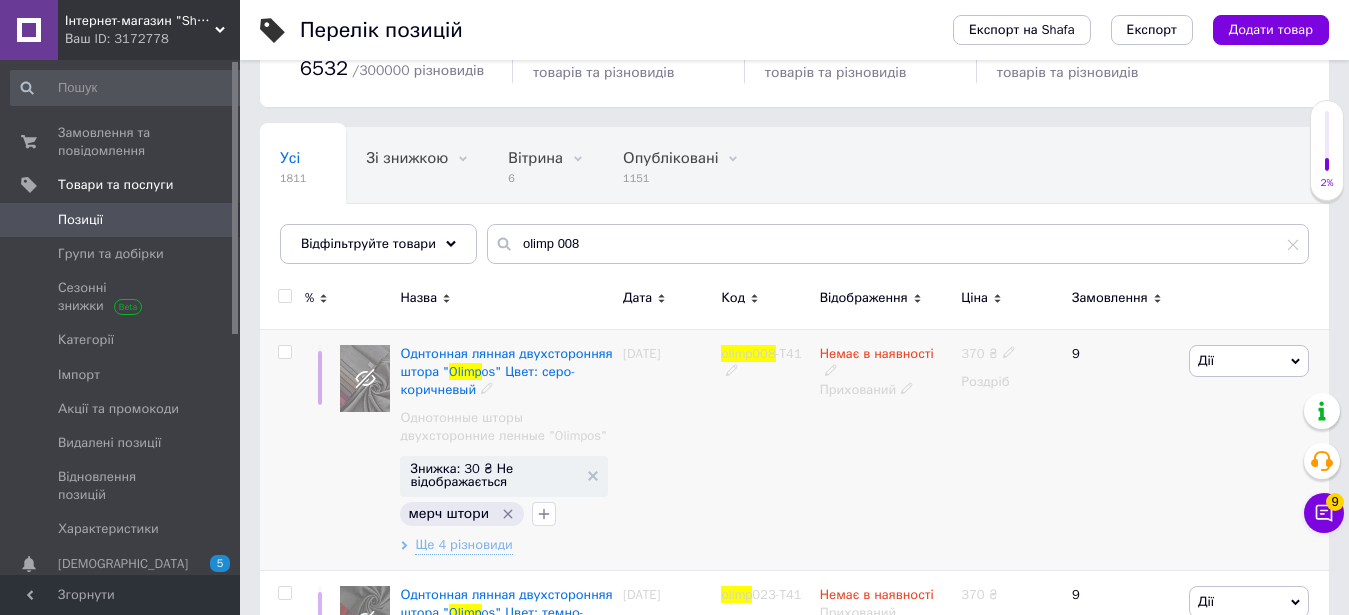 click on "Дії" at bounding box center (1249, 361) 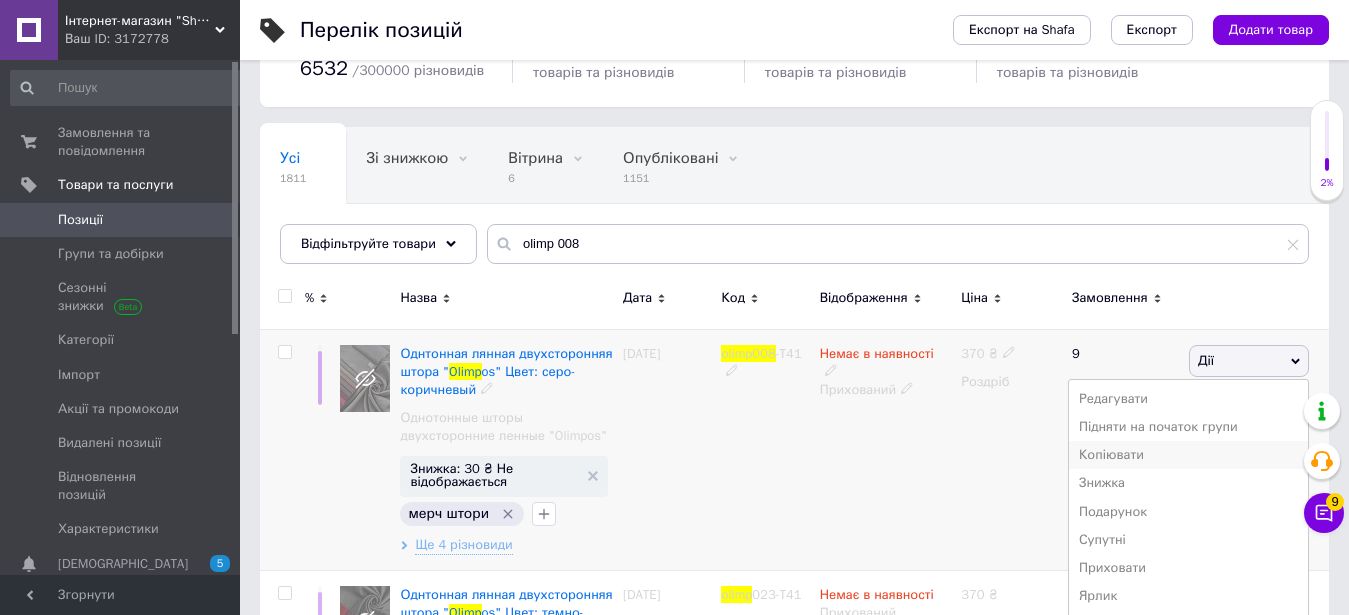 click on "Копіювати" at bounding box center [1188, 455] 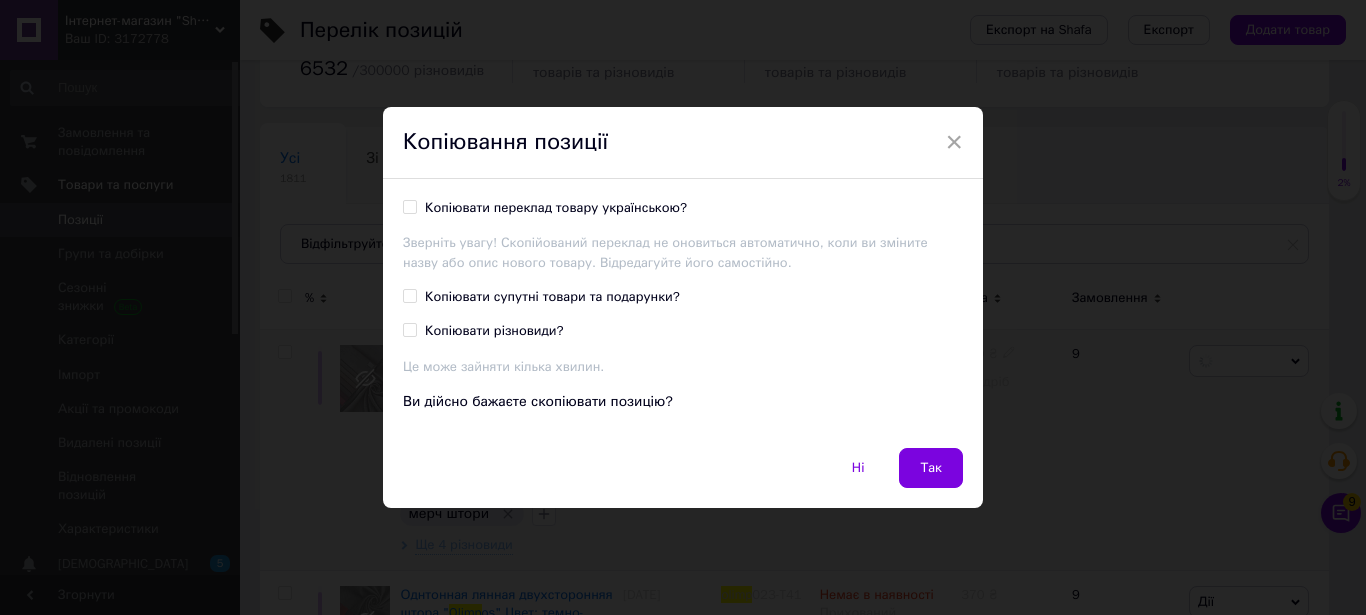 click on "Копіювати переклад товару українською?" at bounding box center (409, 206) 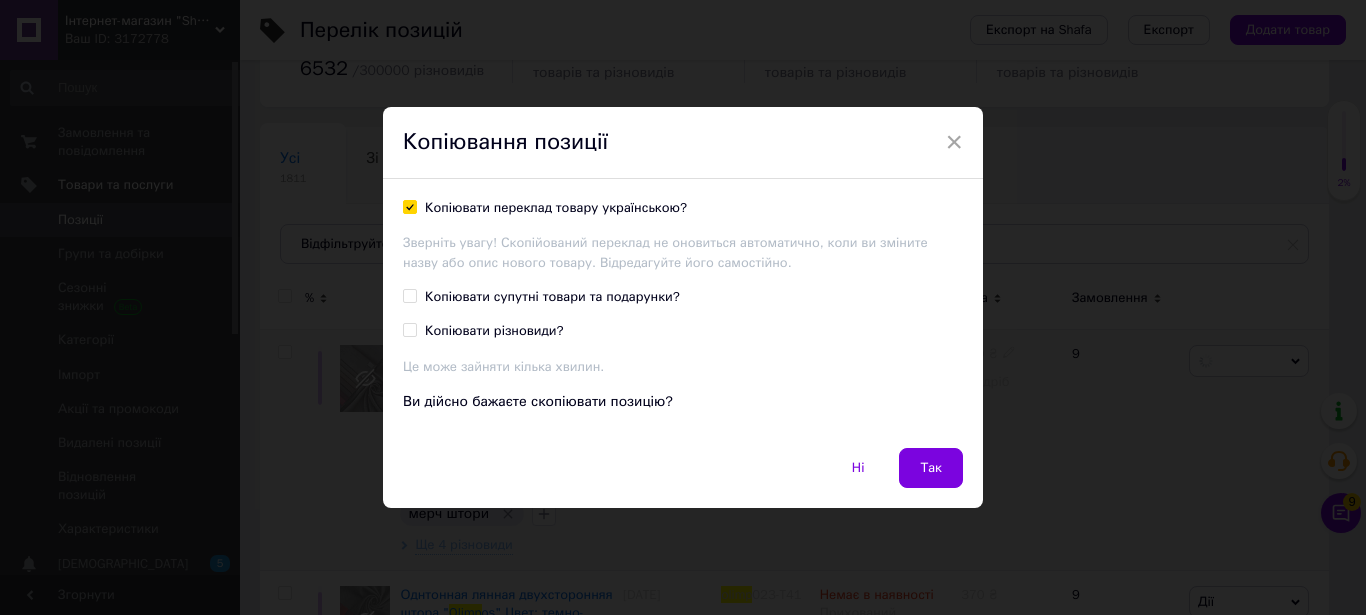 checkbox on "true" 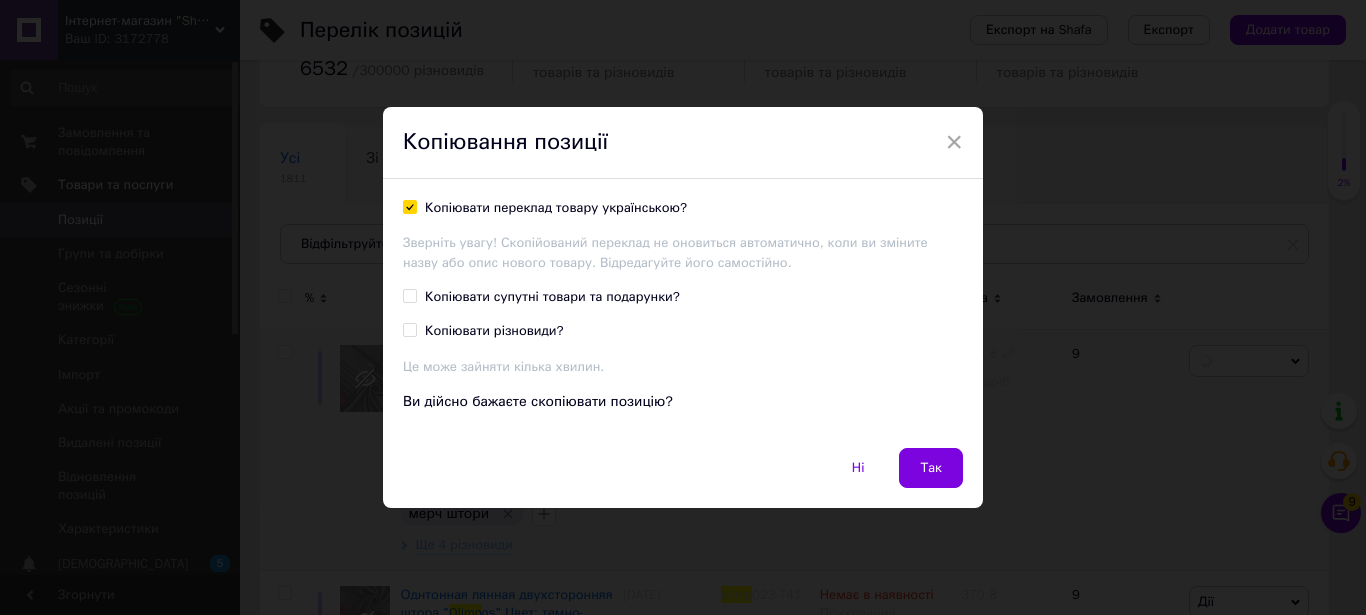 click on "Так" at bounding box center [931, 468] 